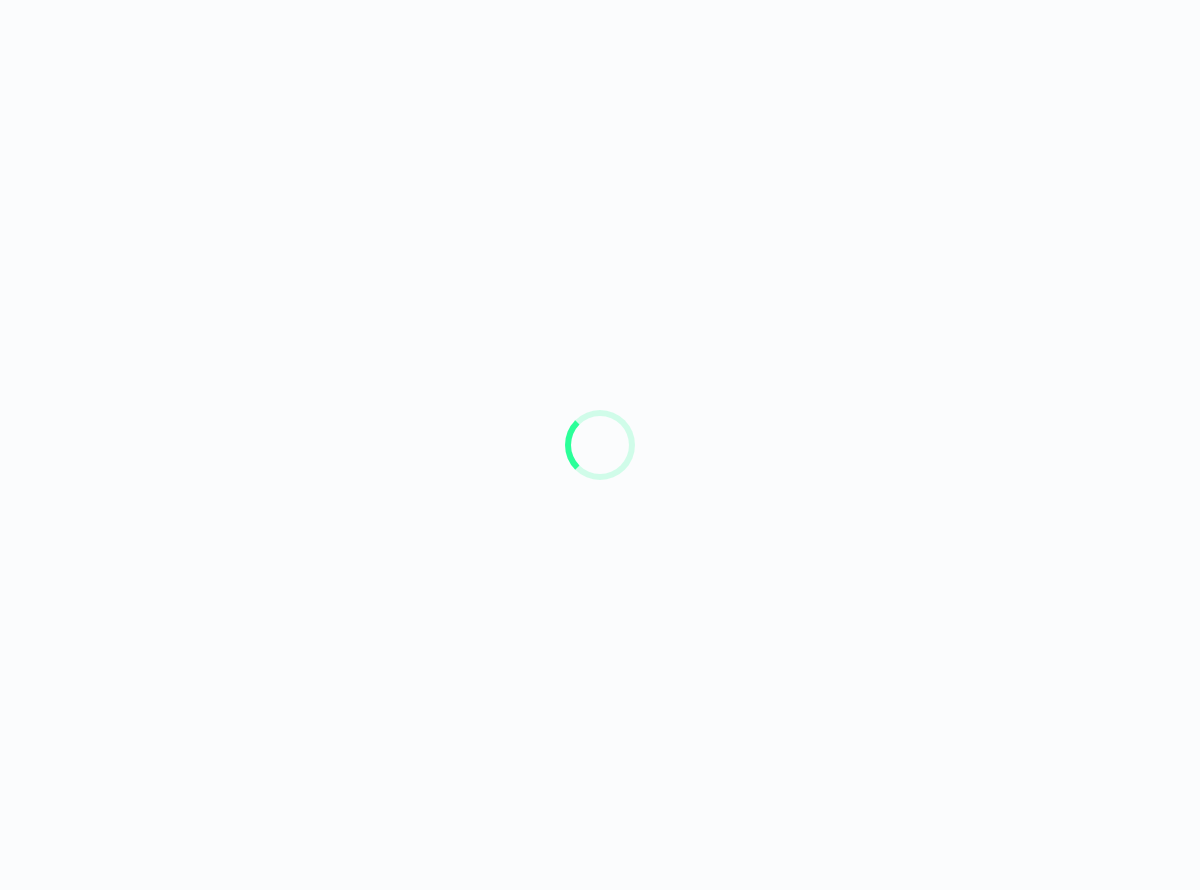 scroll, scrollTop: 0, scrollLeft: 0, axis: both 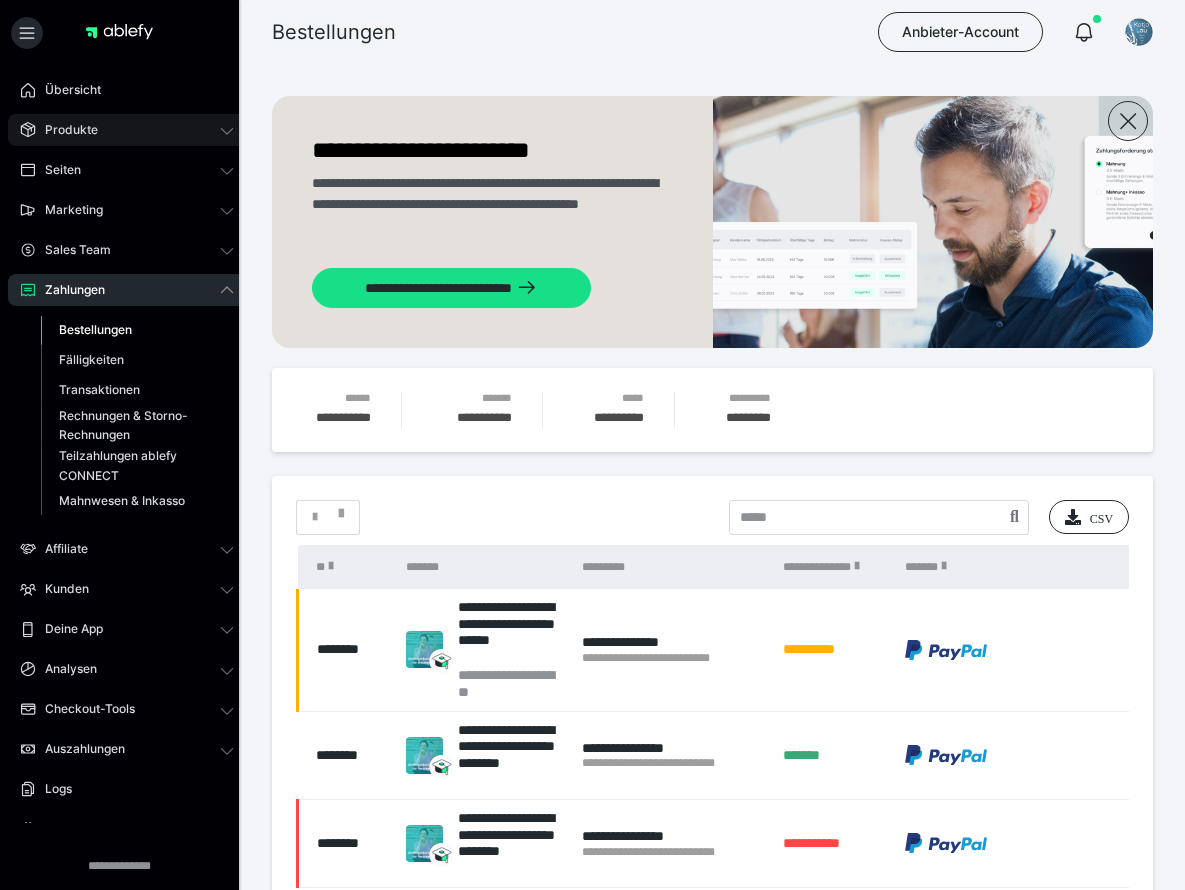 click on "Produkte" at bounding box center (64, 130) 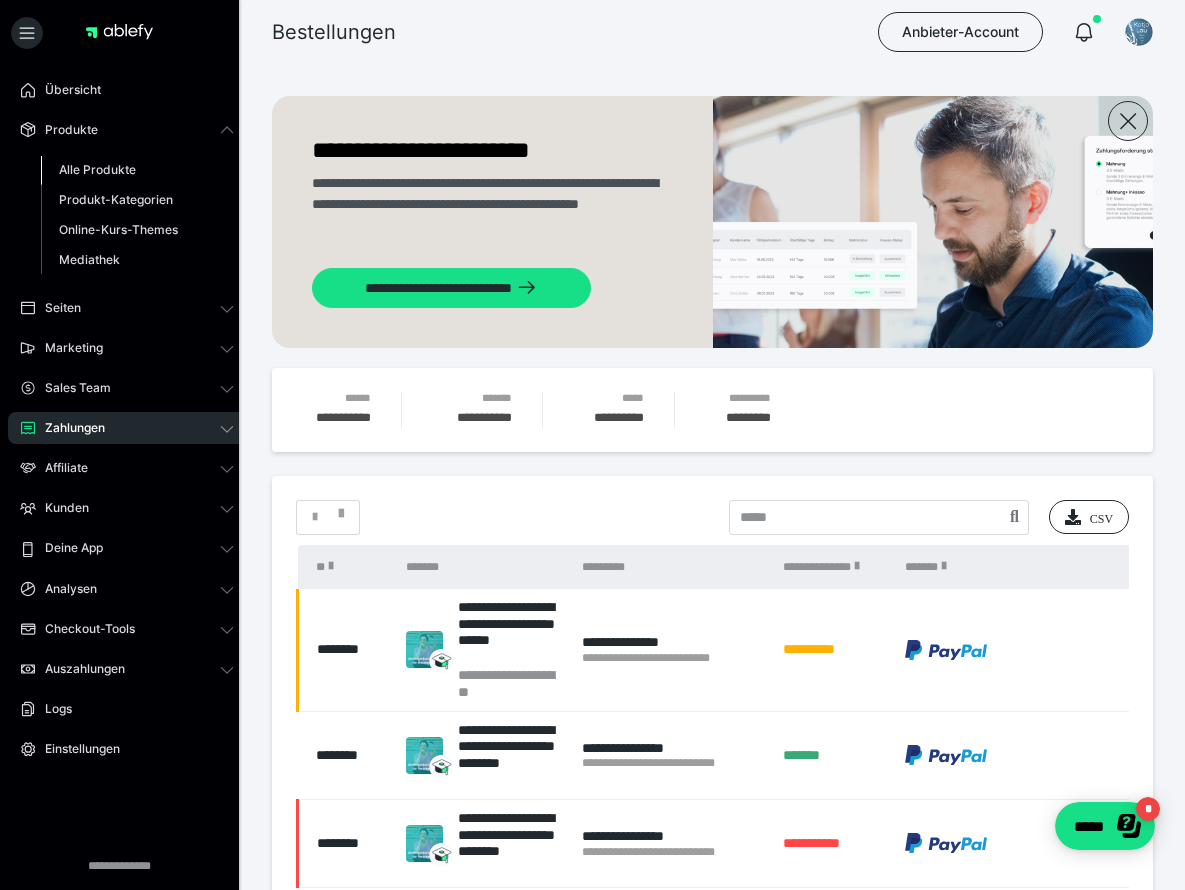 scroll, scrollTop: 0, scrollLeft: 0, axis: both 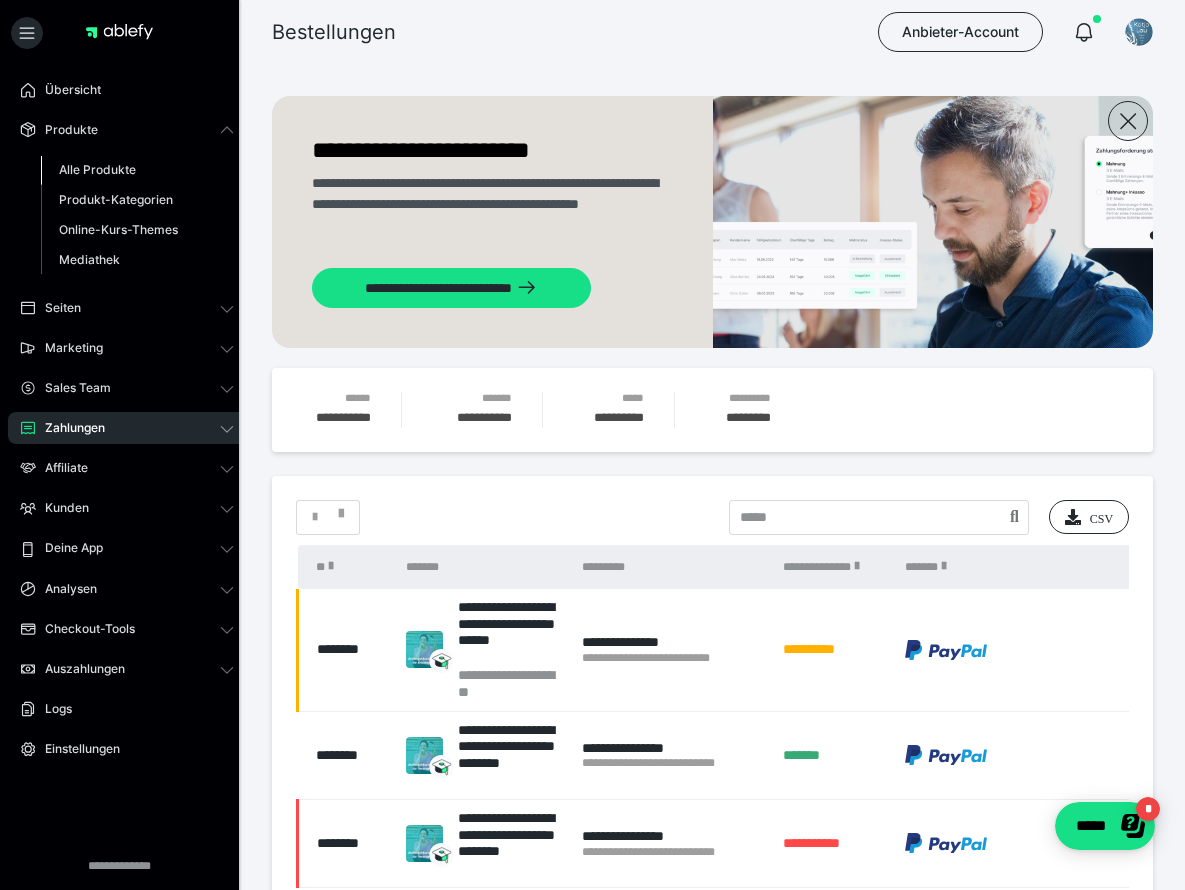 click on "Alle Produkte" at bounding box center [97, 169] 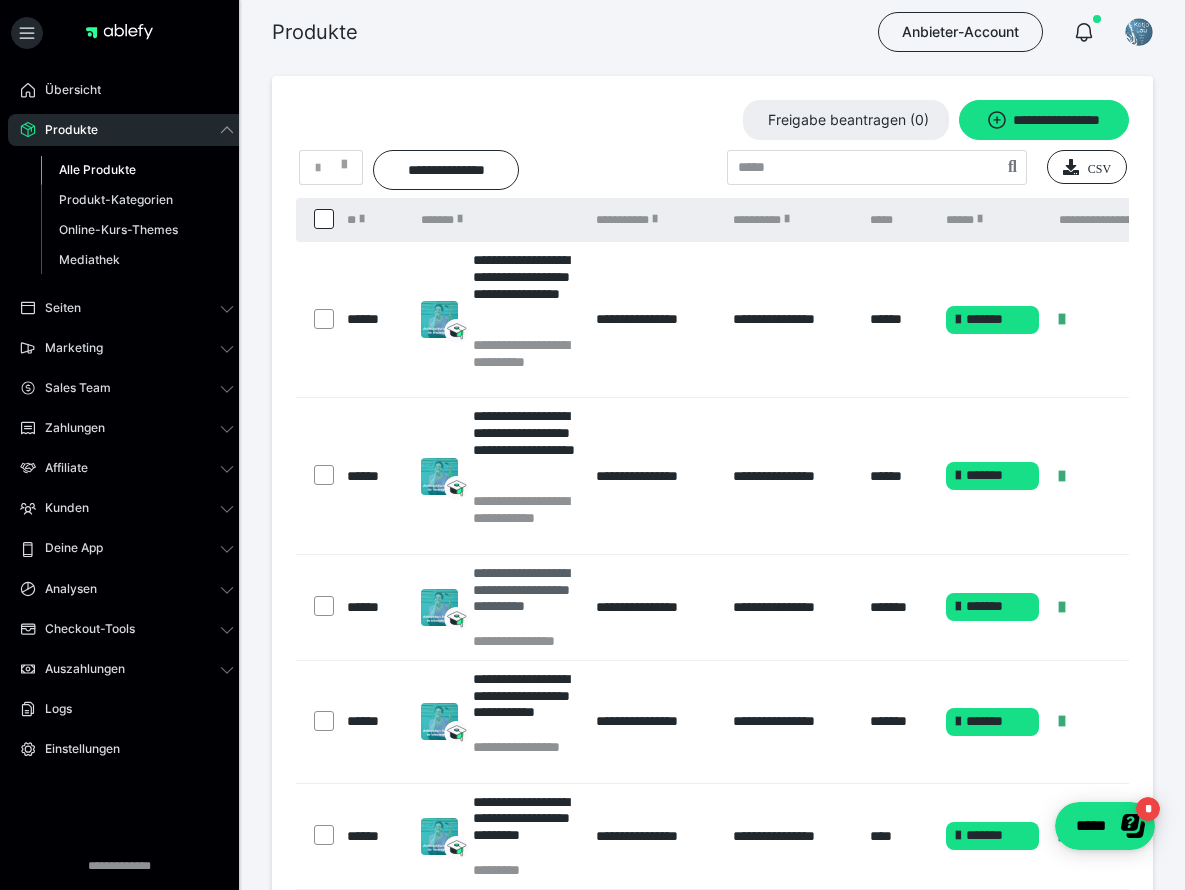 click on "**********" at bounding box center [525, 598] 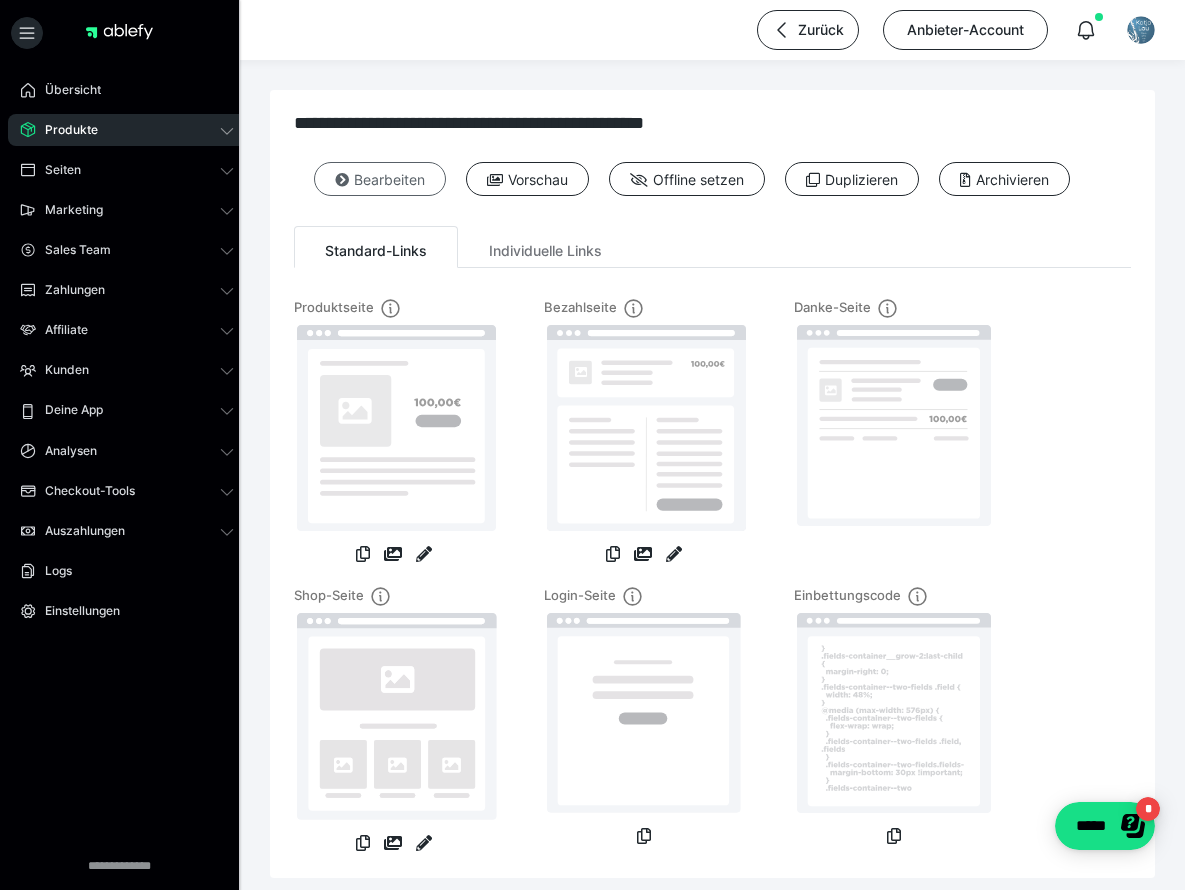 click on "Bearbeiten" at bounding box center [380, 179] 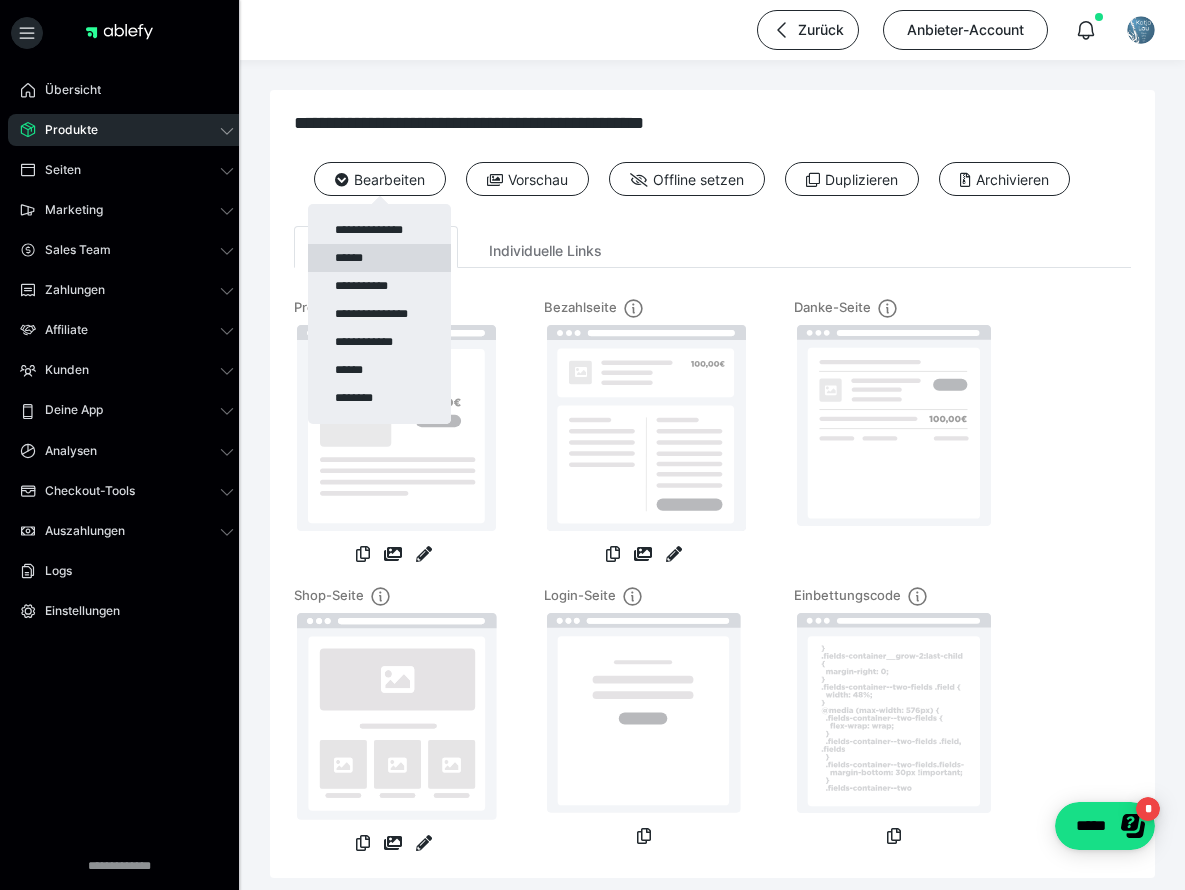 click on "******" at bounding box center [379, 258] 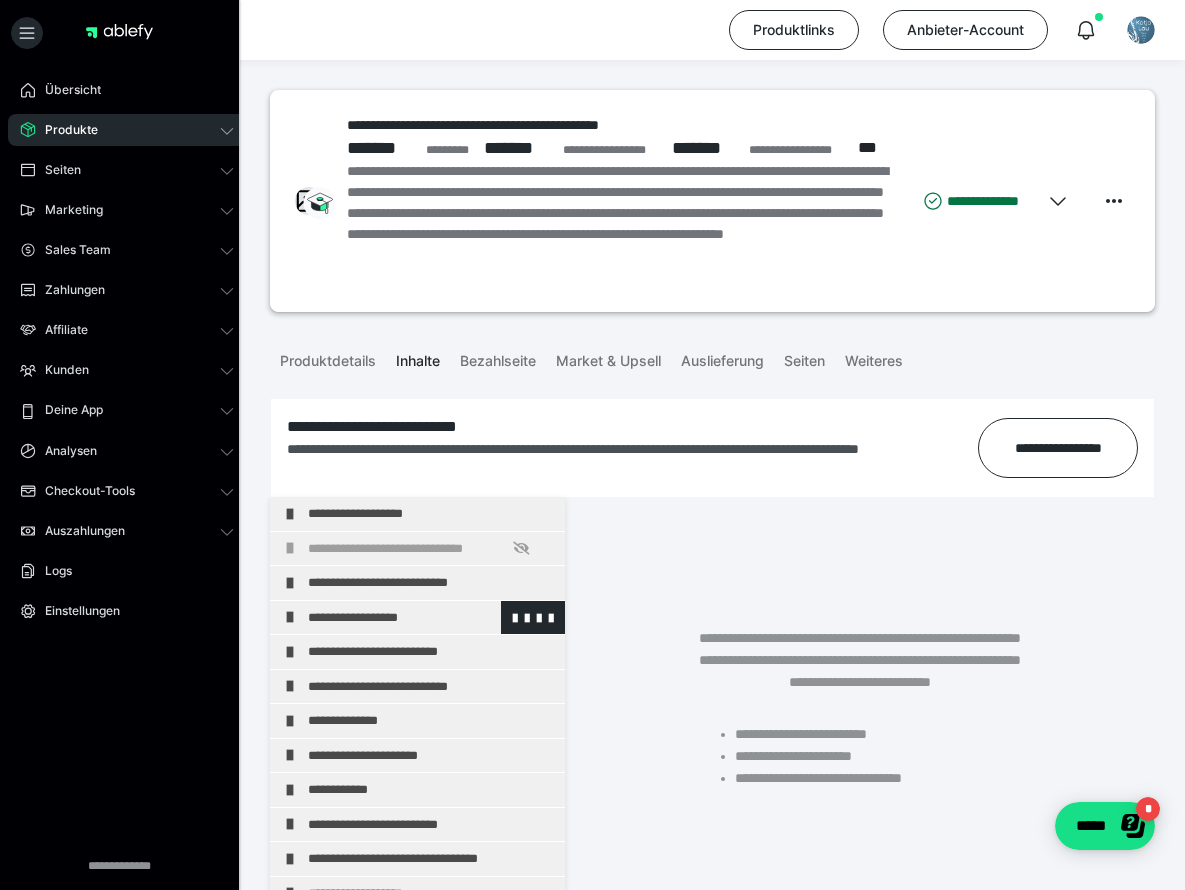 click on "**********" at bounding box center [423, 618] 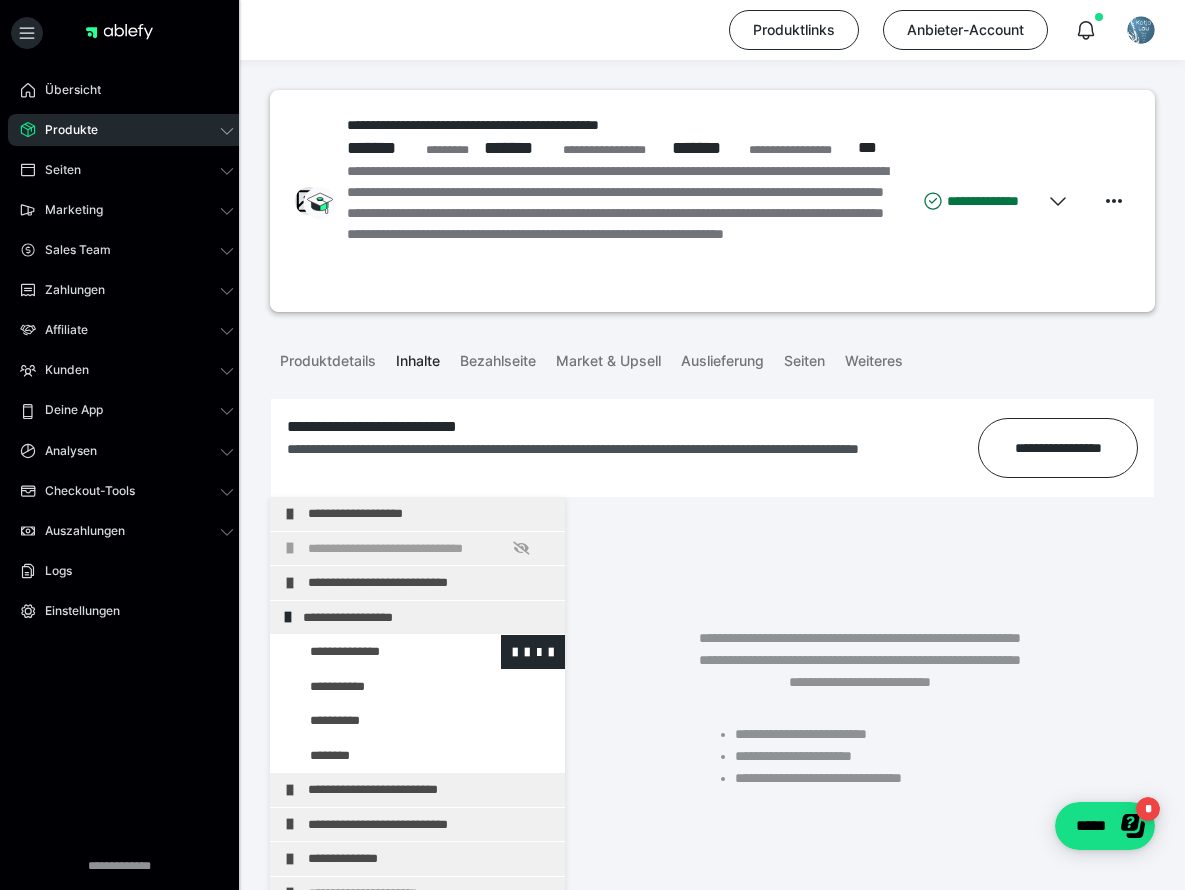 click at bounding box center (375, 652) 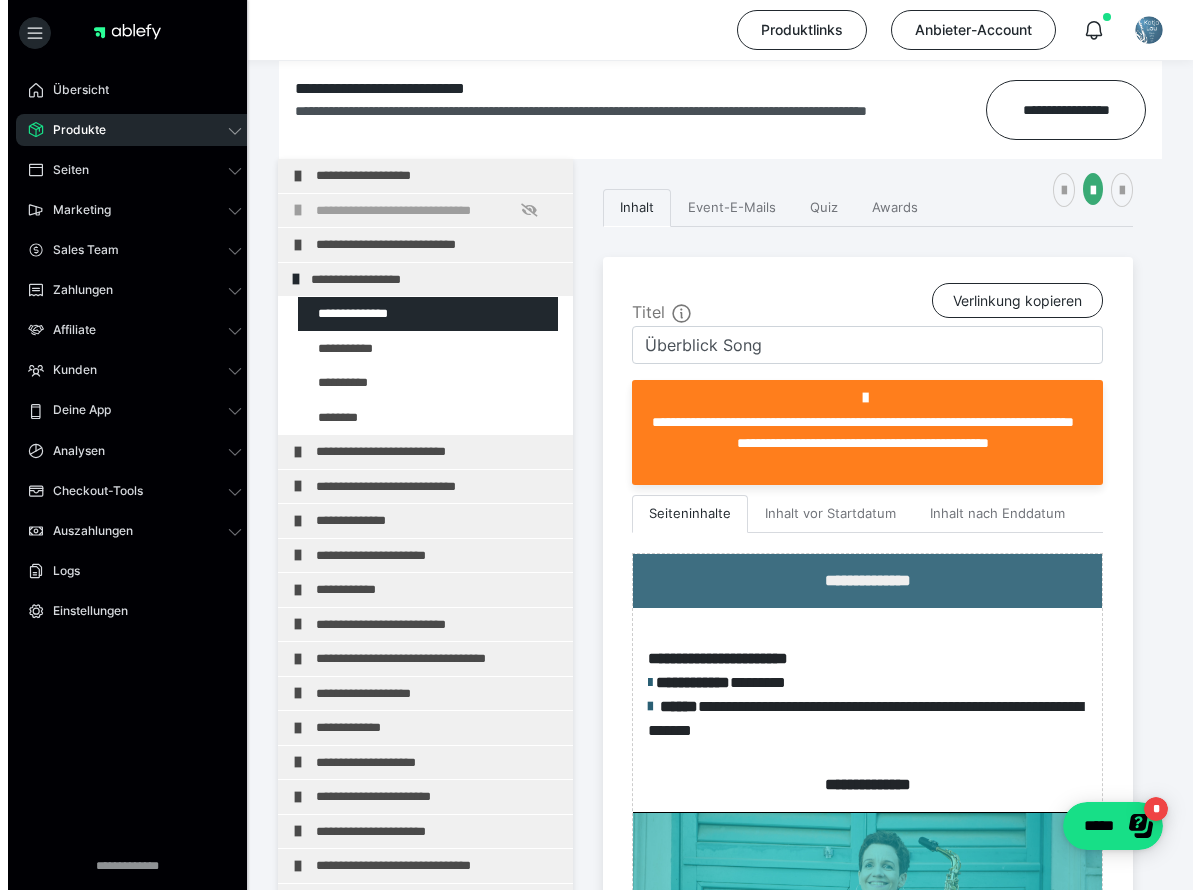 scroll, scrollTop: 345, scrollLeft: 0, axis: vertical 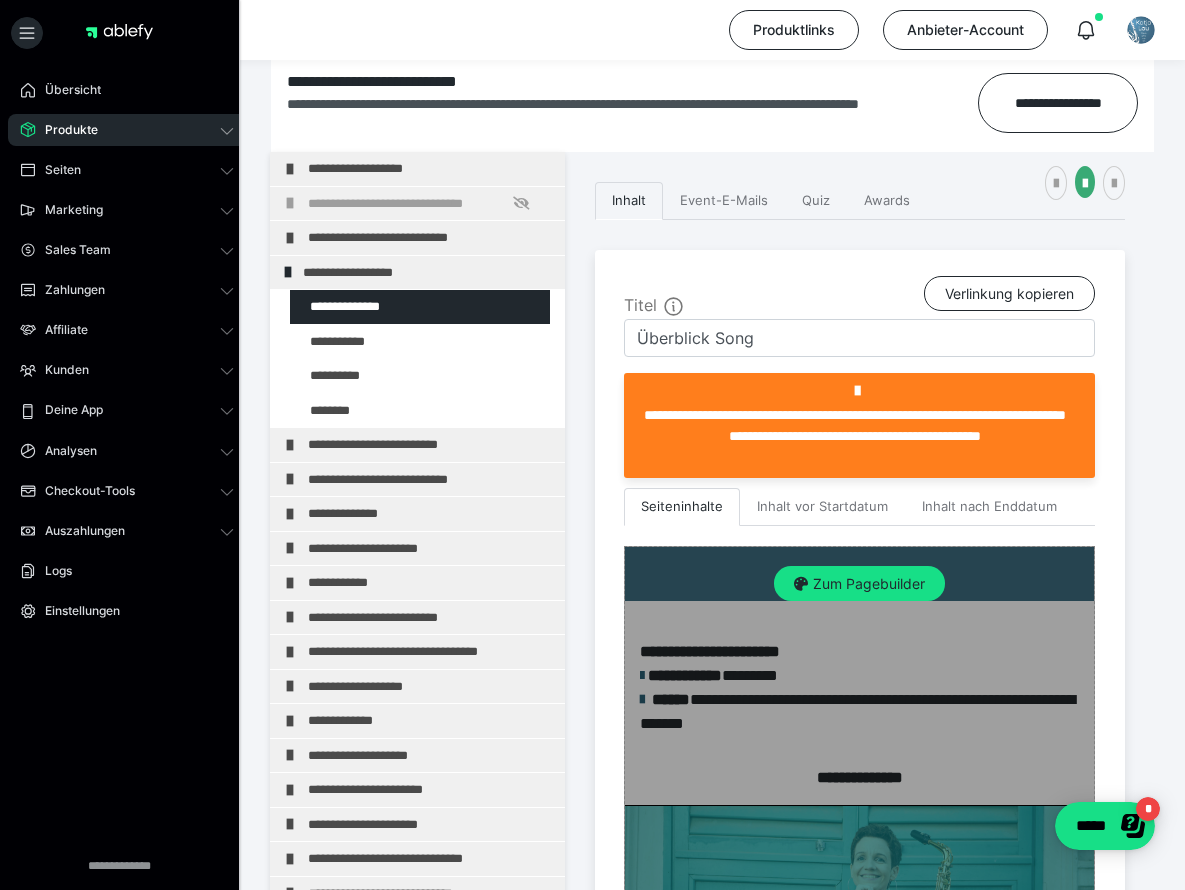 click on "Zum Pagebuilder" at bounding box center [859, 584] 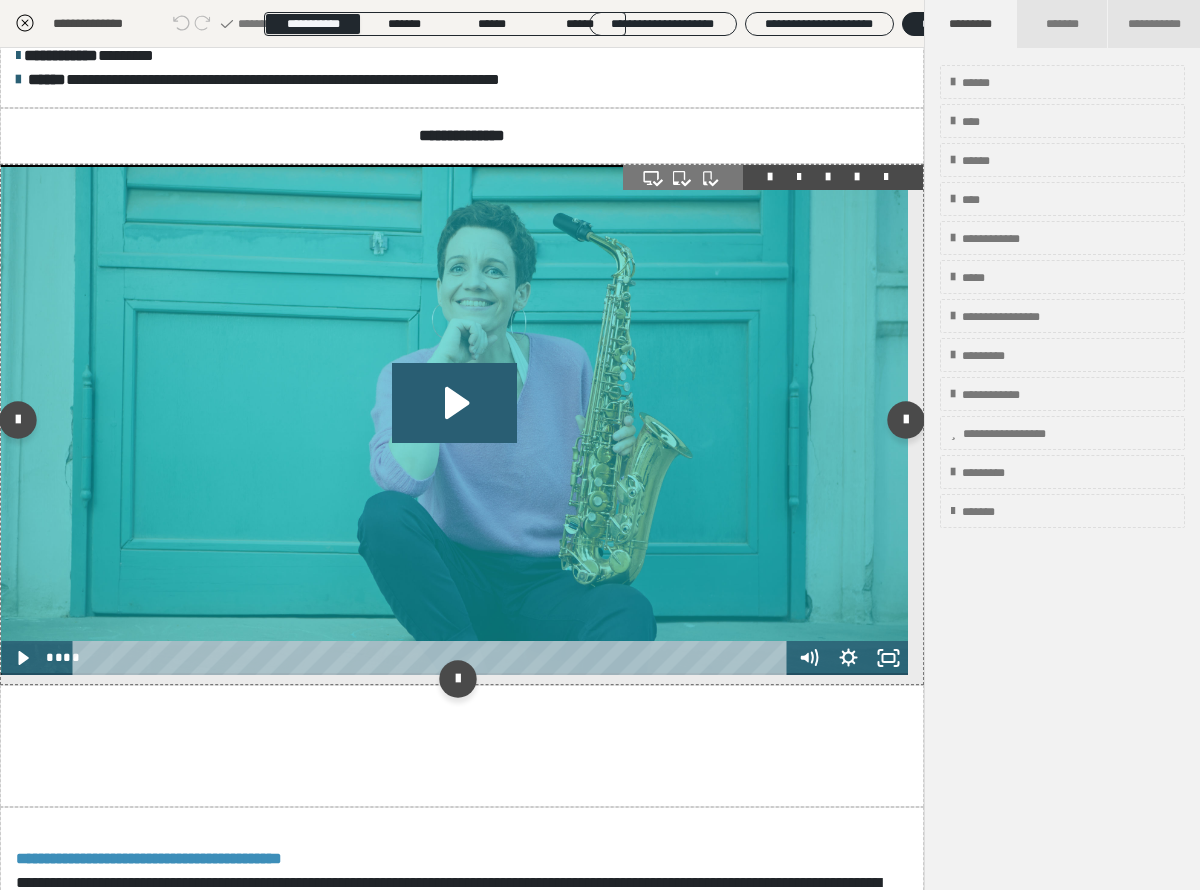 scroll, scrollTop: 365, scrollLeft: 0, axis: vertical 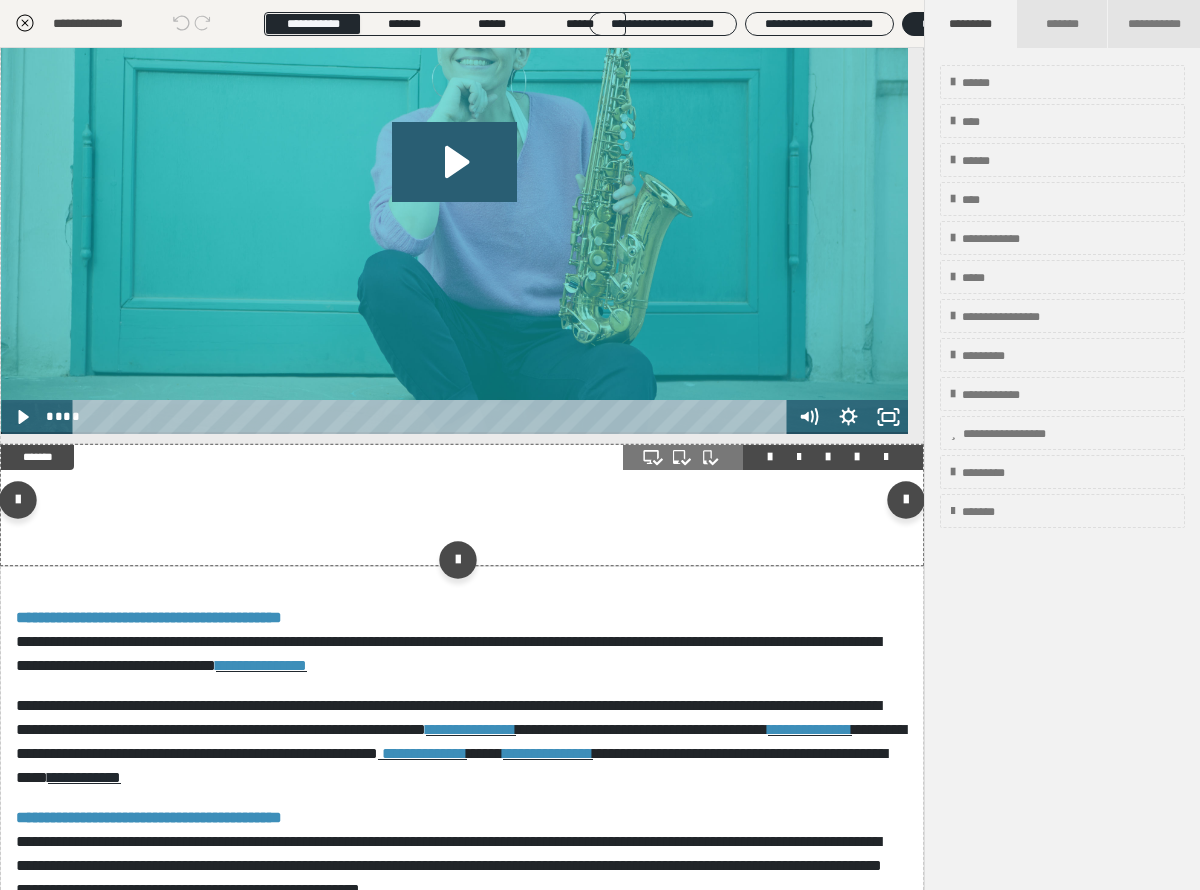 click at bounding box center [857, 457] 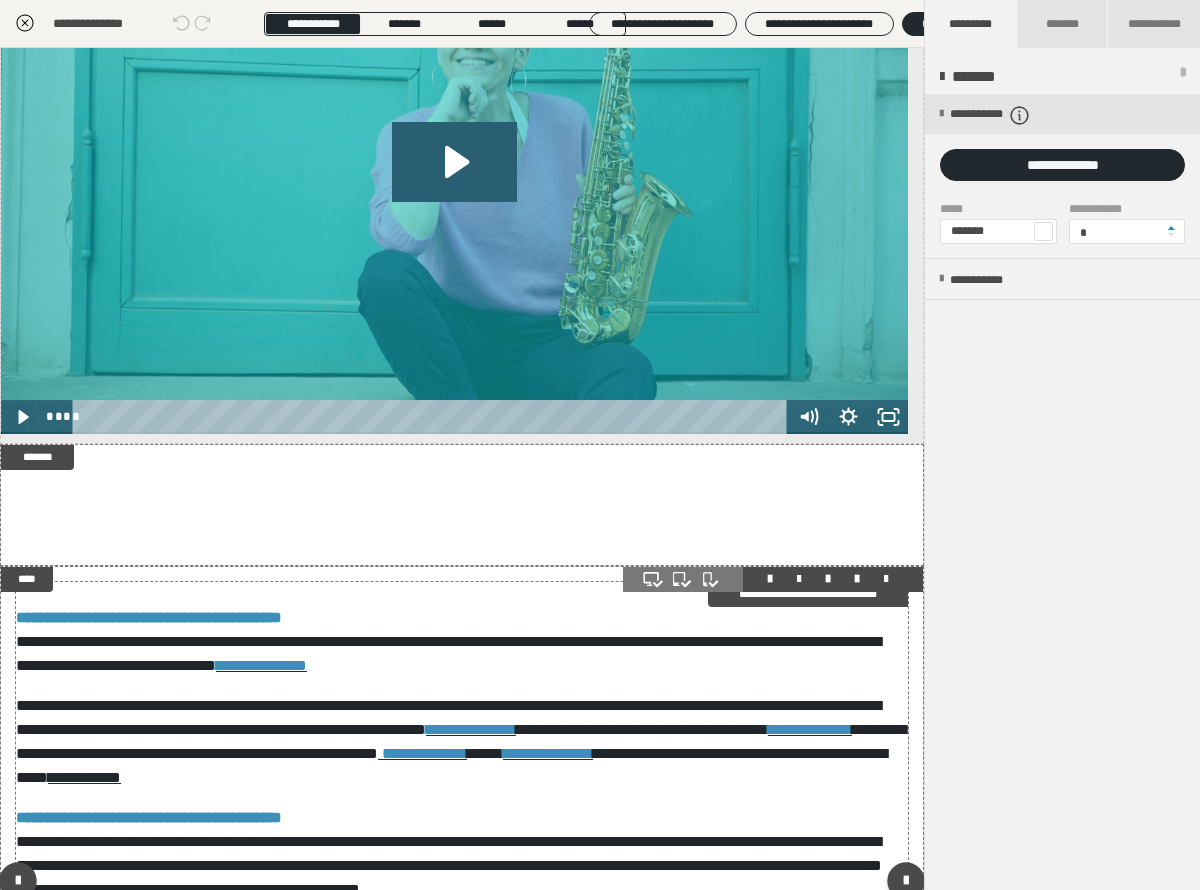 click on "**********" at bounding box center (808, 594) 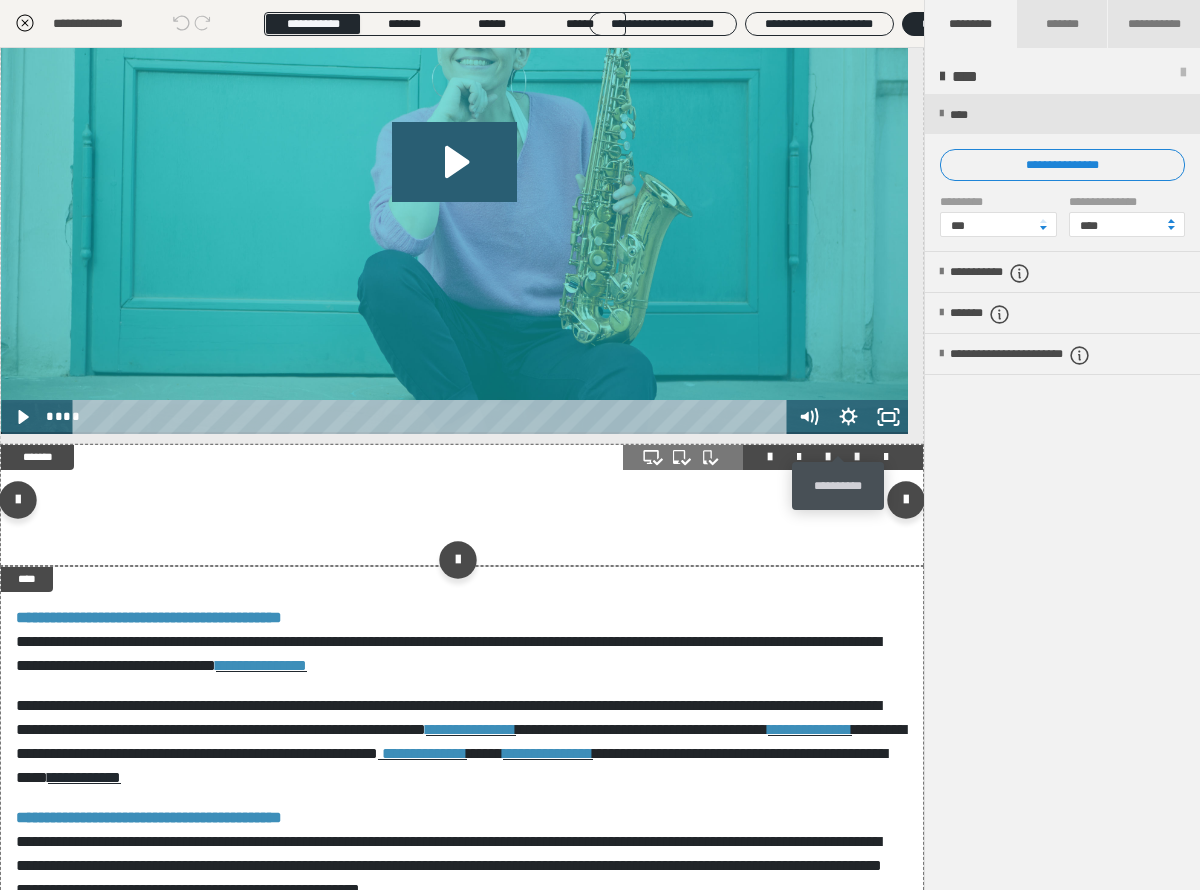 click at bounding box center (857, 457) 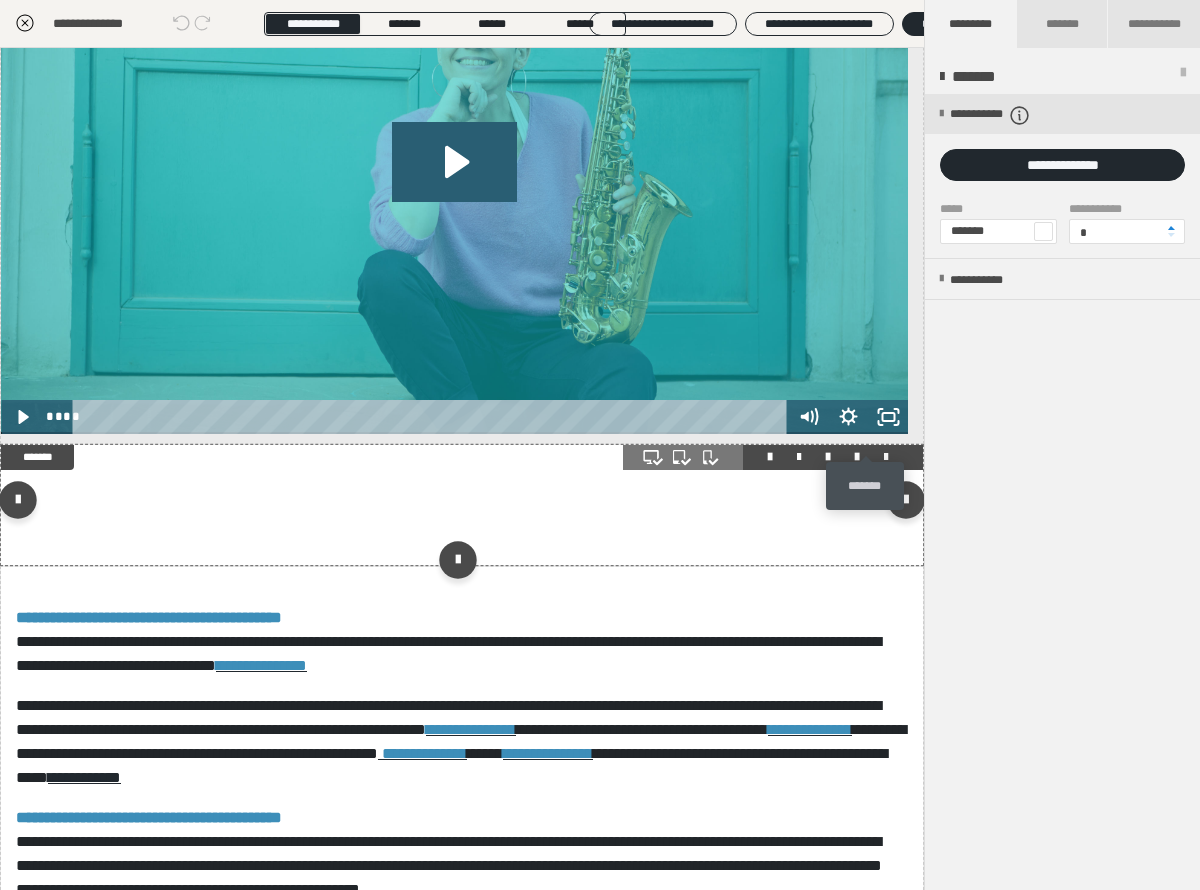 click at bounding box center [886, 457] 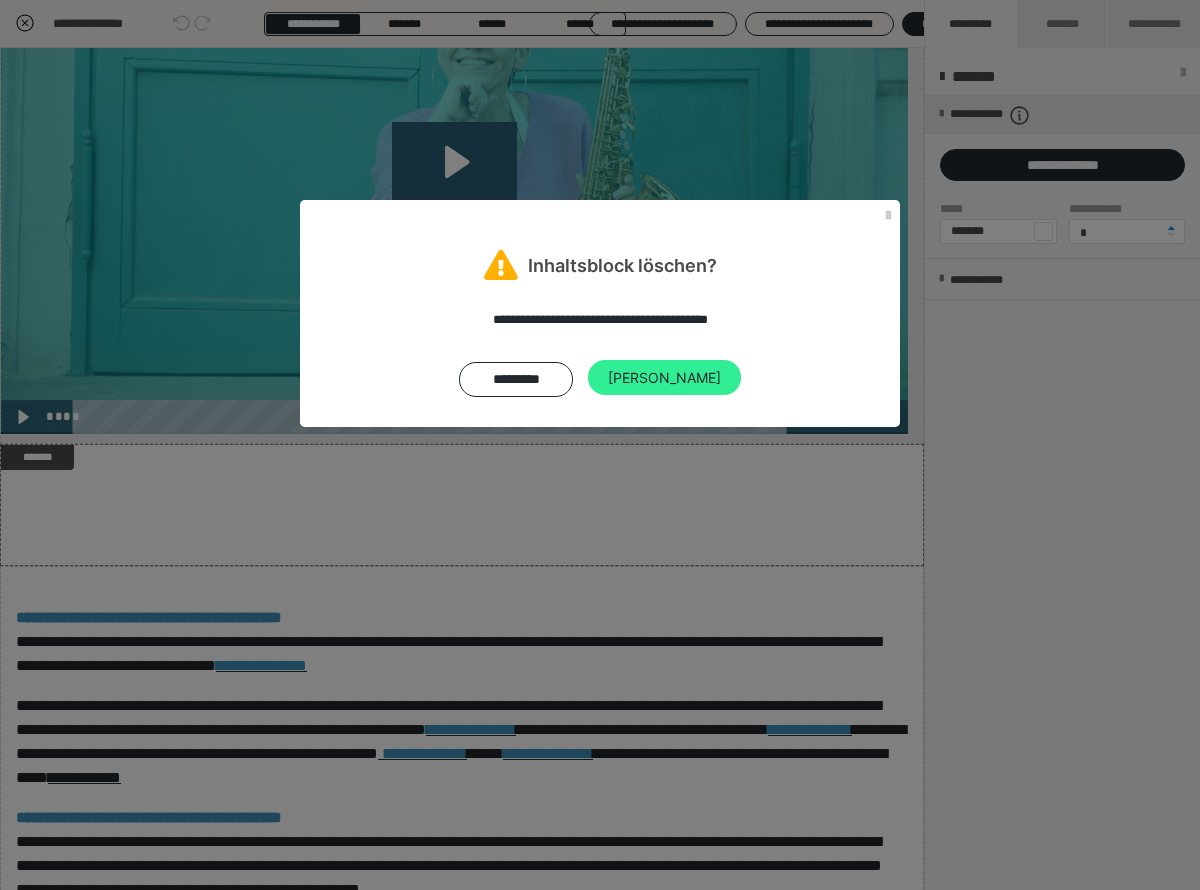 click on "Ja" at bounding box center [664, 378] 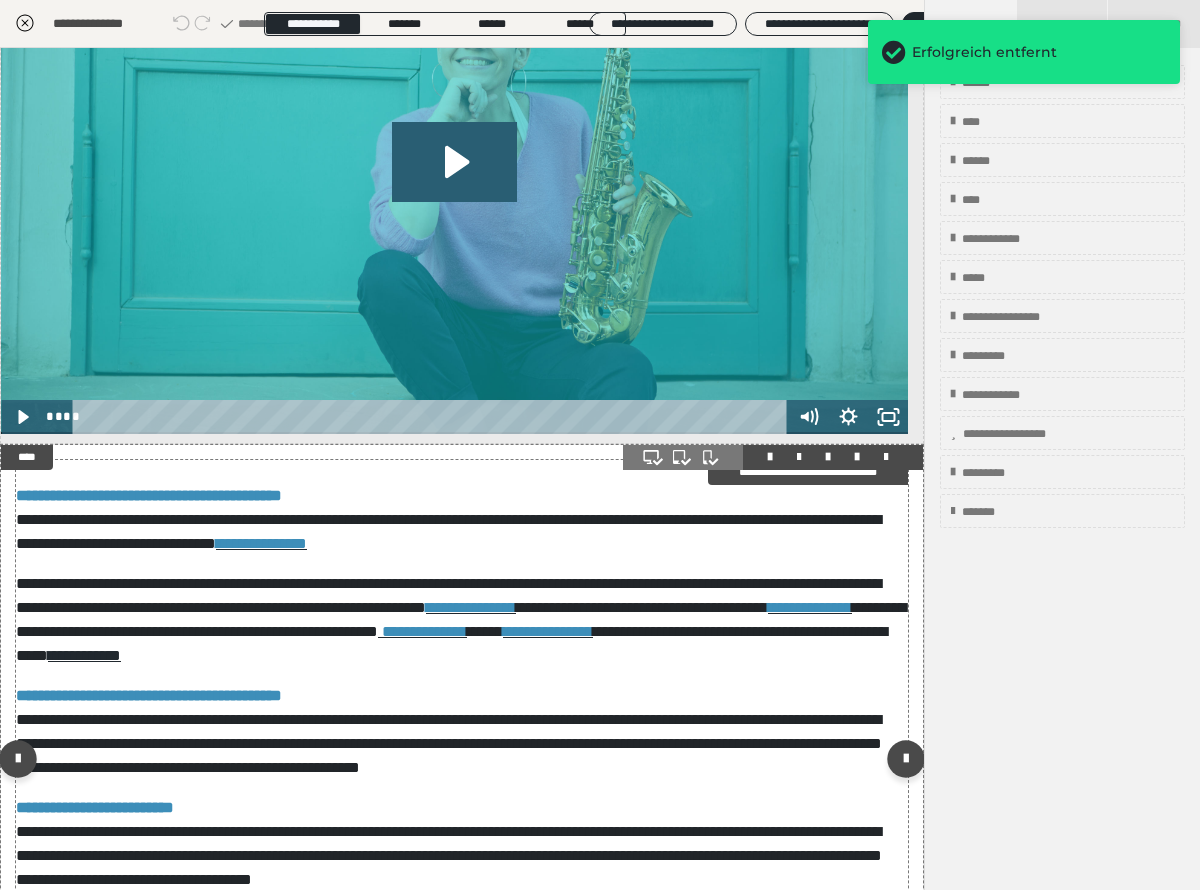 click on "**********" at bounding box center [462, 764] 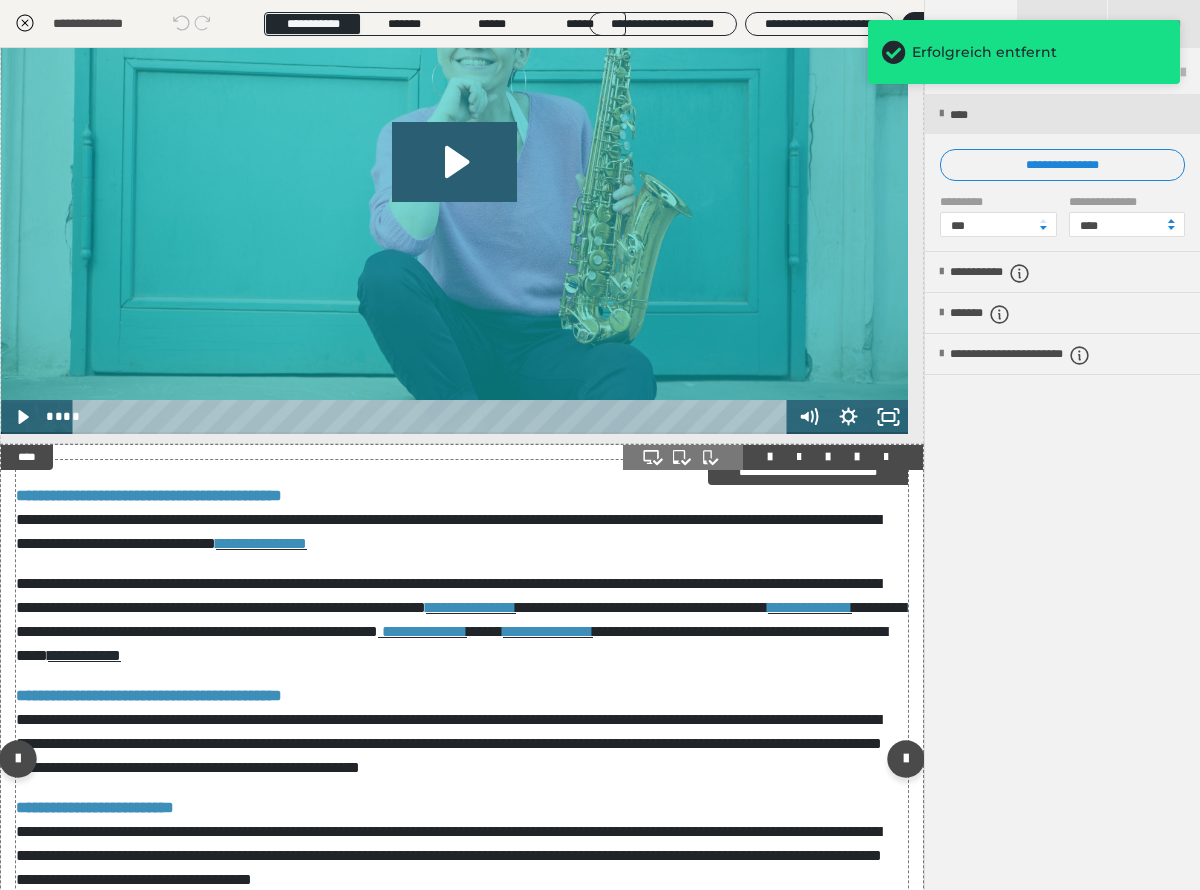 click on "**********" at bounding box center (462, 764) 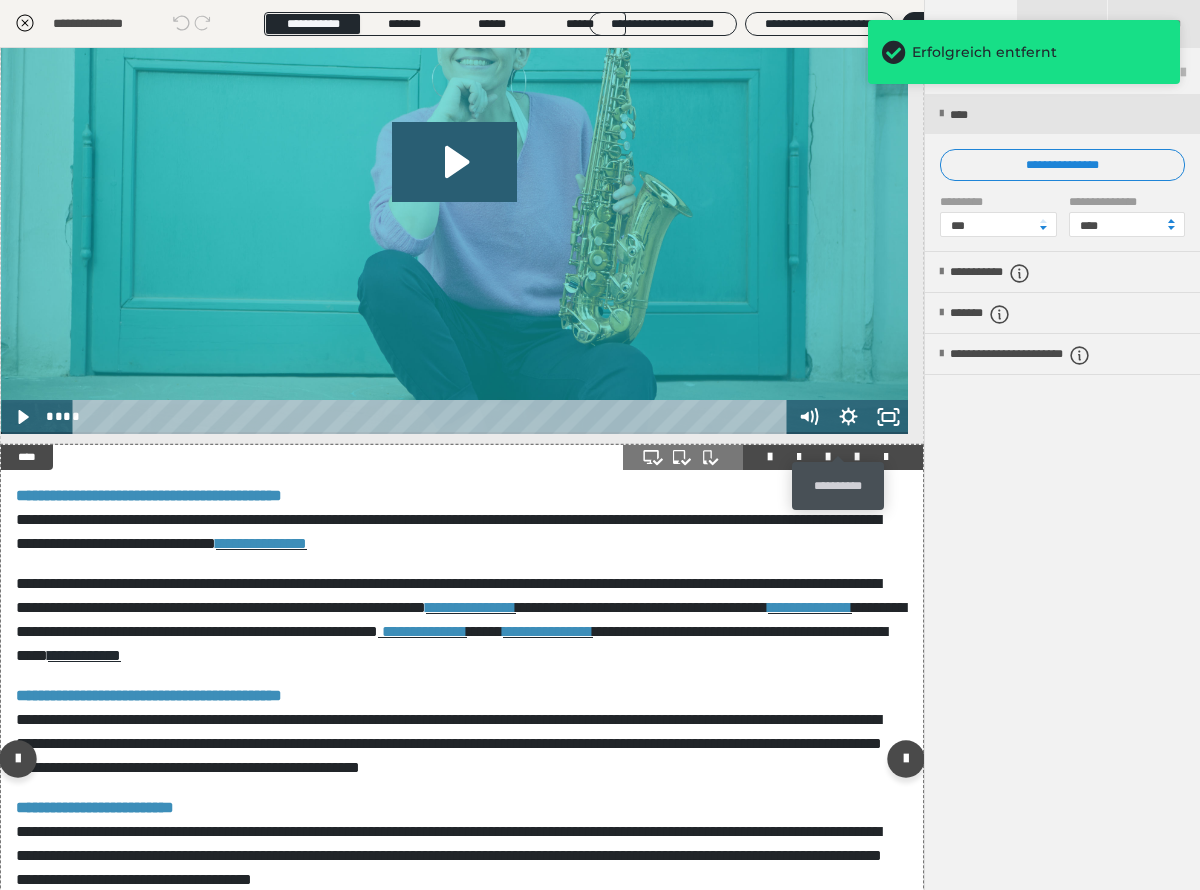 click at bounding box center [857, 457] 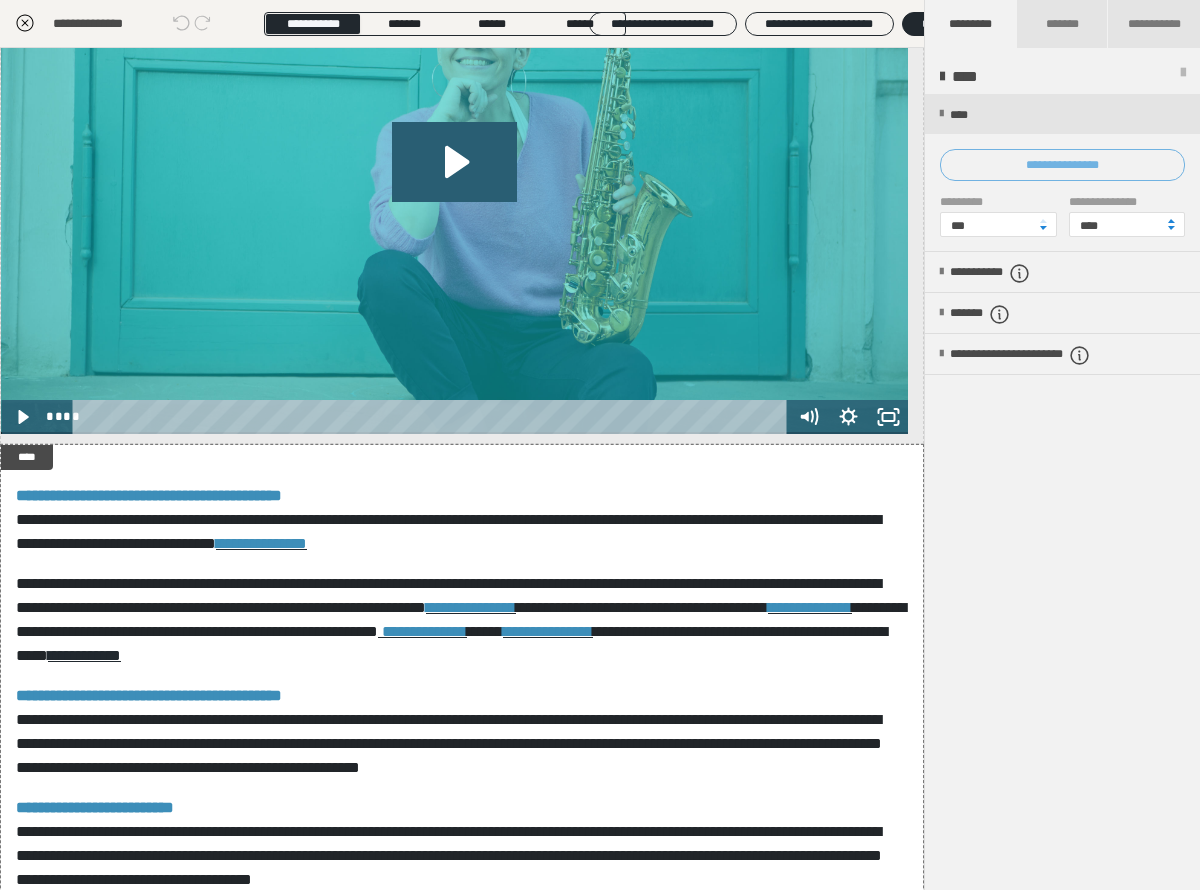 click on "**********" at bounding box center [1062, 165] 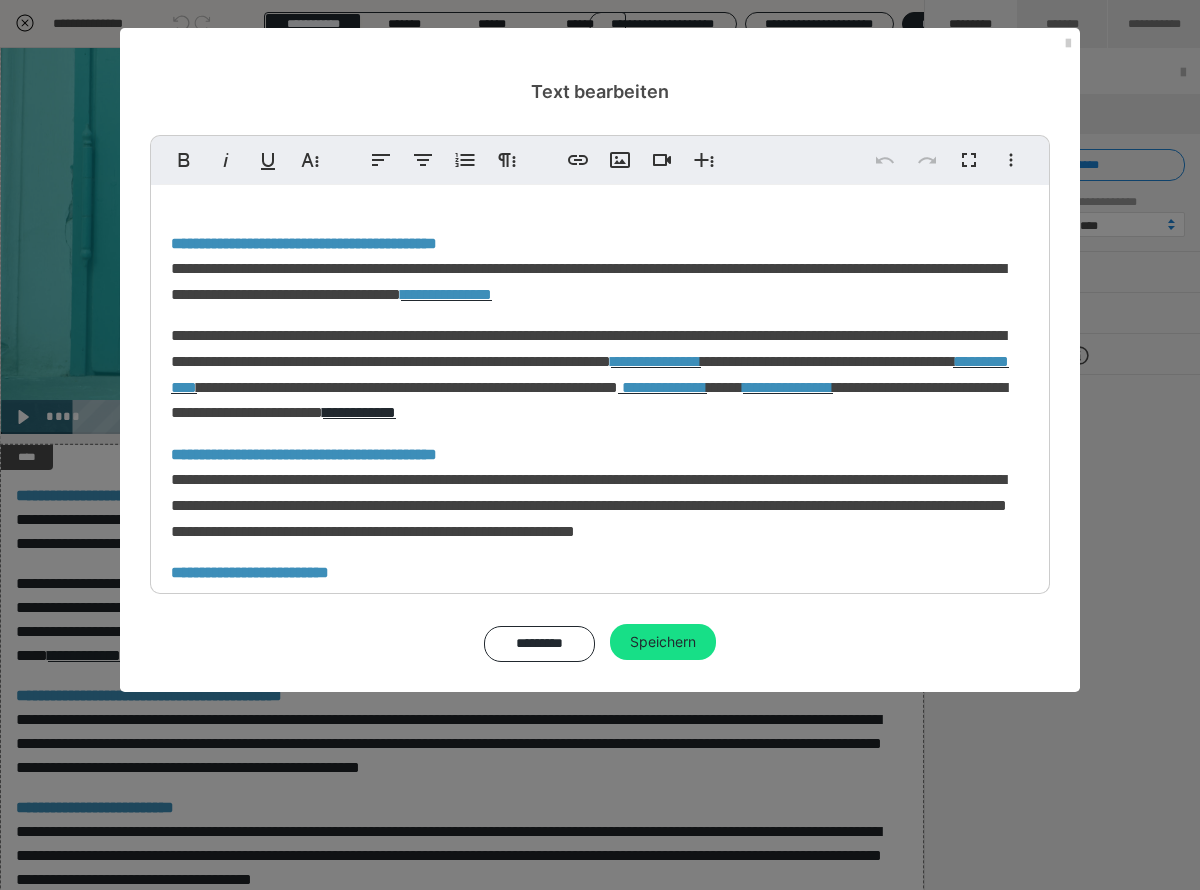 click on "**********" at bounding box center [600, 539] 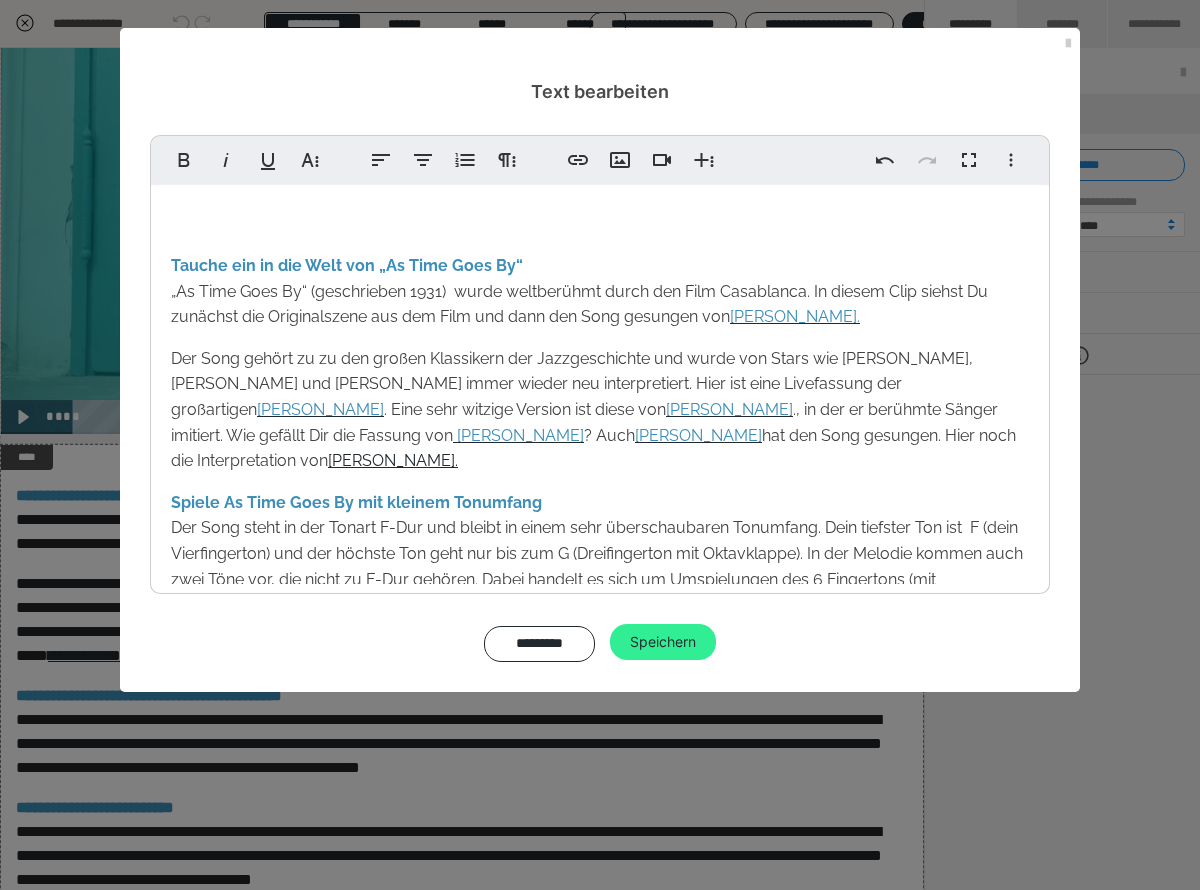click on "Speichern" at bounding box center [663, 642] 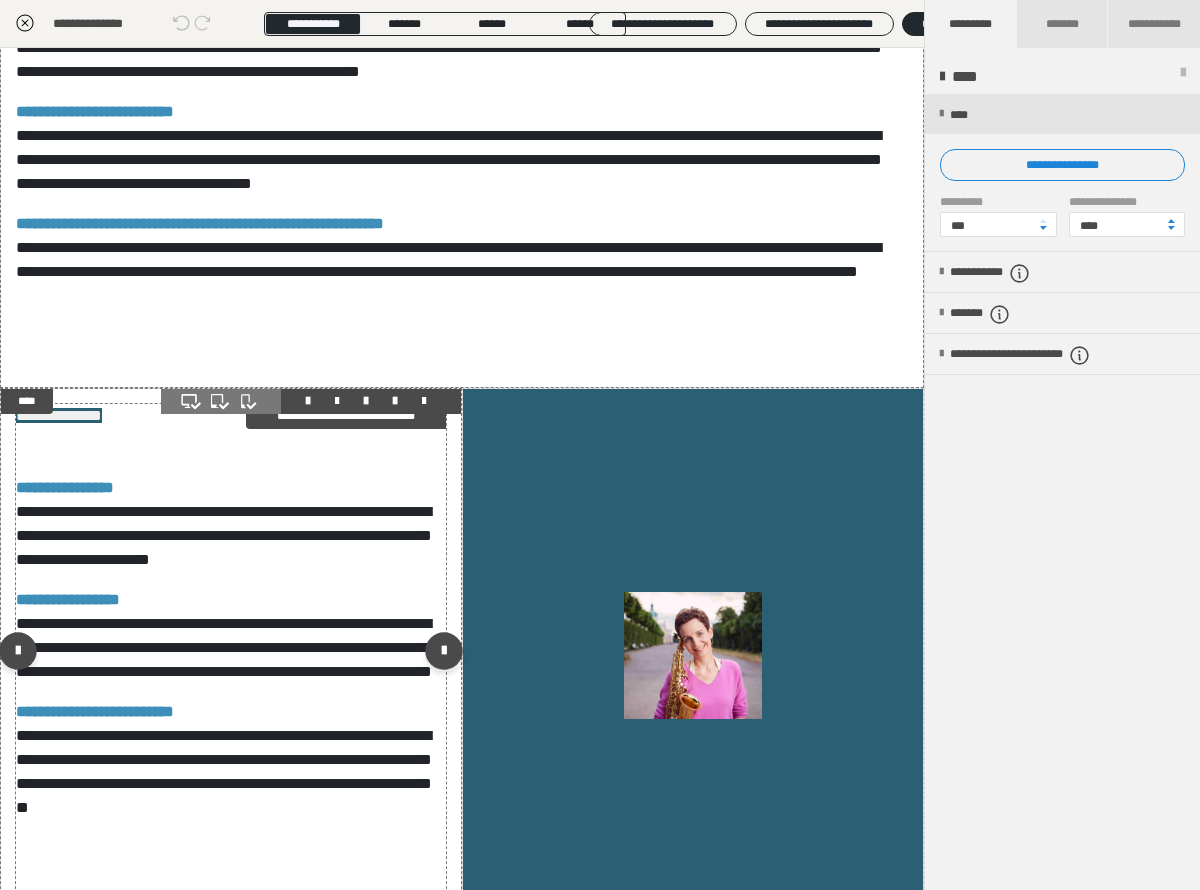 scroll, scrollTop: 1044, scrollLeft: 0, axis: vertical 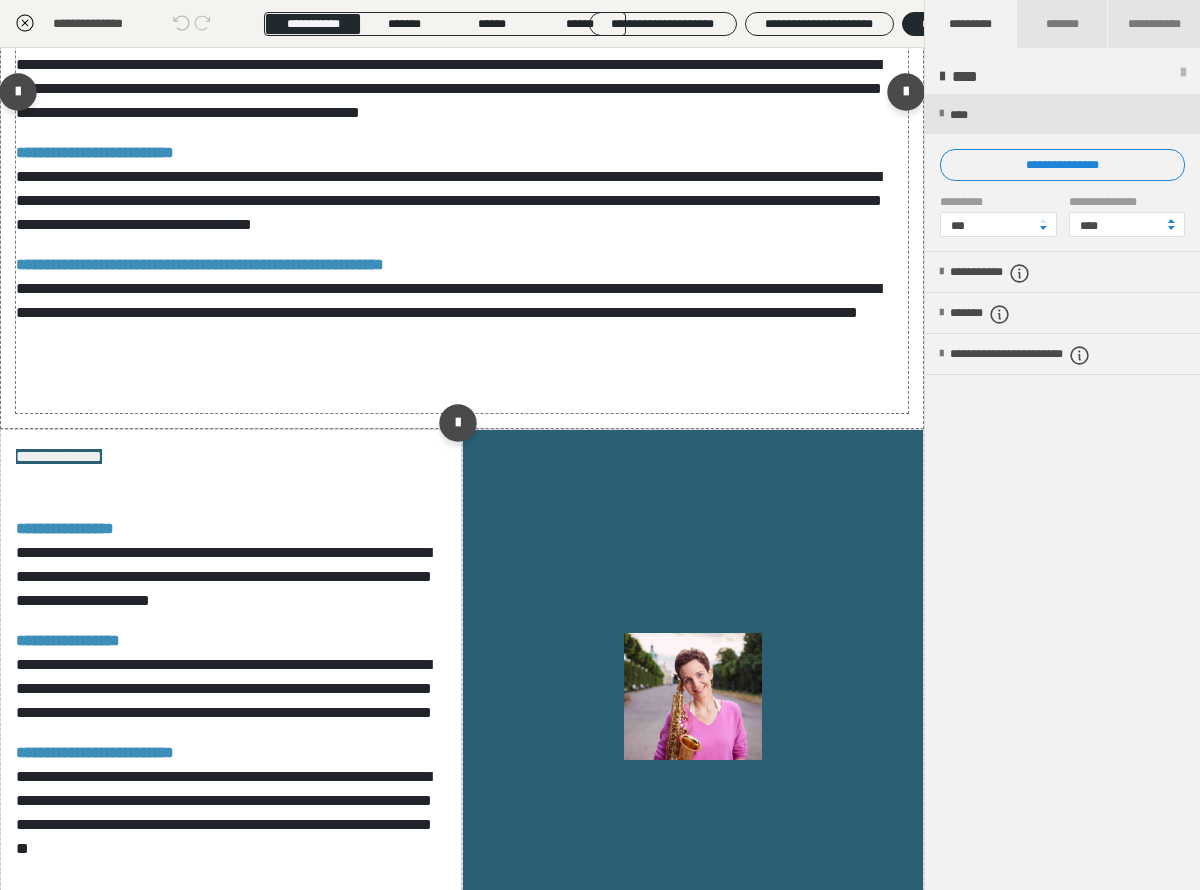 click on "**********" at bounding box center [462, 97] 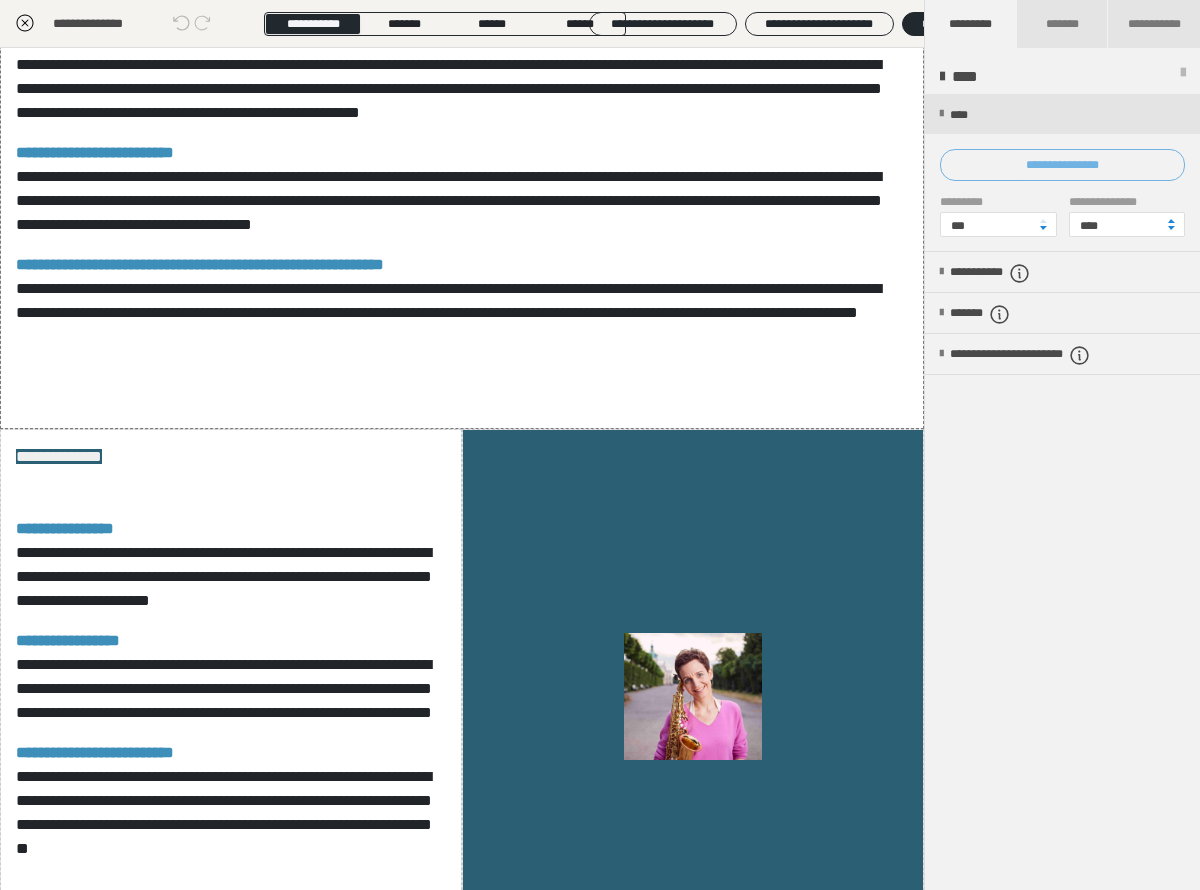 click on "**********" at bounding box center [1062, 165] 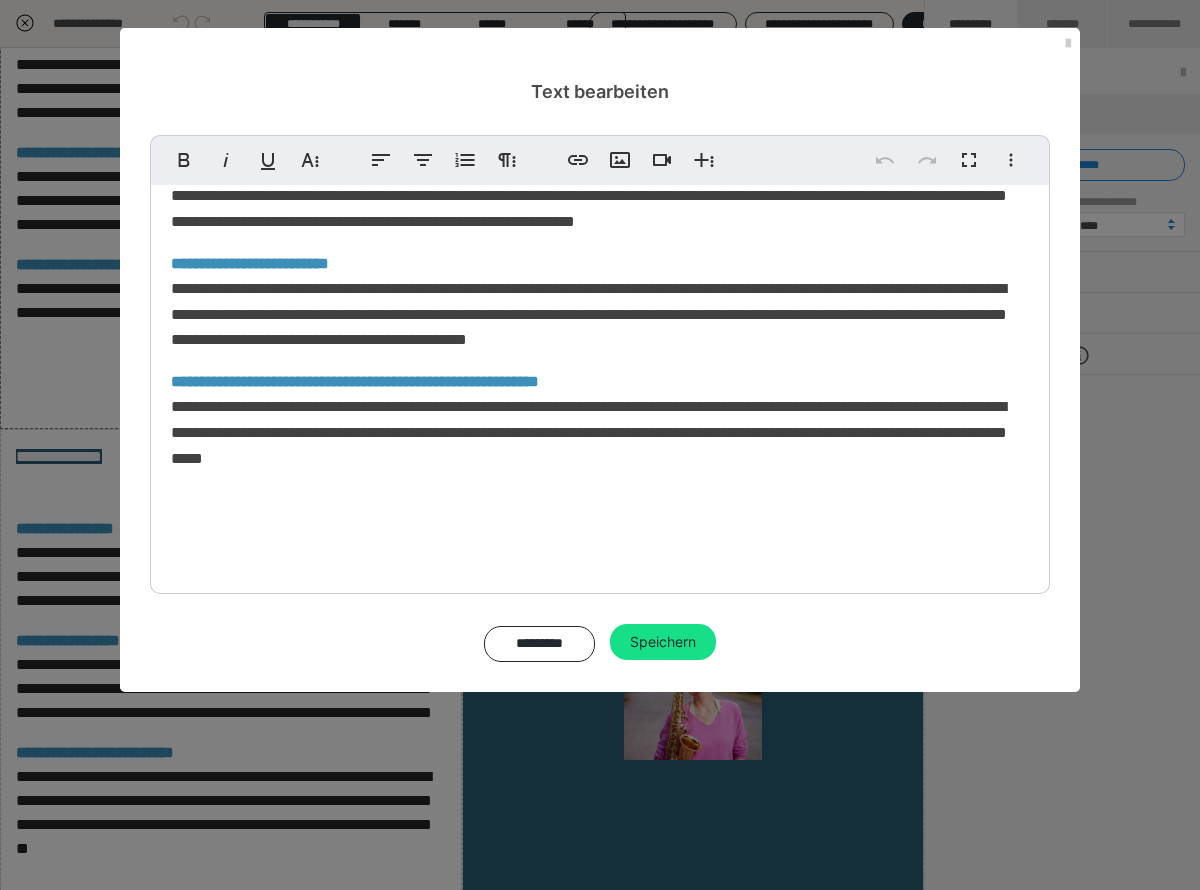 scroll, scrollTop: 383, scrollLeft: 0, axis: vertical 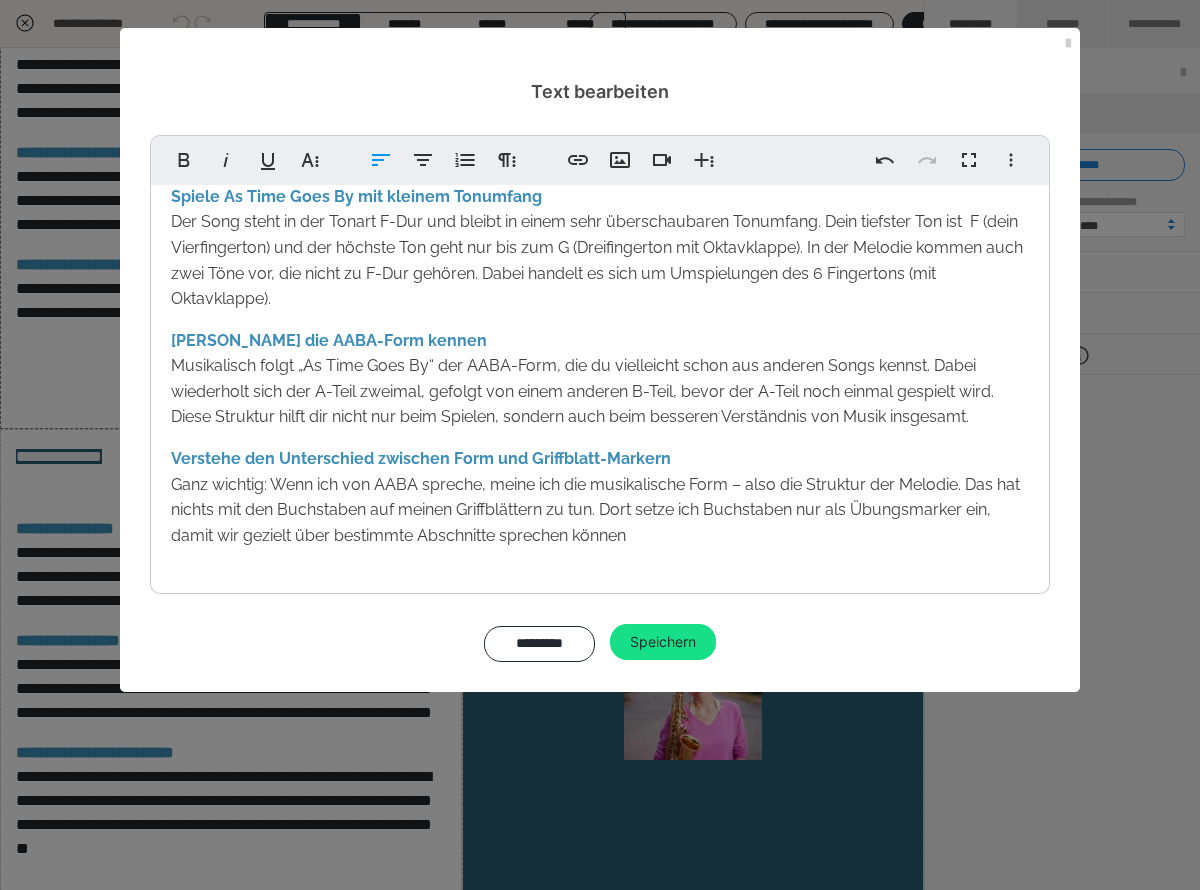 type 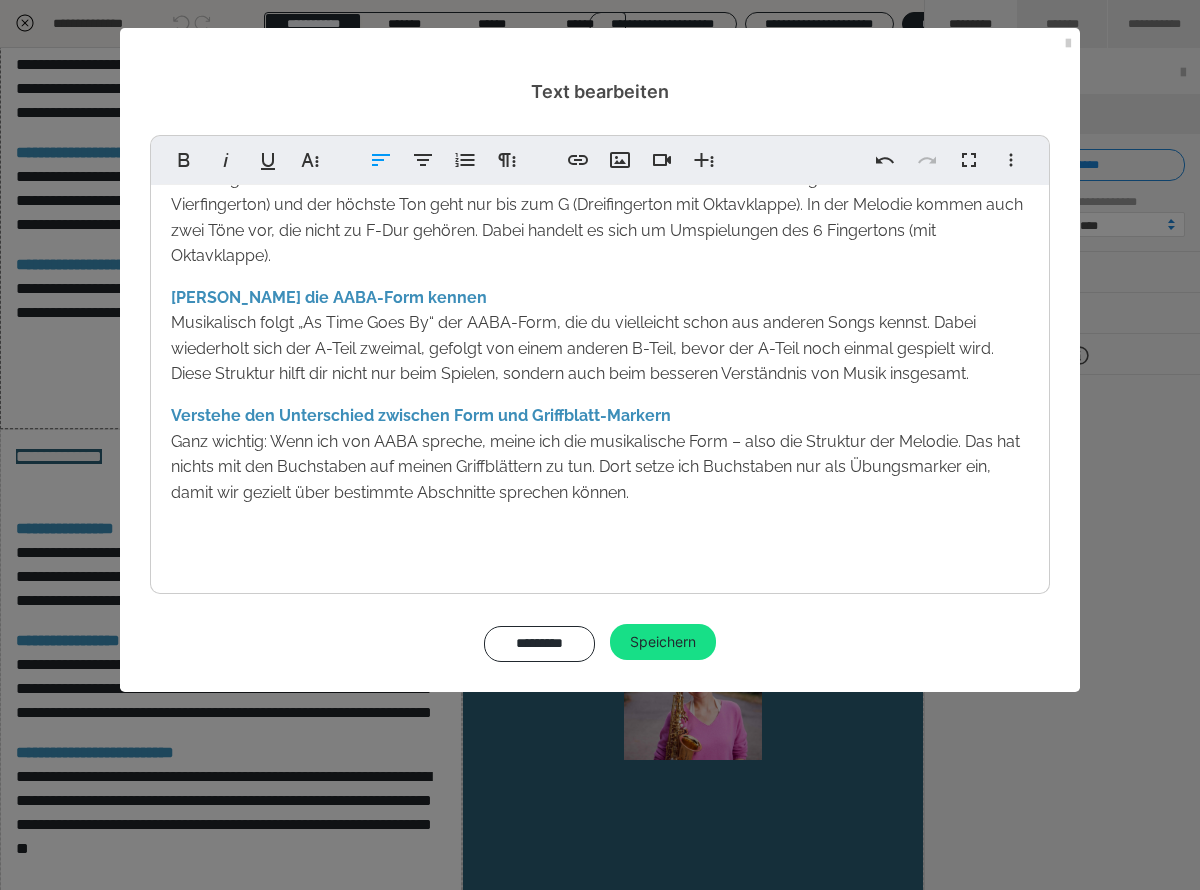 scroll, scrollTop: 375, scrollLeft: 0, axis: vertical 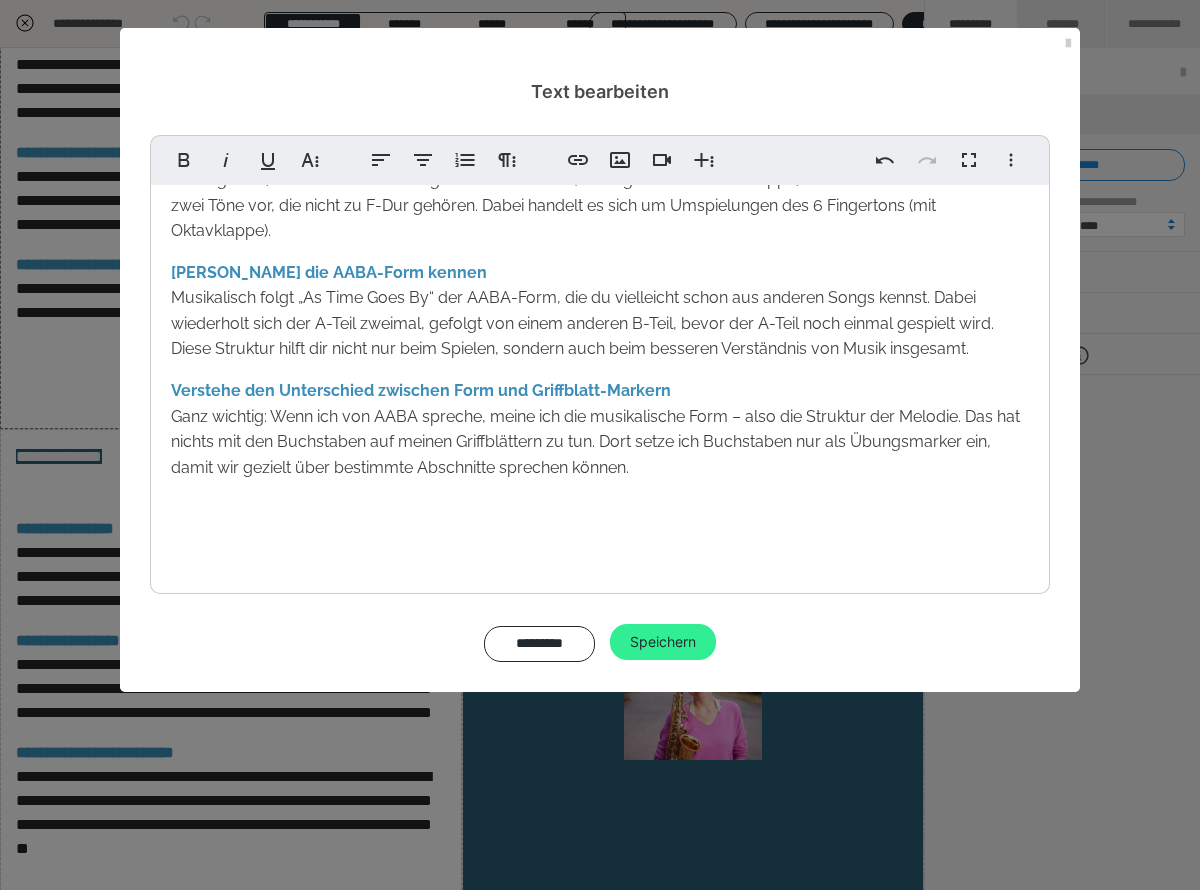 click on "Speichern" at bounding box center [663, 642] 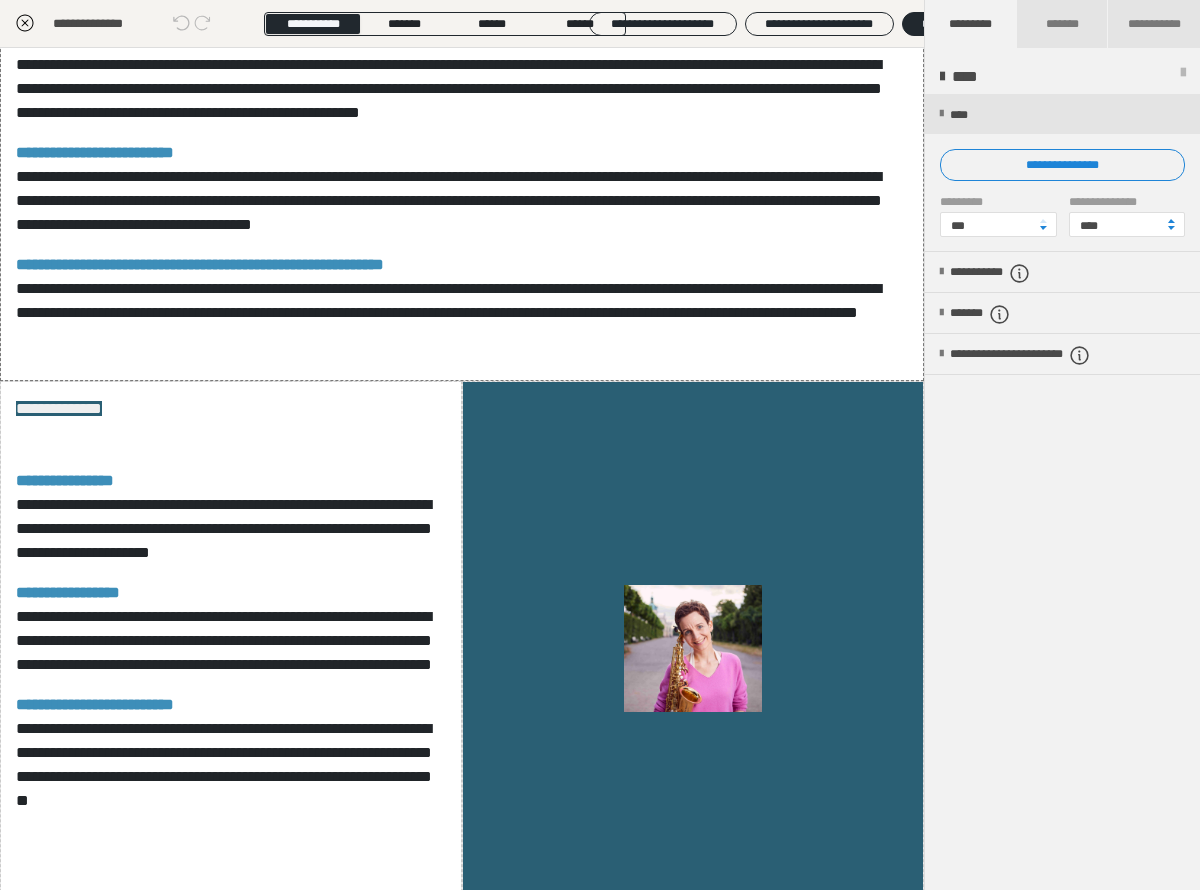 click 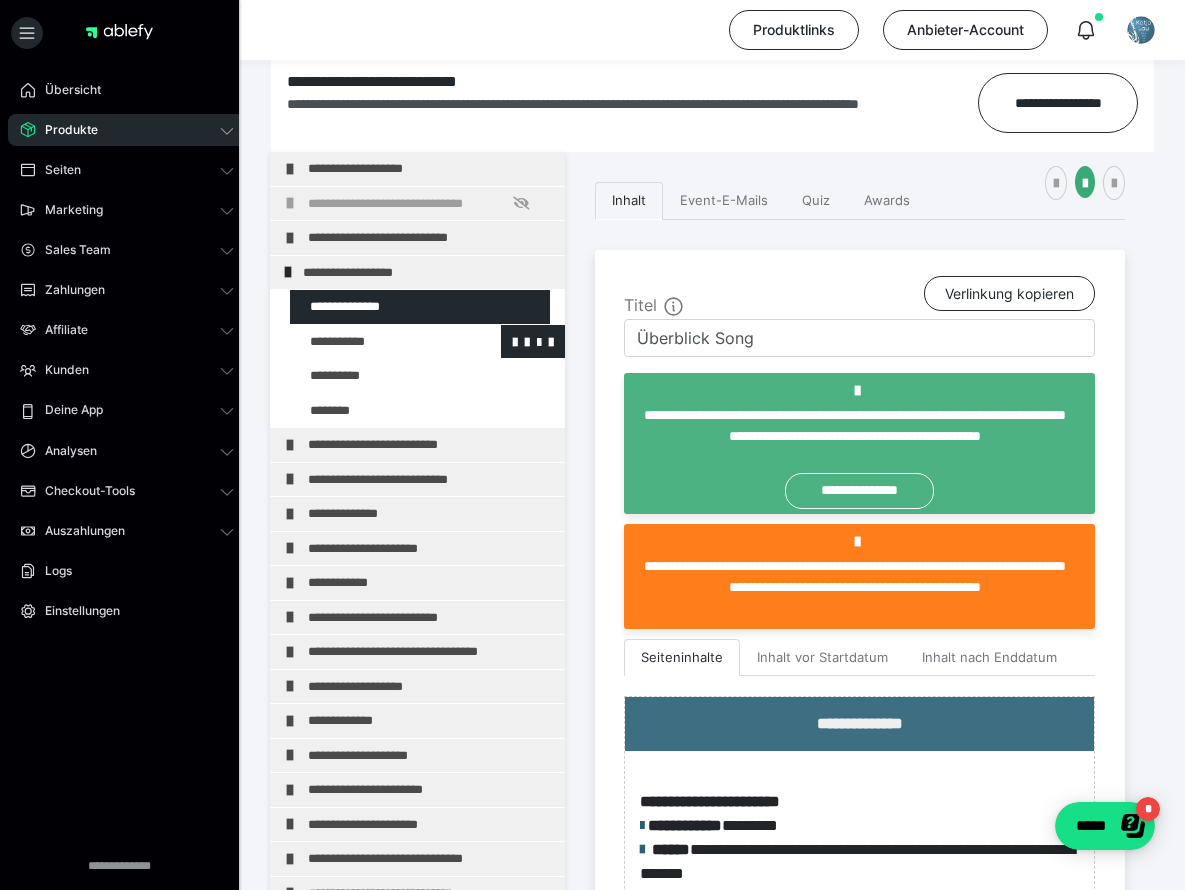 click at bounding box center [375, 342] 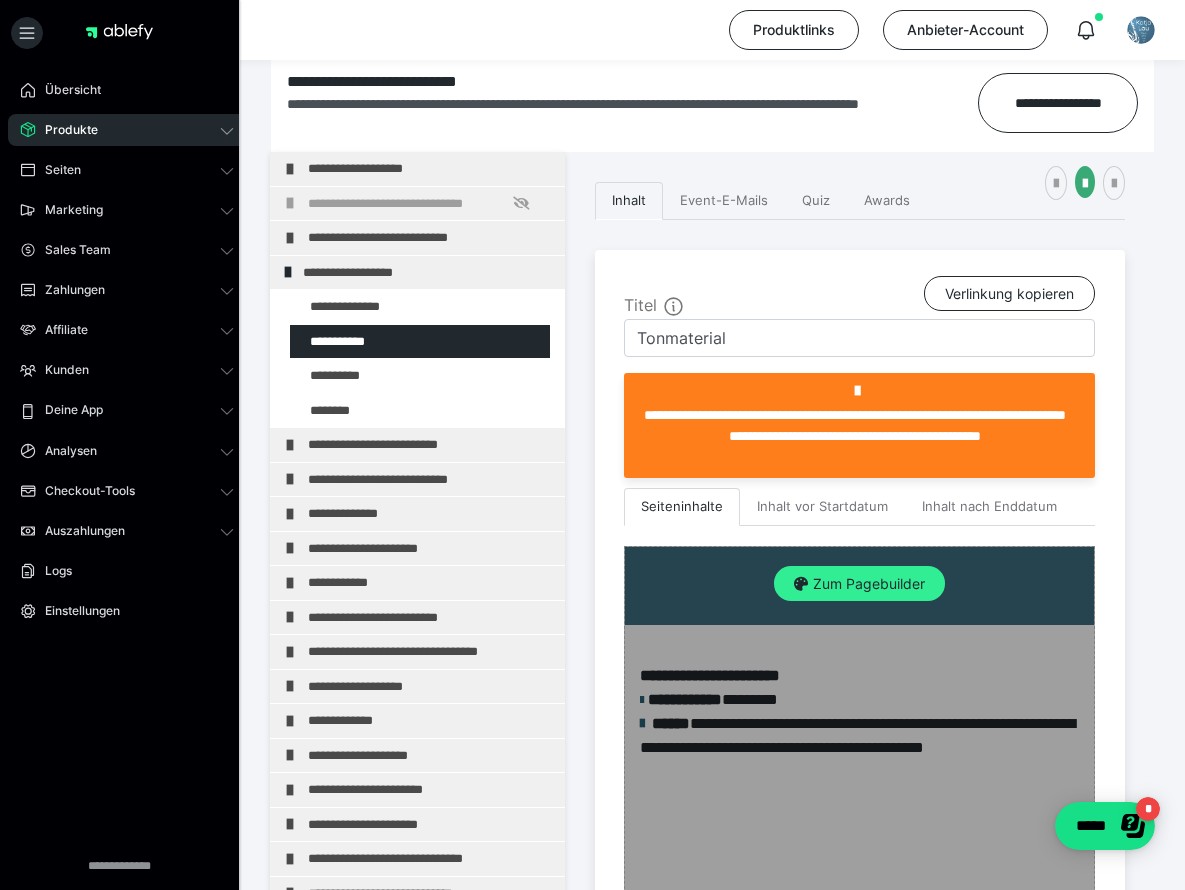 click on "Zum Pagebuilder" at bounding box center (859, 584) 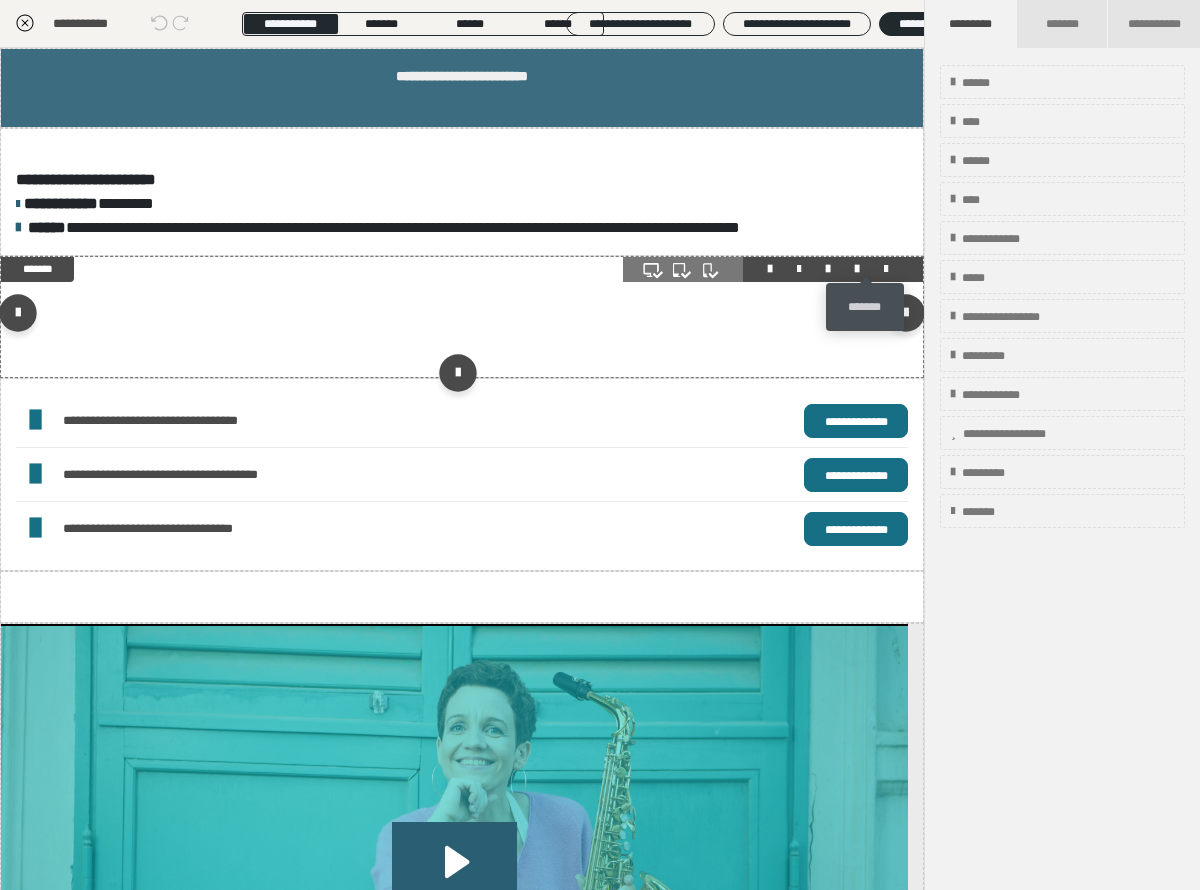 click at bounding box center [886, 269] 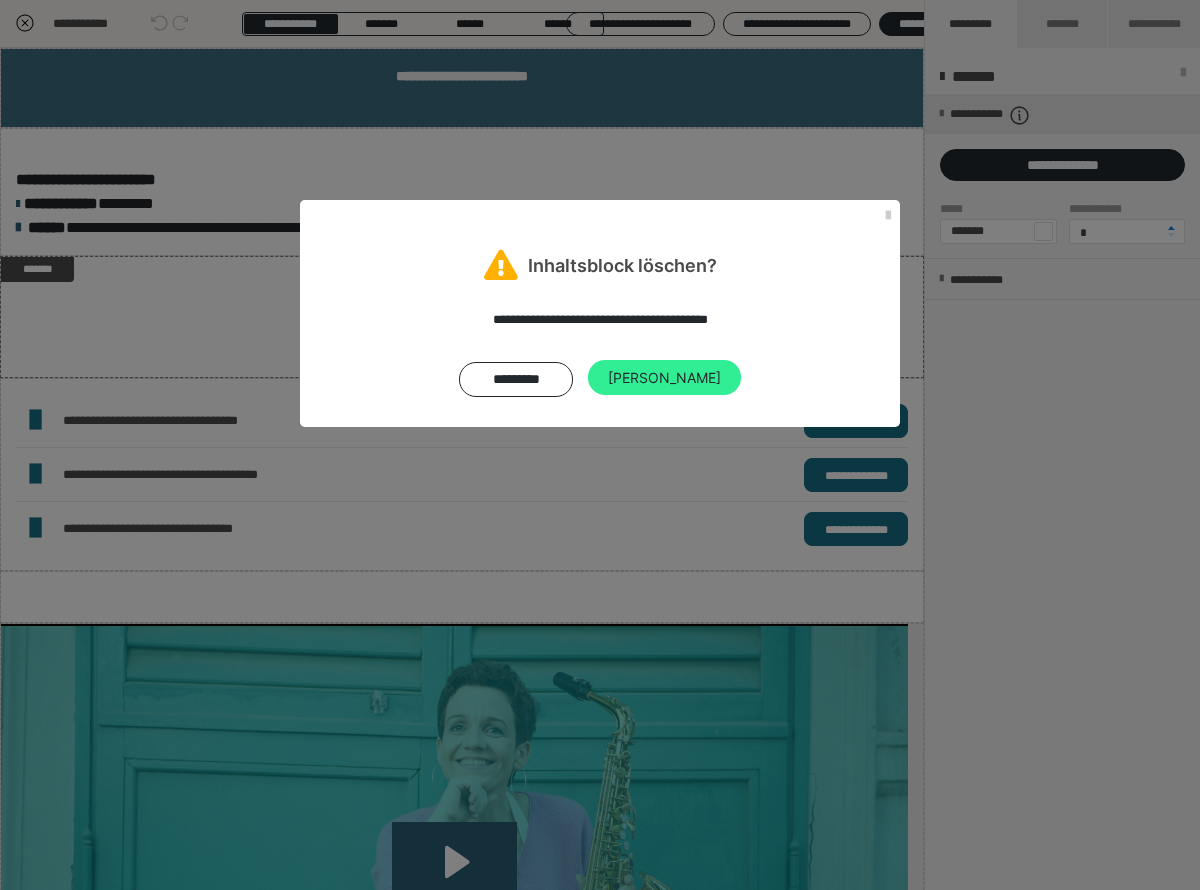 click on "Ja" at bounding box center [664, 378] 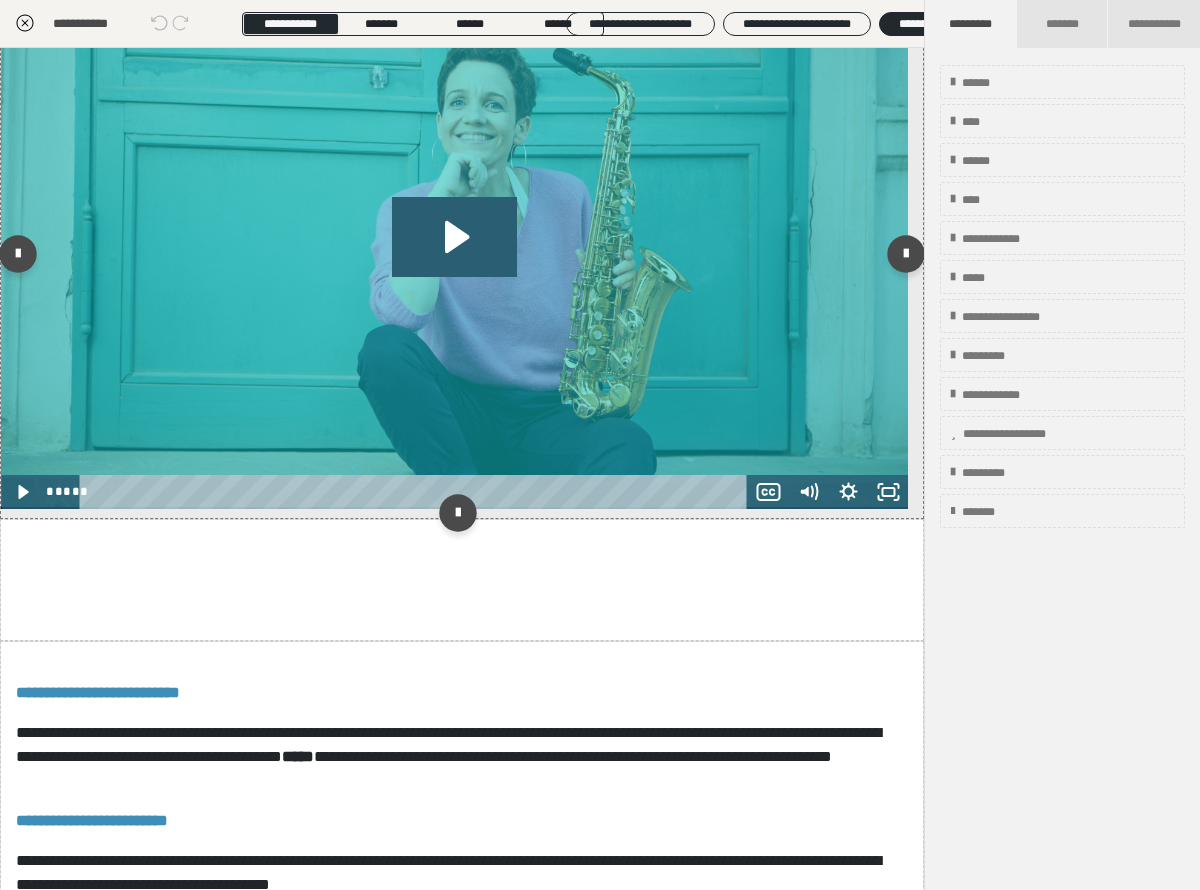 scroll, scrollTop: 504, scrollLeft: 0, axis: vertical 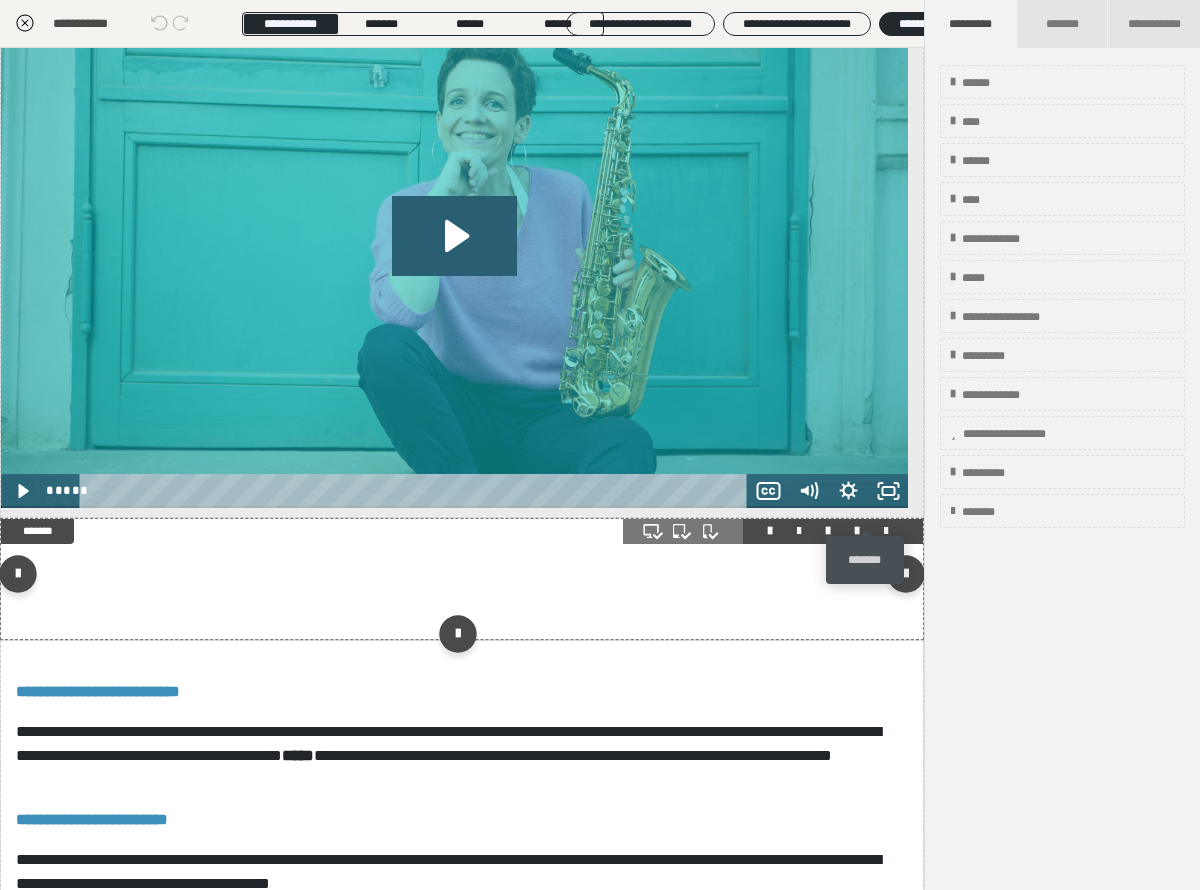 click at bounding box center [886, 531] 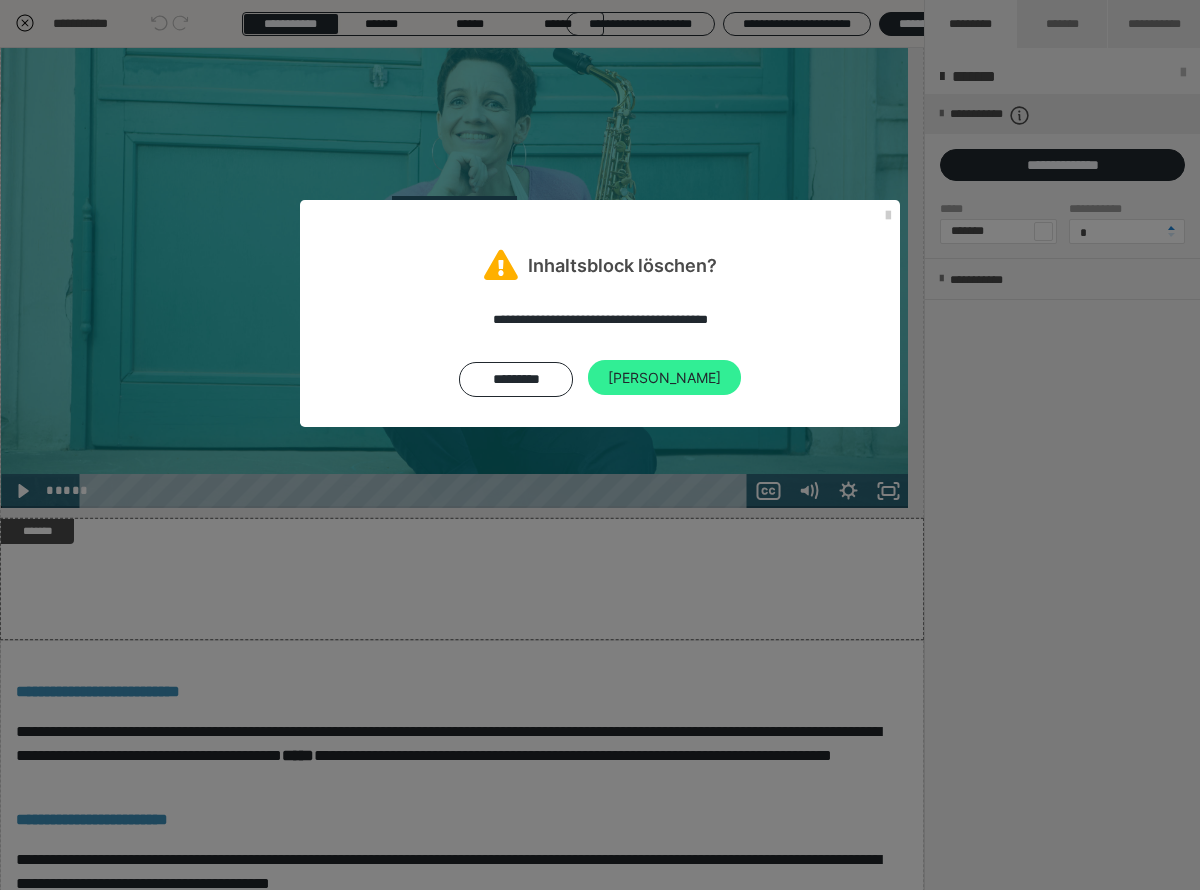 click on "Ja" at bounding box center (664, 378) 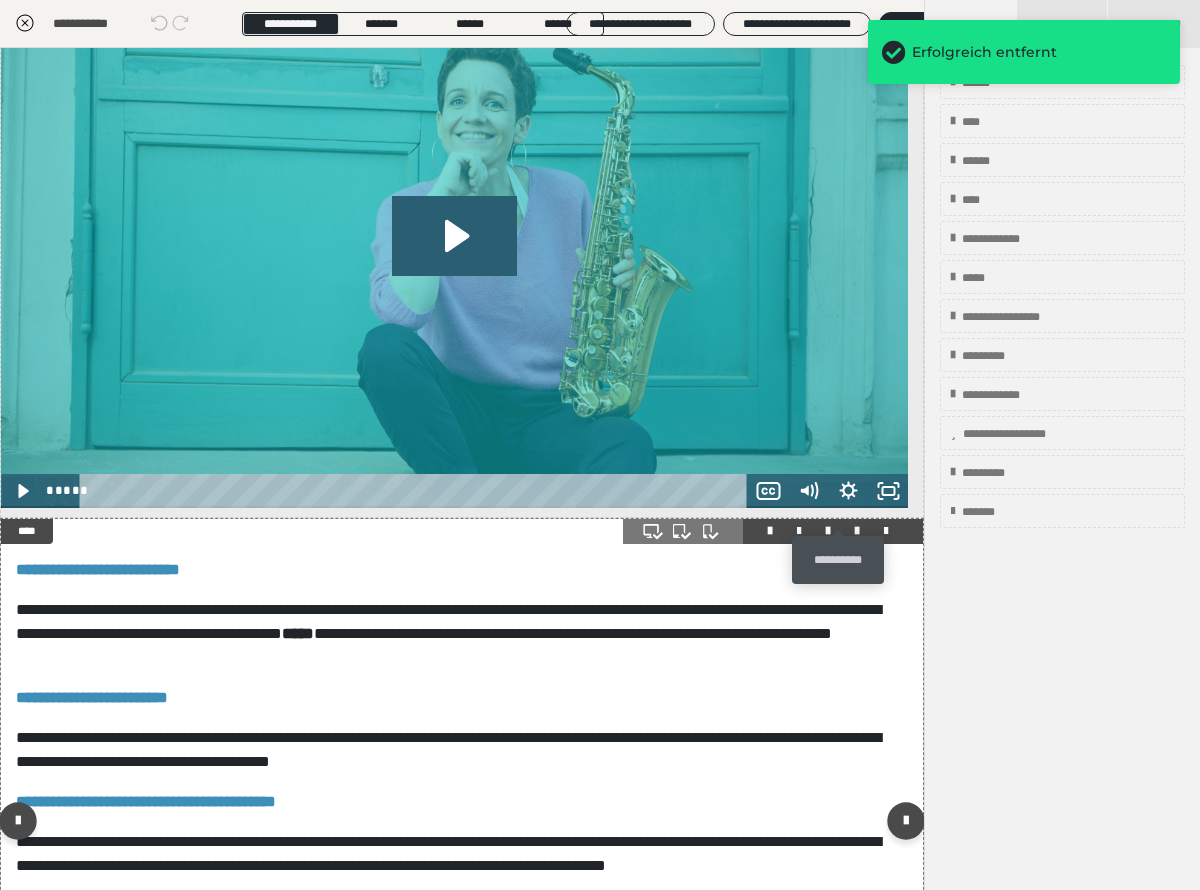 click at bounding box center [857, 531] 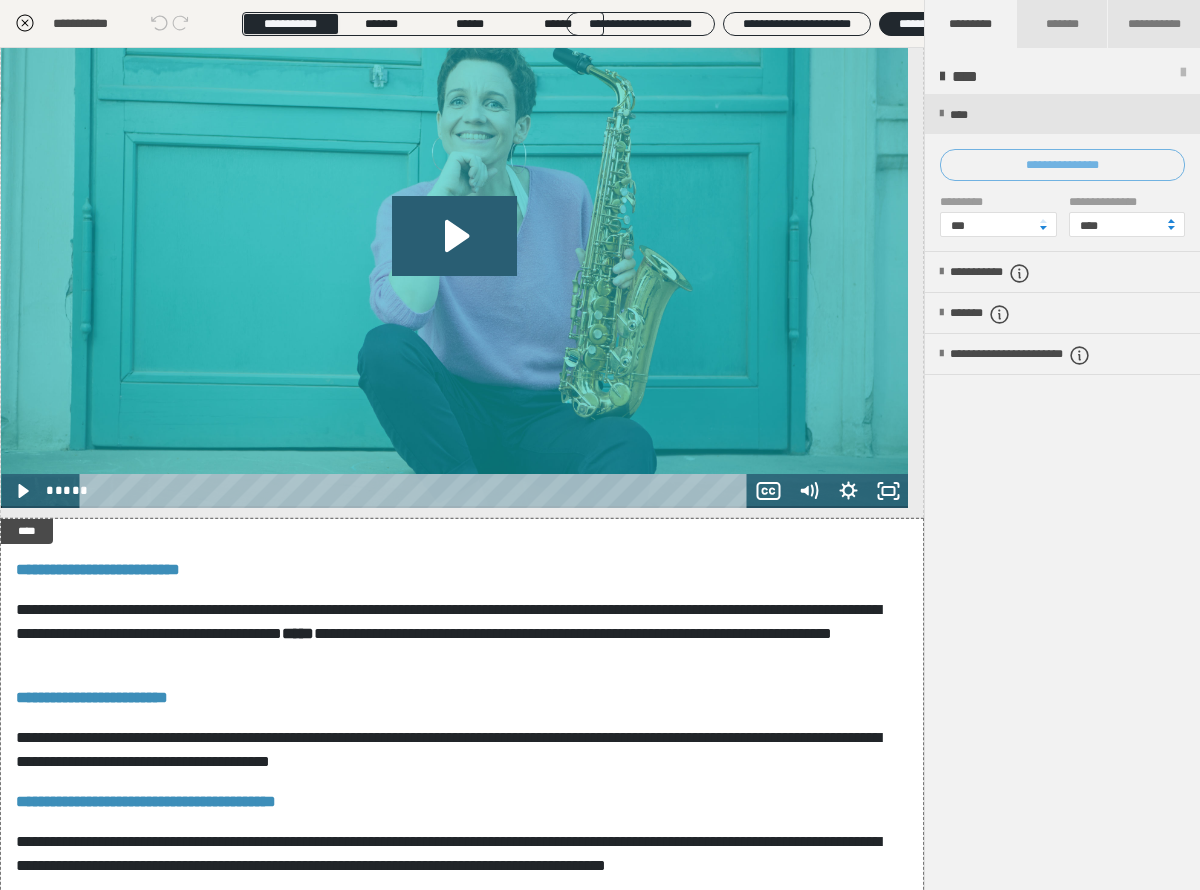 click on "**********" at bounding box center (1062, 165) 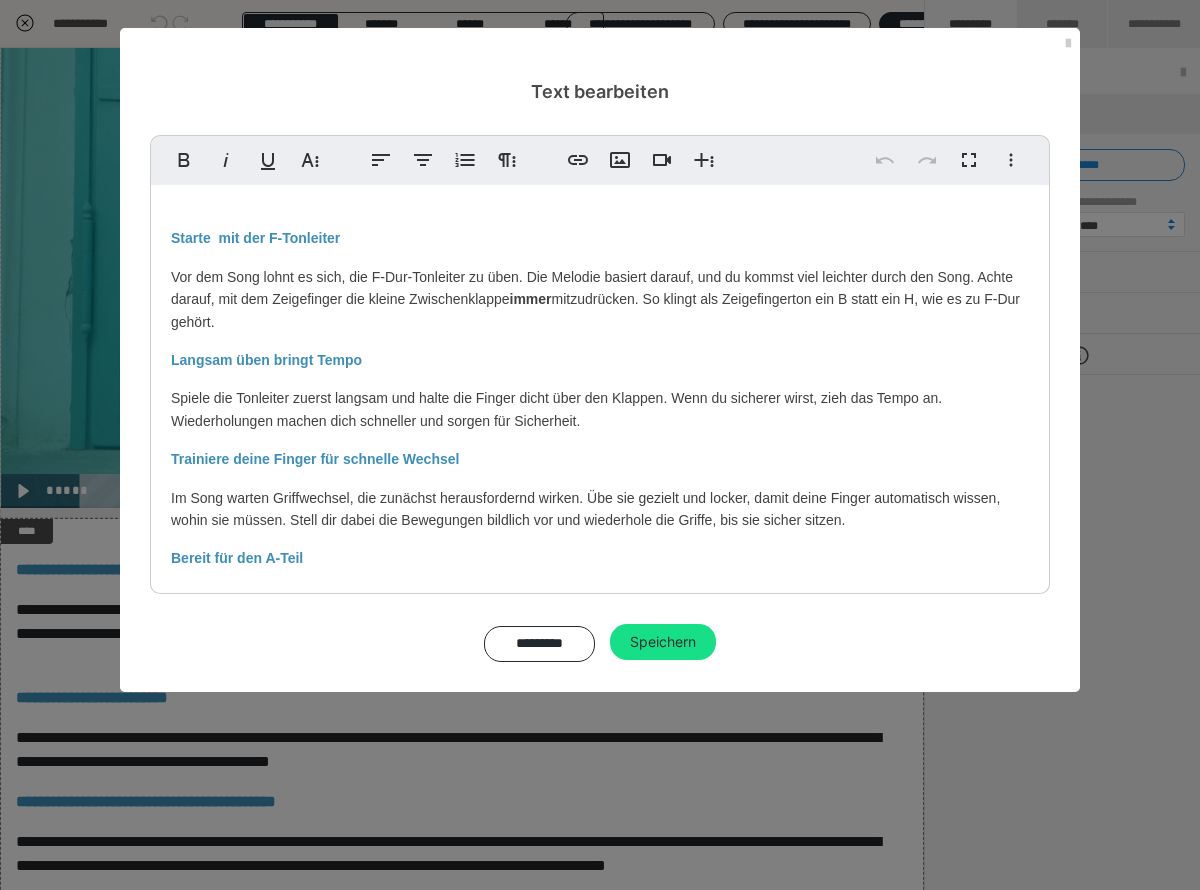 click on "Starte  mit der F-Tonleiter Vor dem Song lohnt es sich, die F-Dur-Tonleiter zu üben. Die Melodie basiert darauf, und du kommst viel leichter durch den Song. Achte darauf, mit dem Zeigefinger die kleine Zwischenklappe  immer  mitzudrücken. So klingt als Zeigefingerton ein B statt ein H, wie es zu F-Dur gehört.  Langsam üben bringt Tempo Spiele die Tonleiter zuerst langsam und halte die Finger dicht über den Klappen. Wenn du sicherer wirst, zieh das Tempo an. Wiederholungen machen dich schneller und sorgen für Sicherheit. Trainiere deine Finger für schnelle Wechsel Im Song warten Griffwechsel, die zunächst herausfordernd wirken. Übe sie gezielt und locker, damit deine Finger automatisch wissen, wohin sie müssen. Stell dir dabei die Bewegungen bildlich vor und wiederhole die Griffe, bis sie sicher sitzen. Bereit für den A-Teil Diese Übungen bereiten dich perfekt auf den A-Teil vor, der viel mit Tonleiterbewegungen arbeitet. Bleib dran und wiederhole die Passagen regelmäßig." at bounding box center [600, 472] 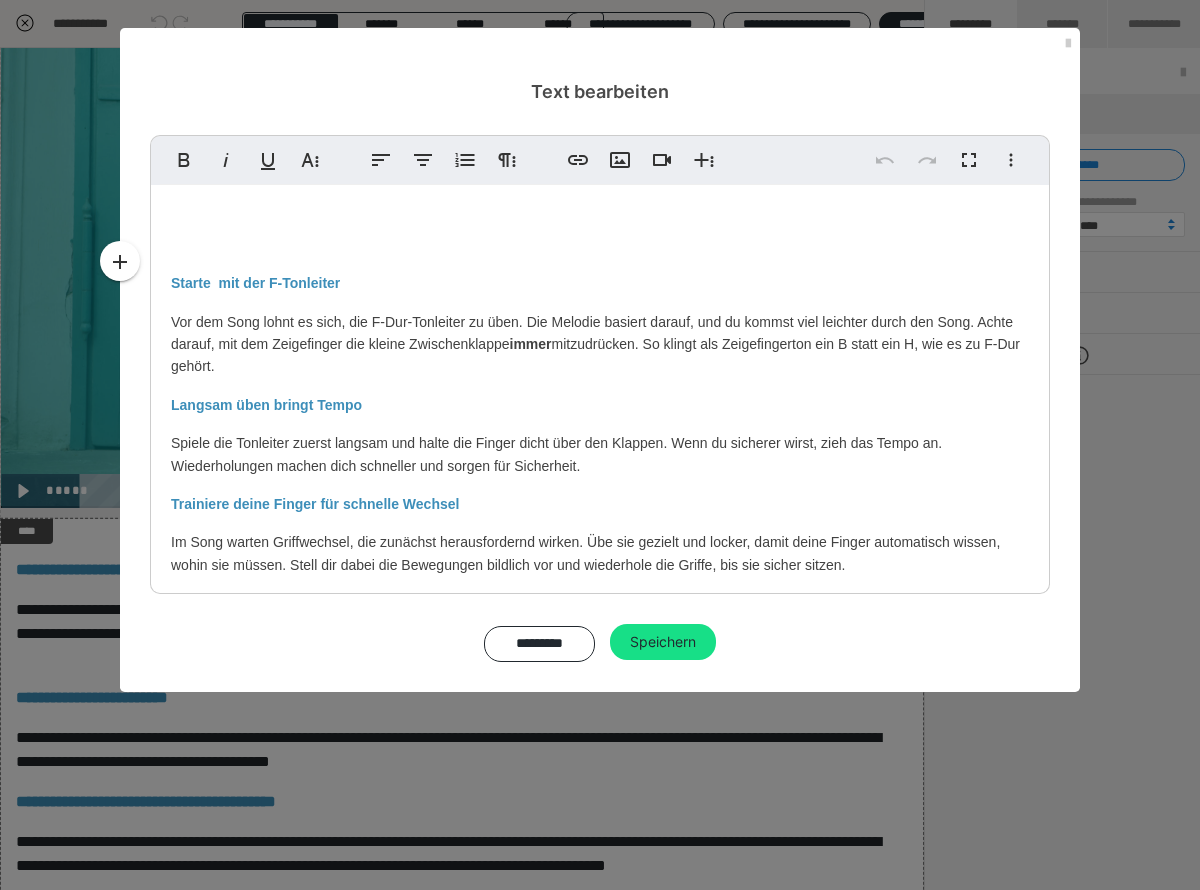 click on "Starte  mit der F-Tonleiter Vor dem Song lohnt es sich, die F-Dur-Tonleiter zu üben. Die Melodie basiert darauf, und du kommst viel leichter durch den Song. Achte darauf, mit dem Zeigefinger die kleine Zwischenklappe  immer  mitzudrücken. So klingt als Zeigefingerton ein B statt ein H, wie es zu F-Dur gehört.  Langsam üben bringt Tempo Spiele die Tonleiter zuerst langsam und halte die Finger dicht über den Klappen. Wenn du sicherer wirst, zieh das Tempo an. Wiederholungen machen dich schneller und sorgen für Sicherheit. Trainiere deine Finger für schnelle Wechsel Im Song warten Griffwechsel, die zunächst herausfordernd wirken. Übe sie gezielt und locker, damit deine Finger automatisch wissen, wohin sie müssen. Stell dir dabei die Bewegungen bildlich vor und wiederhole die Griffe, bis sie sicher sitzen. Bereit für den A-Teil Diese Übungen bereiten dich perfekt auf den A-Teil vor, der viel mit Tonleiterbewegungen arbeitet. Bleib dran und wiederhole die Passagen regelmäßig." at bounding box center [600, 494] 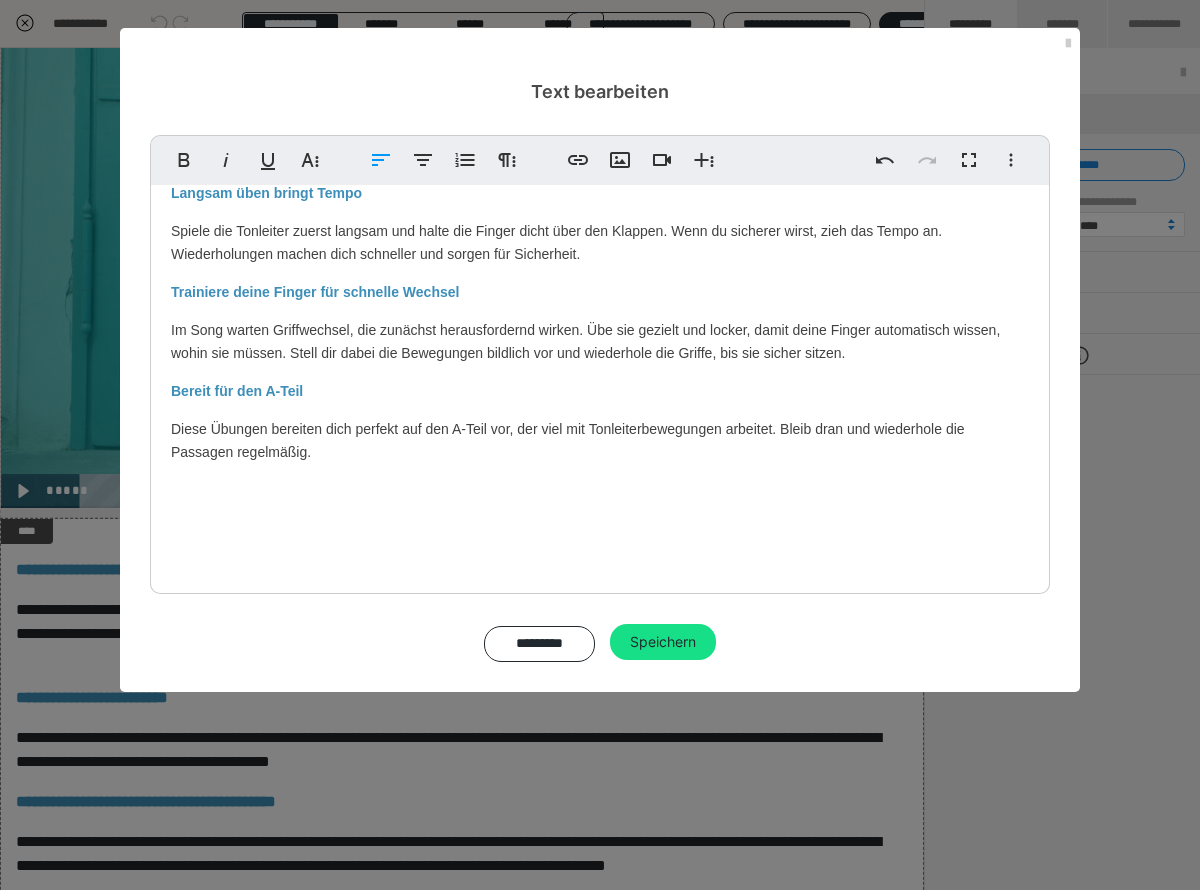 scroll, scrollTop: 220, scrollLeft: 0, axis: vertical 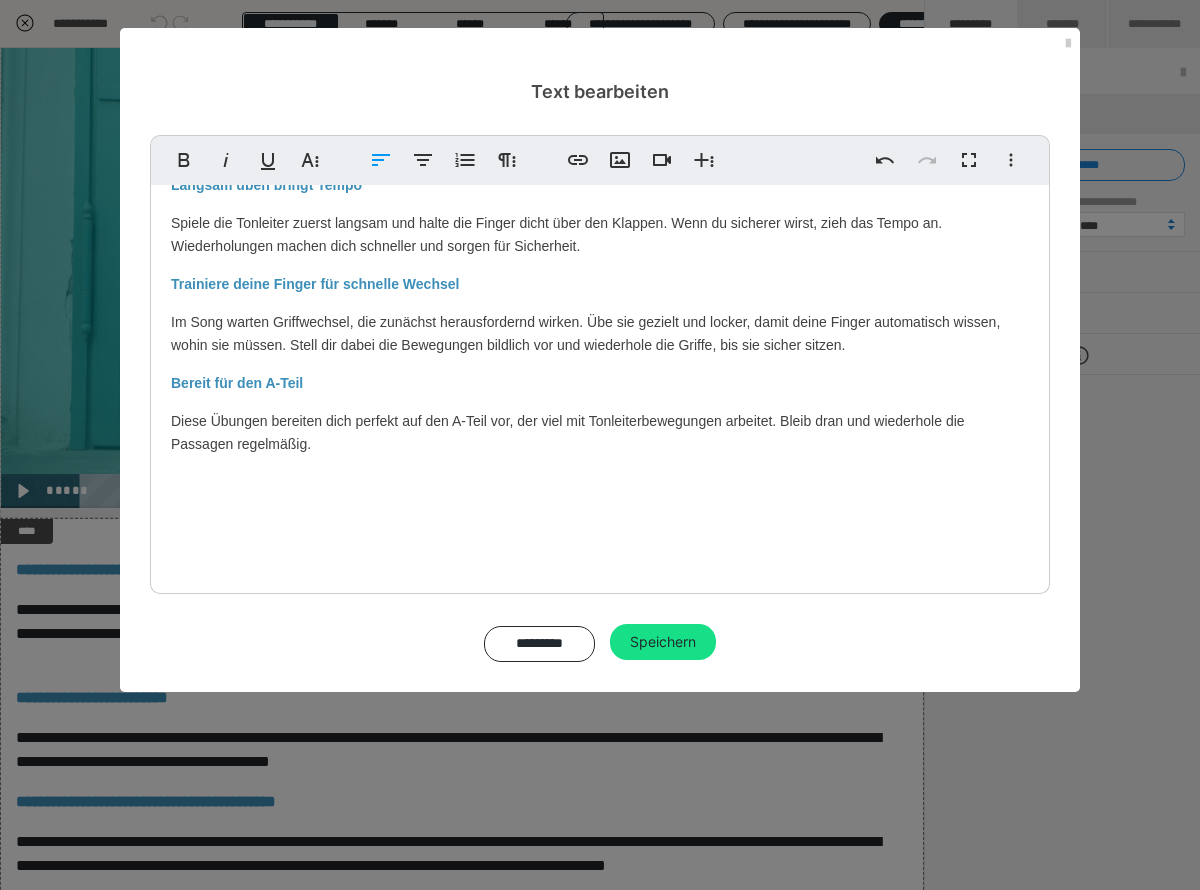 click on "Starte  mit der F-Tonleiter Vor dem Song lohnt es sich, die F-Dur-Tonleiter zu üben. Die Melodie basiert darauf, und du kommst viel leichter durch den Song. Achte darauf, mit dem Zeigefinger die kleine Zwischenklappe  immer  mitzudrücken. So klingt als Zeigefingerton ein B statt ein H, wie es zu F-Dur gehört.  Langsam üben bringt Tempo Spiele die Tonleiter zuerst langsam und halte die Finger dicht über den Klappen. Wenn du sicherer wirst, zieh das Tempo an. Wiederholungen machen dich schneller und sorgen für Sicherheit. Trainiere deine Finger für schnelle Wechsel Im Song warten Griffwechsel, die zunächst herausfordernd wirken. Übe sie gezielt und locker, damit deine Finger automatisch wissen, wohin sie müssen. Stell dir dabei die Bewegungen bildlich vor und wiederhole die Griffe, bis sie sicher sitzen. Bereit für den A-Teil Diese Übungen bereiten dich perfekt auf den A-Teil vor, der viel mit Tonleiterbewegungen arbeitet. Bleib dran und wiederhole die Passagen regelmäßig." at bounding box center [600, 274] 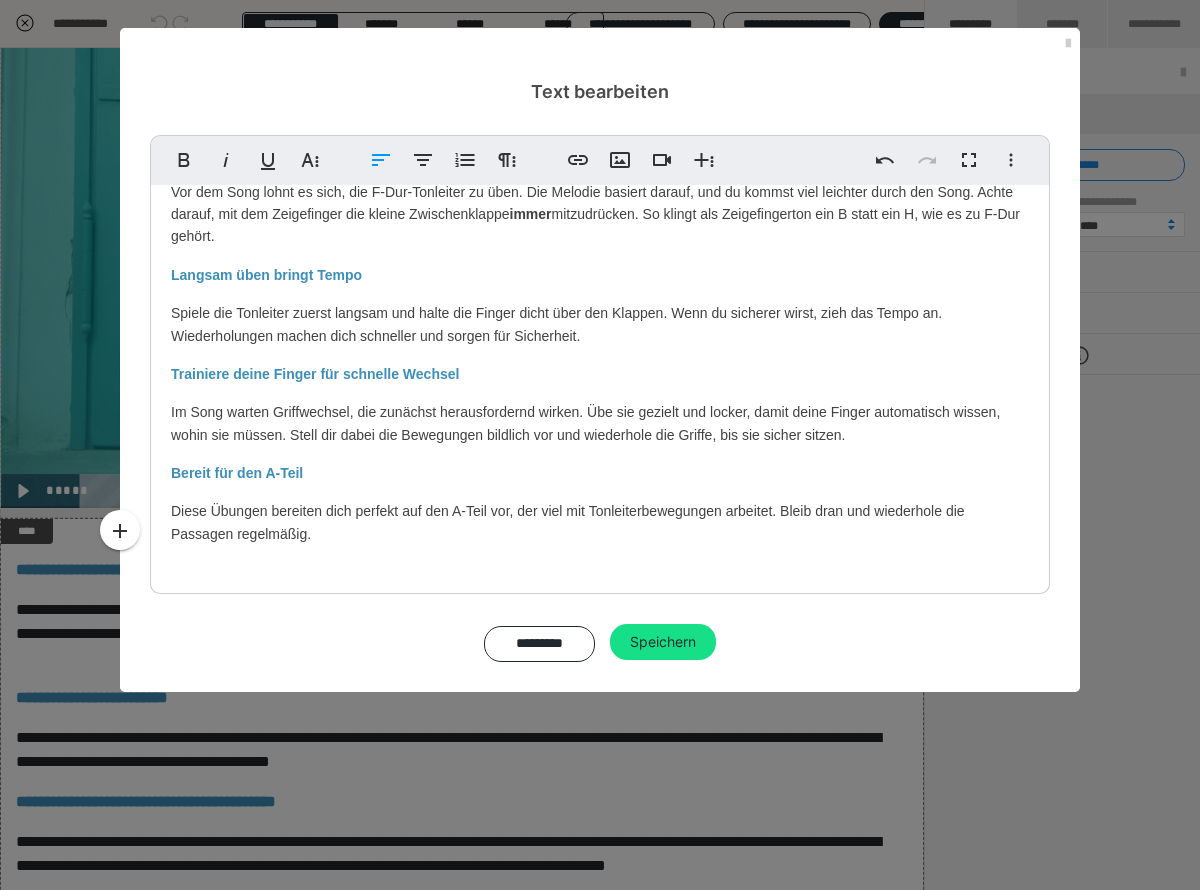 scroll, scrollTop: 169, scrollLeft: 0, axis: vertical 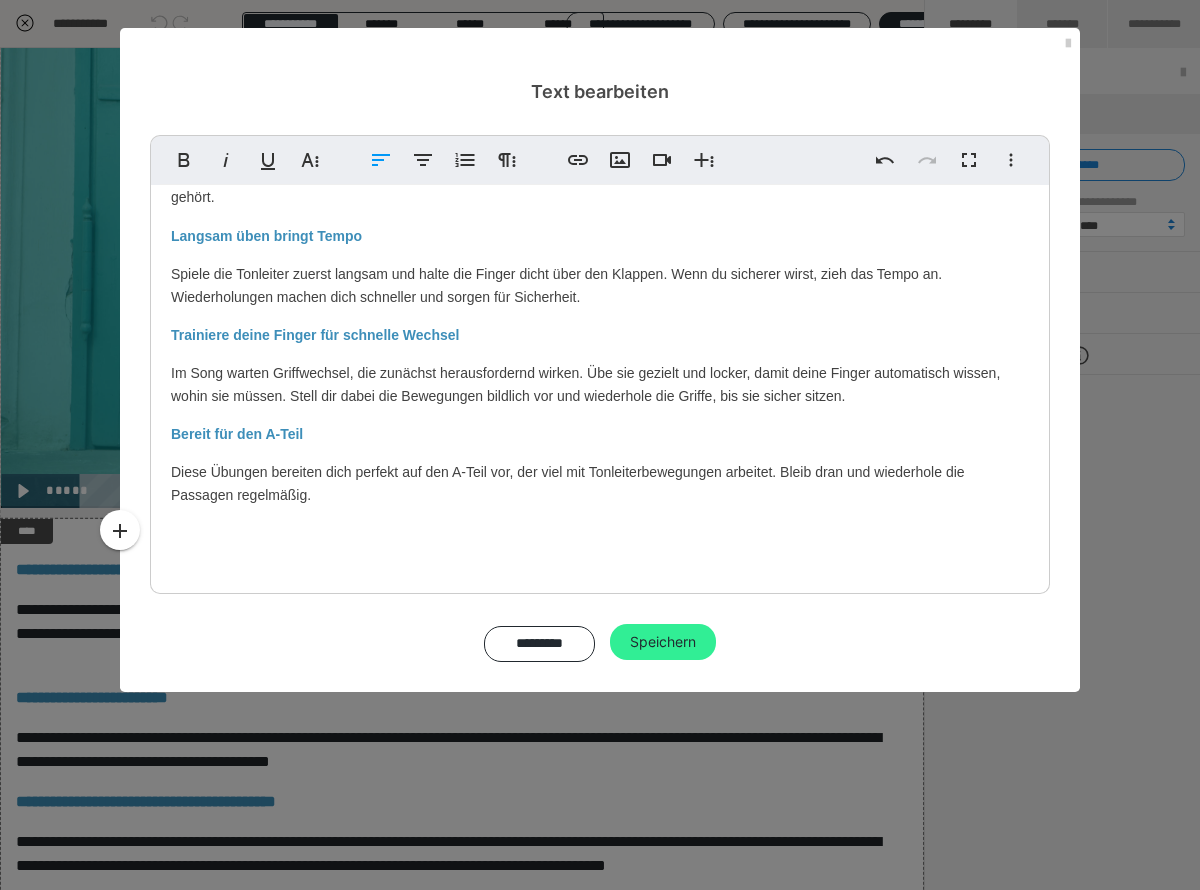 click on "Speichern" at bounding box center (663, 642) 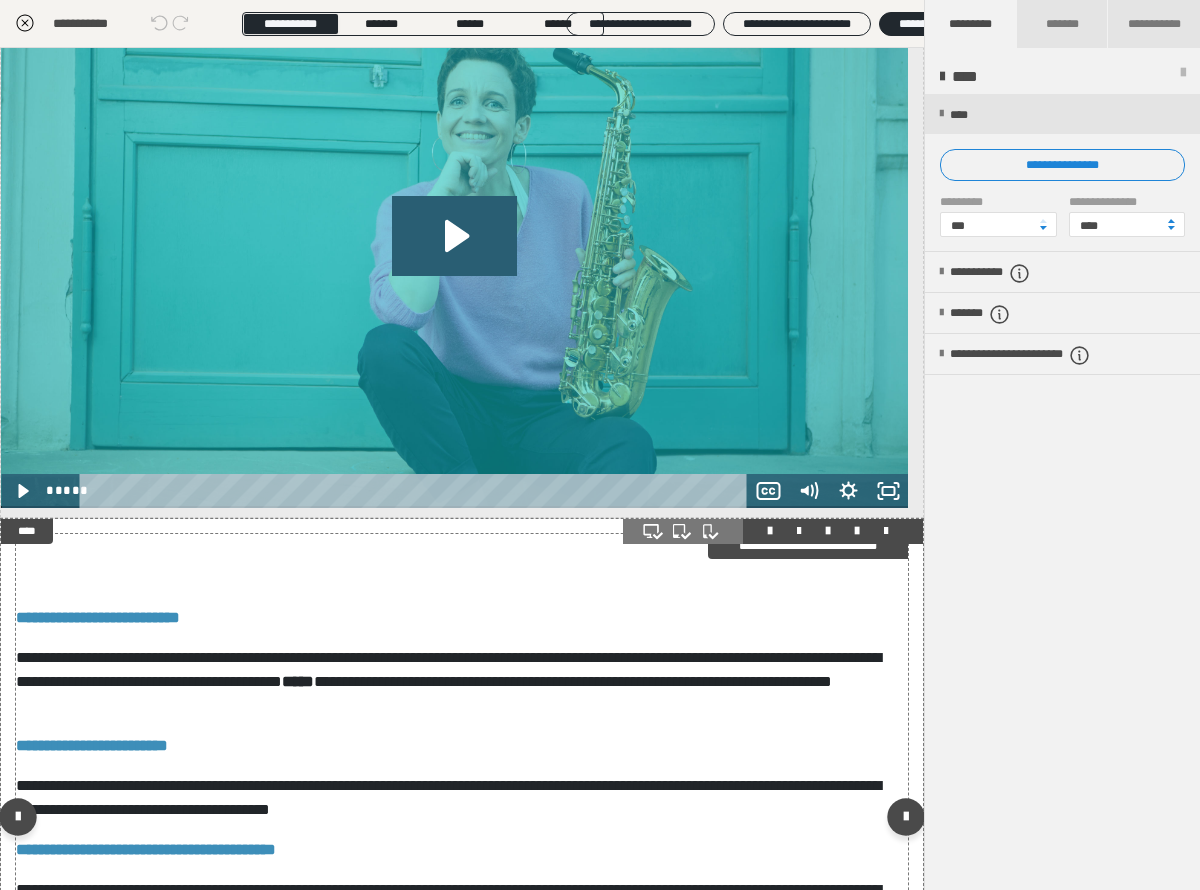 click on "**********" at bounding box center (462, 814) 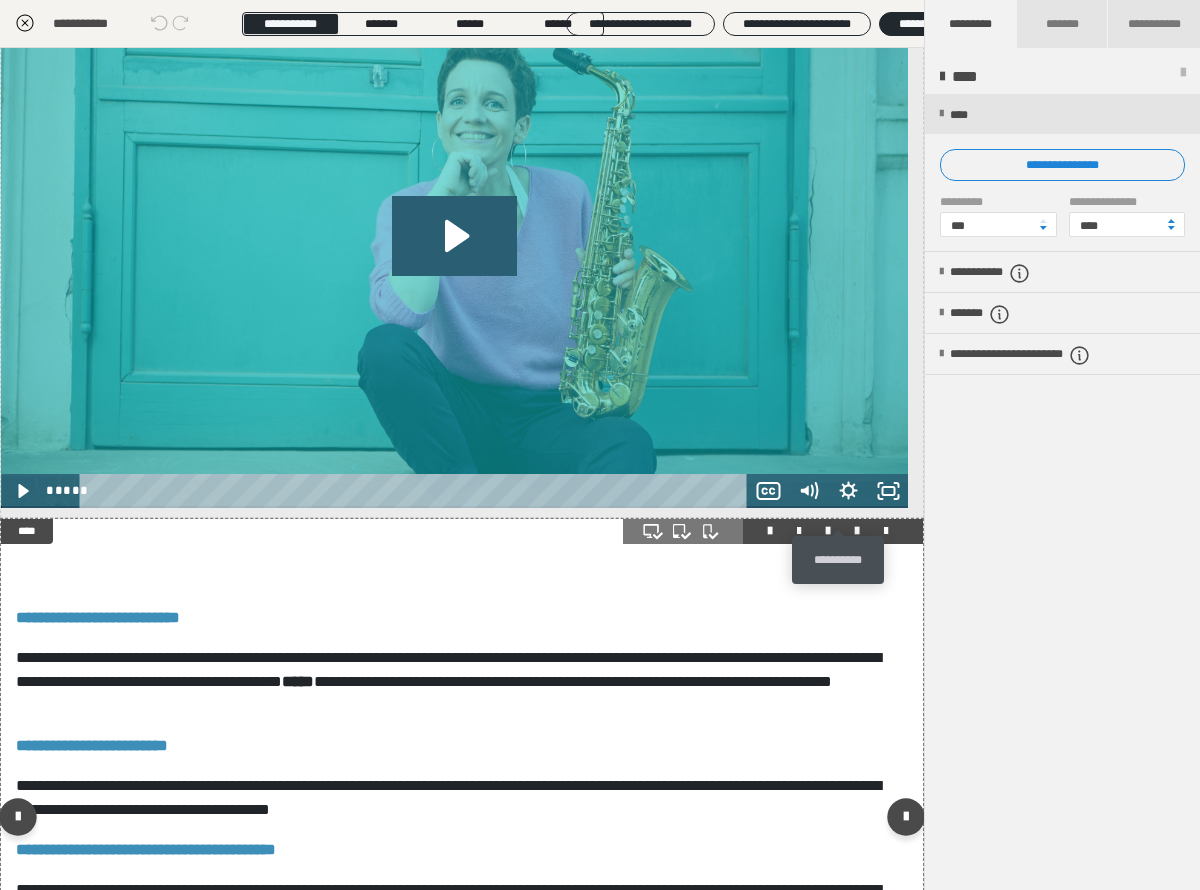 click at bounding box center (857, 531) 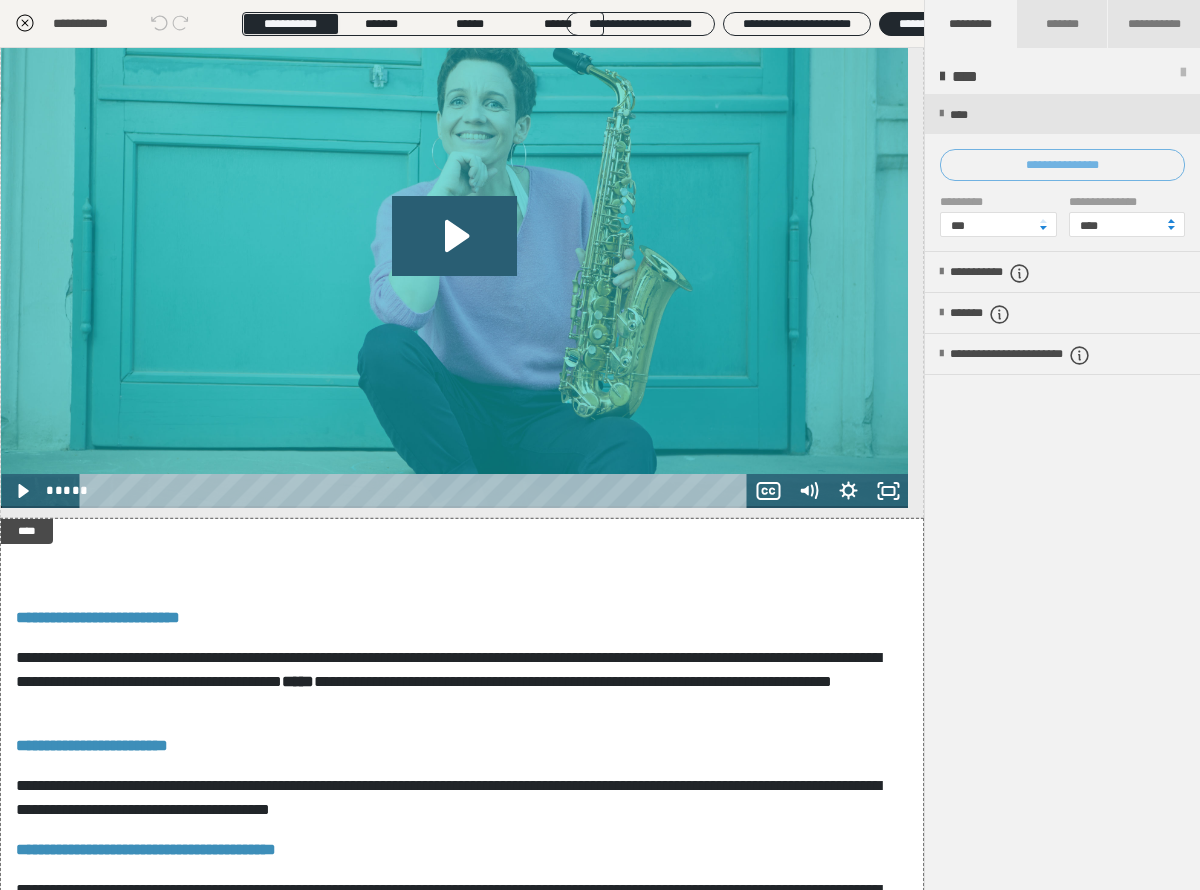 click on "**********" at bounding box center [1062, 165] 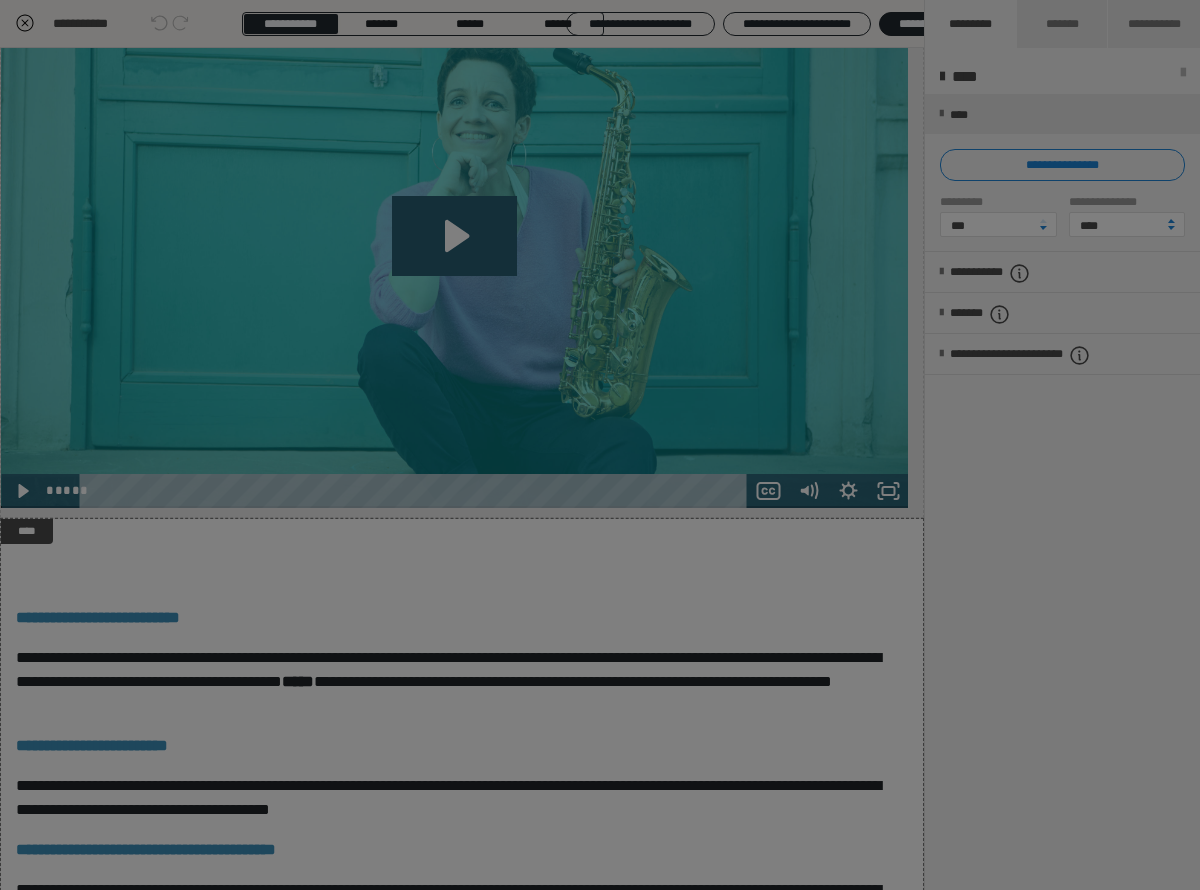 click on "**********" at bounding box center [600, 445] 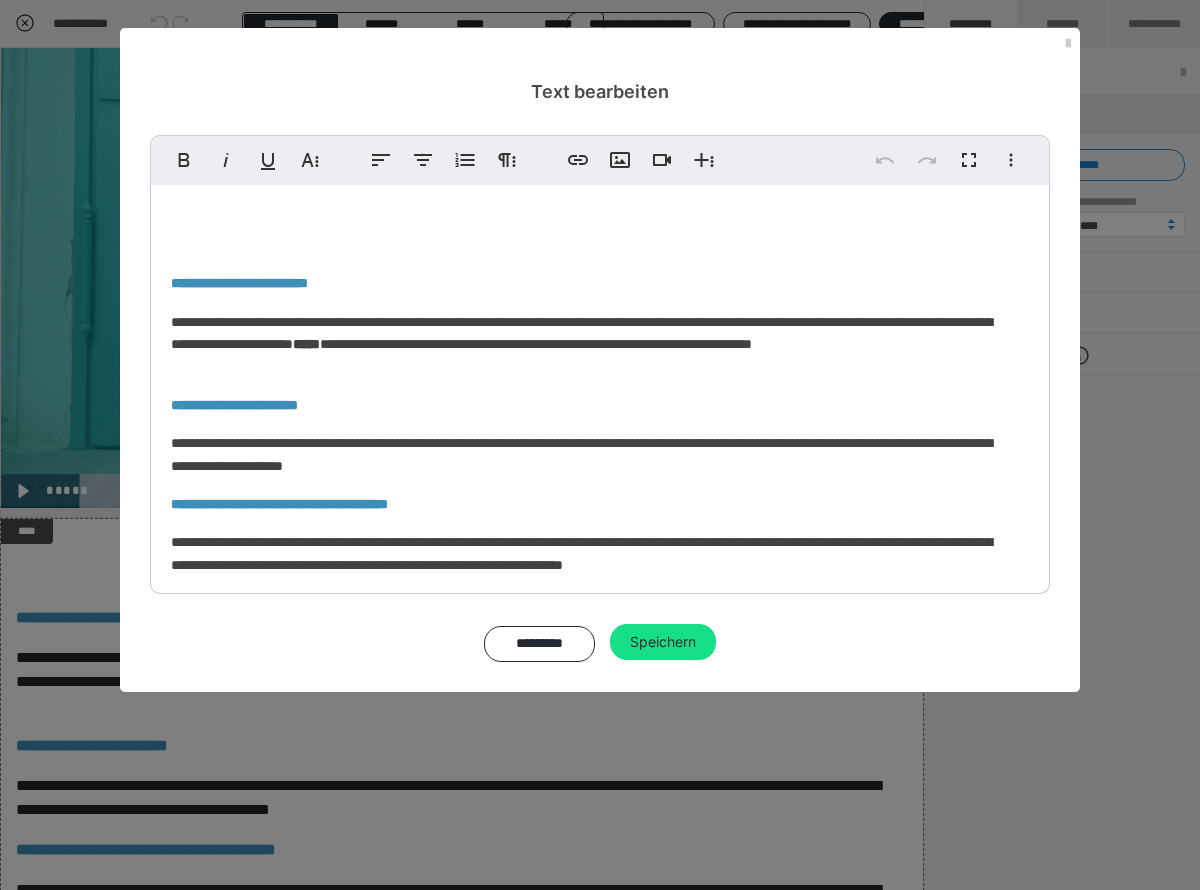 click on "**********" at bounding box center (600, 469) 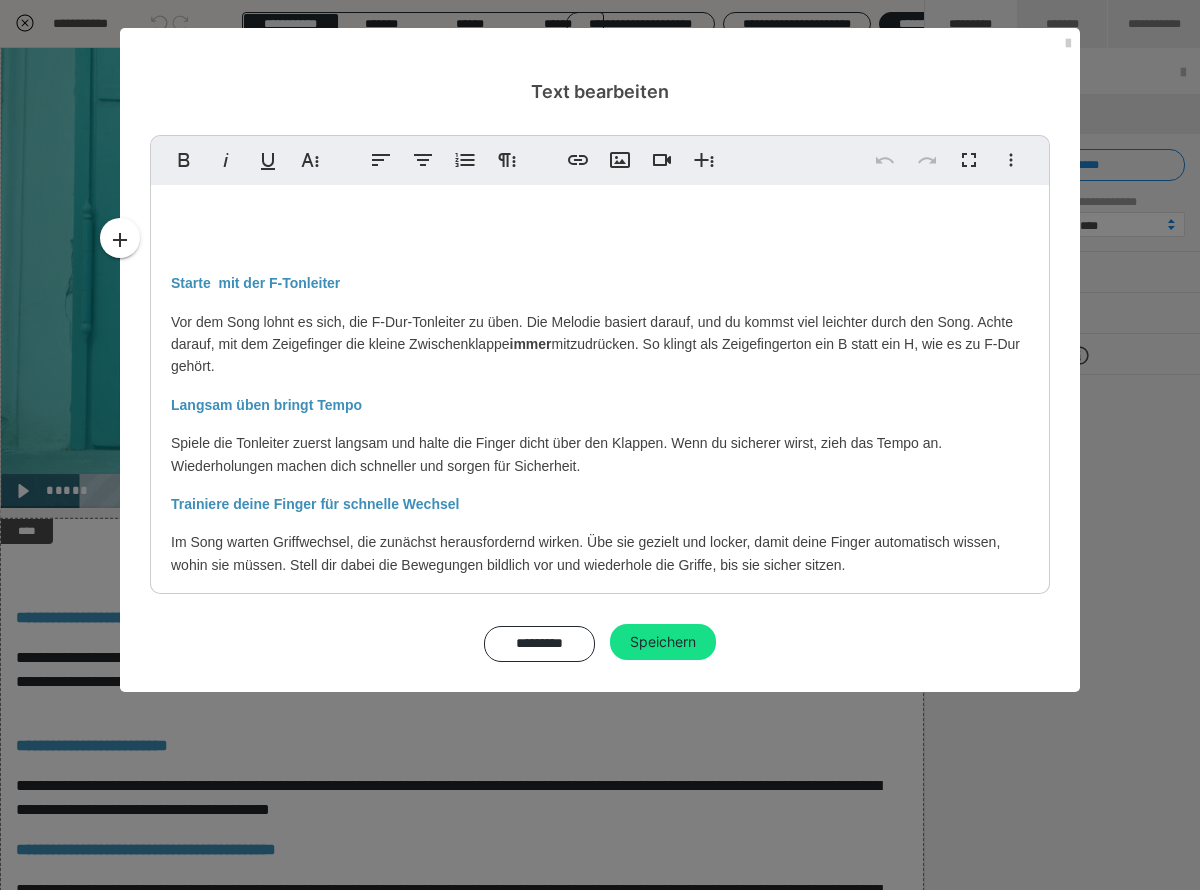 click on "Fett Kursiv Unterstrichen Weitere Textformate Linksbündig ausrichten Zentriert ausrichten Nummerierte Liste Weitere Absatzformate Link einfügen Bild einfügen Video einfügen Weitere Reichhaltige Formate Rückgängig Wiederholen Vollbild Weitere Formate Durchgestrichen Tiefgestellt Hochgestellt Schriftart ABeeZee Abhaya Libre Abril FatFace Alegreya Alice Amaranth Amatic SC Anonymous Pro Anton Arapey Archivo Black Archivo Light Archivo Medium Archivo Arimo Arvo B612 Barlow Bebas Neue Belleza Big Shoulders Stencil Display BioRhyme Blinker Cairo Cardo Catamaran Caveat Caveat Brush Comfortaa Concert One Cormorant Cormorant Garamond Courier Prime Crimson Text Dancing Script Eczar Exo Exo 2 Figtree Fira Sans Fjalla One Forum Frank Ruhl Libre Fraunces Grandstander IBM Plex Serif Inconsolata Inder Indie Flower Inter Josefin Sans Jost Karla Lato Lexend Deca Libre Baskerville Libre Franklin Lilita One Lobster Lobster Two Lora Merienda Merriweather Montserrat Montserrat Black Montserrat Extra Bold Montserrat Light 1 2" at bounding box center [600, 364] 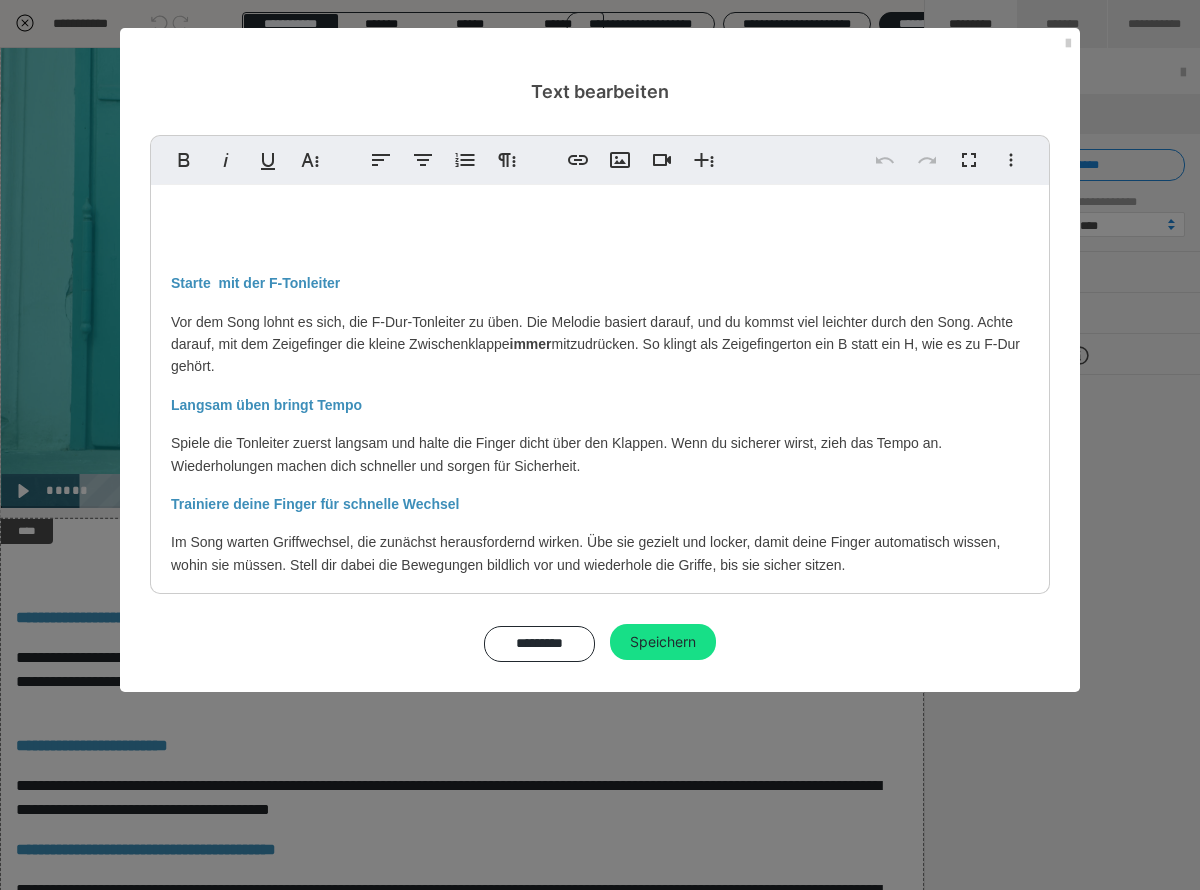 click on "Starte  mit der F-Tonleiter Vor dem Song lohnt es sich, die F-Dur-Tonleiter zu üben. Die Melodie basiert darauf, und du kommst viel leichter durch den Song. Achte darauf, mit dem Zeigefinger die kleine Zwischenklappe  immer  mitzudrücken. So klingt als Zeigefingerton ein B statt ein H, wie es zu F-Dur gehört.  Langsam üben bringt Tempo Spiele die Tonleiter zuerst langsam und halte die Finger dicht über den Klappen. Wenn du sicherer wirst, zieh das Tempo an. Wiederholungen machen dich schneller und sorgen für Sicherheit. Trainiere deine Finger für schnelle Wechsel Im Song warten Griffwechsel, die zunächst herausfordernd wirken. Übe sie gezielt und locker, damit deine Finger automatisch wissen, wohin sie müssen. Stell dir dabei die Bewegungen bildlich vor und wiederhole die Griffe, bis sie sicher sitzen. Bereit für den A-Teil Diese Übungen bereiten dich perfekt auf den A-Teil vor, der viel mit Tonleiterbewegungen arbeitet. Bleib dran und wiederhole die Passagen regelmäßig." at bounding box center [600, 480] 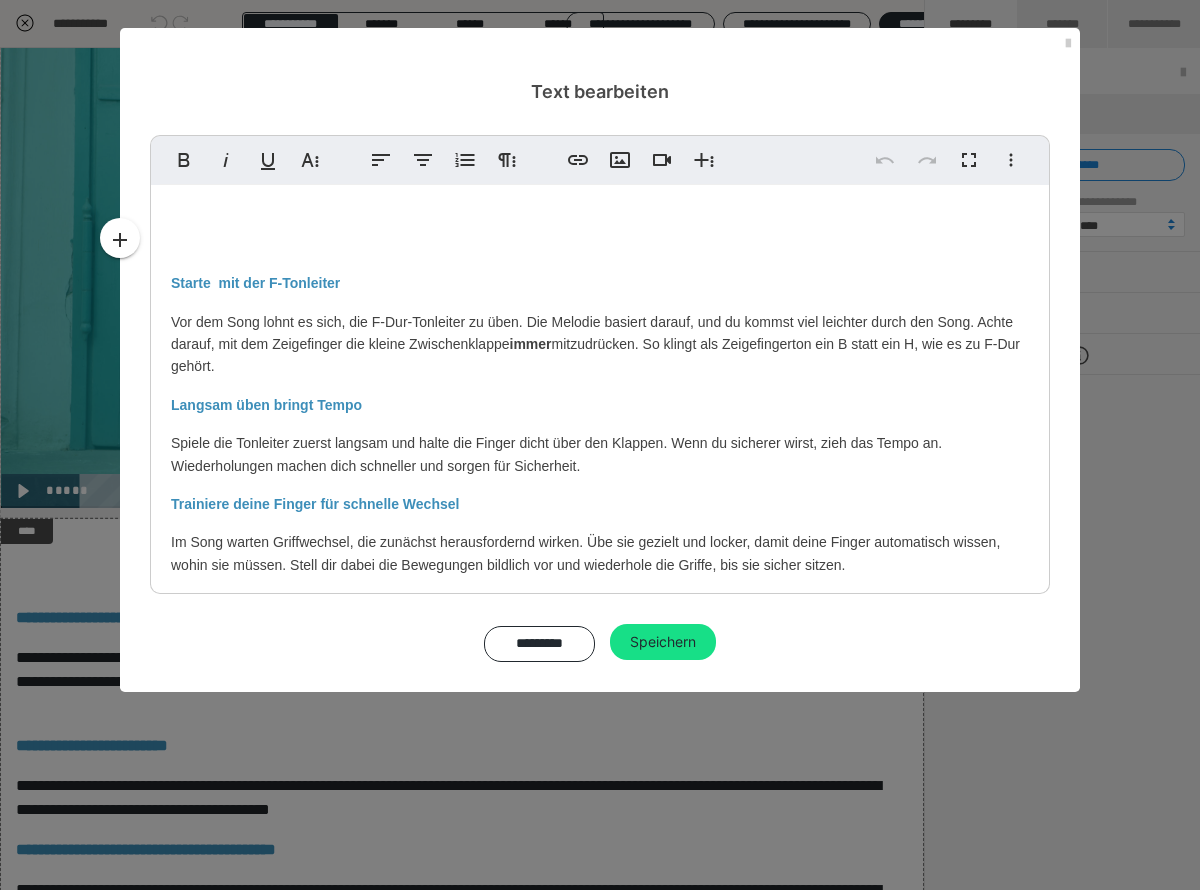 click on "Starte  mit der F-Tonleiter Vor dem Song lohnt es sich, die F-Dur-Tonleiter zu üben. Die Melodie basiert darauf, und du kommst viel leichter durch den Song. Achte darauf, mit dem Zeigefinger die kleine Zwischenklappe  immer  mitzudrücken. So klingt als Zeigefingerton ein B statt ein H, wie es zu F-Dur gehört.  Langsam üben bringt Tempo Spiele die Tonleiter zuerst langsam und halte die Finger dicht über den Klappen. Wenn du sicherer wirst, zieh das Tempo an. Wiederholungen machen dich schneller und sorgen für Sicherheit. Trainiere deine Finger für schnelle Wechsel Im Song warten Griffwechsel, die zunächst herausfordernd wirken. Übe sie gezielt und locker, damit deine Finger automatisch wissen, wohin sie müssen. Stell dir dabei die Bewegungen bildlich vor und wiederhole die Griffe, bis sie sicher sitzen. Bereit für den A-Teil Diese Übungen bereiten dich perfekt auf den A-Teil vor, der viel mit Tonleiterbewegungen arbeitet. Bleib dran und wiederhole die Passagen regelmäßig." at bounding box center (600, 480) 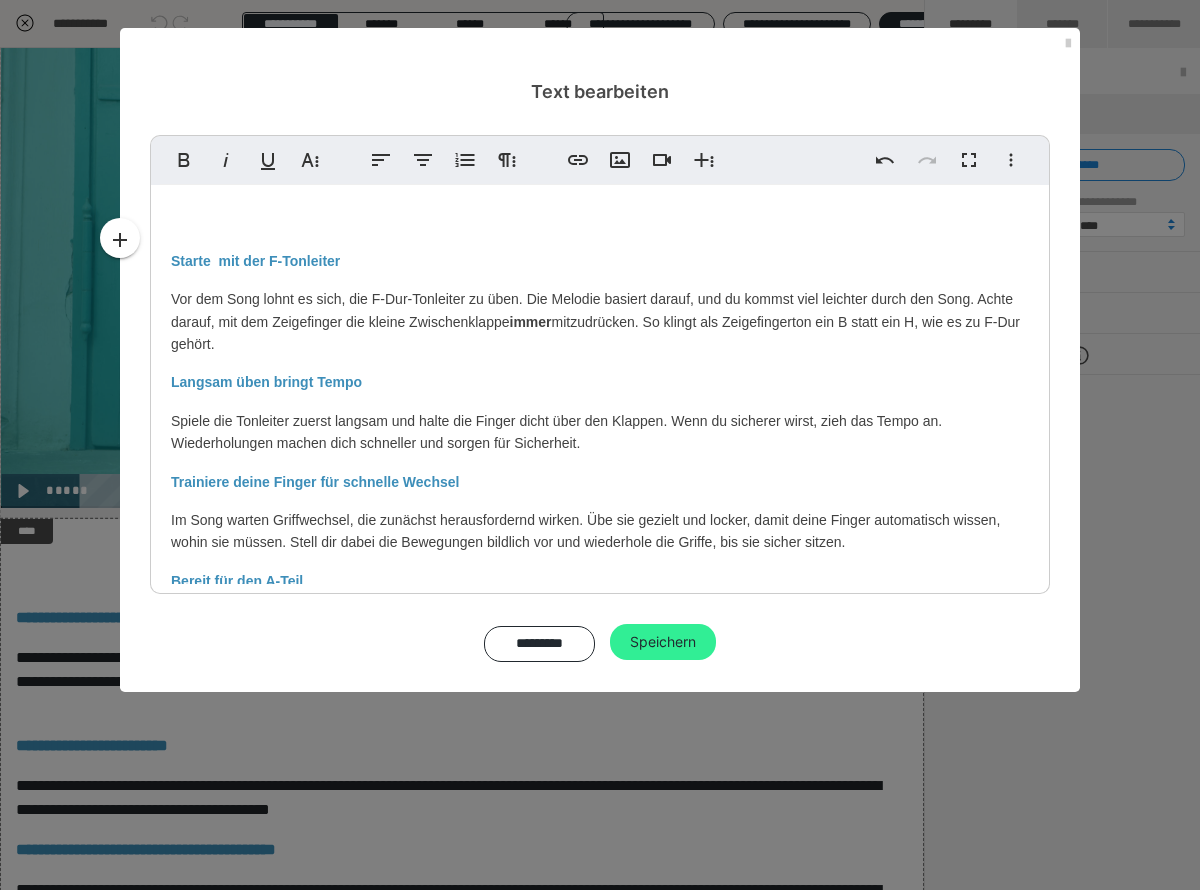 click on "Speichern" at bounding box center (663, 642) 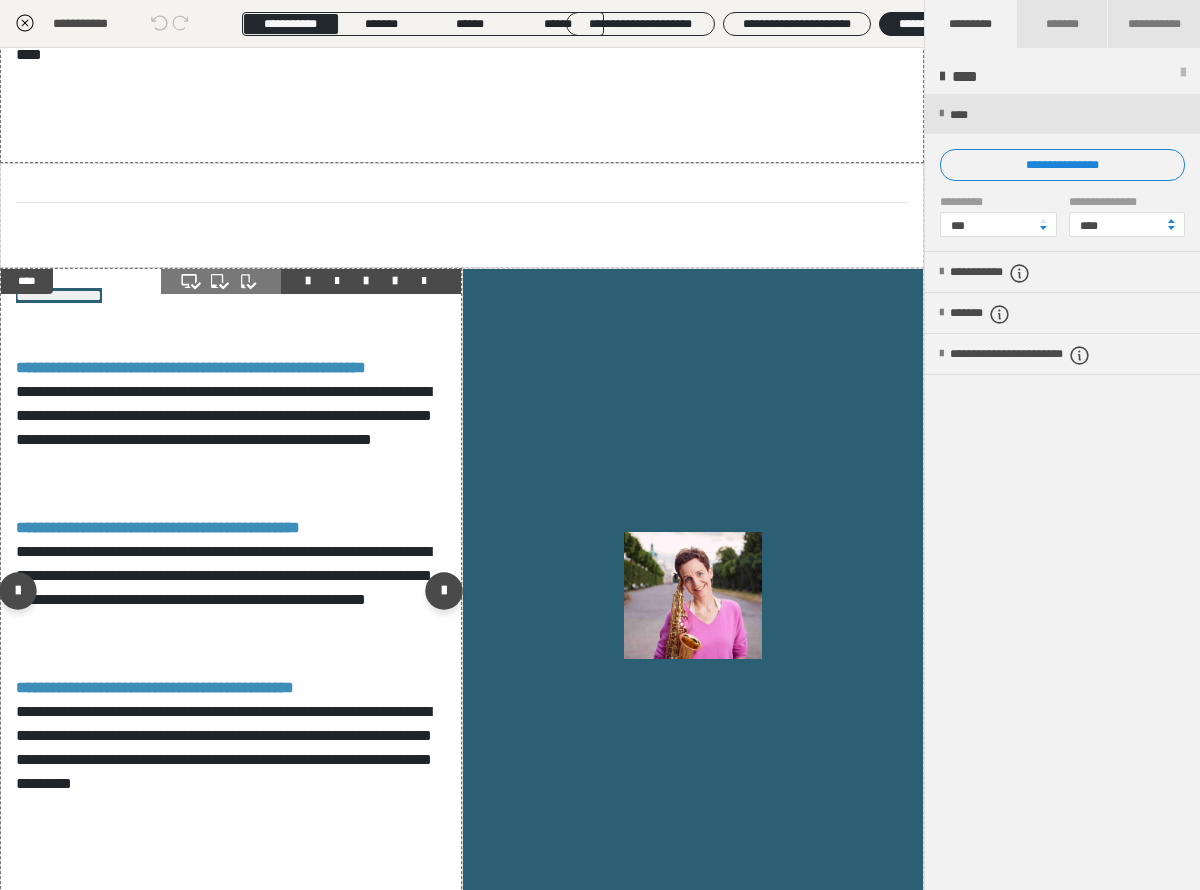 scroll, scrollTop: 1079, scrollLeft: 0, axis: vertical 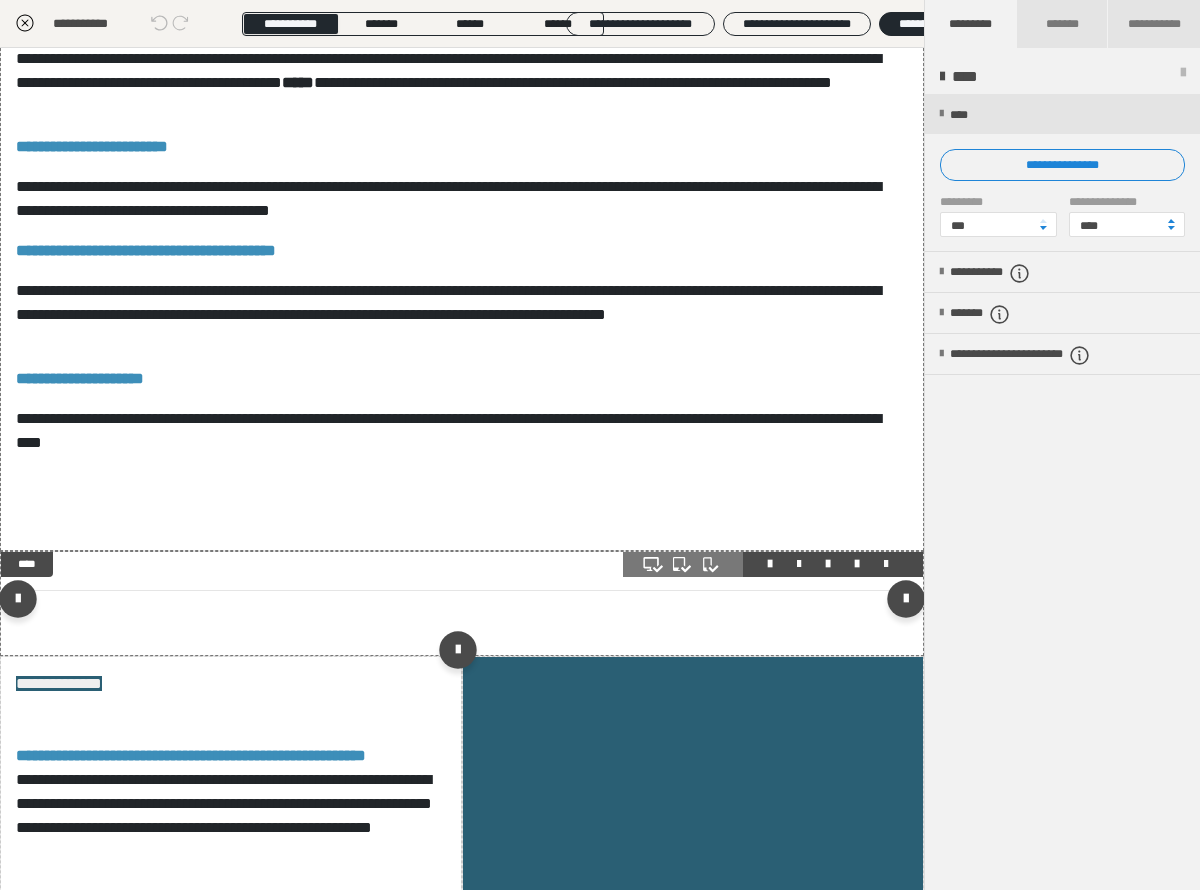 click at bounding box center (886, 564) 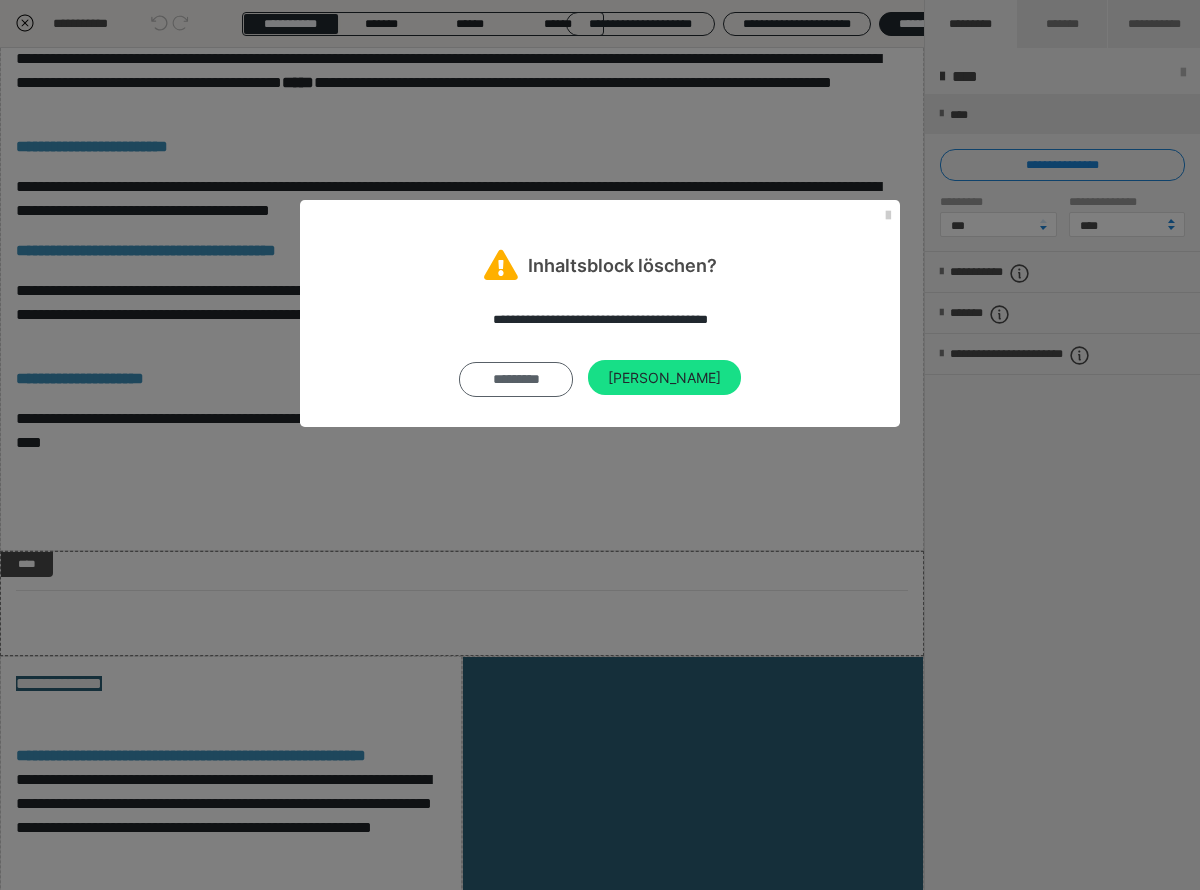 click on "*********" at bounding box center (516, 380) 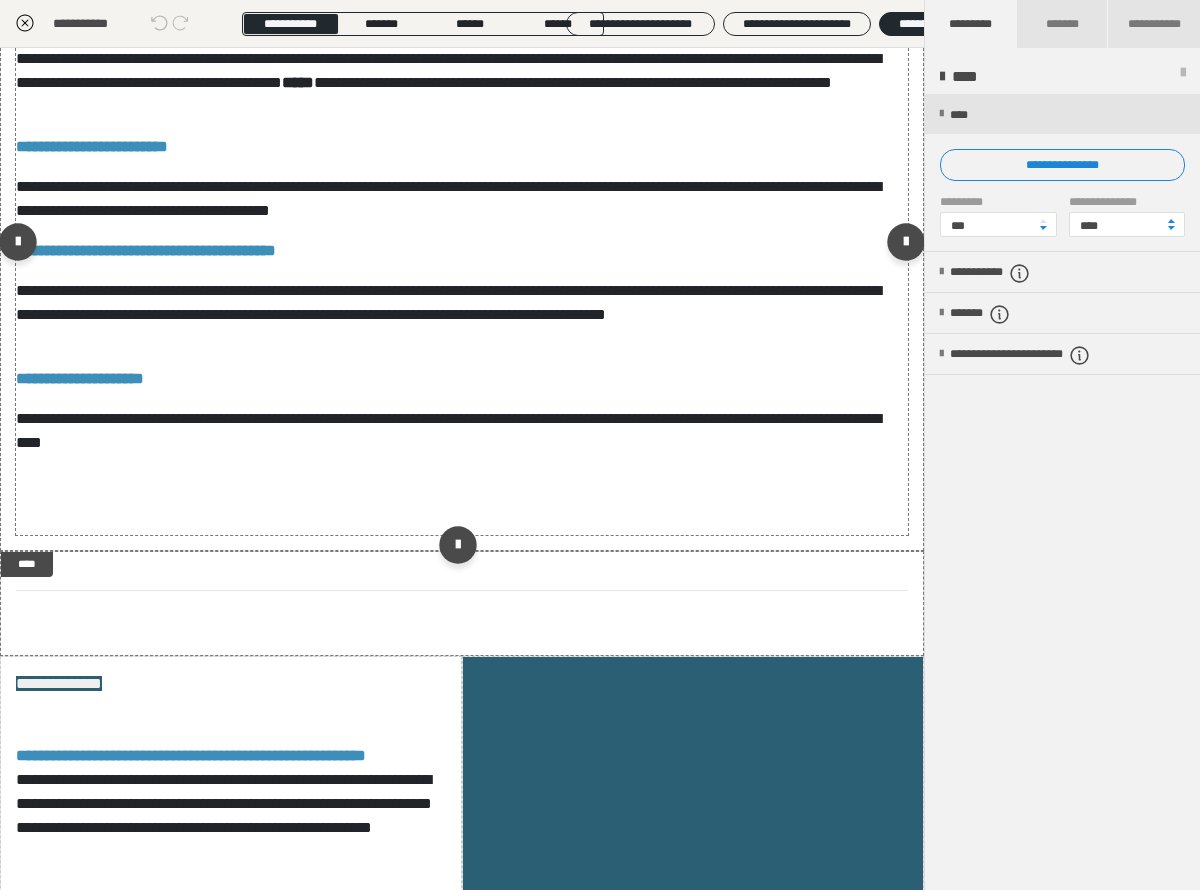 click on "**********" at bounding box center (462, 247) 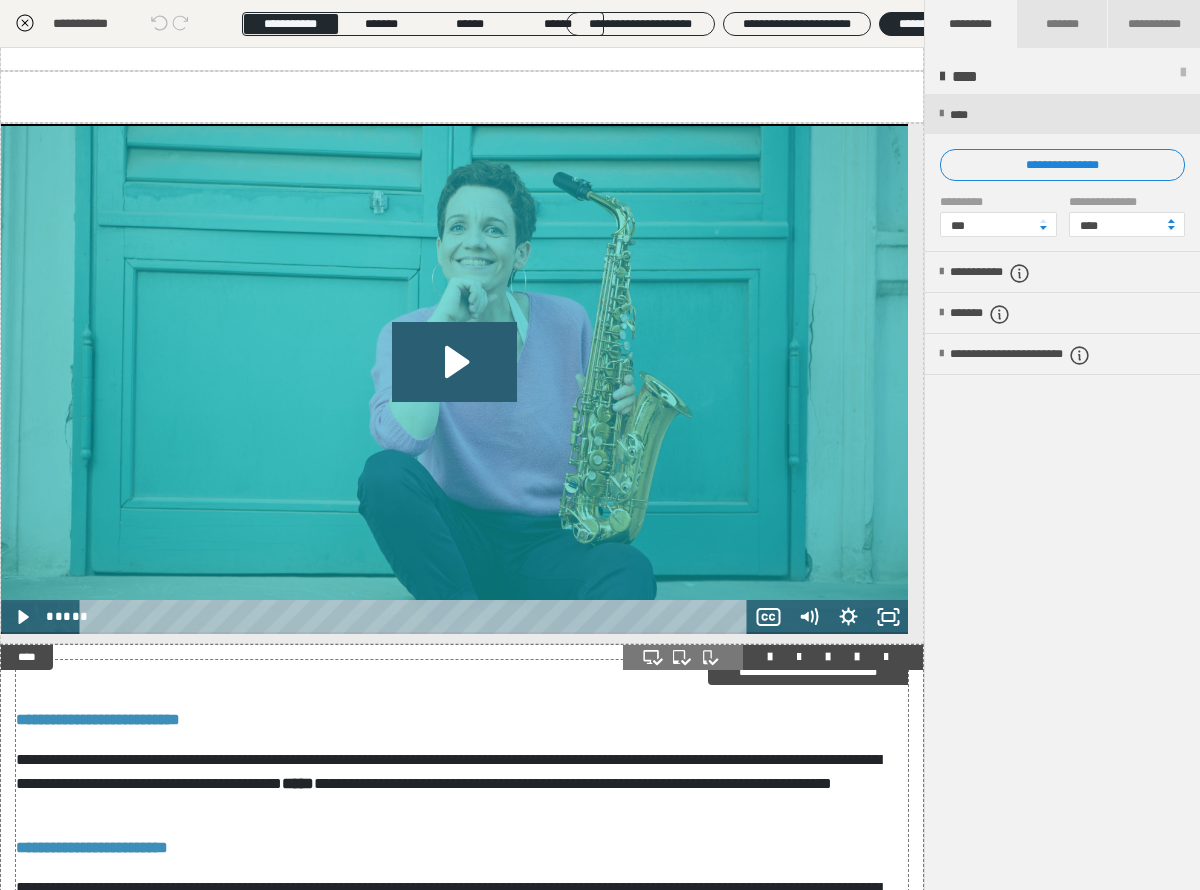 scroll, scrollTop: 395, scrollLeft: 0, axis: vertical 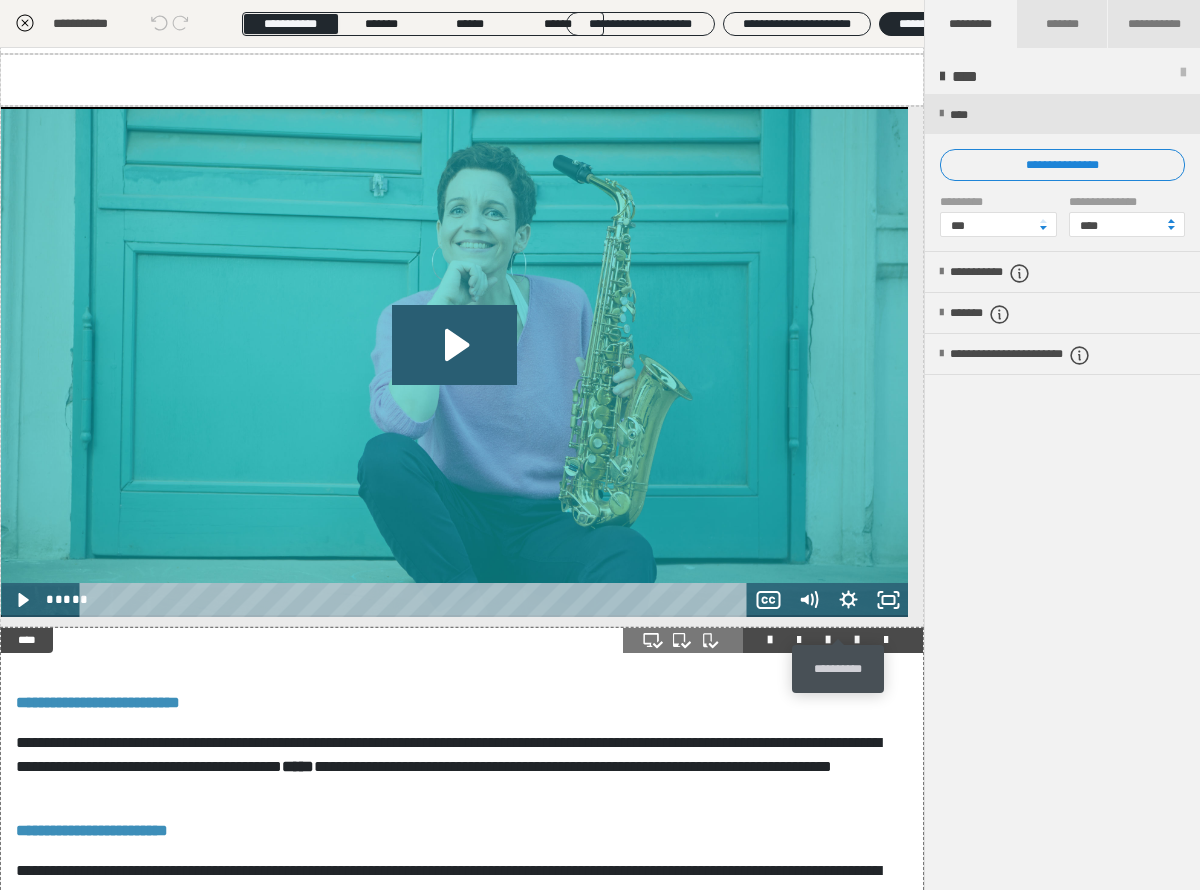 click at bounding box center [857, 640] 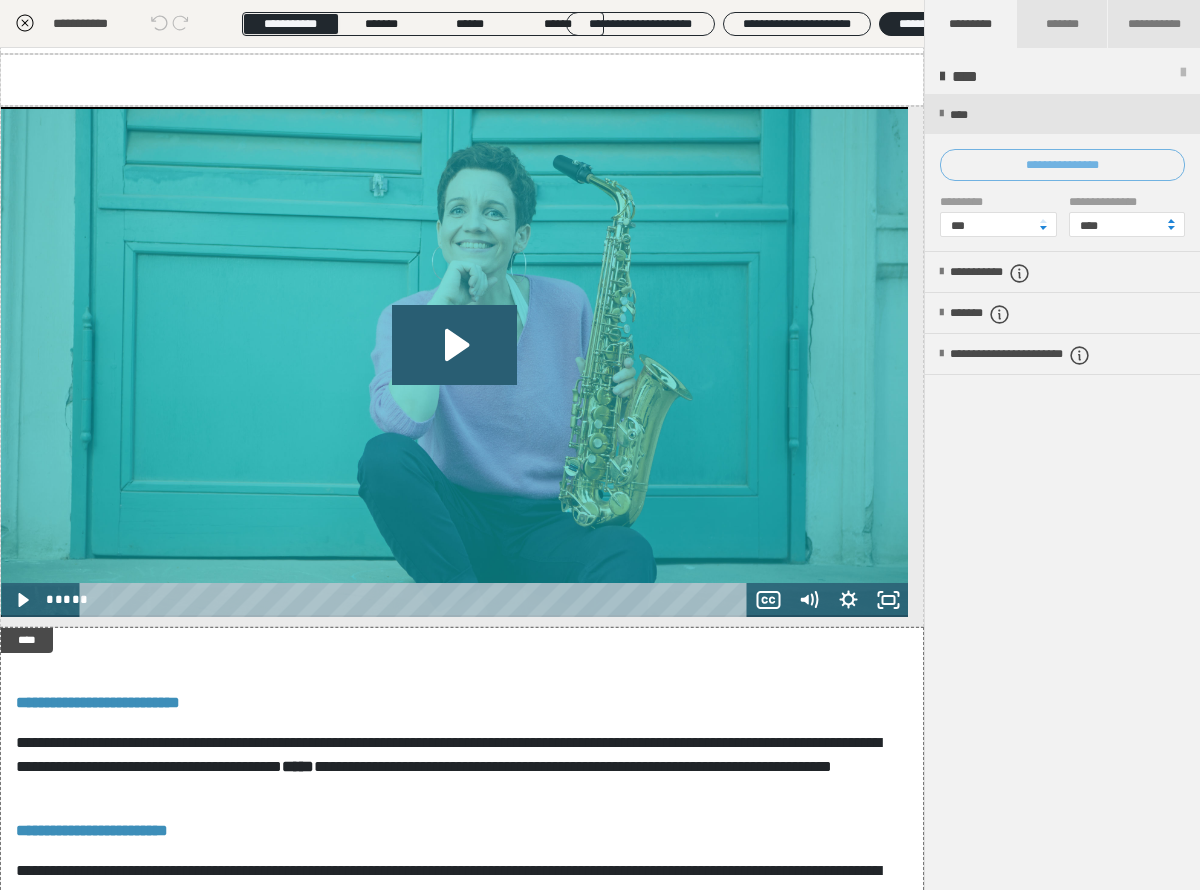 click on "**********" at bounding box center (1062, 165) 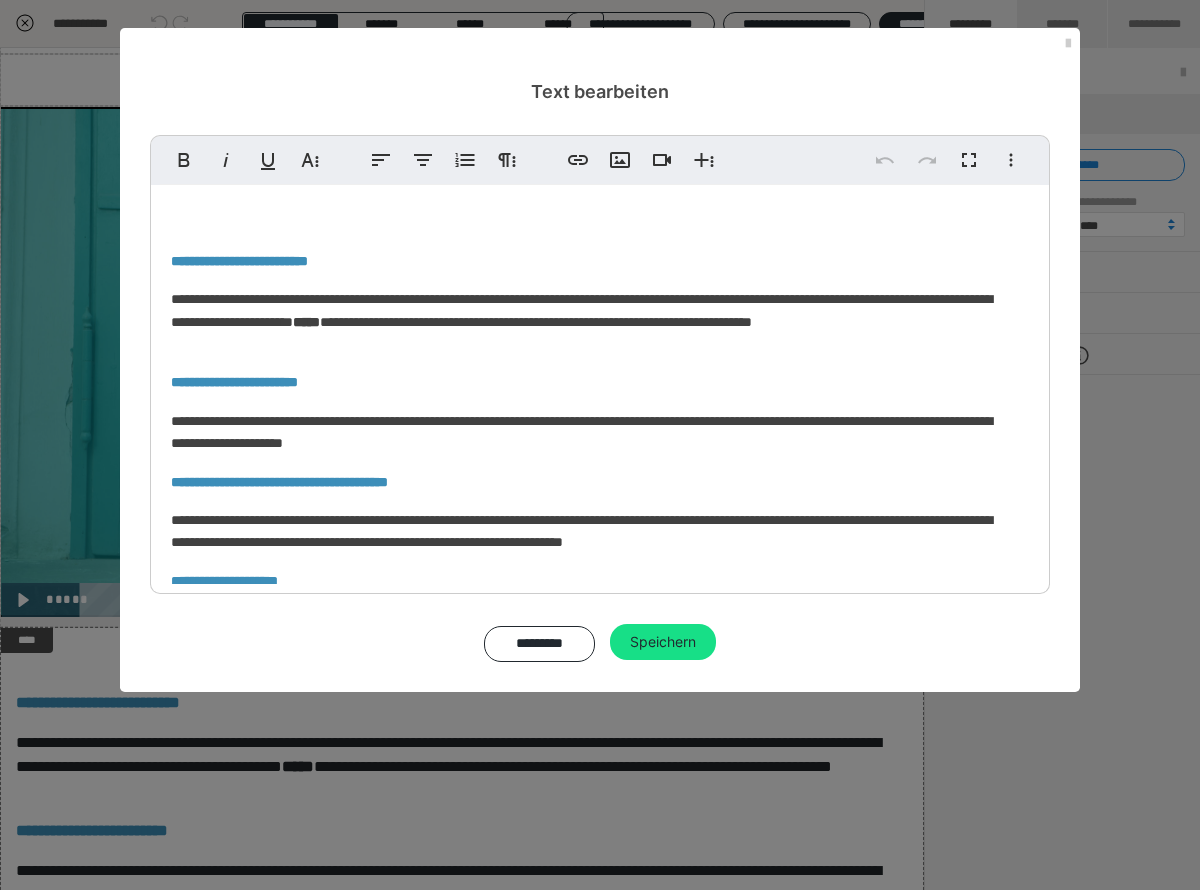 scroll, scrollTop: 169, scrollLeft: 0, axis: vertical 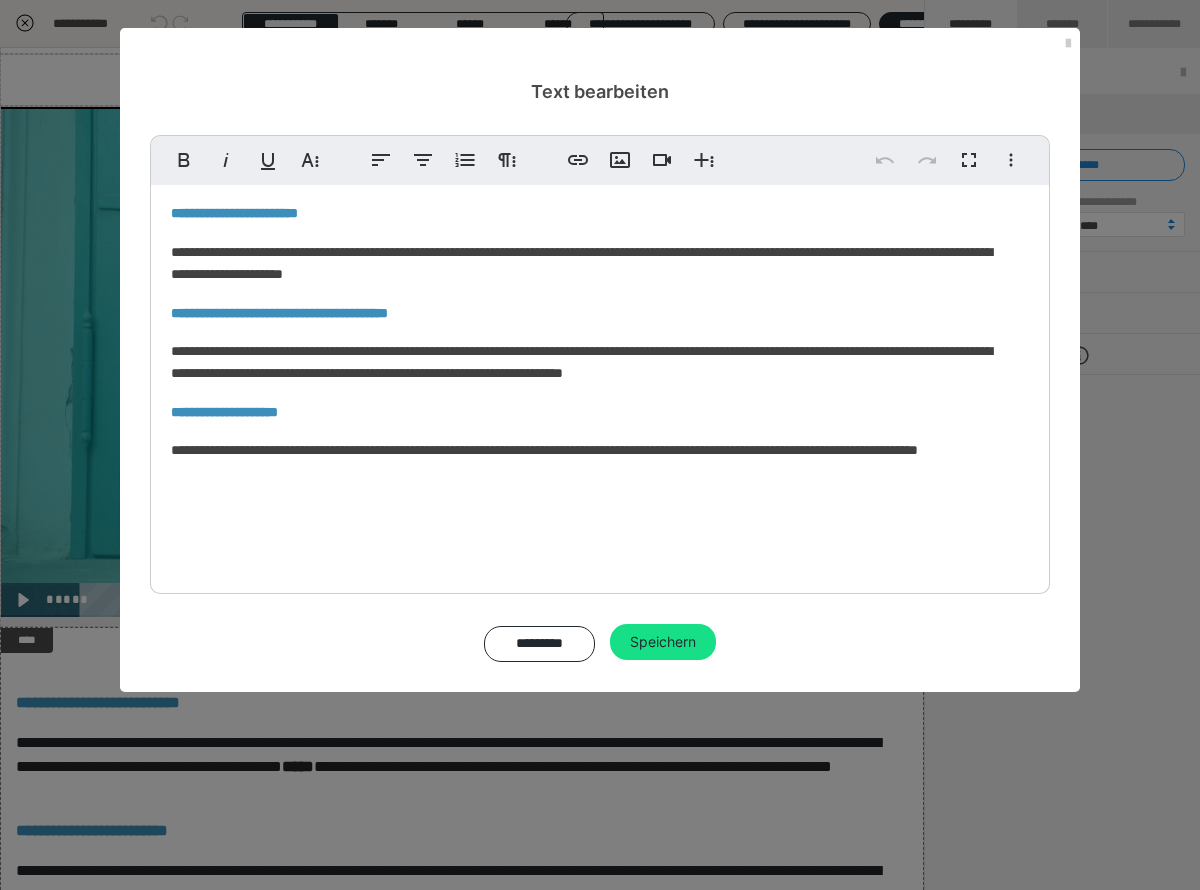 click on "**********" at bounding box center (600, 300) 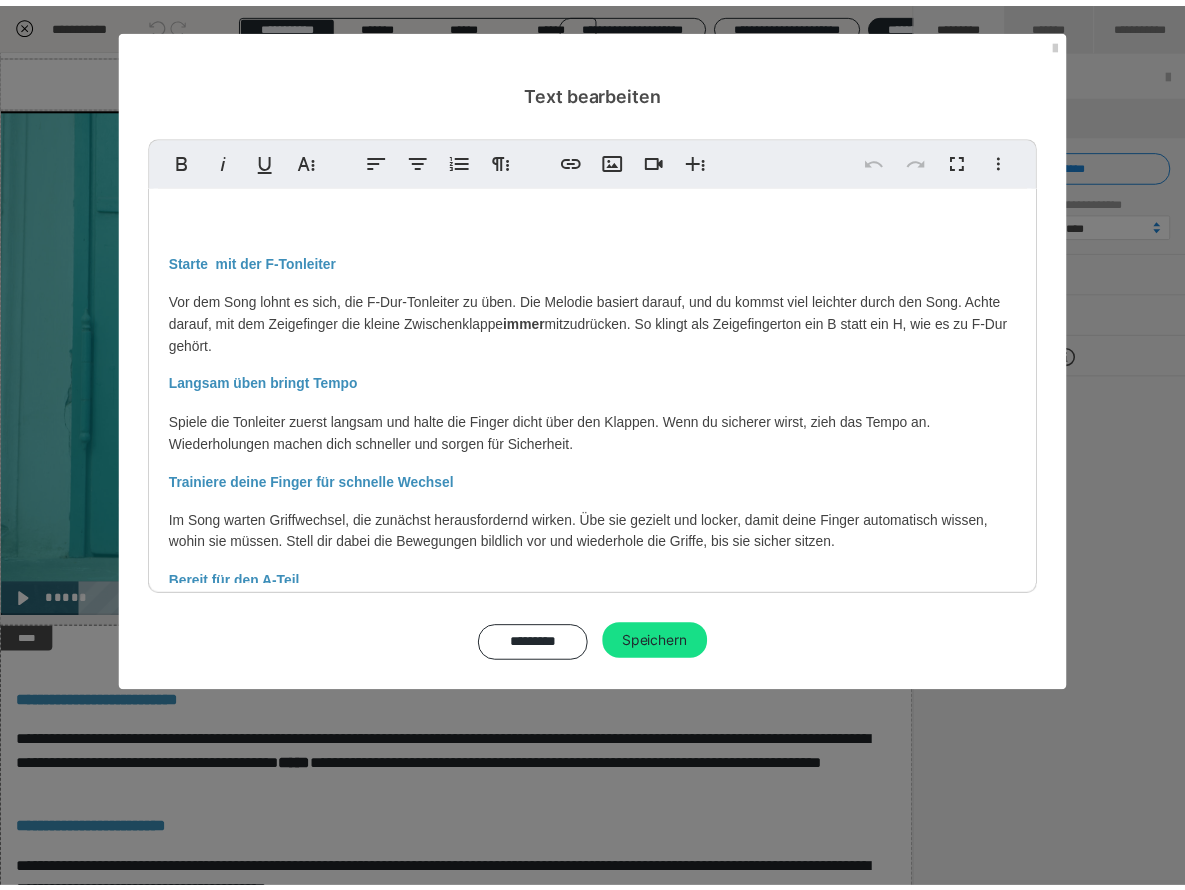 scroll, scrollTop: 105, scrollLeft: 0, axis: vertical 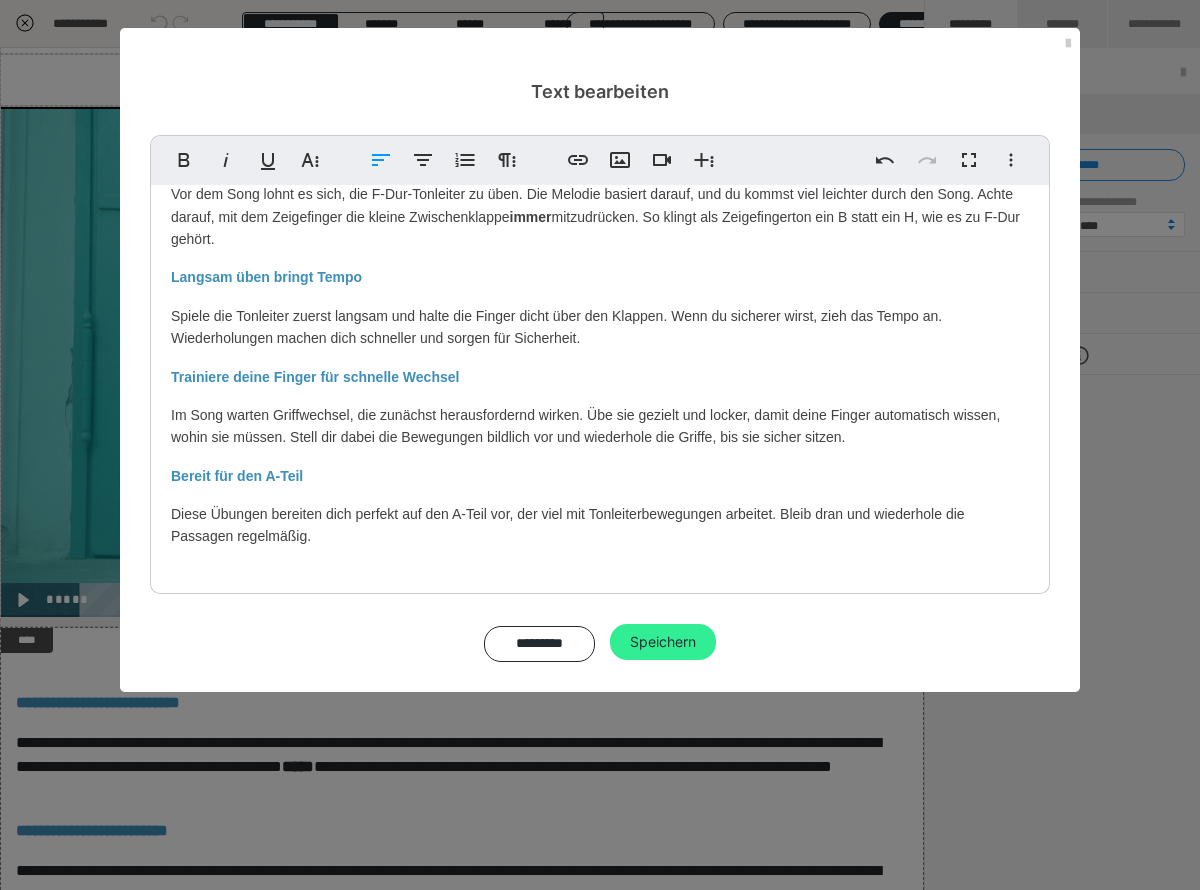 click on "Speichern" at bounding box center [663, 642] 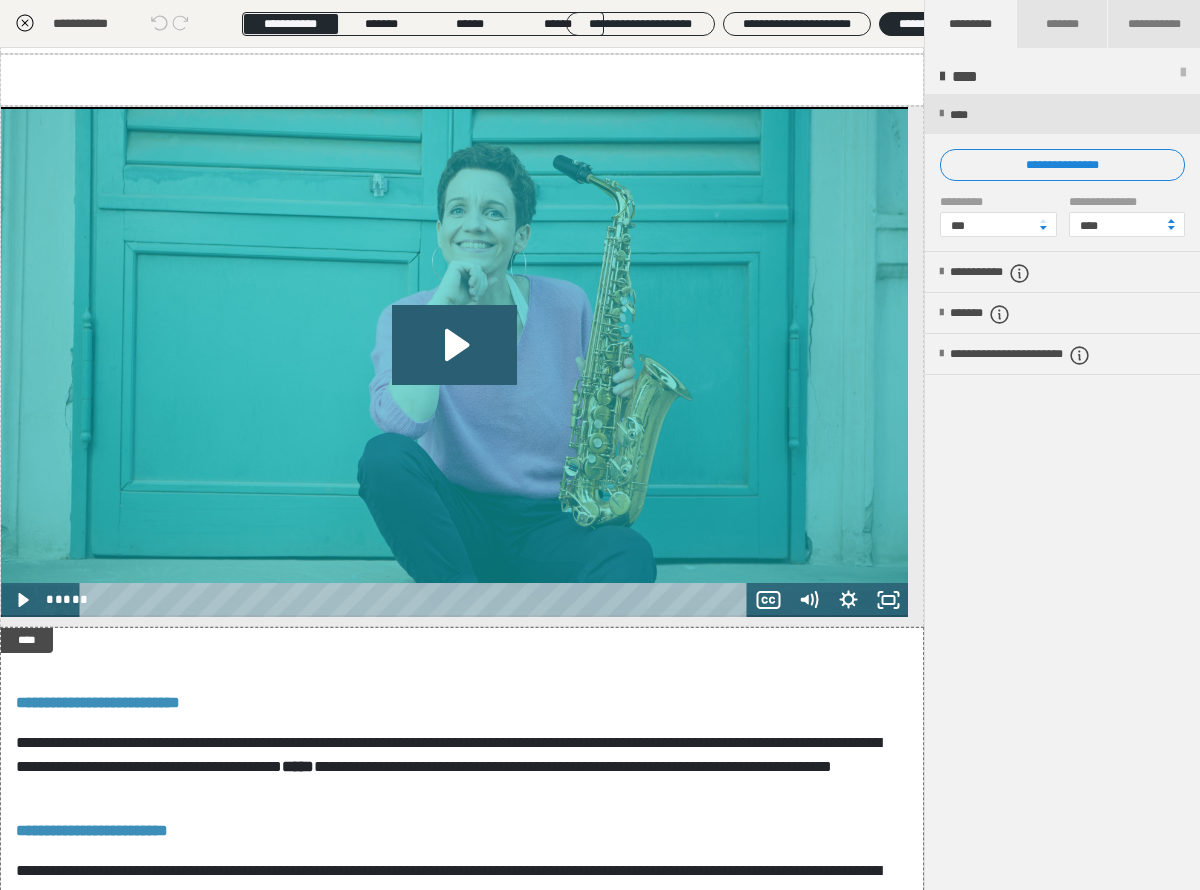click 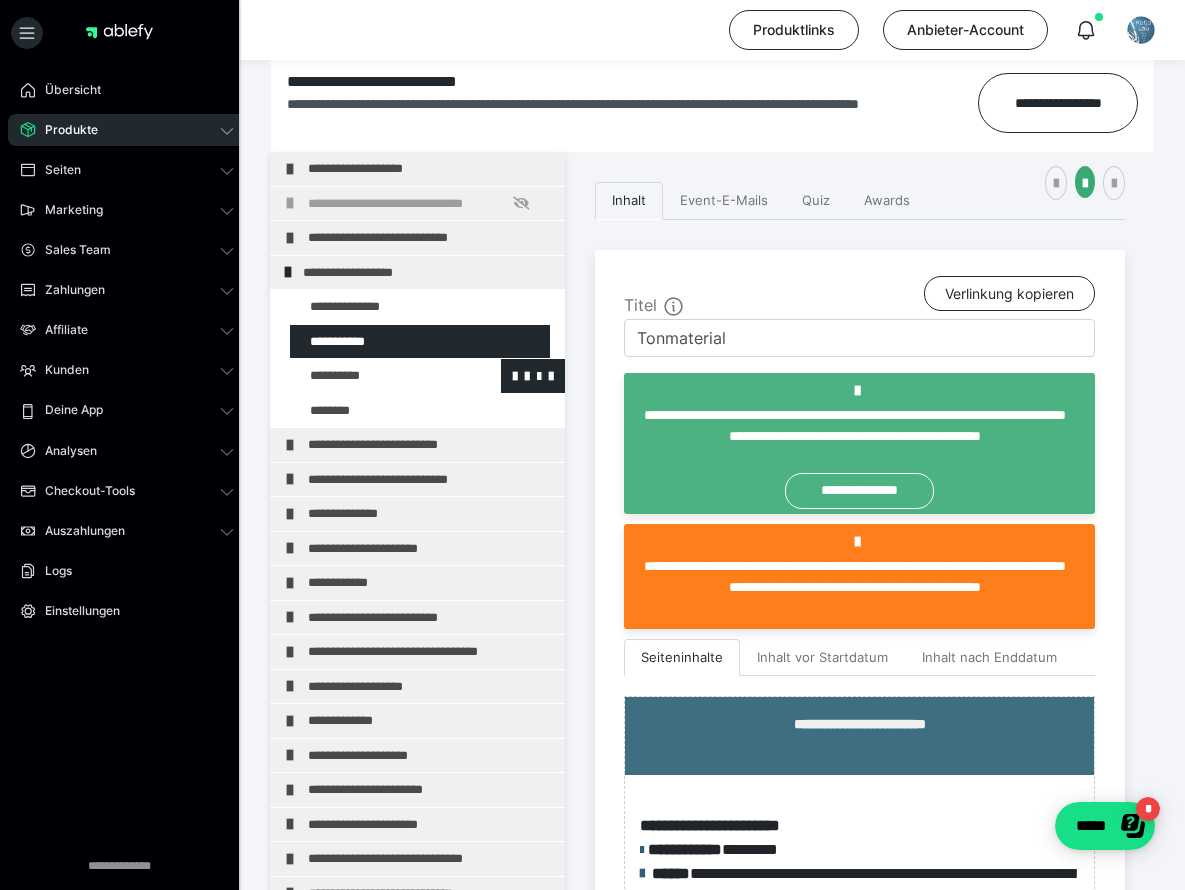 click at bounding box center (375, 376) 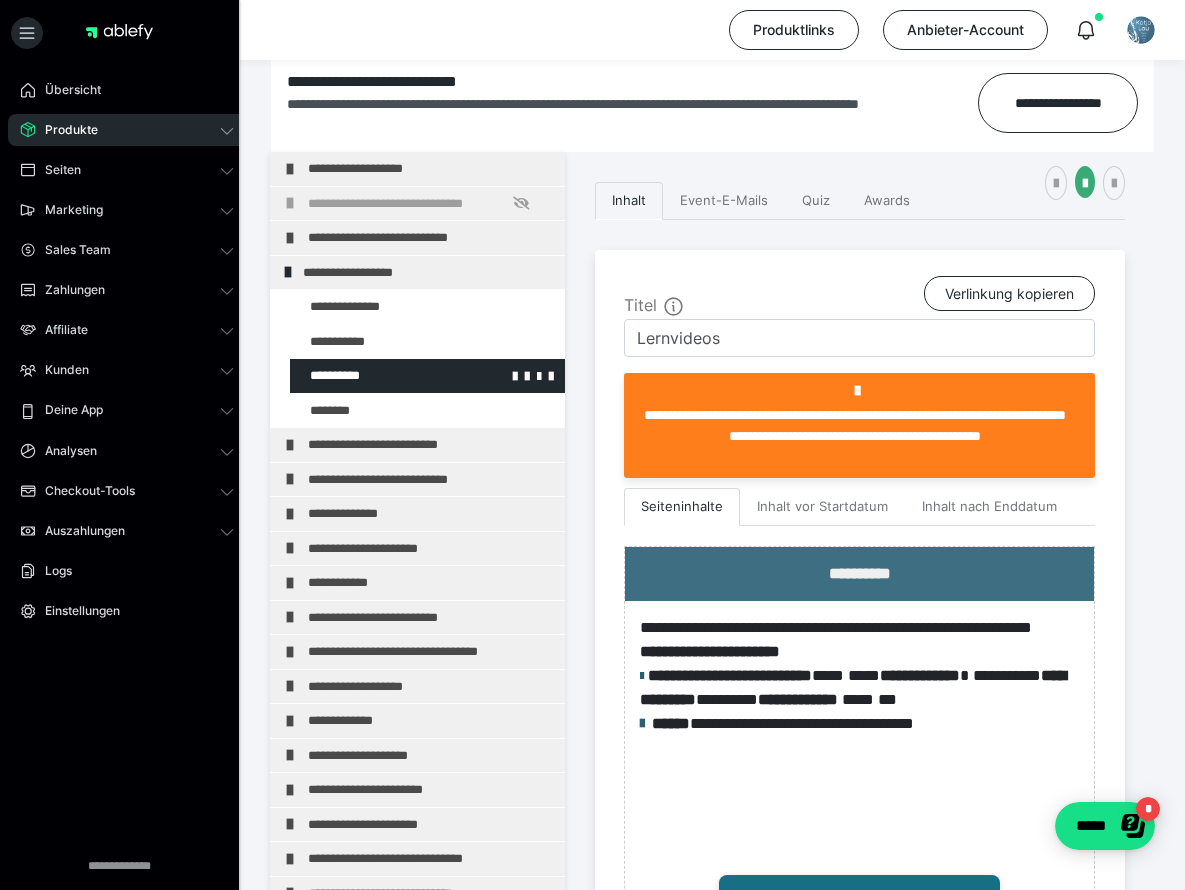 click at bounding box center [515, 375] 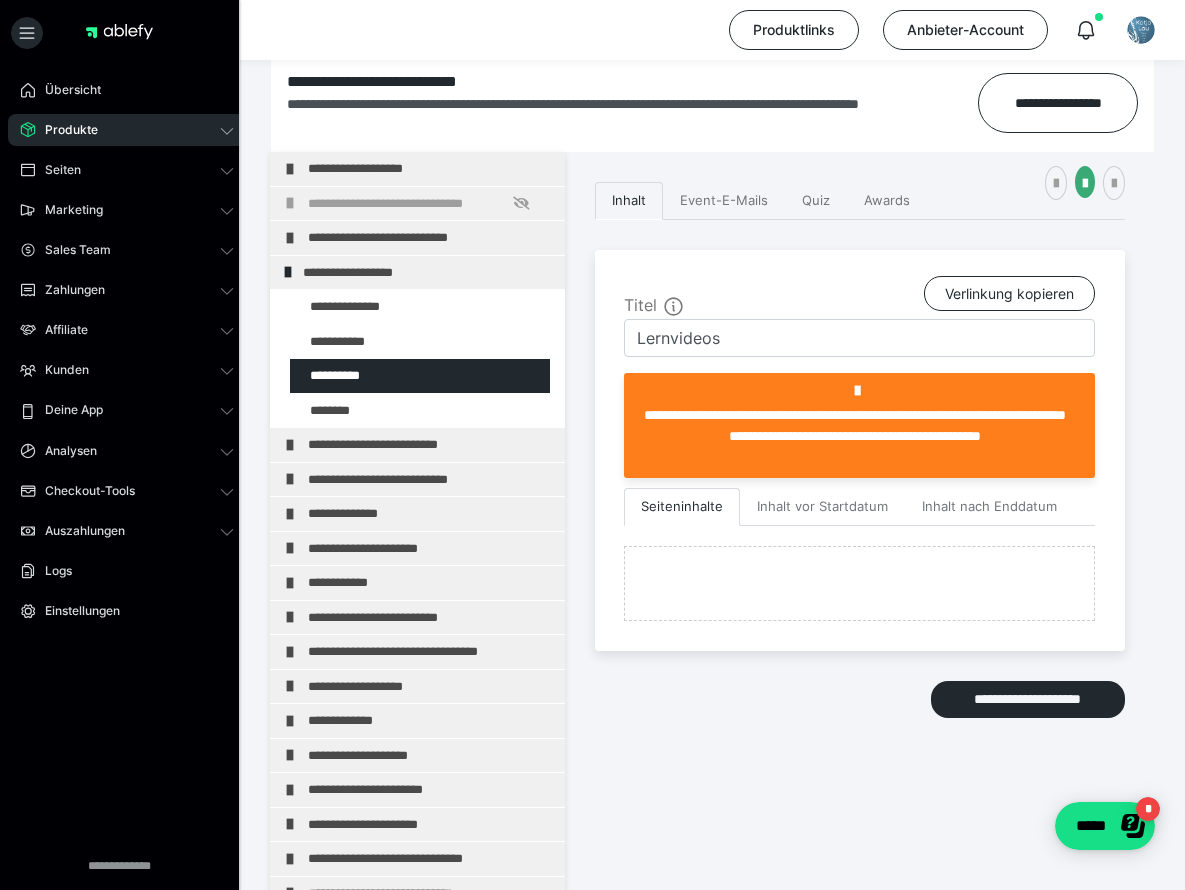 scroll, scrollTop: 0, scrollLeft: 0, axis: both 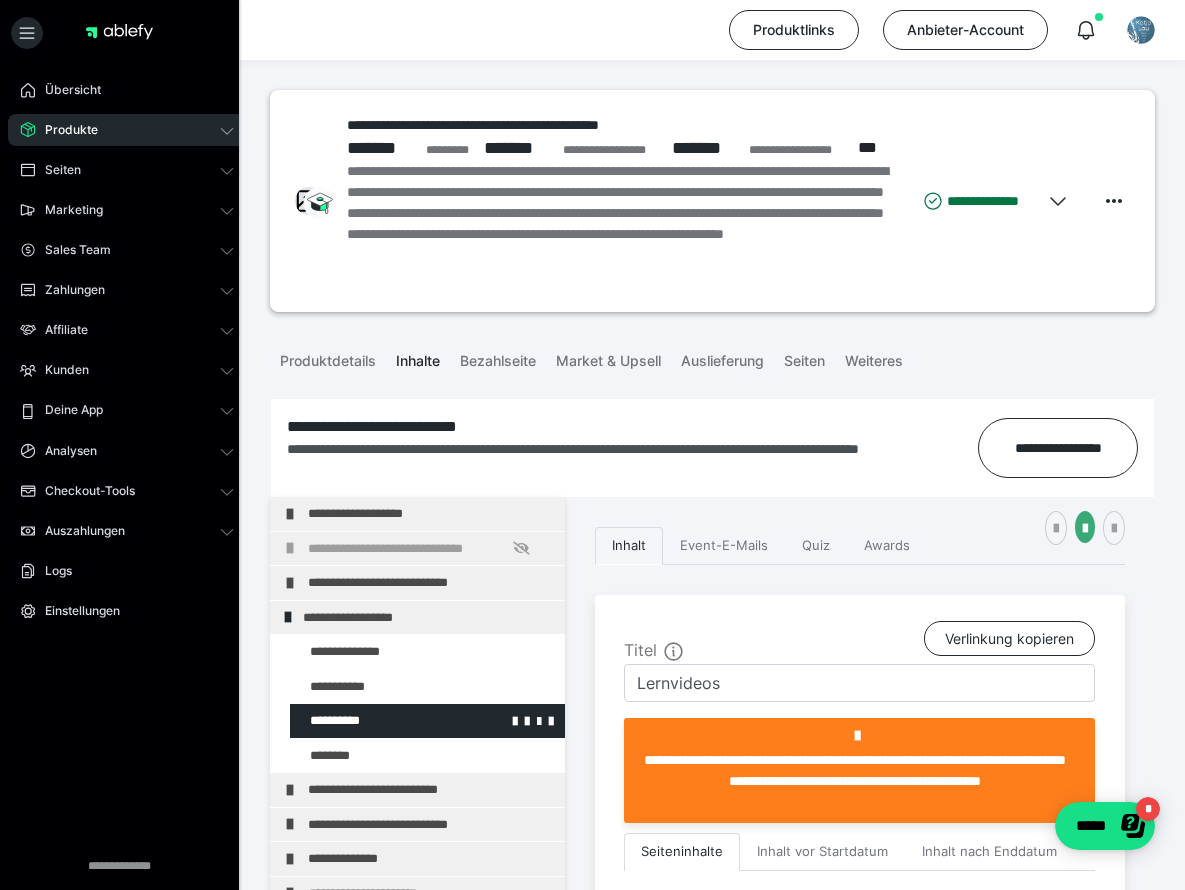 click at bounding box center (375, 721) 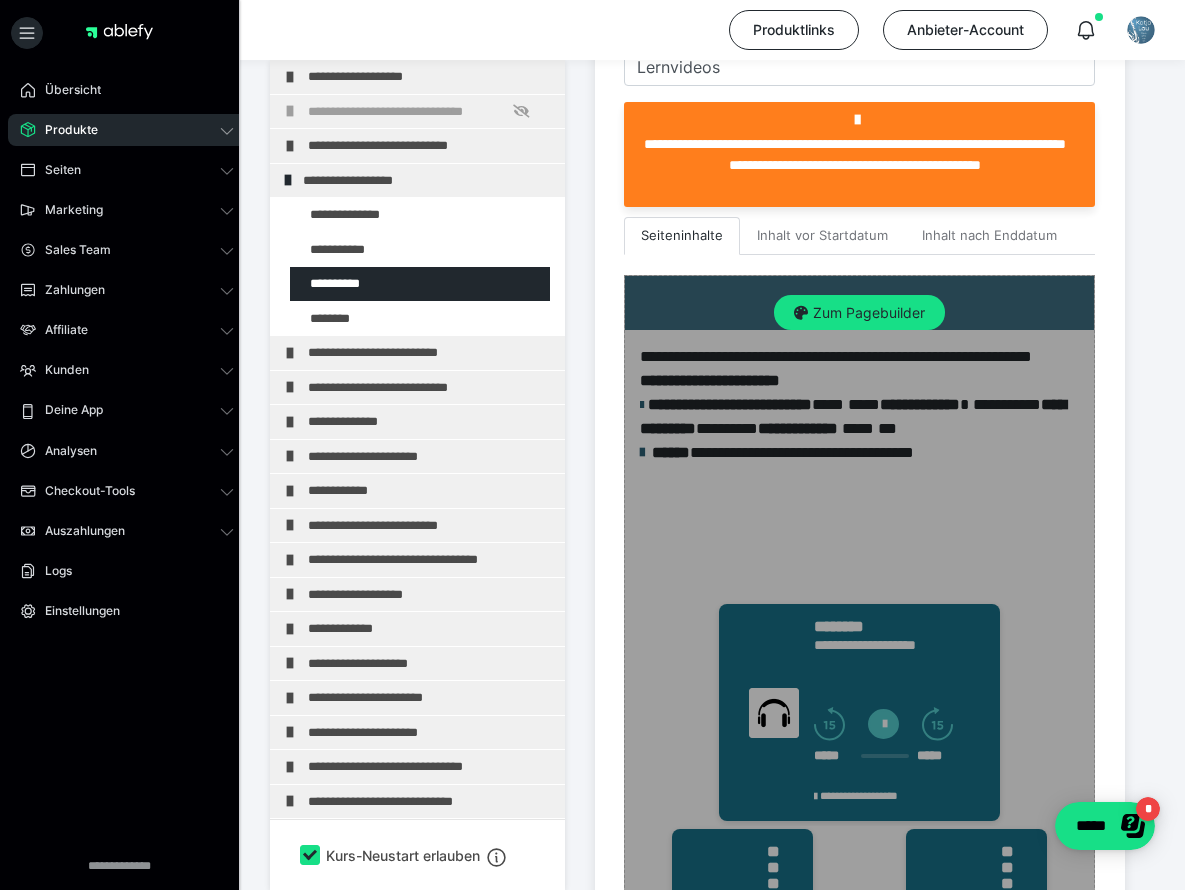 scroll, scrollTop: 617, scrollLeft: 0, axis: vertical 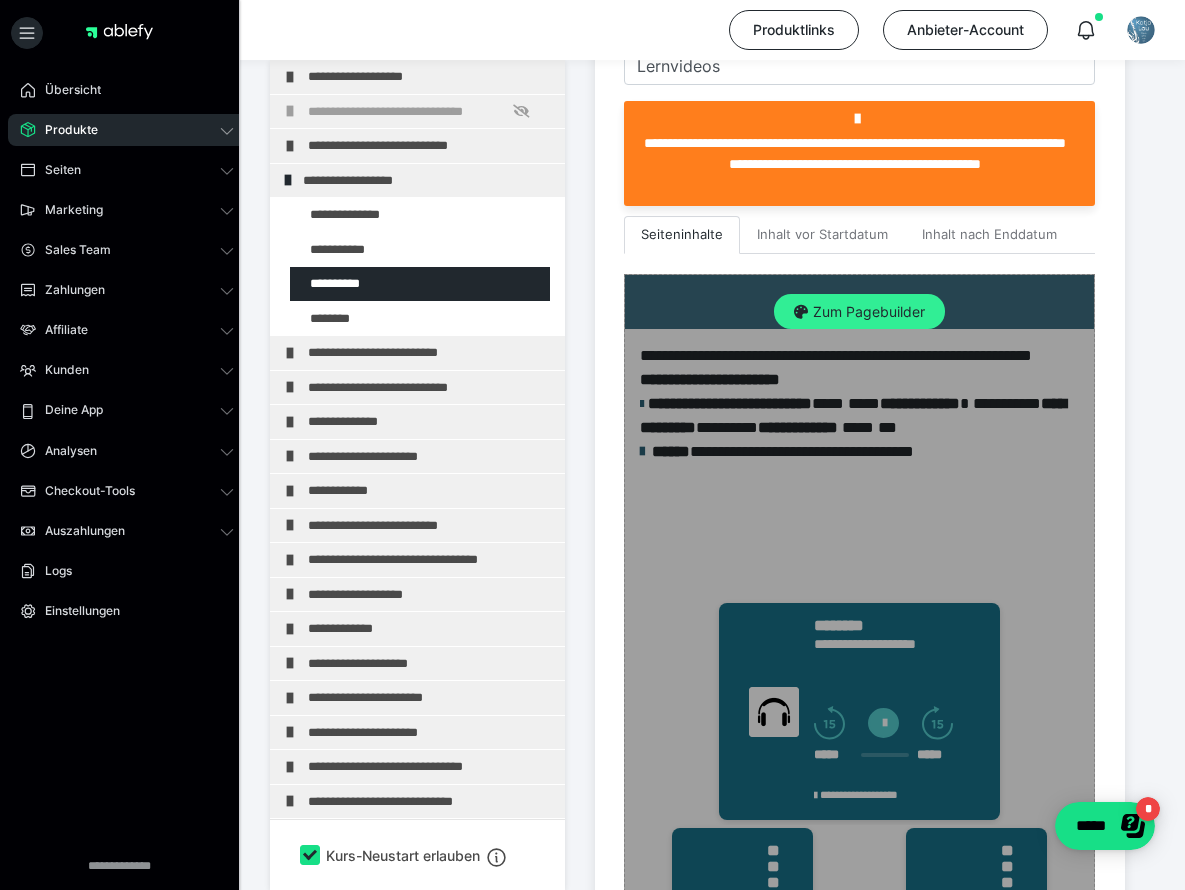 click on "Zum Pagebuilder" at bounding box center [859, 312] 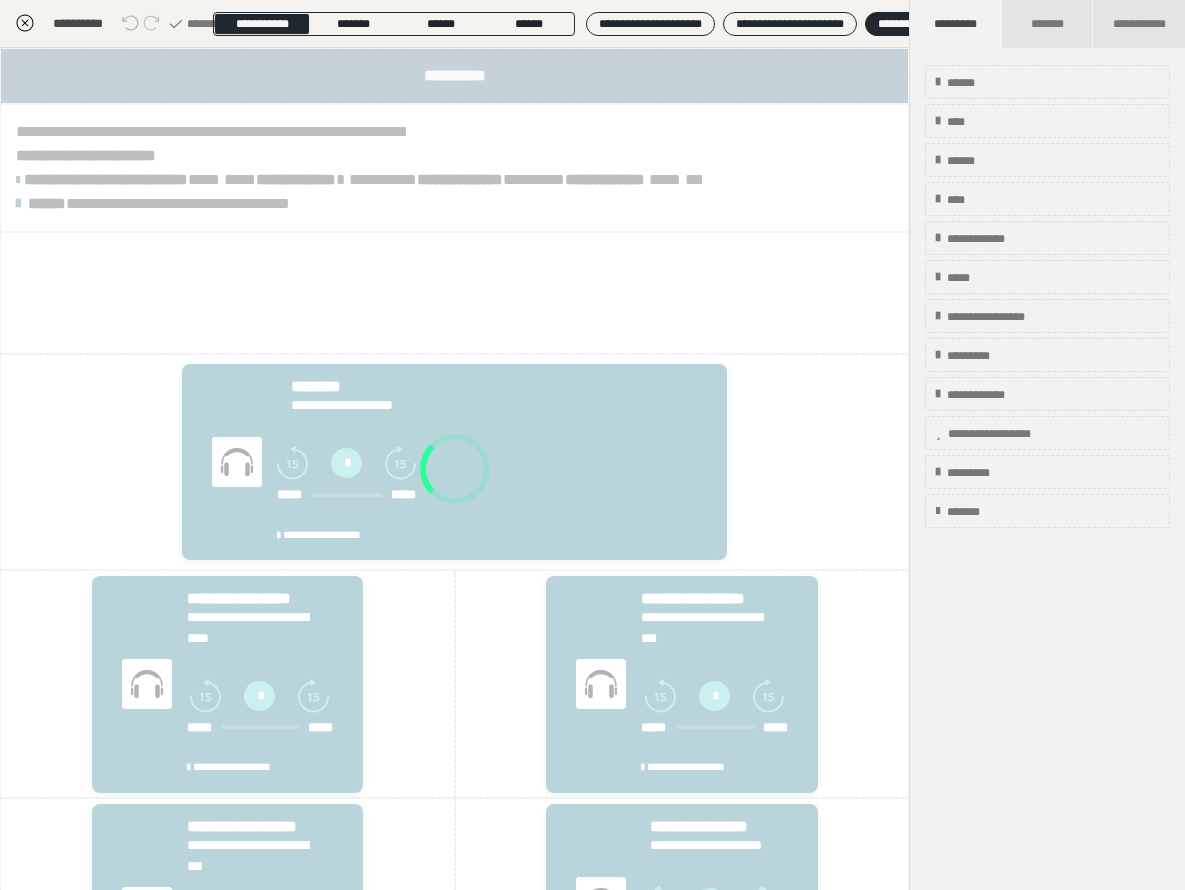 click at bounding box center [454, 469] 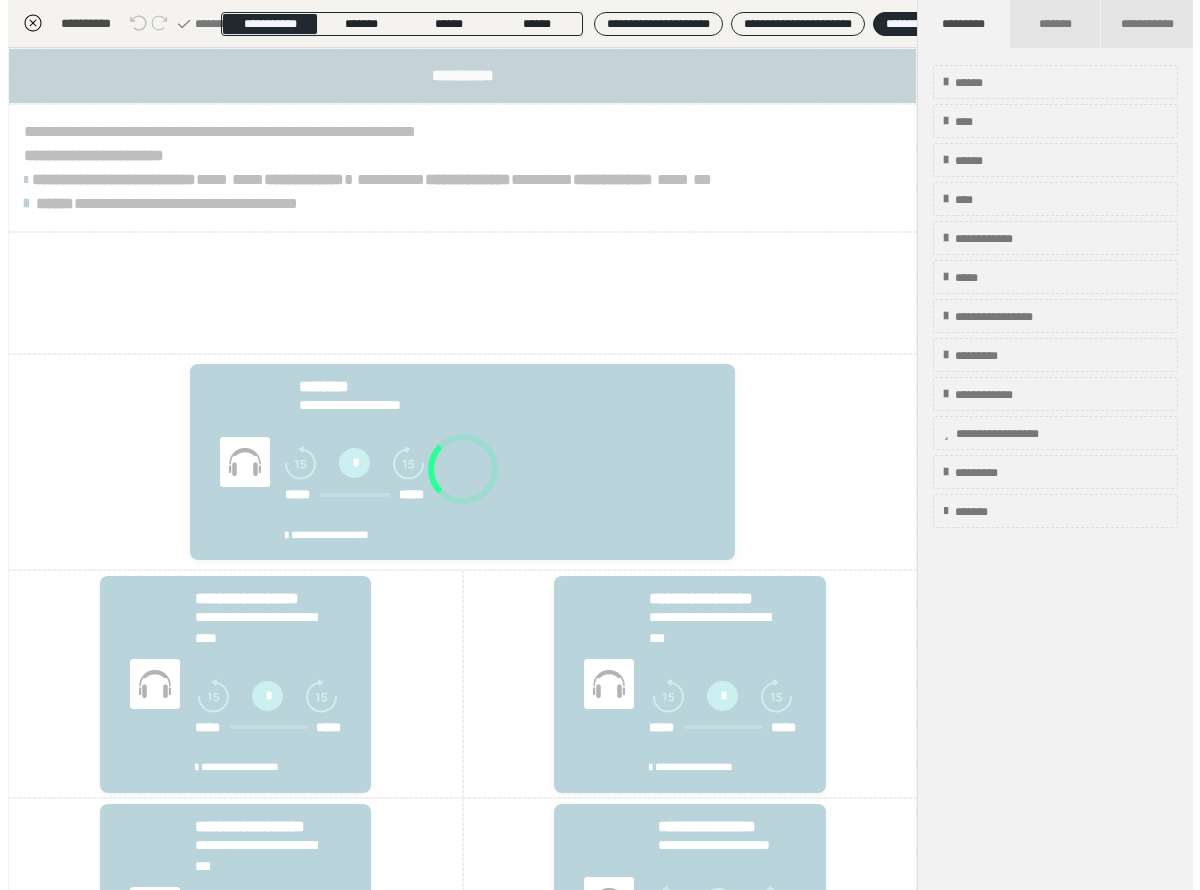 scroll, scrollTop: 437, scrollLeft: 0, axis: vertical 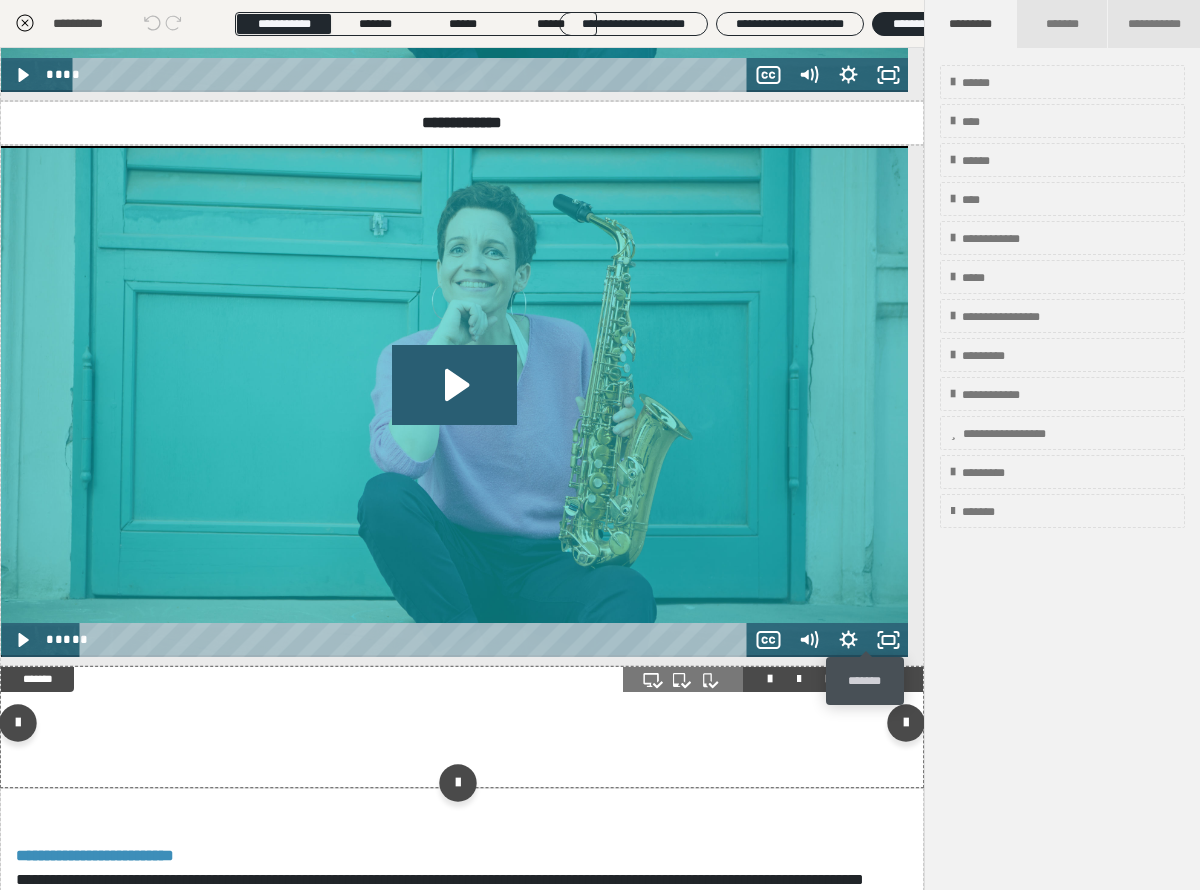 click at bounding box center [886, 679] 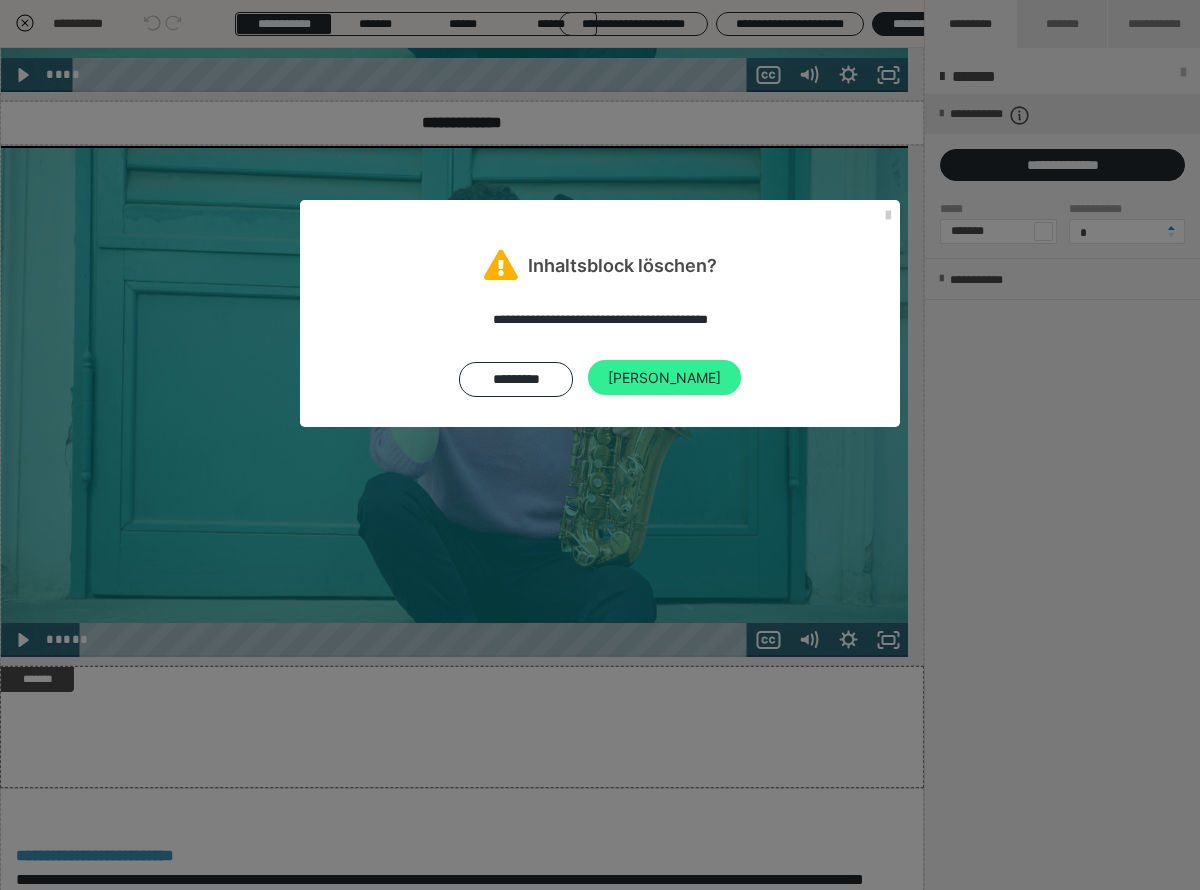 click on "Ja" at bounding box center (664, 378) 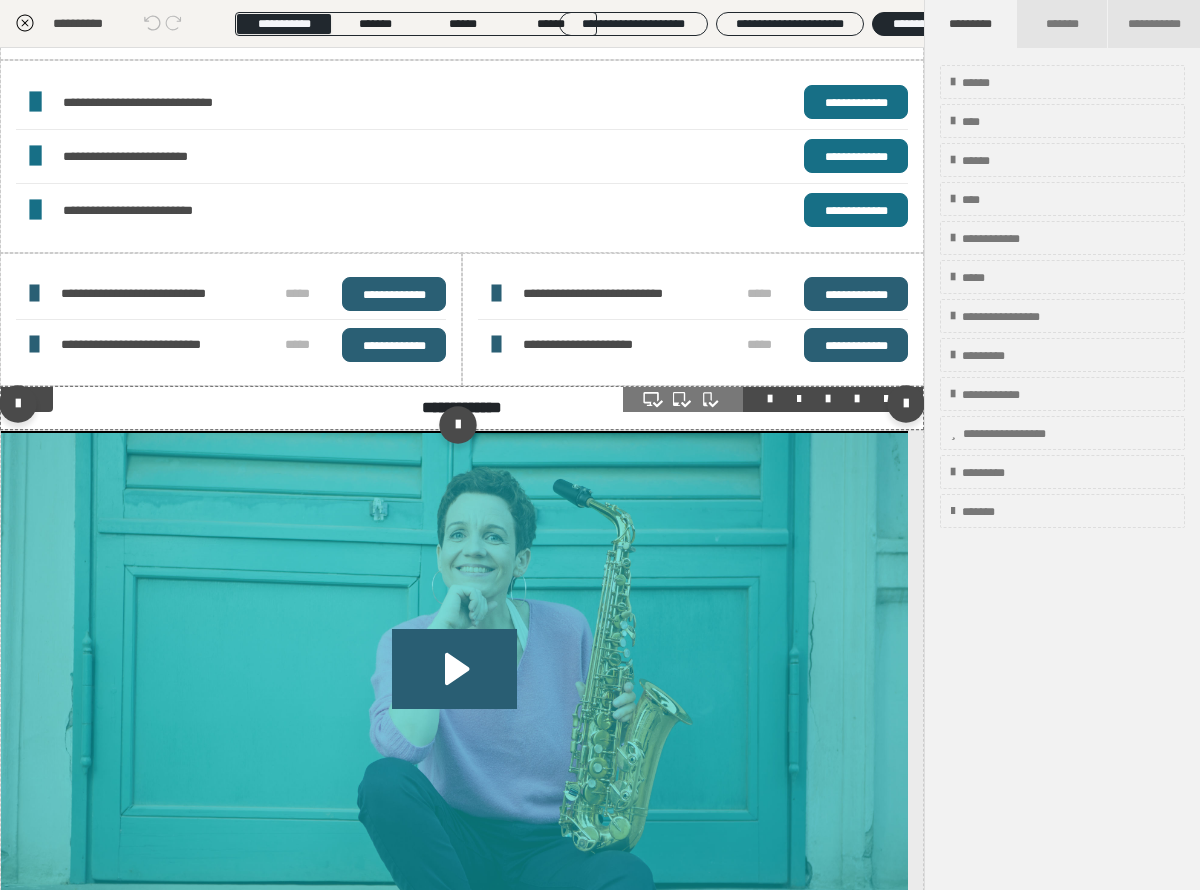 scroll, scrollTop: 904, scrollLeft: 0, axis: vertical 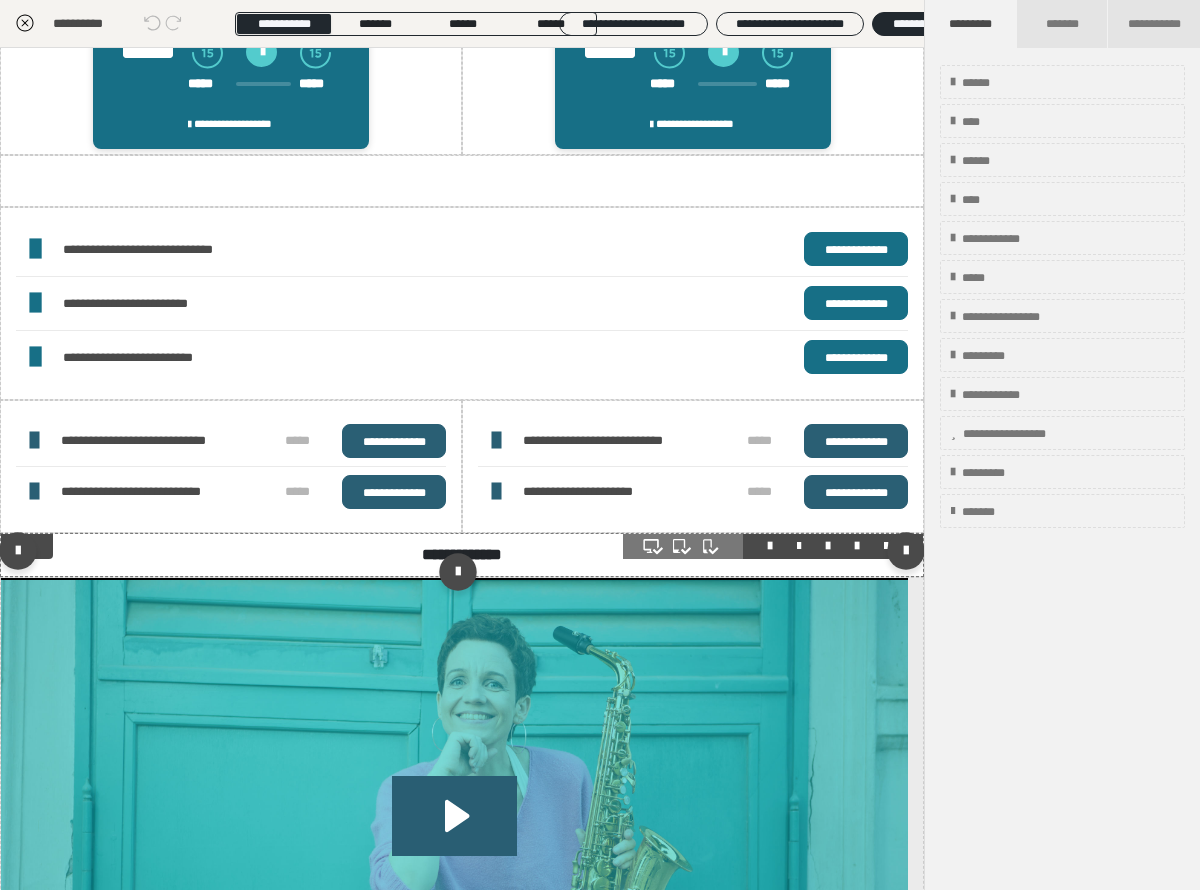 click on "**********" at bounding box center [462, 555] 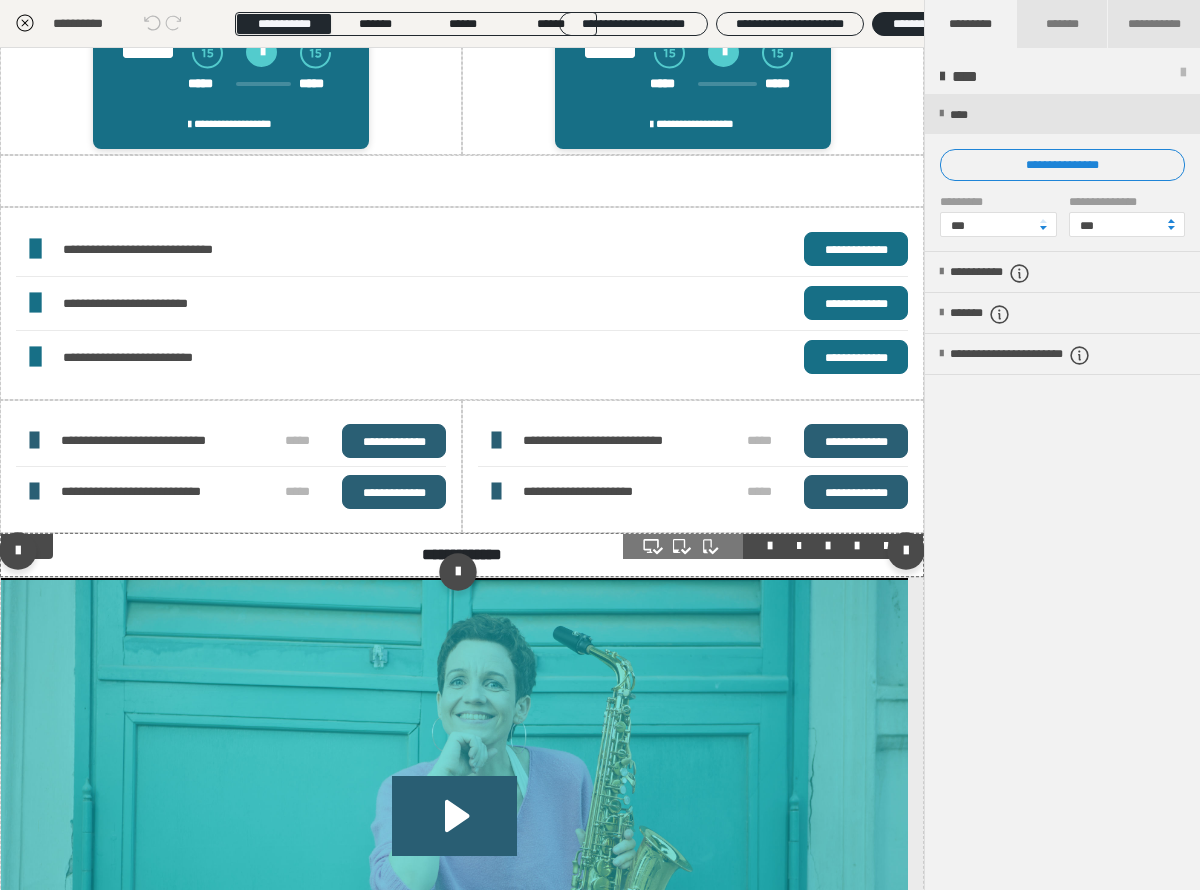 click on "**********" at bounding box center [462, 555] 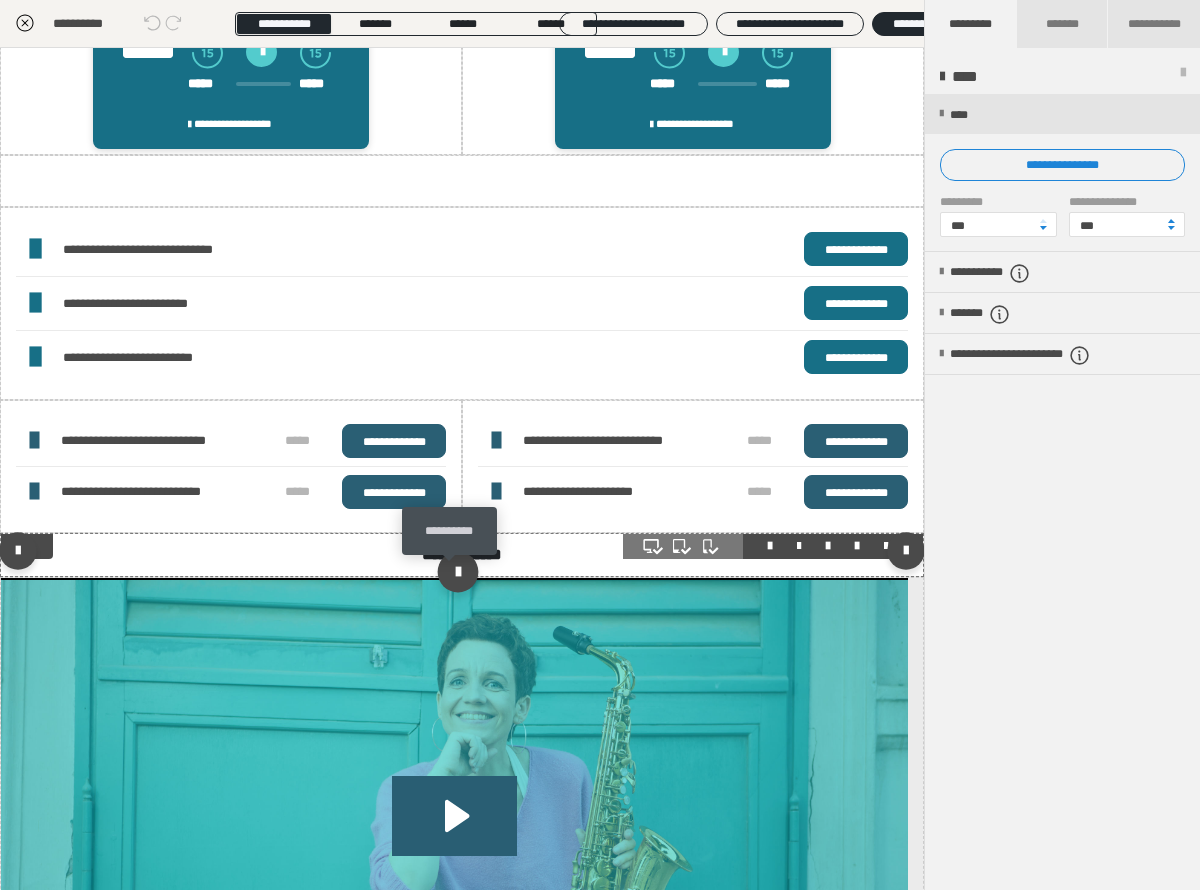 click at bounding box center [457, 571] 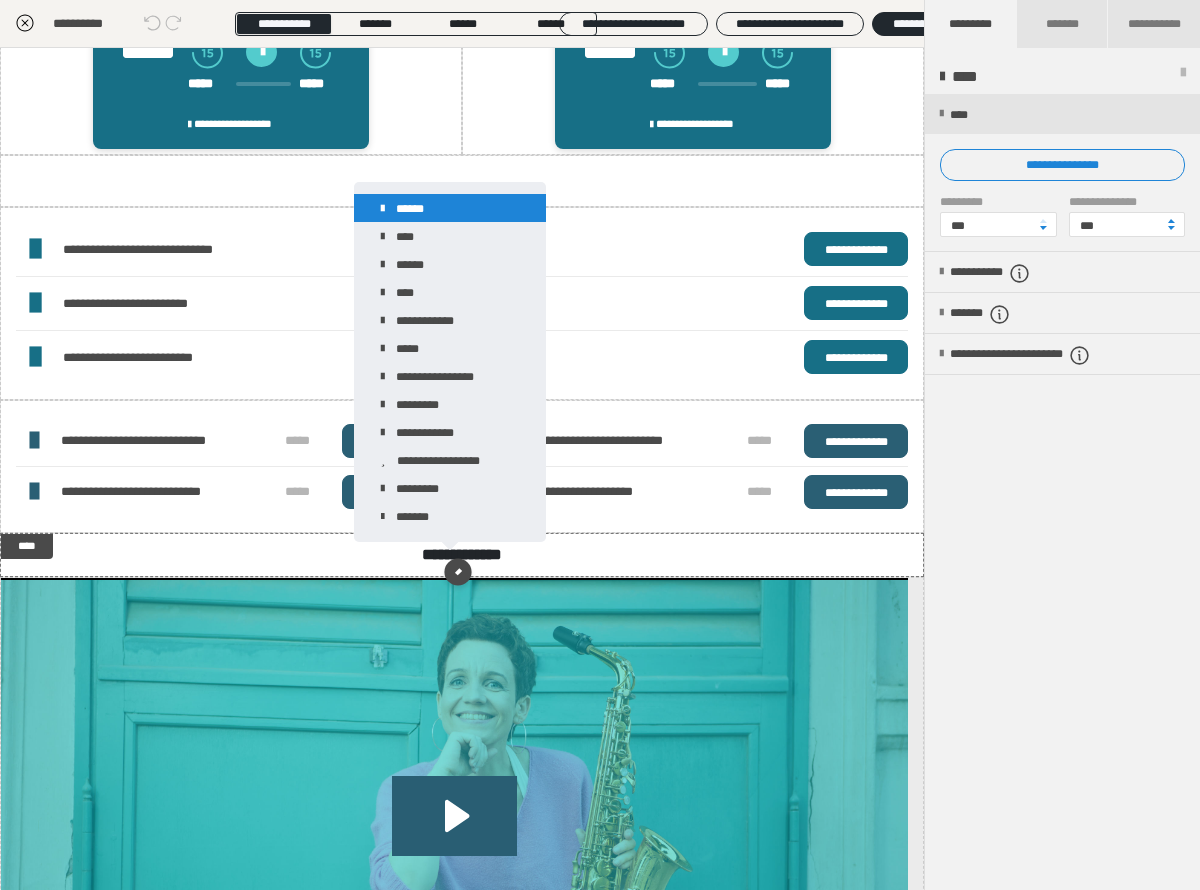 click on "******" at bounding box center [450, 208] 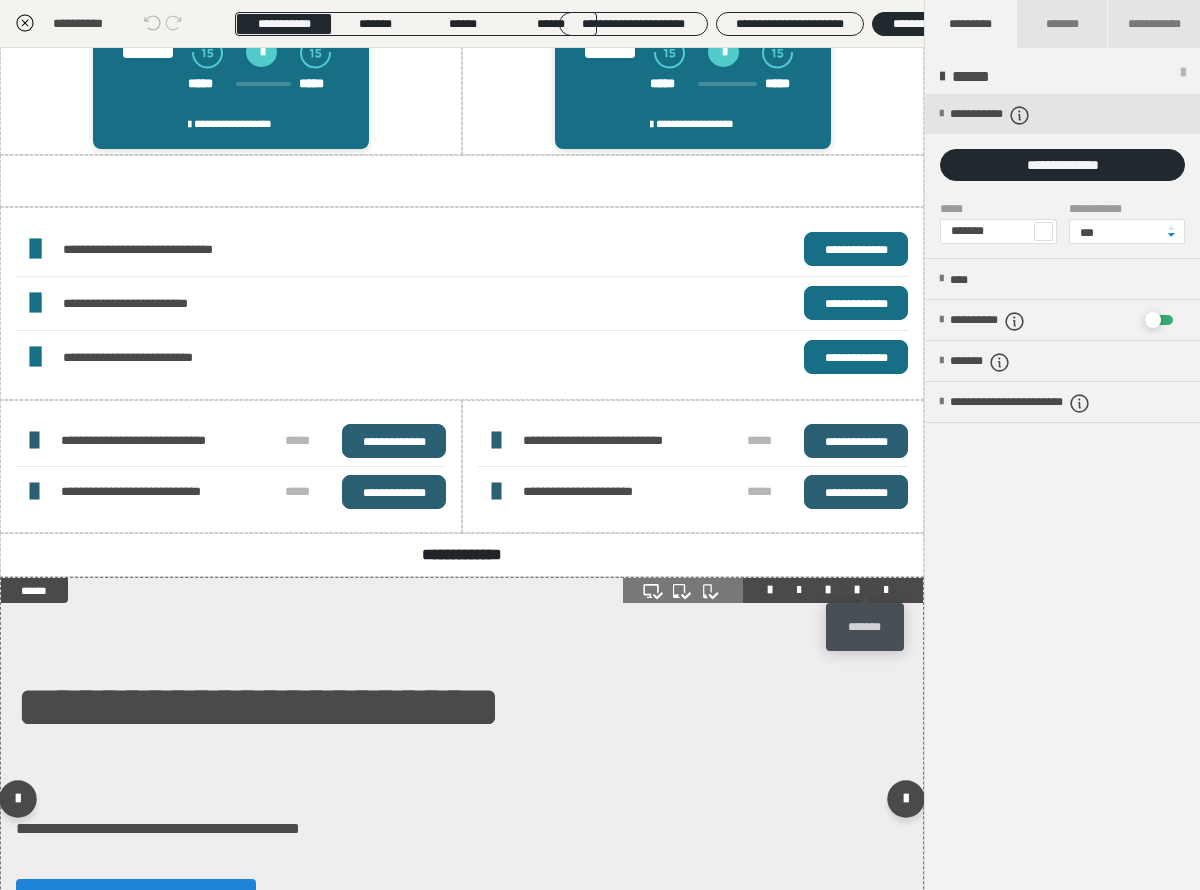 click at bounding box center [886, 590] 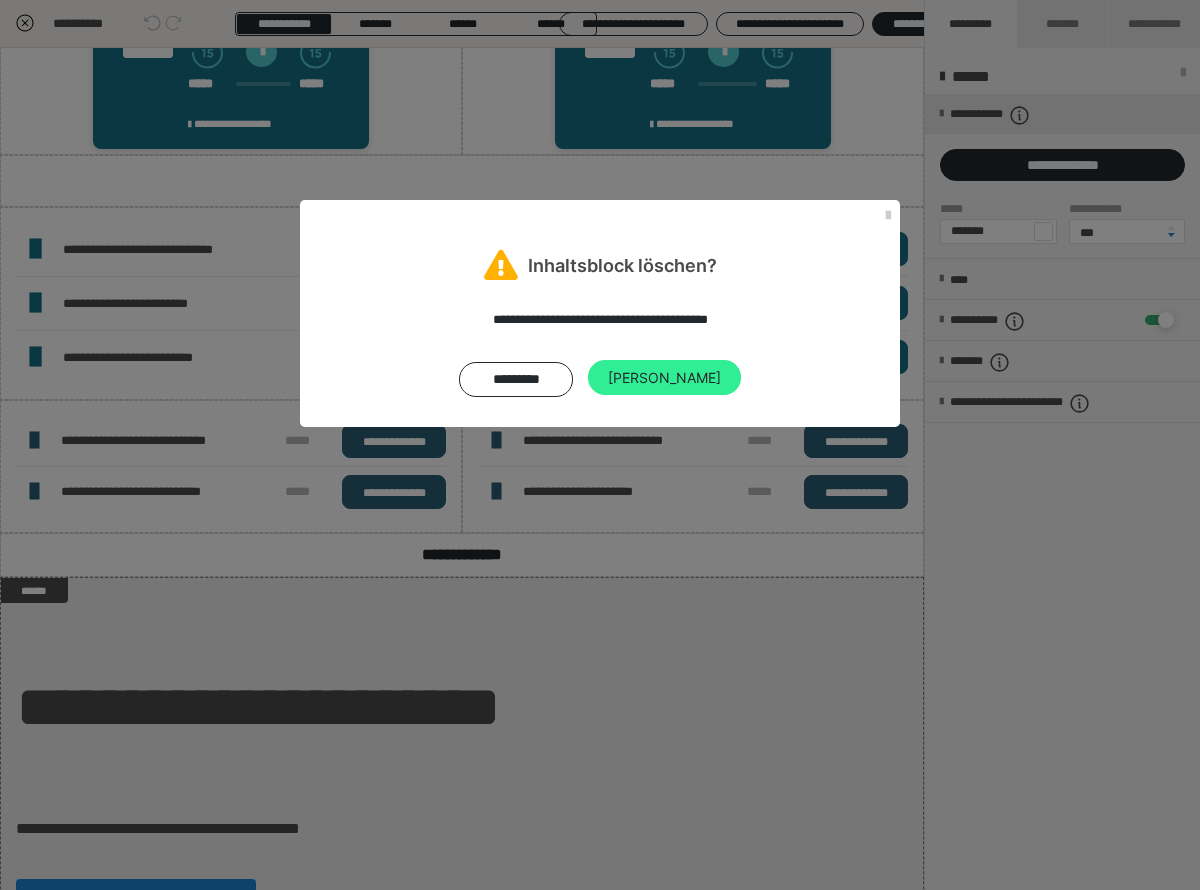 click on "Ja" at bounding box center (664, 378) 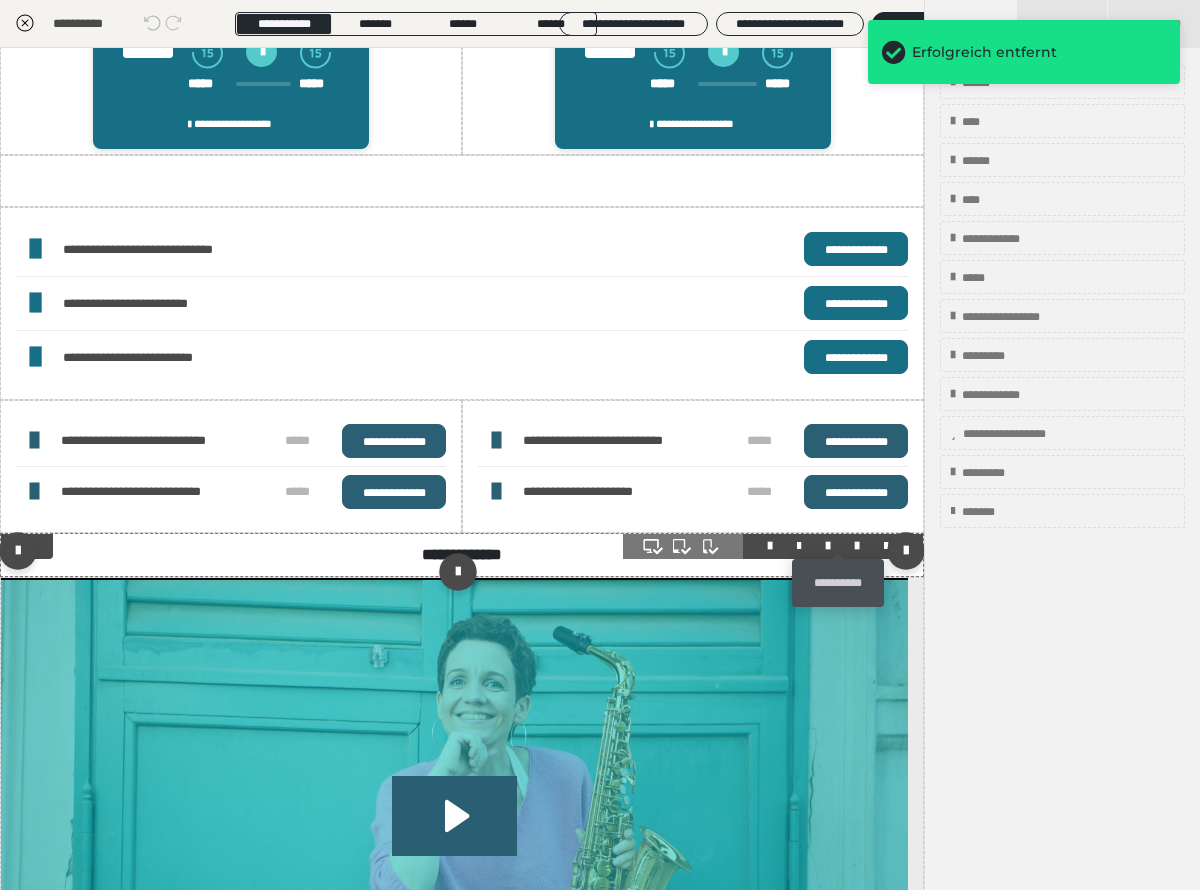 click at bounding box center (857, 546) 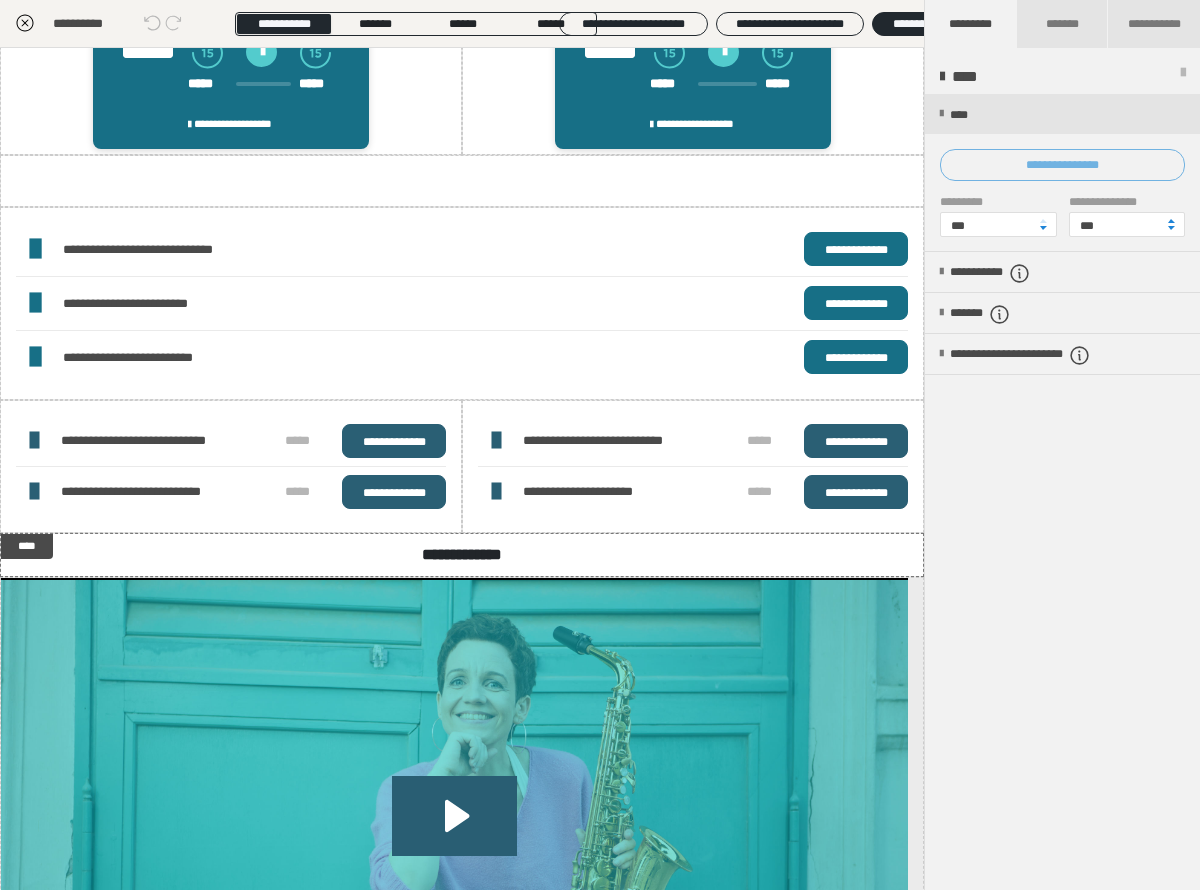 click on "**********" at bounding box center [1062, 165] 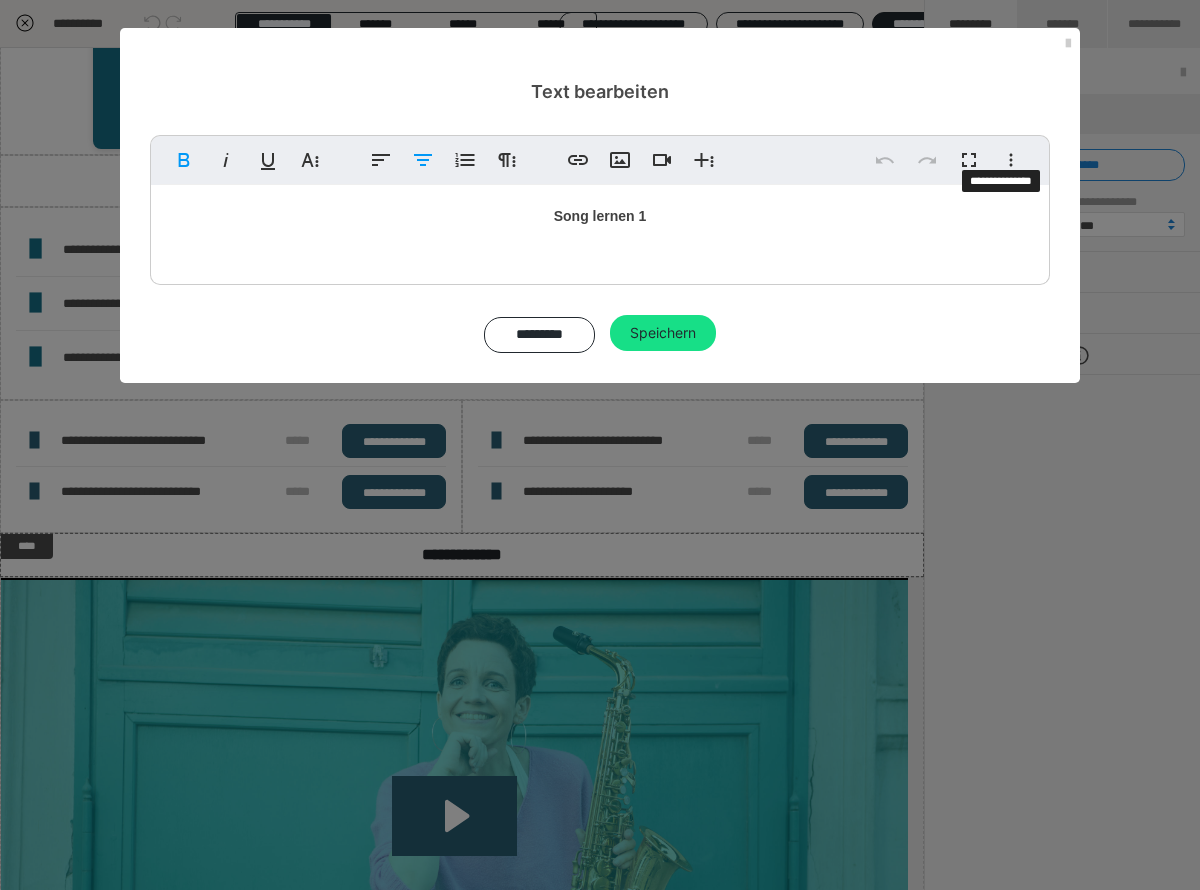 click on "Fett Kursiv Unterstrichen Weitere Textformate Linksbündig ausrichten Zentriert ausrichten Nummerierte Liste Weitere Absatzformate Link einfügen Bild einfügen Video einfügen Weitere Reichhaltige Formate Rückgängig Wiederholen Vollbild Weitere Formate Durchgestrichen Tiefgestellt Hochgestellt Schriftart ABeeZee Abhaya Libre Abril FatFace Alegreya Alice Amaranth Amatic SC Anonymous Pro Anton Arapey Archivo Black Archivo Light Archivo Medium Archivo Arimo Arvo B612 Barlow Bebas Neue Belleza Big Shoulders Stencil Display BioRhyme Blinker Cairo Cardo Catamaran Caveat Caveat Brush Comfortaa Concert One Cormorant Cormorant Garamond Courier Prime Crimson Text Dancing Script Eczar Exo Exo 2 Figtree Fira Sans Fjalla One Forum Frank Ruhl Libre Fraunces Grandstander IBM Plex Serif Inconsolata Inder Indie Flower Inter Josefin Sans Jost Karla Lato Lexend Deca Libre Baskerville Libre Franklin Lilita One Lobster Lobster Two Lora Merienda Merriweather Montserrat Montserrat Black Montserrat Extra Bold Montserrat Light 1 2" at bounding box center [600, 210] 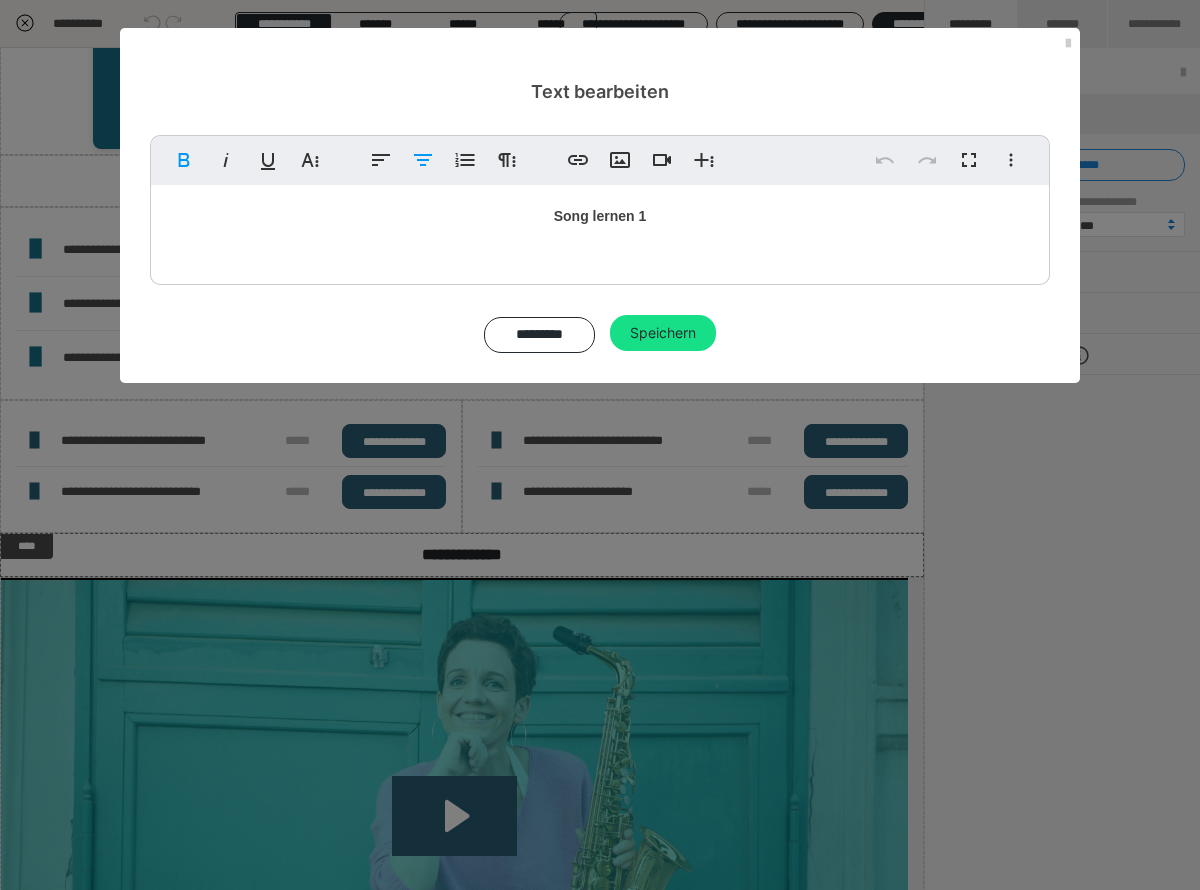 click on "Song lernen 1" at bounding box center [600, 216] 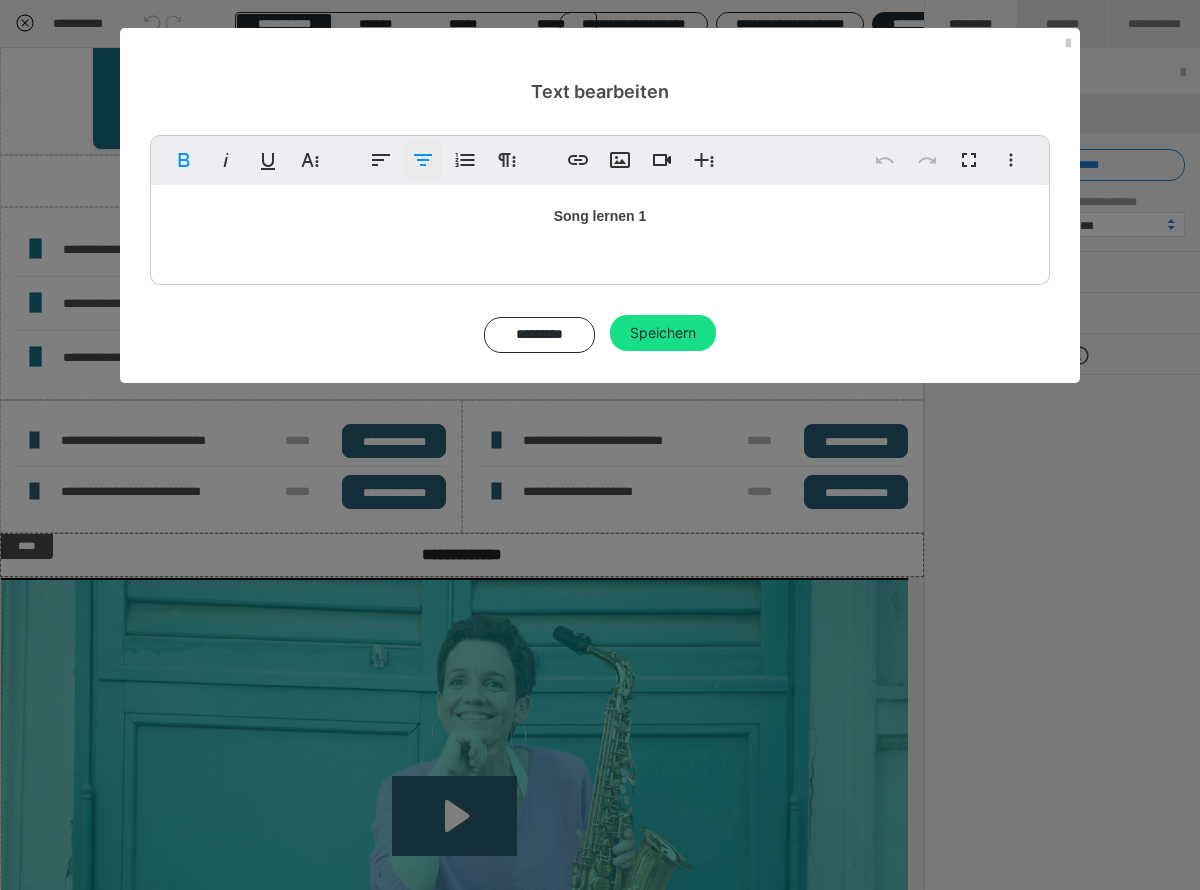 click 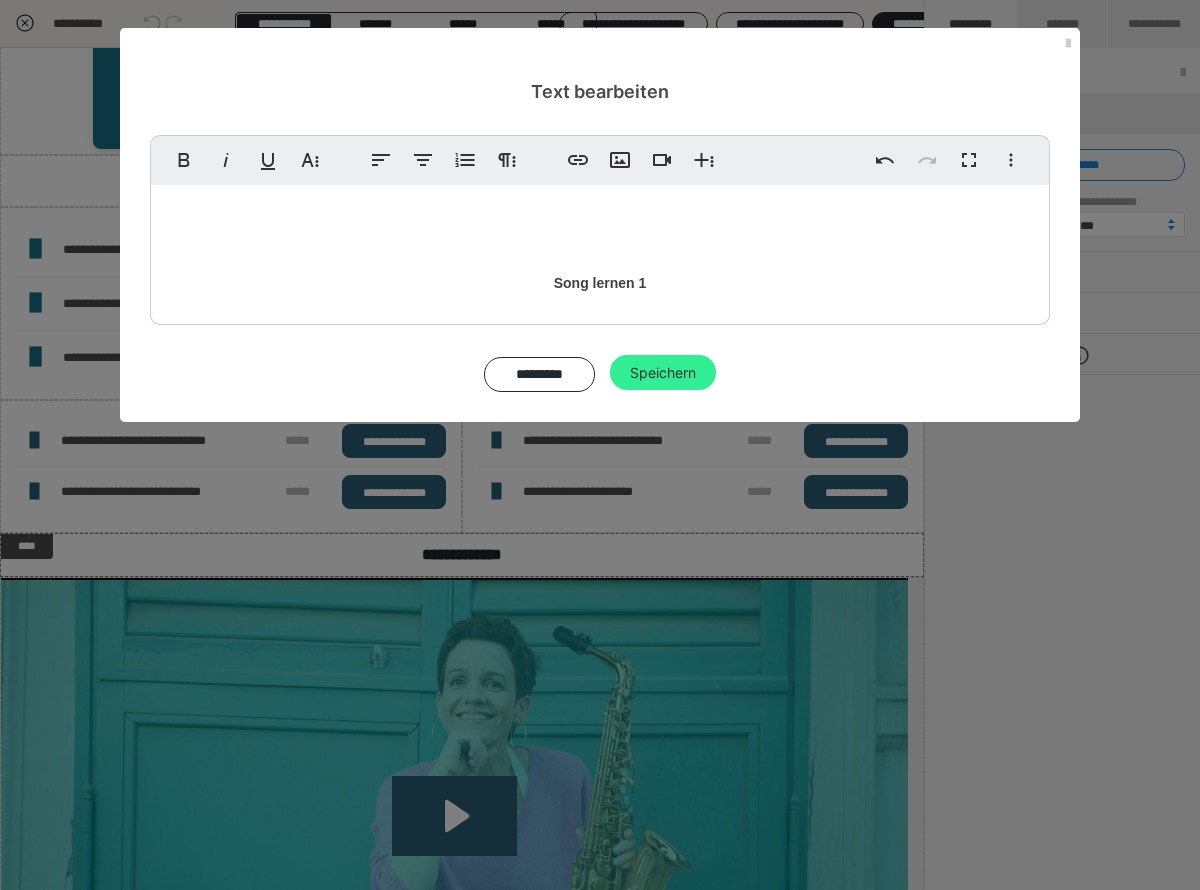 click on "Speichern" at bounding box center [663, 373] 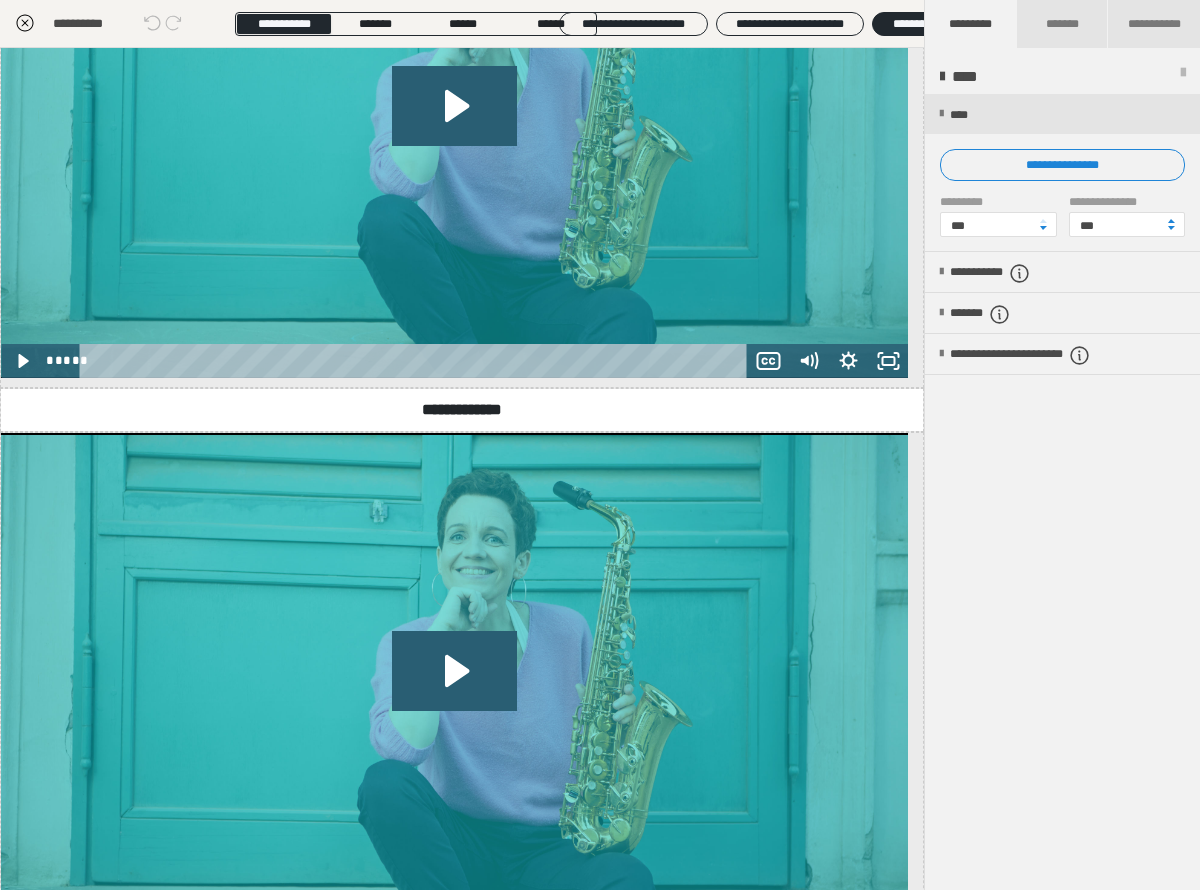 scroll, scrollTop: 1675, scrollLeft: 0, axis: vertical 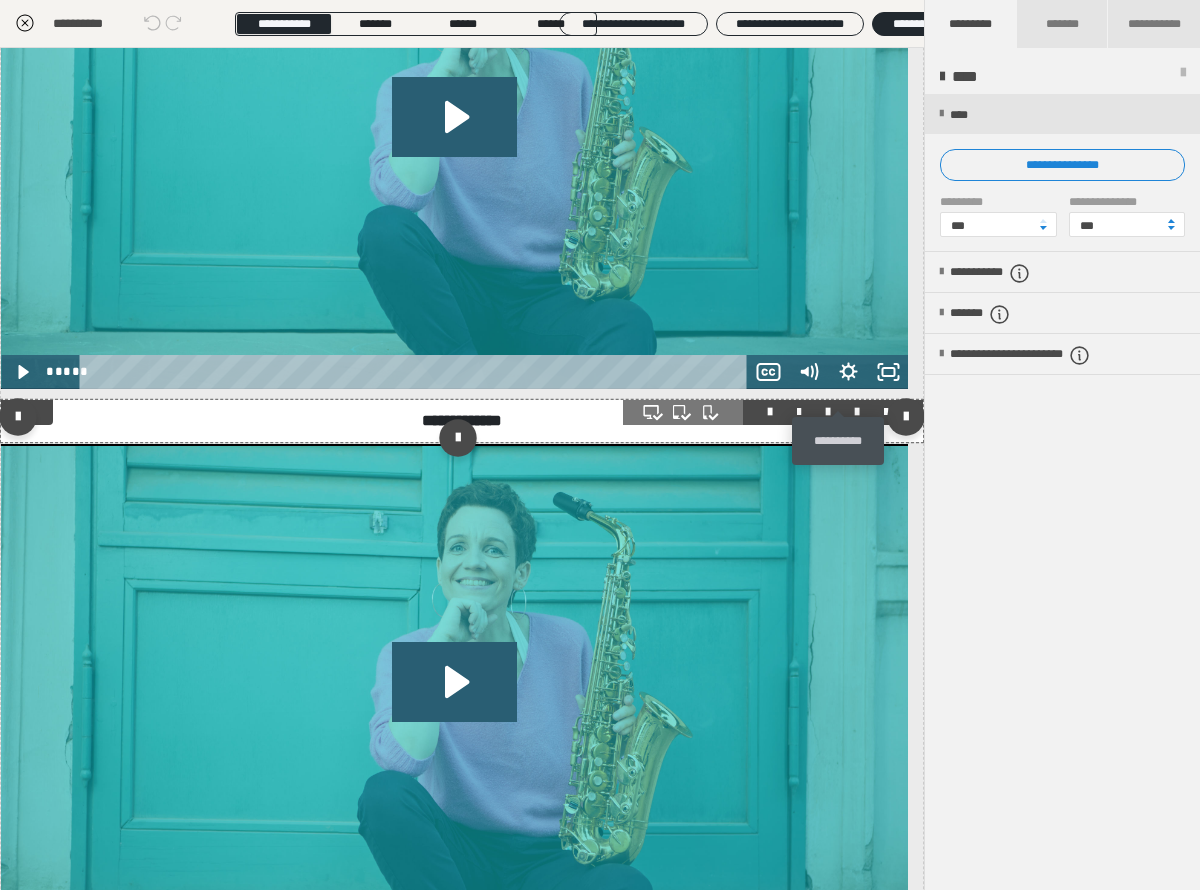 click at bounding box center [857, 412] 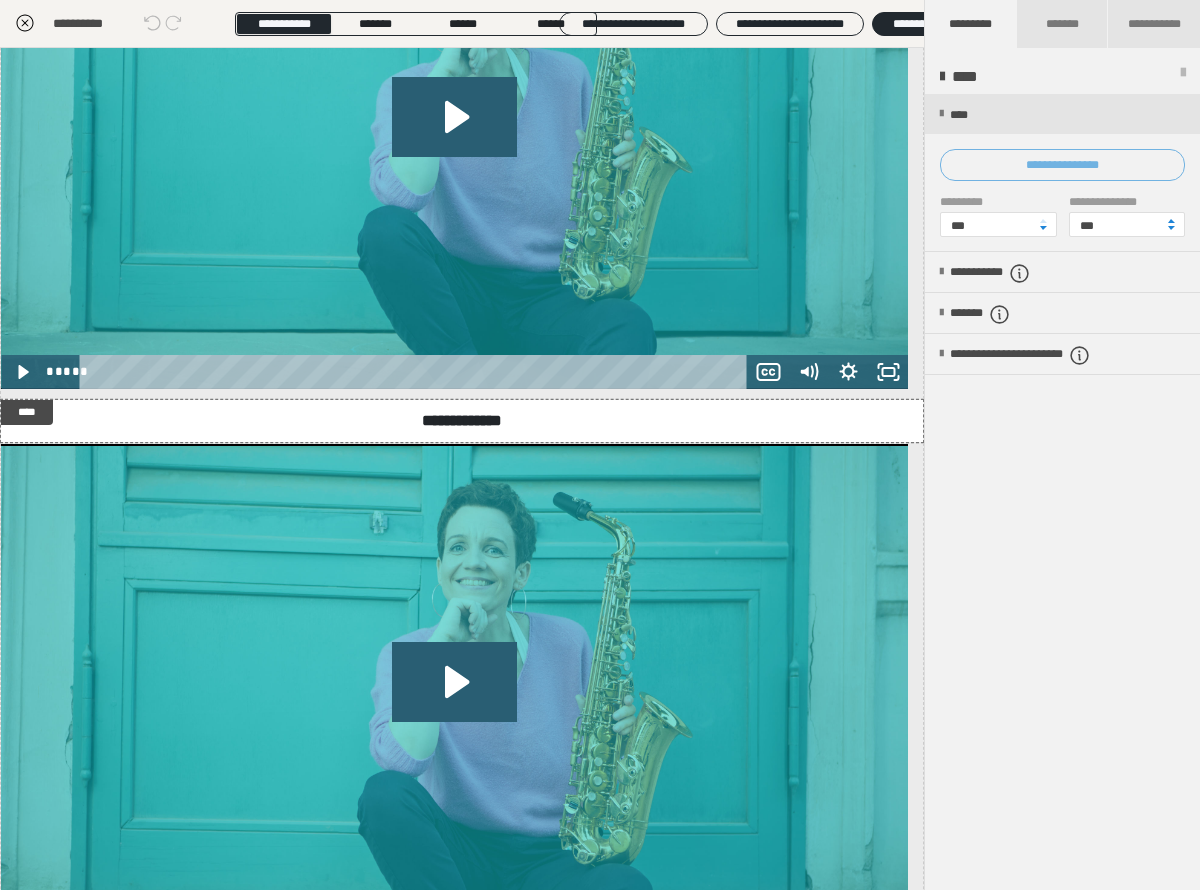 click on "**********" at bounding box center (1062, 165) 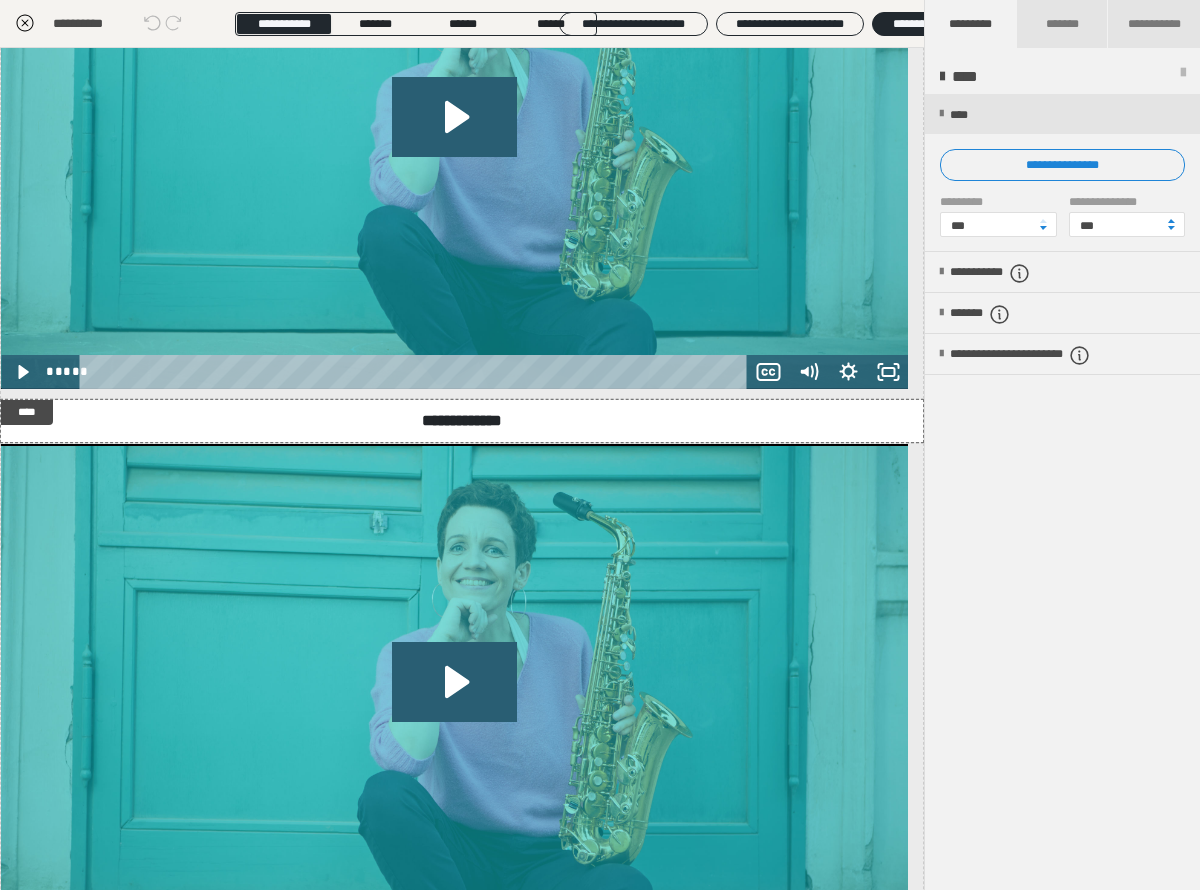 click on "**********" at bounding box center [600, 180] 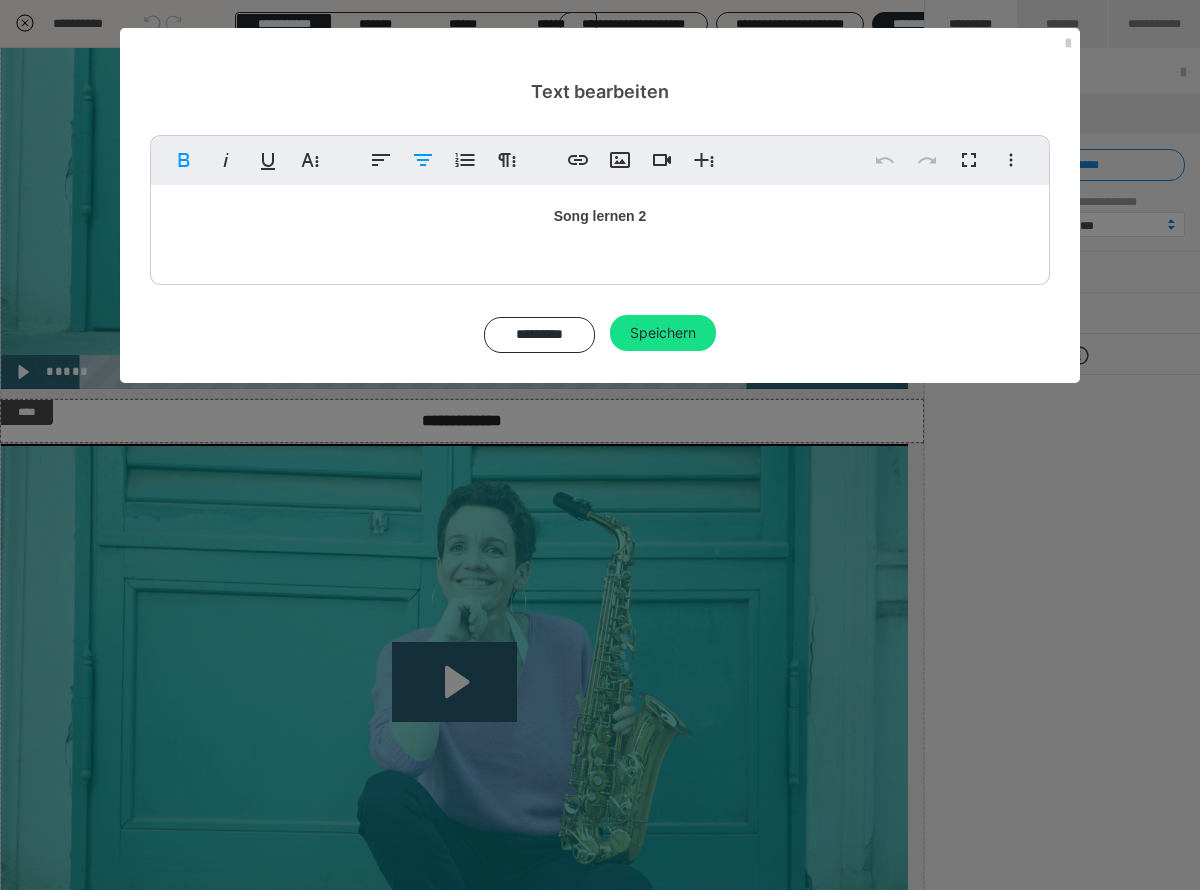 click on "Song lernen 2" at bounding box center (600, 216) 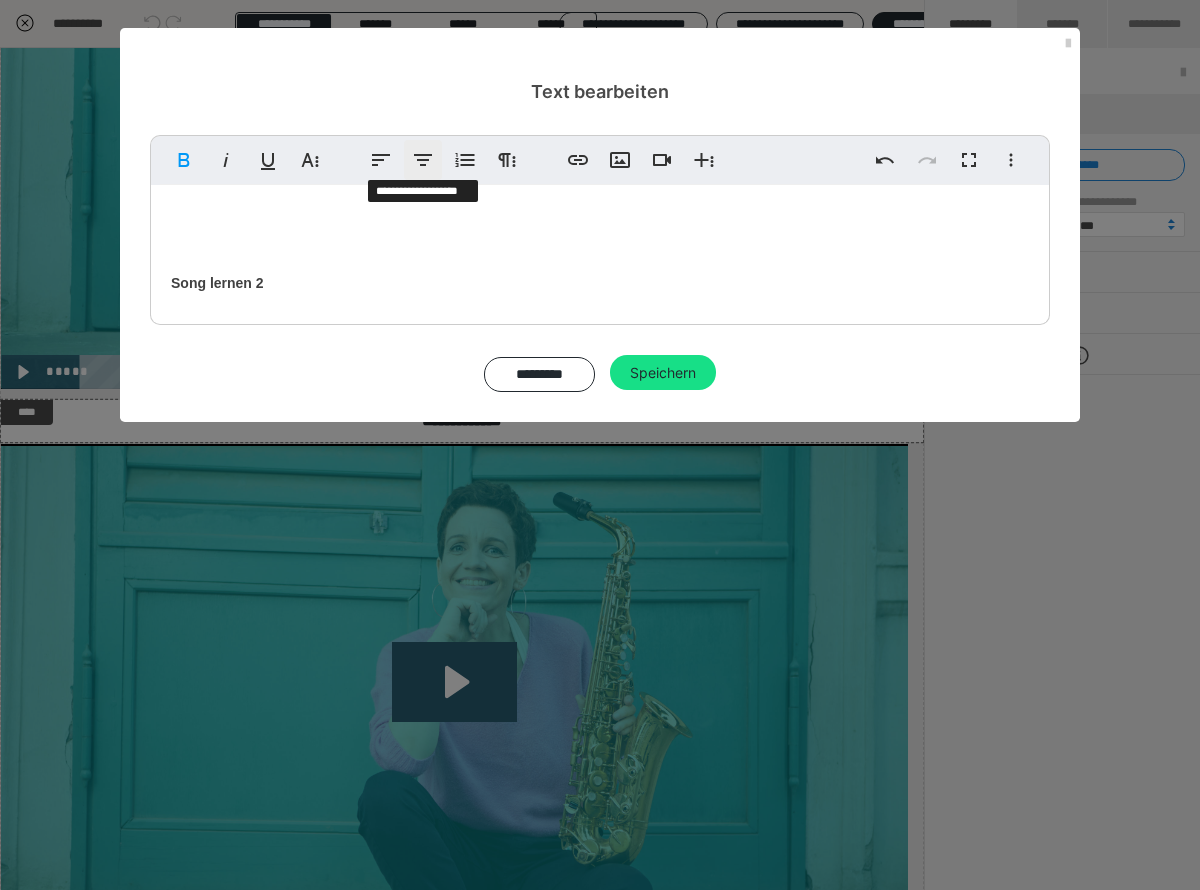click 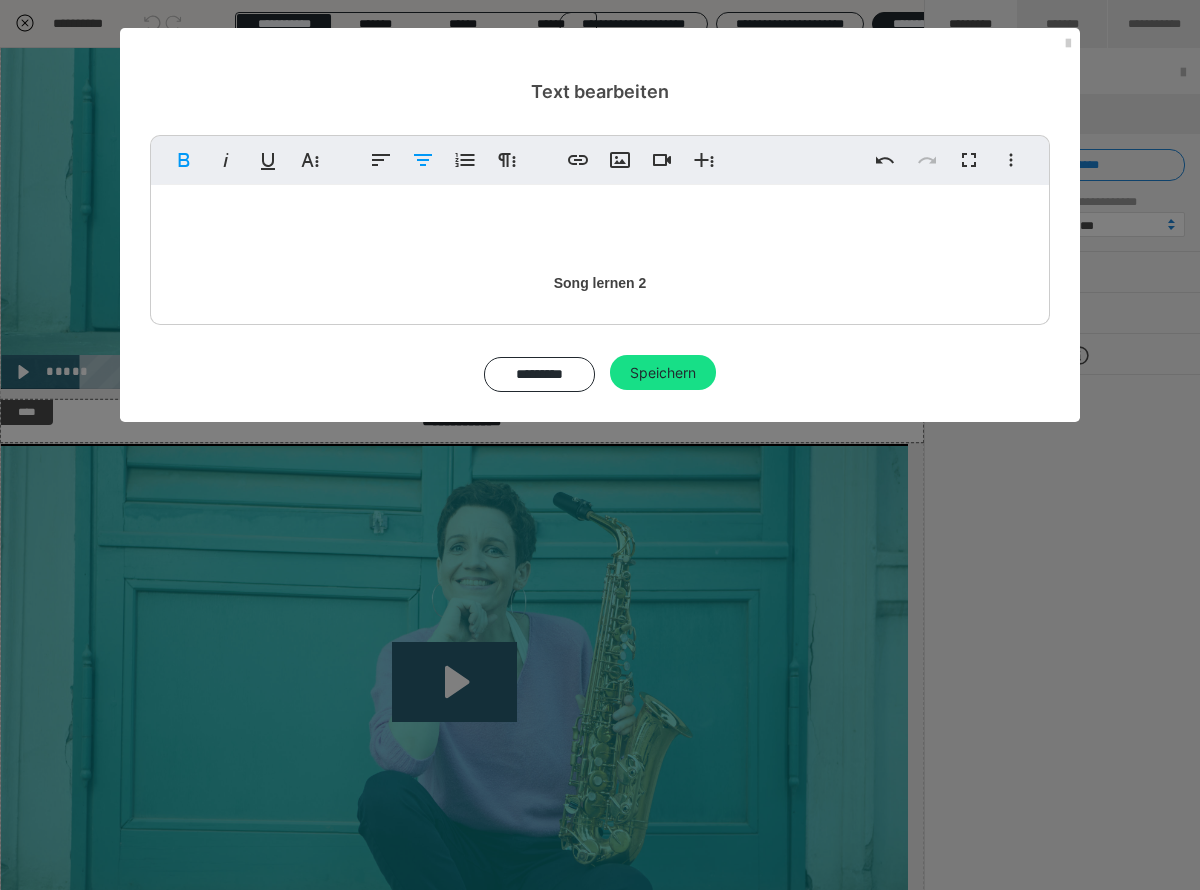 click on "Song lernen 2" at bounding box center (600, 250) 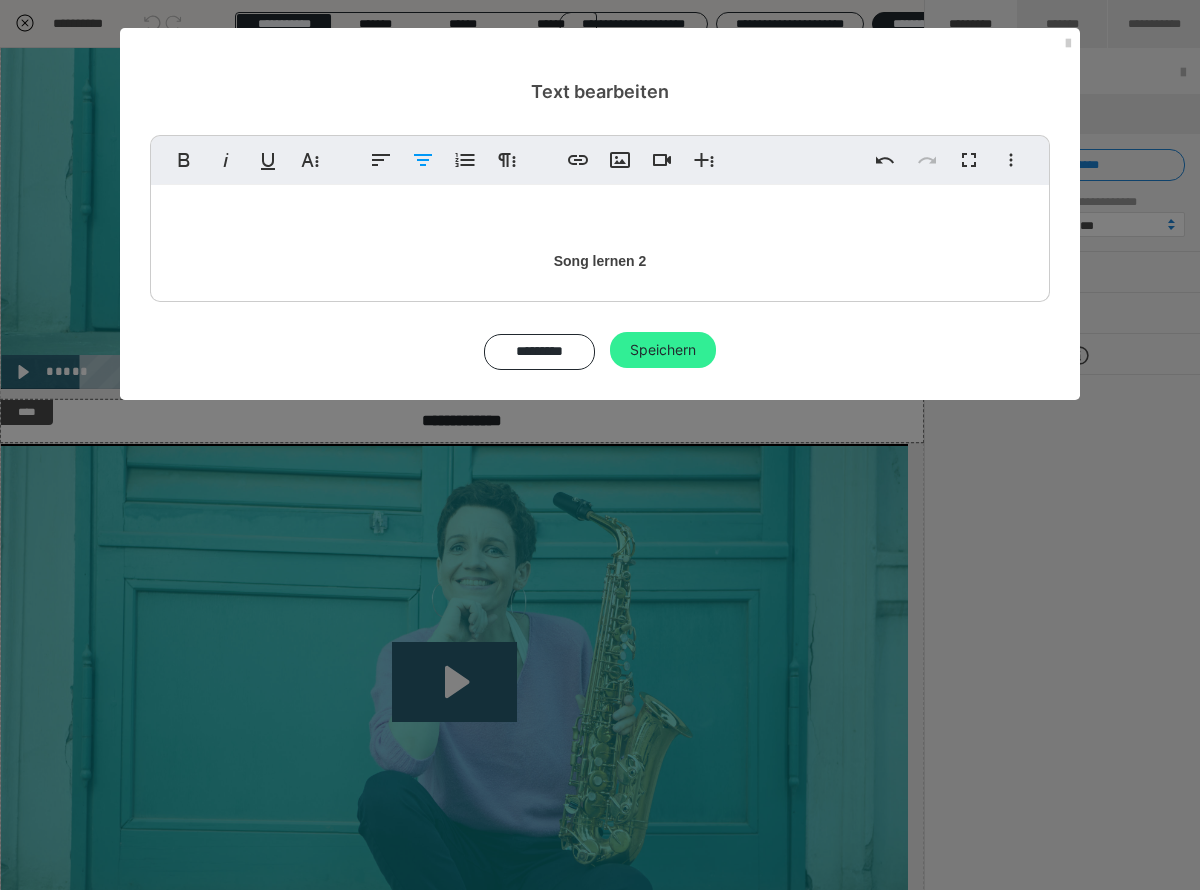 click on "Speichern" at bounding box center [663, 350] 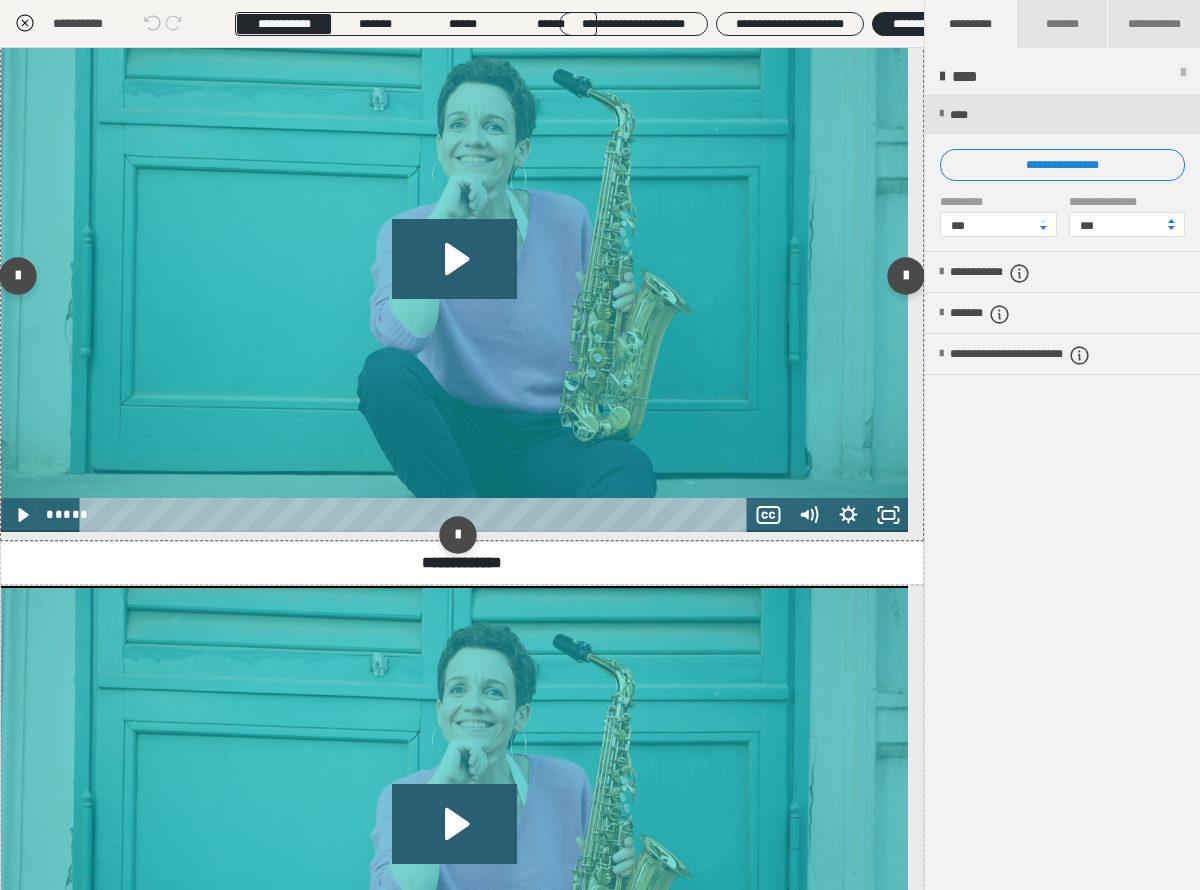 scroll, scrollTop: 2153, scrollLeft: 0, axis: vertical 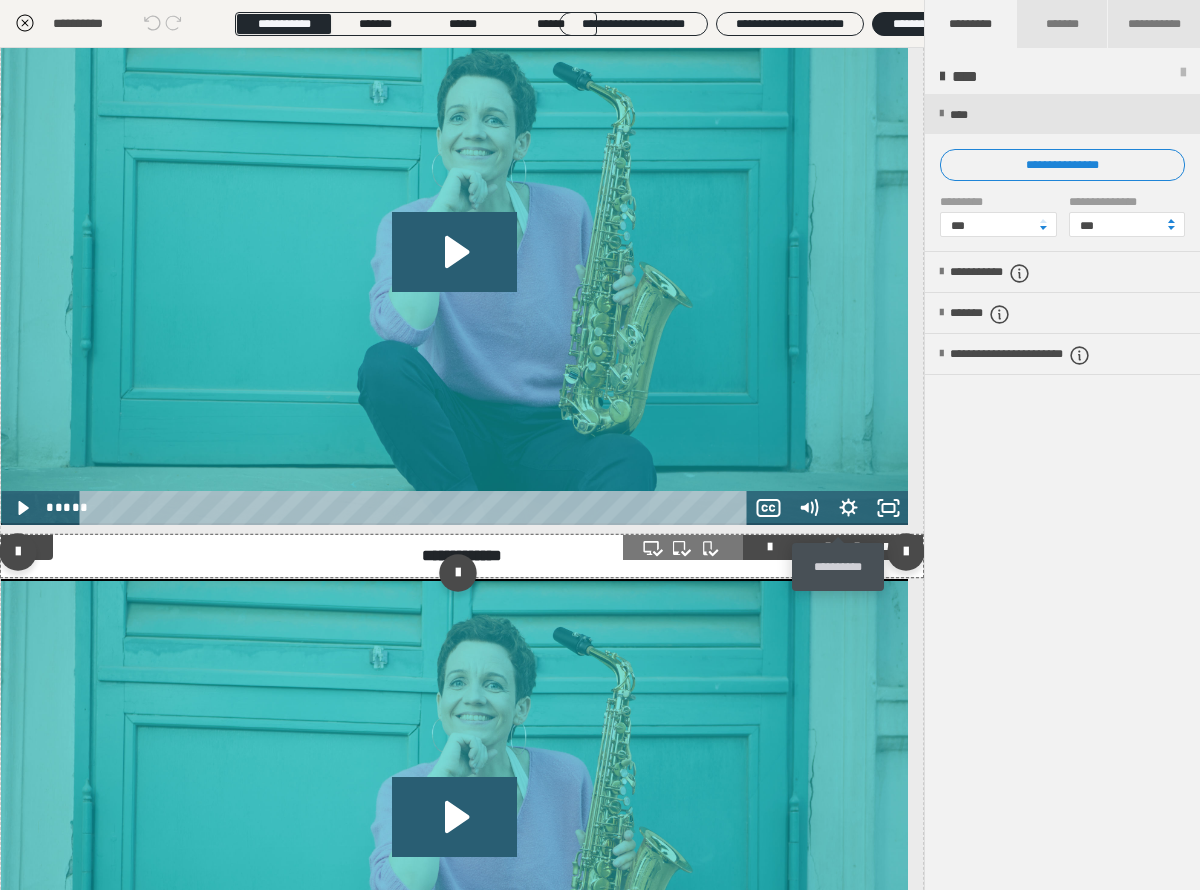click at bounding box center (857, 547) 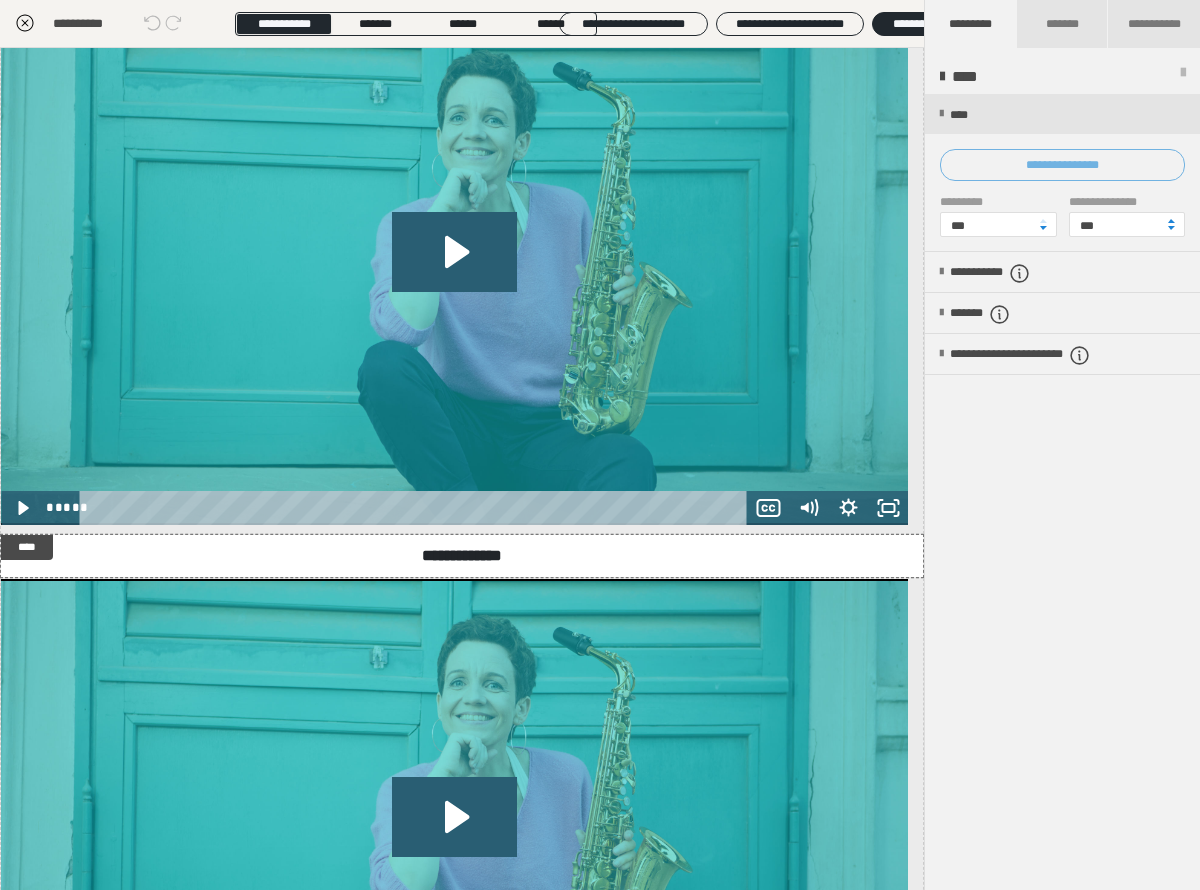 click on "**********" at bounding box center [1062, 165] 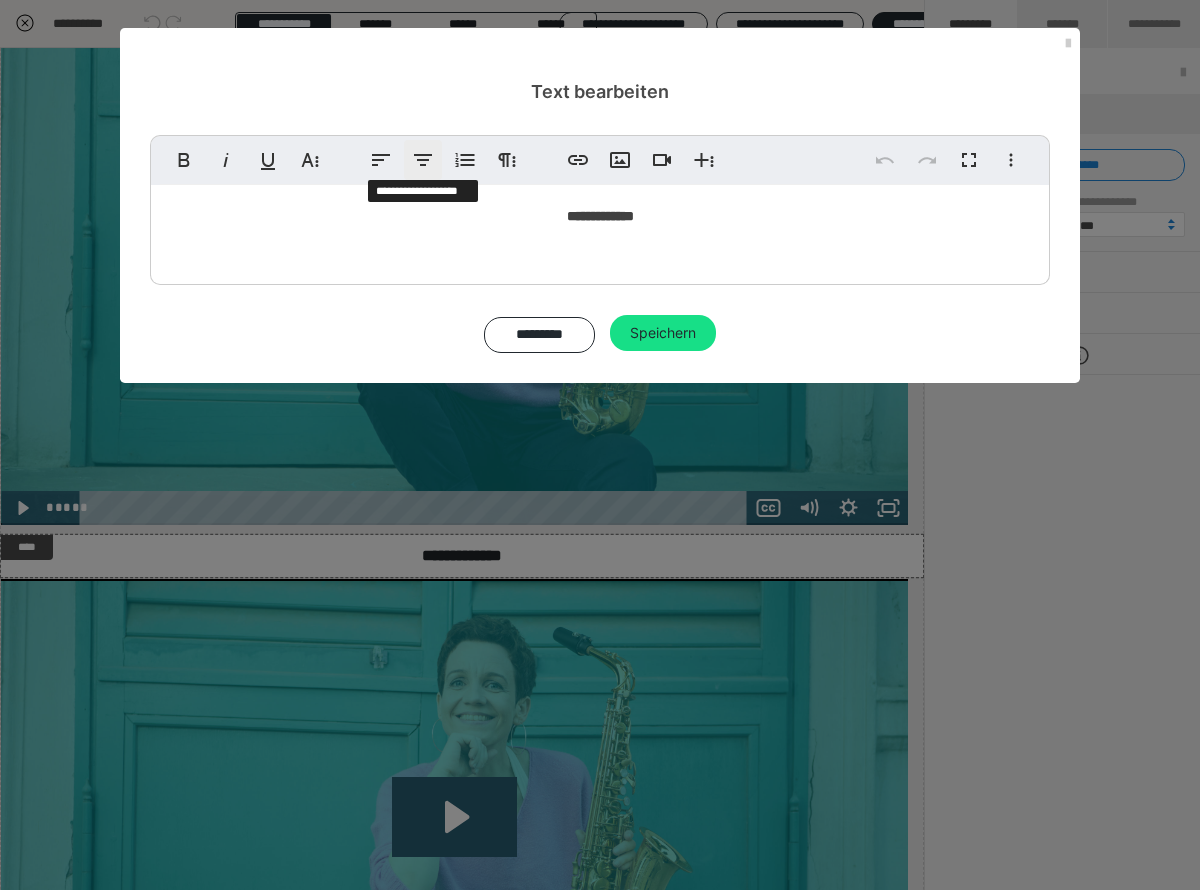 click 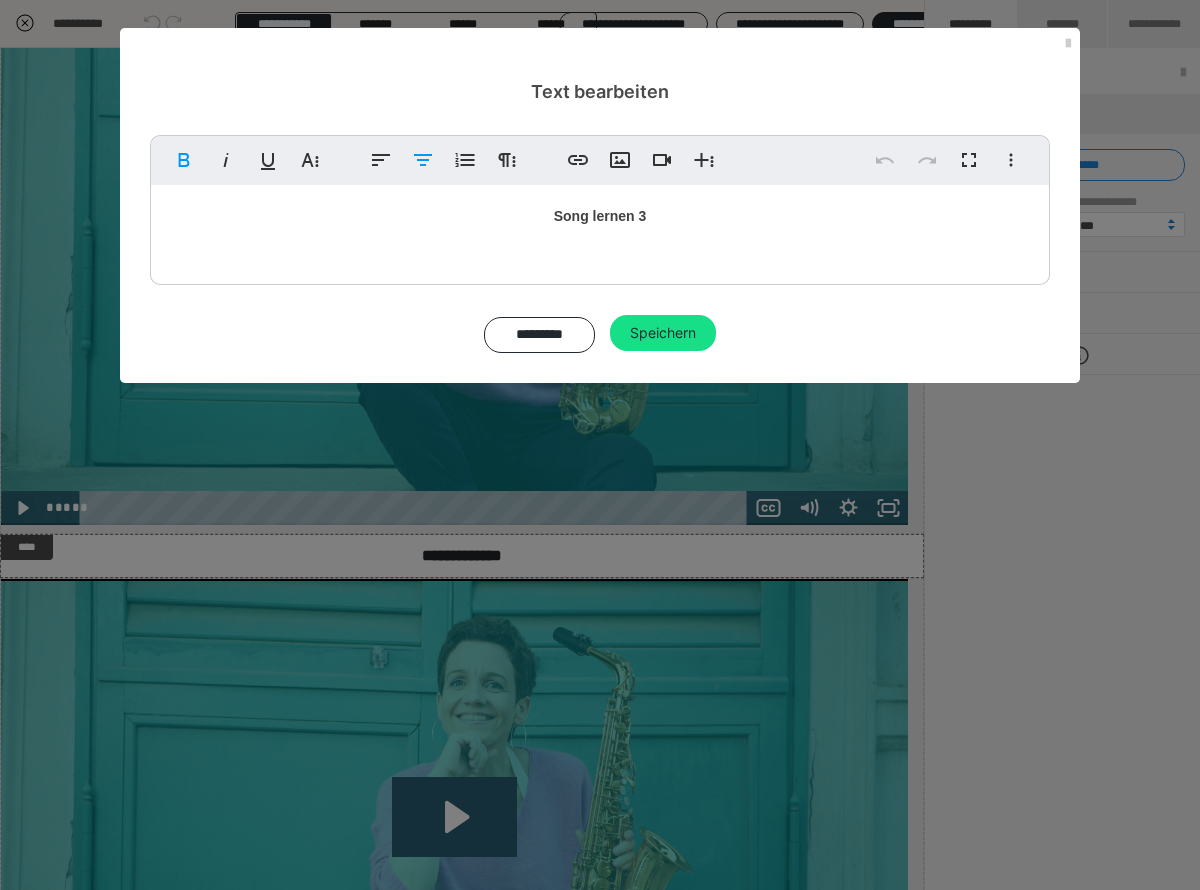 click on "Song lernen 3" at bounding box center [600, 216] 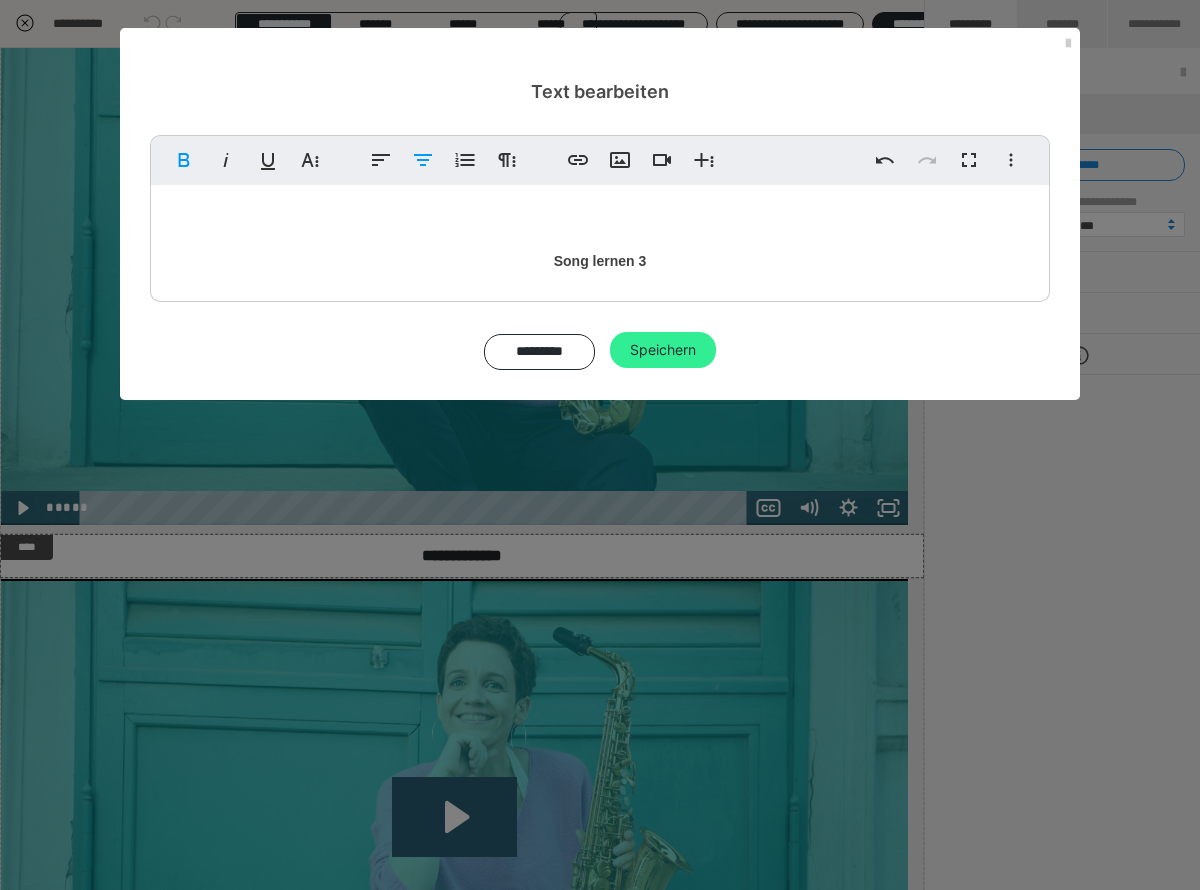 click on "Speichern" at bounding box center [663, 350] 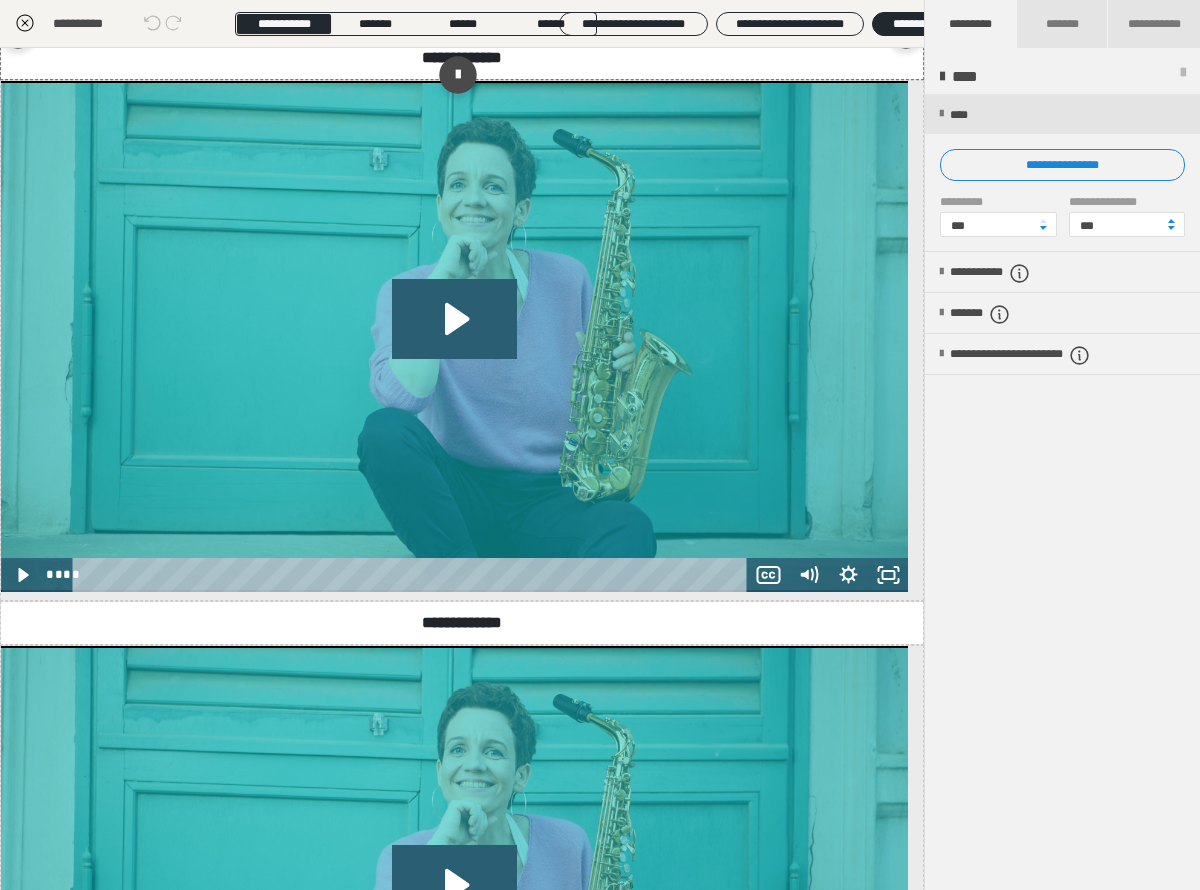 scroll, scrollTop: 2775, scrollLeft: 0, axis: vertical 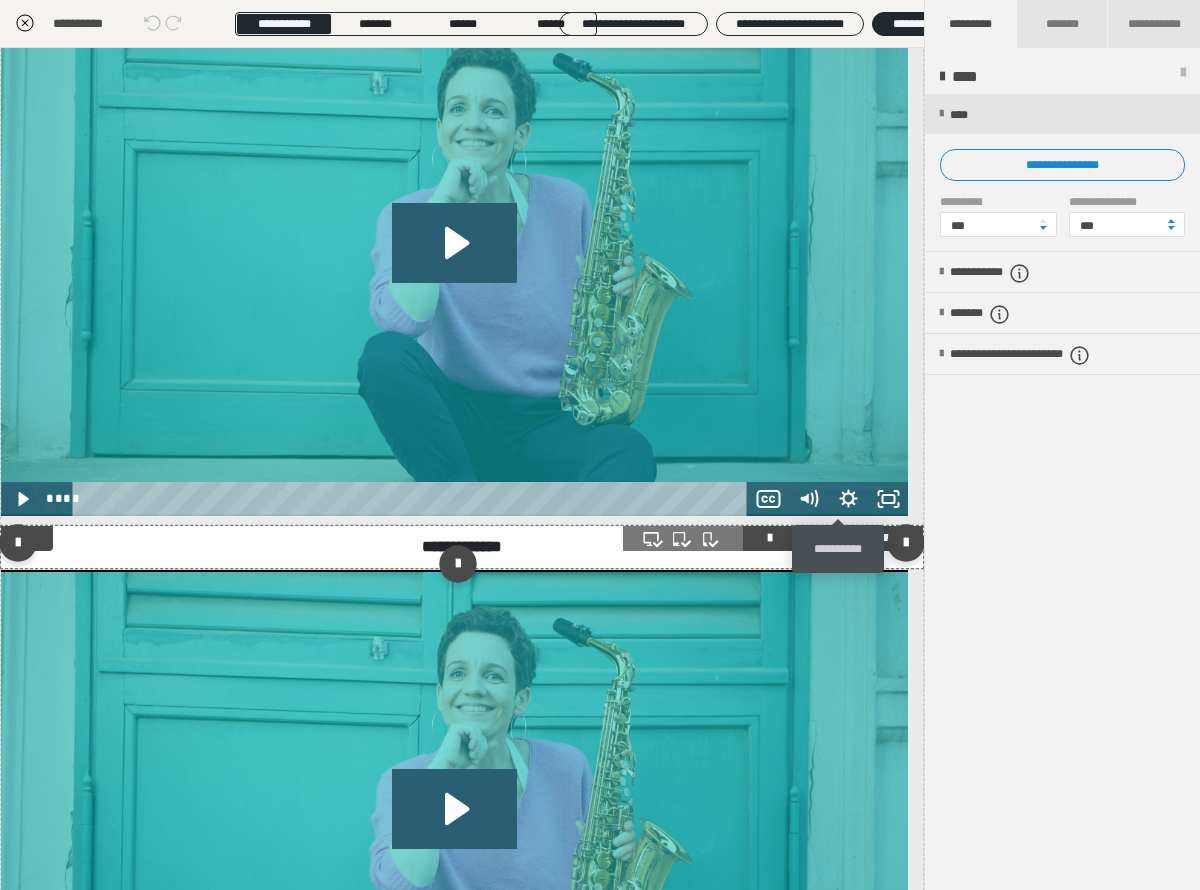 click at bounding box center [857, 538] 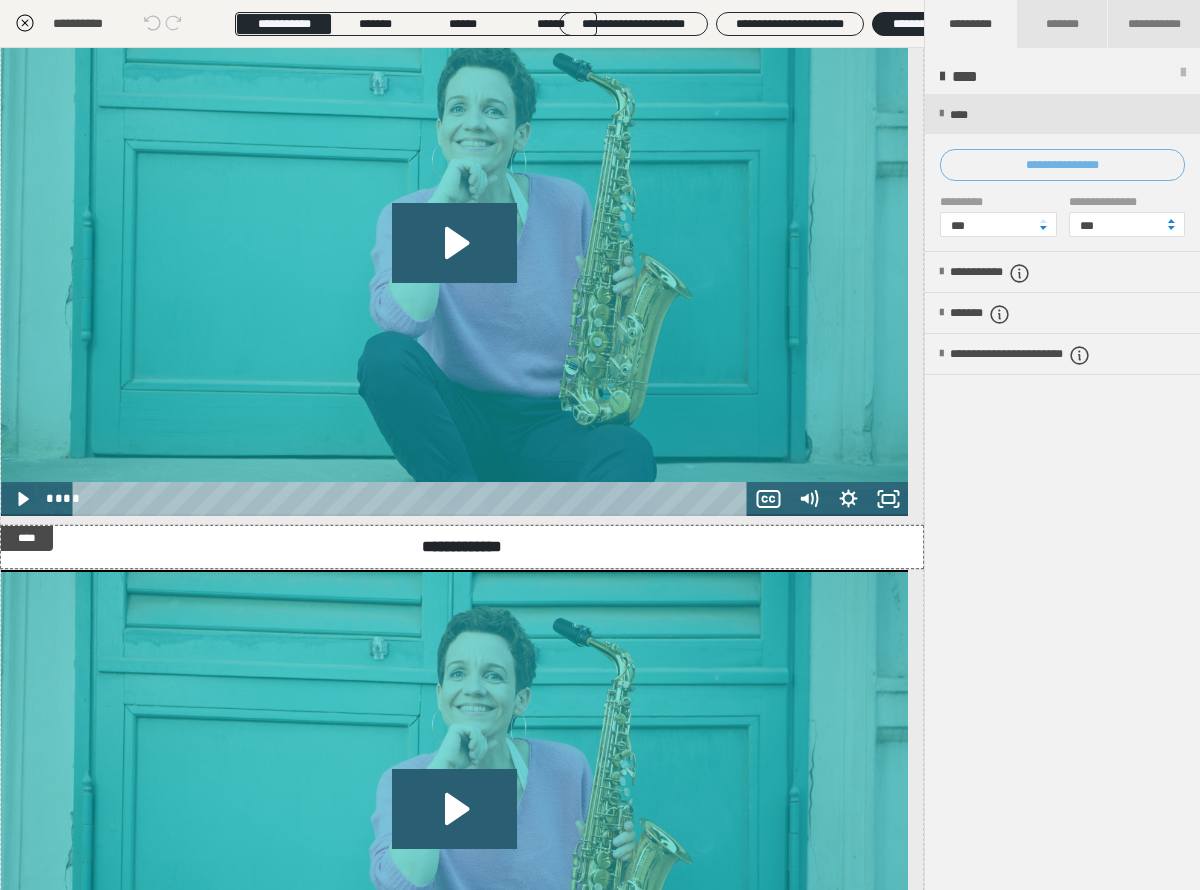 click on "**********" at bounding box center (1062, 165) 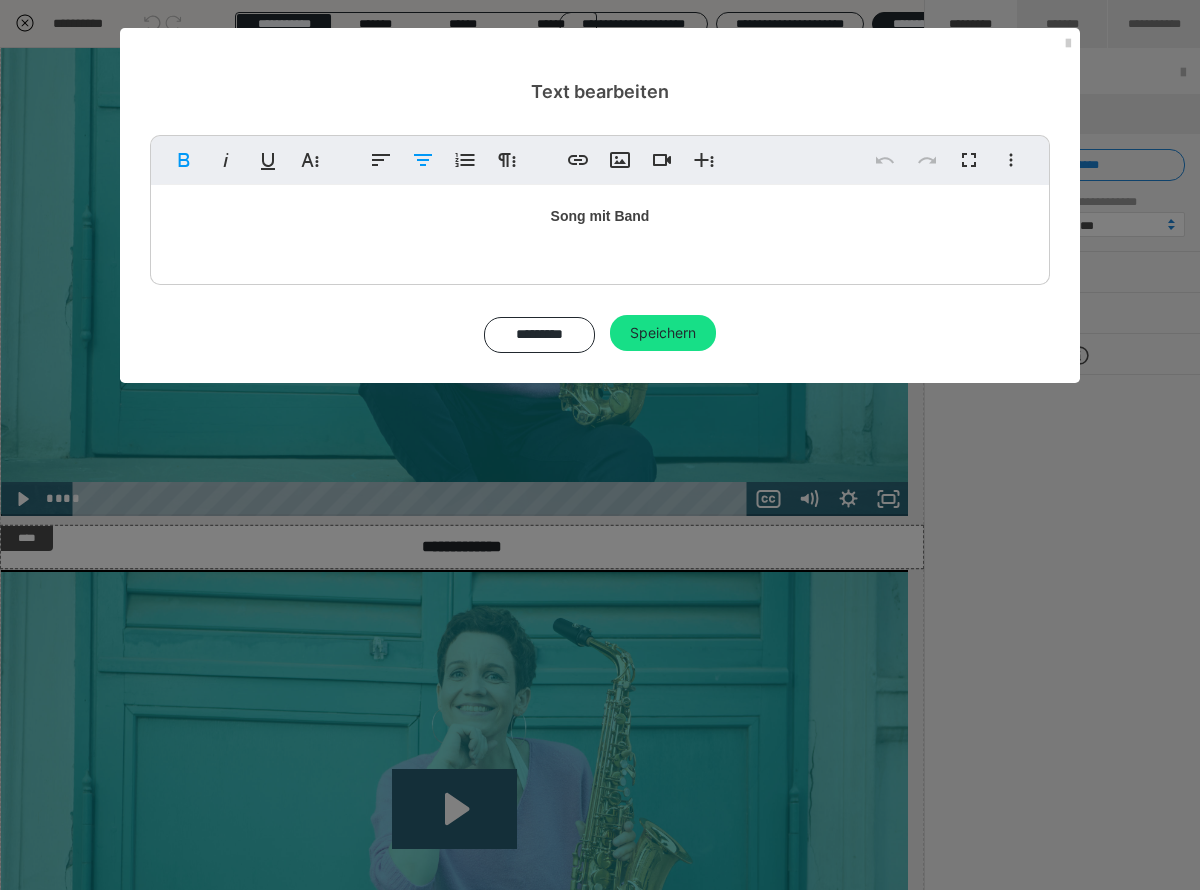 click on "Song mit Band" at bounding box center (600, 216) 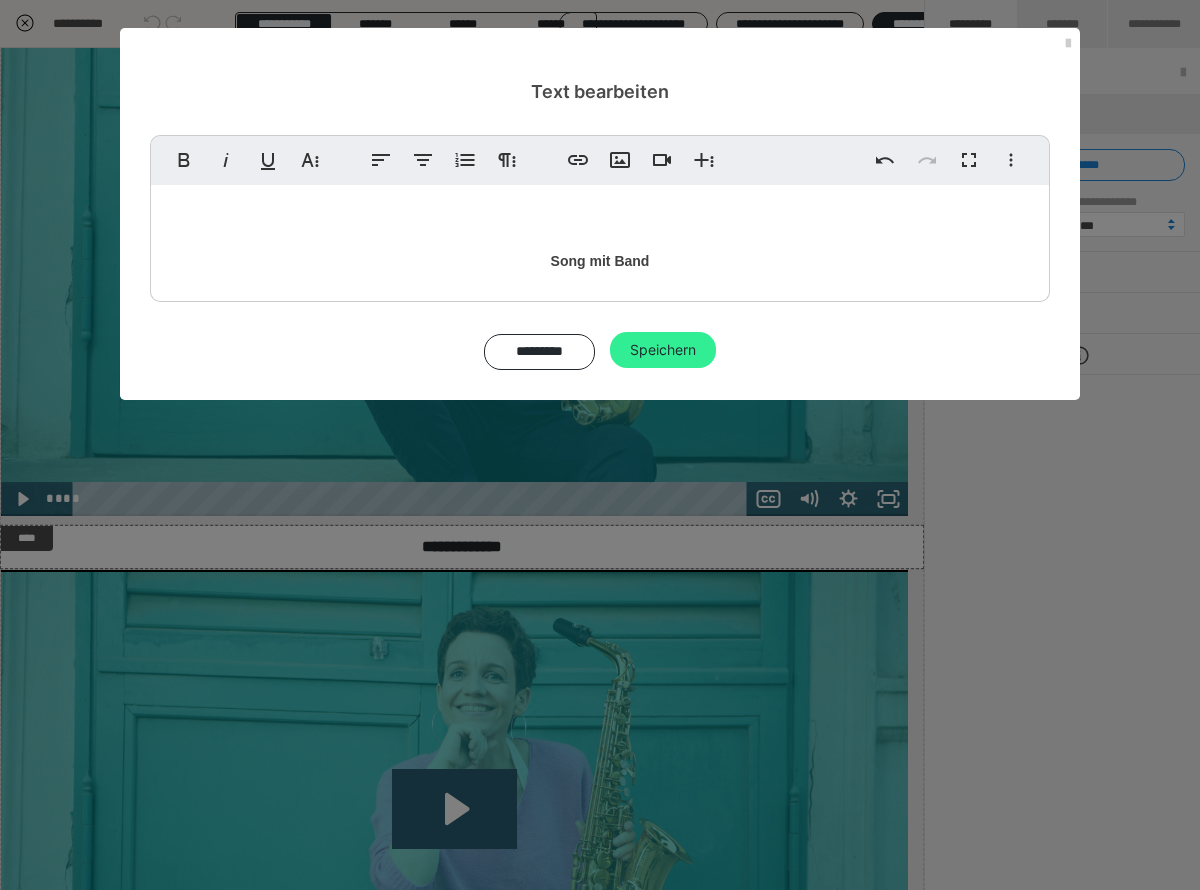 click on "Speichern" at bounding box center [663, 350] 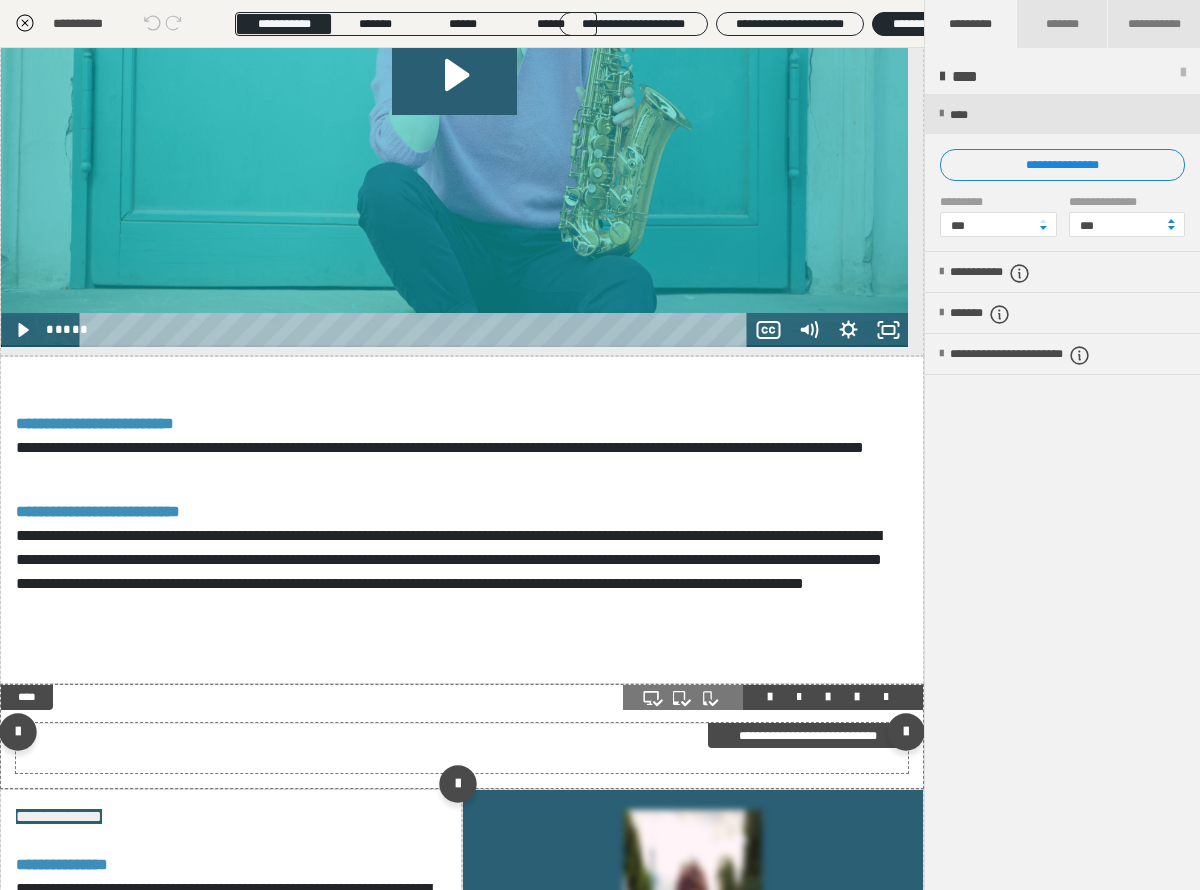 scroll, scrollTop: 4129, scrollLeft: 0, axis: vertical 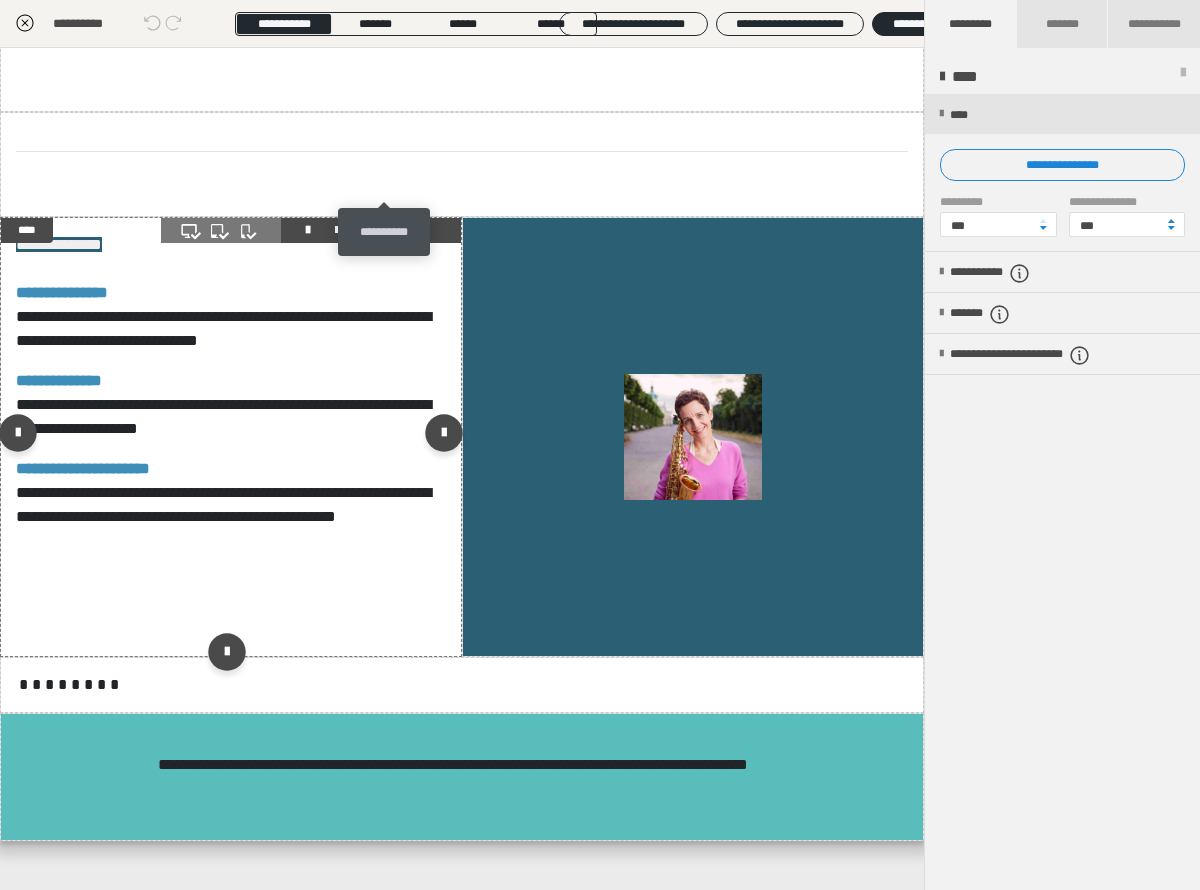 click at bounding box center [395, 230] 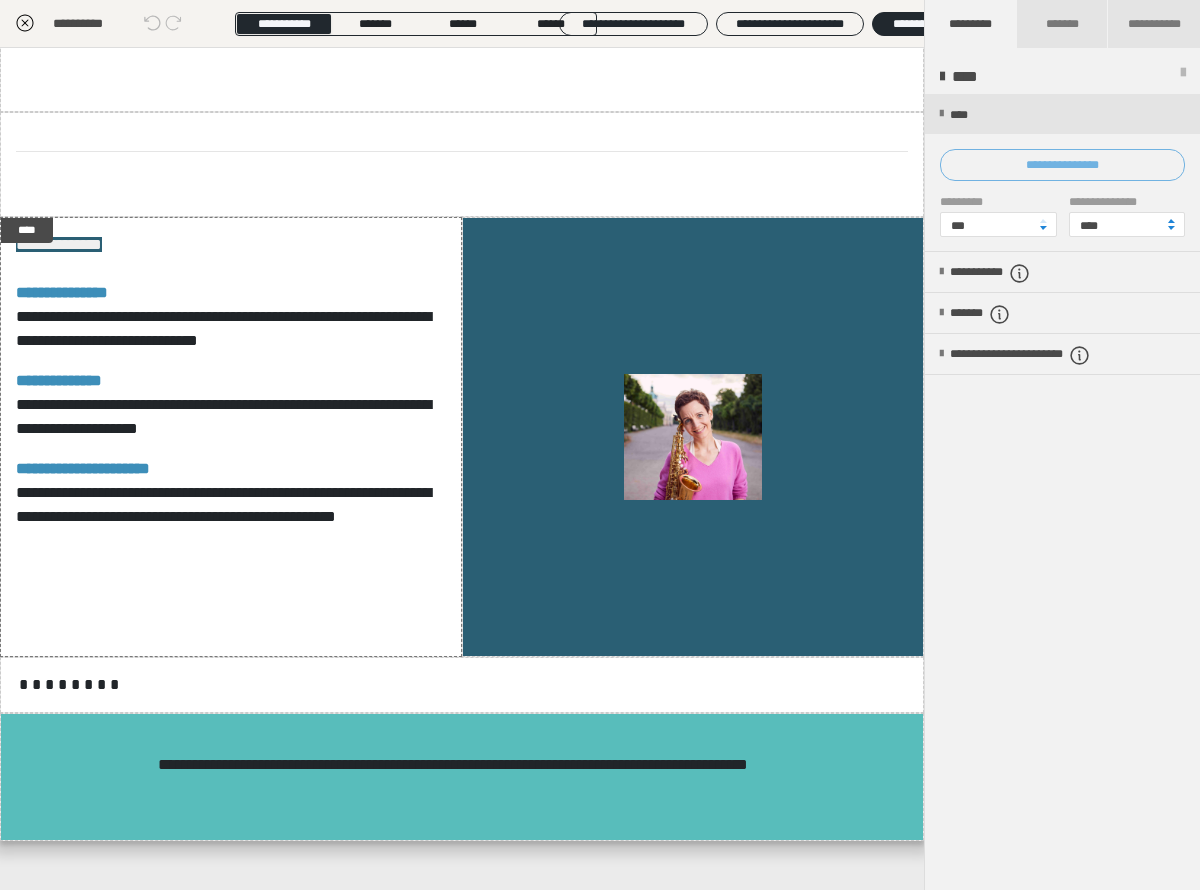 click on "**********" at bounding box center (1062, 165) 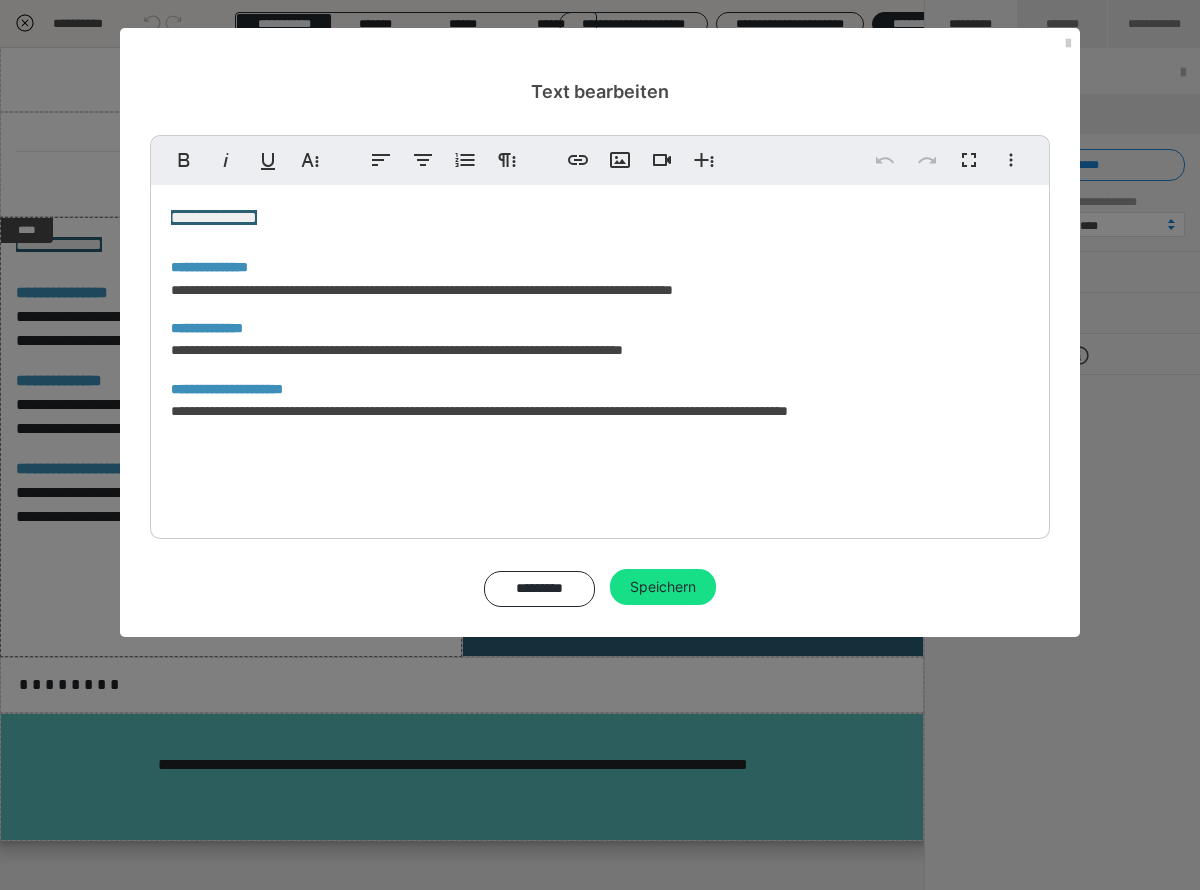 click on "**********" at bounding box center [600, 357] 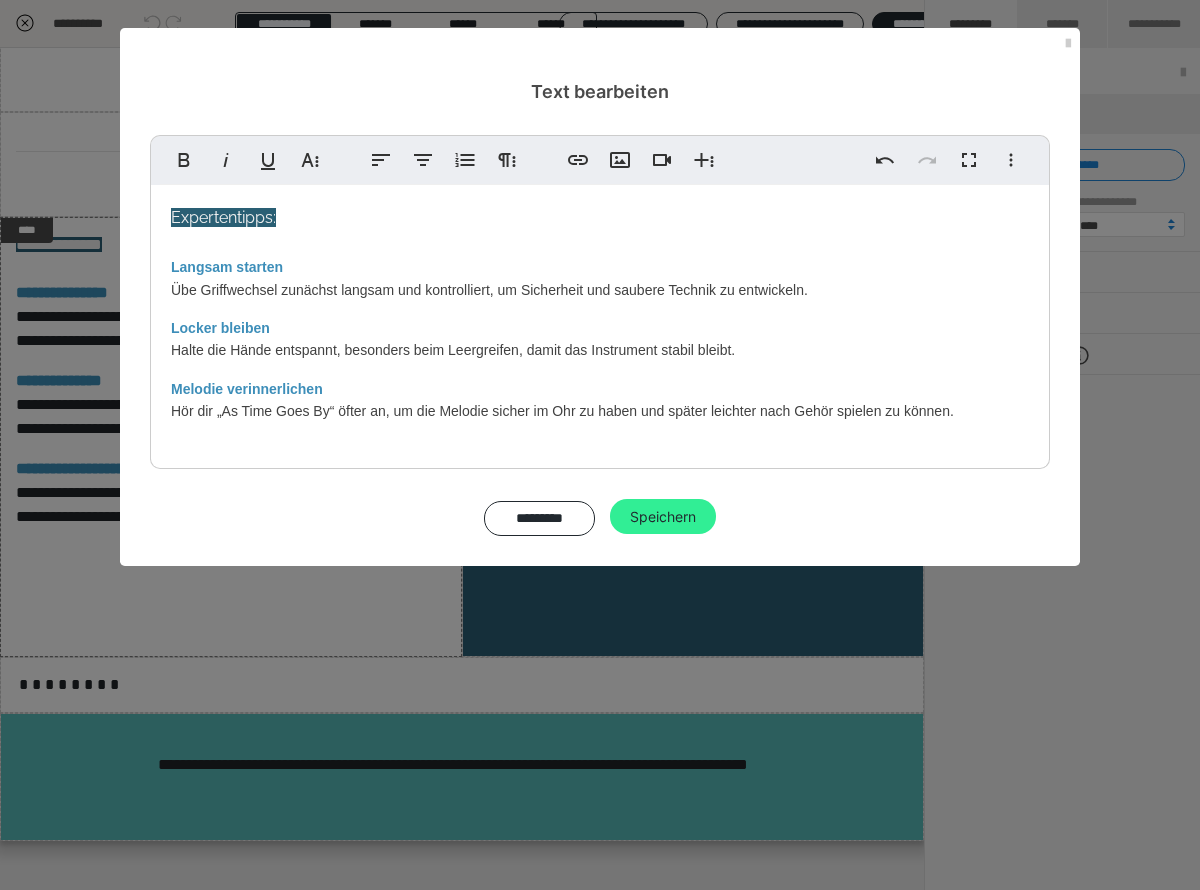 click on "Speichern" at bounding box center (663, 517) 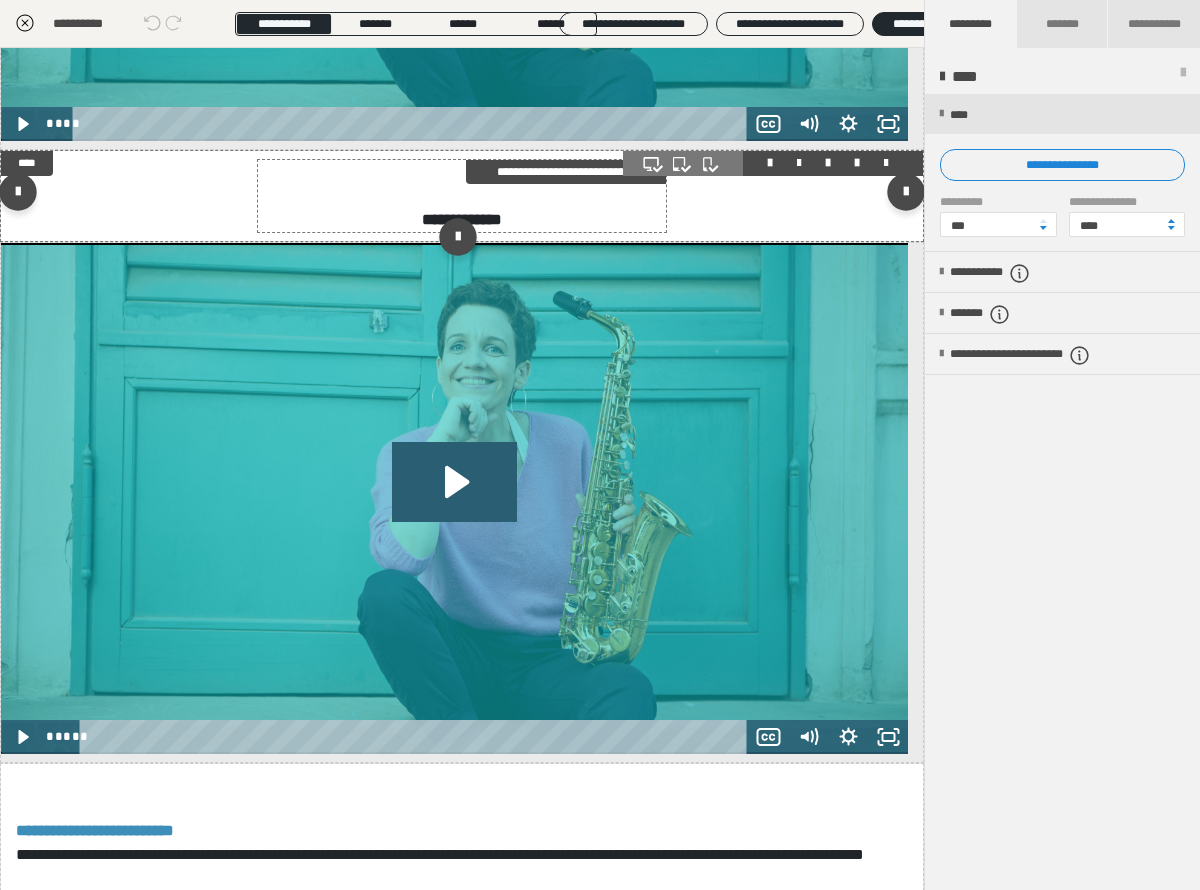 scroll, scrollTop: 3778, scrollLeft: 0, axis: vertical 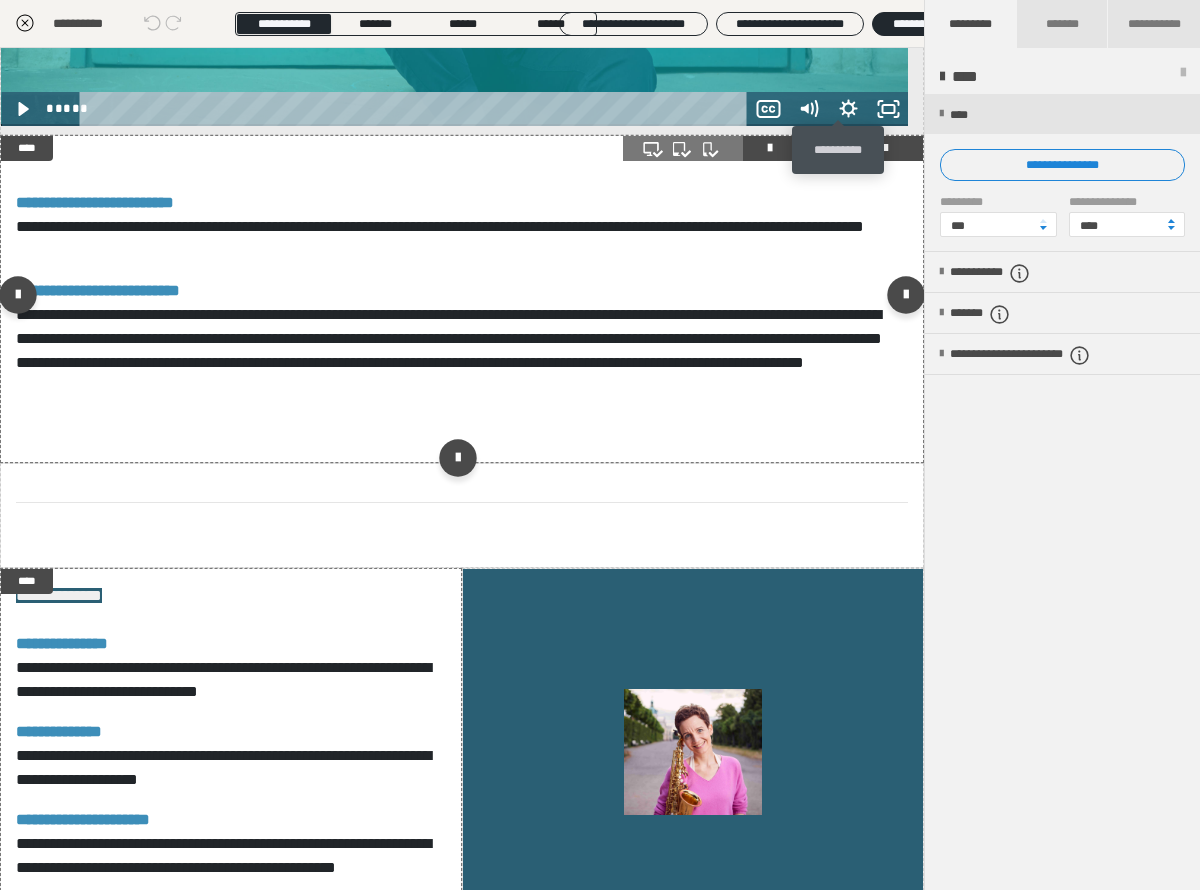 click at bounding box center [857, 148] 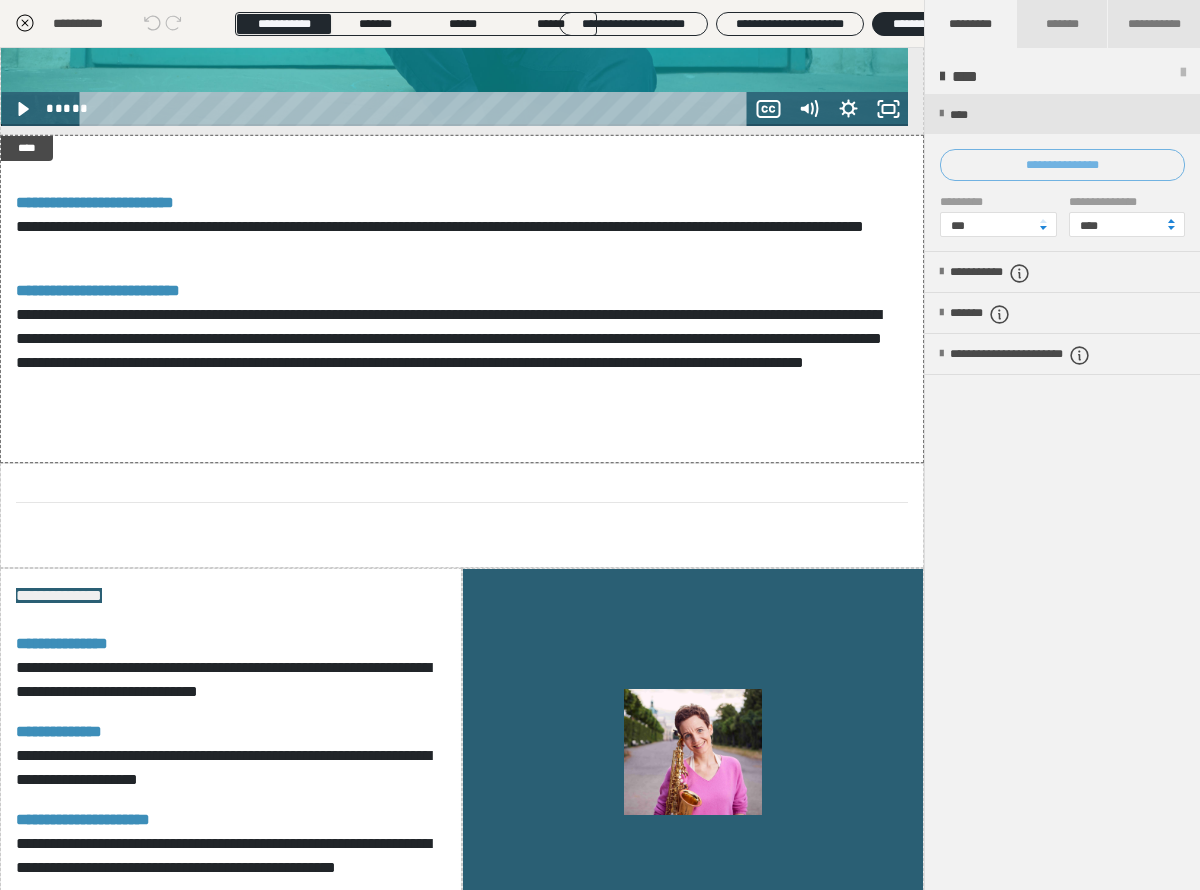 click on "**********" at bounding box center (1062, 165) 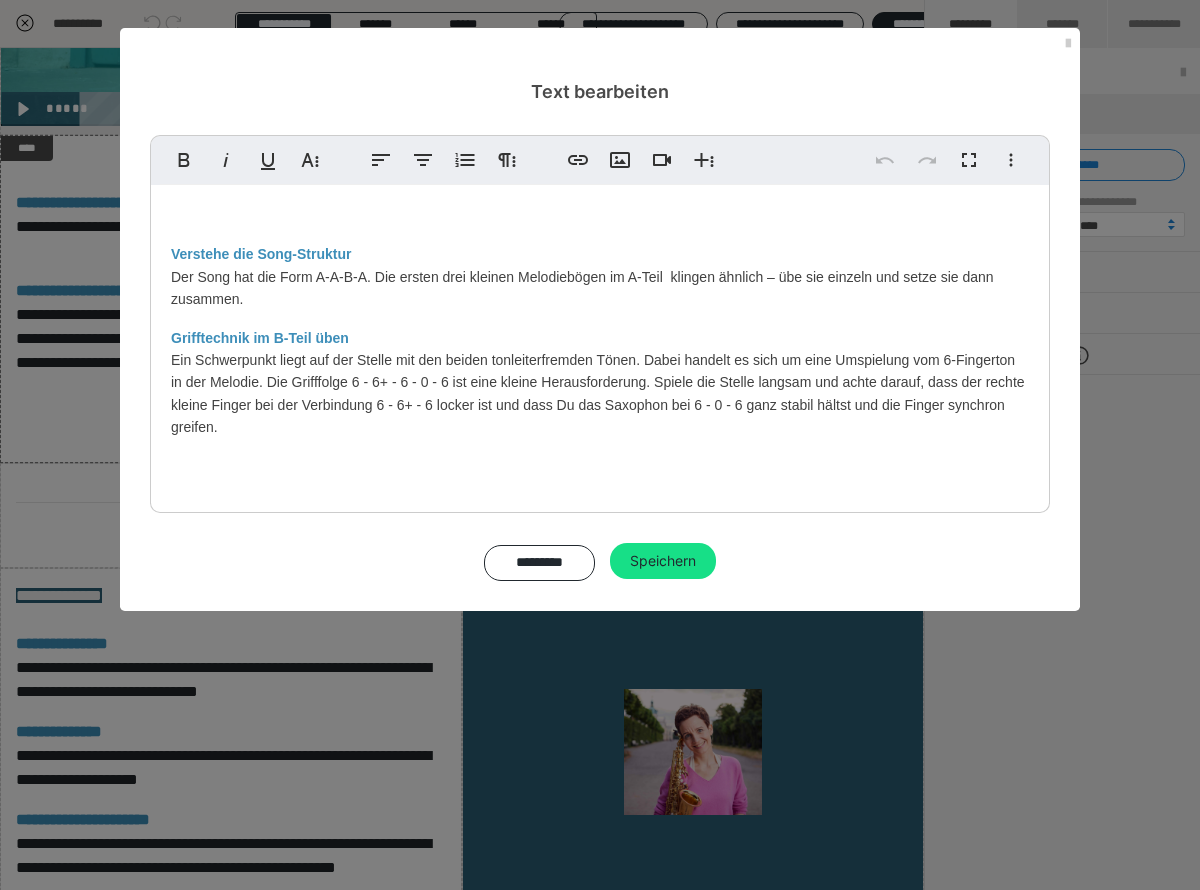 click on "Verstehe die Song-Struktur Der Song hat die Form A-A-B-A. Die ersten drei kleinen Melodiebögen im A-Teil  klingen ähnlich – übe sie einzeln und setze sie dann zusammen. Grifftechnik im B-Teil üben Ein Schwerpunkt liegt auf der Stelle mit den beiden tonleiterfremden Tönen. Dabei handelt es sich um eine Umspielung vom 6-Fingerton in der Melodie. Die Grifffolge 6 - 6+ - 6 - 0 - 6 ist eine kleine Herausforderung. Spiele die Stelle langsam und achte darauf, dass der rechte kleine Finger bei der Verbindung 6 - 6+ - 6 locker ist und dass Du das Saxophon bei 6 - 0 - 6 ganz stabil hältst und die Finger synchron greifen." at bounding box center [600, 344] 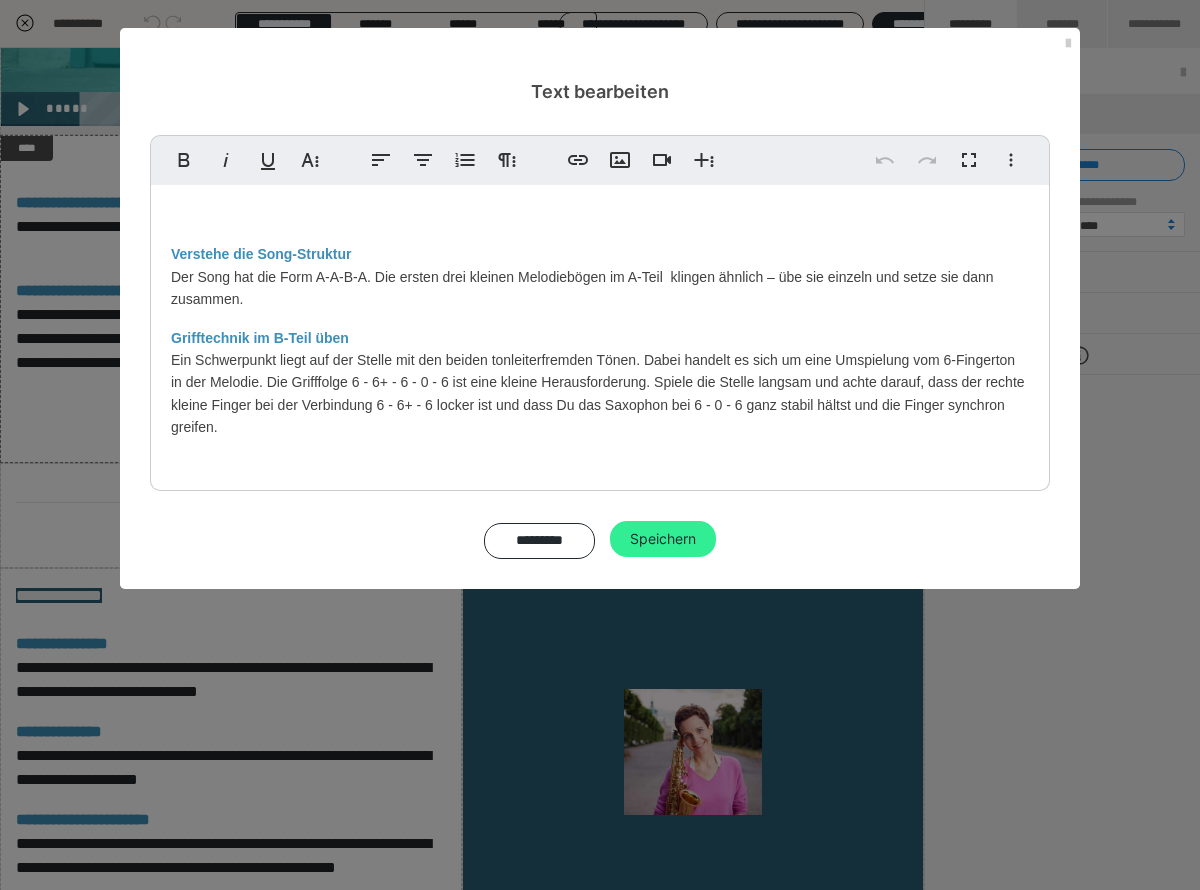 click on "Fett Kursiv Unterstrichen Weitere Textformate Linksbündig ausrichten Zentriert ausrichten Nummerierte Liste Weitere Absatzformate Link einfügen Bild einfügen Video einfügen Weitere Reichhaltige Formate Rückgängig Wiederholen Vollbild Weitere Formate Durchgestrichen Tiefgestellt Hochgestellt Schriftart ABeeZee Abhaya Libre Abril FatFace Alegreya Alice Amaranth Amatic SC Anonymous Pro Anton Arapey Archivo Black Archivo Light Archivo Medium Archivo Arimo Arvo B612 Barlow Bebas Neue Belleza Big Shoulders Stencil Display BioRhyme Blinker Cairo Cardo Catamaran Caveat Caveat Brush Comfortaa Concert One Cormorant Cormorant Garamond Courier Prime Crimson Text Dancing Script Eczar Exo Exo 2 Figtree Fira Sans Fjalla One Forum Frank Ruhl Libre Fraunces Grandstander IBM Plex Serif Inconsolata Inder Indie Flower Inter Josefin Sans Jost Karla Lato Lexend Deca Libre Baskerville Libre Franklin Lilita One Lobster Lobster Two Lora Merienda Merriweather Montserrat Montserrat Black Montserrat Extra Bold Montserrat Light 1 2" at bounding box center [600, 347] 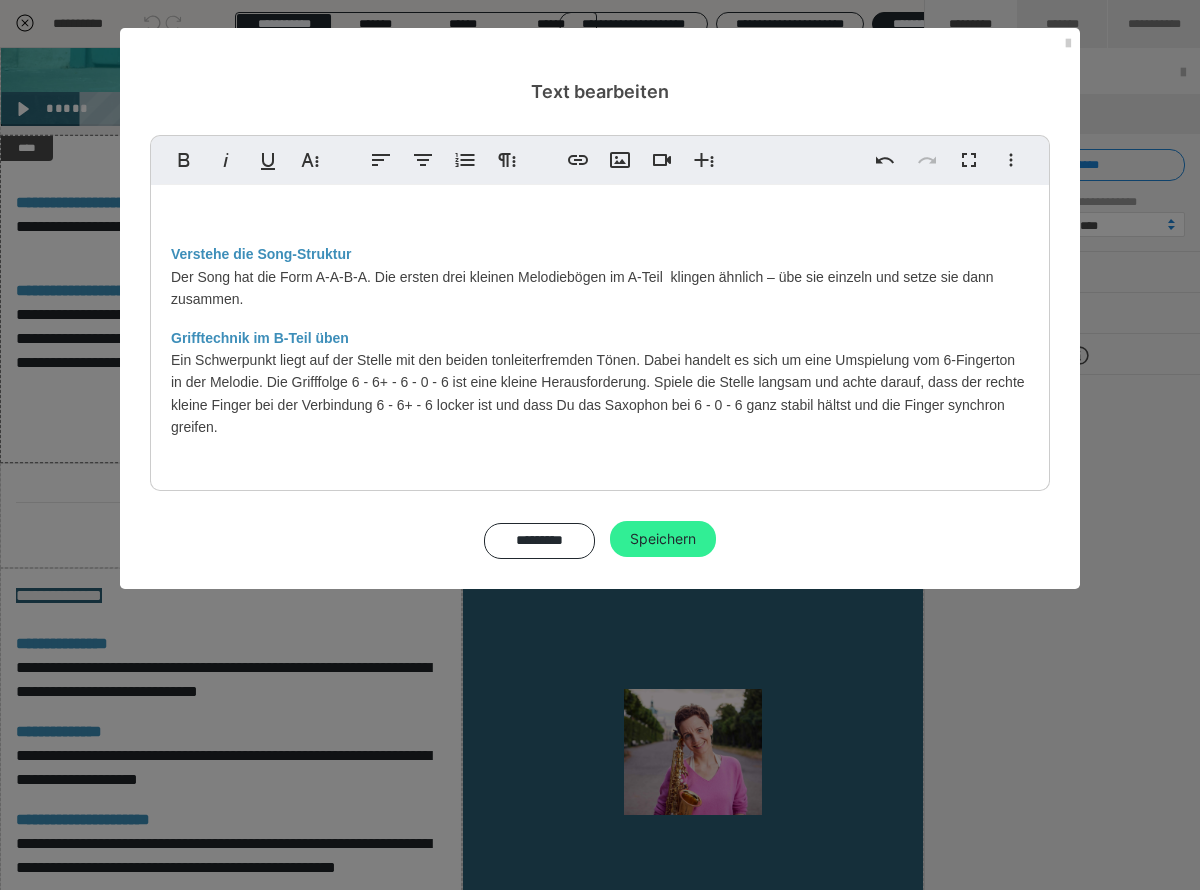 click on "Speichern" at bounding box center (663, 539) 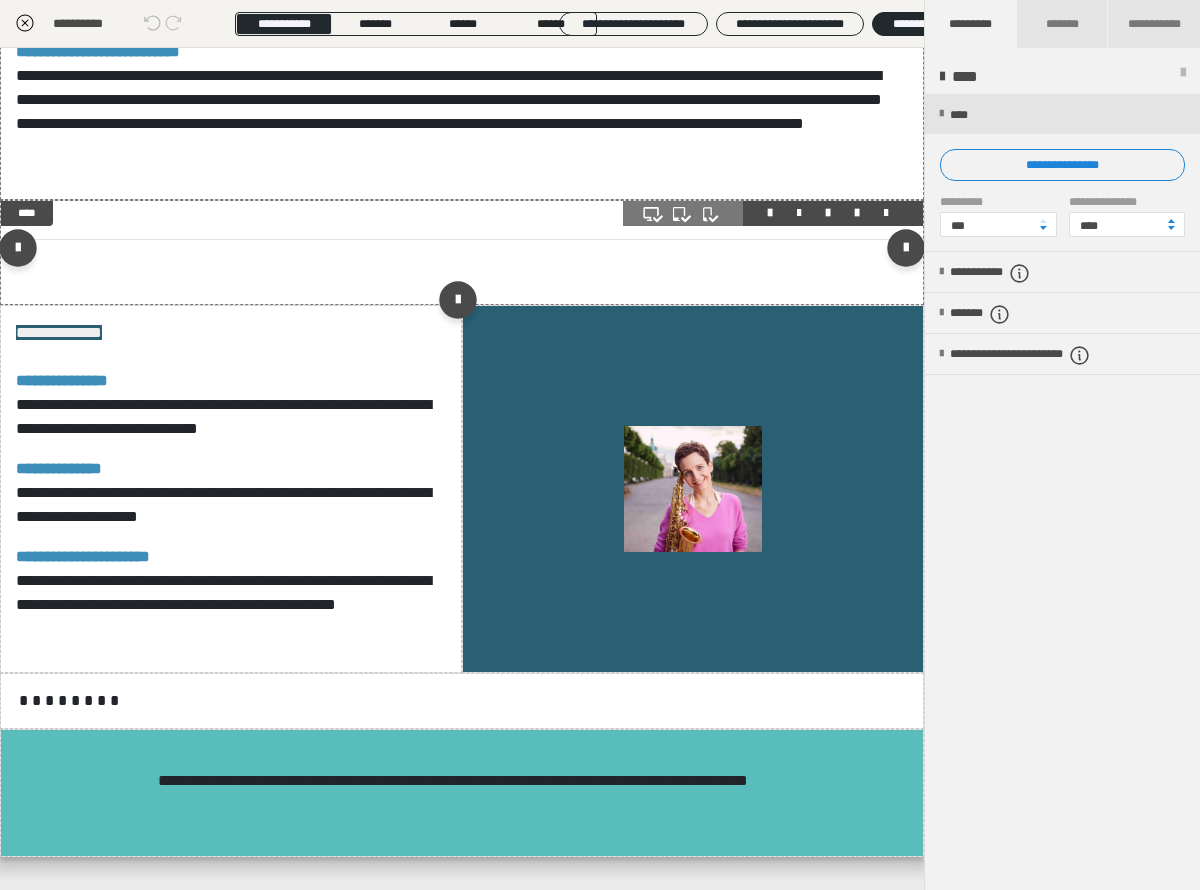 scroll, scrollTop: 4033, scrollLeft: 0, axis: vertical 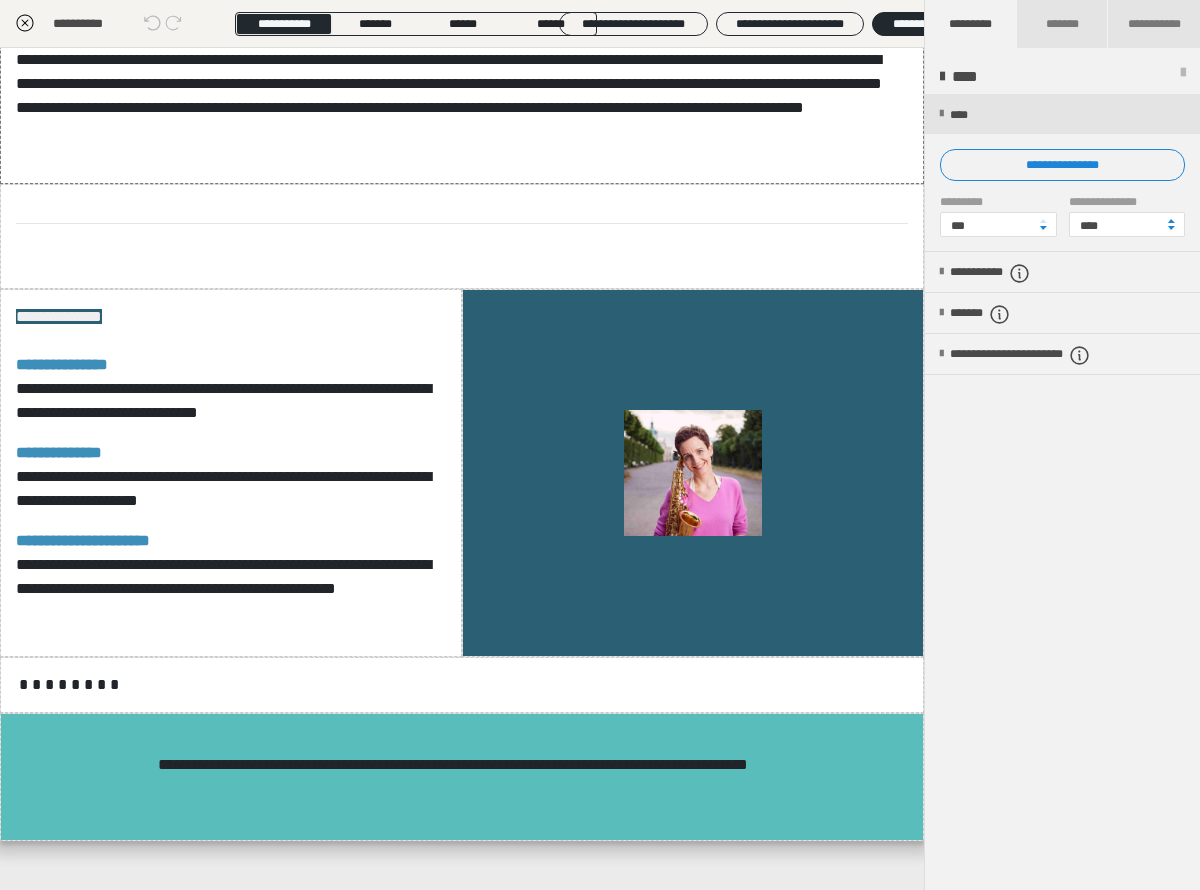 click 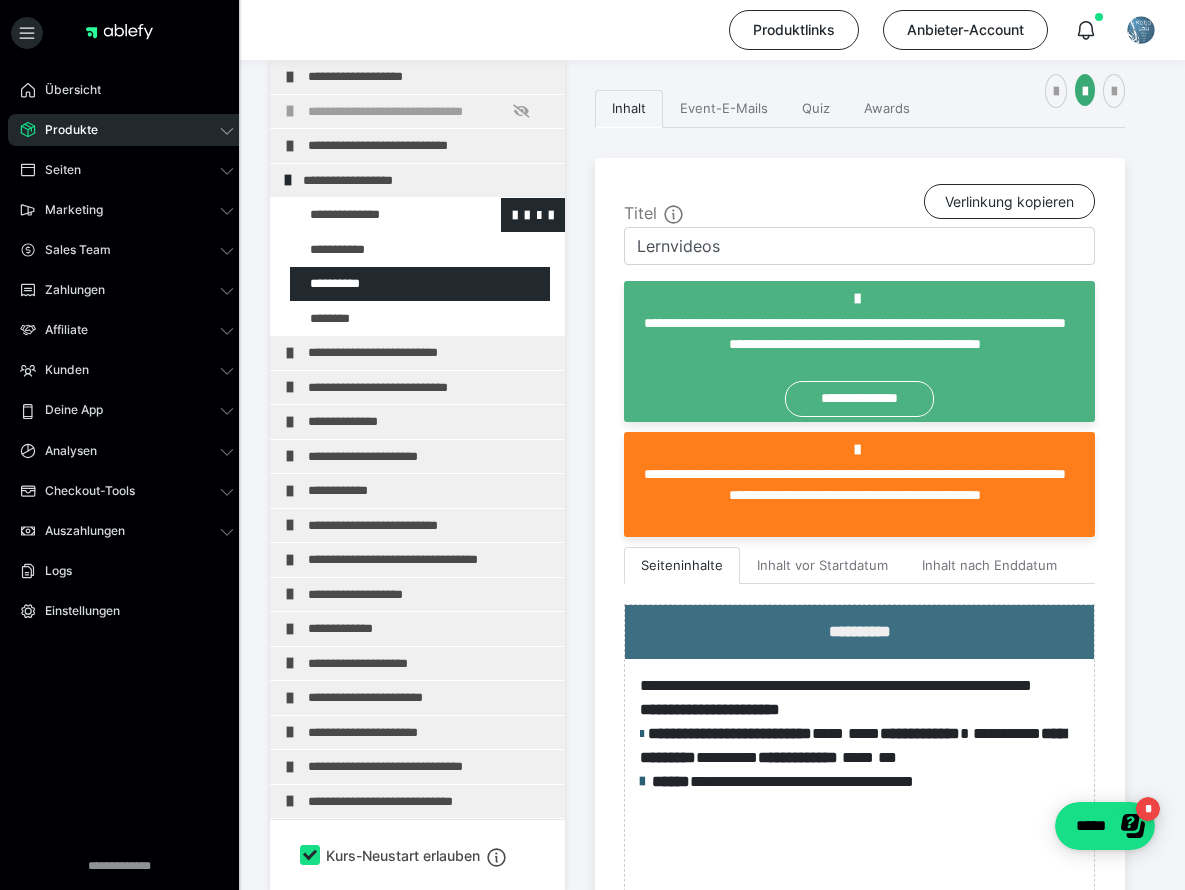 click at bounding box center [375, 215] 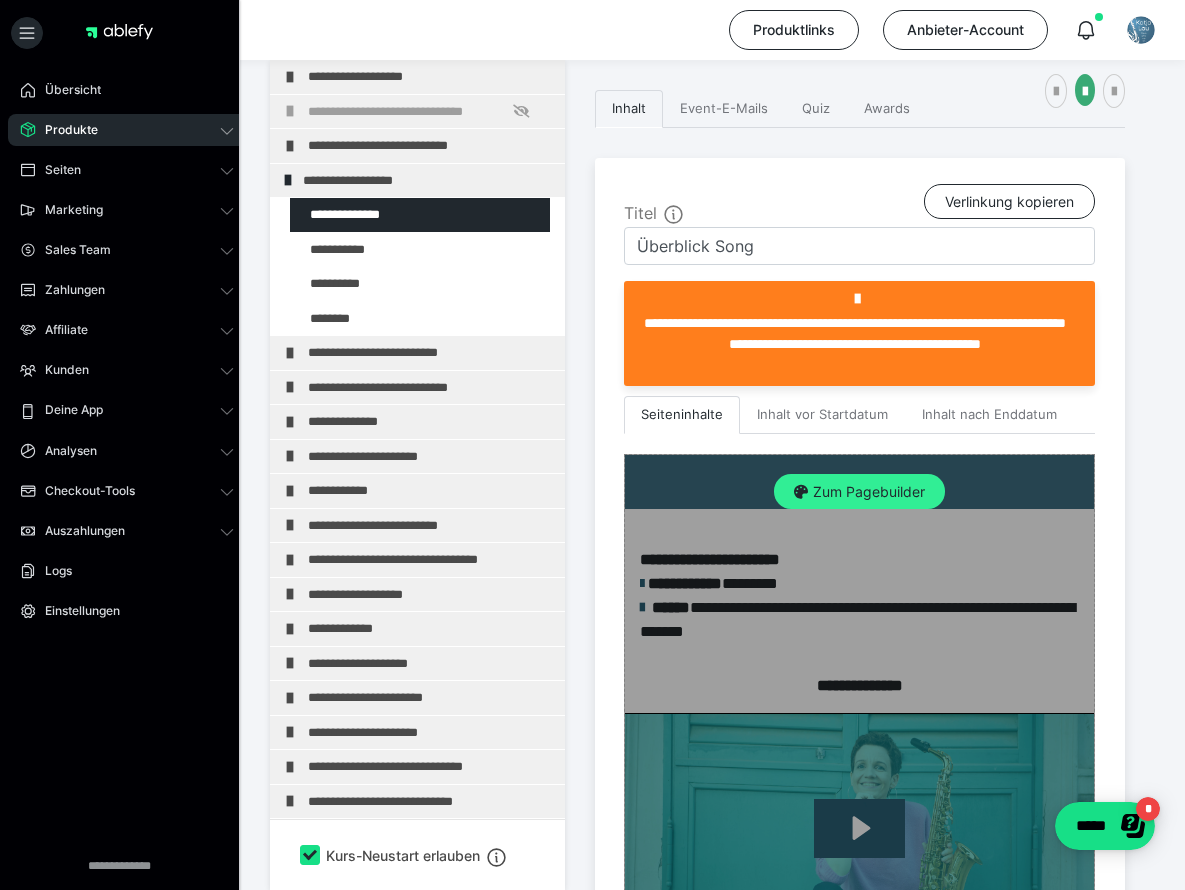 click on "Zum Pagebuilder" at bounding box center (859, 492) 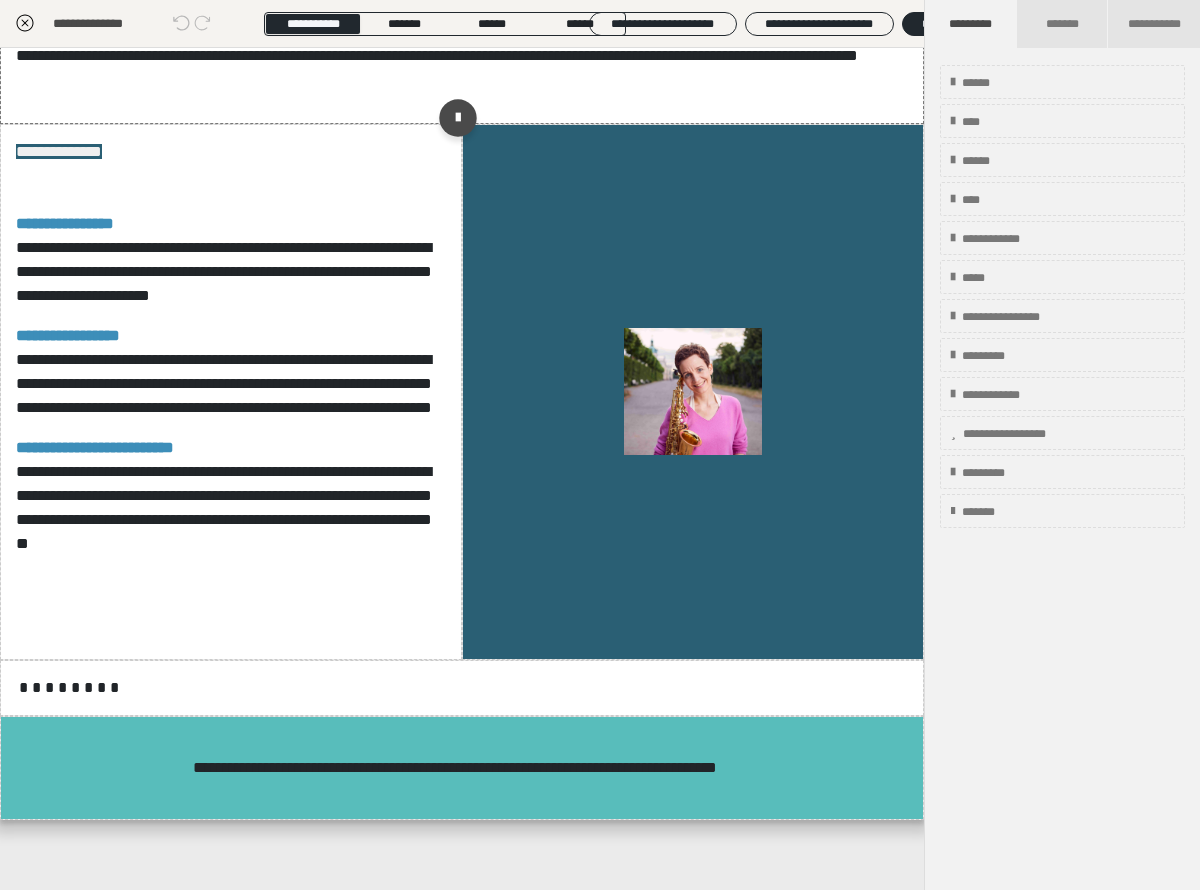 scroll, scrollTop: 1355, scrollLeft: 0, axis: vertical 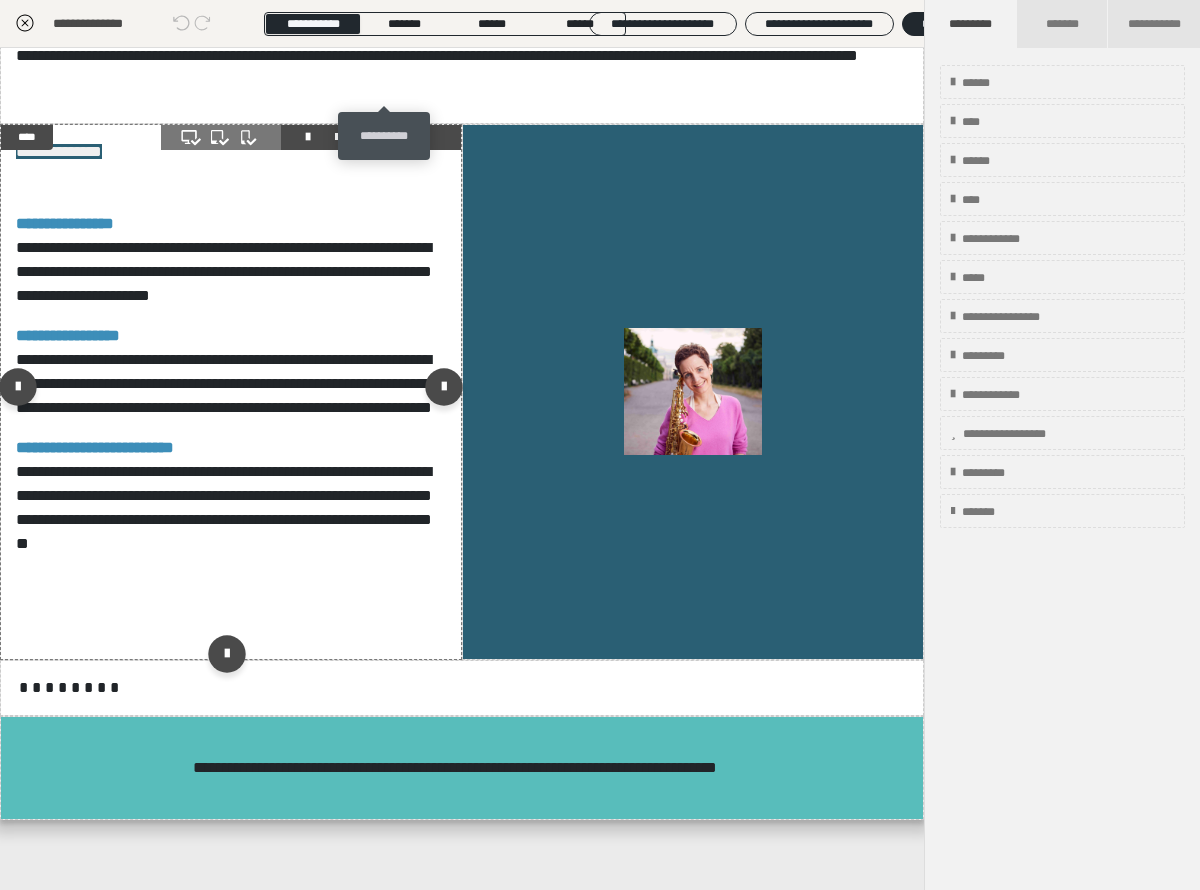 click at bounding box center [395, 137] 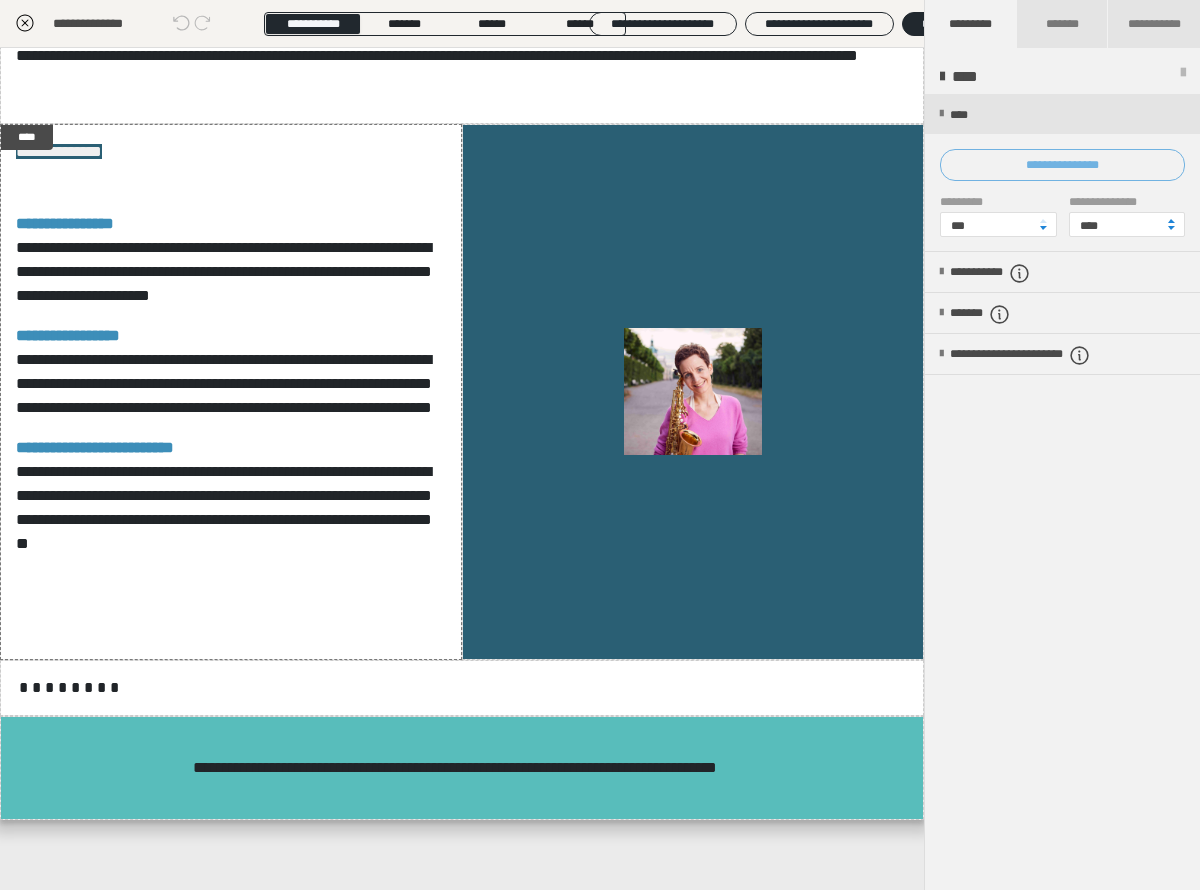 click on "**********" at bounding box center (1062, 165) 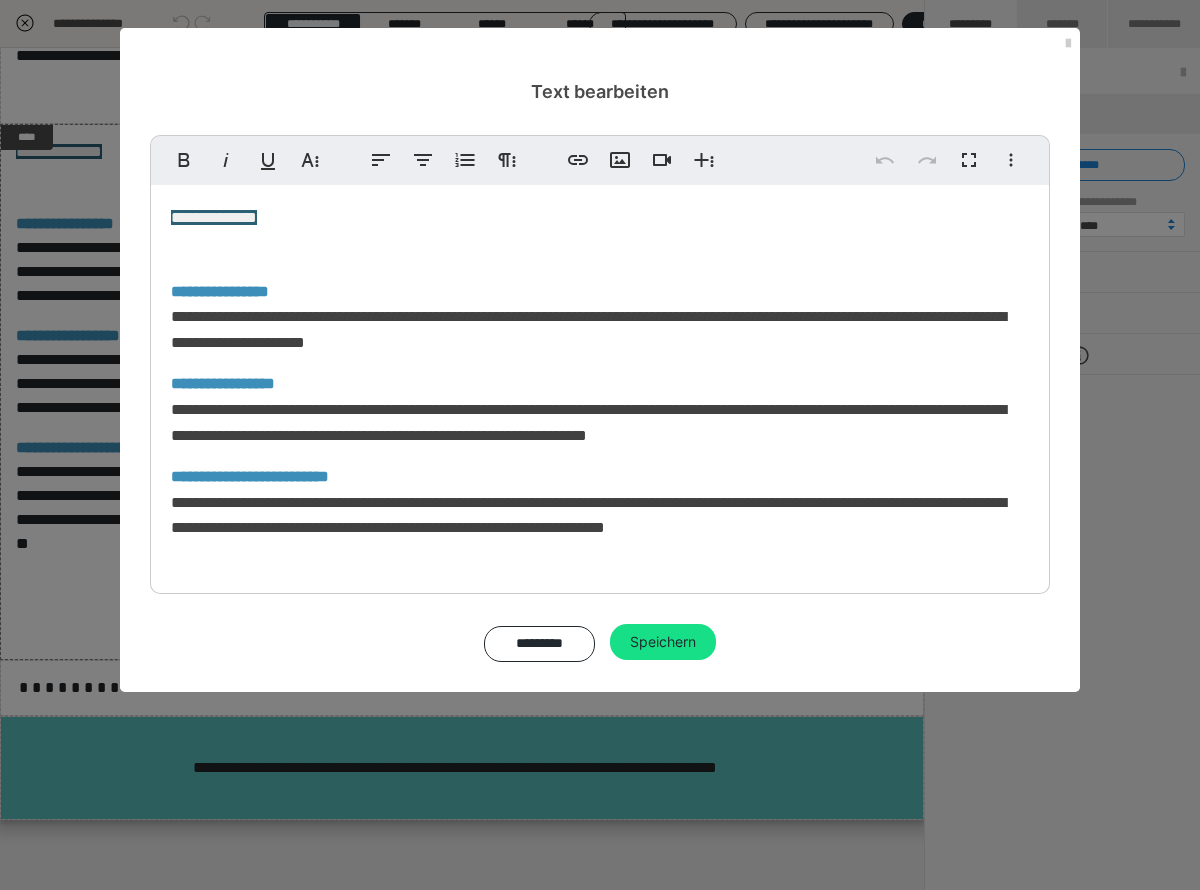 scroll, scrollTop: 65, scrollLeft: 0, axis: vertical 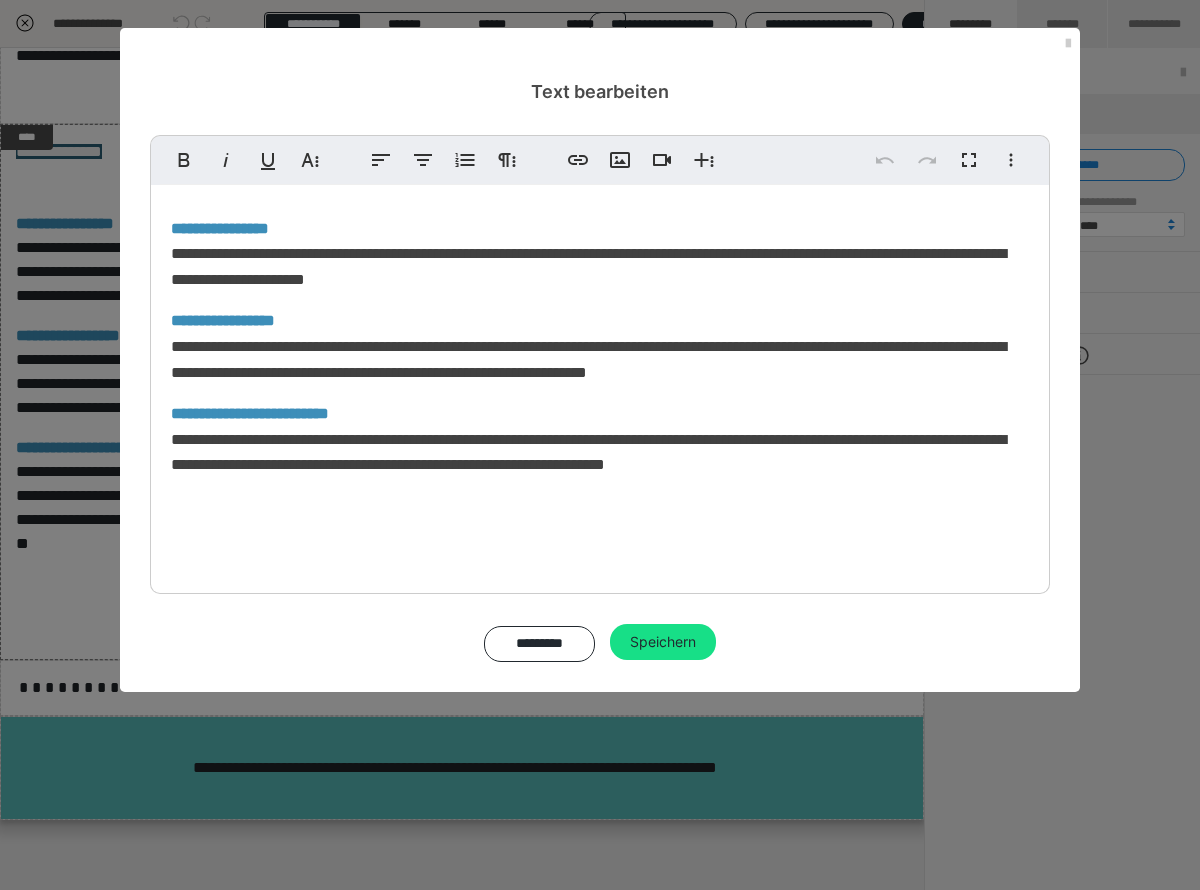 click on "**********" at bounding box center (600, 353) 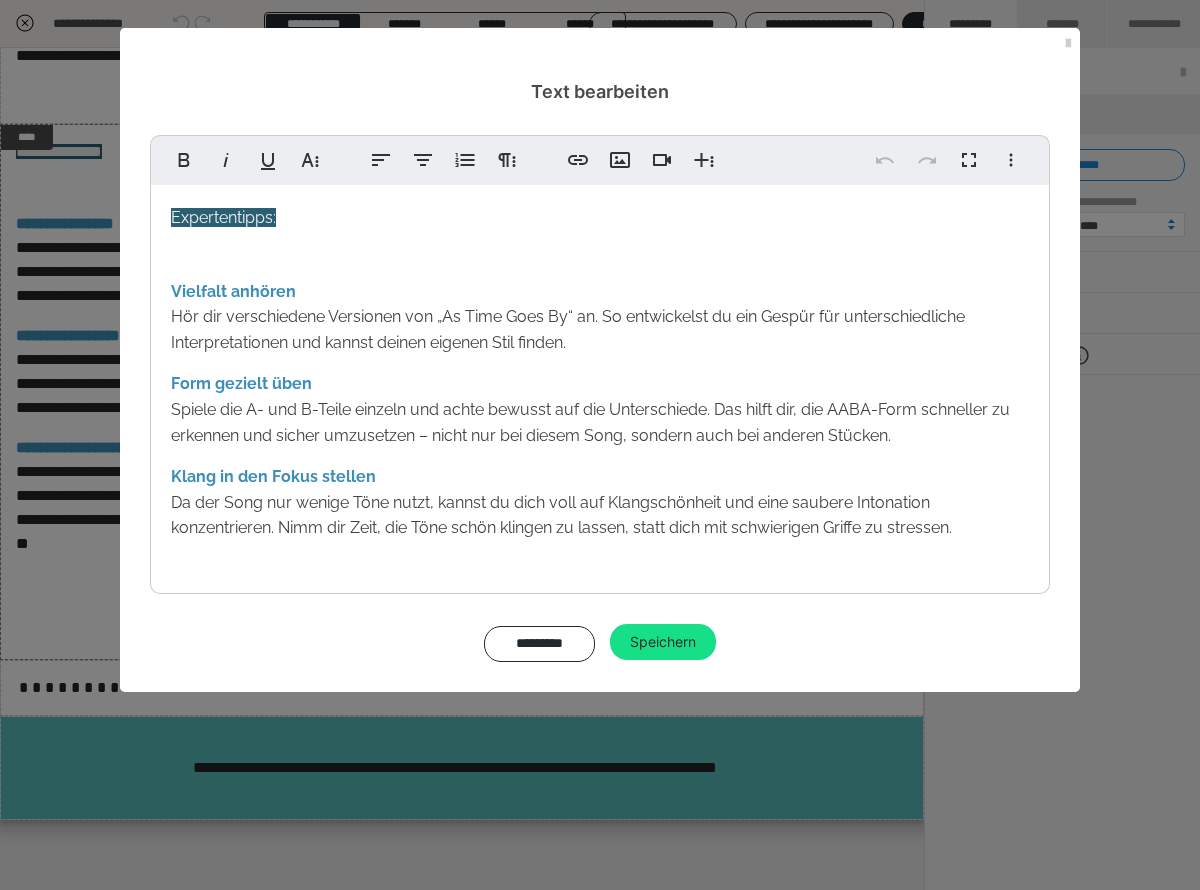 scroll, scrollTop: 17, scrollLeft: 0, axis: vertical 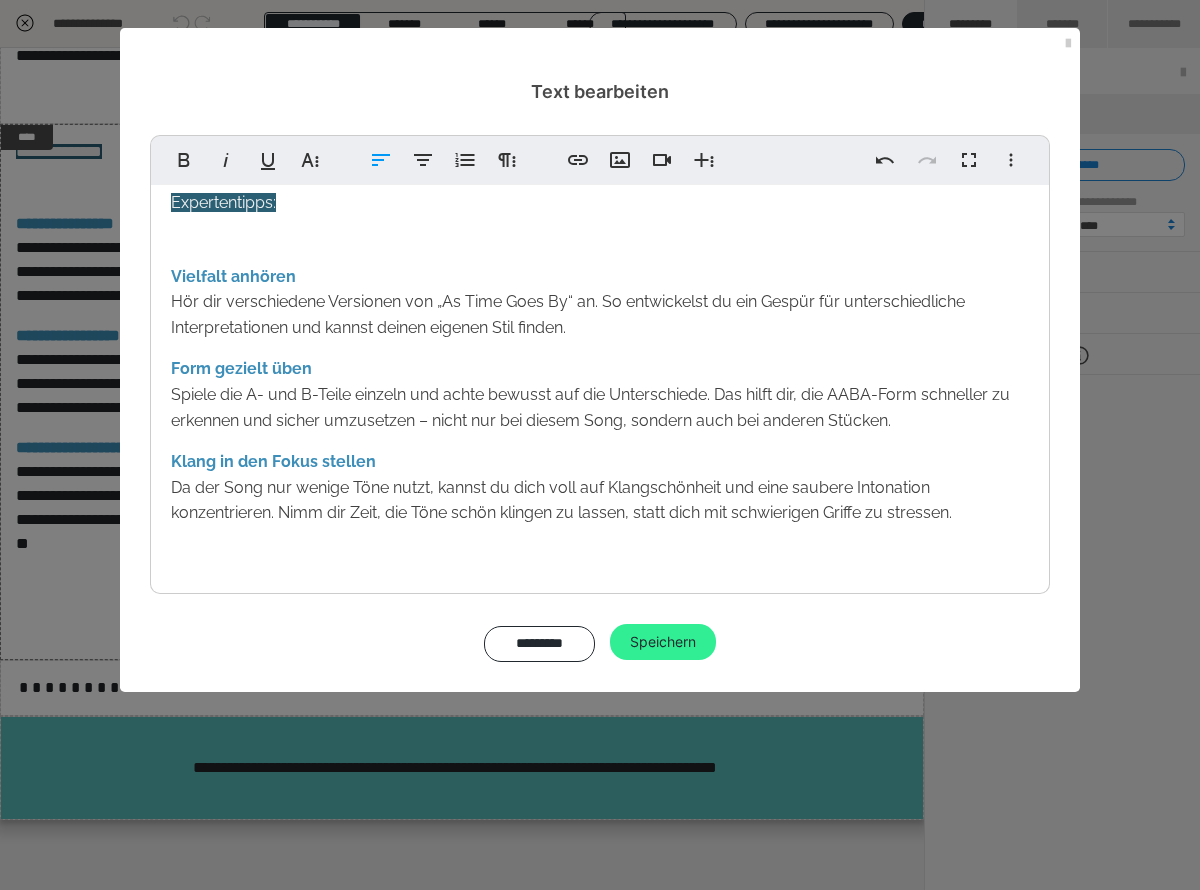 click on "Speichern" at bounding box center (663, 642) 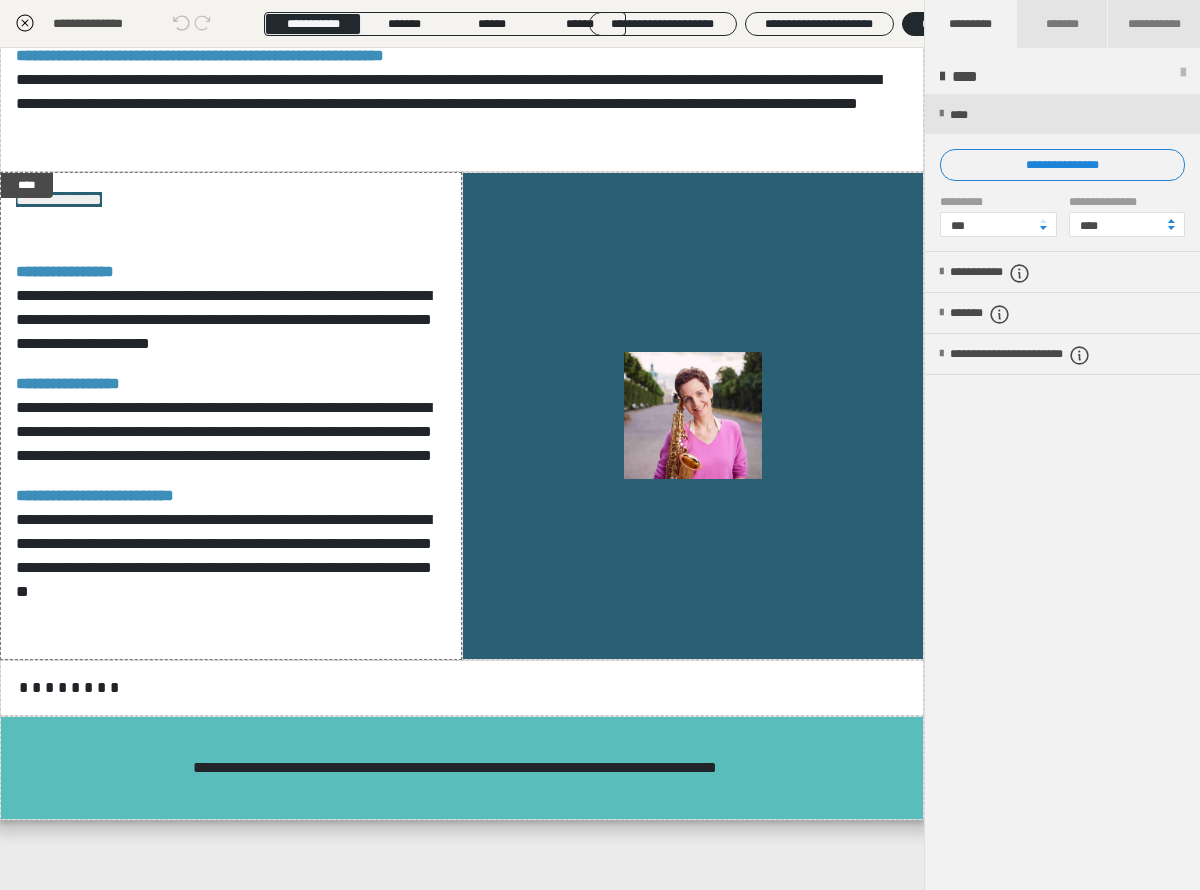 click 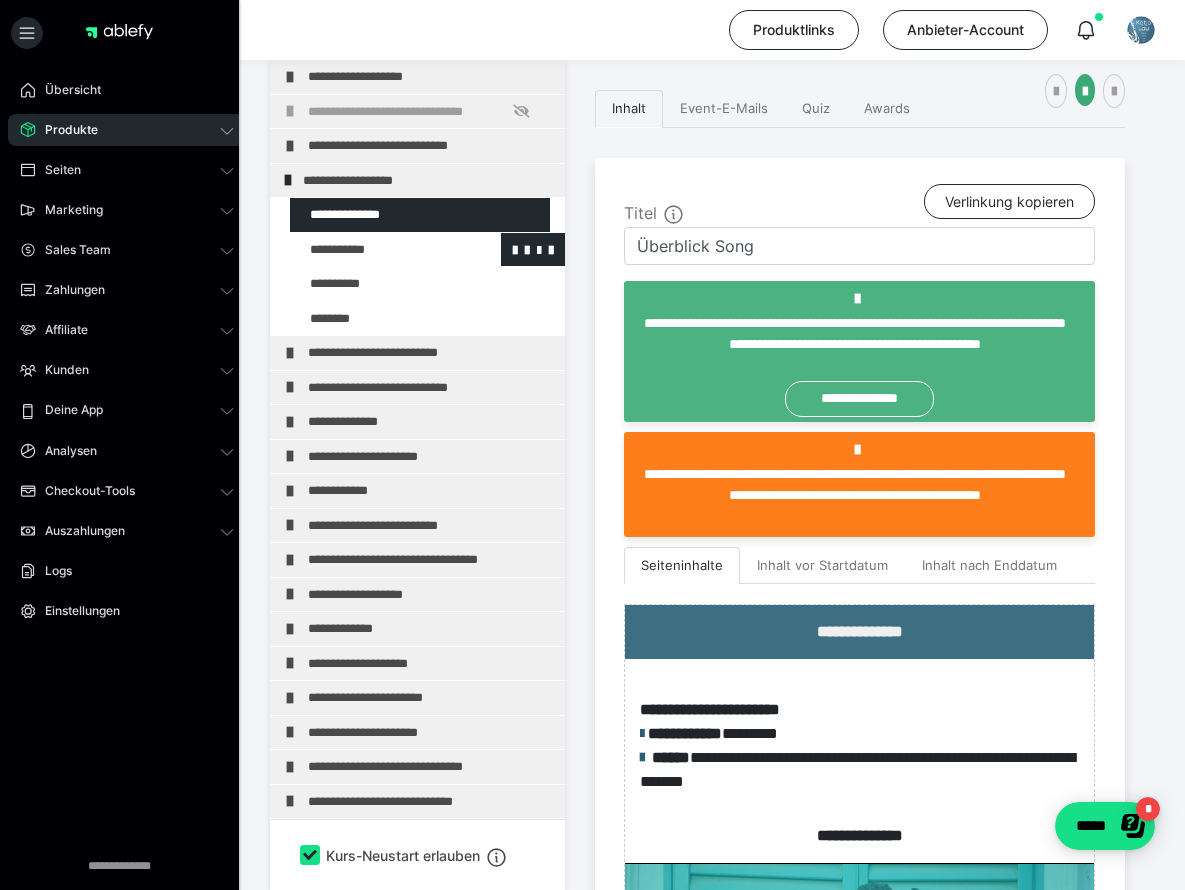 click at bounding box center [375, 250] 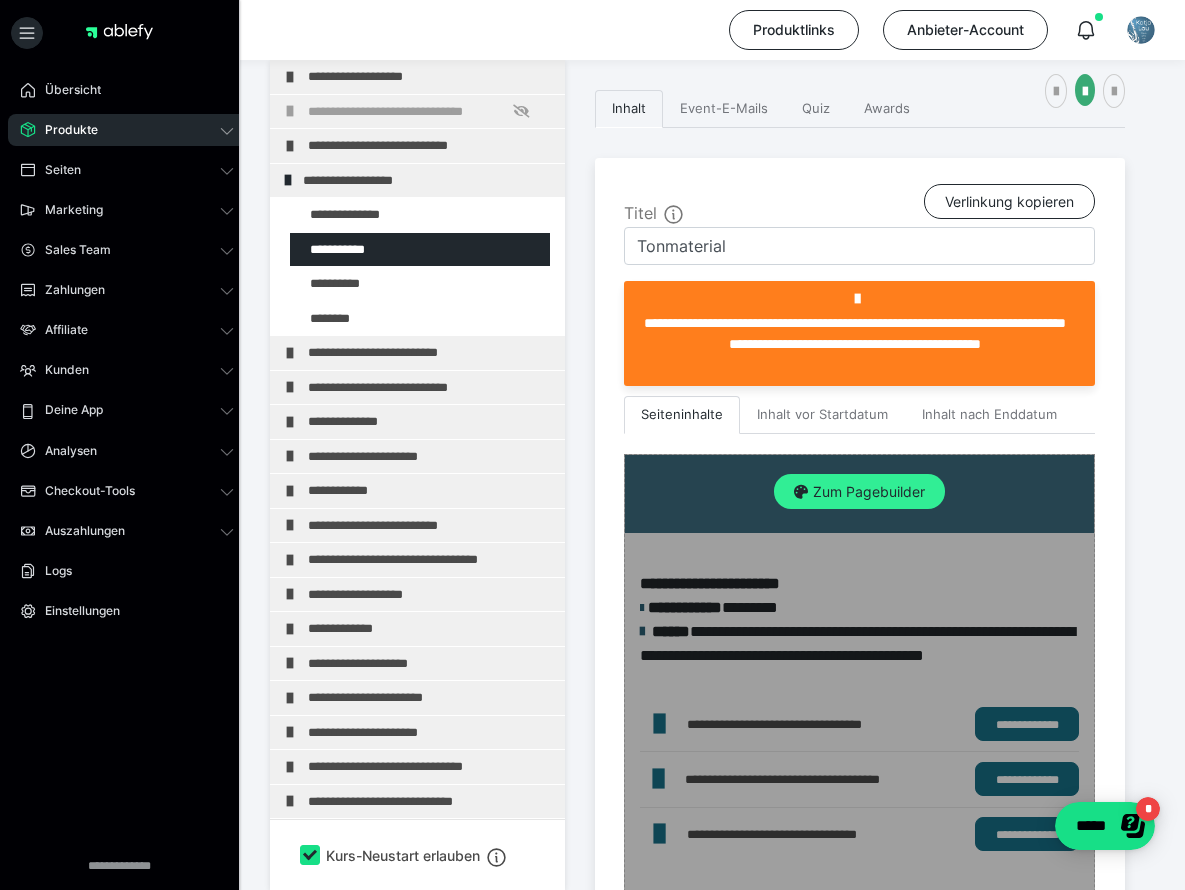 click on "Zum Pagebuilder" at bounding box center [859, 492] 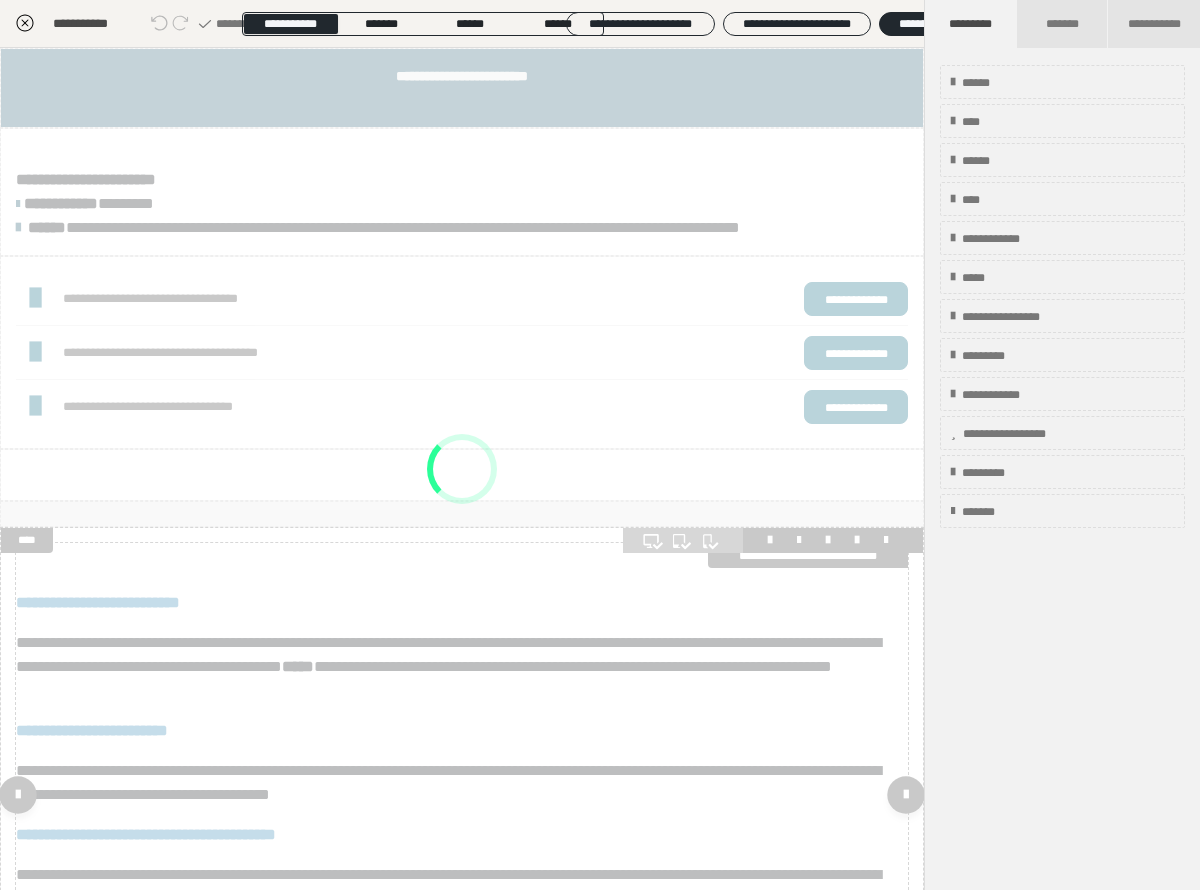 scroll, scrollTop: 761, scrollLeft: 0, axis: vertical 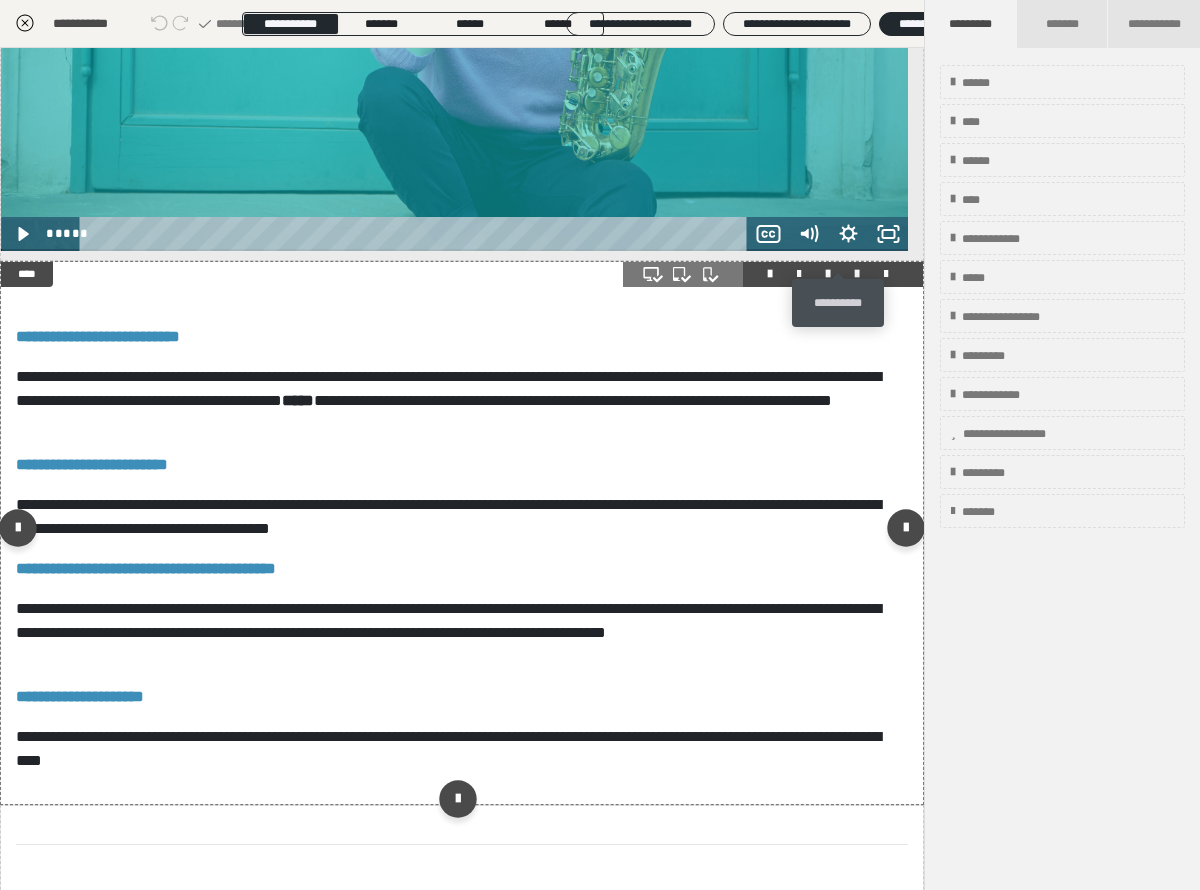 click at bounding box center [857, 274] 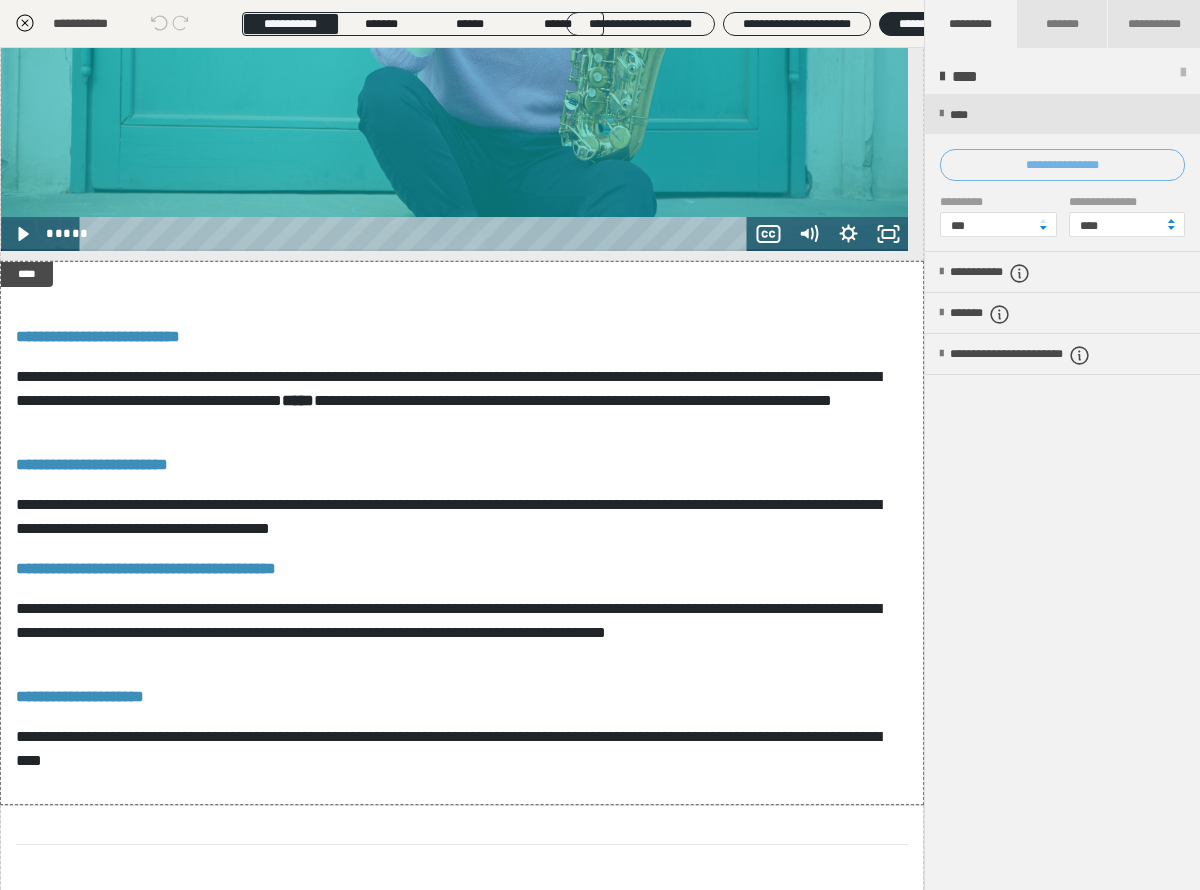 click on "**********" at bounding box center (1062, 165) 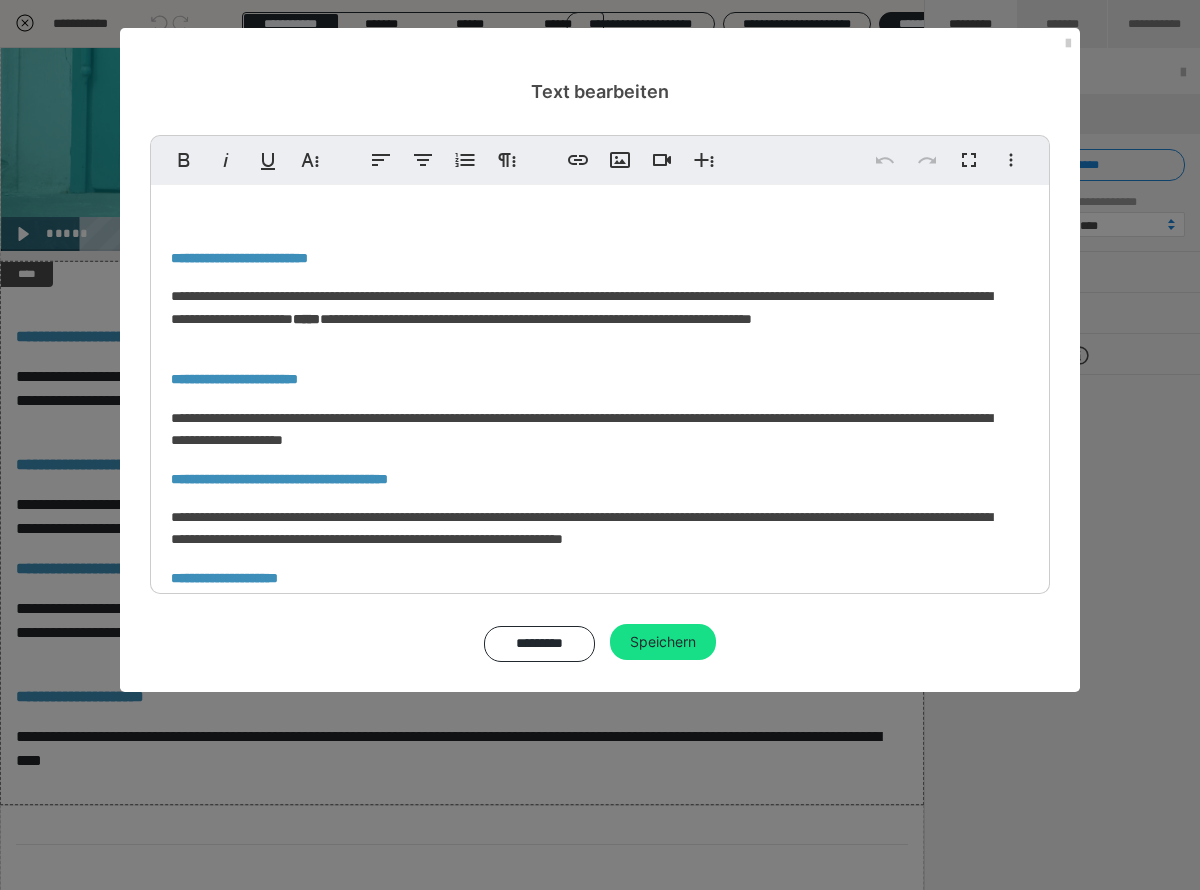 scroll, scrollTop: 105, scrollLeft: 0, axis: vertical 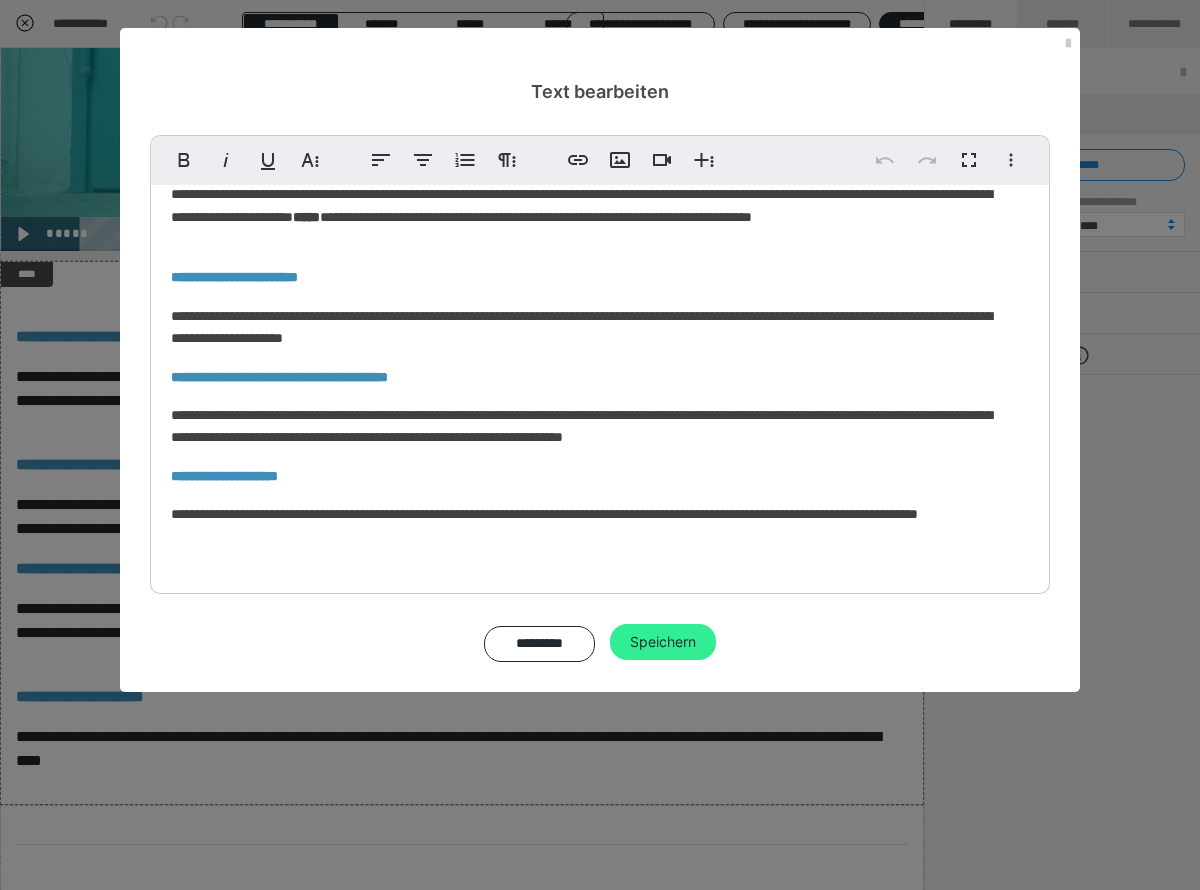 click on "Speichern" at bounding box center [663, 642] 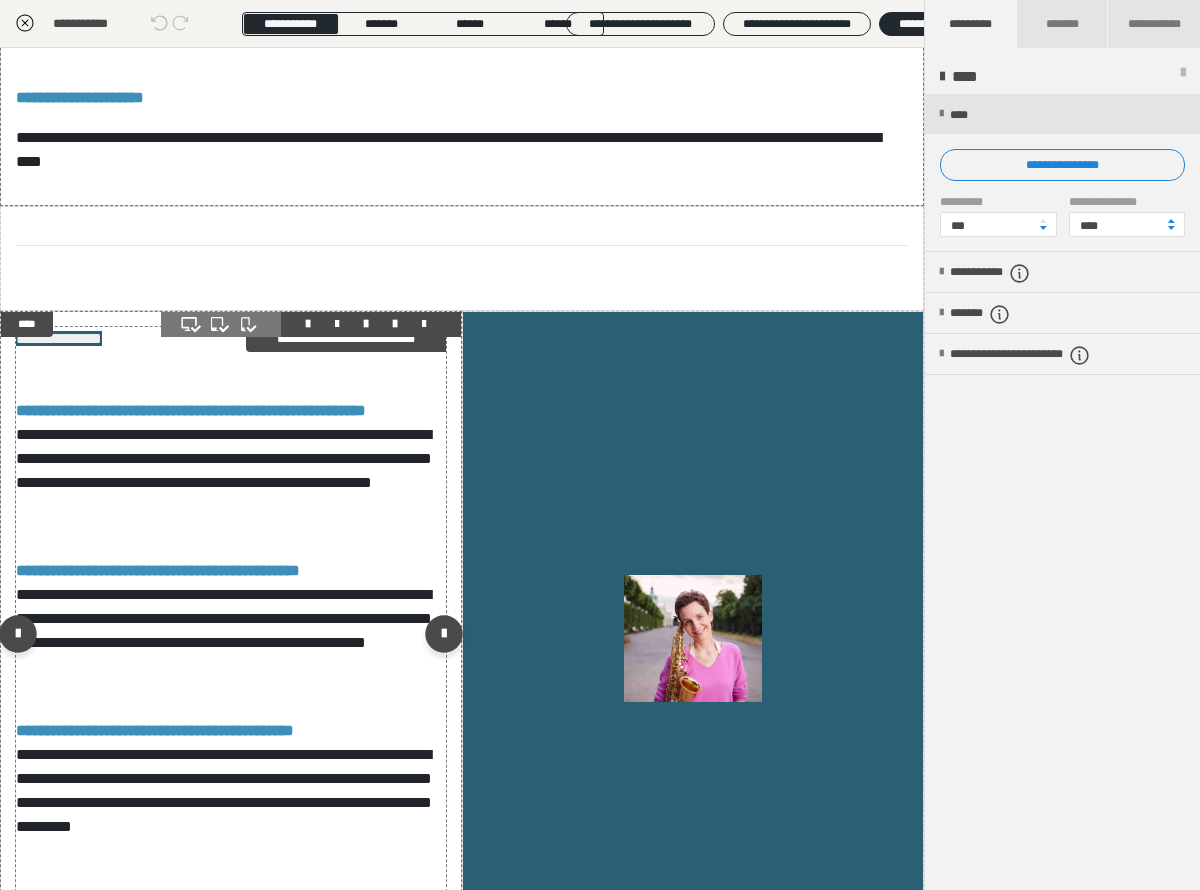 scroll, scrollTop: 1363, scrollLeft: 0, axis: vertical 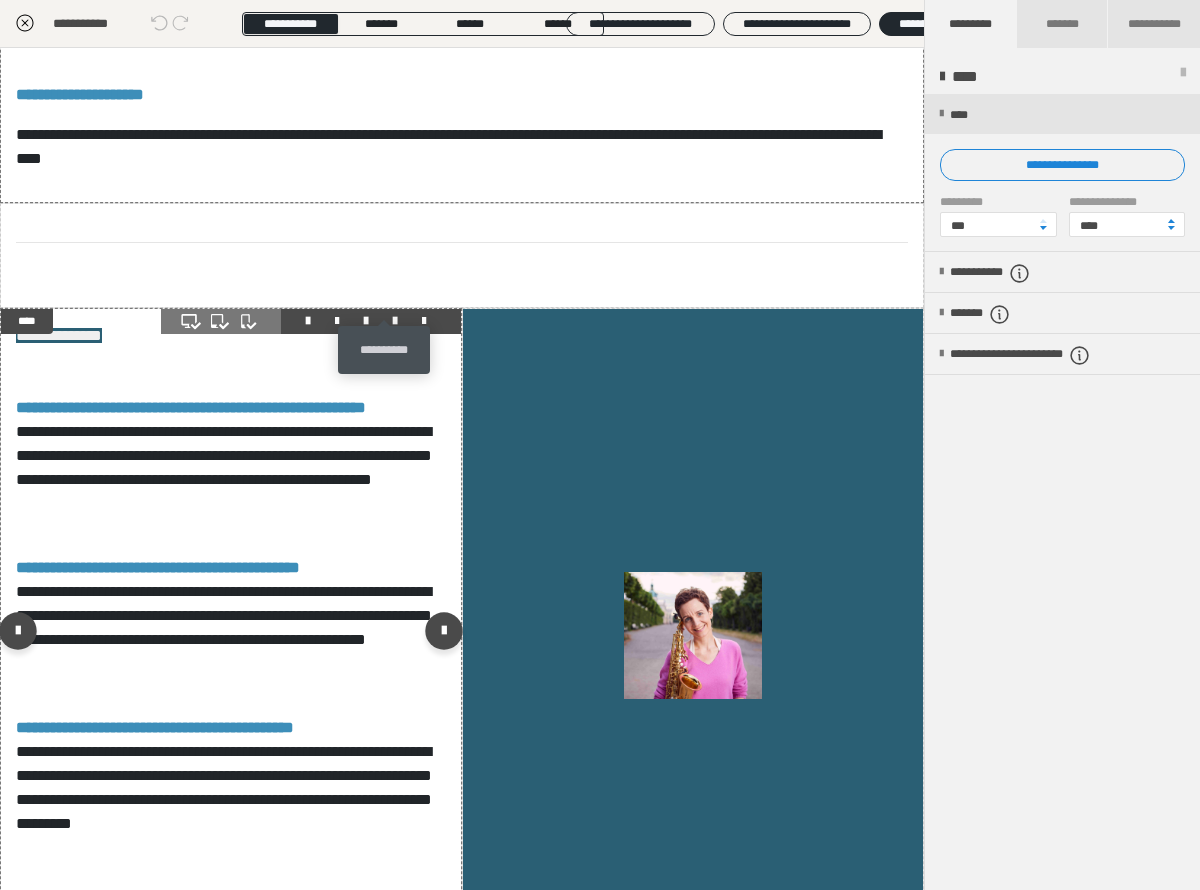 click at bounding box center (395, 321) 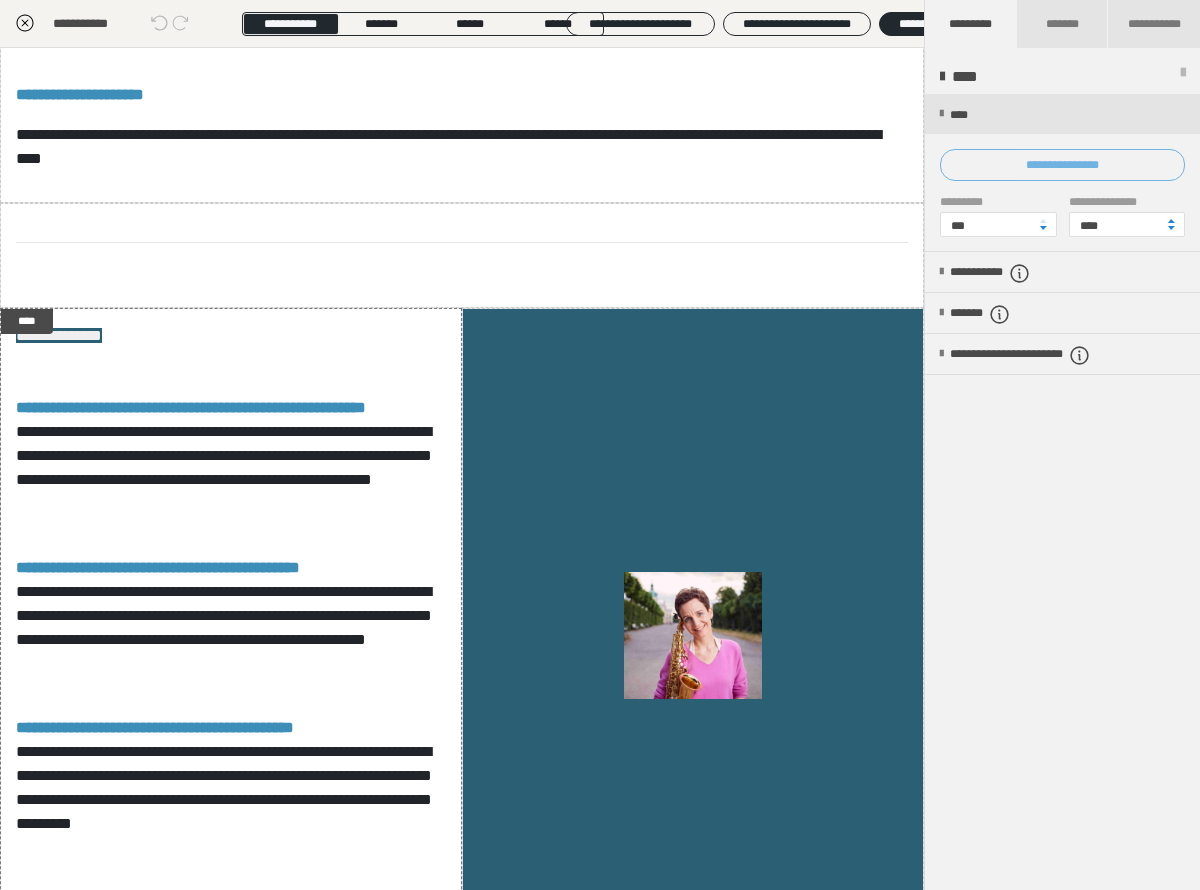 click on "**********" at bounding box center (1062, 165) 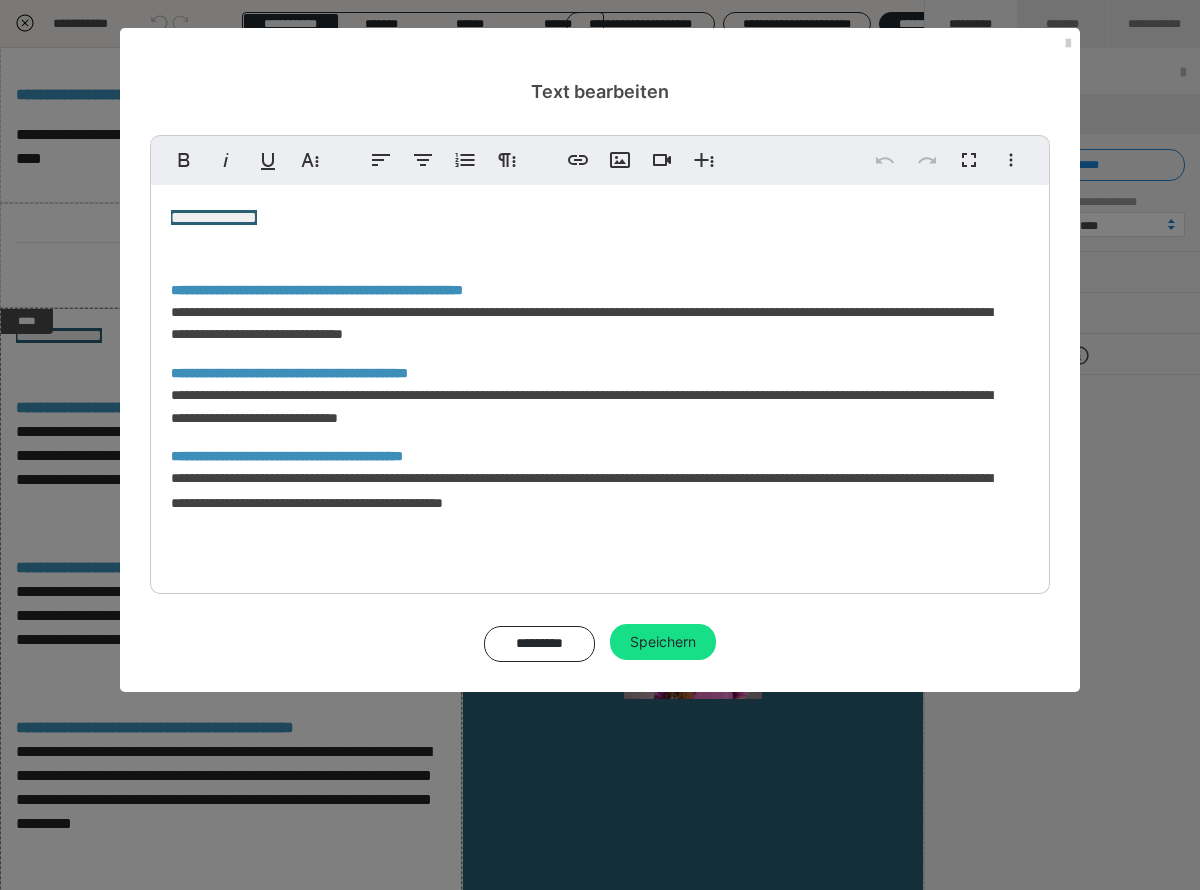 click on "**********" at bounding box center [600, 403] 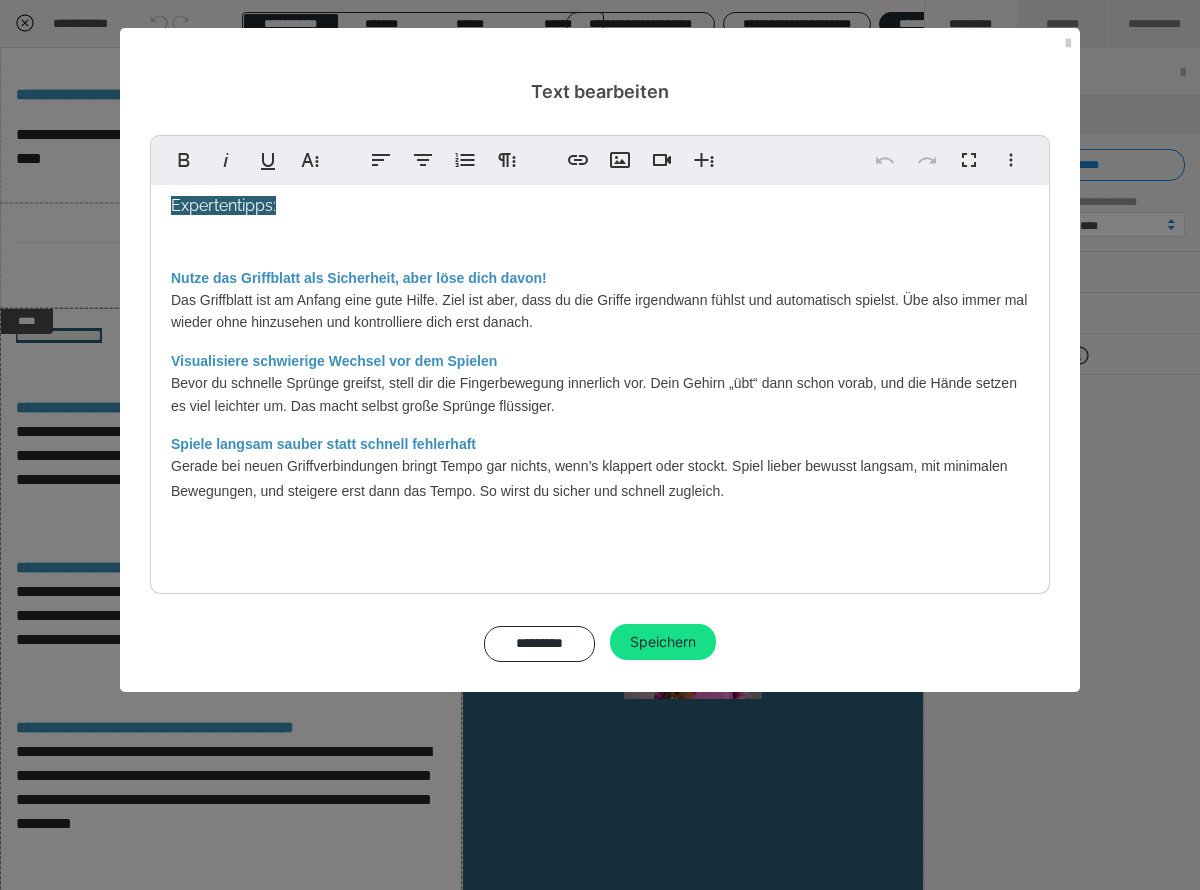 scroll, scrollTop: 14, scrollLeft: 0, axis: vertical 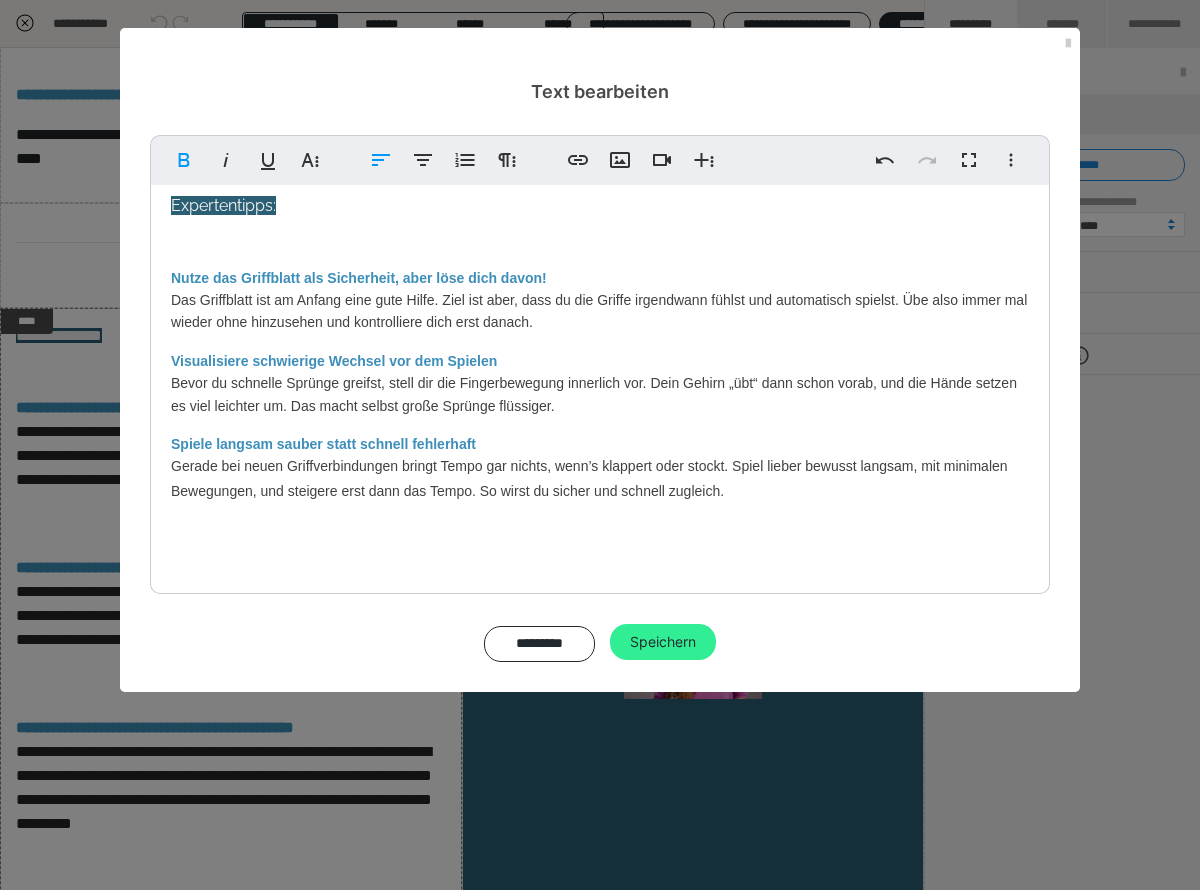 click on "Speichern" at bounding box center [663, 642] 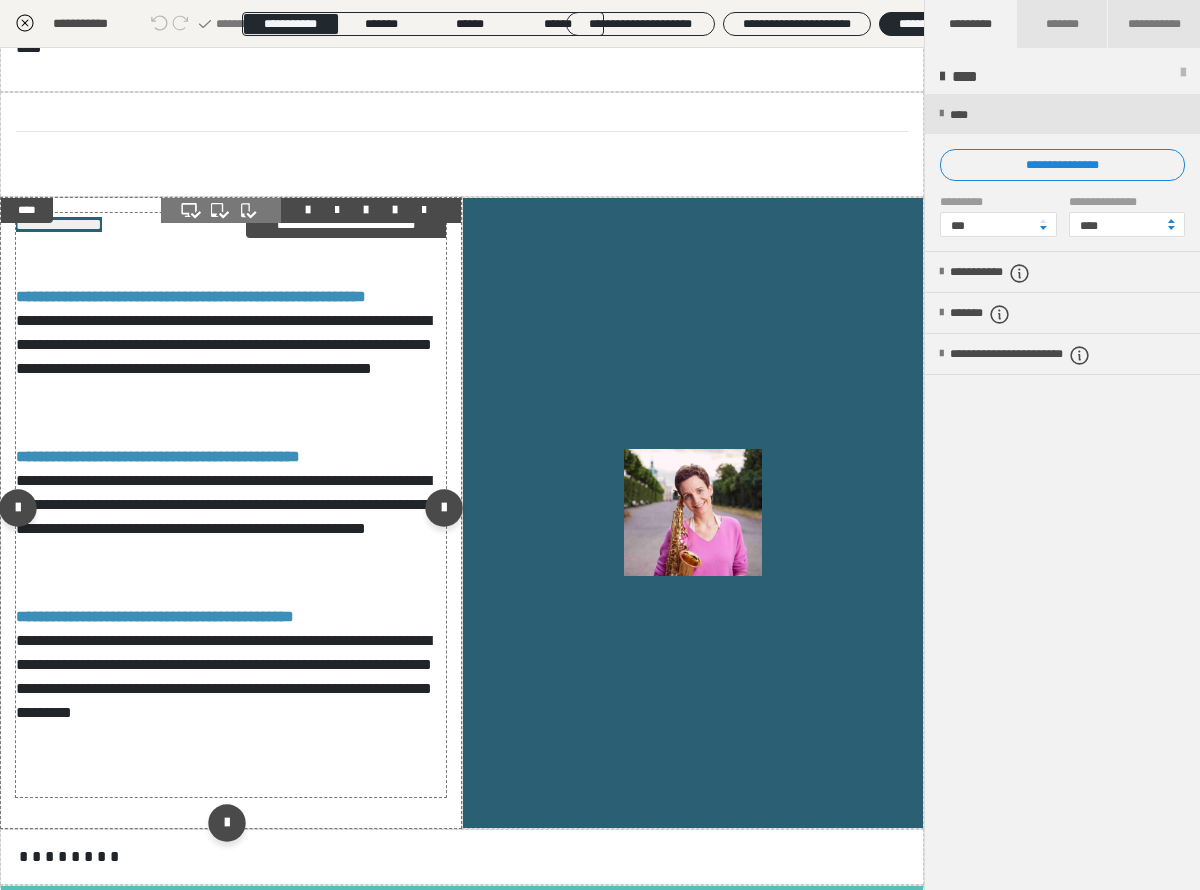 scroll, scrollTop: 1649, scrollLeft: 0, axis: vertical 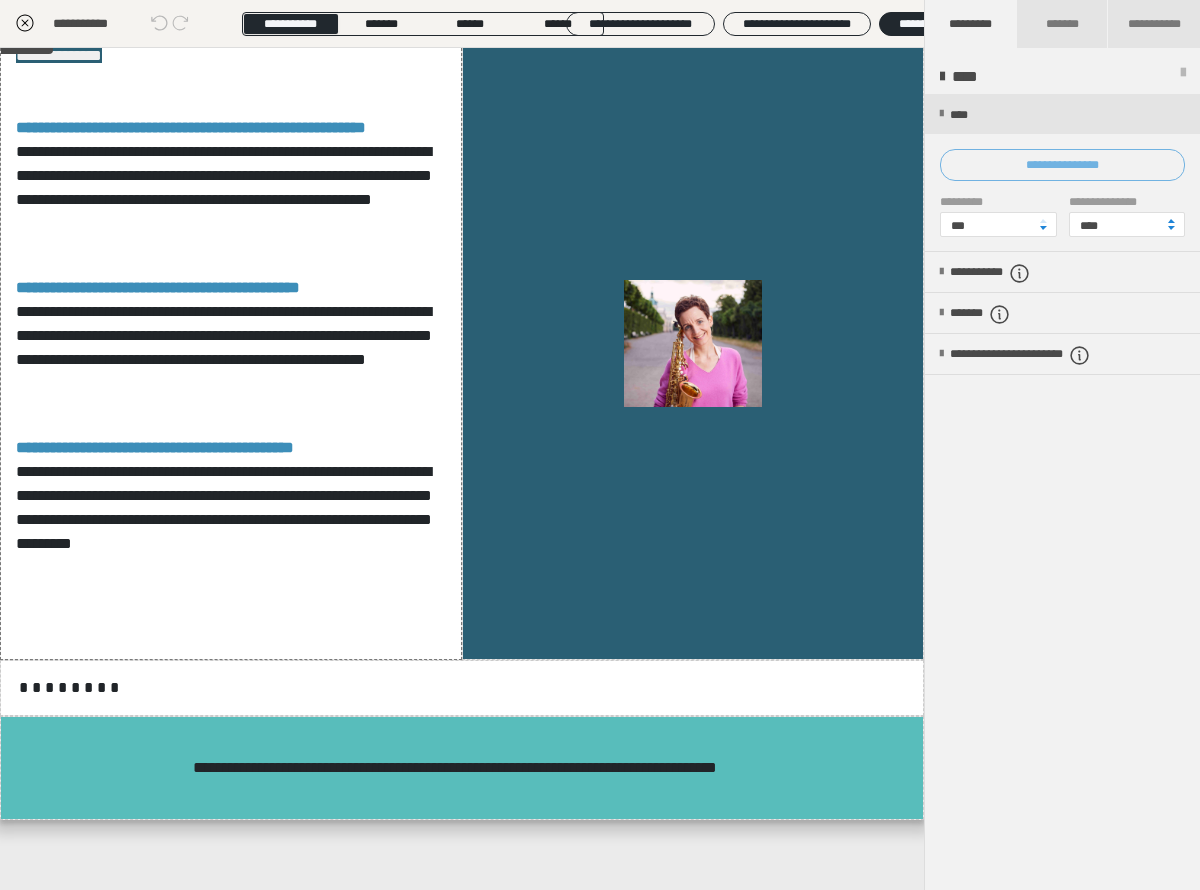 click on "**********" at bounding box center [1062, 165] 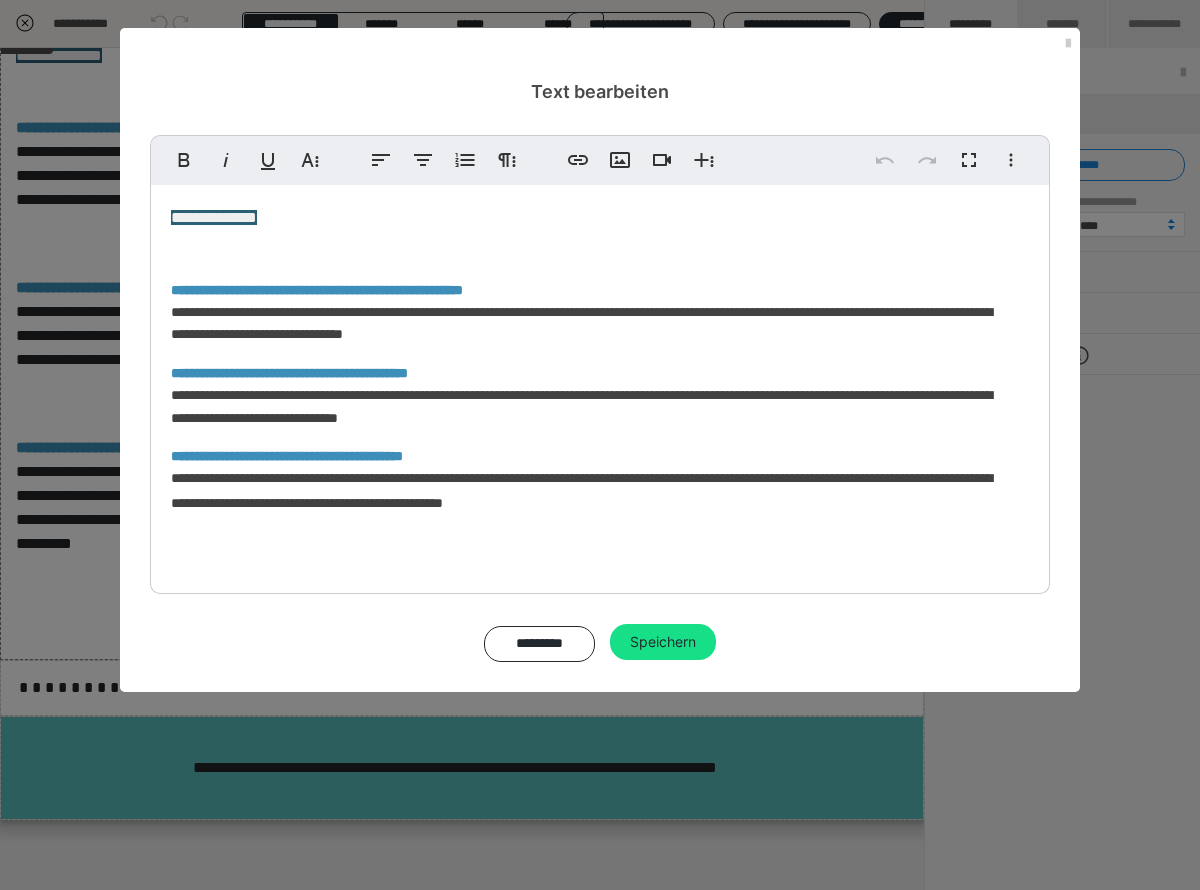 click on "**********" at bounding box center [600, 390] 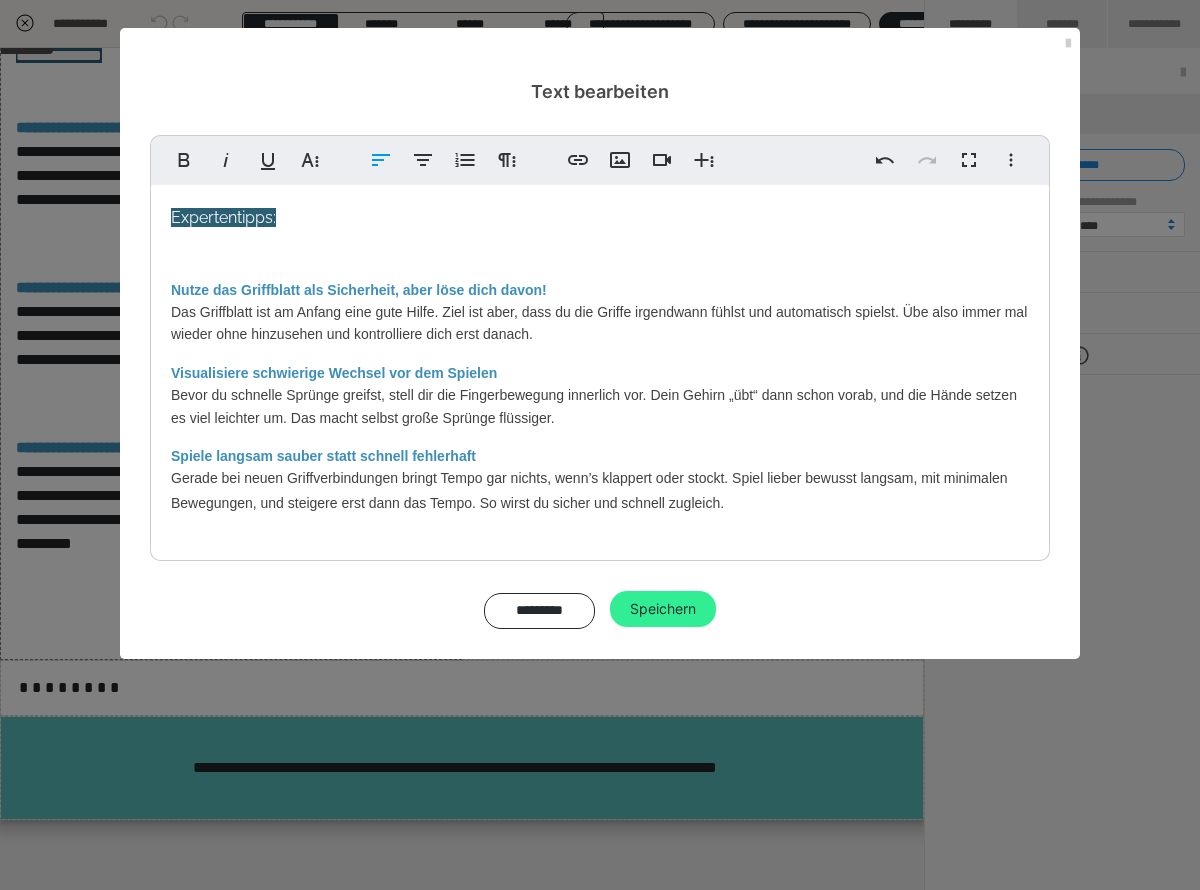 click on "Speichern" at bounding box center [663, 609] 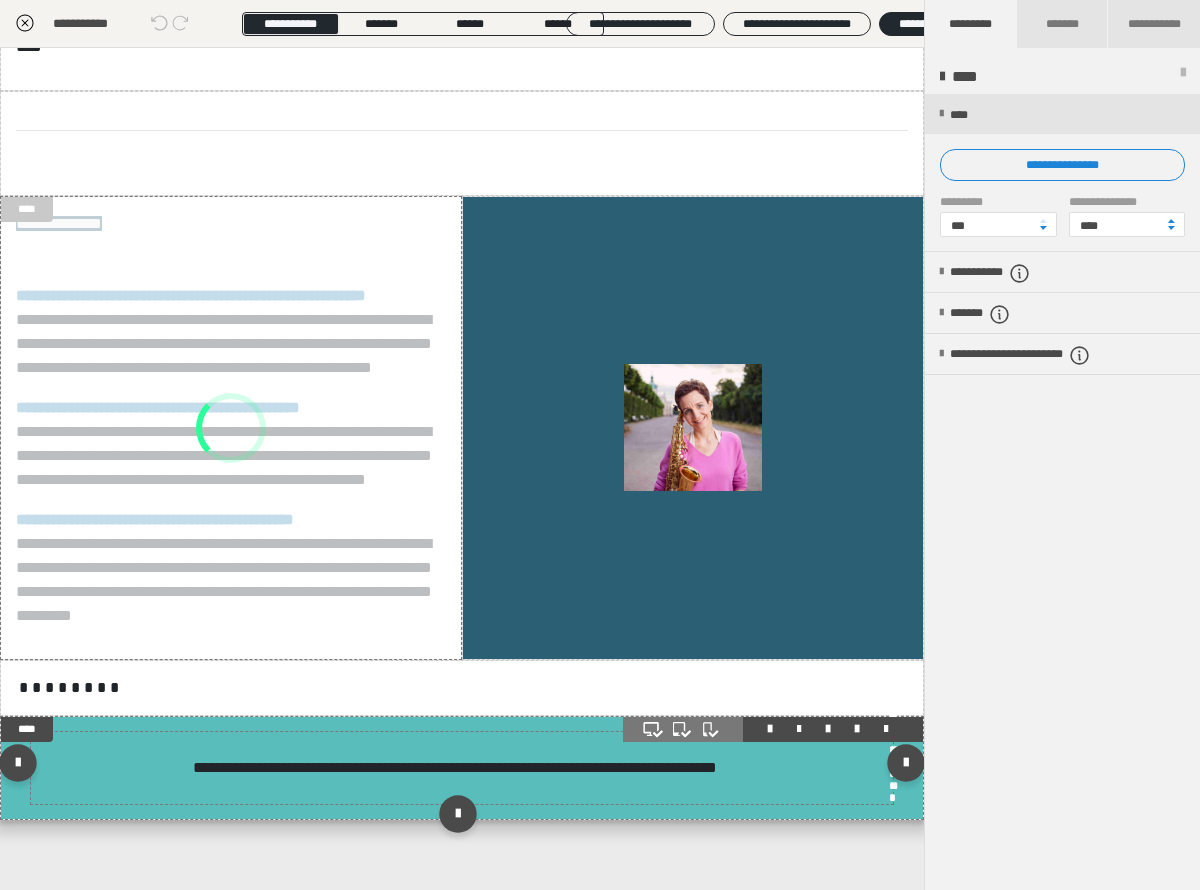 scroll, scrollTop: 1601, scrollLeft: 0, axis: vertical 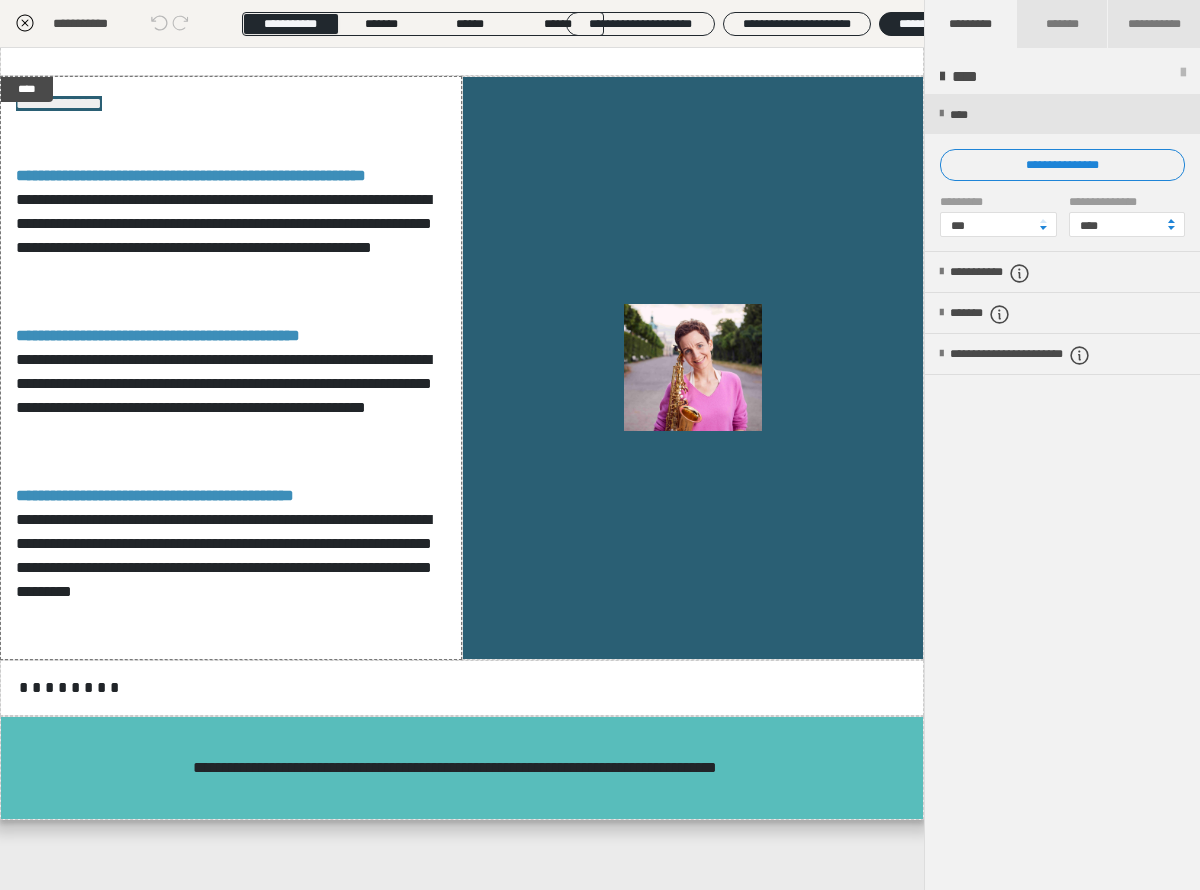click 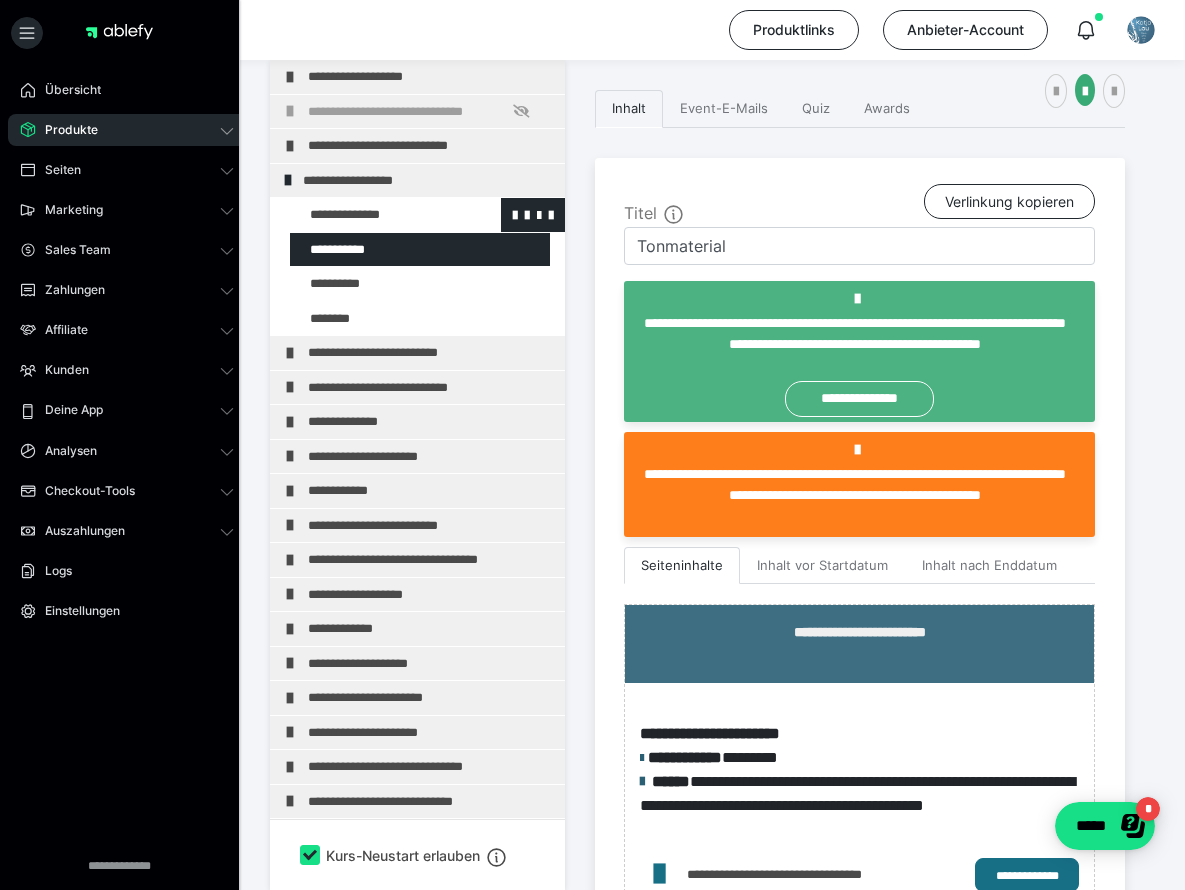 click at bounding box center [375, 215] 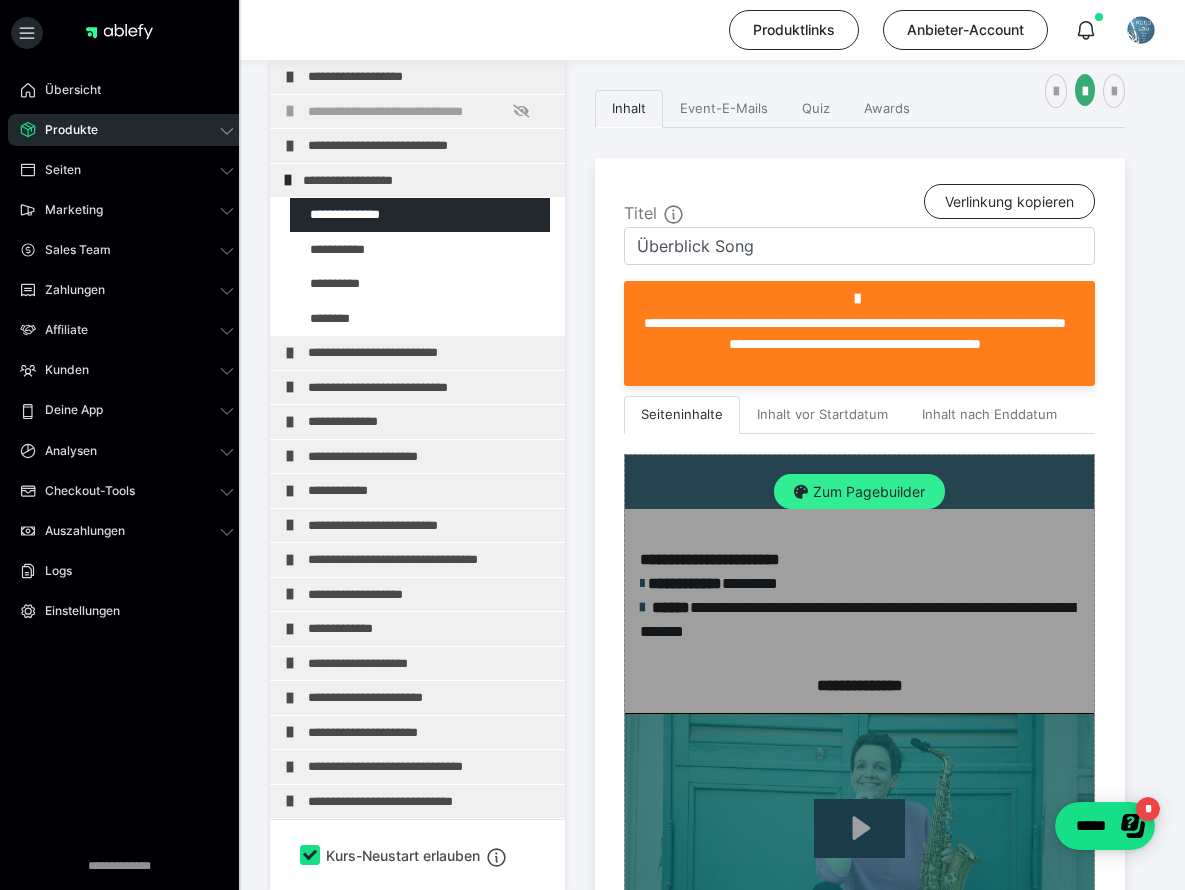 click on "Zum Pagebuilder" at bounding box center (859, 492) 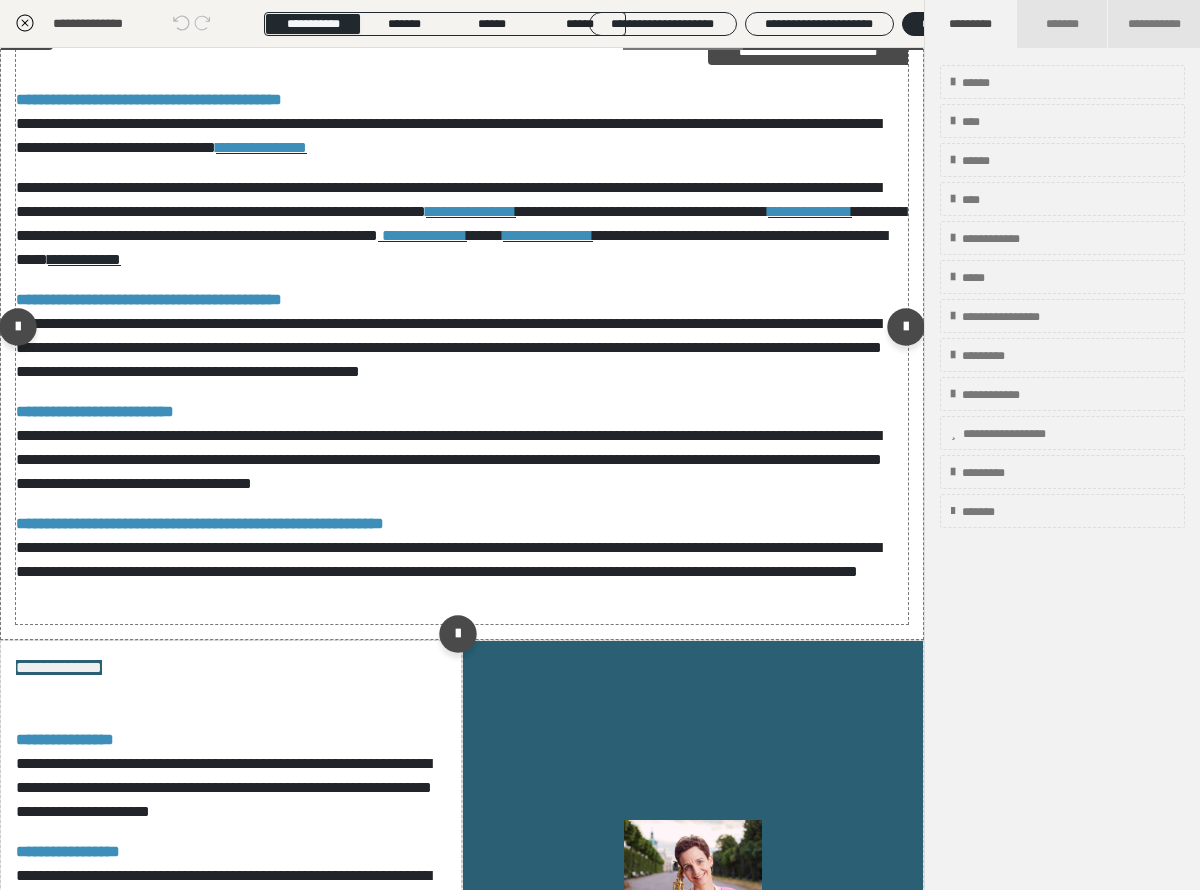 scroll, scrollTop: 415, scrollLeft: 0, axis: vertical 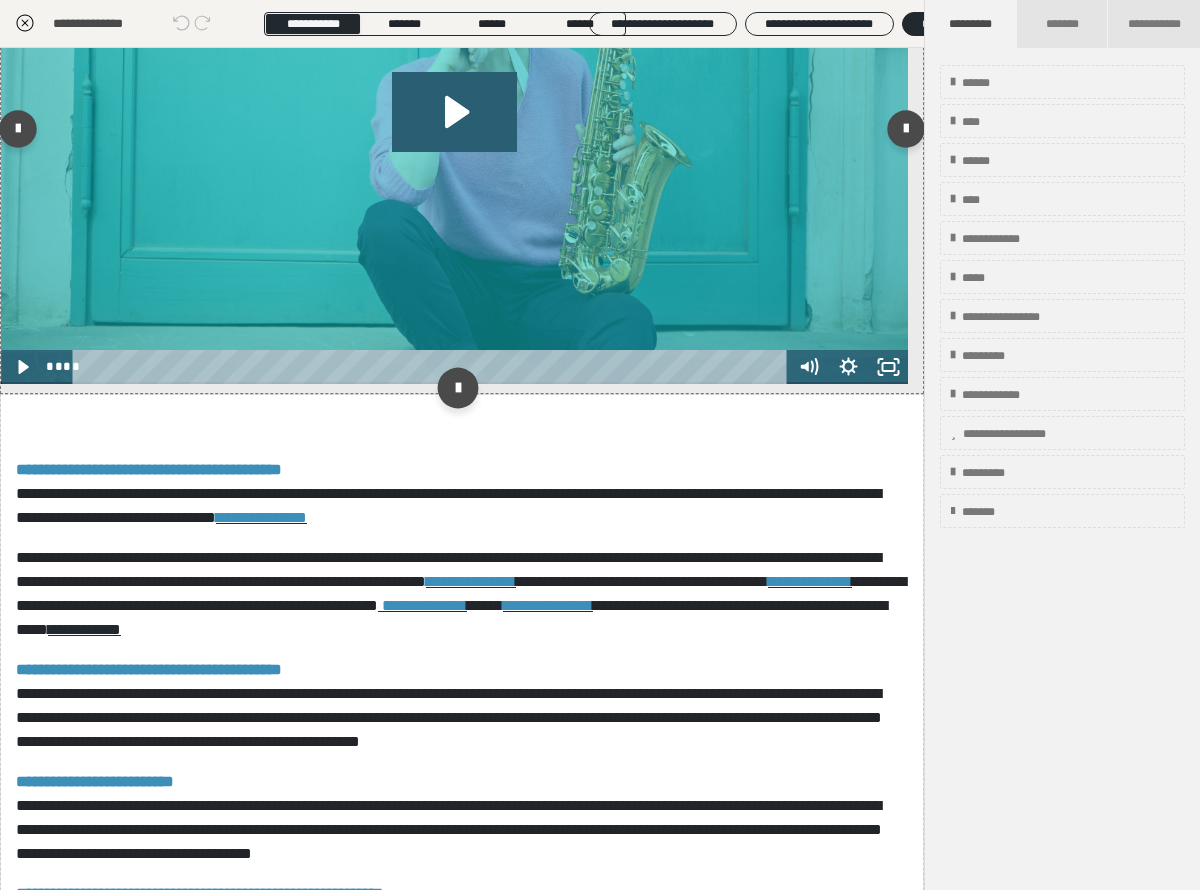 click at bounding box center [457, 388] 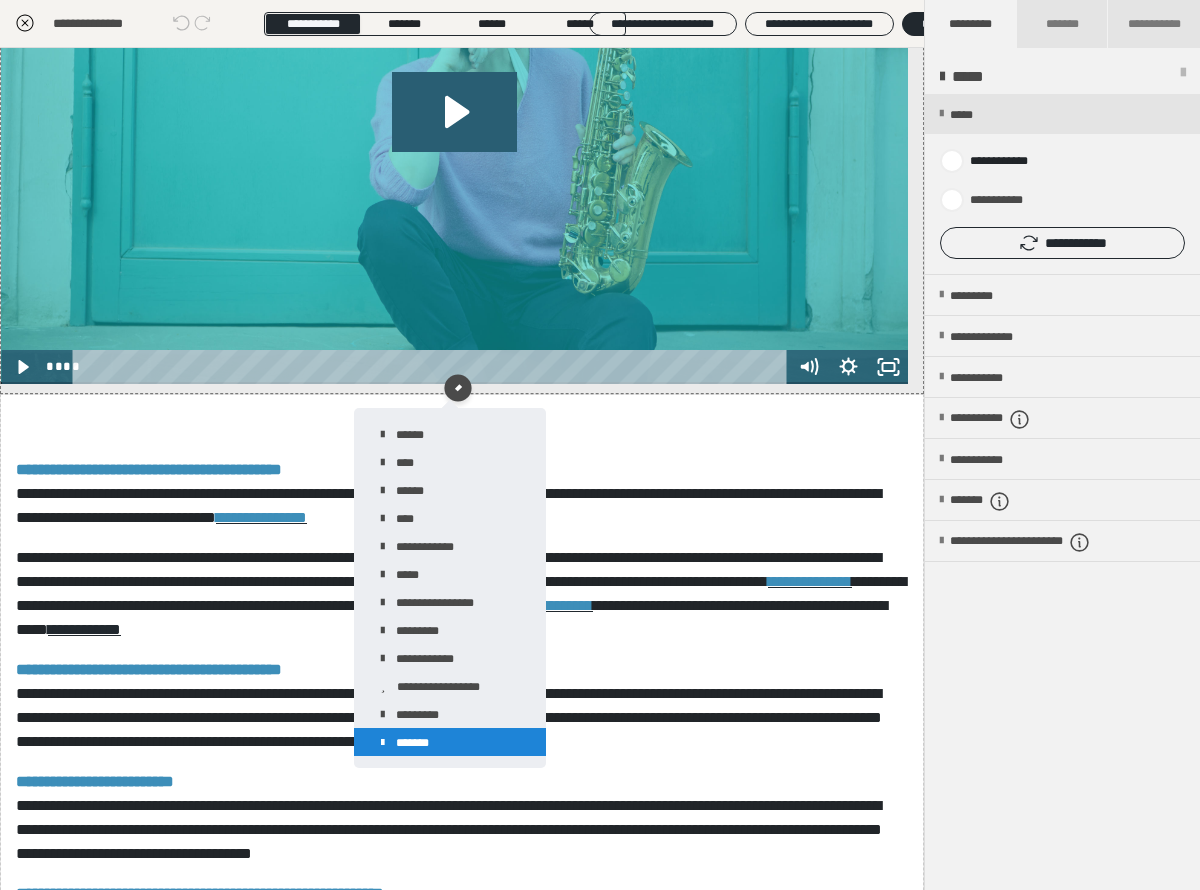 click on "*******" at bounding box center (450, 742) 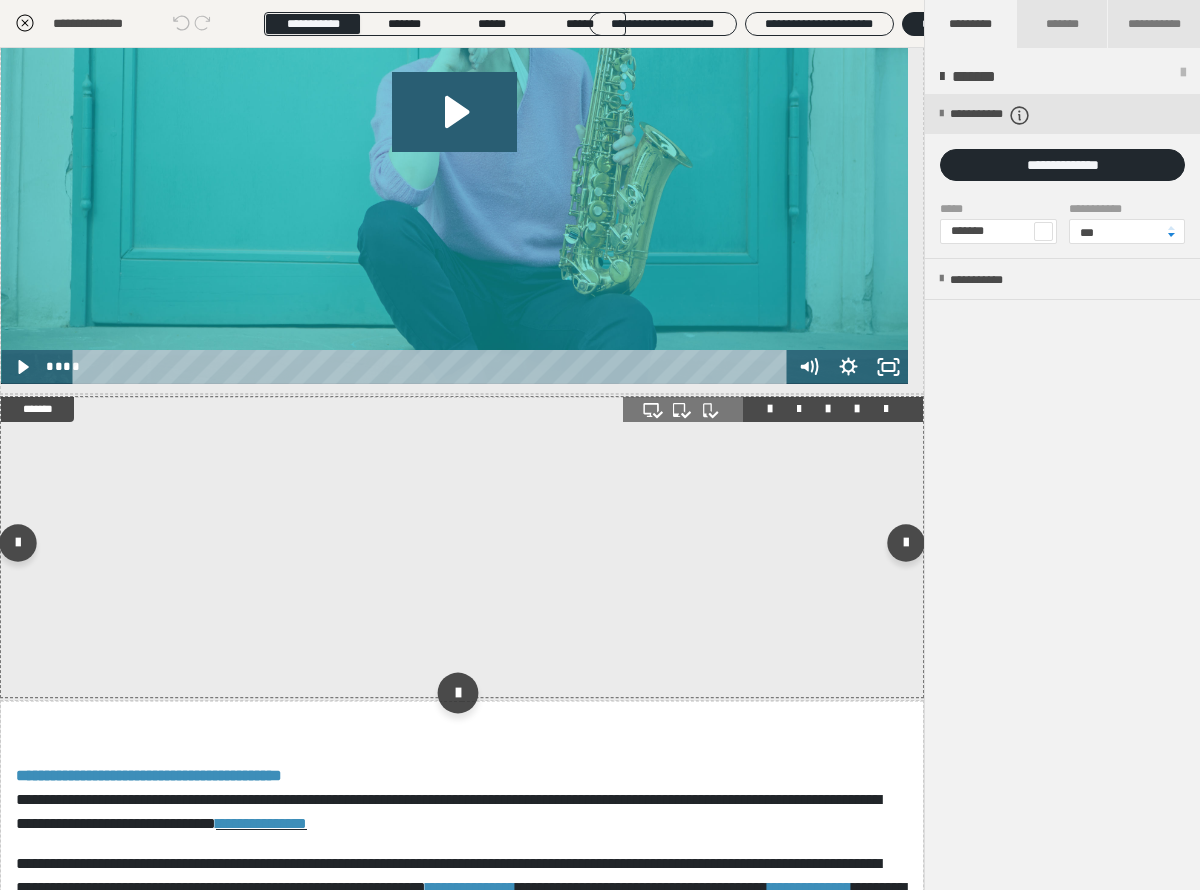scroll, scrollTop: 415, scrollLeft: 0, axis: vertical 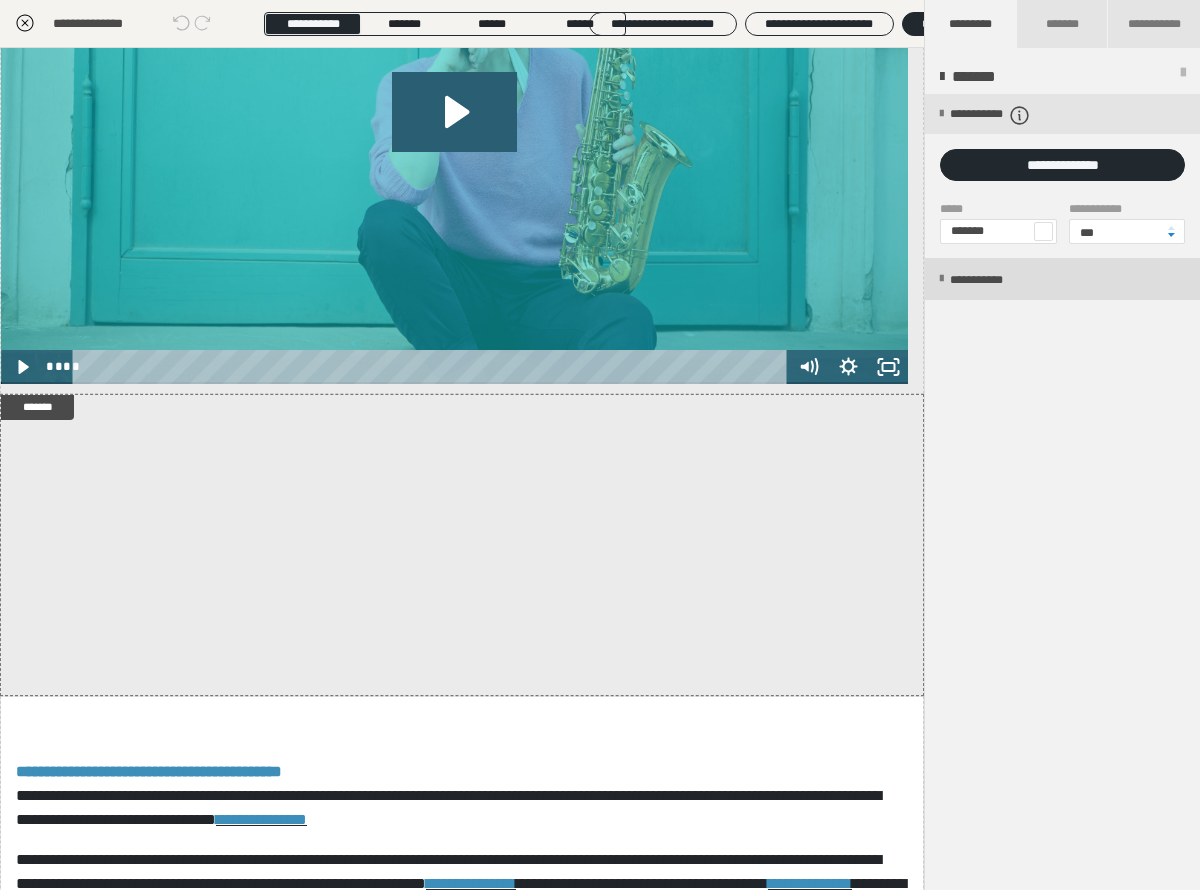 click at bounding box center (941, 279) 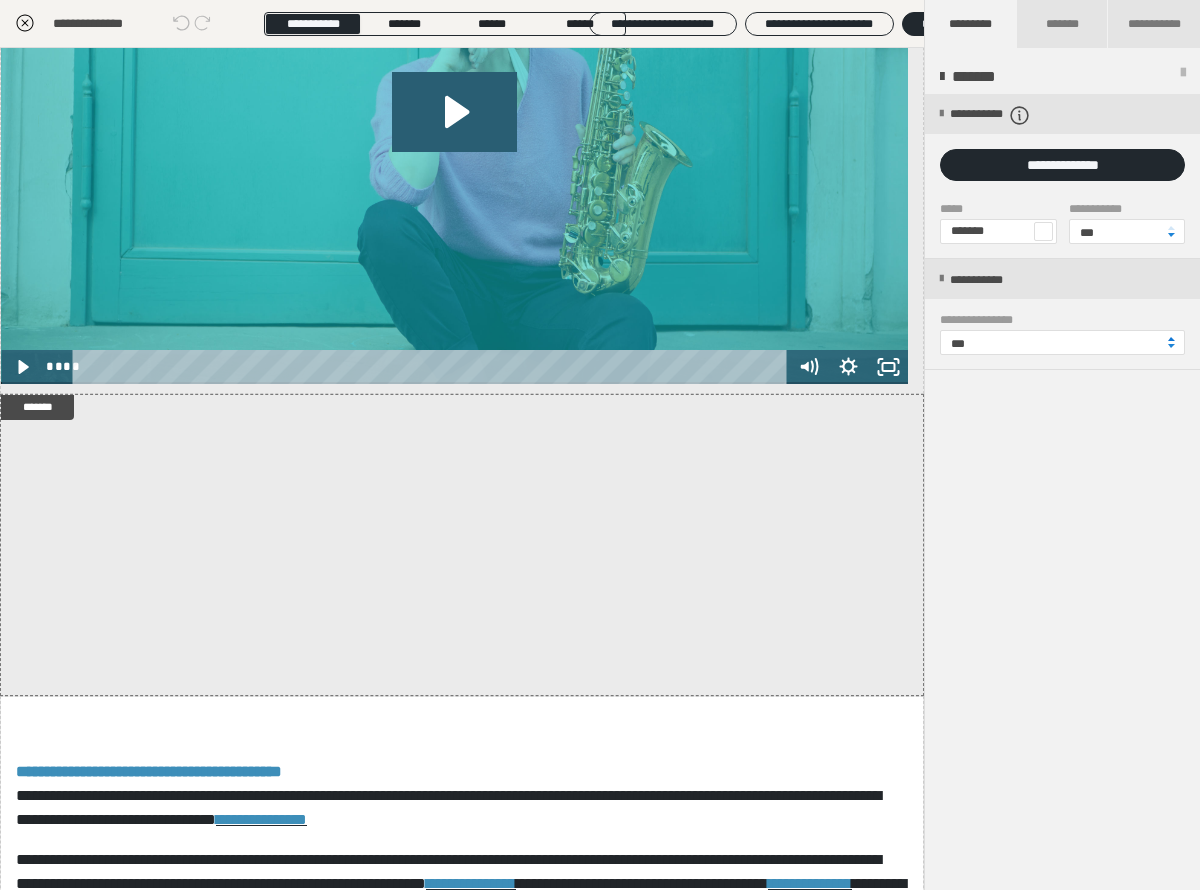 click at bounding box center (1171, 339) 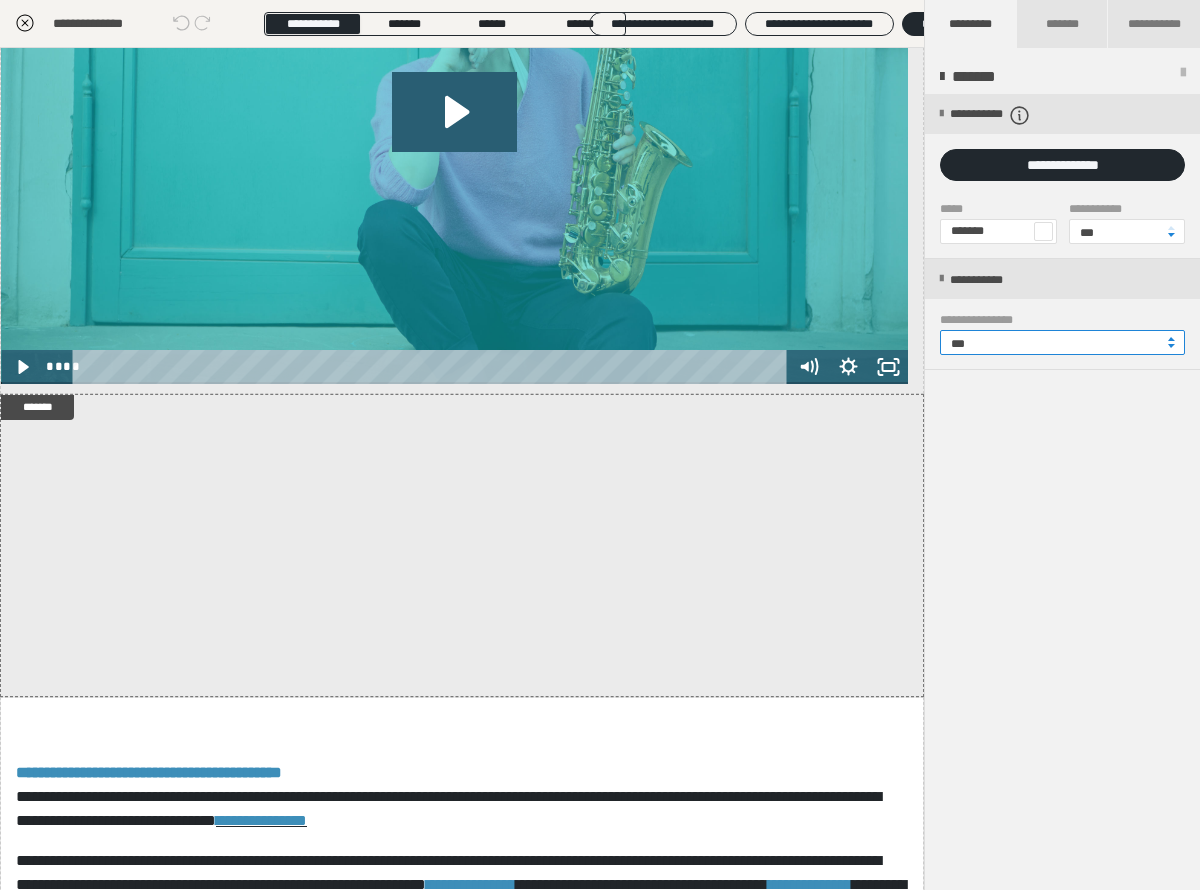 click on "***" at bounding box center [1062, 342] 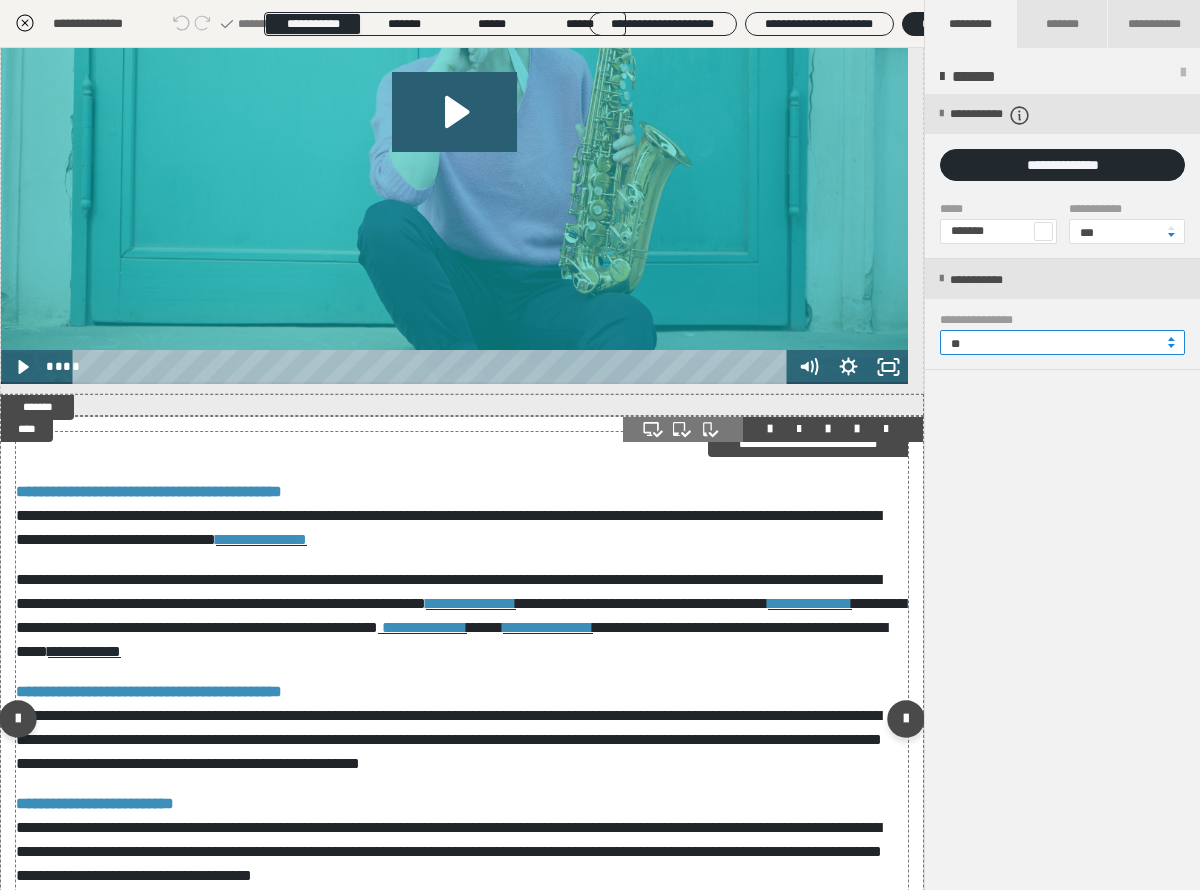 type on "**" 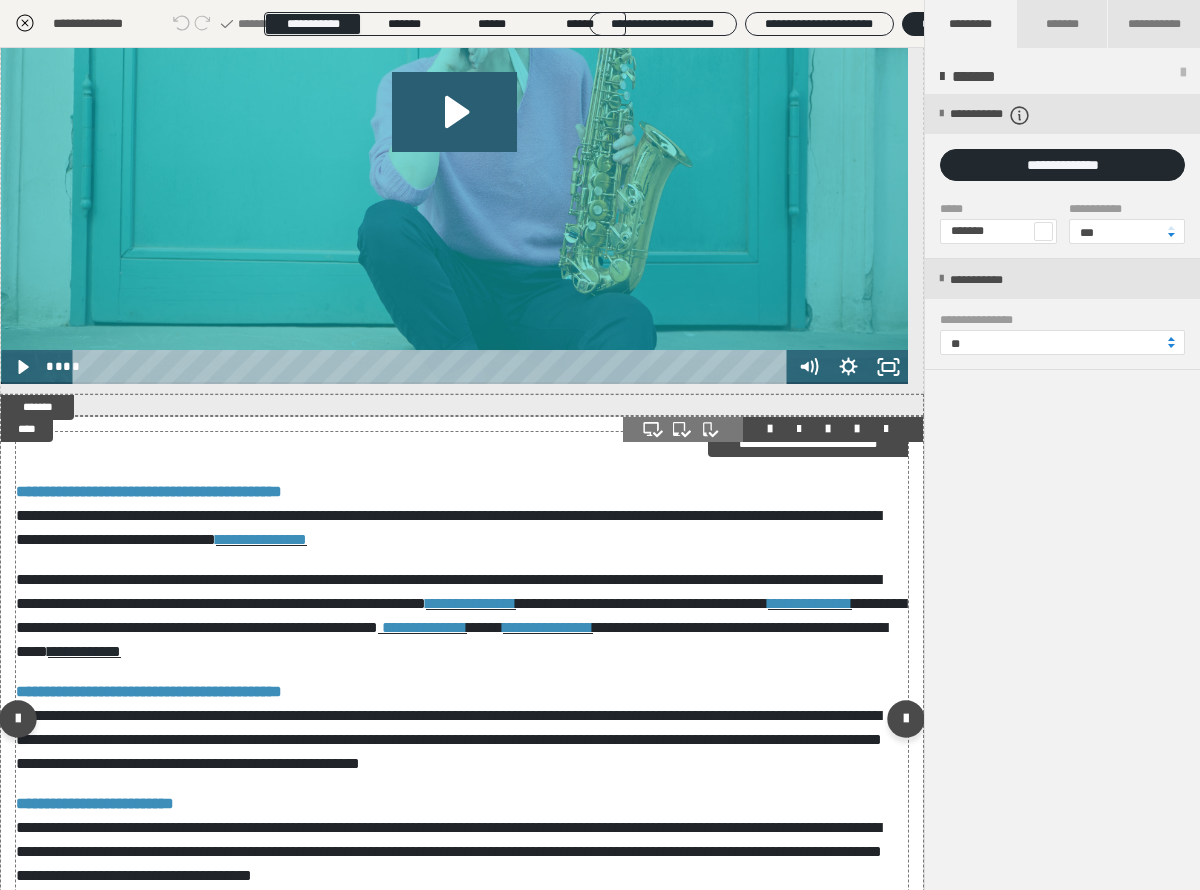 click on "**********" at bounding box center (462, 516) 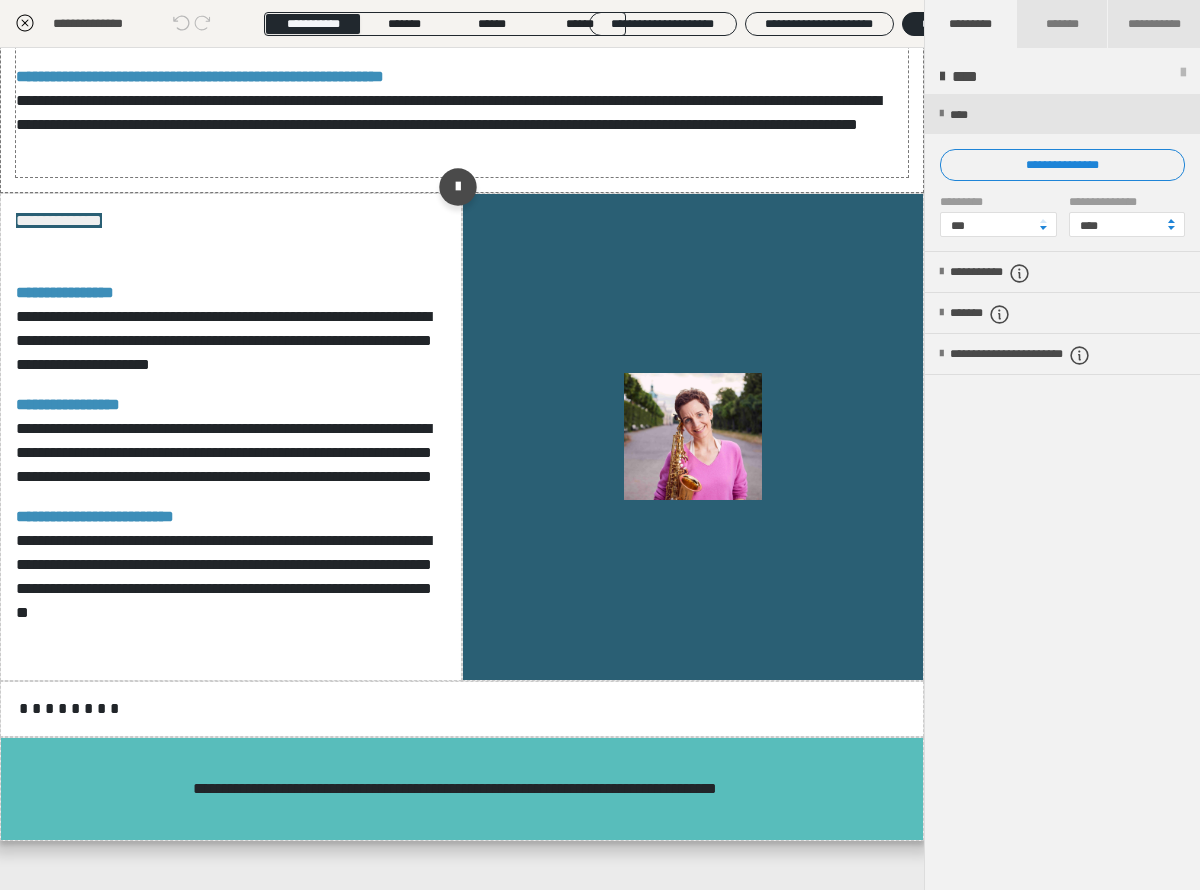 scroll, scrollTop: 1120, scrollLeft: 0, axis: vertical 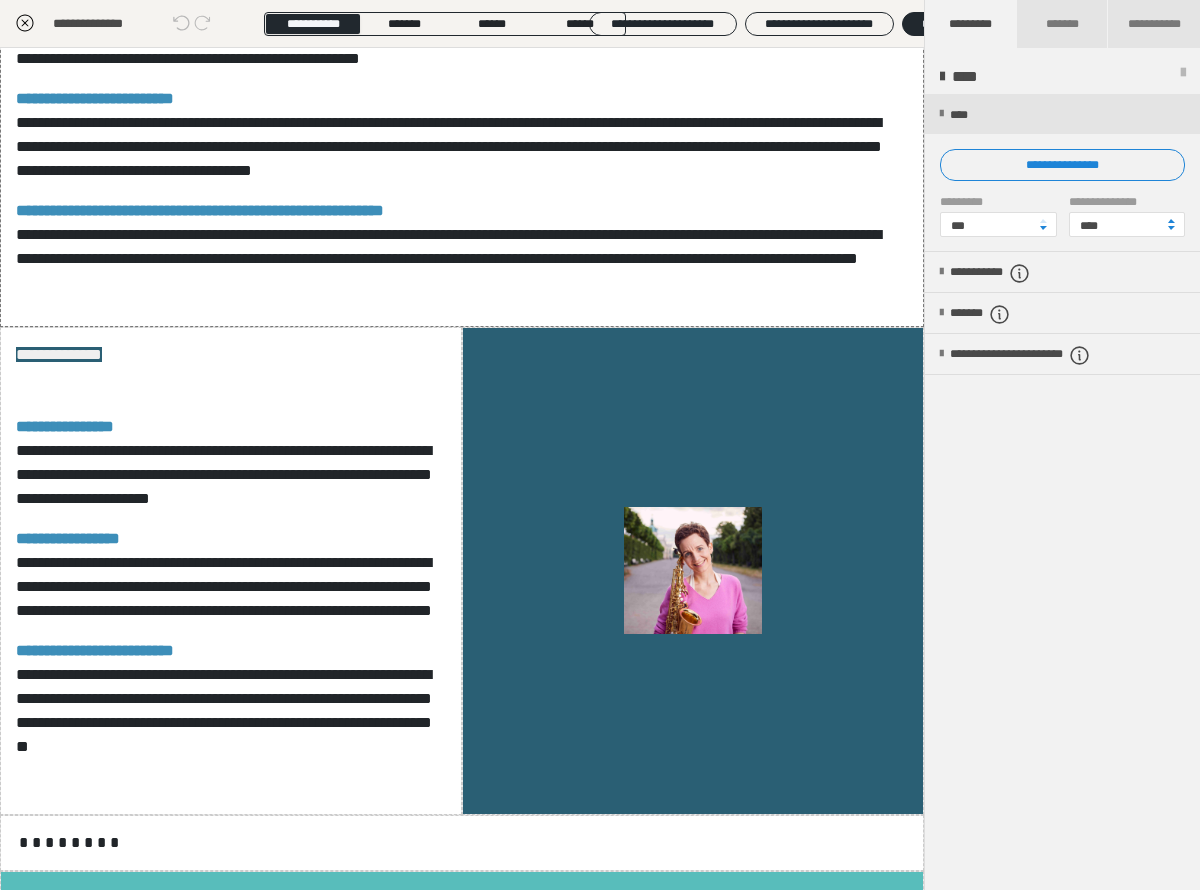 click 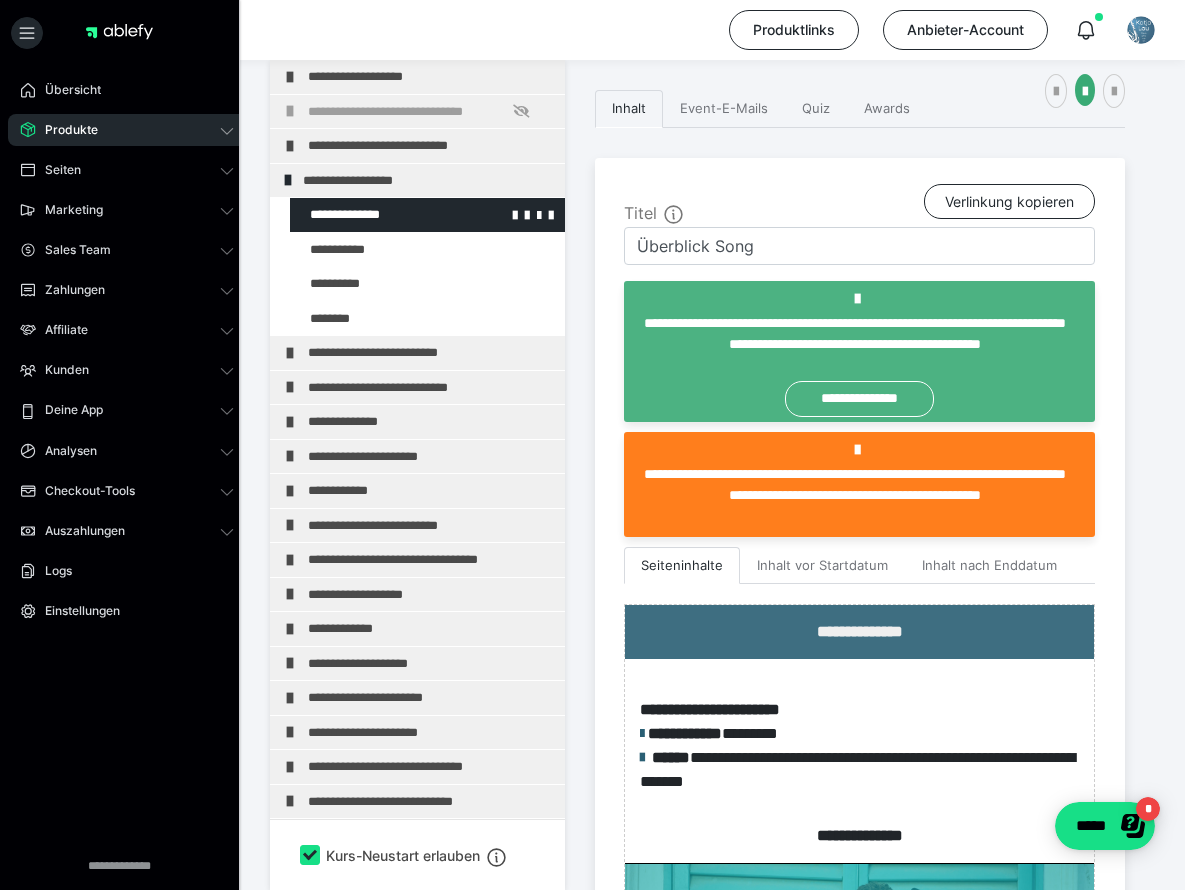 click at bounding box center (375, 215) 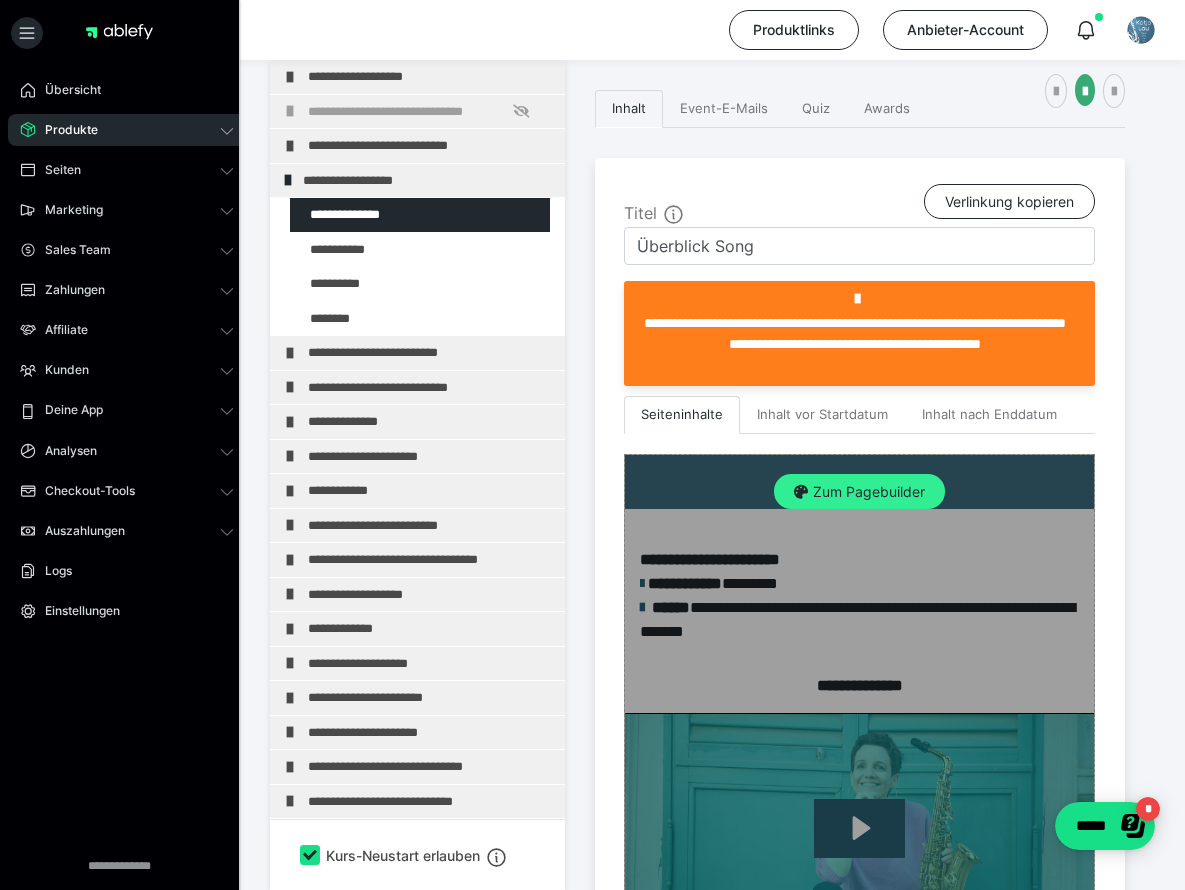 click on "Zum Pagebuilder" at bounding box center (859, 492) 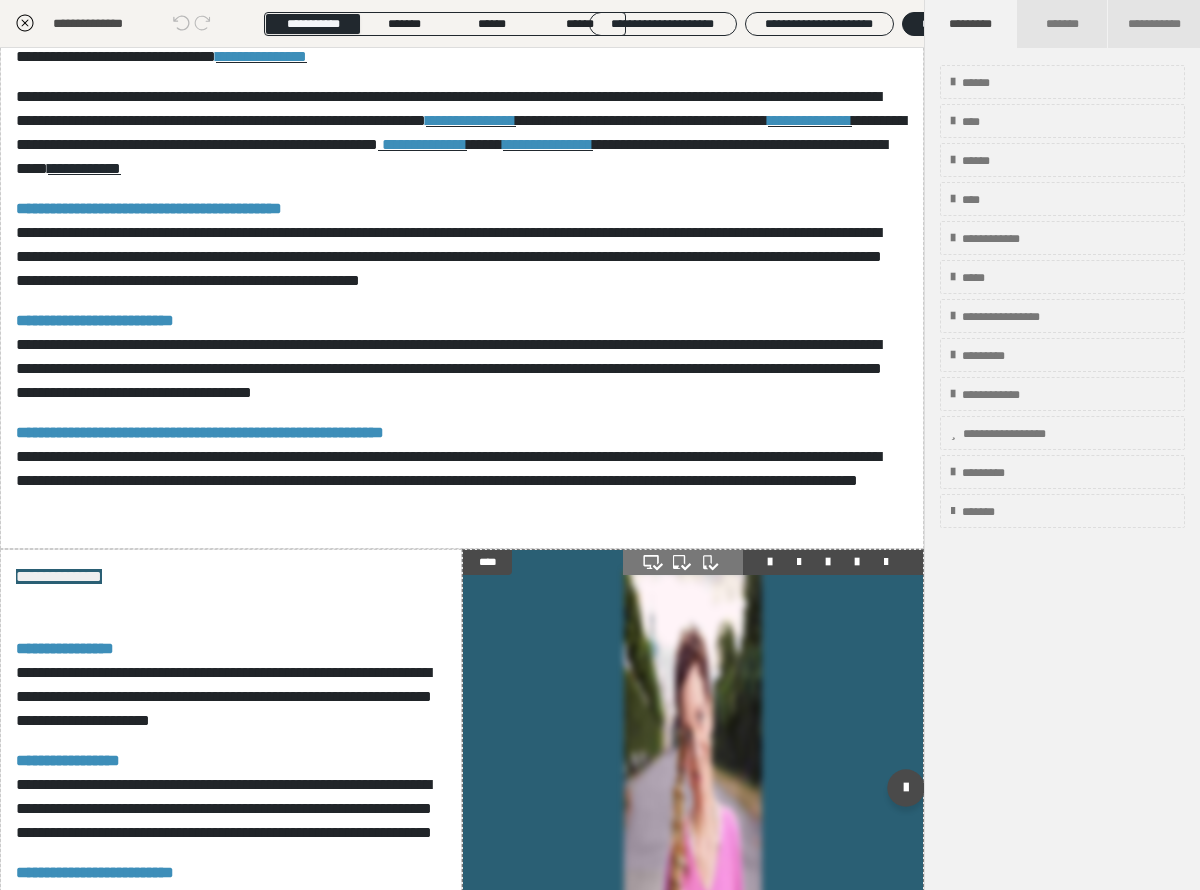 scroll, scrollTop: 1289, scrollLeft: 0, axis: vertical 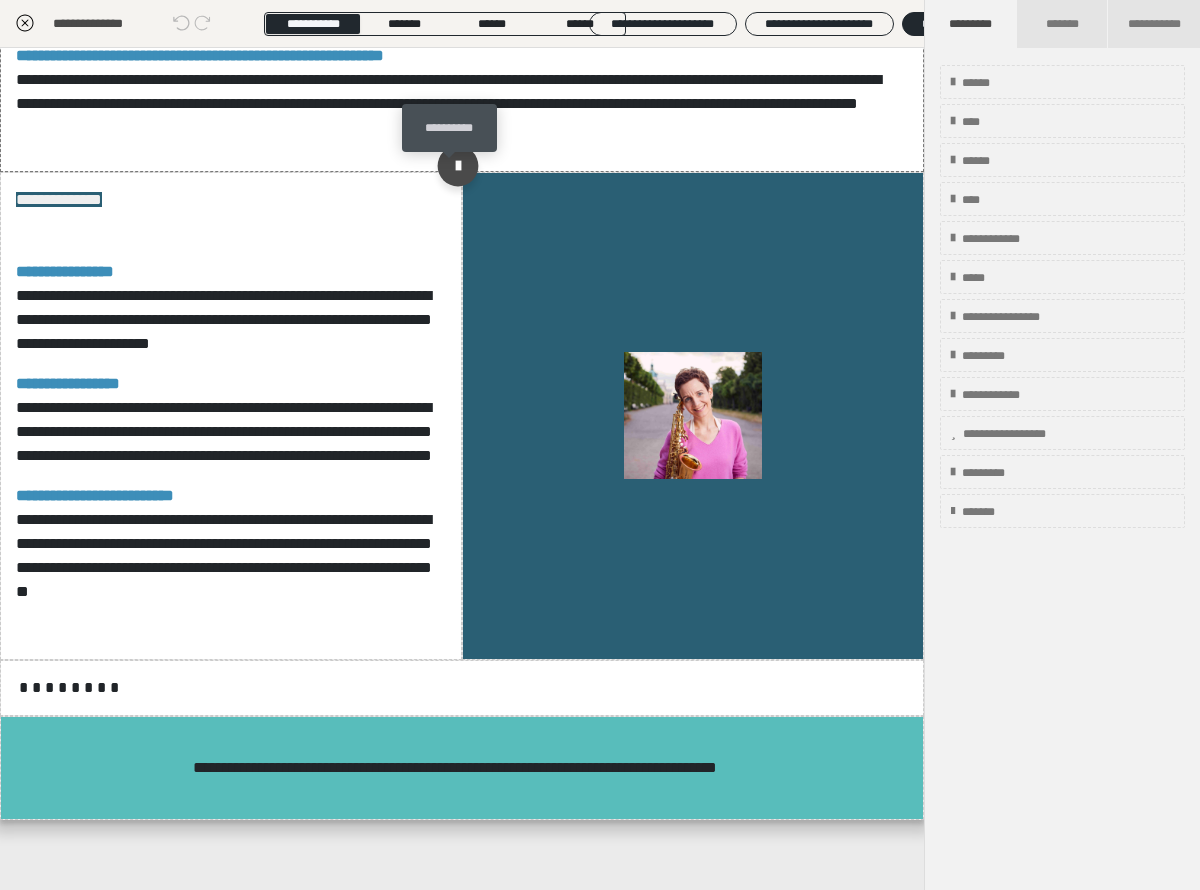 click at bounding box center (457, 166) 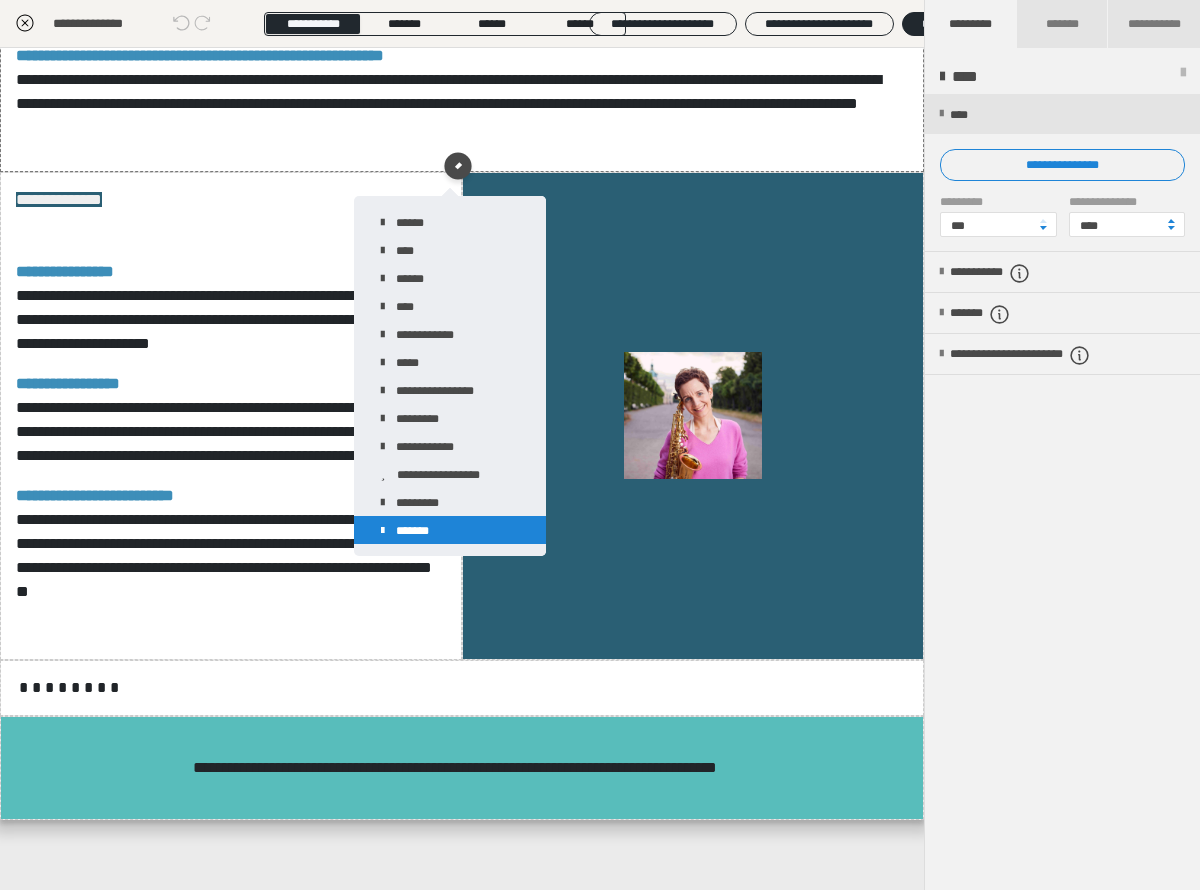 click on "*******" at bounding box center [450, 530] 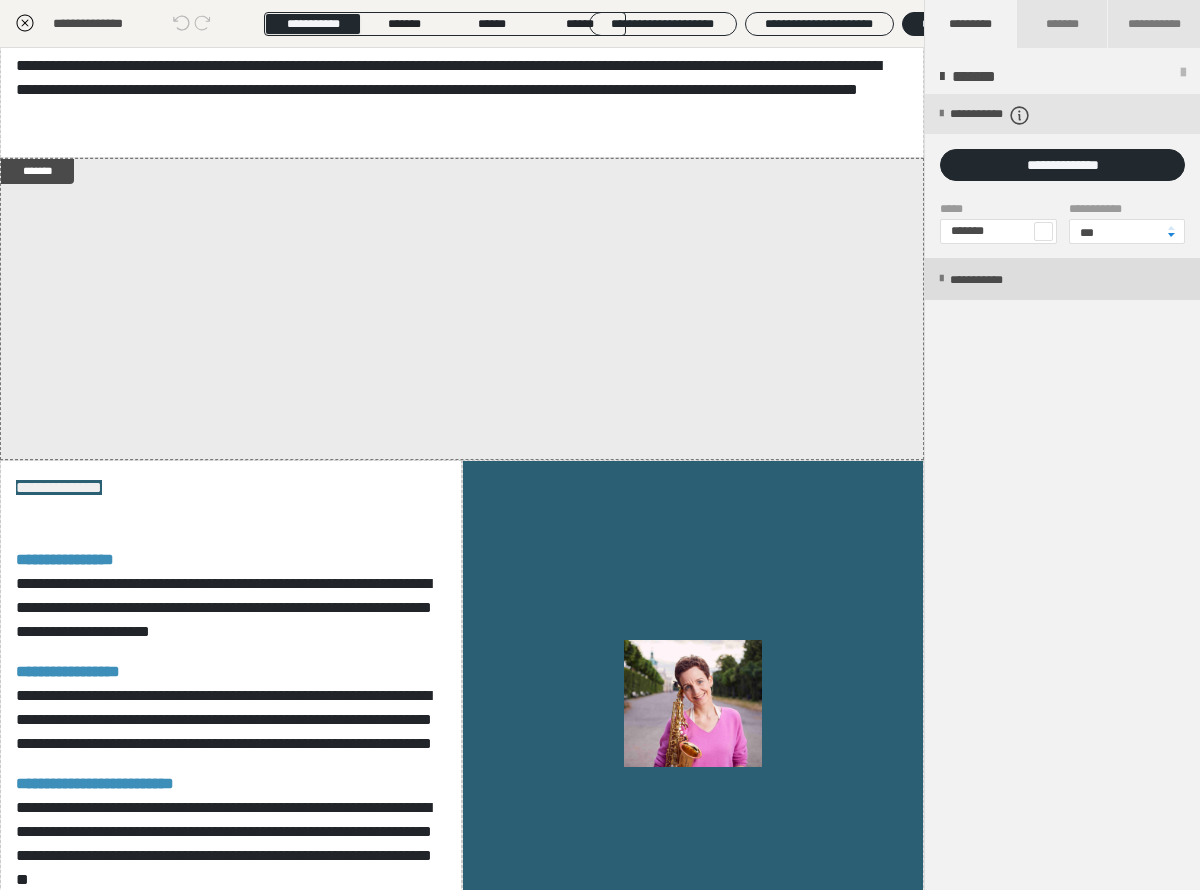 click on "**********" at bounding box center [1062, 279] 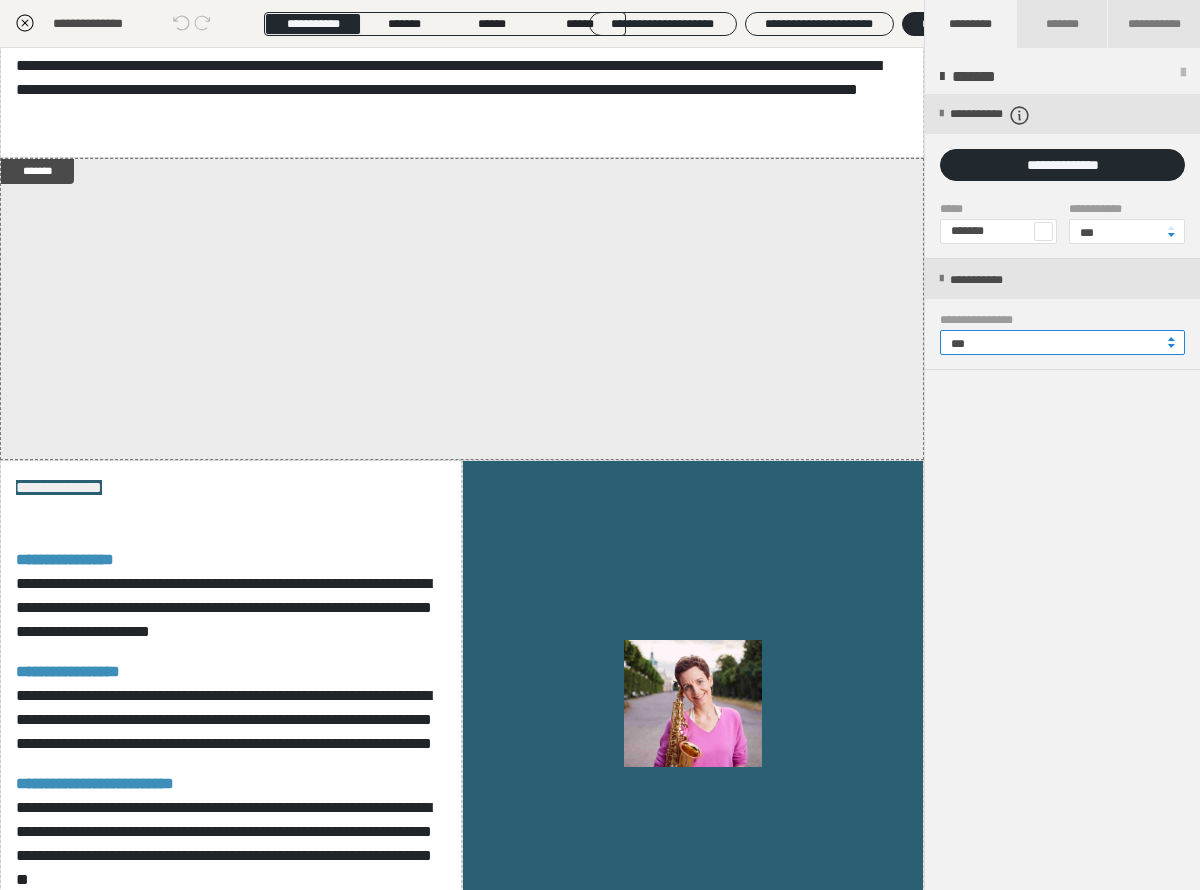 drag, startPoint x: 979, startPoint y: 344, endPoint x: 921, endPoint y: 327, distance: 60.440052 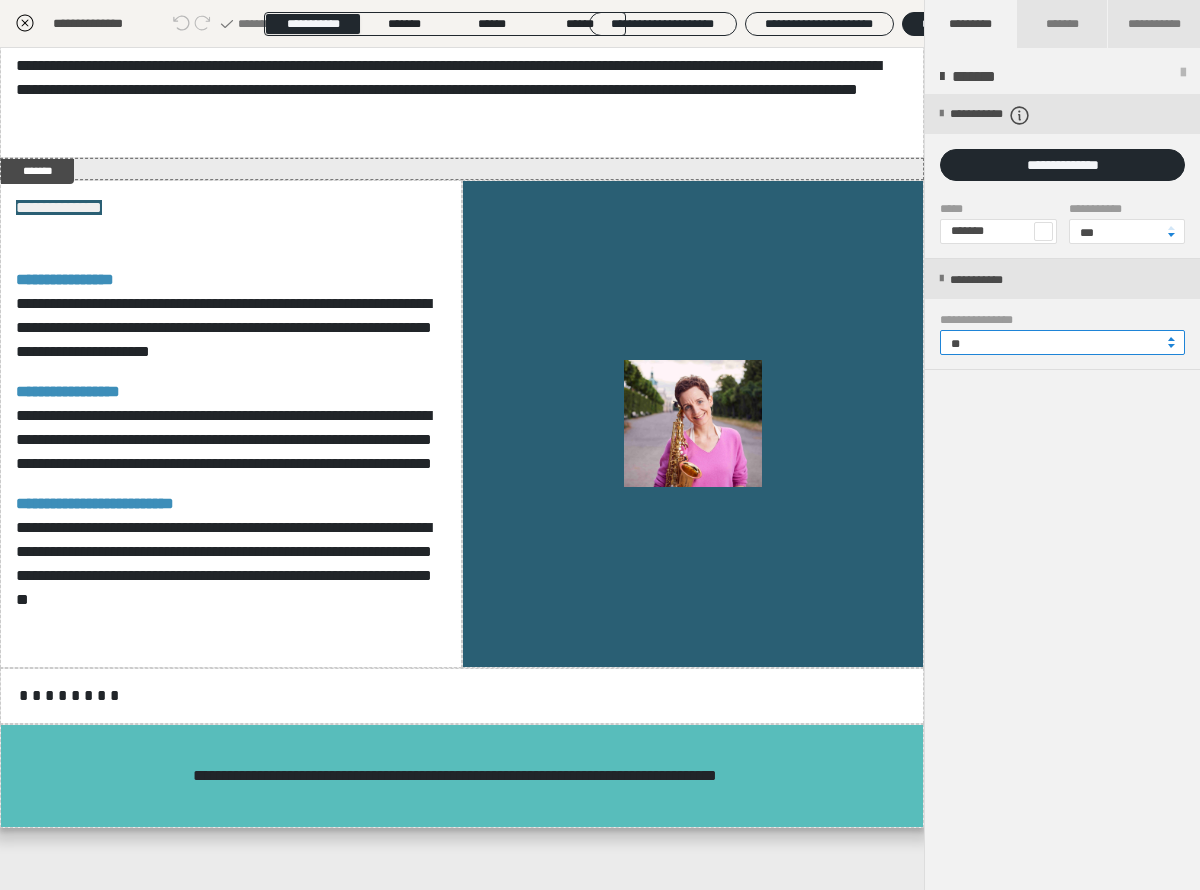 type on "**" 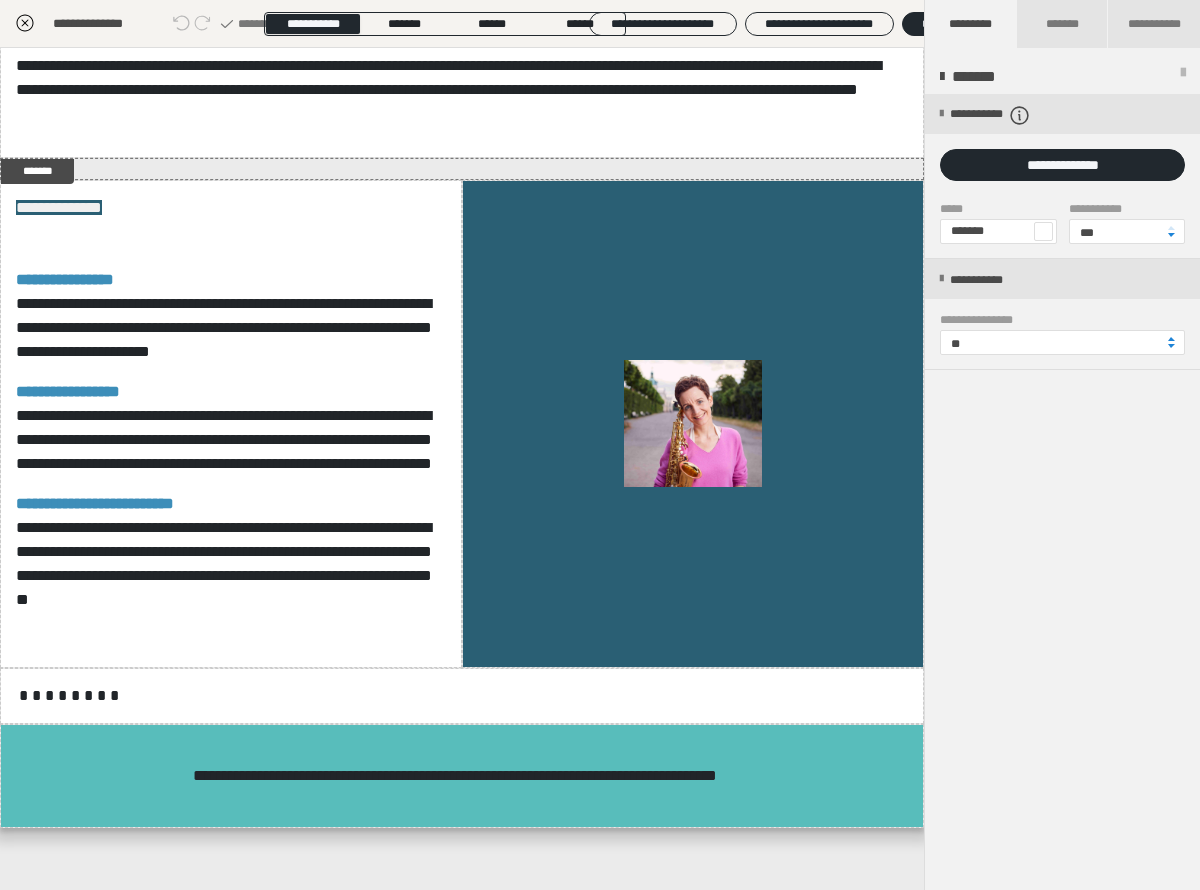 click on "**********" at bounding box center [1062, 493] 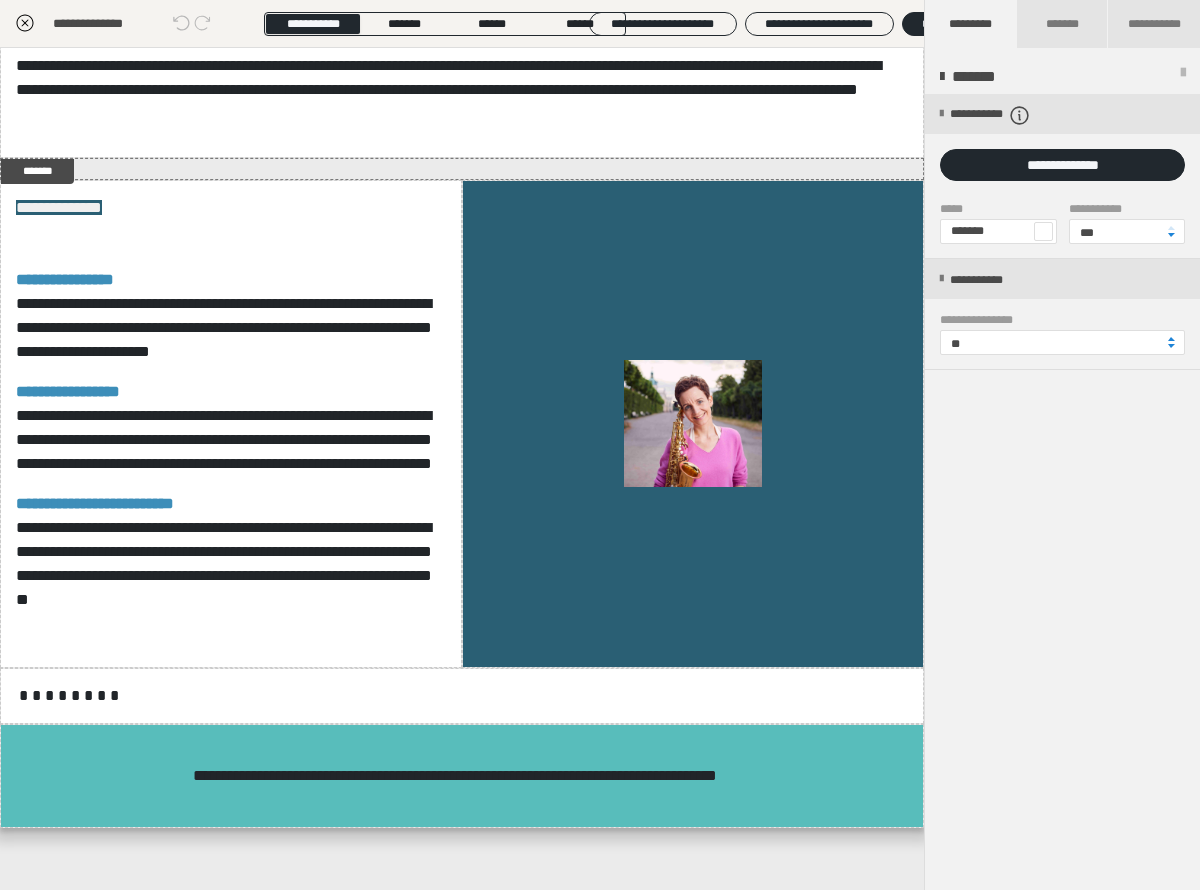 click 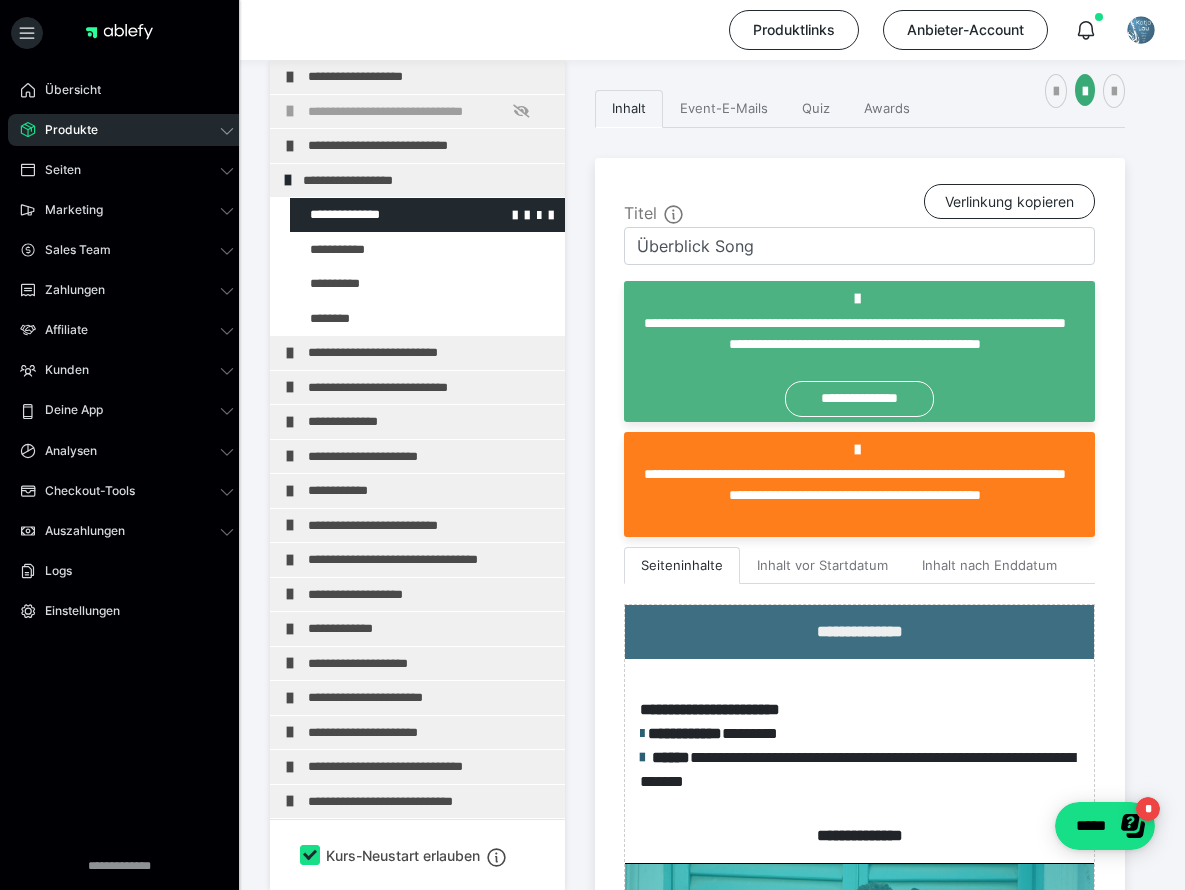 click at bounding box center (375, 215) 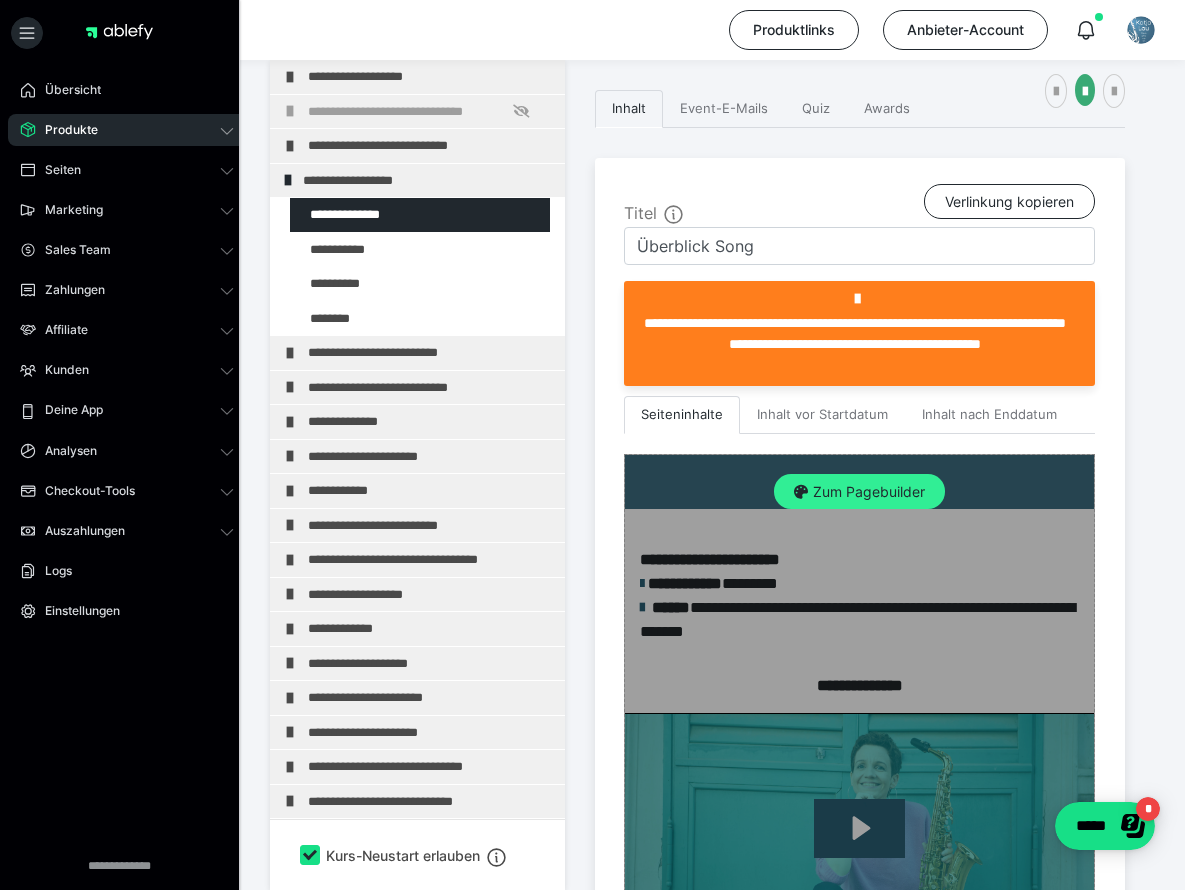click on "Zum Pagebuilder" at bounding box center (859, 492) 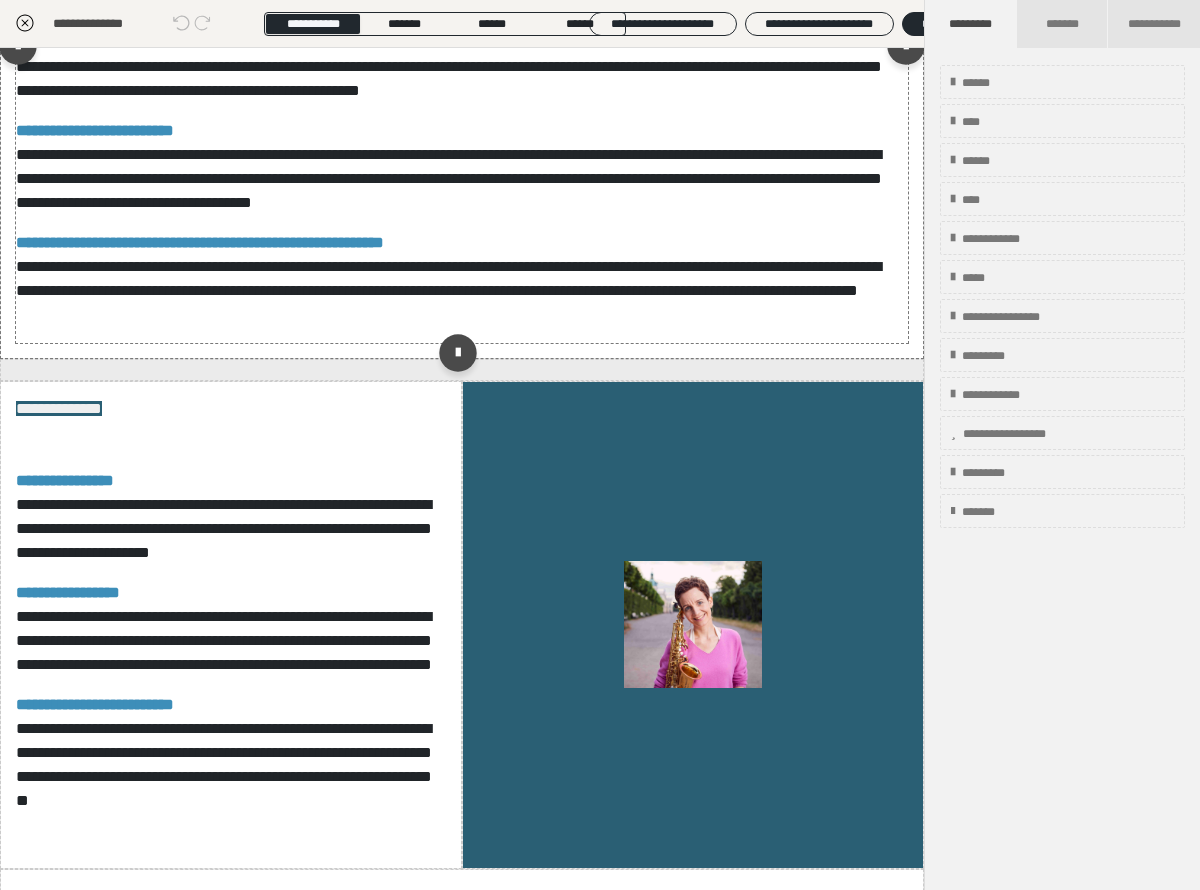 scroll, scrollTop: 1351, scrollLeft: 0, axis: vertical 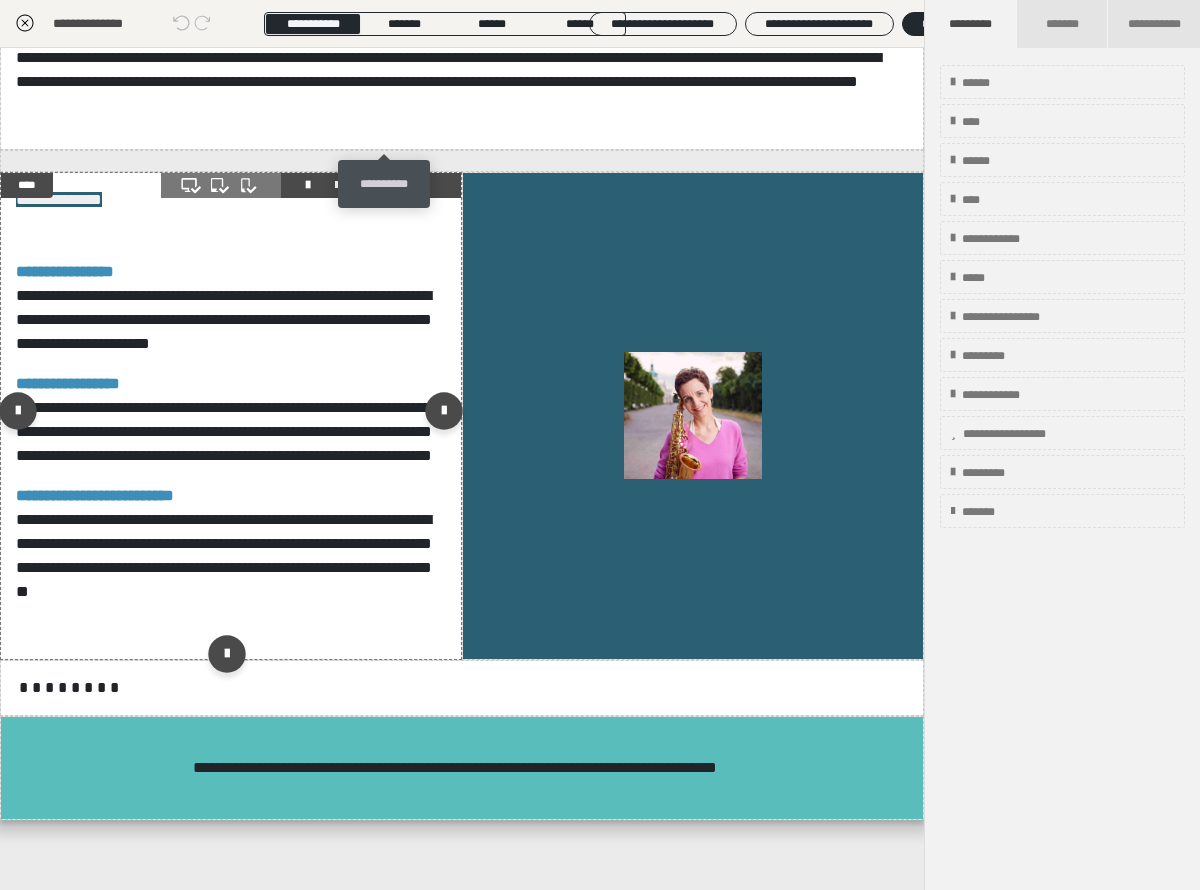click at bounding box center [395, 185] 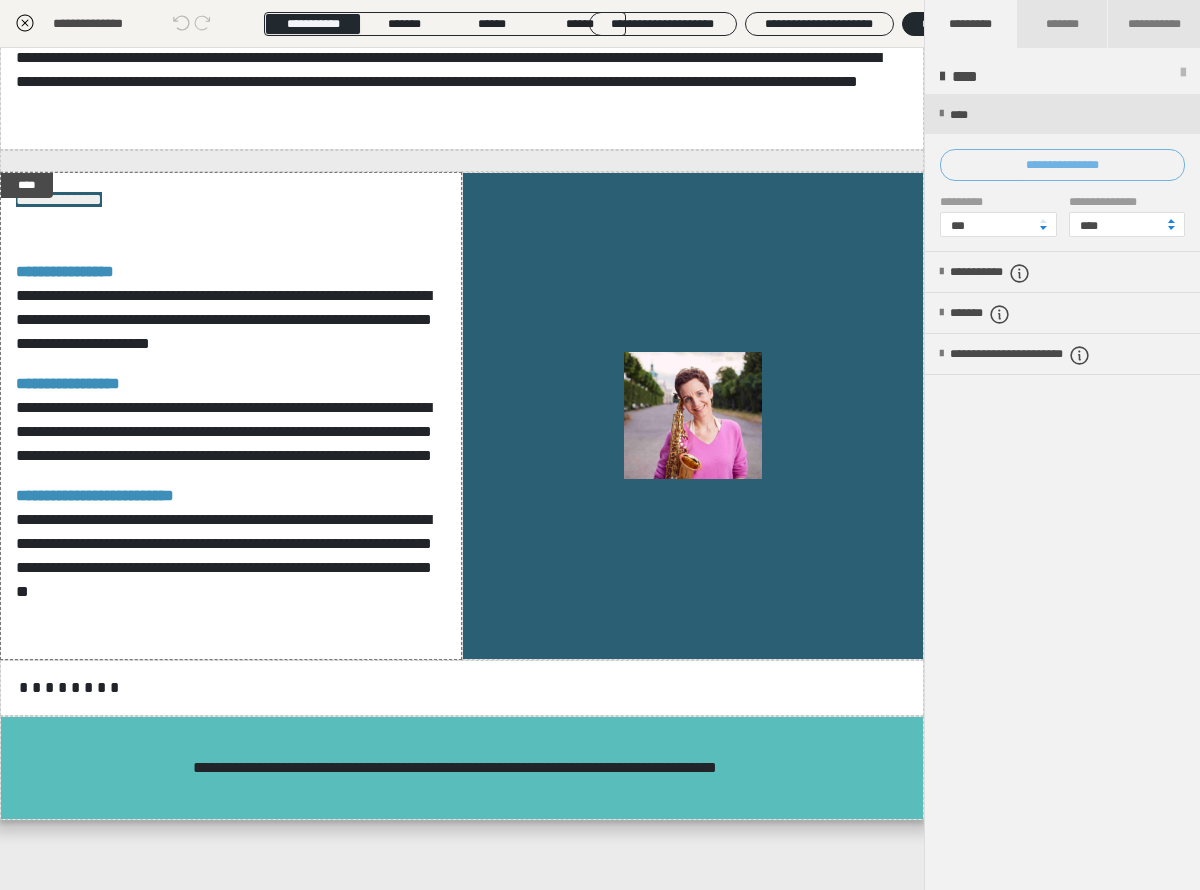 click on "**********" at bounding box center [1062, 165] 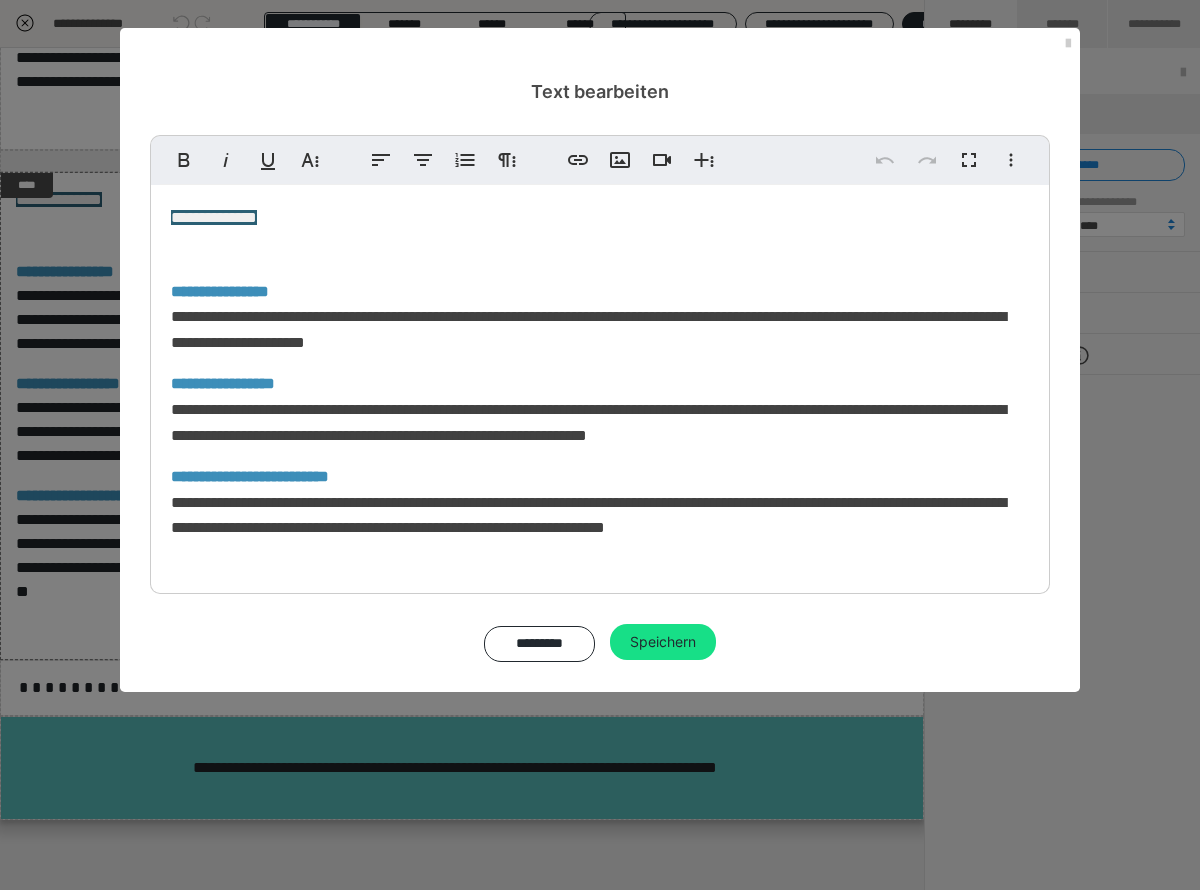 click on "**********" at bounding box center (600, 392) 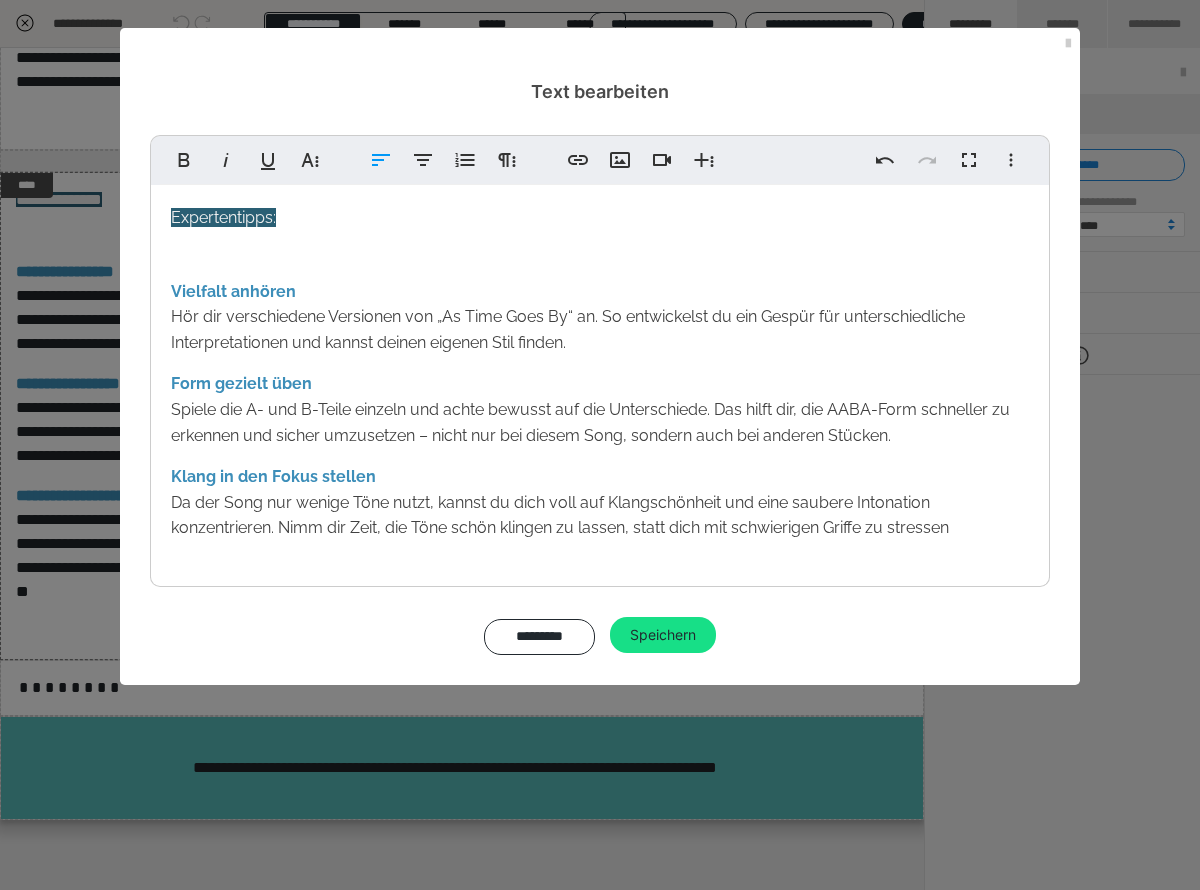 type 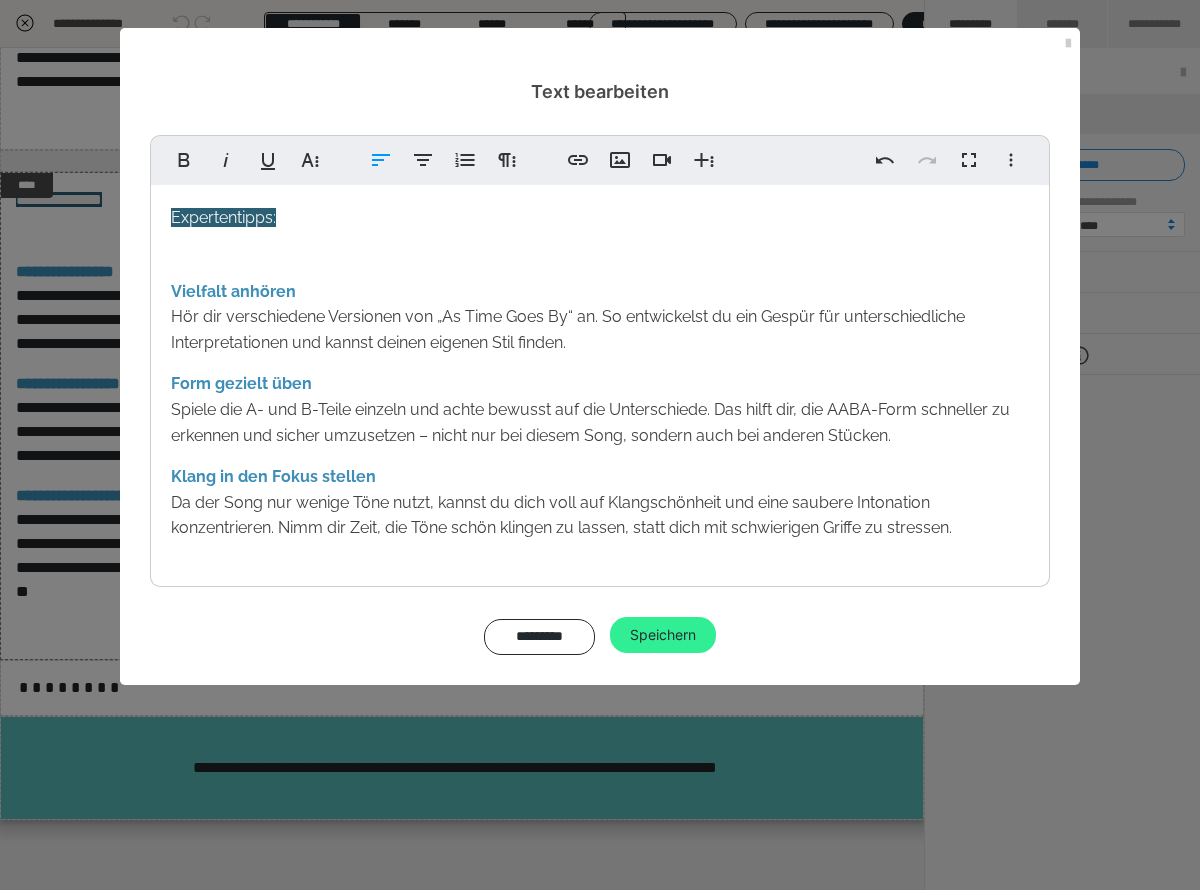 click on "Speichern" at bounding box center (663, 635) 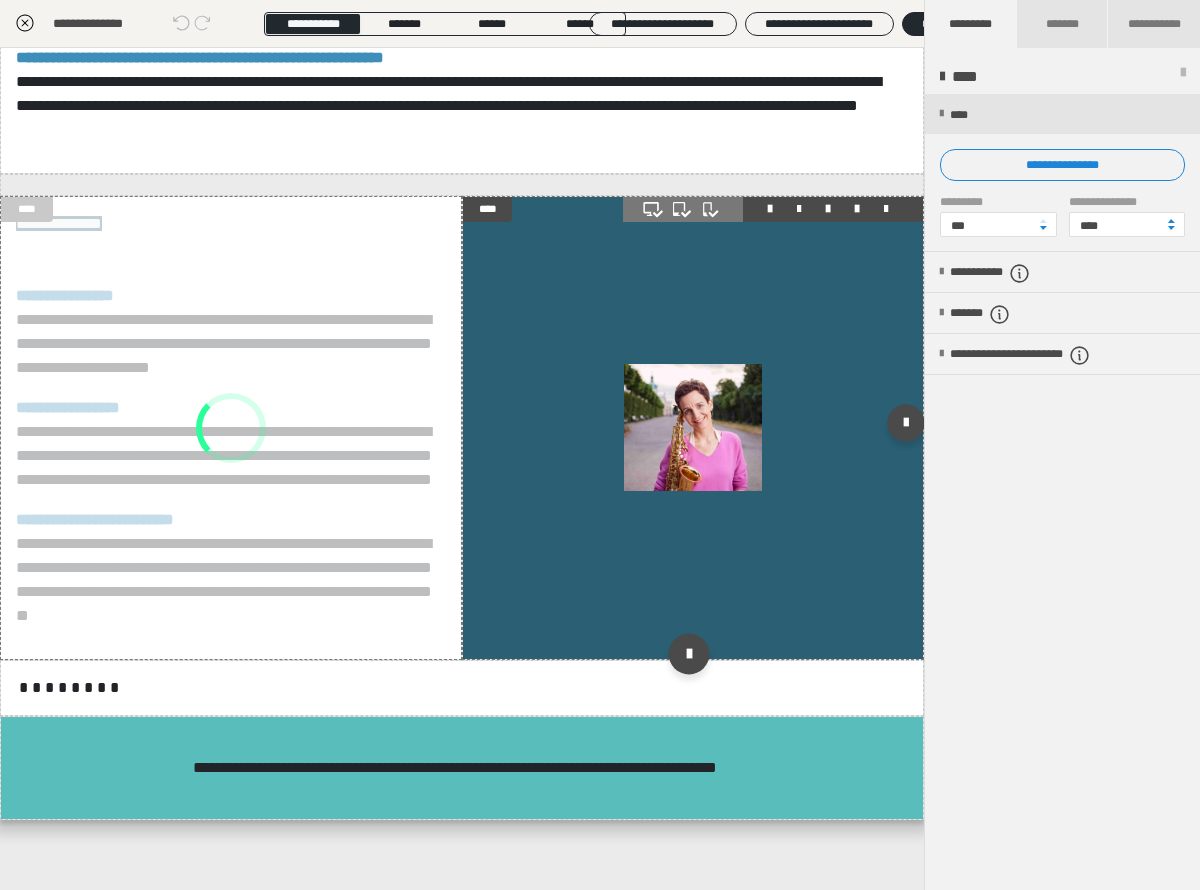 scroll, scrollTop: 1327, scrollLeft: 0, axis: vertical 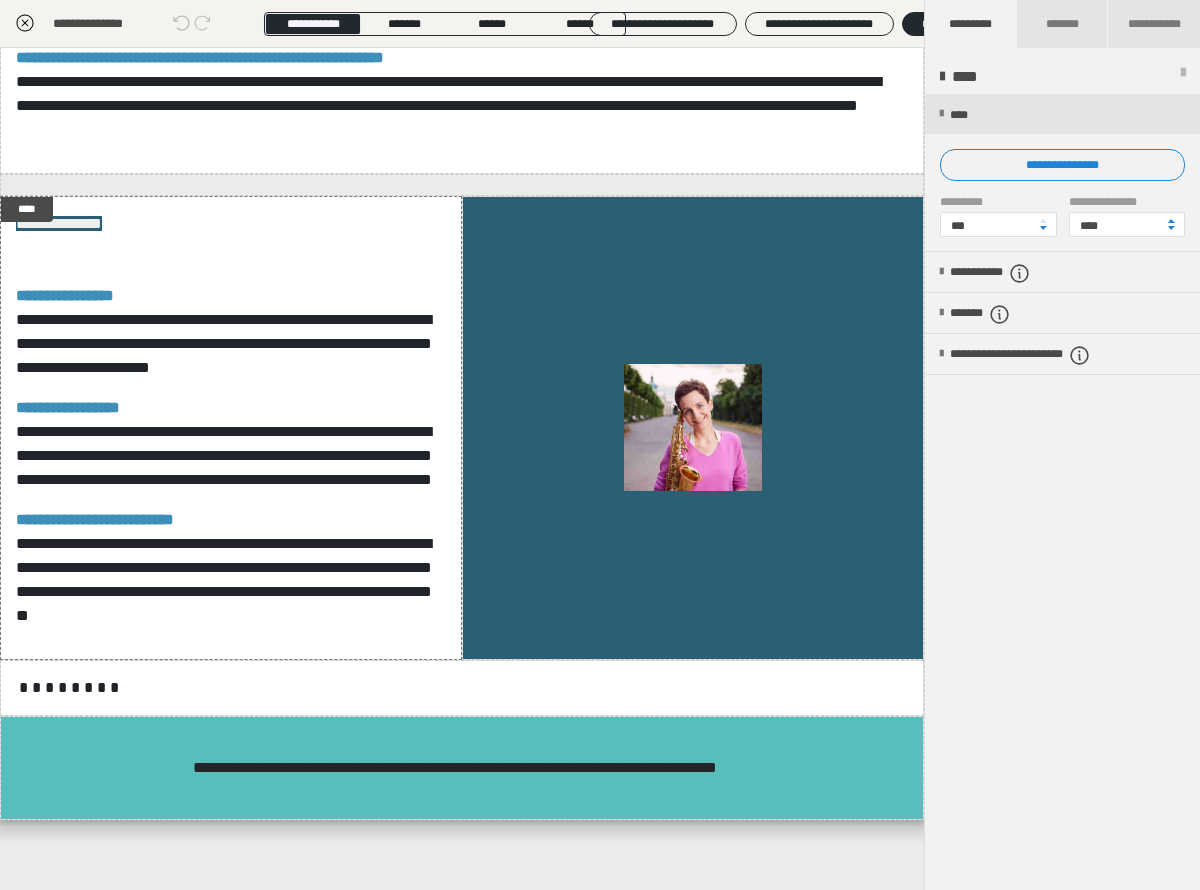 click 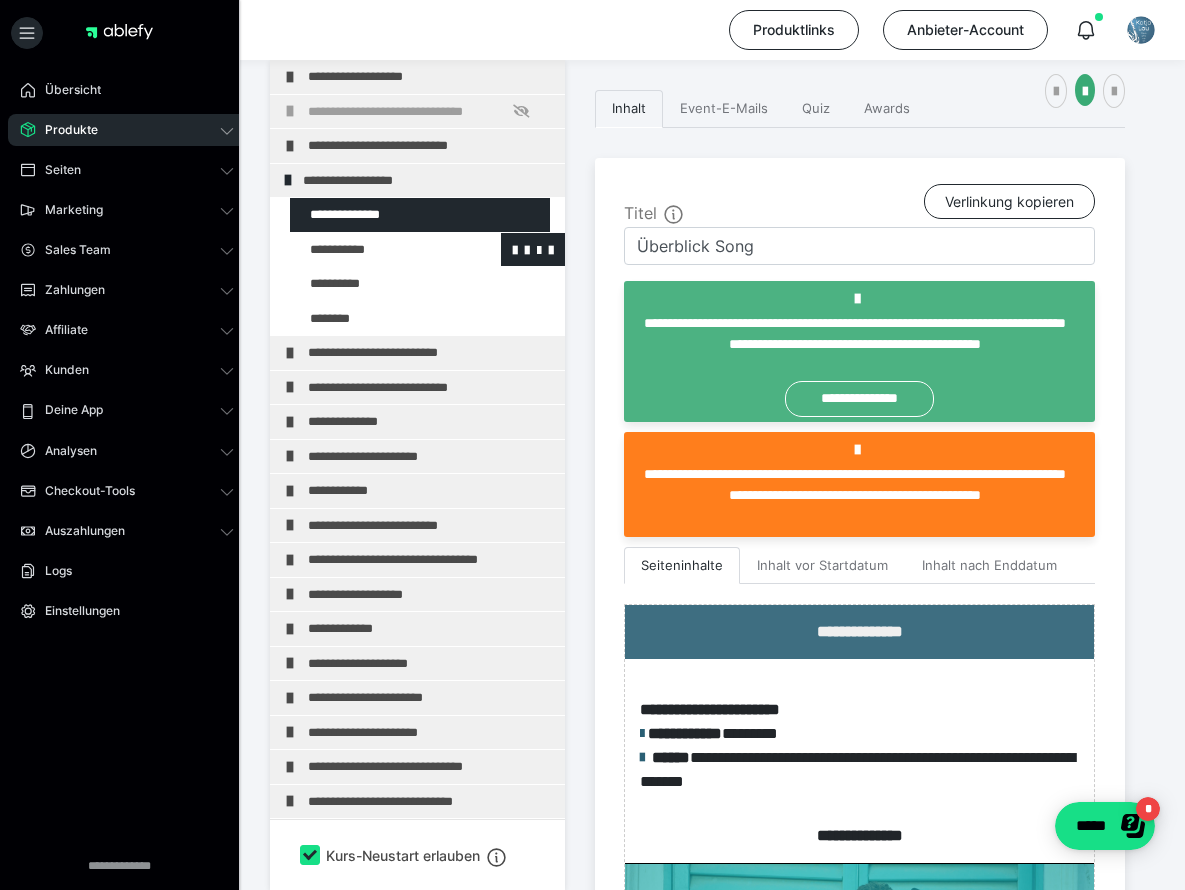 click at bounding box center [375, 250] 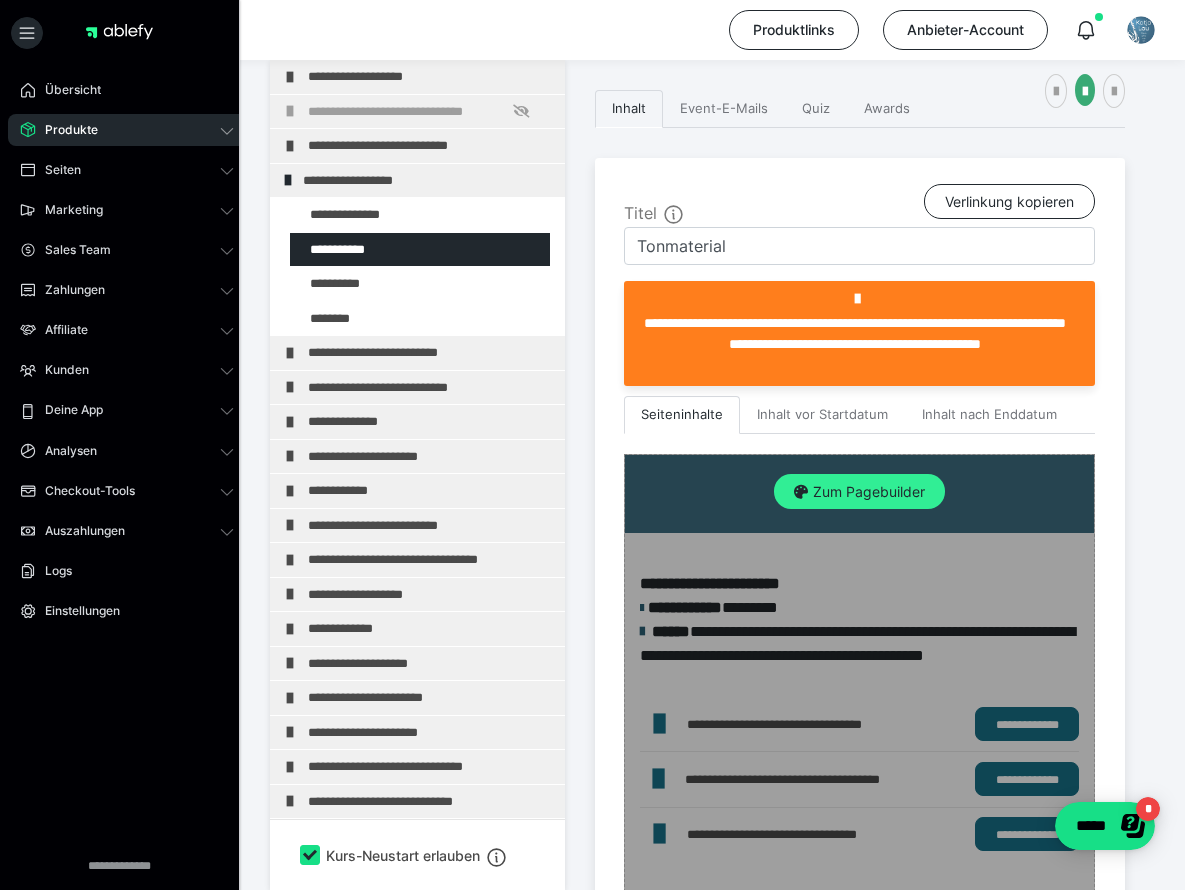 click on "Zum Pagebuilder" at bounding box center [859, 492] 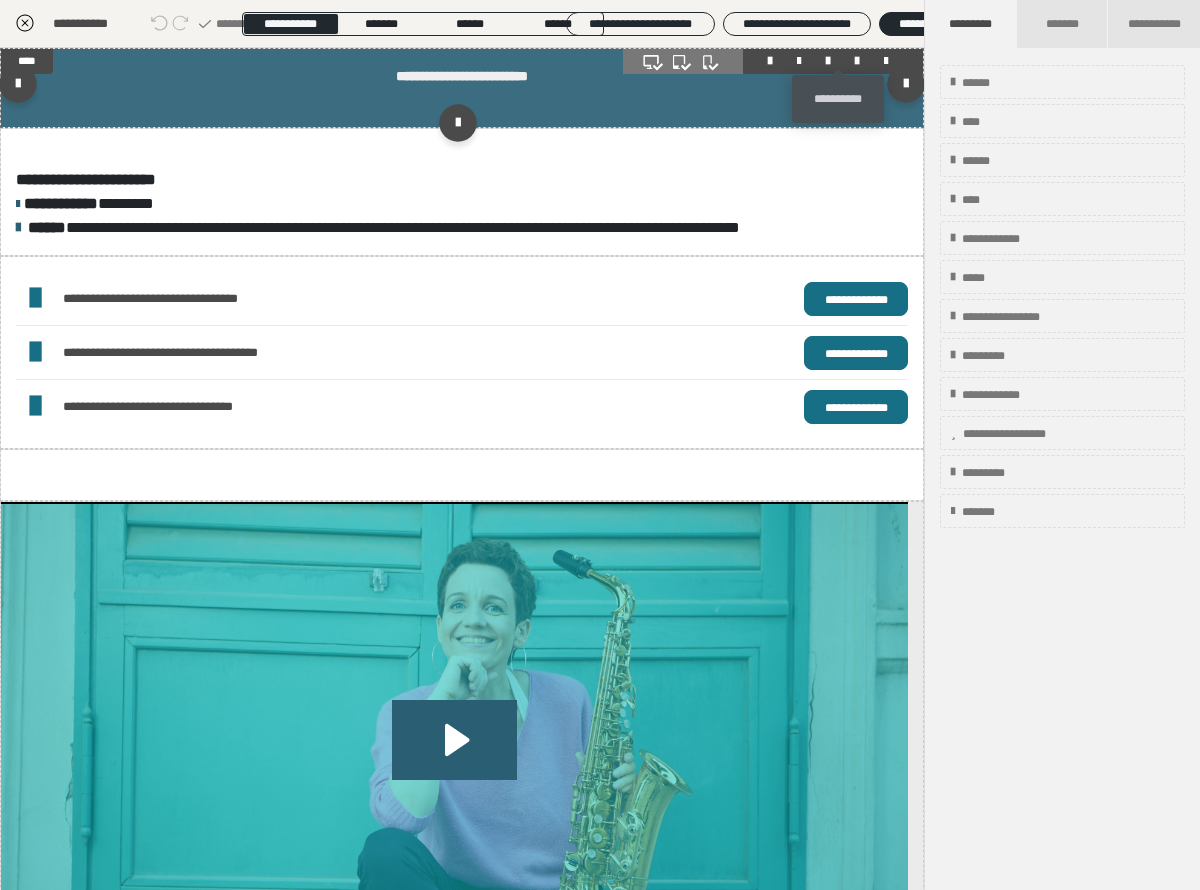 click at bounding box center (857, 61) 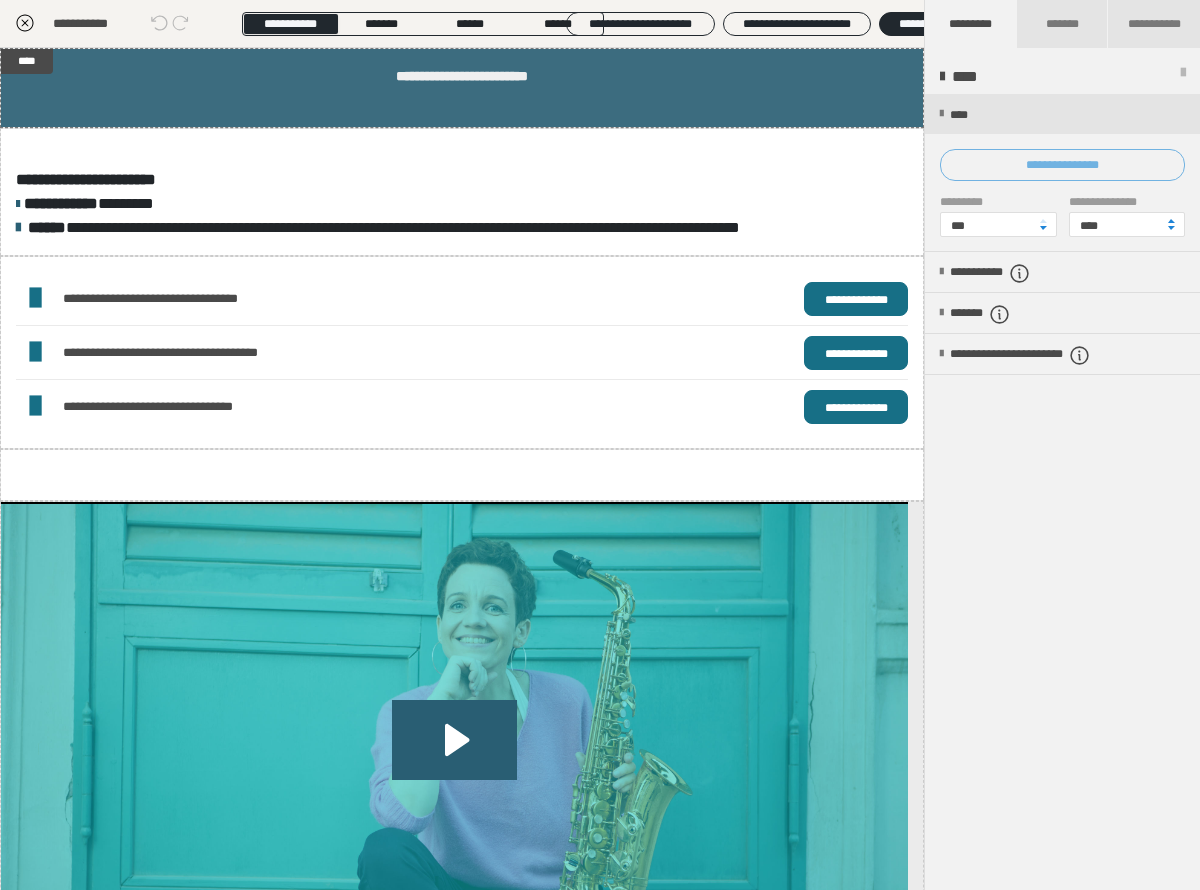 click on "**********" at bounding box center (1062, 165) 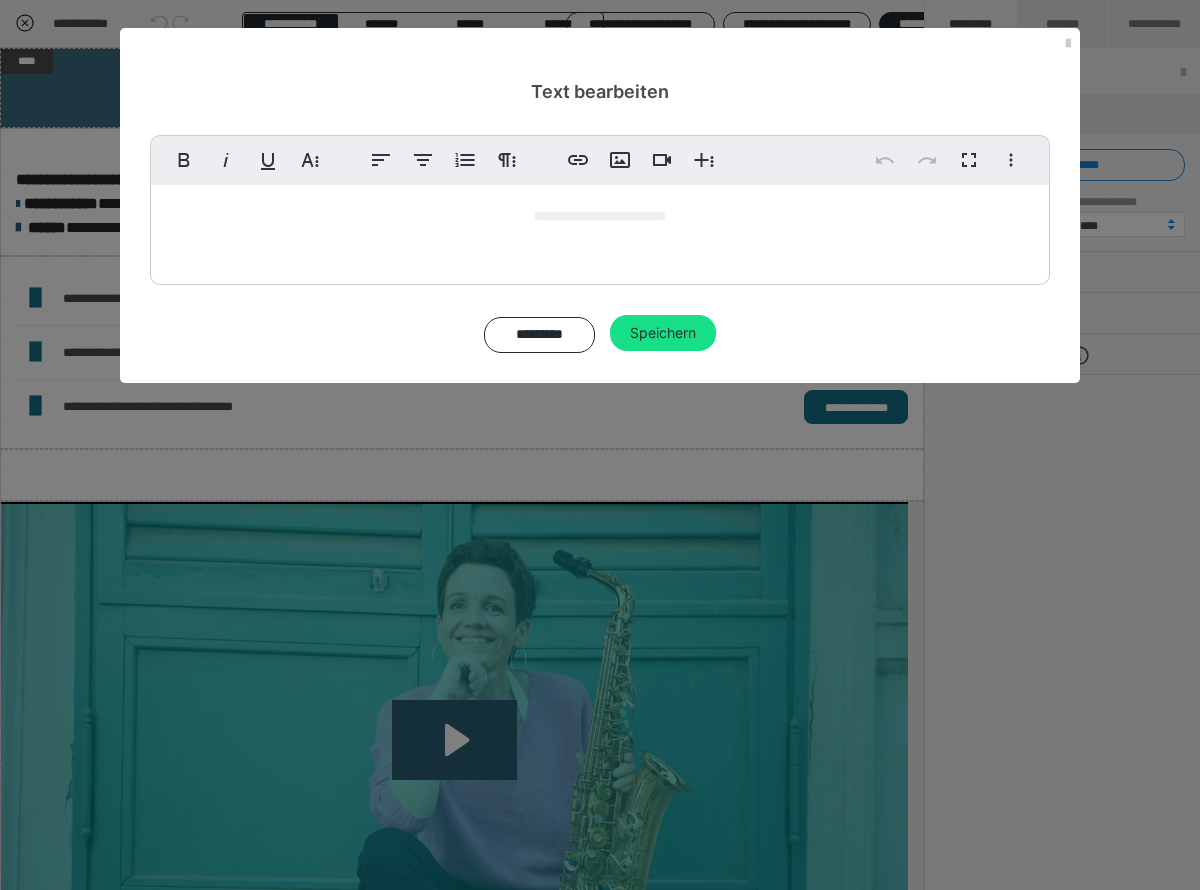 click on "**********" at bounding box center (600, 216) 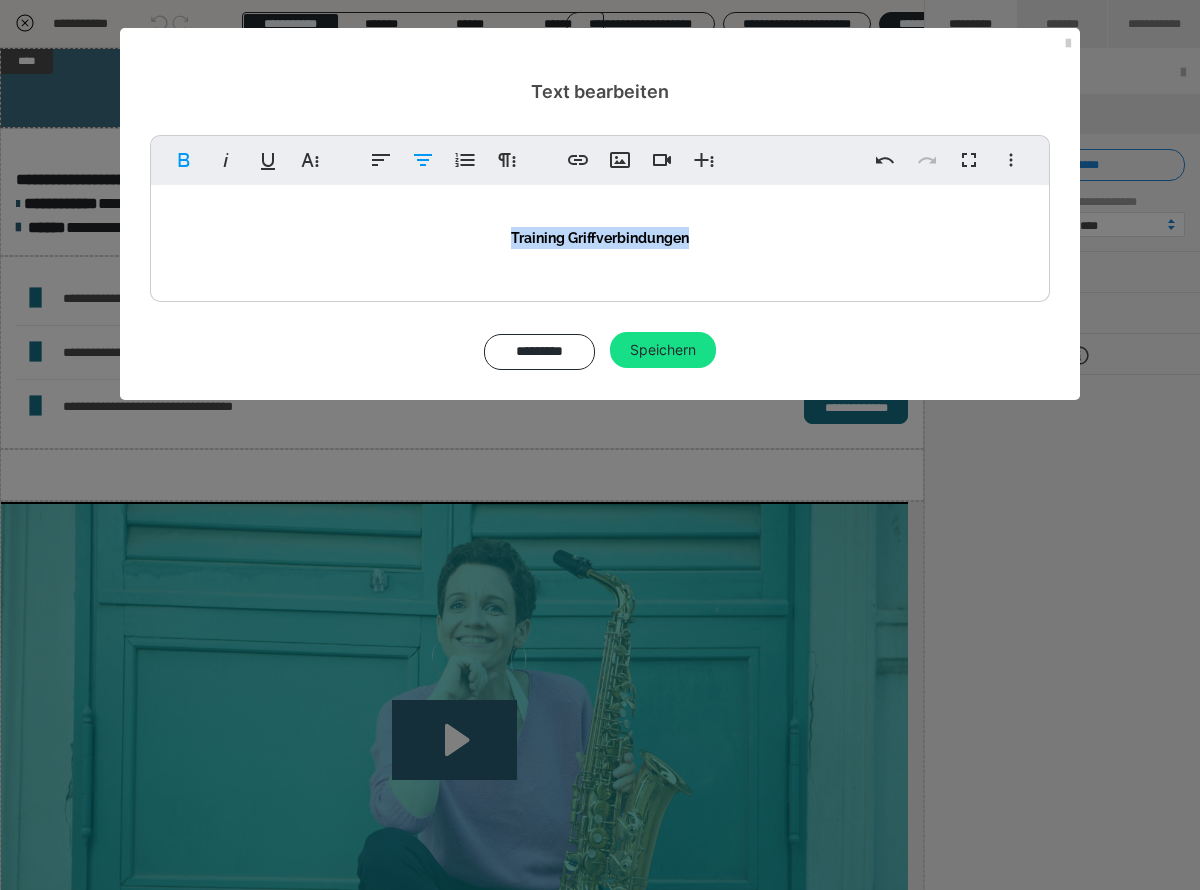 drag, startPoint x: 763, startPoint y: 248, endPoint x: 409, endPoint y: 245, distance: 354.01273 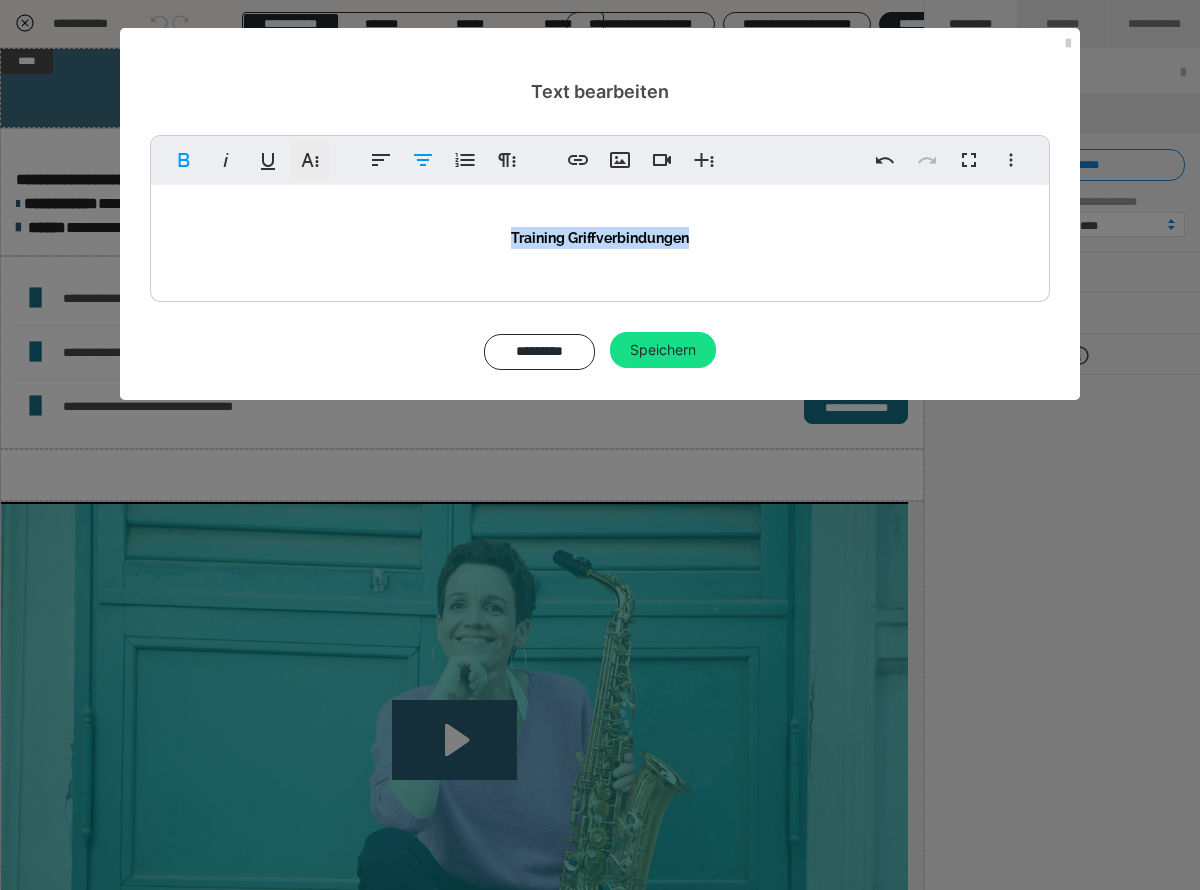 click 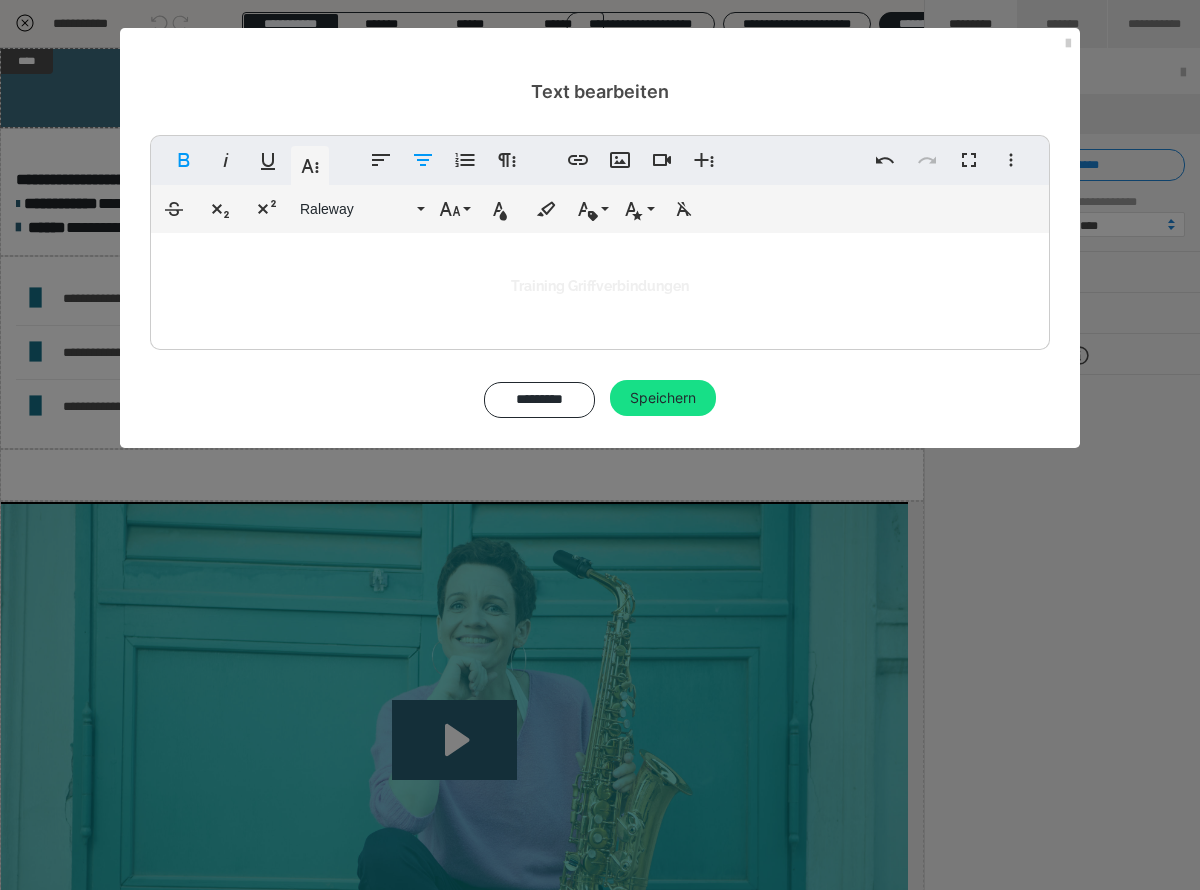click 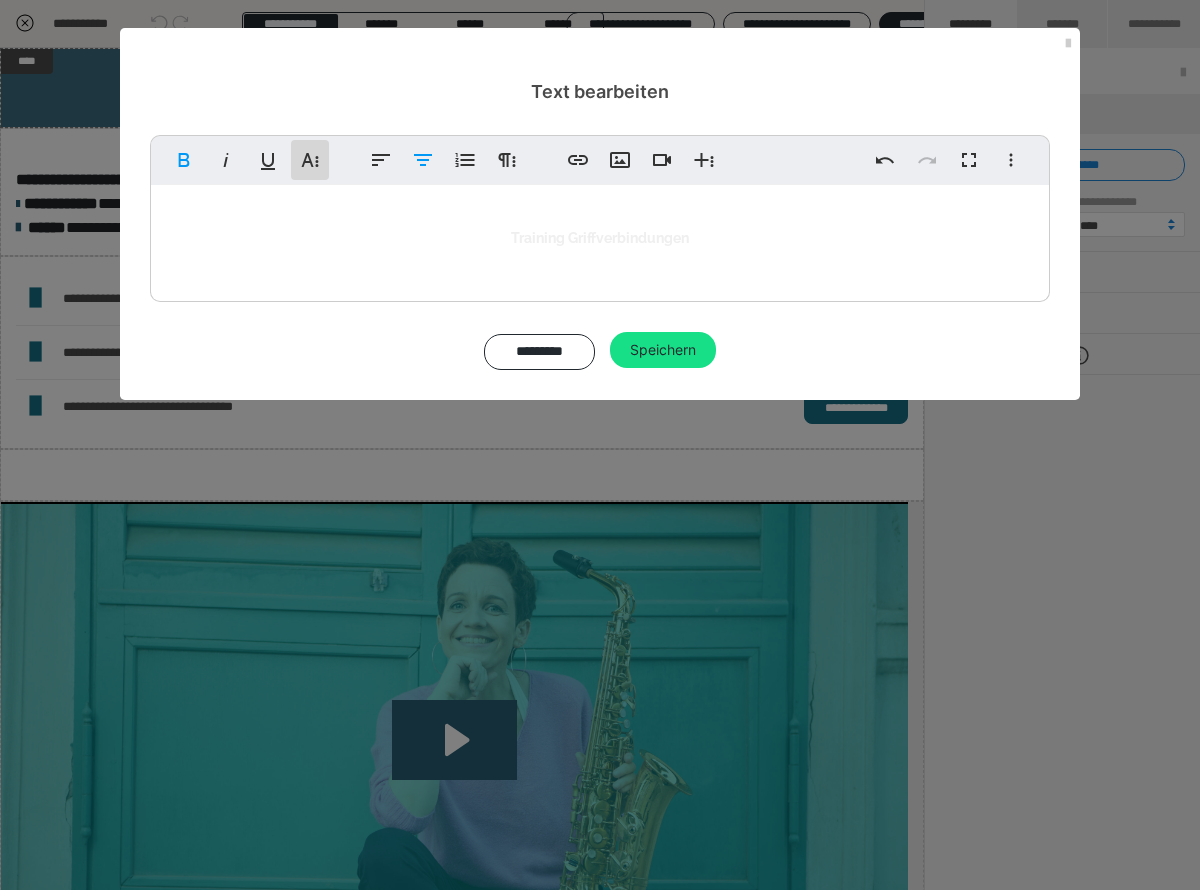 click 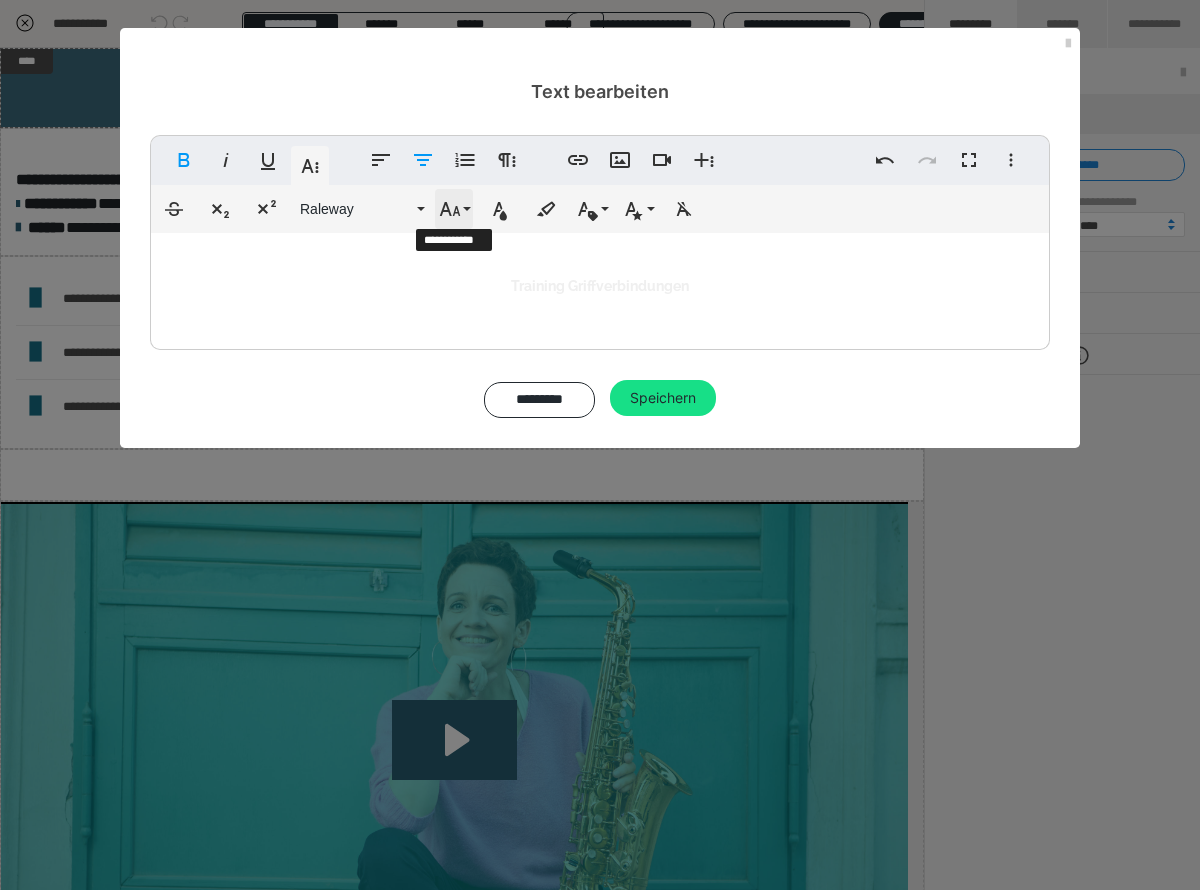 click on "Schriftgröße" at bounding box center (454, 209) 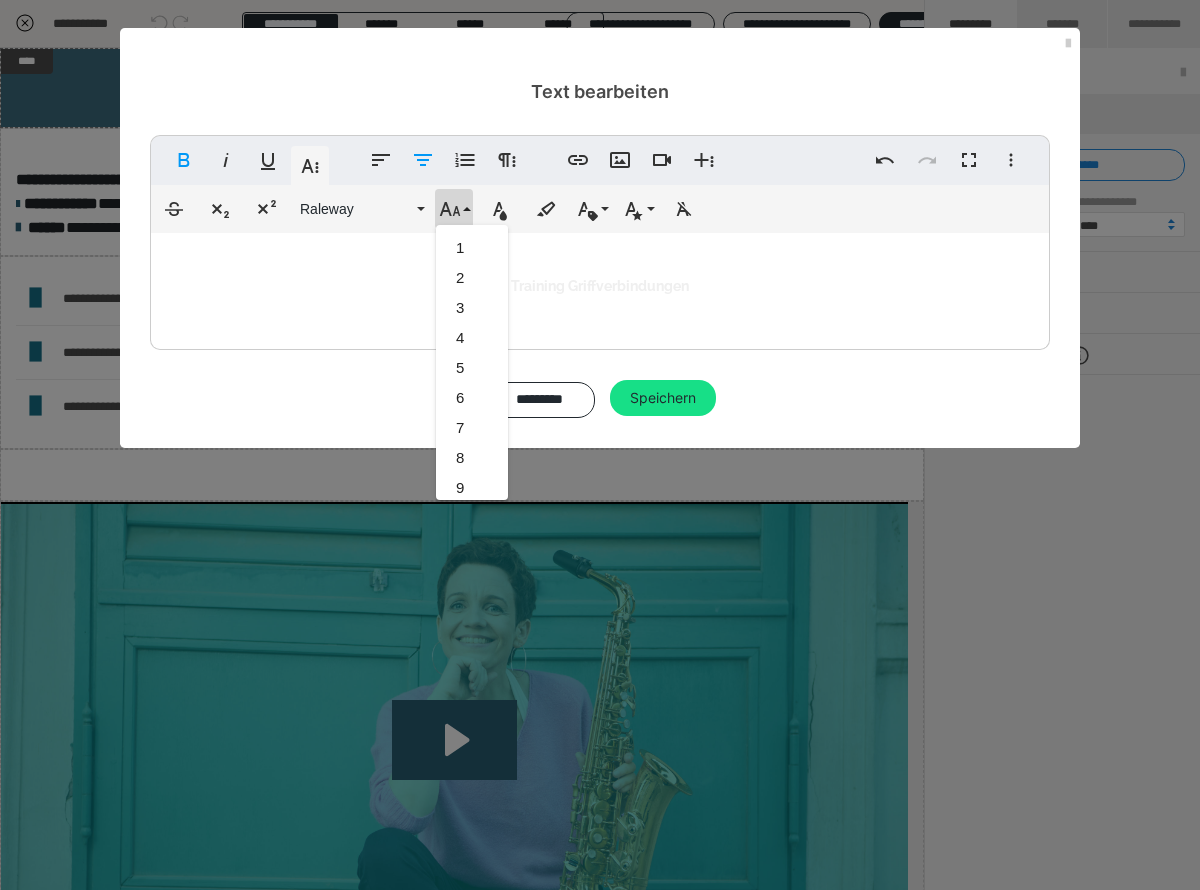 scroll, scrollTop: 413, scrollLeft: 0, axis: vertical 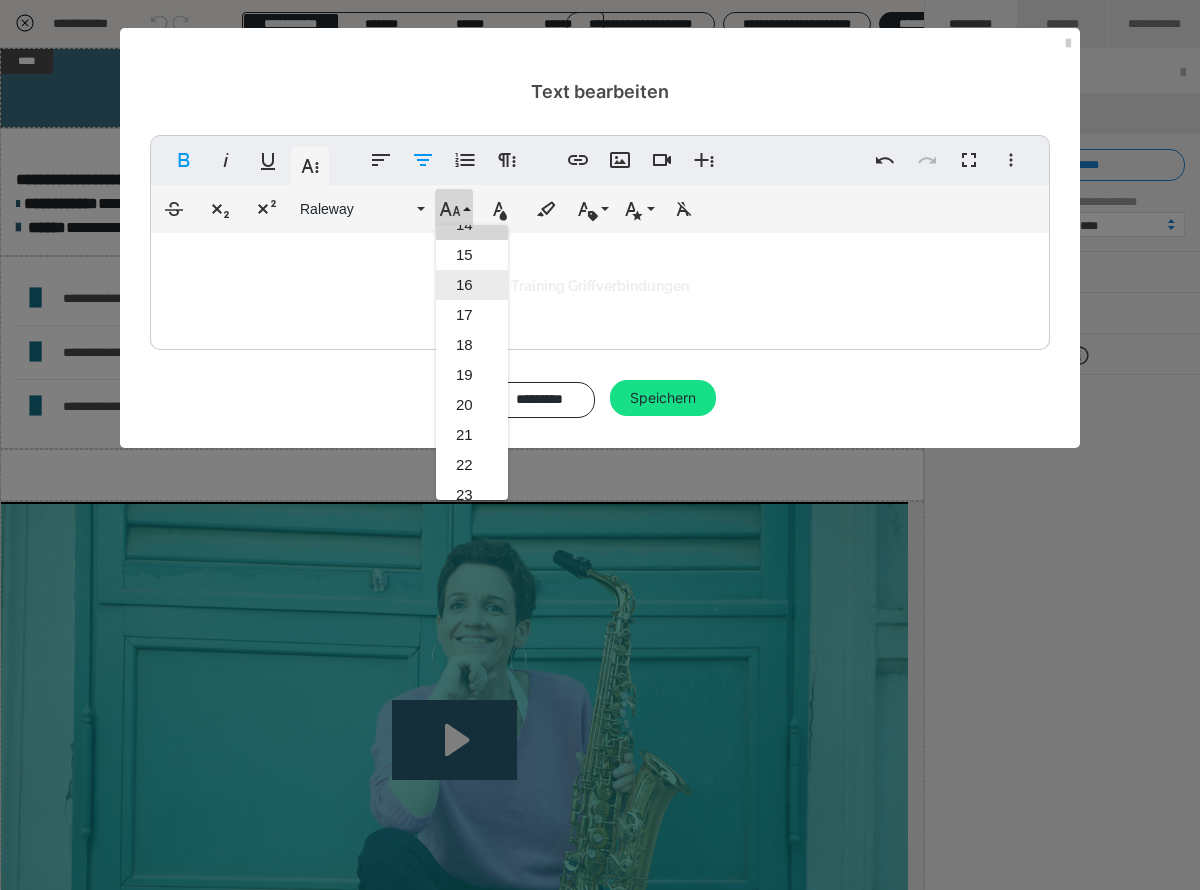 click on "16" at bounding box center (472, 285) 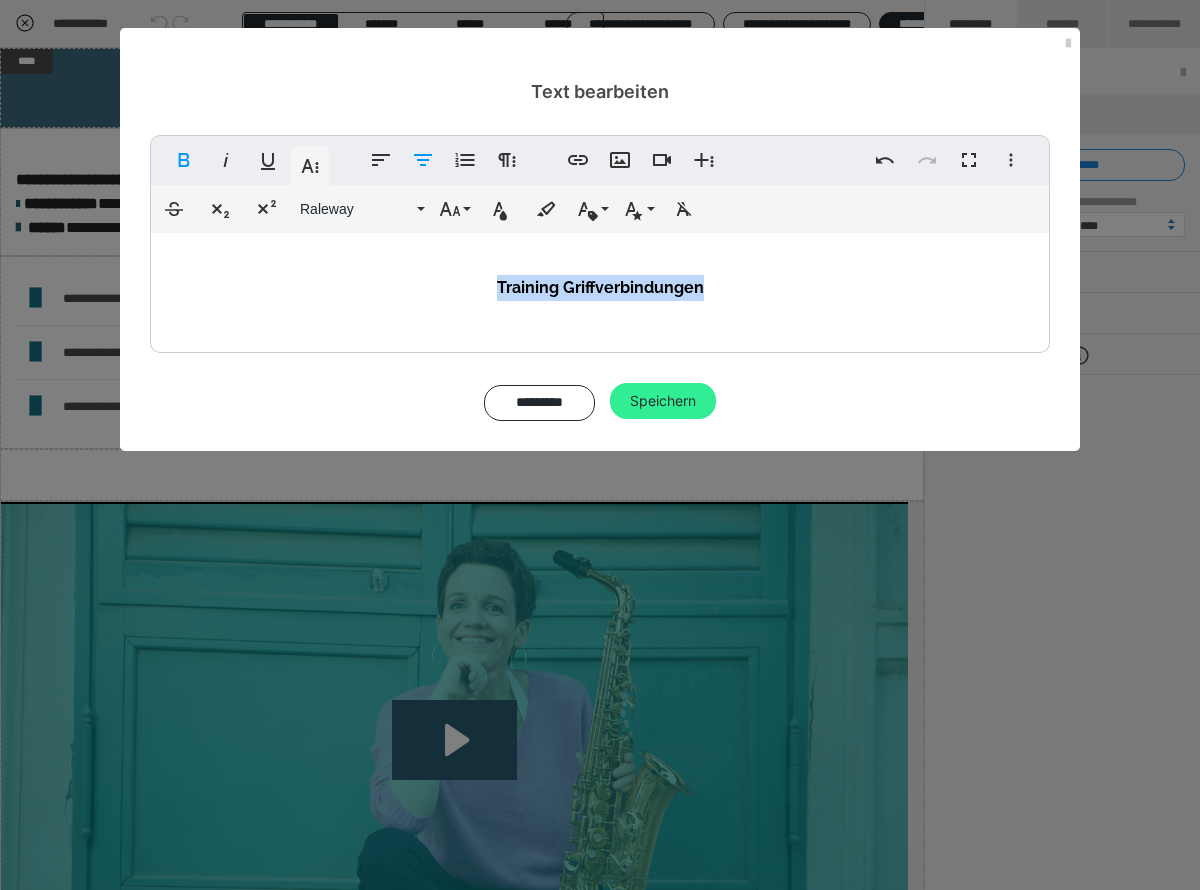 click on "Speichern" at bounding box center [663, 401] 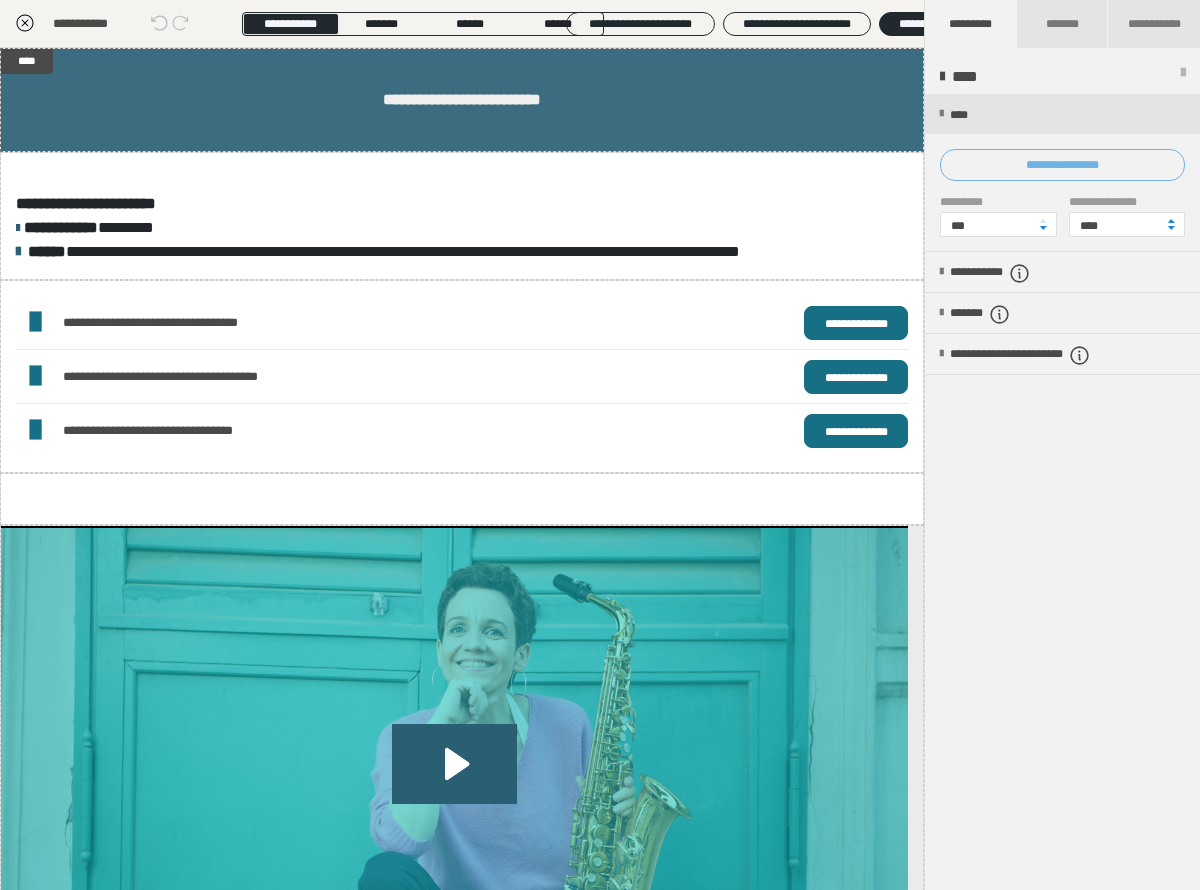 click on "**********" at bounding box center [1062, 165] 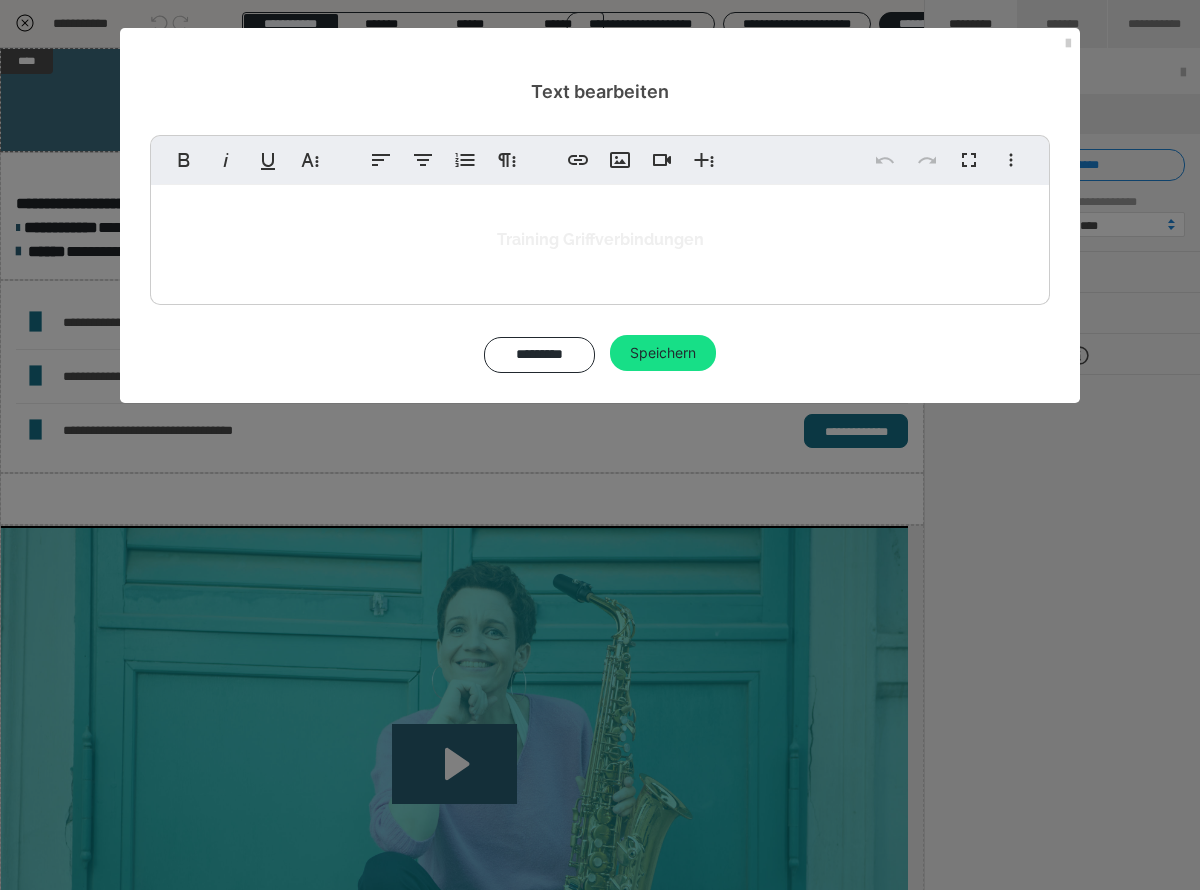click on "Training Griffverbindungen" at bounding box center [600, 240] 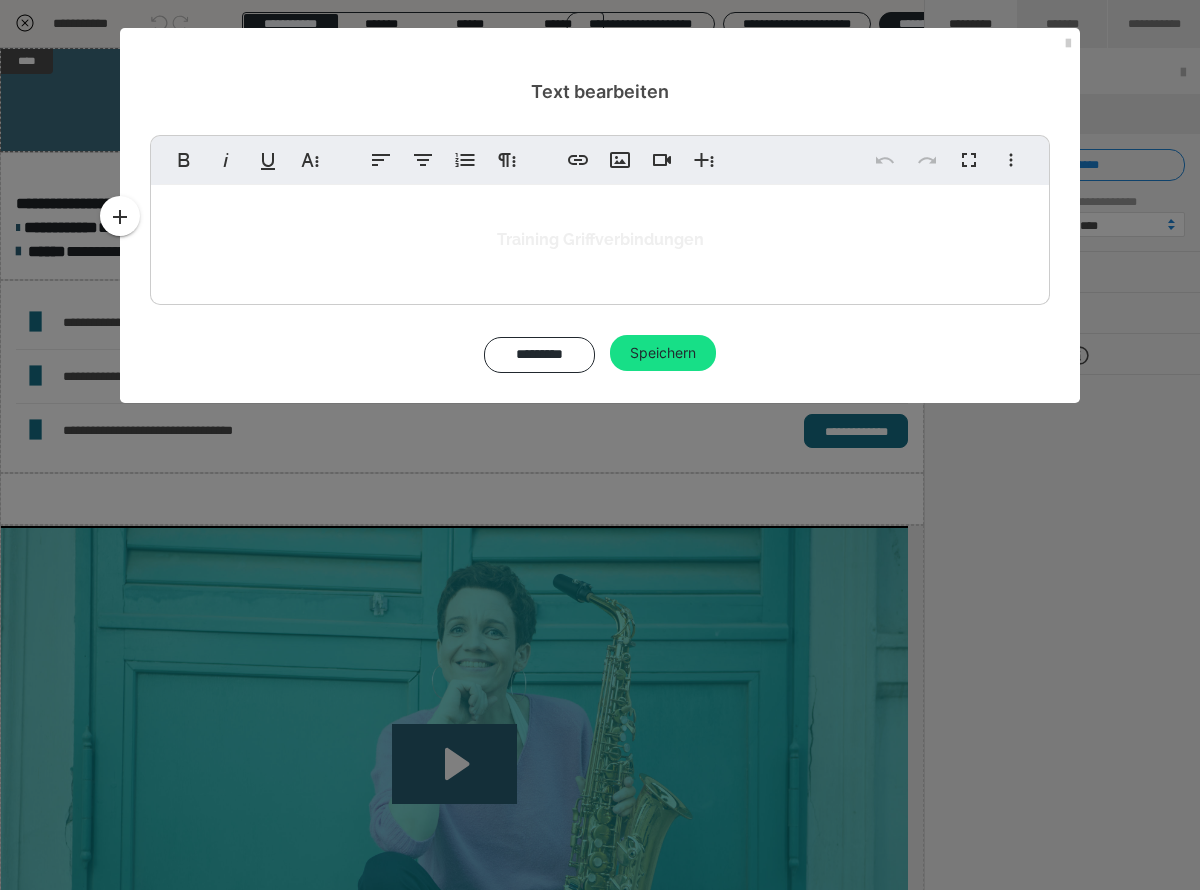 click on "Training Griffverbindungen" at bounding box center [600, 240] 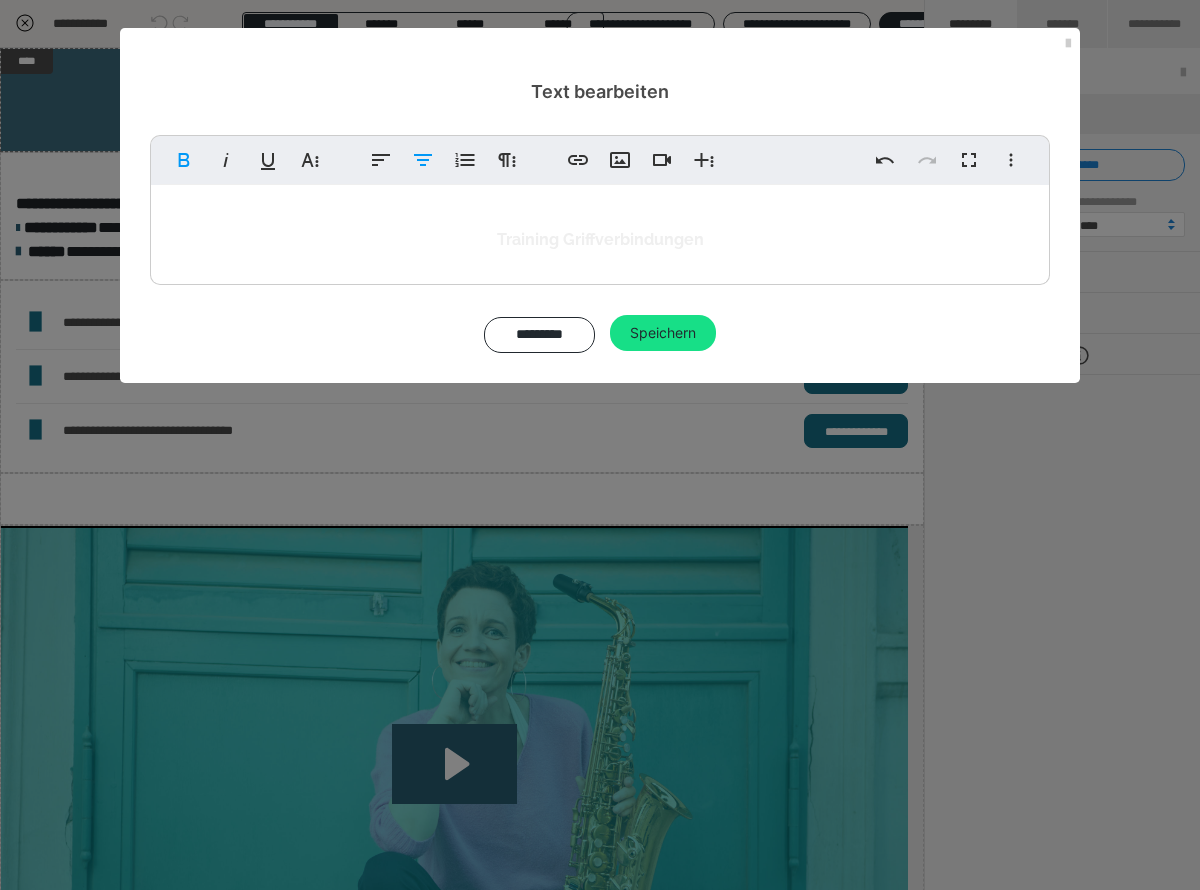 click on "Training Griffverbindungen" at bounding box center (600, 230) 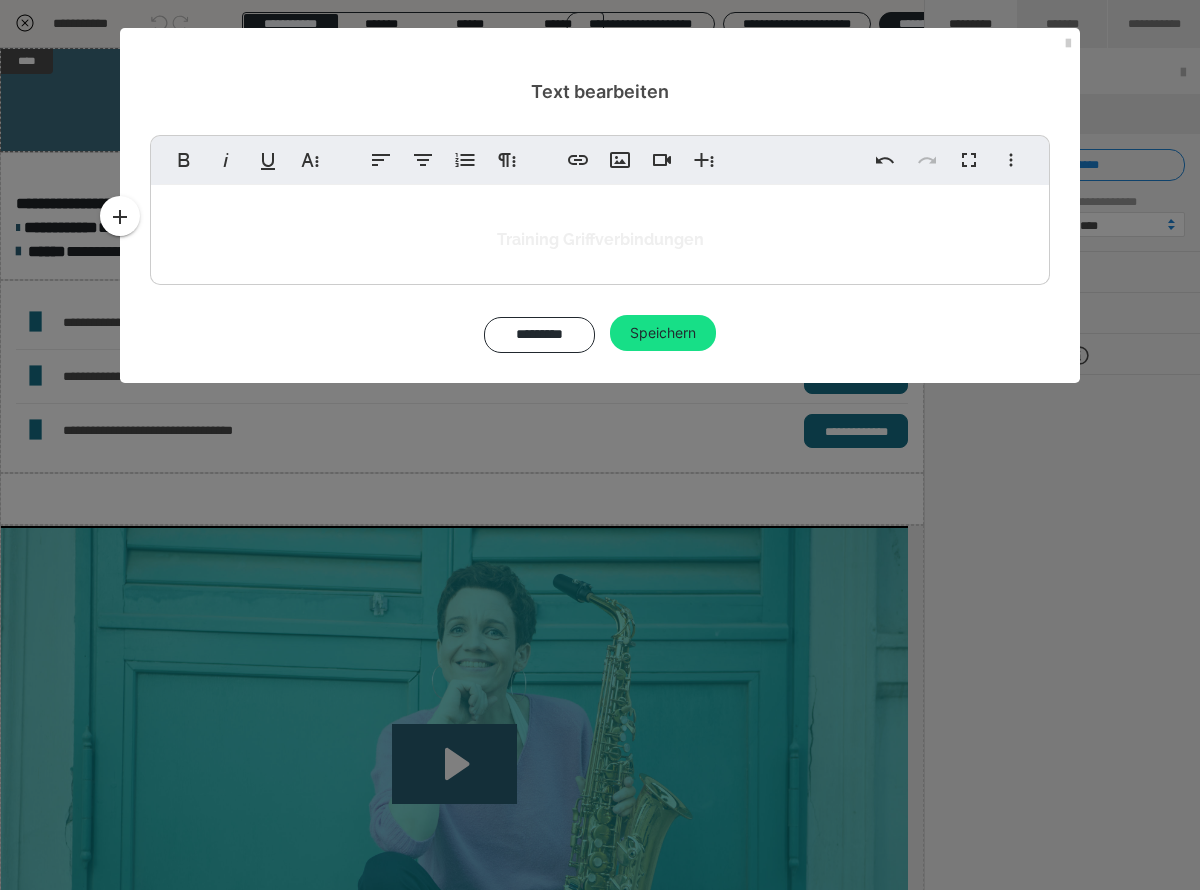 click on "Training Griffverbindungen" at bounding box center (600, 230) 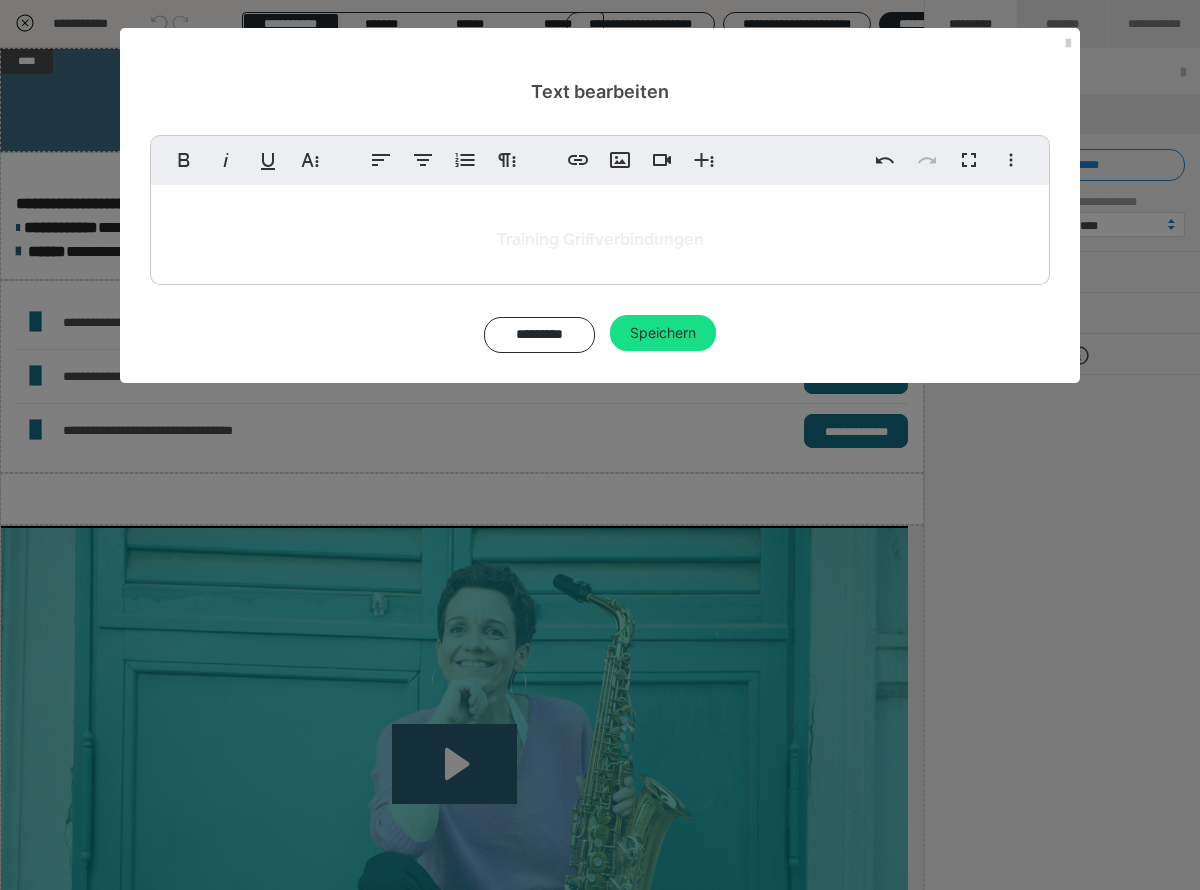 click on "Training Griffverbindungen" at bounding box center (600, 230) 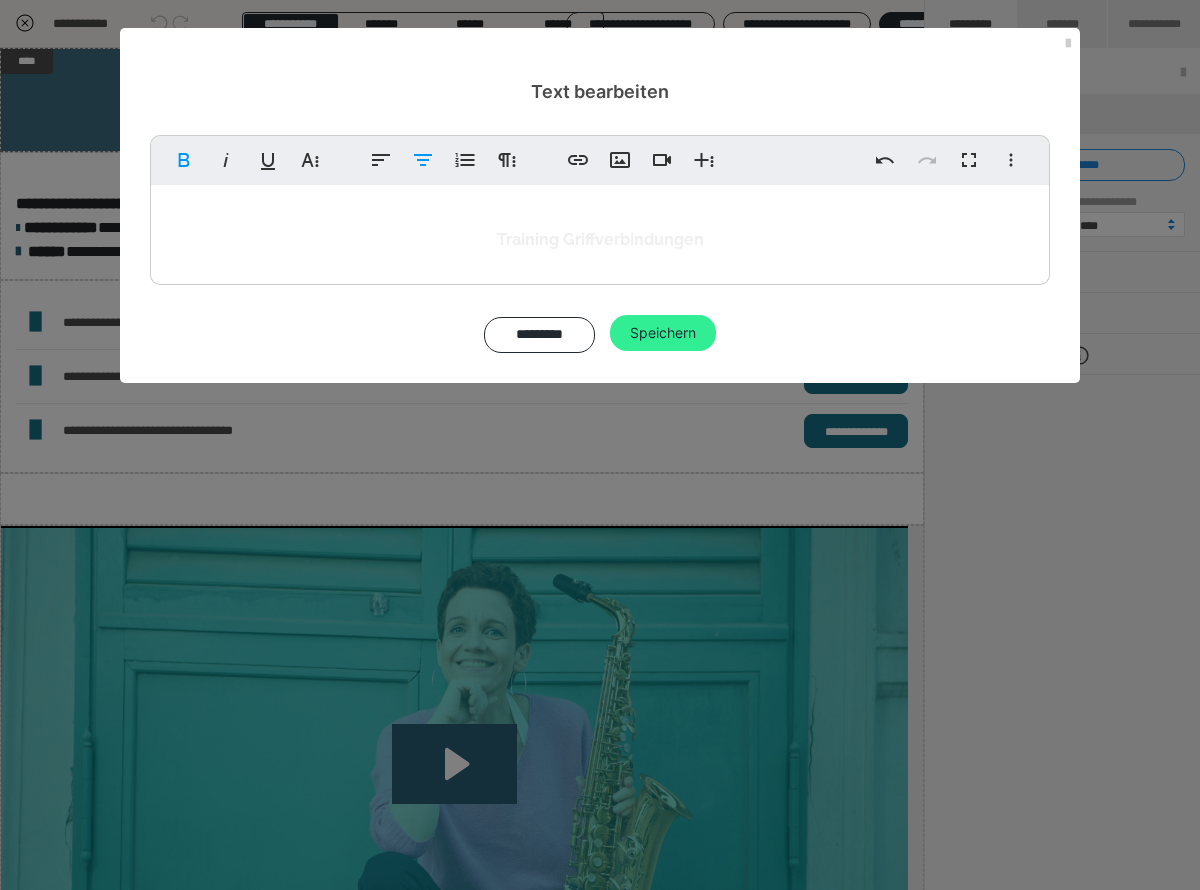 click on "Speichern" at bounding box center (663, 333) 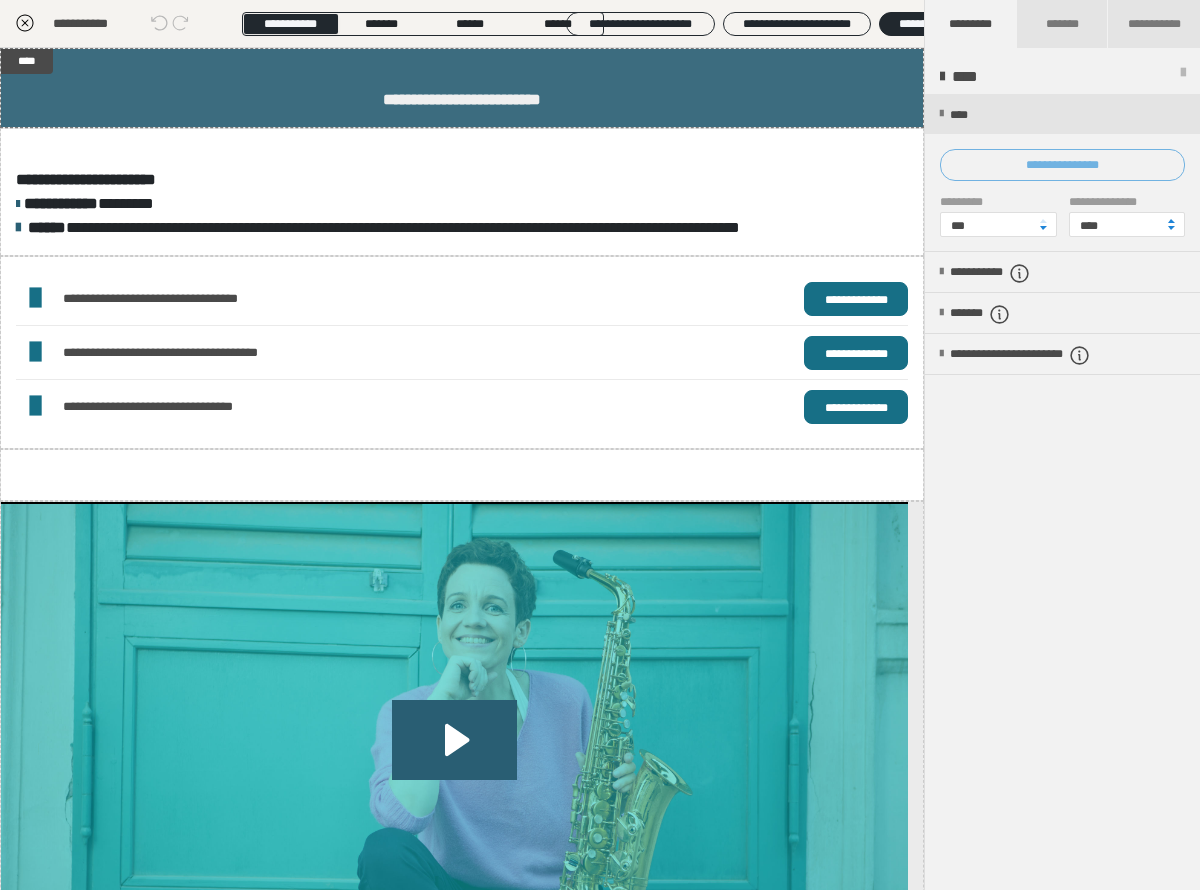 click on "**********" at bounding box center (1062, 165) 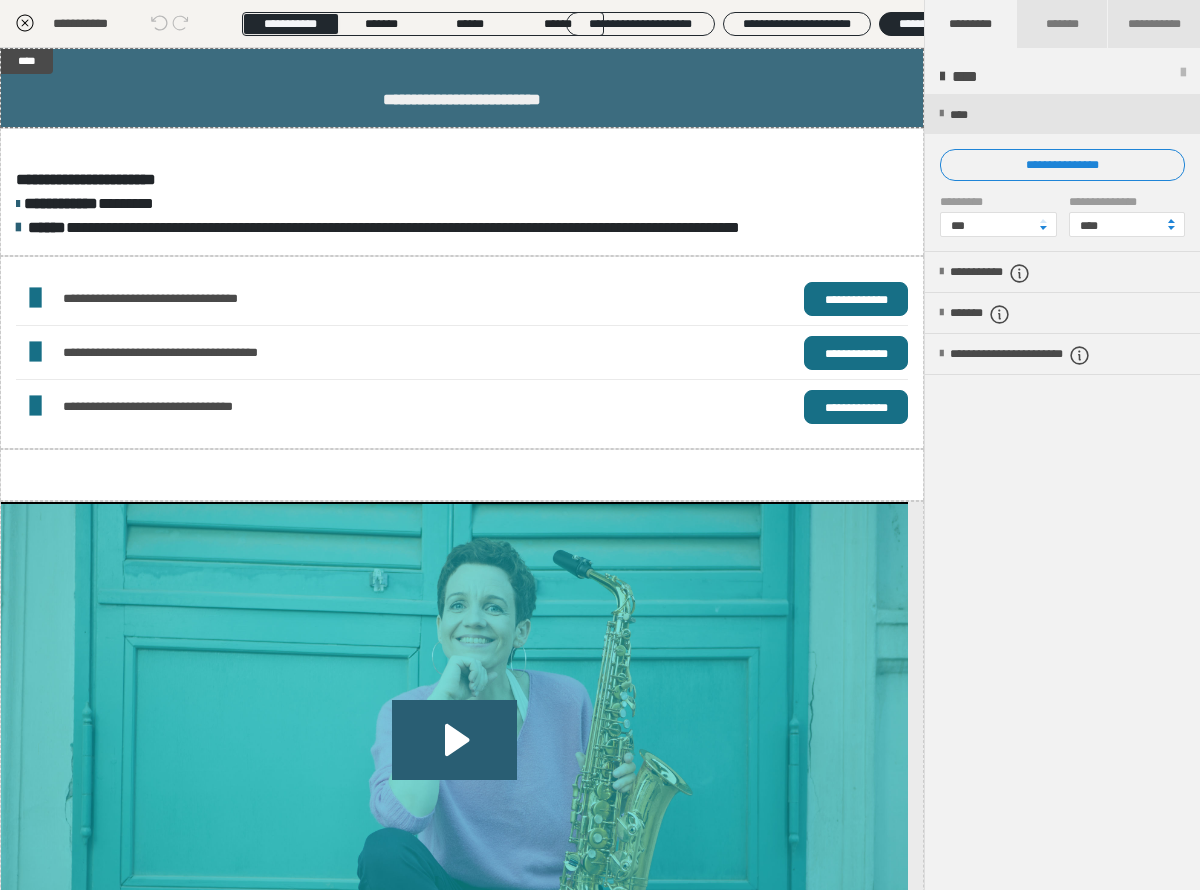 click on "**********" at bounding box center (600, 194) 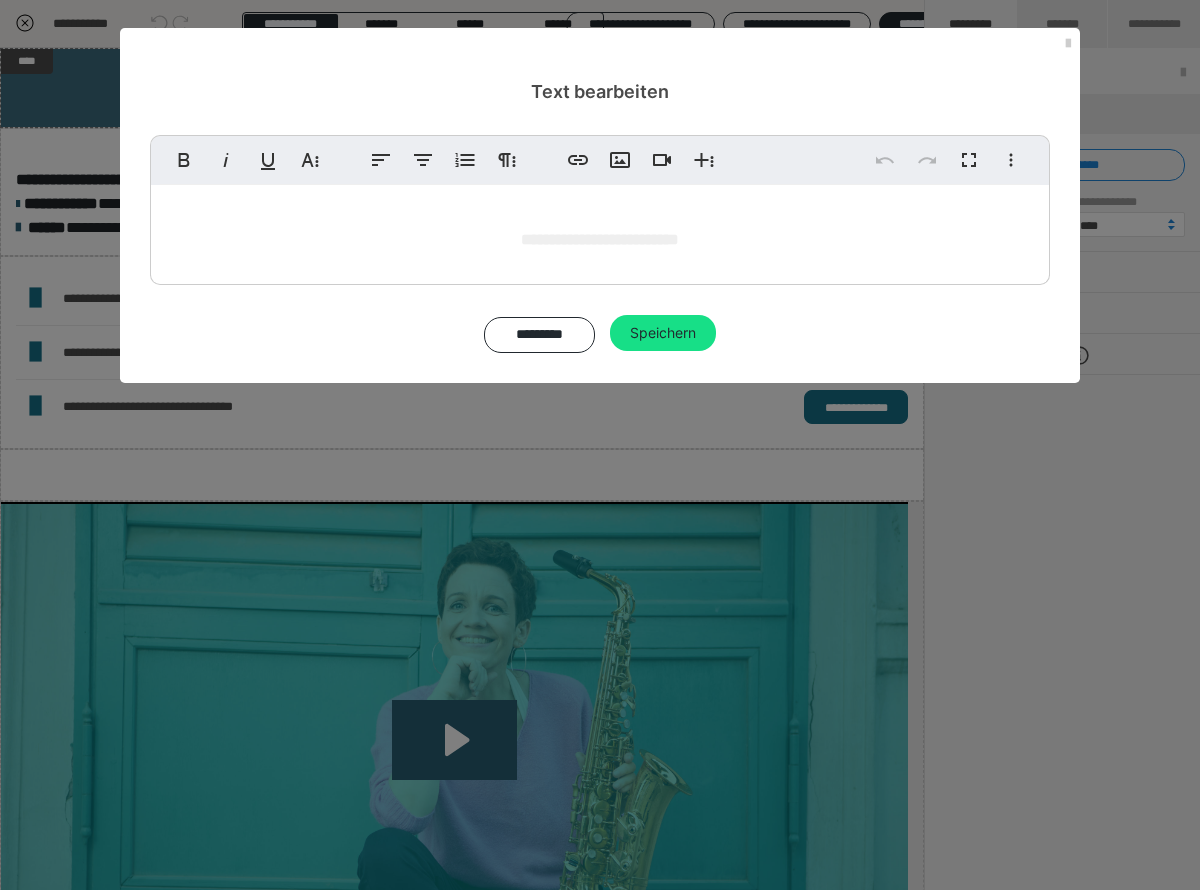 click on "**********" at bounding box center (600, 230) 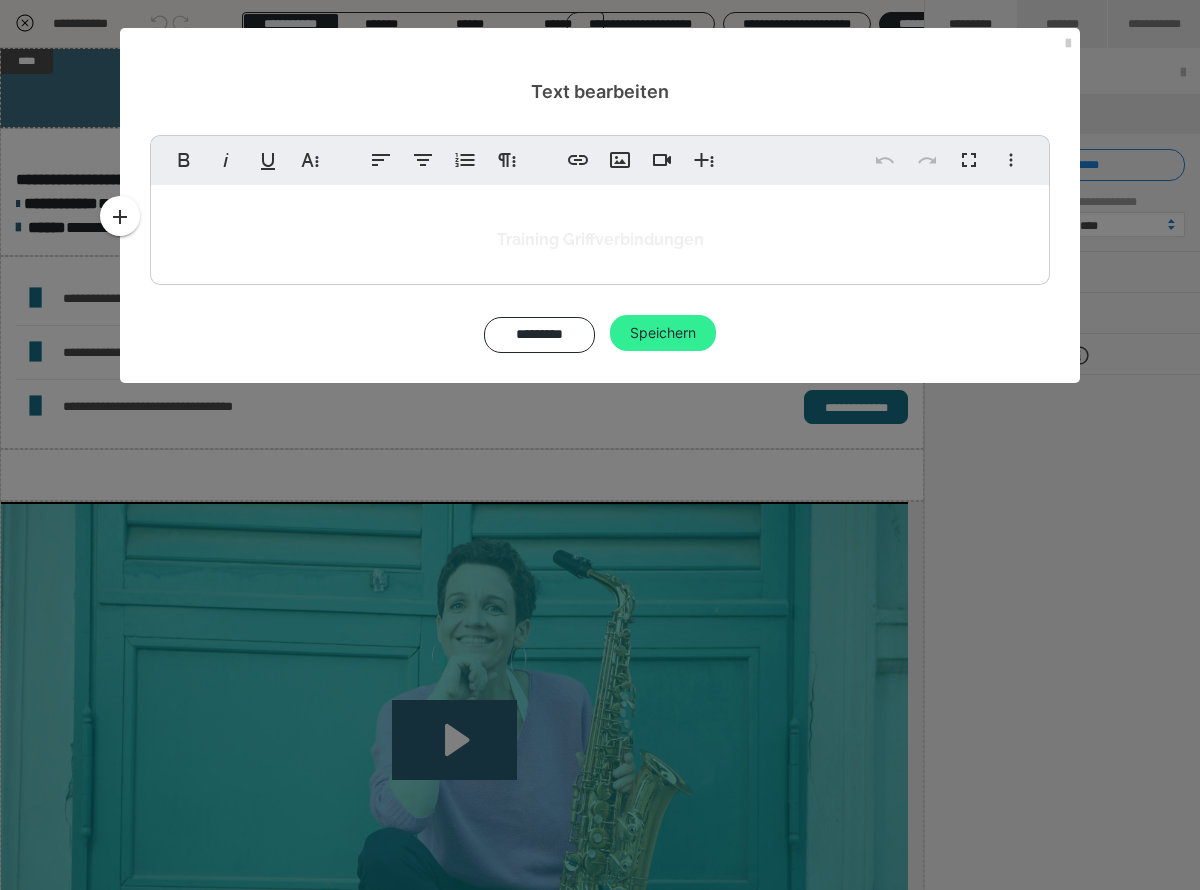 click on "Speichern" at bounding box center (663, 333) 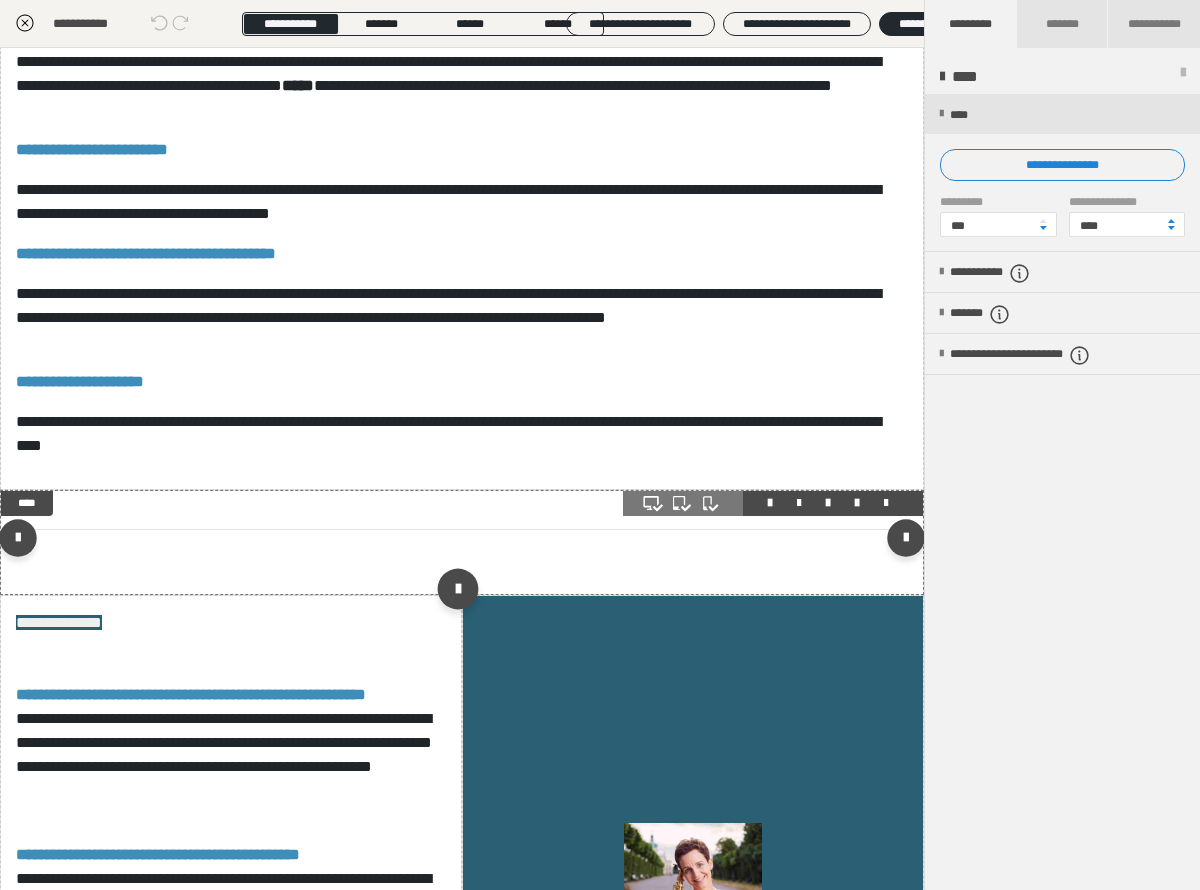 scroll, scrollTop: 1139, scrollLeft: 0, axis: vertical 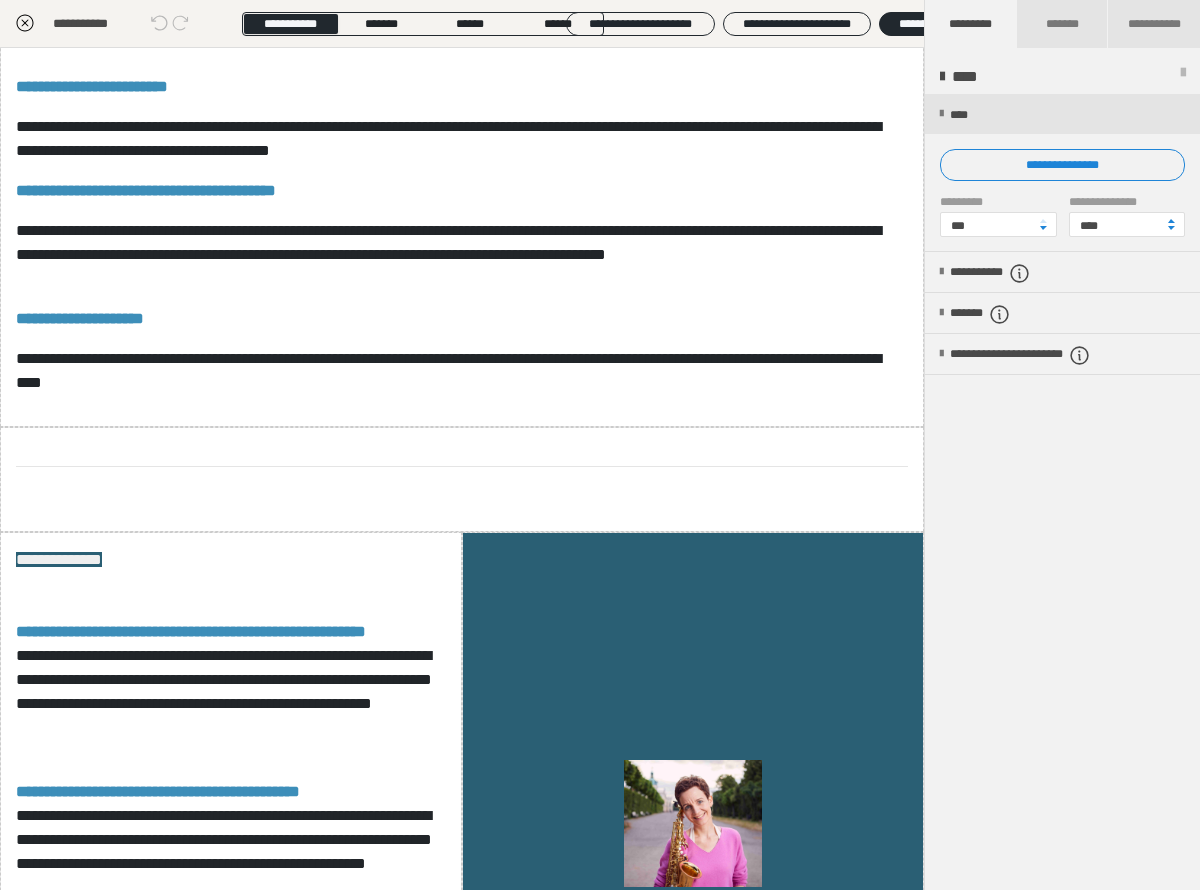 click 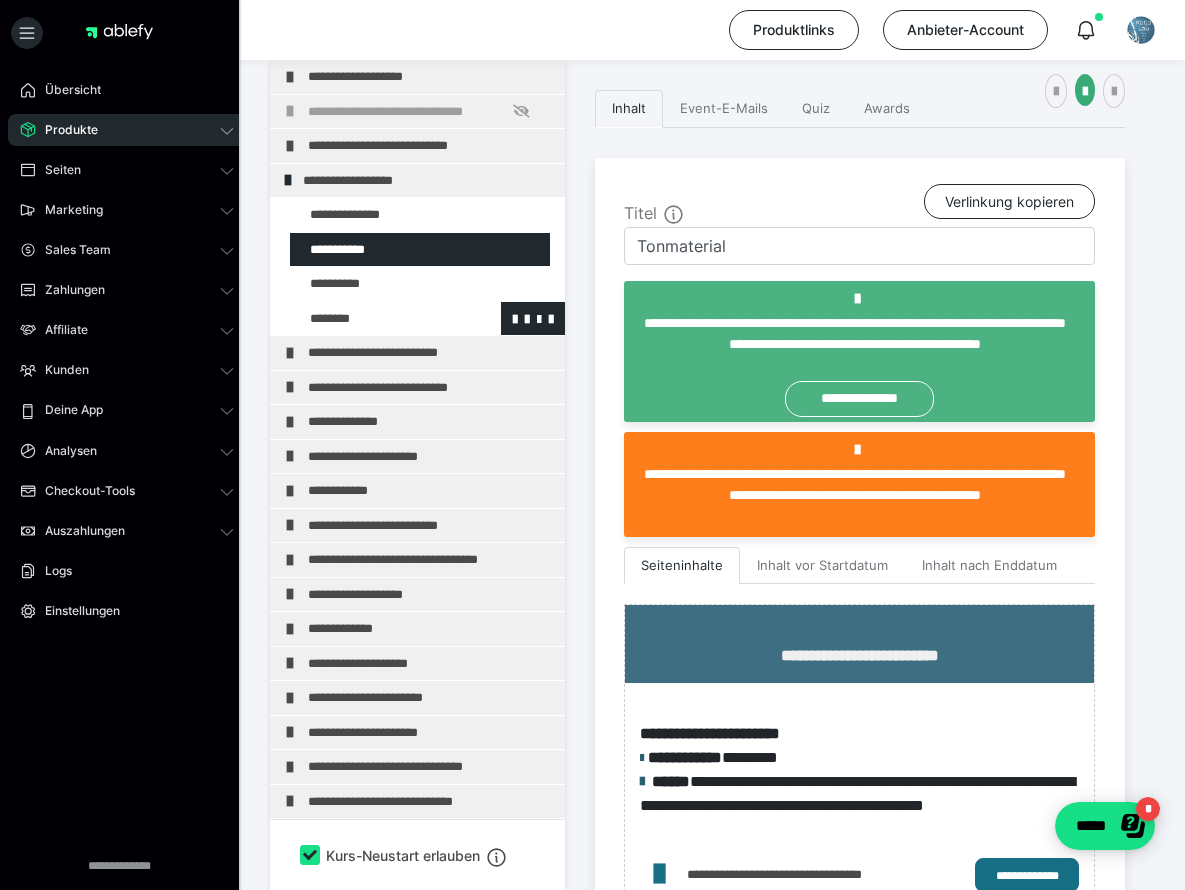 click at bounding box center [375, 319] 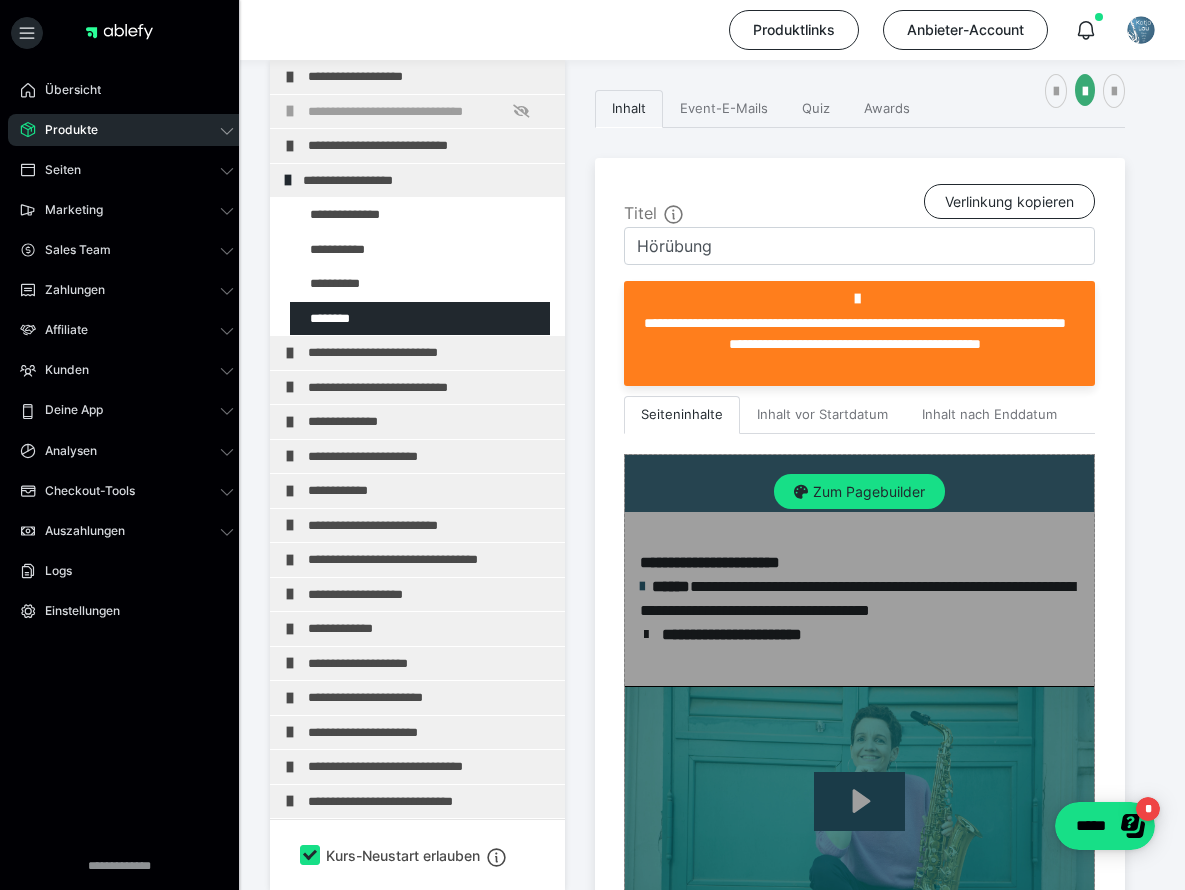 click on "Zum Pagebuilder" at bounding box center (859, 492) 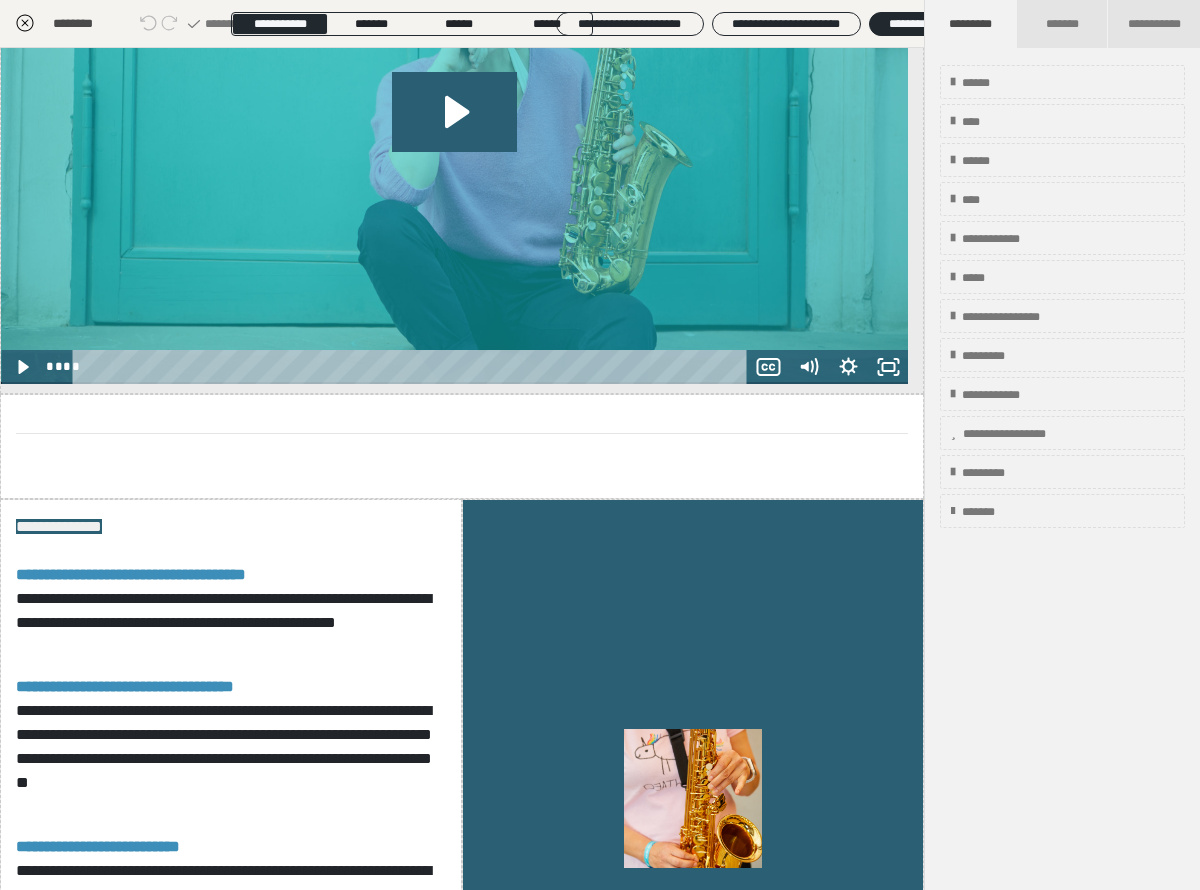 scroll, scrollTop: 831, scrollLeft: 0, axis: vertical 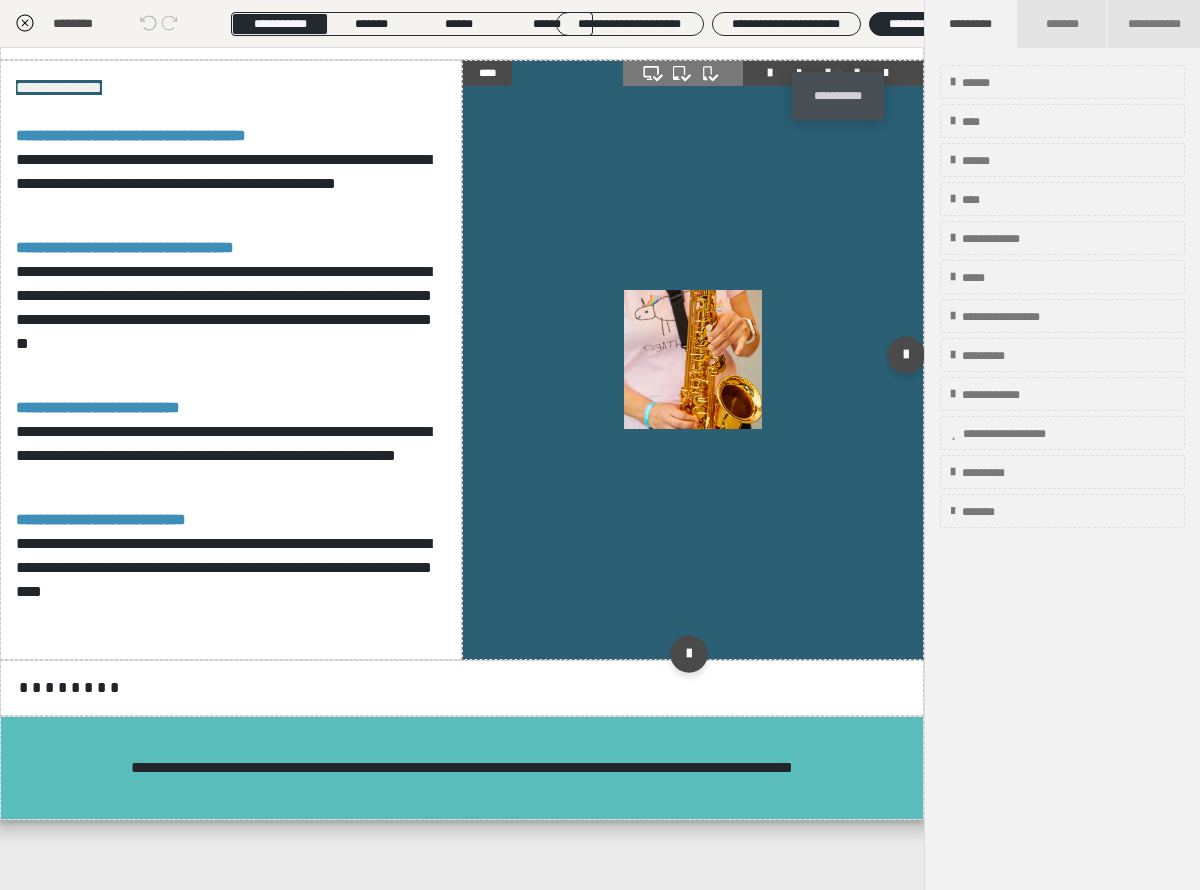 click at bounding box center (857, 73) 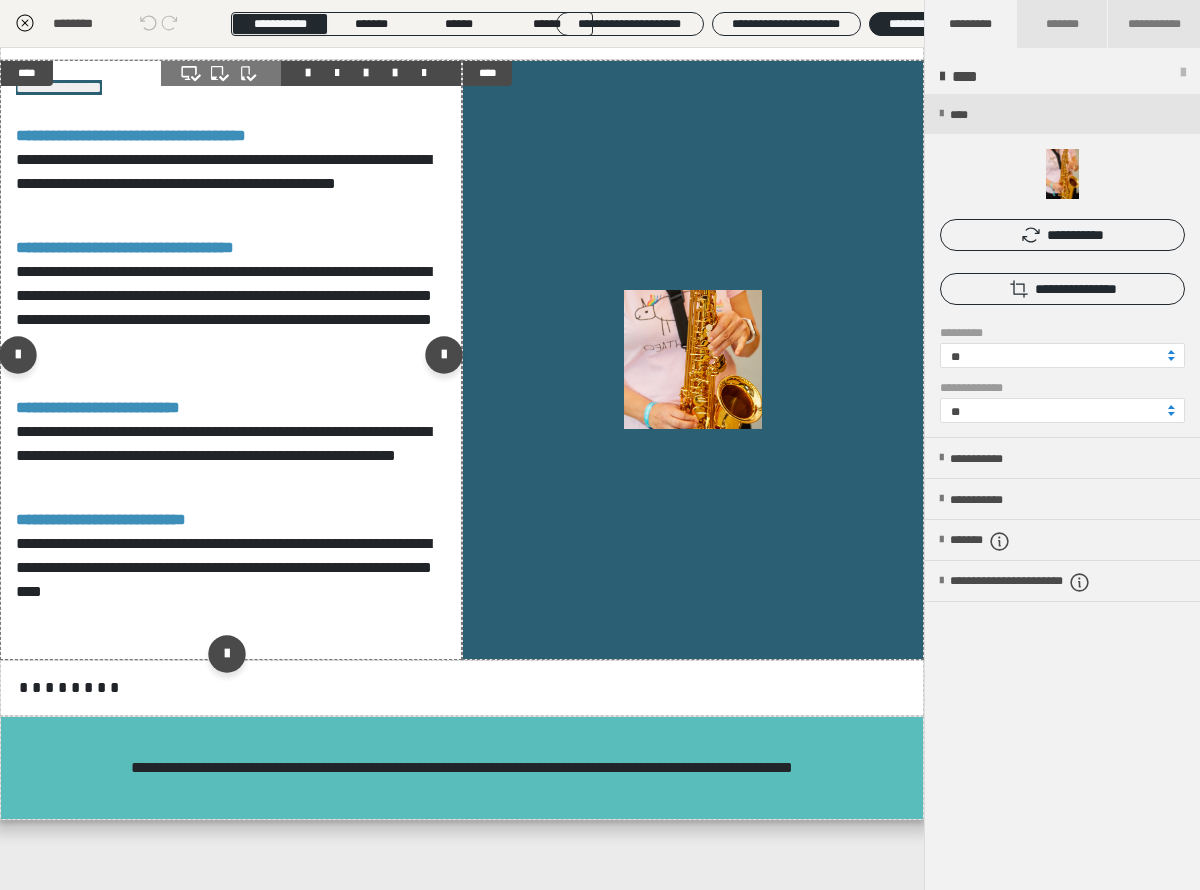 click at bounding box center (311, 73) 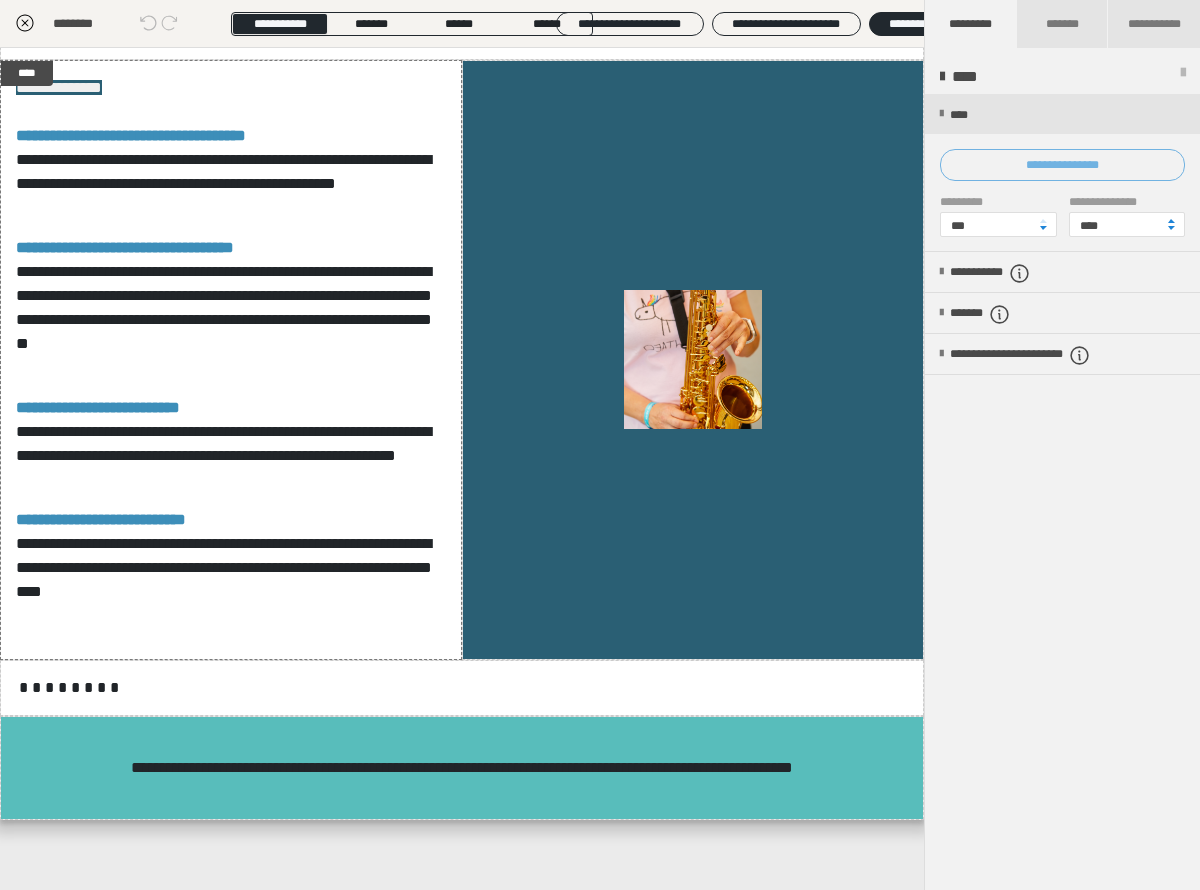 click on "**********" at bounding box center (1062, 165) 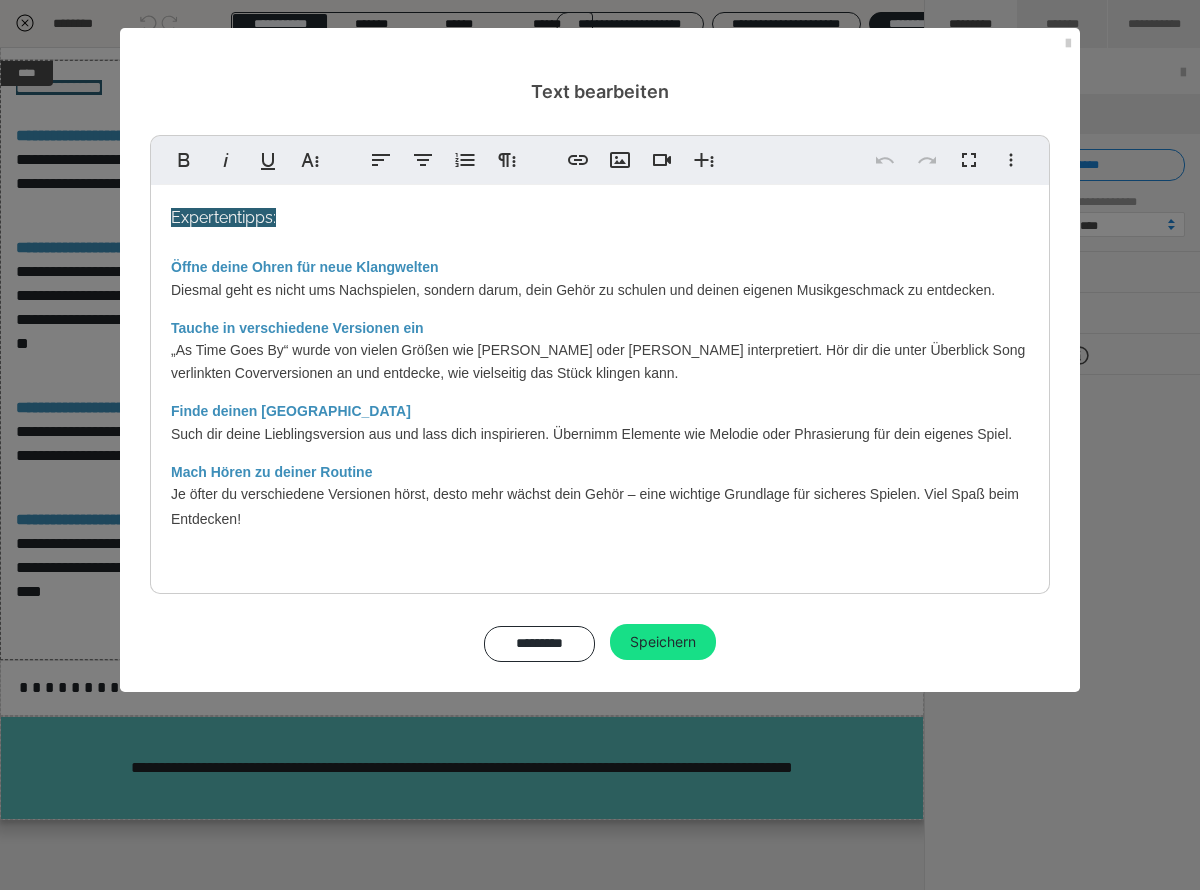 click on "Expertentipps:  Öffne deine Ohren für neue Klangwelten Diesmal geht es nicht ums Nachspielen, sondern darum, dein Gehör zu schulen und deinen eigenen Musikgeschmack zu entdecken. Tauche in verschiedene Versionen ein „As Time Goes By“ wurde von vielen Größen wie Louis Armstrong oder Ella Fitzgerald interpretiert. Hör dir die unter Überblick Song verlinkten Coverversionen an und entdecke, wie vielseitig das Stück klingen kann. Finde deinen Lieblingssound Such dir deine Lieblingsversion aus und lass dich inspirieren. Übernimm Elemente wie Melodie oder Phrasierung für dein eigenes Spiel. Mach Hören zu deiner Routine Je öfter du verschiedene Versionen hörst, desto mehr wächst dein Gehör – eine wichtige Grundlage für sicheres Spielen. Viel Spaß beim Entdecken!" at bounding box center [600, 389] 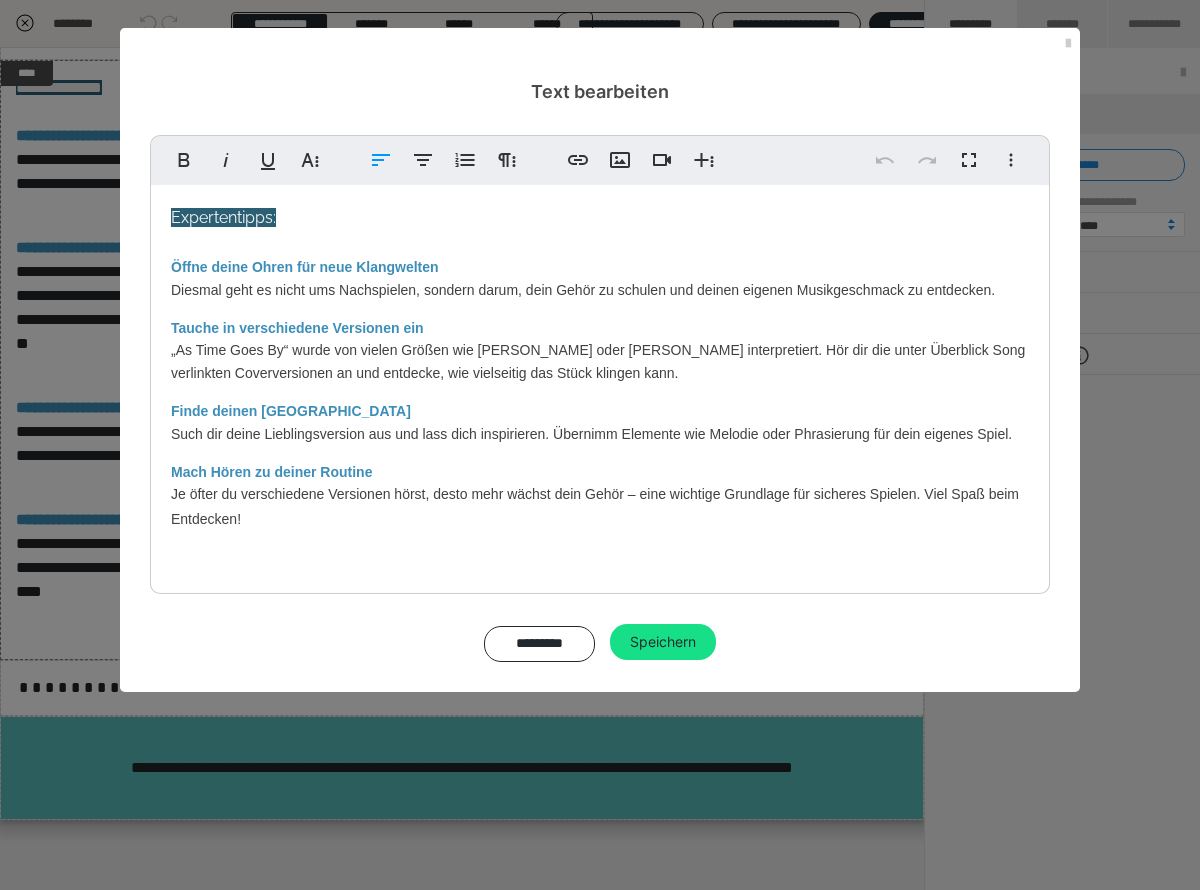 click at bounding box center [600, 589] 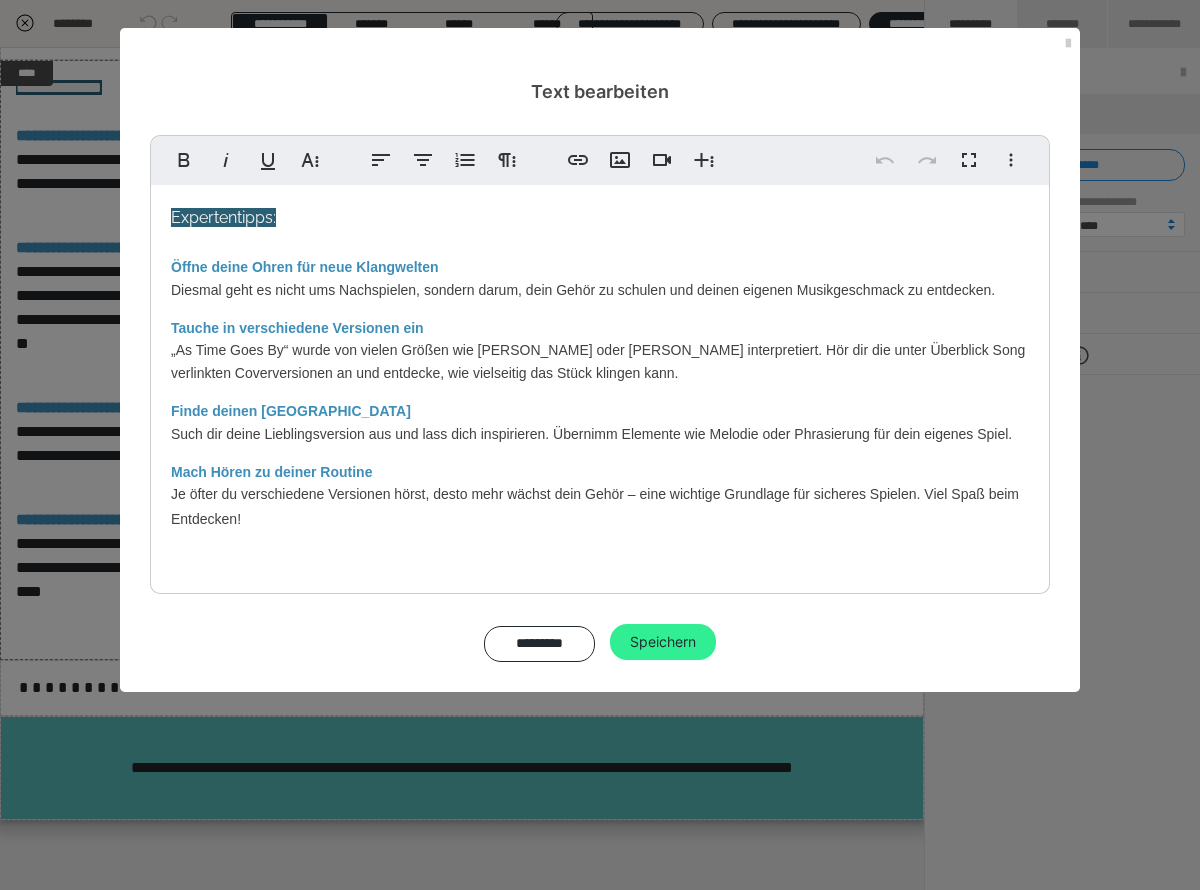 click at bounding box center [600, 589] 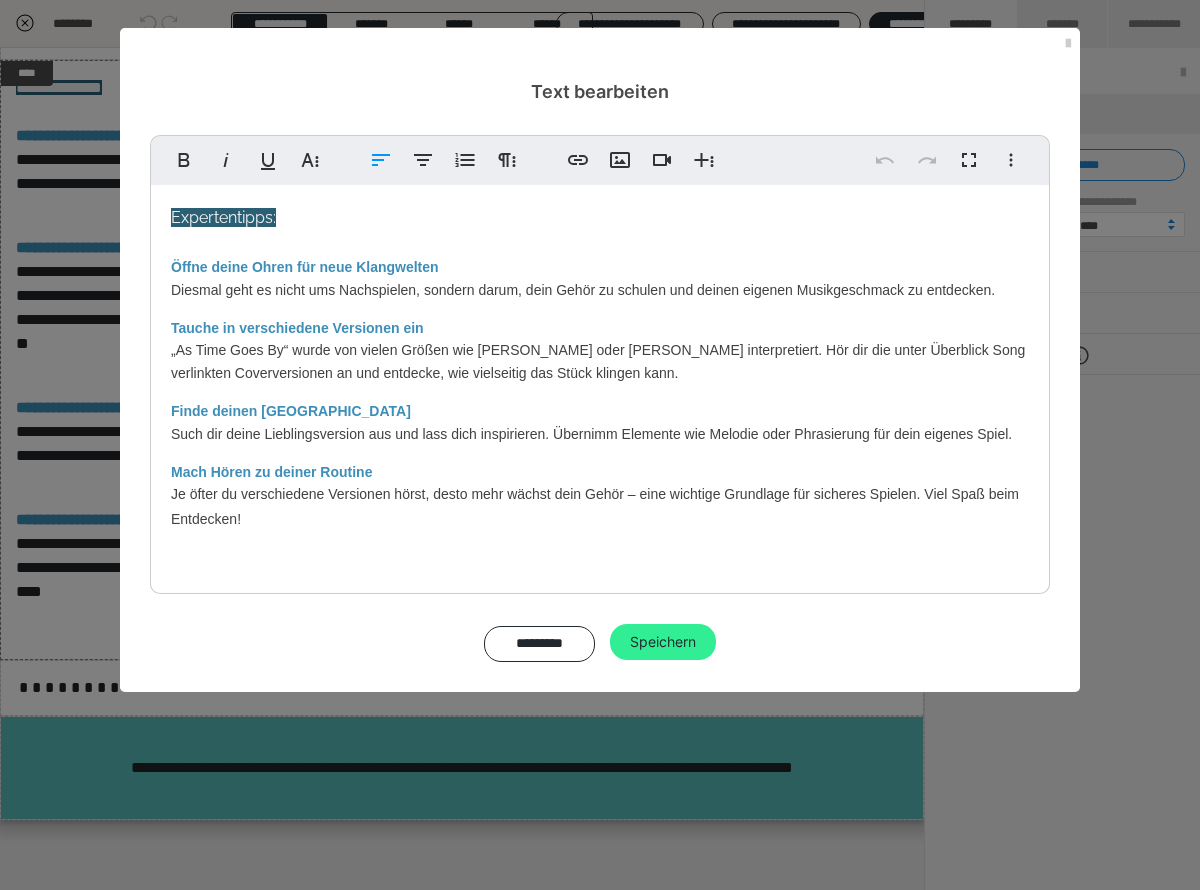click on "Speichern" at bounding box center [663, 642] 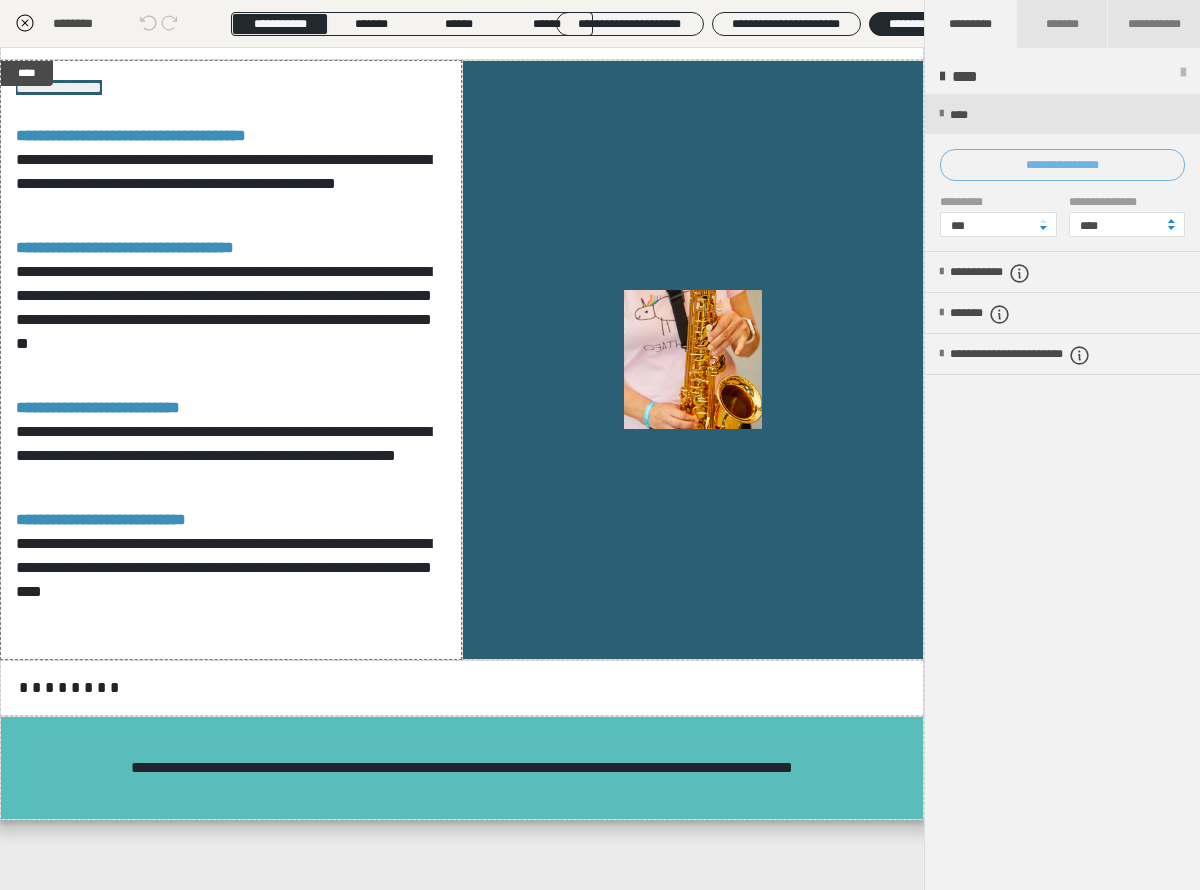 click on "**********" at bounding box center [1062, 165] 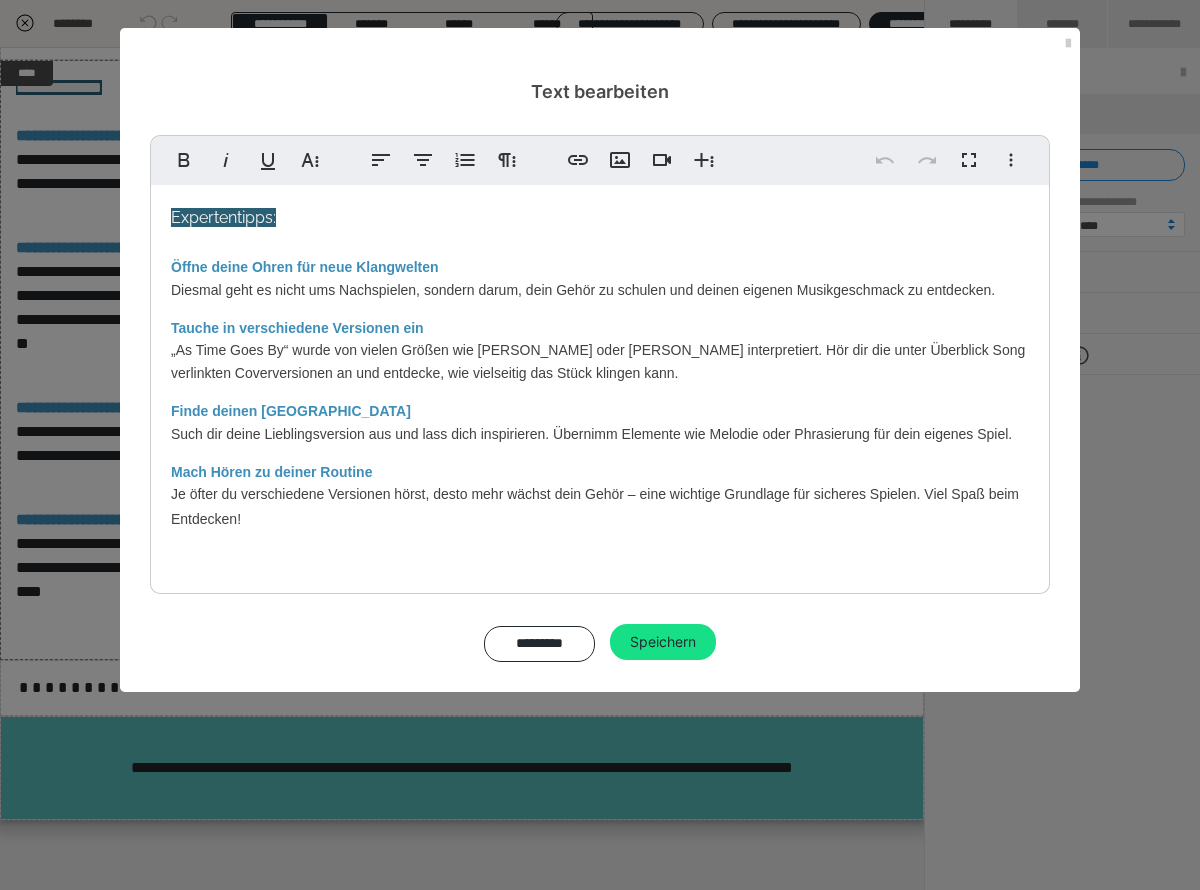 click on "Expertentipps:  Öffne deine Ohren für neue Klangwelten Diesmal geht es nicht ums Nachspielen, sondern darum, dein Gehör zu schulen und deinen eigenen Musikgeschmack zu entdecken. Tauche in verschiedene Versionen ein „As Time Goes By“ wurde von vielen Größen wie Louis Armstrong oder Ella Fitzgerald interpretiert. Hör dir die unter Überblick Song verlinkten Coverversionen an und entdecke, wie vielseitig das Stück klingen kann. Finde deinen Lieblingssound Such dir deine Lieblingsversion aus und lass dich inspirieren. Übernimm Elemente wie Melodie oder Phrasierung für dein eigenes Spiel. Mach Hören zu deiner Routine Je öfter du verschiedene Versionen hörst, desto mehr wächst dein Gehör – eine wichtige Grundlage für sicheres Spielen. Viel Spaß beim Entdecken!" at bounding box center [600, 389] 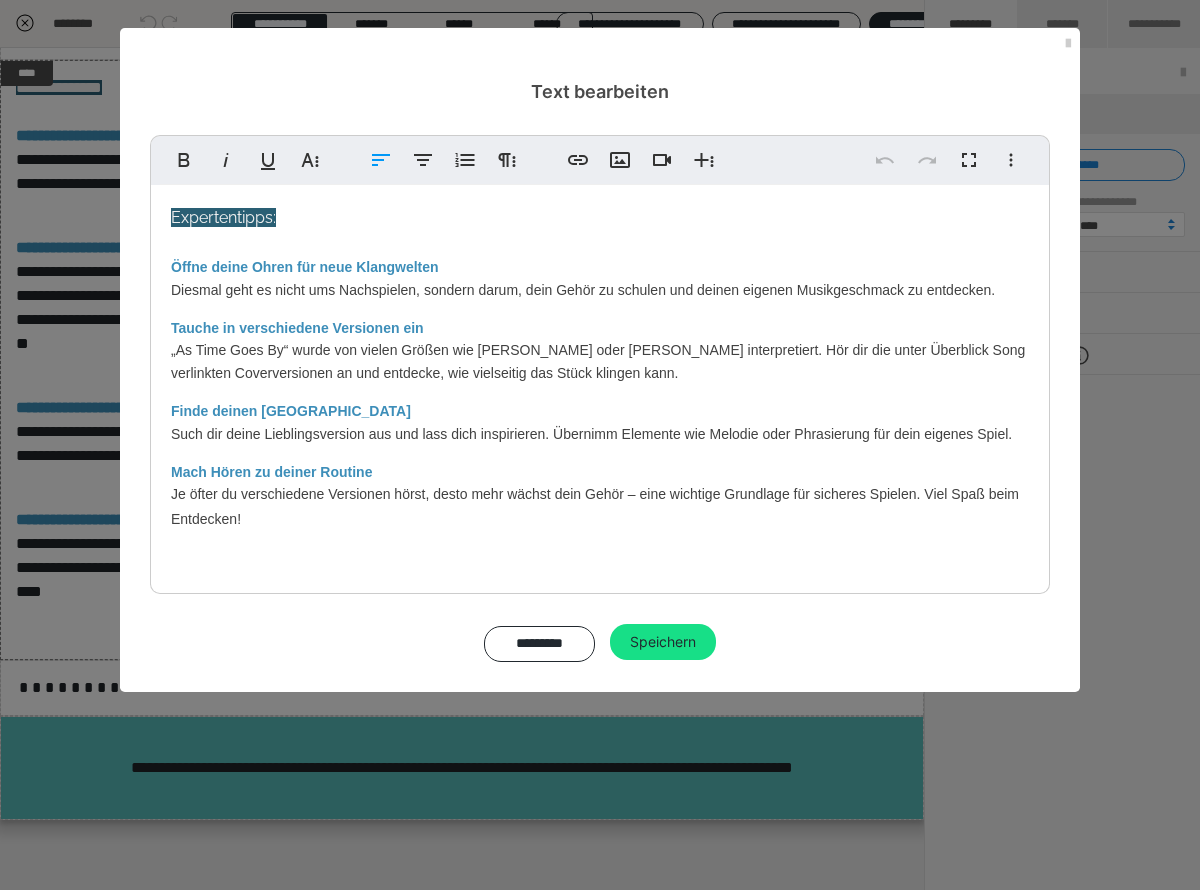 click at bounding box center [600, 589] 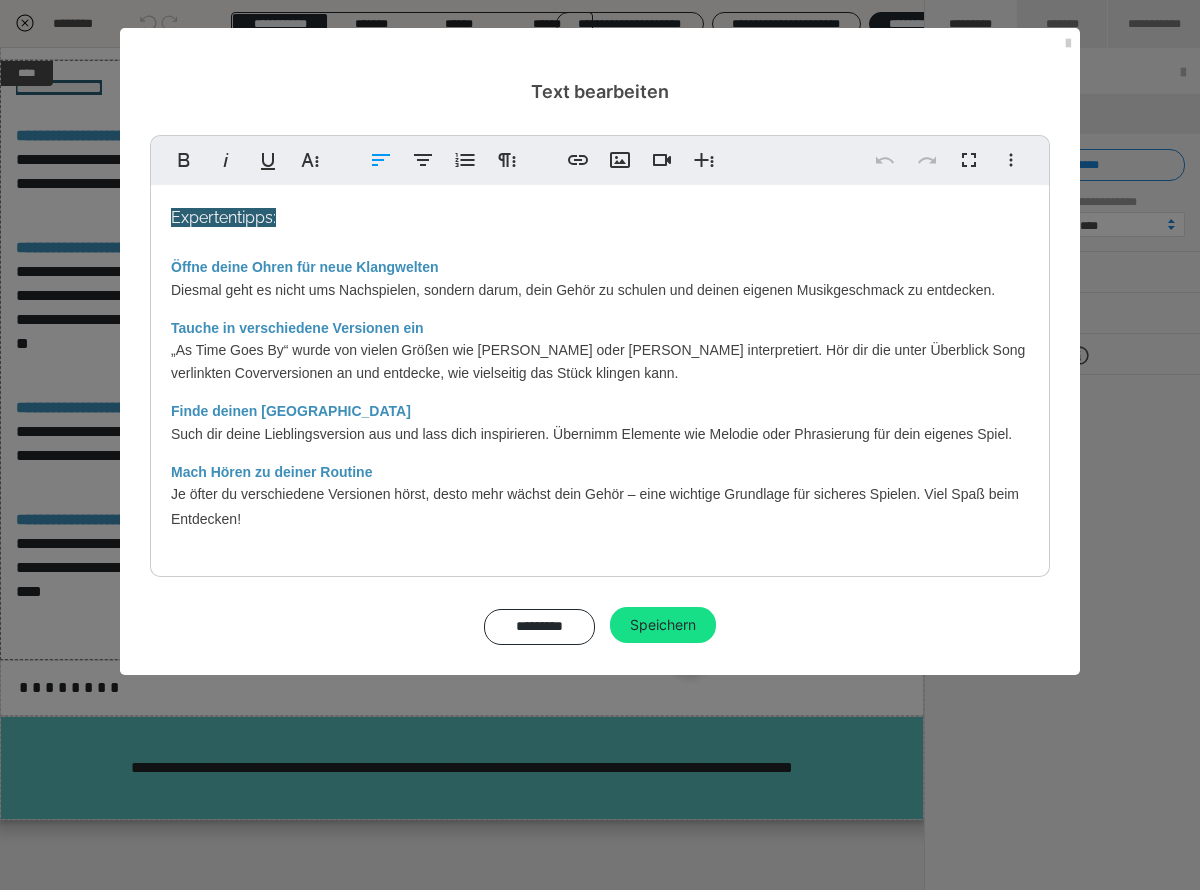 click on "Speichern" at bounding box center [663, 625] 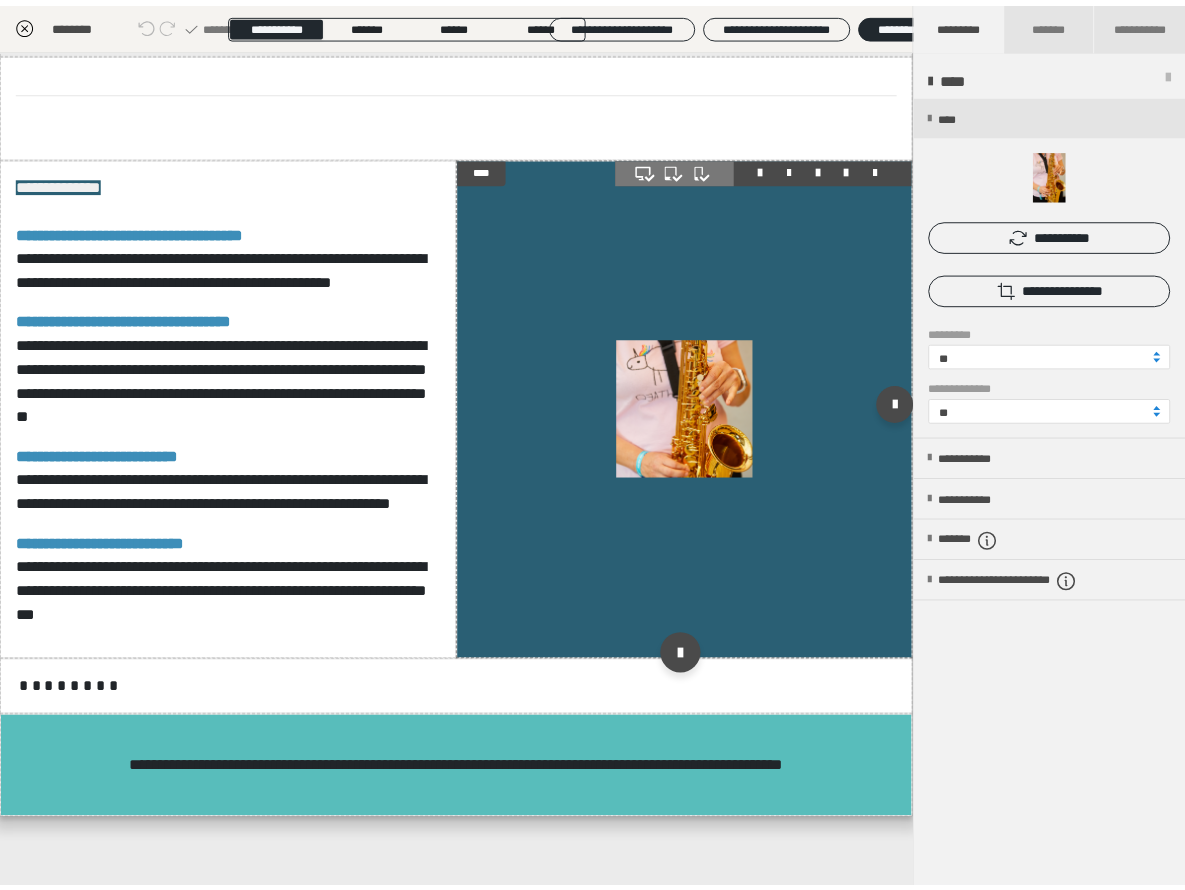 scroll, scrollTop: 807, scrollLeft: 0, axis: vertical 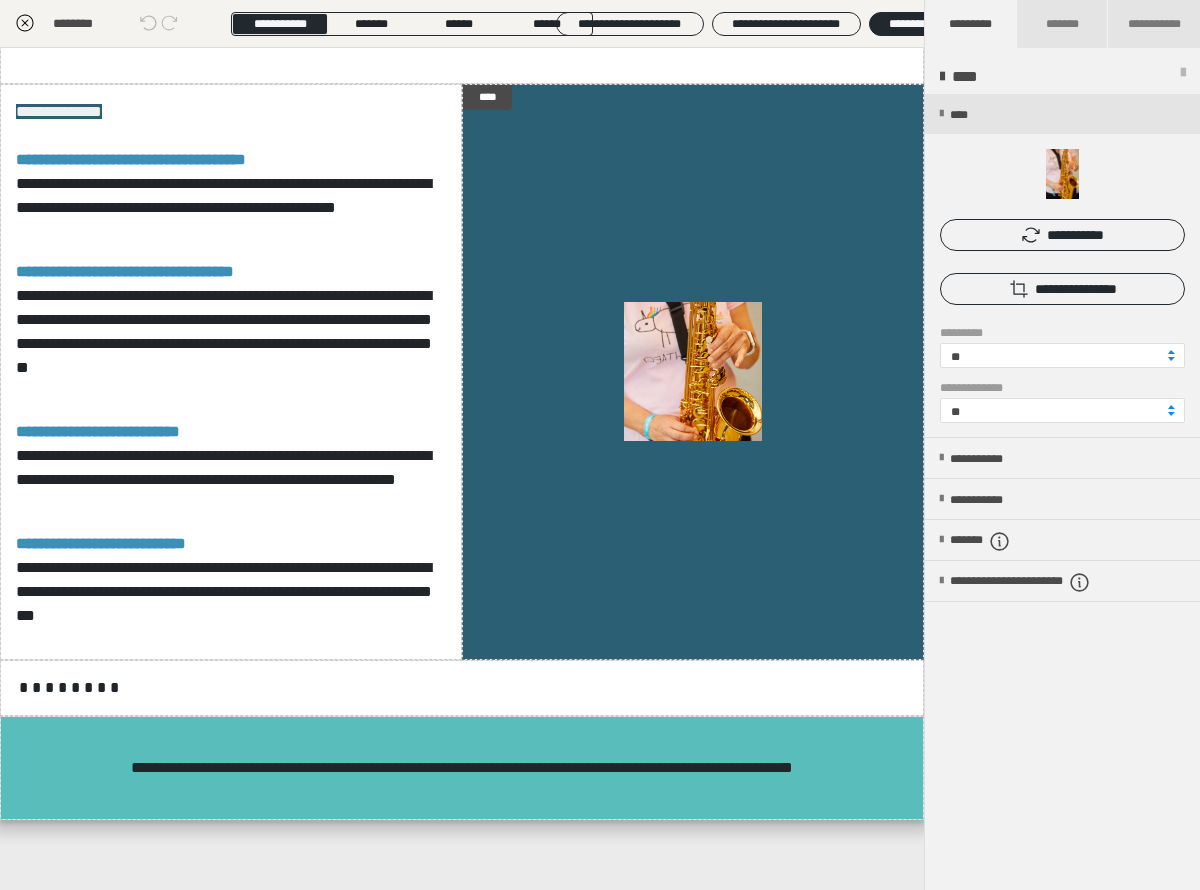 click 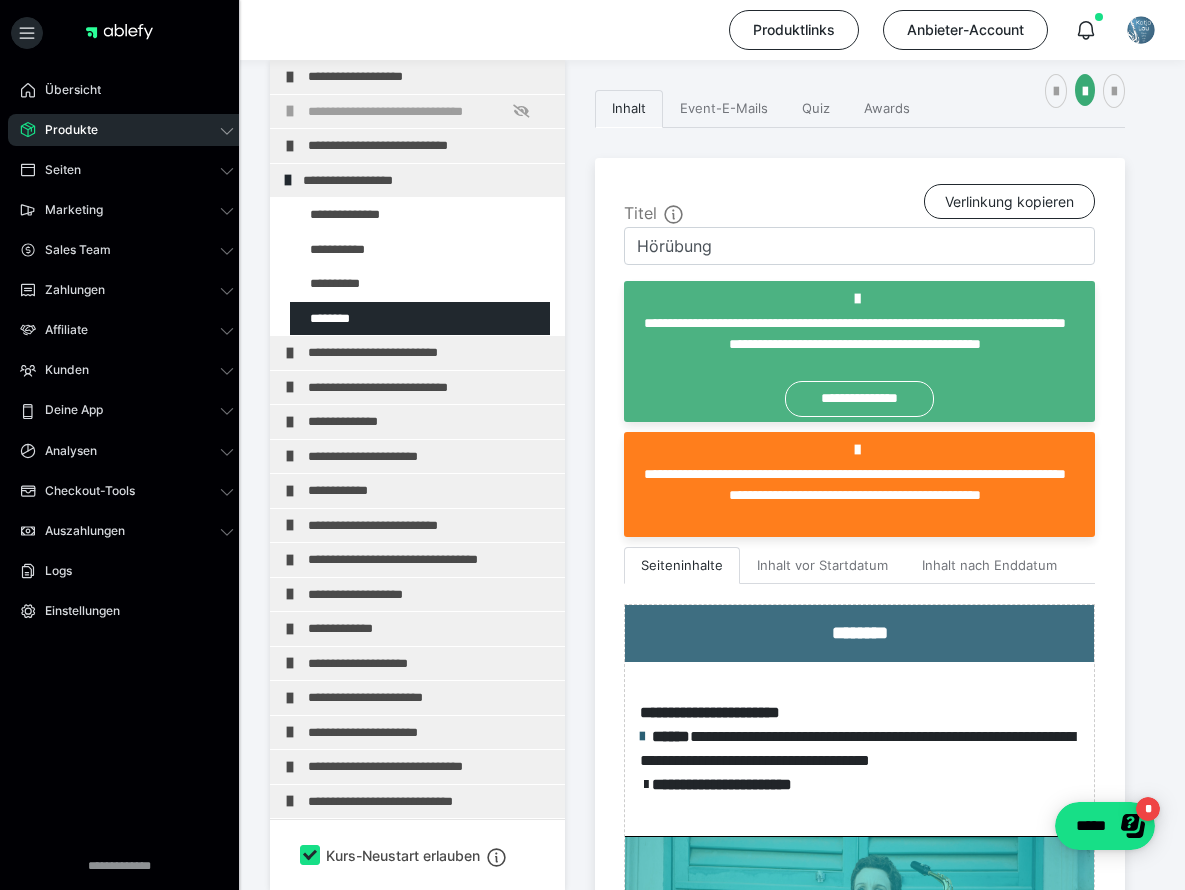 click on "Produkte" at bounding box center (64, 130) 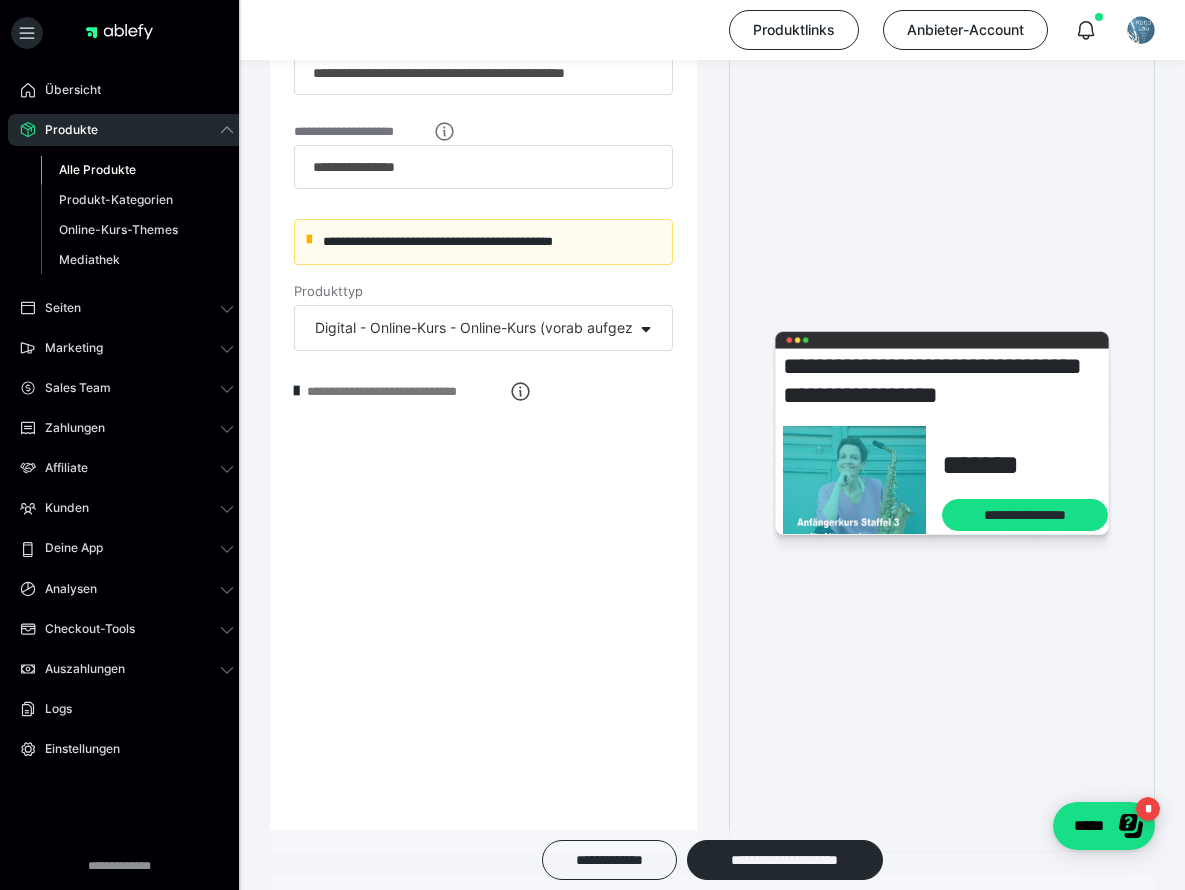click on "Alle Produkte" at bounding box center [97, 169] 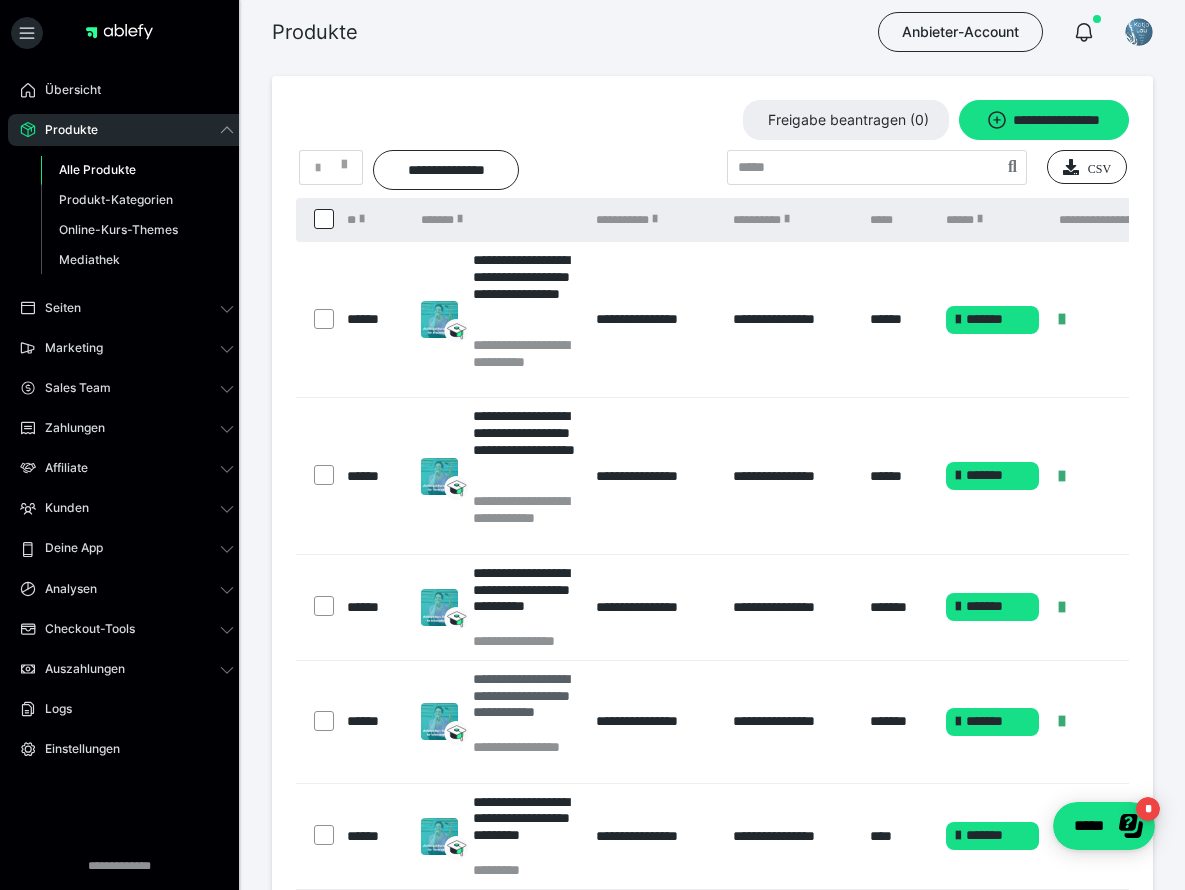 click on "**********" at bounding box center [525, 704] 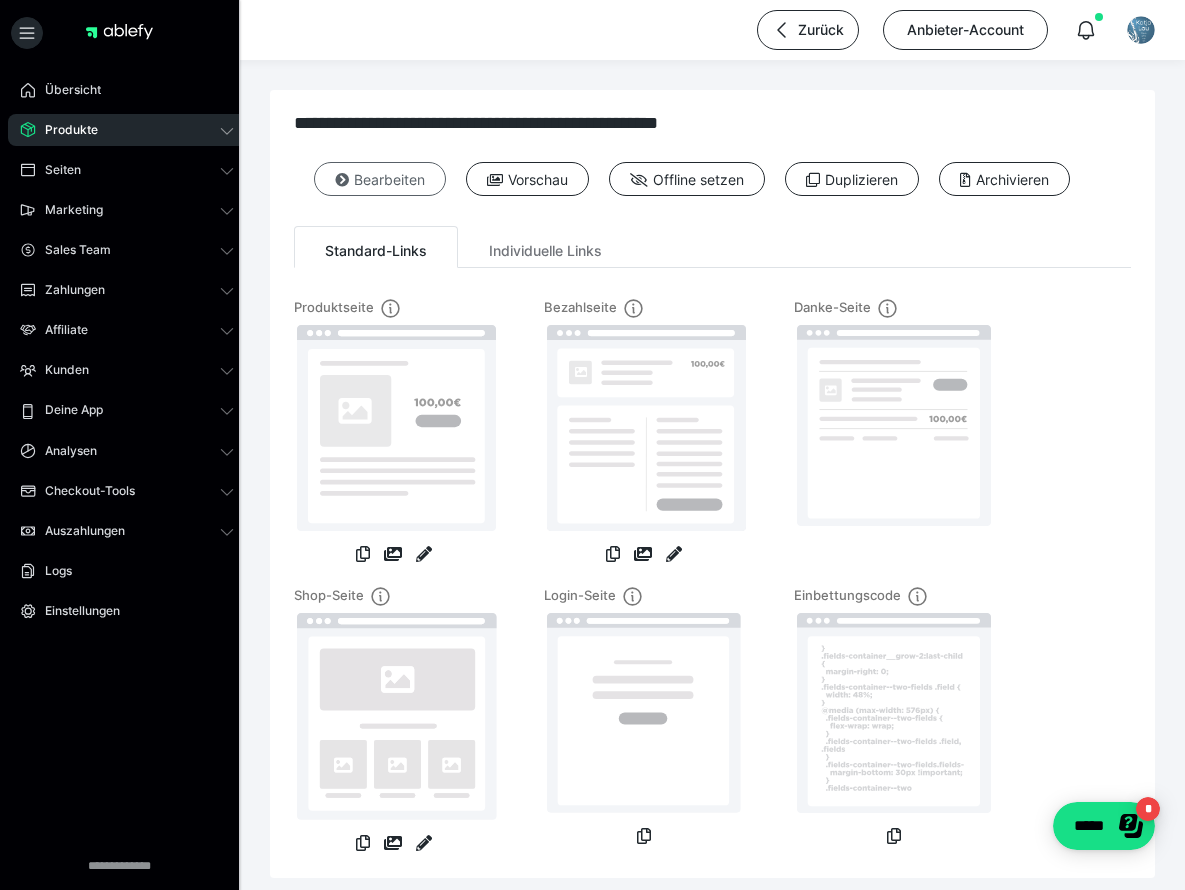 click on "Bearbeiten" at bounding box center (380, 179) 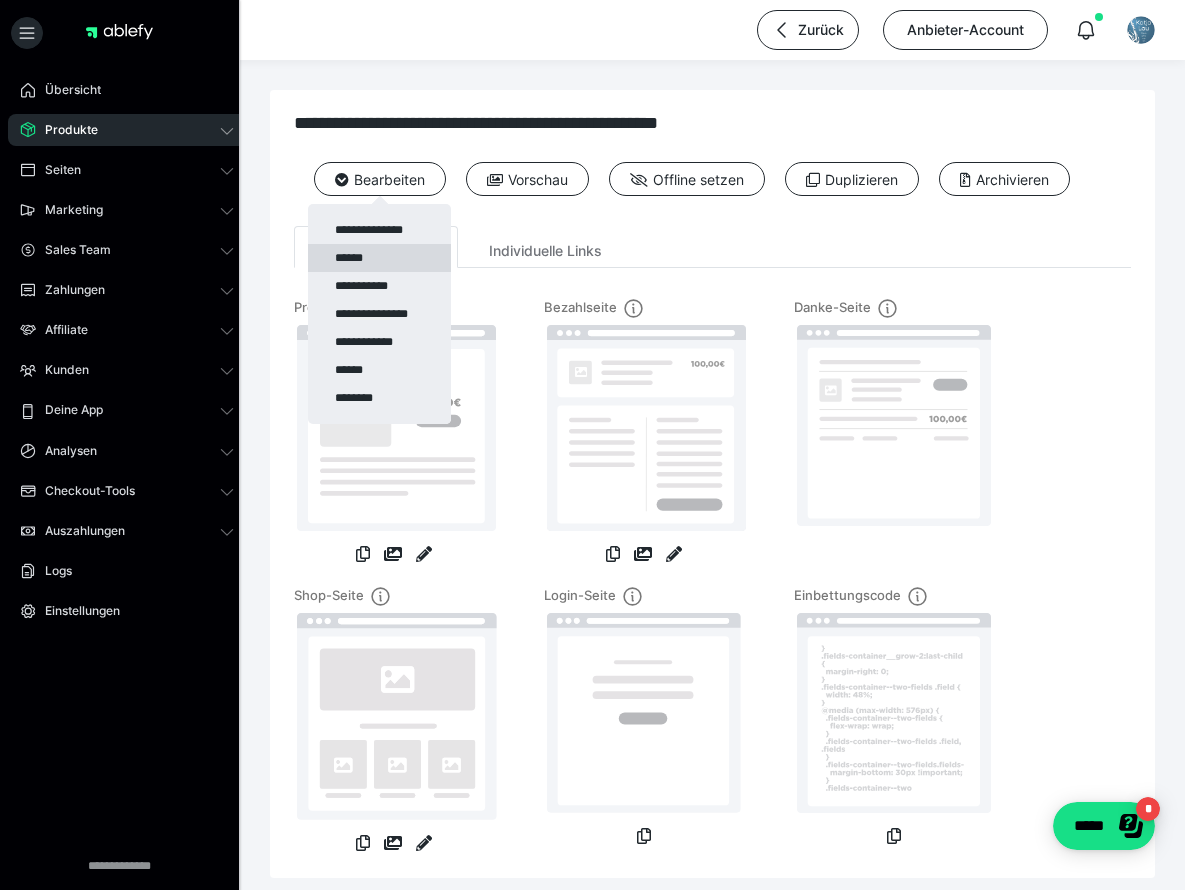 click on "******" at bounding box center [379, 258] 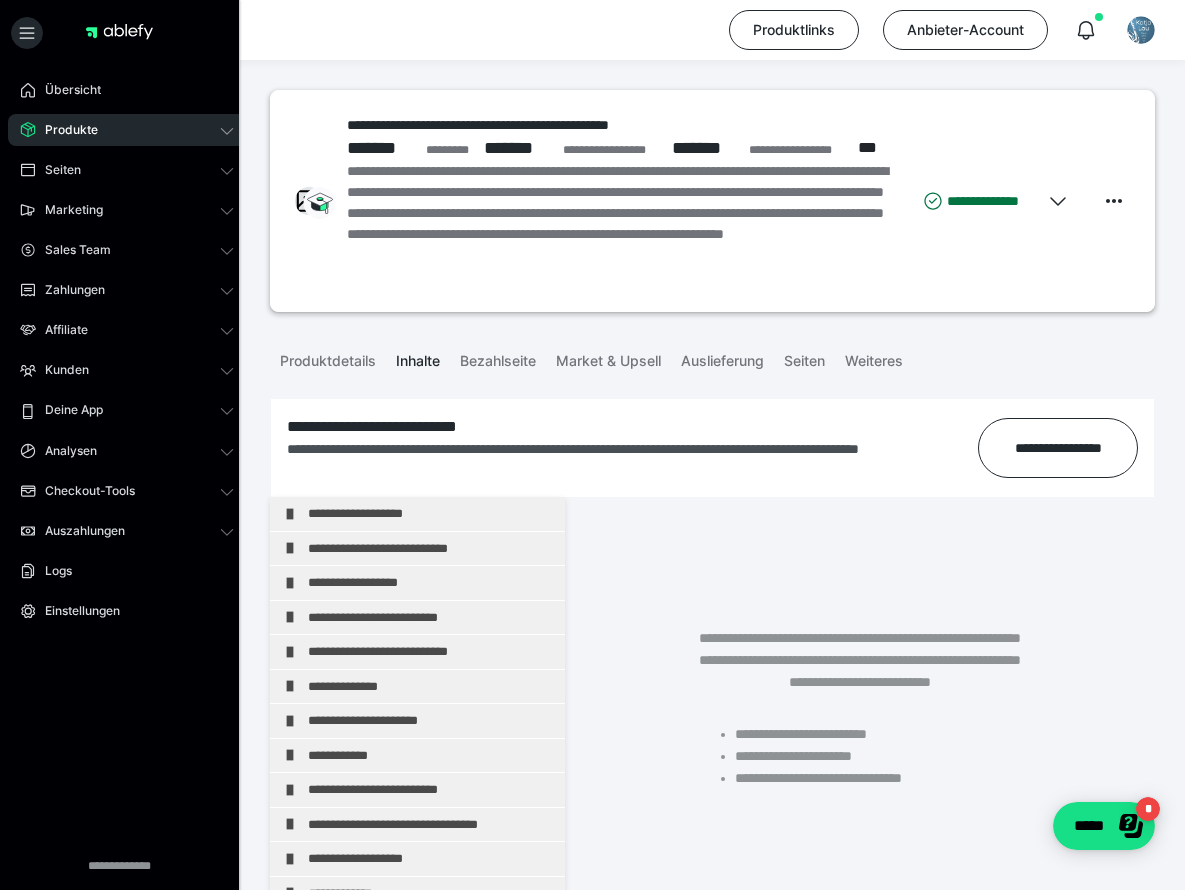 click on "Produkte" at bounding box center (64, 130) 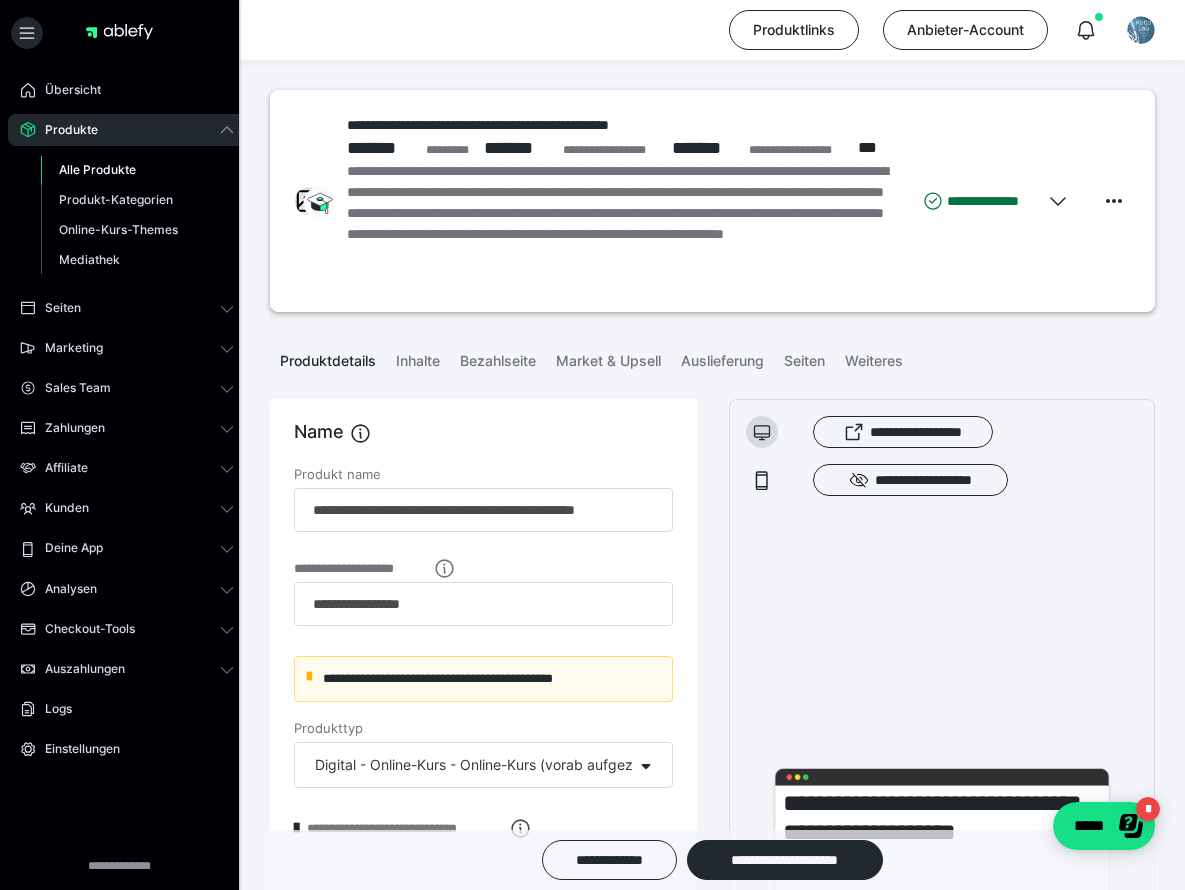 click on "Alle Produkte" at bounding box center (97, 169) 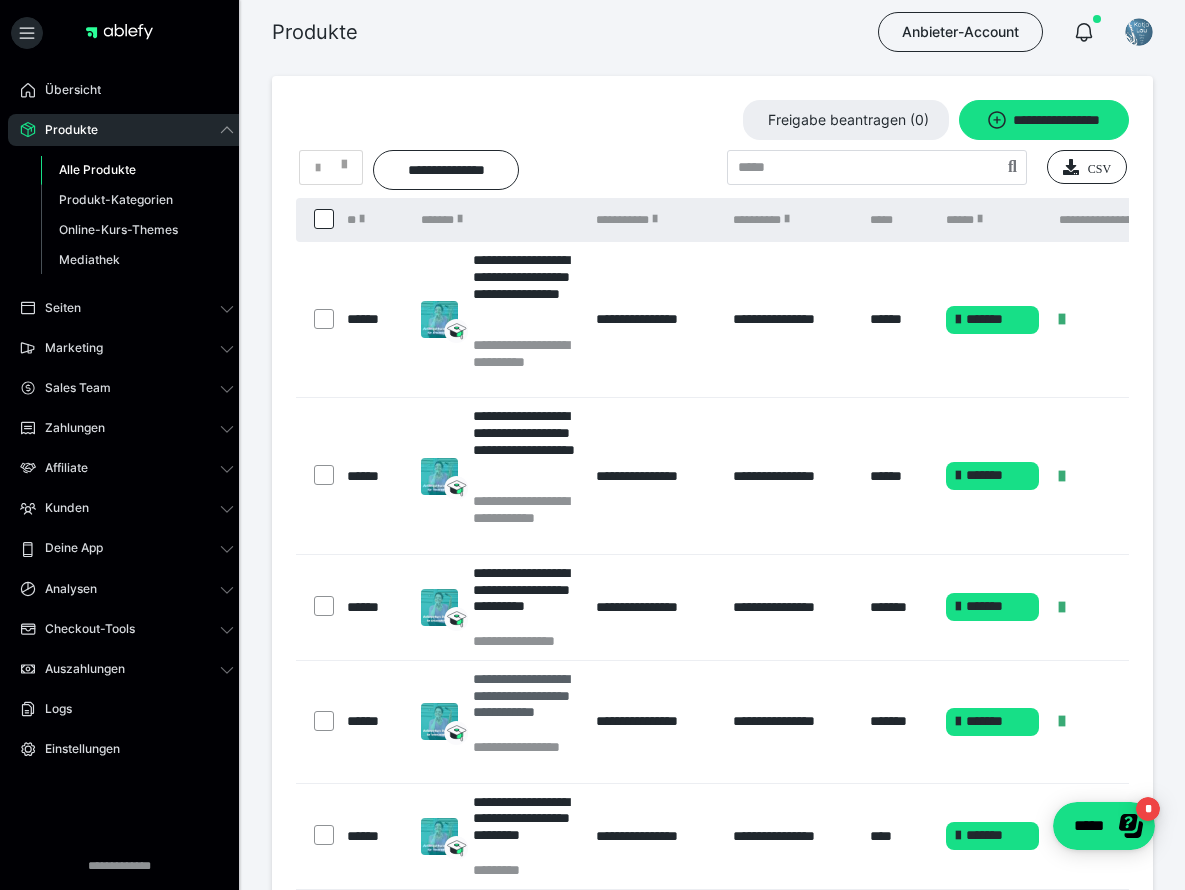 click on "**********" at bounding box center [525, 704] 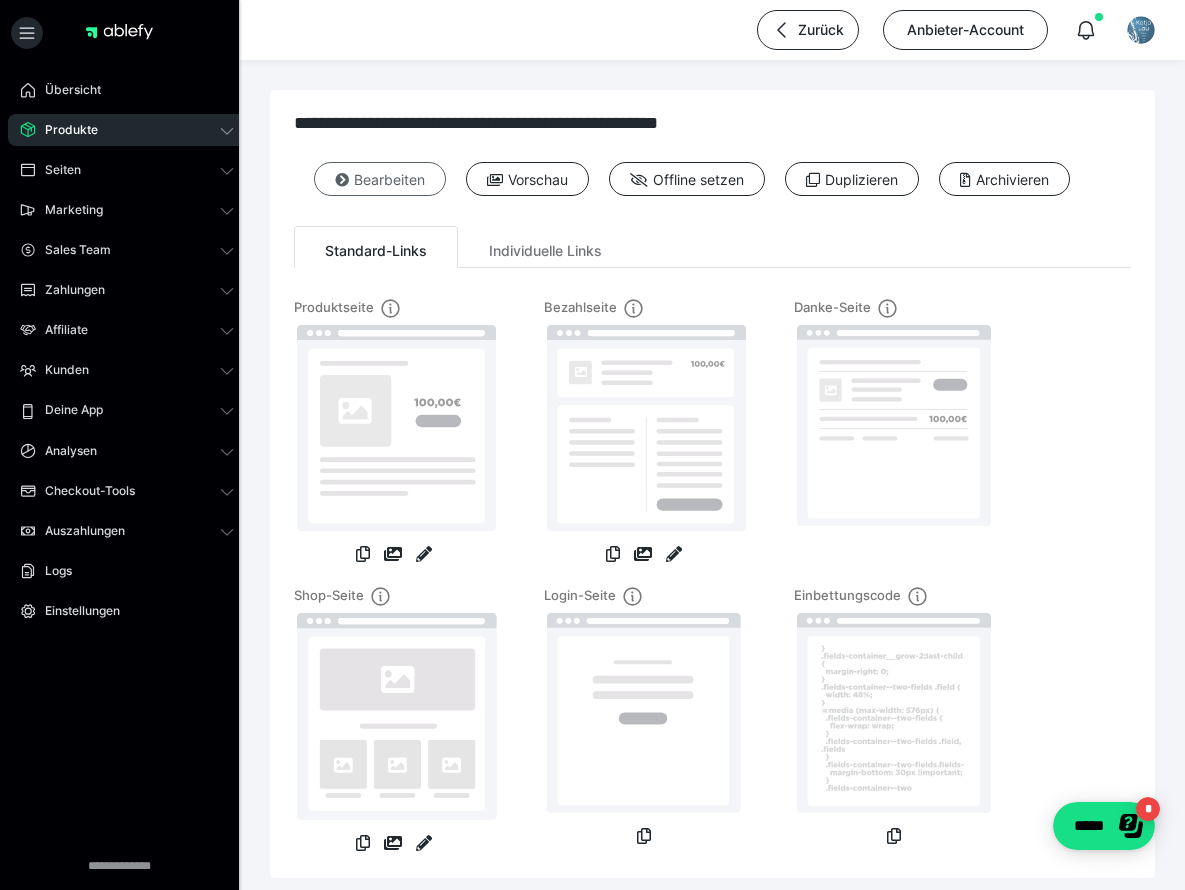 click on "Bearbeiten" at bounding box center [380, 179] 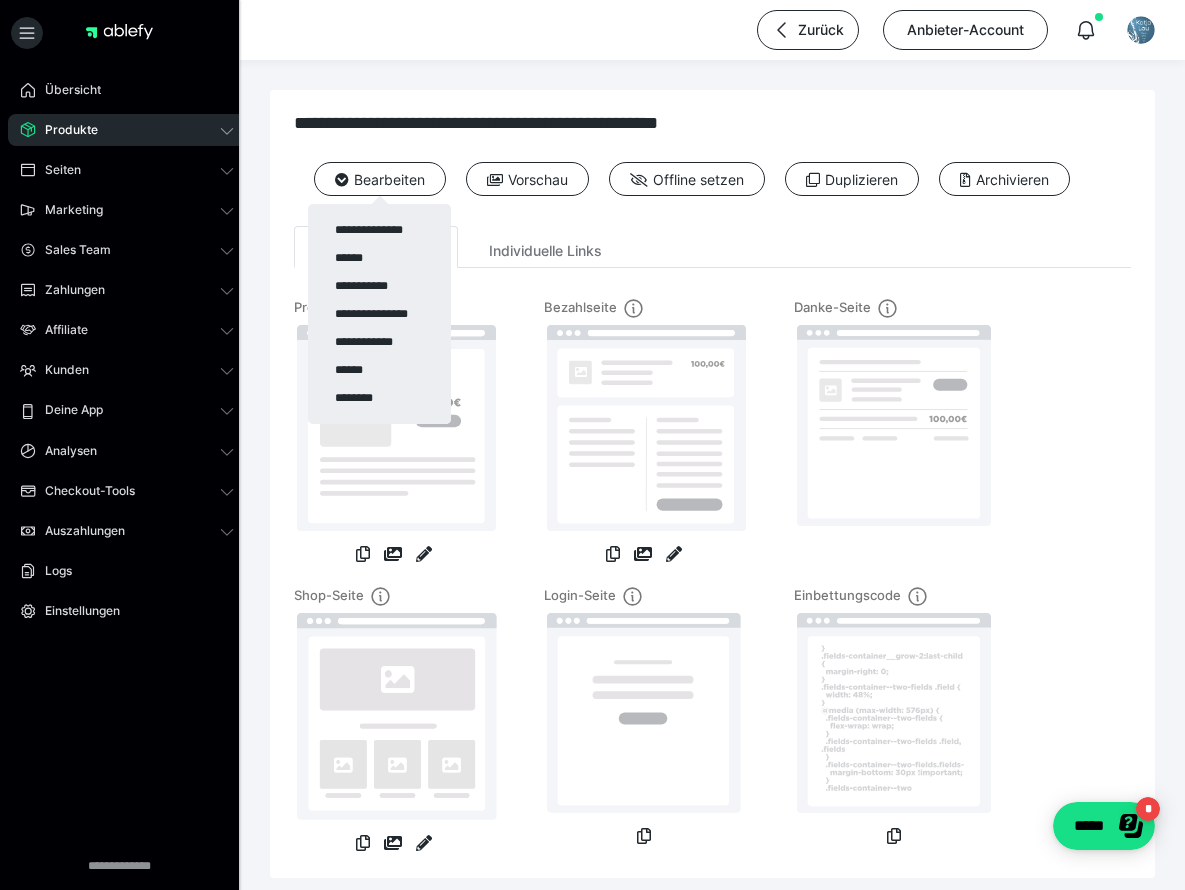 click at bounding box center [592, 445] 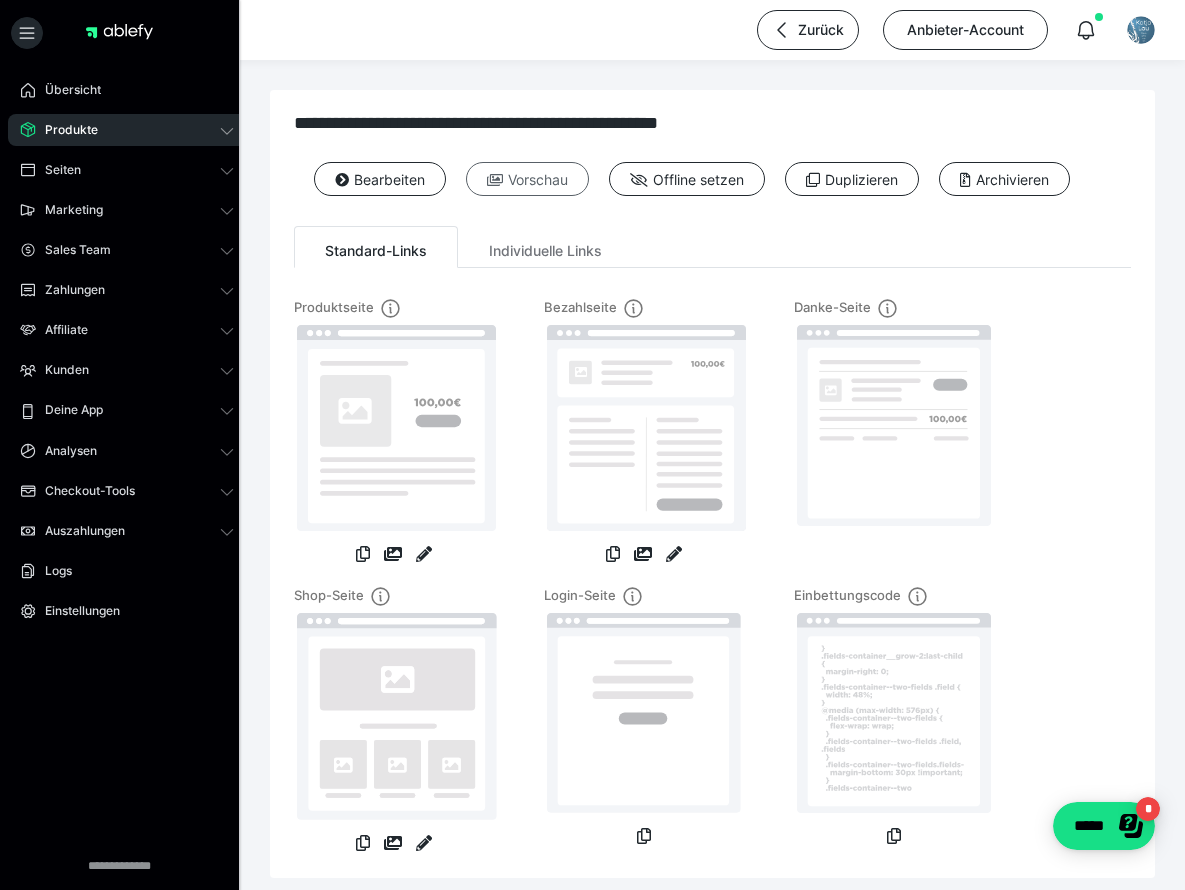 click on "Vorschau" at bounding box center (527, 179) 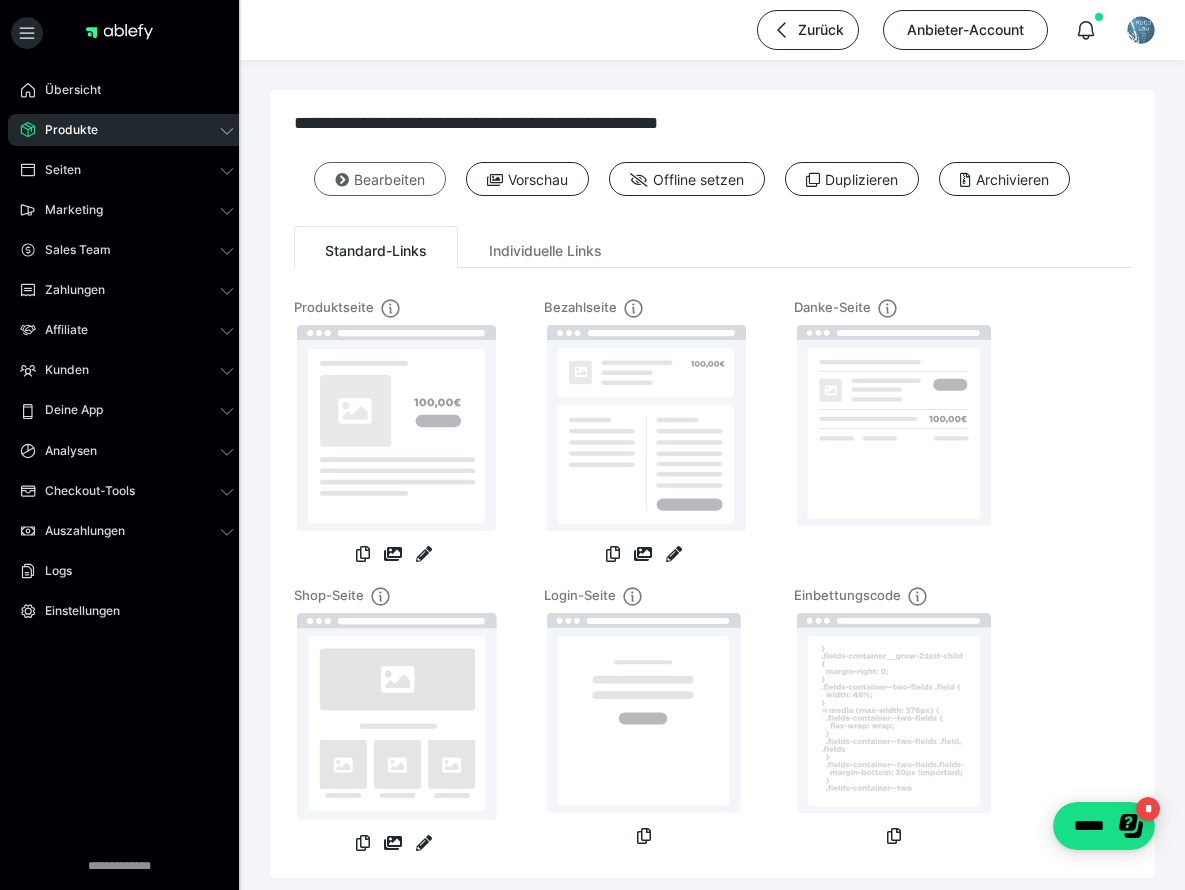 click on "Bearbeiten" at bounding box center [380, 179] 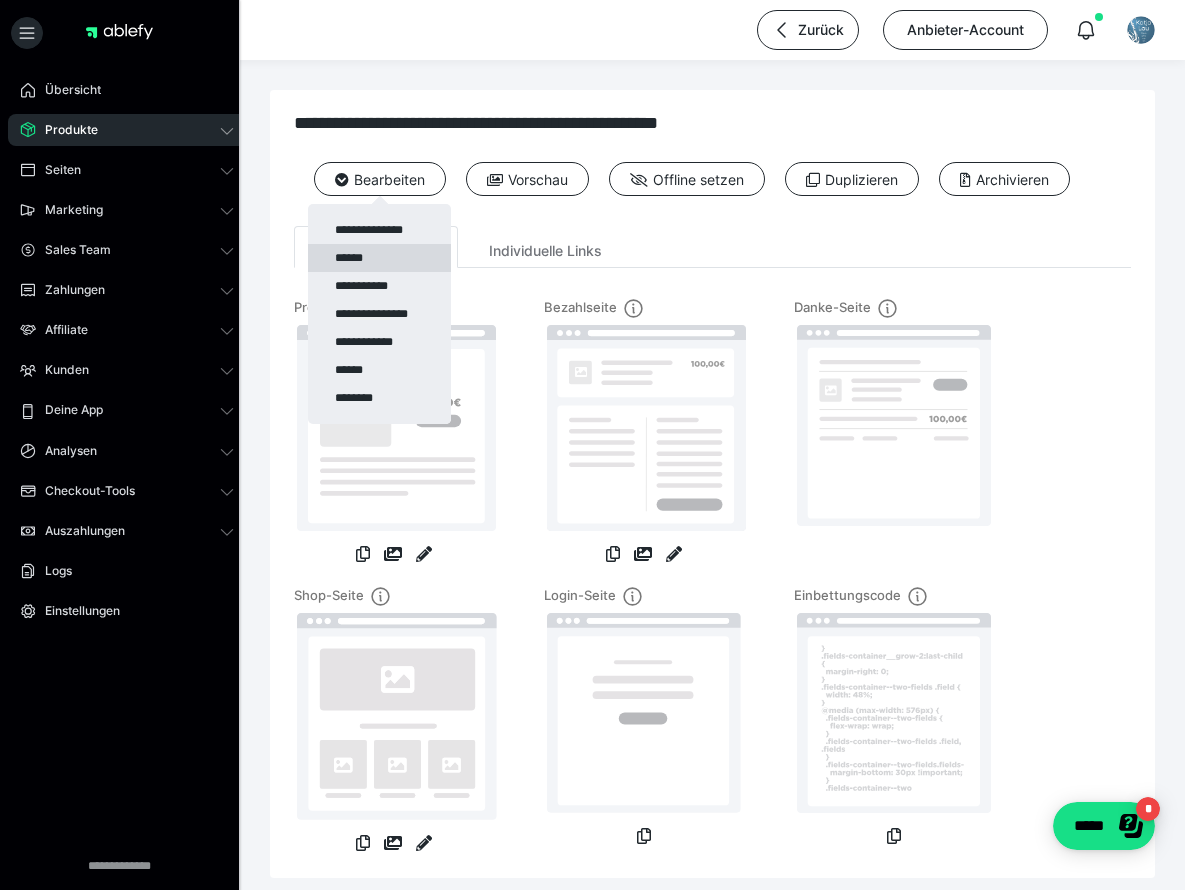 click on "******" at bounding box center (379, 258) 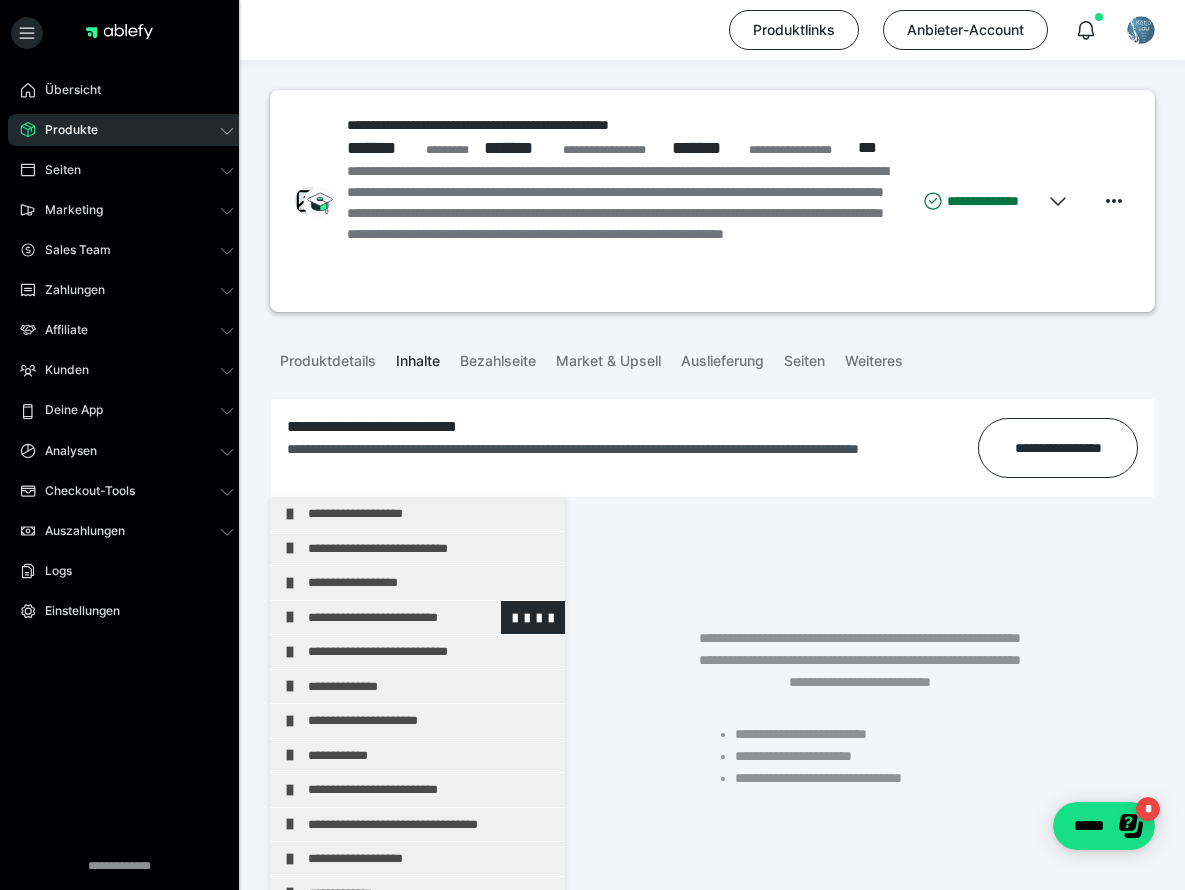 click on "**********" at bounding box center (423, 618) 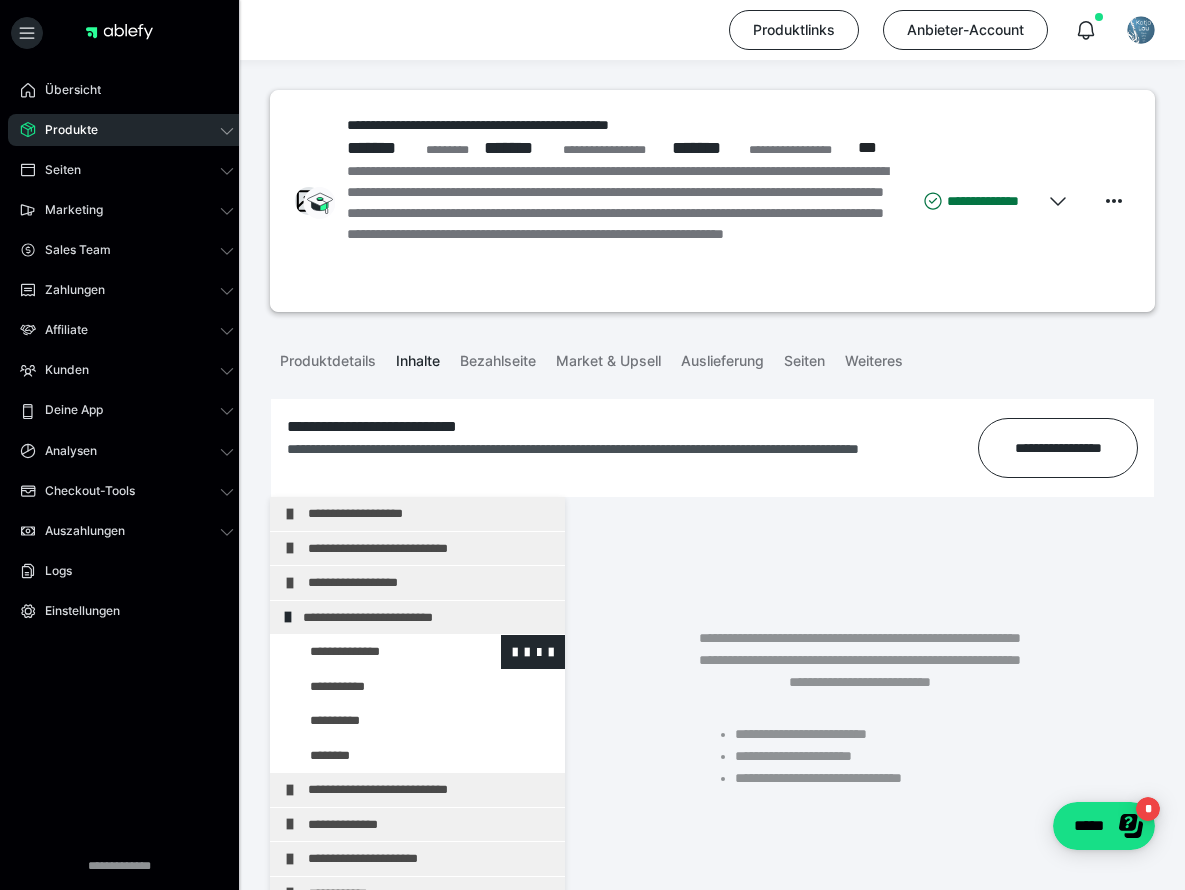 click at bounding box center [375, 652] 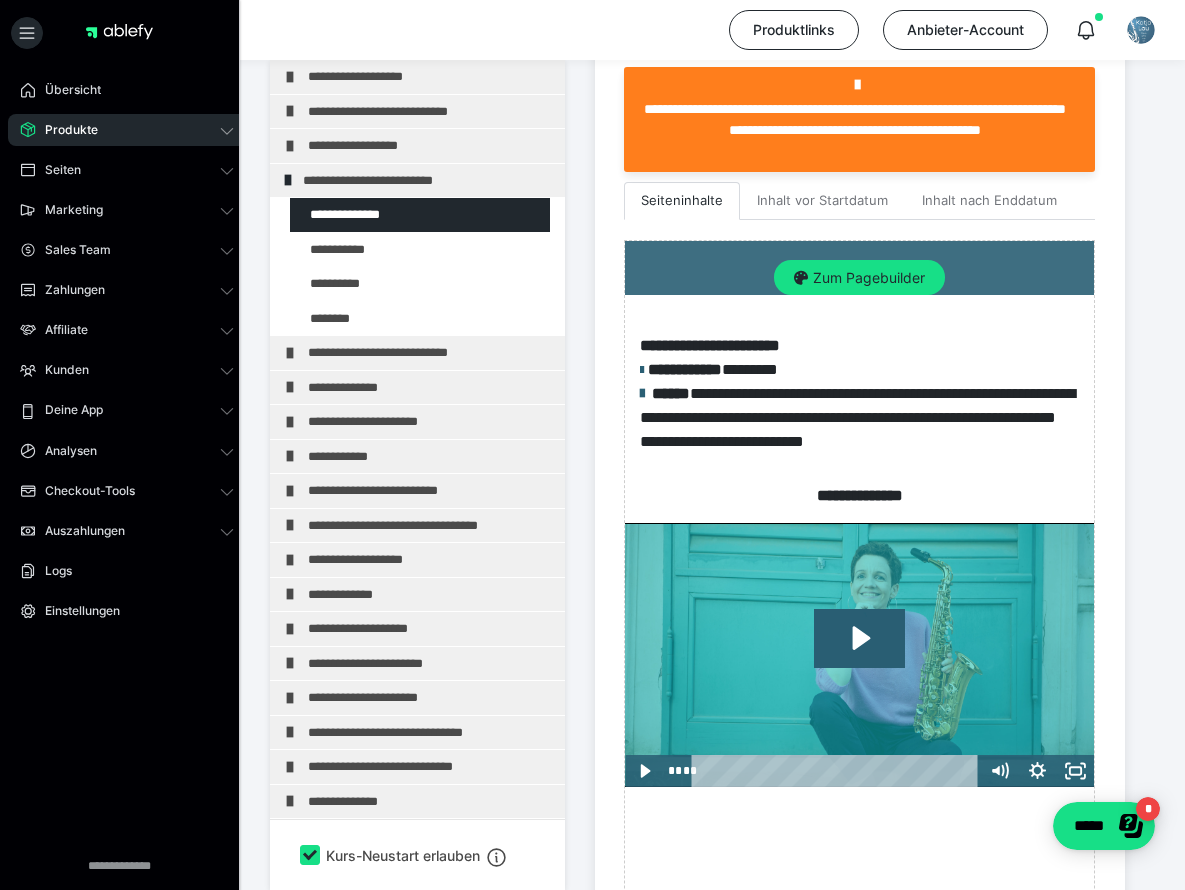 scroll, scrollTop: 657, scrollLeft: 0, axis: vertical 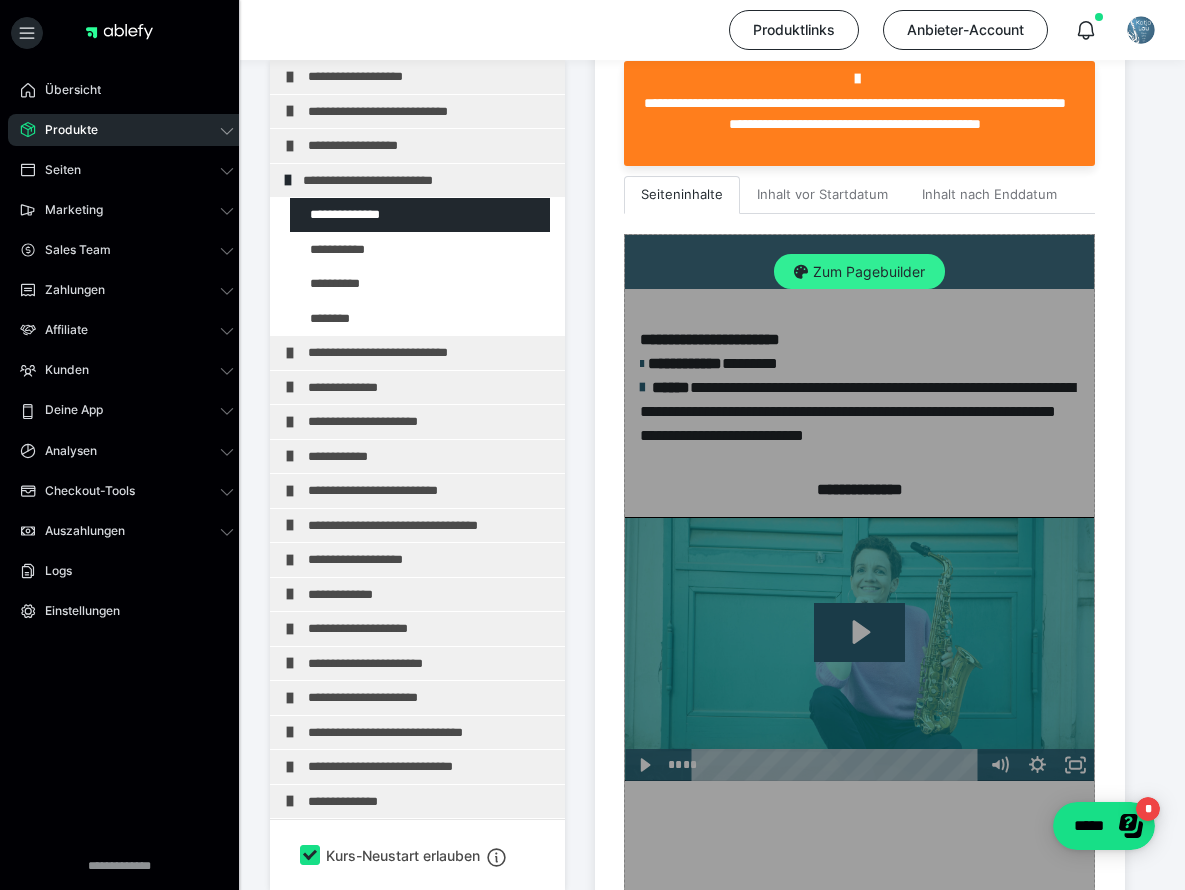 click on "Zum Pagebuilder" at bounding box center (859, 272) 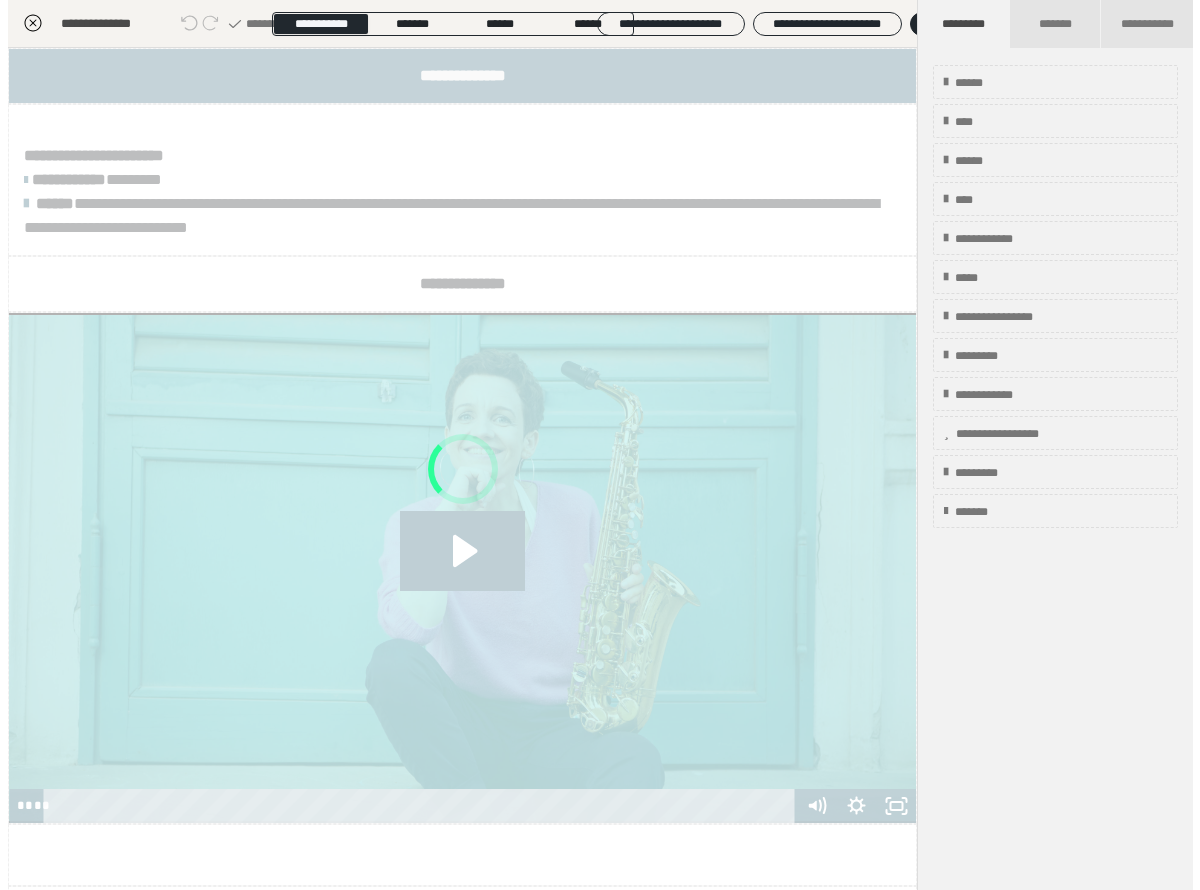 scroll, scrollTop: 437, scrollLeft: 0, axis: vertical 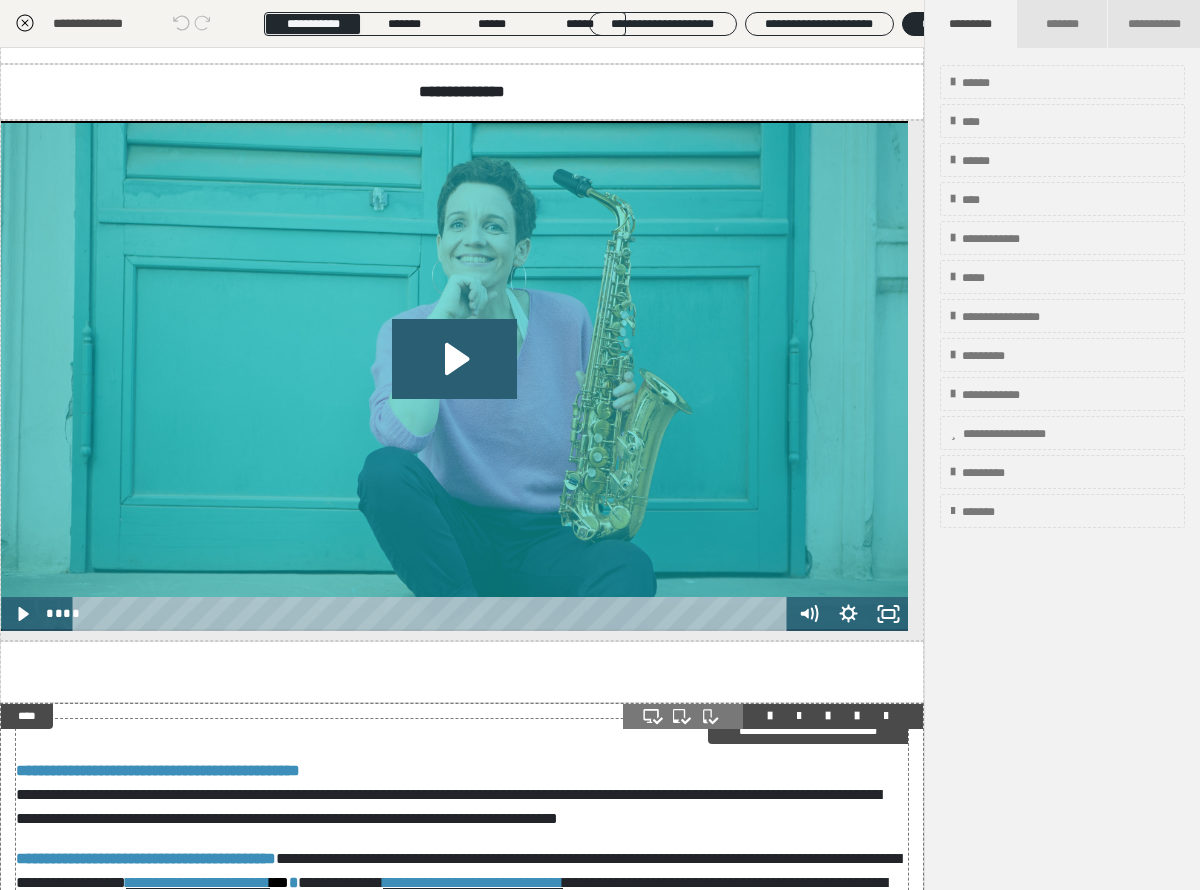 click on "**********" at bounding box center [462, 919] 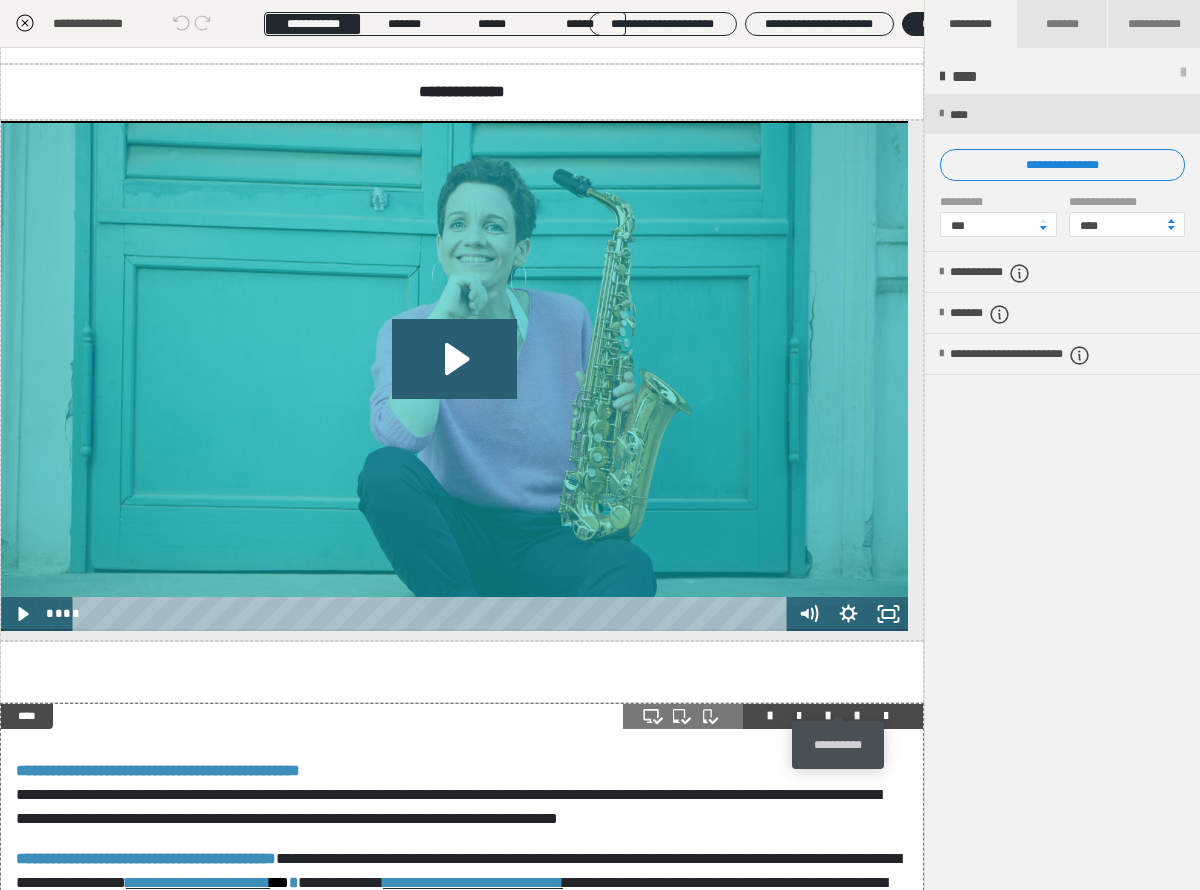 click at bounding box center [857, 716] 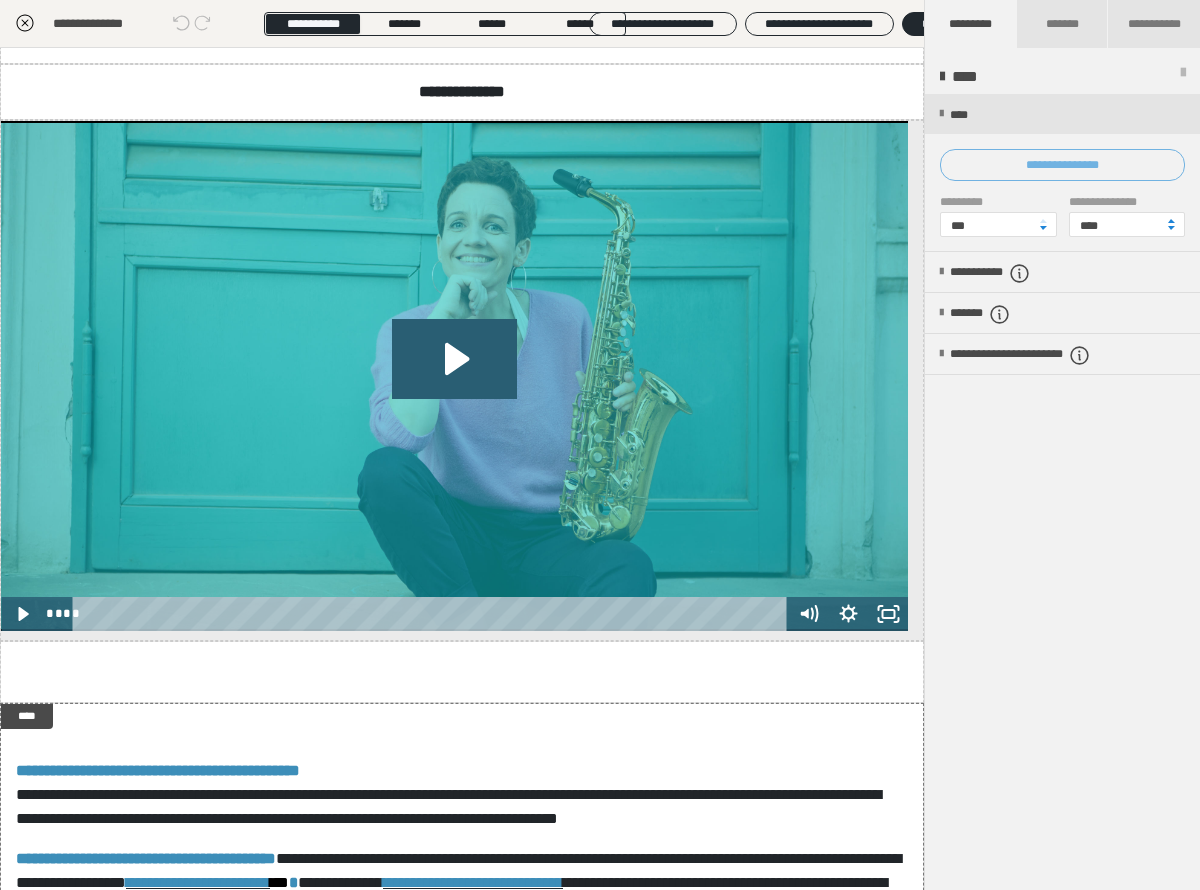 click on "**********" at bounding box center [1062, 165] 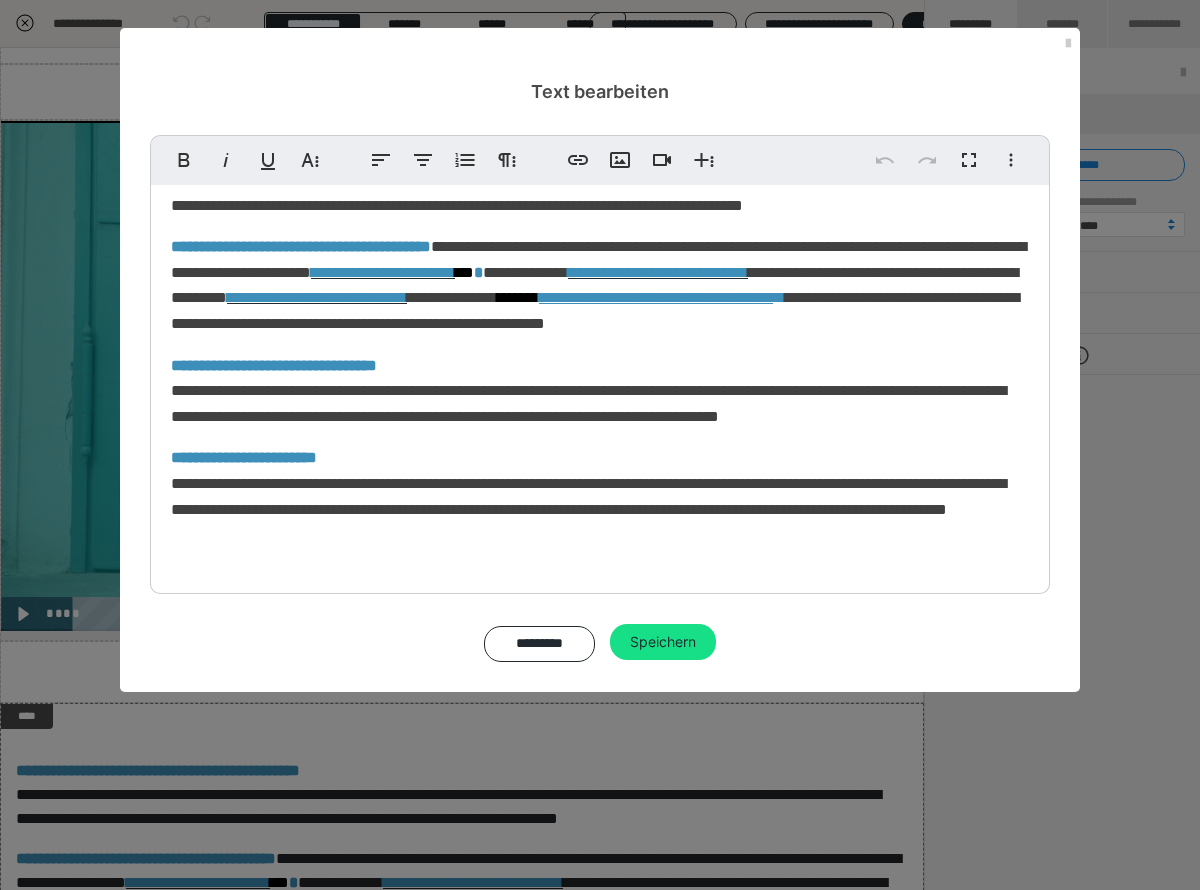 scroll, scrollTop: 0, scrollLeft: 0, axis: both 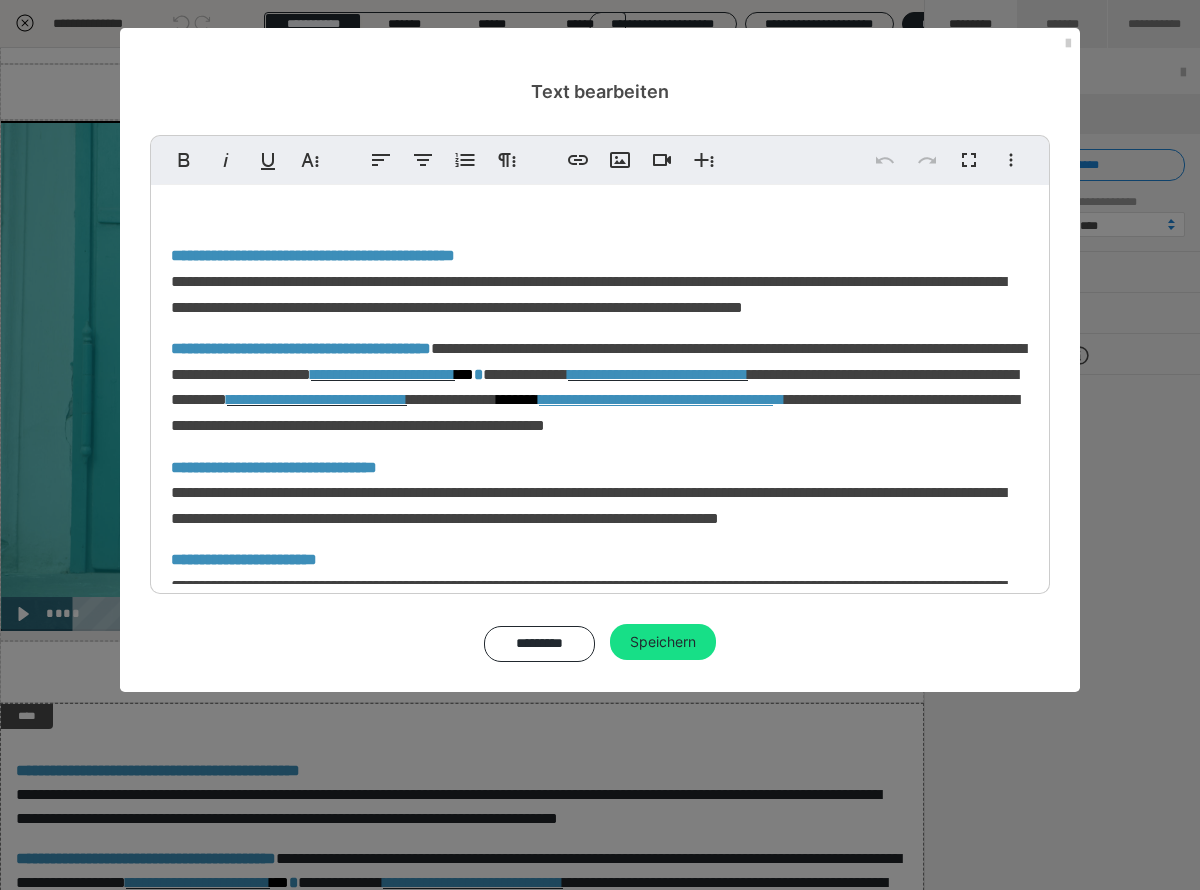 click at bounding box center [600, 216] 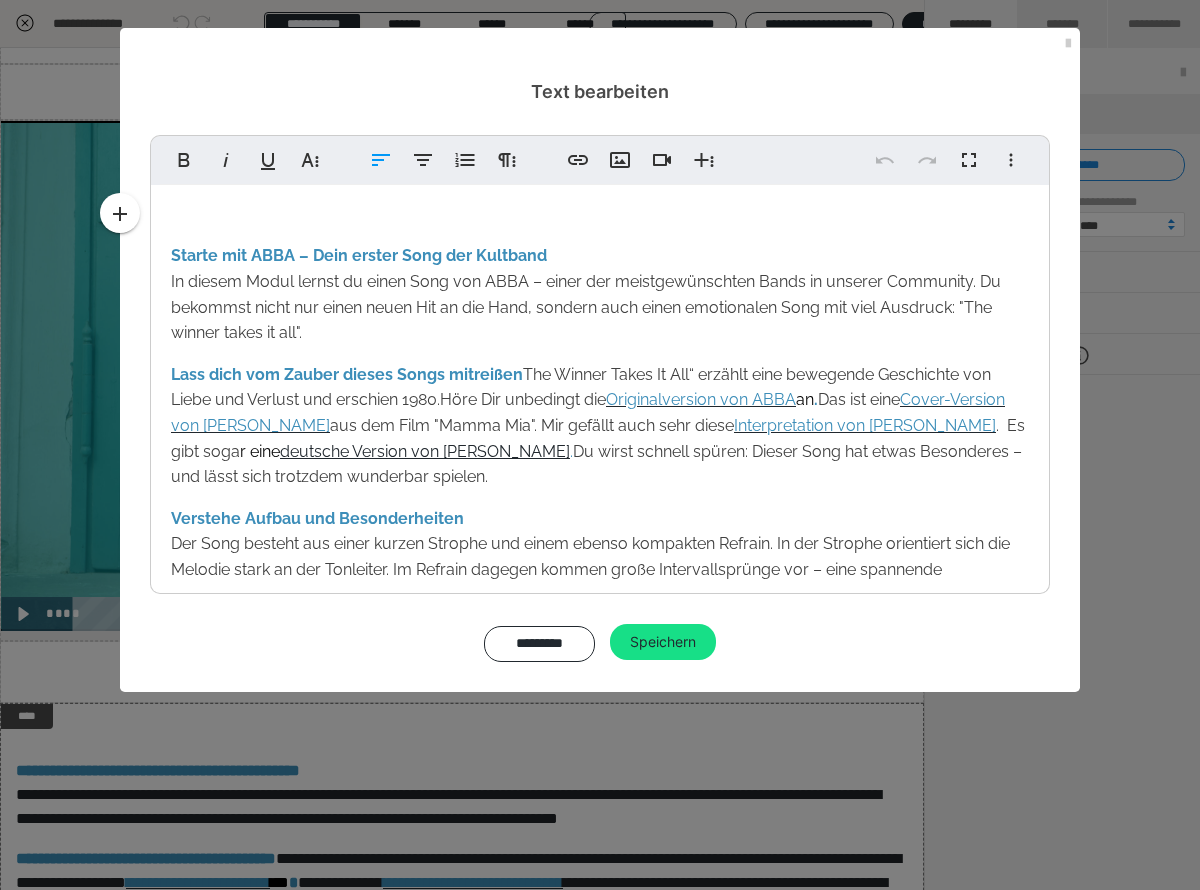 click on "Starte mit ABBA – Dein erster Song der Kultband In diesem Modul lernst du einen Song von ABBA – einer der meistgewünschten Bands in unserer Community. Du bekommst nicht nur einen neuen Hit an die Hand, sondern auch einen emotionalen Song mit viel Ausdruck: "The winner takes it all".  Lass dich vom Zauber dieses Songs mitreißen The Winner Takes It All“ erzählt eine bewegende Geschichte von Liebe und Verlust und erschien 1980.  Höre Dir unbedingt die  Originalversion von ABBA  an .  Das ist eine  Cover-Version von Meryl Streep  aus dem Film "Mamma Mia". Mir gefällt auch sehr diese  Interpretation von Carla Bruni .  Es gibt soga r eine  deutsche Version von Marianne Rosenberg .  Du wirst schnell spüren: Dieser Song hat etwas Besonderes – und lässt sich trotzdem wunderbar spielen. Verstehe Aufbau und Besonderheiten Bereite dich gezielt vor" at bounding box center [600, 465] 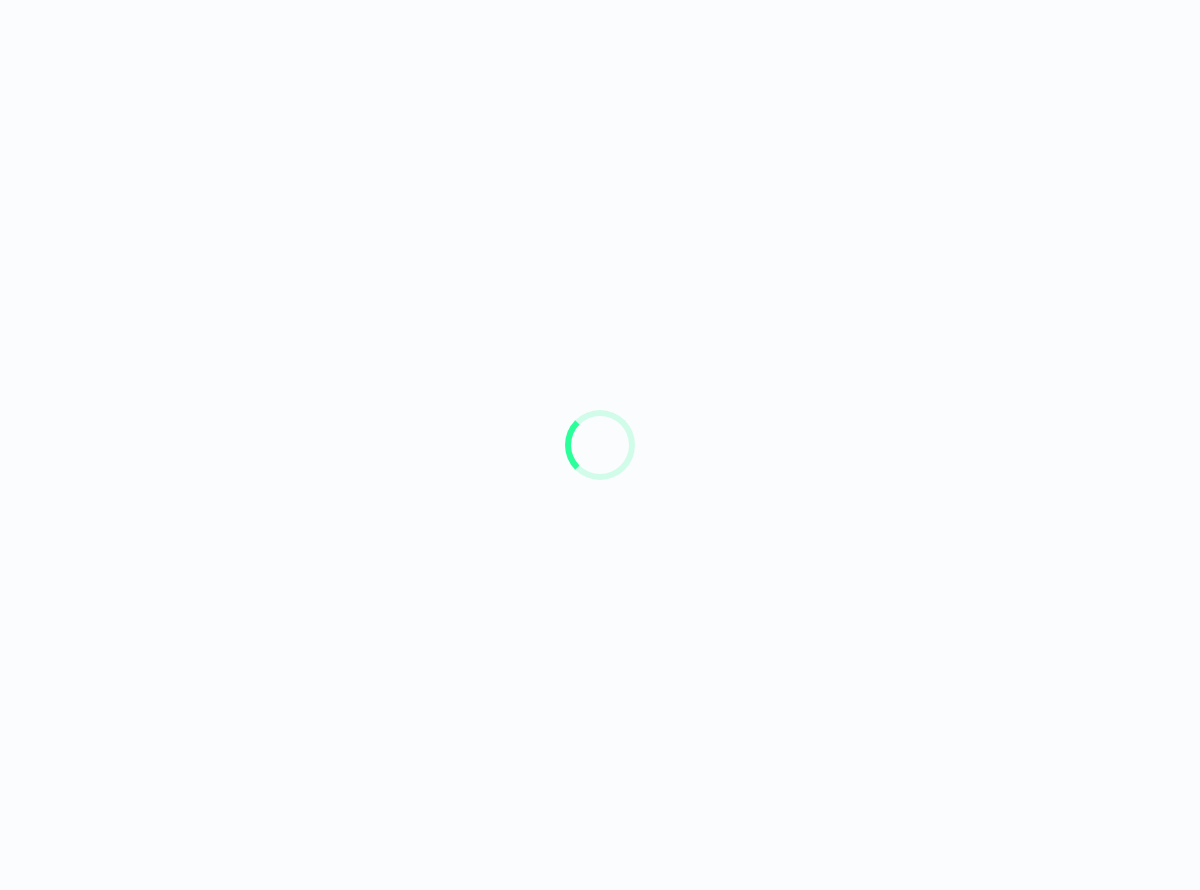scroll, scrollTop: 0, scrollLeft: 0, axis: both 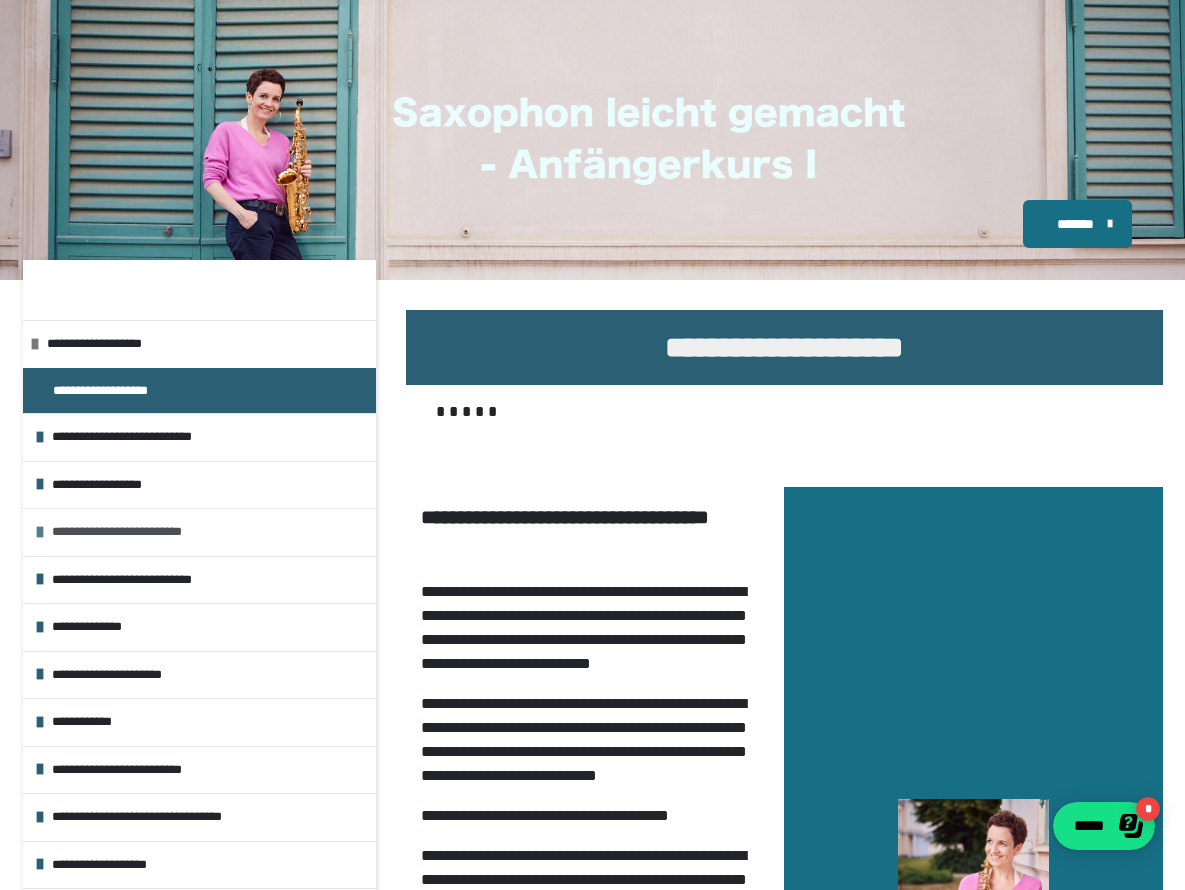 click on "**********" at bounding box center (209, 532) 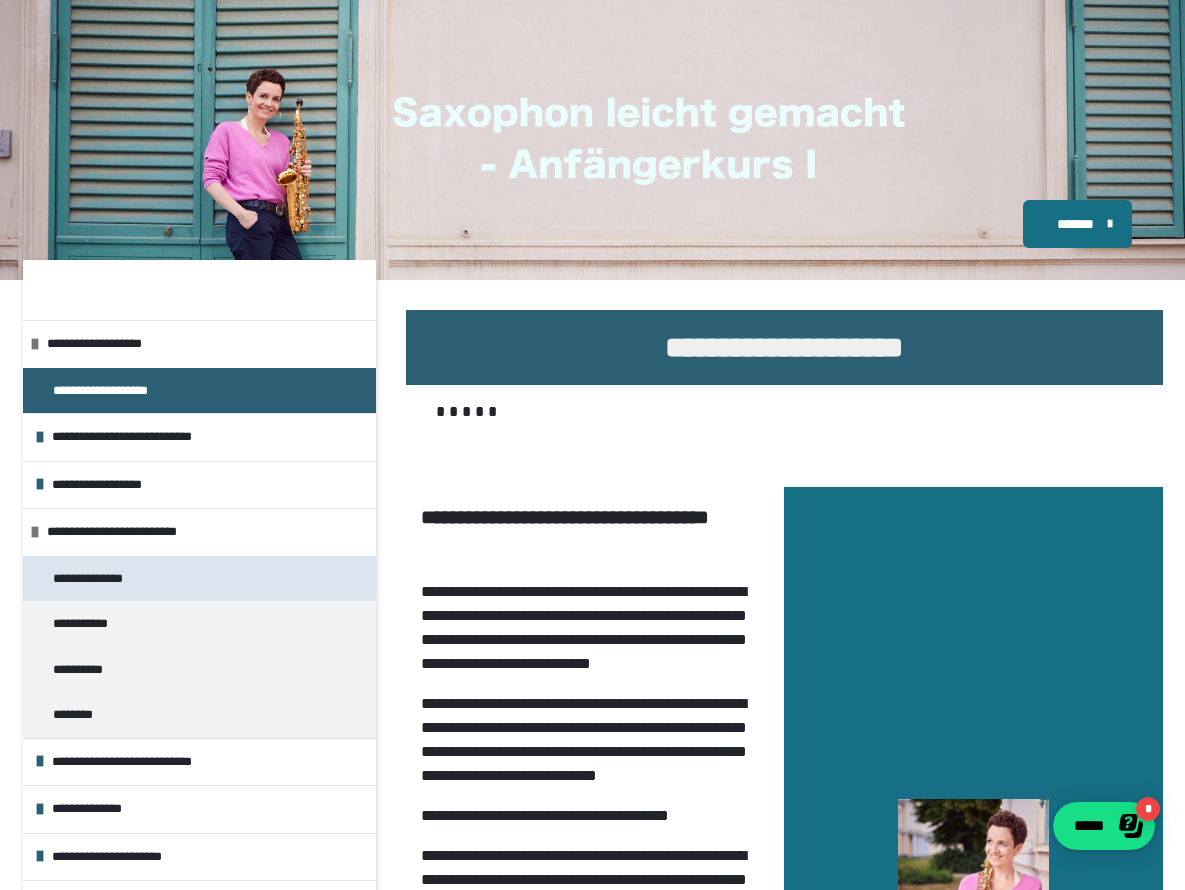 click on "**********" at bounding box center (99, 579) 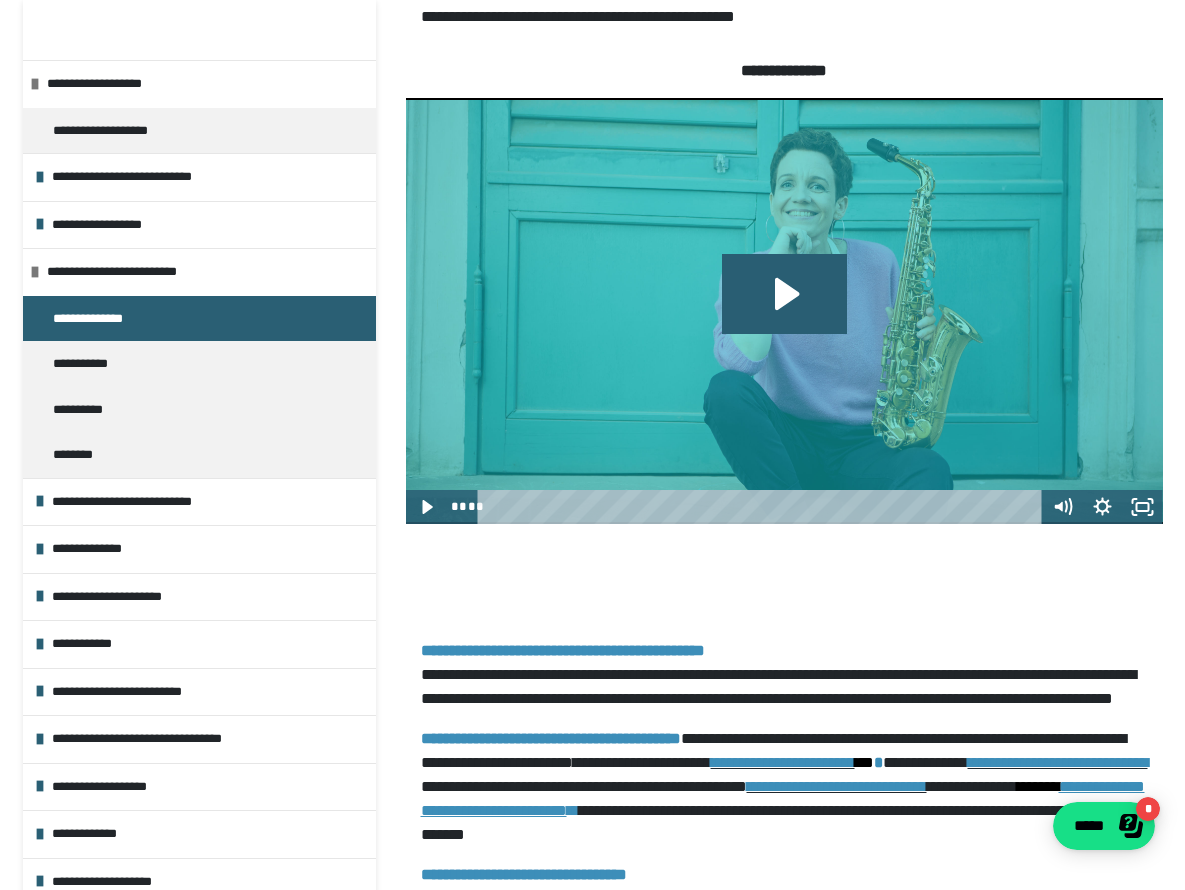scroll, scrollTop: 474, scrollLeft: 0, axis: vertical 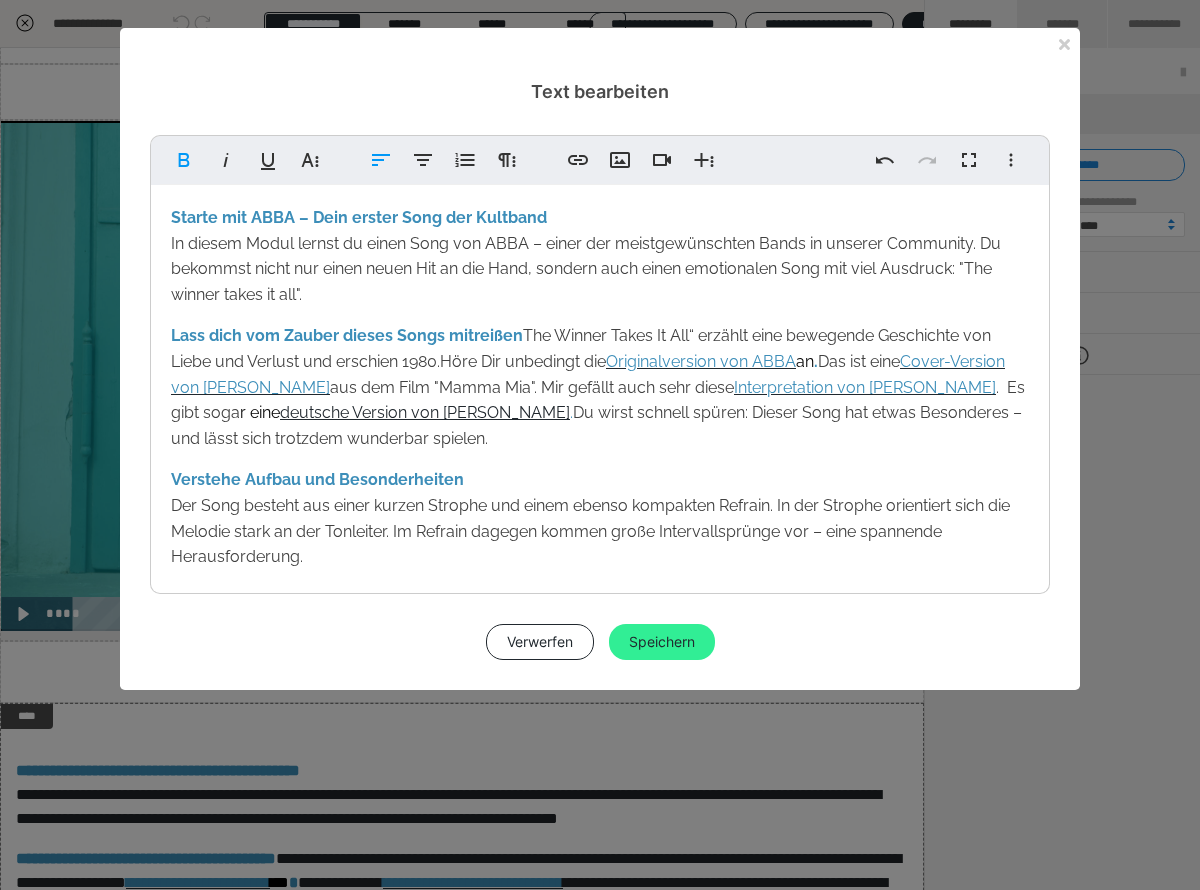 click on "Speichern" at bounding box center (662, 642) 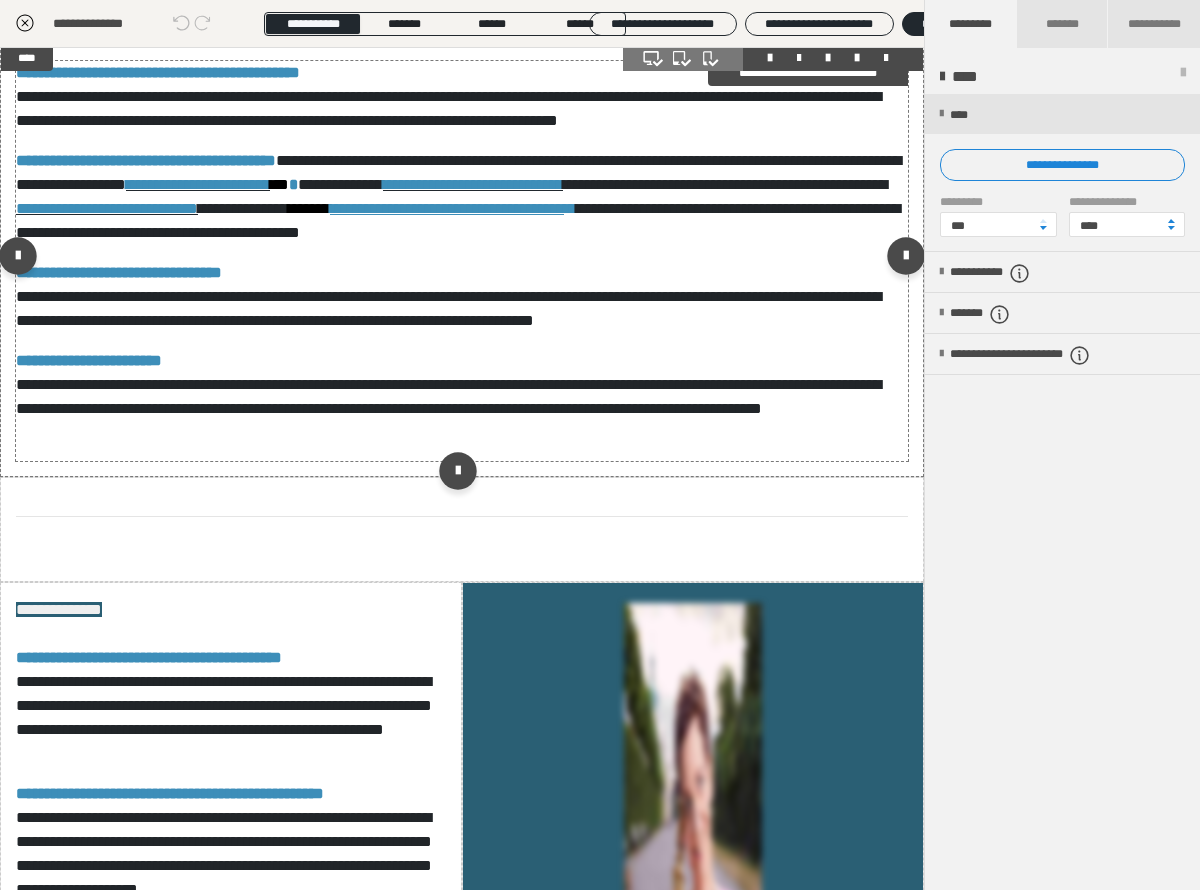 scroll, scrollTop: 911, scrollLeft: 0, axis: vertical 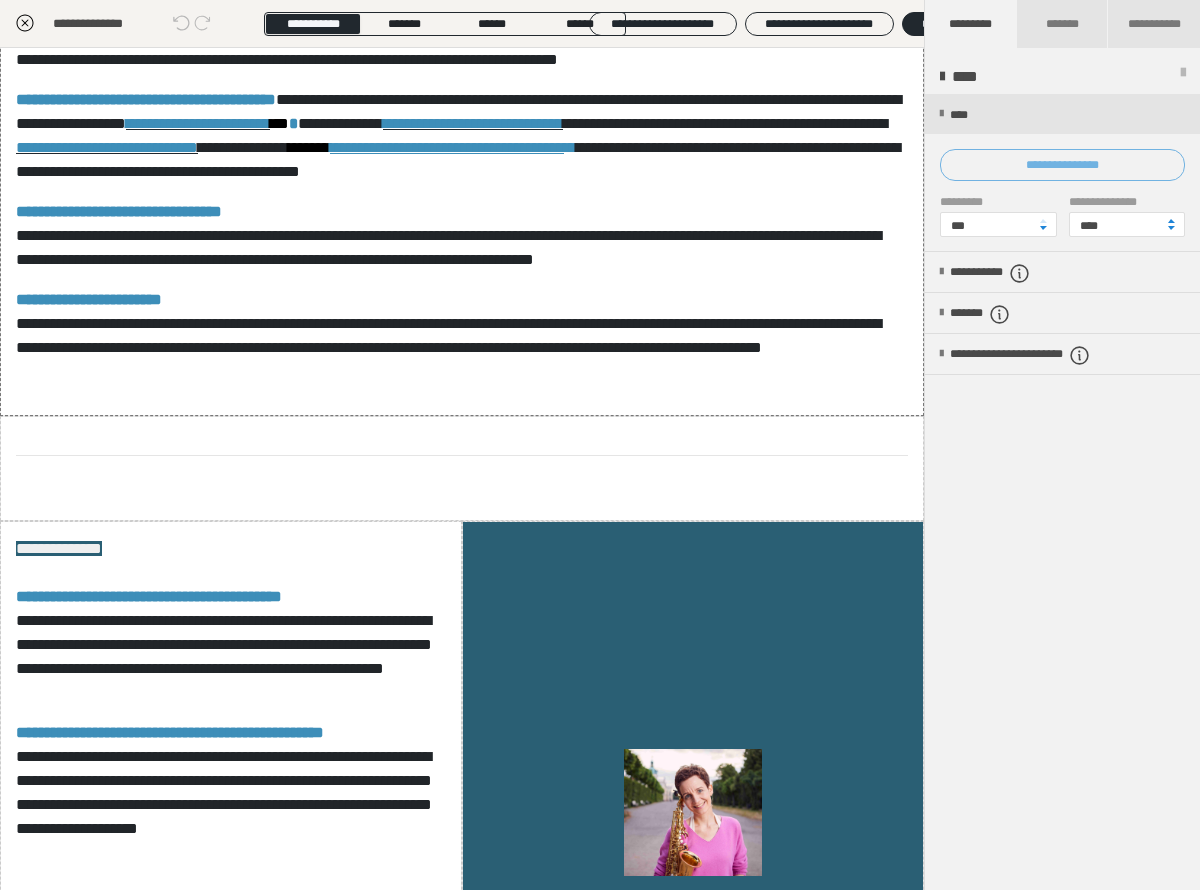 click on "**********" at bounding box center [1062, 165] 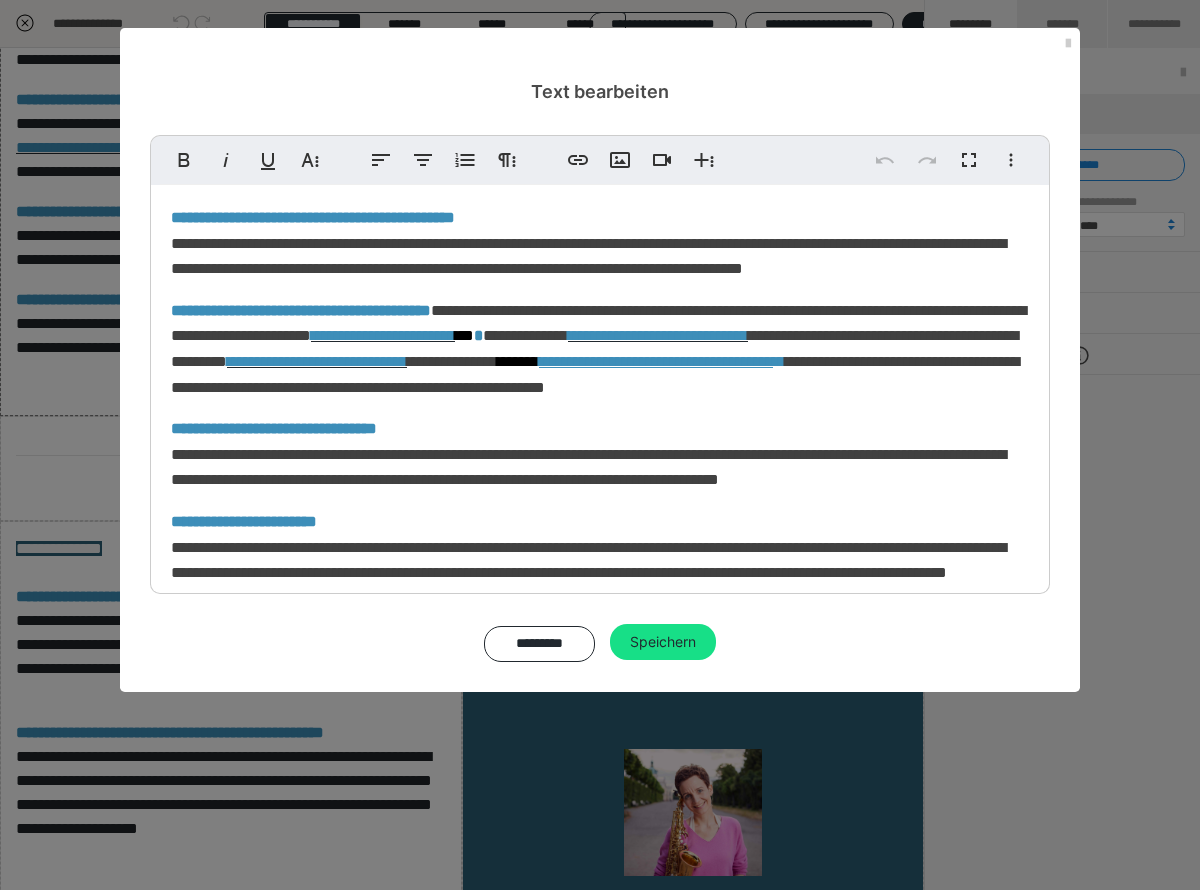 scroll, scrollTop: 166, scrollLeft: 0, axis: vertical 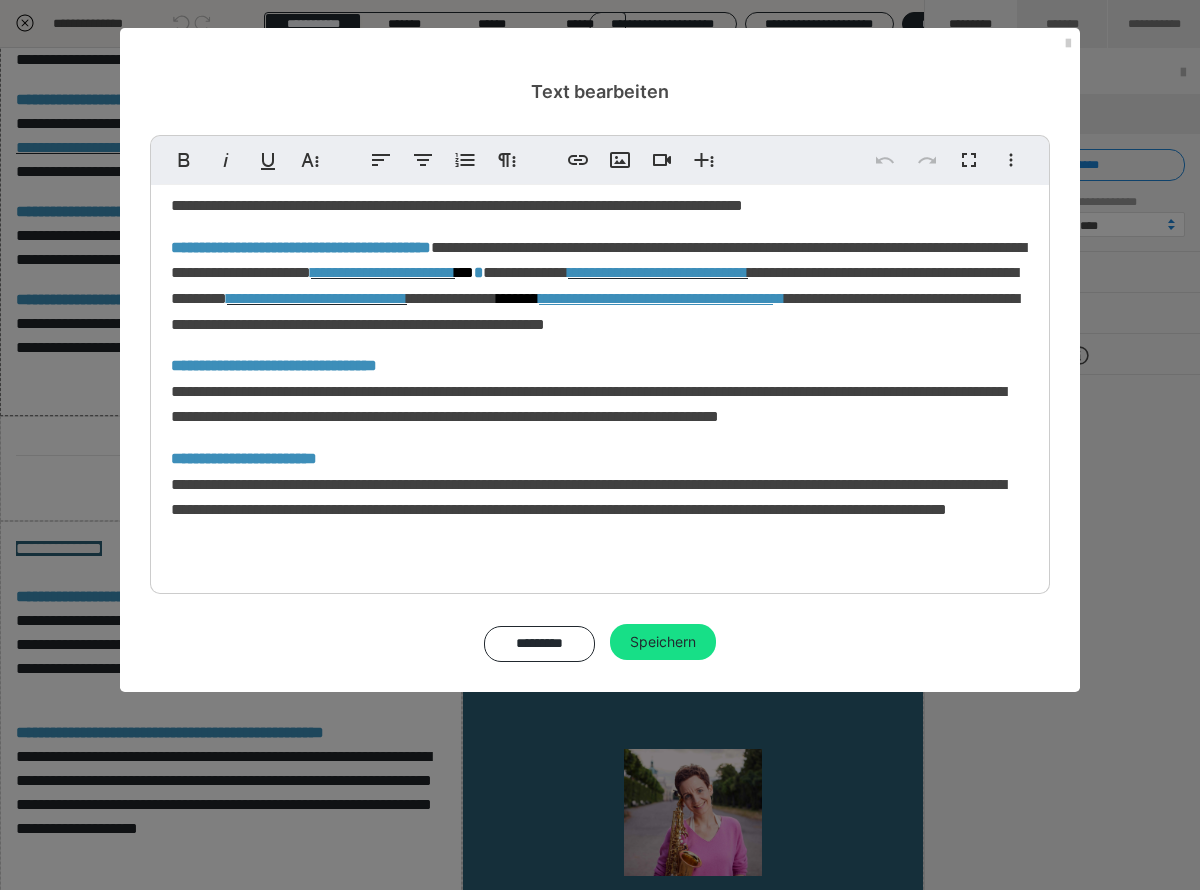 click on "**********" at bounding box center (600, 353) 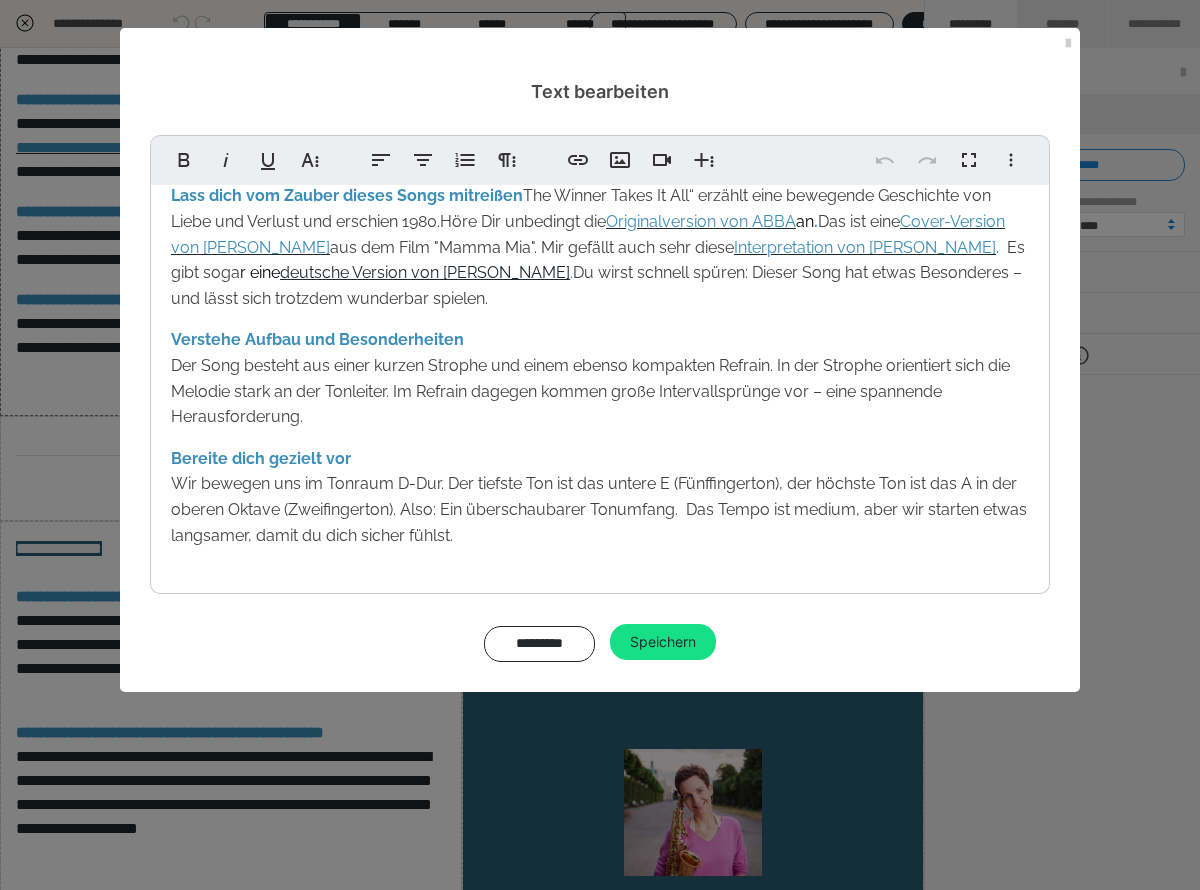 scroll, scrollTop: 141, scrollLeft: 0, axis: vertical 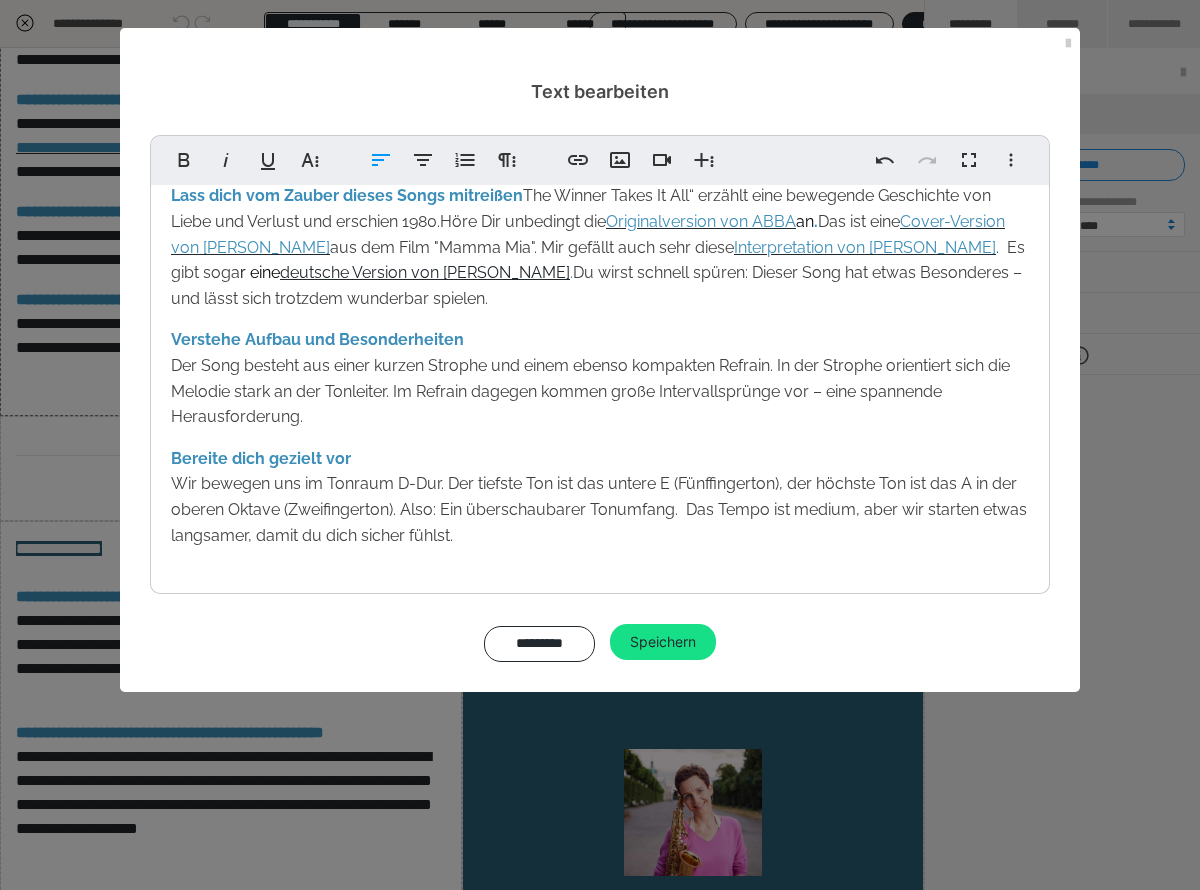 click on "Starte mit ABBA – Dein erster Song der Kultband In diesem Modul lernst du einen Song von ABBA – einer der meistgewünschten Bands in unserer Community. Du bekommst nicht nur einen neuen Hit an die Hand, sondern auch einen emotionalen Song mit viel Ausdruck: "The winner takes it all".  Lass dich vom Zauber dieses Songs mitreißen The Winner Takes It All“ erzählt eine bewegende Geschichte von Liebe und Verlust und erschien 1980.  Höre Dir unbedingt die  Originalversion von ABBA  an .  Das ist eine  Cover-Version von [PERSON_NAME]  aus dem Film "Mamma Mia". Mir gefällt auch sehr diese  Interpretation von [PERSON_NAME] .  Es gibt soga r eine  deutsche Version von [PERSON_NAME] .  Du wirst schnell spüren: Dieser Song hat etwas Besonderes – und lässt sich trotzdem wunderbar spielen. Verstehe Aufbau und Besonderheiten Bereite dich gezielt vor" at bounding box center (600, 314) 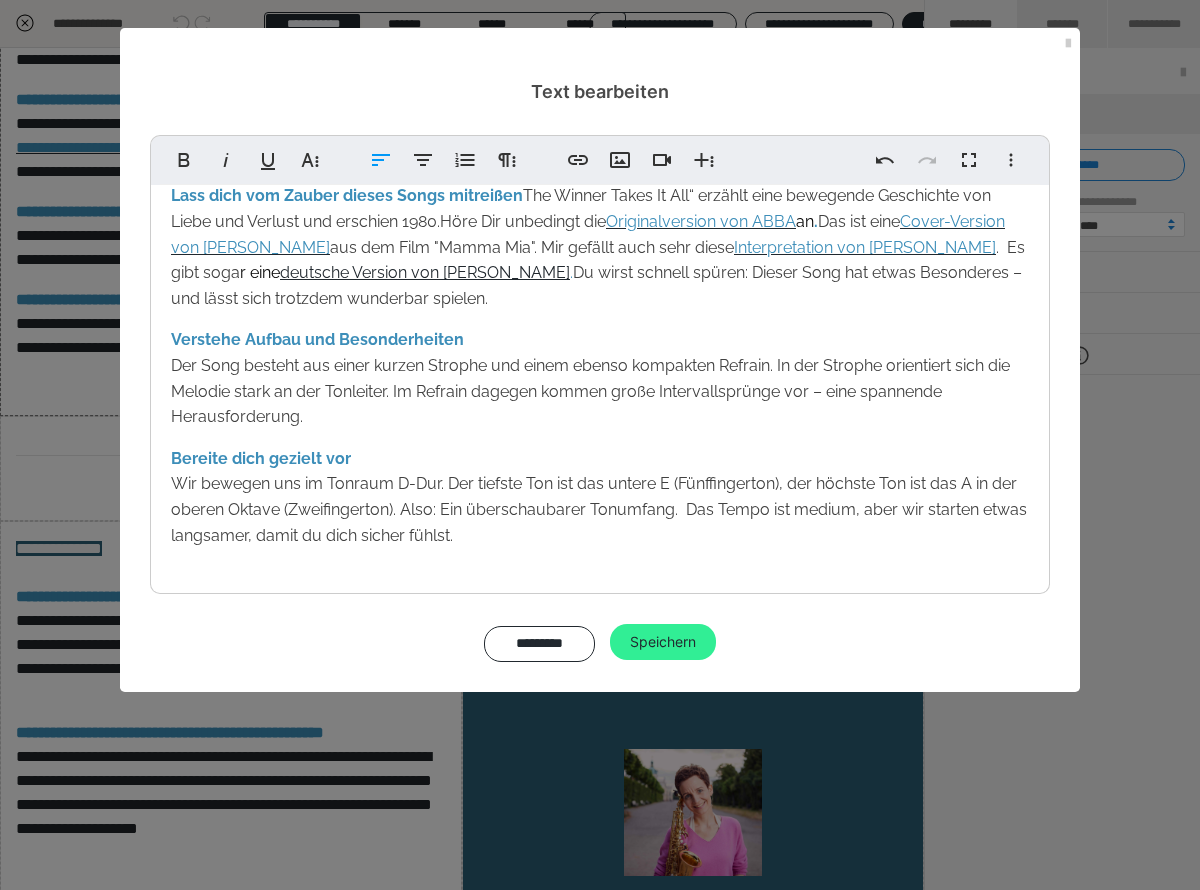 click on "Starte mit ABBA – Dein erster Song der Kultband In diesem Modul lernst du einen Song von ABBA – einer der meistgewünschten Bands in unserer Community. Du bekommst nicht nur einen neuen Hit an die Hand, sondern auch einen emotionalen Song mit viel Ausdruck: "The winner takes it all".  Lass dich vom Zauber dieses Songs mitreißen The Winner Takes It All“ erzählt eine bewegende Geschichte von Liebe und Verlust und erschien 1980.  Höre Dir unbedingt die  Originalversion von ABBA  an .  Das ist eine  Cover-Version von [PERSON_NAME]  aus dem Film "Mamma Mia". Mir gefällt auch sehr diese  Interpretation von [PERSON_NAME] .  Es gibt soga r eine  deutsche Version von [PERSON_NAME] .  Du wirst schnell spüren: Dieser Song hat etwas Besonderes – und lässt sich trotzdem wunderbar spielen. Verstehe Aufbau und Besonderheiten Bereite dich gezielt vor" at bounding box center (600, 314) 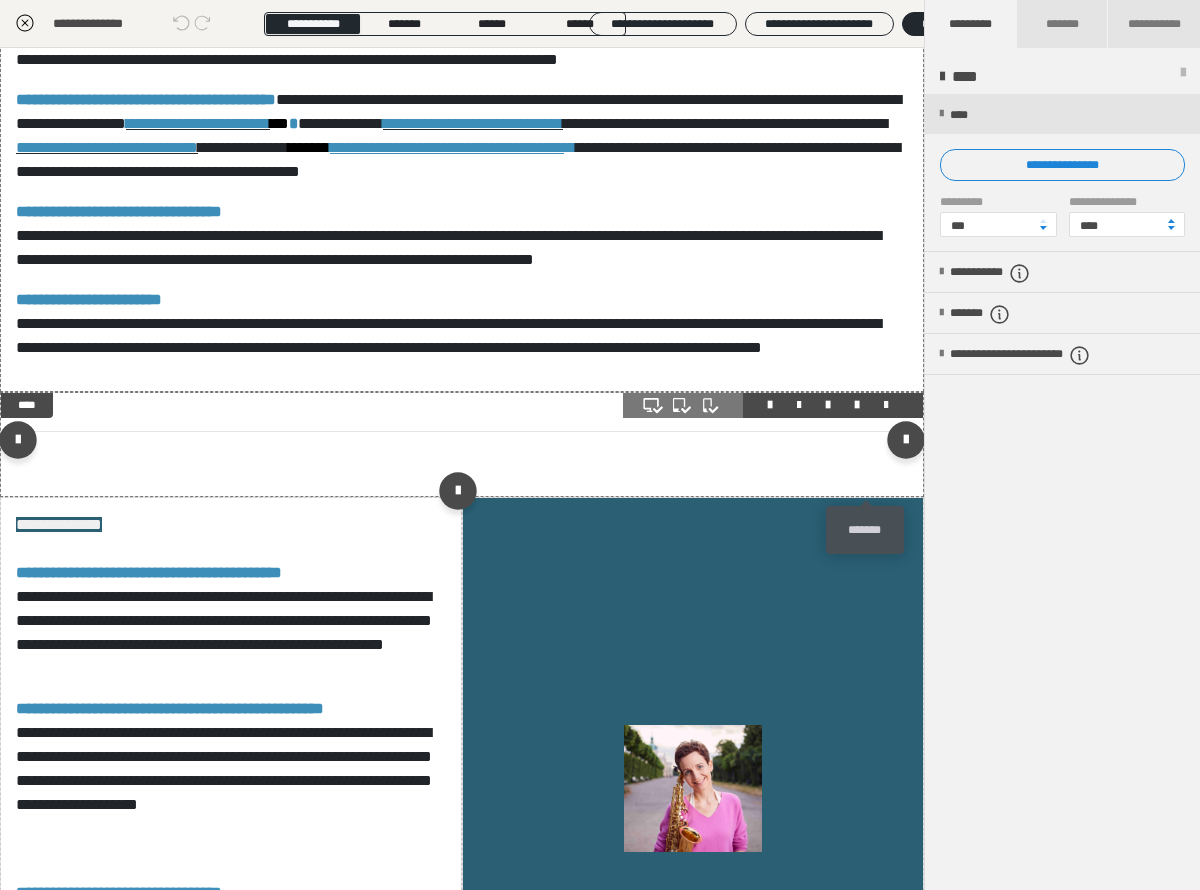 click at bounding box center (886, 405) 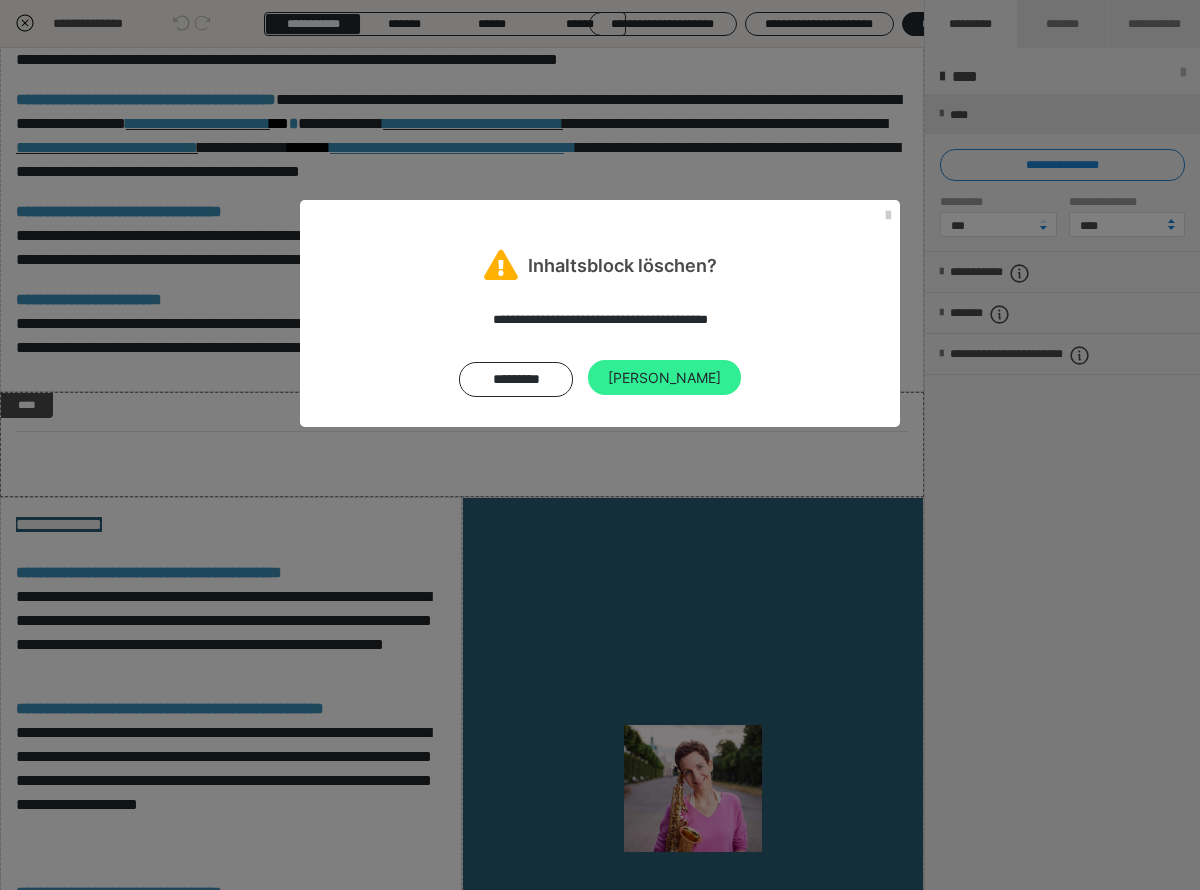 click on "Ja" at bounding box center (664, 378) 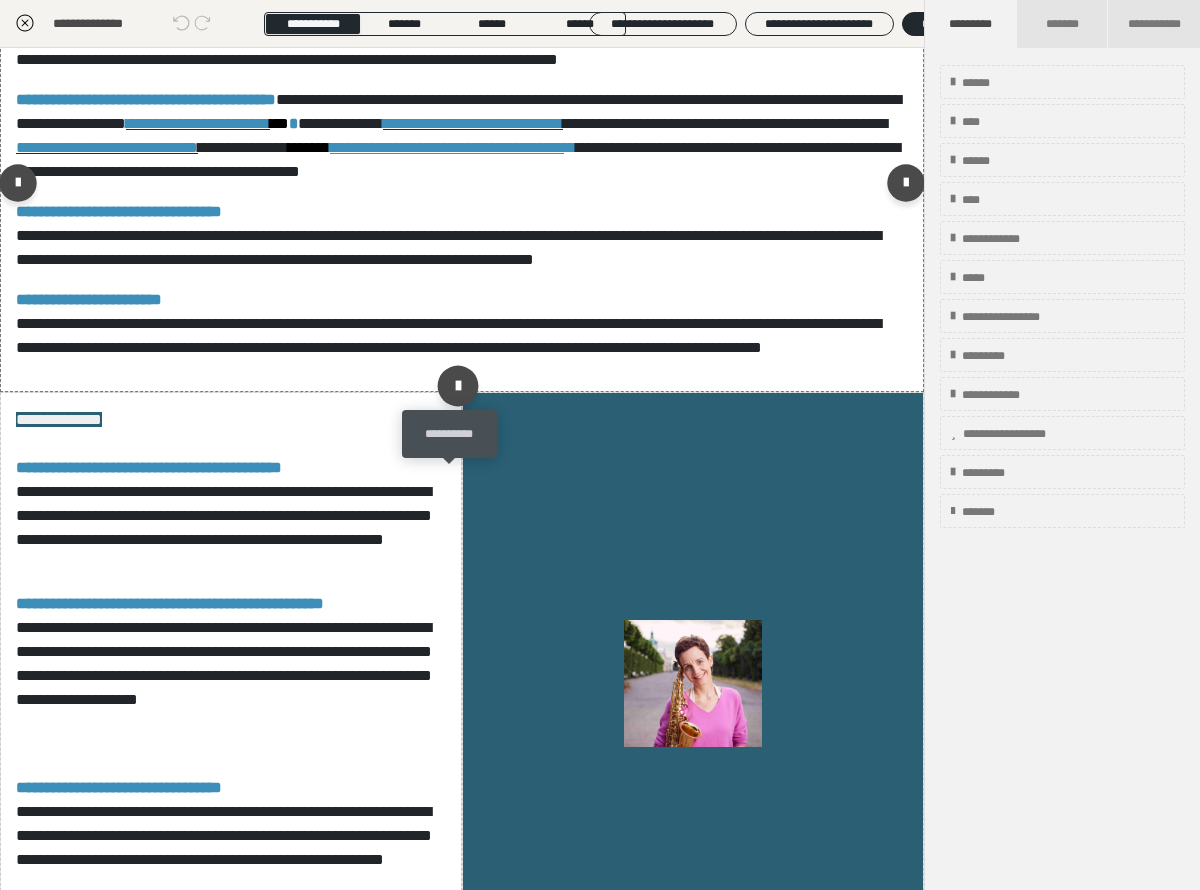 click at bounding box center [457, 386] 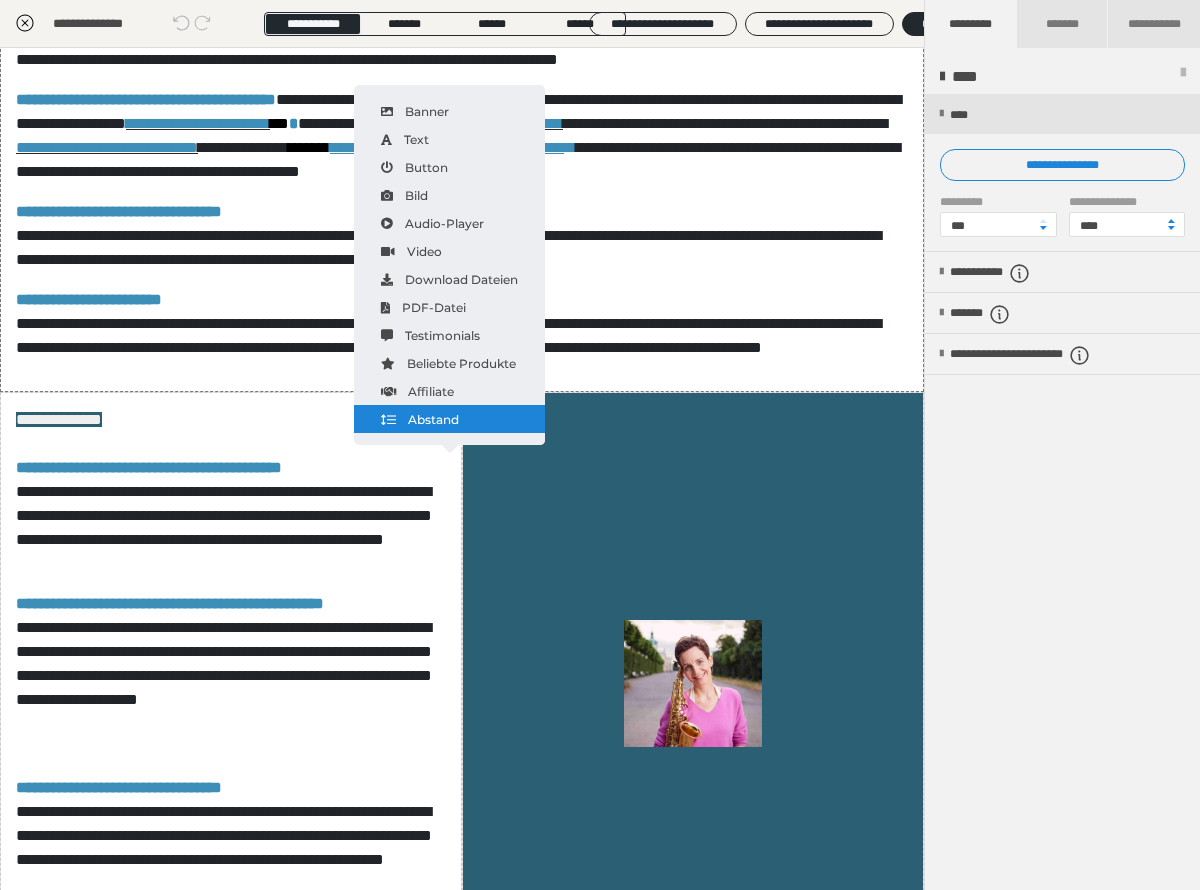 click on "Abstand" at bounding box center (449, 419) 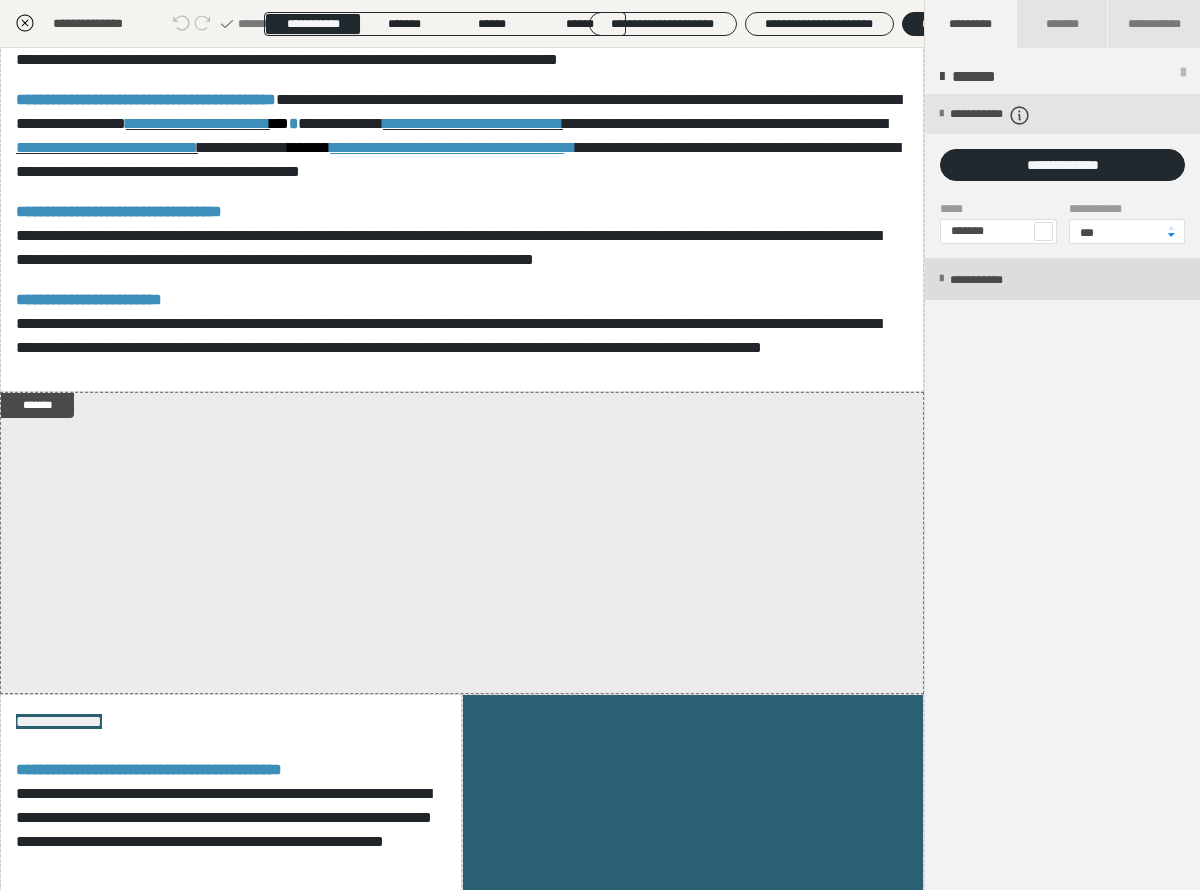 click on "**********" at bounding box center (997, 280) 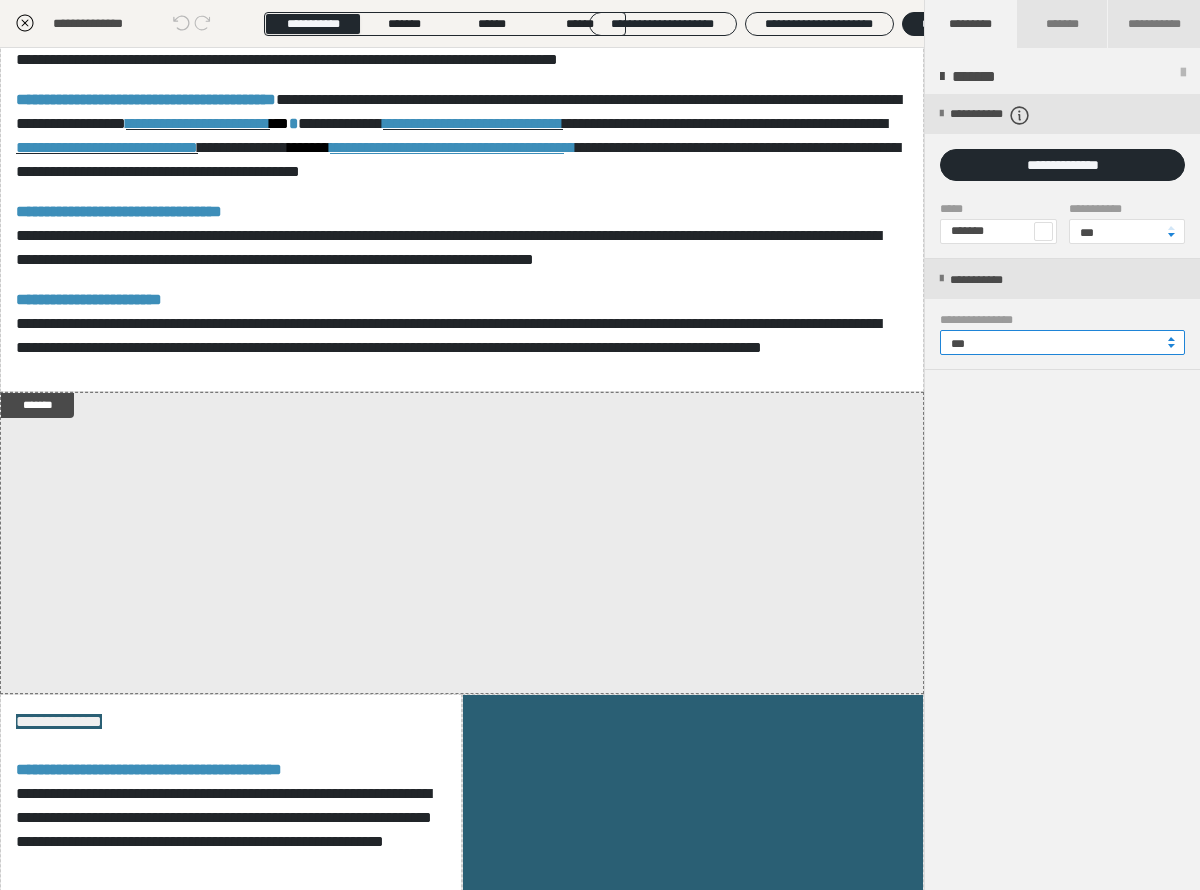 click on "***" at bounding box center (1062, 342) 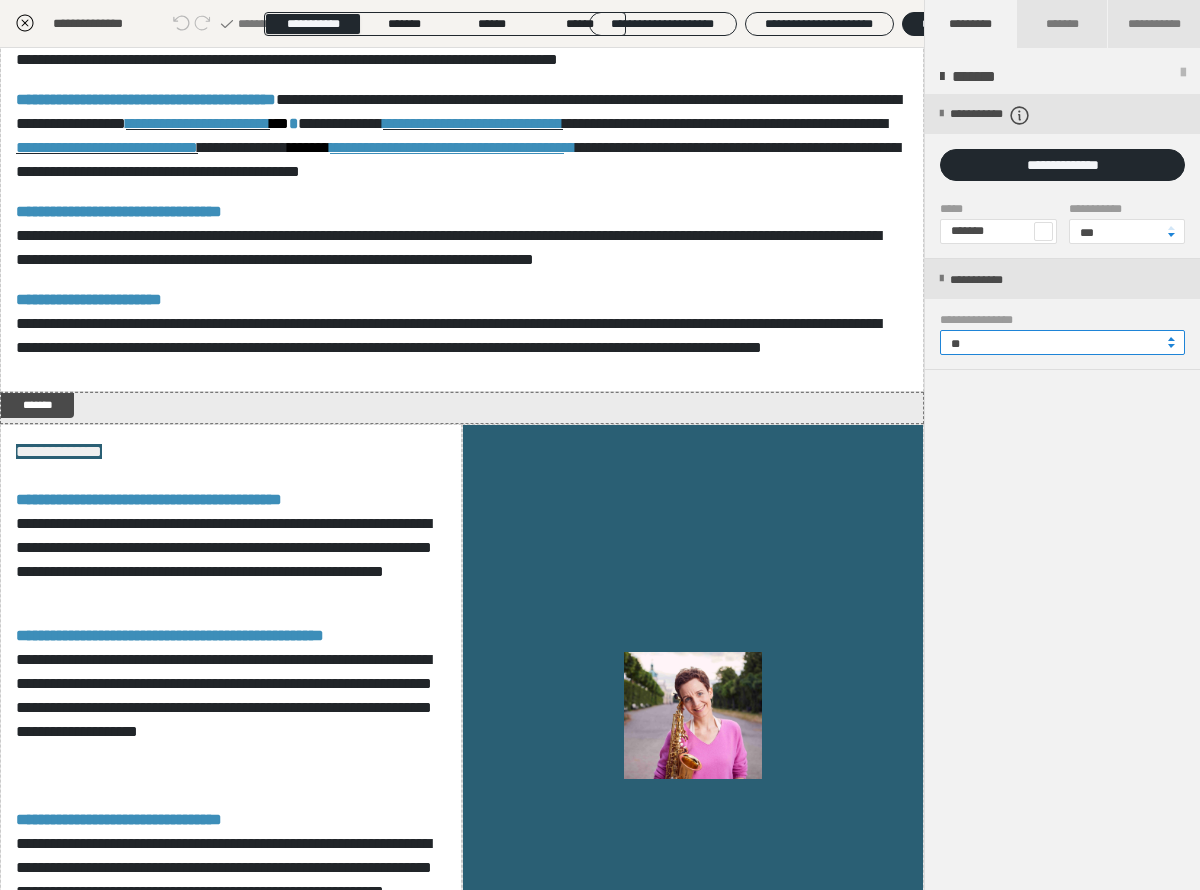 type on "**" 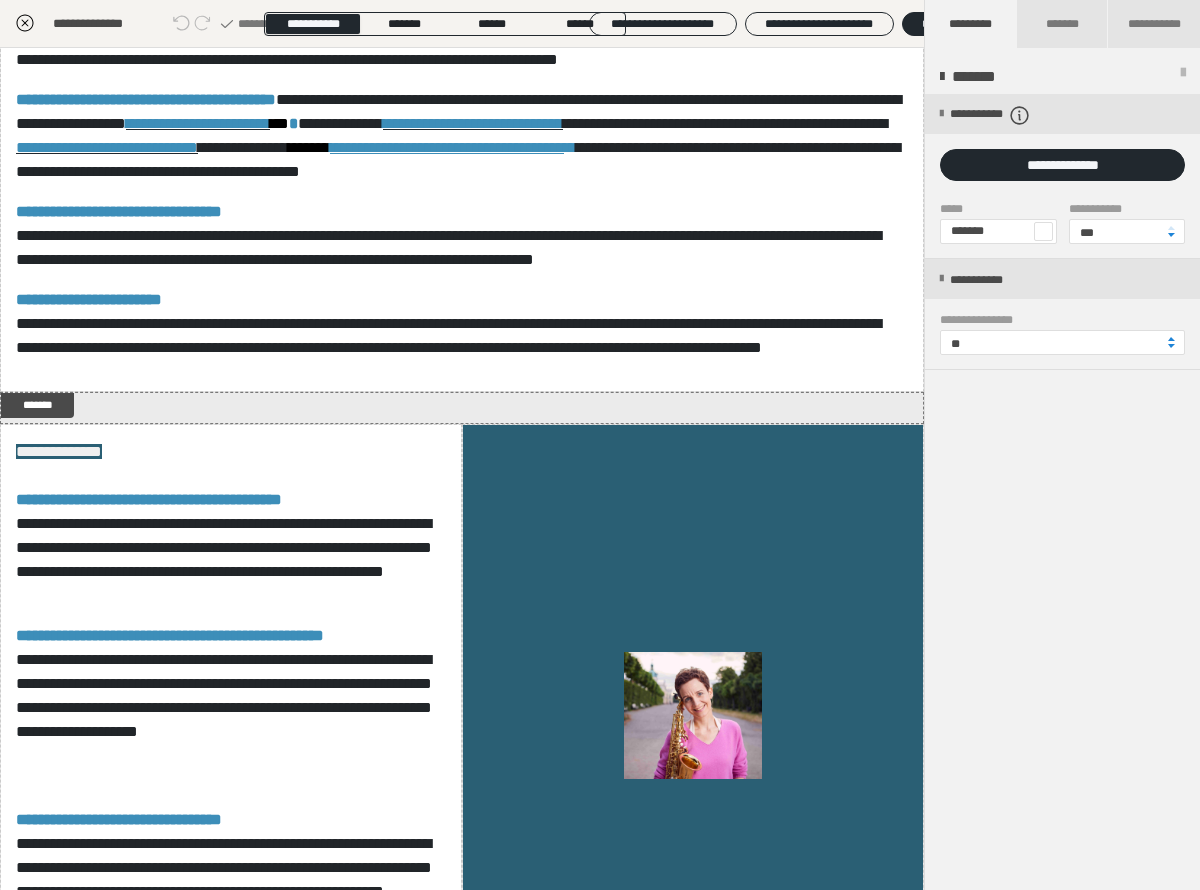 click on "**********" at bounding box center (1062, 493) 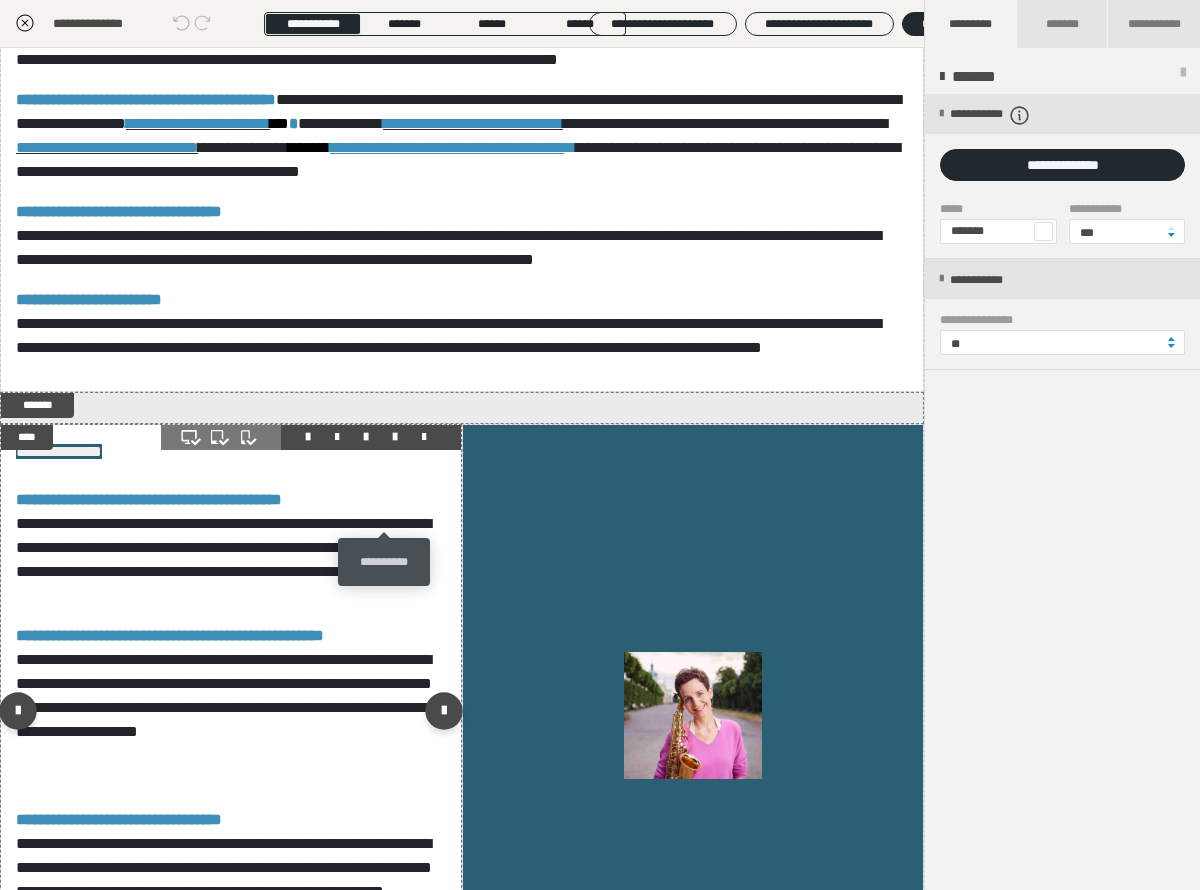 click at bounding box center [395, 437] 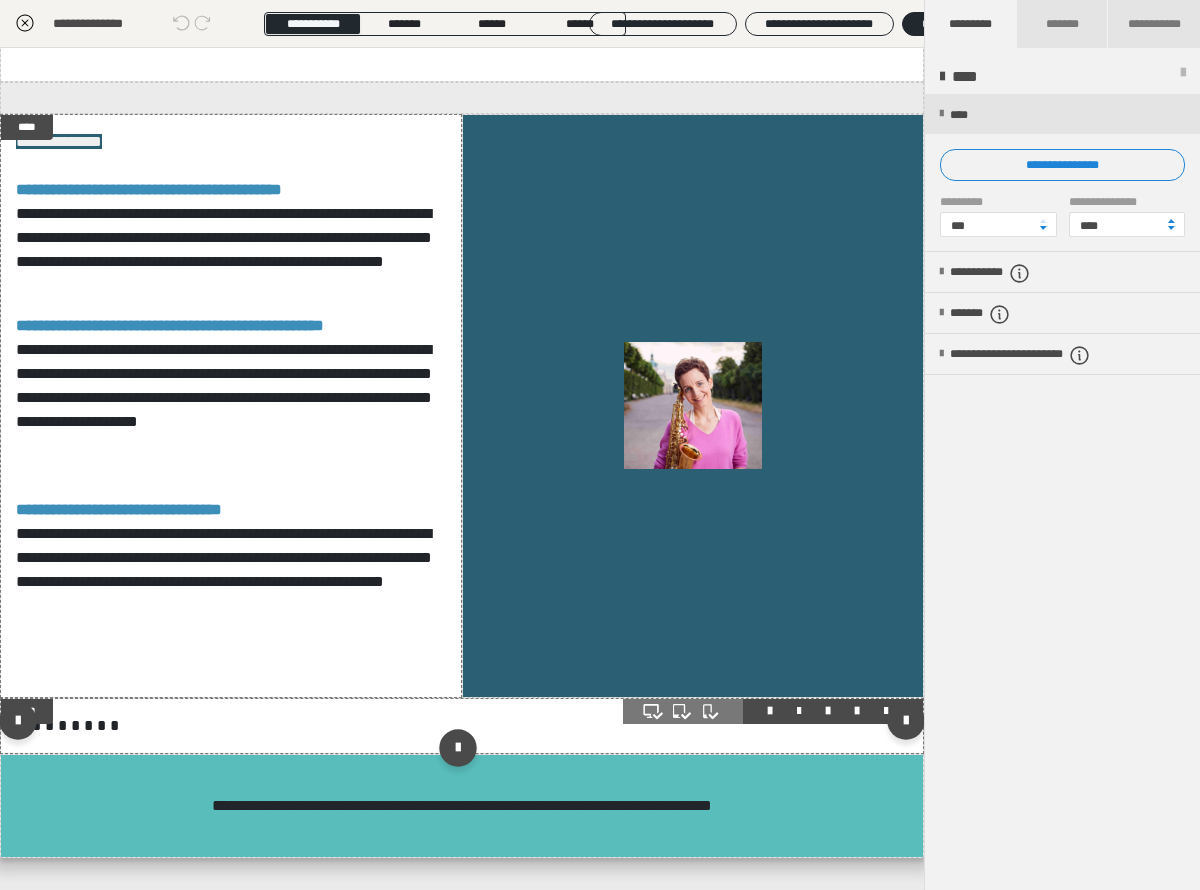 scroll, scrollTop: 1361, scrollLeft: 0, axis: vertical 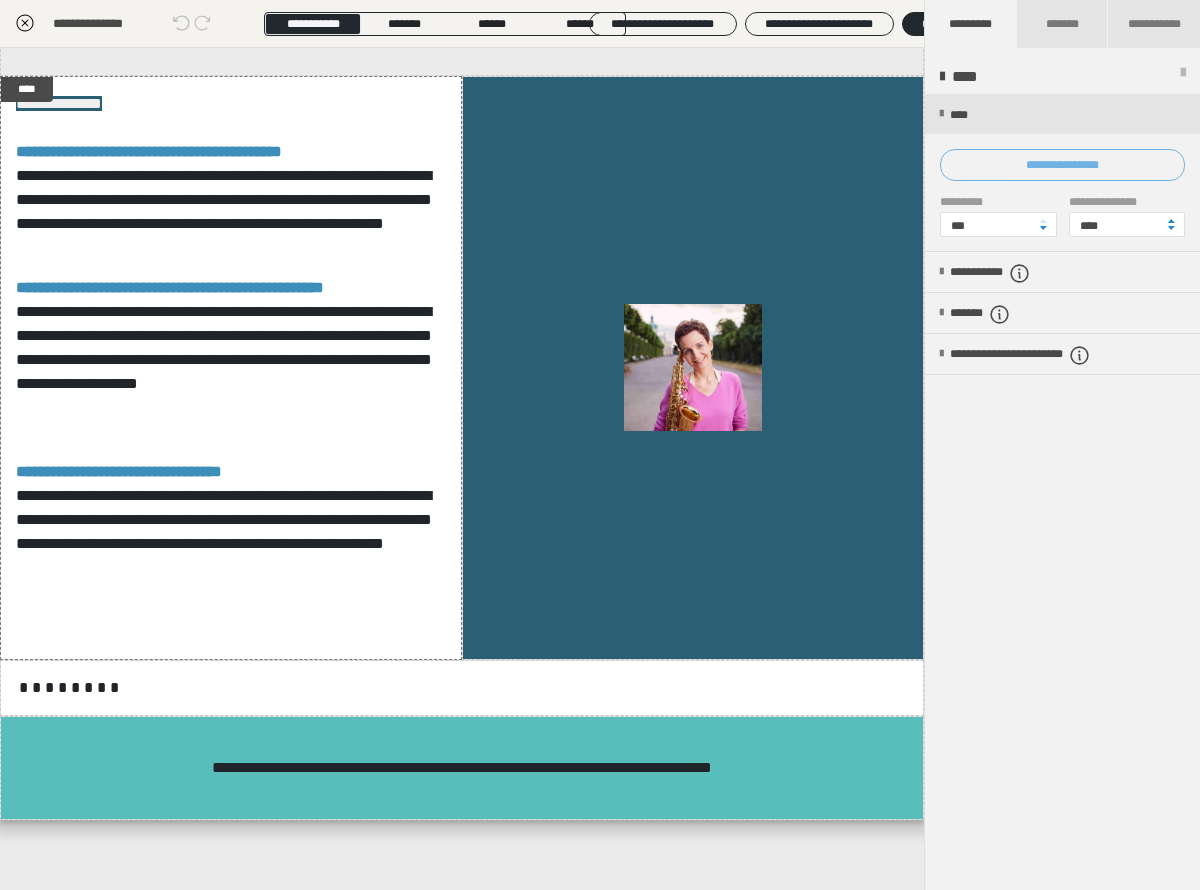 click on "**********" at bounding box center [1062, 165] 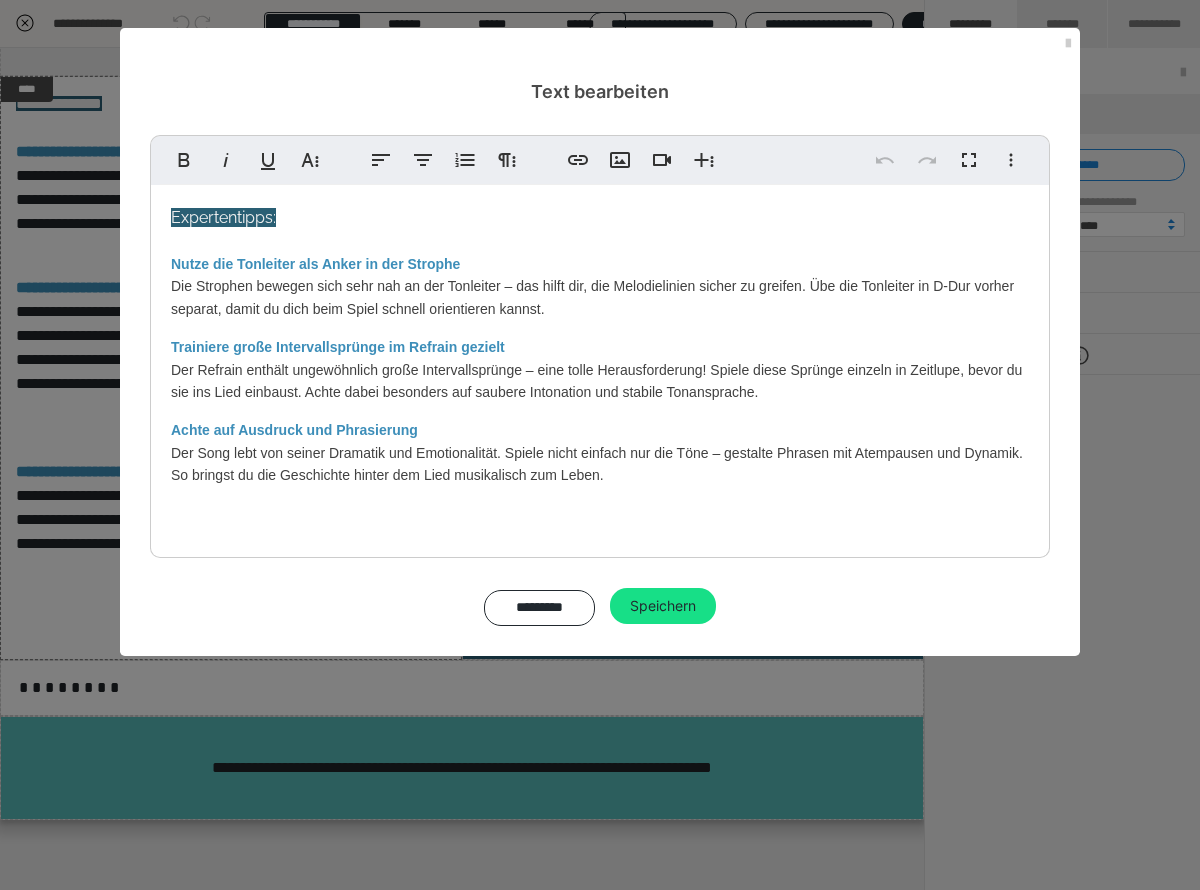 click on "Expertentipps:  Nutze die Tonleiter als Anker in der Strophe Die Strophen bewegen sich sehr nah an der Tonleiter – das hilft dir, die Melodielinien sicher zu greifen. Übe die Tonleiter in D-Dur vorher separat, damit du dich beim Spiel schnell orientieren kannst. Trainiere große Intervallsprünge im Refrain gezielt Der Refrain enthält ungewöhnlich große Intervallsprünge – eine tolle Herausforderung! Spiele diese Sprünge einzeln in Zeitlupe, bevor du sie ins Lied einbaust. Achte dabei besonders auf saubere Intonation und stabile Tonansprache. Achte auf Ausdruck und Phrasierung Der Song lebt von seiner Dramatik und Emotionalität. Spiele nicht einfach nur die Töne – gestalte Phrasen mit Atempausen und Dynamik. So bringst du die Geschichte hinter dem Lied musikalisch zum Leben." at bounding box center (600, 366) 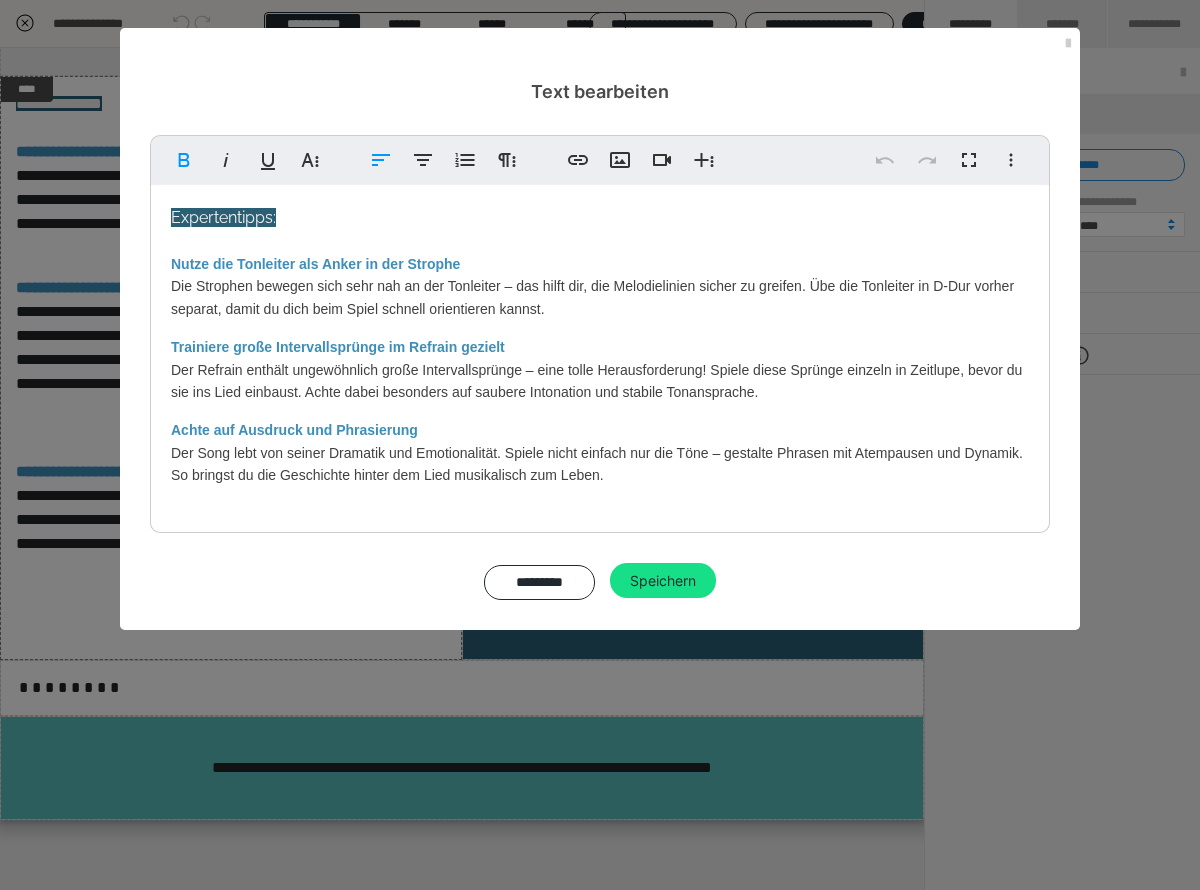 click on "Expertentipps:  Nutze die Tonleiter als Anker in der Strophe Die Strophen bewegen sich sehr nah an der Tonleiter – das hilft dir, die Melodielinien sicher zu greifen. Übe die Tonleiter in D-Dur vorher separat, damit du dich beim Spiel schnell orientieren kannst. Trainiere große Intervallsprünge im Refrain gezielt Der Refrain enthält ungewöhnlich große Intervallsprünge – eine tolle Herausforderung! Spiele diese Sprünge einzeln in Zeitlupe, bevor du sie ins Lied einbaust. Achte dabei besonders auf saubere Intonation und stabile Tonansprache. Achte auf Ausdruck und Phrasierung Der Song lebt von seiner Dramatik und Emotionalität. Spiele nicht einfach nur die Töne – gestalte Phrasen mit Atempausen und Dynamik. So bringst du die Geschichte hinter dem Lied musikalisch zum Leben." at bounding box center [600, 354] 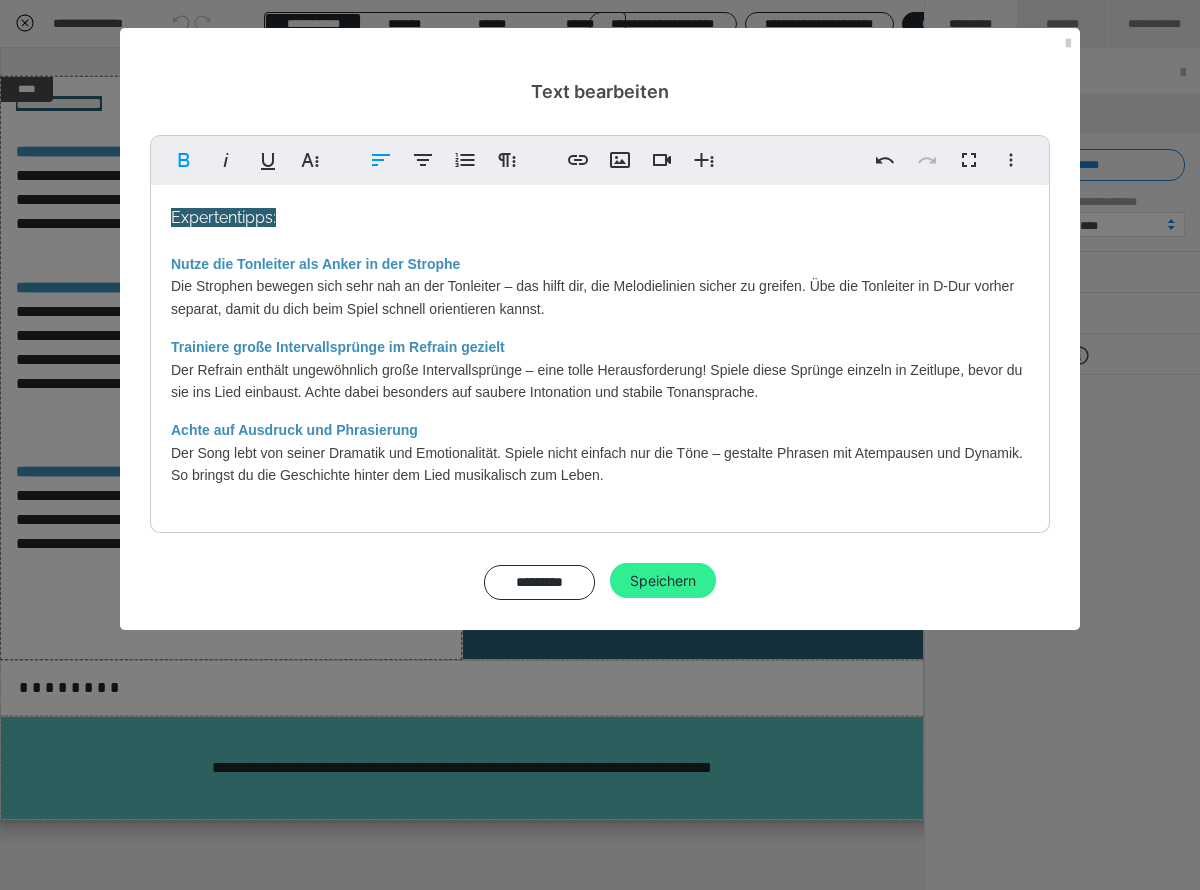 click on "Speichern" at bounding box center [663, 581] 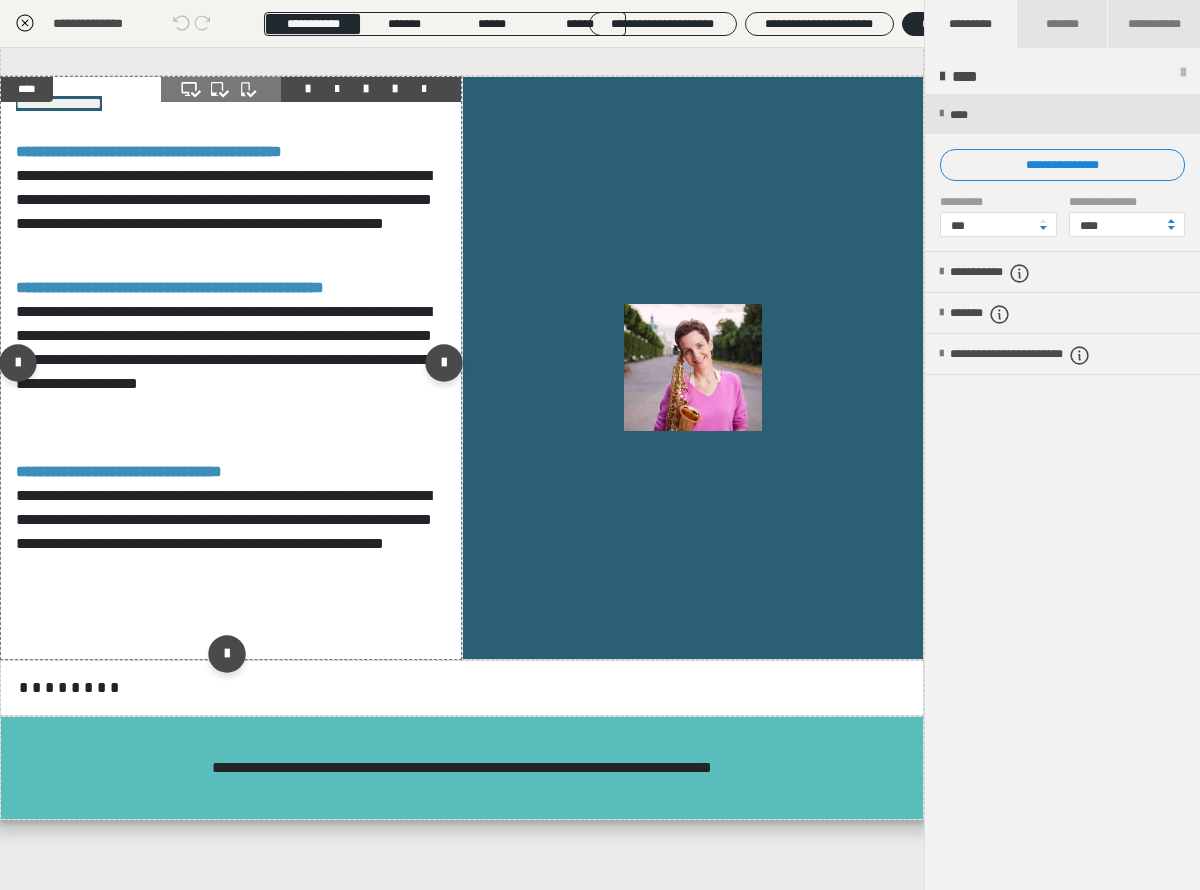 click on "**********" at bounding box center [231, 368] 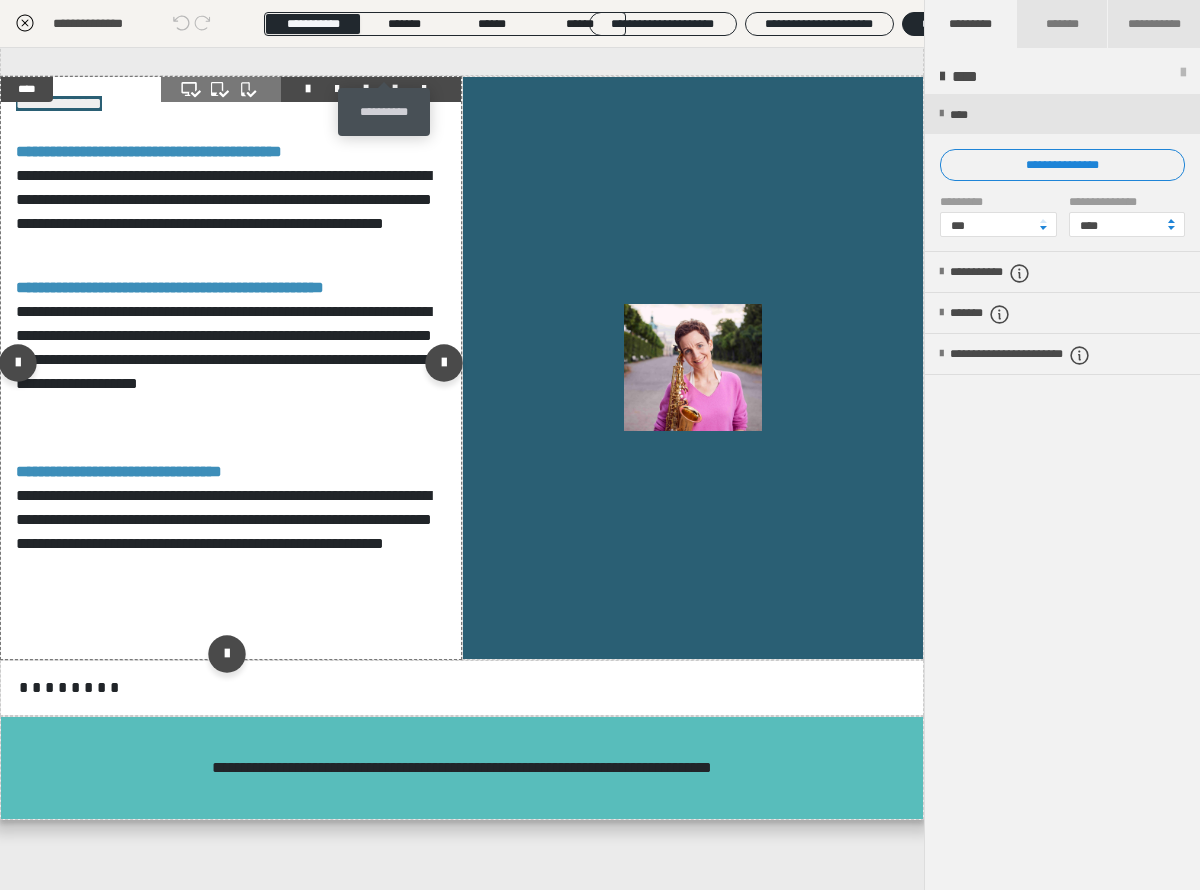 click at bounding box center (395, 89) 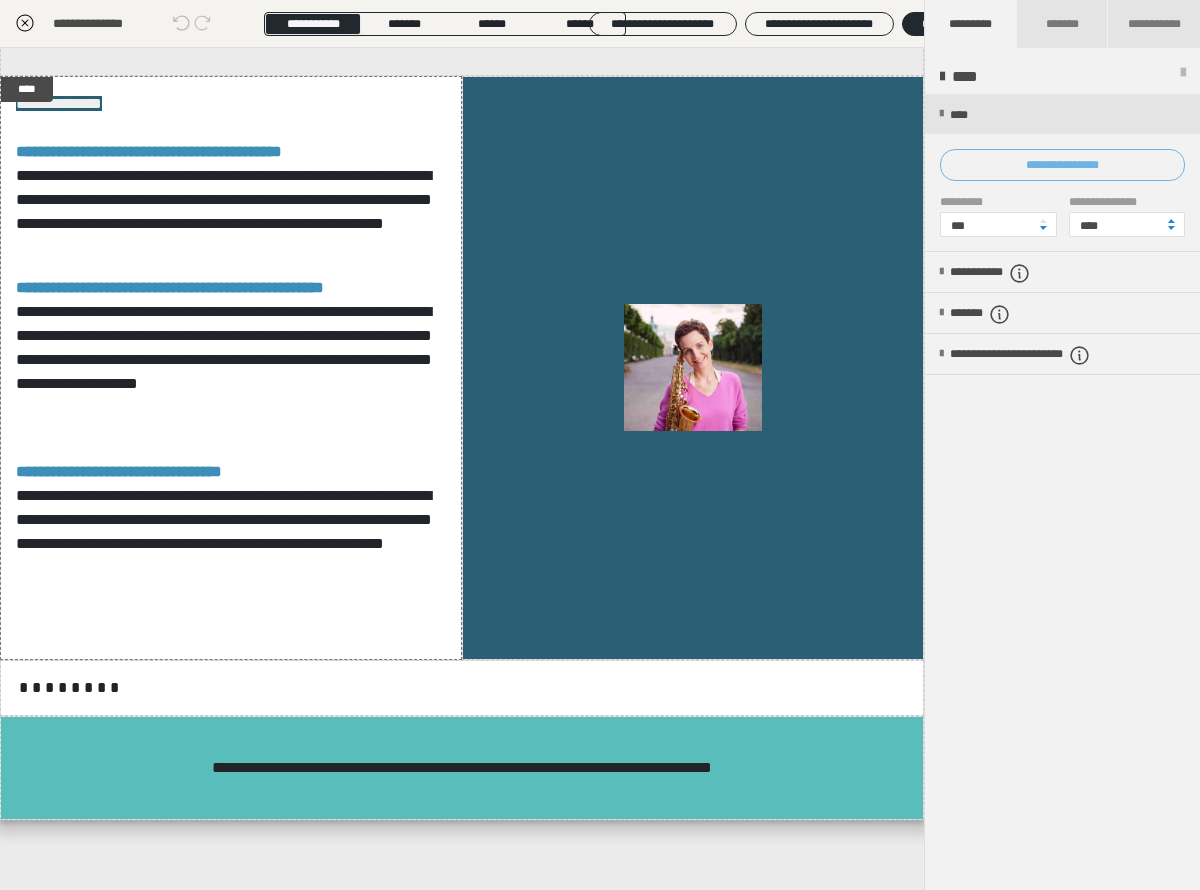 click on "**********" at bounding box center [1062, 165] 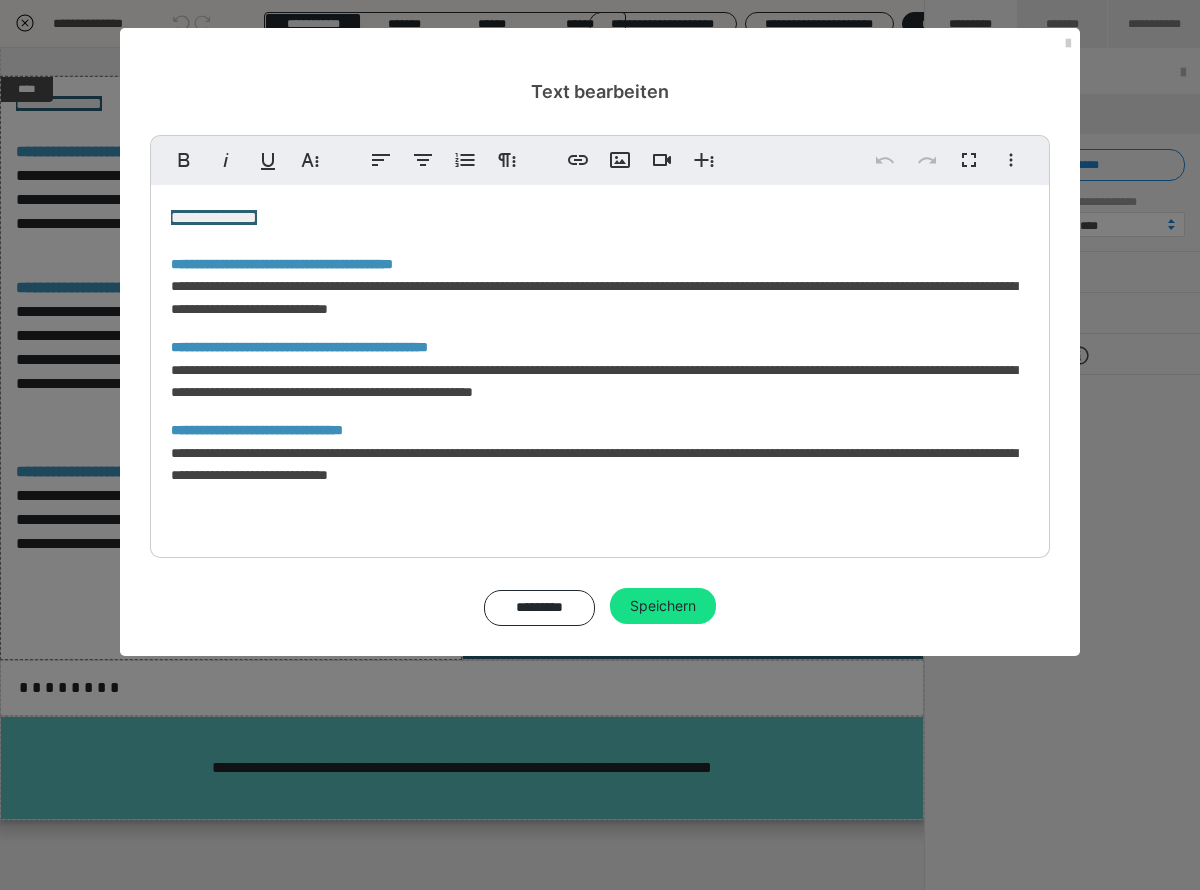 click on "**********" at bounding box center (600, 366) 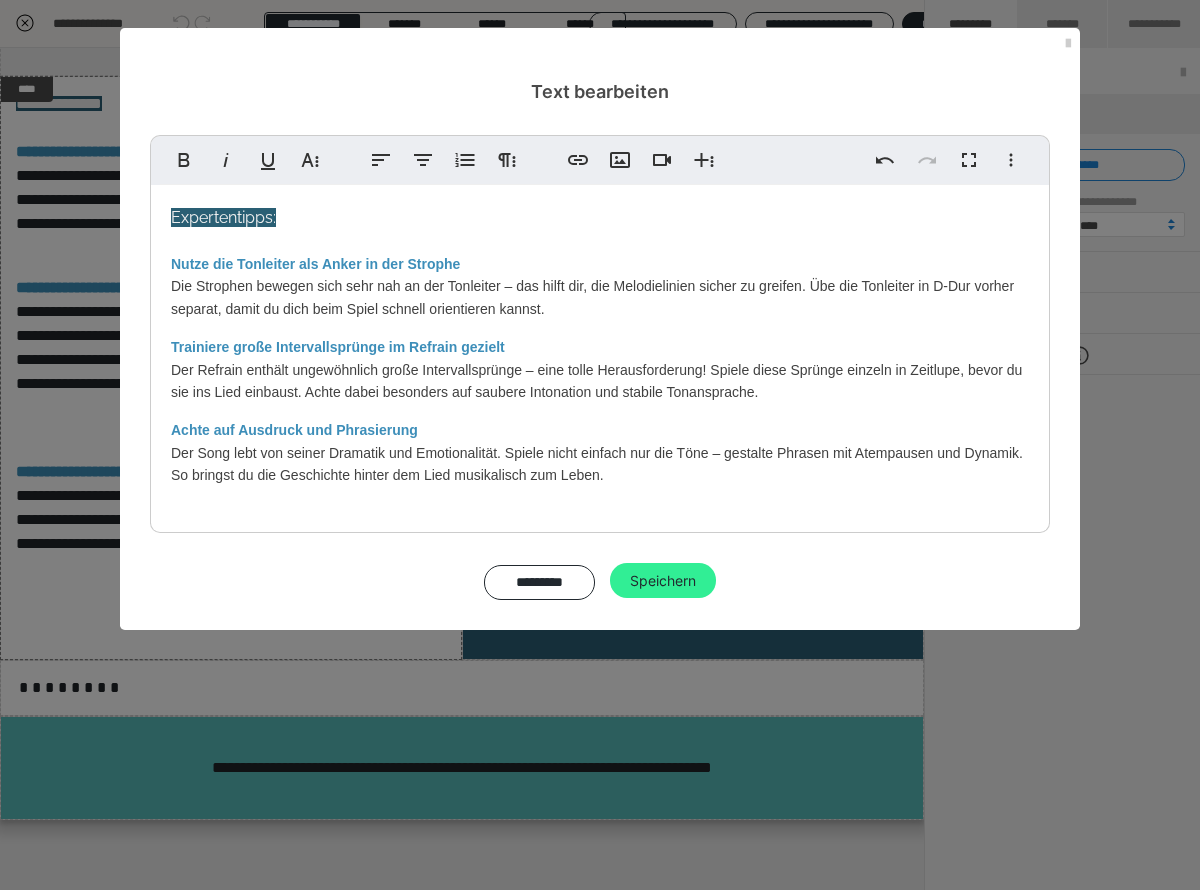 click on "Speichern" at bounding box center (663, 581) 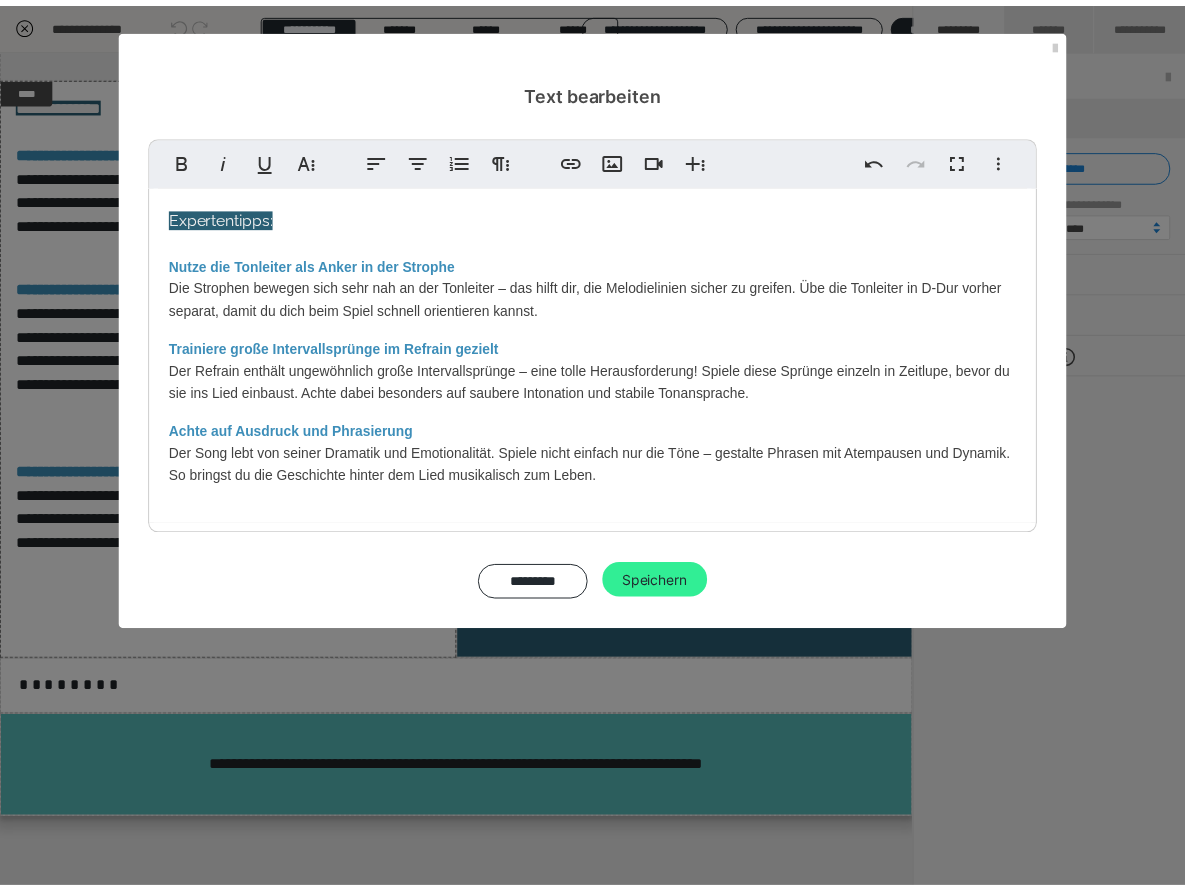 scroll, scrollTop: 1337, scrollLeft: 0, axis: vertical 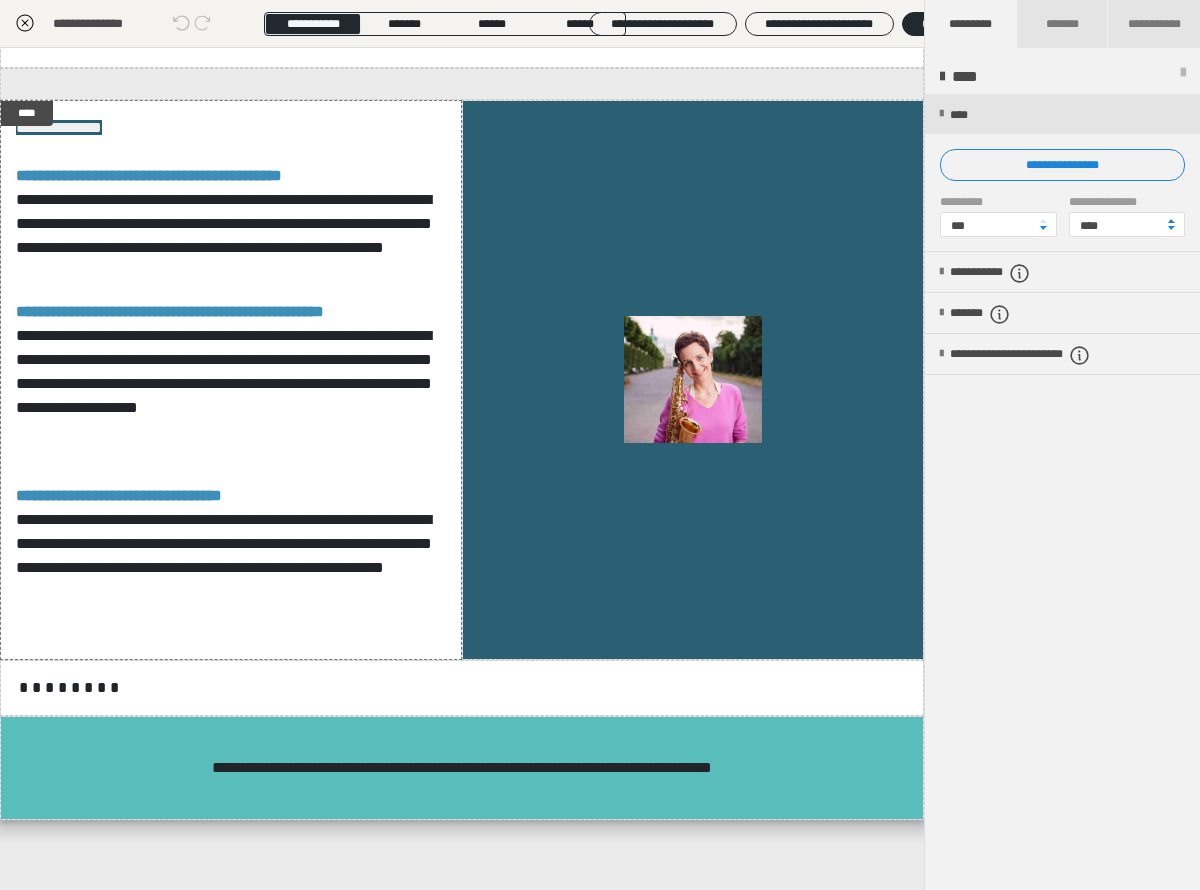 click 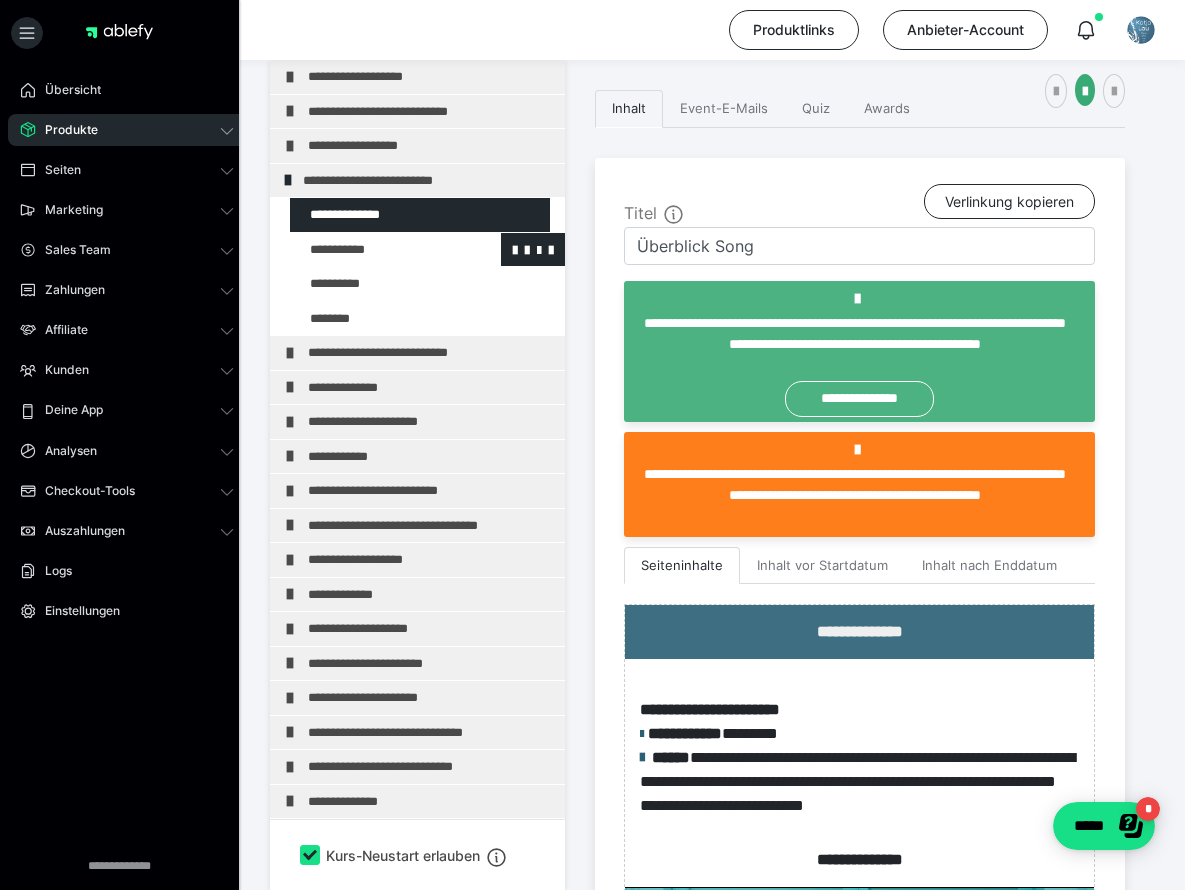 click at bounding box center (375, 250) 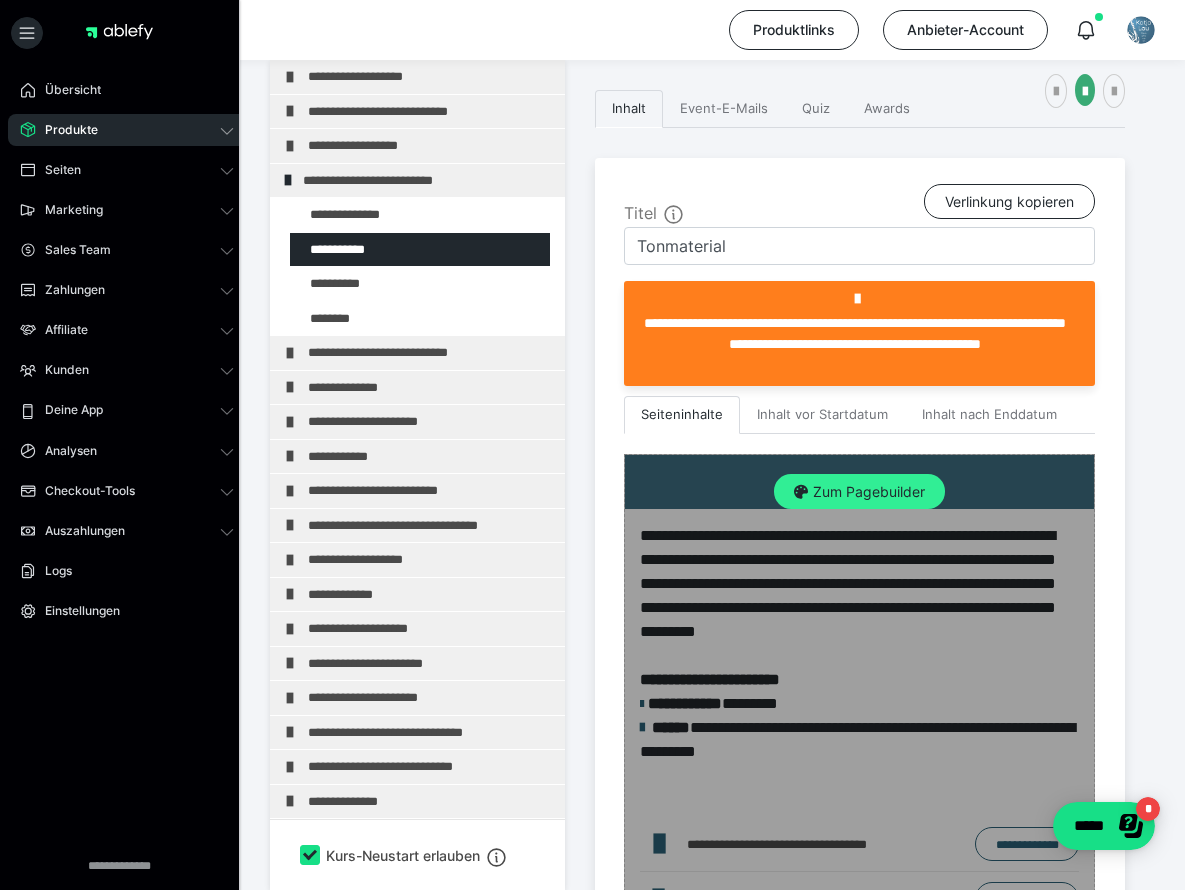 click on "Zum Pagebuilder" at bounding box center (859, 492) 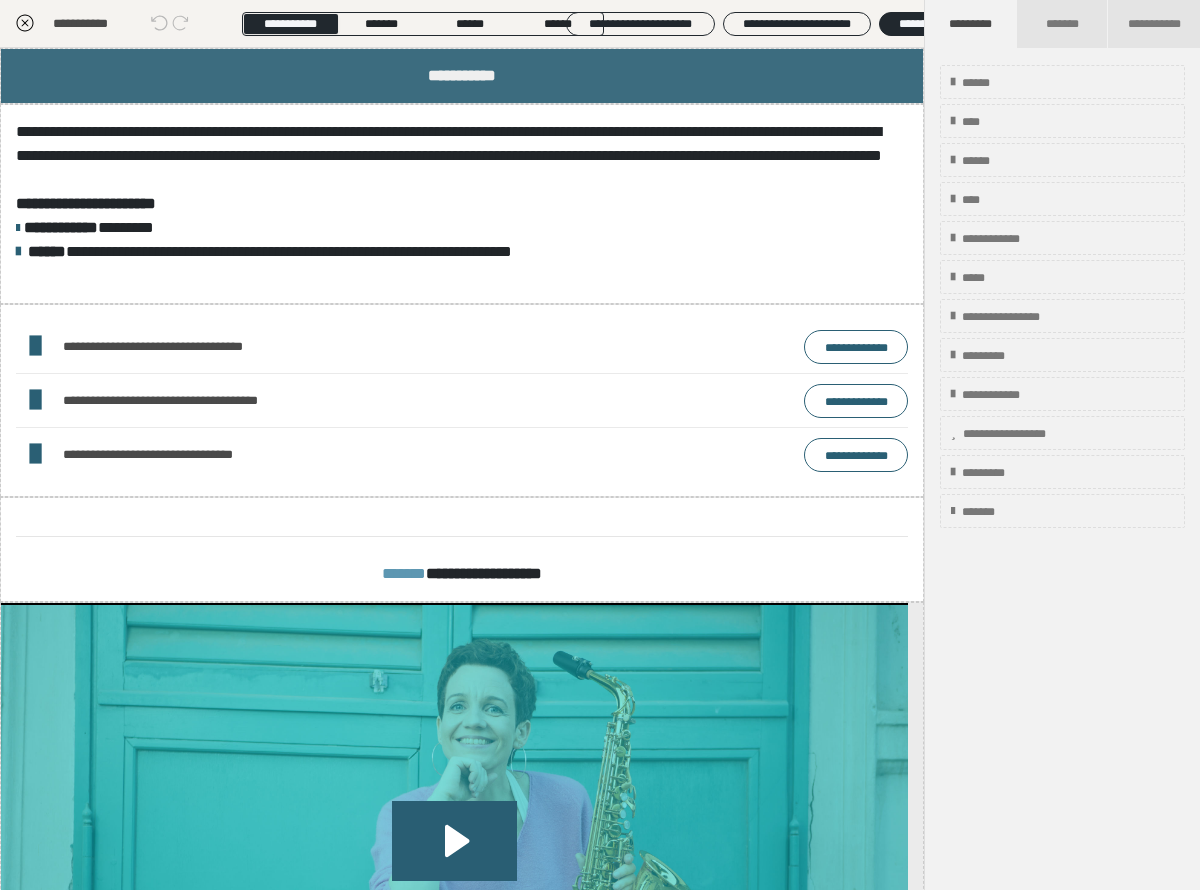 click 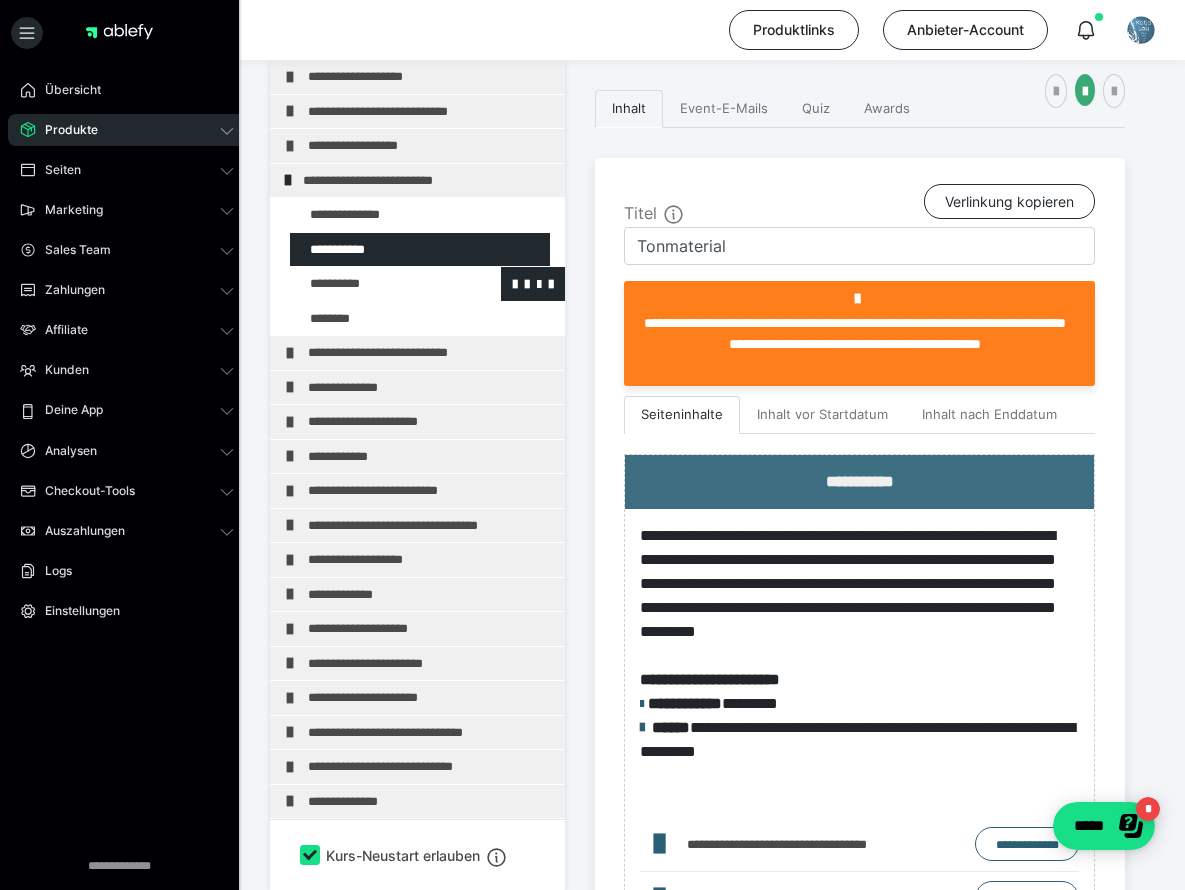 click at bounding box center [375, 284] 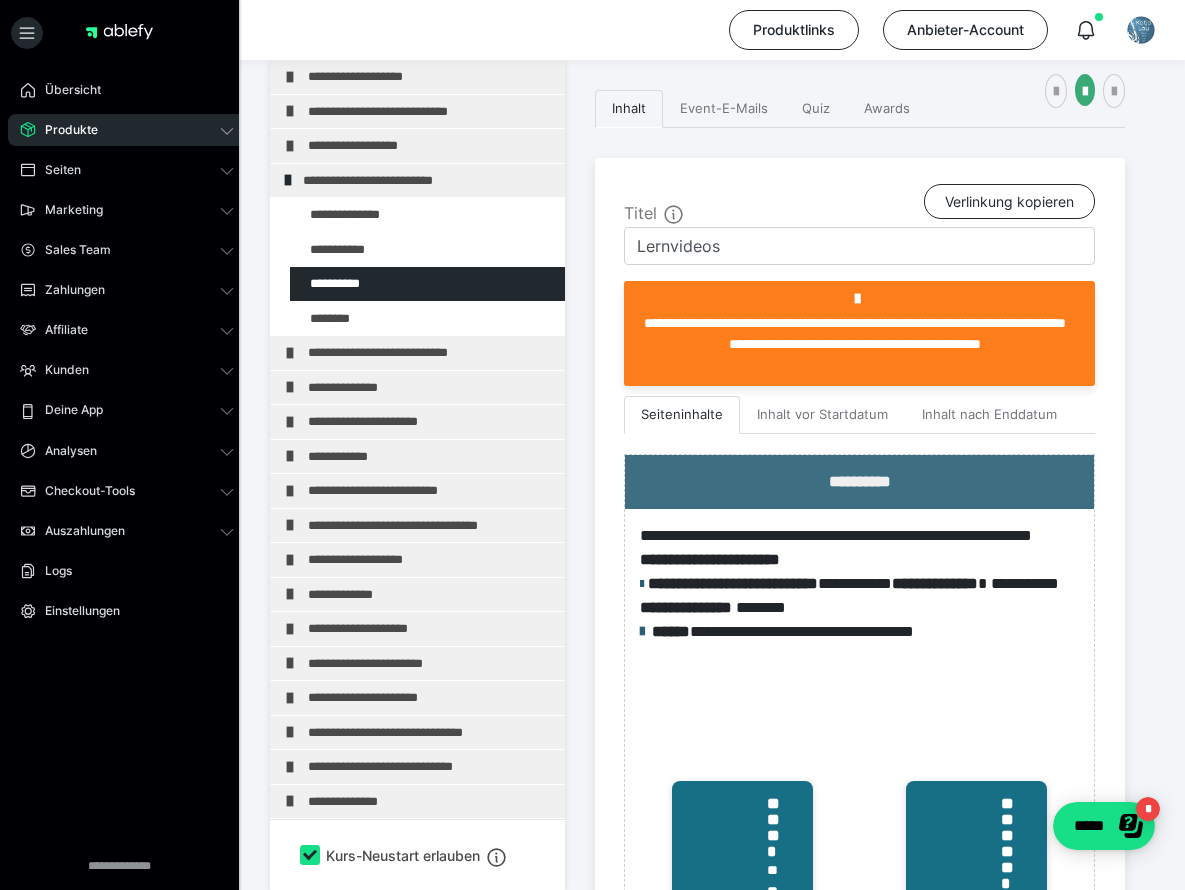 scroll, scrollTop: 30, scrollLeft: 0, axis: vertical 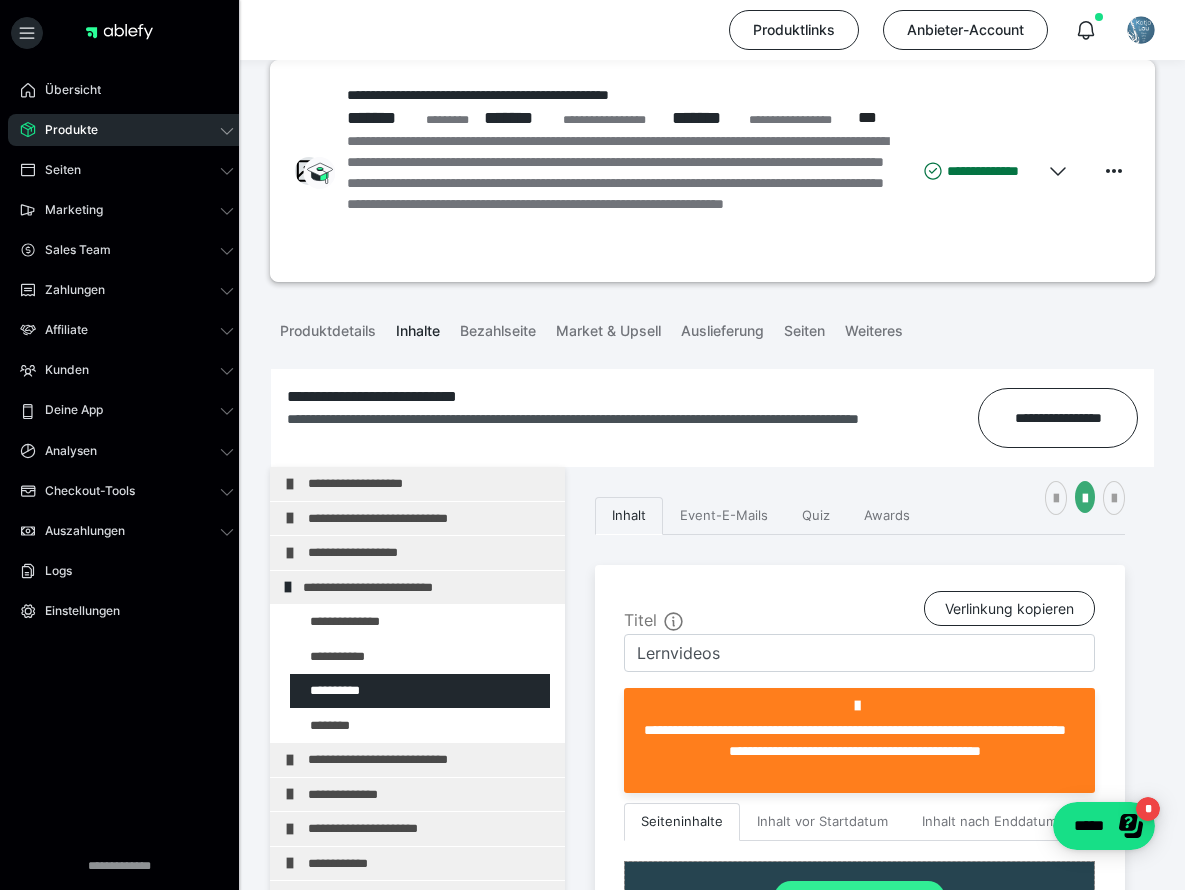 click on "Zum Pagebuilder" at bounding box center [859, 899] 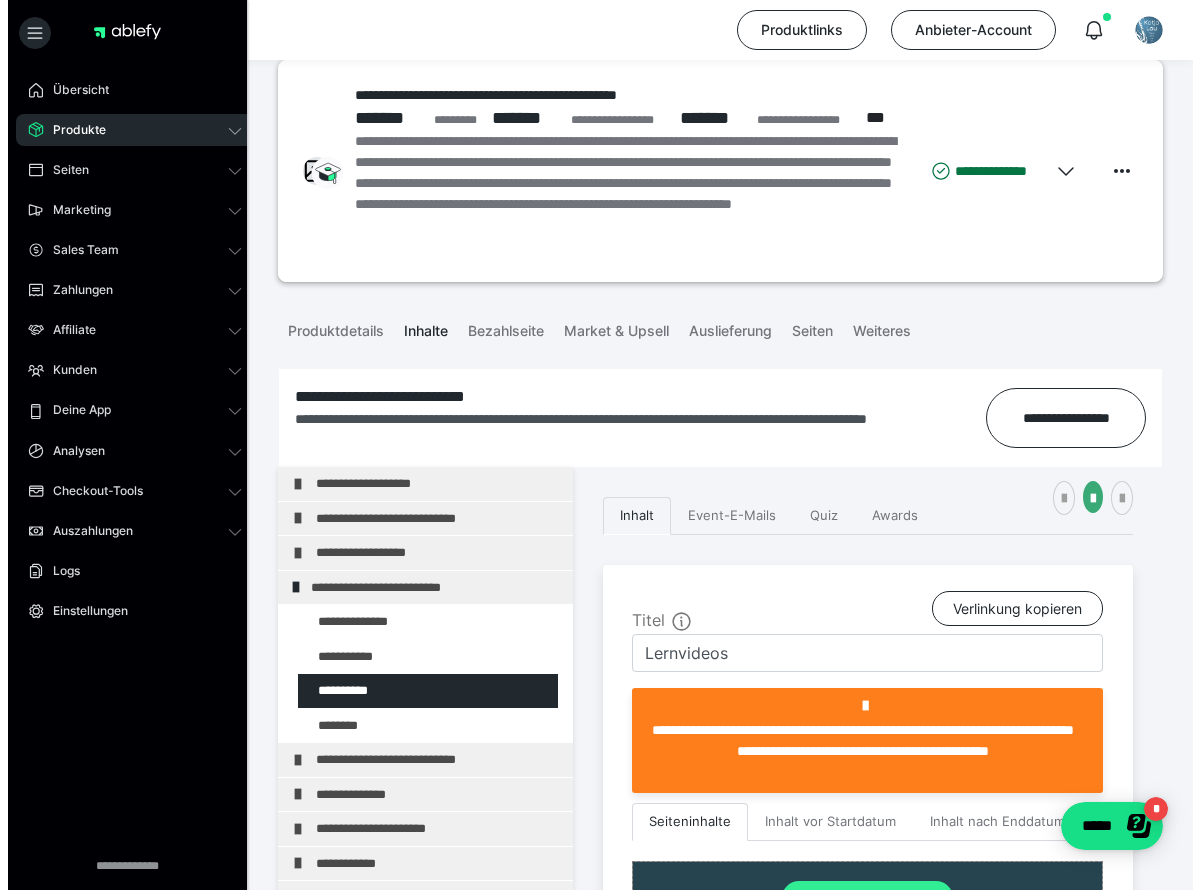scroll, scrollTop: 437, scrollLeft: 0, axis: vertical 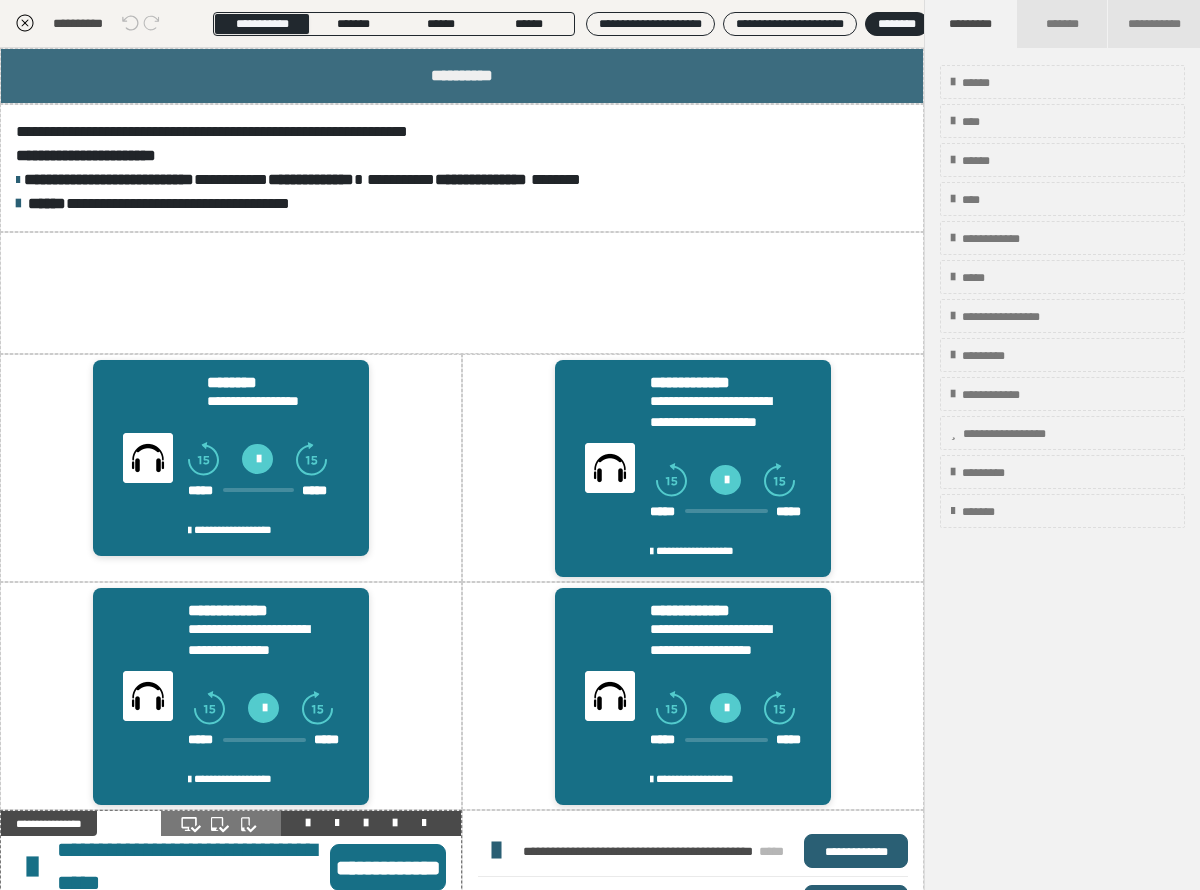 click on "**********" at bounding box center (693, 696) 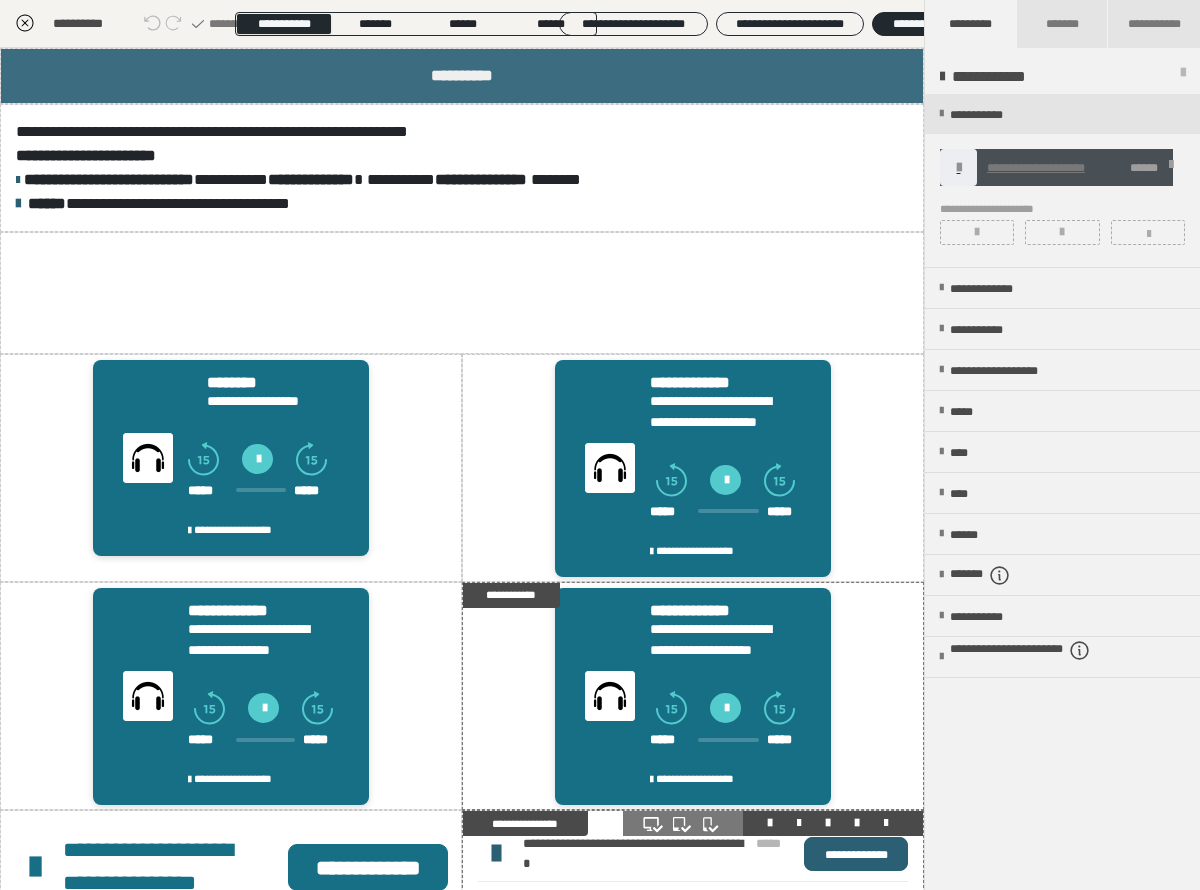 click on "**********" at bounding box center [525, 823] 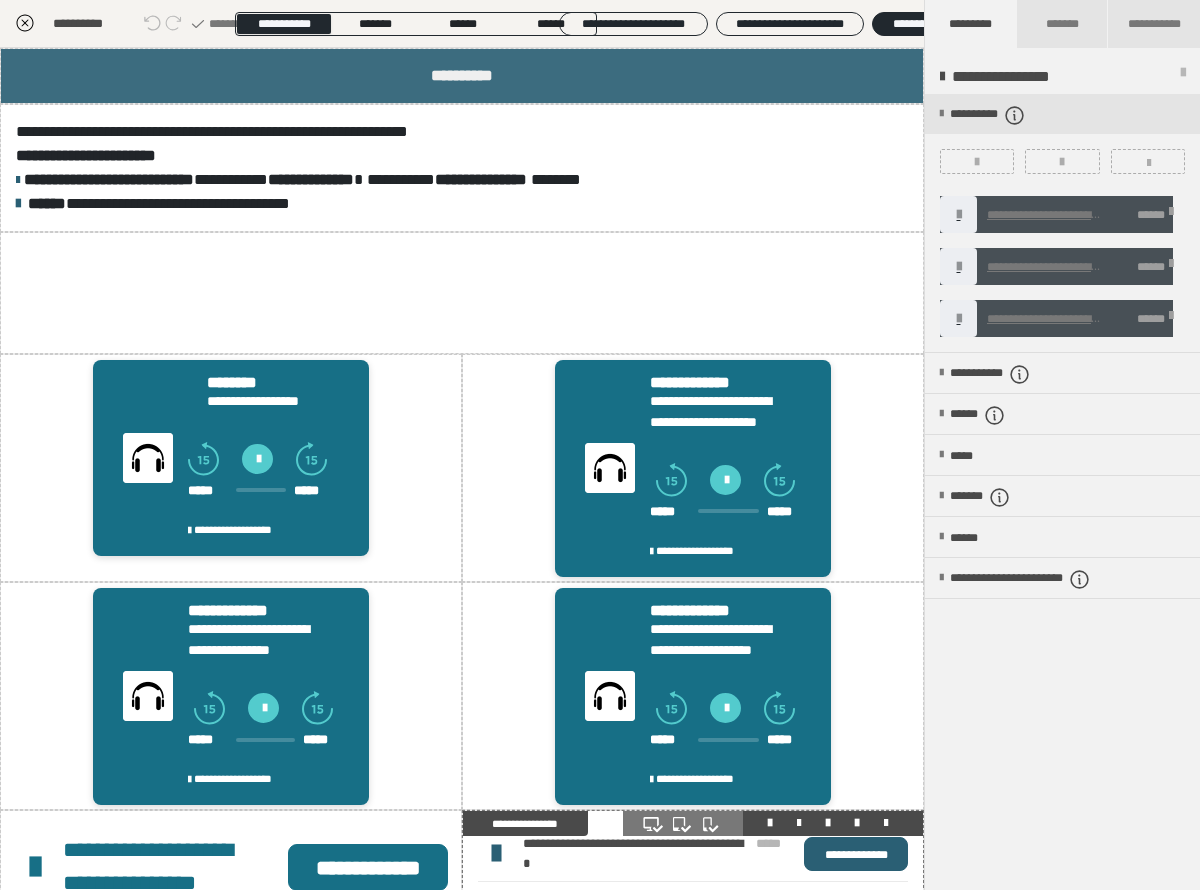 click on "**********" at bounding box center (525, 823) 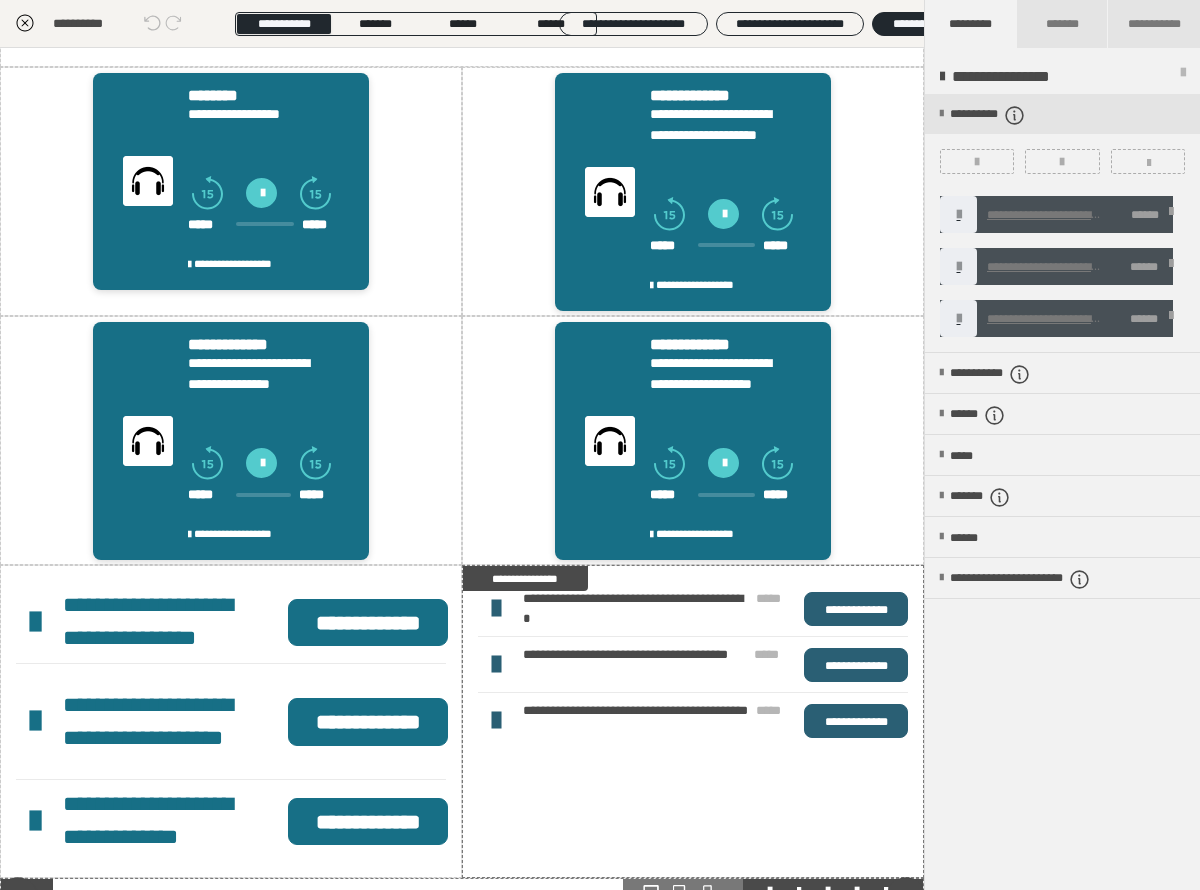 scroll, scrollTop: 0, scrollLeft: 0, axis: both 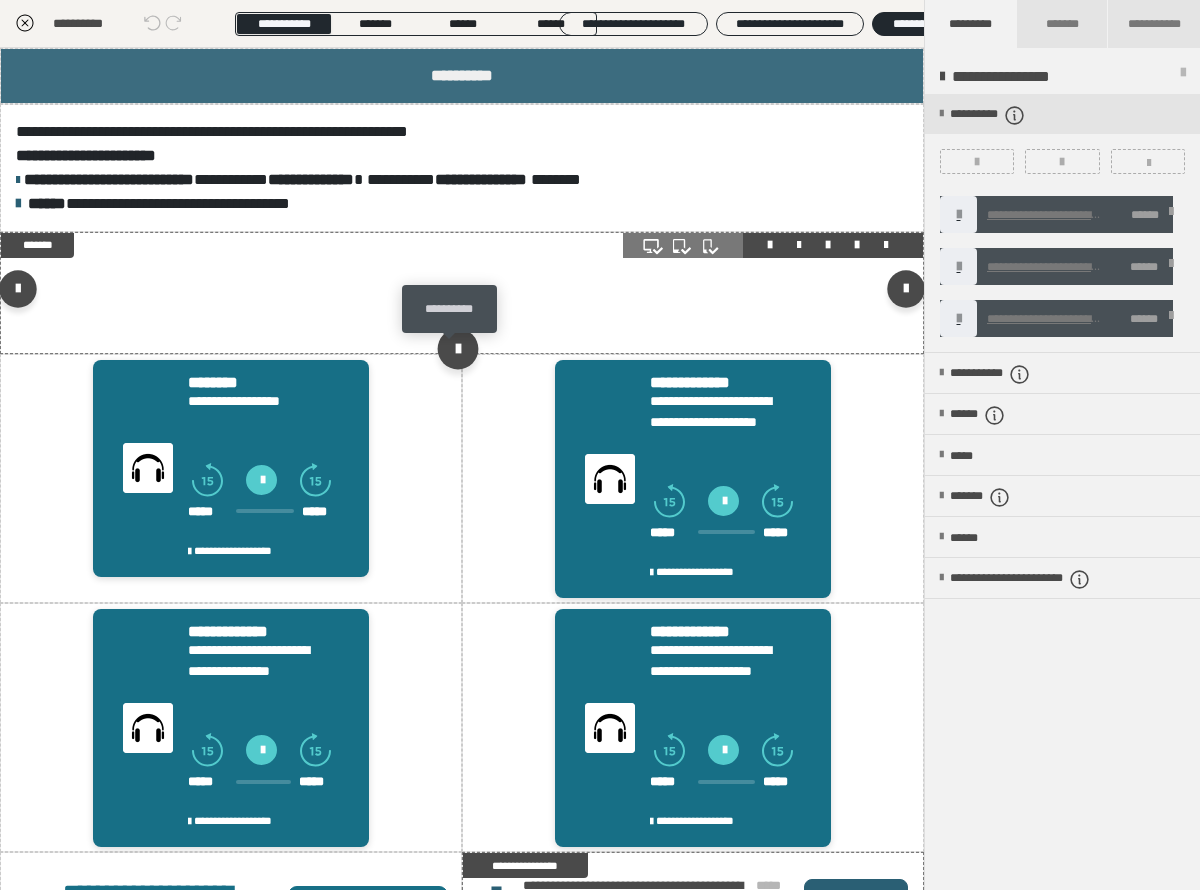 click at bounding box center [457, 348] 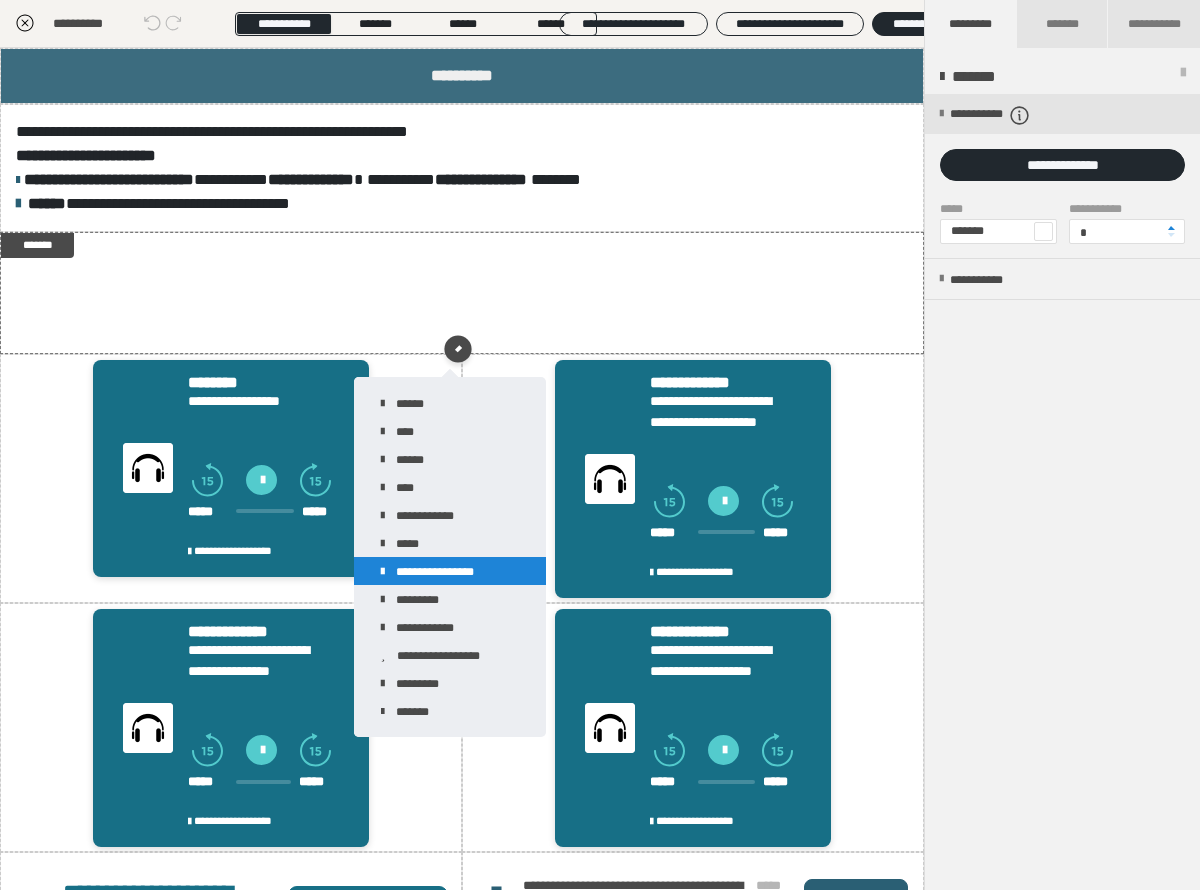 click on "**********" at bounding box center (450, 571) 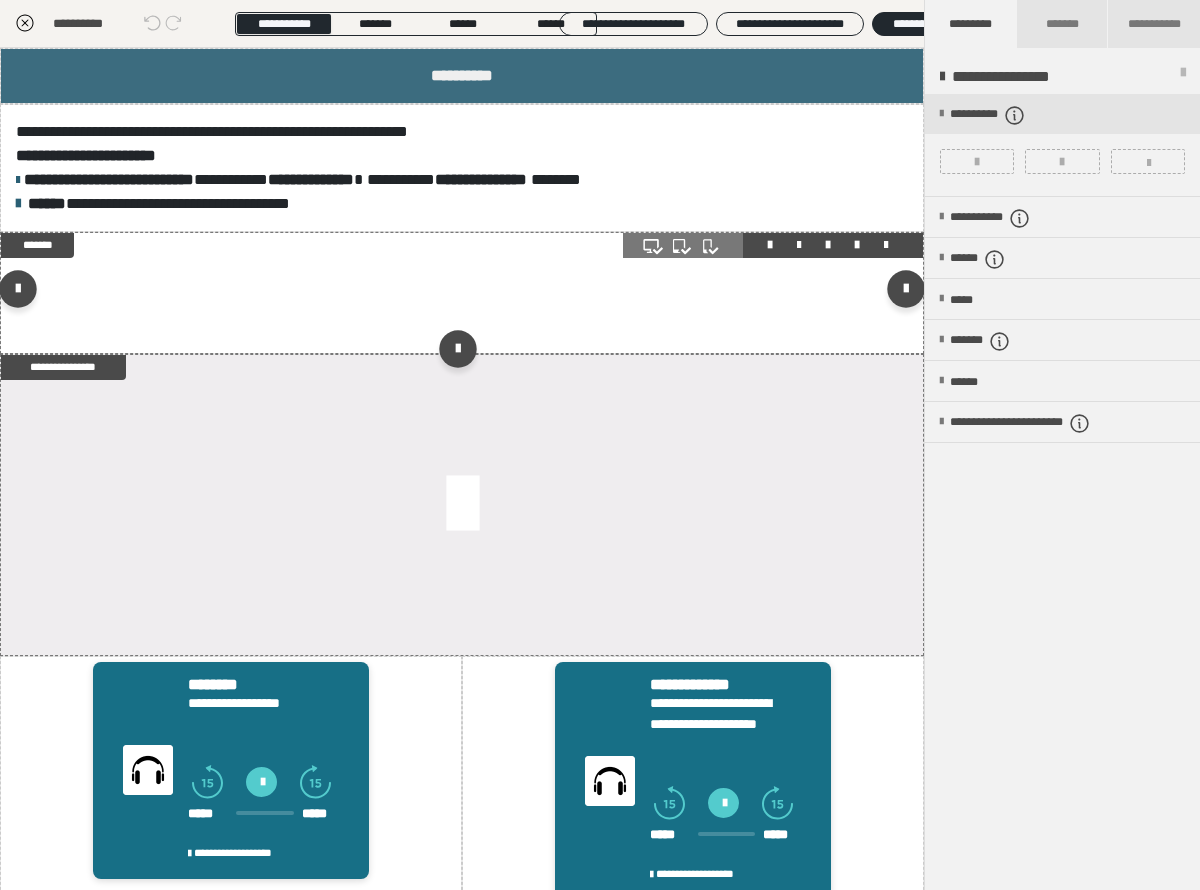 click at bounding box center [462, 293] 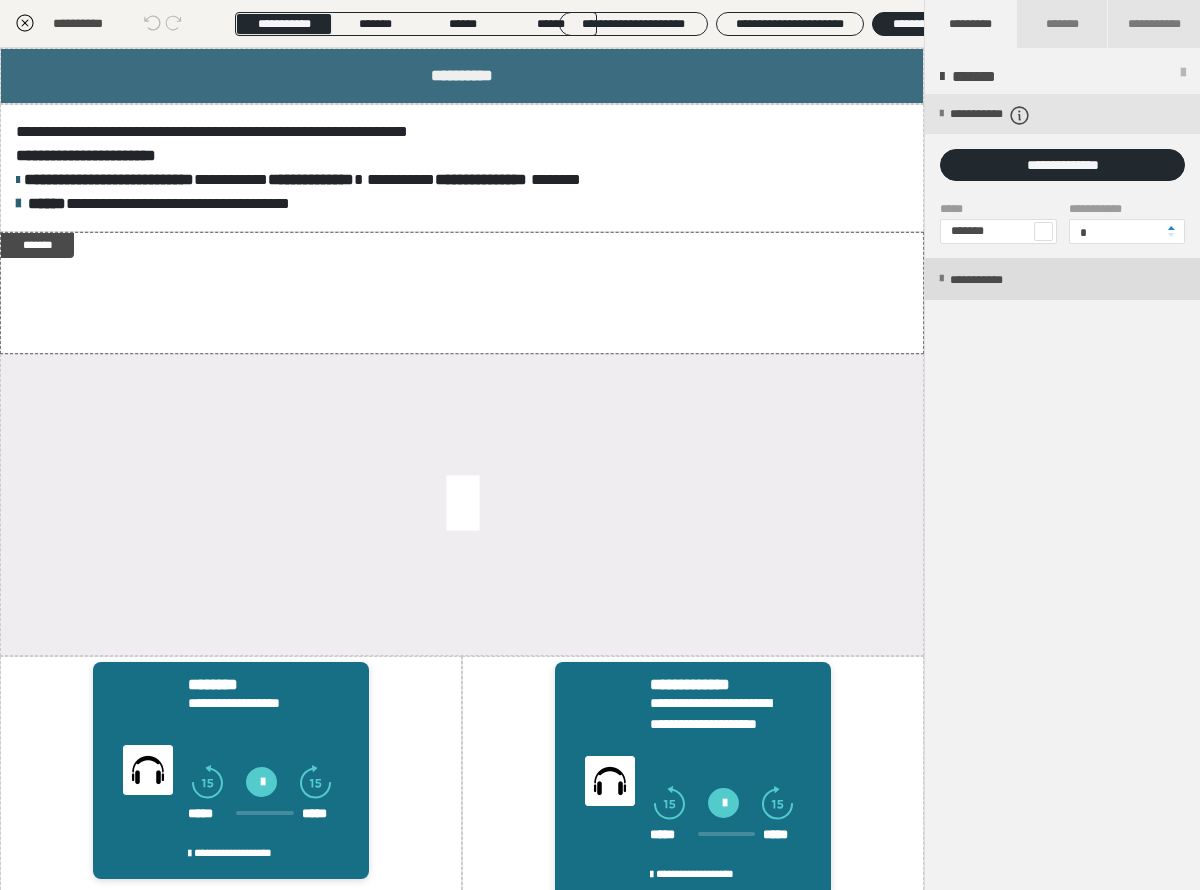 click on "**********" at bounding box center [997, 280] 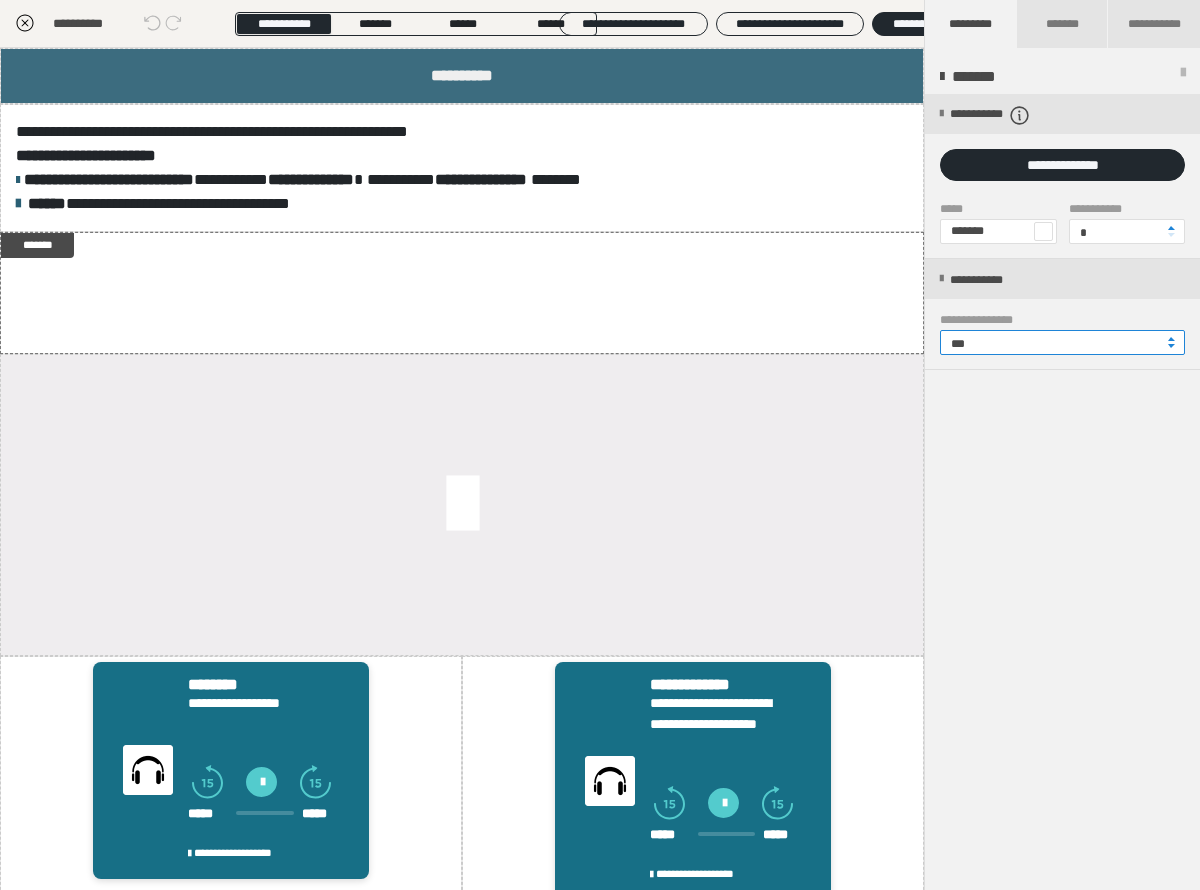 click on "***" at bounding box center [1062, 342] 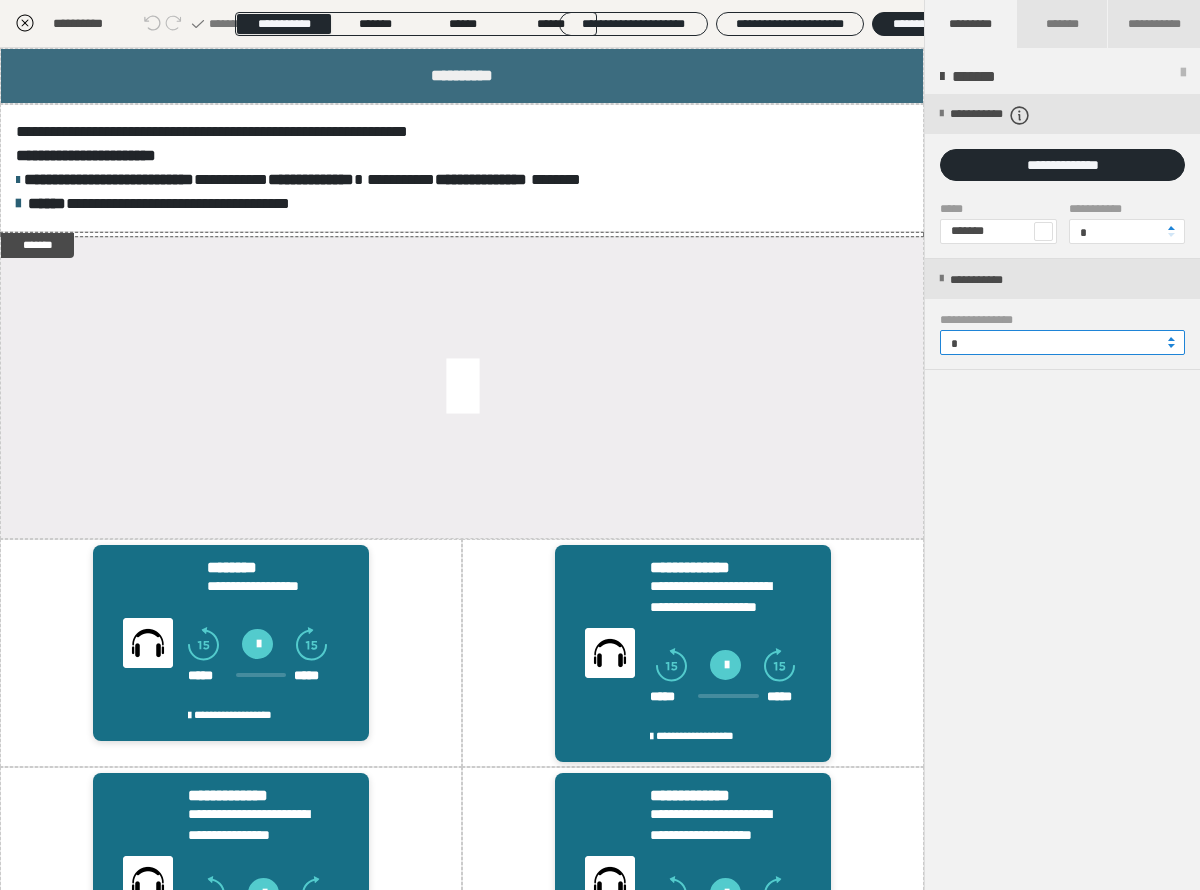 type on "**" 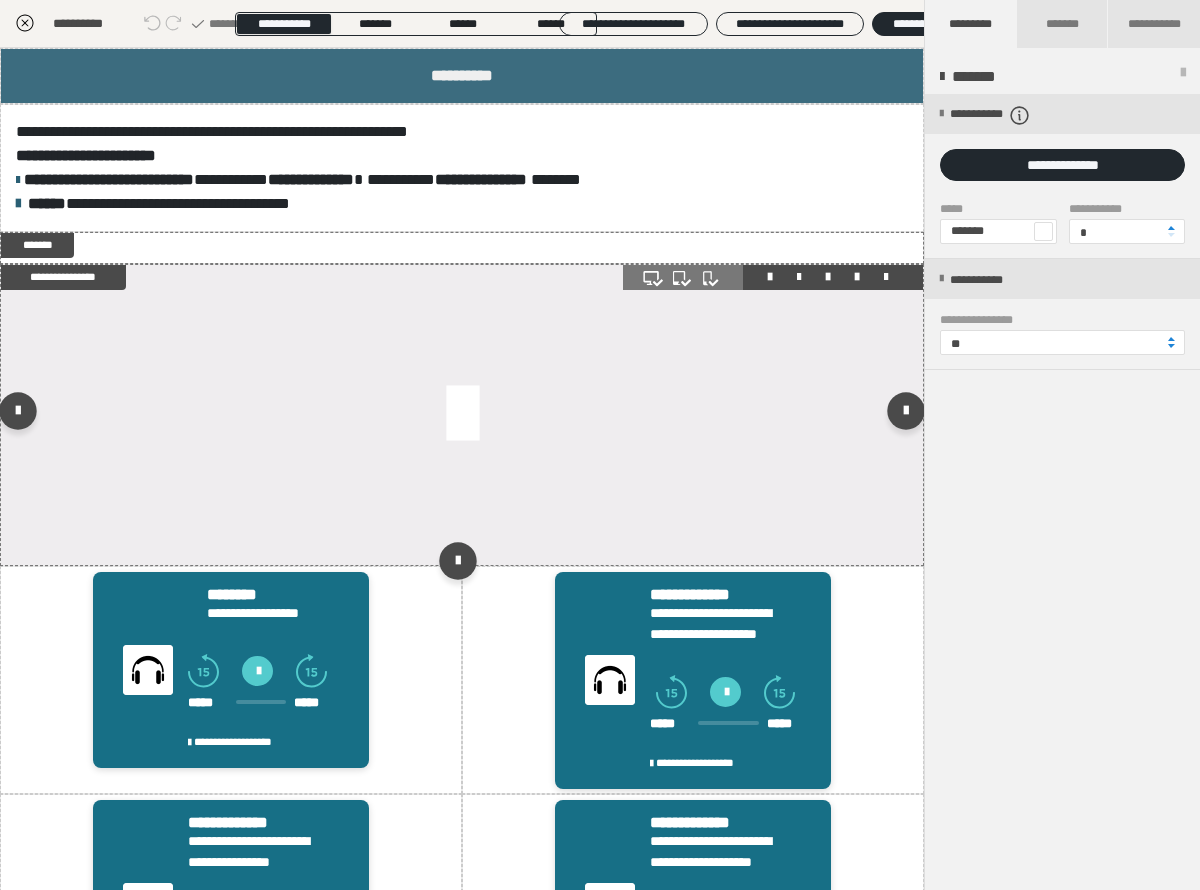 click at bounding box center [462, 415] 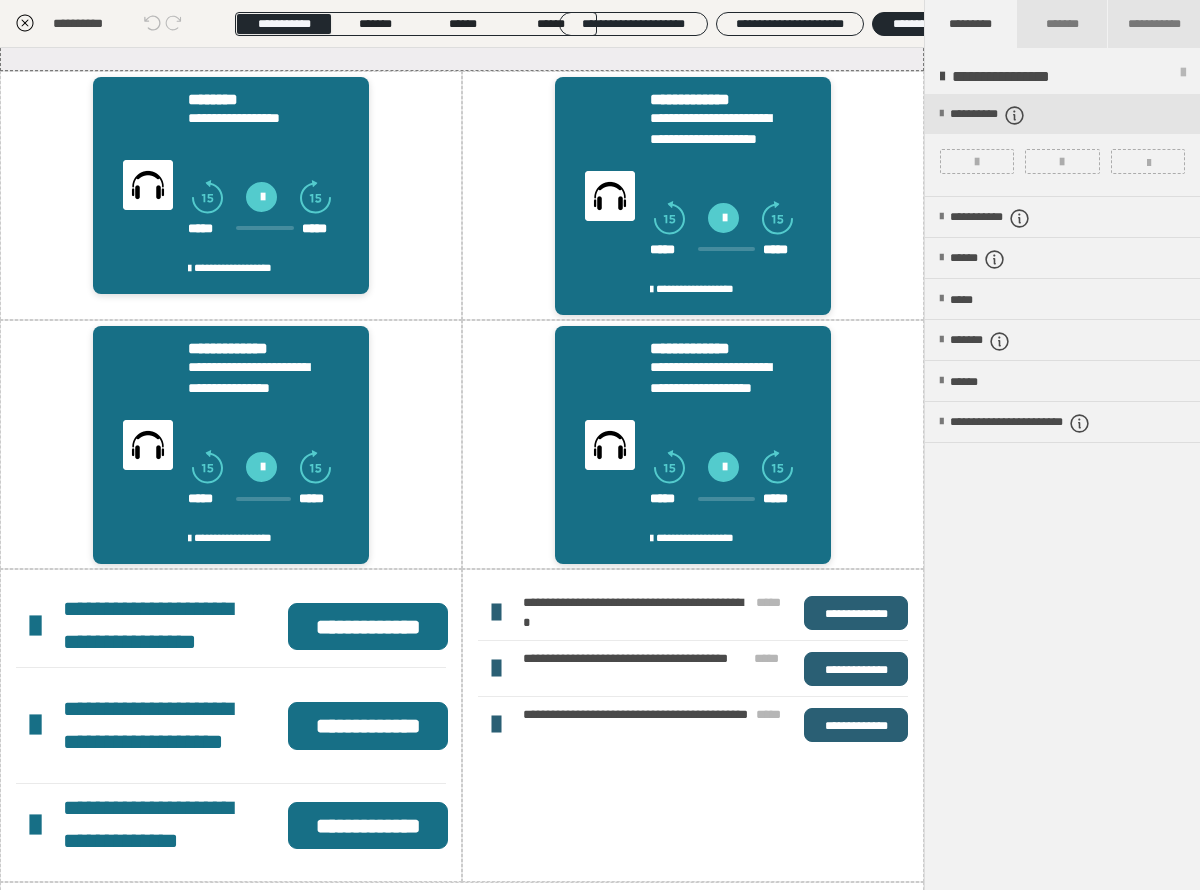 scroll, scrollTop: 132, scrollLeft: 0, axis: vertical 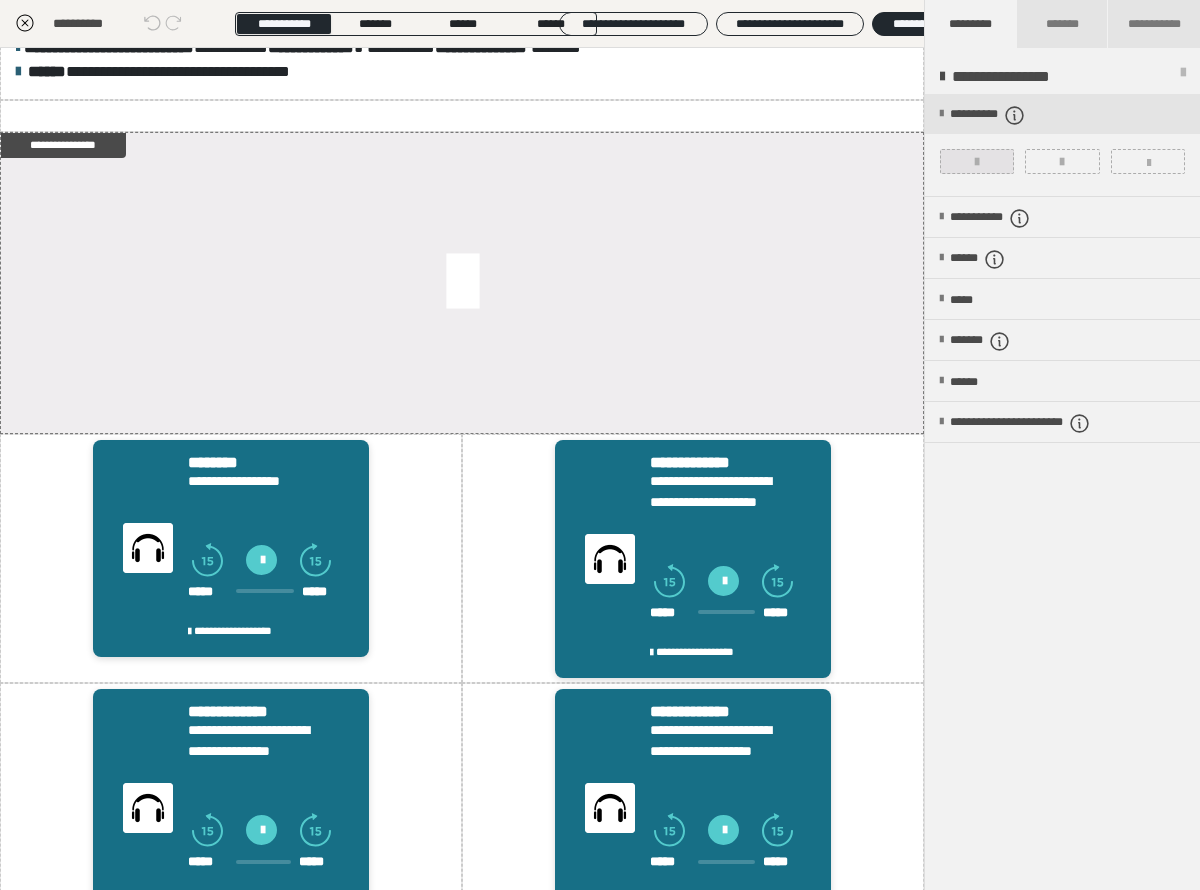 click at bounding box center [977, 162] 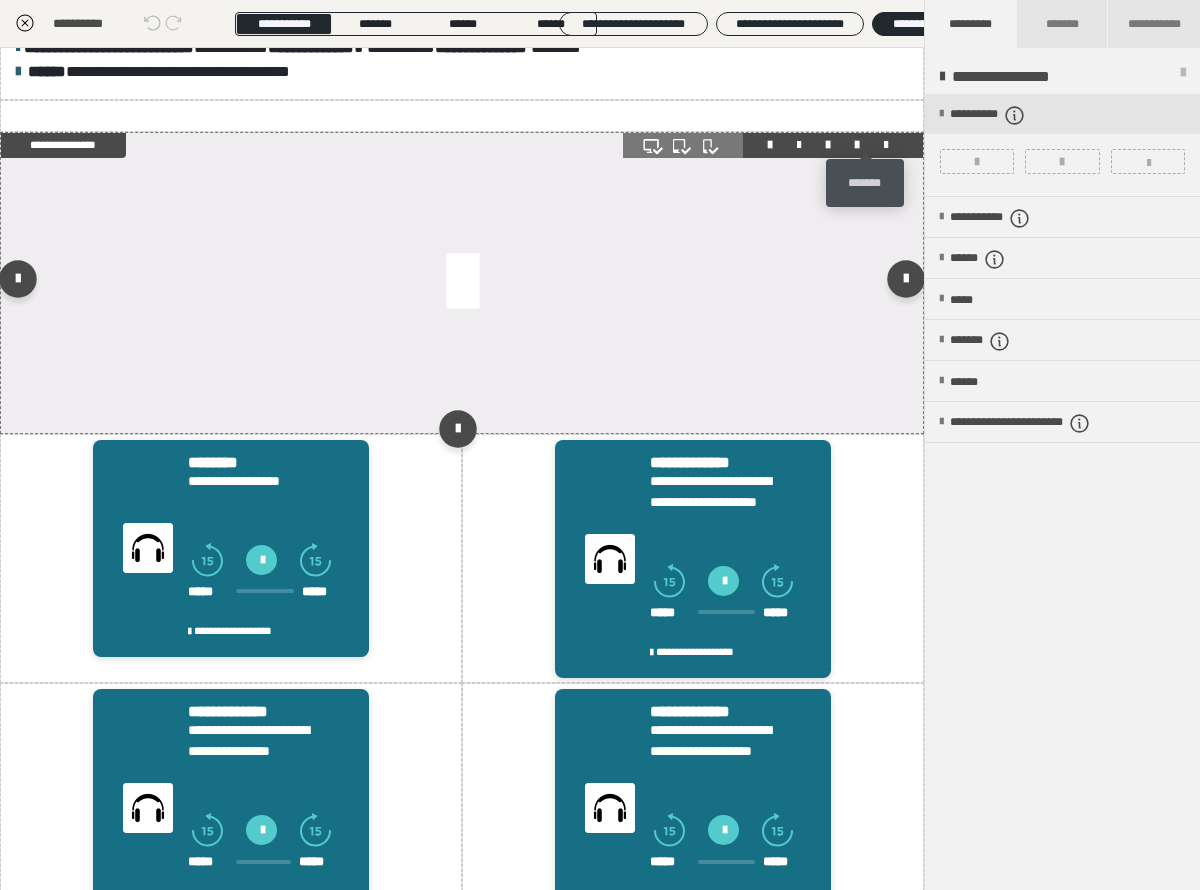 click at bounding box center (886, 145) 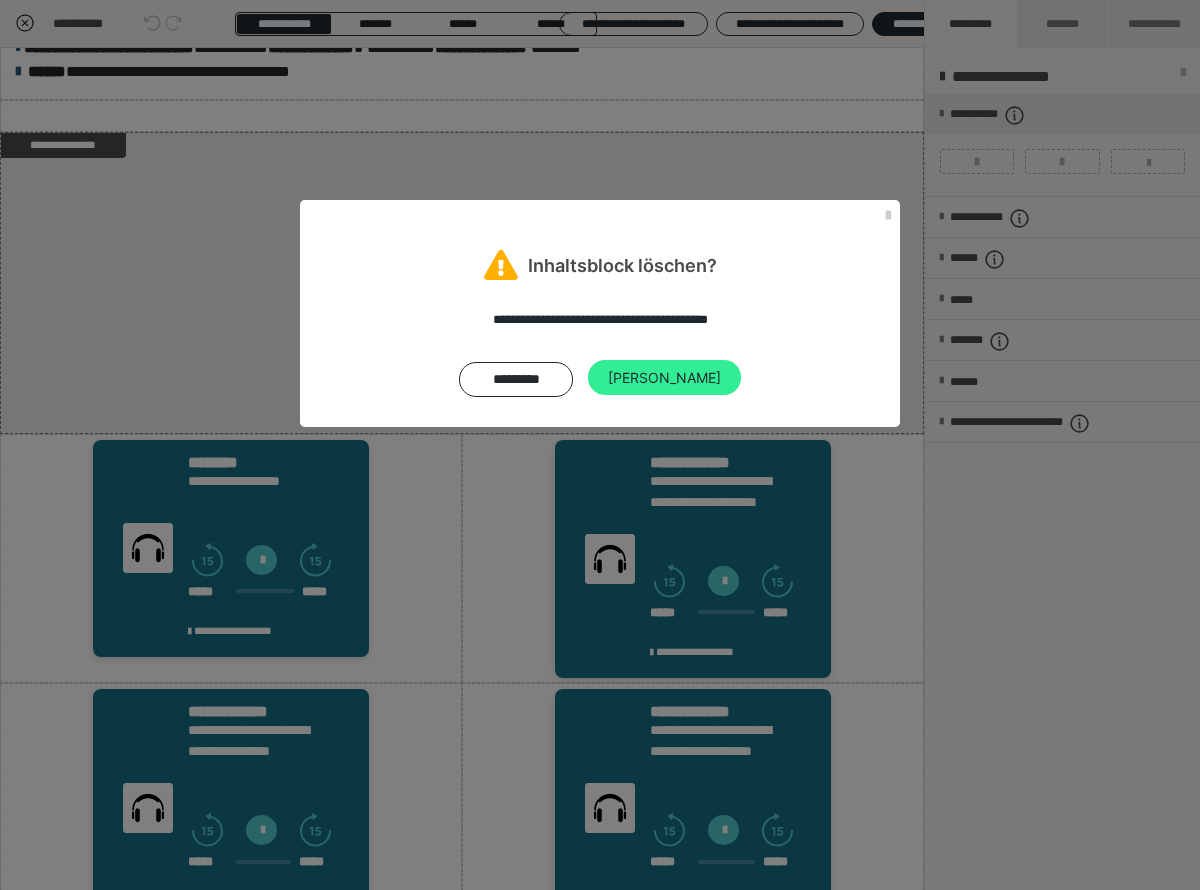 click on "Ja" at bounding box center [664, 378] 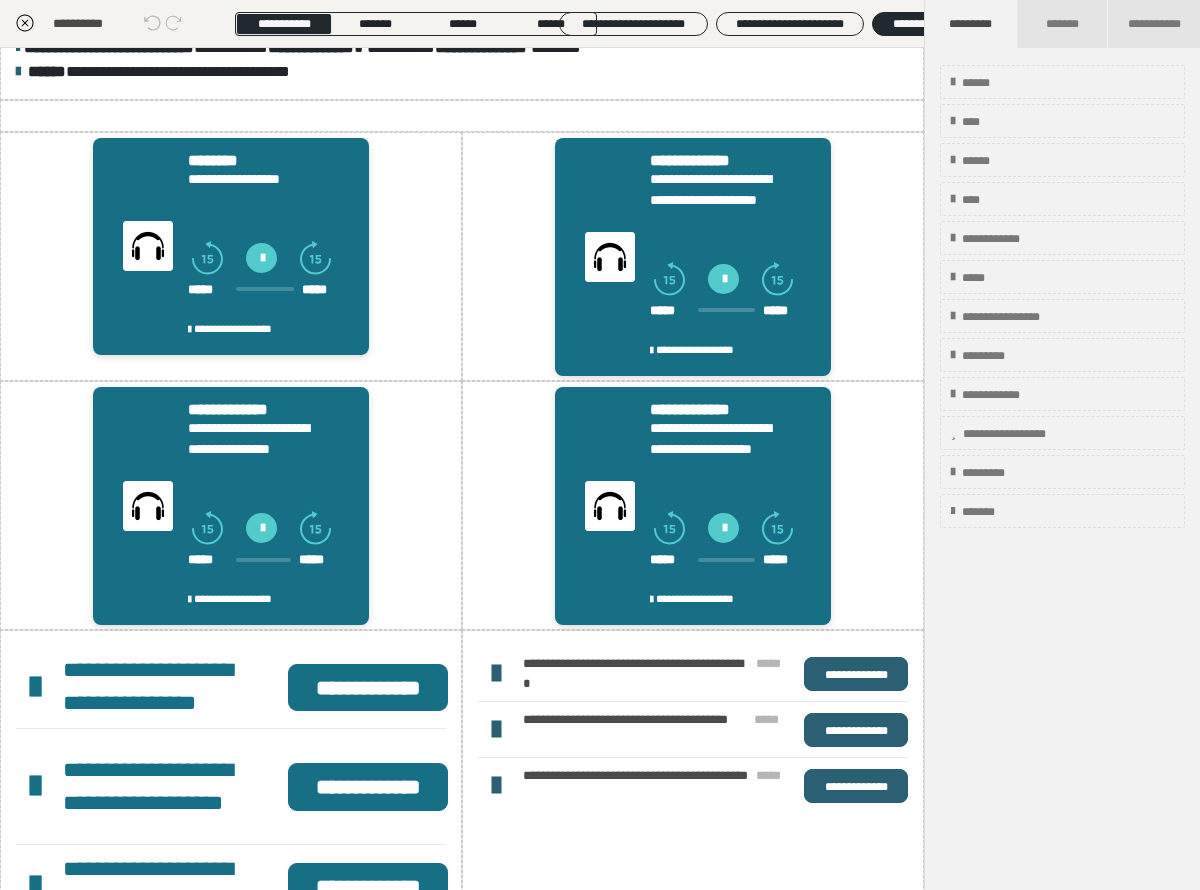 click 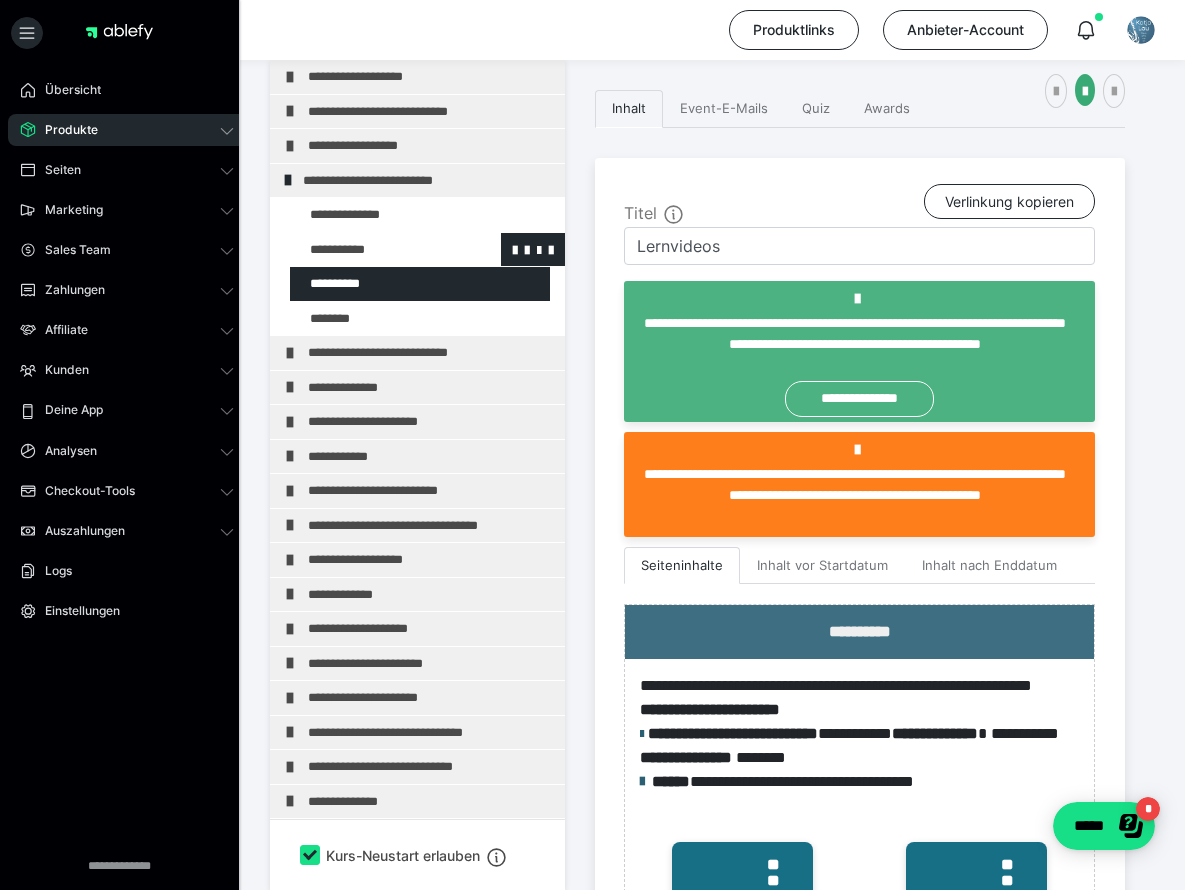 click at bounding box center (375, 250) 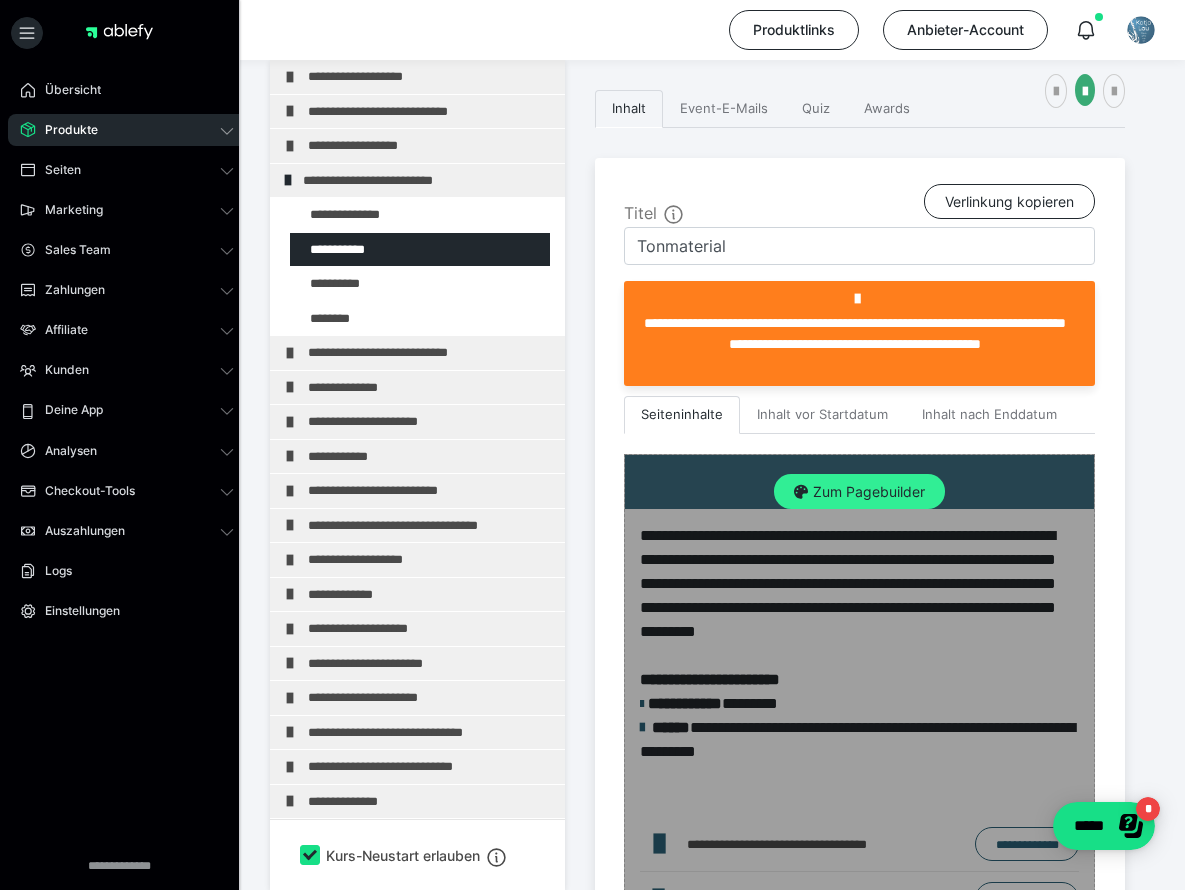 click on "Zum Pagebuilder" at bounding box center (859, 492) 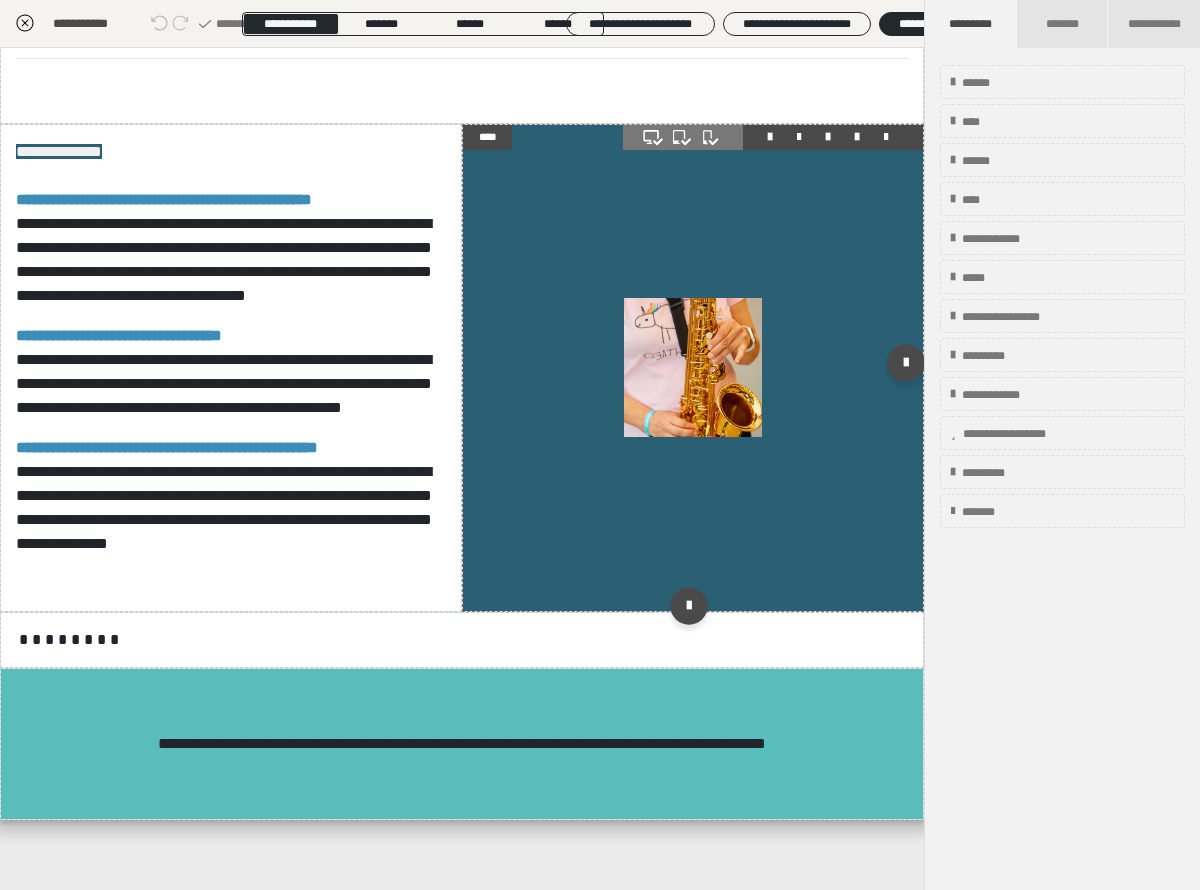 scroll, scrollTop: 1750, scrollLeft: 0, axis: vertical 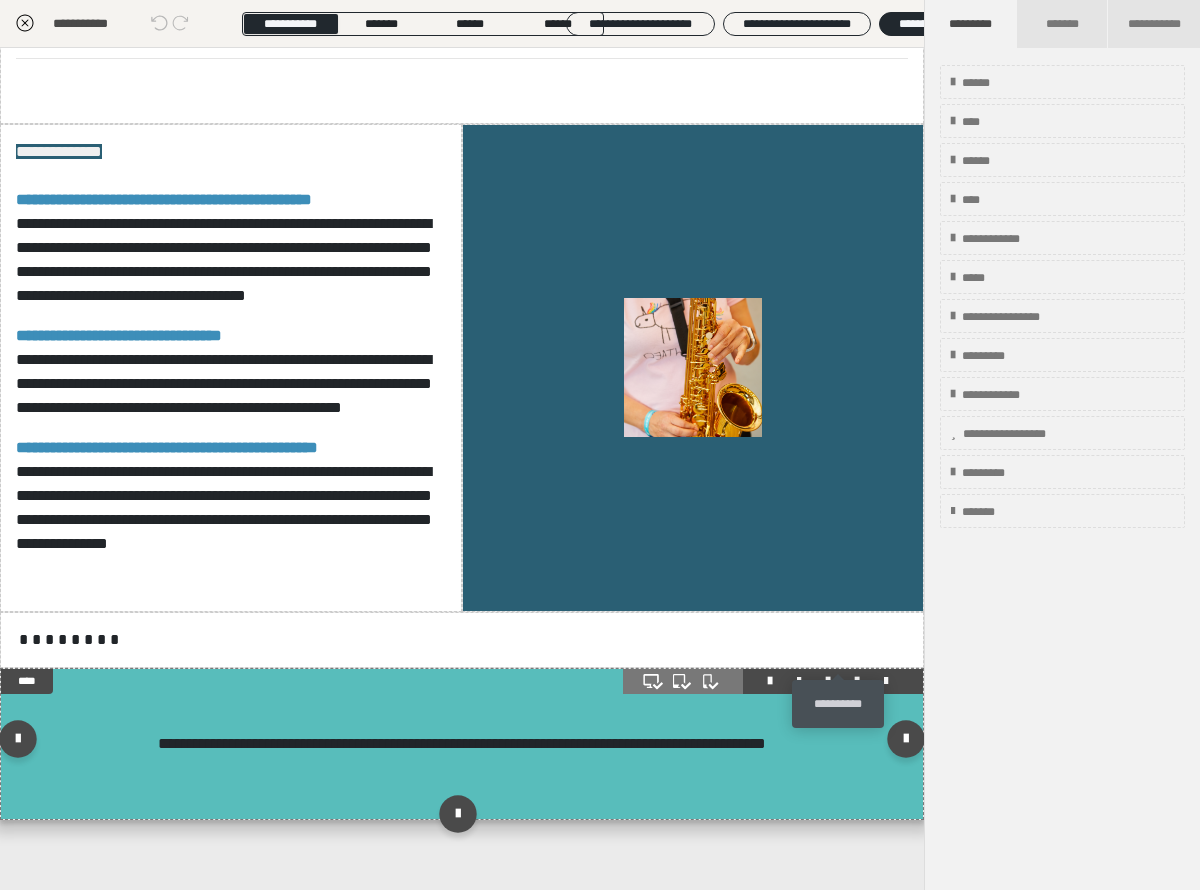 click at bounding box center (857, 681) 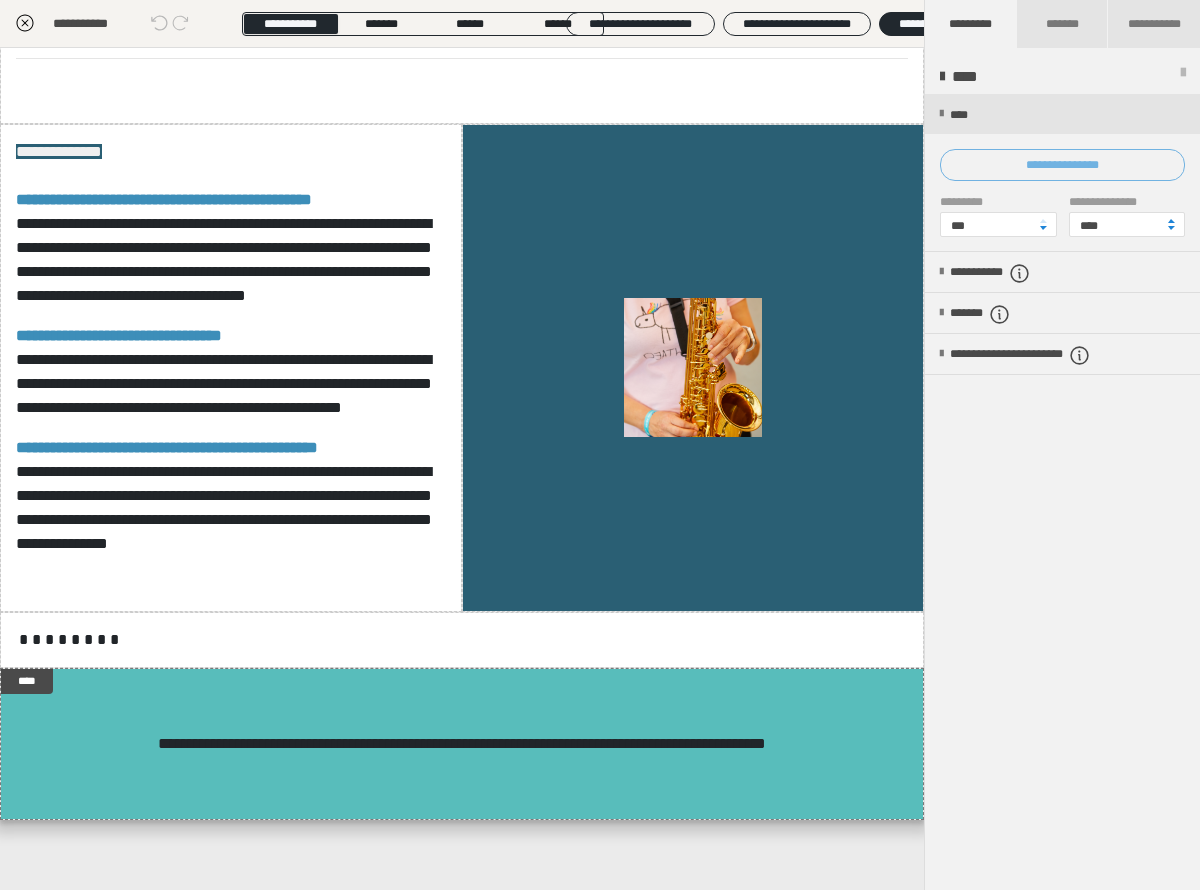 click on "**********" at bounding box center (1062, 165) 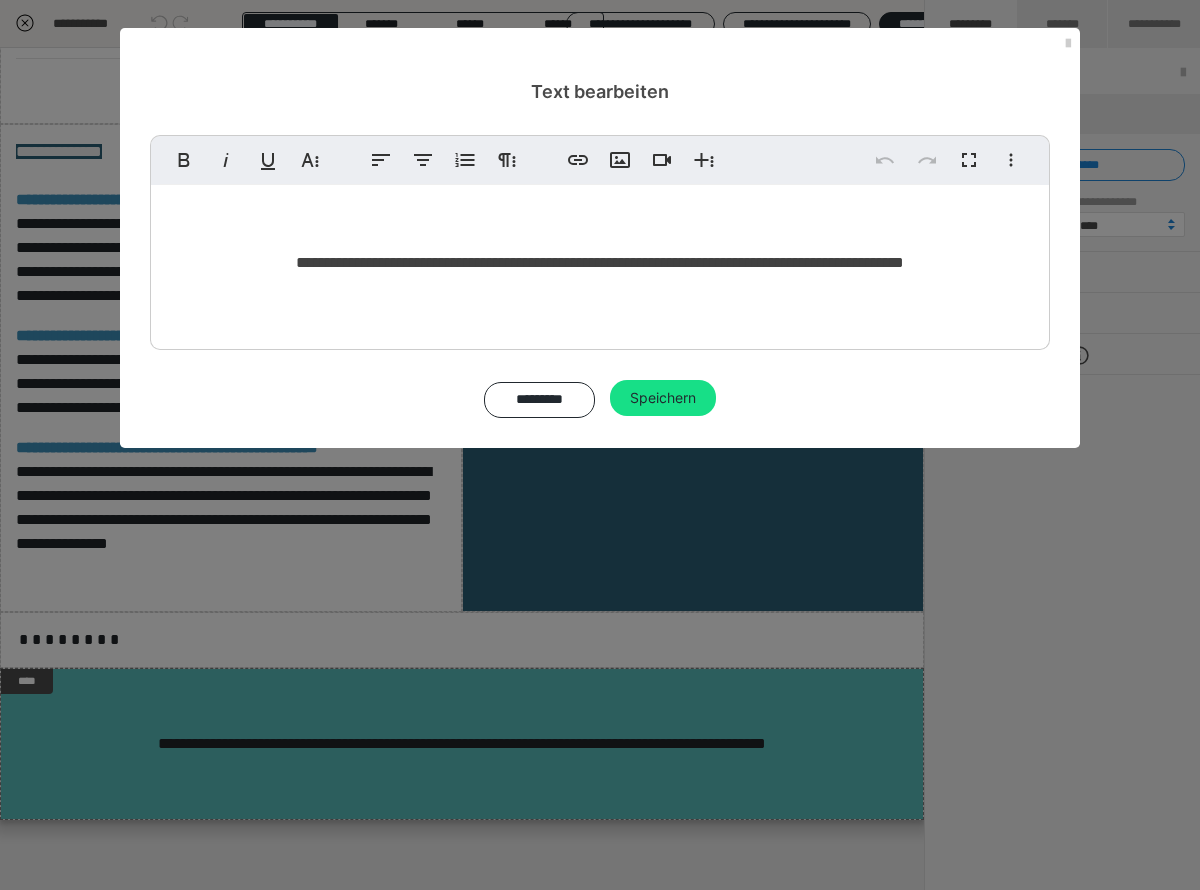 click on "**********" at bounding box center (600, 262) 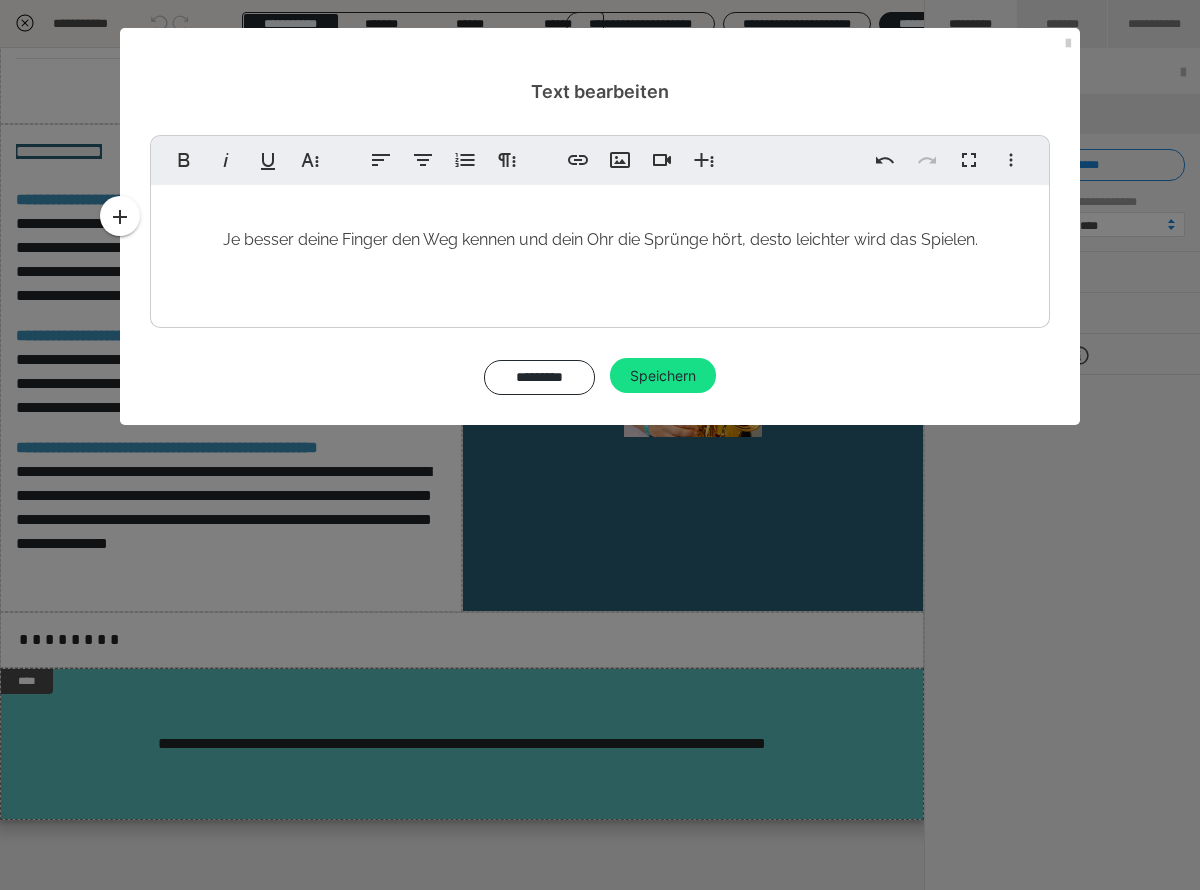 click at bounding box center [600, 323] 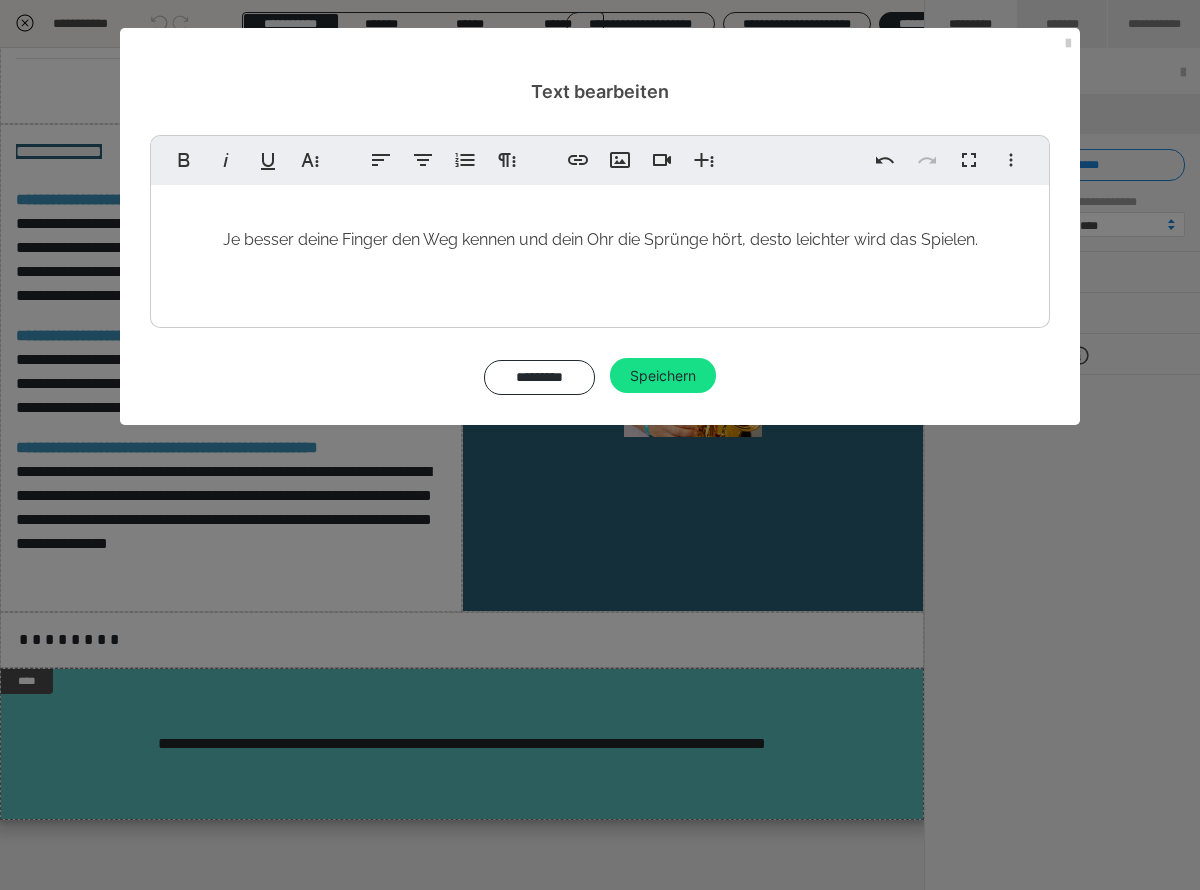 click on "Je besser deine Finger den Weg kennen und dein Ohr die Sprünge hört, desto leichter wird das Spielen." at bounding box center [600, 251] 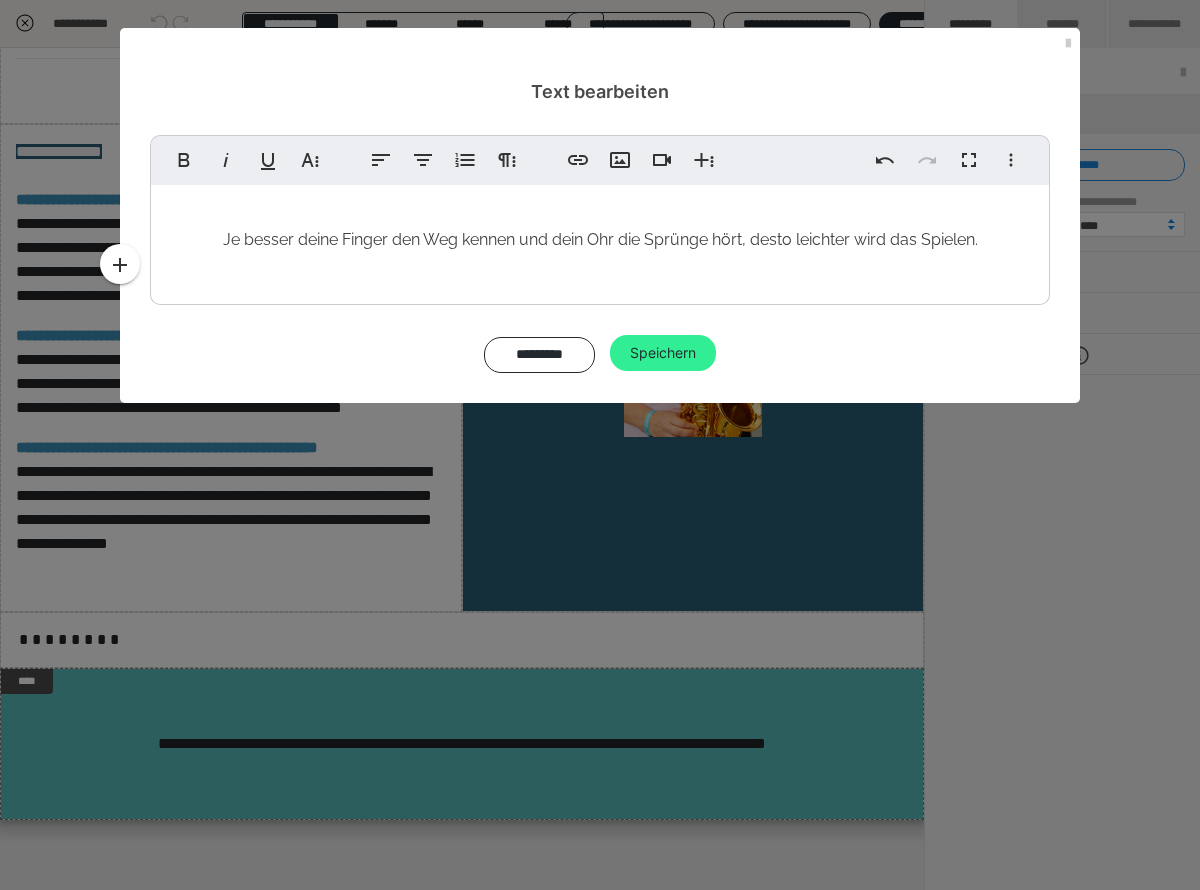 click on "Speichern" at bounding box center [663, 353] 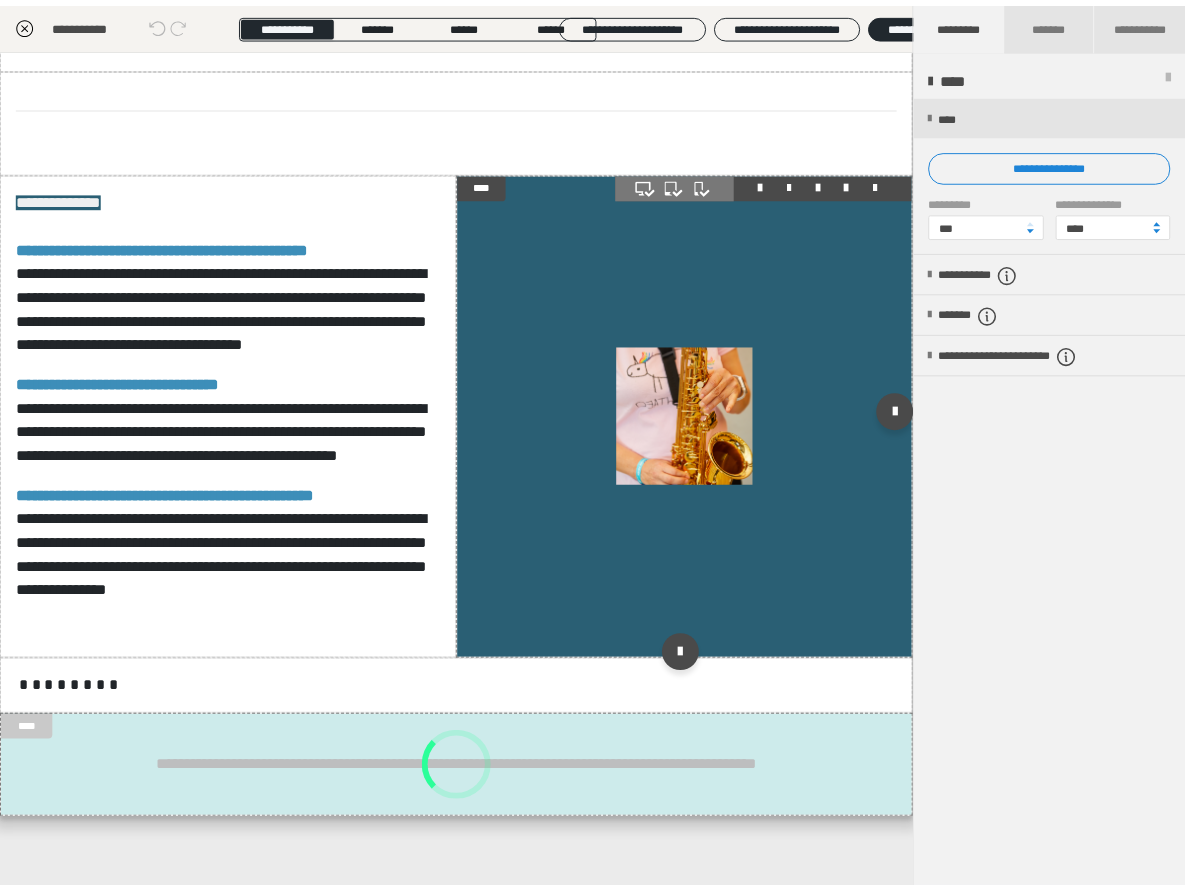 scroll, scrollTop: 1702, scrollLeft: 0, axis: vertical 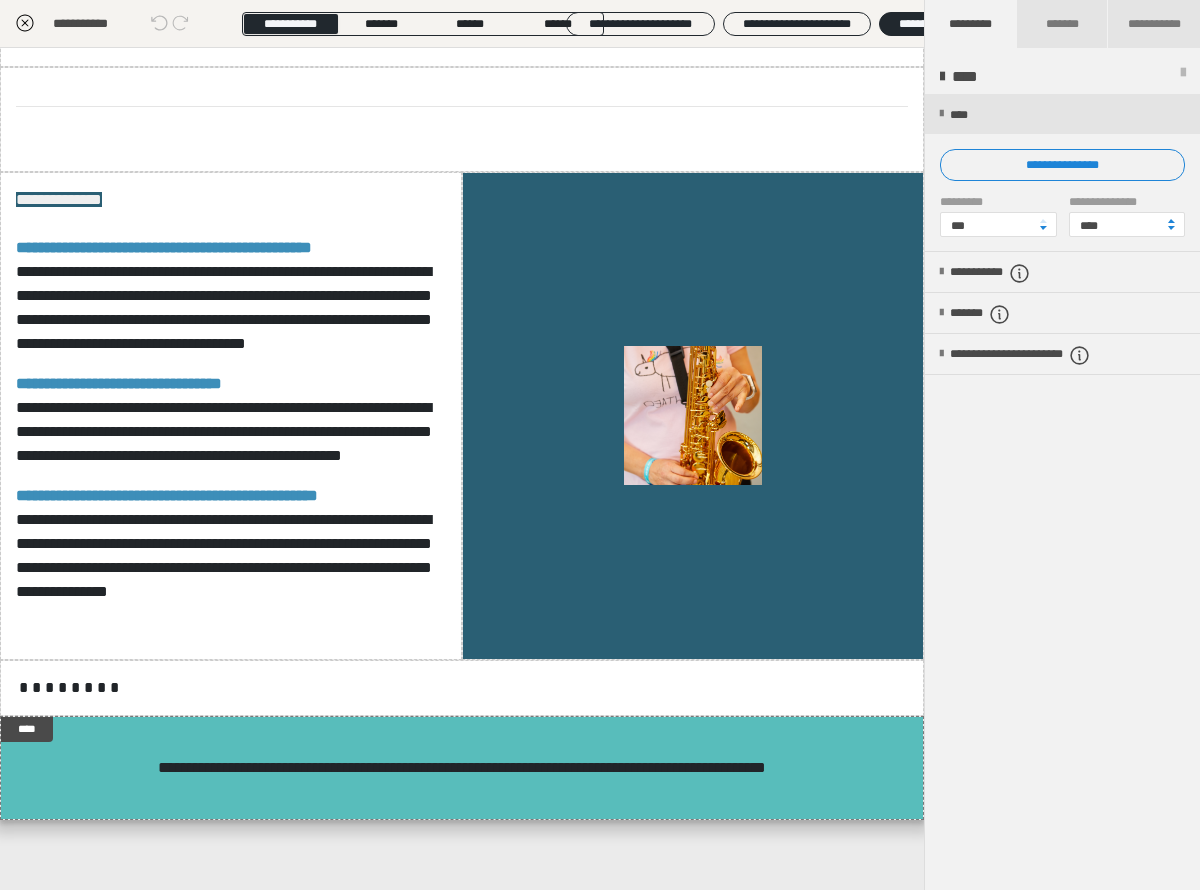 click 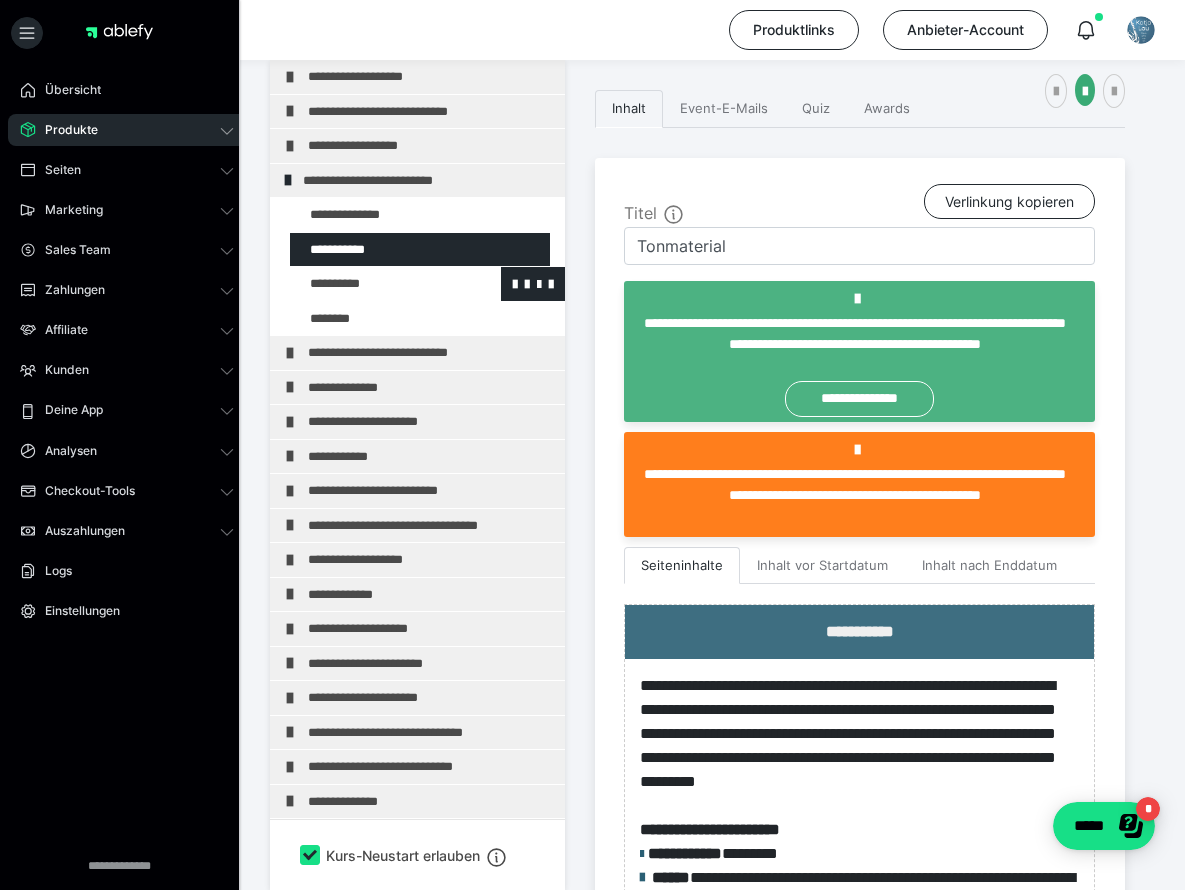 click at bounding box center [375, 284] 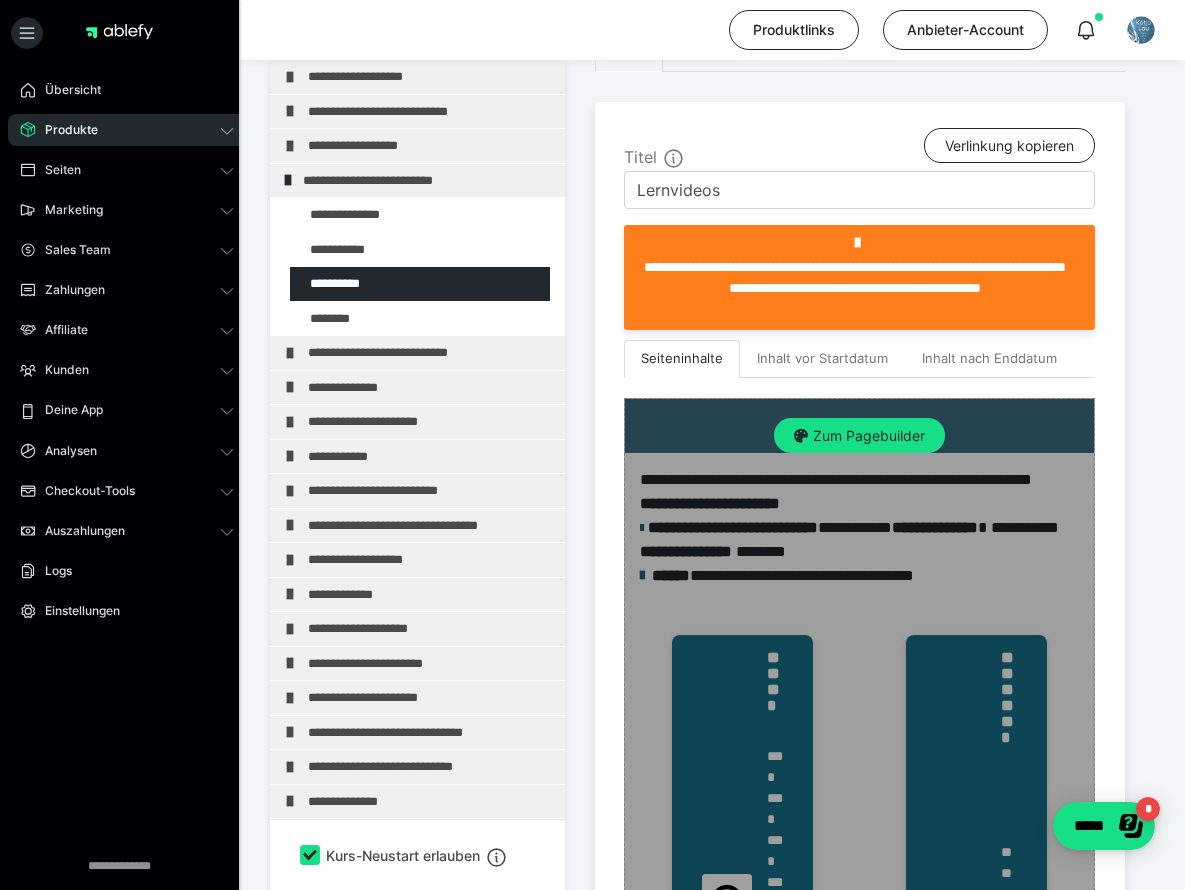 scroll, scrollTop: 732, scrollLeft: 0, axis: vertical 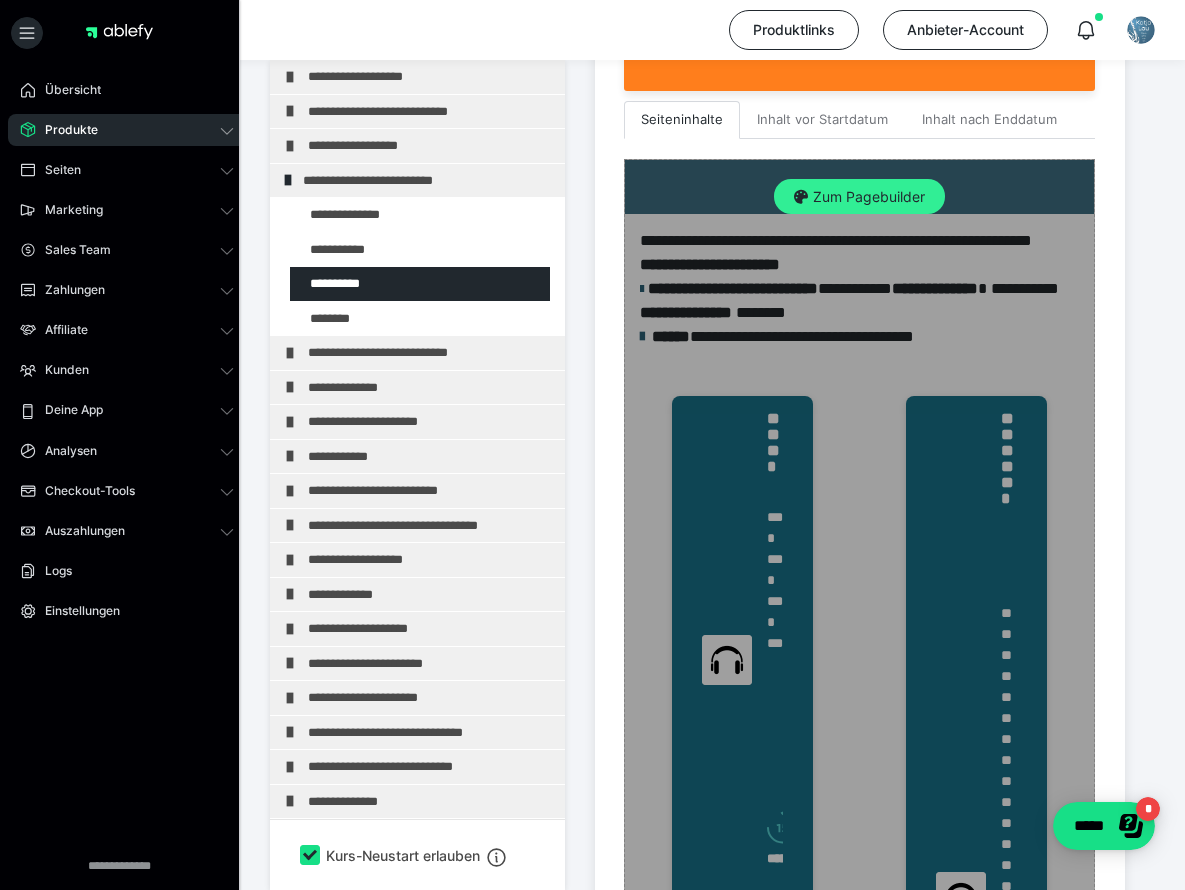 click on "Zum Pagebuilder" at bounding box center [859, 197] 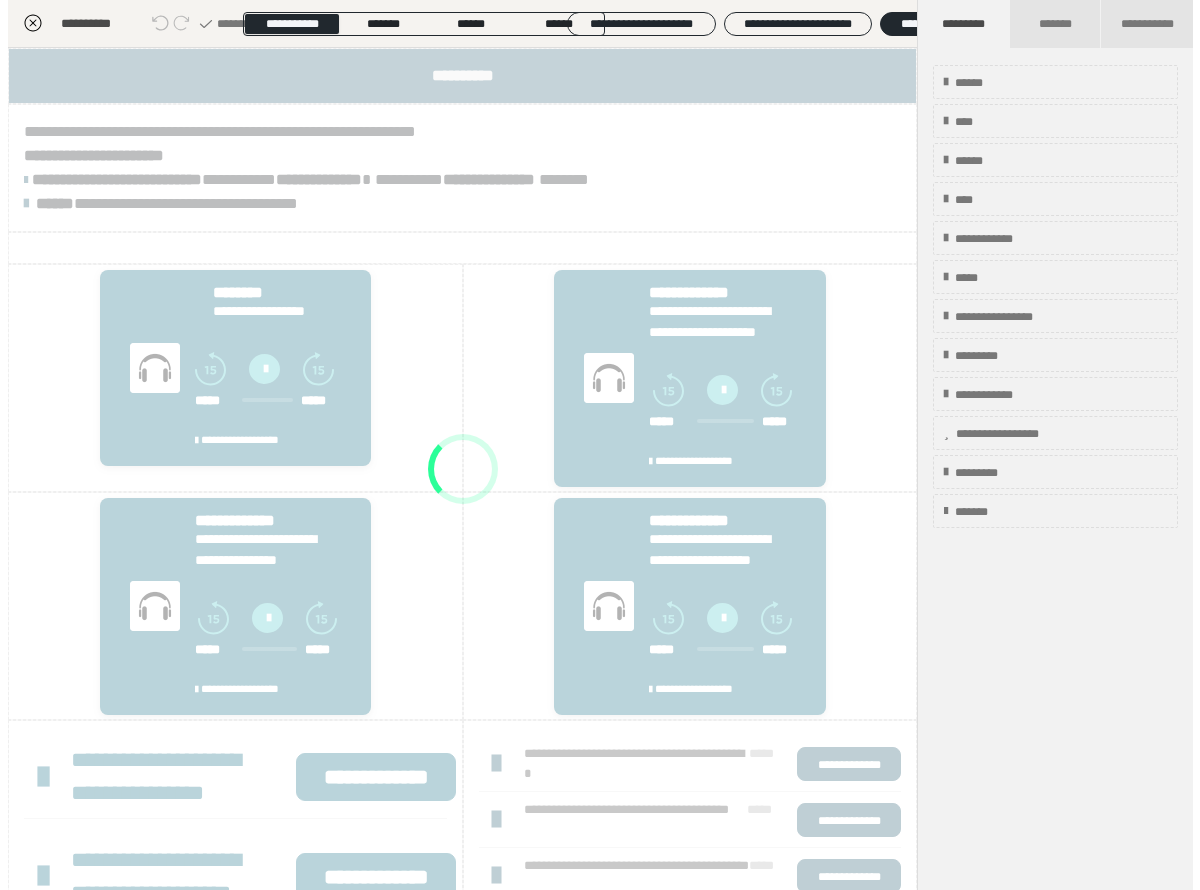 scroll, scrollTop: 437, scrollLeft: 0, axis: vertical 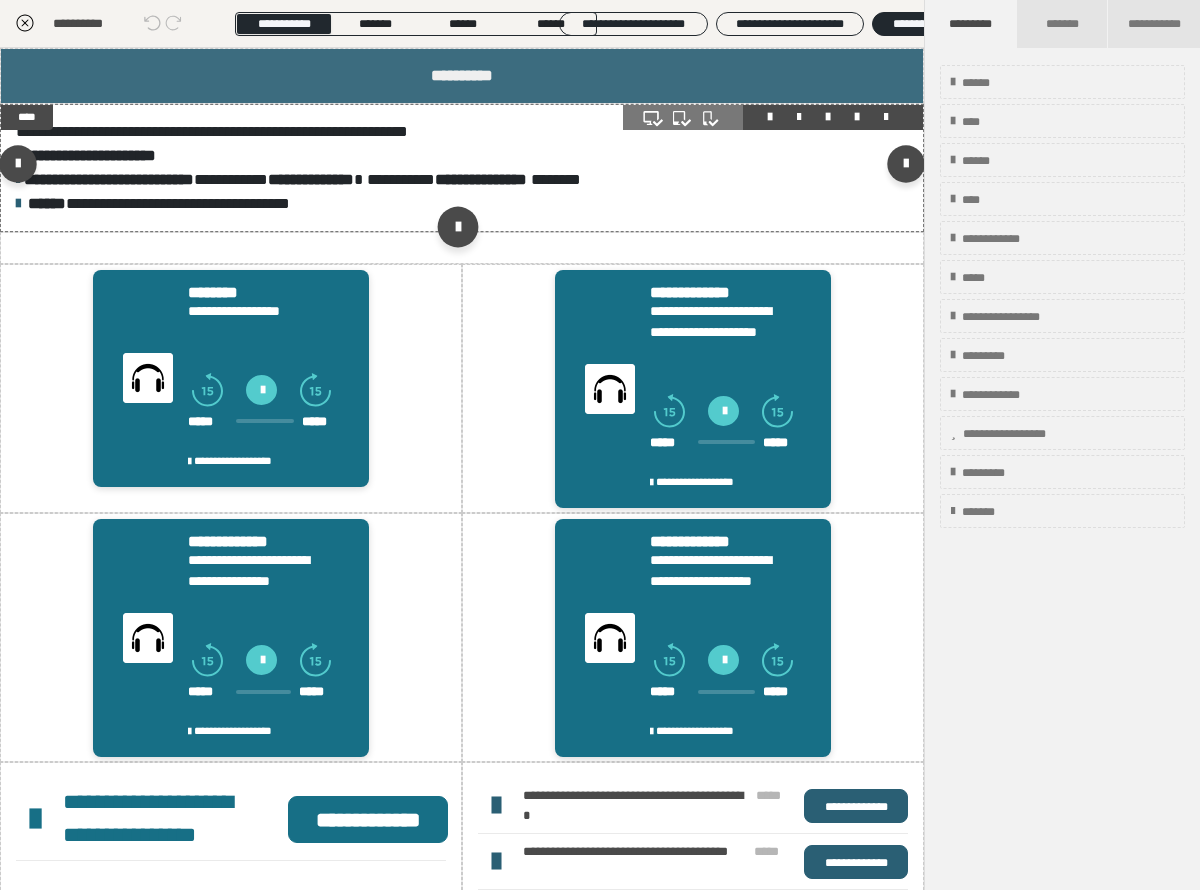 click at bounding box center (457, 226) 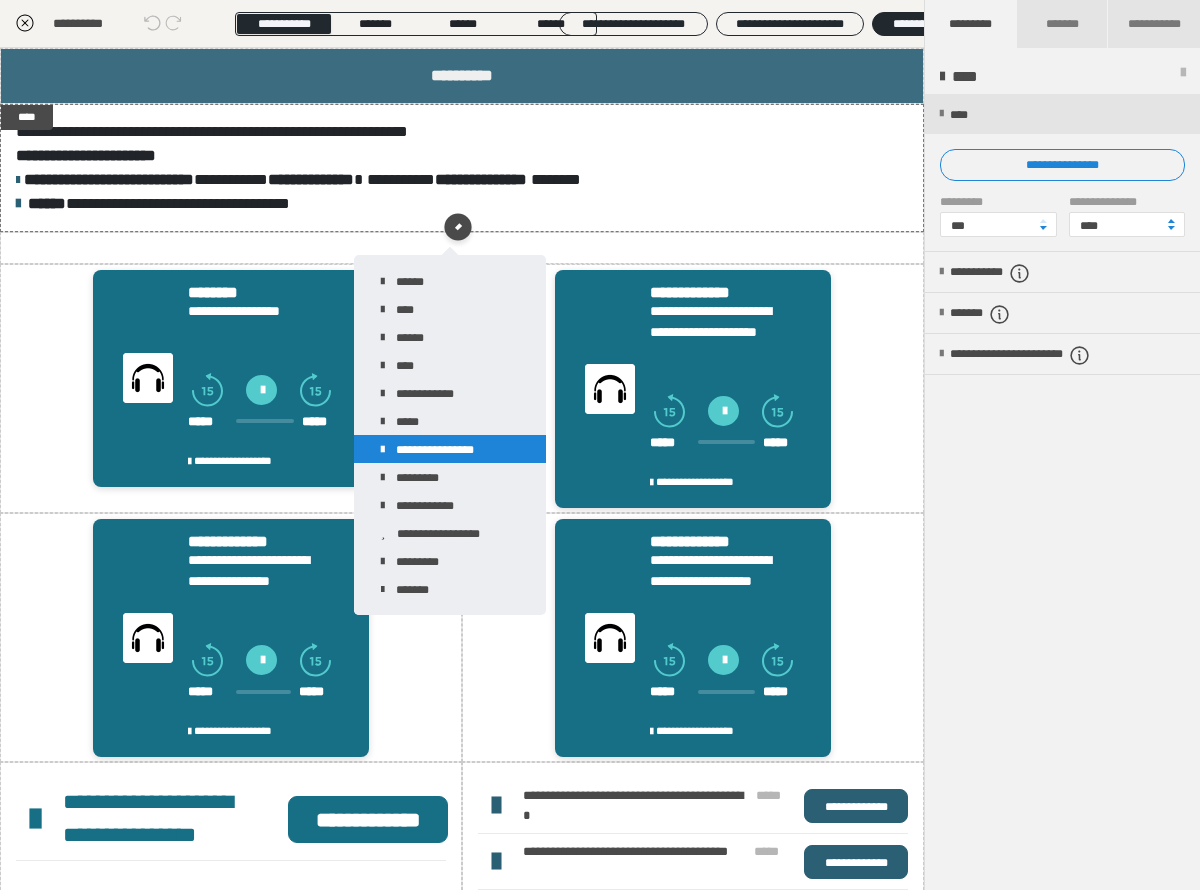 click on "**********" at bounding box center [450, 449] 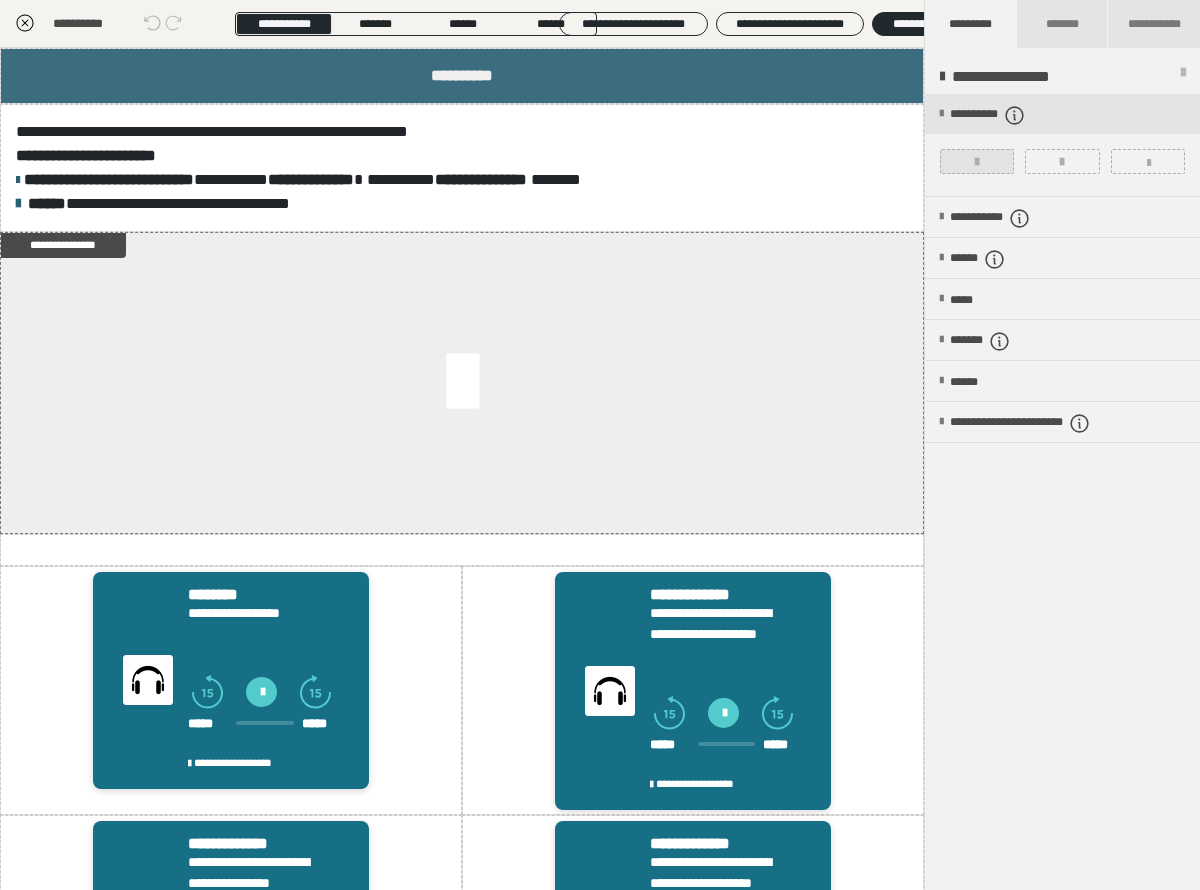 click at bounding box center (977, 161) 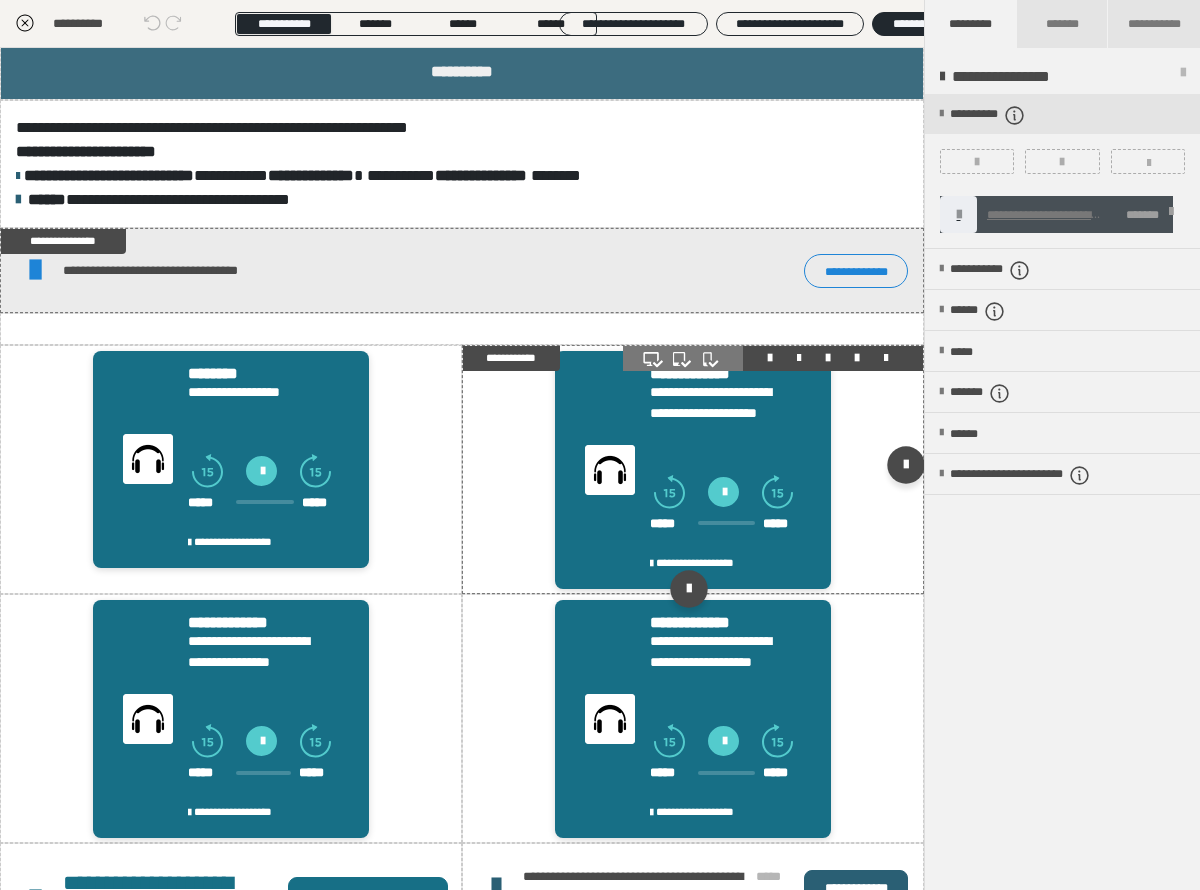 scroll, scrollTop: 0, scrollLeft: 0, axis: both 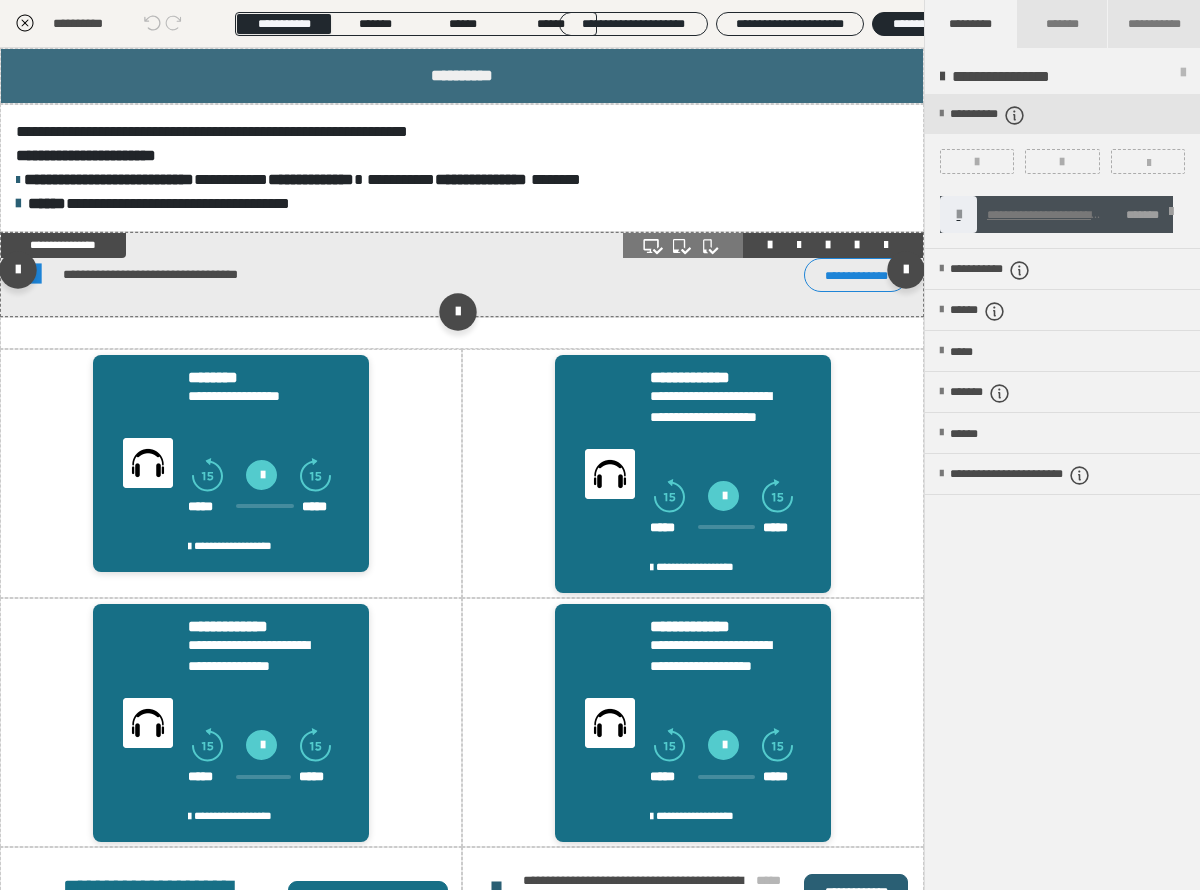 click on "**********" at bounding box center [856, 275] 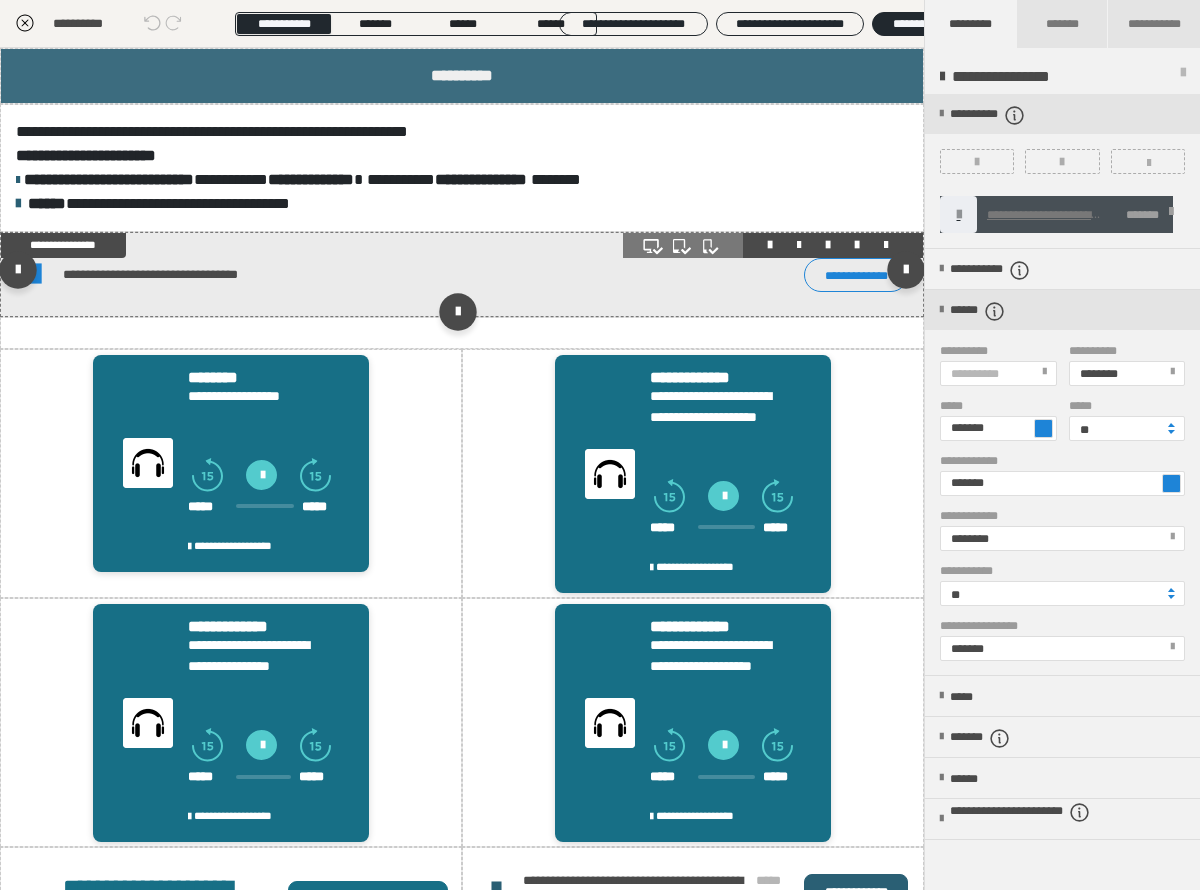 click on "**********" at bounding box center [462, 274] 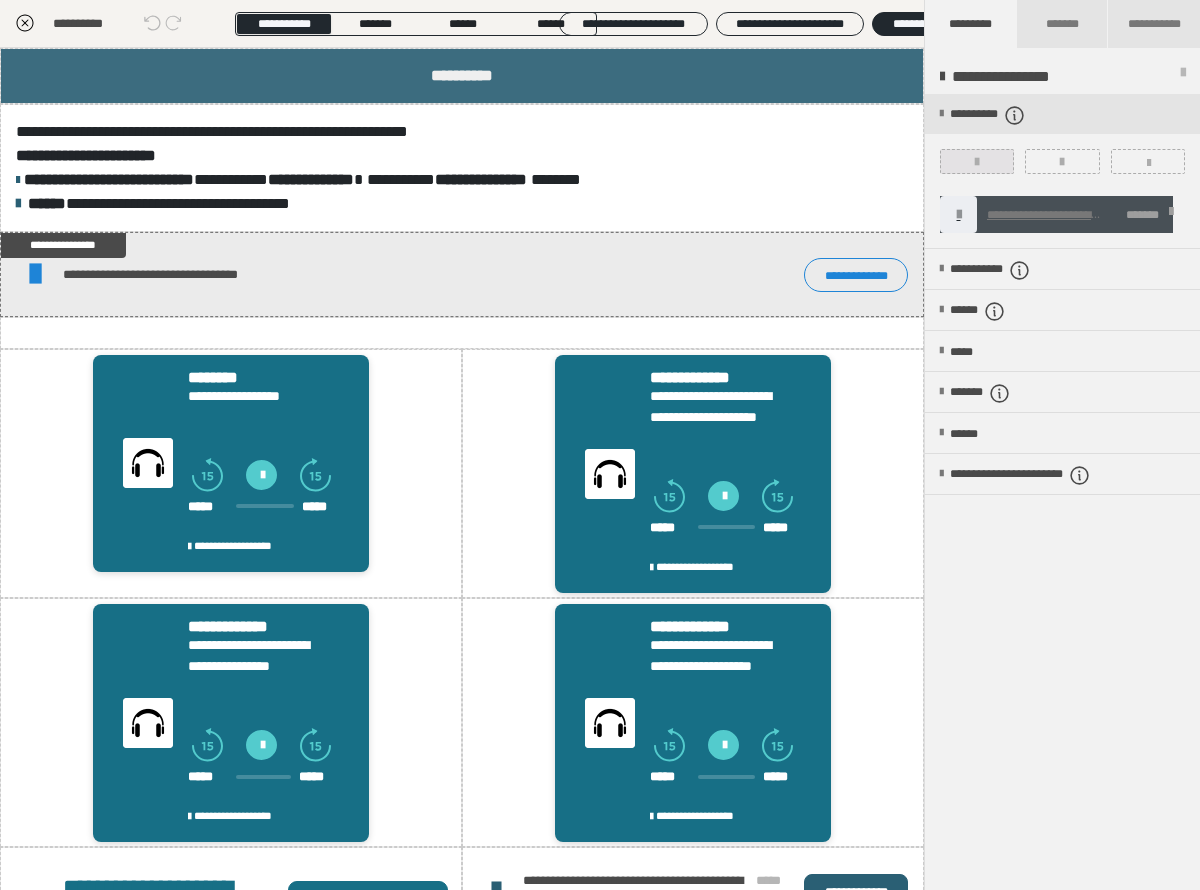 click at bounding box center (977, 161) 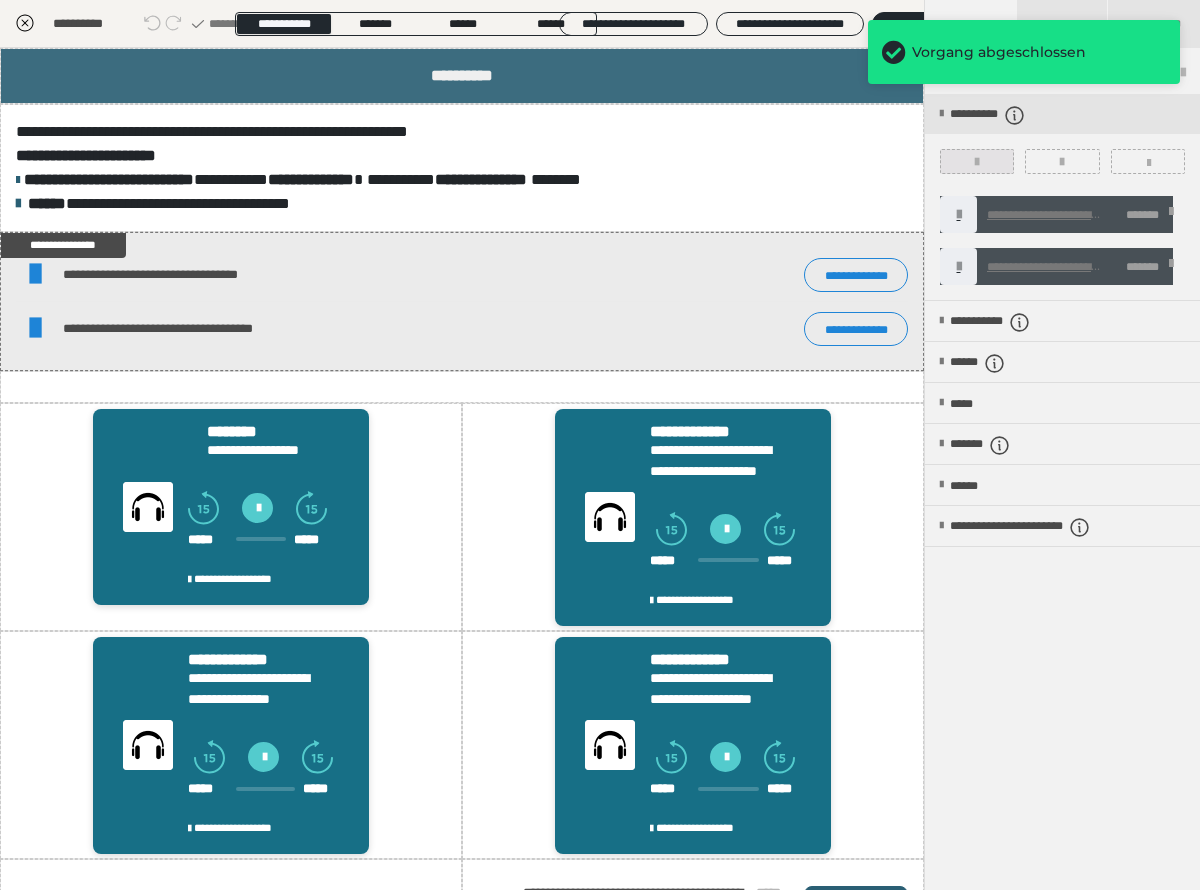 click at bounding box center [977, 162] 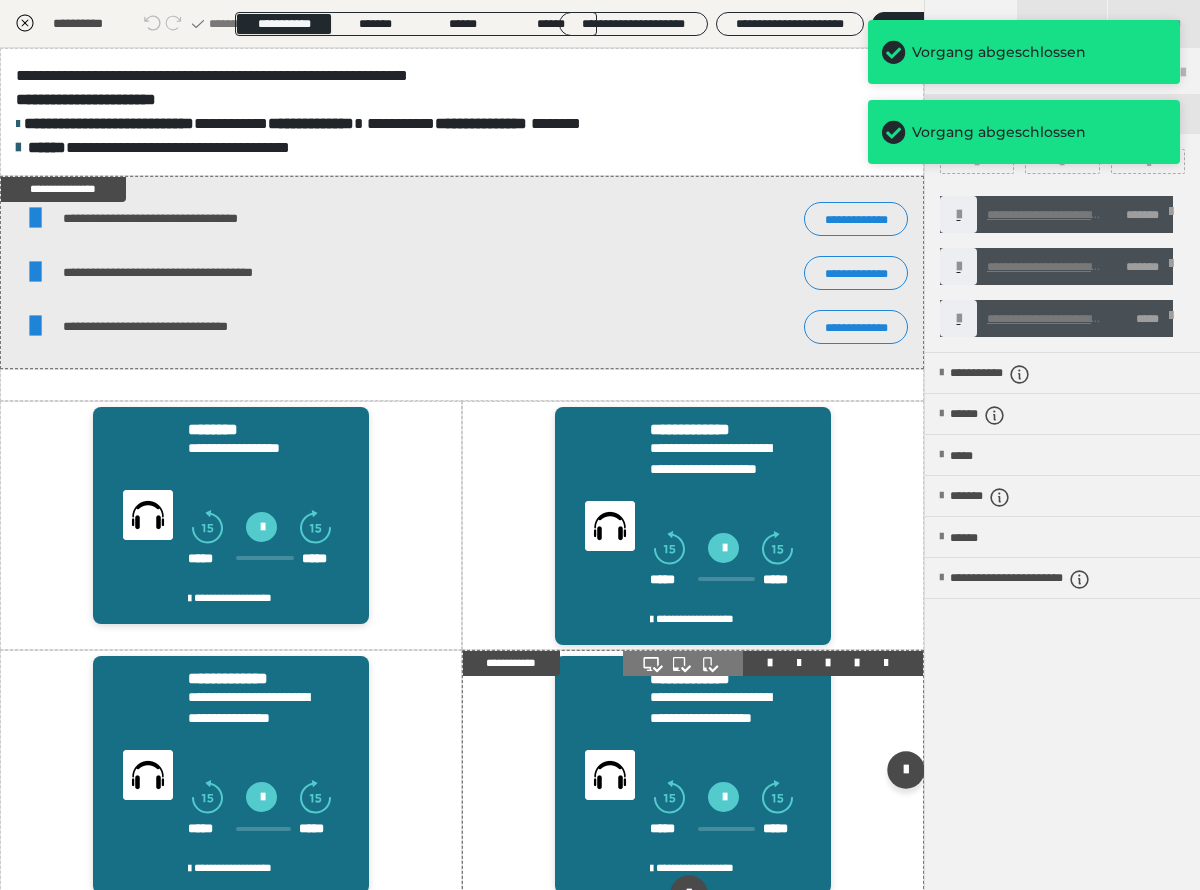 scroll, scrollTop: 377, scrollLeft: 0, axis: vertical 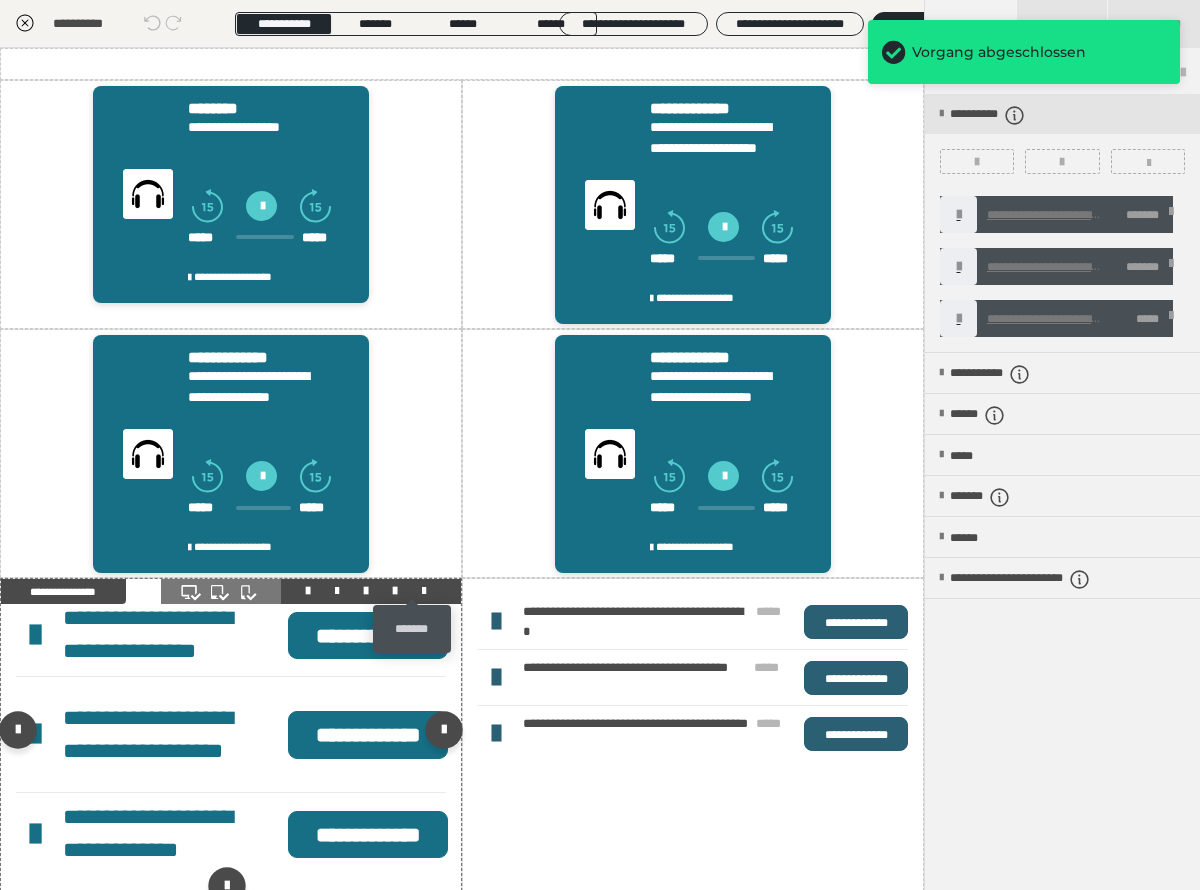 click at bounding box center (424, 591) 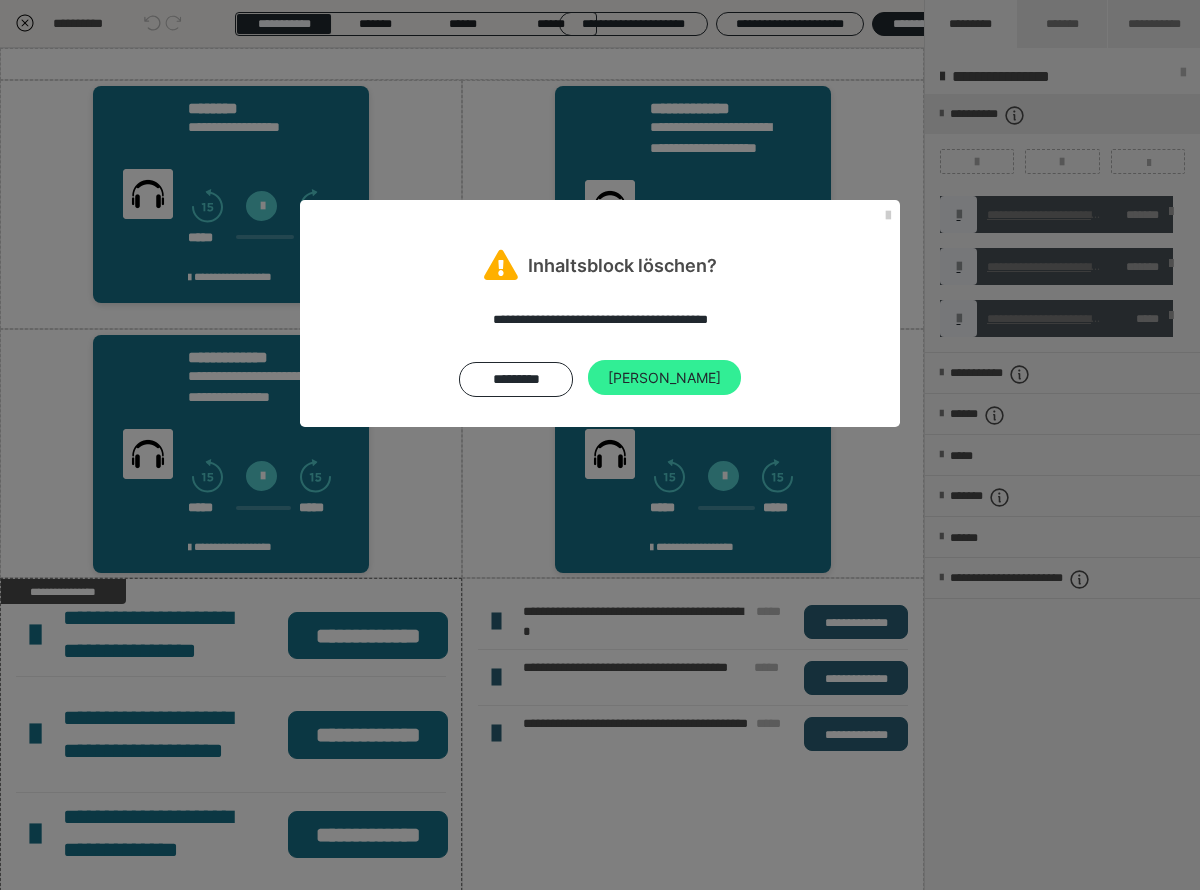 click on "Ja" at bounding box center (664, 378) 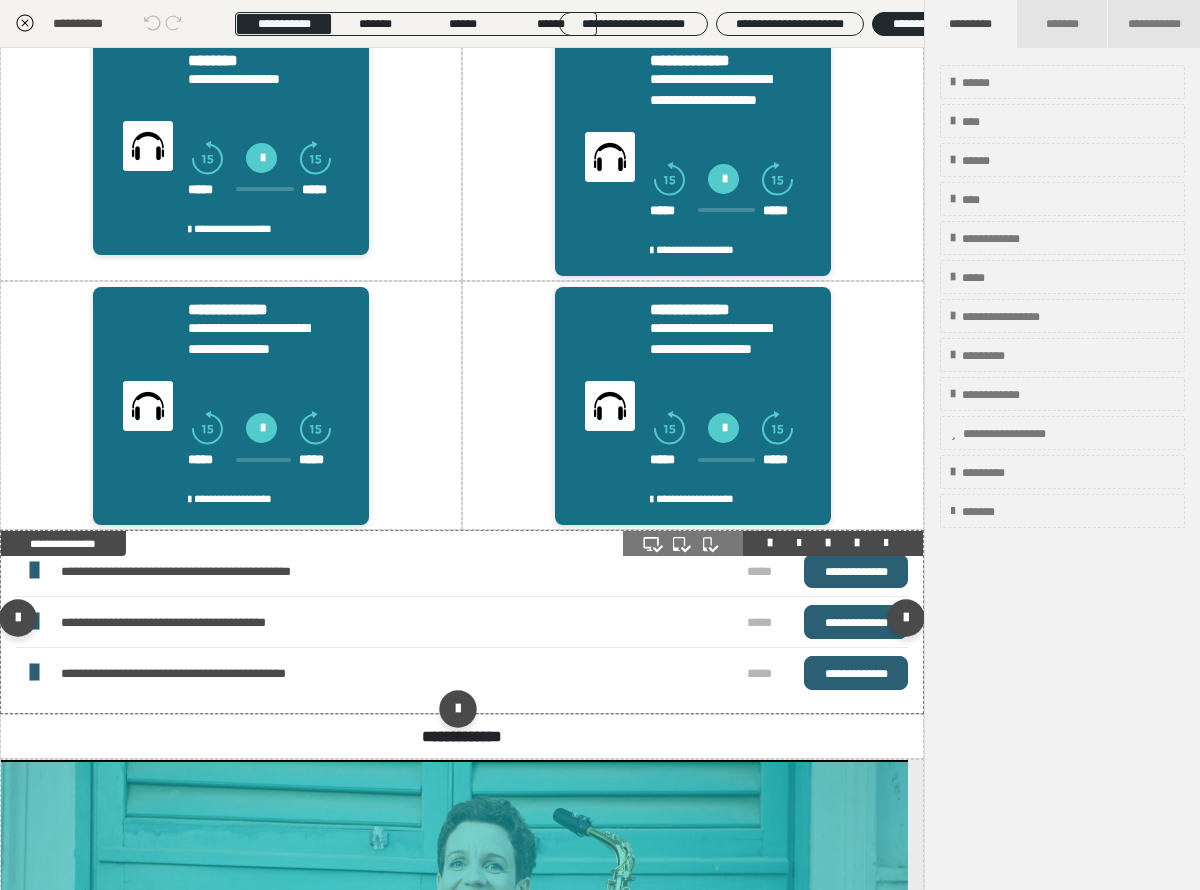 scroll, scrollTop: 559, scrollLeft: 0, axis: vertical 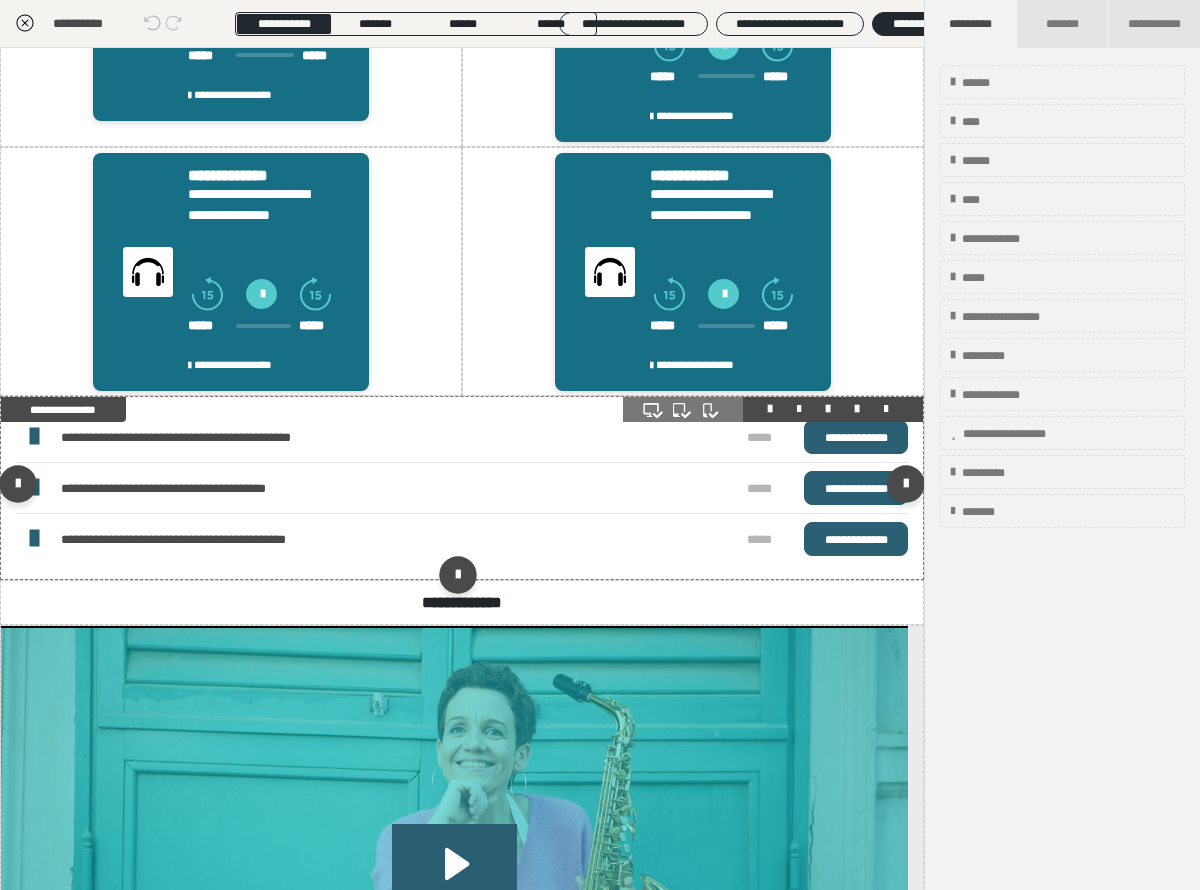 click at bounding box center (857, 409) 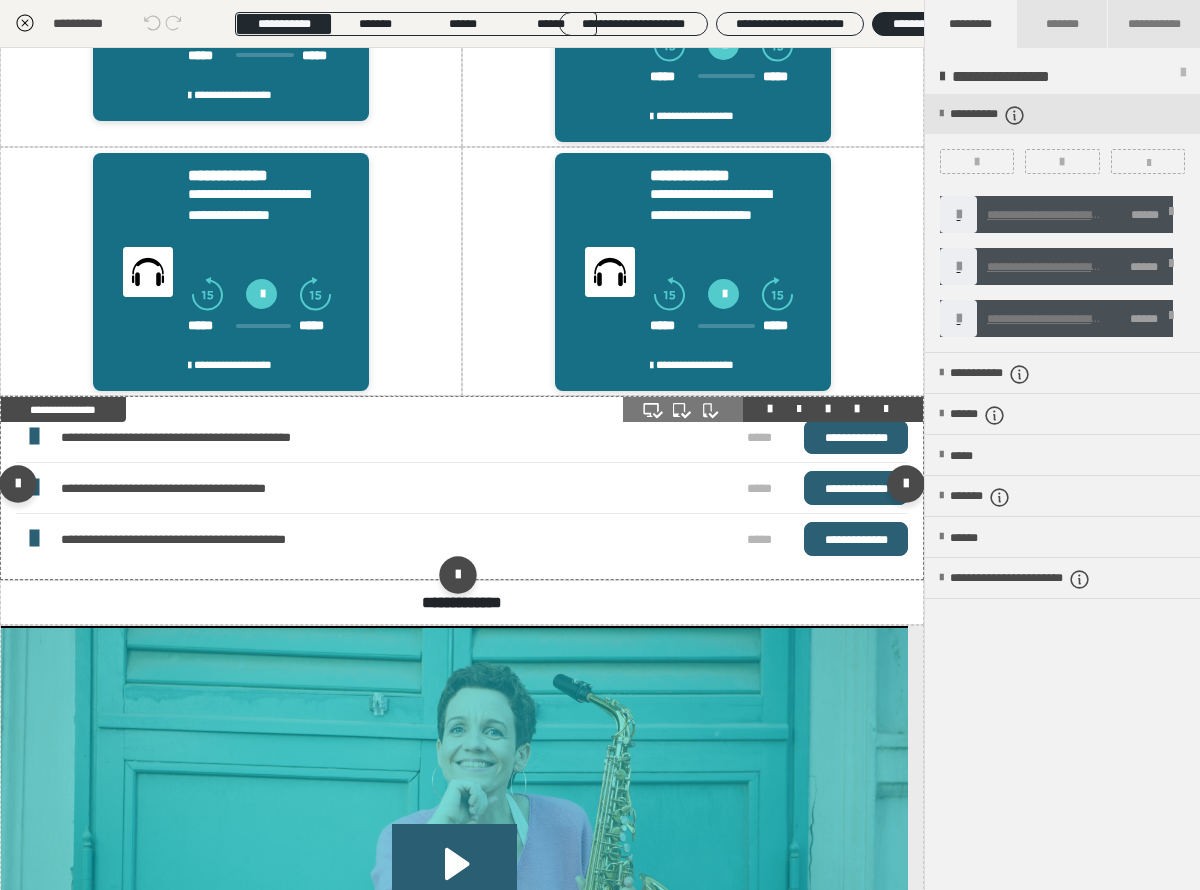 click on "**********" at bounding box center [856, 437] 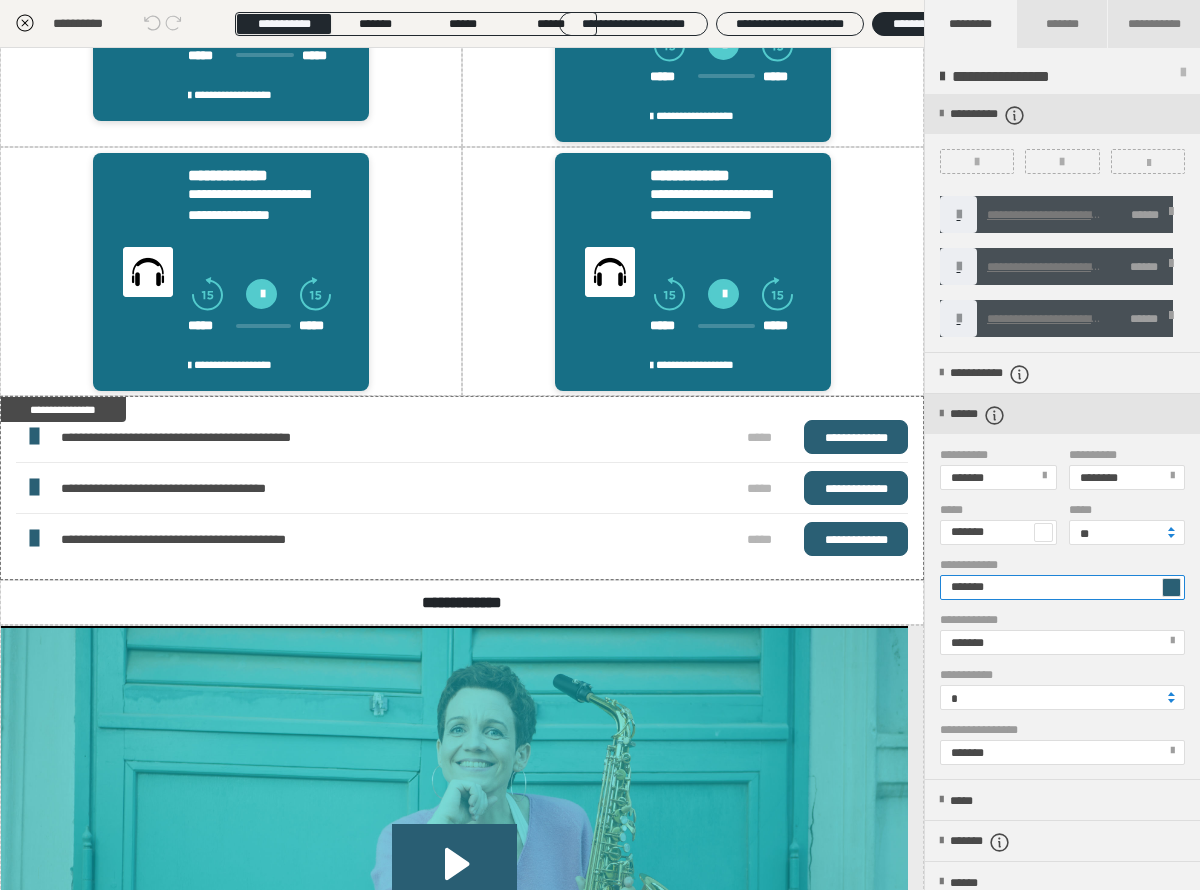 drag, startPoint x: 1010, startPoint y: 587, endPoint x: 937, endPoint y: 587, distance: 73 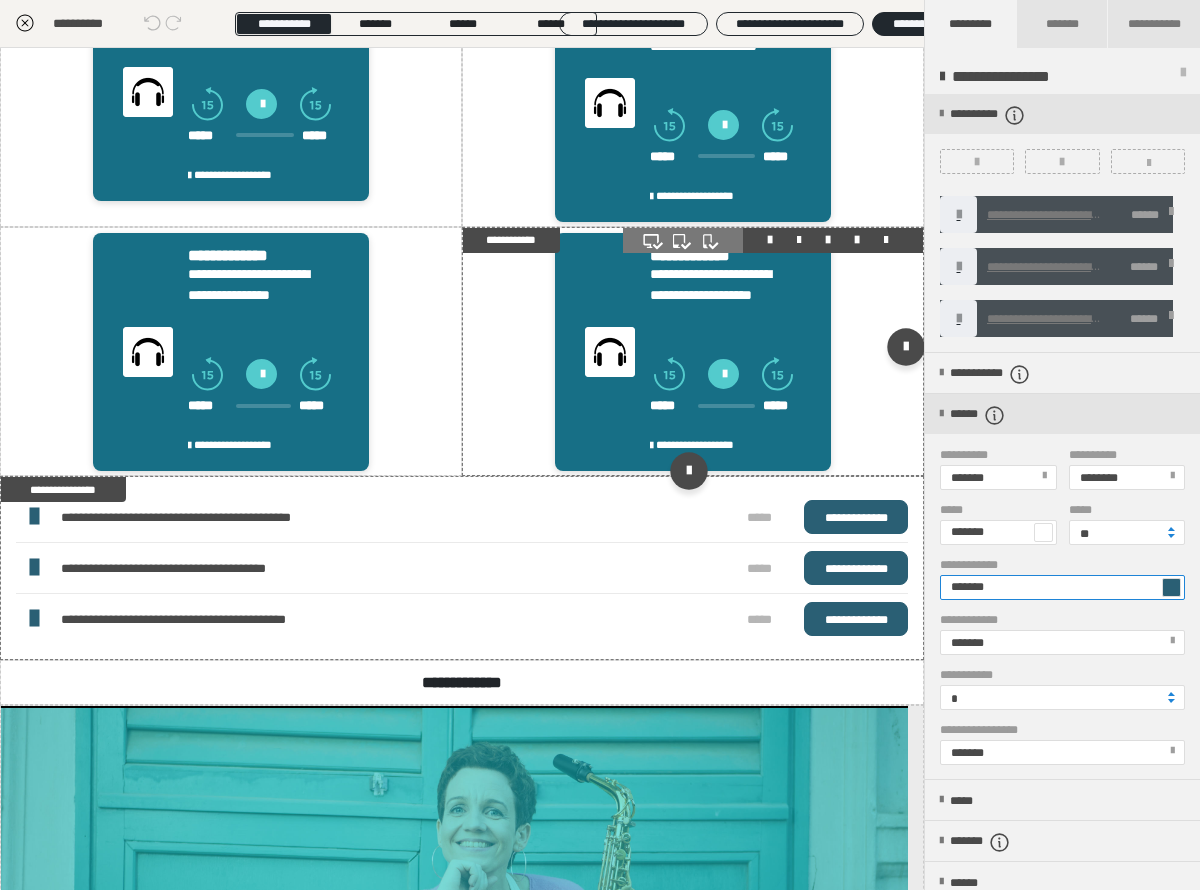 scroll, scrollTop: 189, scrollLeft: 0, axis: vertical 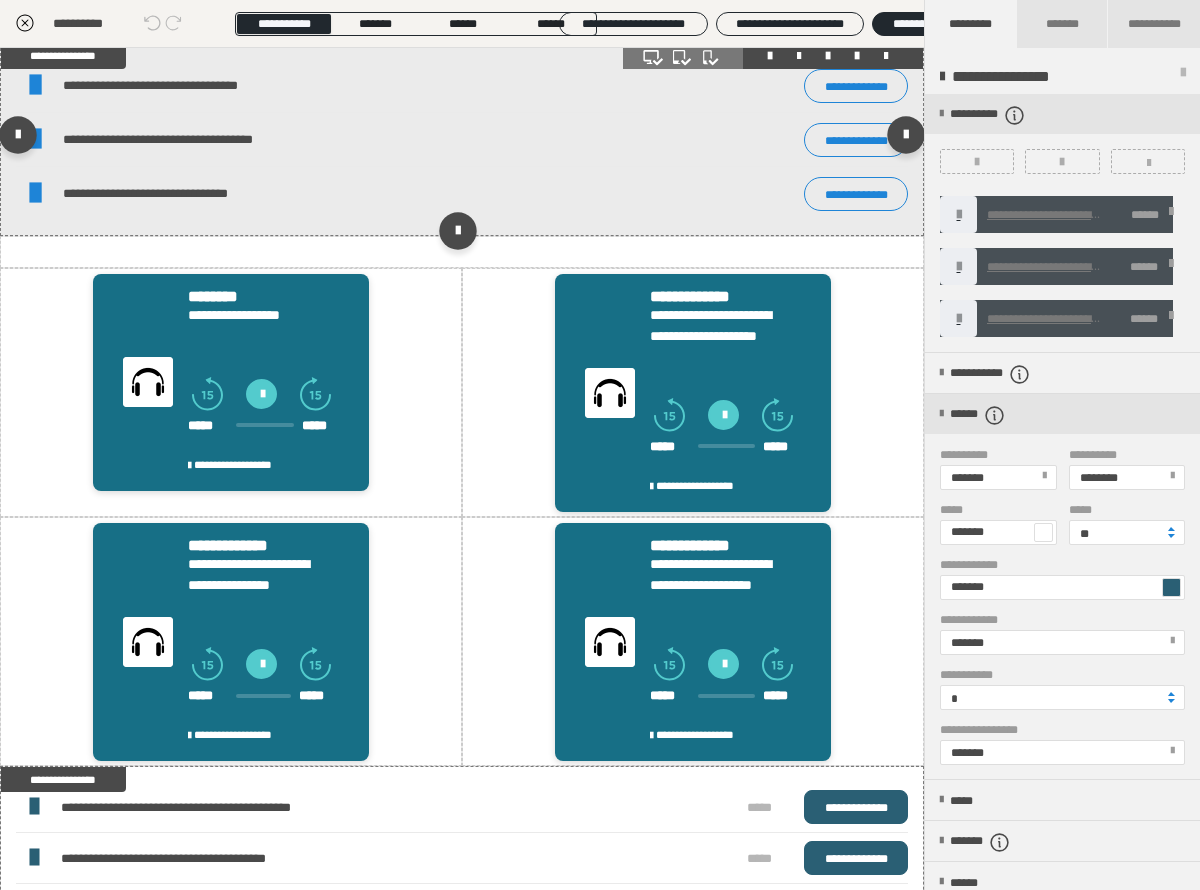 click on "**********" at bounding box center (856, 86) 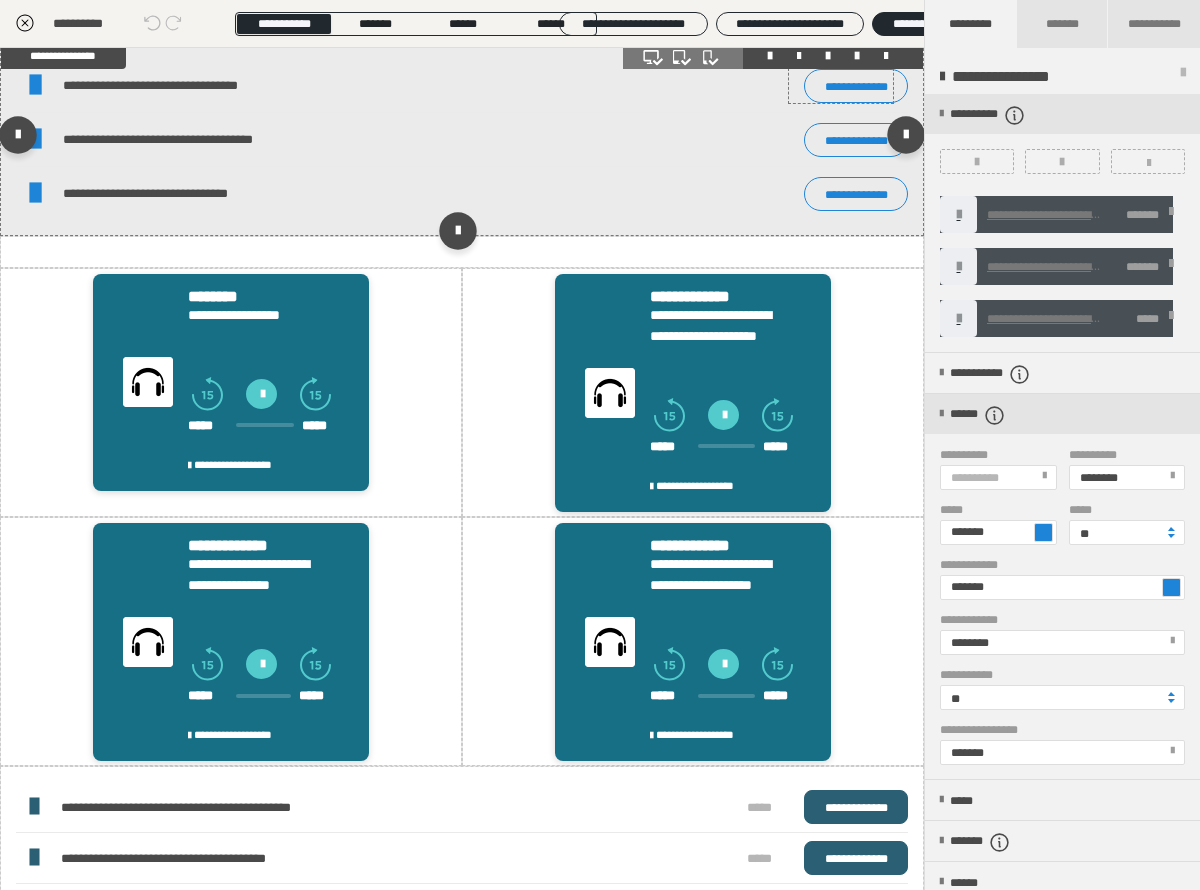 click at bounding box center (857, 56) 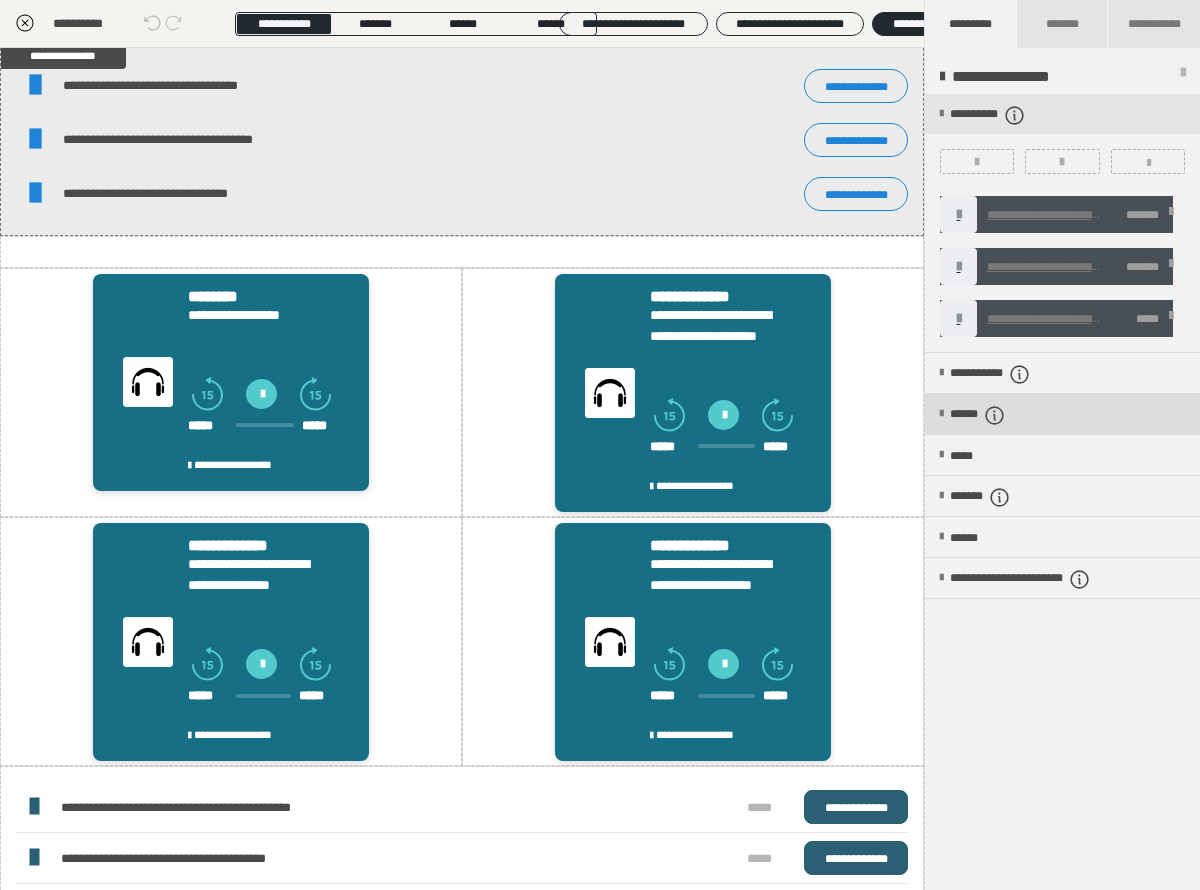 click on "******" at bounding box center (993, 415) 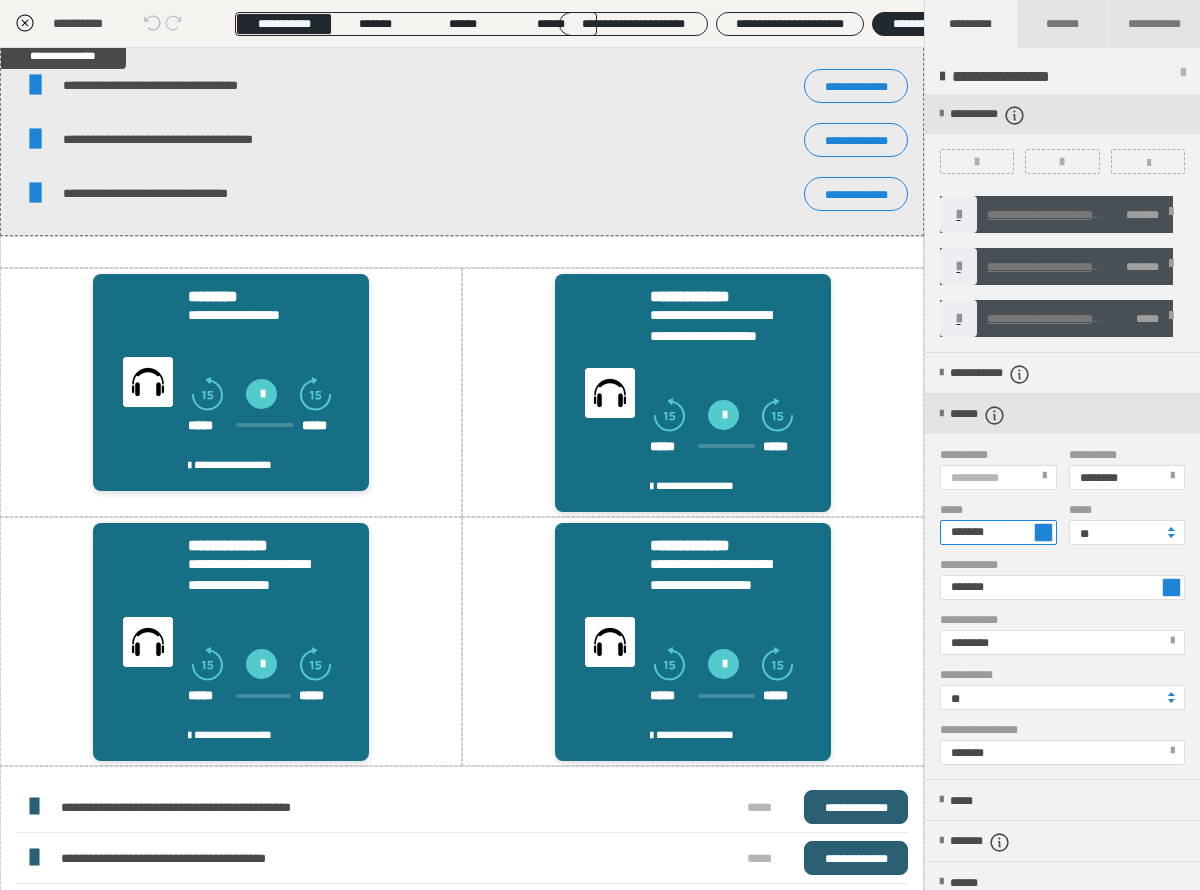 drag, startPoint x: 1015, startPoint y: 534, endPoint x: 938, endPoint y: 536, distance: 77.02597 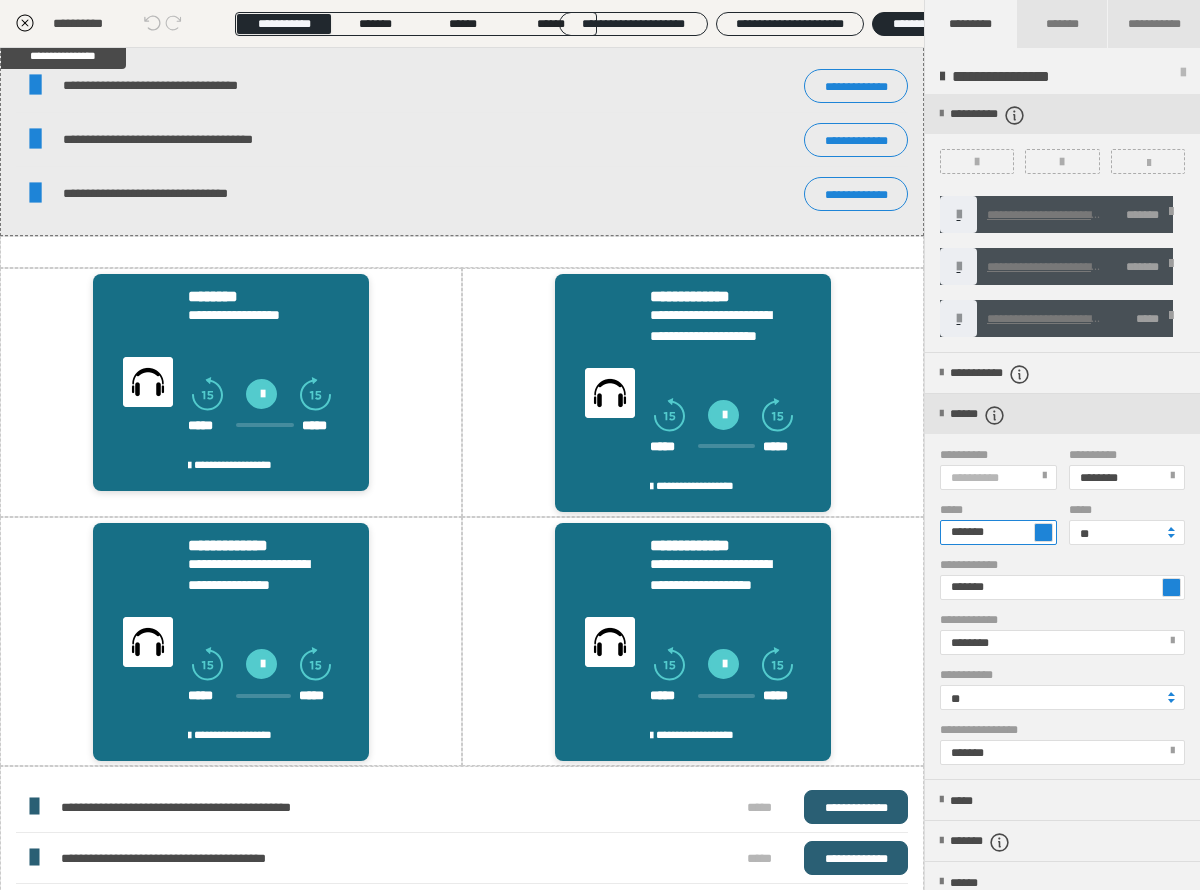 click on "**********" at bounding box center [1062, 587] 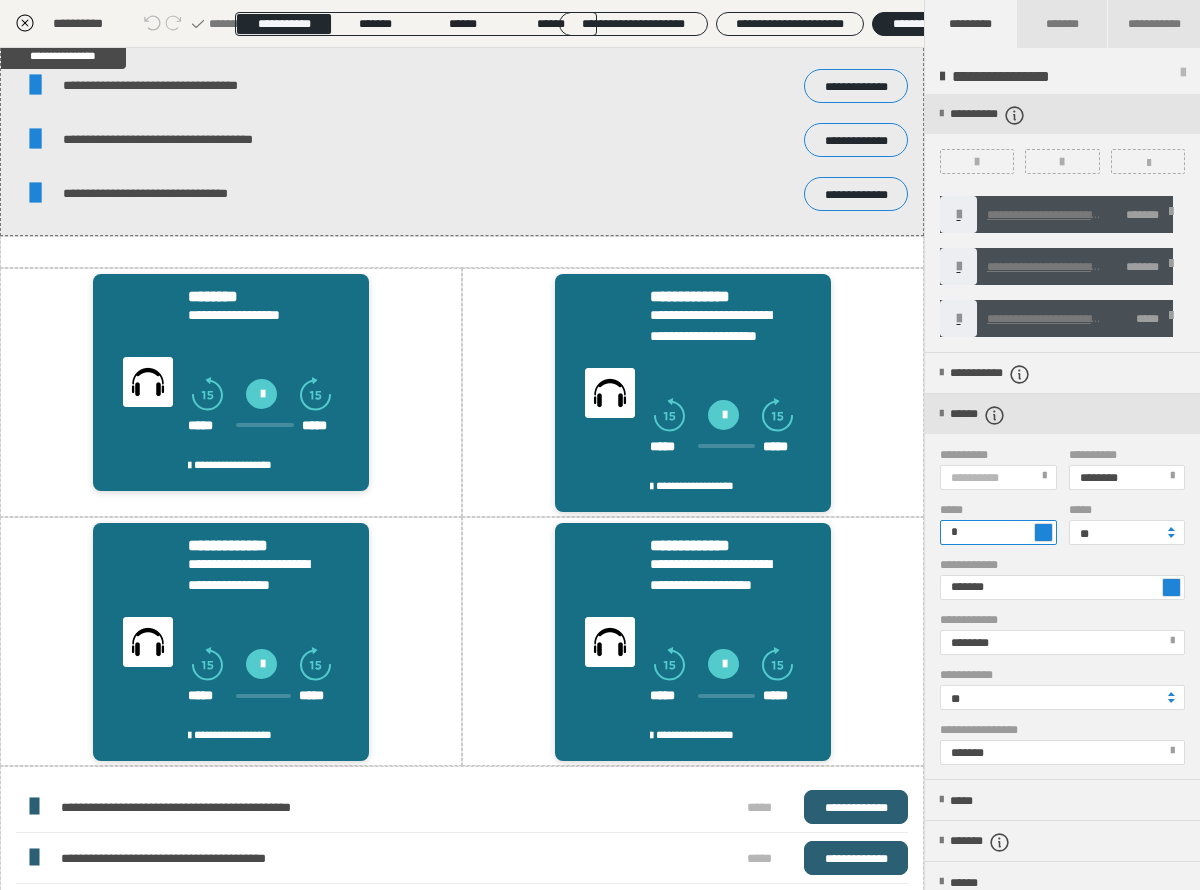 paste 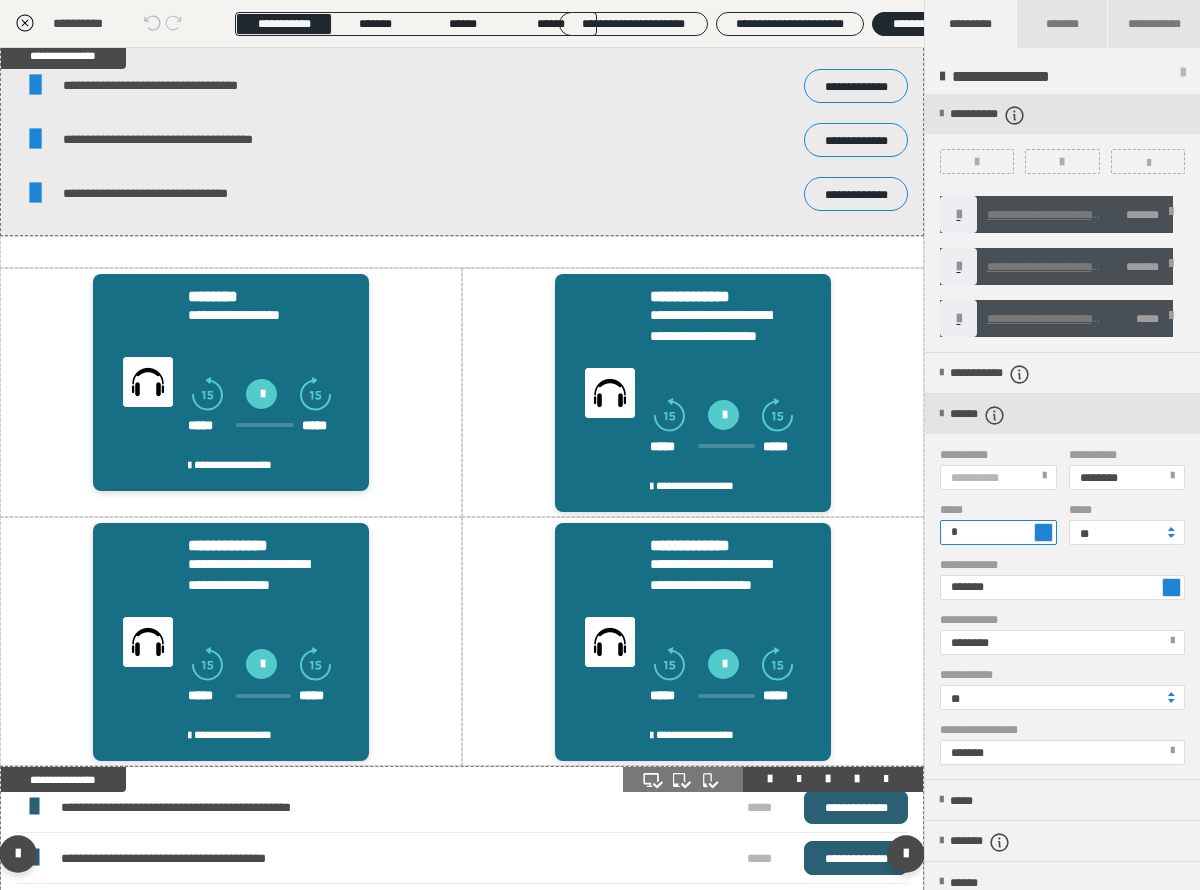 type on "*" 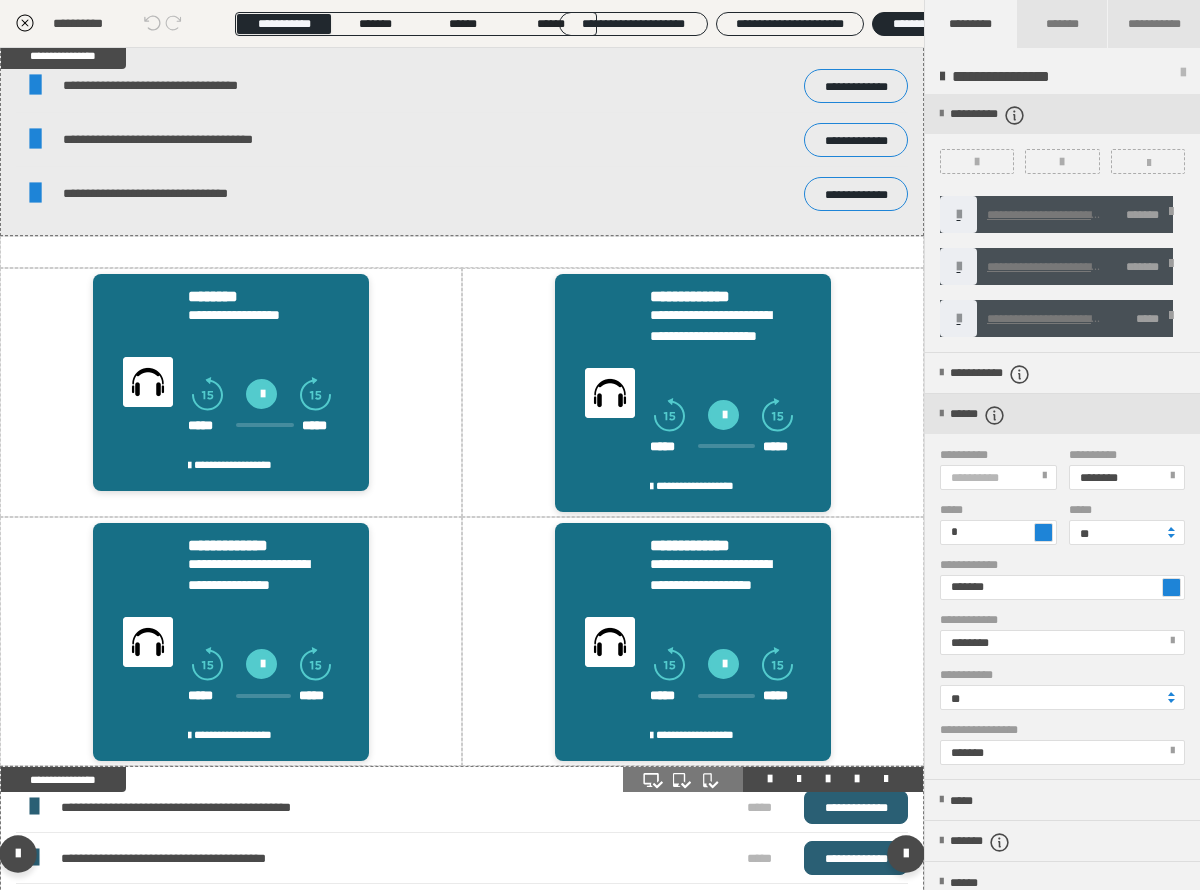 click on "**********" at bounding box center [856, 807] 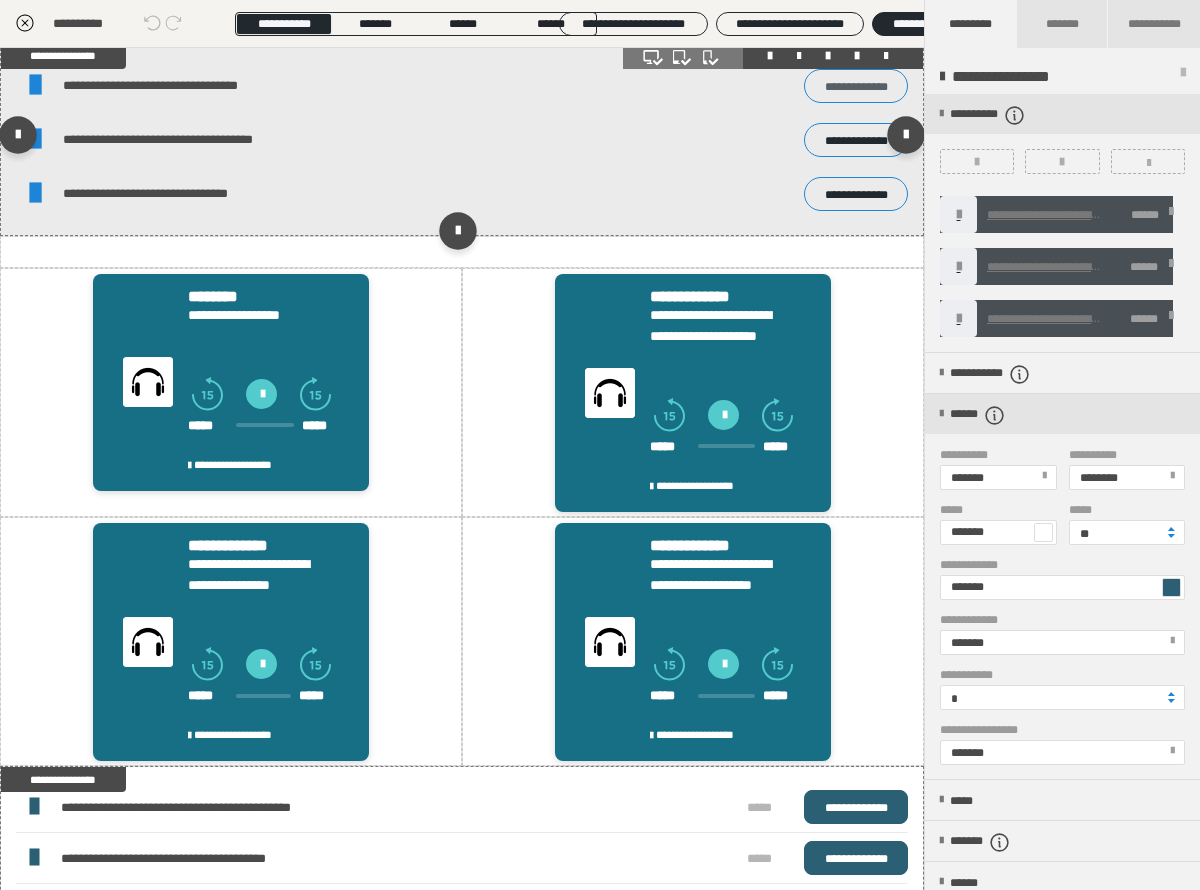 click on "**********" at bounding box center (856, 86) 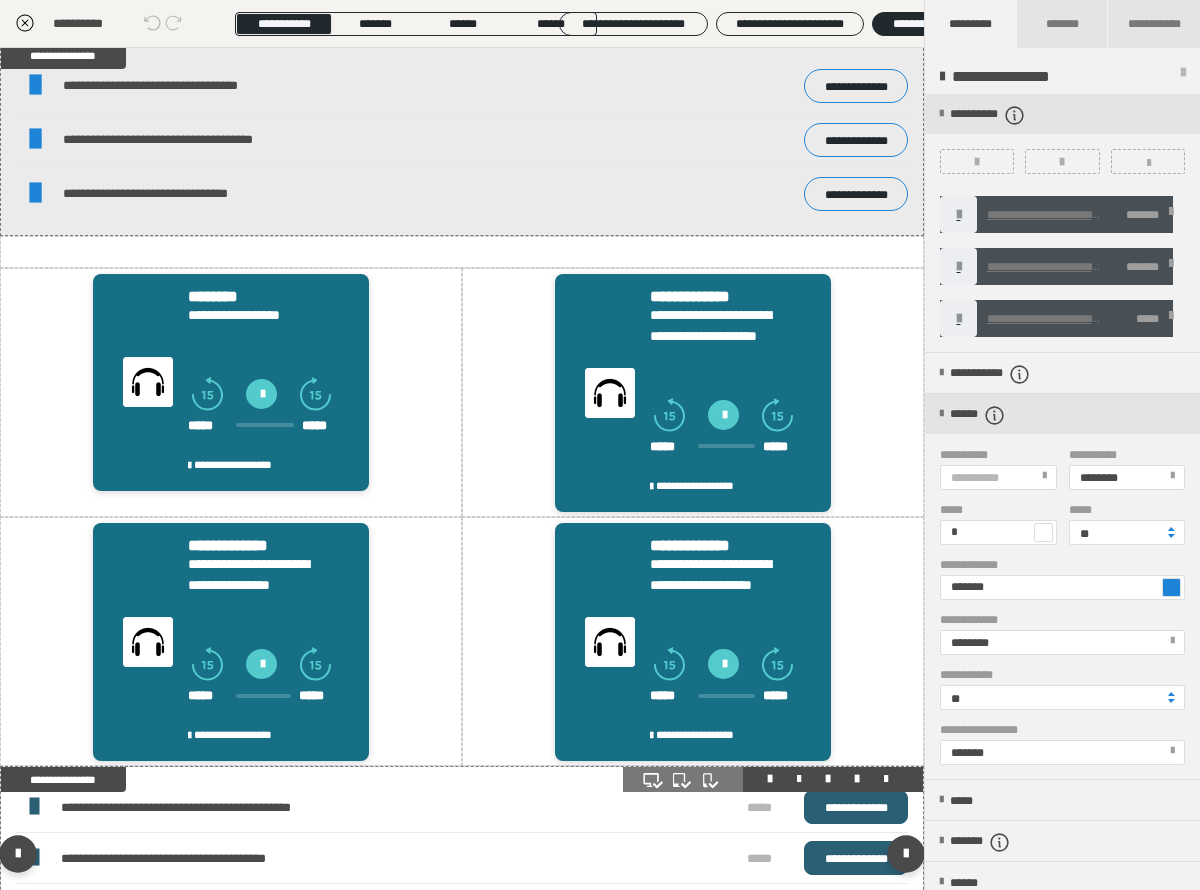 click on "**********" at bounding box center [856, 807] 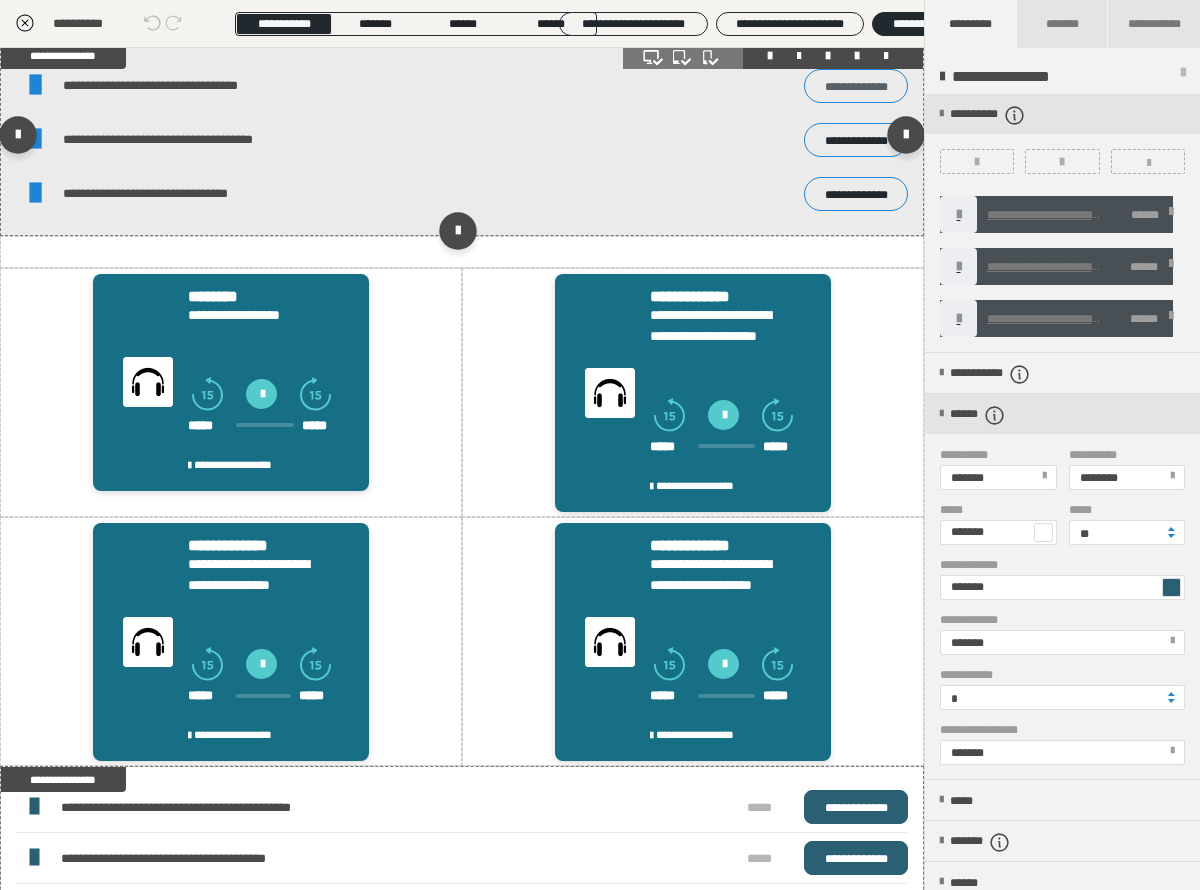 click on "**********" at bounding box center [856, 86] 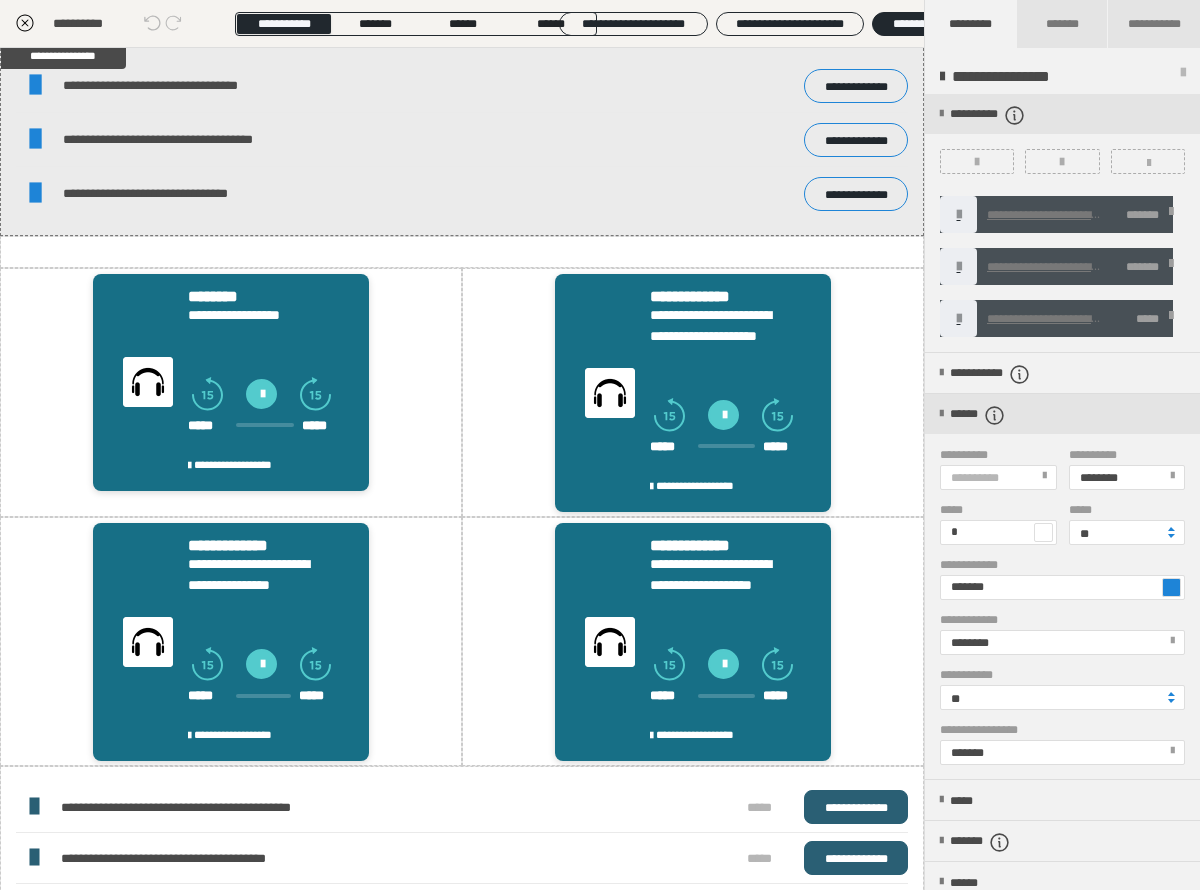 click at bounding box center (1044, 476) 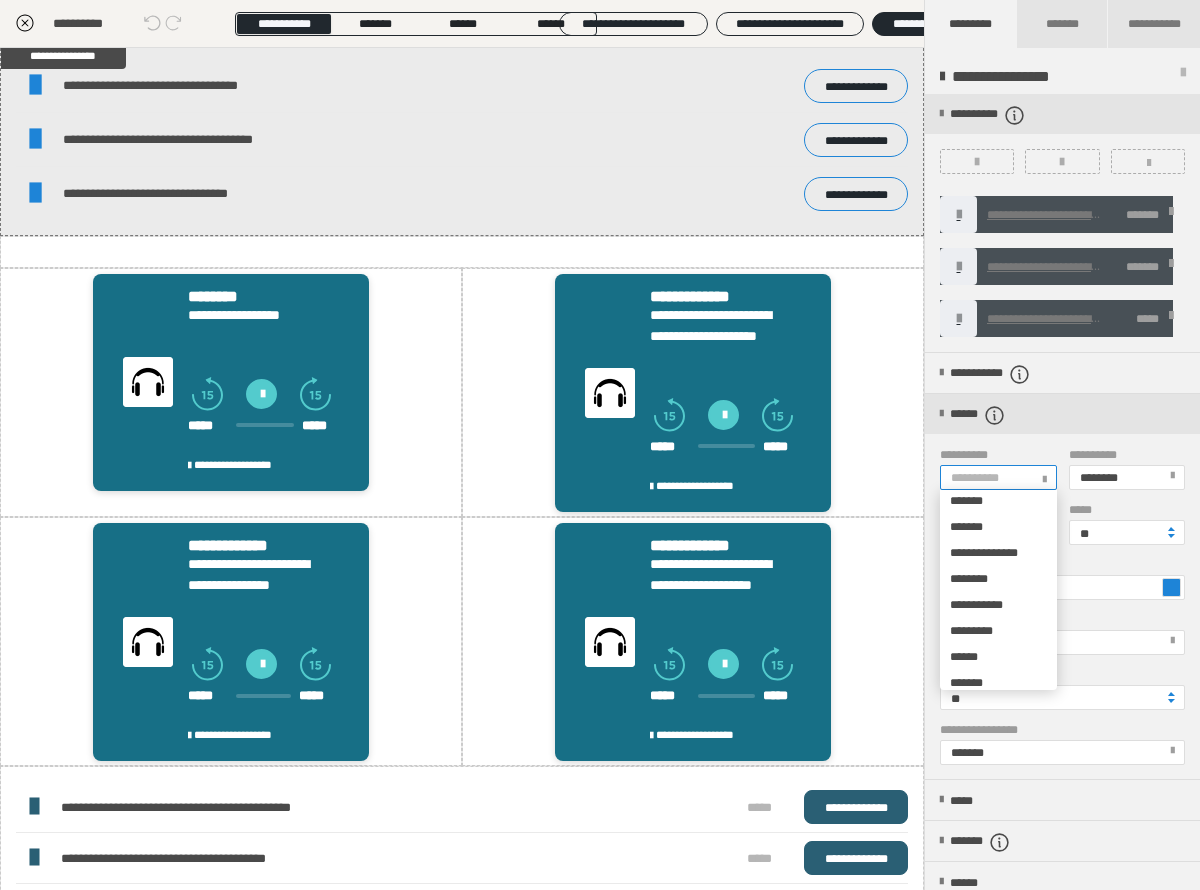 scroll, scrollTop: 2551, scrollLeft: 0, axis: vertical 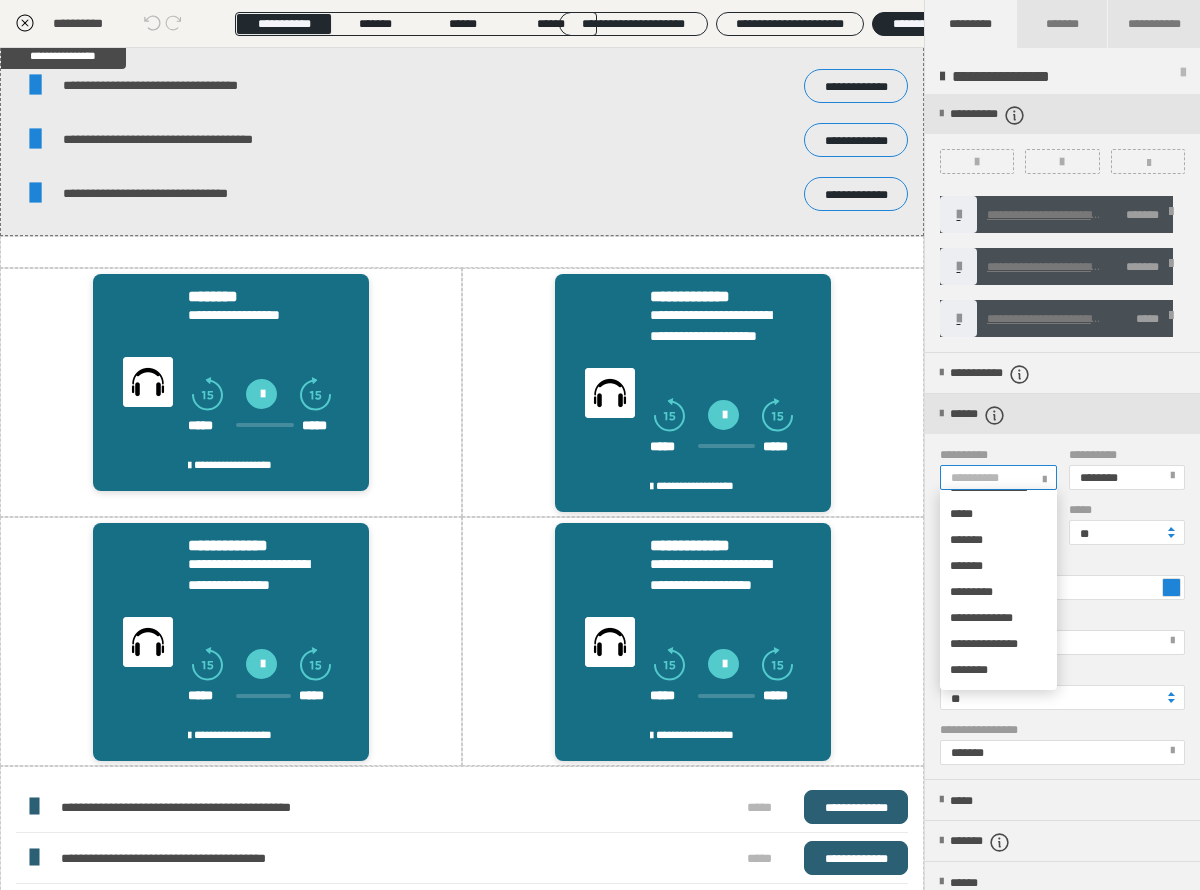 click on "*******" at bounding box center (966, 332) 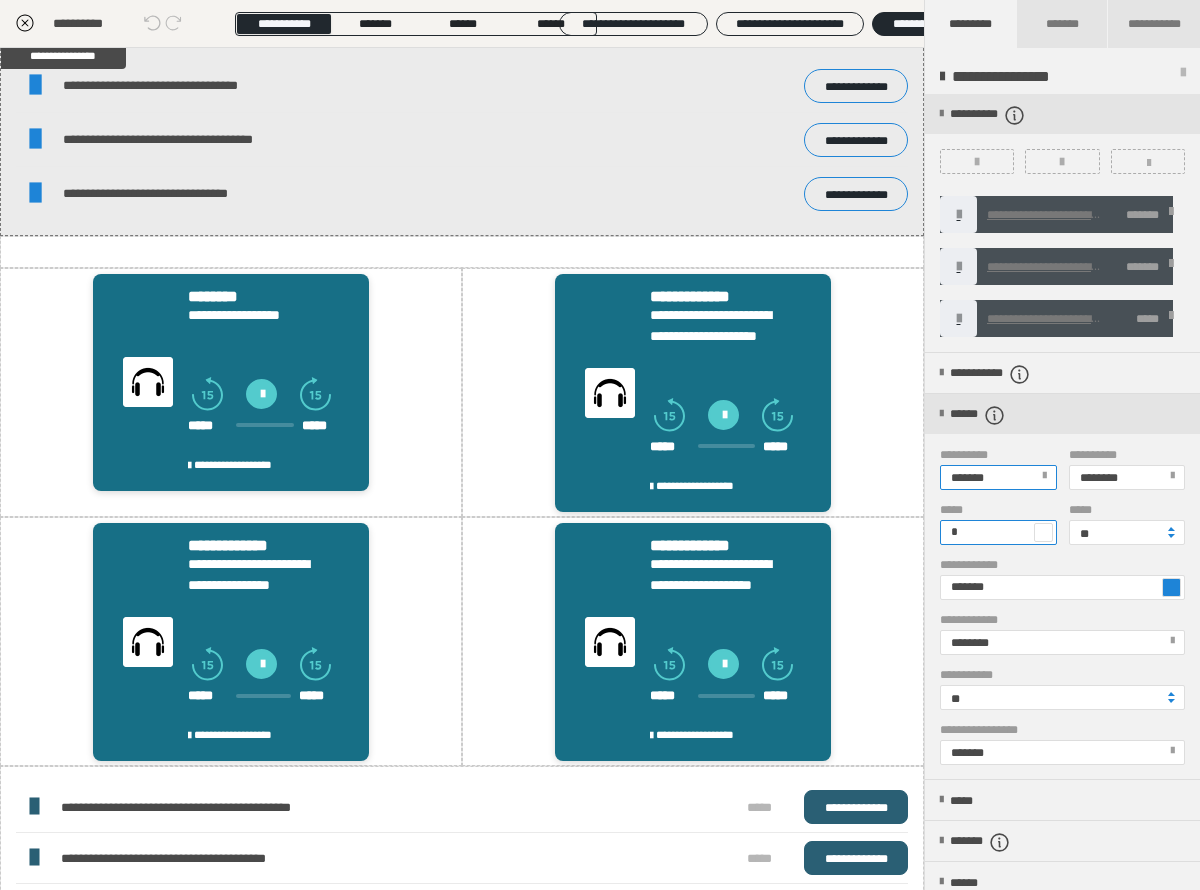 click on "*" at bounding box center (998, 532) 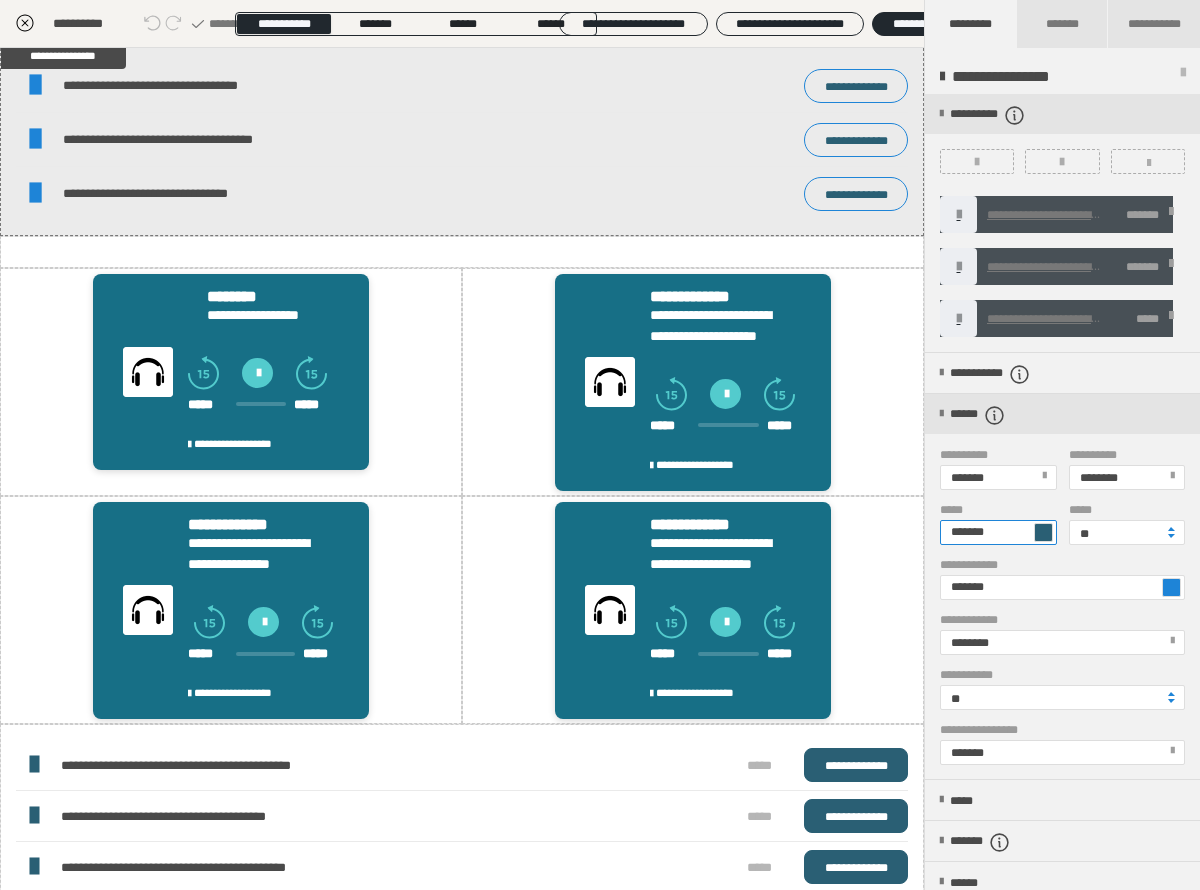 type on "*******" 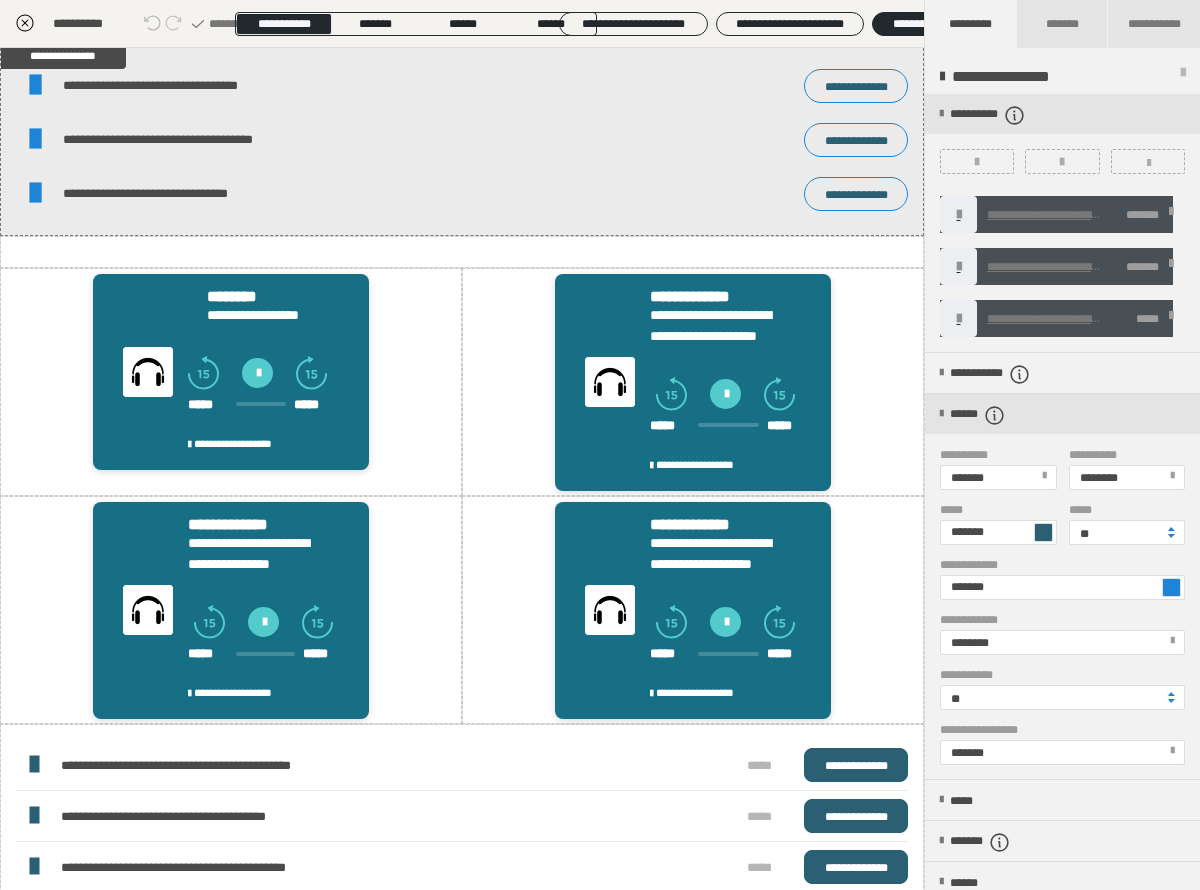 click on "********" at bounding box center [1061, 642] 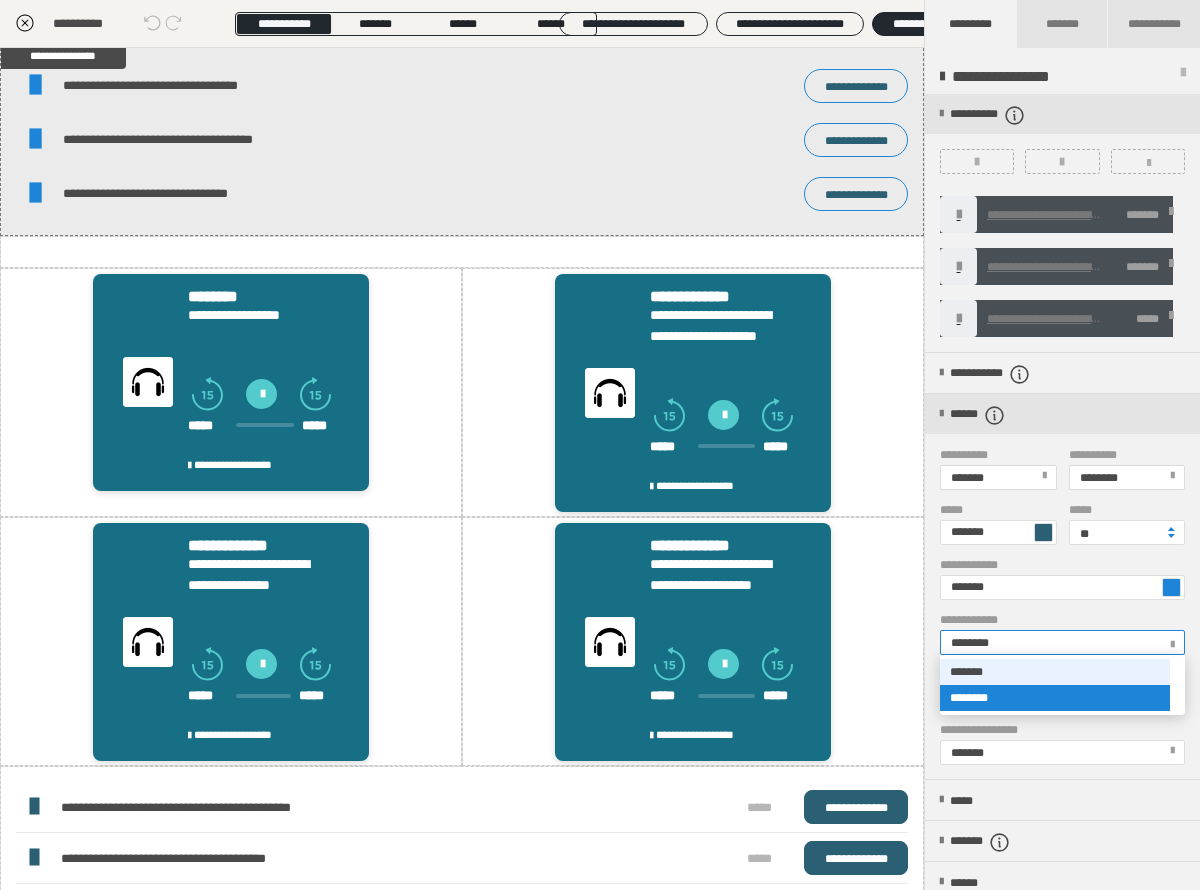 click on "*******" at bounding box center [1055, 672] 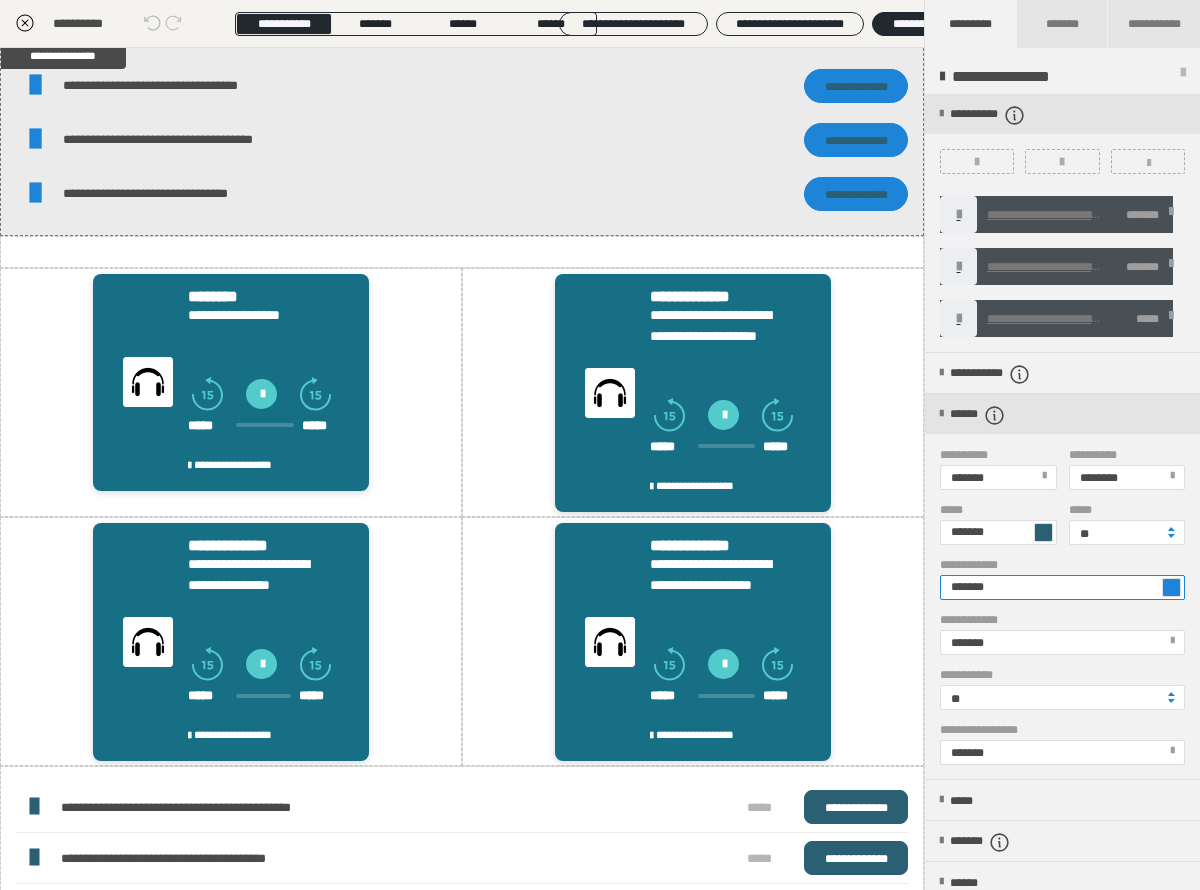 click on "*******" at bounding box center [1062, 587] 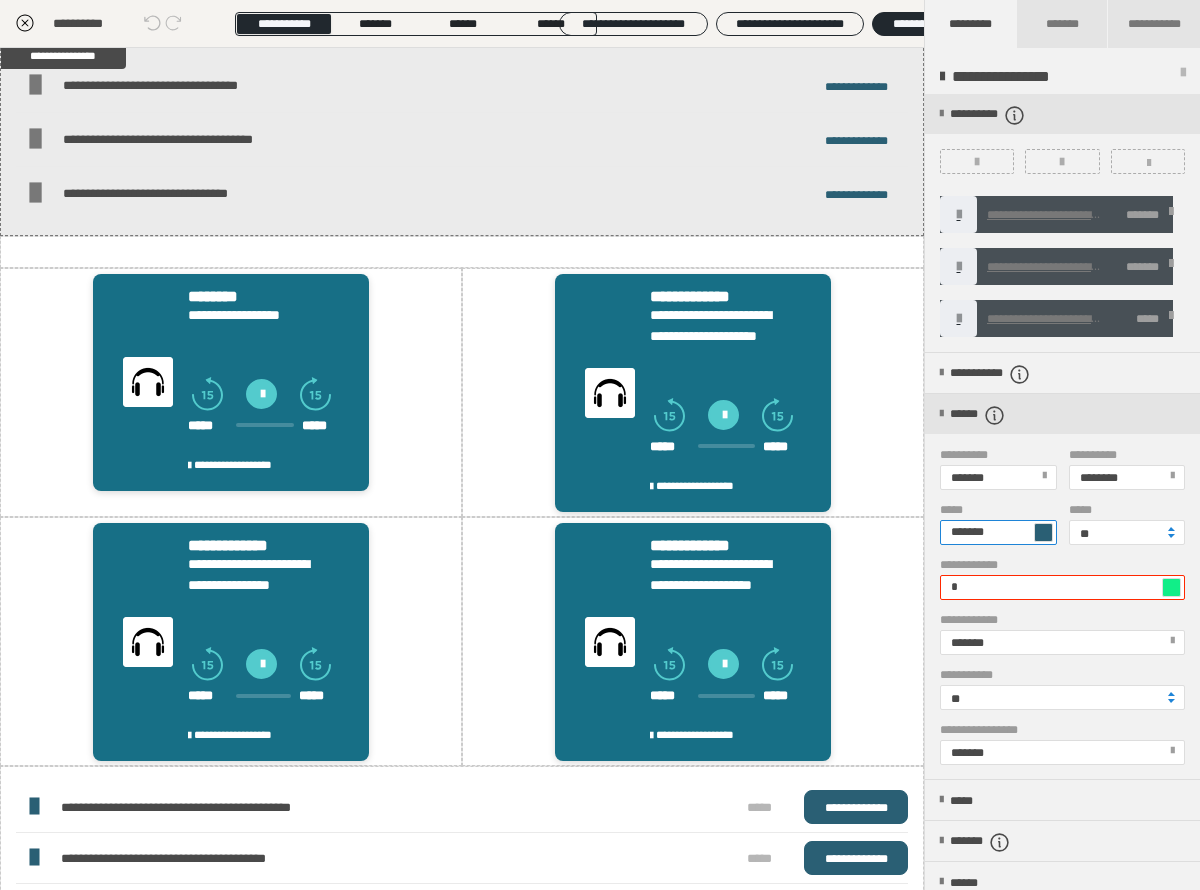 drag, startPoint x: 1010, startPoint y: 534, endPoint x: 942, endPoint y: 522, distance: 69.050705 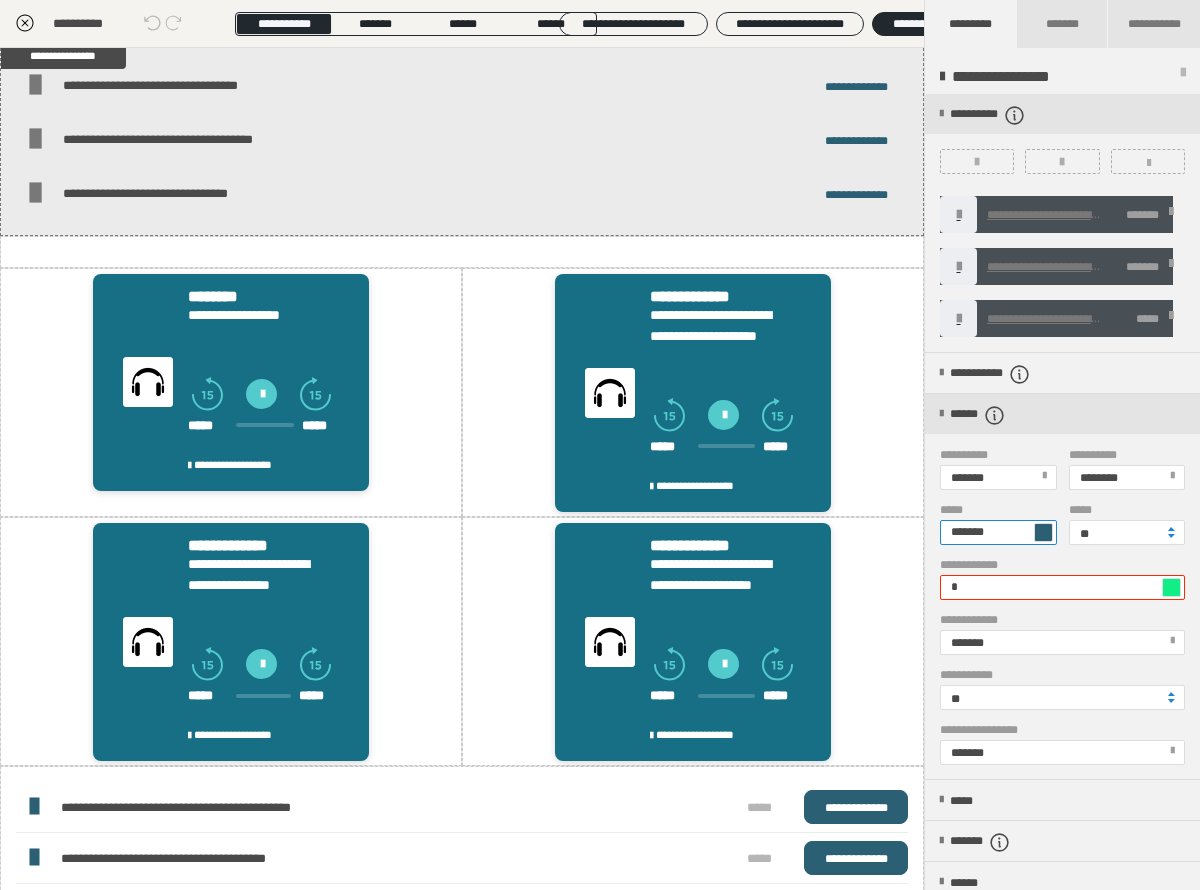 click on "*******" at bounding box center (998, 532) 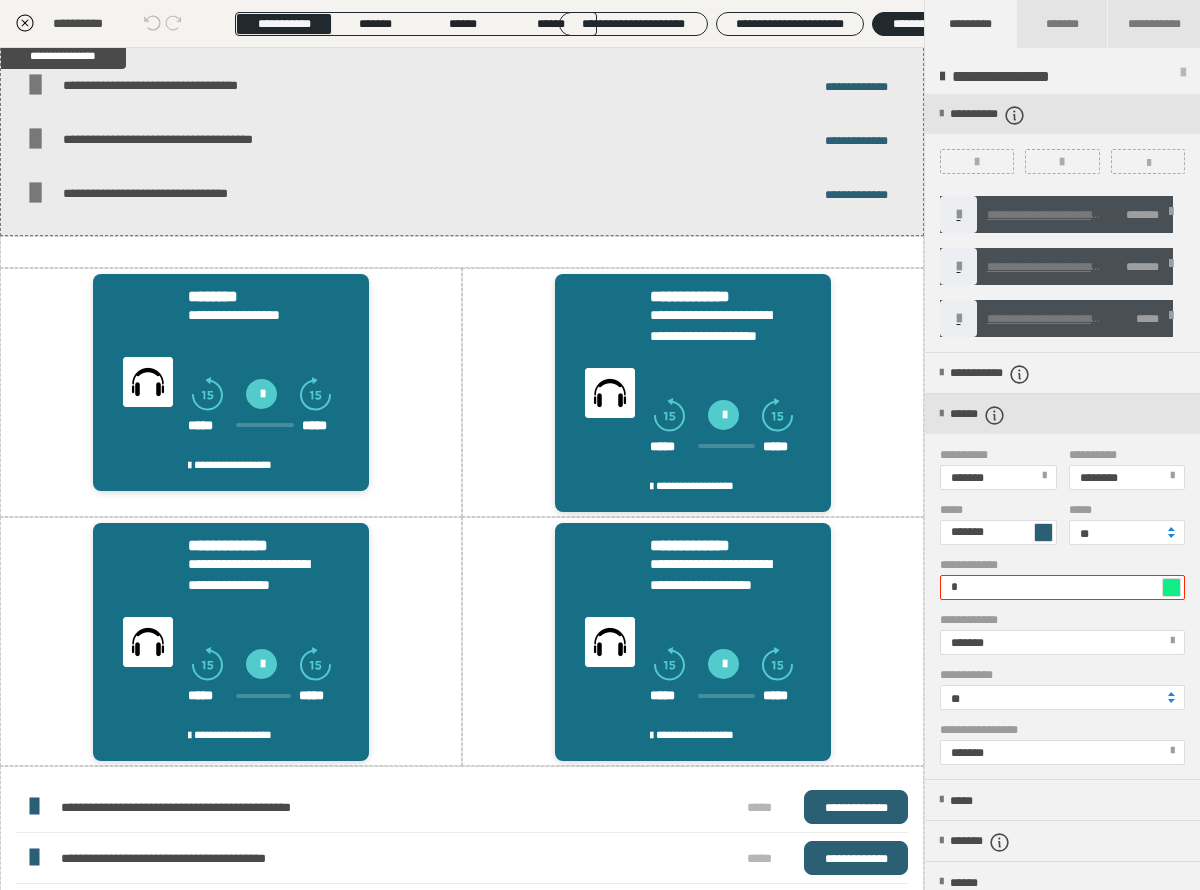 click on "*" at bounding box center [1062, 587] 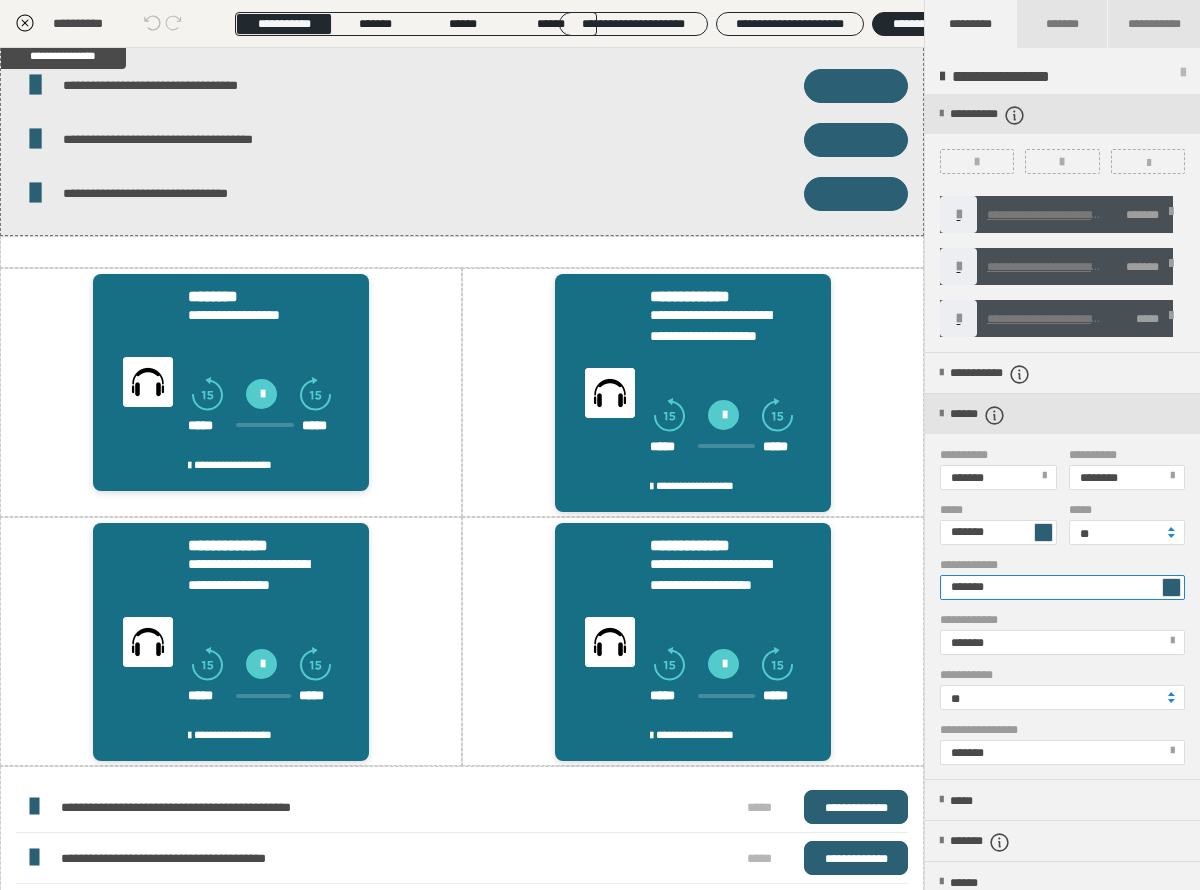 type on "*******" 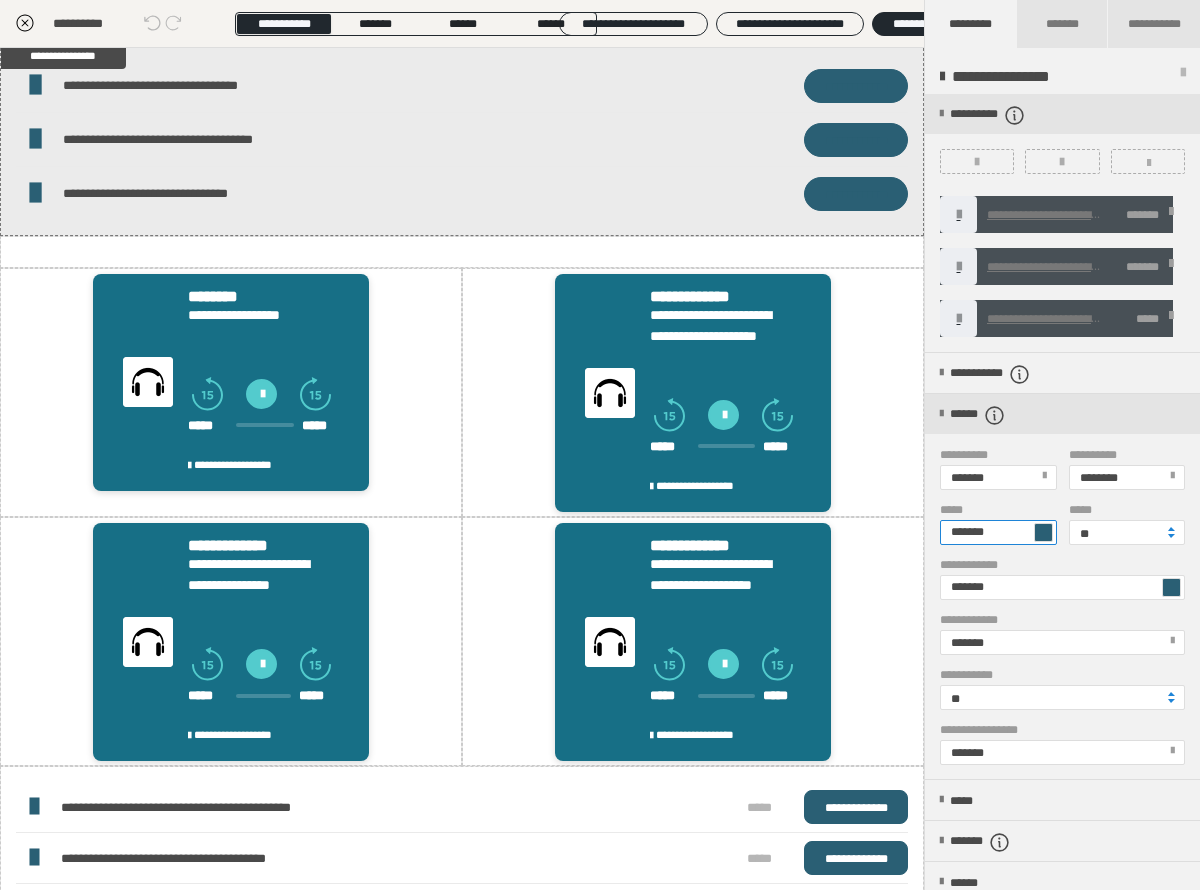 click on "*******" at bounding box center [998, 532] 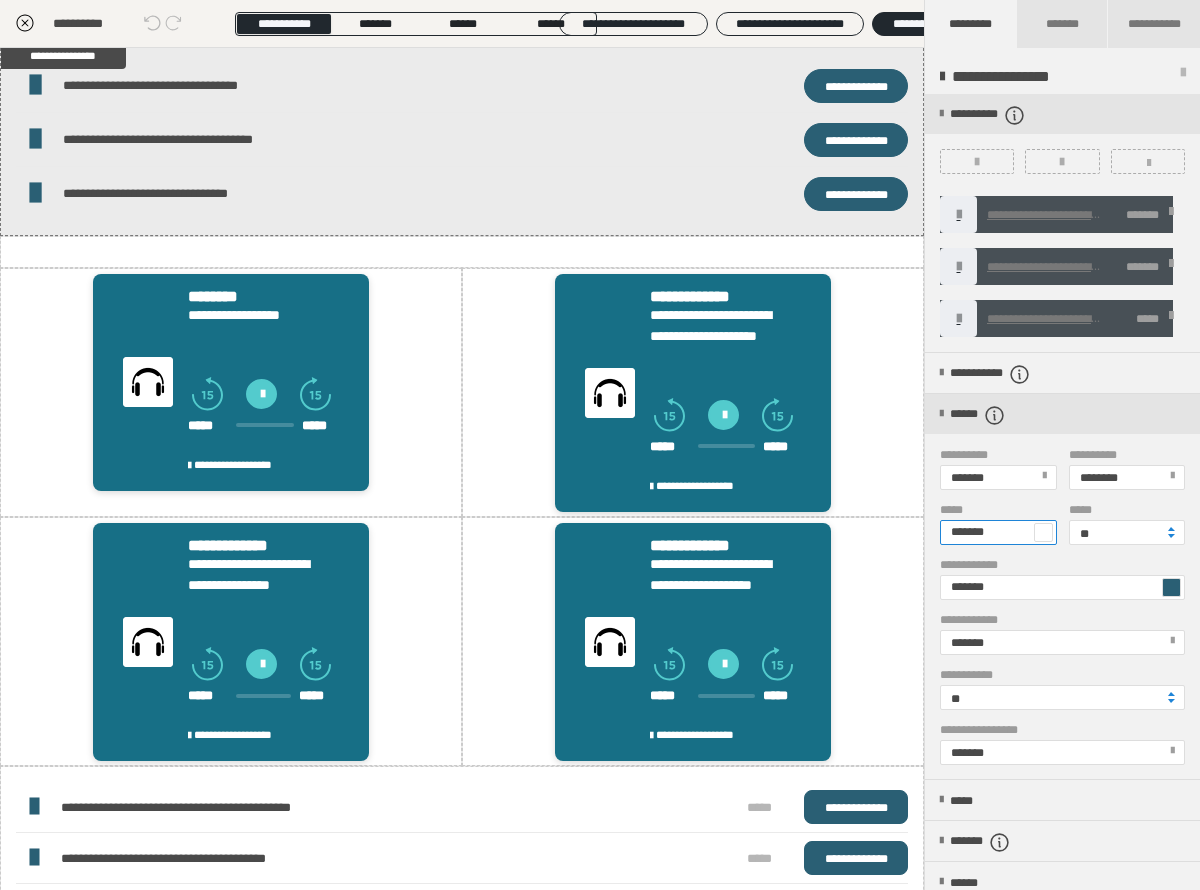 type on "*******" 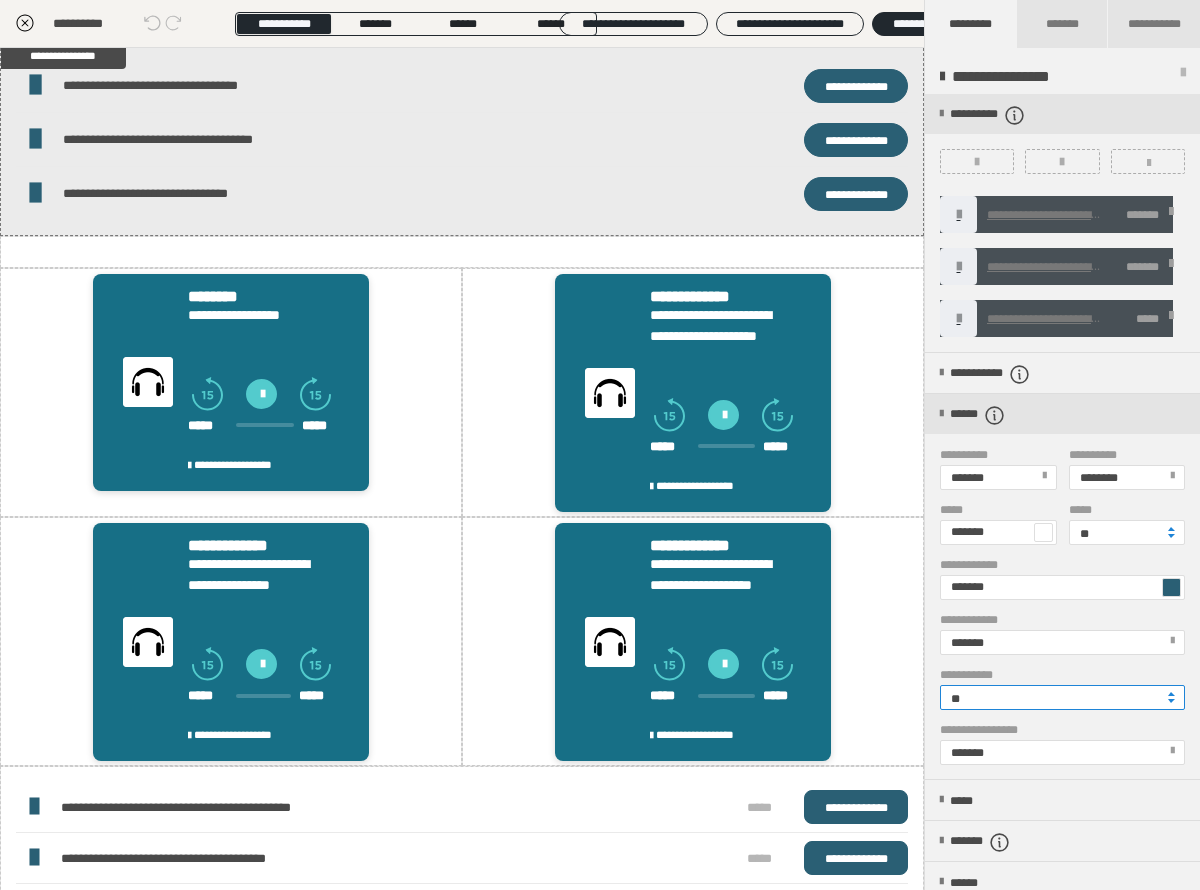 click on "**" at bounding box center [1062, 697] 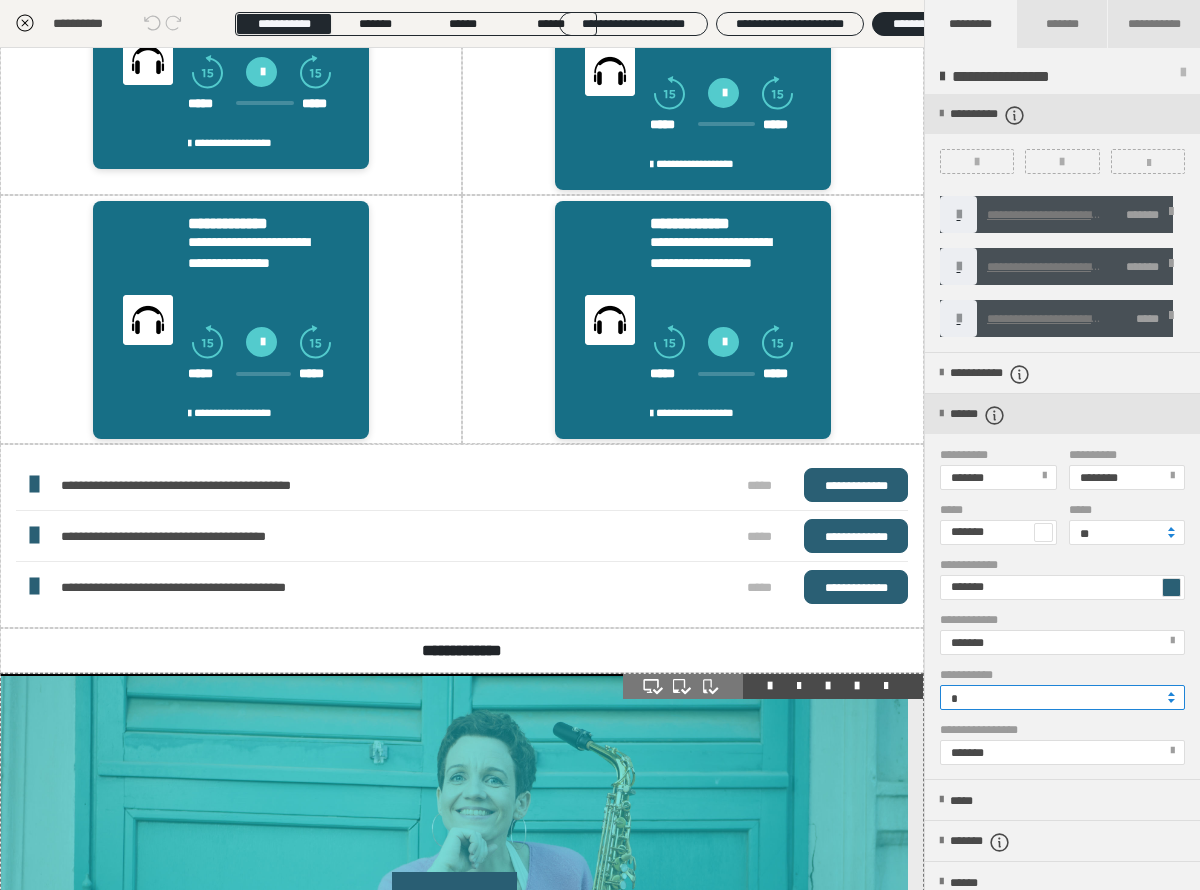 scroll, scrollTop: 515, scrollLeft: 0, axis: vertical 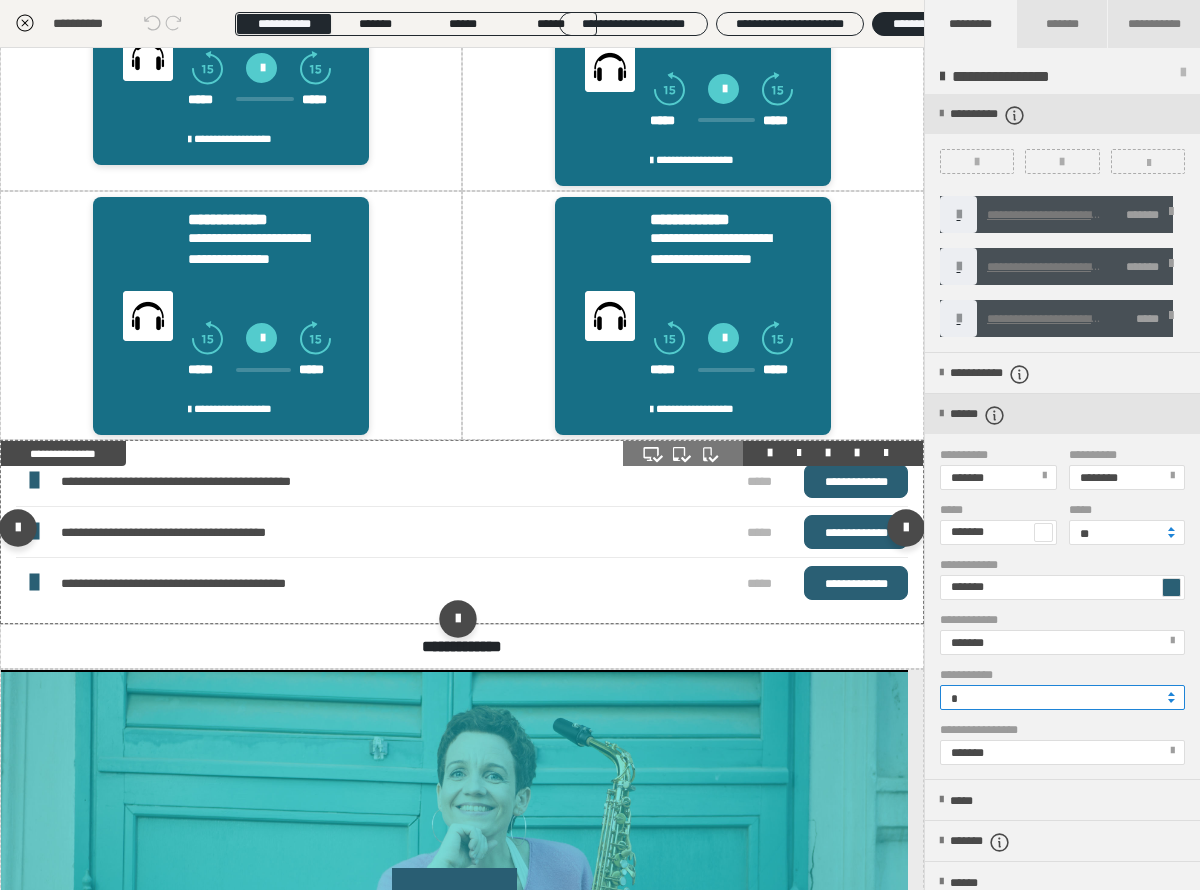type on "*" 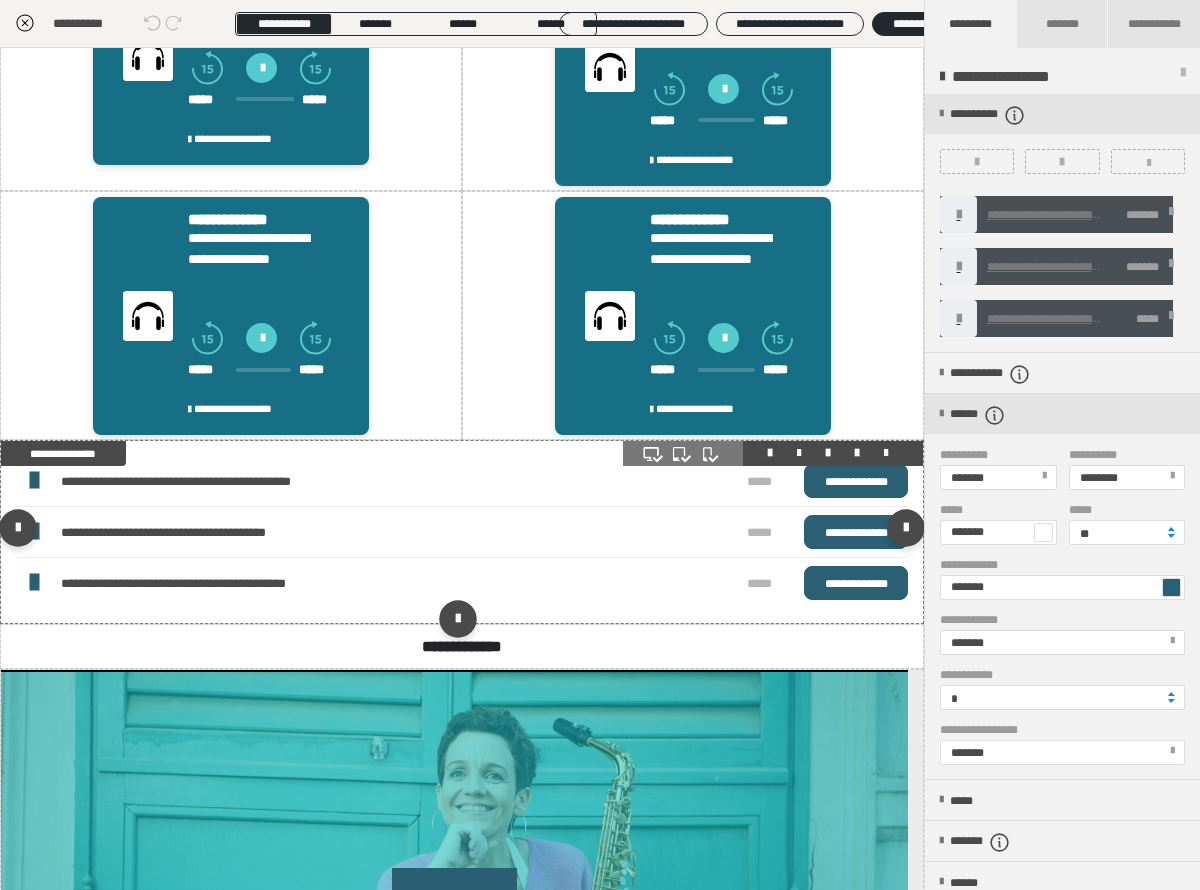 click on "**********" at bounding box center [210, 584] 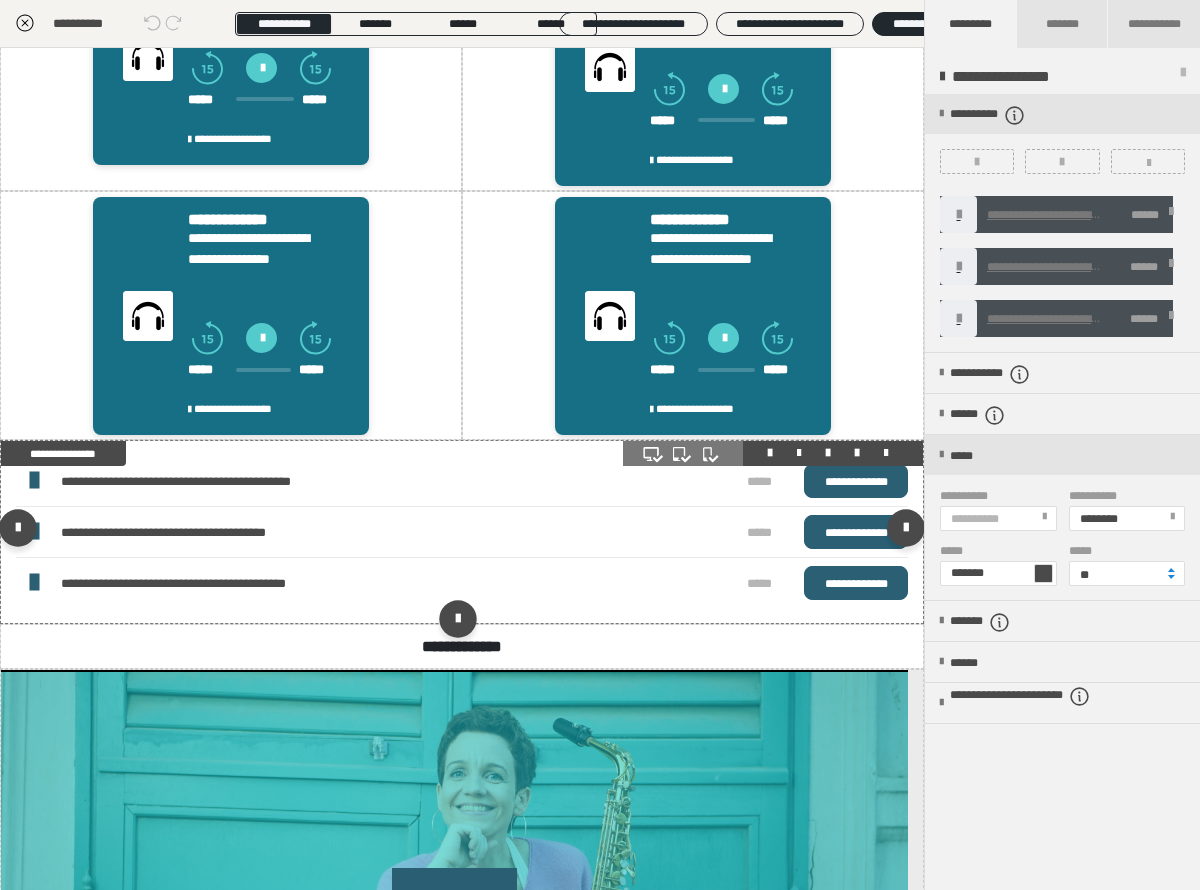 click on "**********" at bounding box center (210, 584) 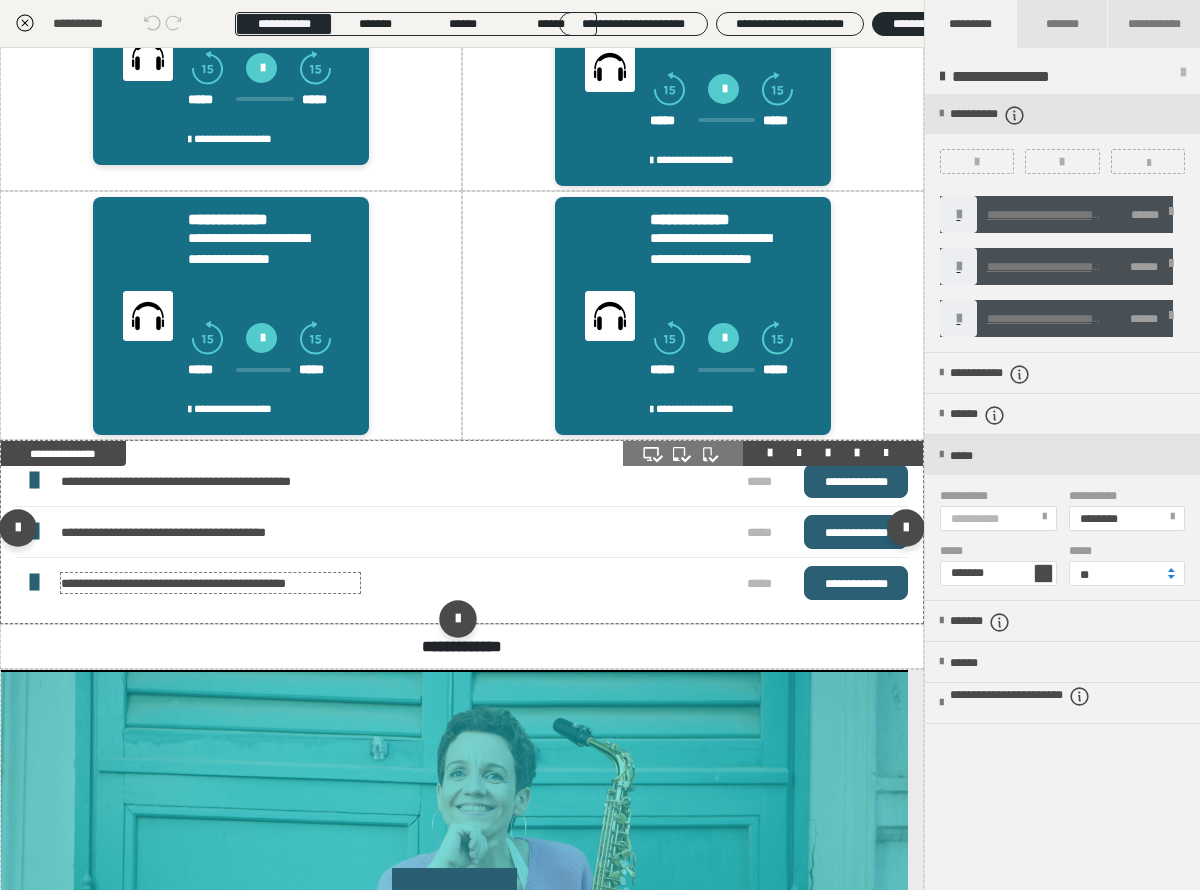 click on "**********" at bounding box center [210, 584] 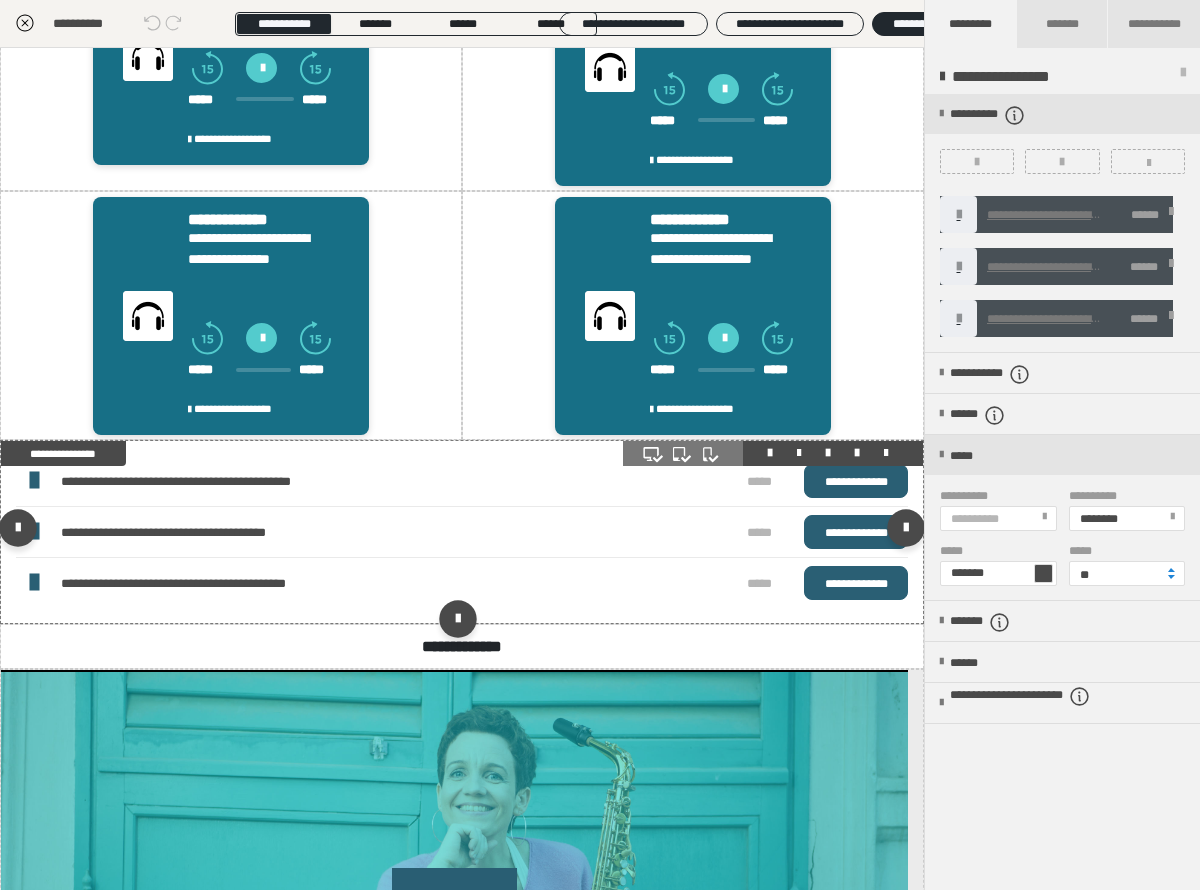 click on "**********" at bounding box center (210, 584) 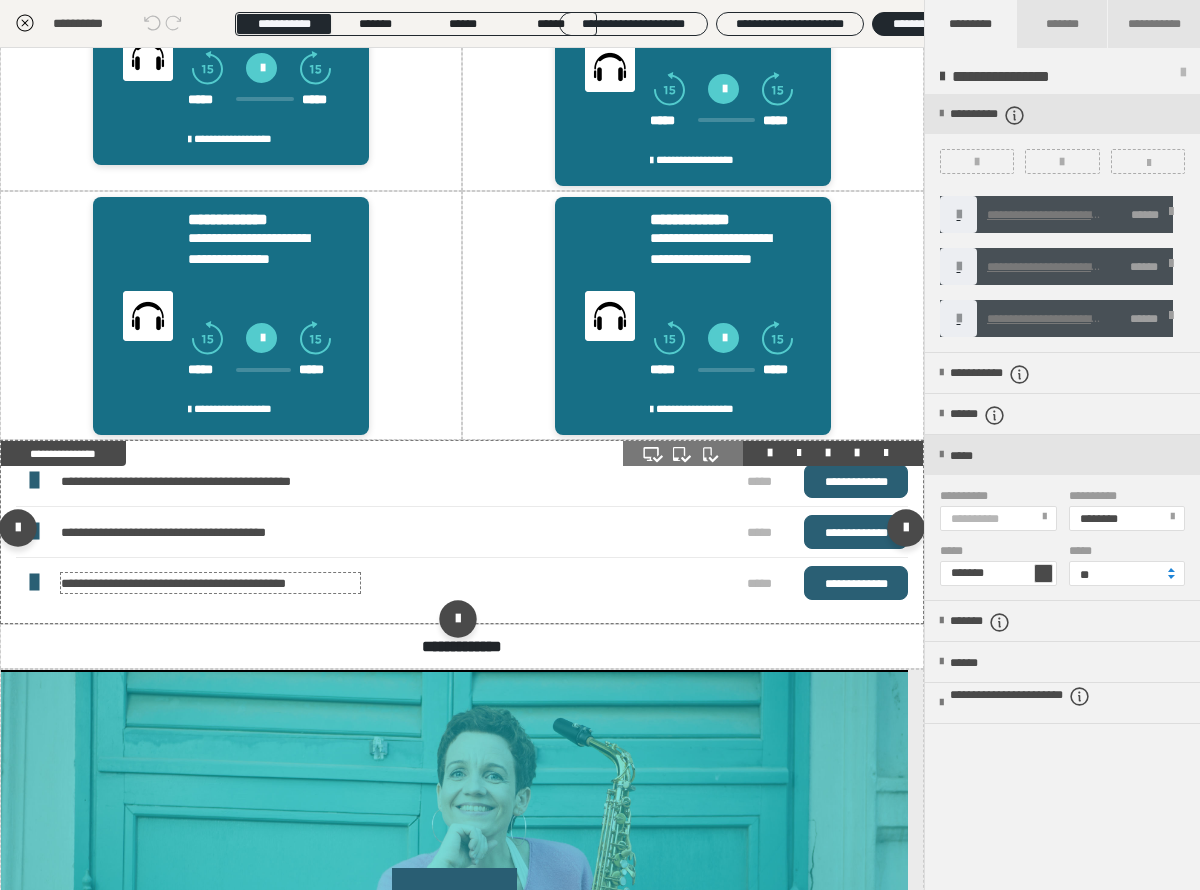 click on "**********" at bounding box center [210, 584] 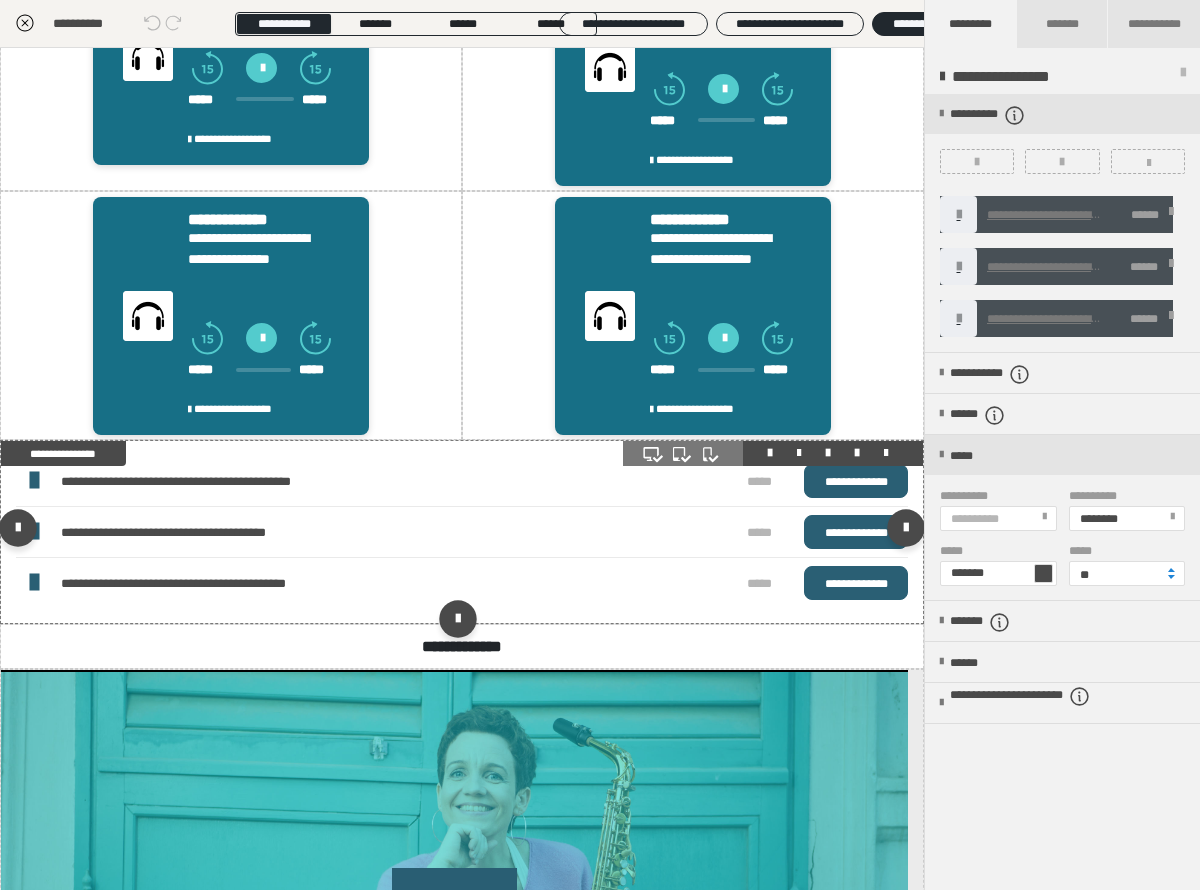 click on "**********" at bounding box center (210, 584) 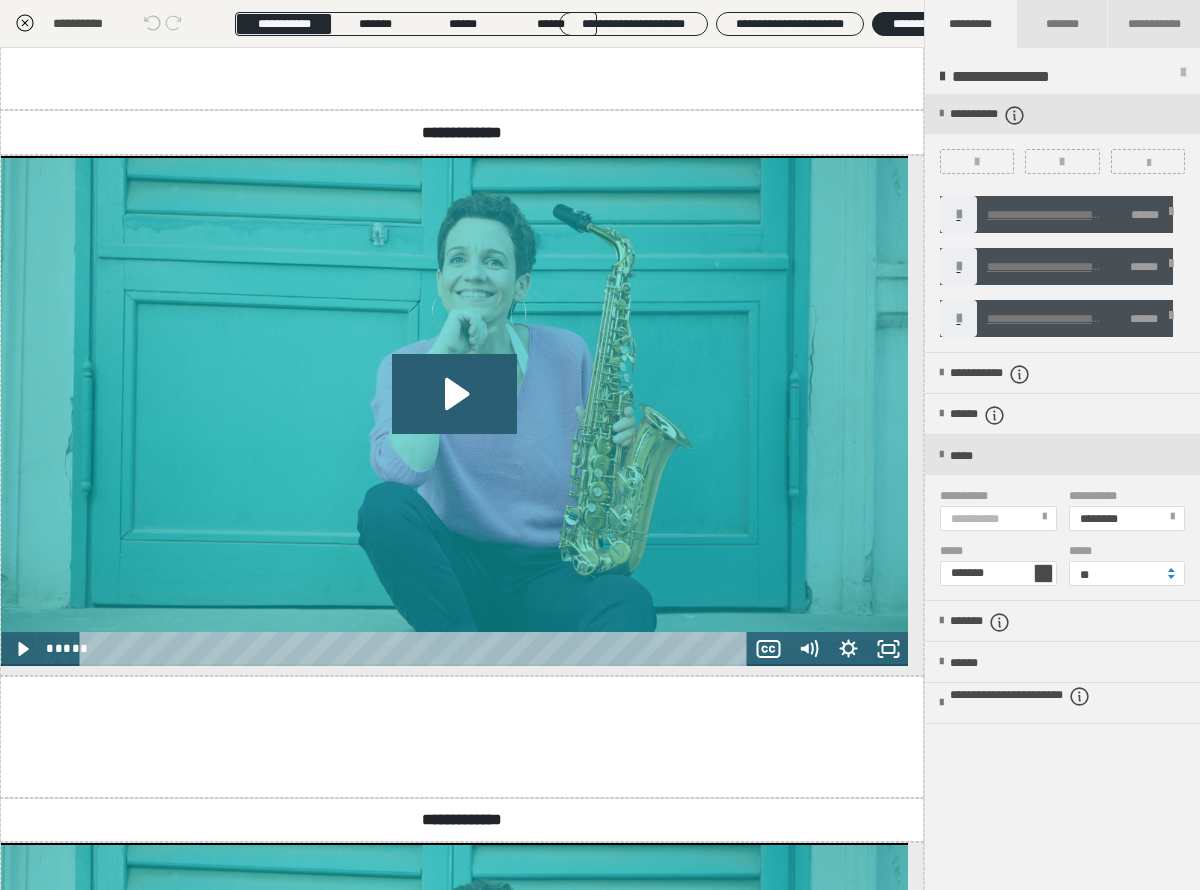 scroll, scrollTop: 2411, scrollLeft: 0, axis: vertical 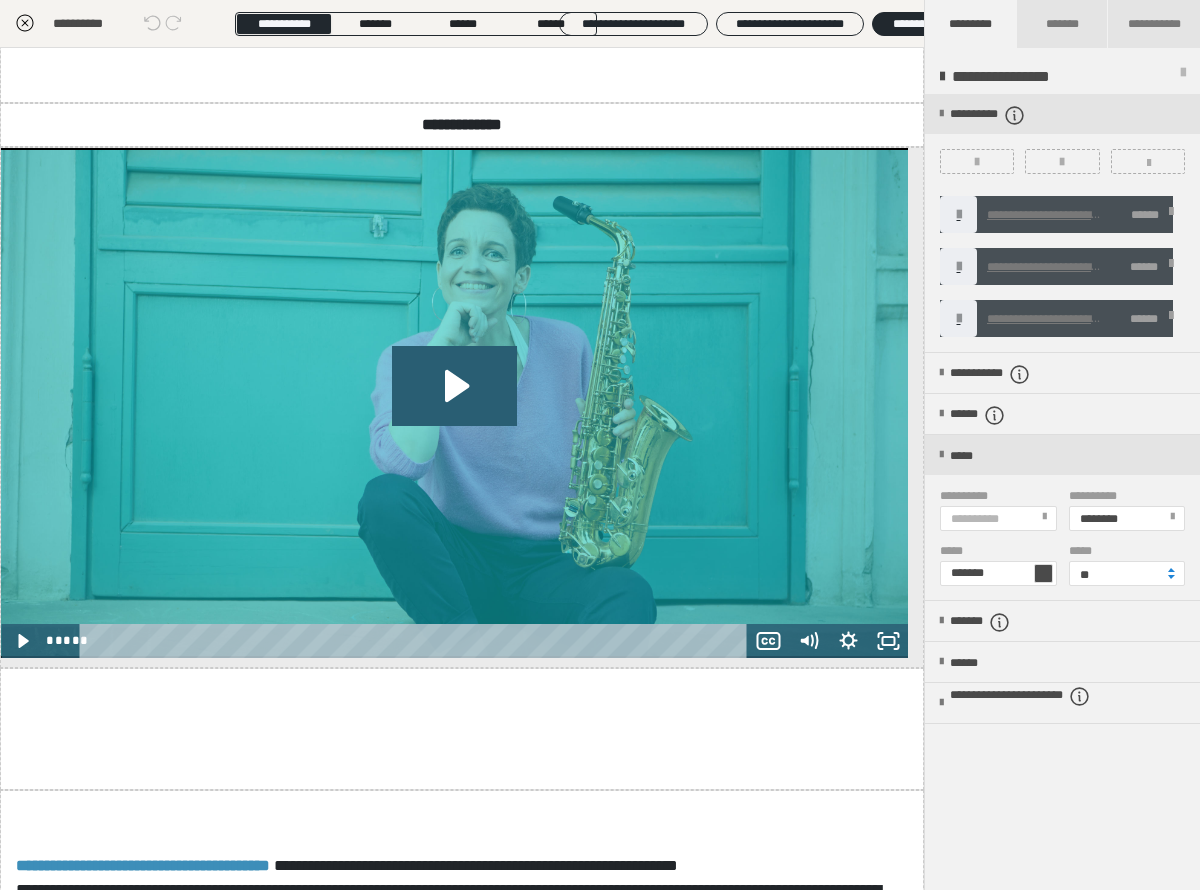 click 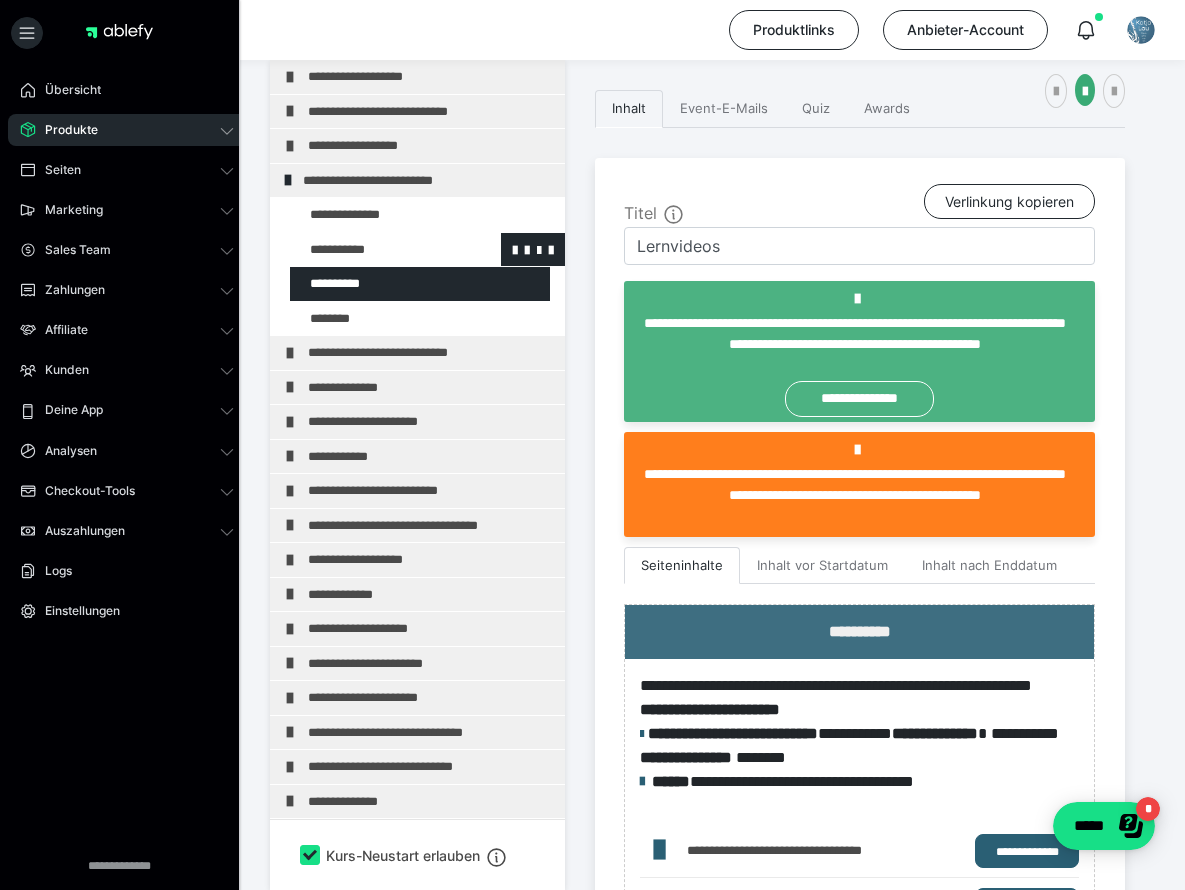 click at bounding box center (375, 250) 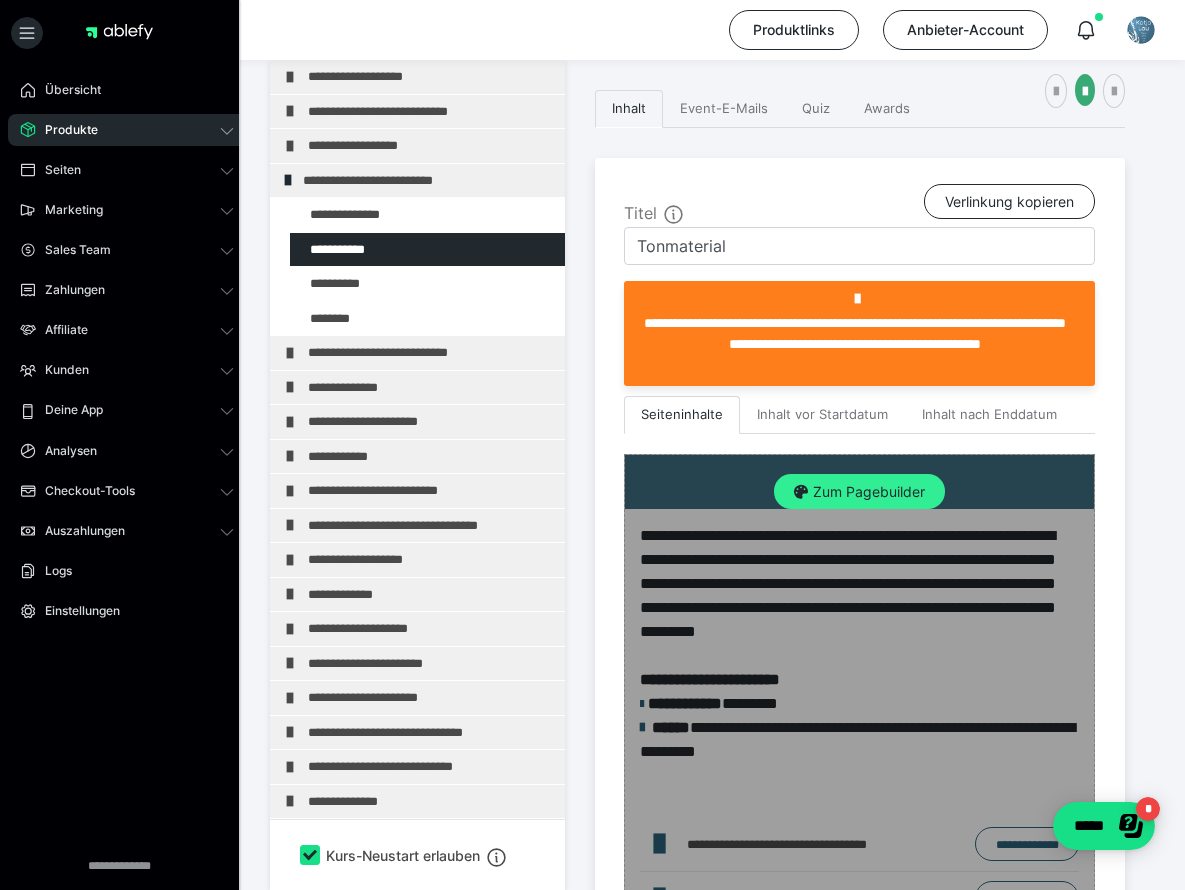 click on "Zum Pagebuilder" at bounding box center (859, 492) 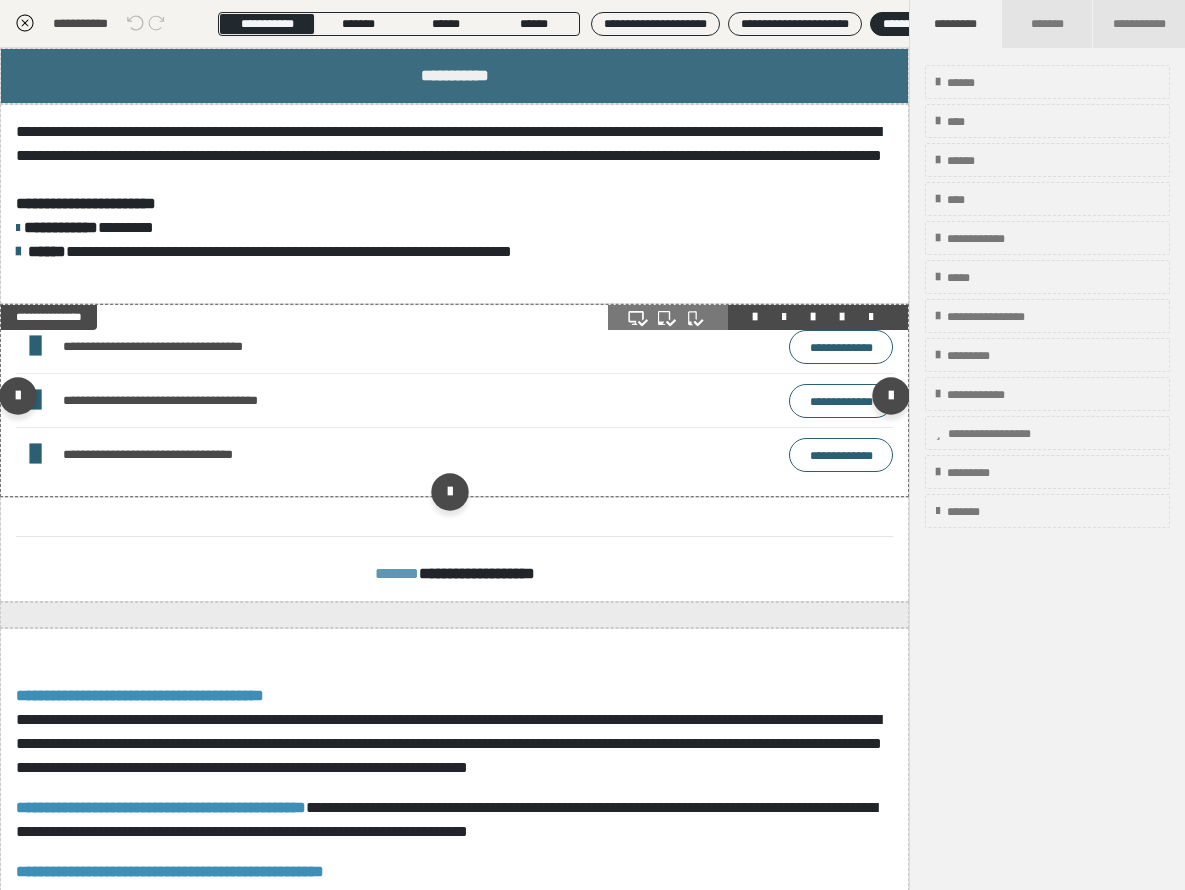click on "**********" at bounding box center [841, 347] 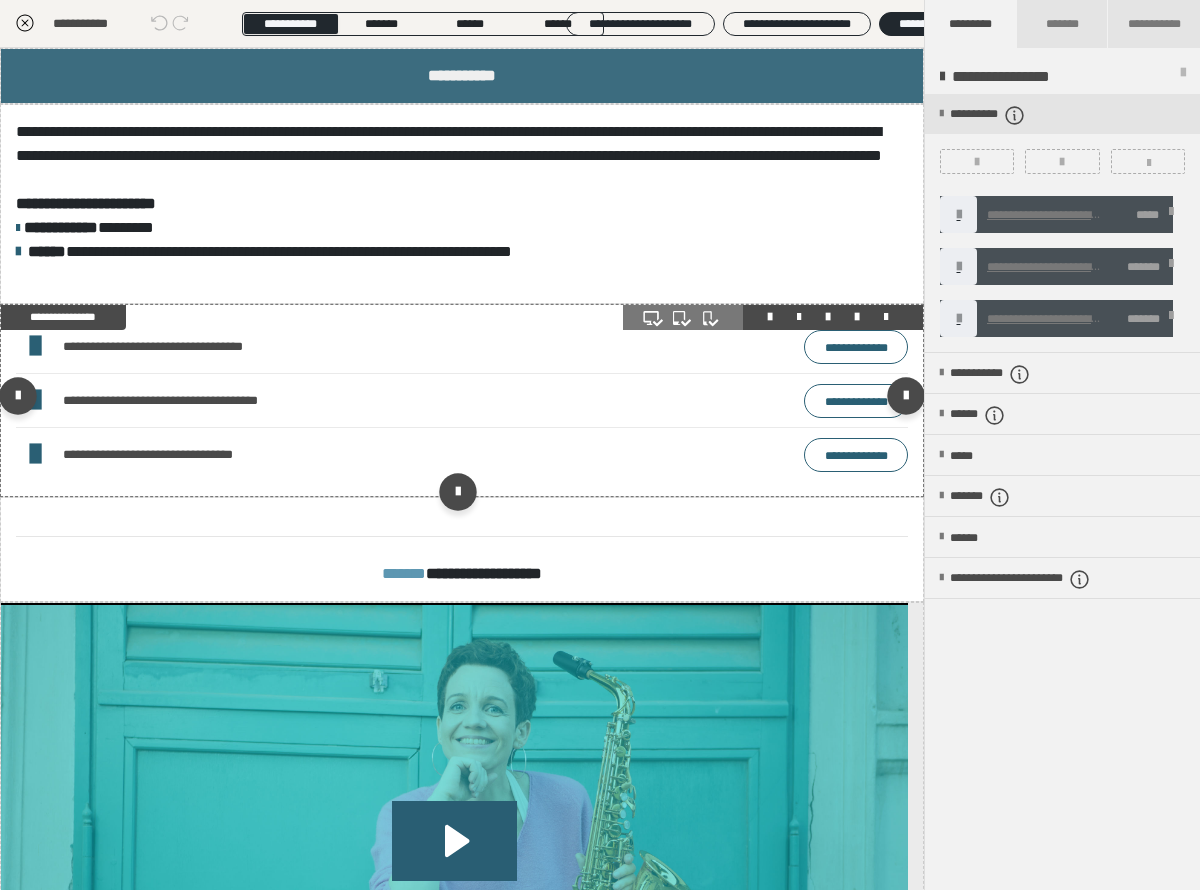 click on "**********" at bounding box center (856, 347) 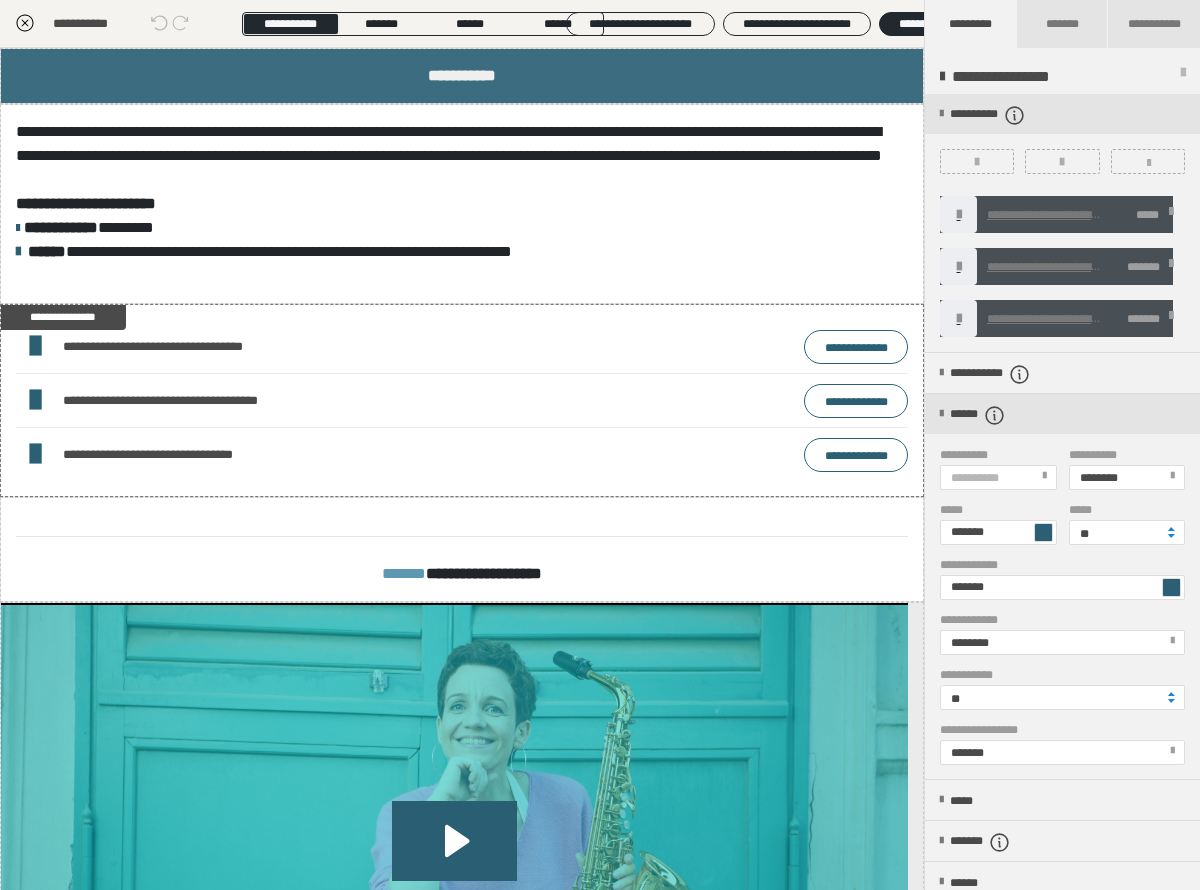 click on "********" at bounding box center [1062, 642] 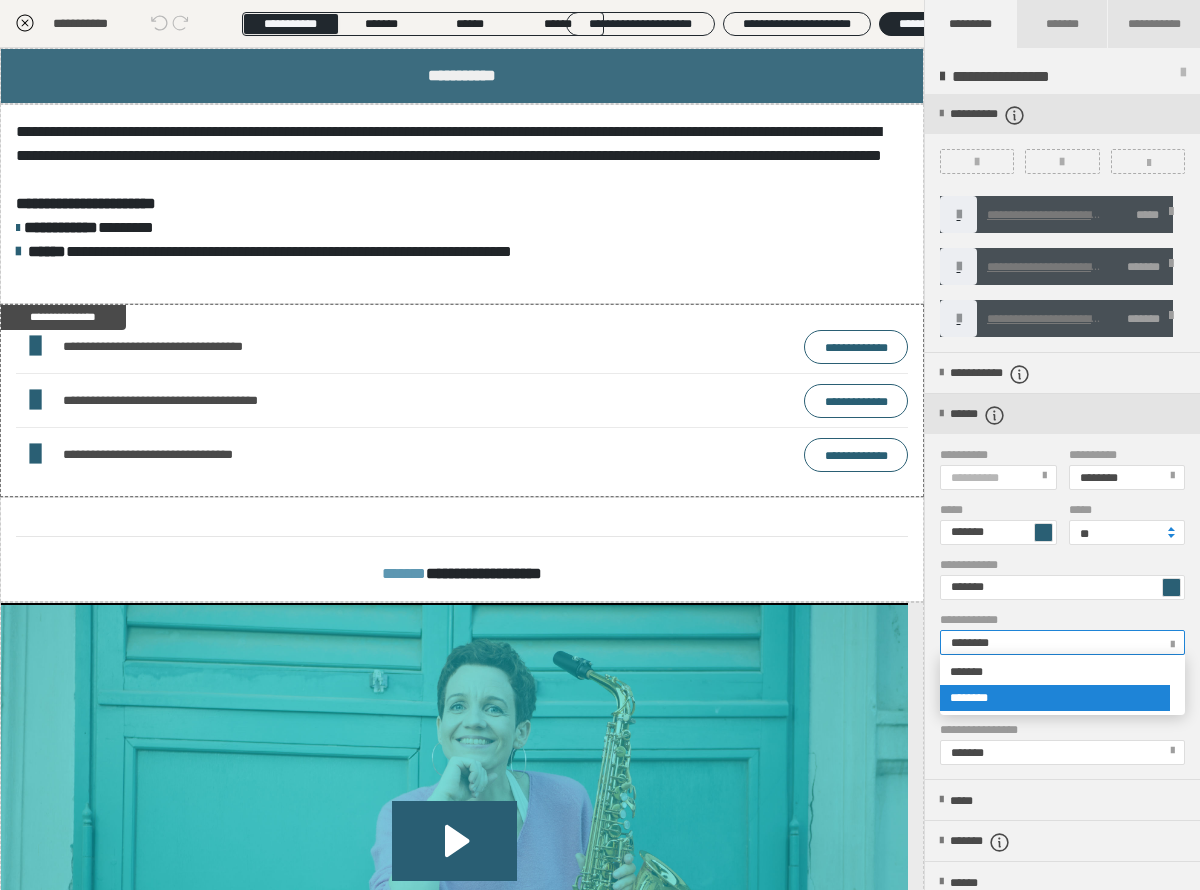 click on "********" at bounding box center [1062, 642] 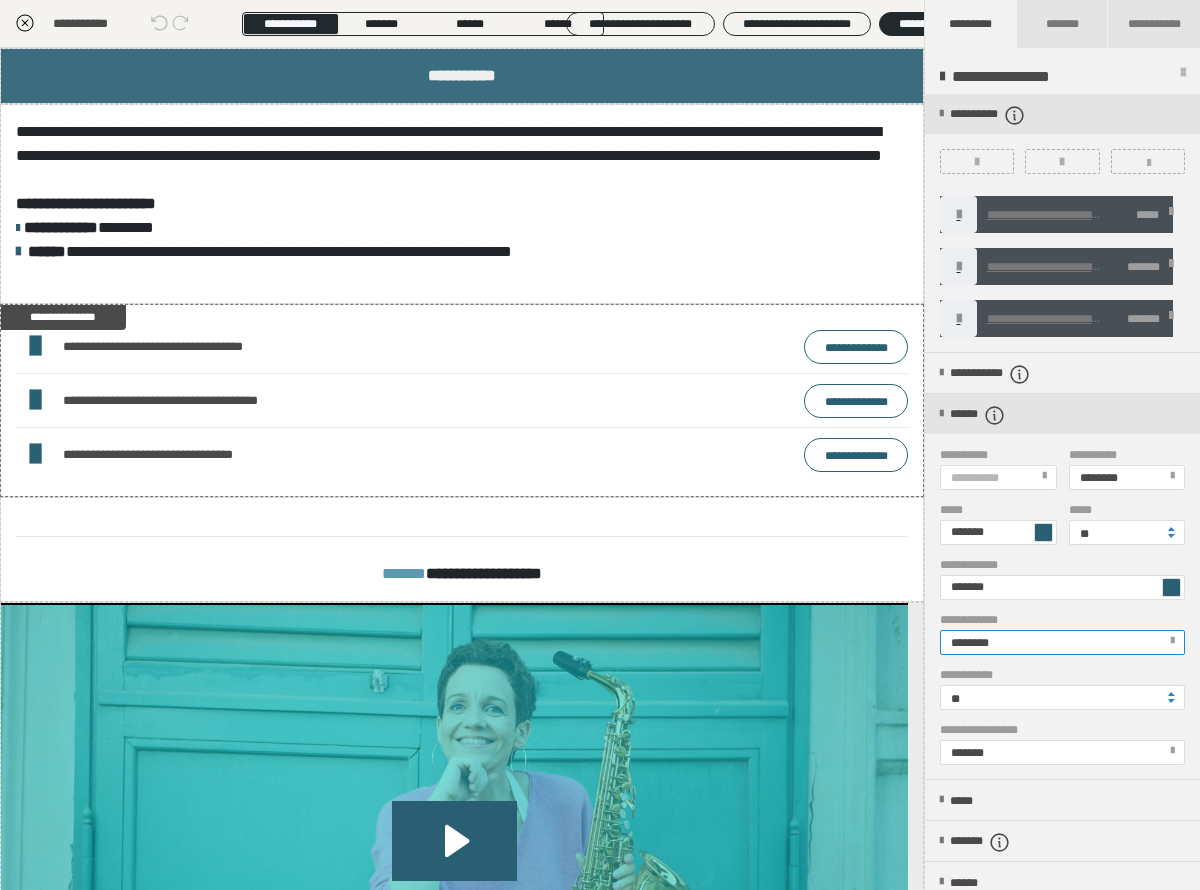 click at bounding box center (1172, 641) 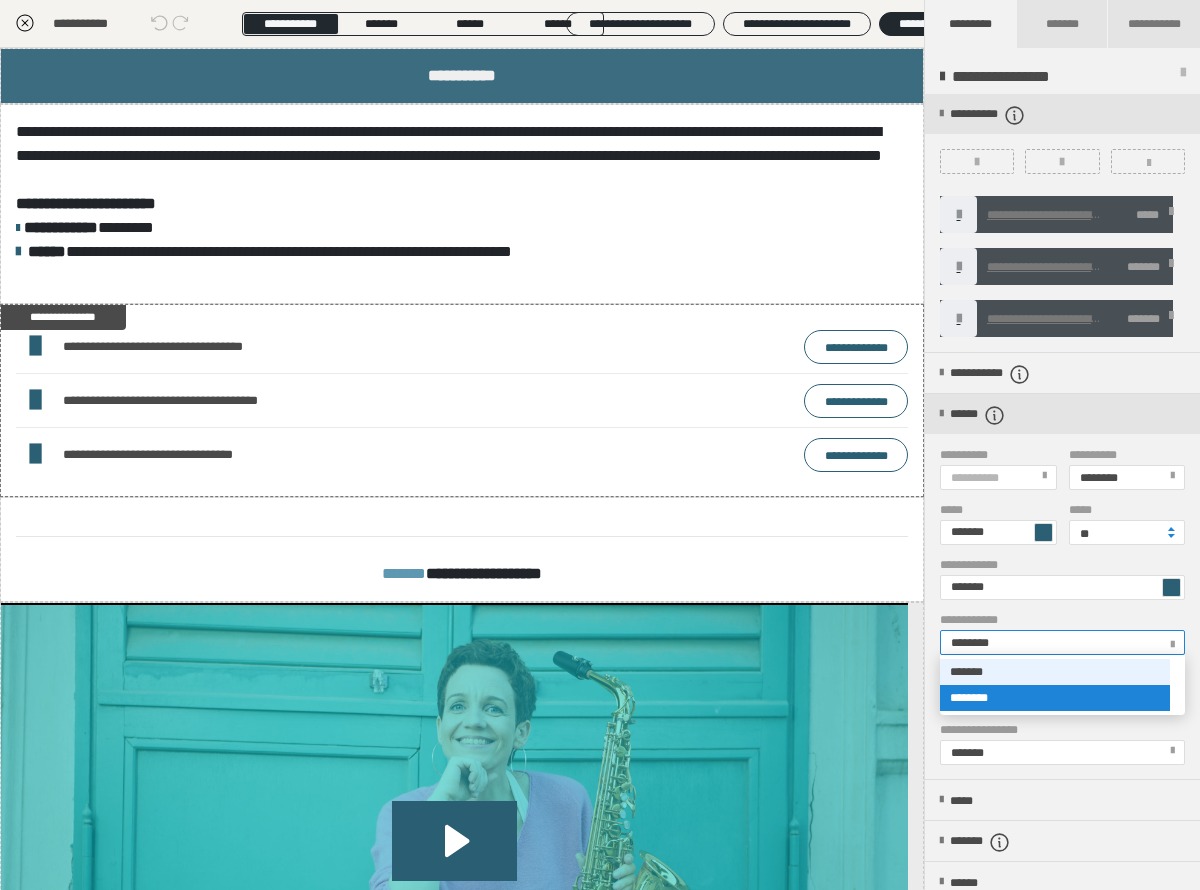 click on "*******" at bounding box center [1055, 672] 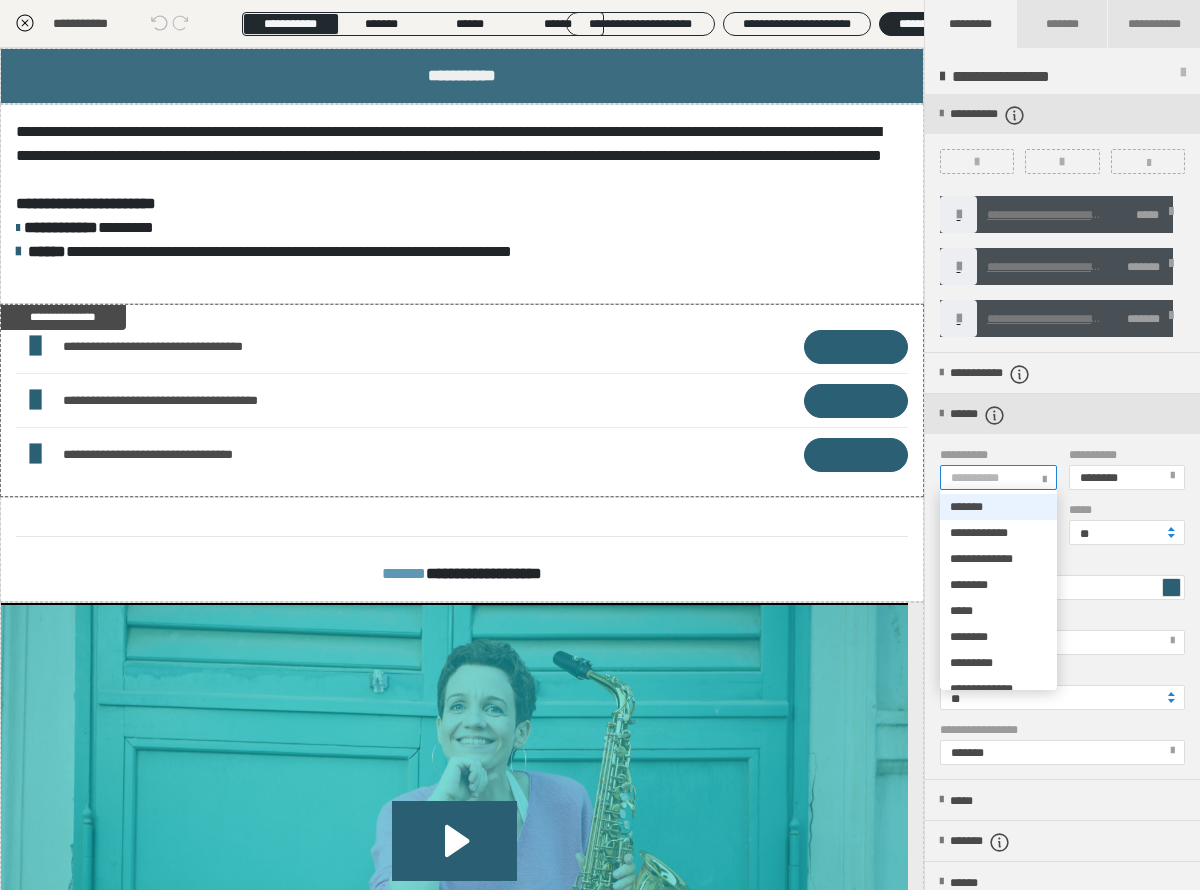 click at bounding box center [1044, 476] 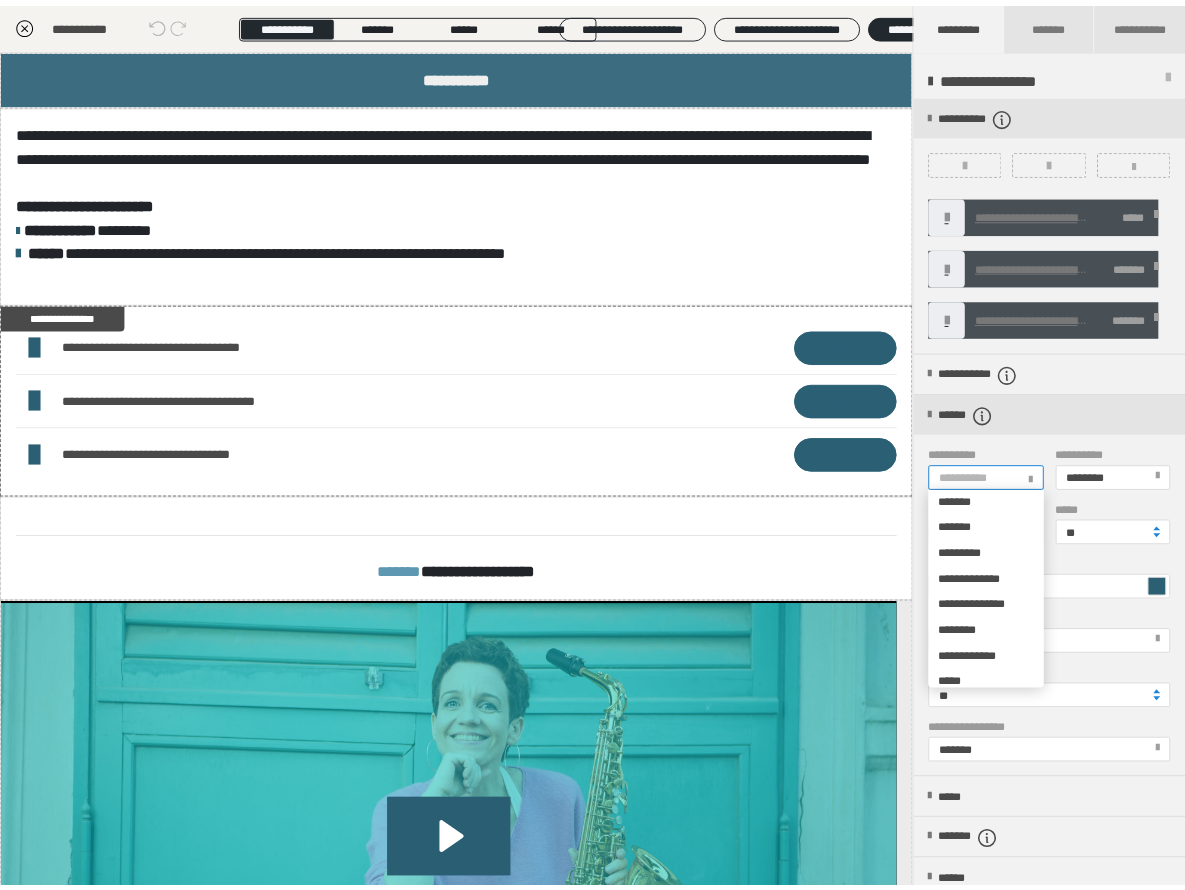 scroll, scrollTop: 2596, scrollLeft: 0, axis: vertical 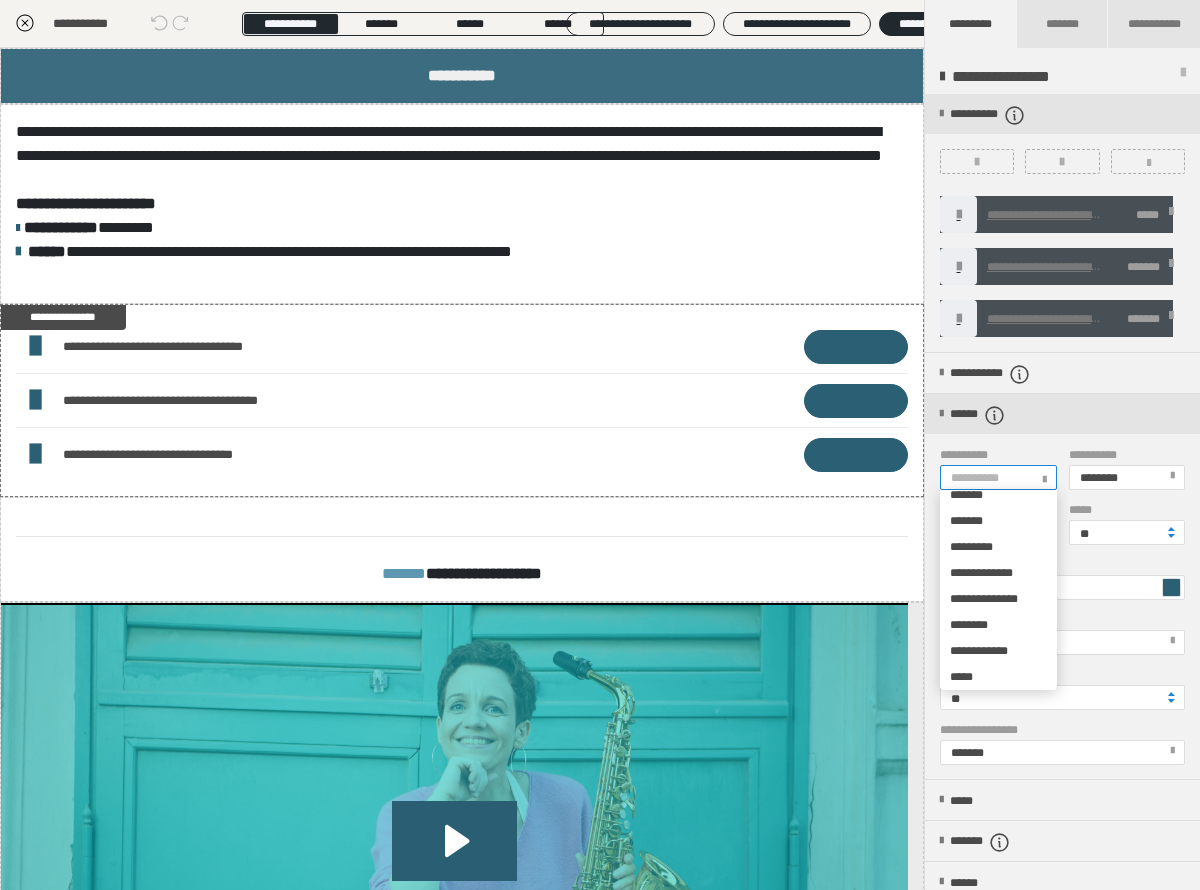 click on "*******" at bounding box center [966, 287] 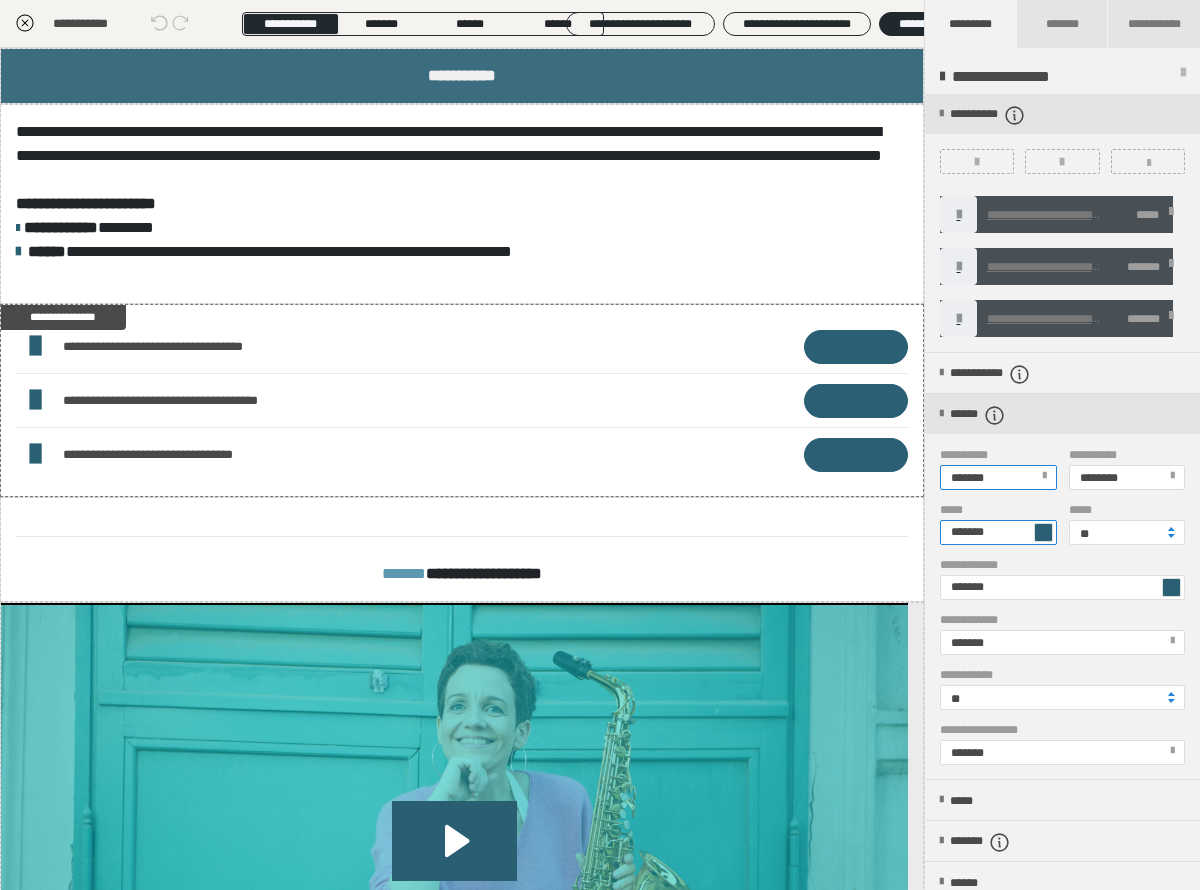 click on "*******" at bounding box center (998, 532) 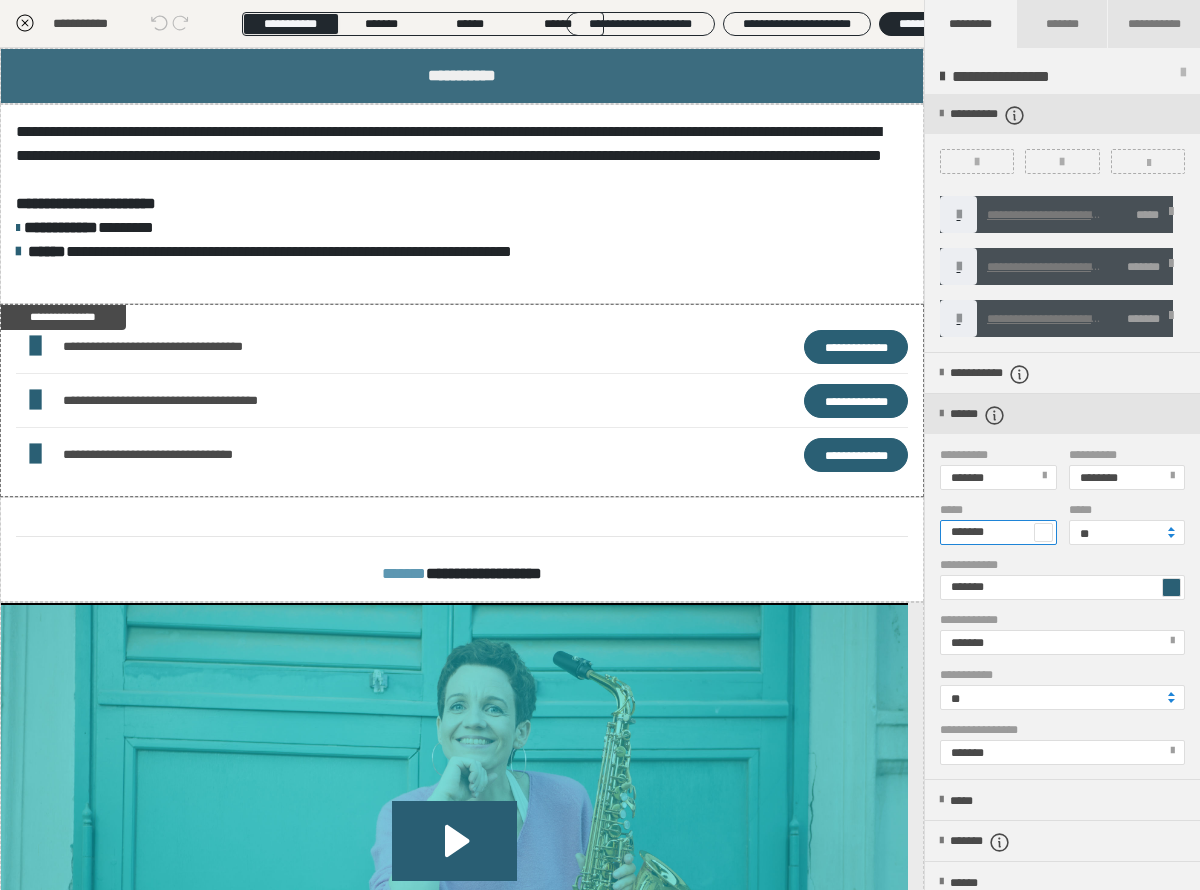 type on "*******" 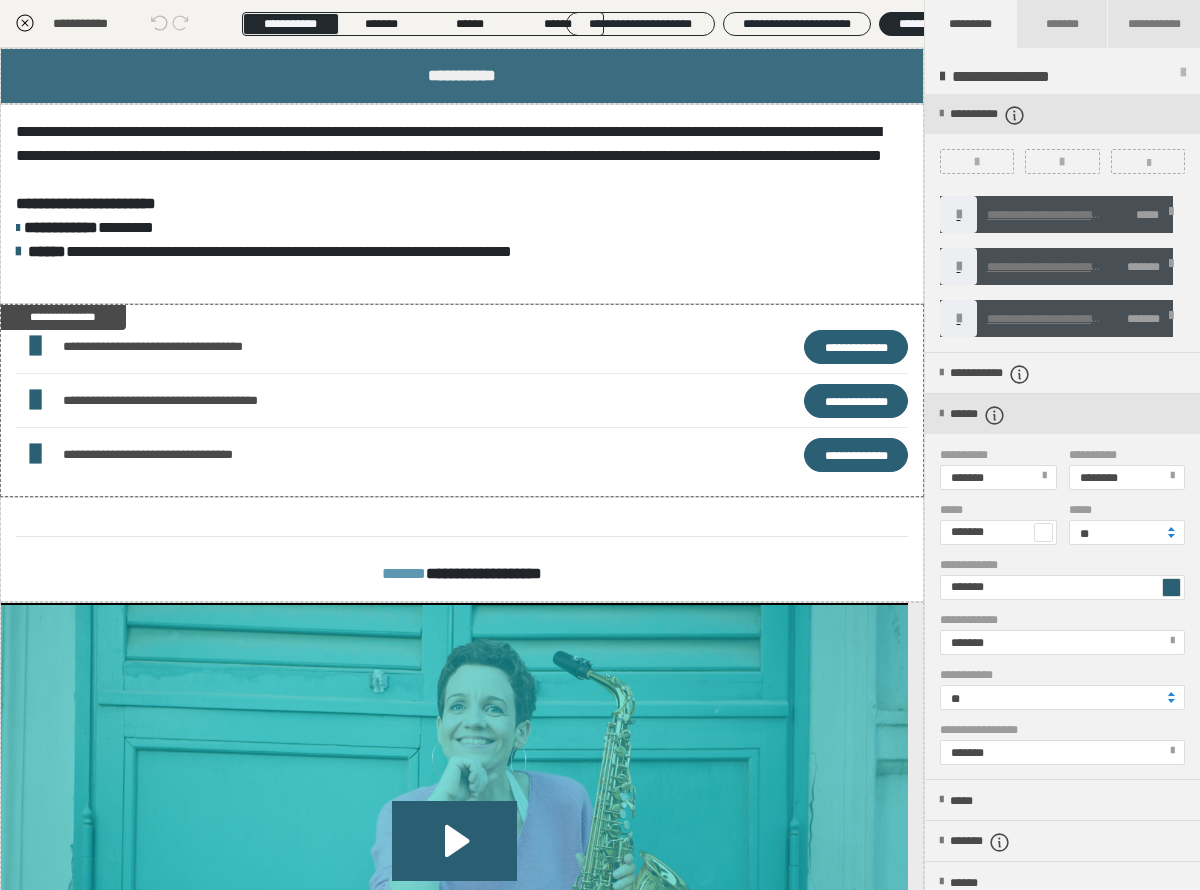 click 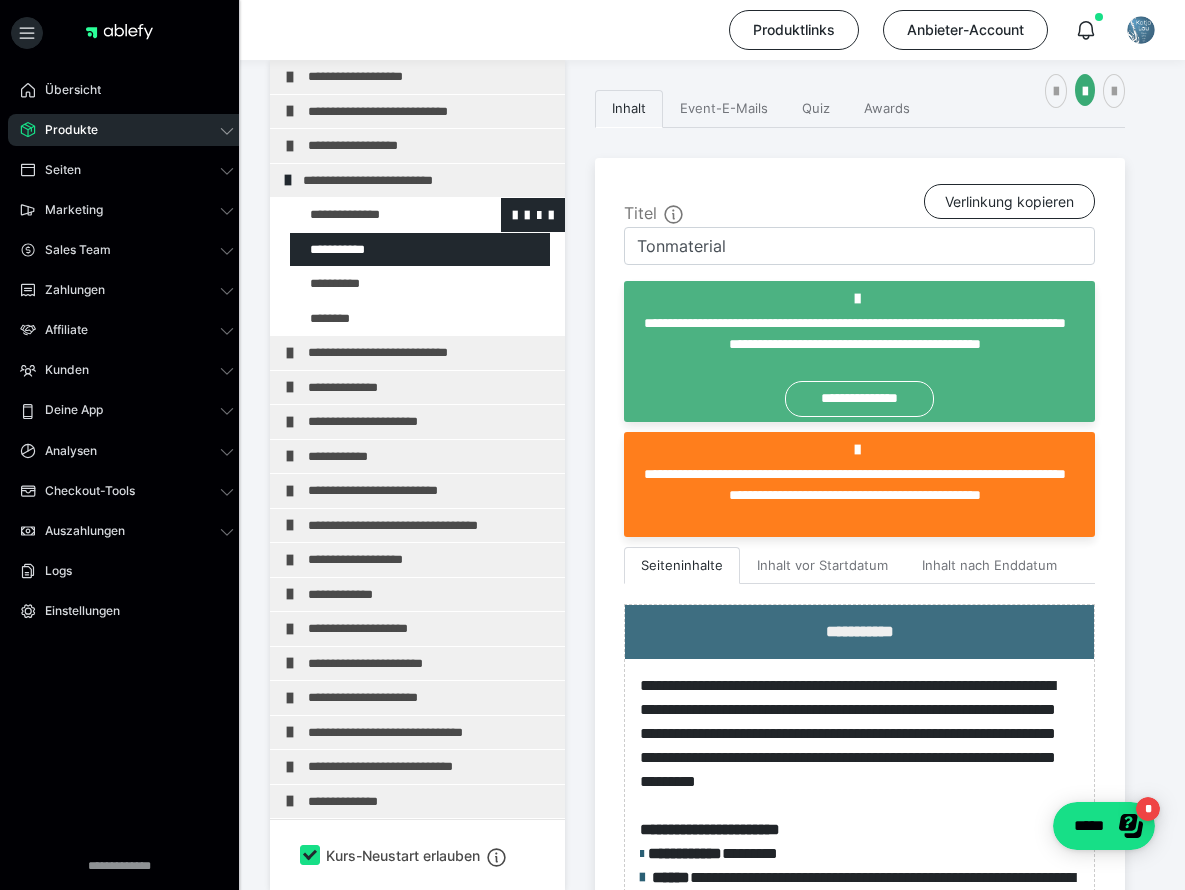 click at bounding box center [375, 215] 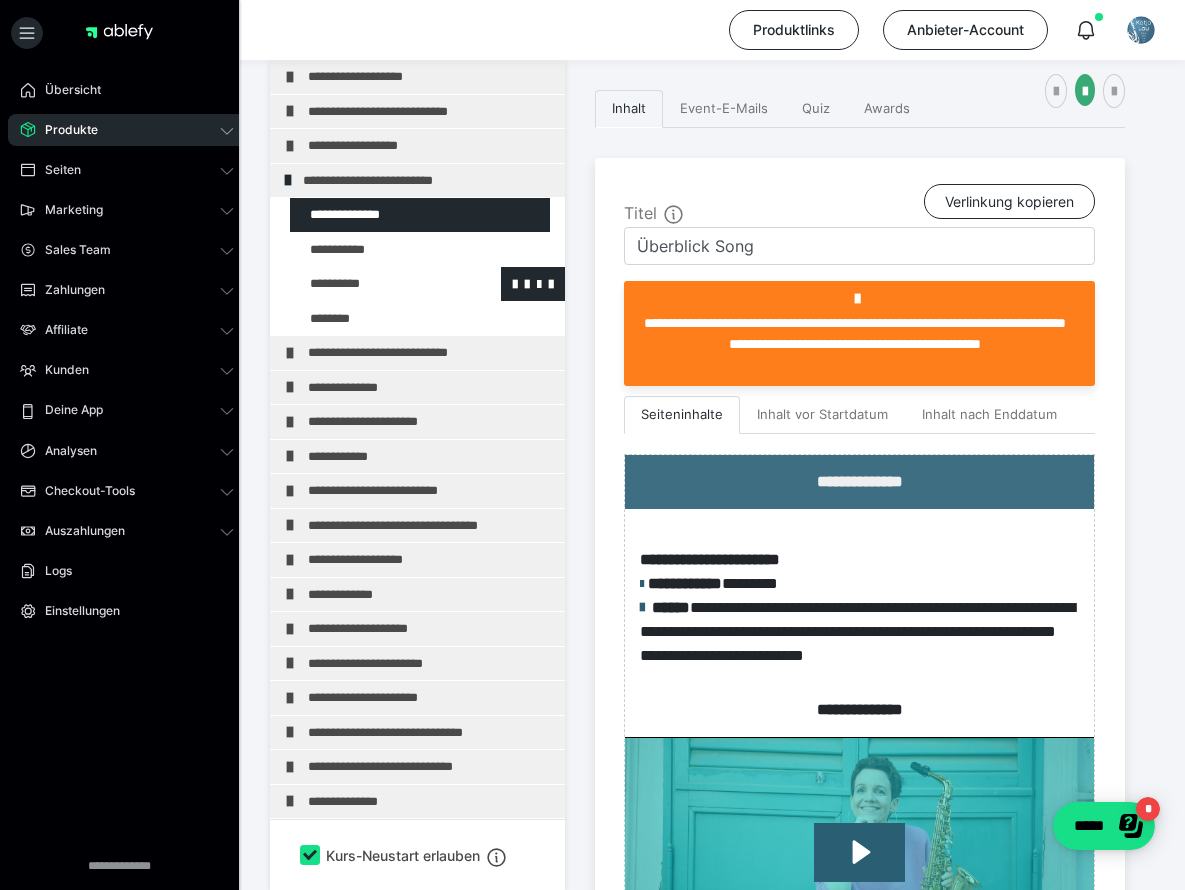 click at bounding box center (375, 284) 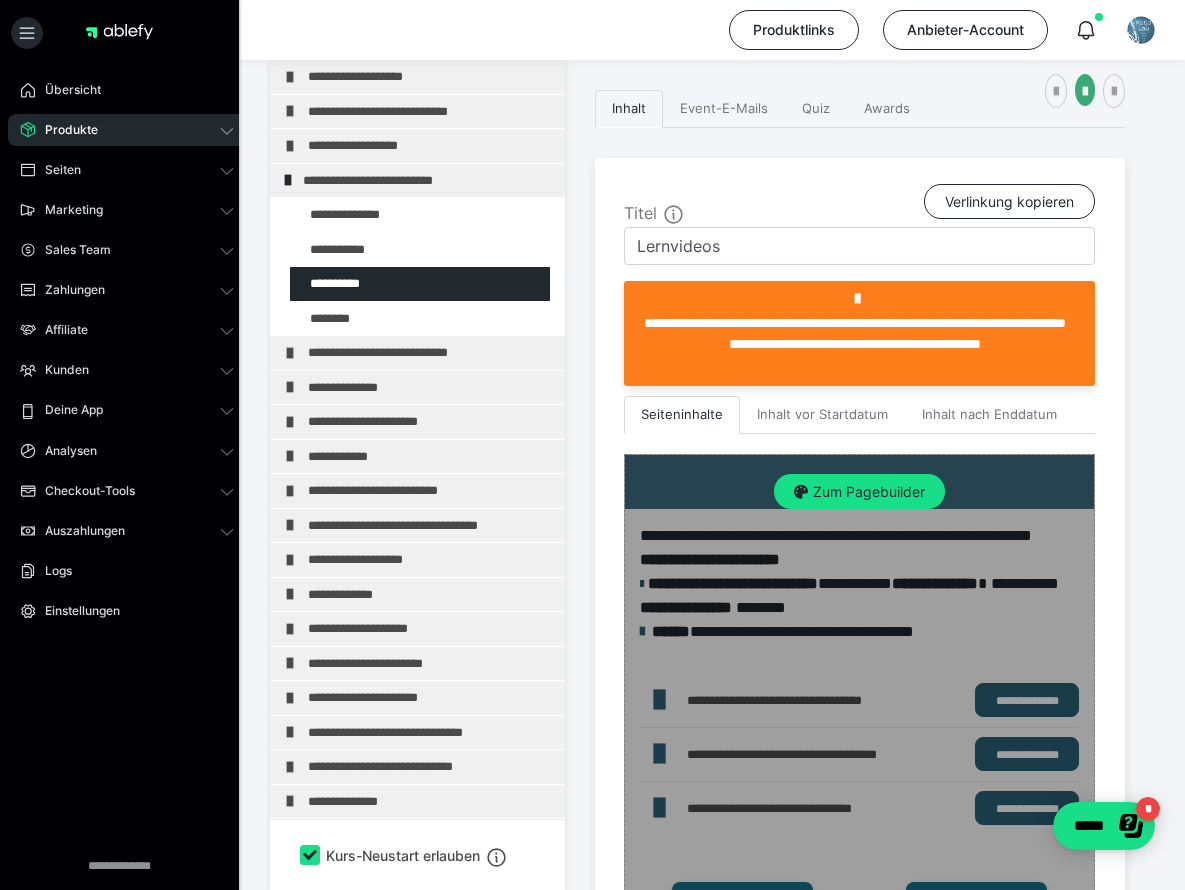 scroll, scrollTop: 676, scrollLeft: 0, axis: vertical 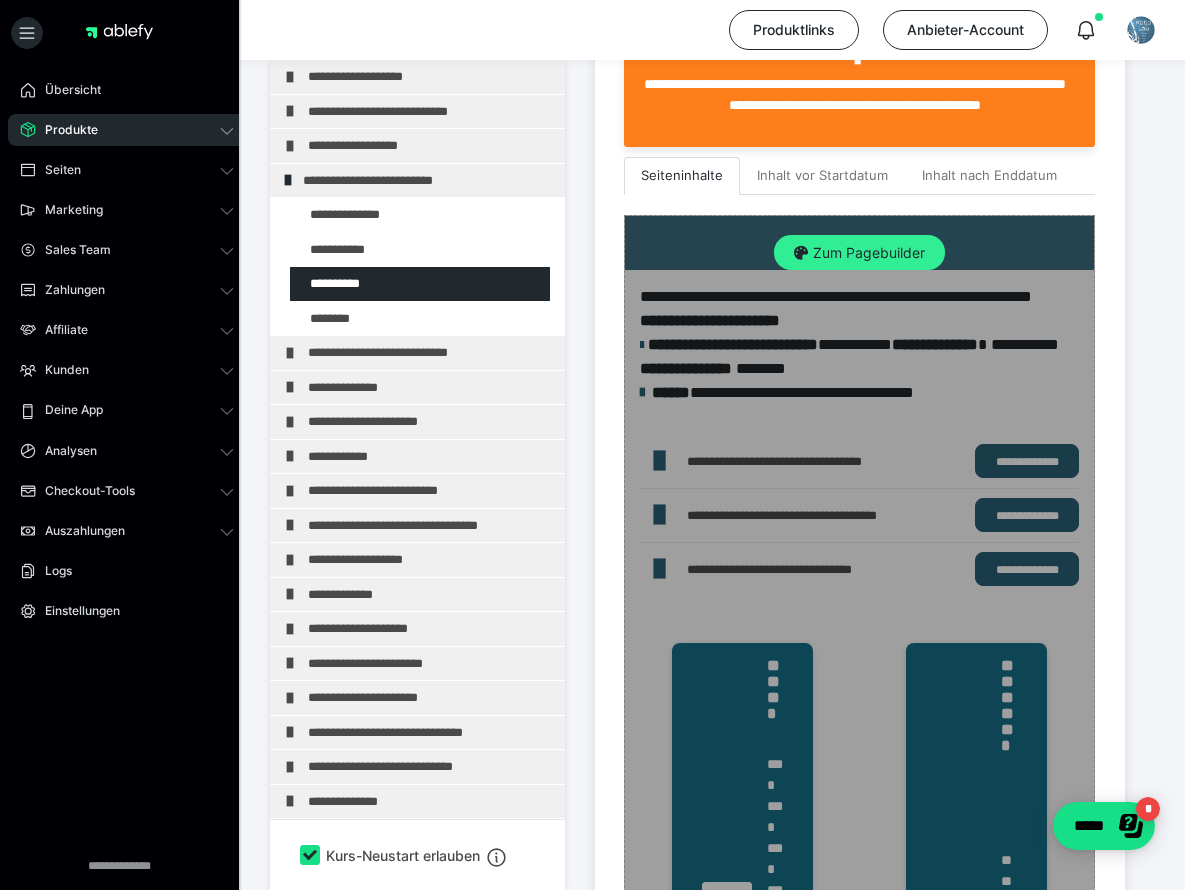 click on "Zum Pagebuilder" at bounding box center (859, 253) 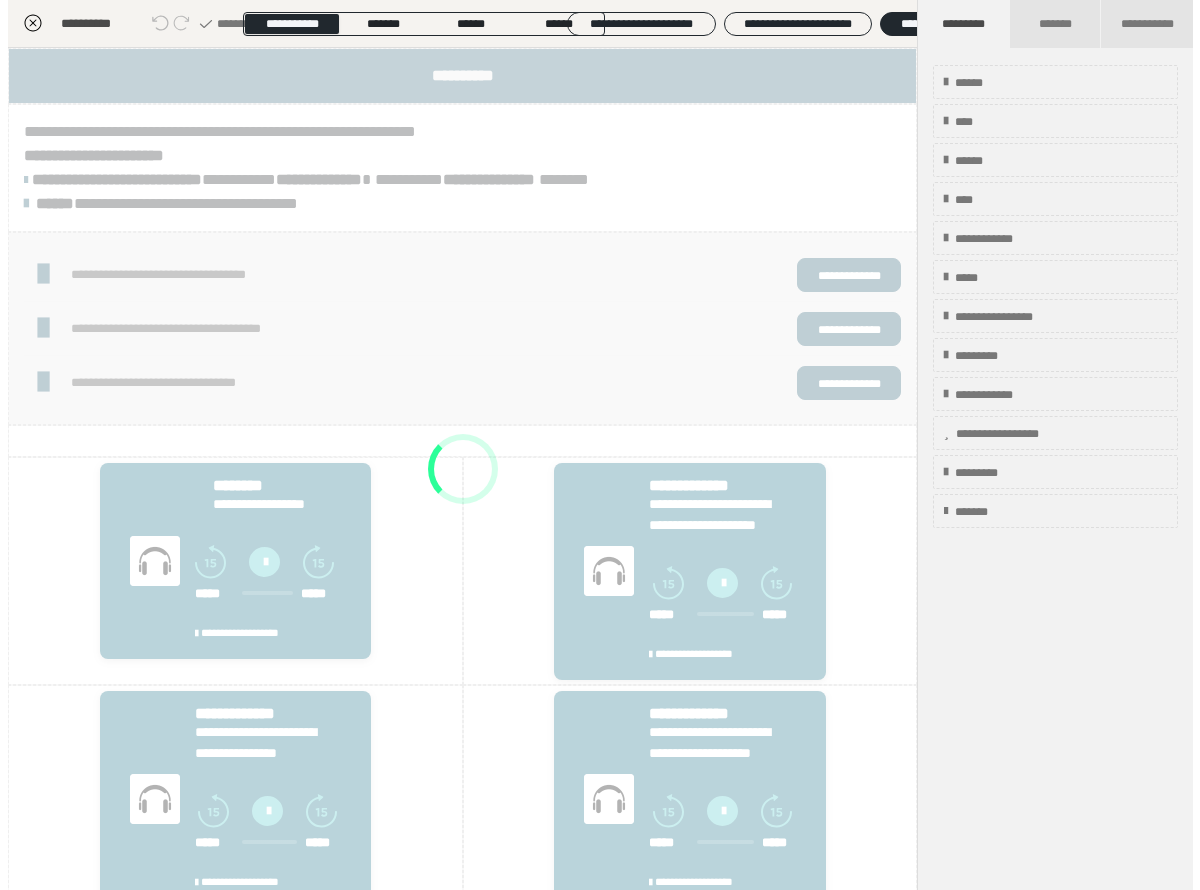 scroll, scrollTop: 437, scrollLeft: 0, axis: vertical 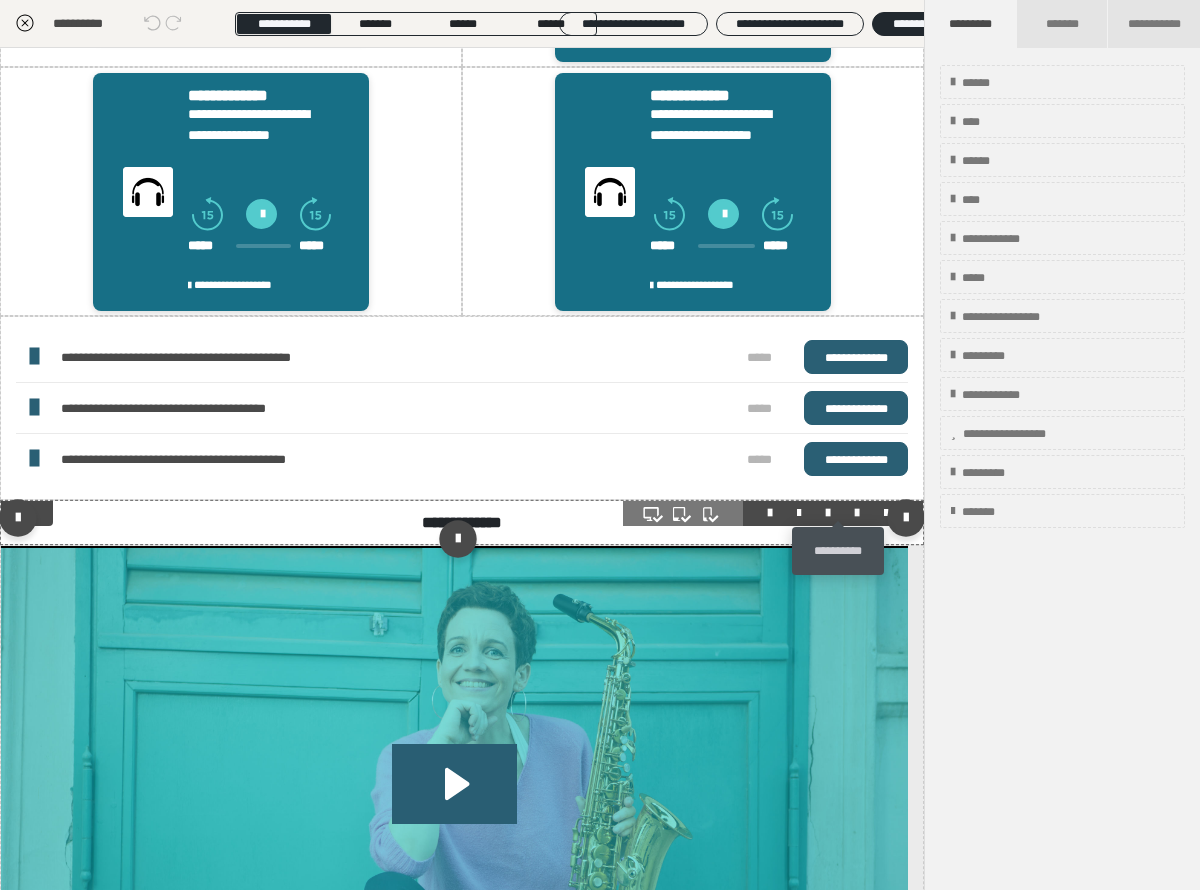 click at bounding box center [857, 513] 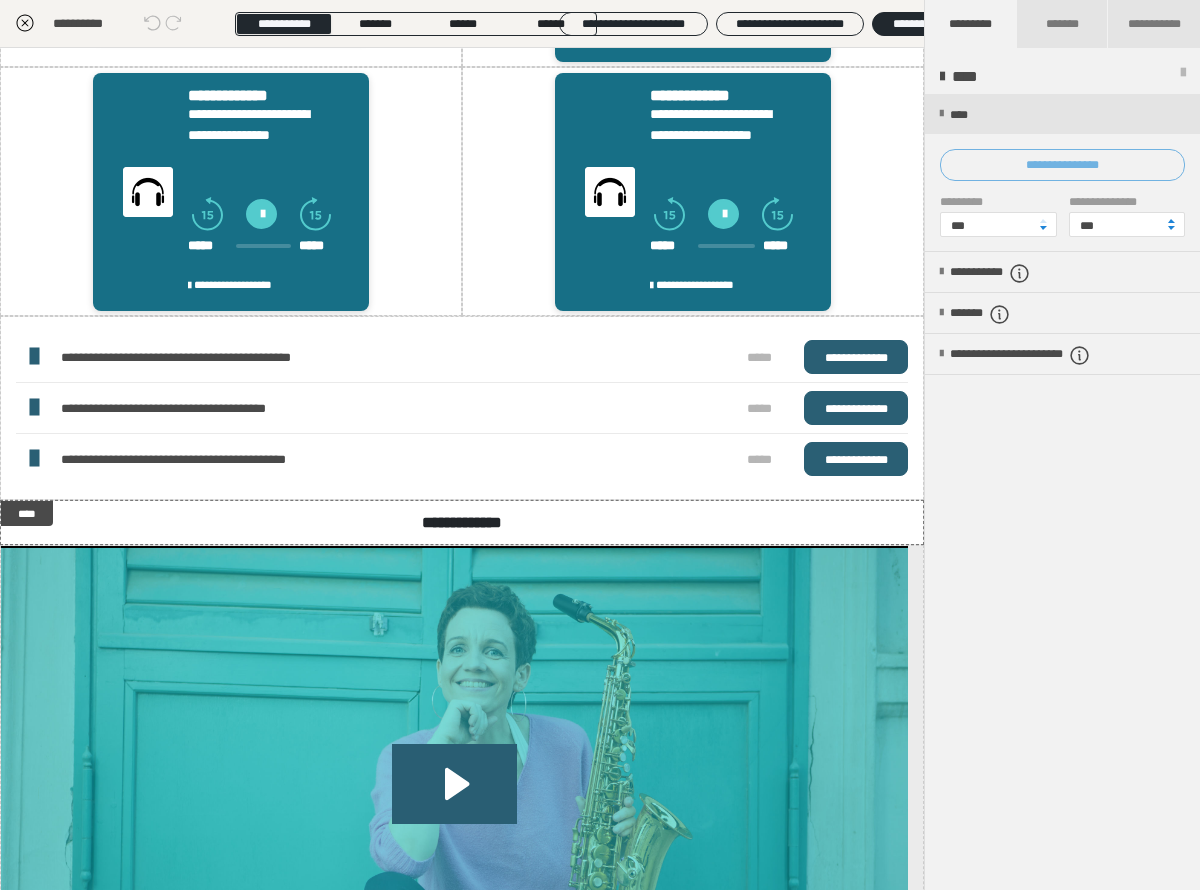 click on "**********" at bounding box center (1062, 165) 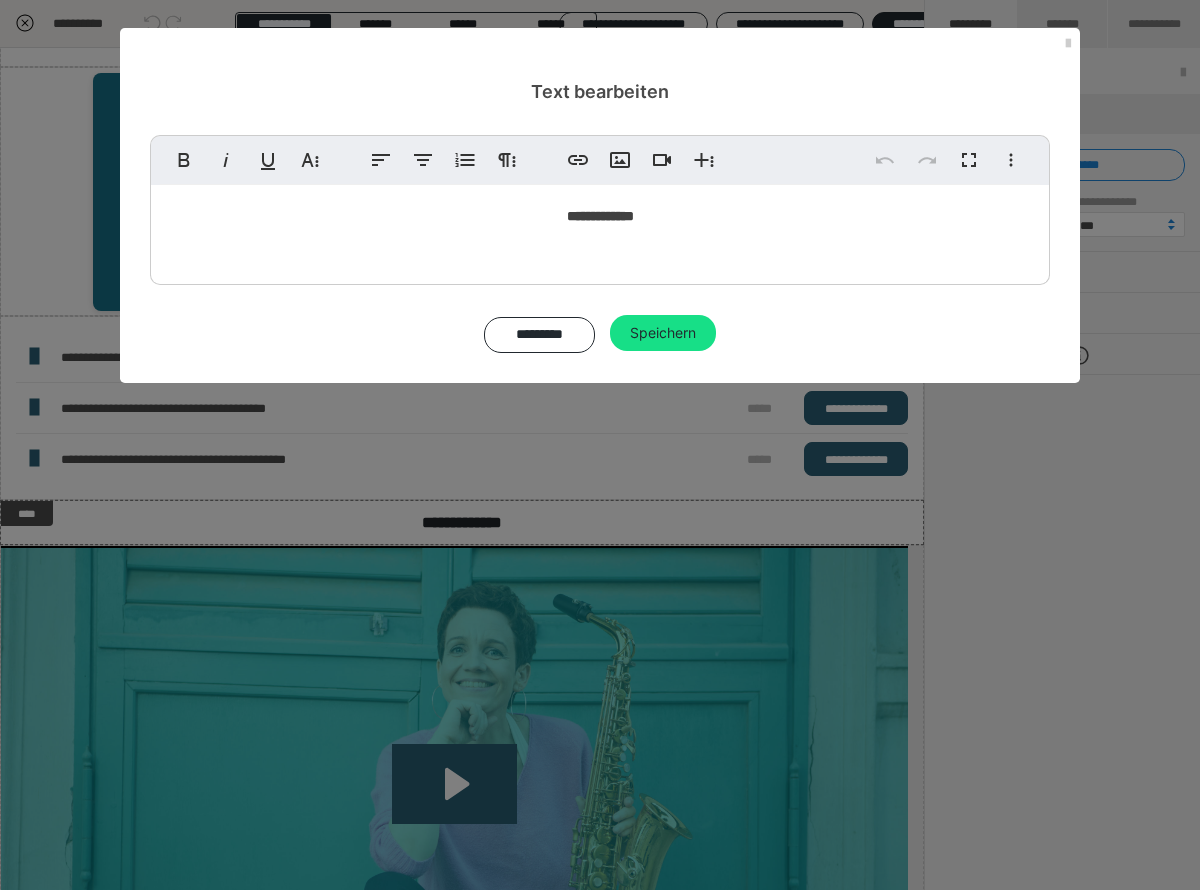 click on "**********" at bounding box center (600, 216) 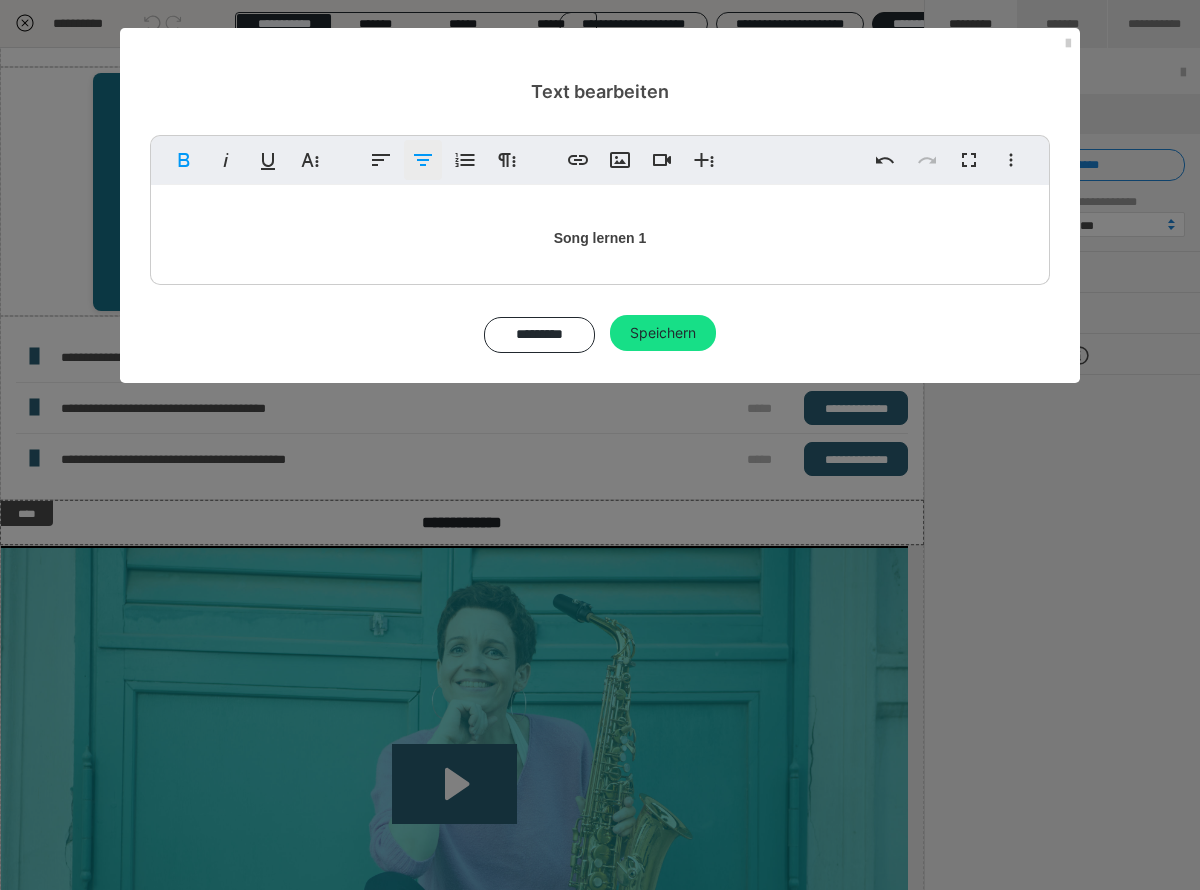 click 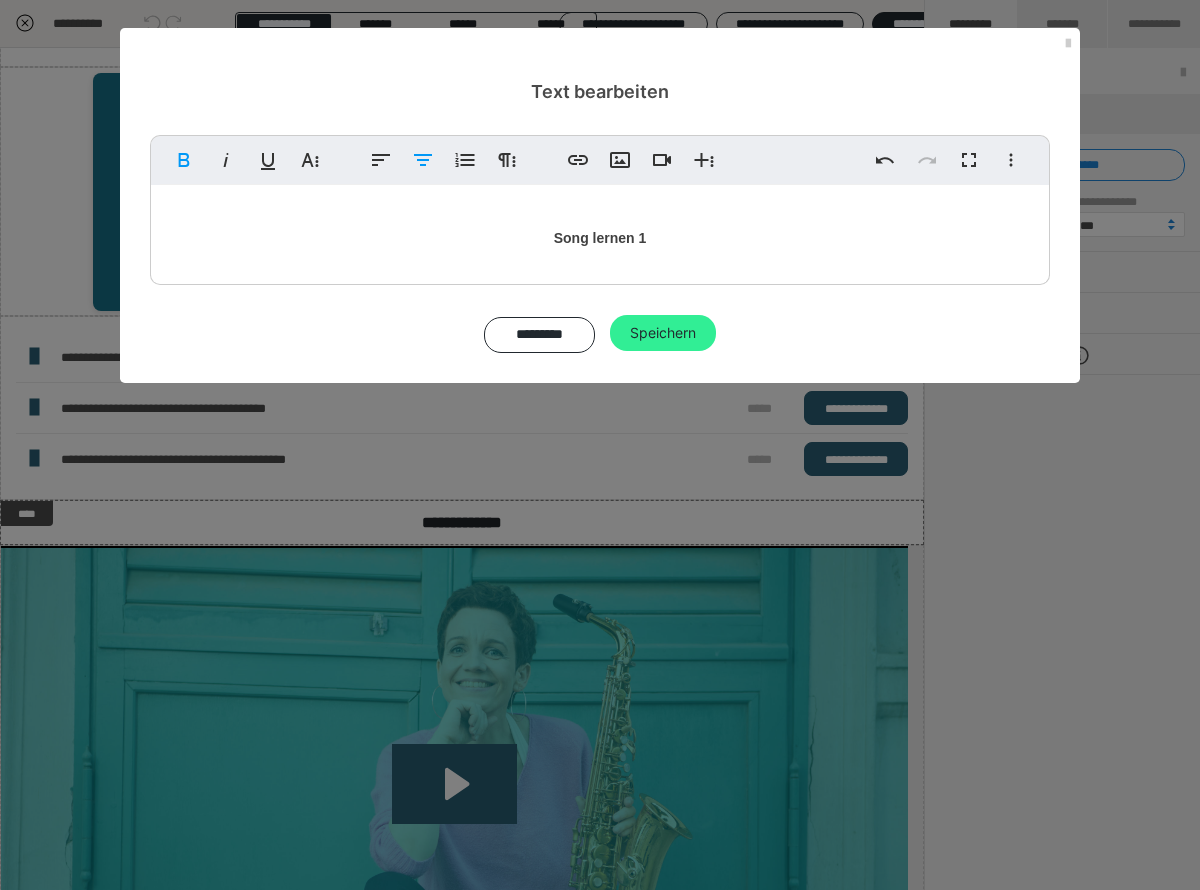 drag, startPoint x: 664, startPoint y: 335, endPoint x: 653, endPoint y: 324, distance: 15.556349 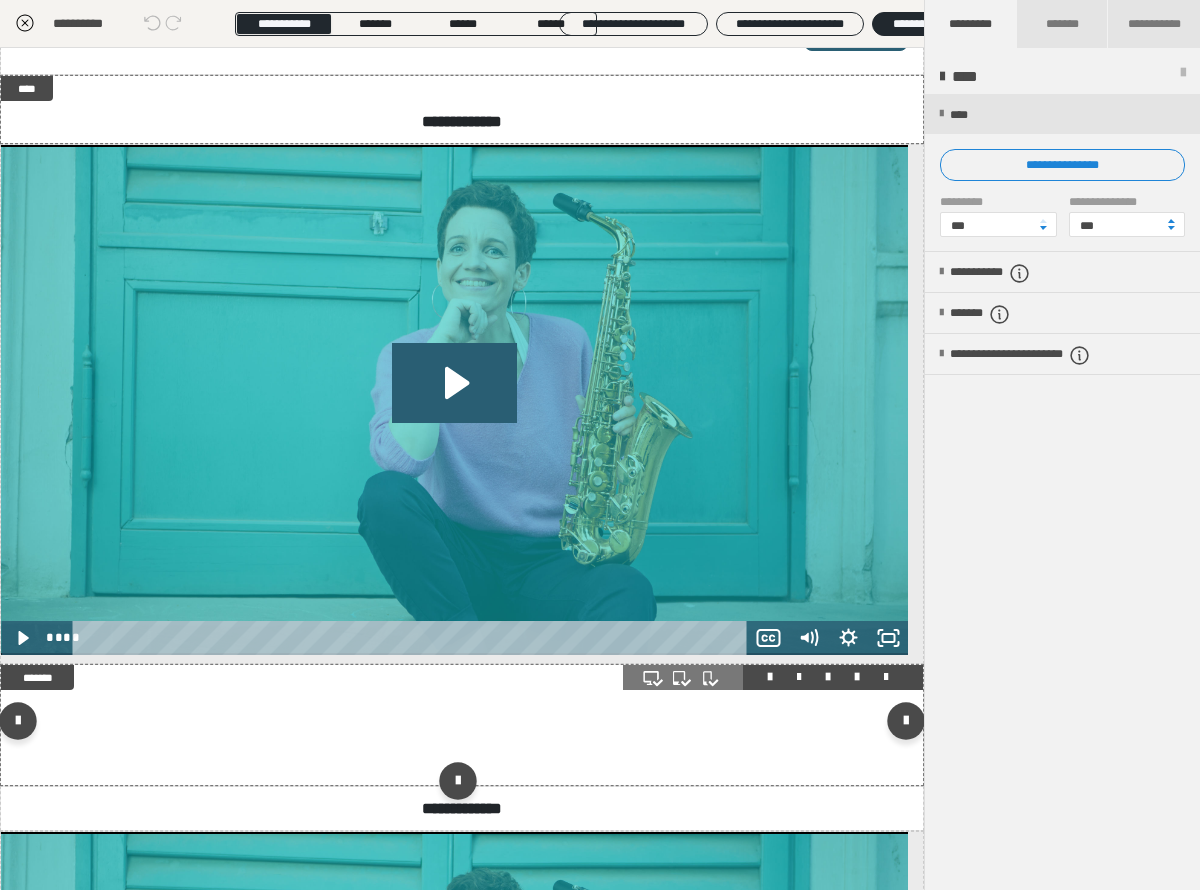 scroll, scrollTop: 1231, scrollLeft: 0, axis: vertical 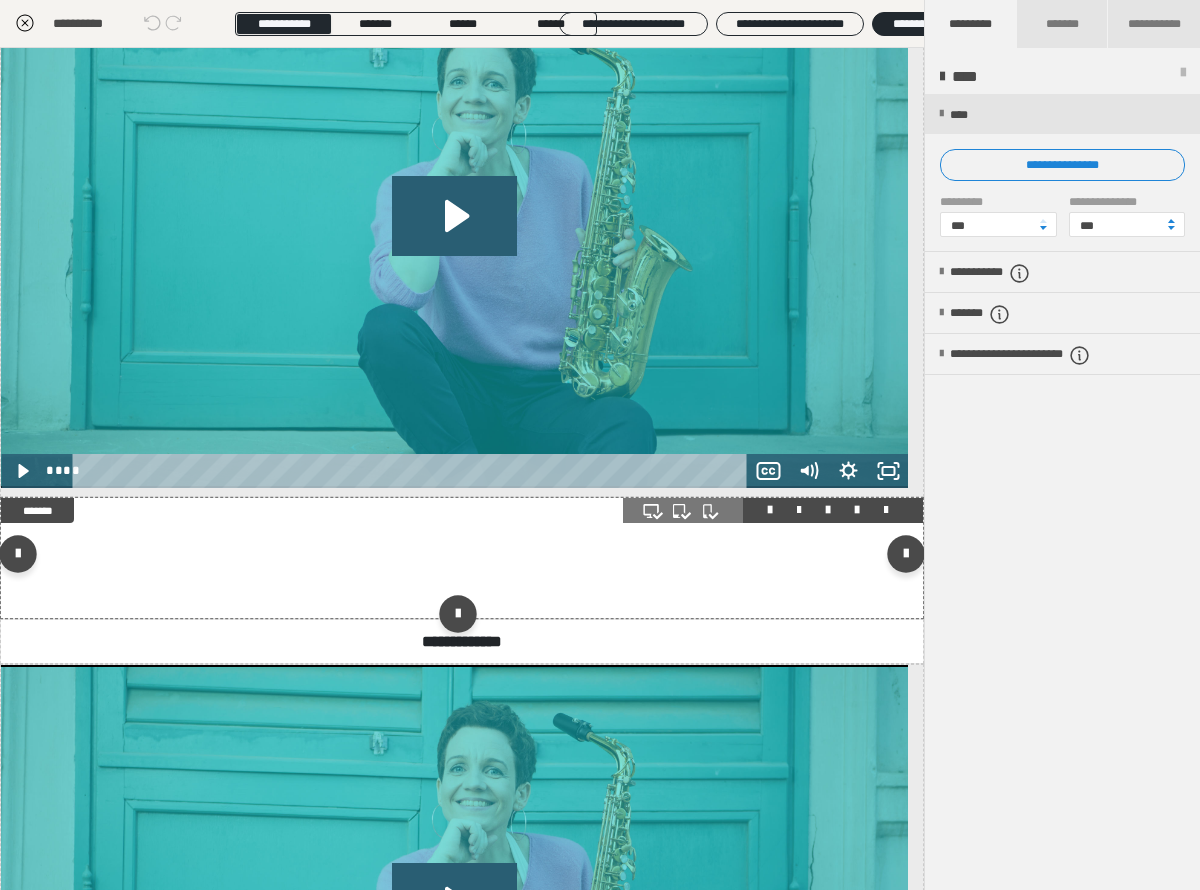 click at bounding box center [462, 558] 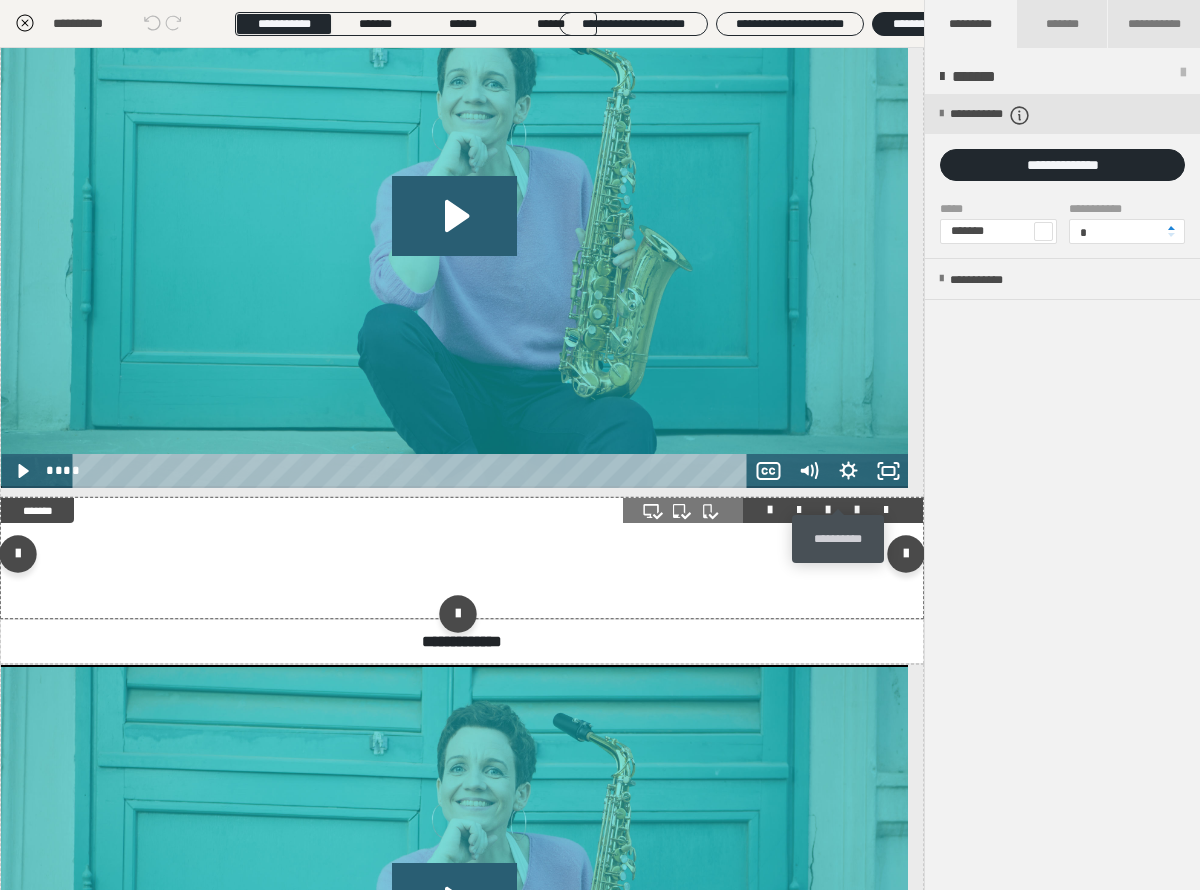 click at bounding box center (857, 510) 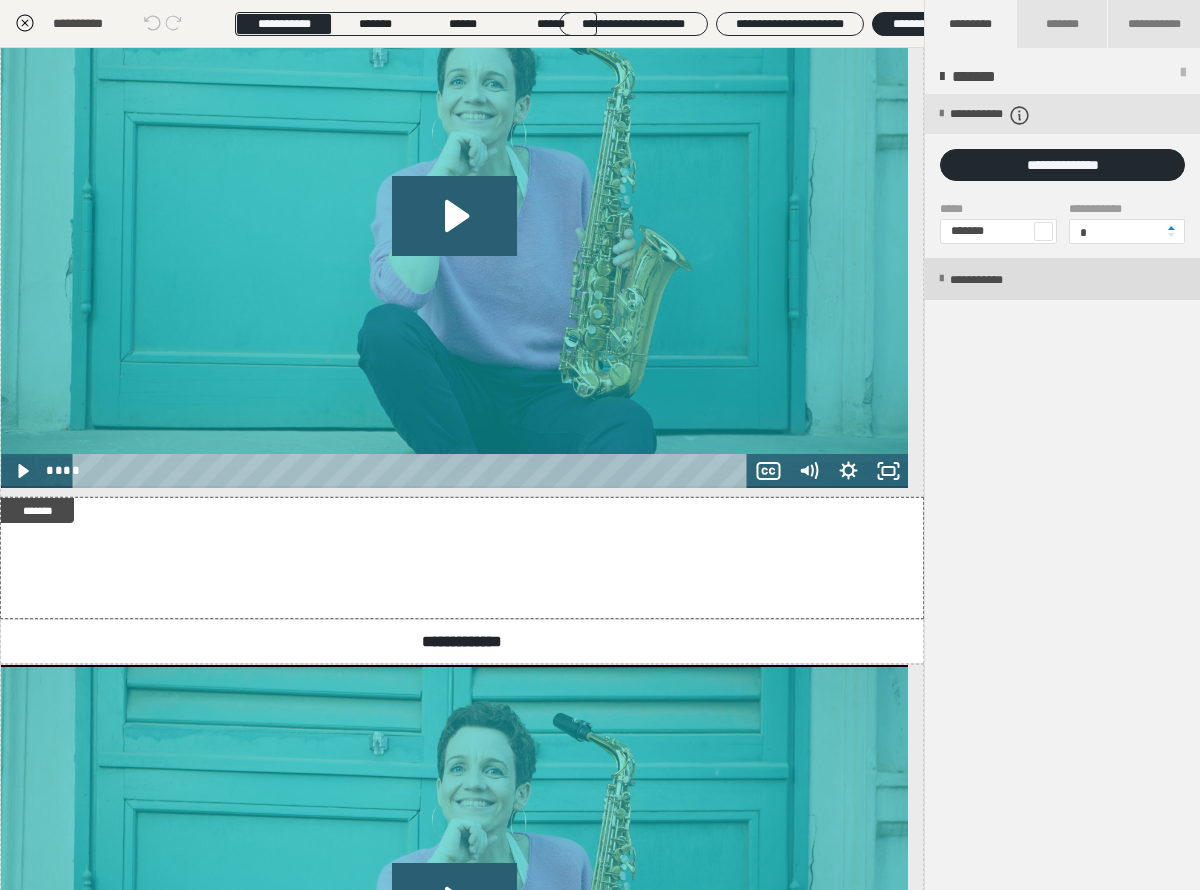 click on "**********" at bounding box center (997, 280) 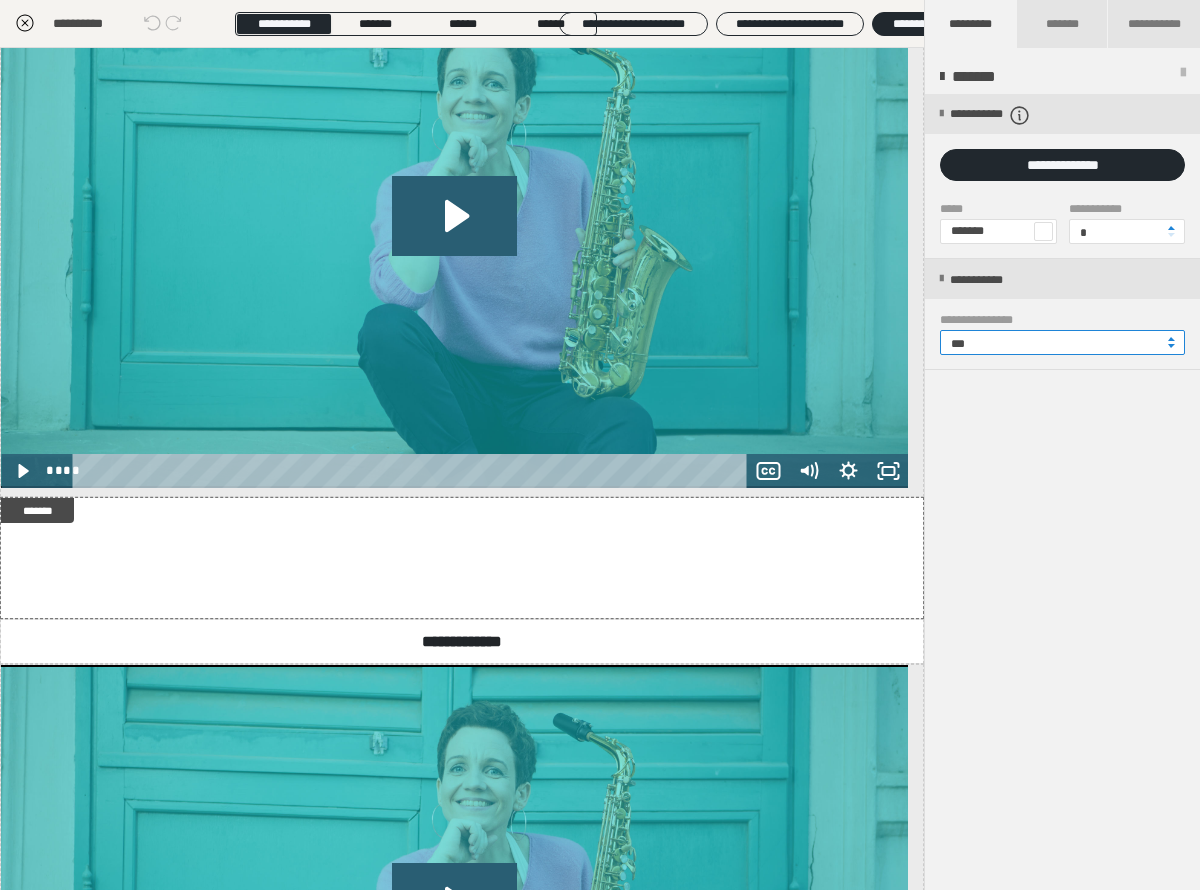 click on "***" at bounding box center [1062, 342] 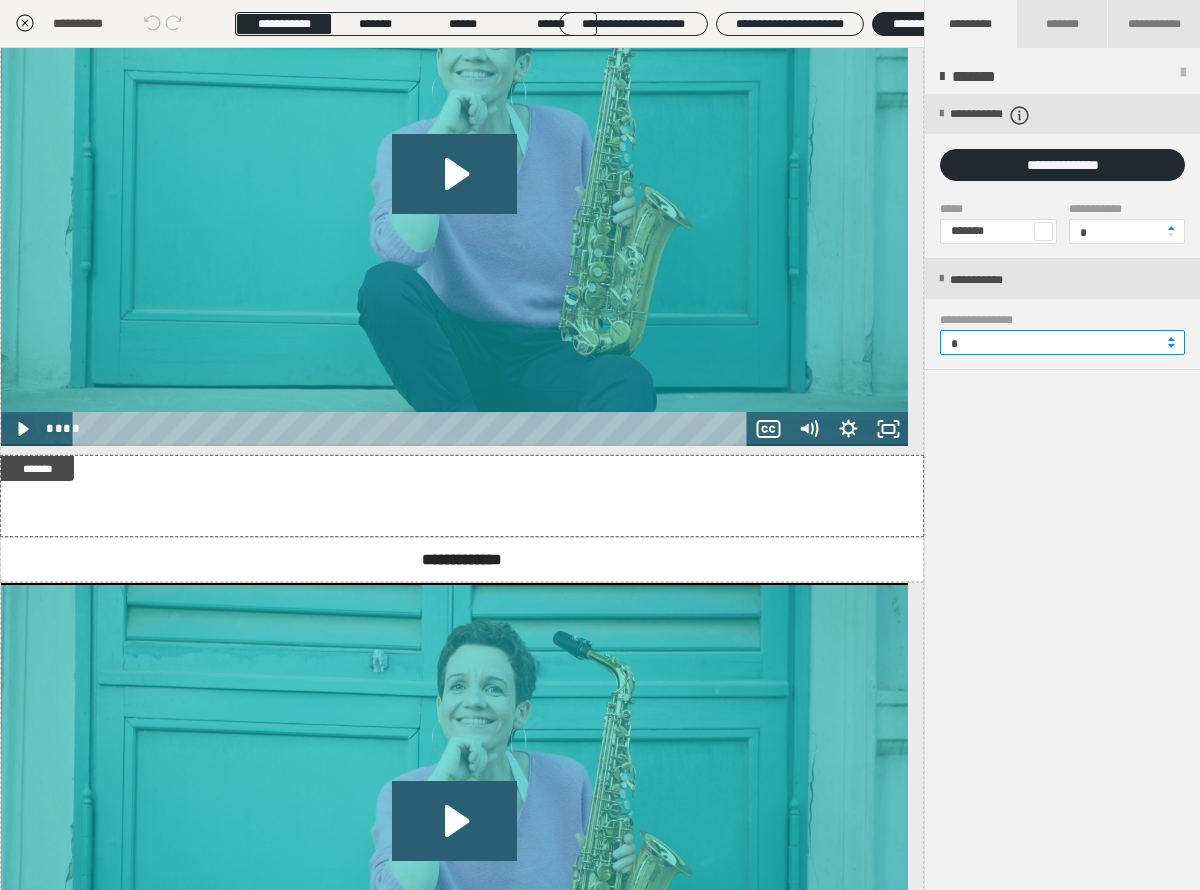 type on "**" 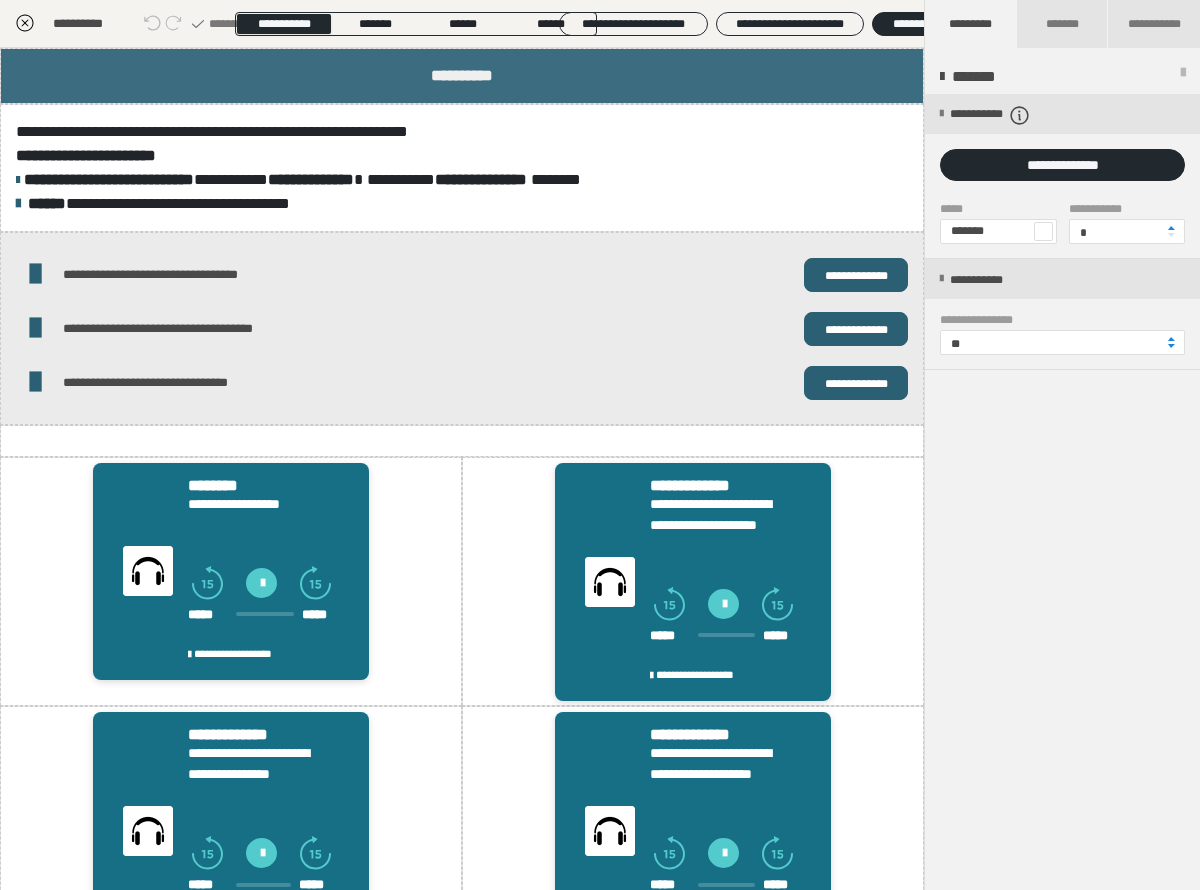 scroll, scrollTop: 437, scrollLeft: 0, axis: vertical 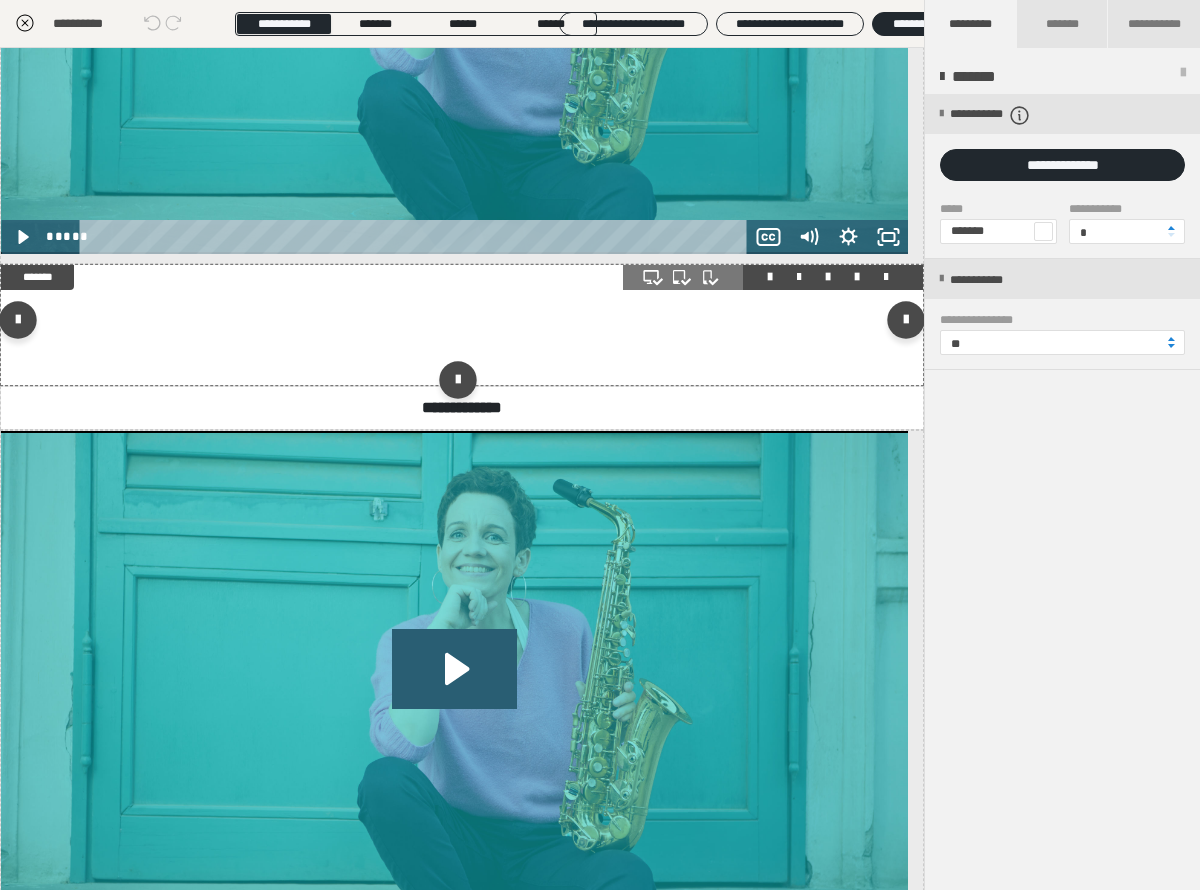 type on "**" 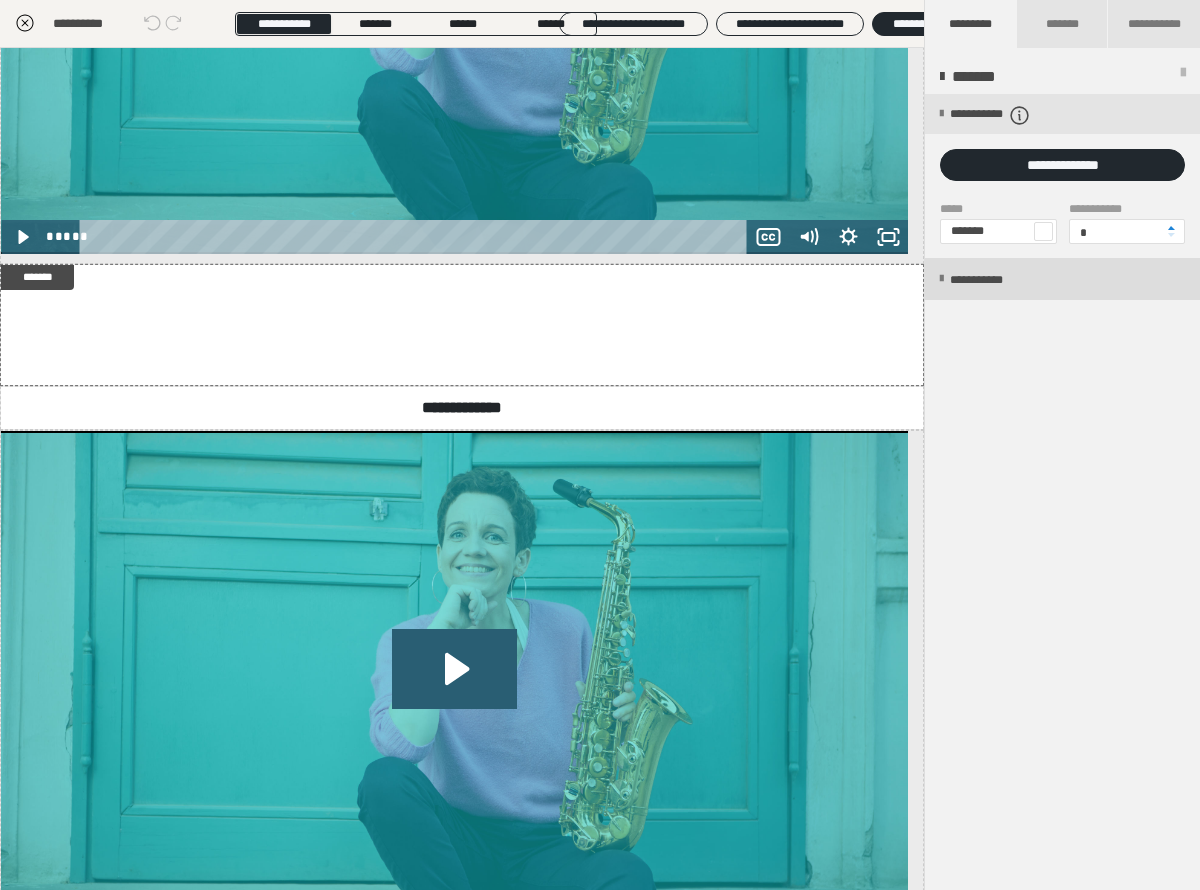 click on "**********" at bounding box center (997, 280) 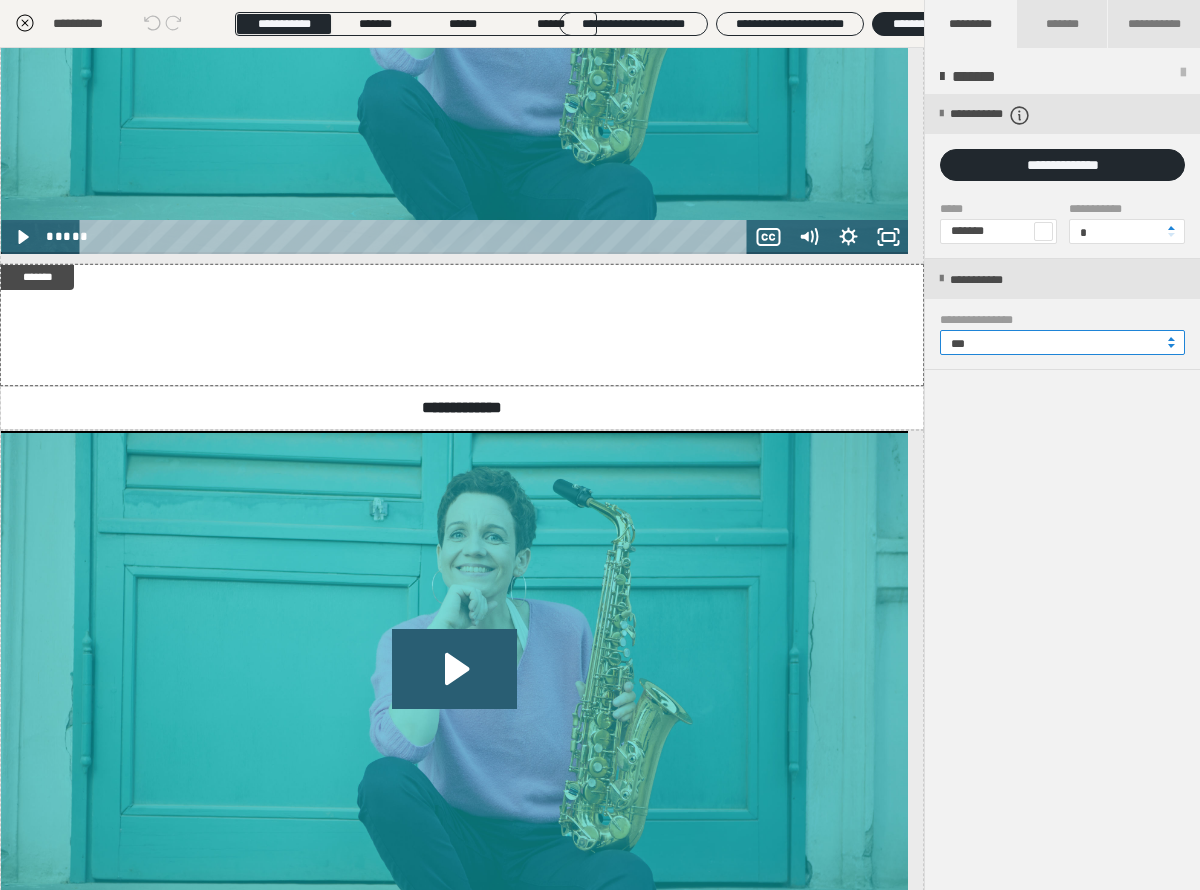 click on "***" at bounding box center [1062, 342] 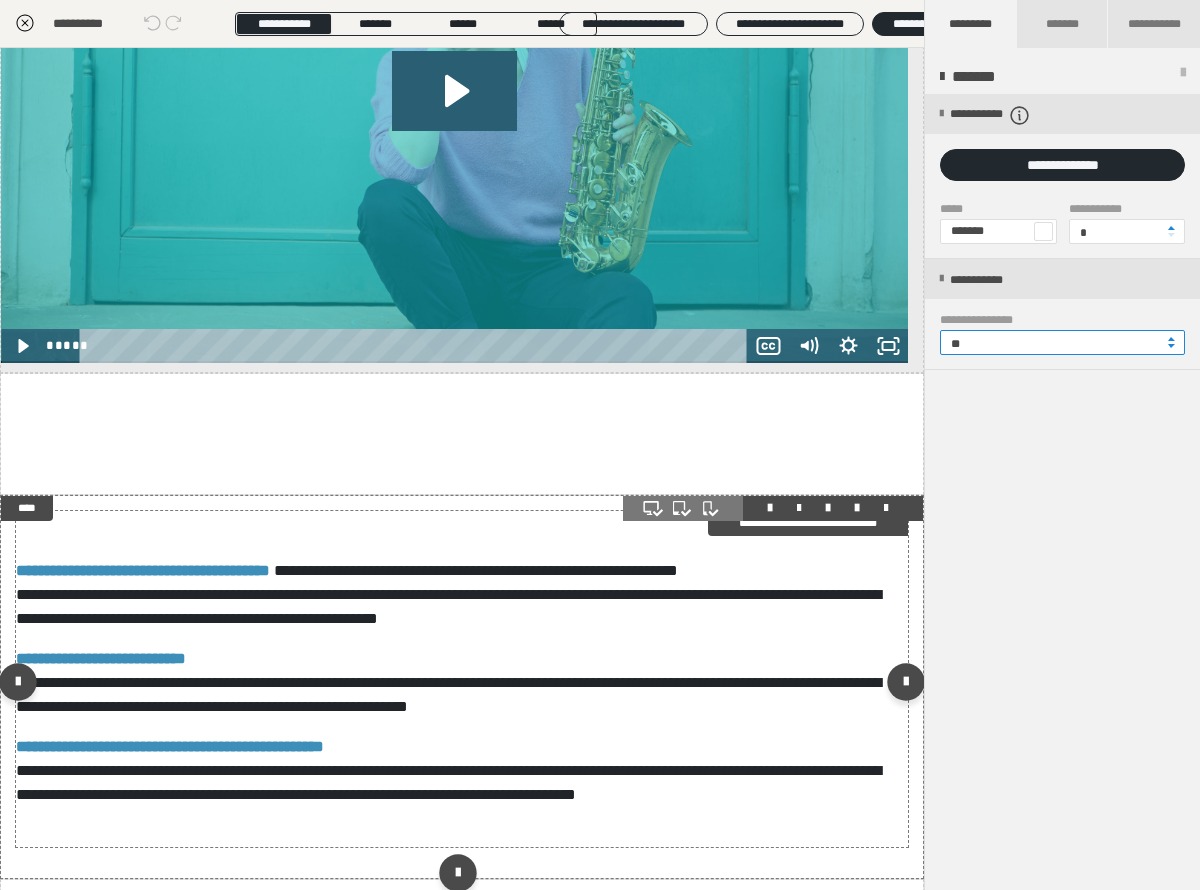 scroll, scrollTop: 2757, scrollLeft: 0, axis: vertical 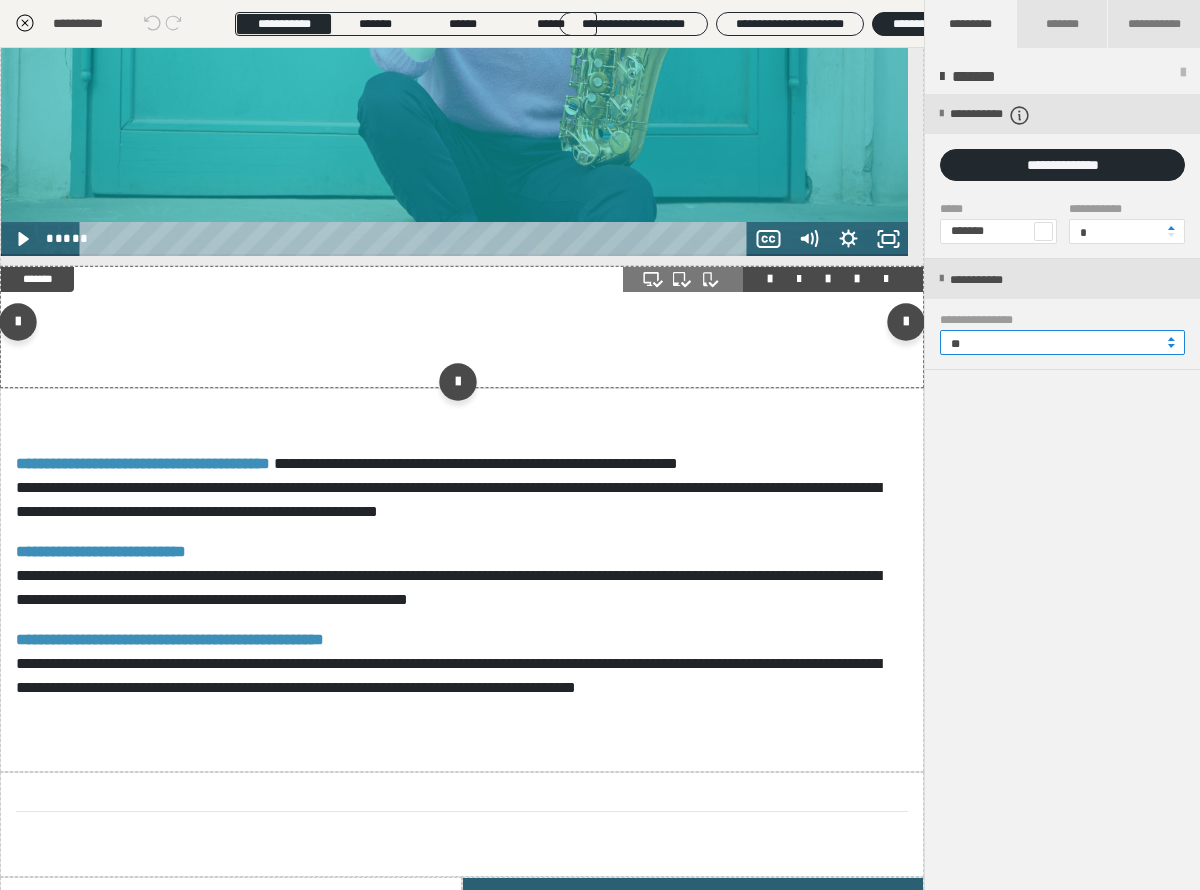 type on "**" 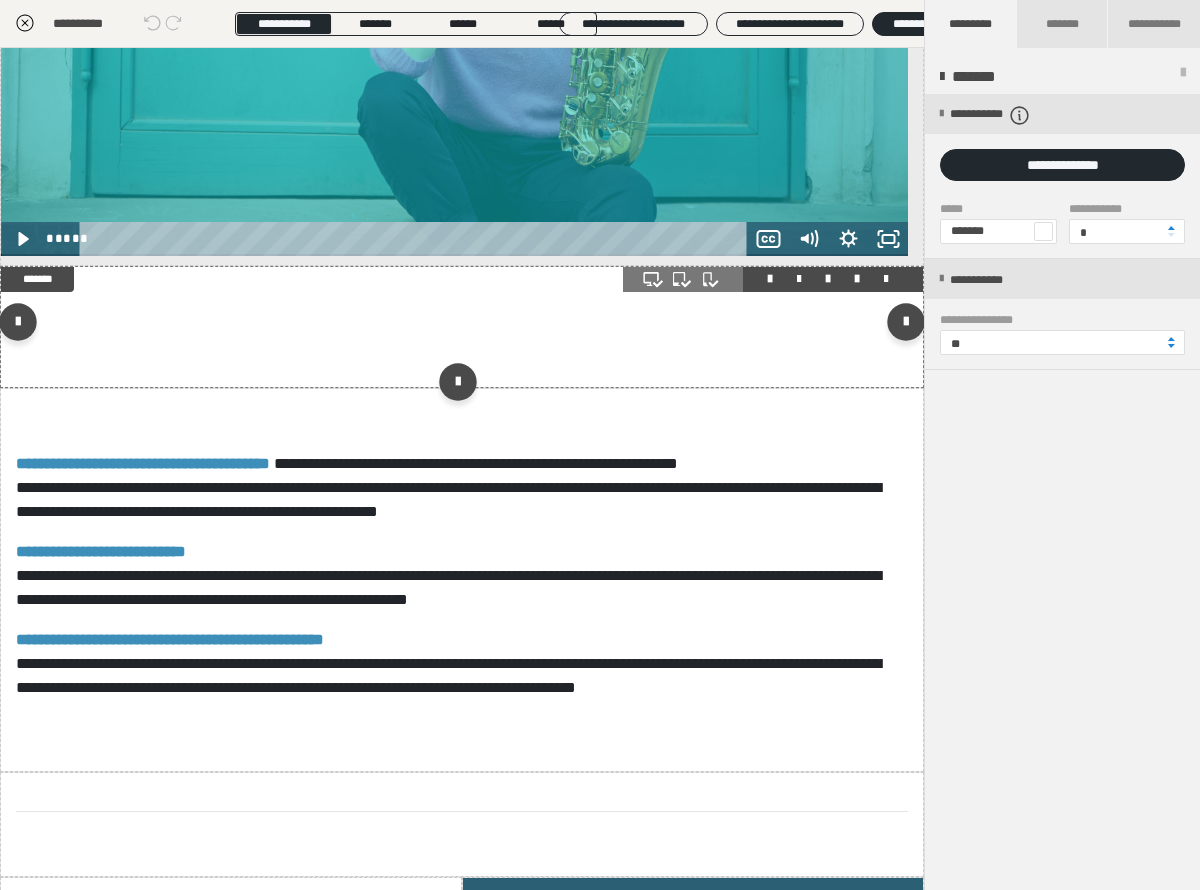 click at bounding box center (462, 327) 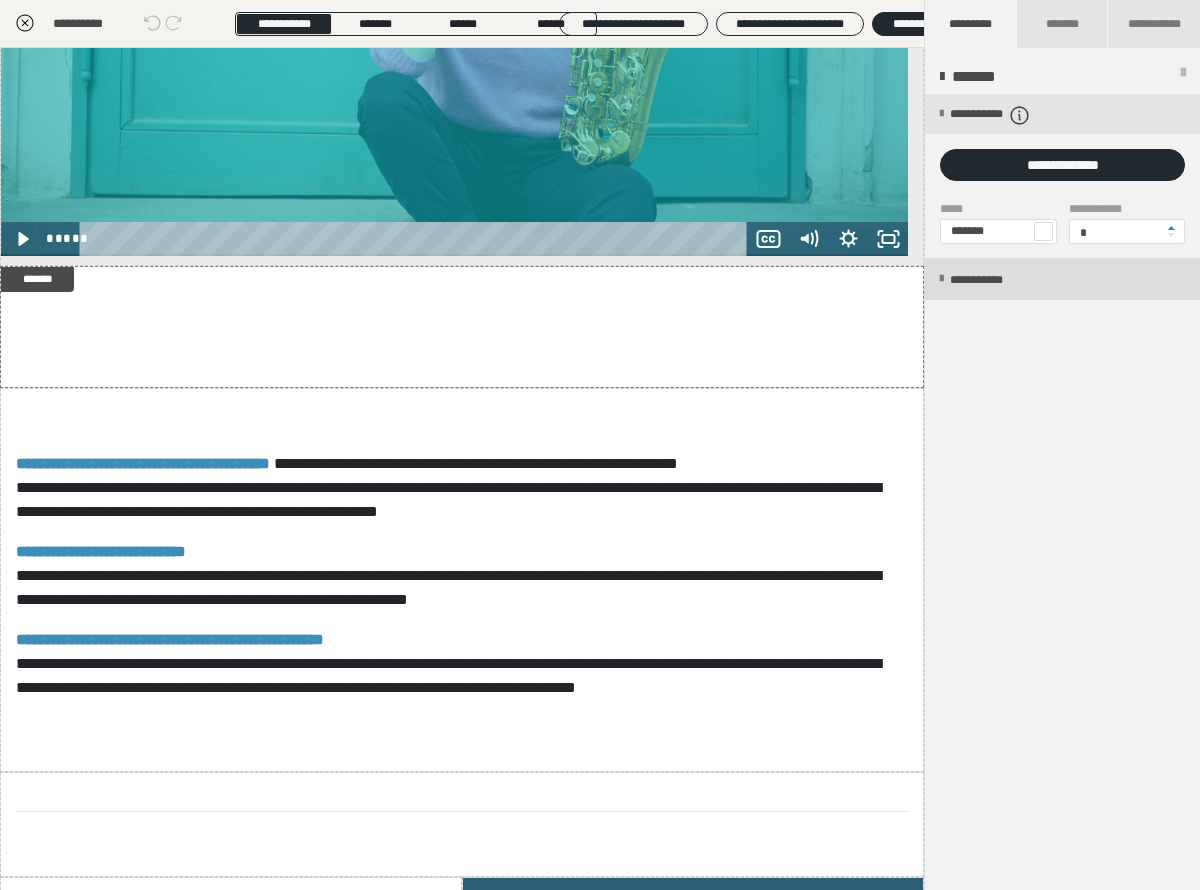 click on "**********" at bounding box center [1062, 279] 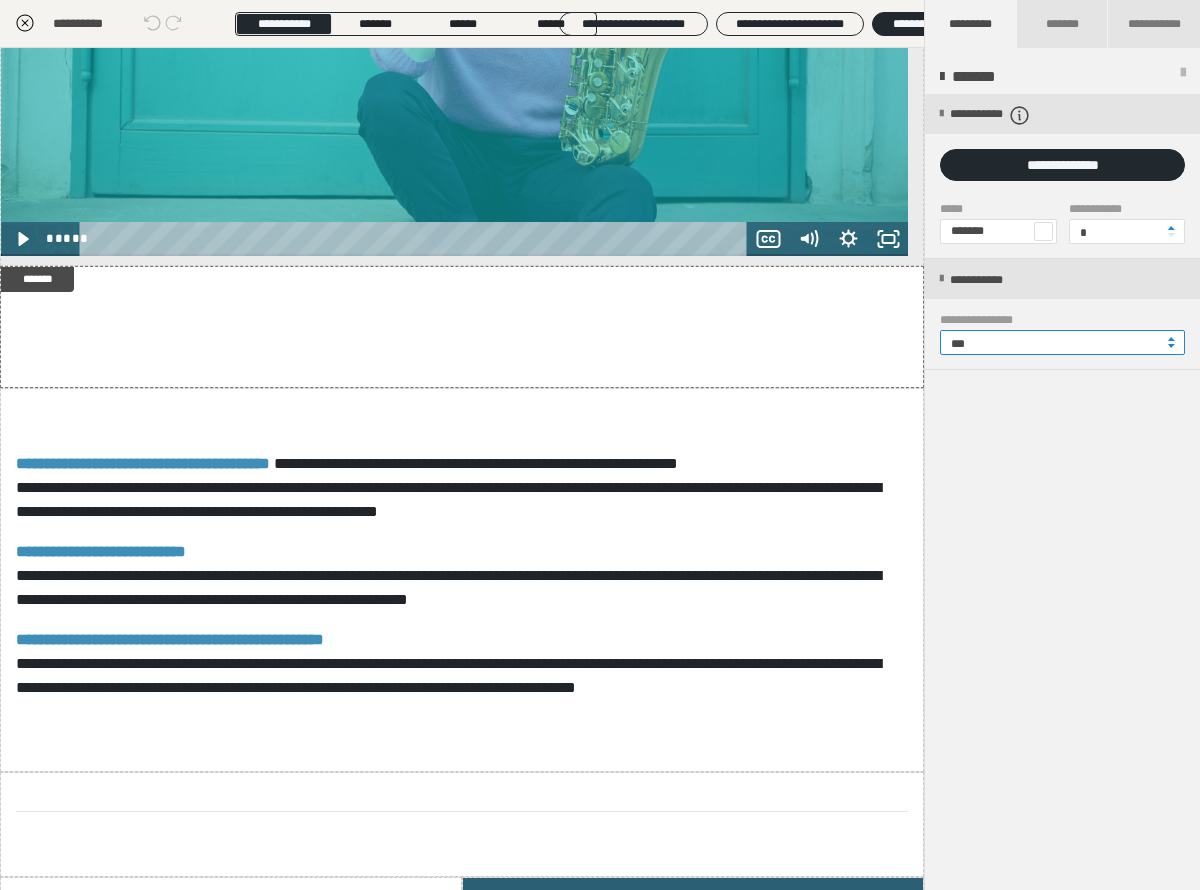 click on "***" at bounding box center [1062, 342] 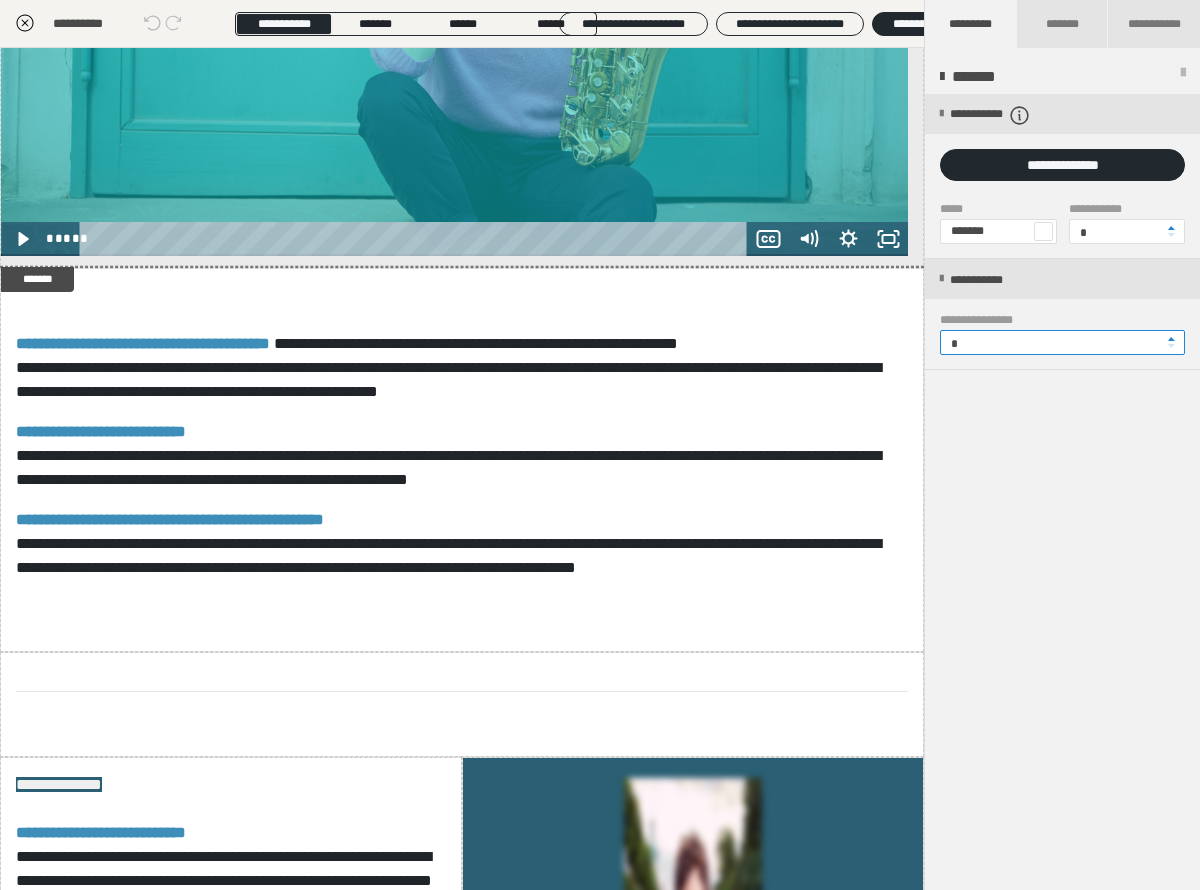 drag, startPoint x: 979, startPoint y: 341, endPoint x: 948, endPoint y: 348, distance: 31.780497 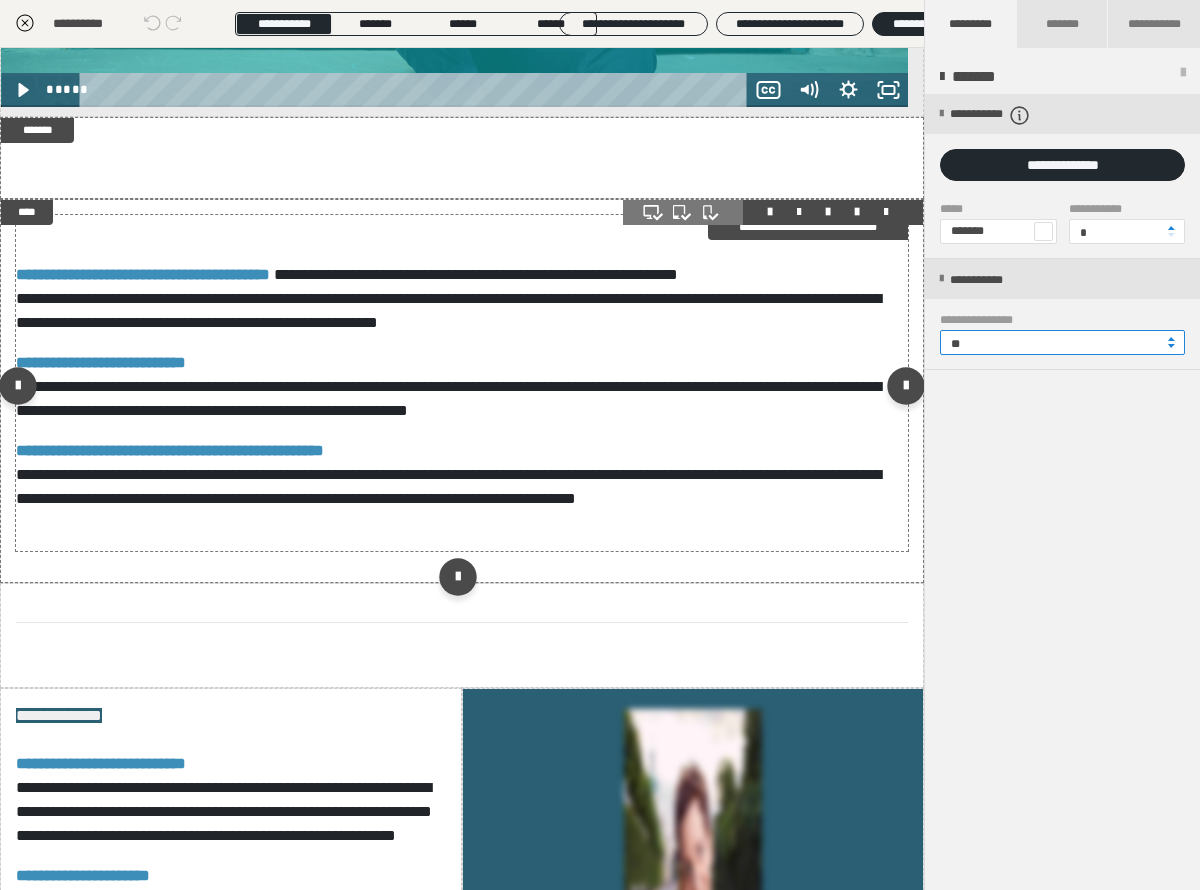 scroll, scrollTop: 2922, scrollLeft: 0, axis: vertical 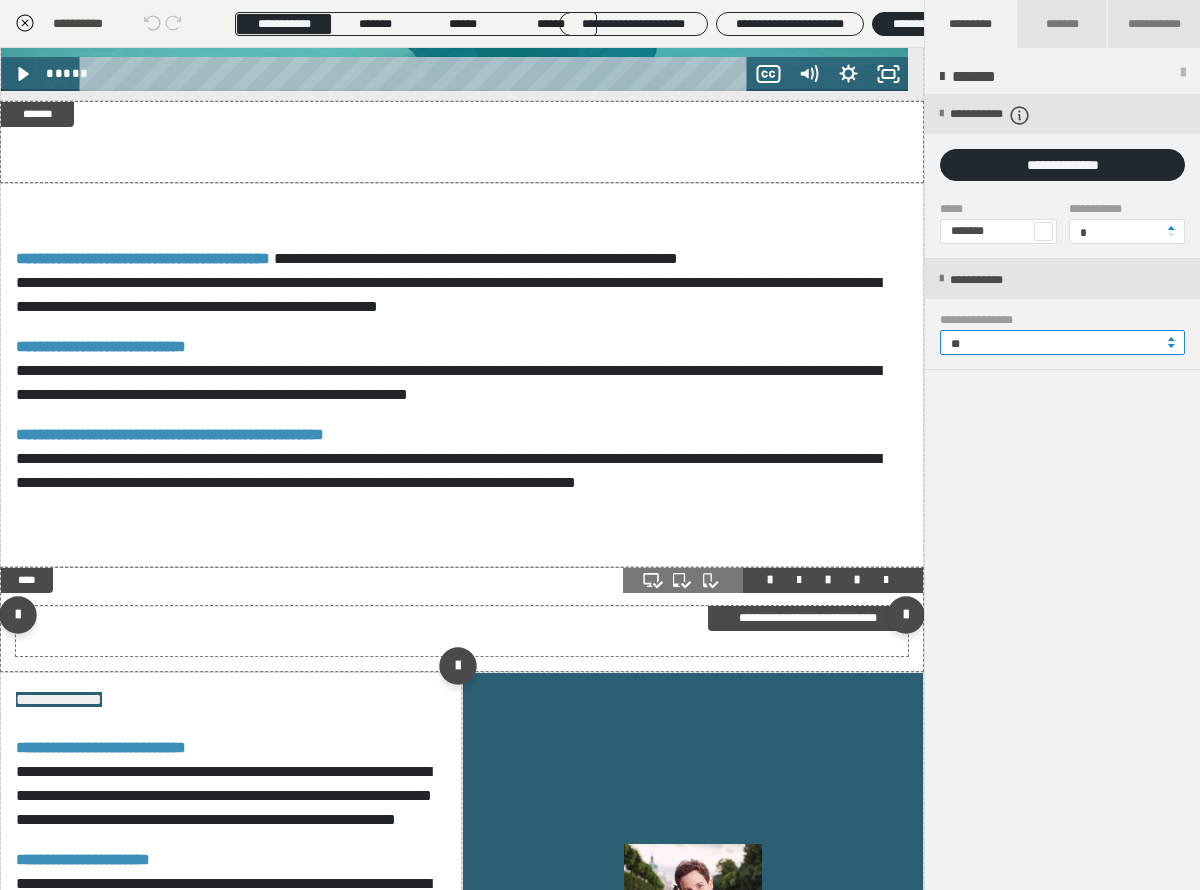 type on "**" 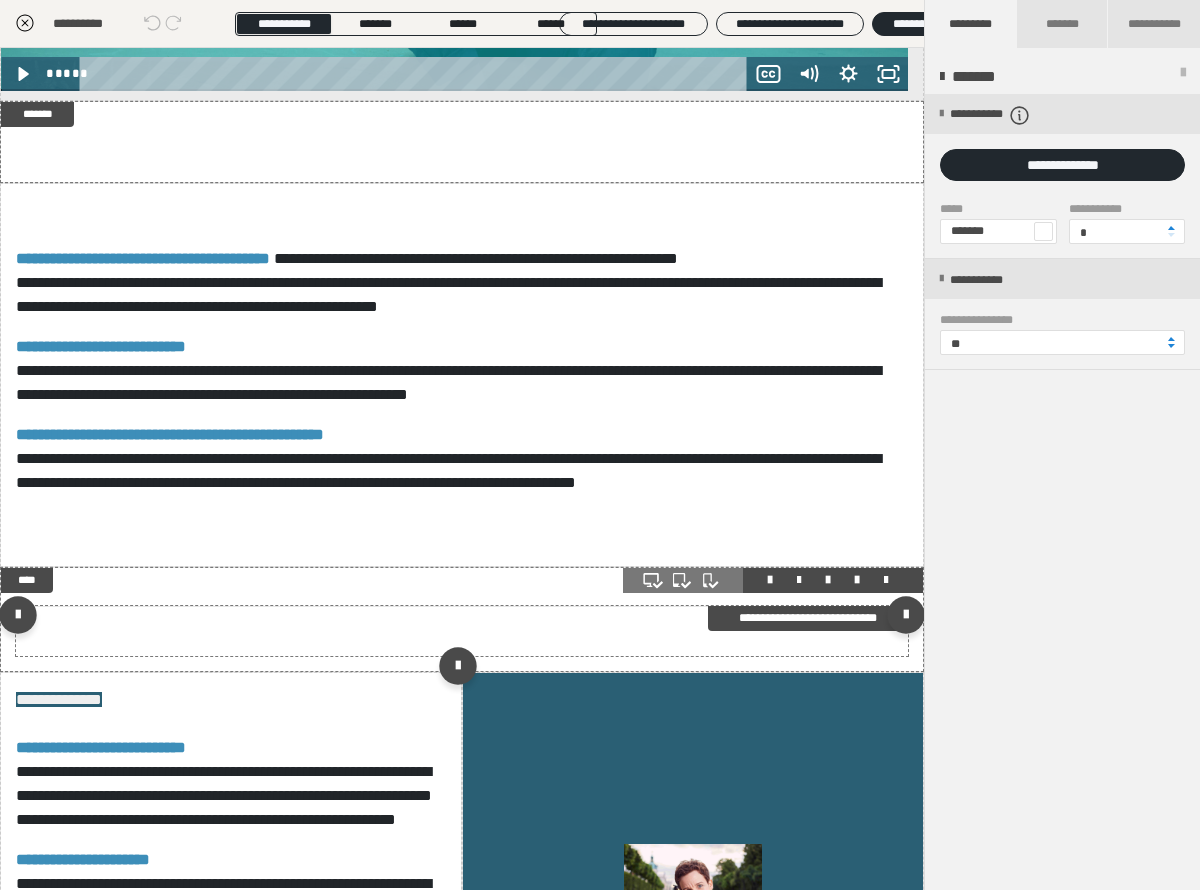 click at bounding box center [462, 631] 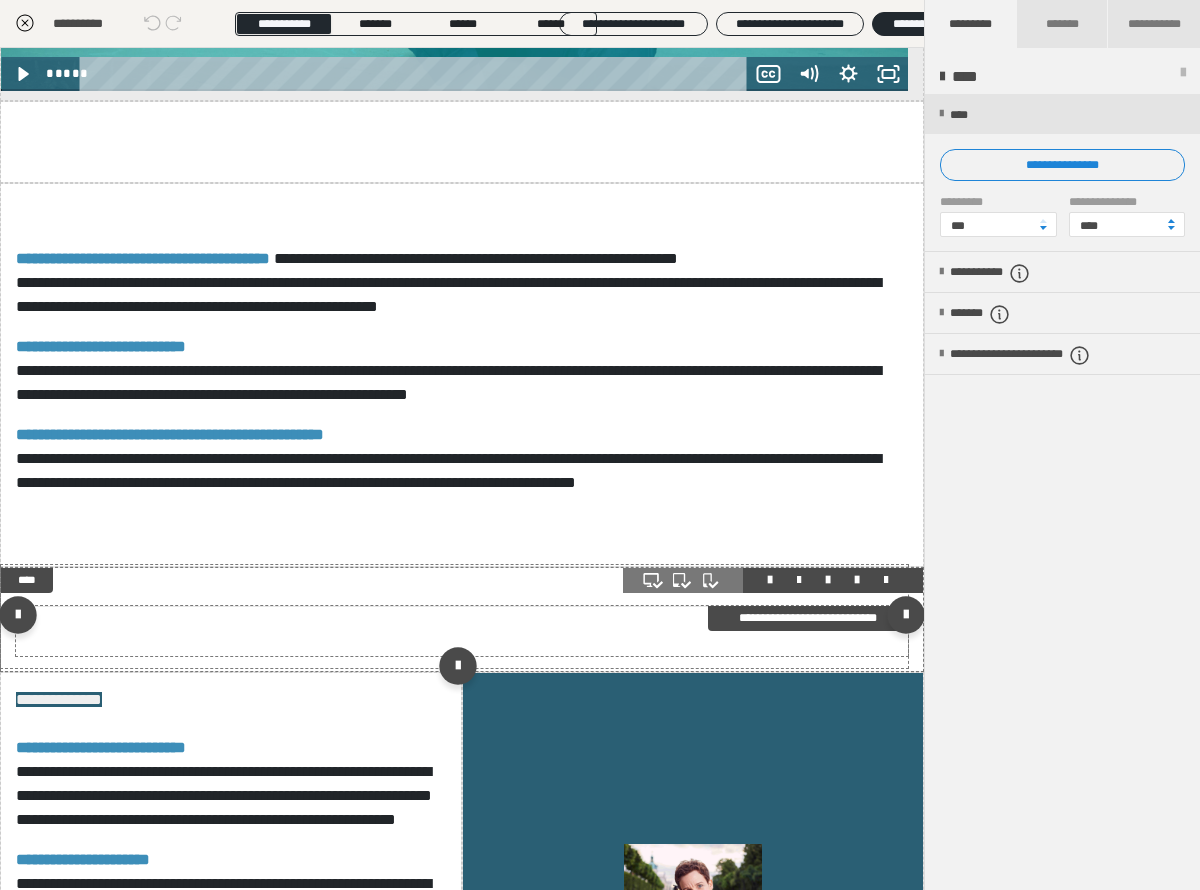 click at bounding box center (462, 631) 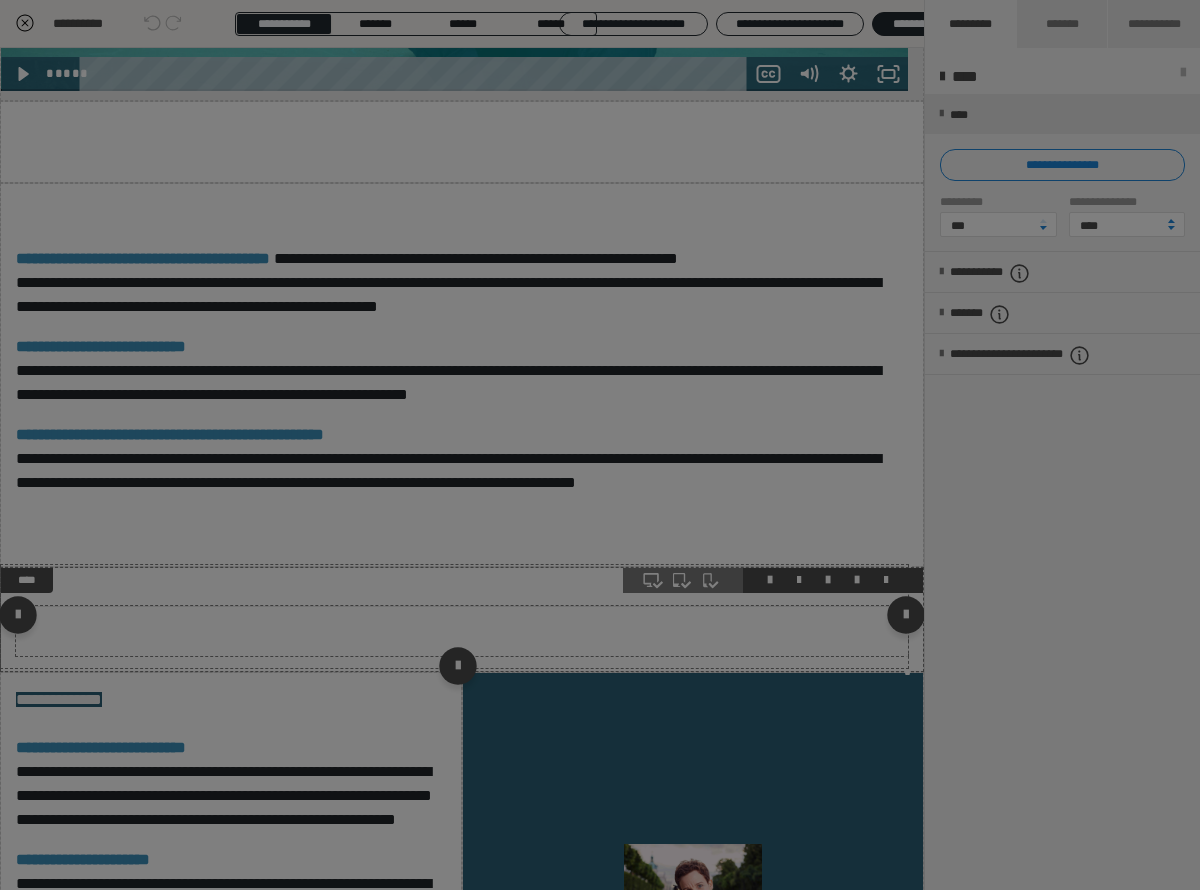 click on "**********" at bounding box center [600, 445] 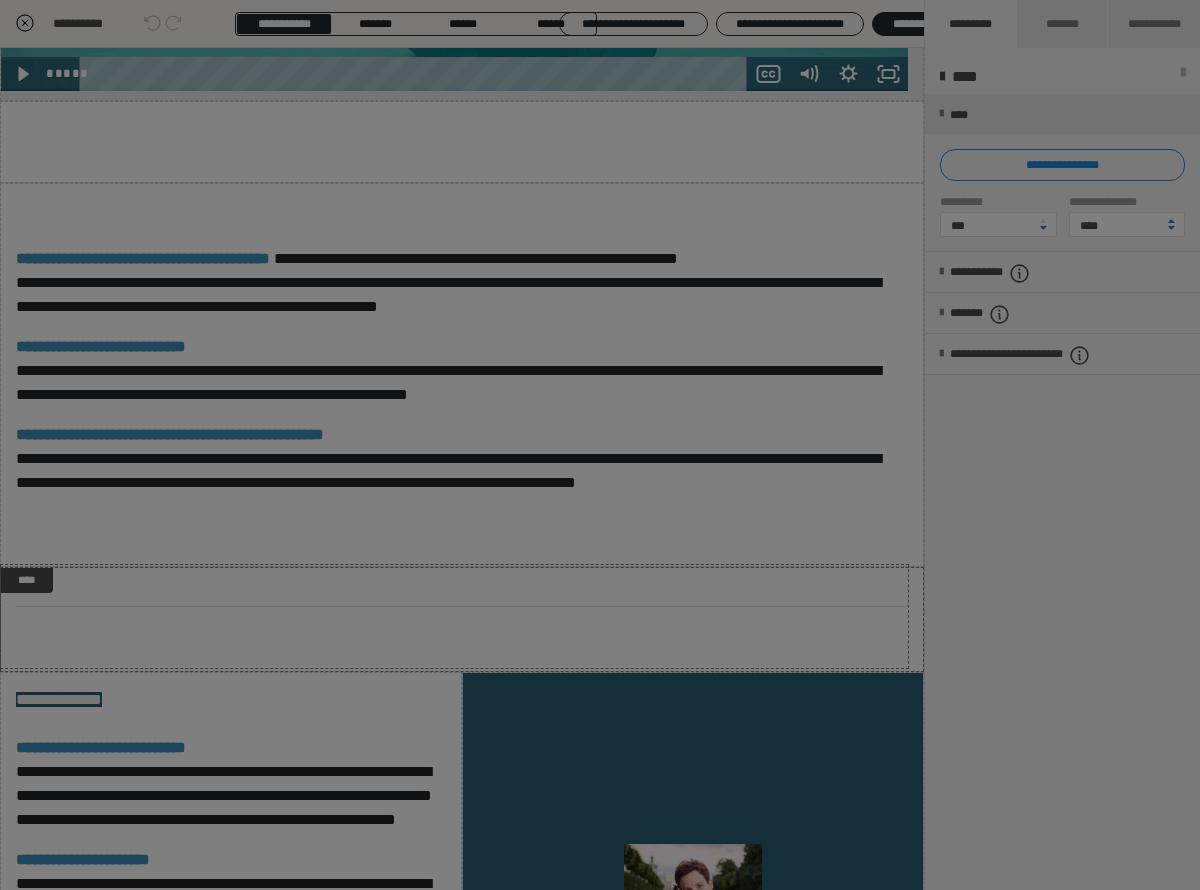 click on "**********" at bounding box center [600, 445] 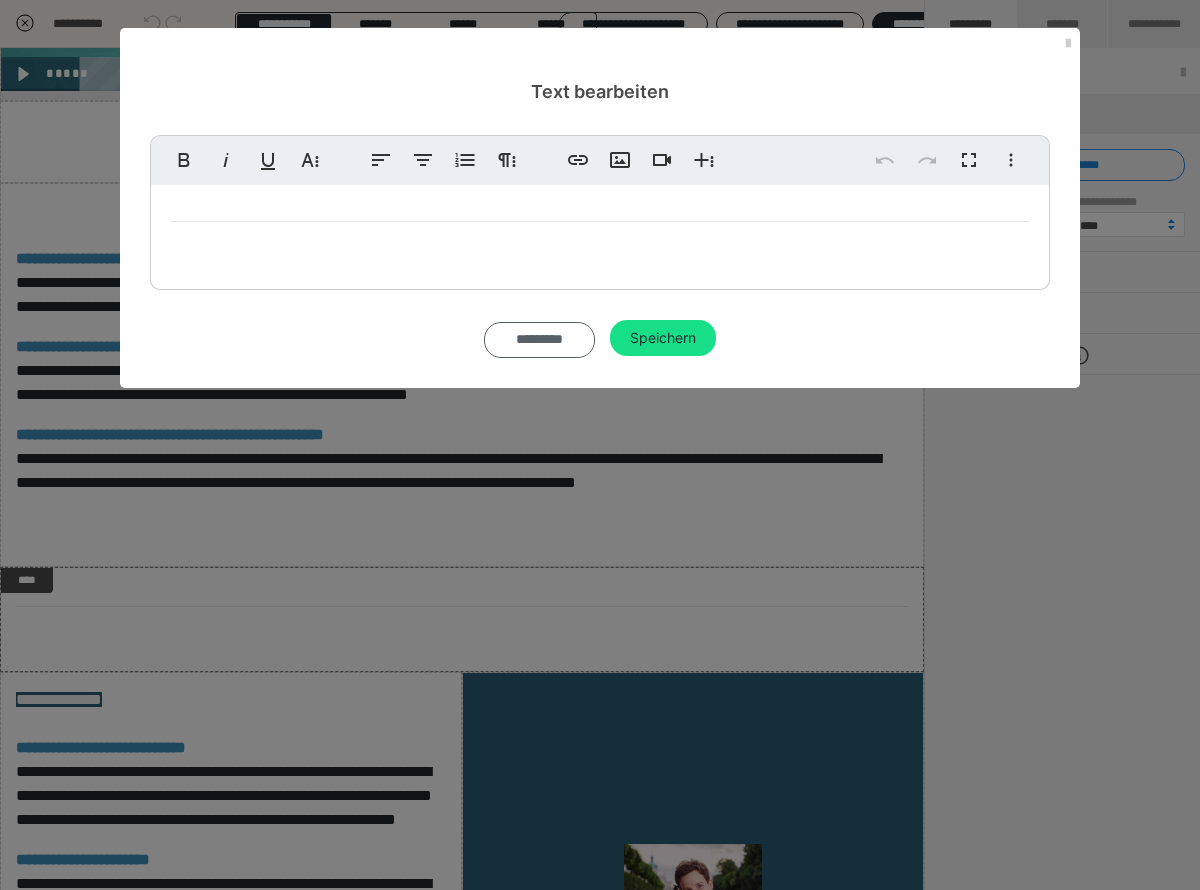 click on "*********" at bounding box center (539, 340) 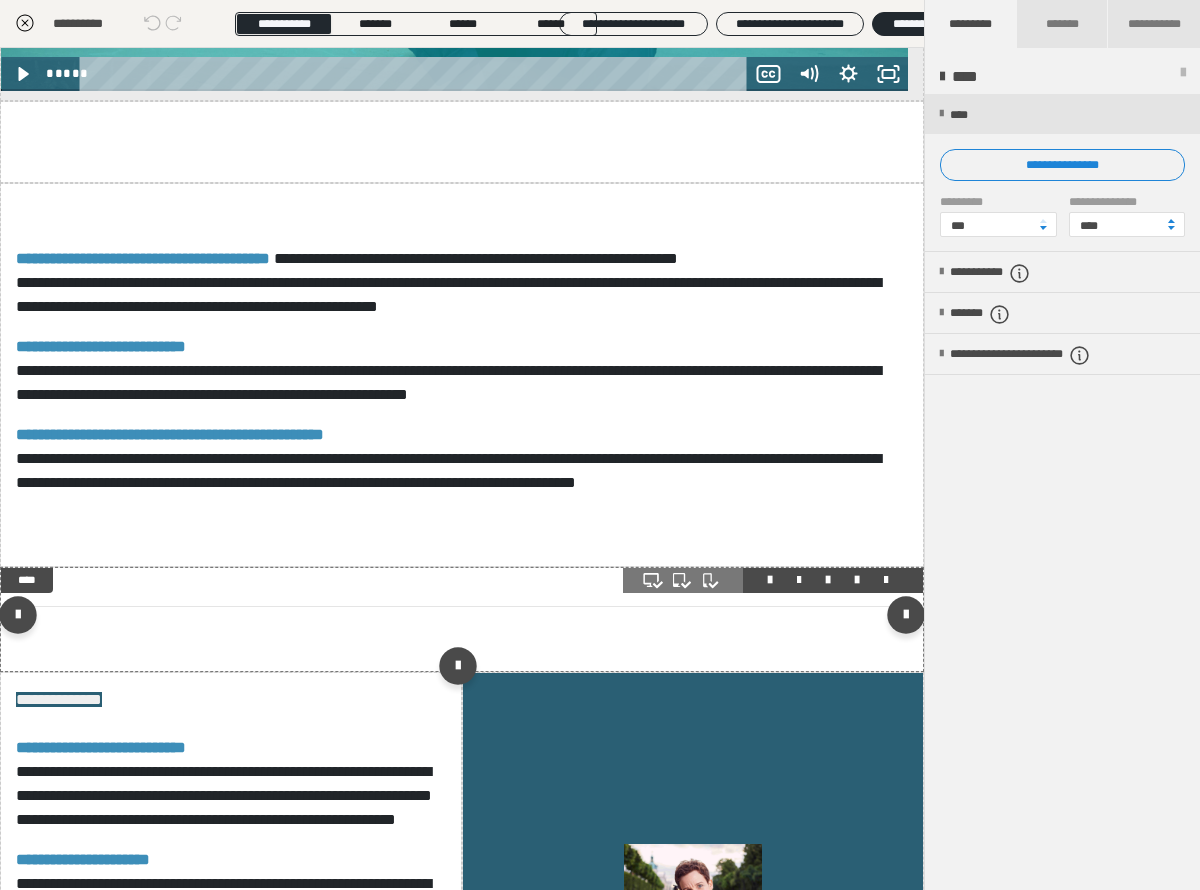 click on "**********" at bounding box center [462, 619] 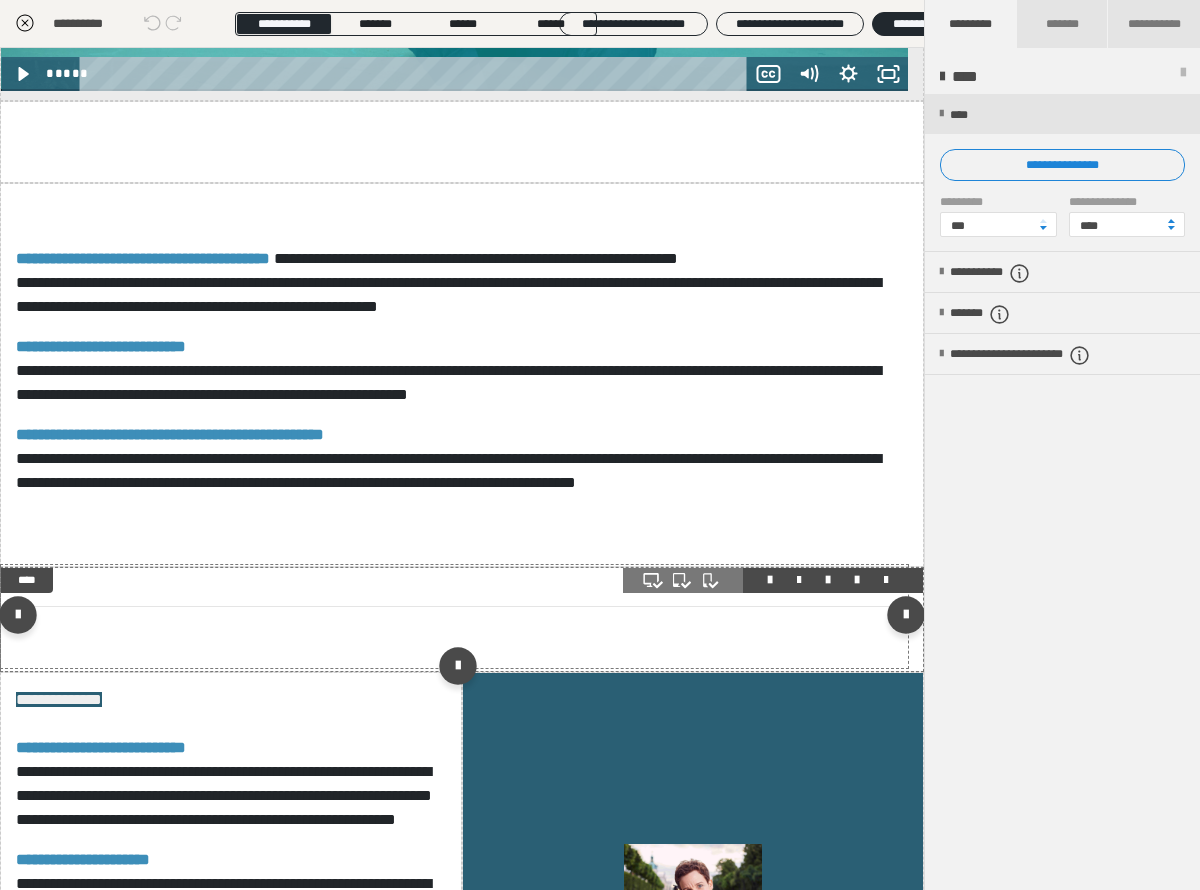 click on "**********" at bounding box center (462, 619) 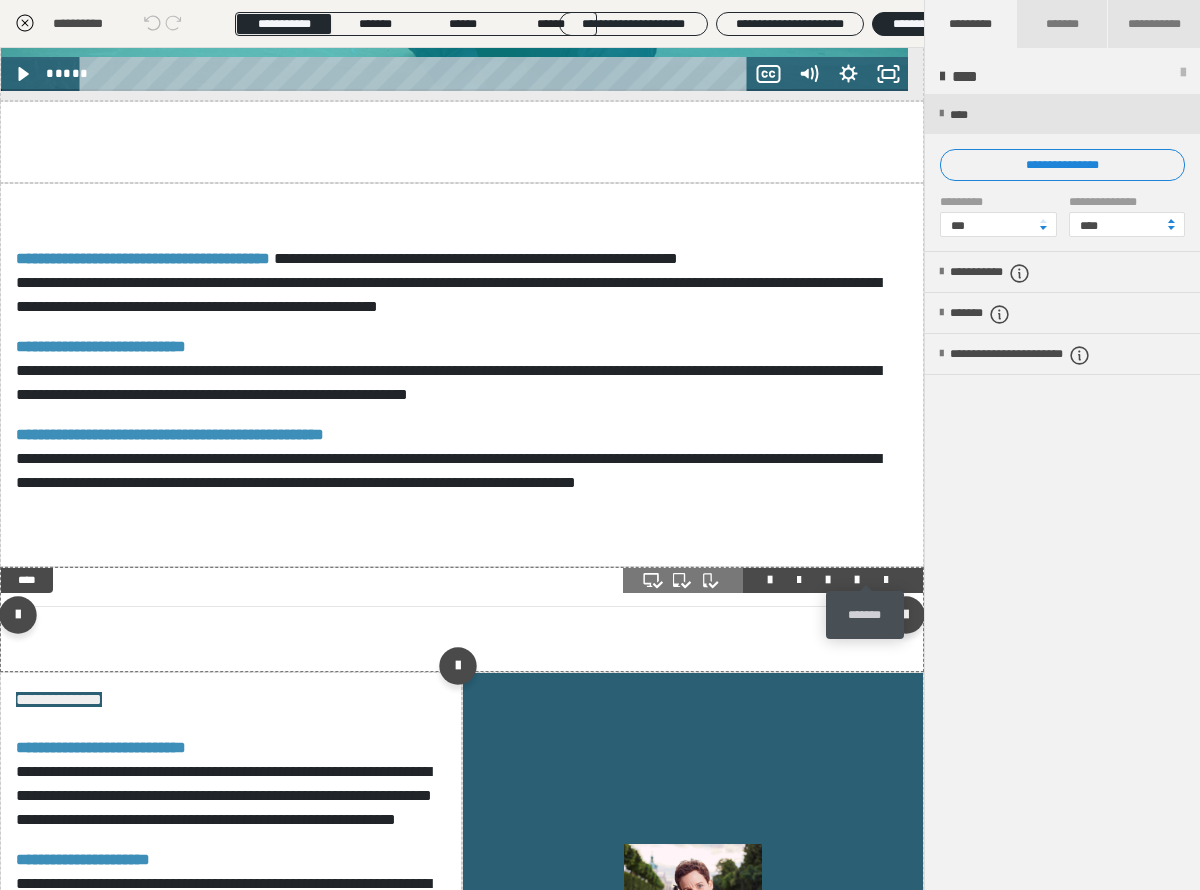 click at bounding box center [886, 580] 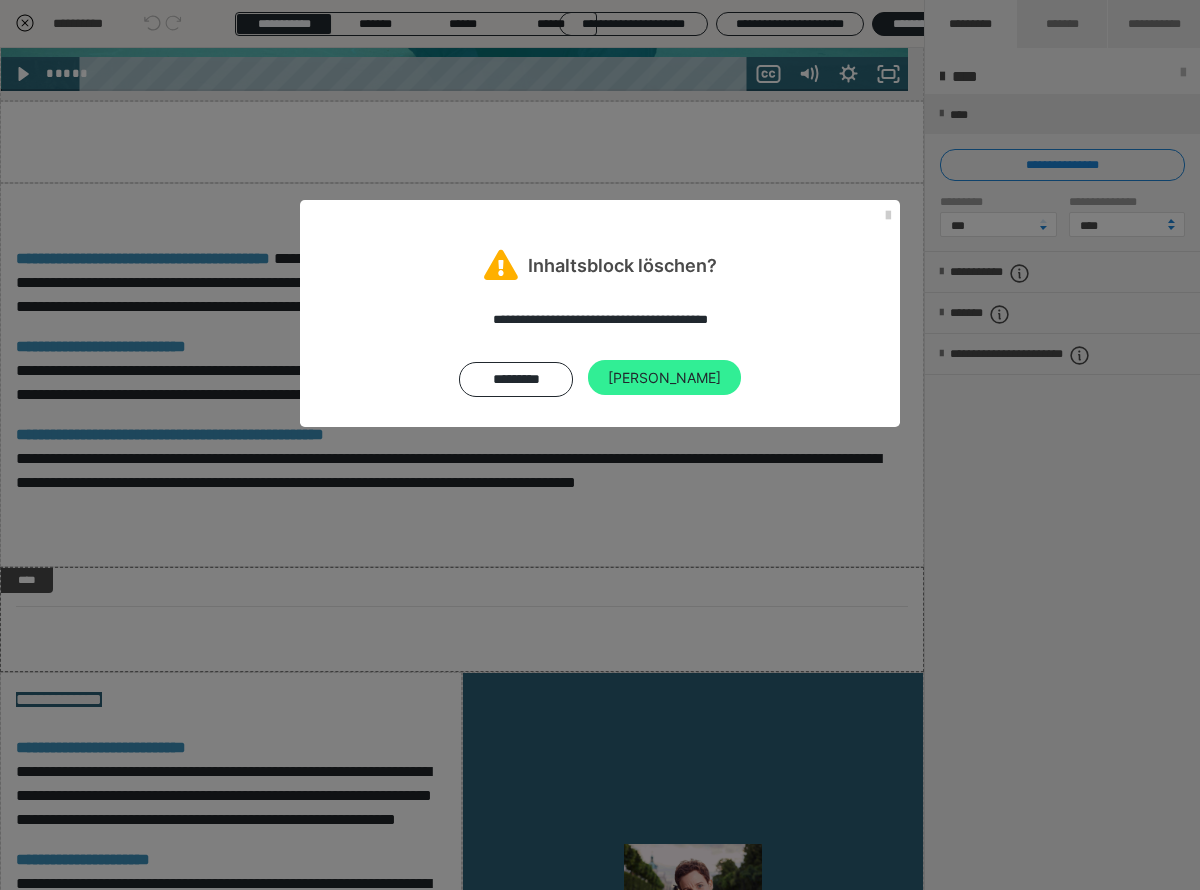 click on "Ja" at bounding box center [664, 378] 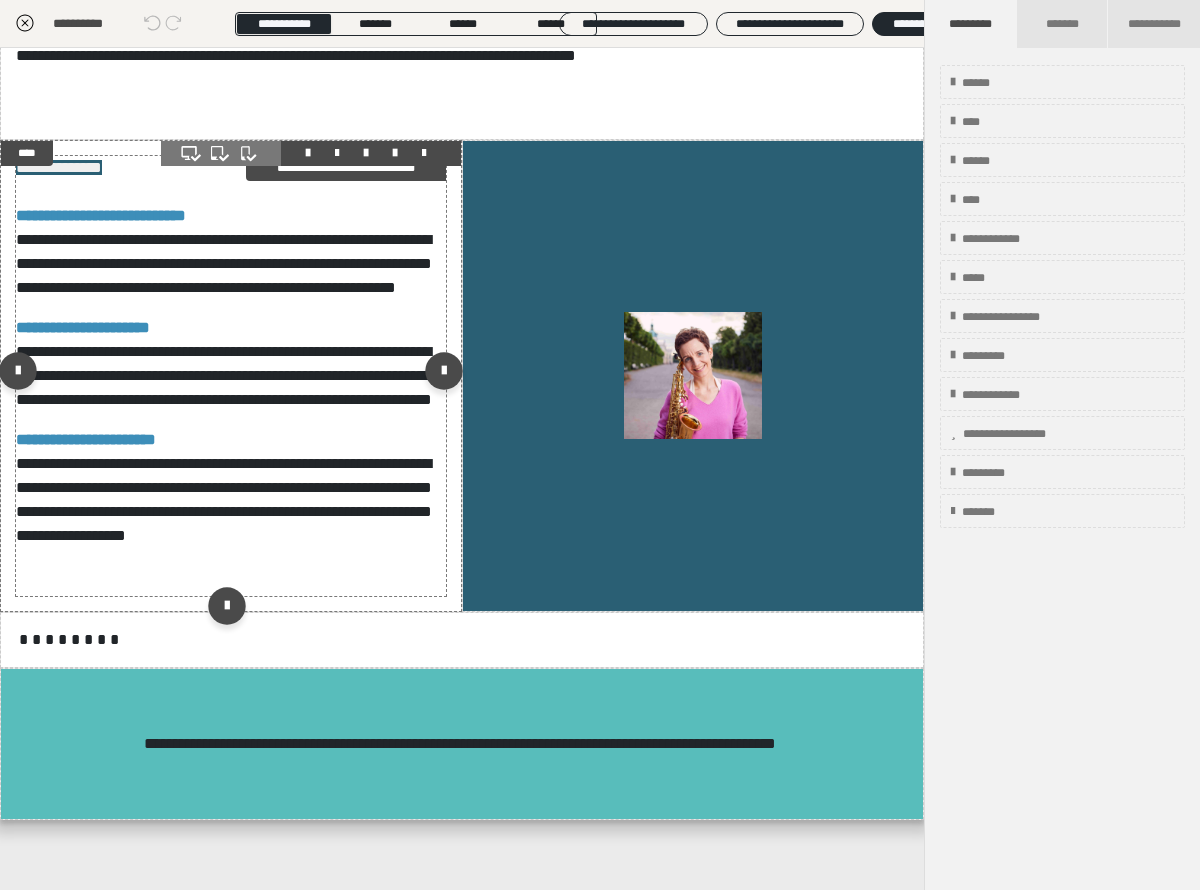 scroll, scrollTop: 3433, scrollLeft: 0, axis: vertical 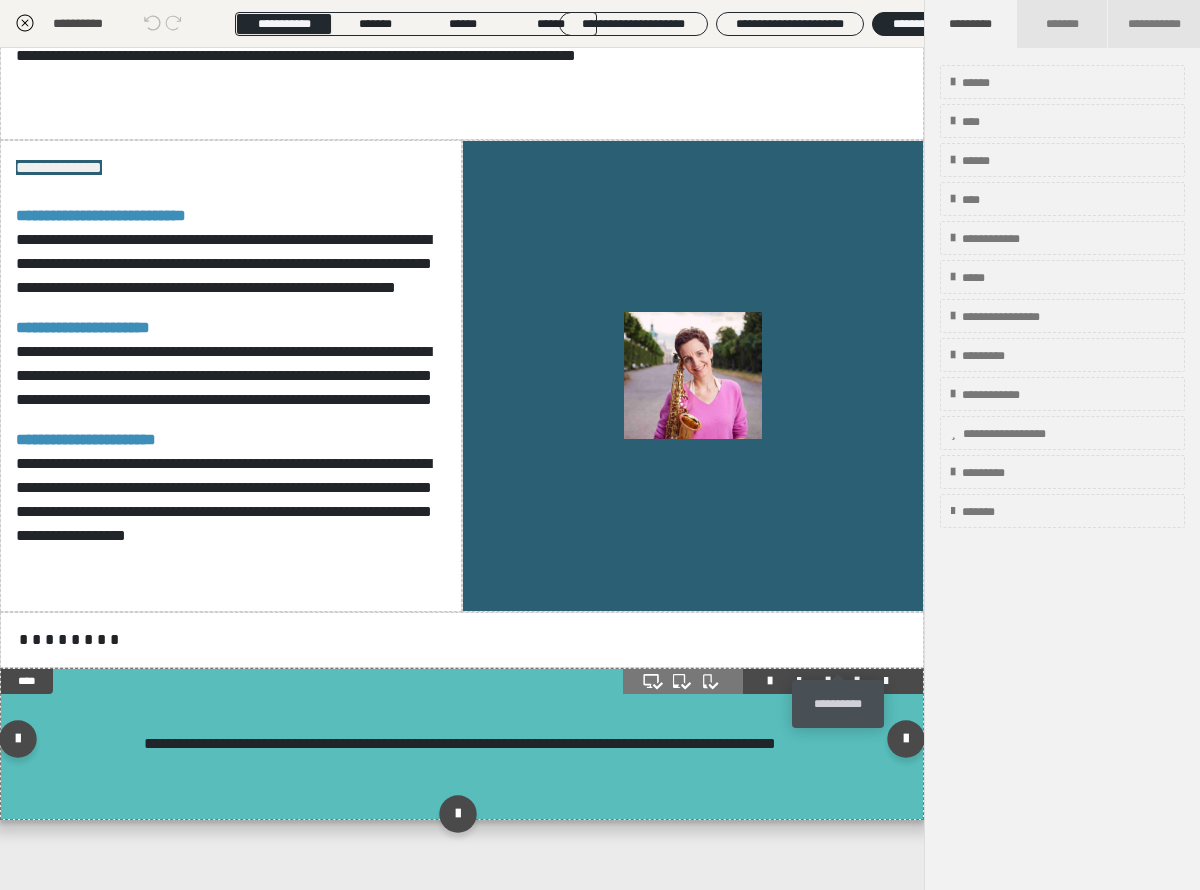 click at bounding box center (857, 681) 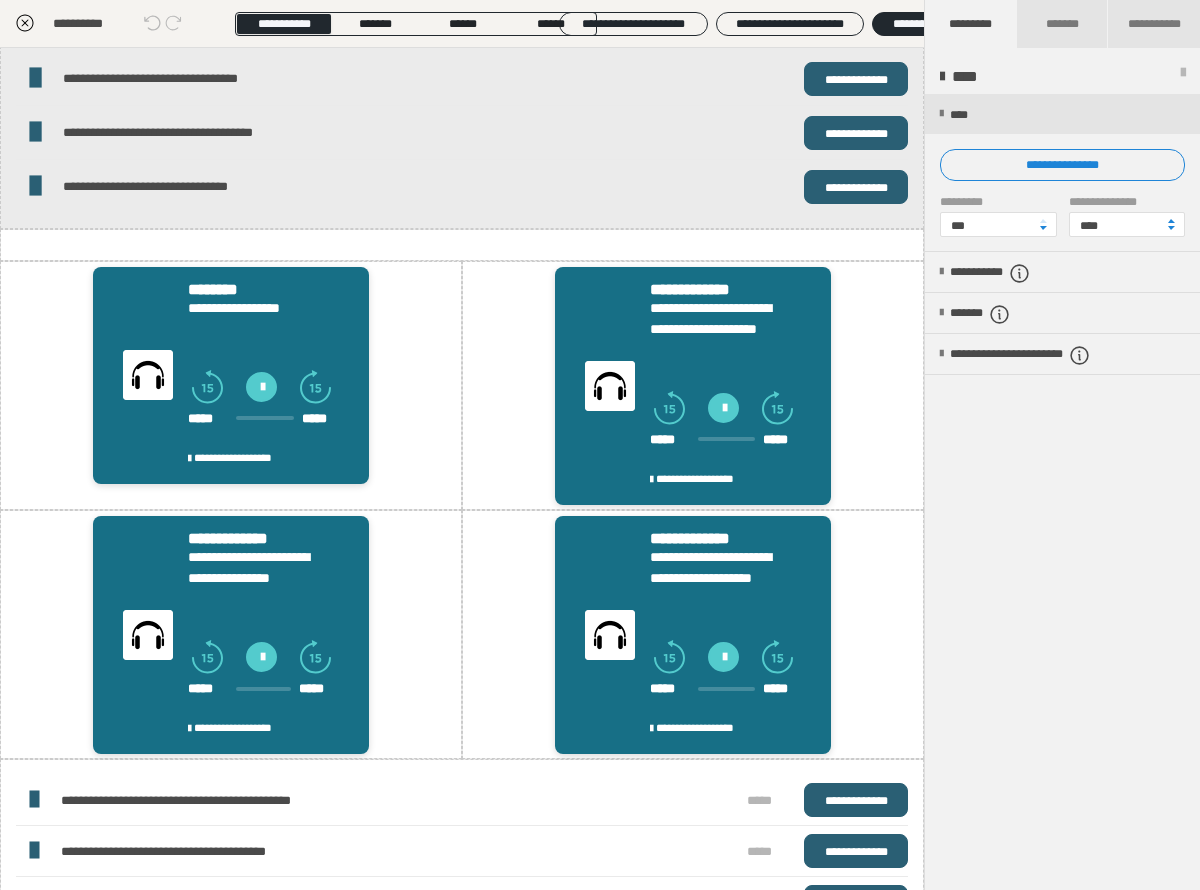 scroll, scrollTop: 0, scrollLeft: 0, axis: both 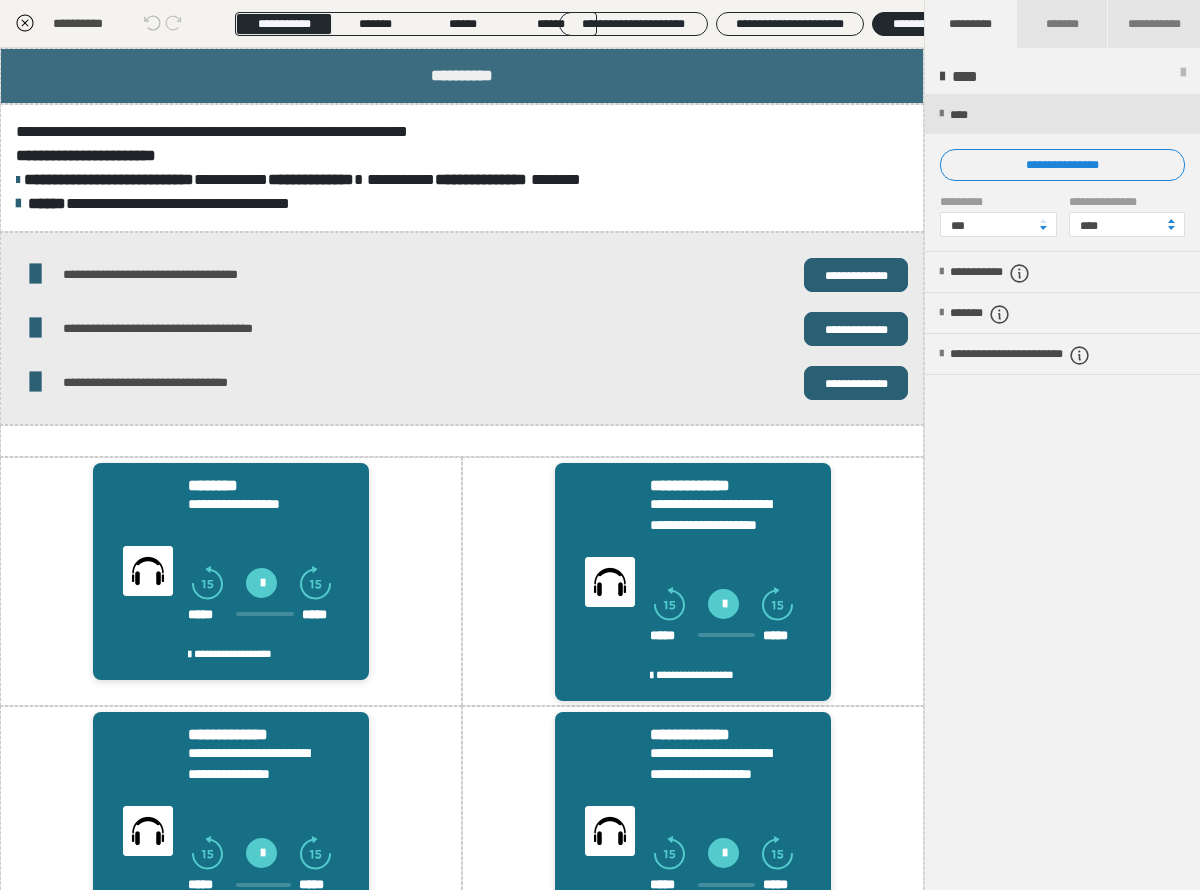 click 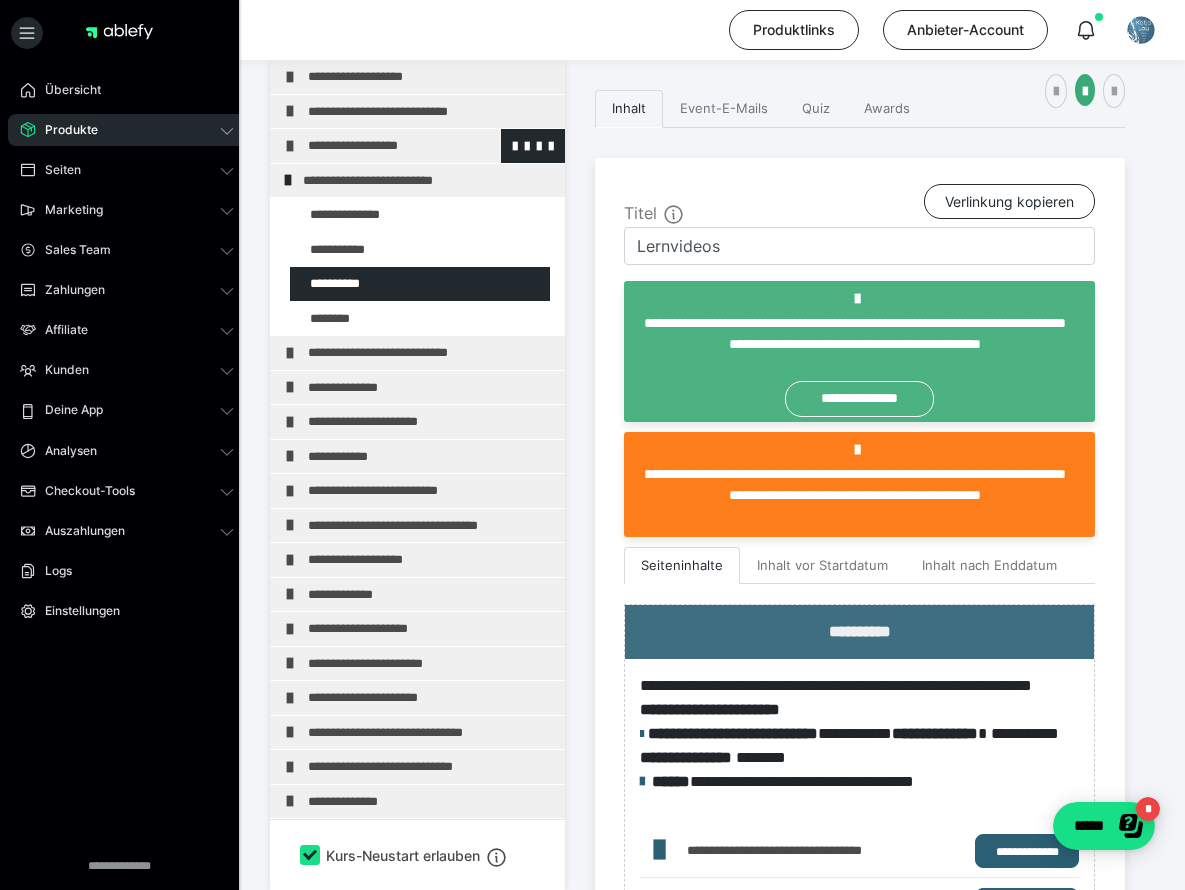 click on "**********" at bounding box center (423, 146) 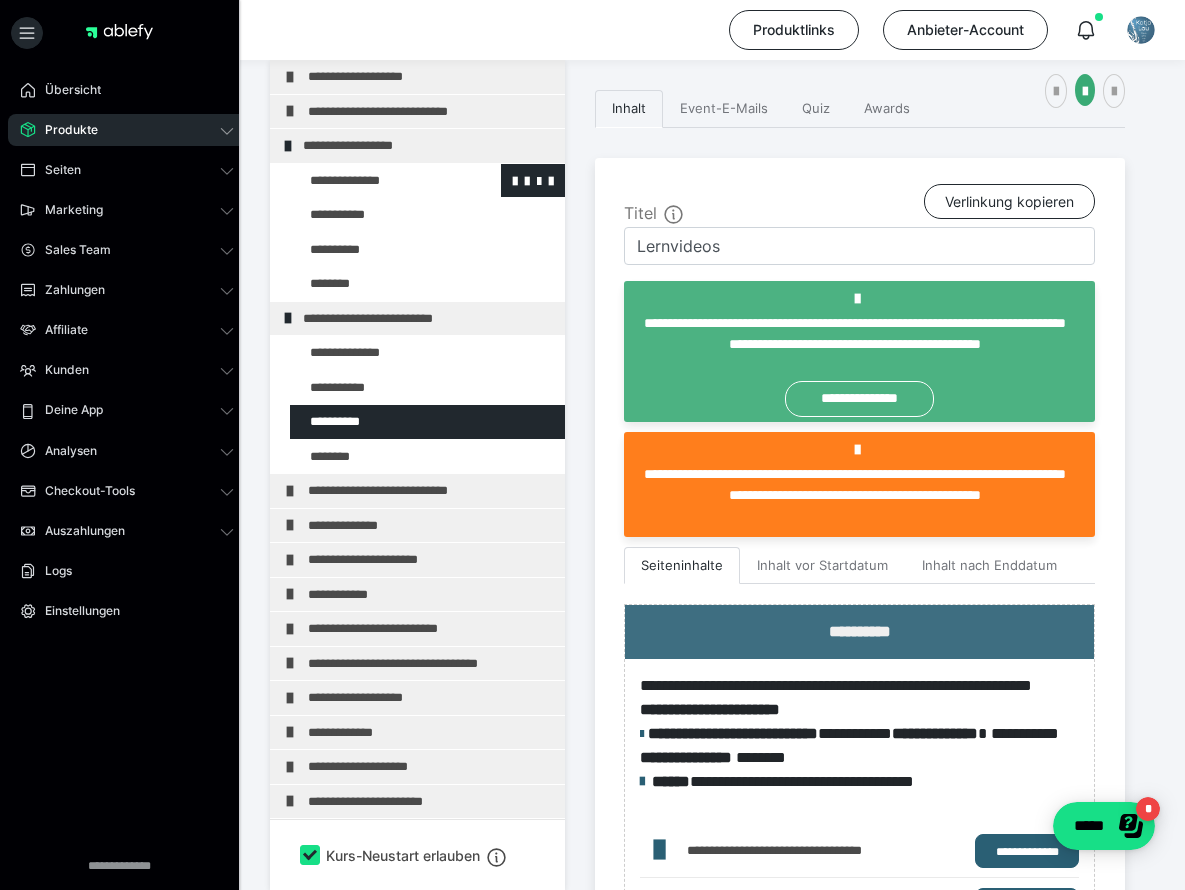 click at bounding box center (375, 181) 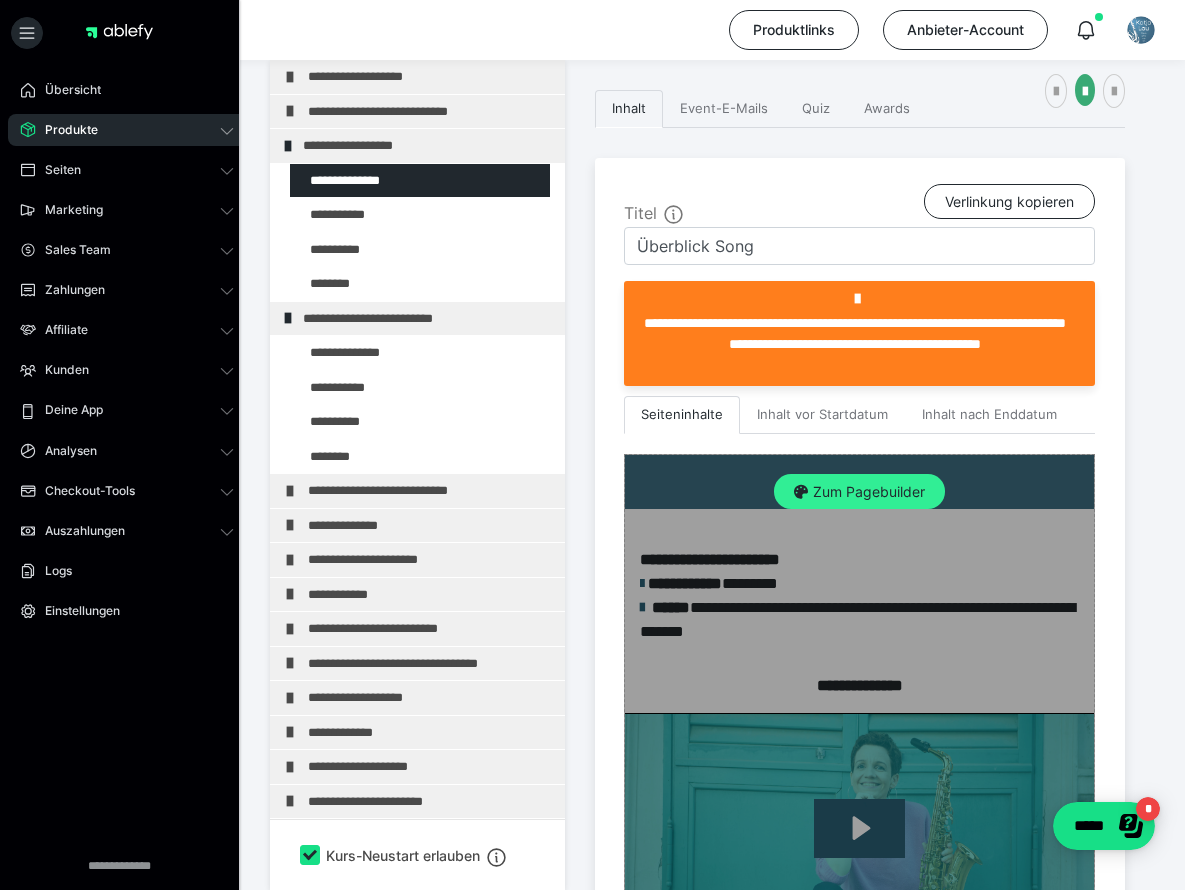 click on "Zum Pagebuilder" at bounding box center [859, 492] 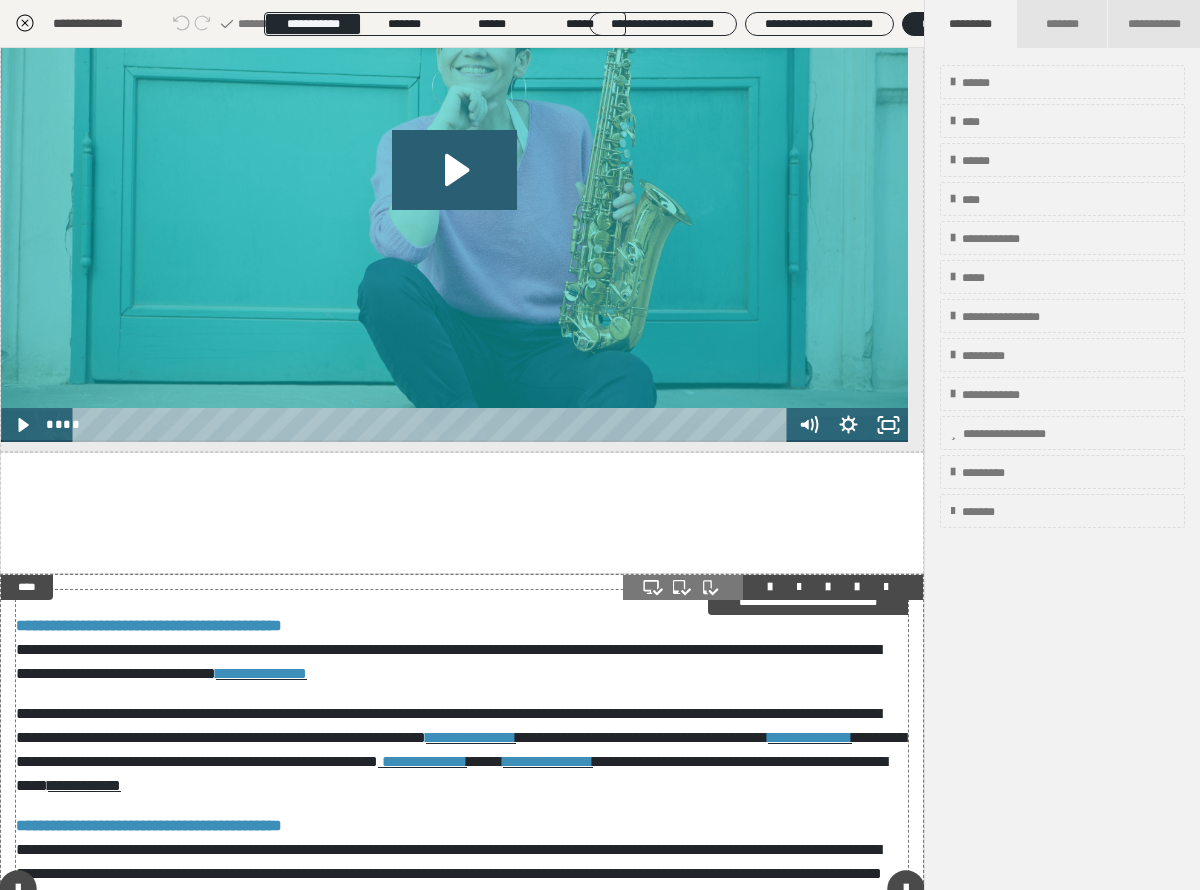 scroll, scrollTop: 359, scrollLeft: 0, axis: vertical 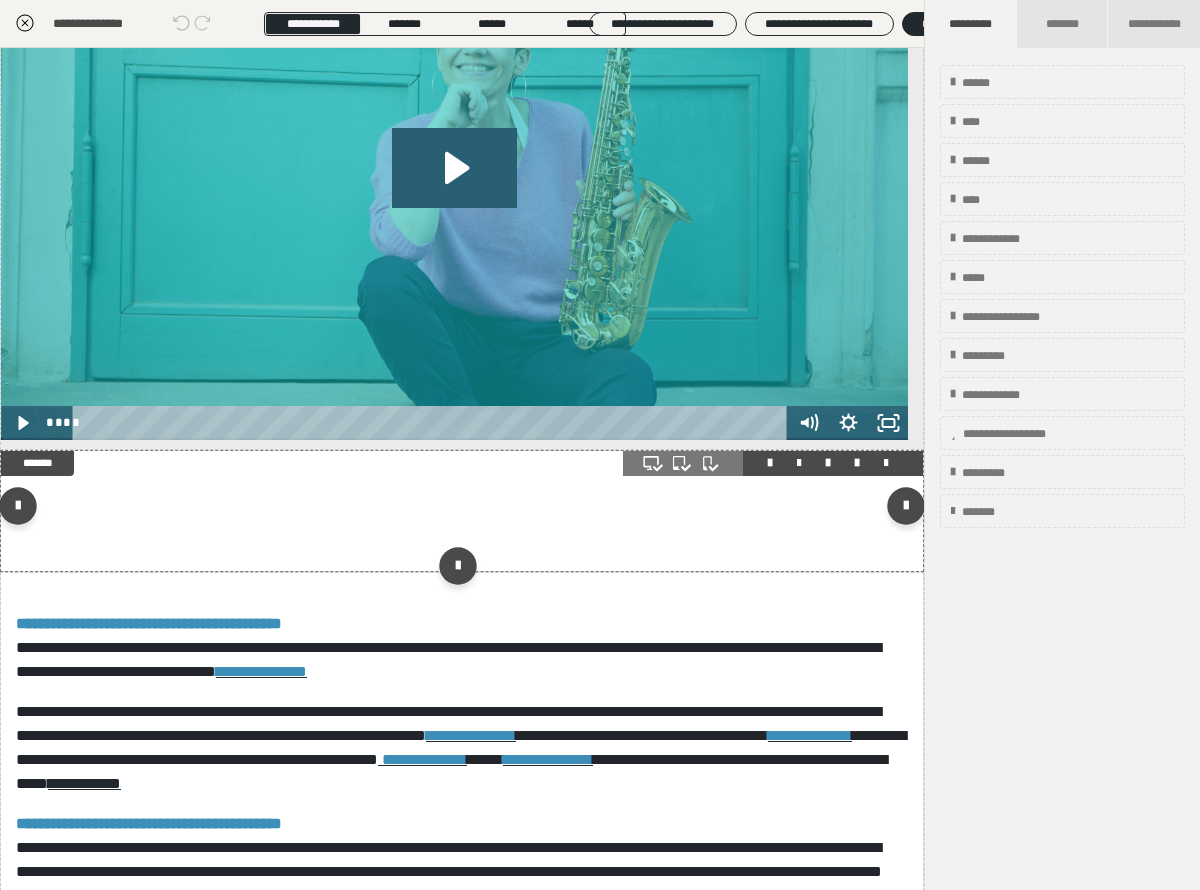 click at bounding box center (462, 511) 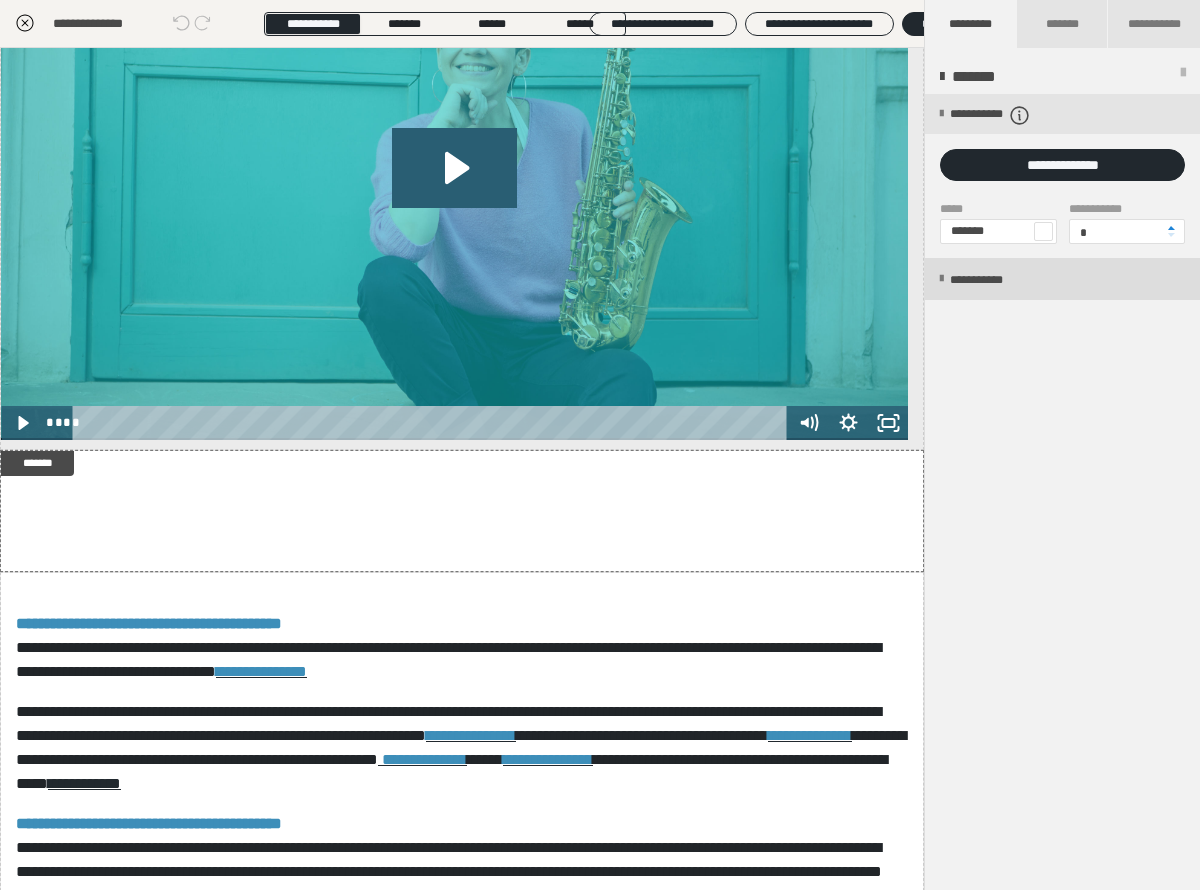 click on "**********" at bounding box center (1062, 279) 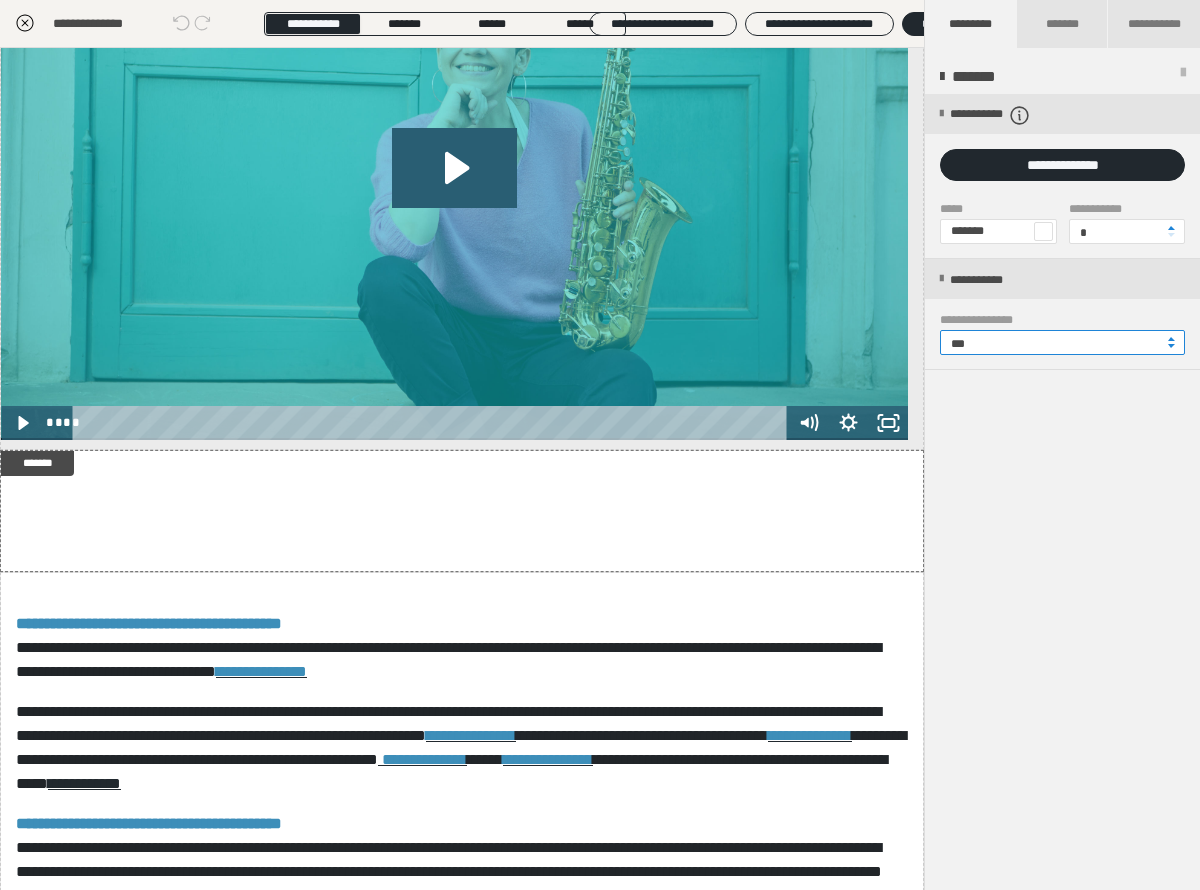 click on "***" at bounding box center (1062, 342) 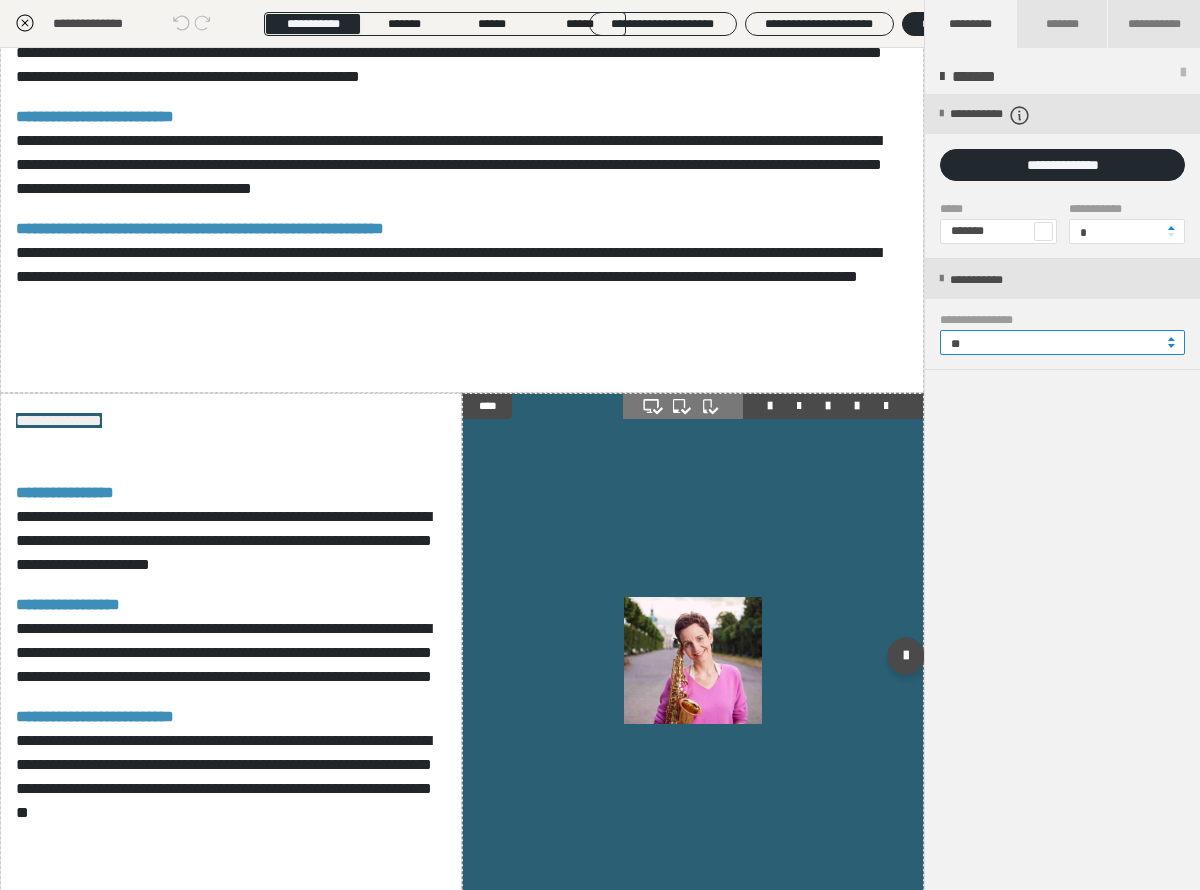 scroll, scrollTop: 1358, scrollLeft: 0, axis: vertical 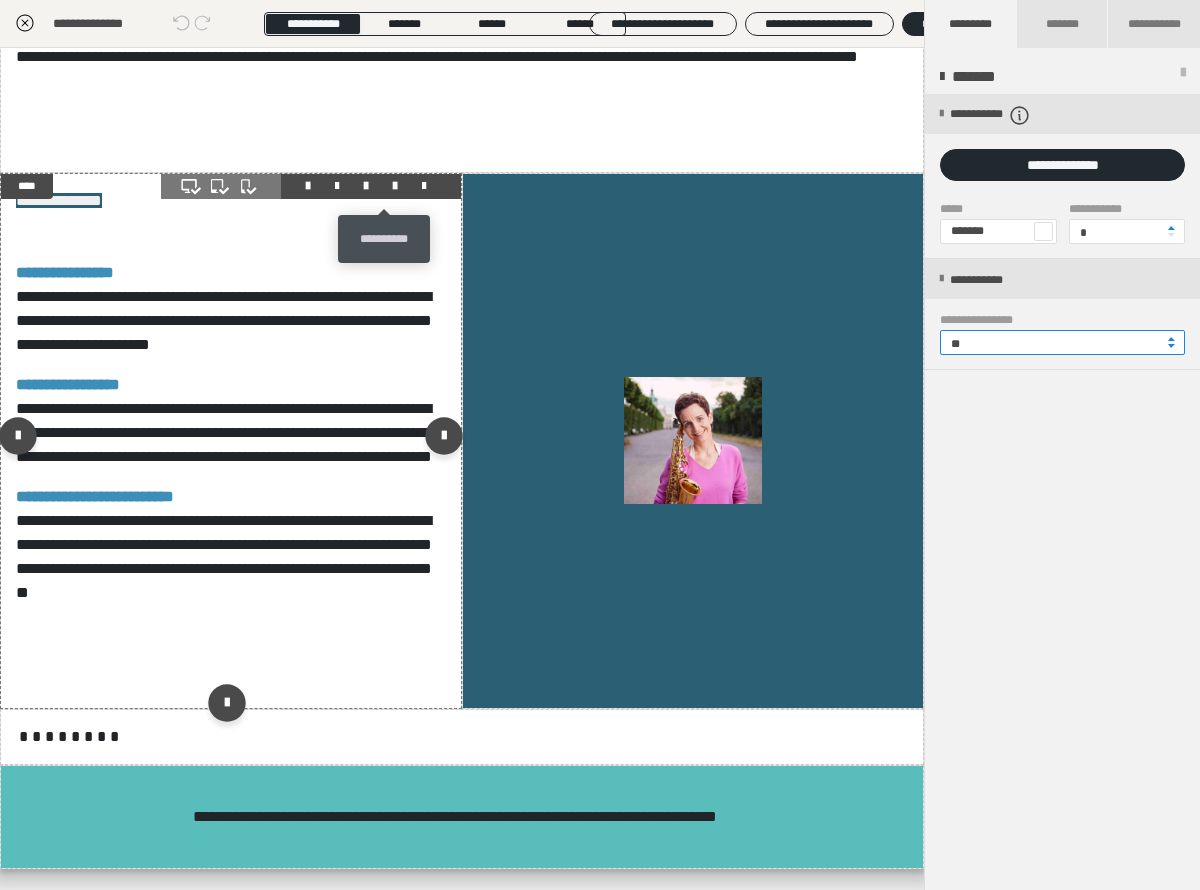 type on "**" 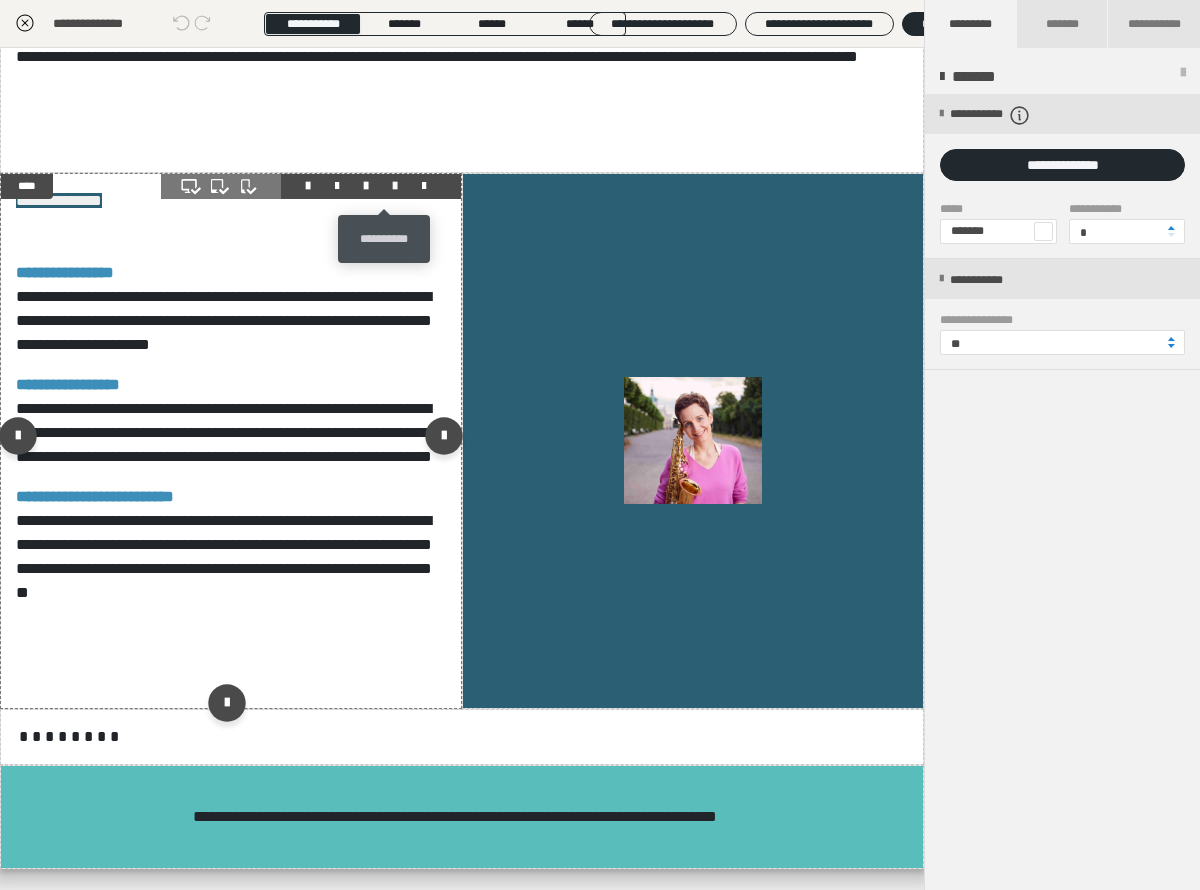 click at bounding box center [395, 186] 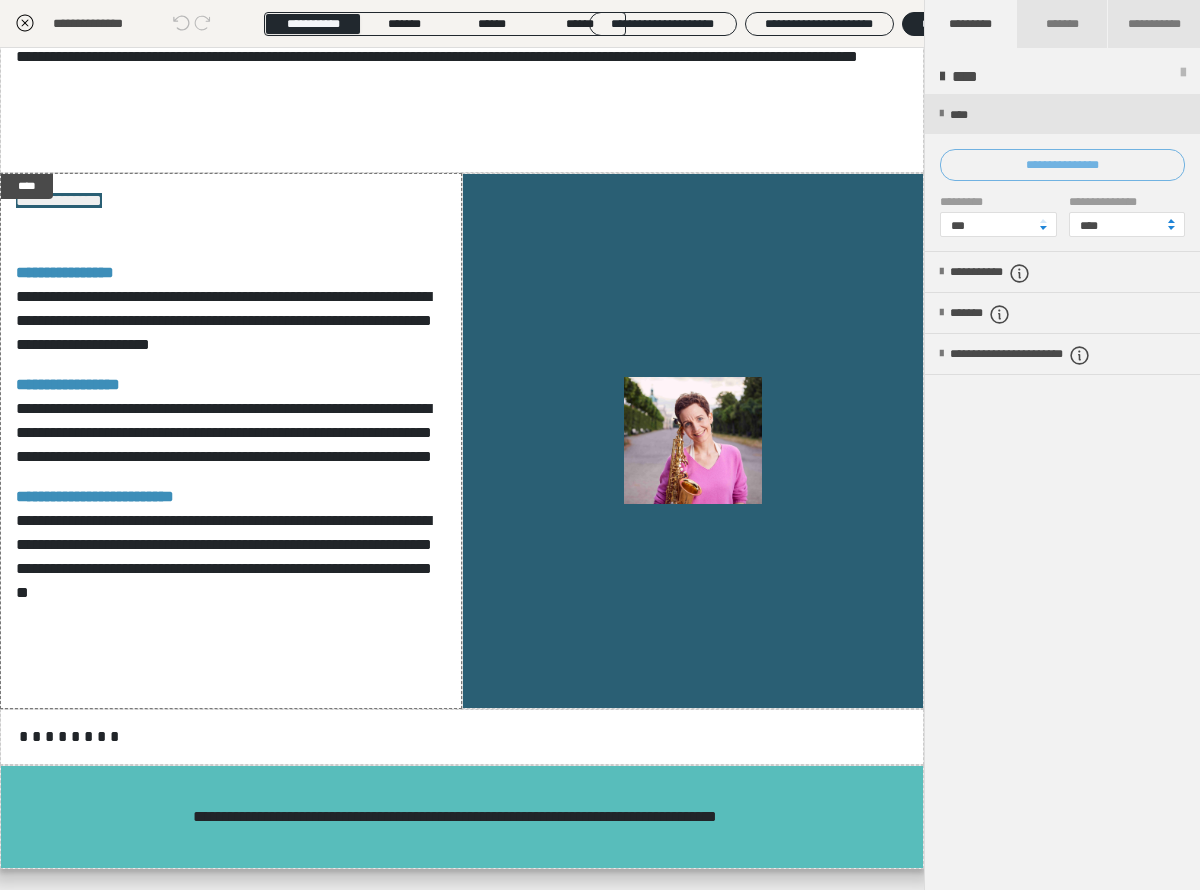 click on "**********" at bounding box center (1062, 165) 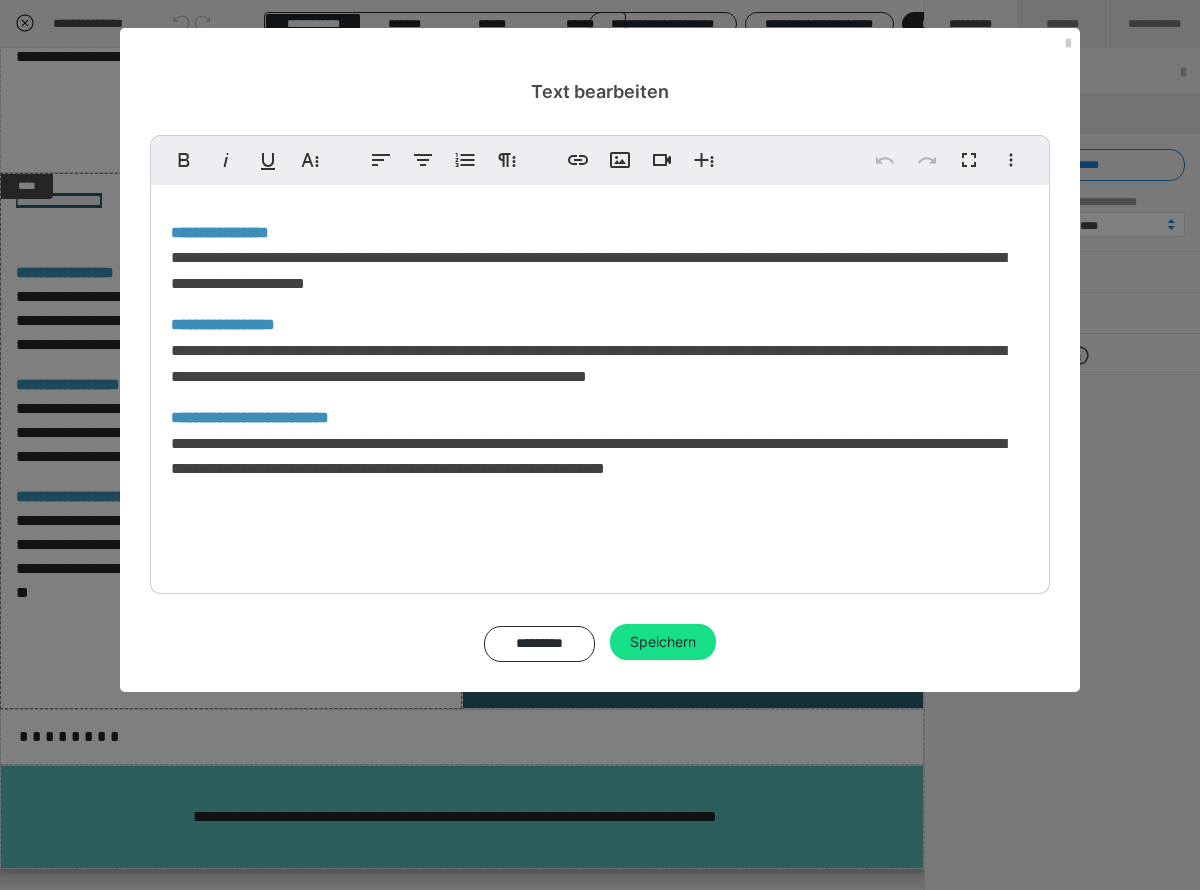 scroll, scrollTop: 65, scrollLeft: 0, axis: vertical 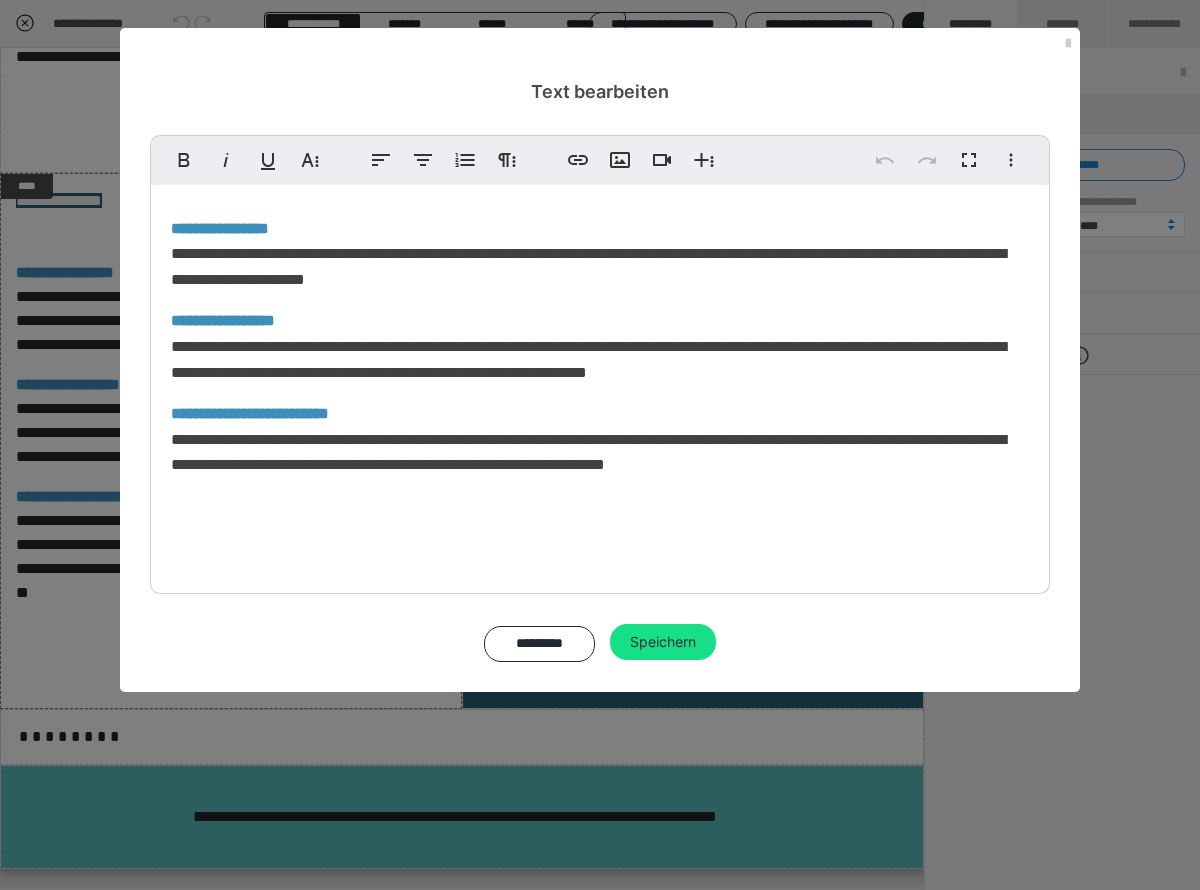 click on "**********" at bounding box center [600, 353] 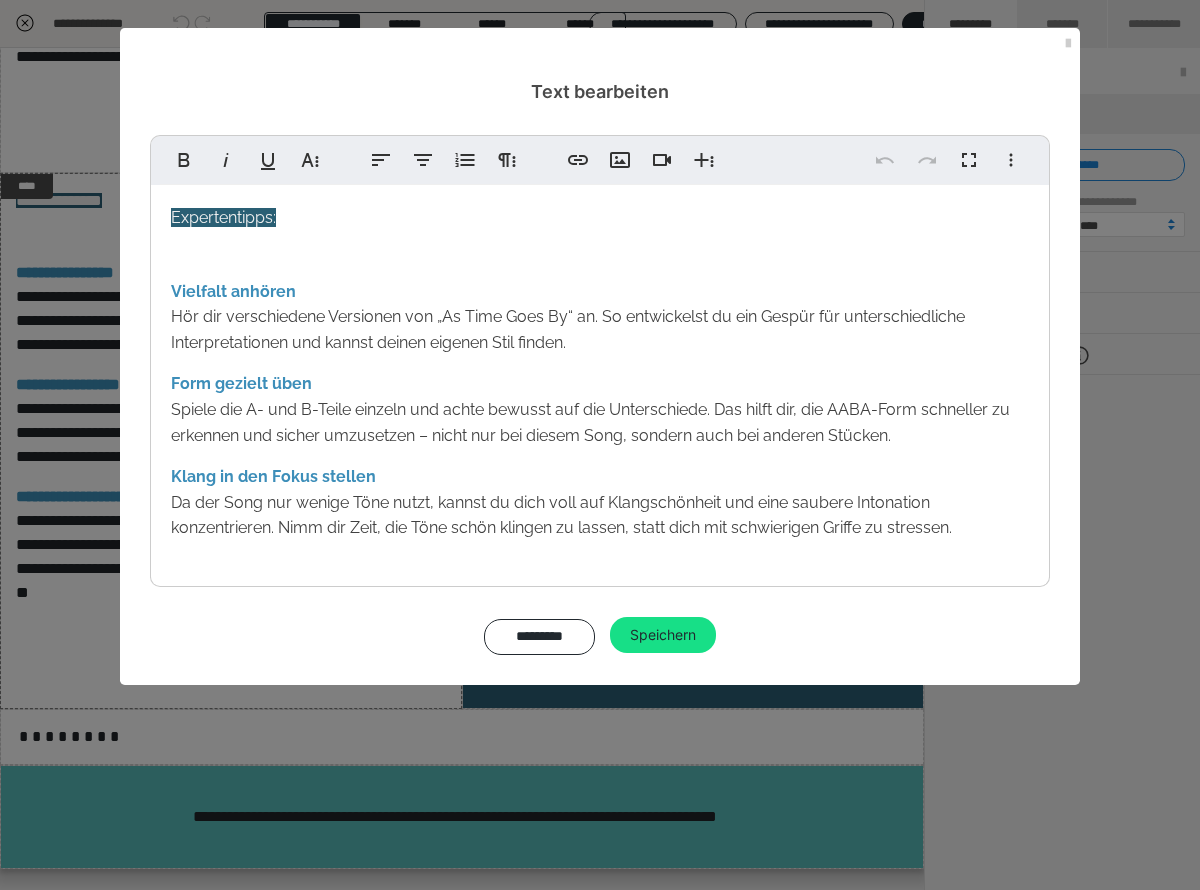 scroll, scrollTop: 0, scrollLeft: 0, axis: both 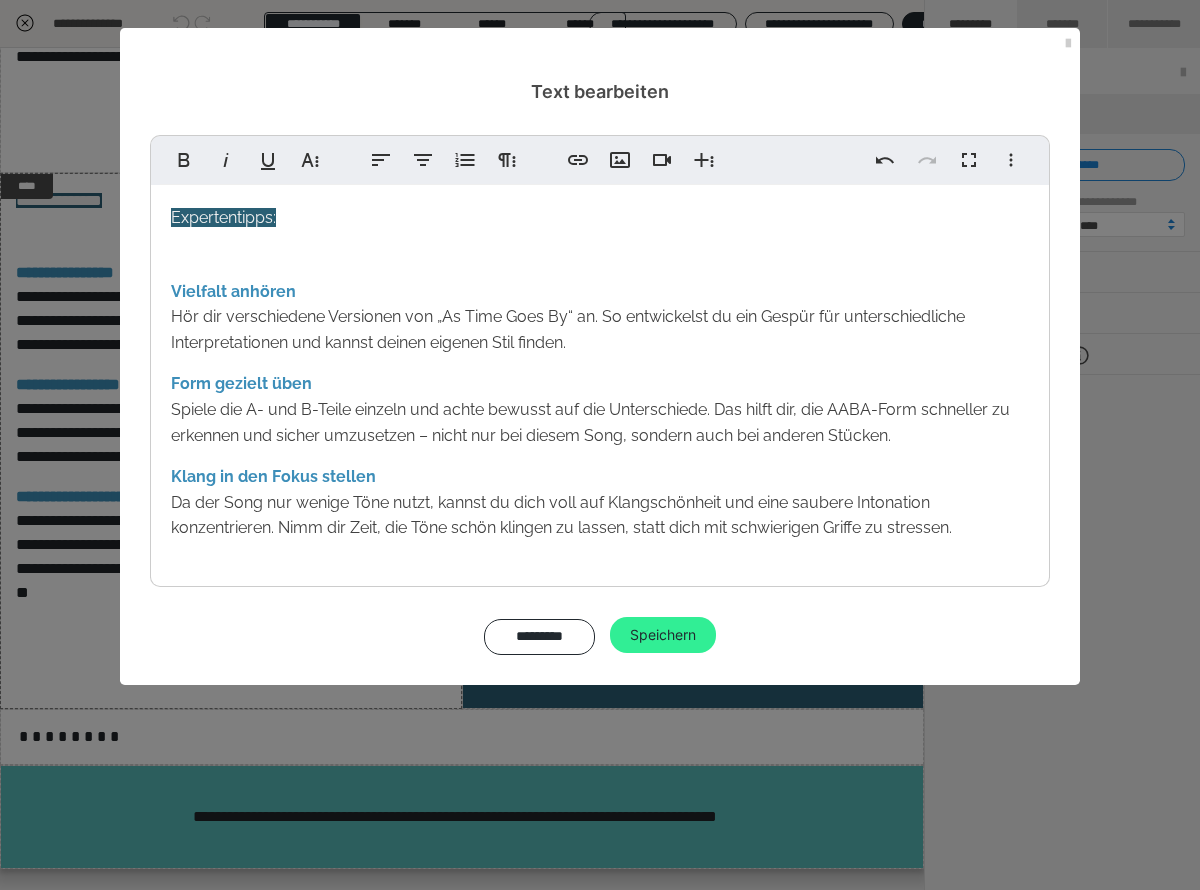 click on "Speichern" at bounding box center [663, 635] 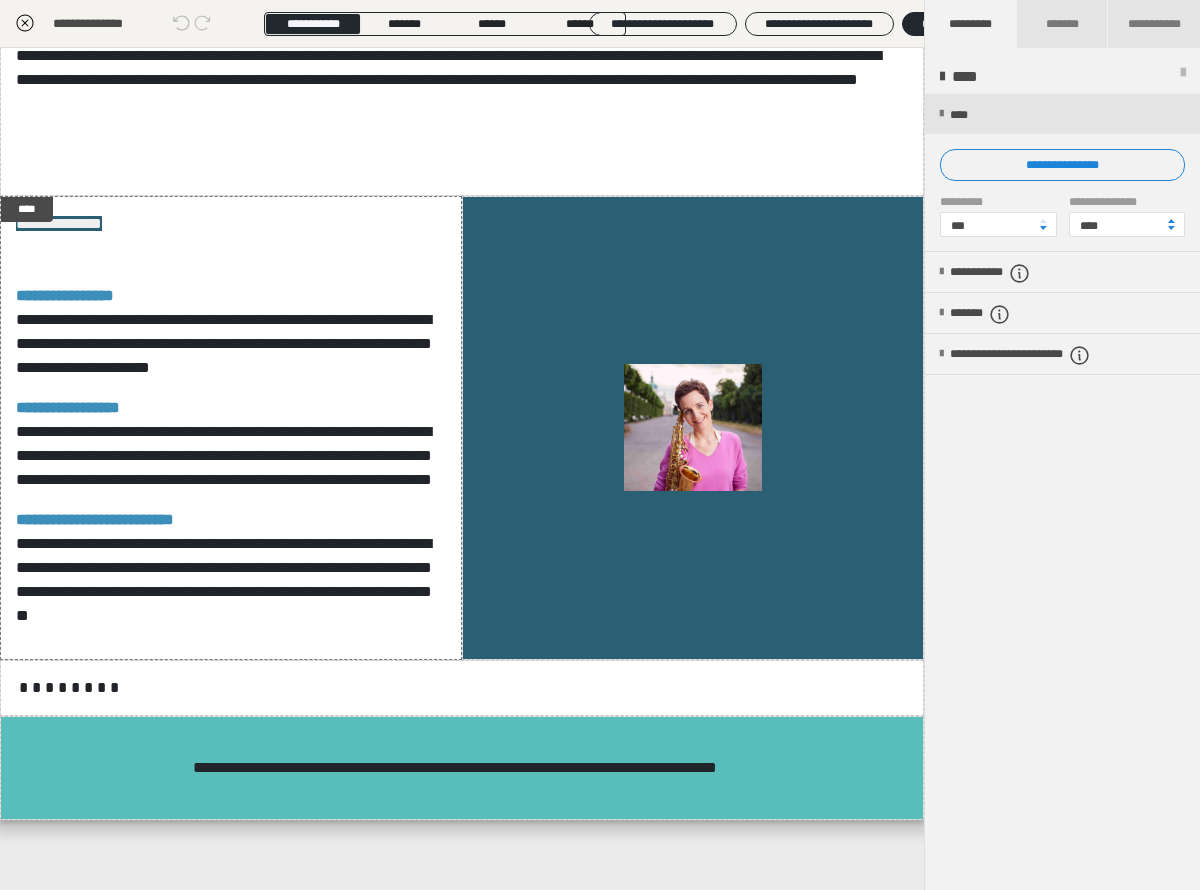 click 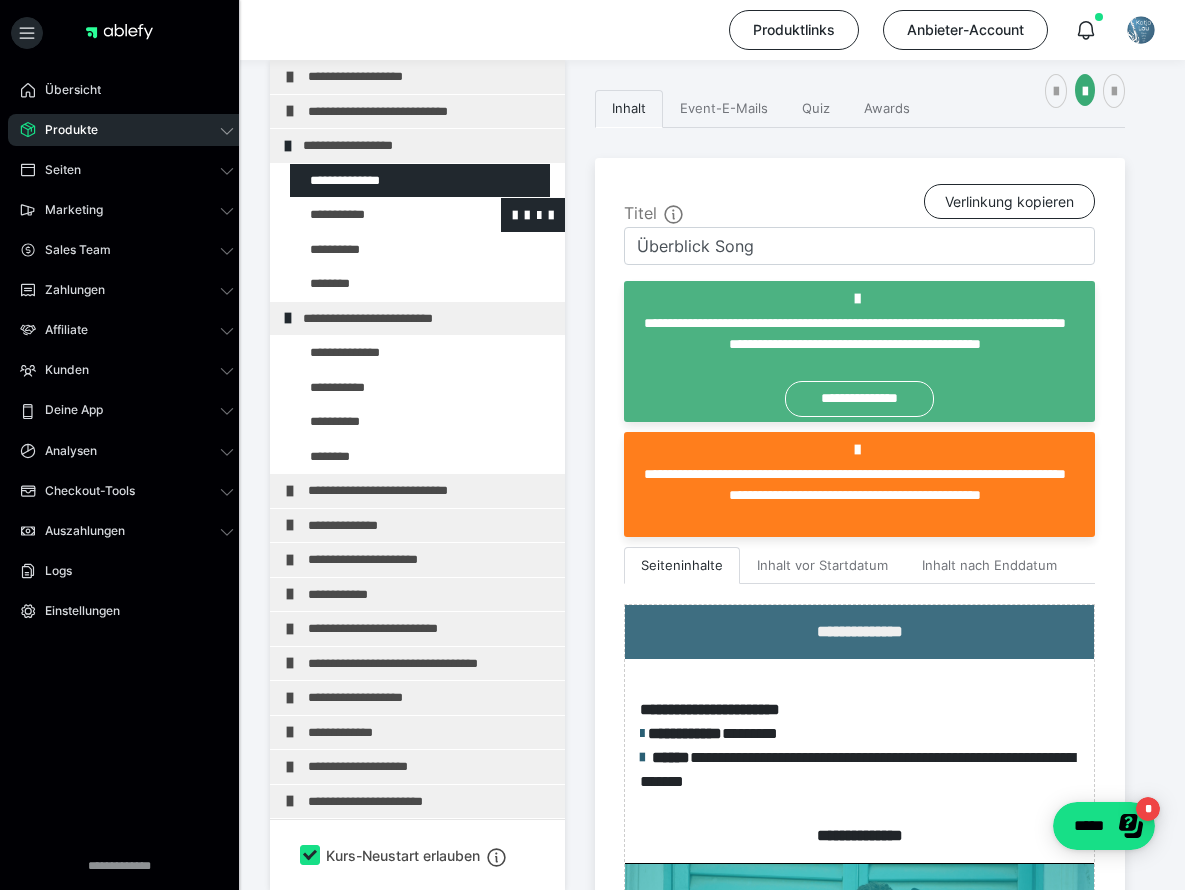 click at bounding box center (375, 215) 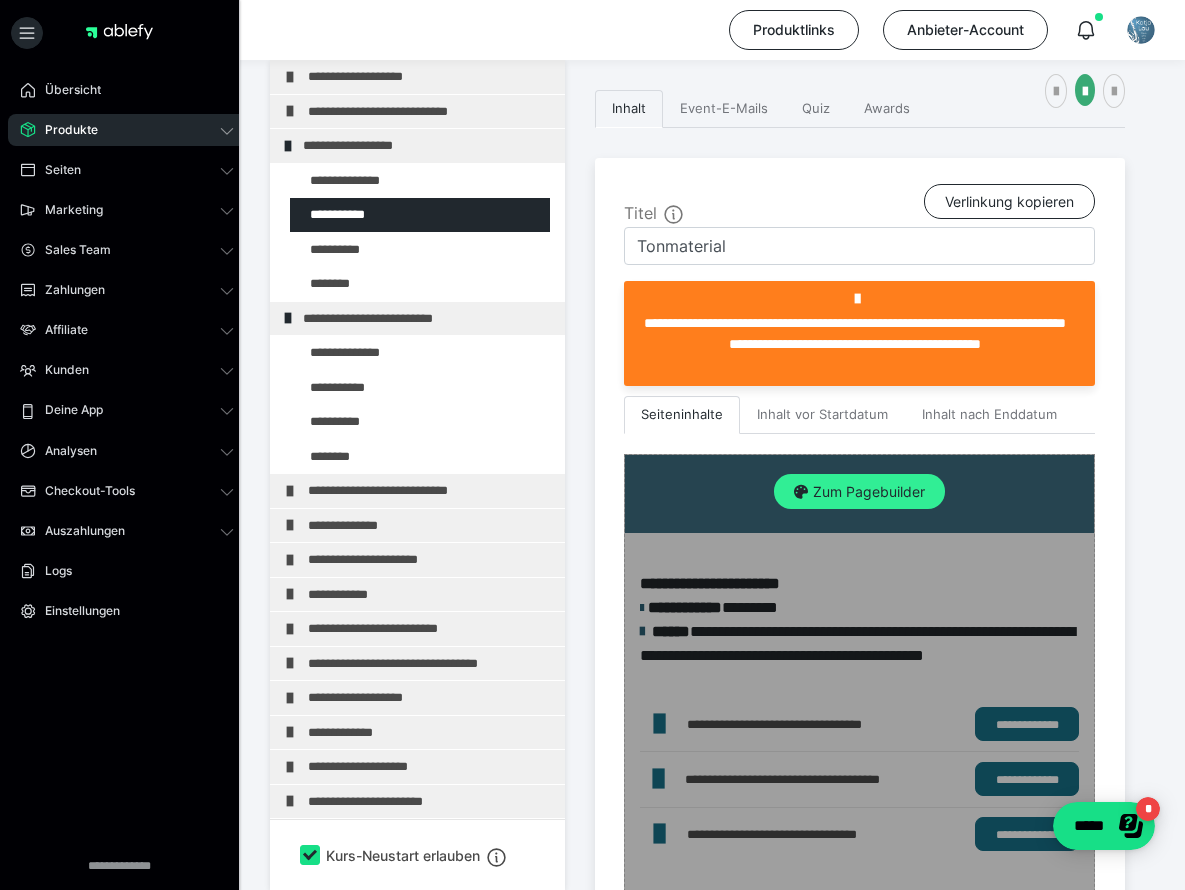 click on "Zum Pagebuilder" at bounding box center [859, 492] 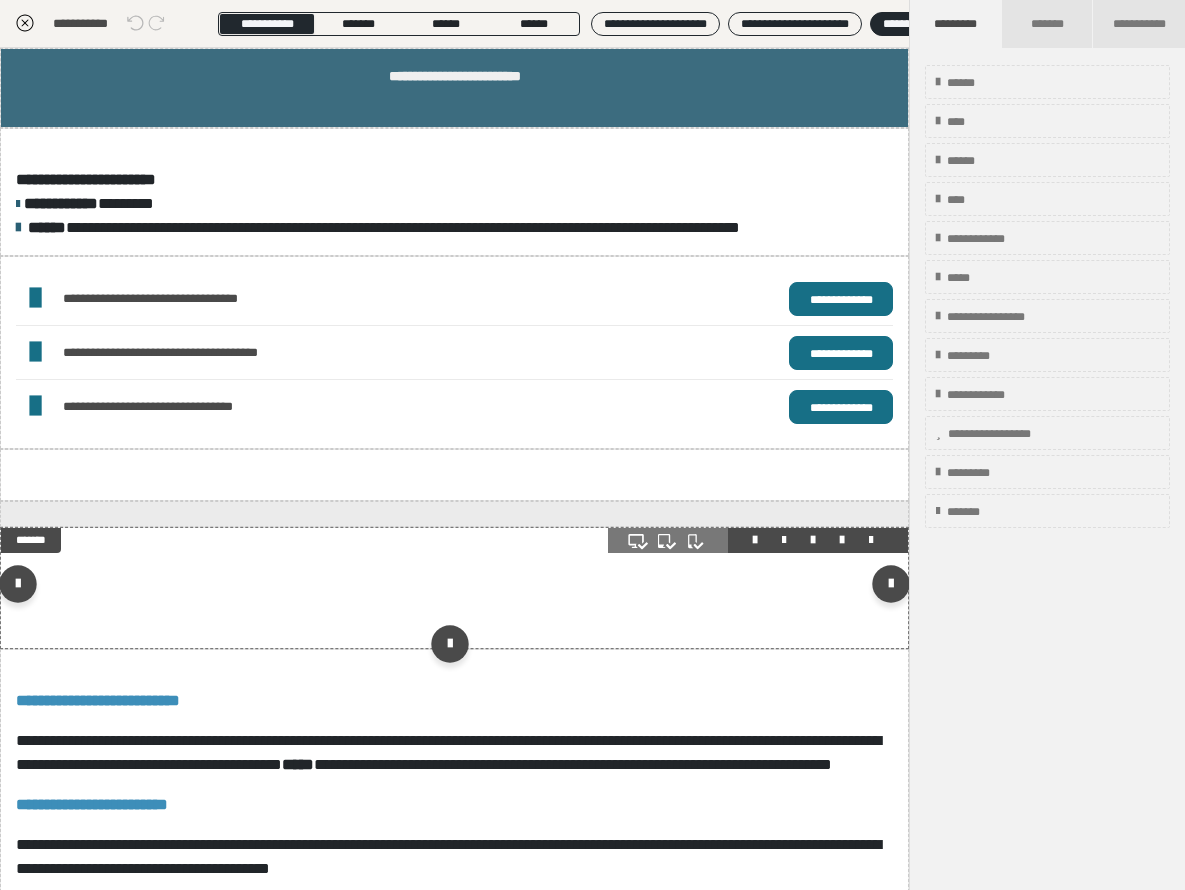 click at bounding box center (454, 588) 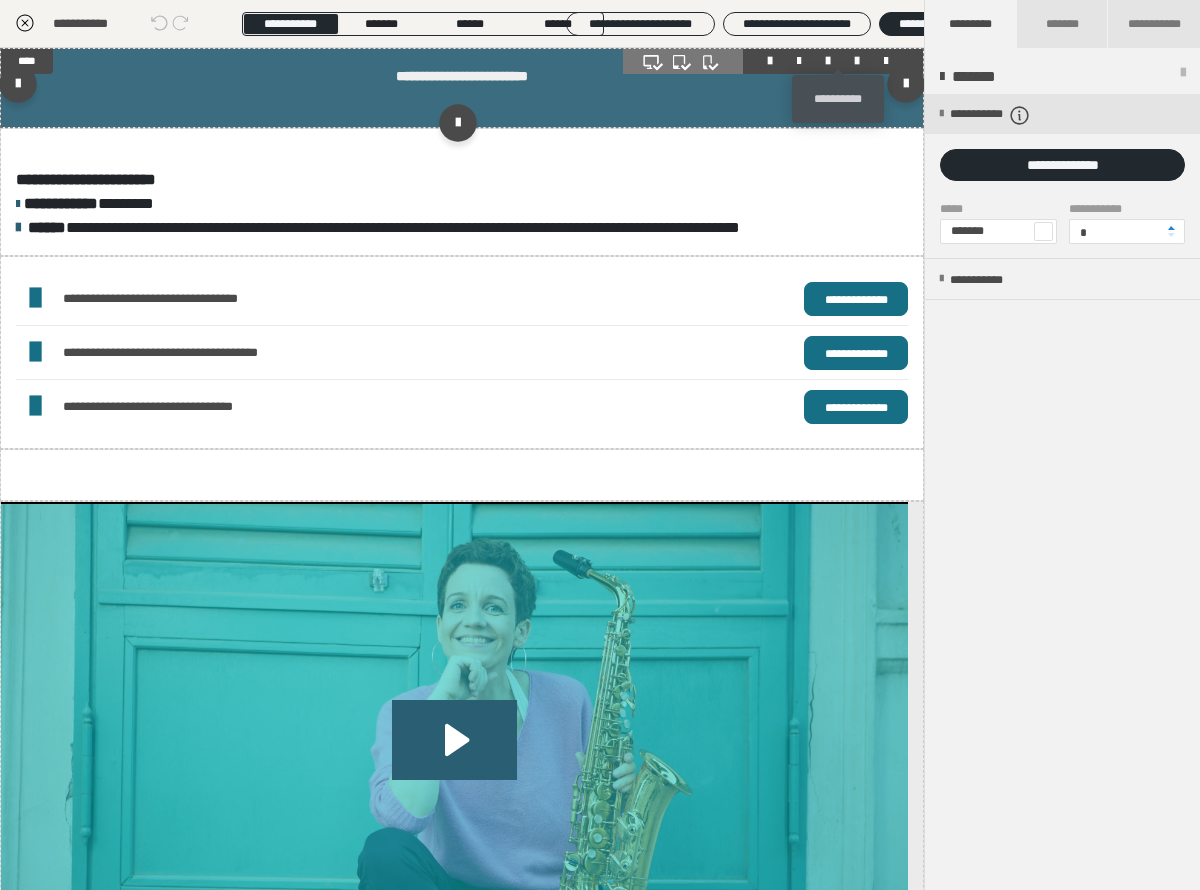 click at bounding box center [857, 61] 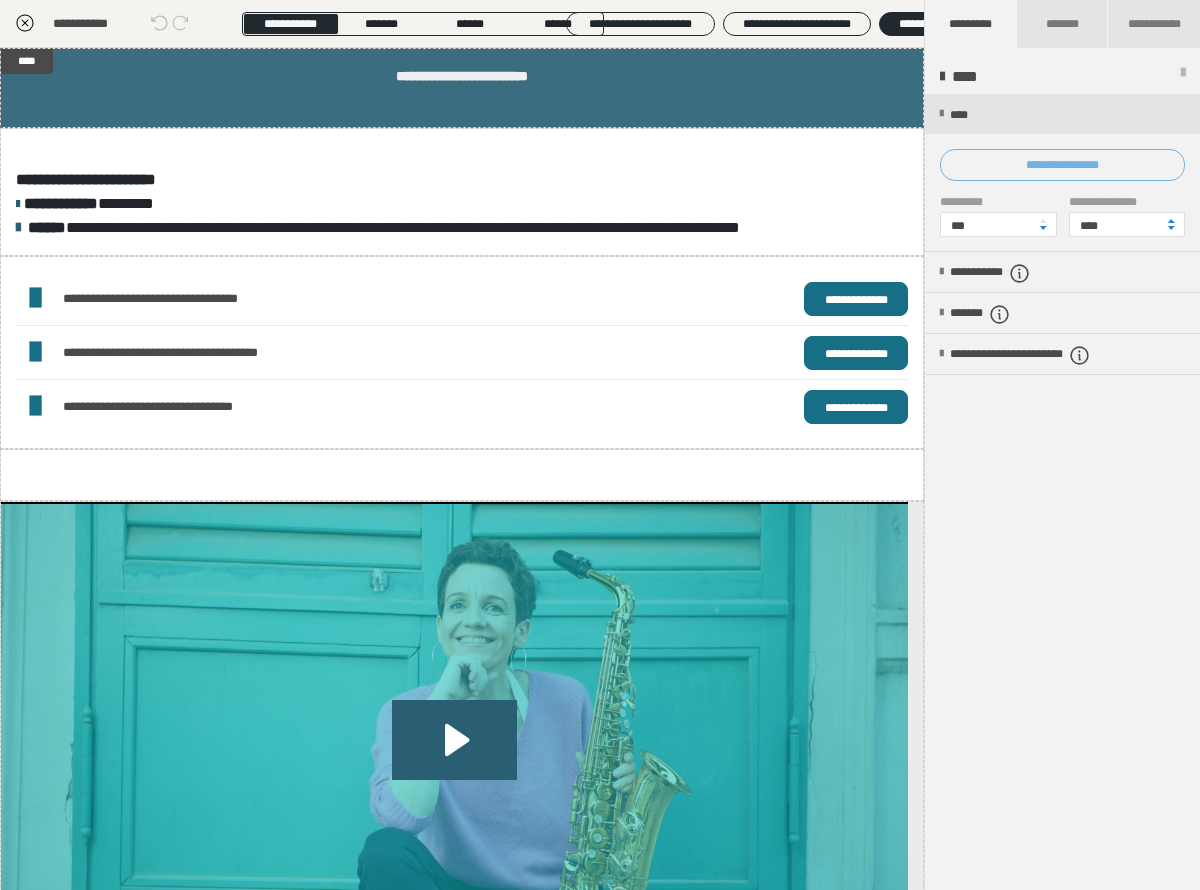 click on "**********" at bounding box center (1062, 165) 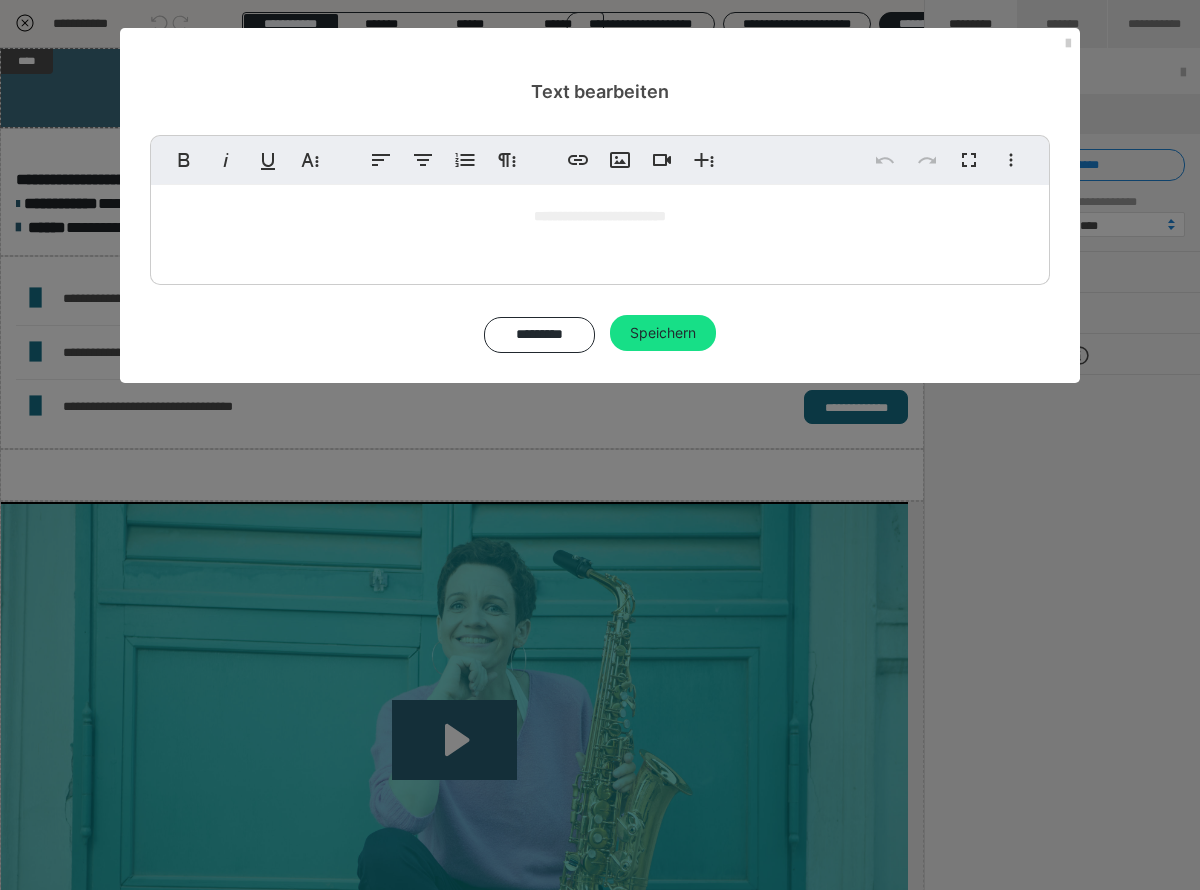 click on "**********" at bounding box center (600, 230) 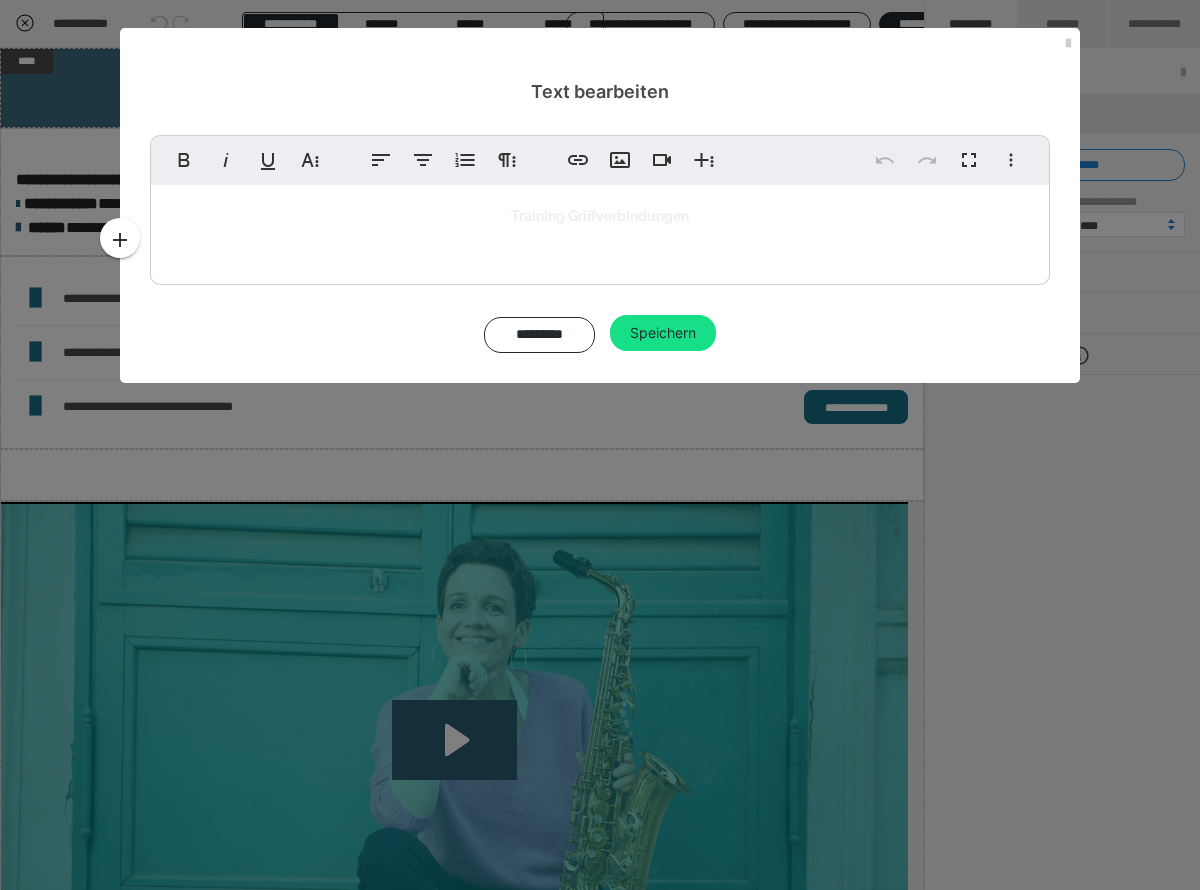 click at bounding box center [600, 280] 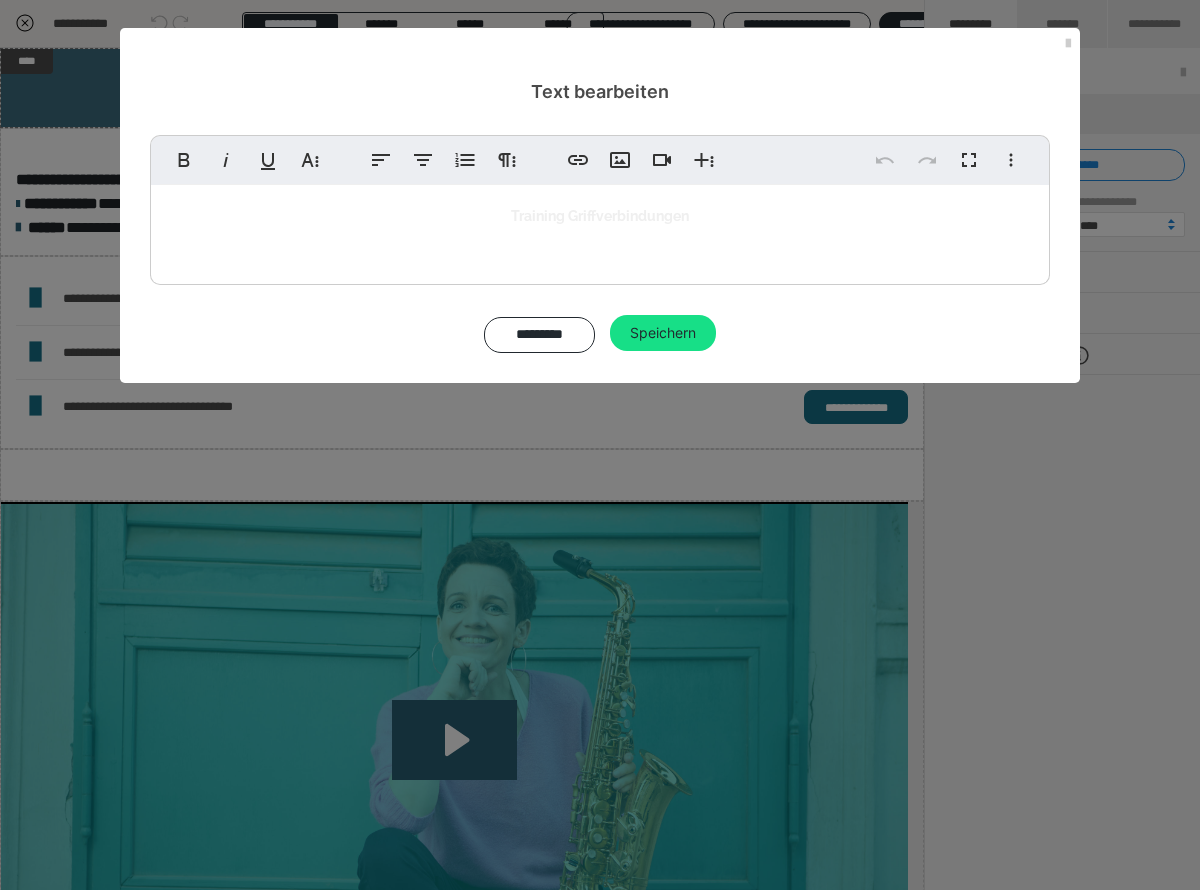 click on "Training Griffverbindungen" at bounding box center [600, 230] 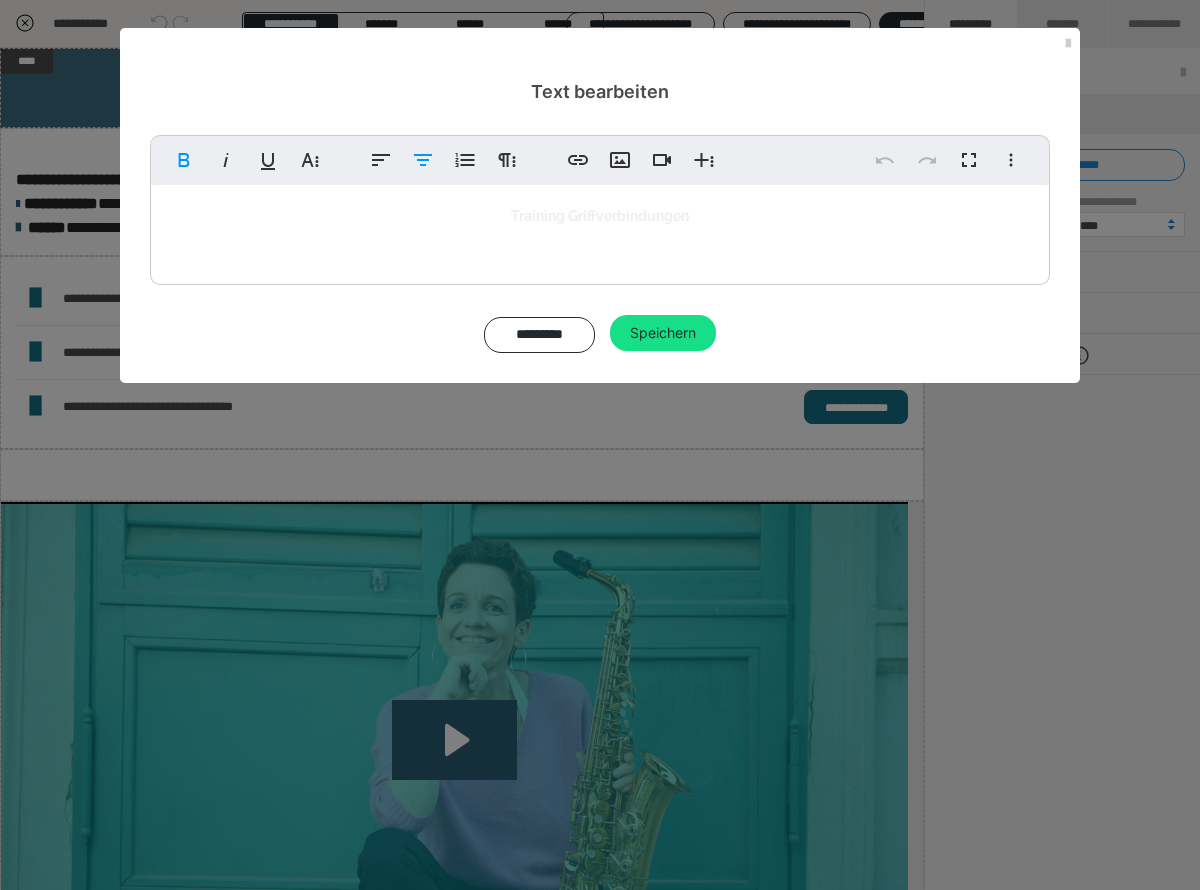 click on "Training Griffverbindungen" at bounding box center [600, 230] 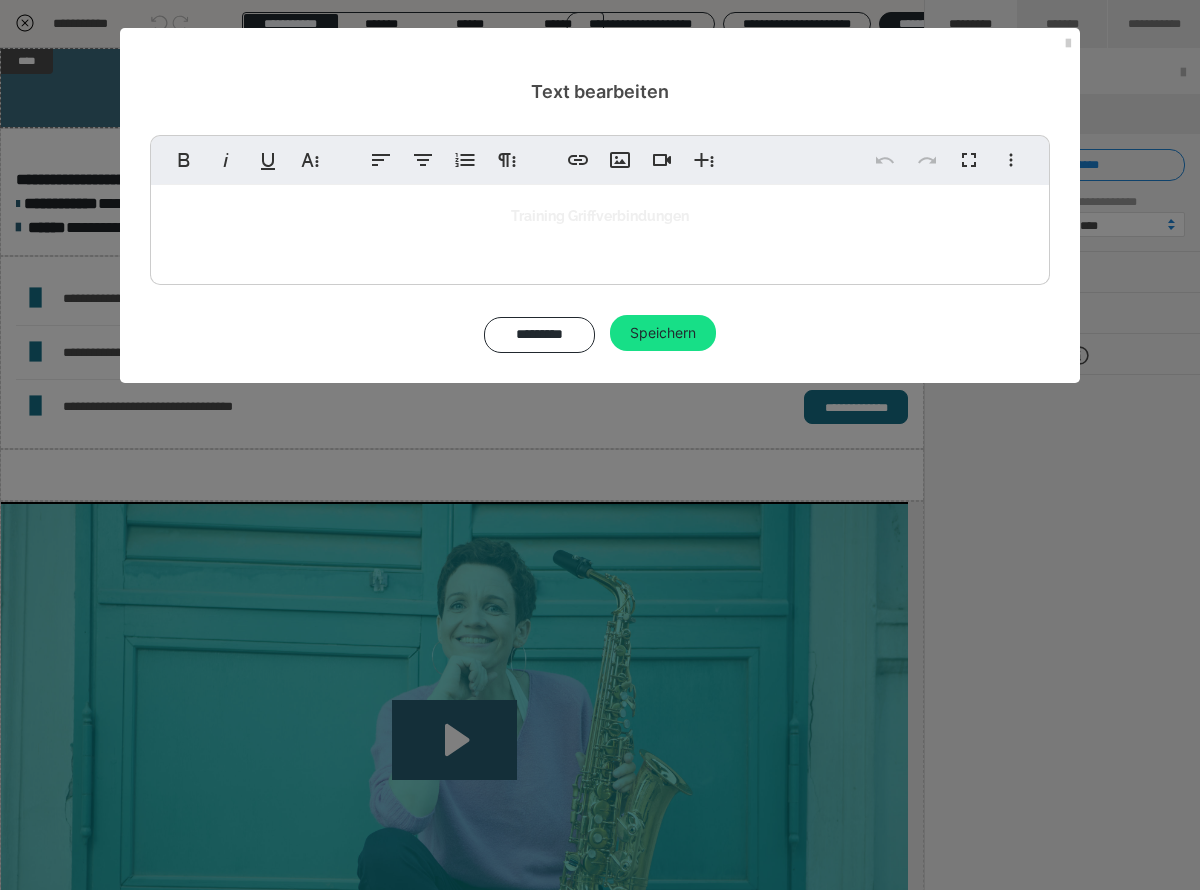 click on "Training Griffverbindungen" at bounding box center (600, 230) 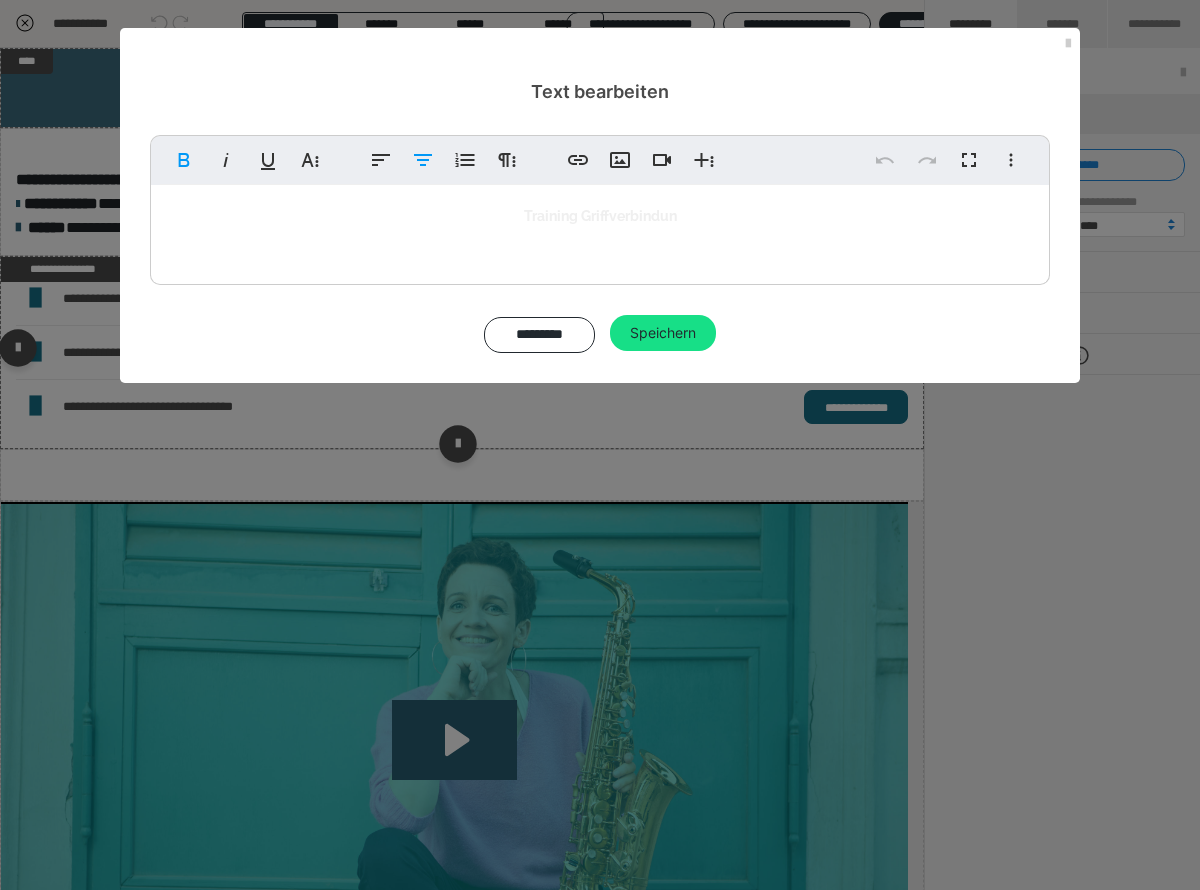 click at bounding box center [600, 280] 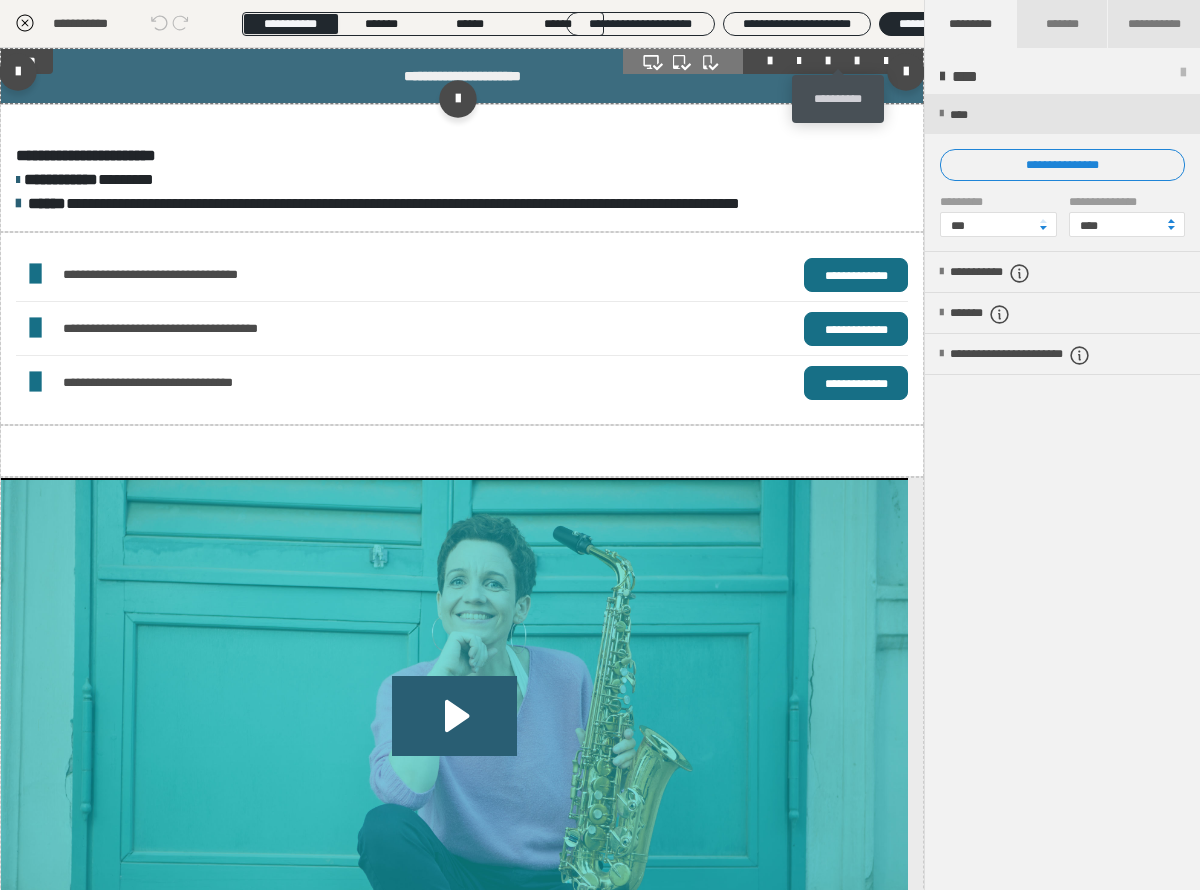 click at bounding box center [857, 61] 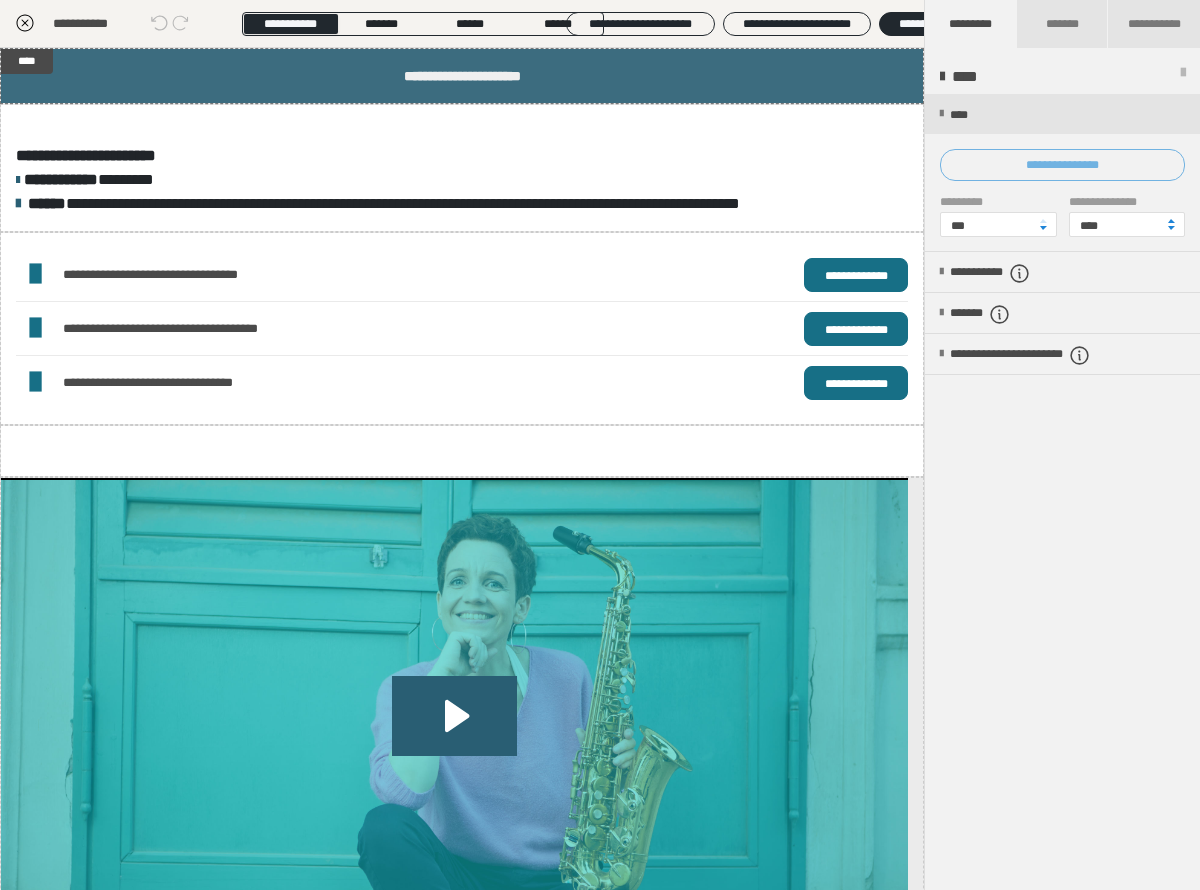 click on "**********" at bounding box center [1062, 165] 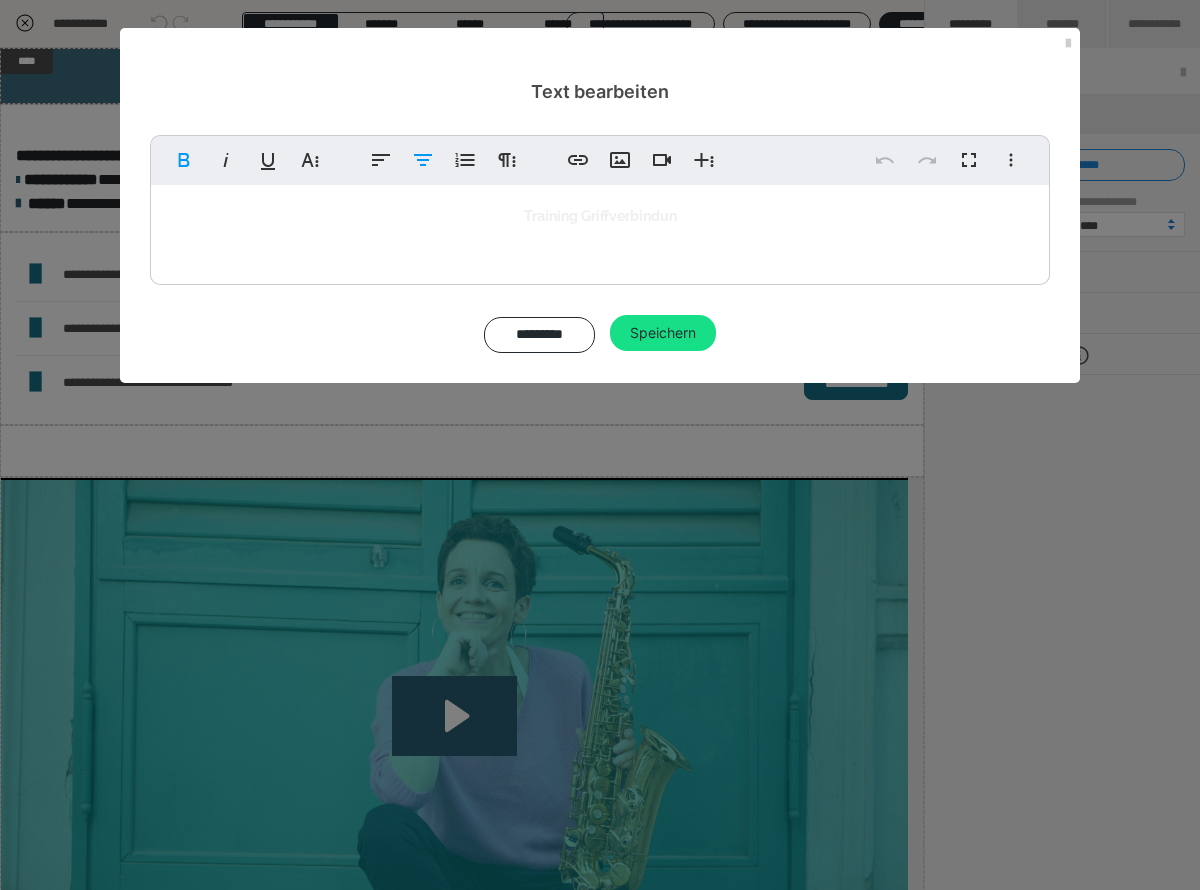 click on "Training Griffverbindun" at bounding box center (600, 216) 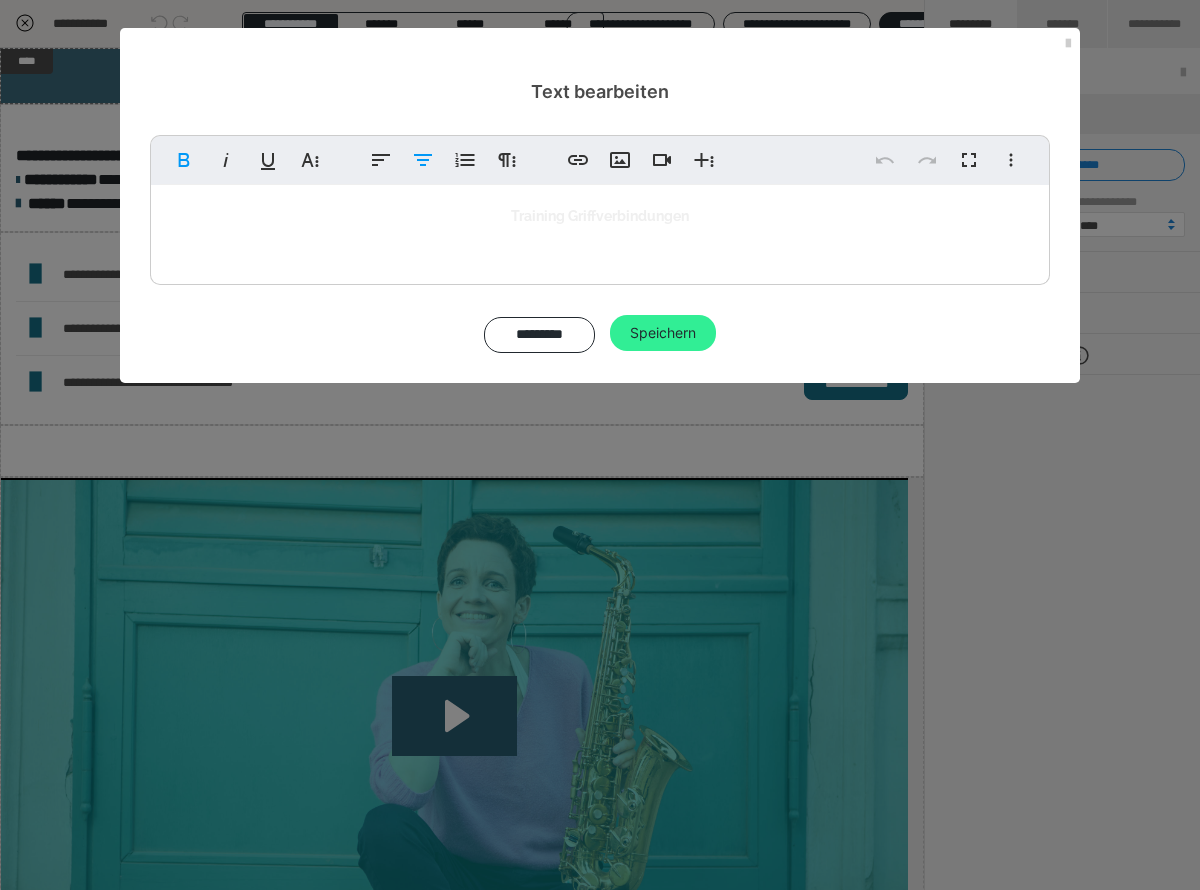 click on "Speichern" at bounding box center (663, 333) 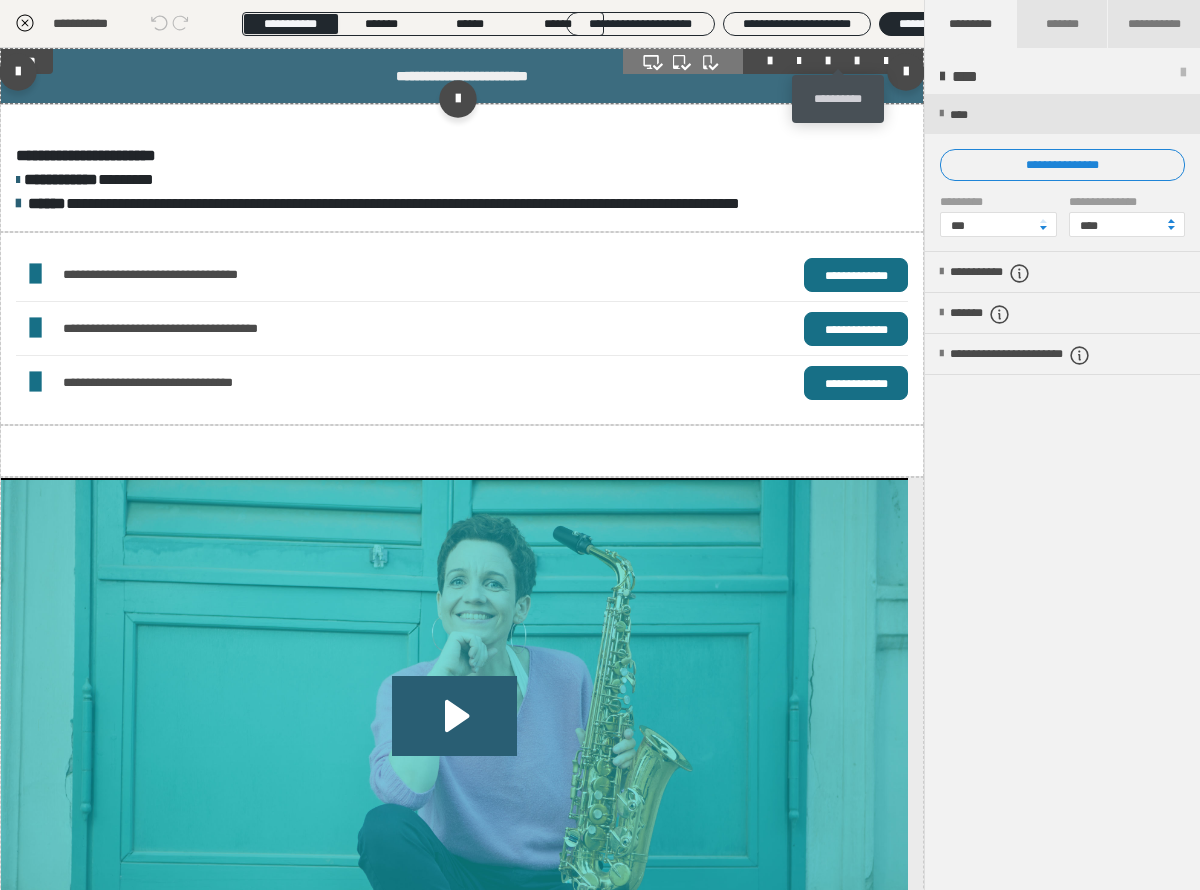 click at bounding box center [857, 61] 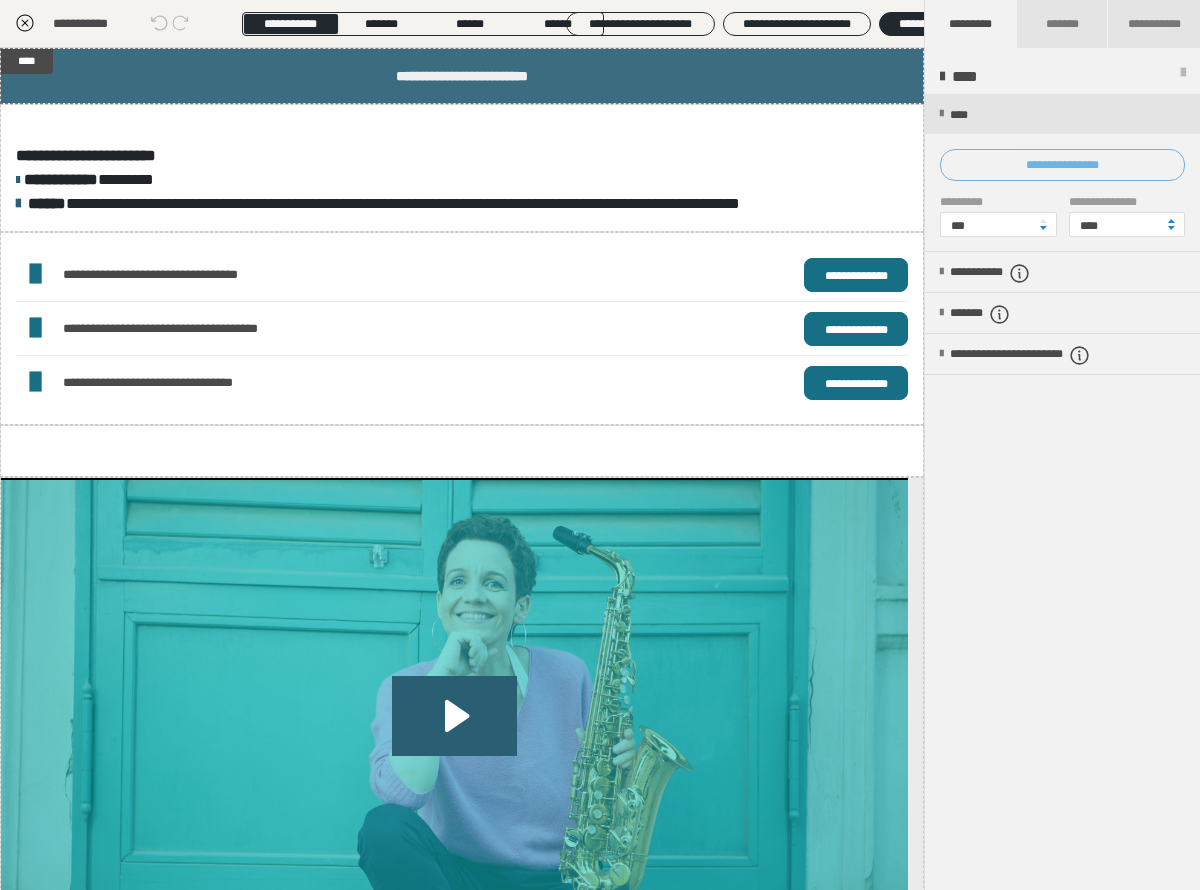 click on "**********" at bounding box center (1062, 165) 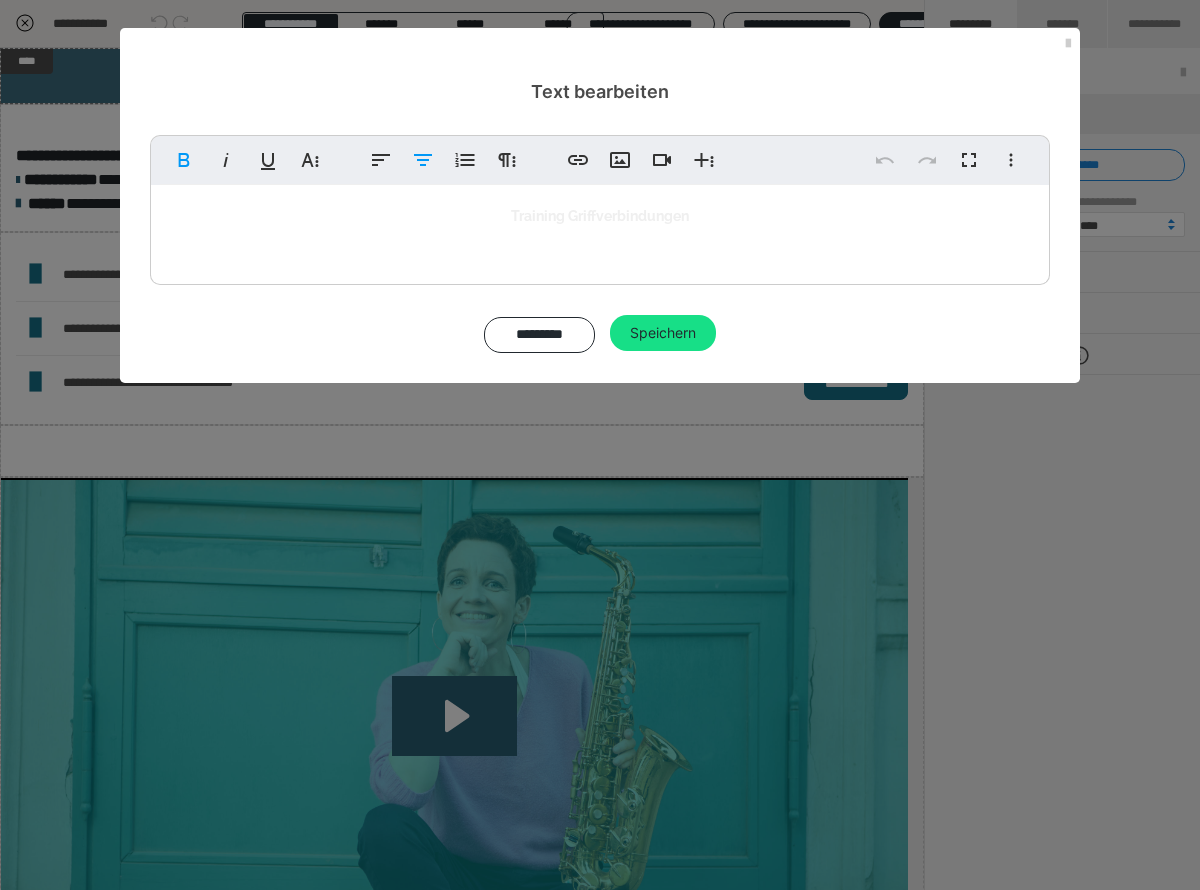 drag, startPoint x: 728, startPoint y: 212, endPoint x: 507, endPoint y: 213, distance: 221.00226 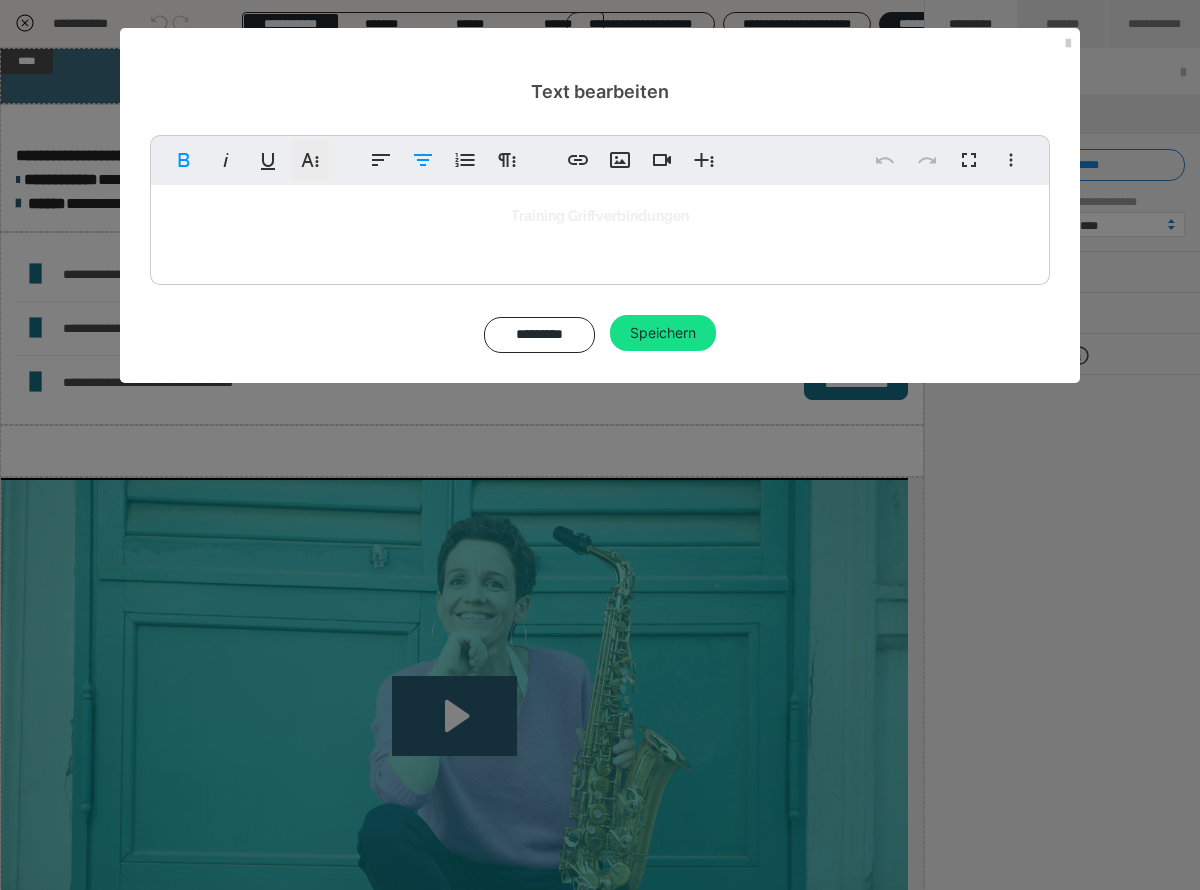 click 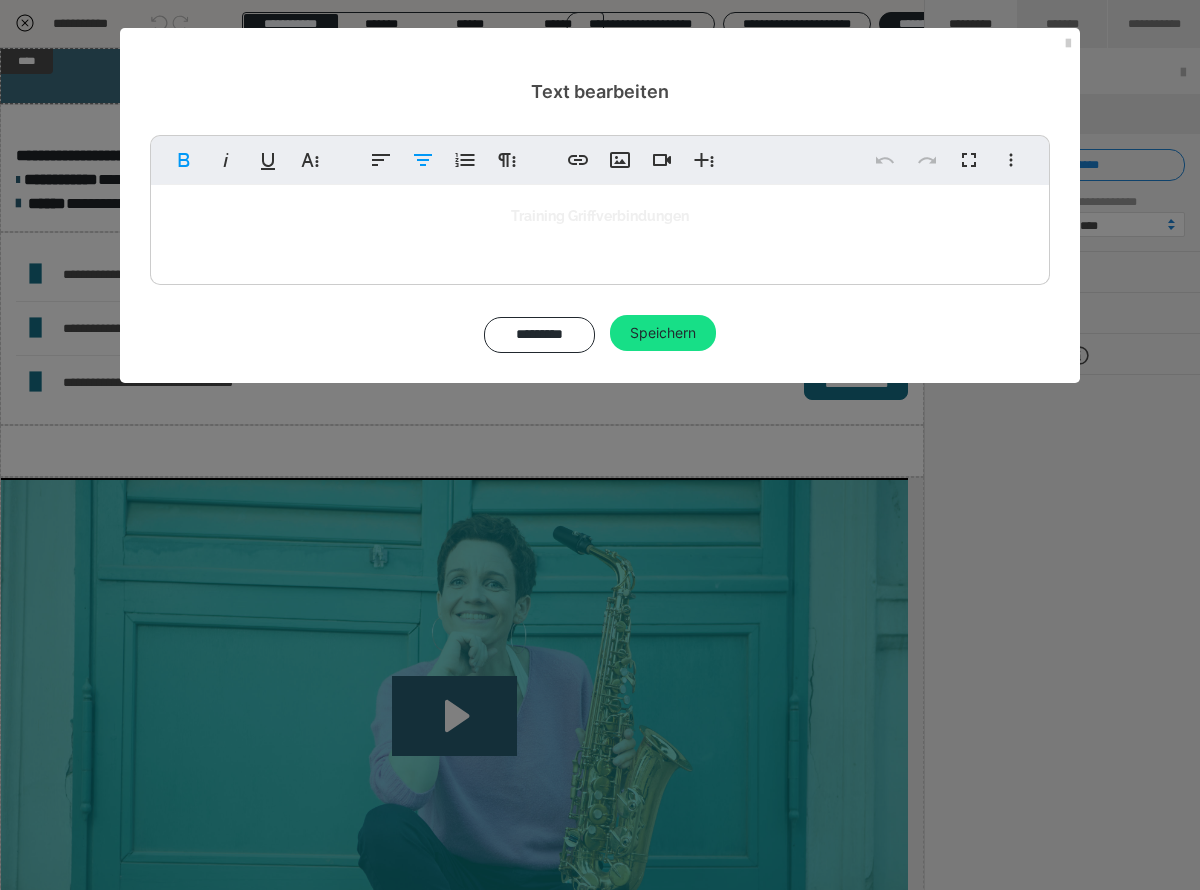 click 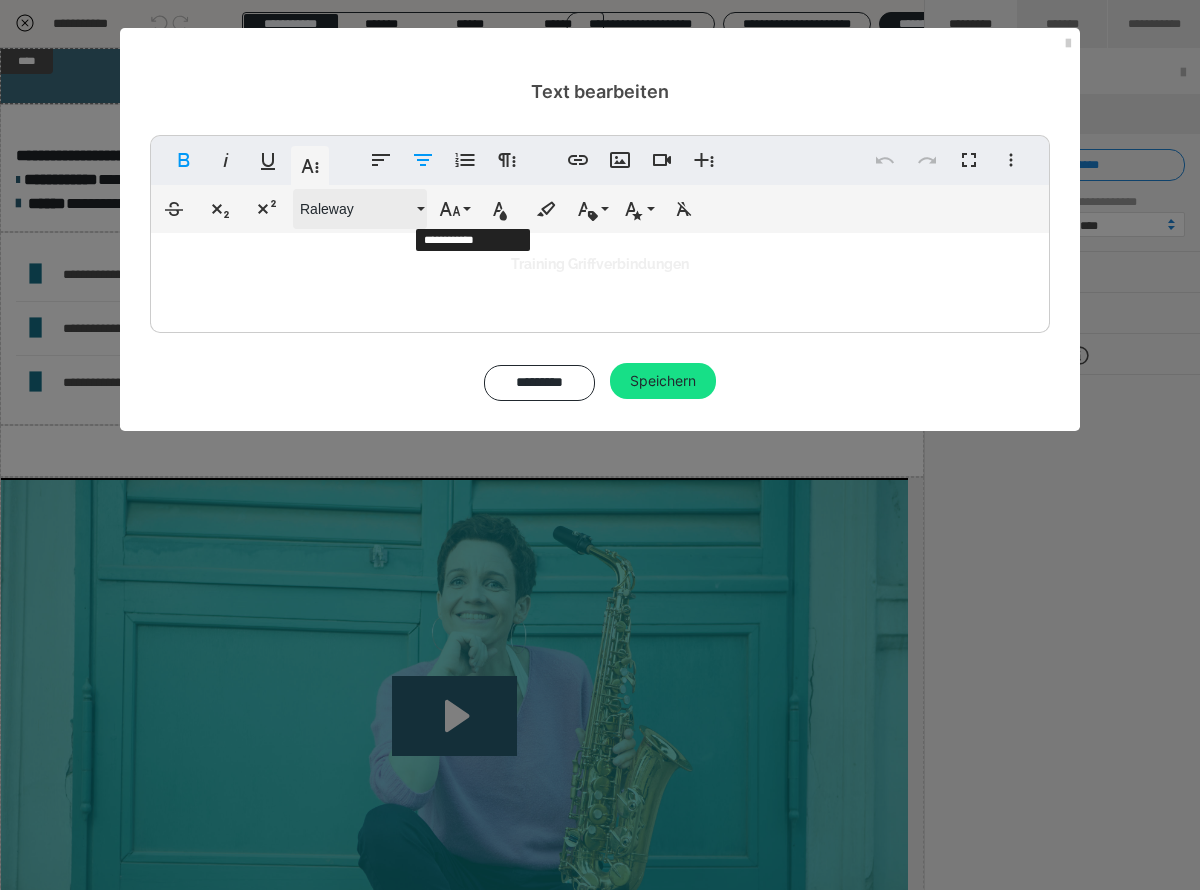 click on "Raleway" at bounding box center (360, 209) 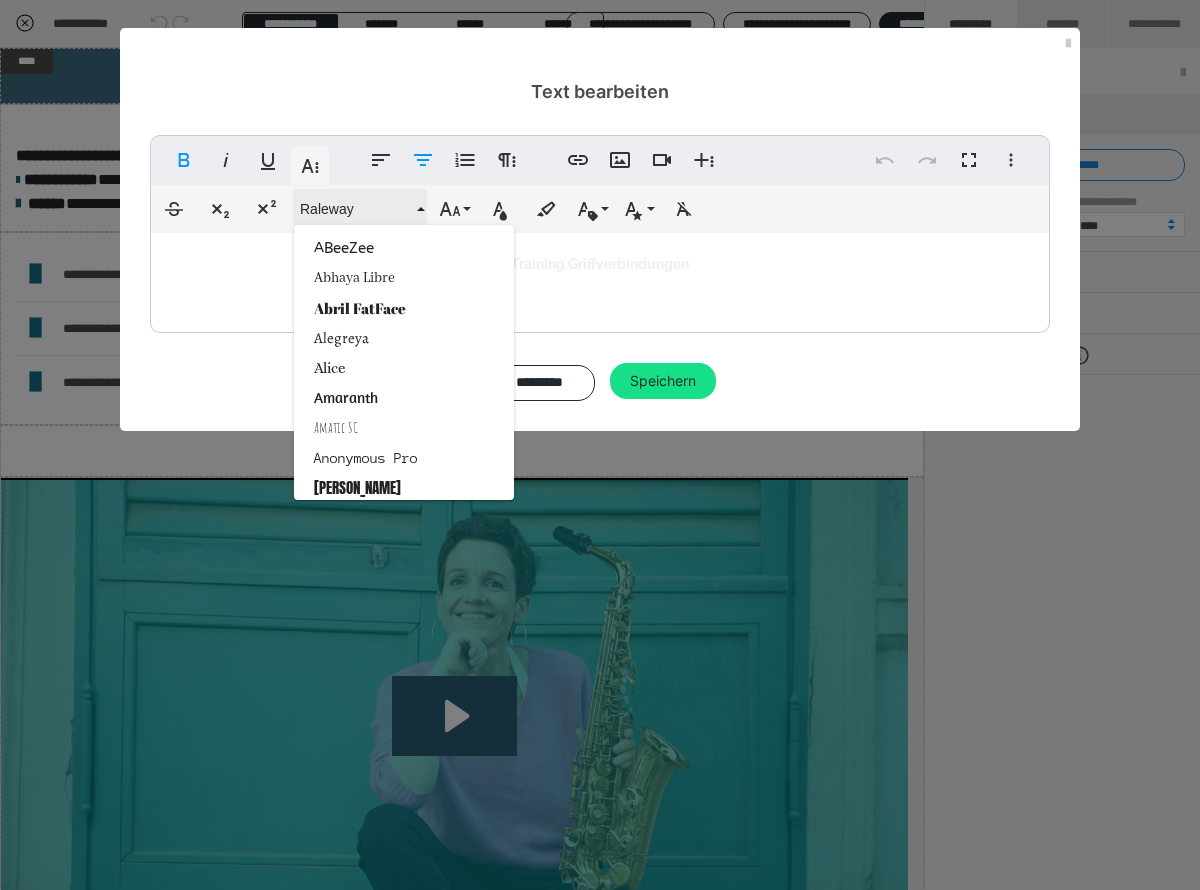 scroll, scrollTop: 2723, scrollLeft: 0, axis: vertical 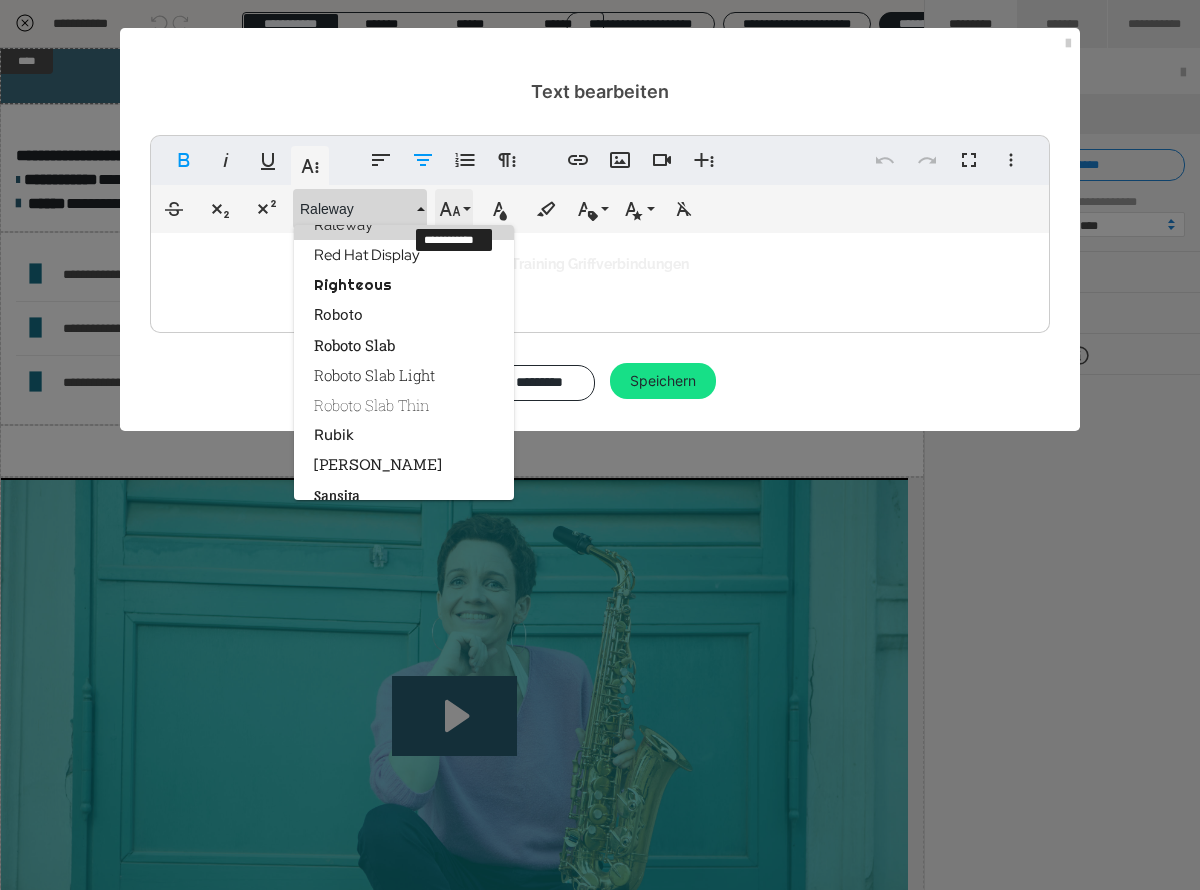 click on "Schriftgröße" at bounding box center [454, 209] 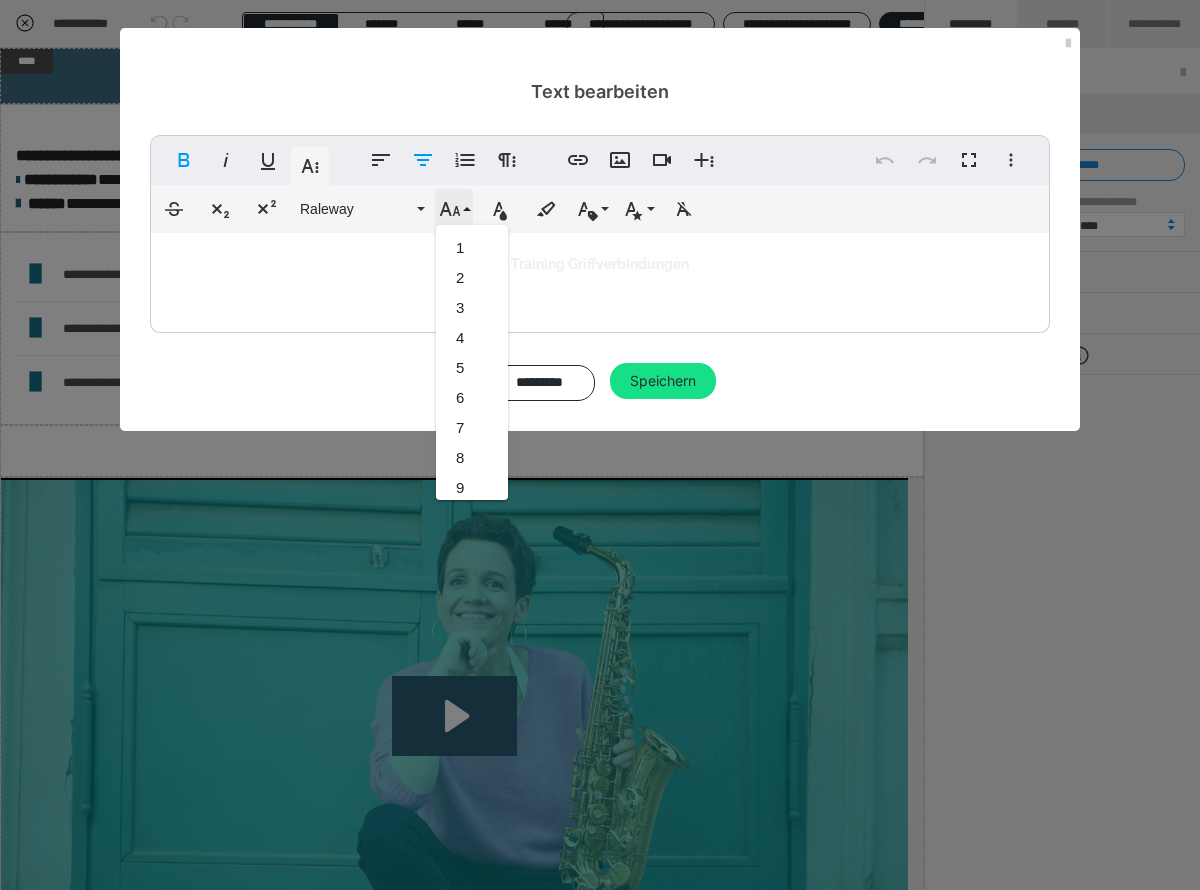 scroll, scrollTop: 413, scrollLeft: 0, axis: vertical 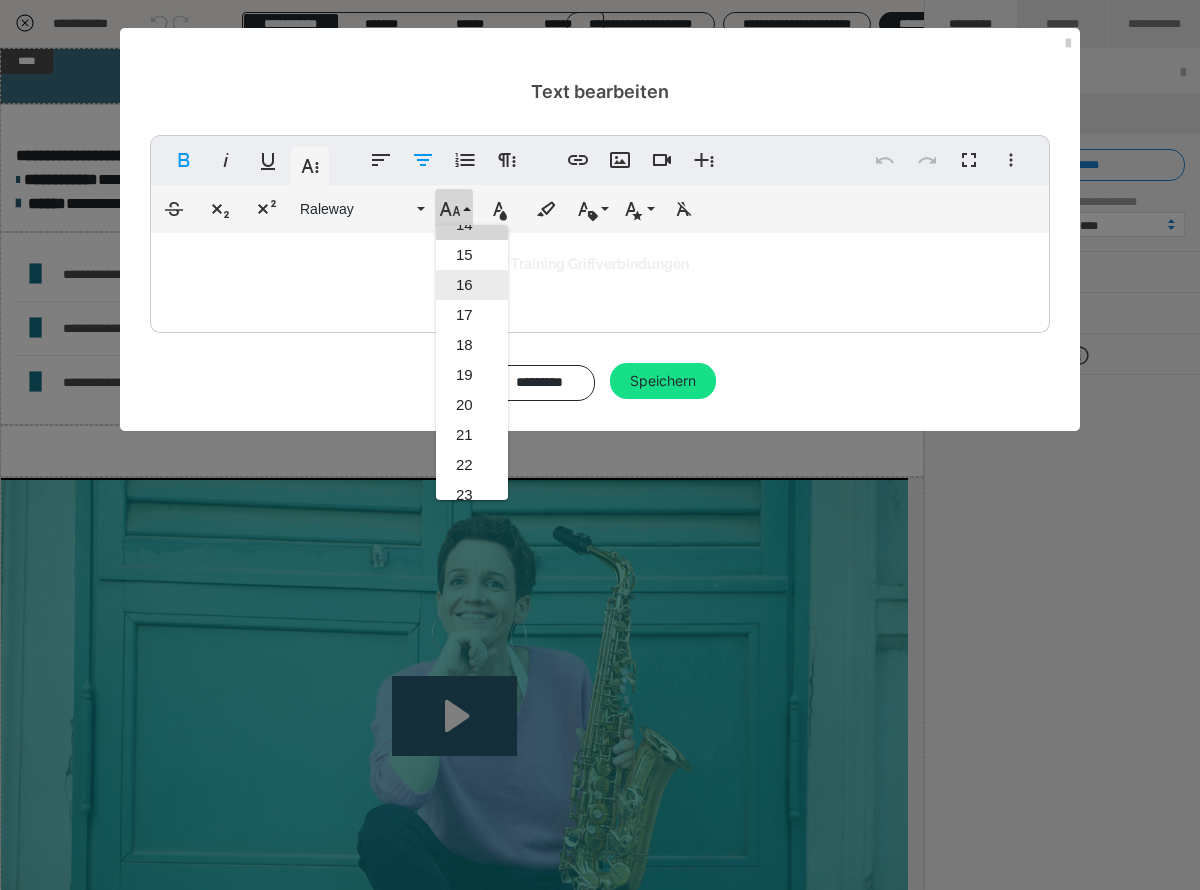 click on "16" at bounding box center (472, 285) 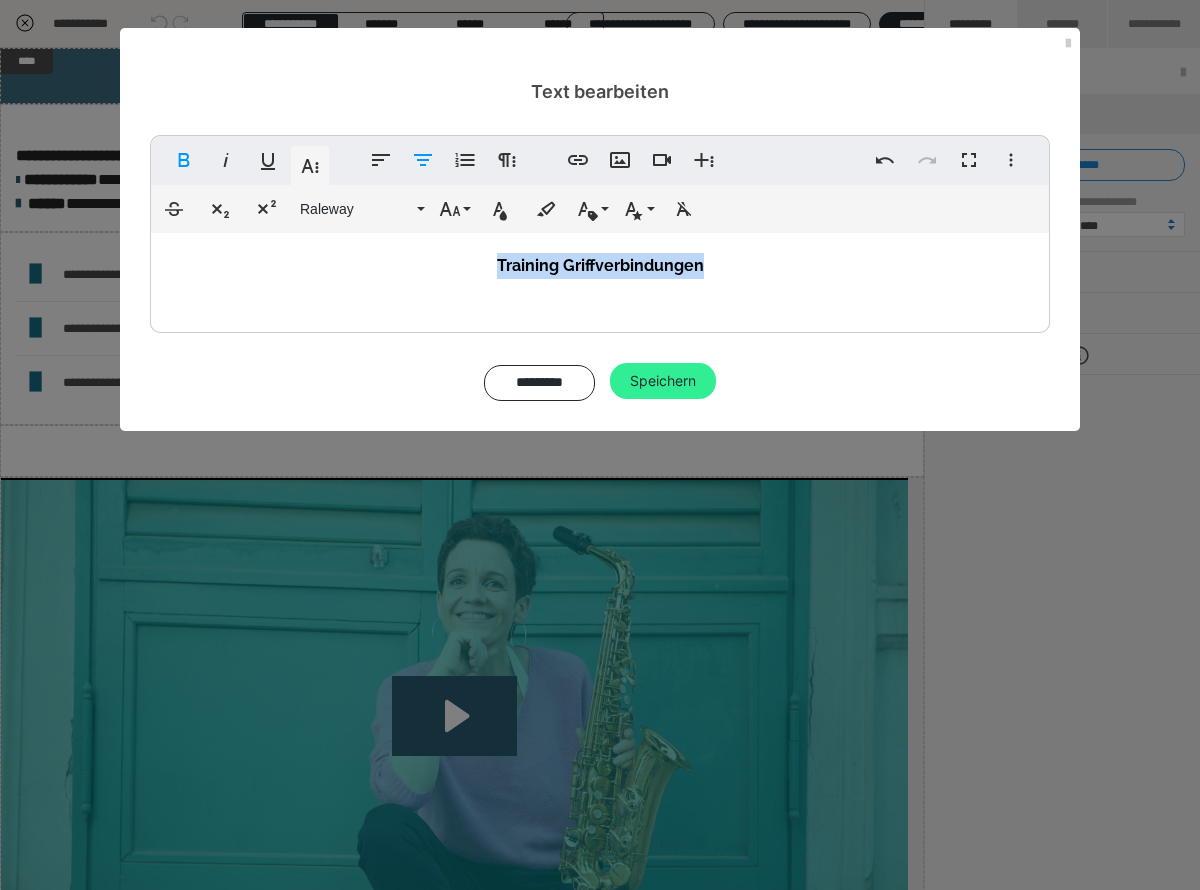 click on "Speichern" at bounding box center (663, 381) 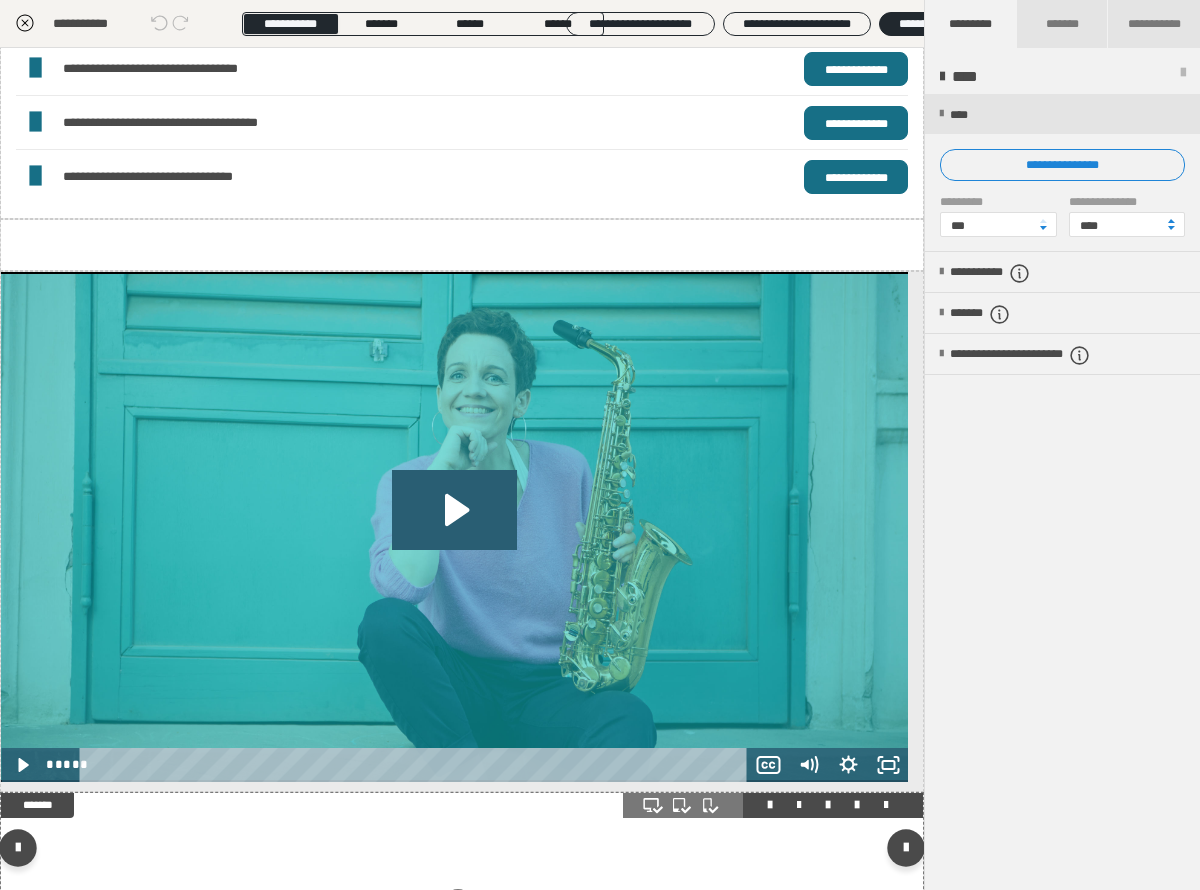 scroll, scrollTop: 422, scrollLeft: 0, axis: vertical 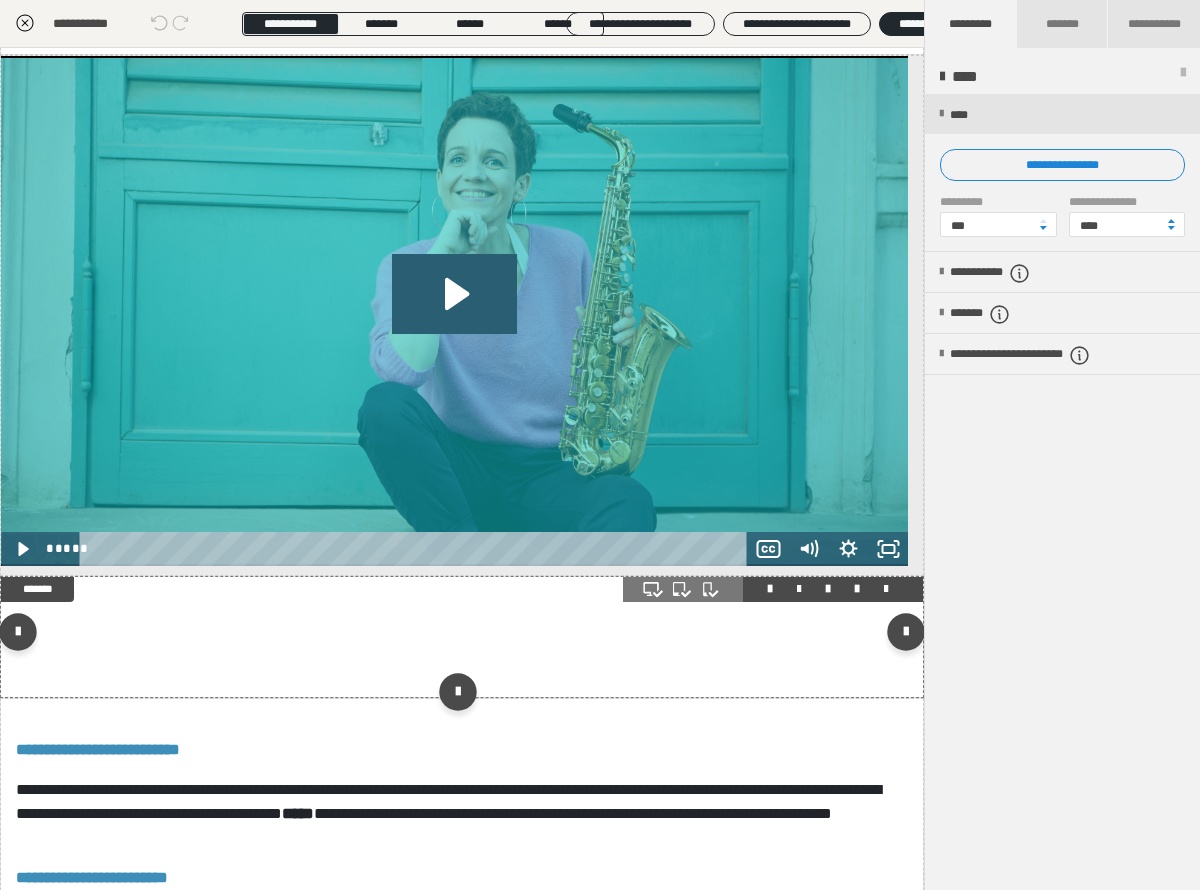 click at bounding box center [462, 637] 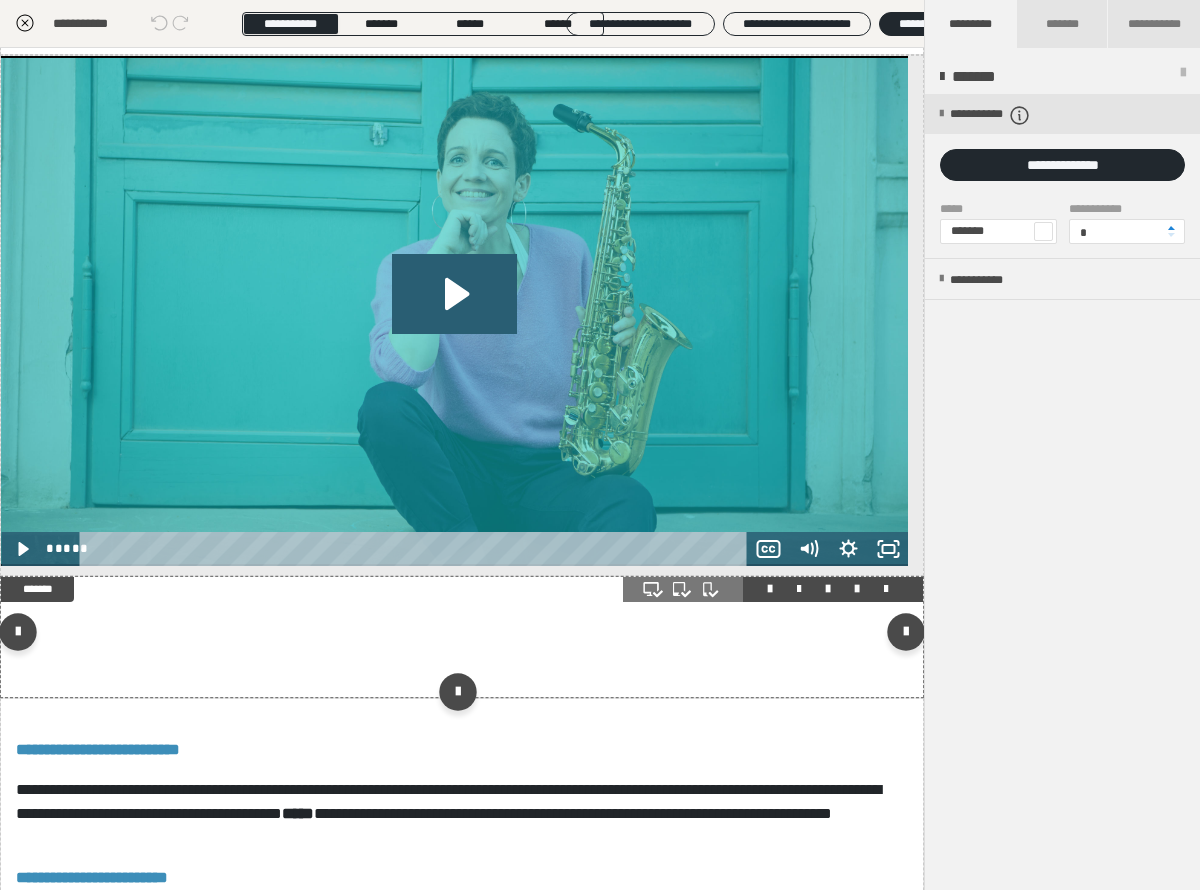 click at bounding box center [857, 589] 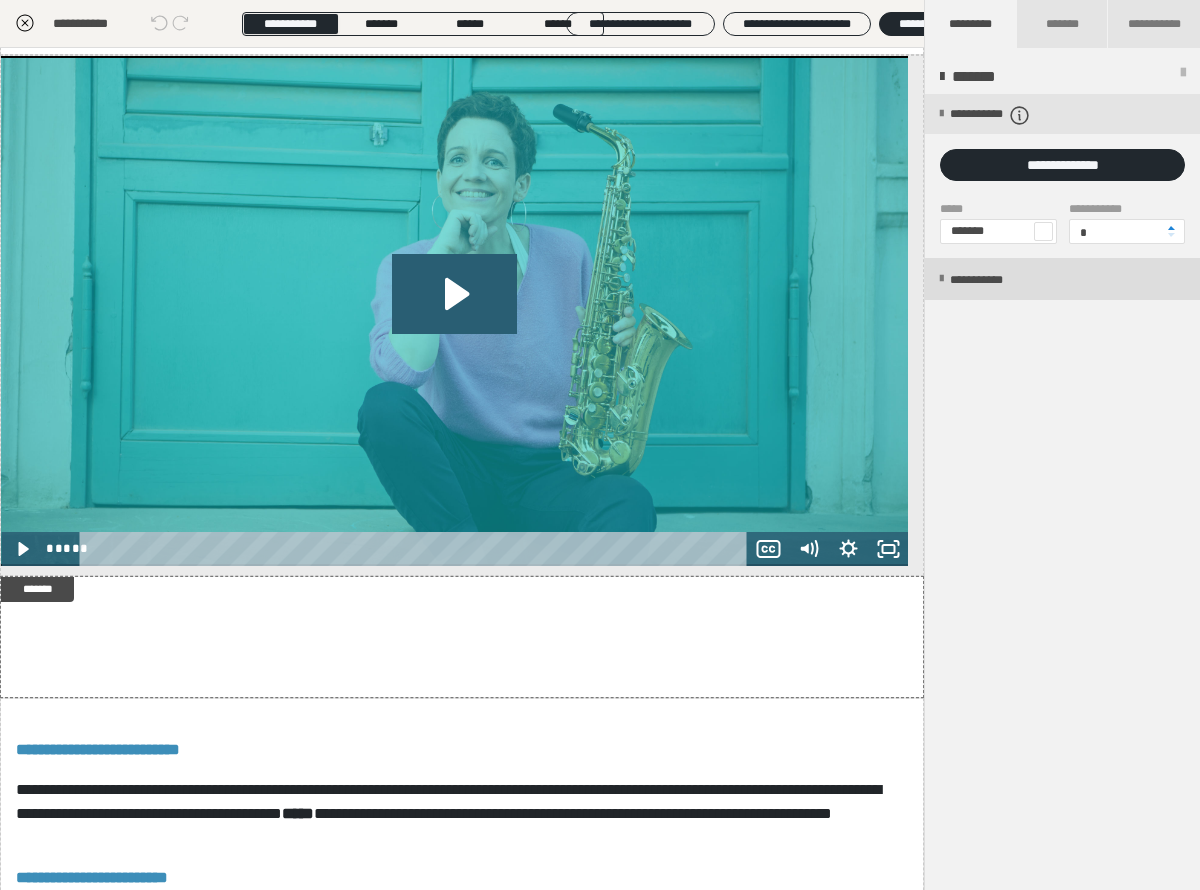 click on "**********" at bounding box center (1062, 279) 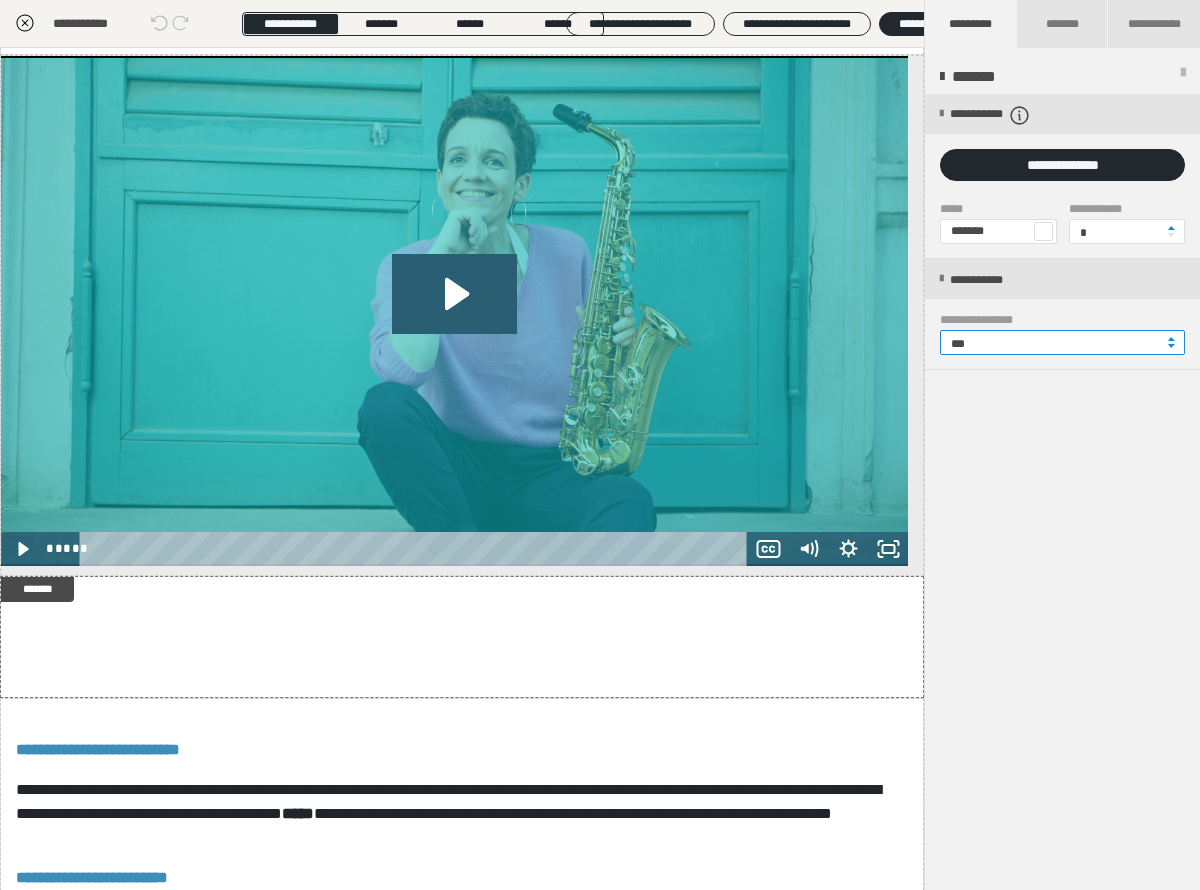 click on "***" at bounding box center (1062, 342) 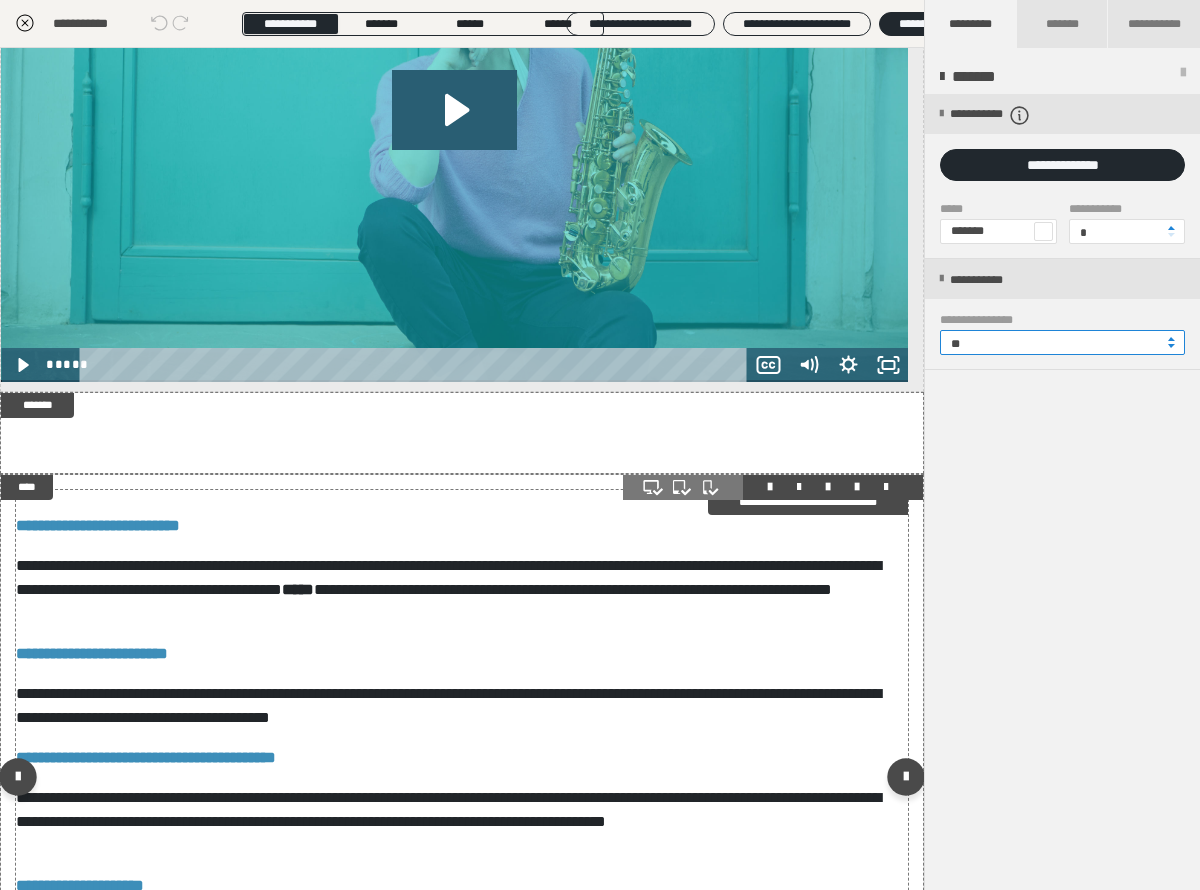 scroll, scrollTop: 1039, scrollLeft: 0, axis: vertical 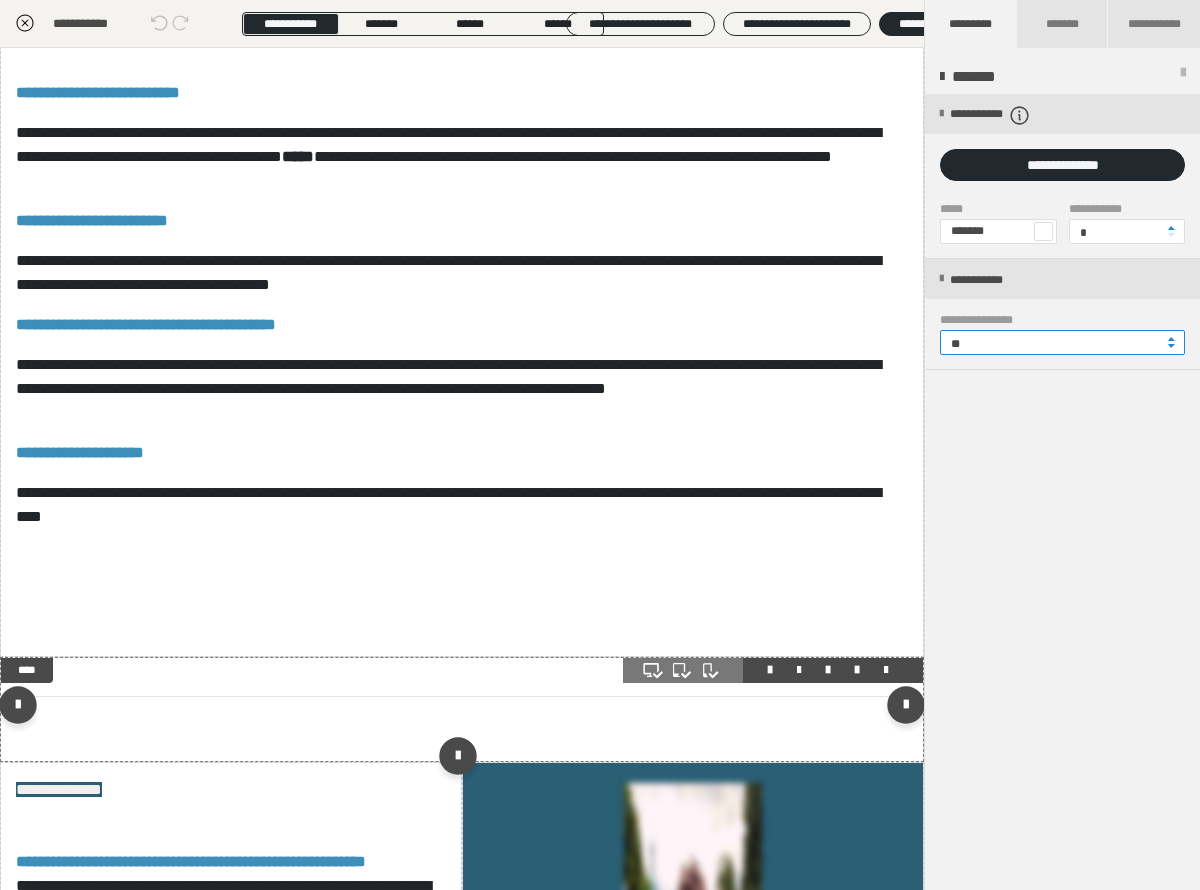 type on "**" 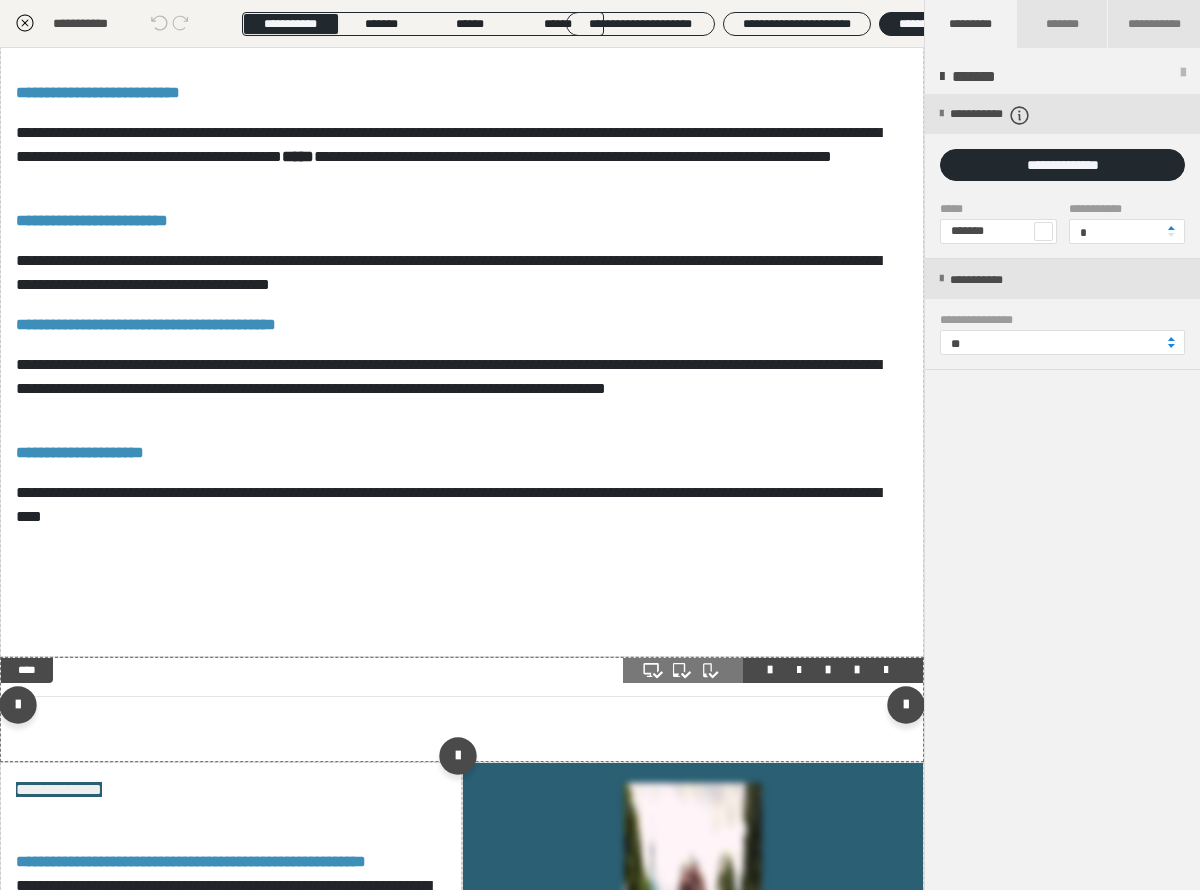 click on "**********" at bounding box center (462, 709) 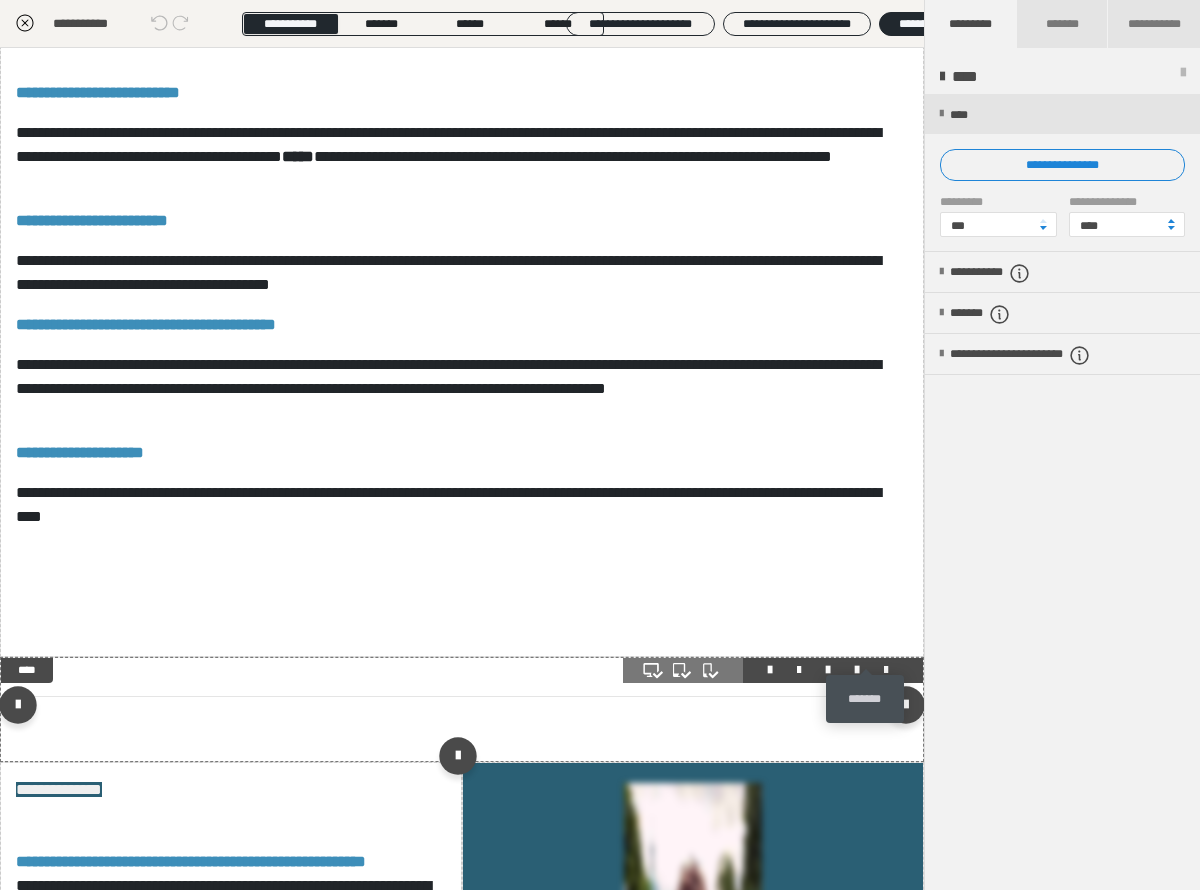 click at bounding box center [886, 670] 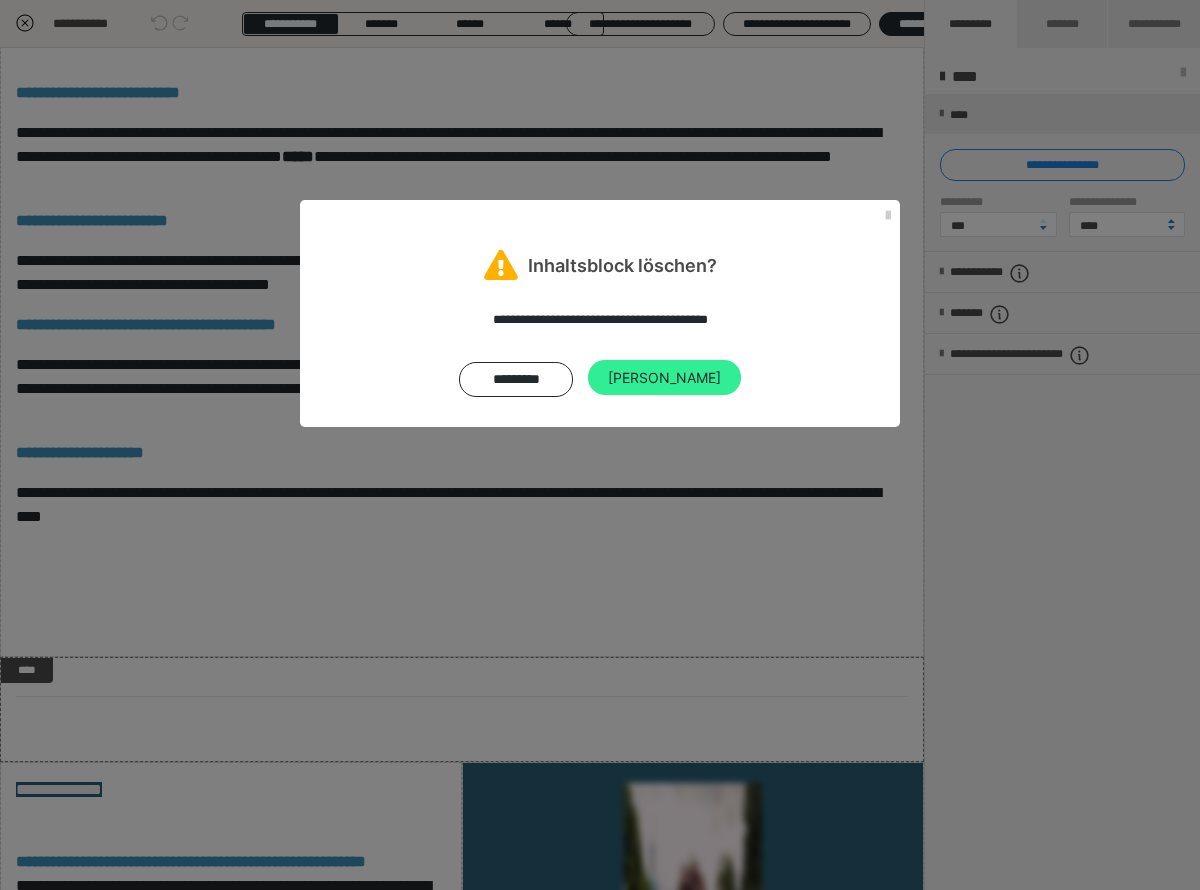 click on "Ja" at bounding box center [664, 378] 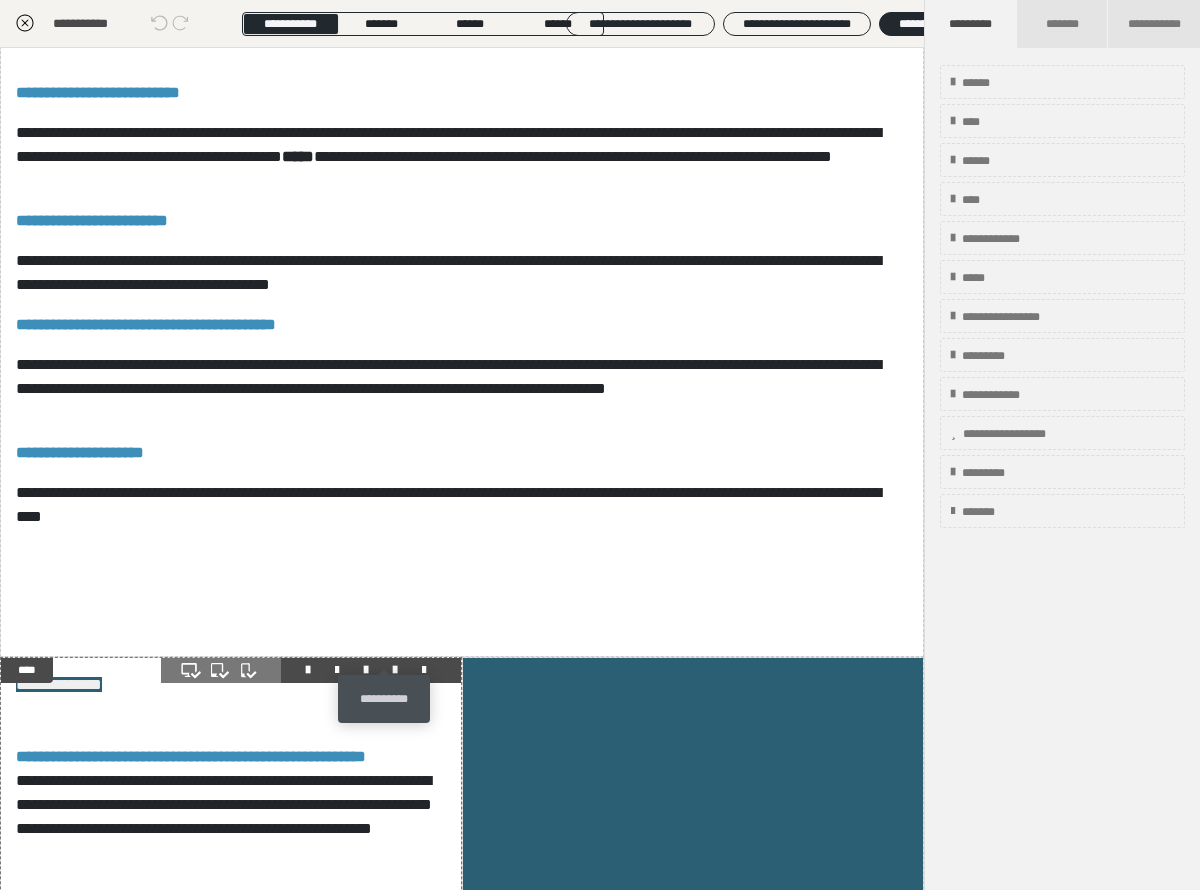 click at bounding box center (395, 670) 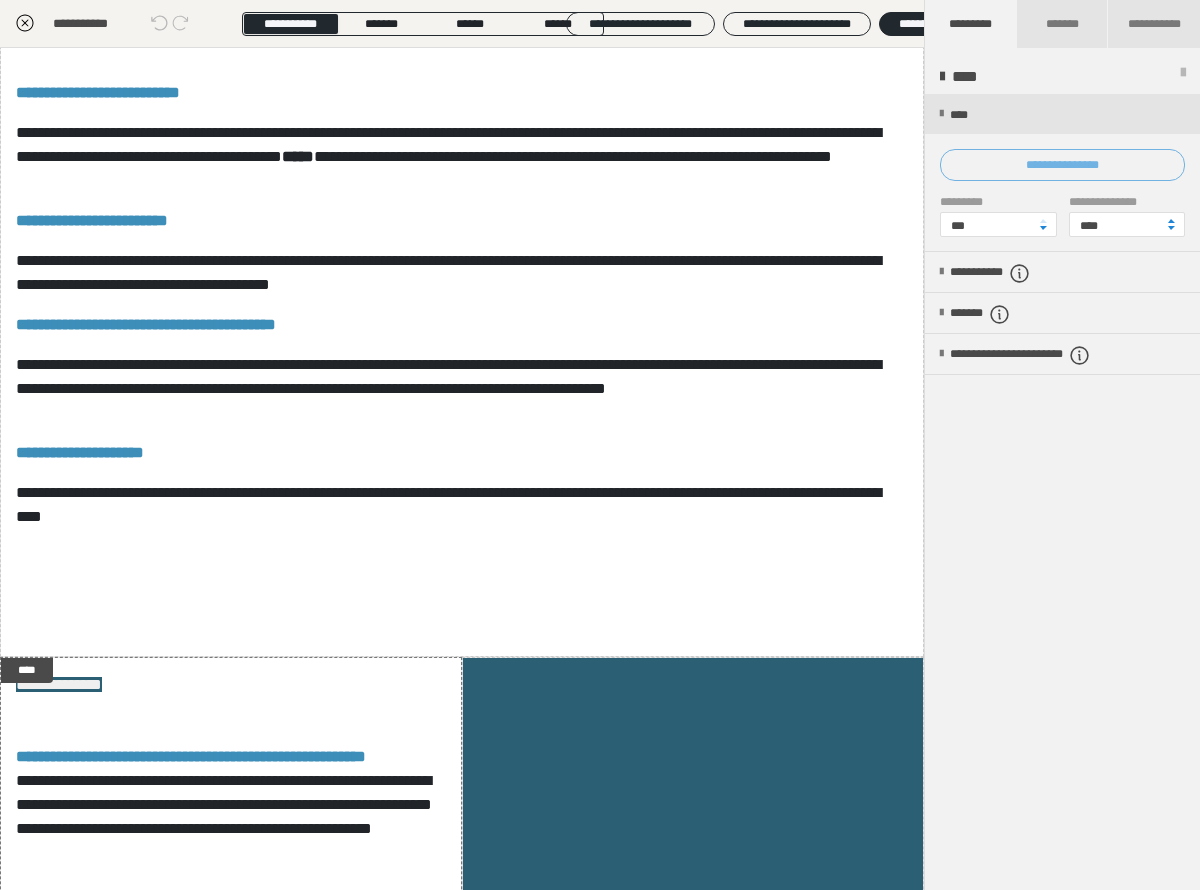 click on "**********" at bounding box center (1062, 165) 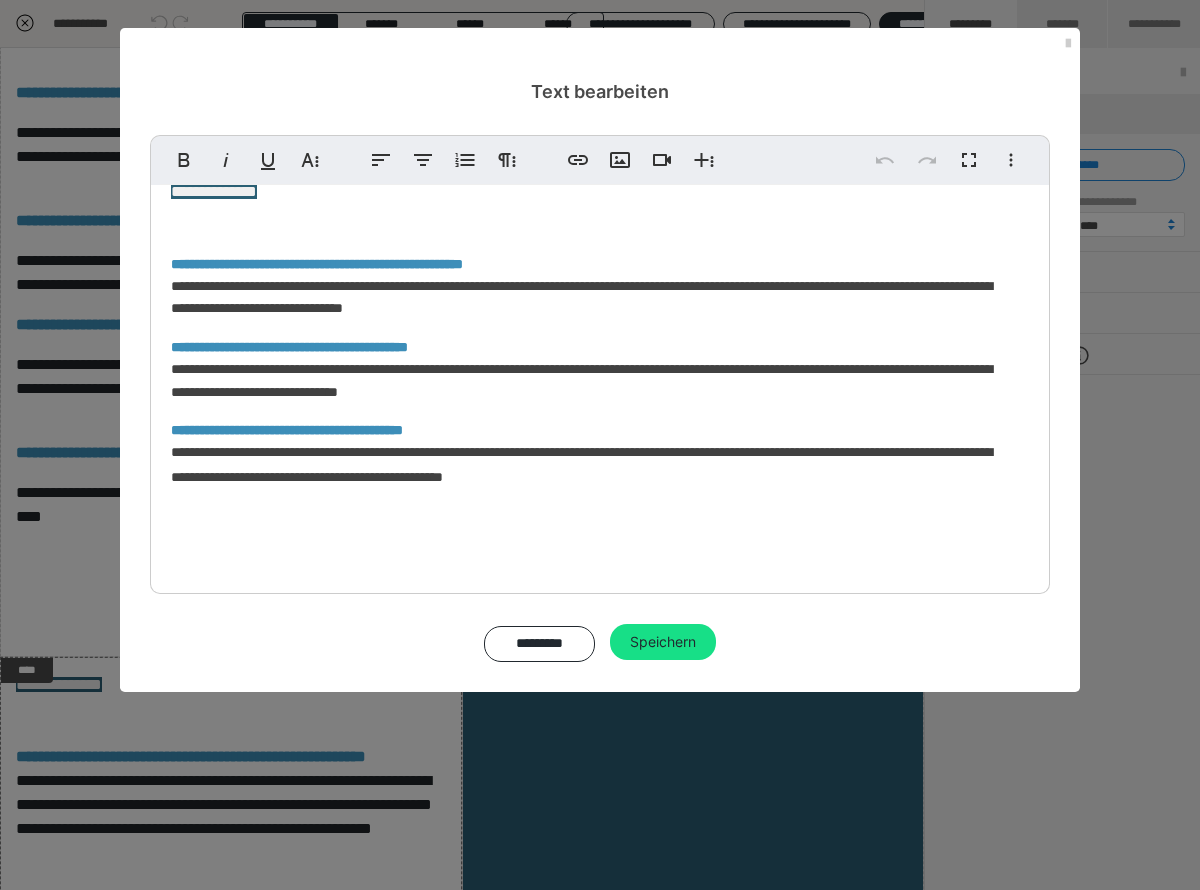 scroll, scrollTop: 40, scrollLeft: 0, axis: vertical 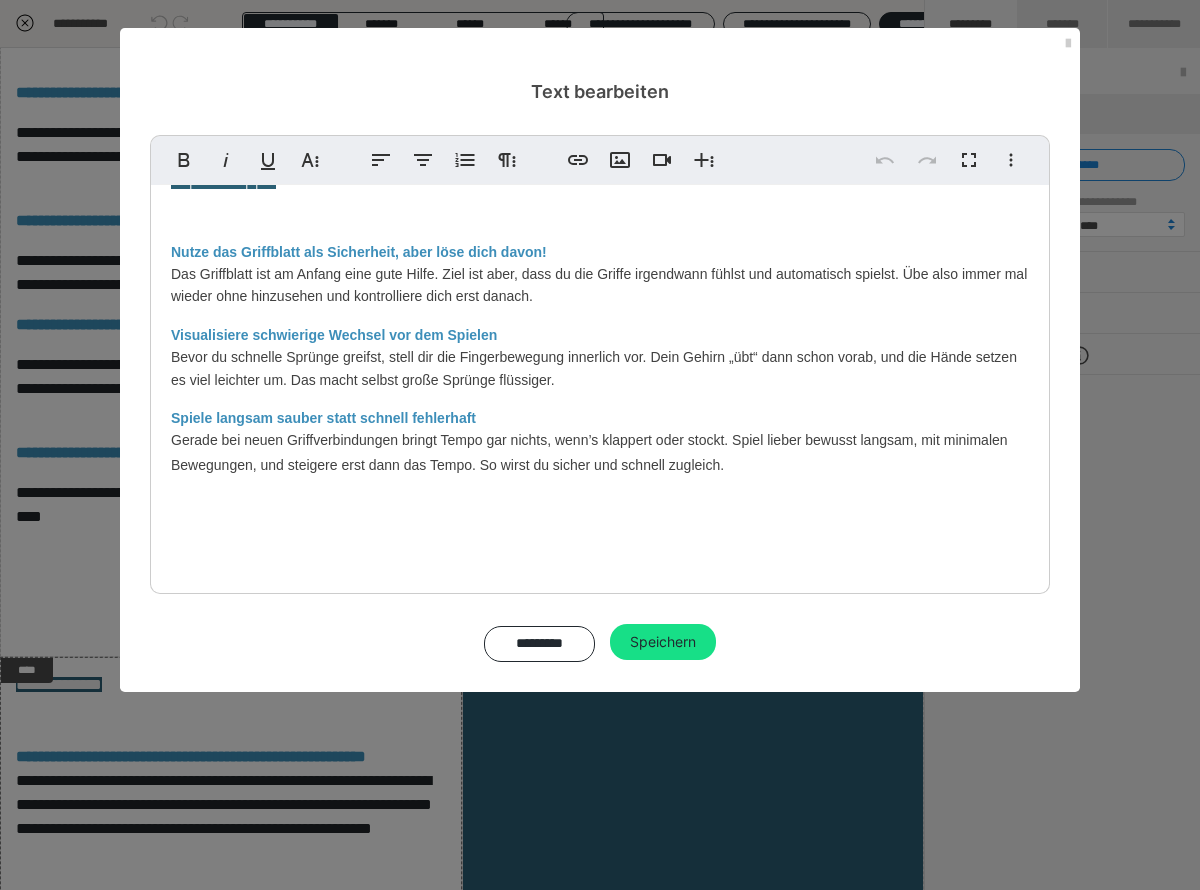 click on "Expertentipps:  Nutze das Griffblatt als Sicherheit, aber löse dich davon! Das Griffblatt ist am Anfang eine gute Hilfe. Ziel ist aber, dass du die Griffe irgendwann fühlst und automatisch spielst. Übe also immer mal wieder ohne hinzusehen und kontrolliere dich erst danach. Visualisiere schwierige Wechsel vor dem Spielen Bevor du schnelle Sprünge greifst, stell dir die Fingerbewegung innerlich vor. Dein Gehirn „übt“ dann schon vorab, und die Hände setzen es viel leichter um. Das macht selbst große Sprünge flüssiger. Spiele langsam sauber statt schnell fehlerhaft Gerade bei neuen Griffverbindungen bringt Tempo gar nichts, wenn’s klappert oder stockt. Spiel lieber bewusst langsam, mit minimalen Bewegungen, und steigere erst dann das Tempo. So wirst du sicher und schnell zugleich." at bounding box center [600, 365] 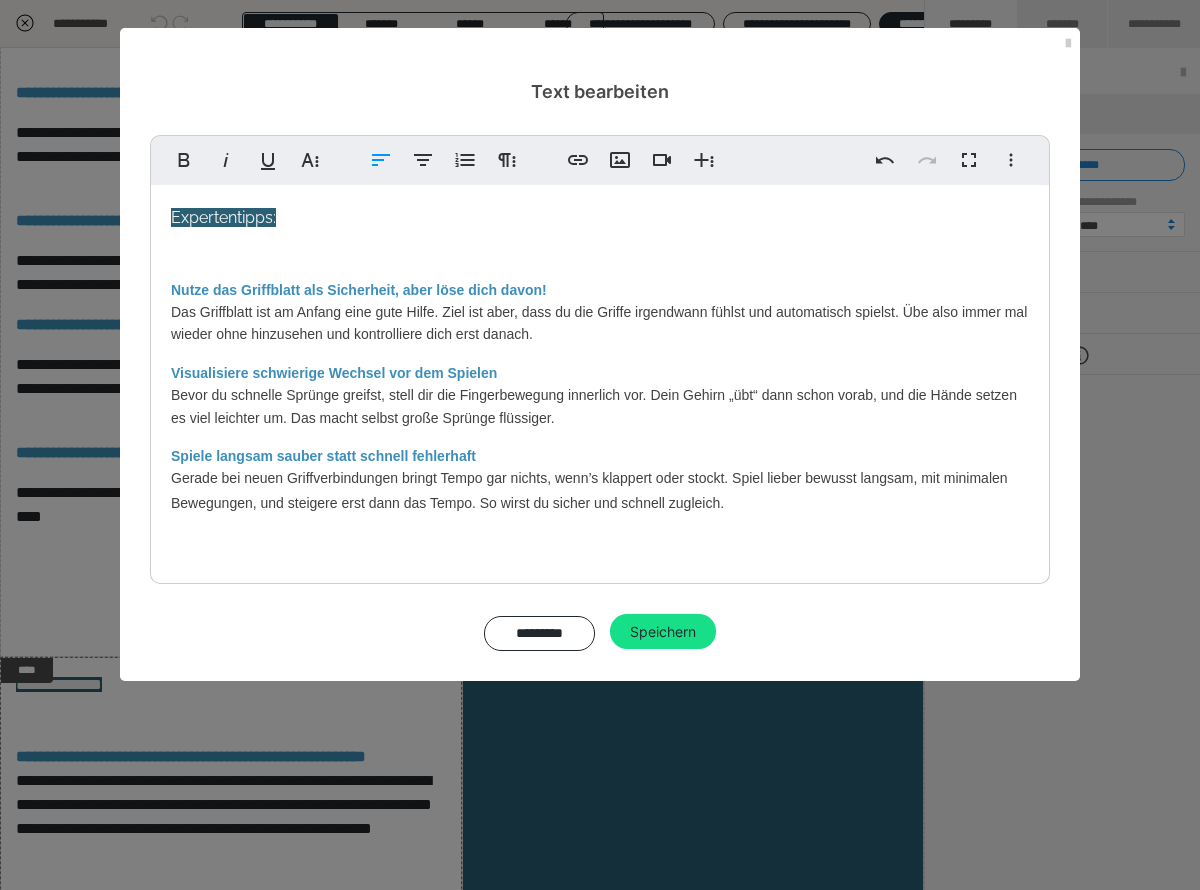 click at bounding box center (600, 579) 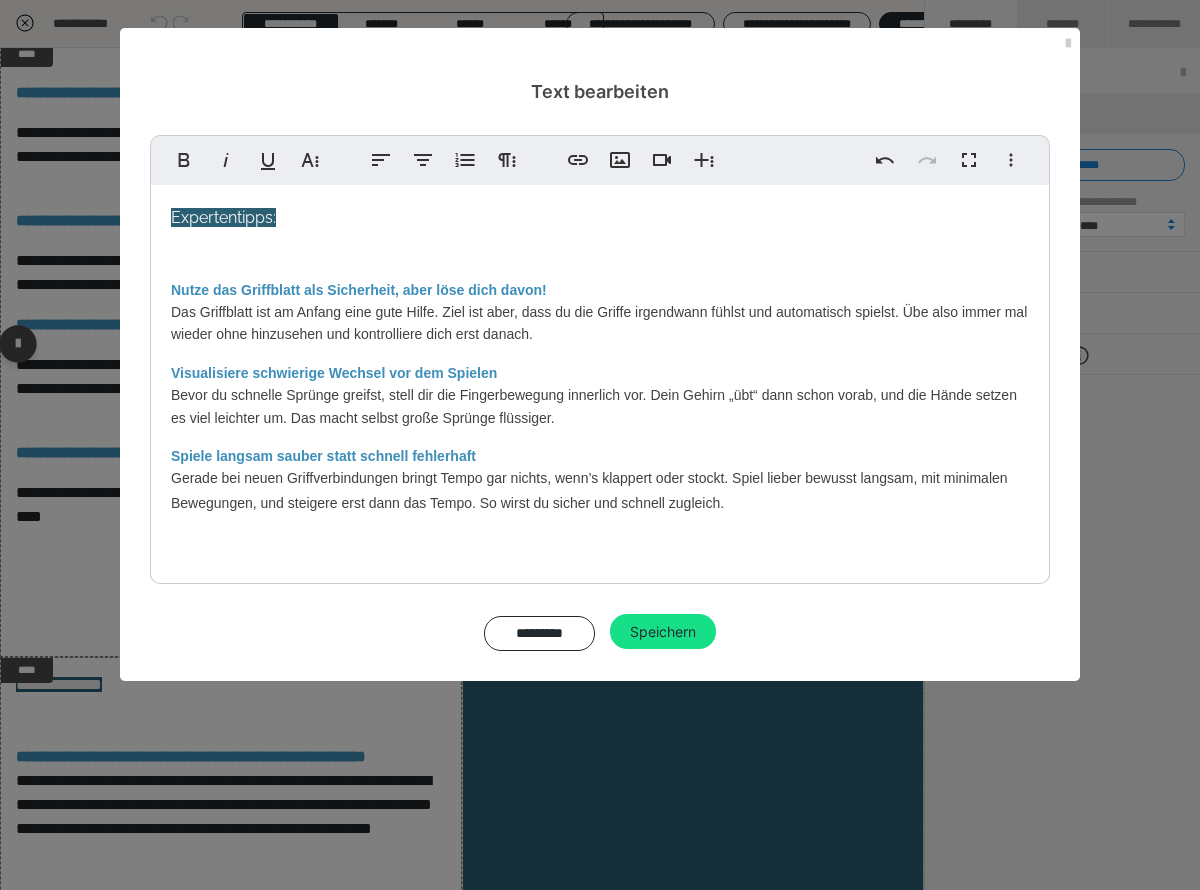 click on "Speichern" at bounding box center [663, 632] 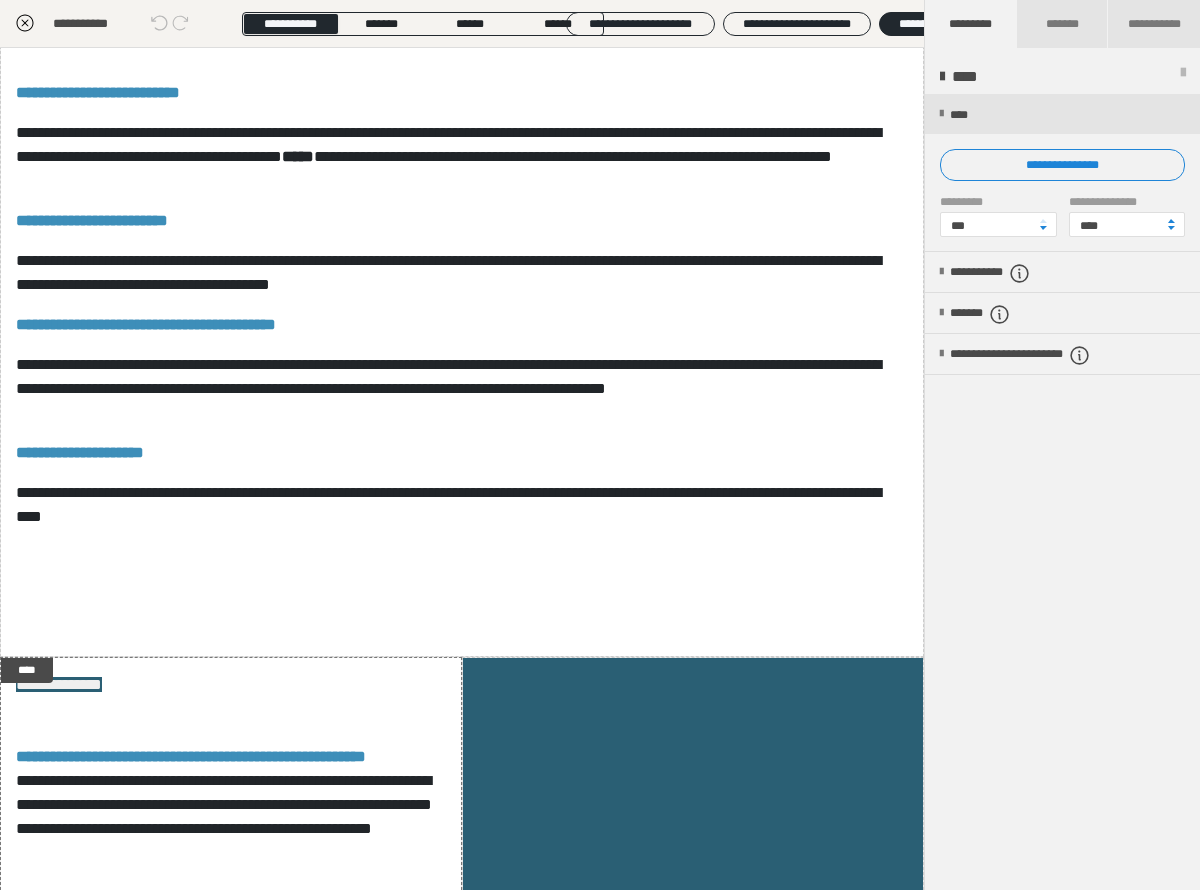 click 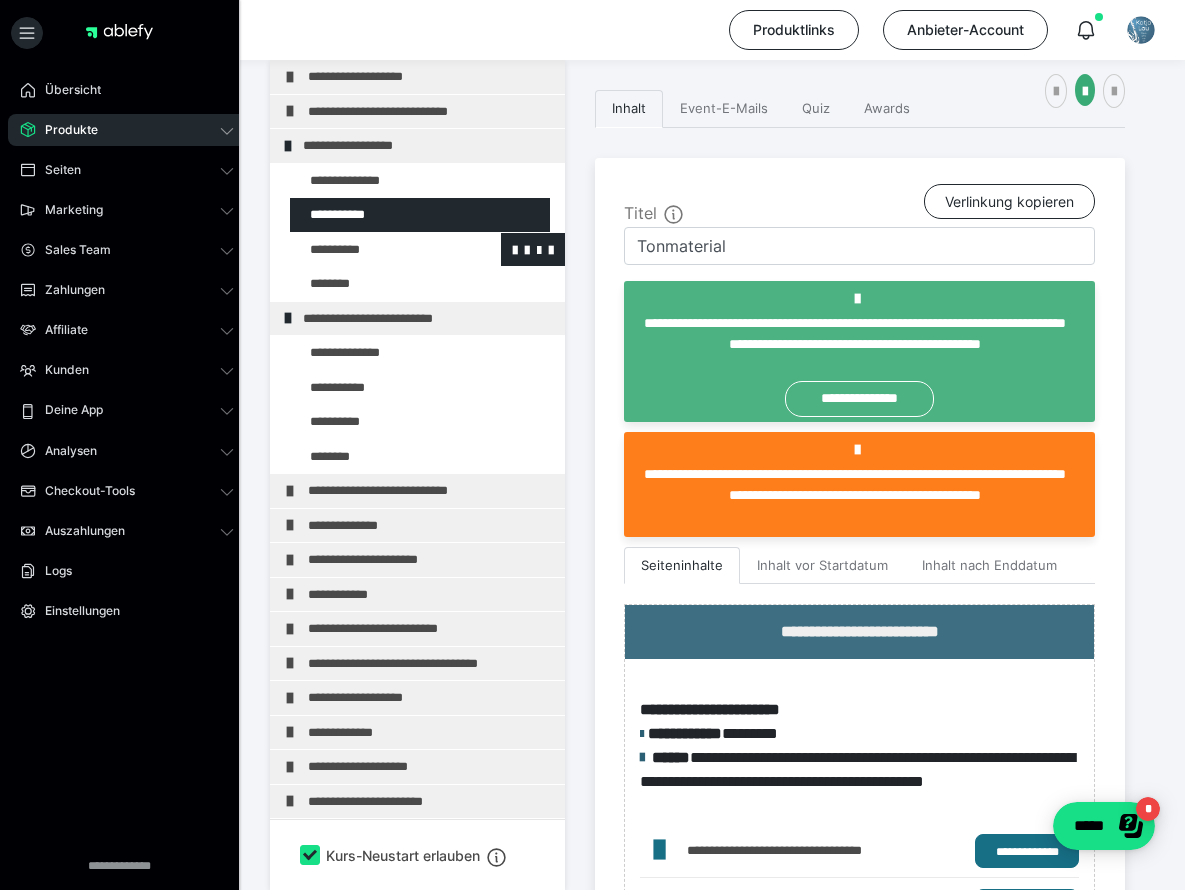 click at bounding box center [375, 250] 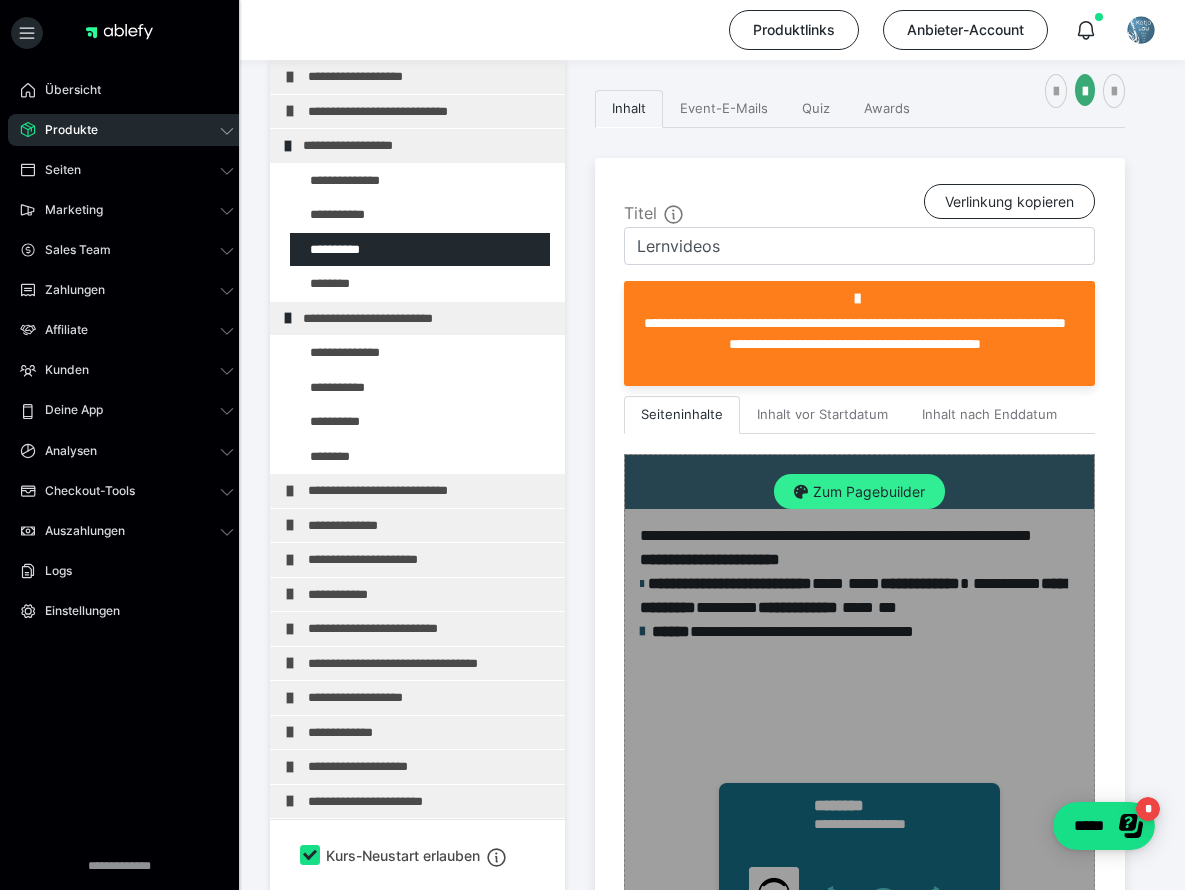 click on "Zum Pagebuilder" at bounding box center [859, 492] 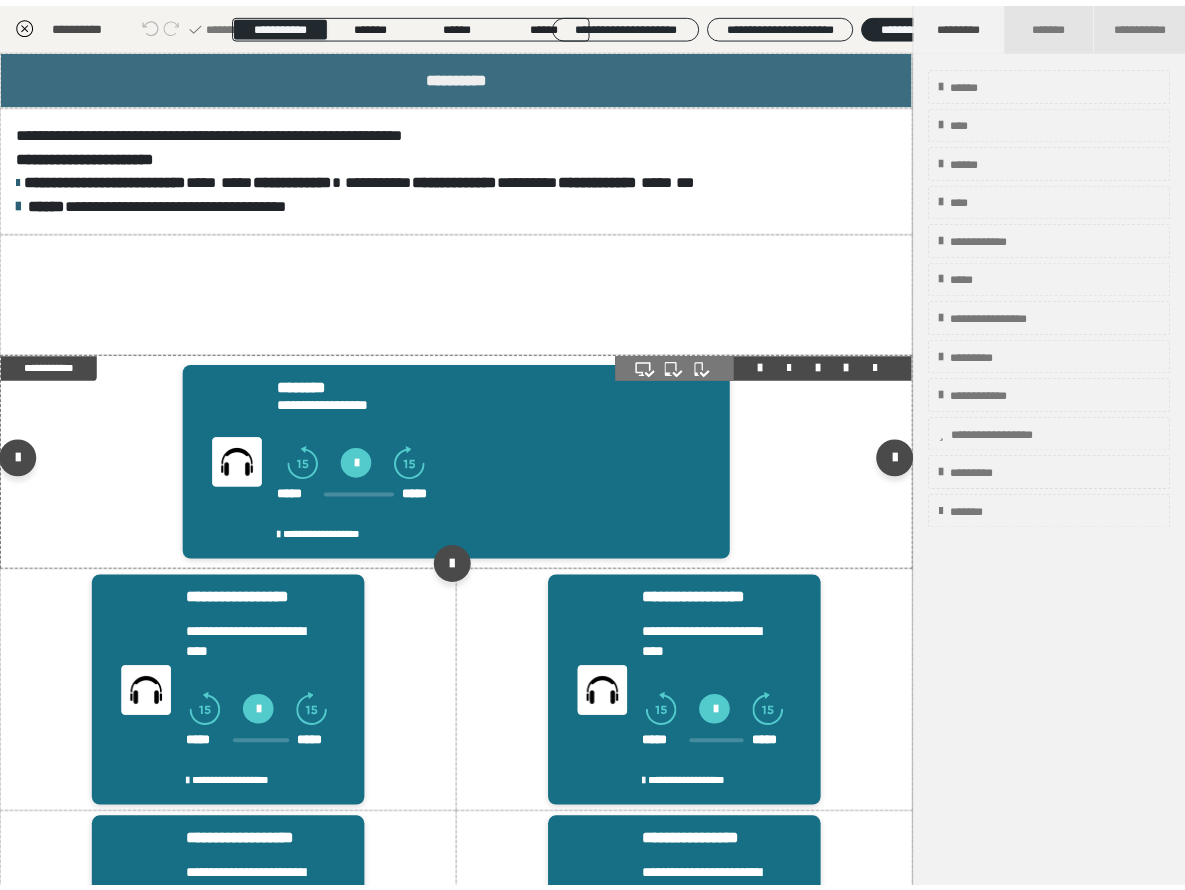 scroll, scrollTop: 0, scrollLeft: 0, axis: both 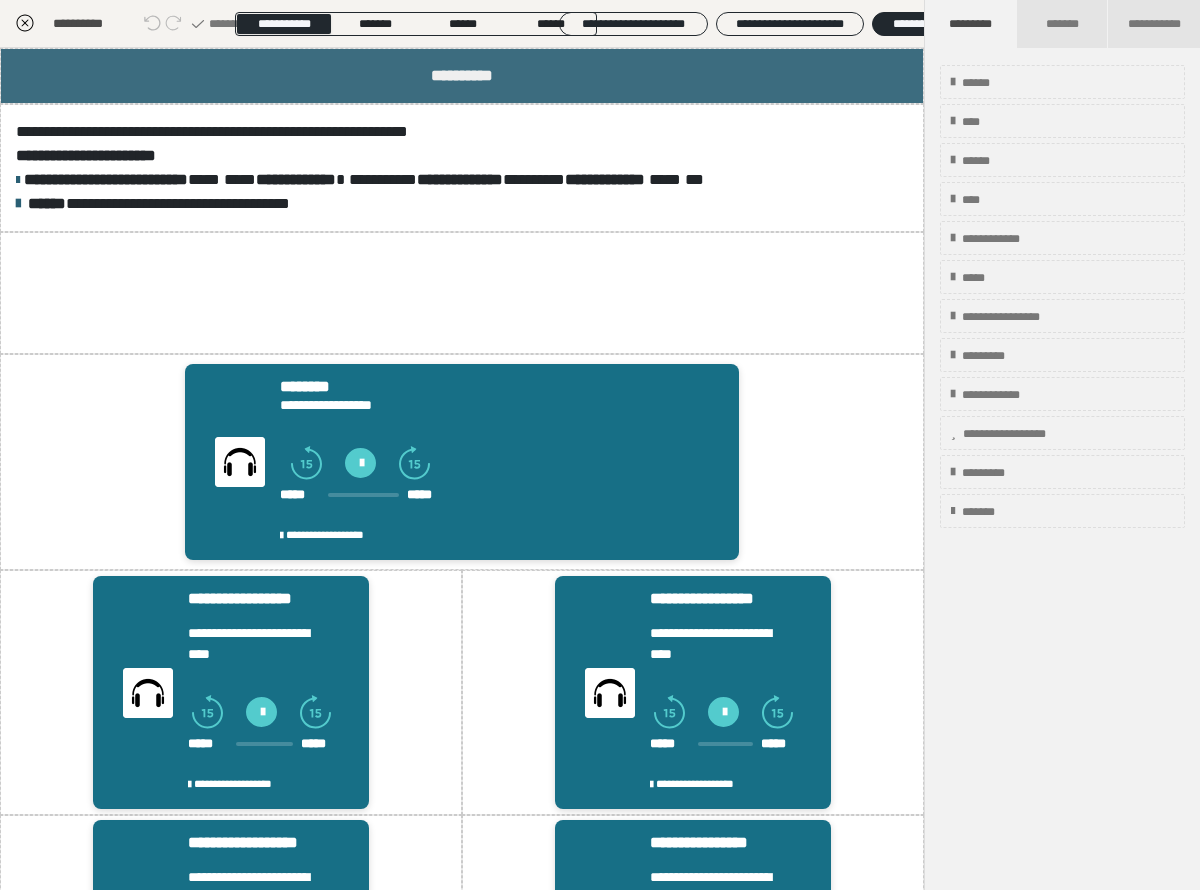 click 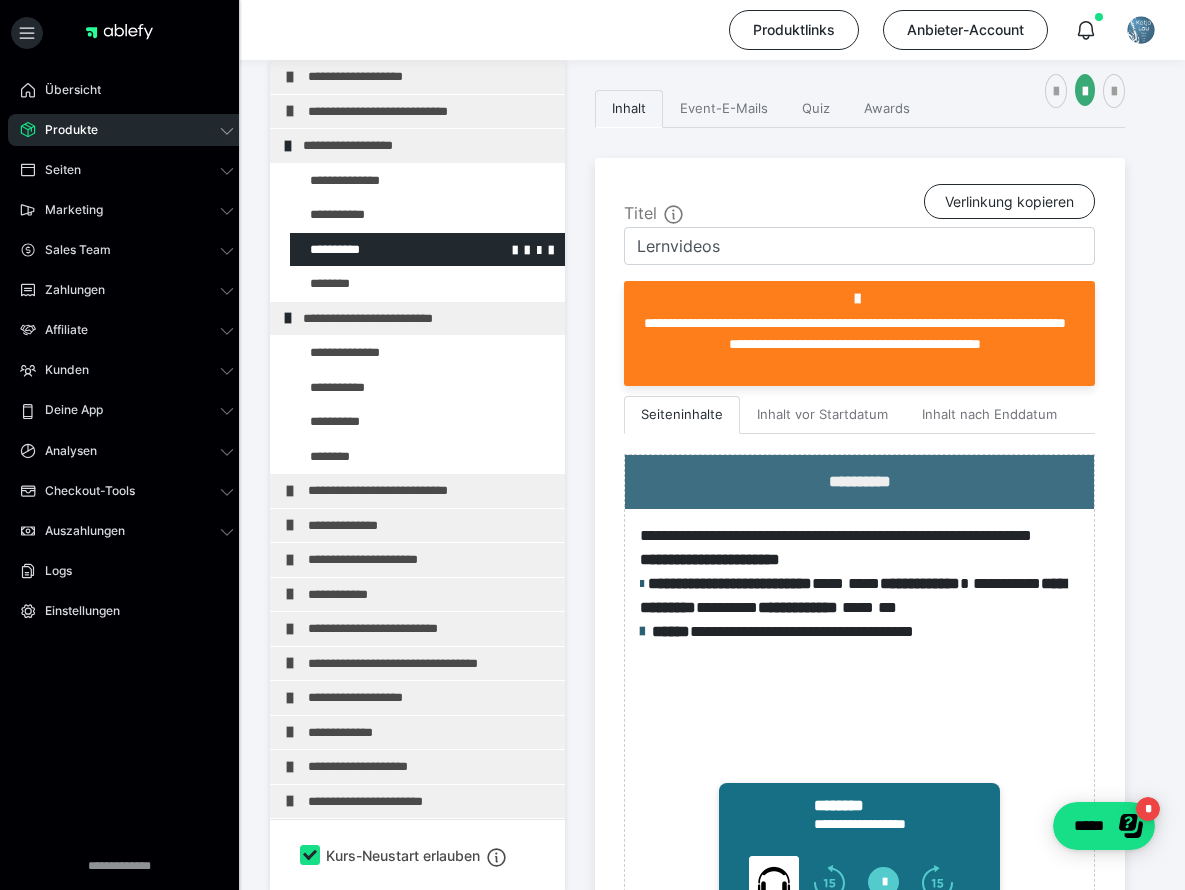click at bounding box center [375, 250] 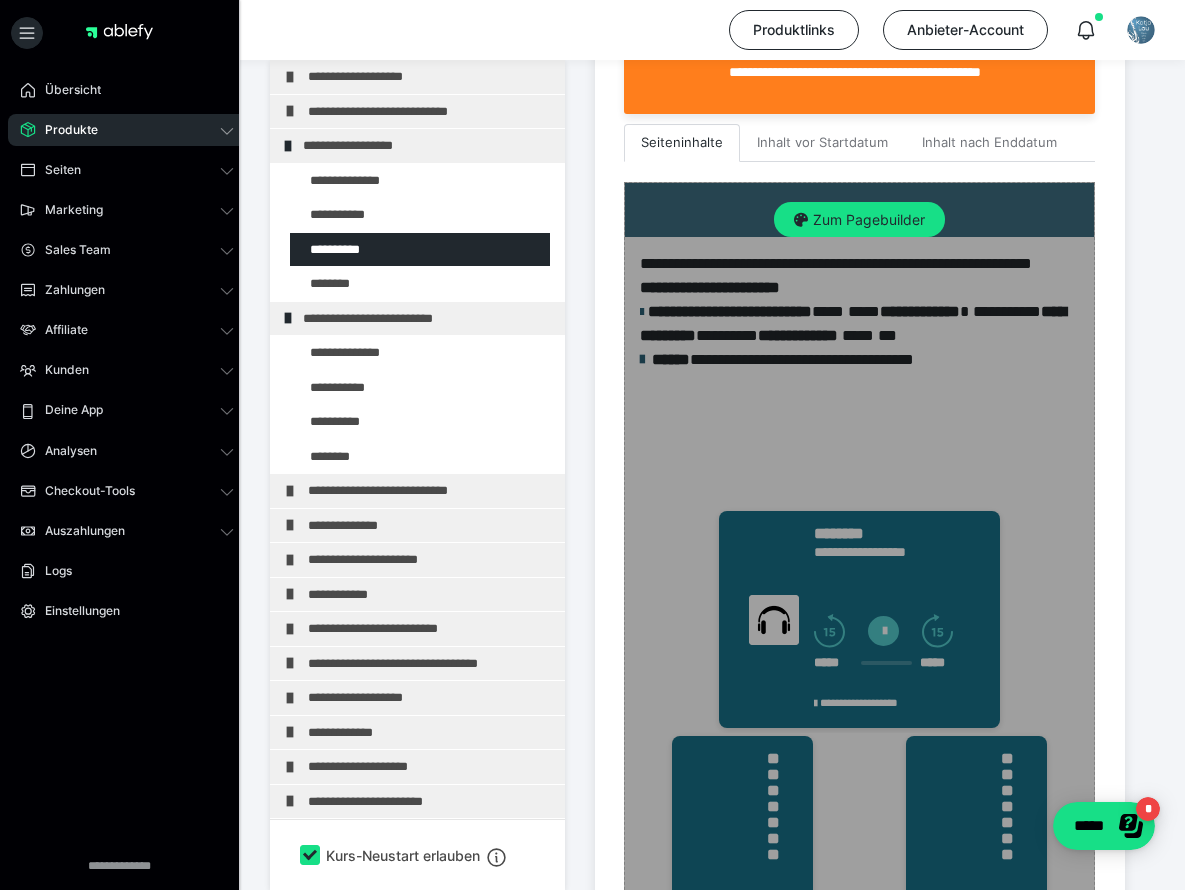 scroll, scrollTop: 596, scrollLeft: 0, axis: vertical 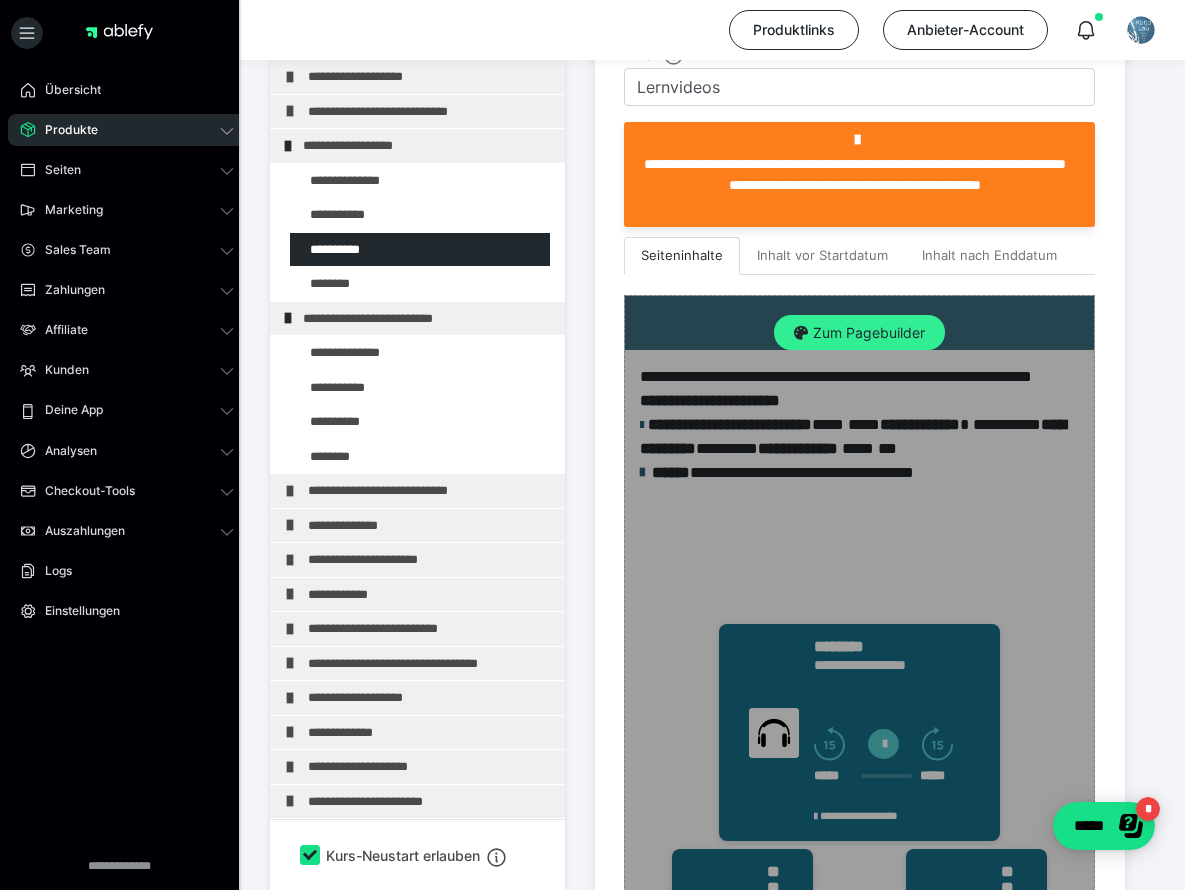 click on "Zum Pagebuilder" at bounding box center (859, 333) 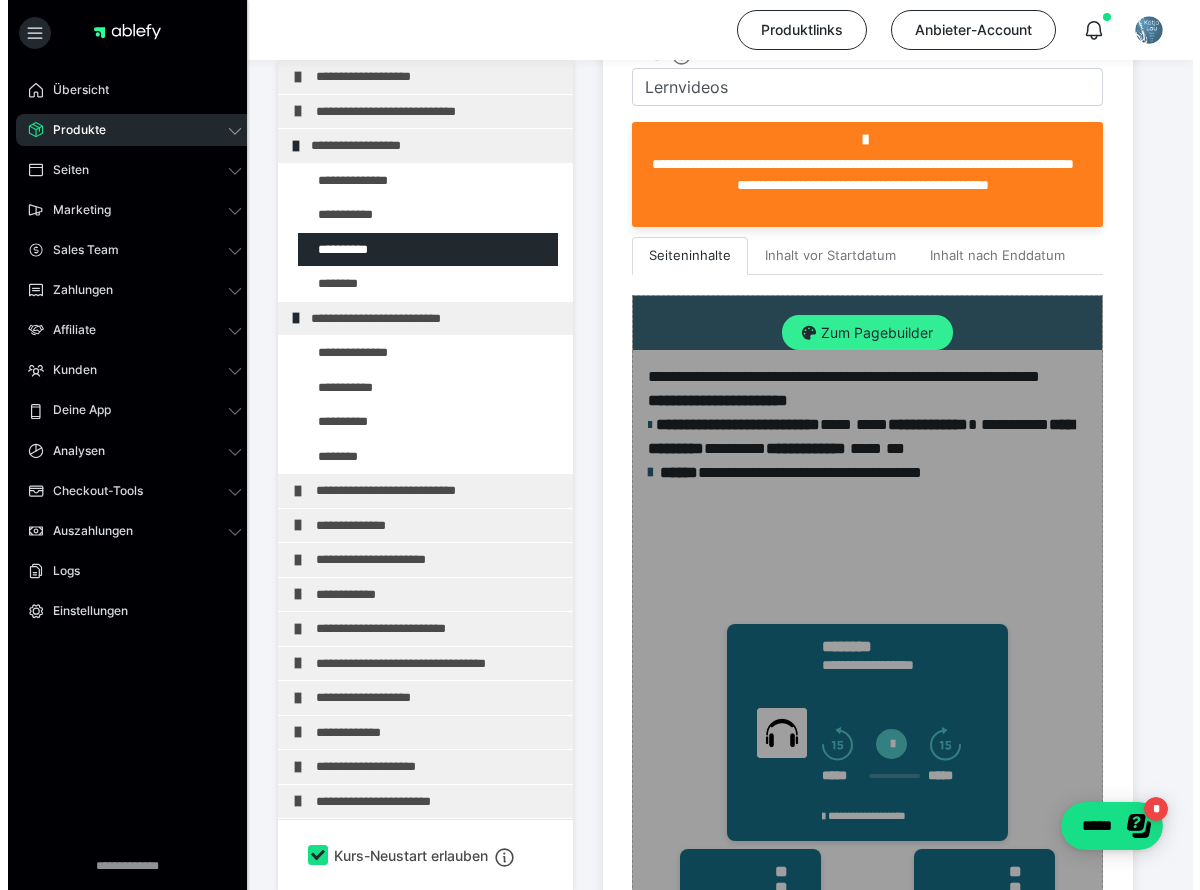 scroll, scrollTop: 437, scrollLeft: 0, axis: vertical 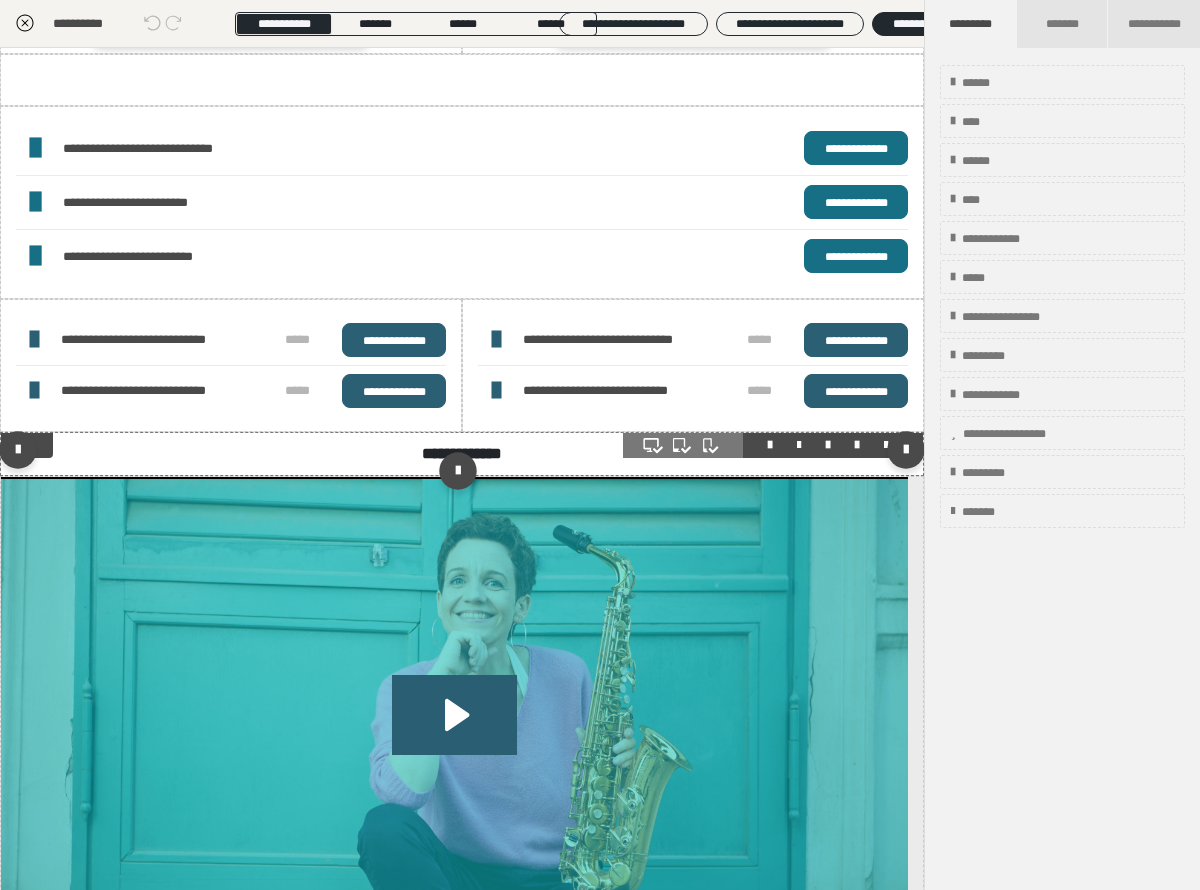 click at bounding box center (857, 445) 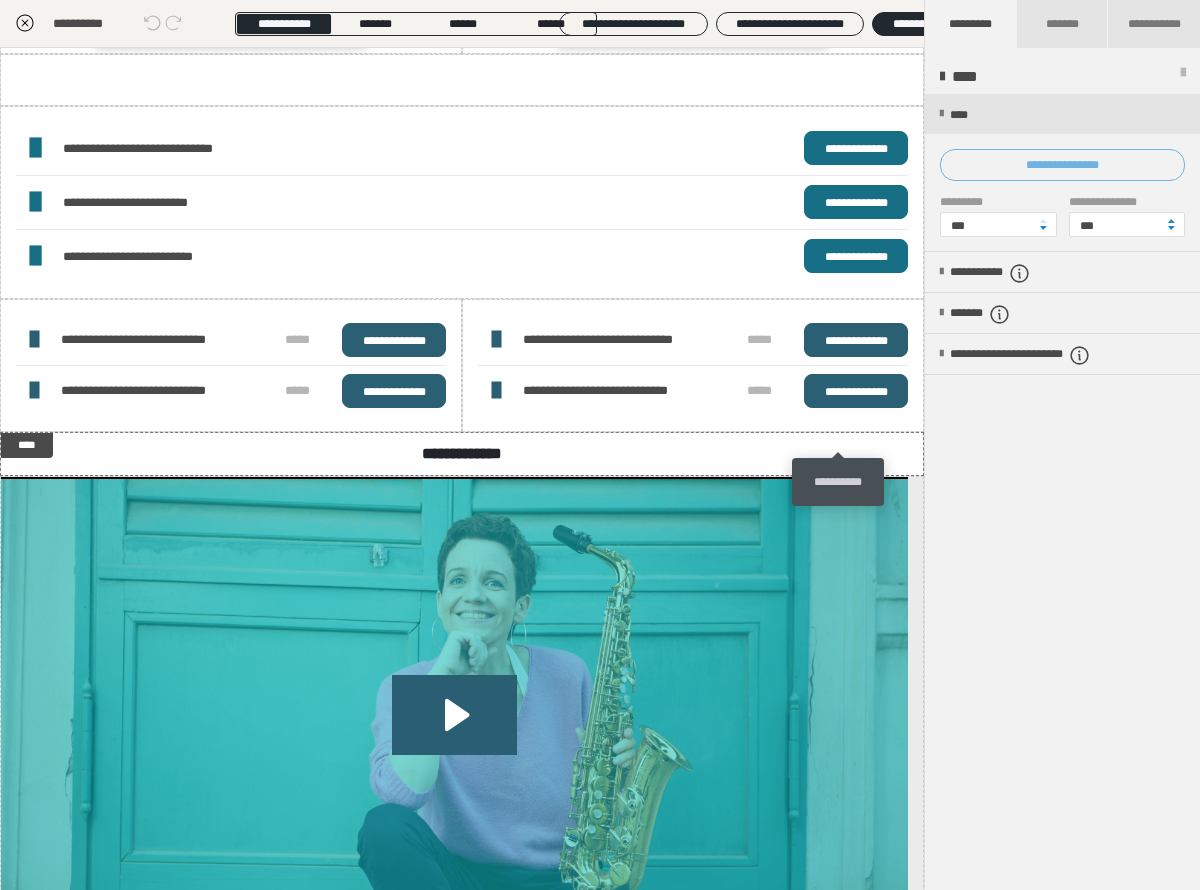 click on "**********" at bounding box center [1062, 165] 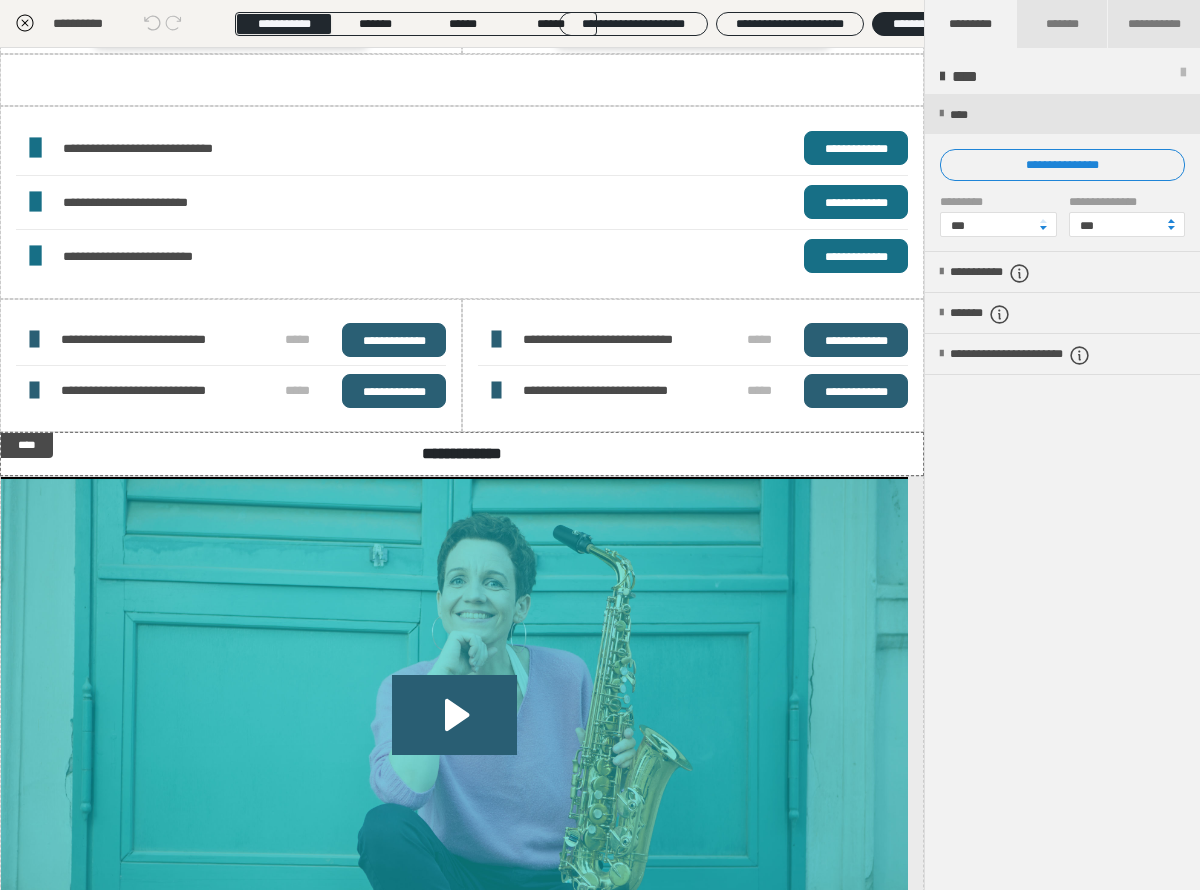 click on "**********" at bounding box center (600, 445) 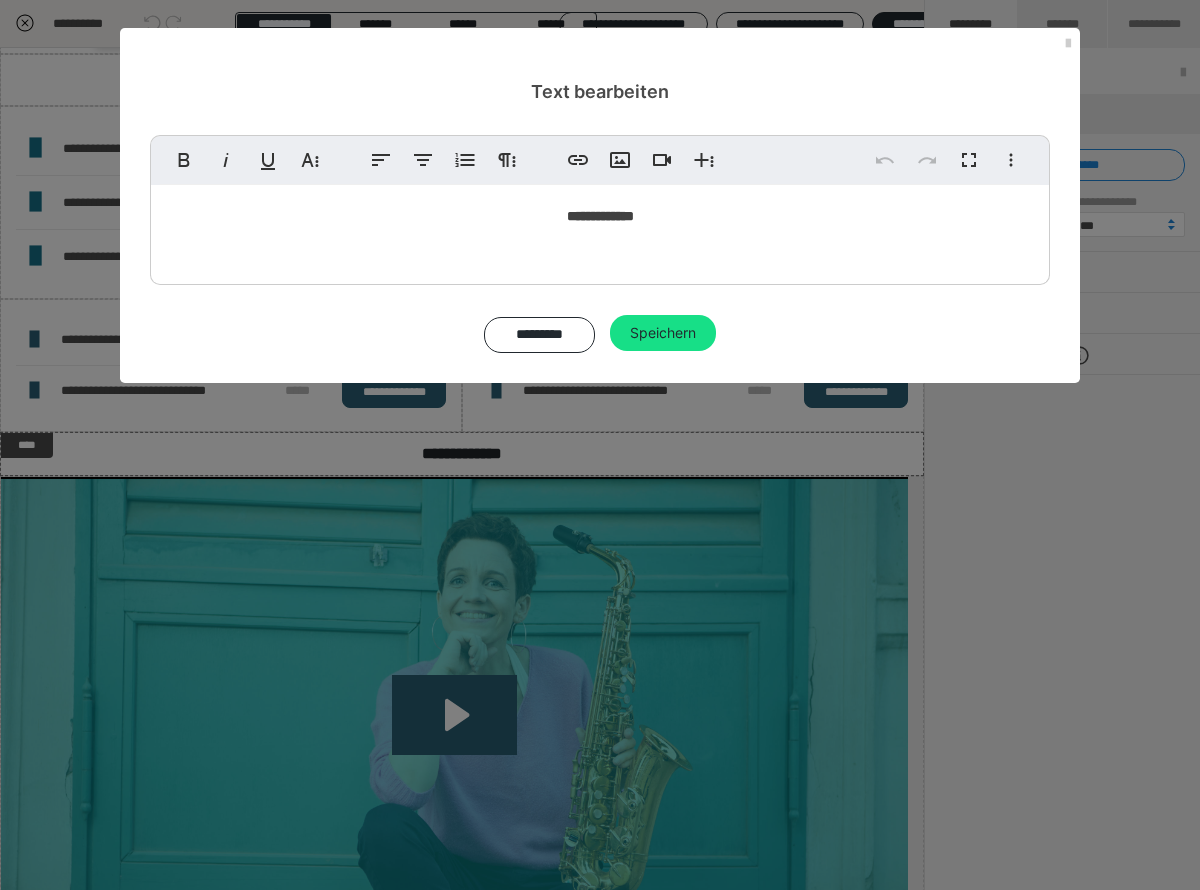 click on "**********" at bounding box center (600, 445) 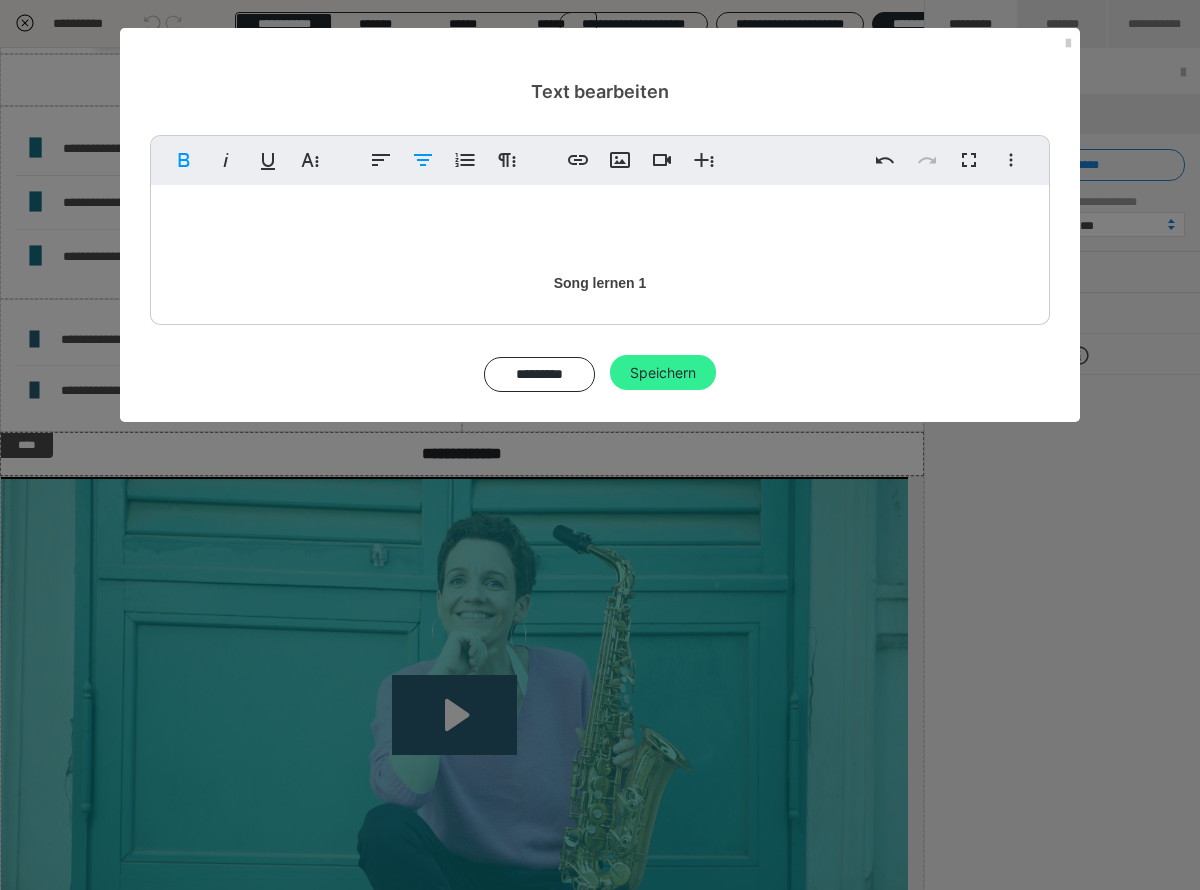 click on "Speichern" at bounding box center [663, 373] 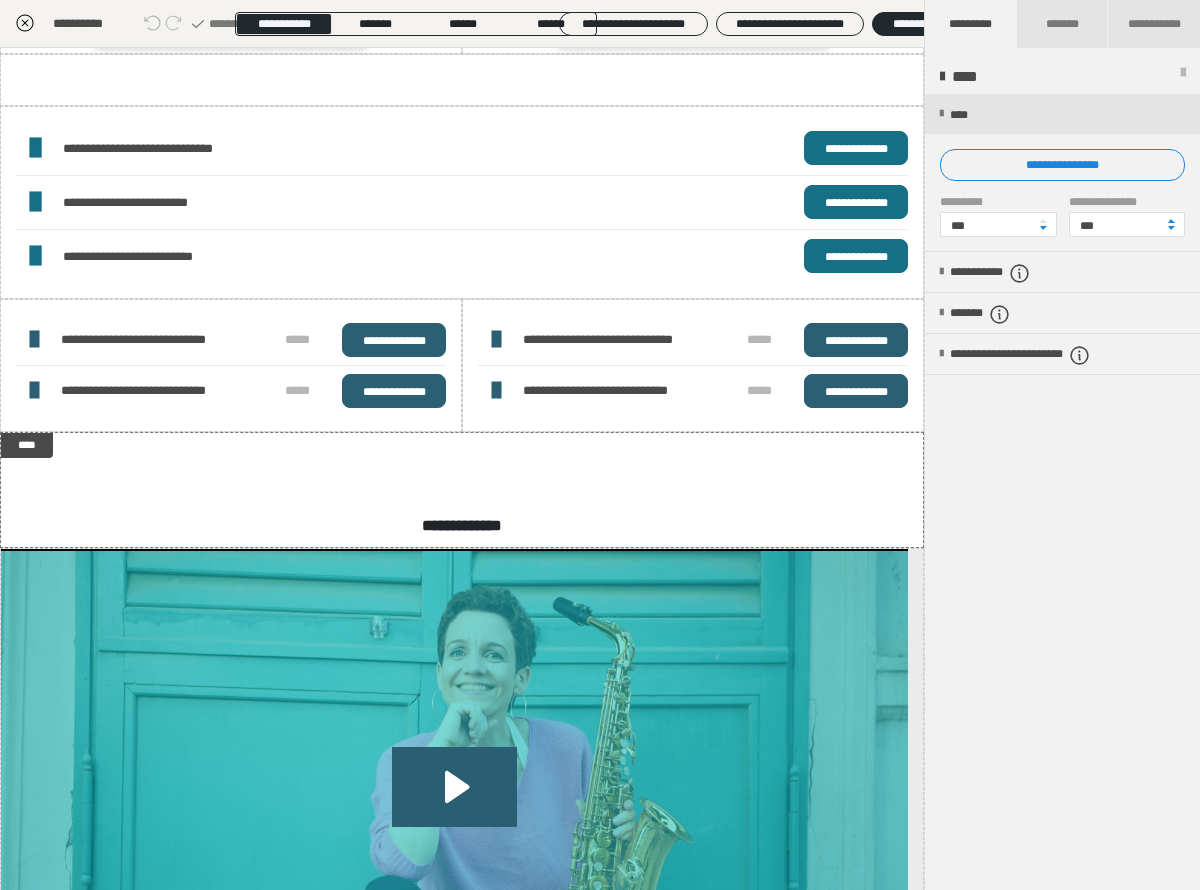 scroll, scrollTop: 1607, scrollLeft: 0, axis: vertical 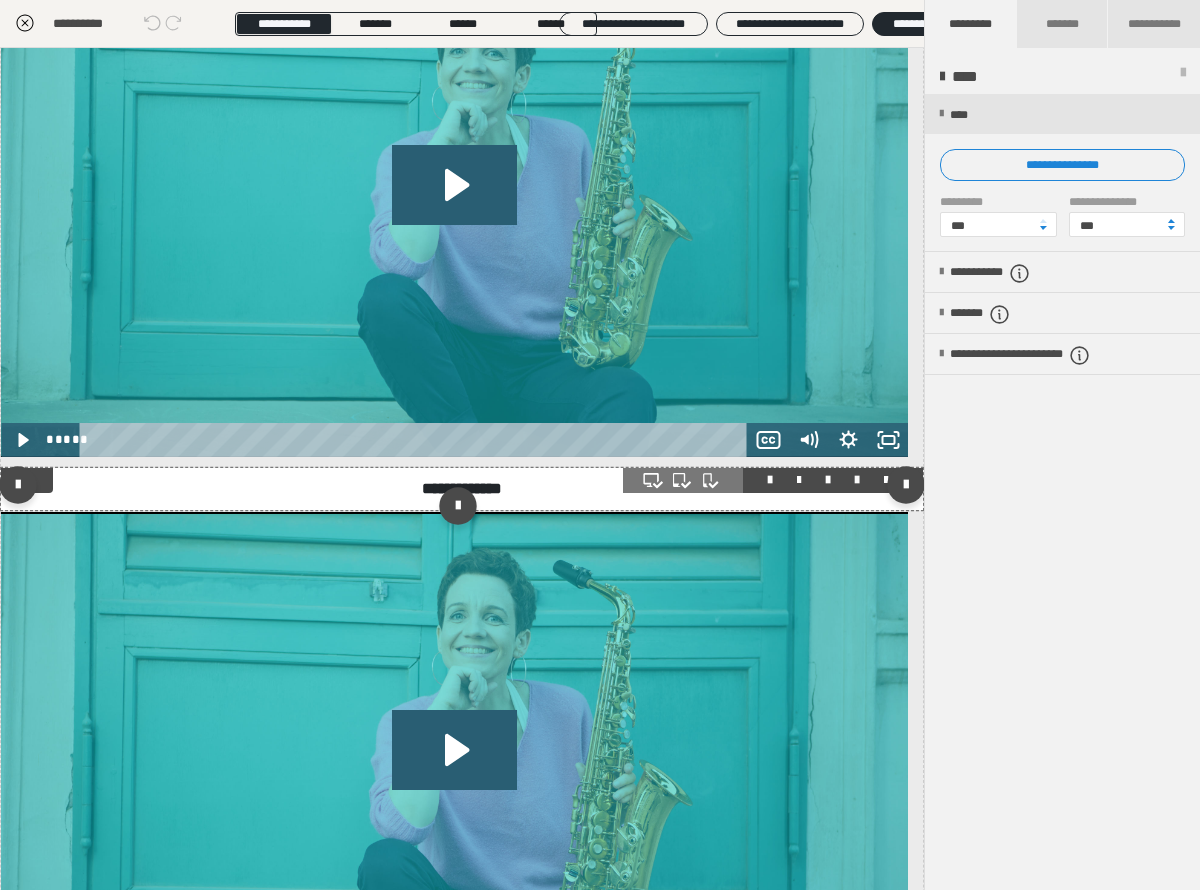 click at bounding box center (857, 480) 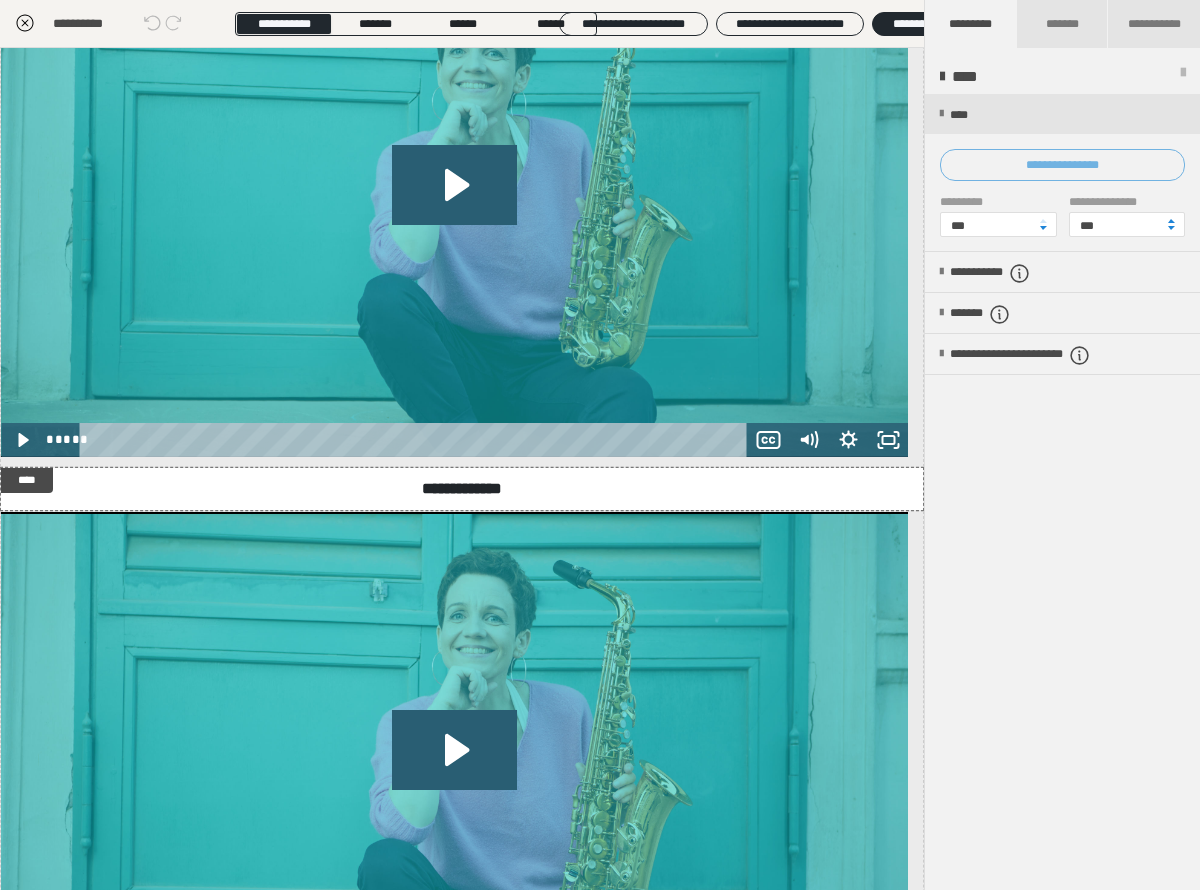 click on "**********" at bounding box center (1062, 165) 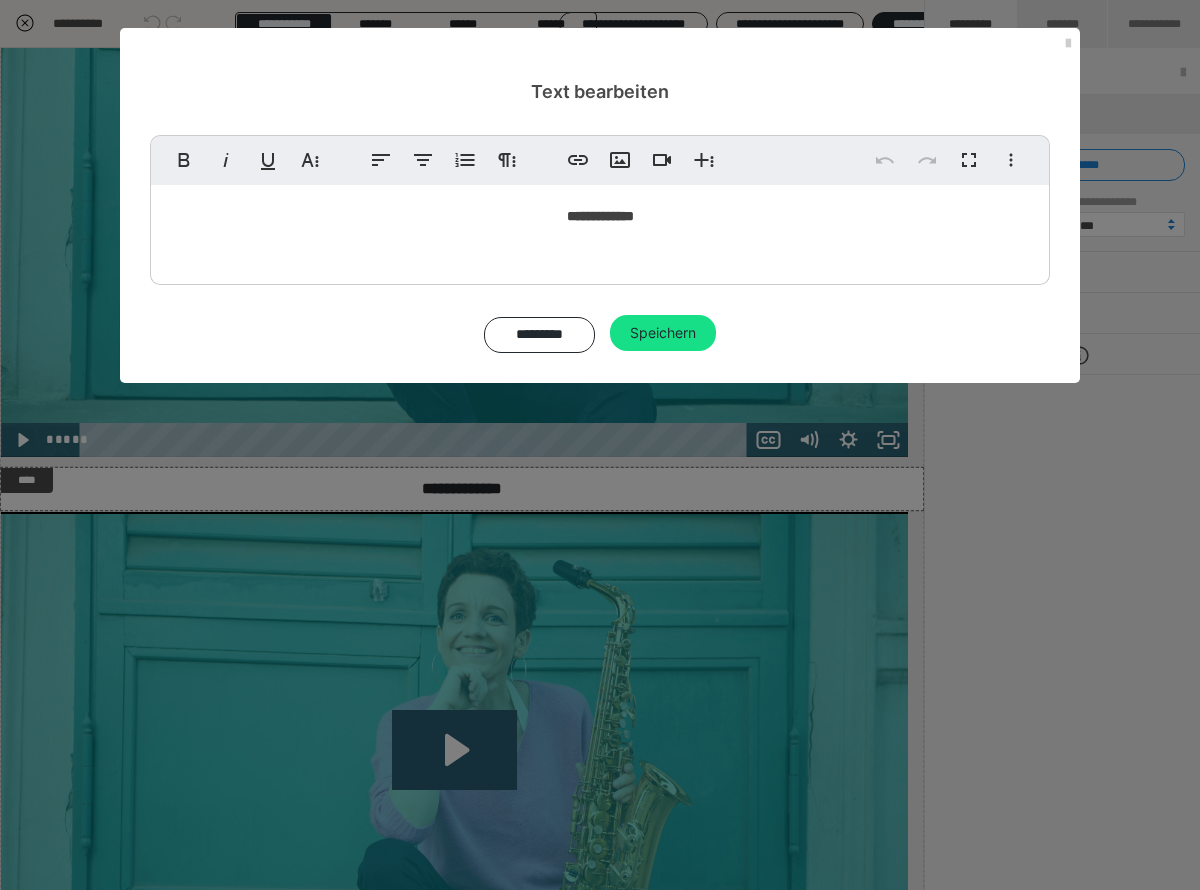 click on "**********" at bounding box center [600, 216] 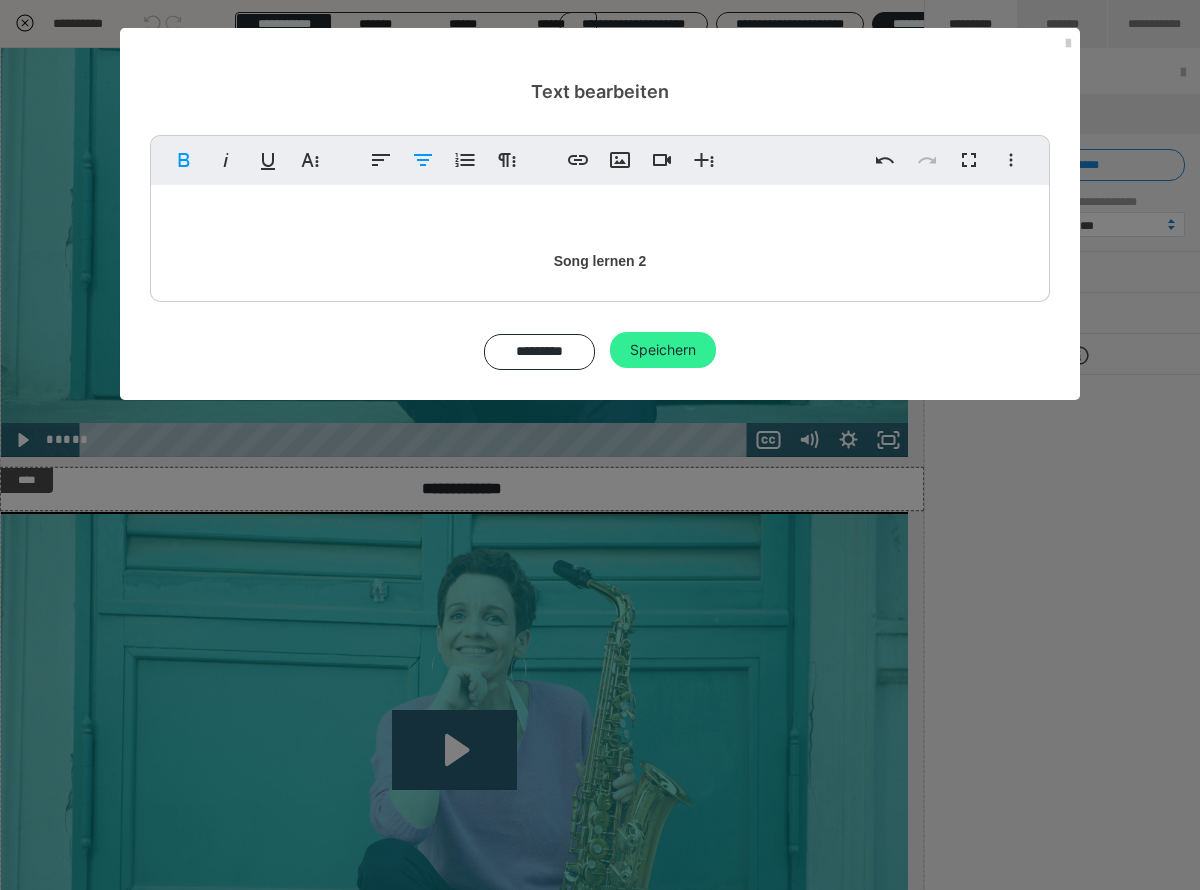 click on "Speichern" at bounding box center [663, 350] 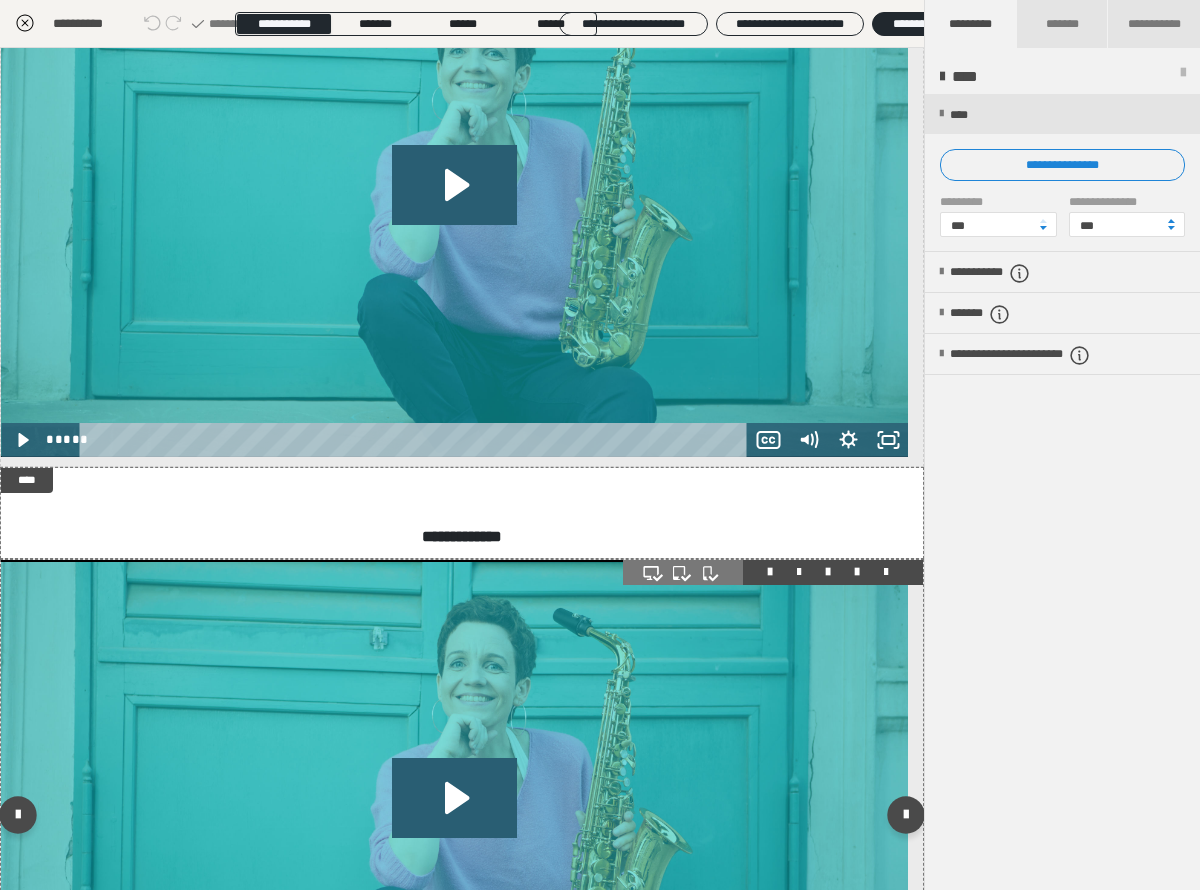 scroll, scrollTop: 2227, scrollLeft: 0, axis: vertical 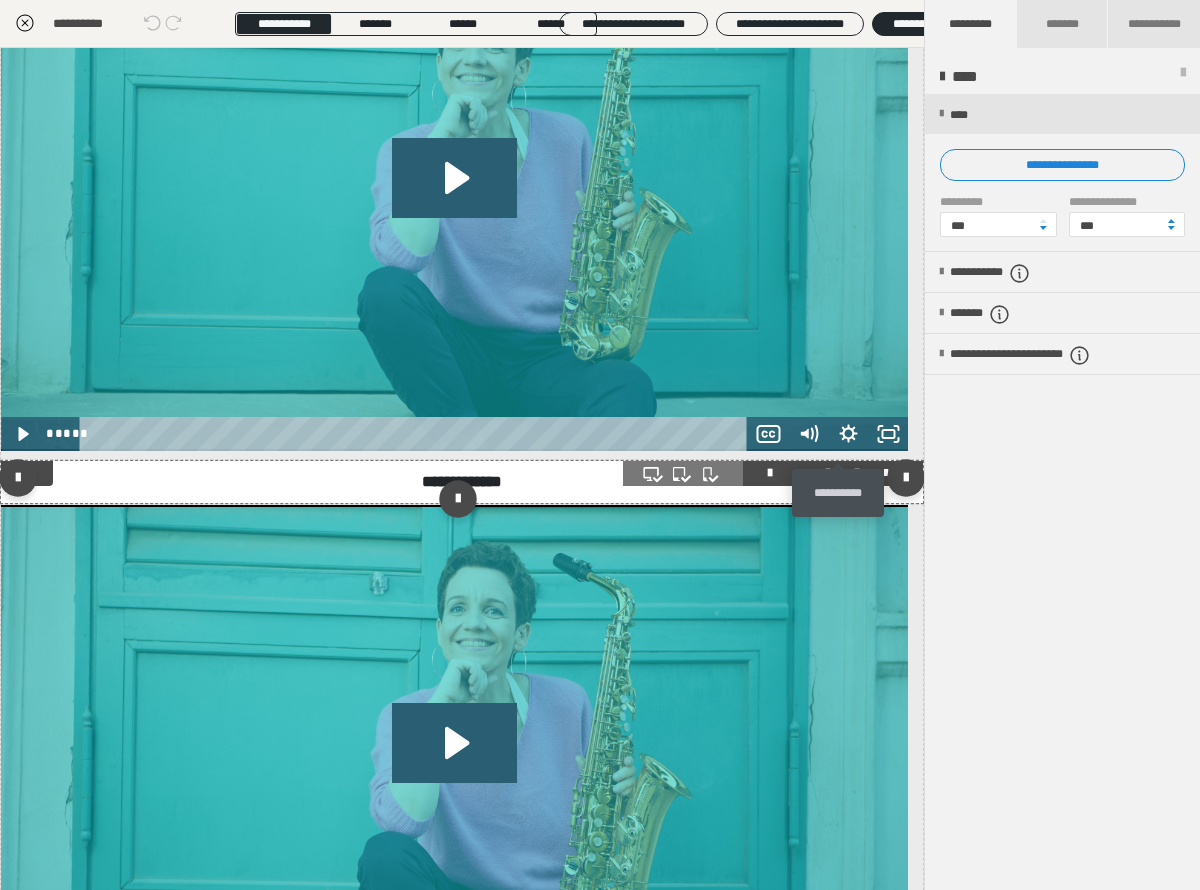 click at bounding box center [857, 473] 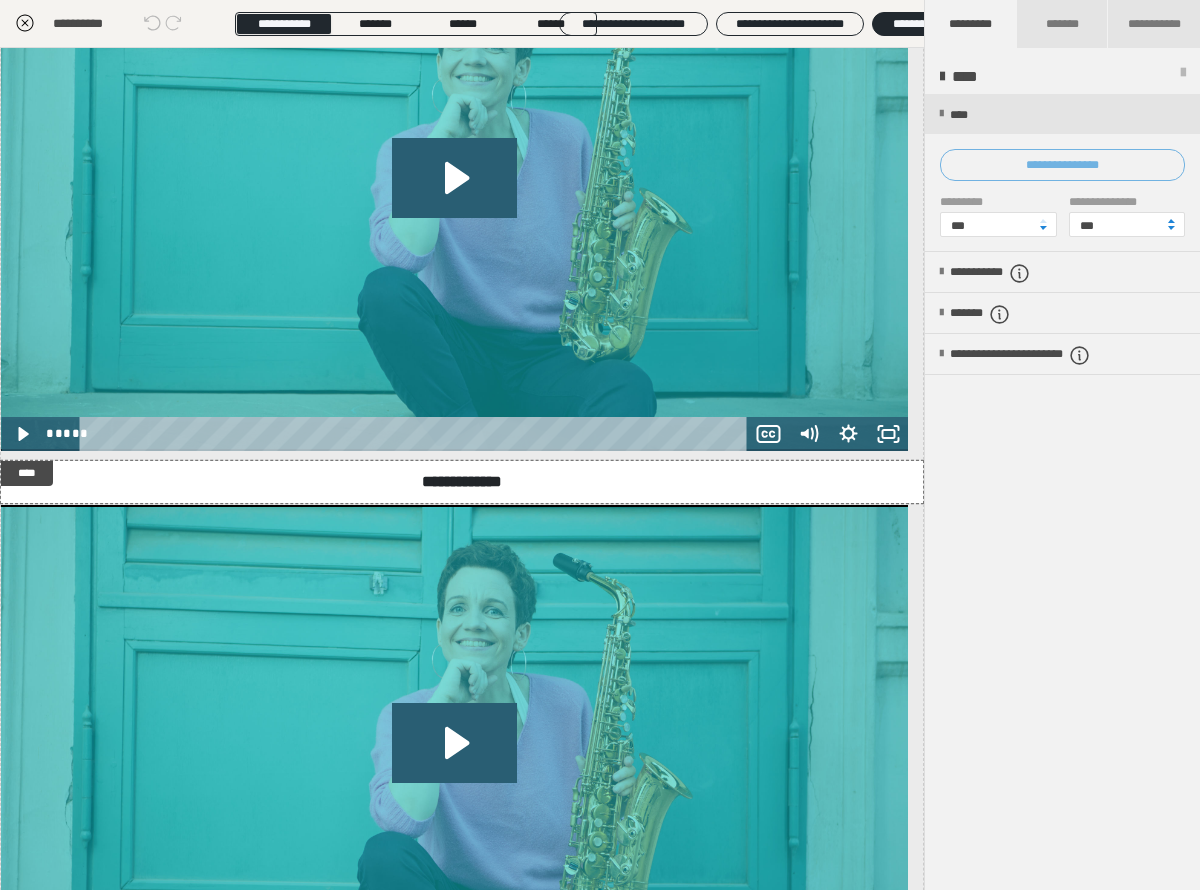 click on "**********" at bounding box center (1062, 165) 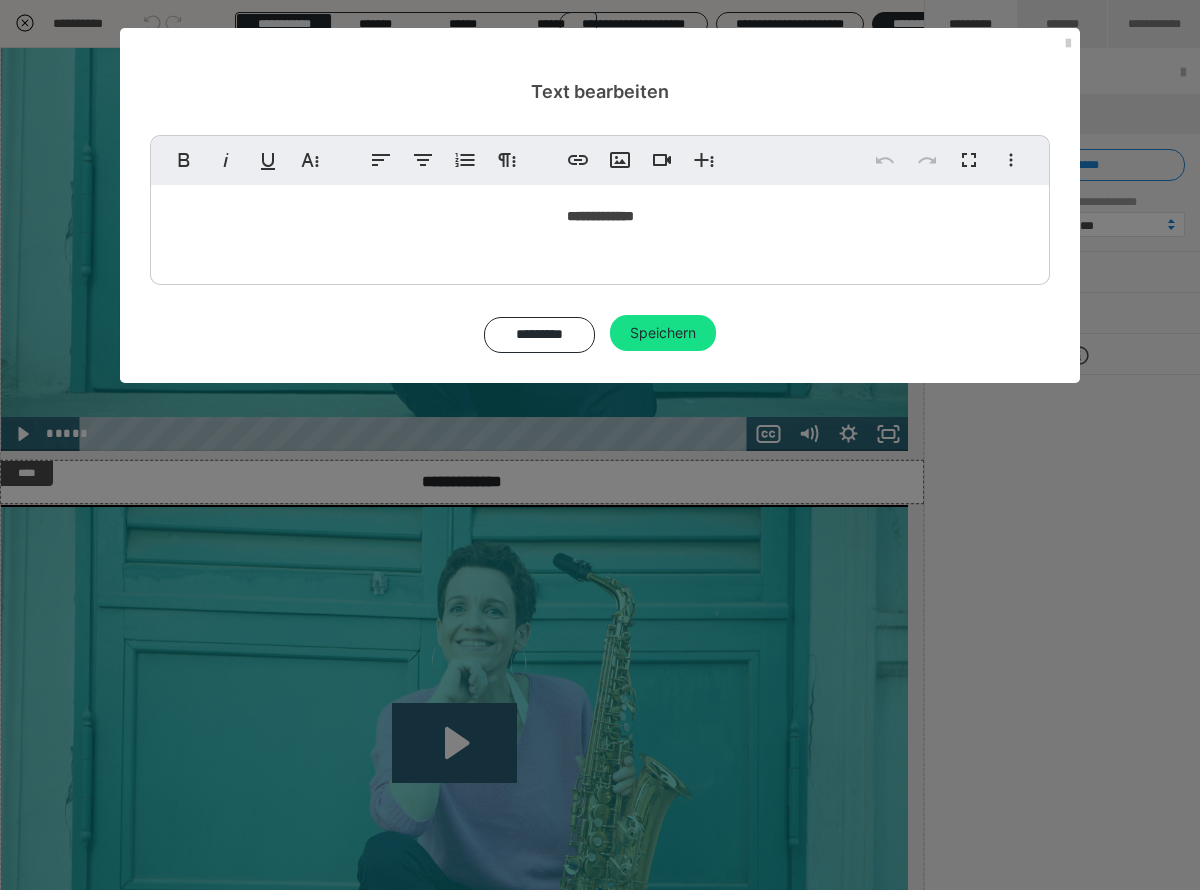 click on "**********" at bounding box center [600, 216] 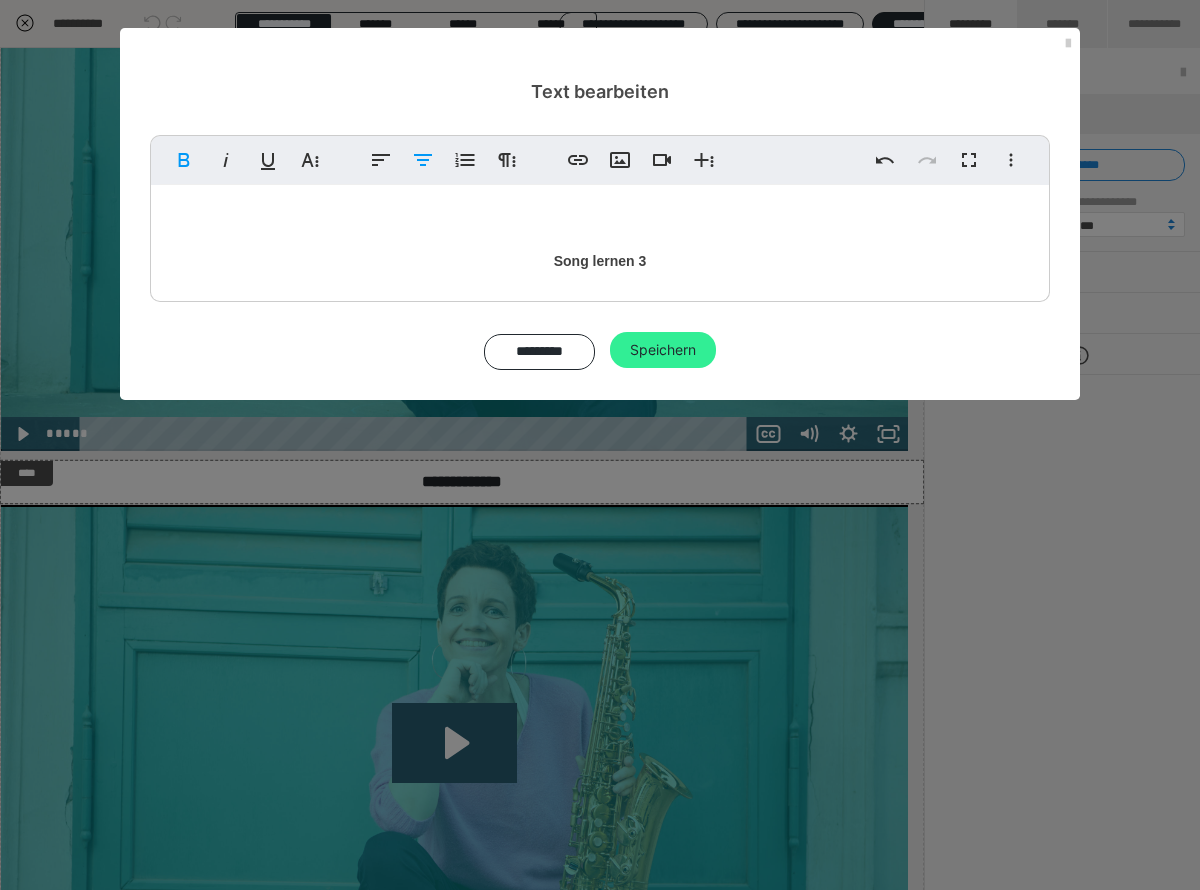 click on "Speichern" at bounding box center [663, 350] 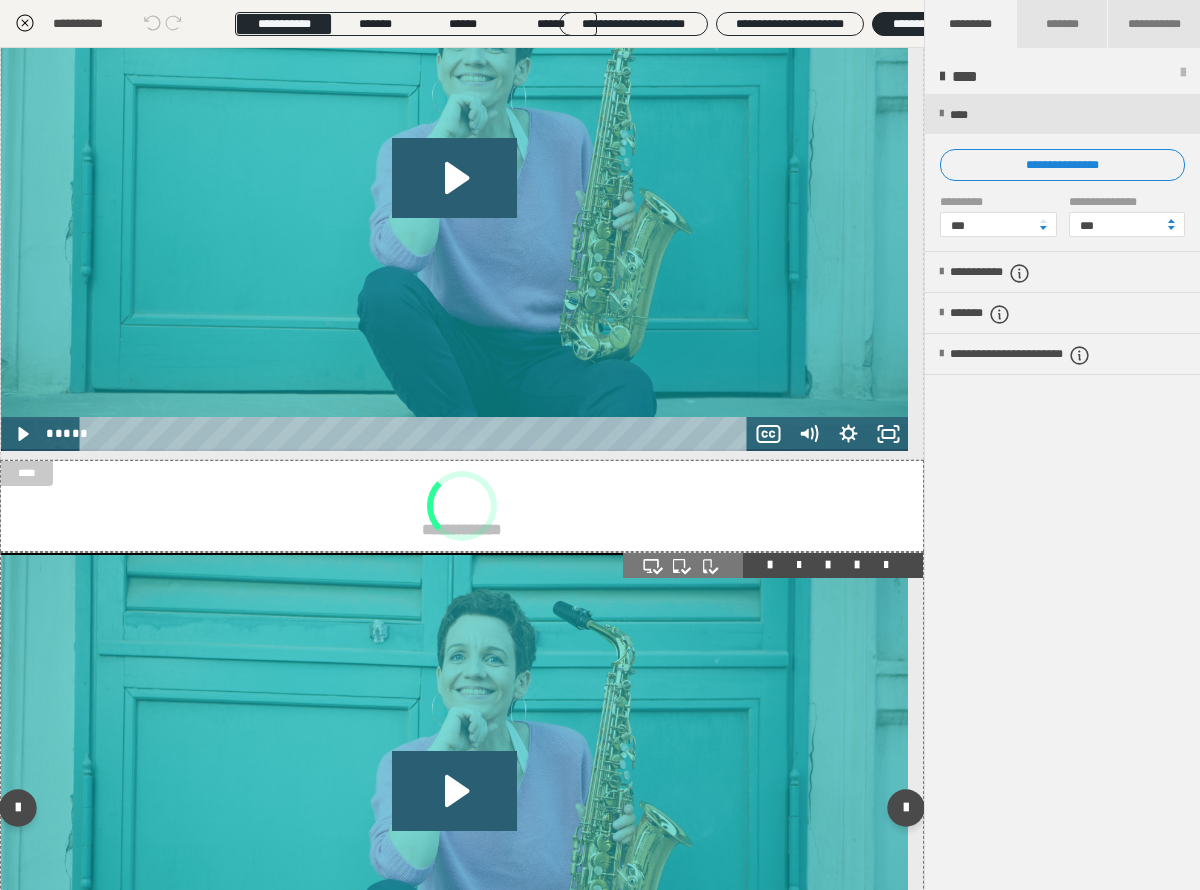 scroll, scrollTop: 2592, scrollLeft: 0, axis: vertical 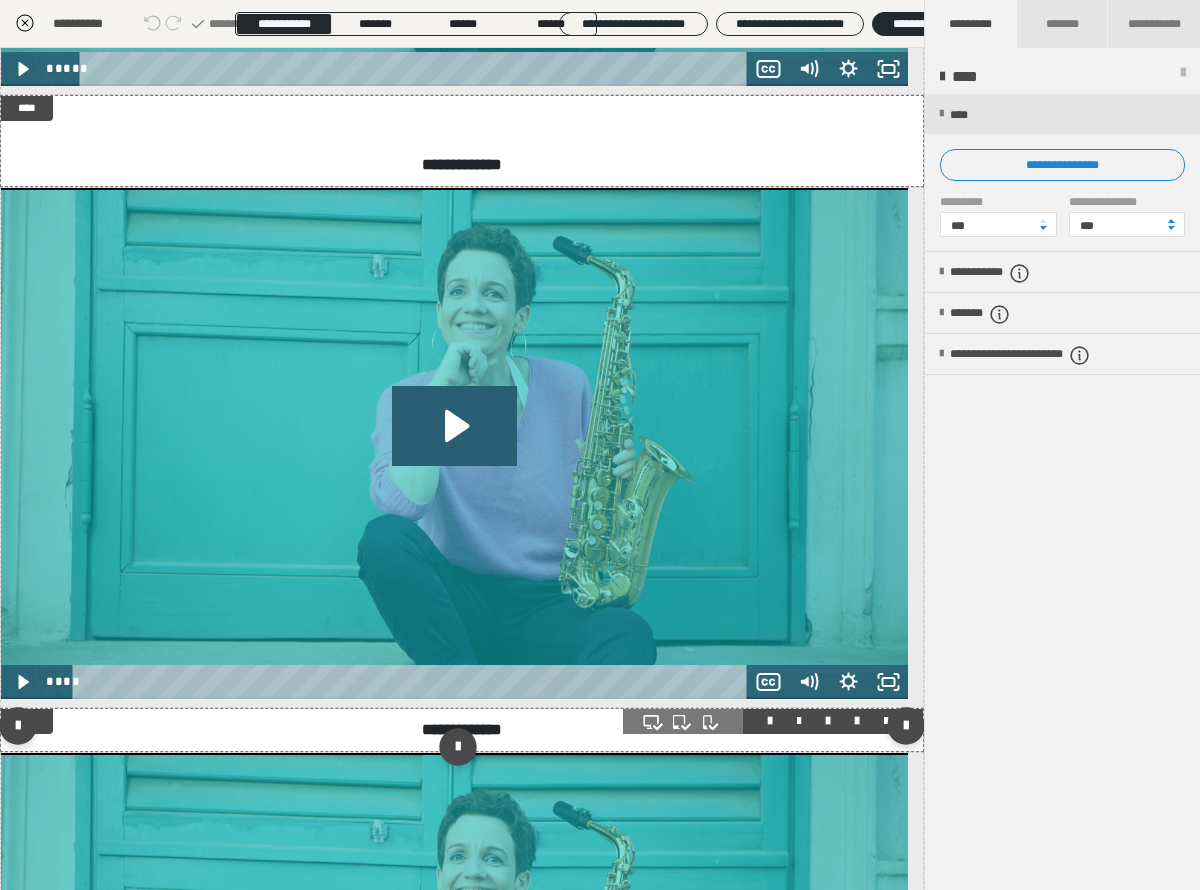 click at bounding box center (857, 721) 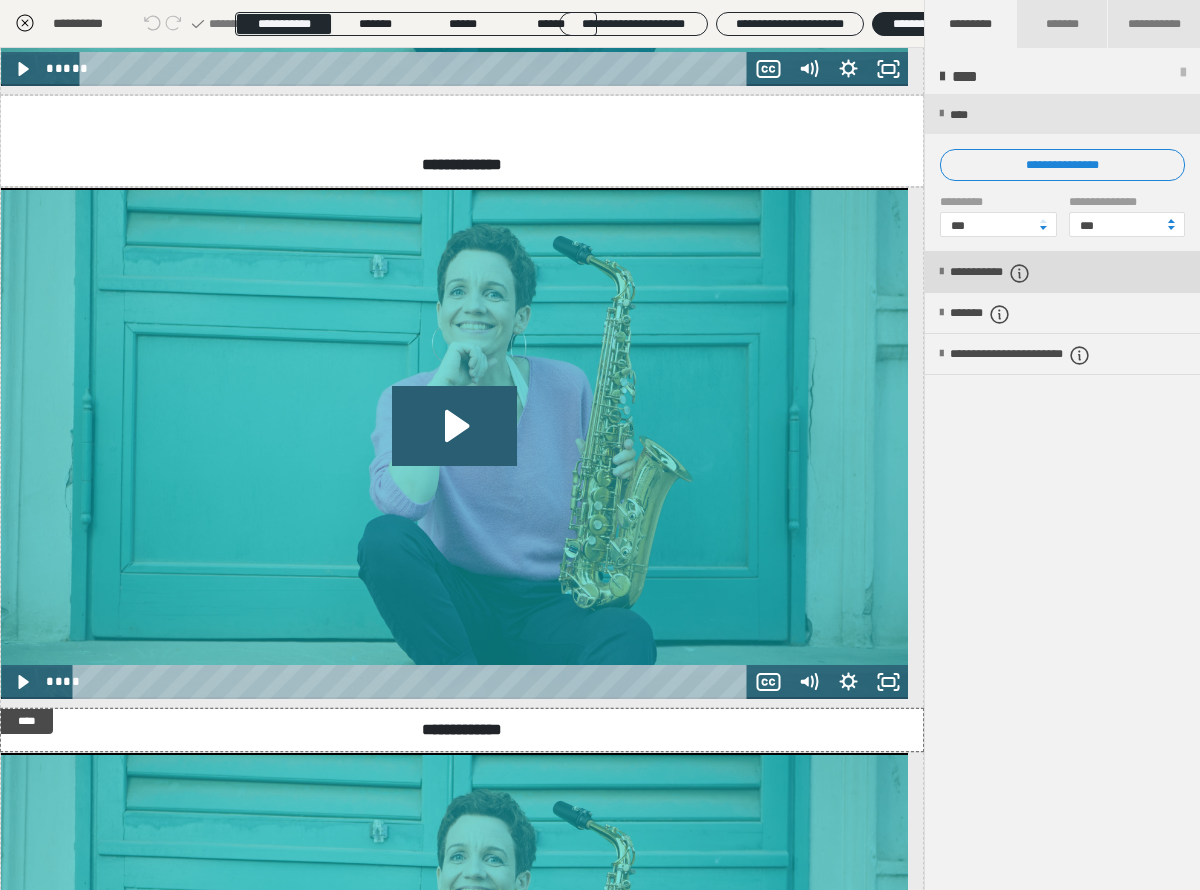 scroll, scrollTop: 2596, scrollLeft: 0, axis: vertical 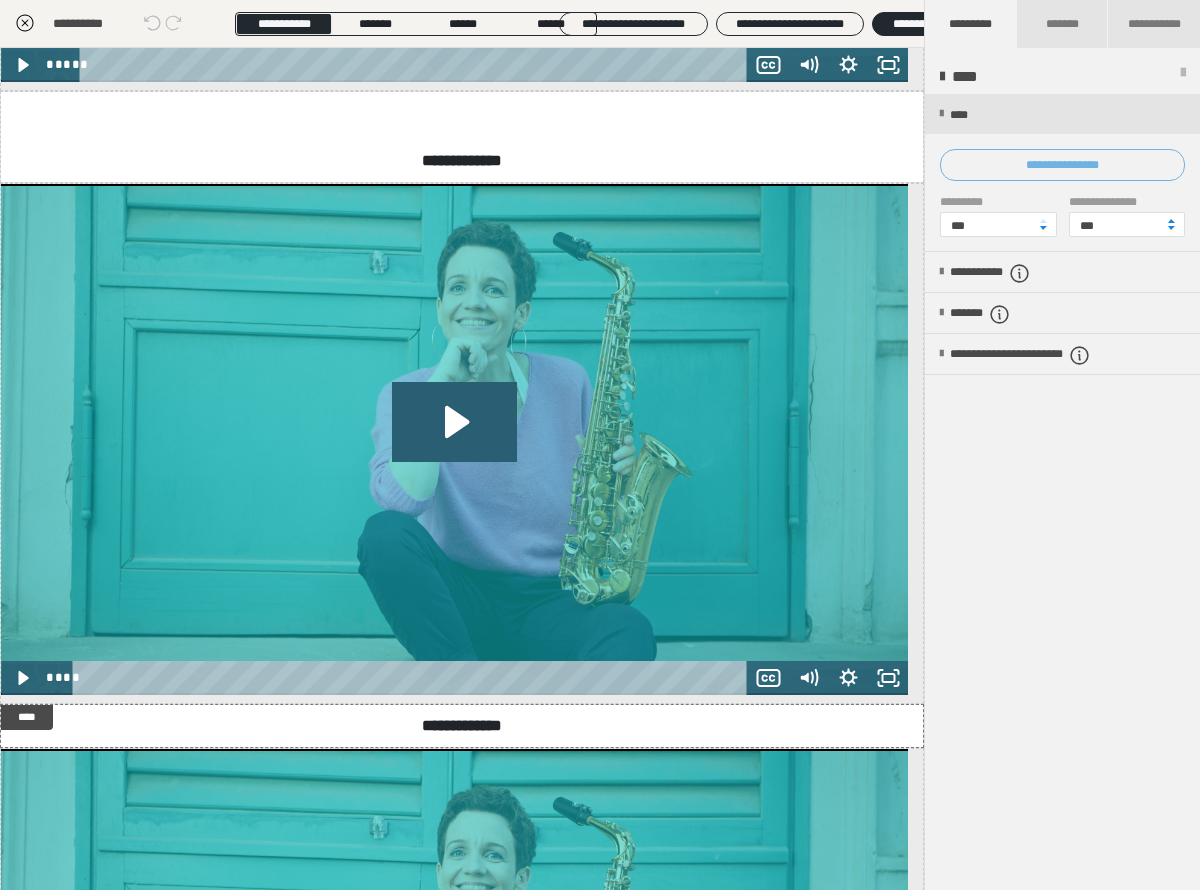 click on "**********" at bounding box center [1062, 165] 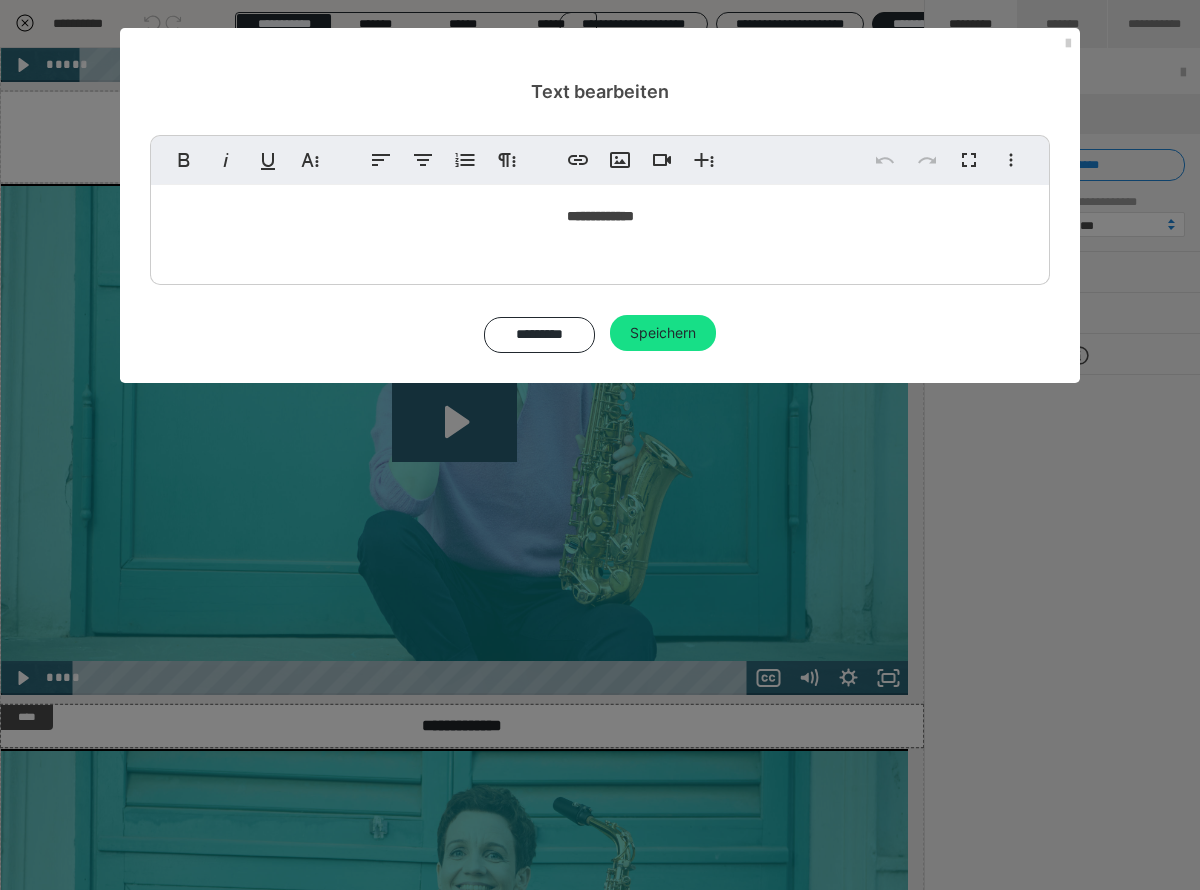 click on "**********" at bounding box center [600, 216] 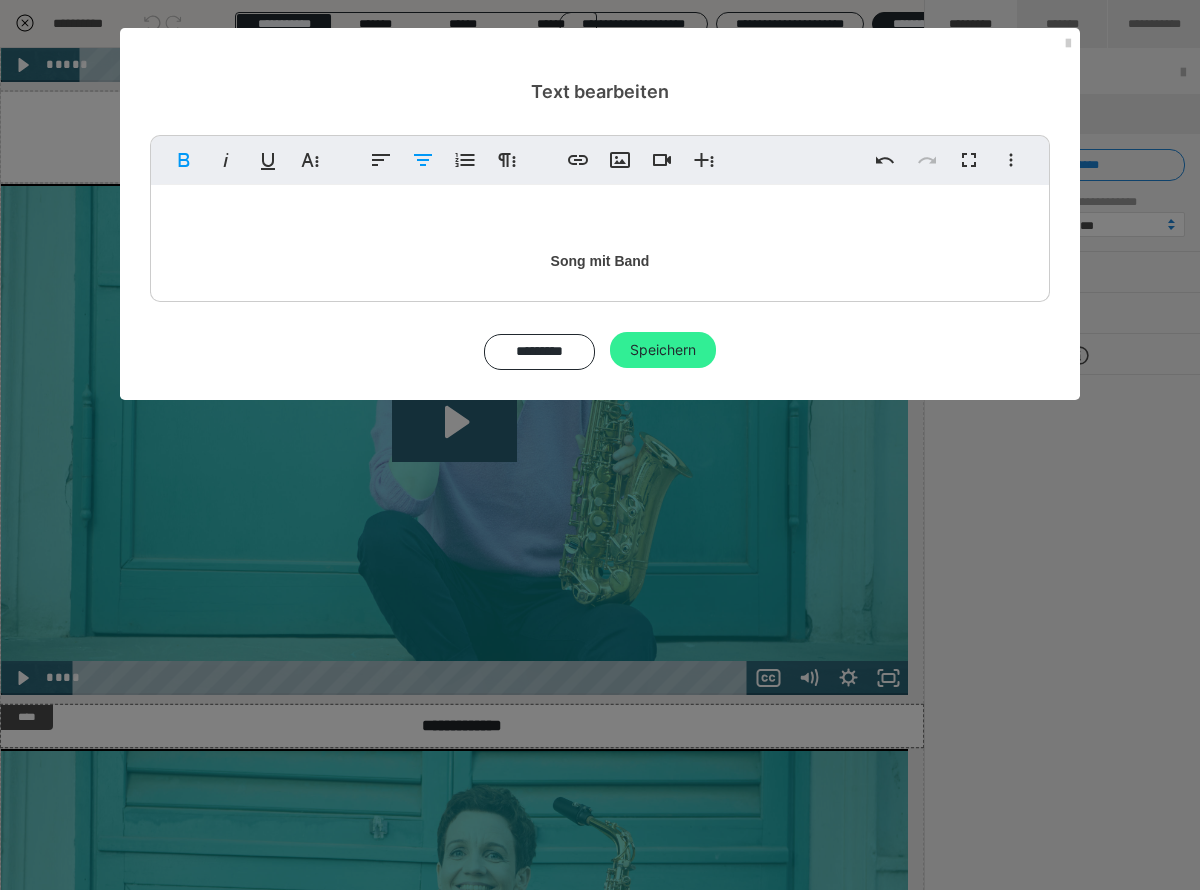 click on "Speichern" at bounding box center (663, 350) 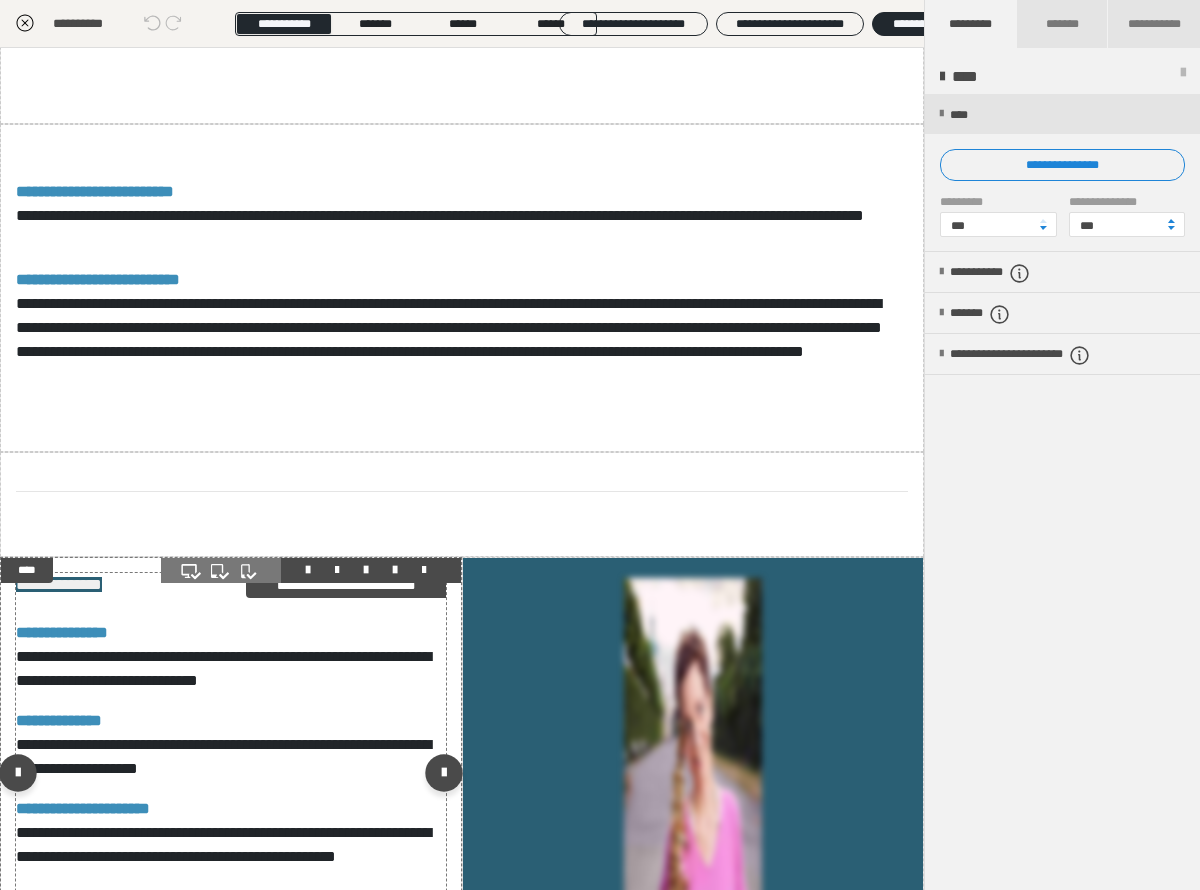 scroll, scrollTop: 3955, scrollLeft: 0, axis: vertical 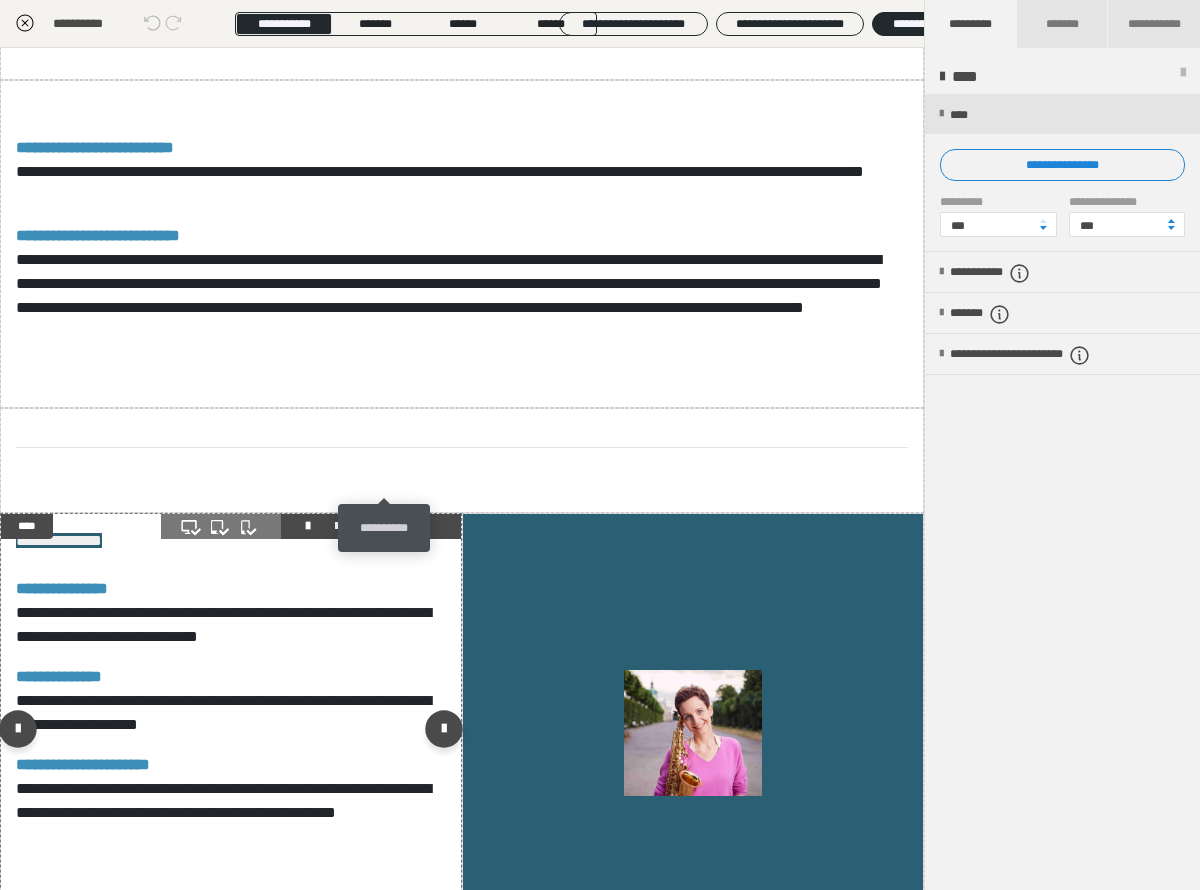 click at bounding box center (395, 526) 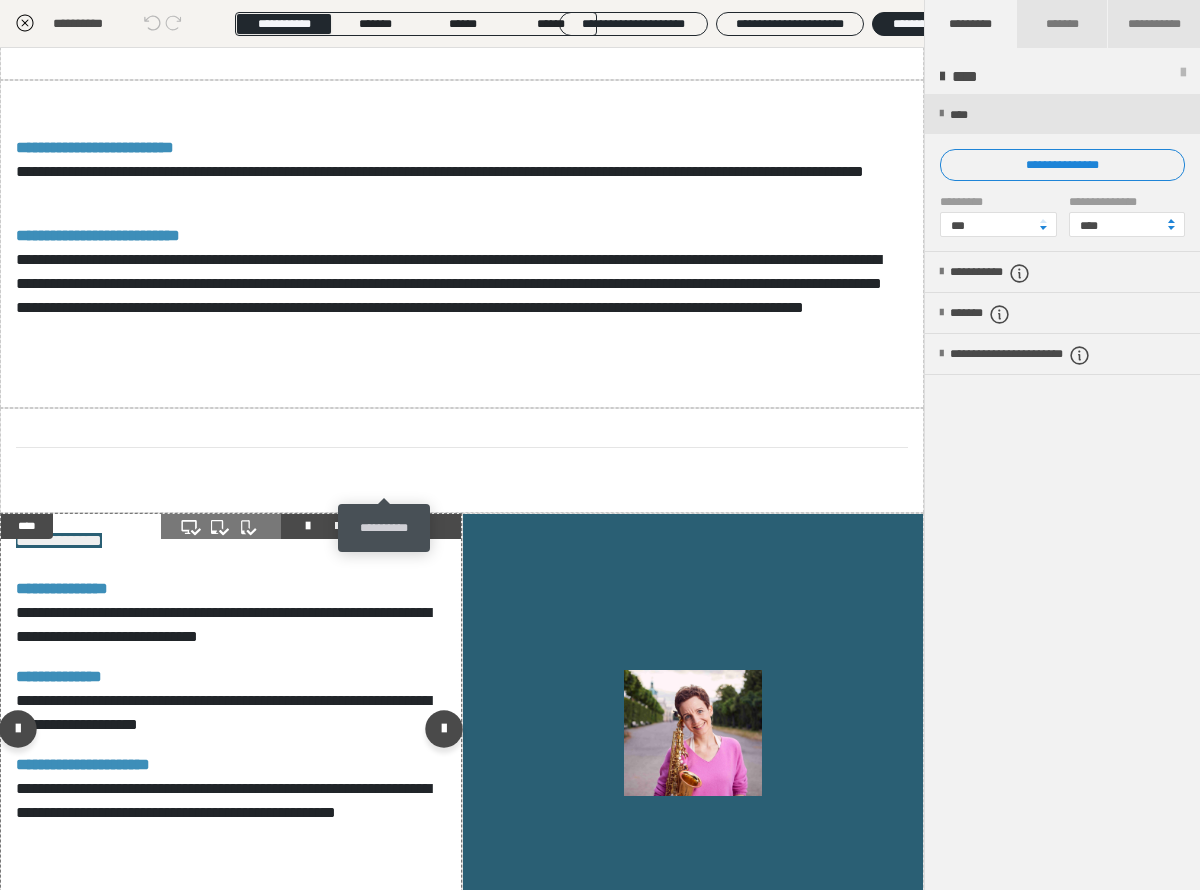 click at bounding box center [395, 526] 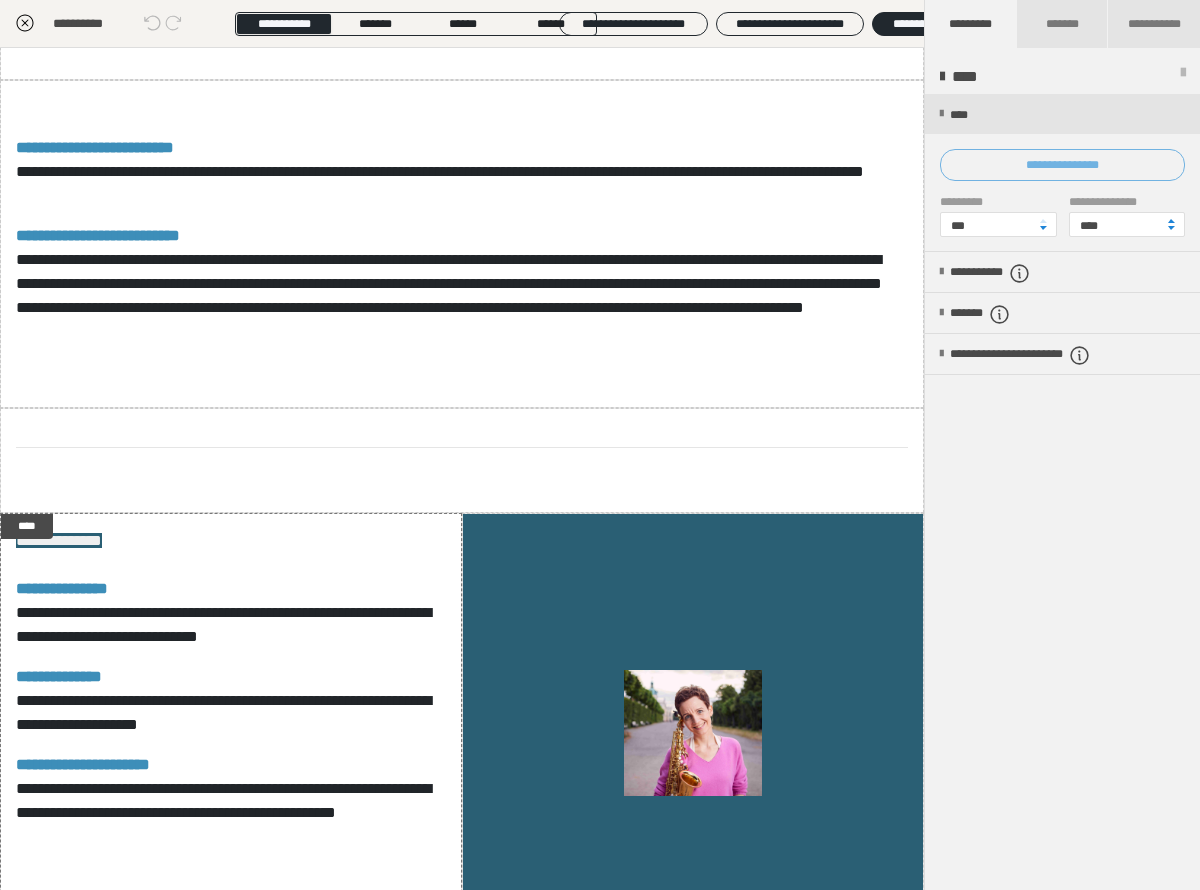 click on "**********" at bounding box center (1062, 165) 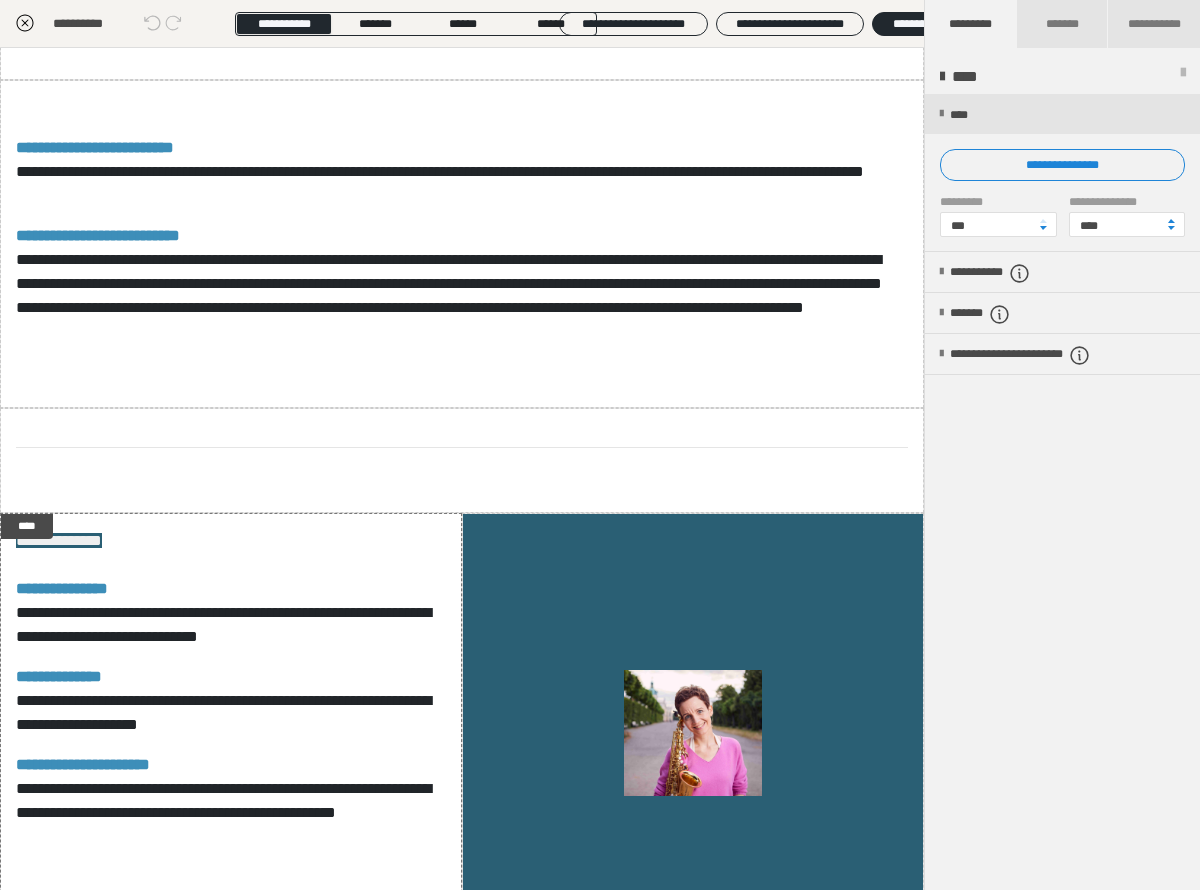 click on "**********" at bounding box center (600, 445) 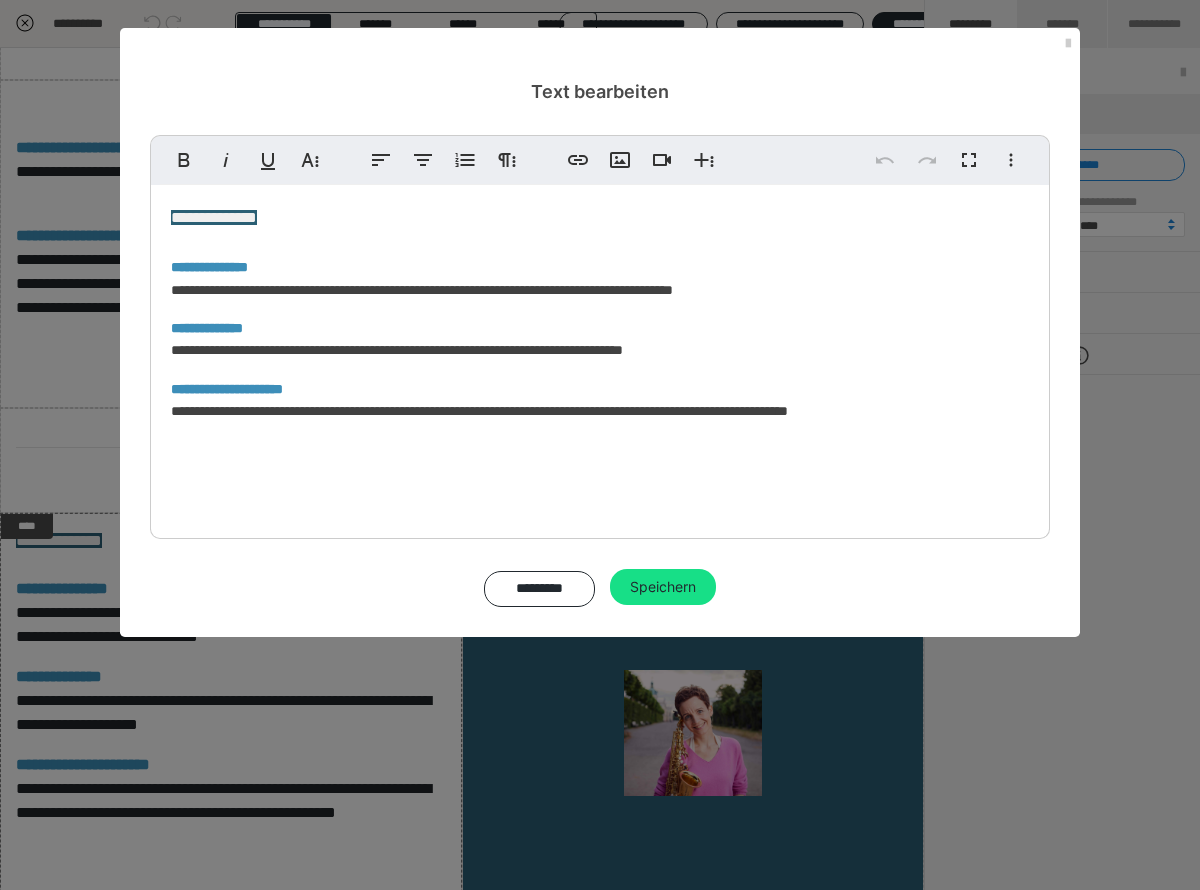 click on "**********" at bounding box center (600, 357) 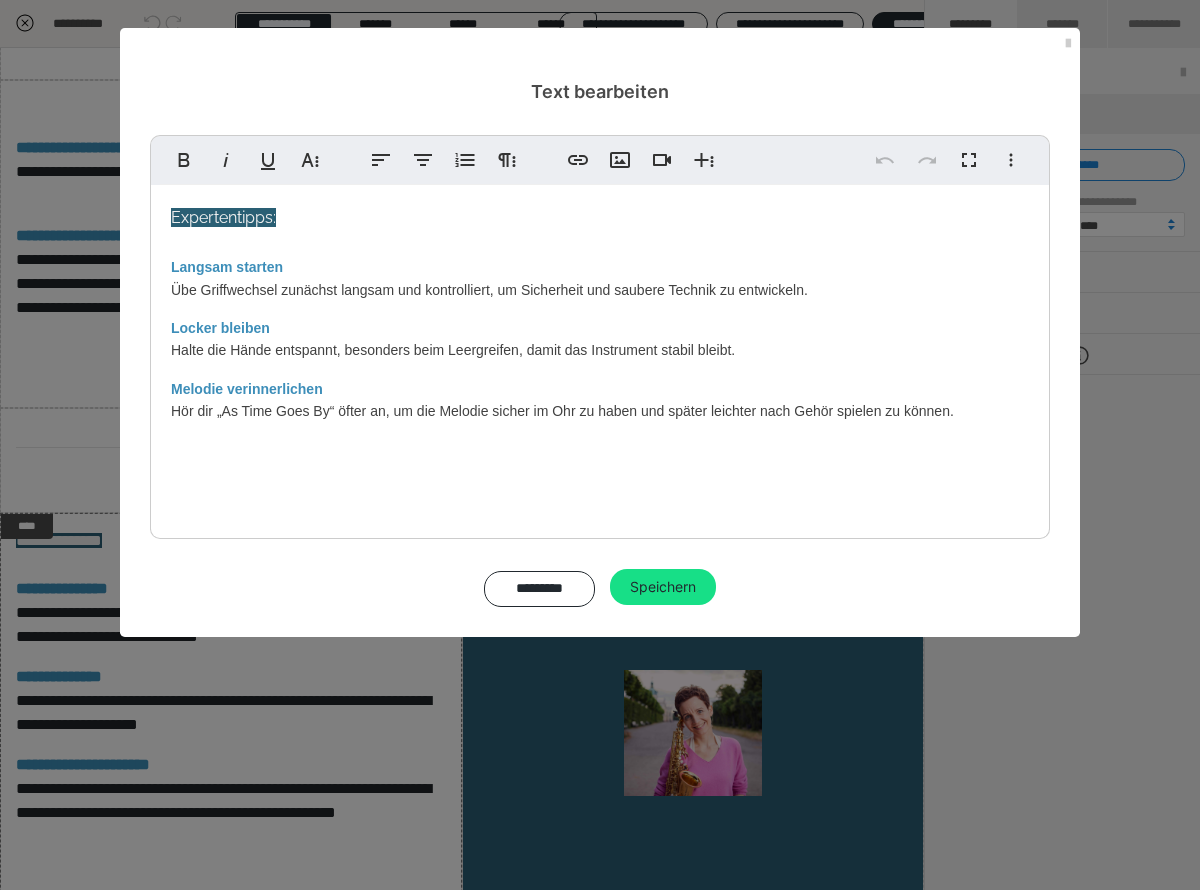 click on "Expertentipps:  Langsam starten Übe Griffwechsel zunächst langsam und kontrolliert, um Sicherheit und saubere Technik zu entwickeln. Locker bleiben Halte die Hände entspannt, besonders beim Leergreifen, damit das Instrument stabil bleibt. Melodie verinnerlichen Hör dir „As Time Goes By“ öfter an, um die Melodie sicher im Ohr zu haben und später leichter nach Gehör spielen zu können." at bounding box center (600, 357) 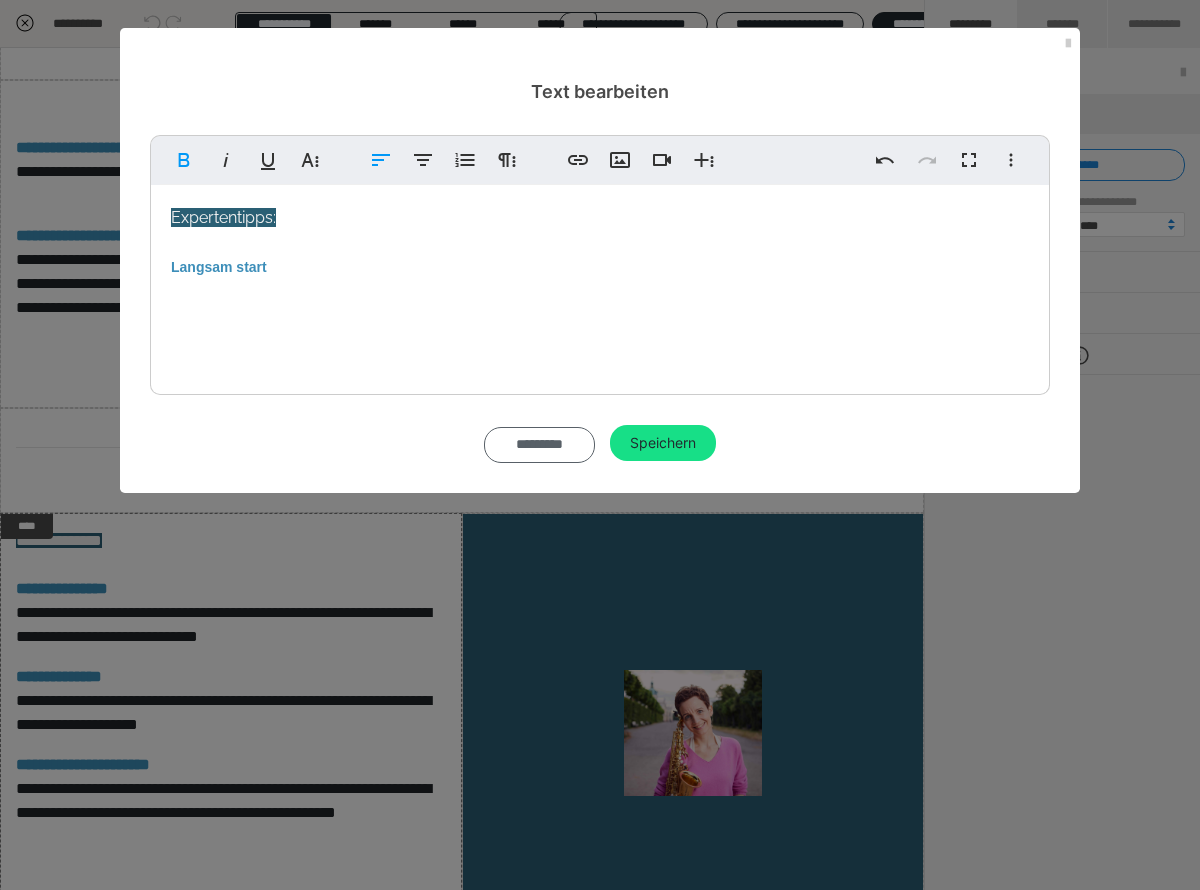 click on "*********" at bounding box center [539, 445] 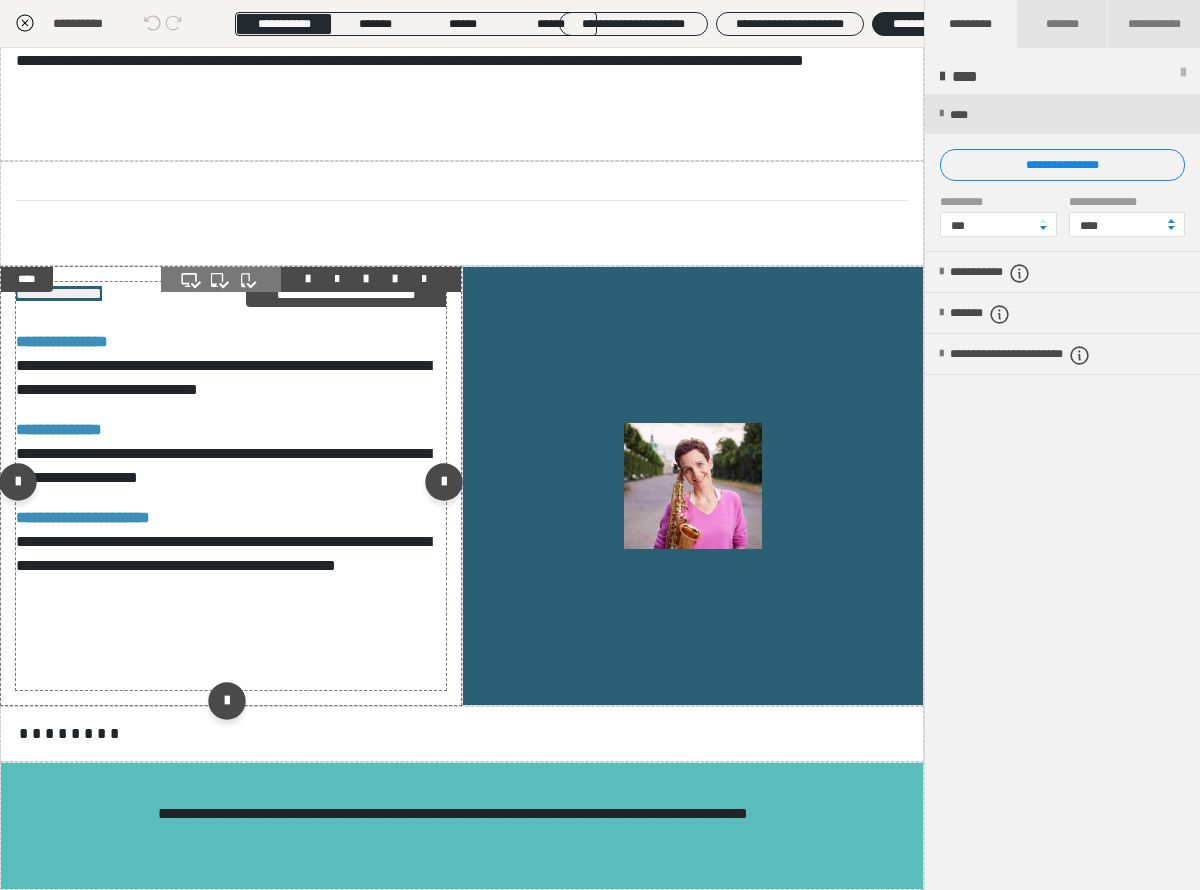 scroll, scrollTop: 4251, scrollLeft: 0, axis: vertical 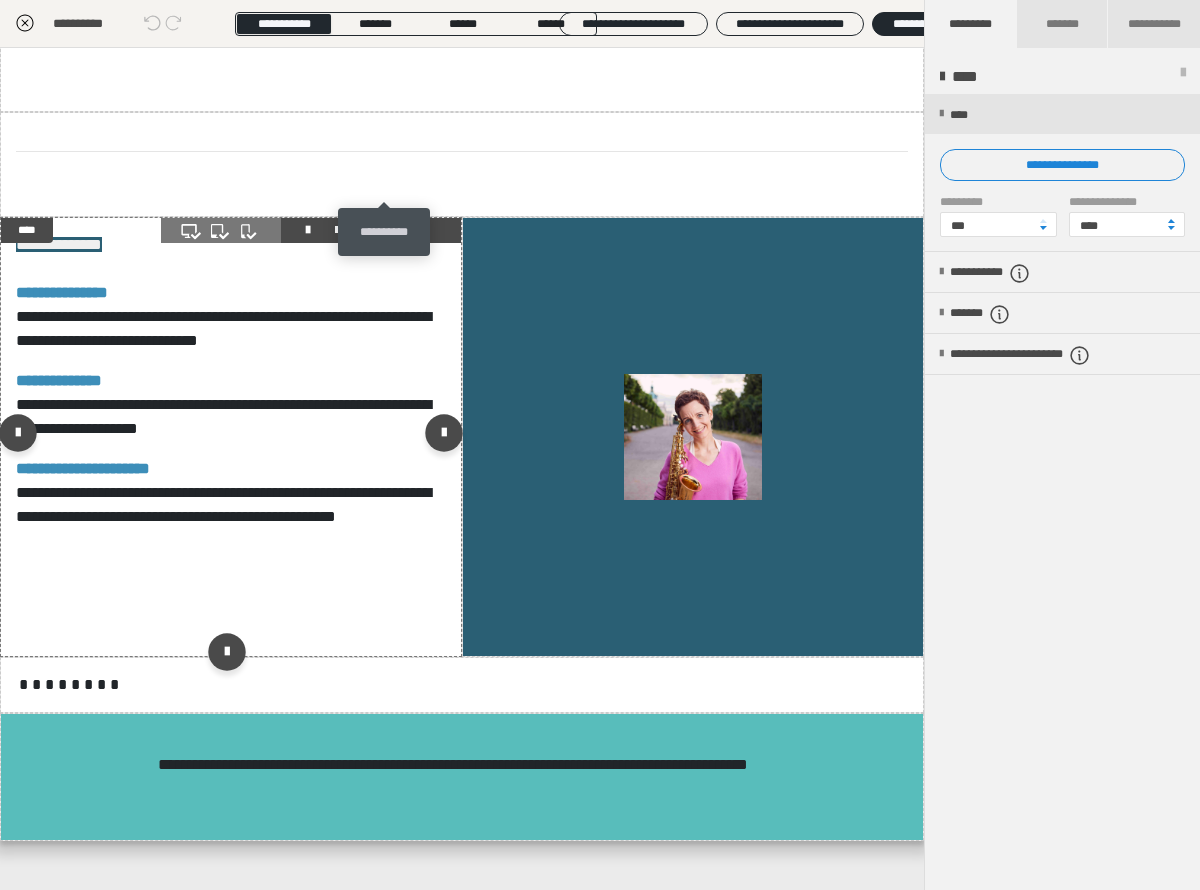 click at bounding box center [395, 230] 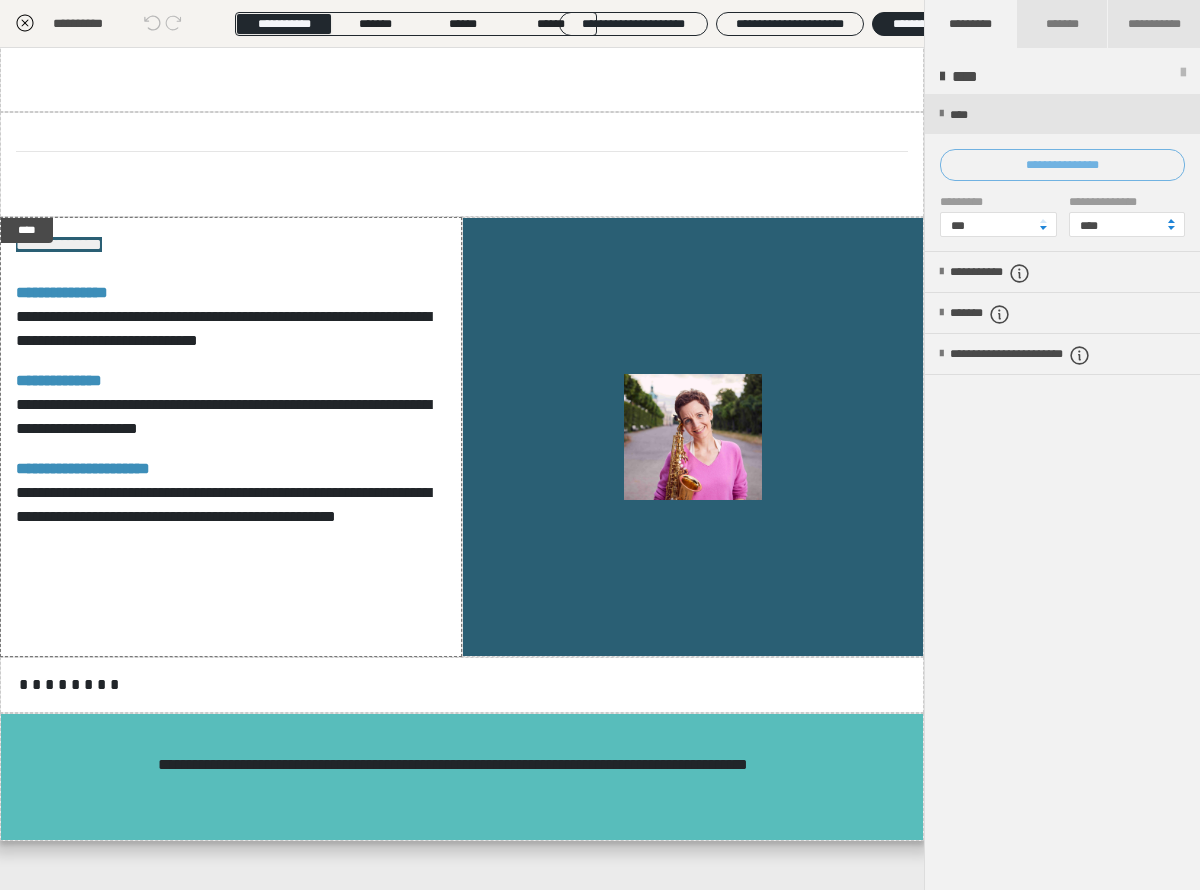 click on "**********" at bounding box center [1062, 165] 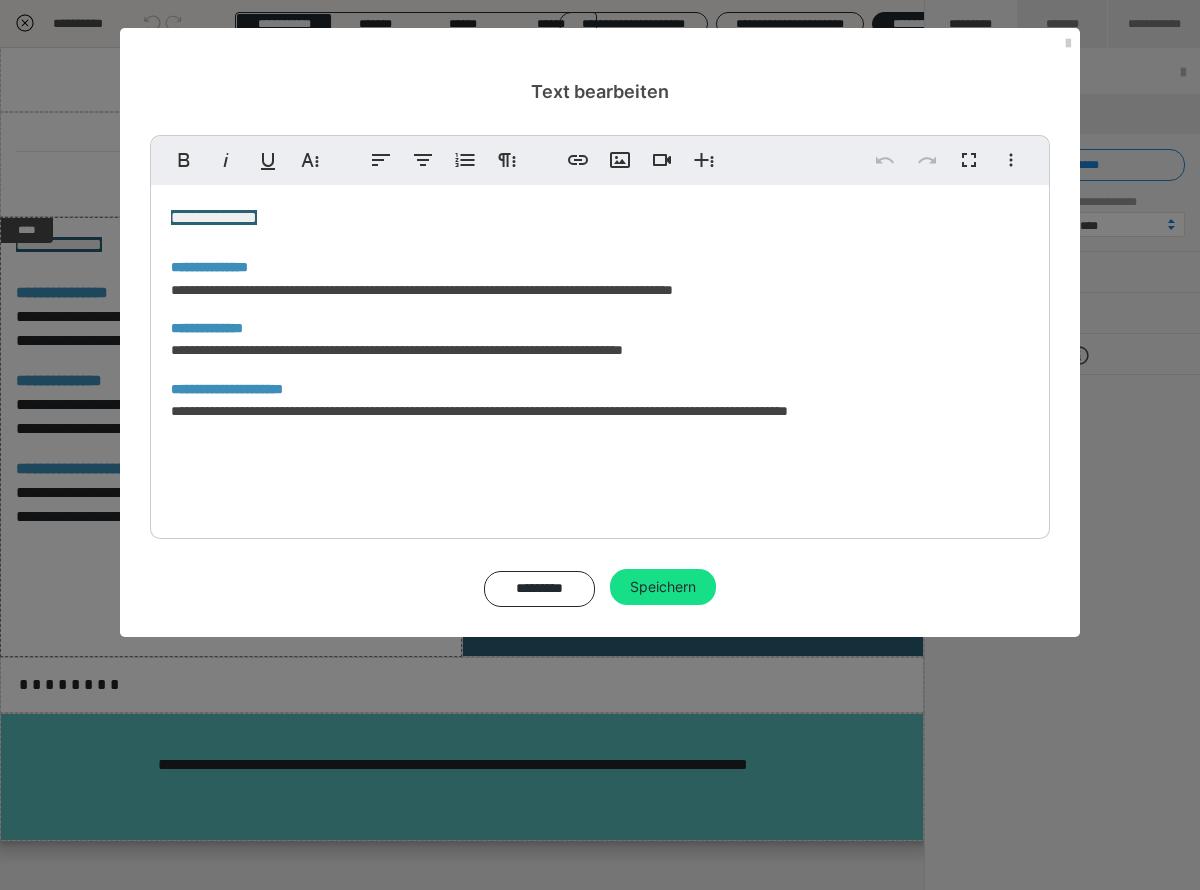 click on "**********" at bounding box center (600, 357) 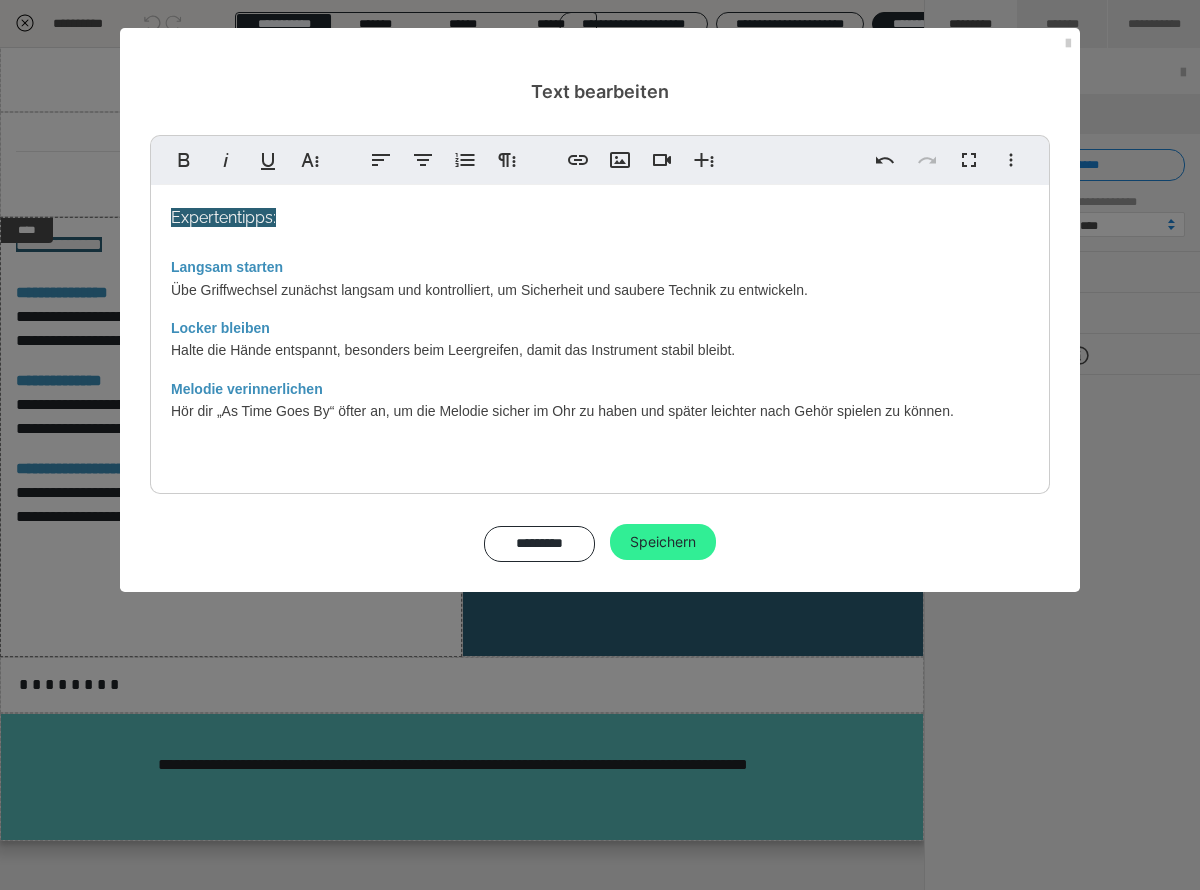 click on "Speichern" at bounding box center (663, 542) 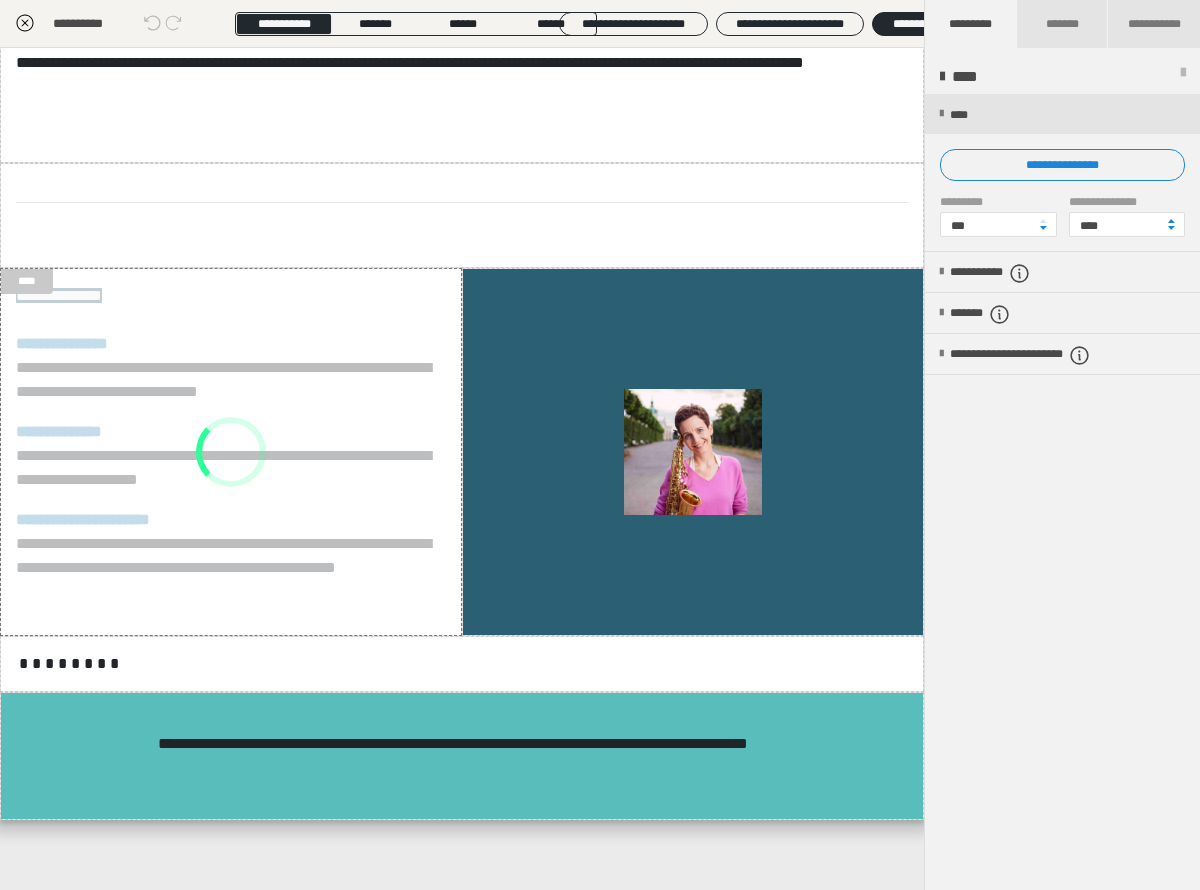 scroll, scrollTop: 4203, scrollLeft: 0, axis: vertical 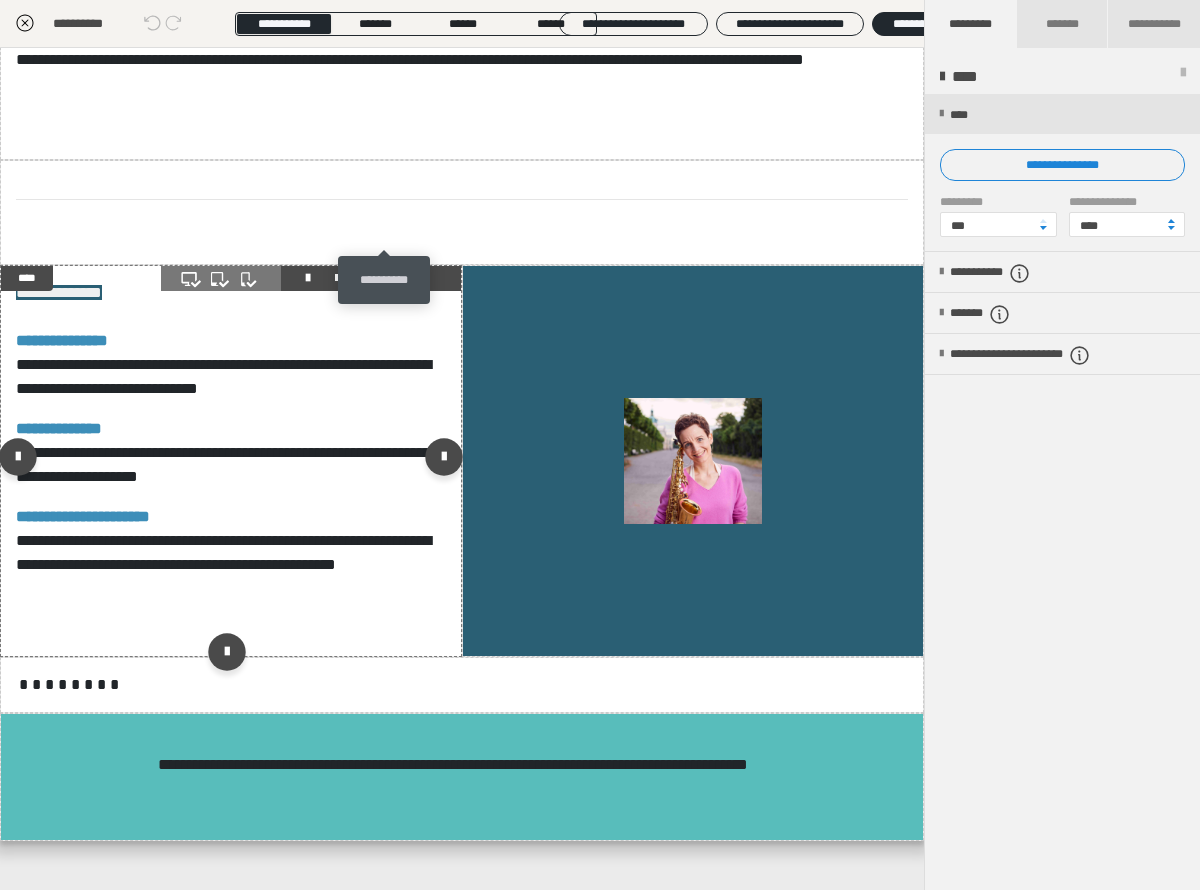 click at bounding box center (395, 278) 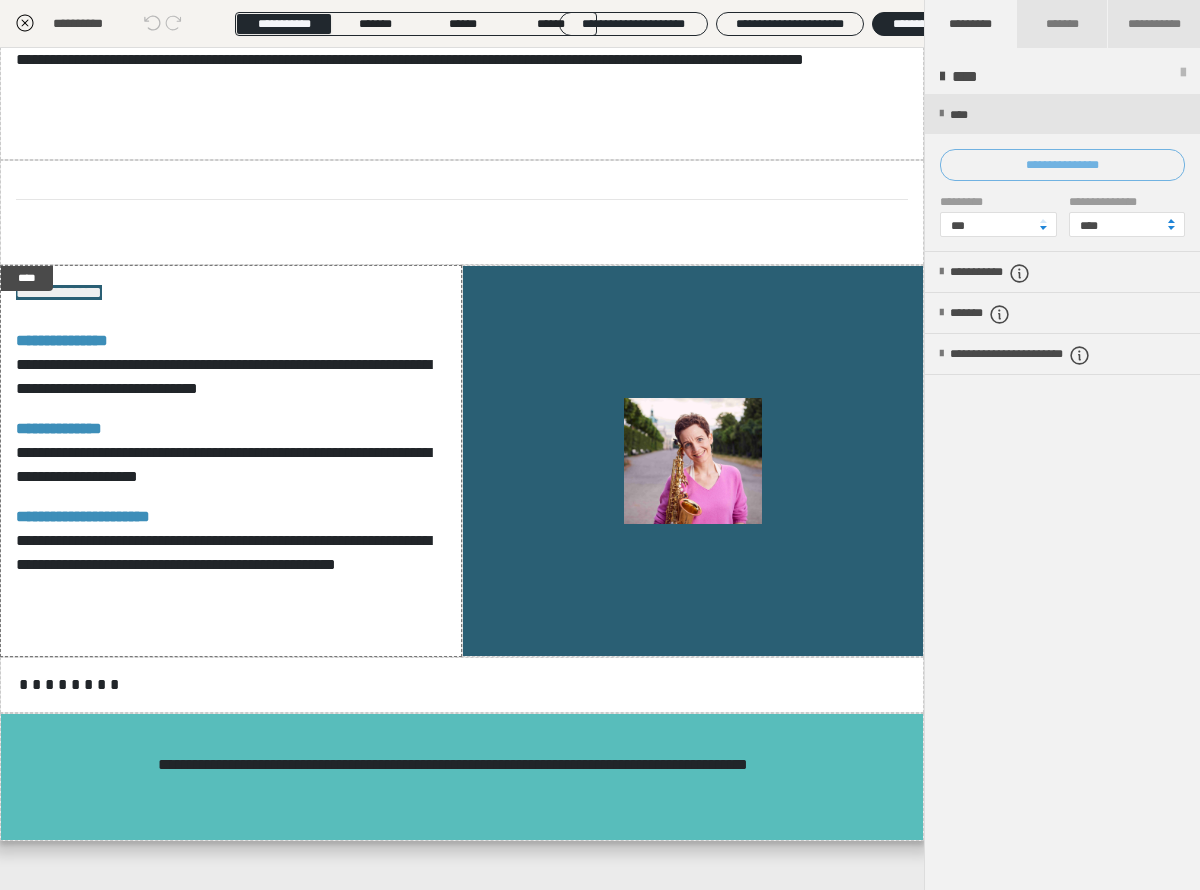 click on "**********" at bounding box center [1062, 165] 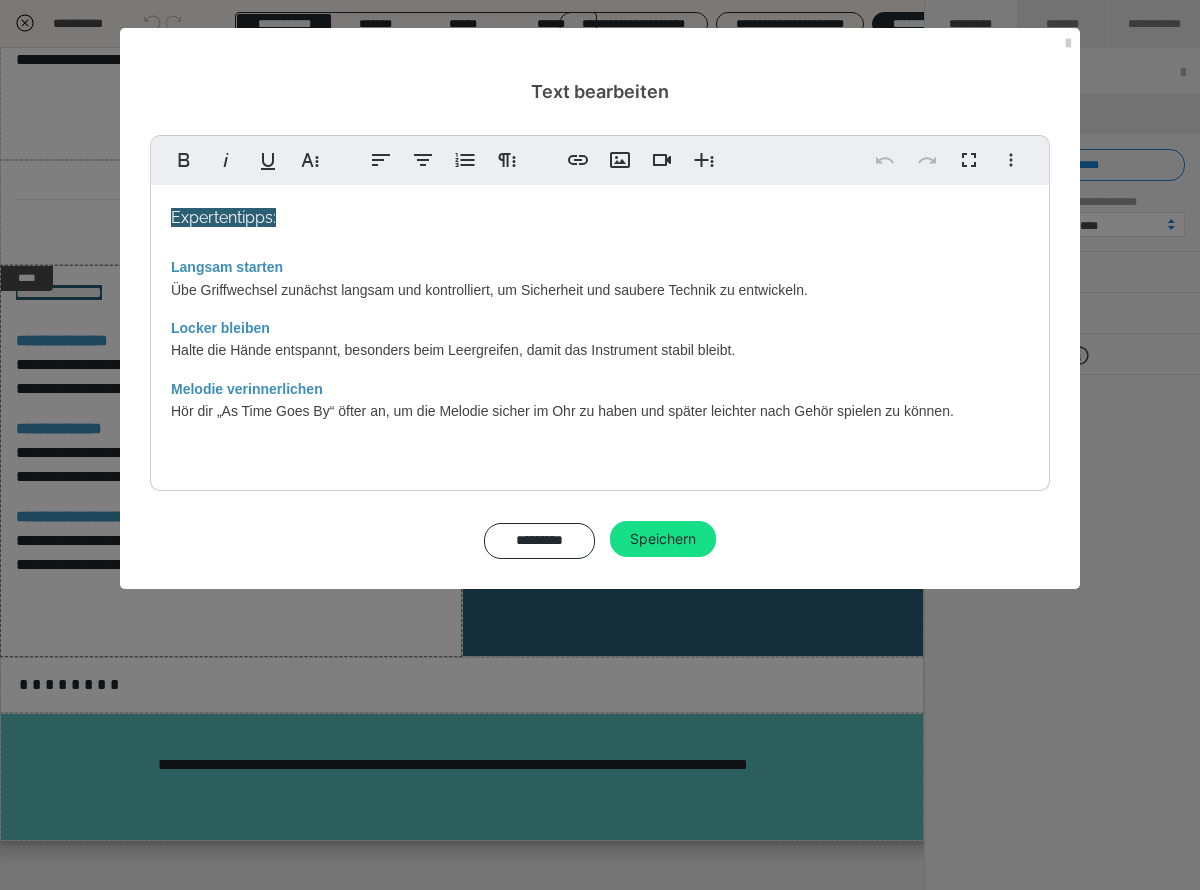 click on "Expertentipps:  Langsam starten Übe Griffwechsel zunächst langsam und kontrolliert, um Sicherheit und saubere Technik zu entwickeln. Locker bleiben Halte die Hände entspannt, besonders beim Leergreifen, damit das Instrument stabil bleibt. Melodie verinnerlichen Hör dir „As Time Goes By“ öfter an, um die Melodie sicher im Ohr zu haben und später leichter nach Gehör spielen zu können." at bounding box center (600, 333) 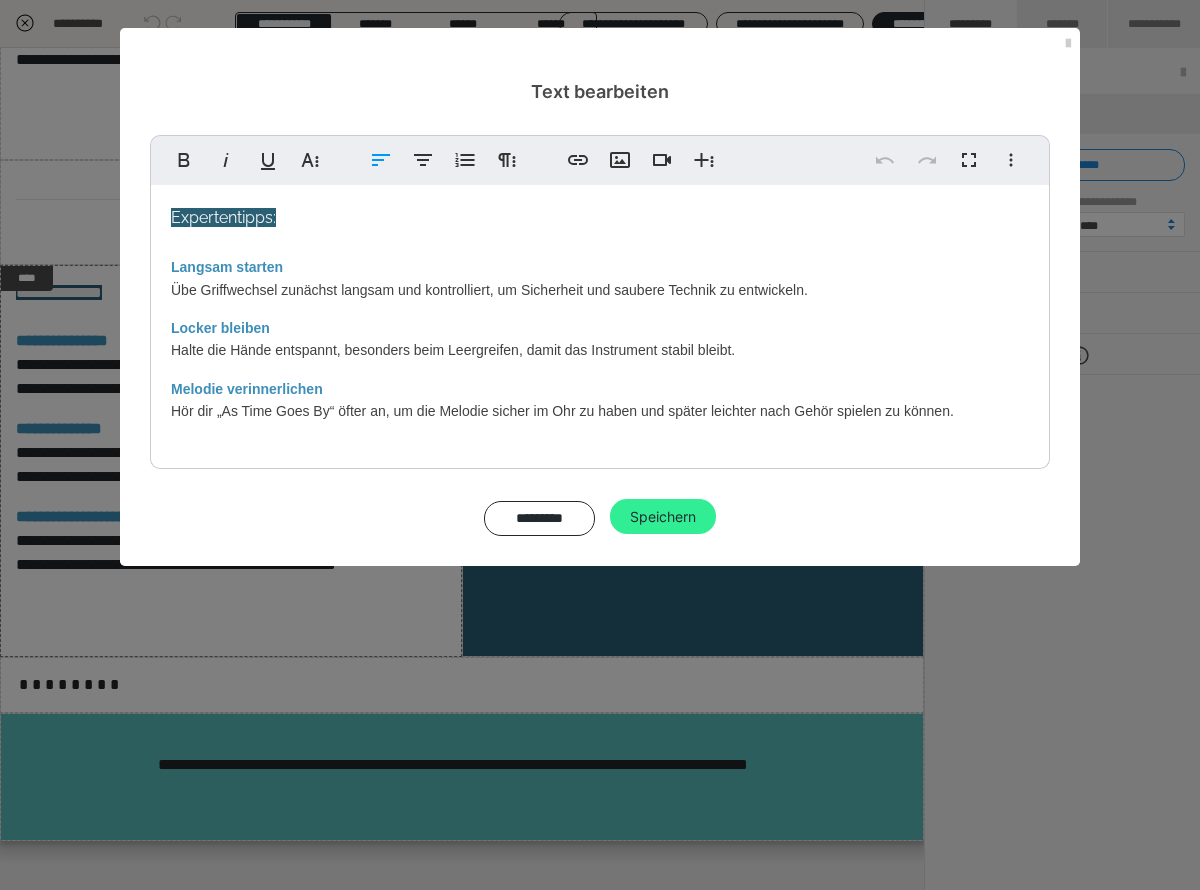 click on "Speichern" at bounding box center (663, 517) 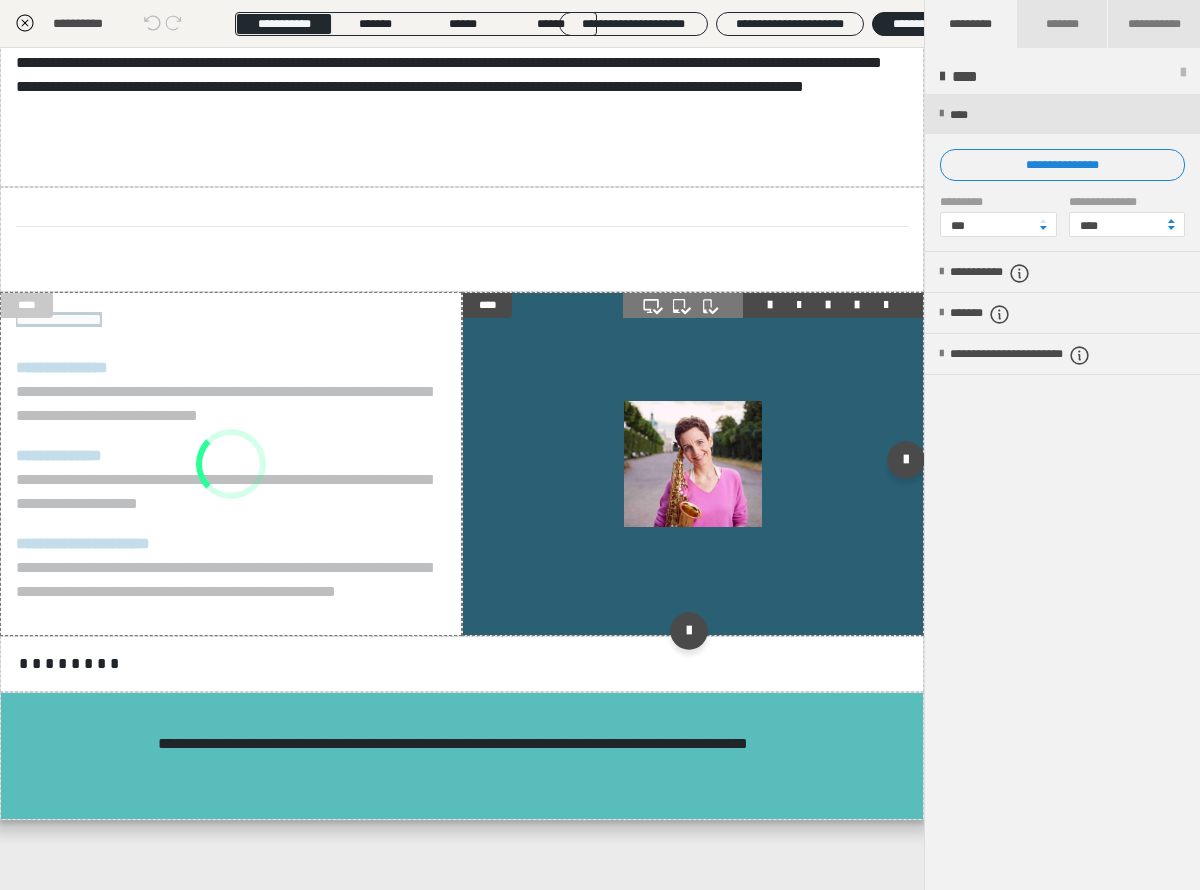 scroll, scrollTop: 4179, scrollLeft: 0, axis: vertical 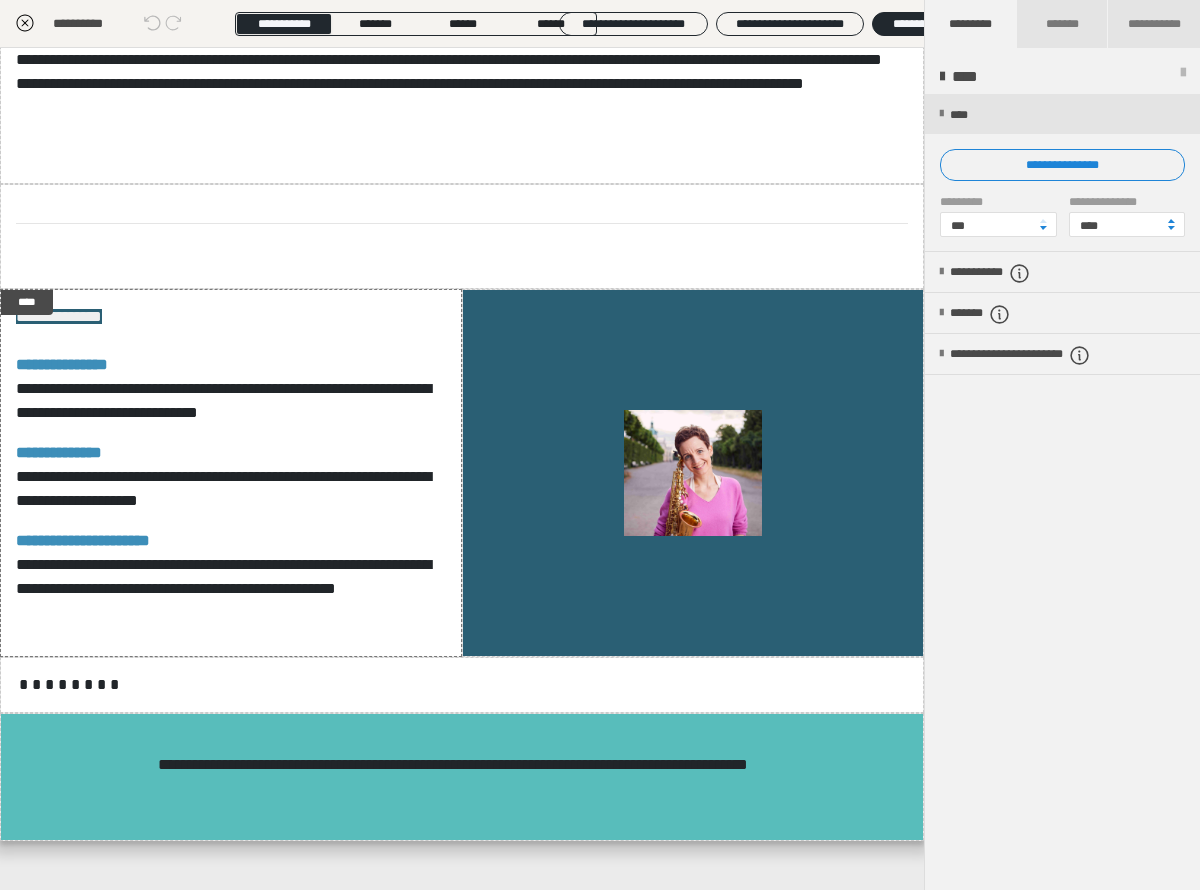 click 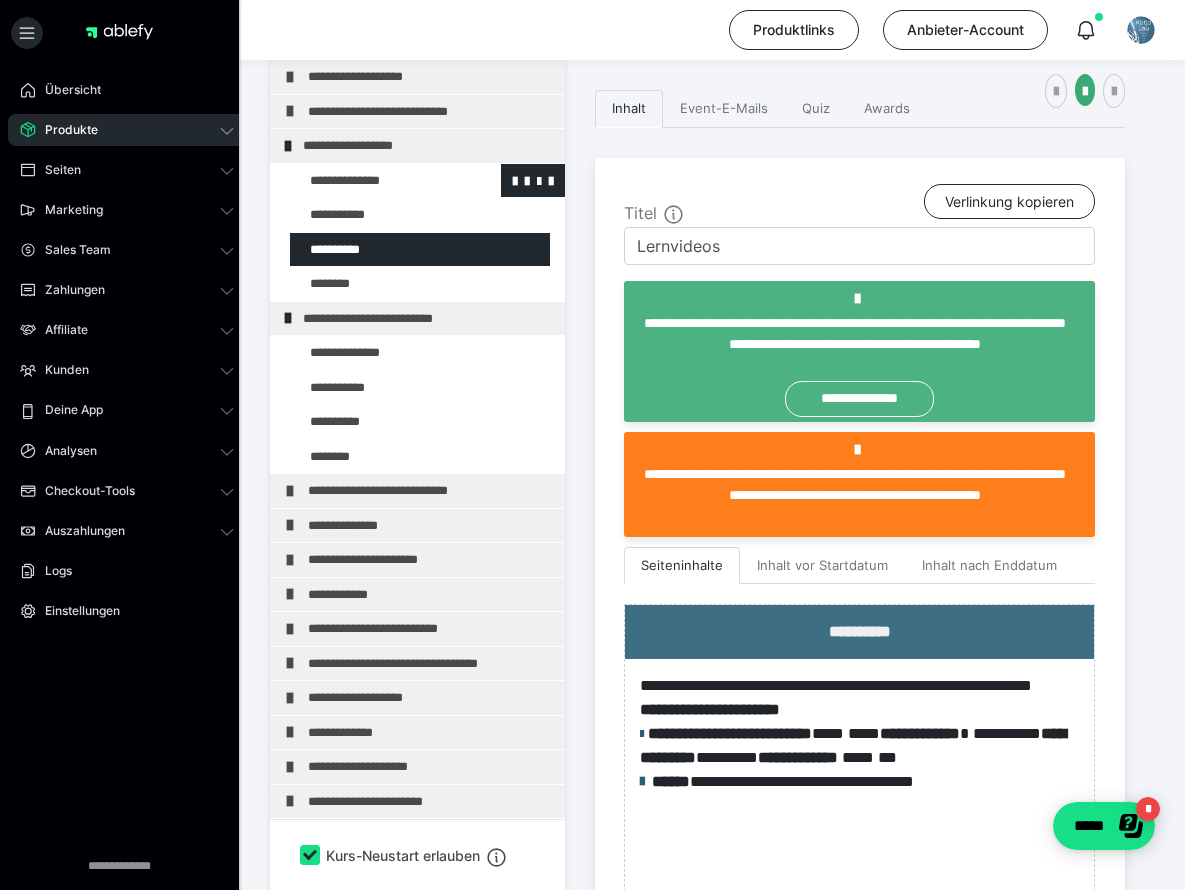 click at bounding box center [375, 181] 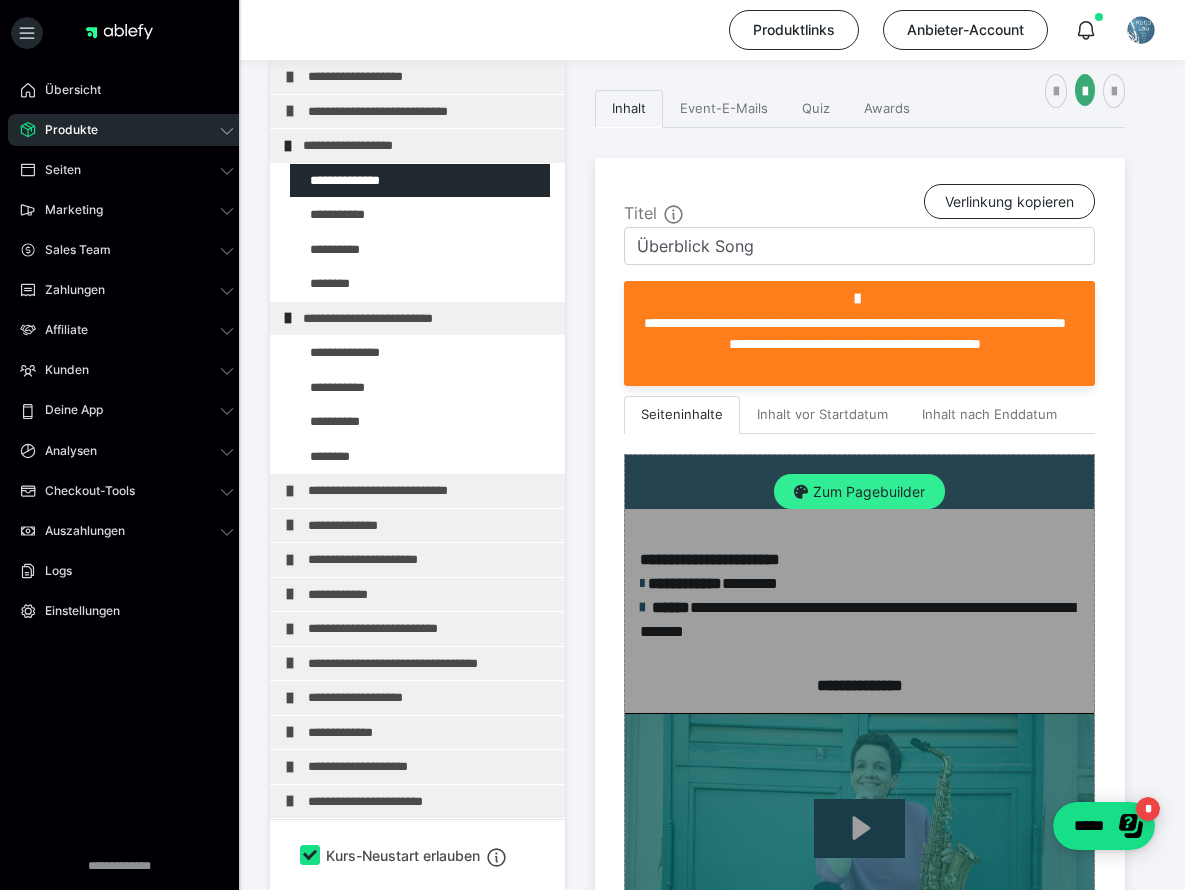 click on "Zum Pagebuilder" at bounding box center [859, 492] 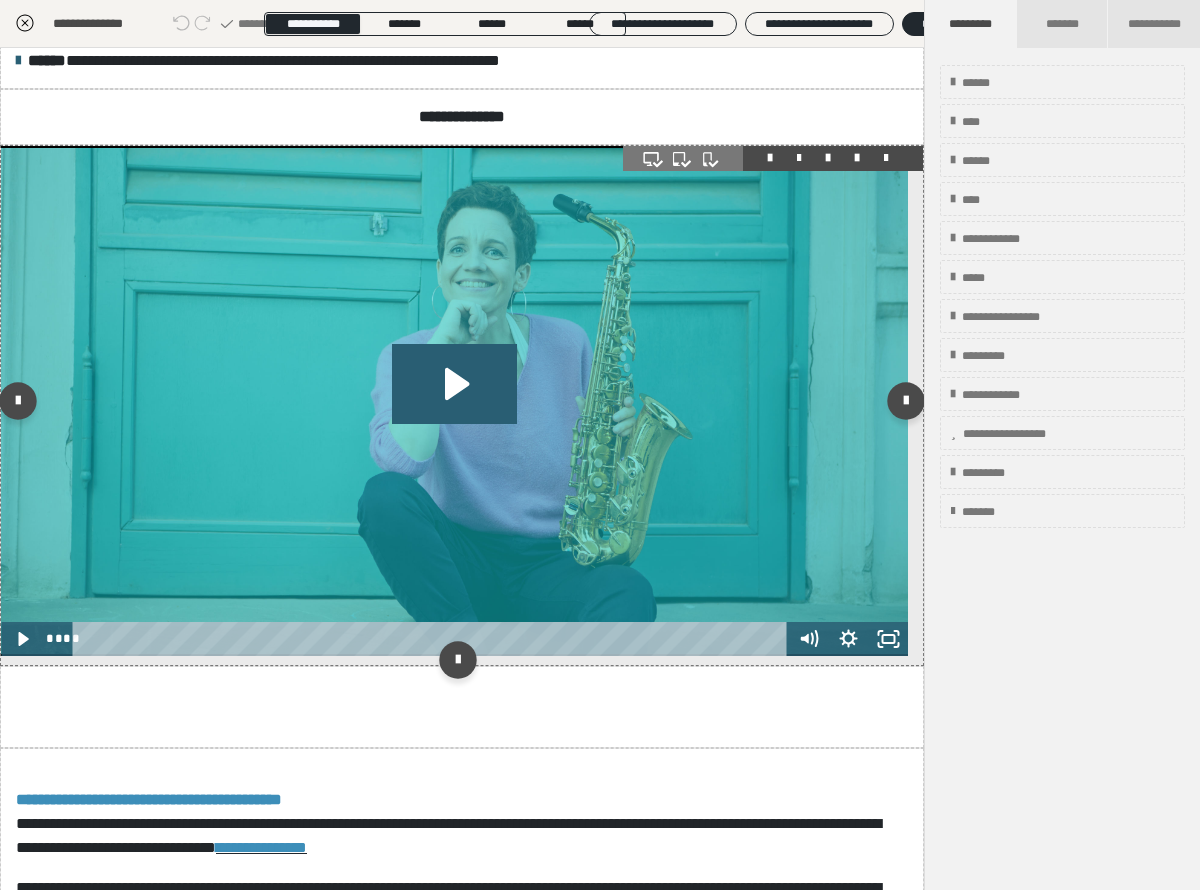 scroll, scrollTop: 285, scrollLeft: 0, axis: vertical 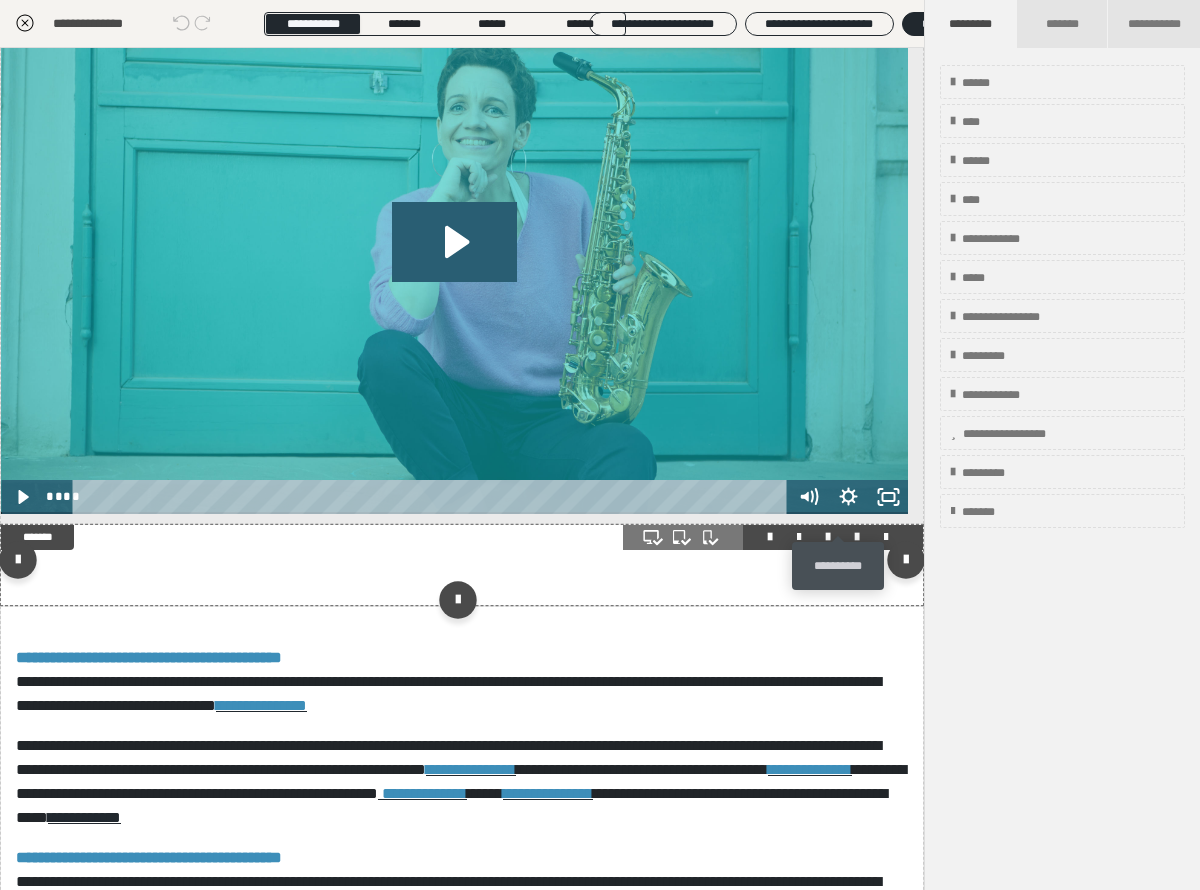 click at bounding box center (857, 537) 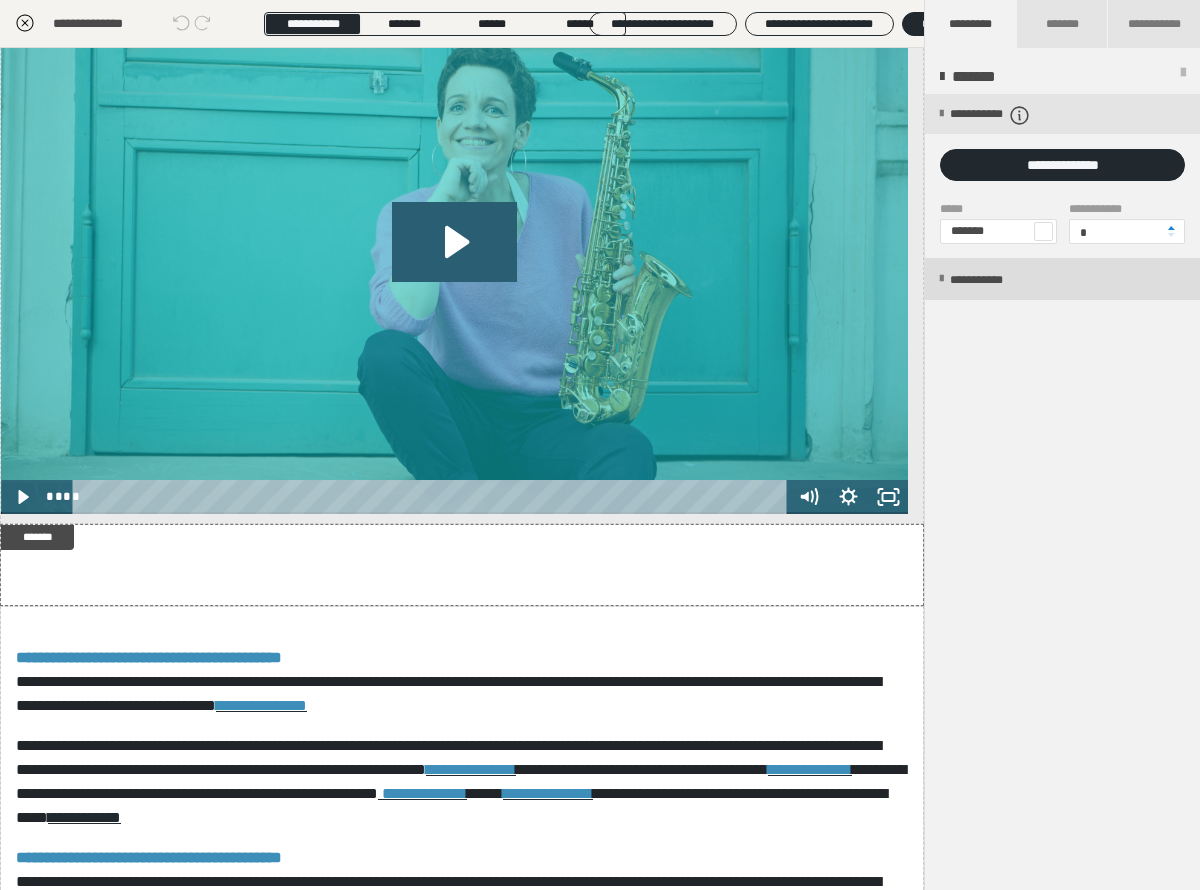 click on "**********" at bounding box center [997, 280] 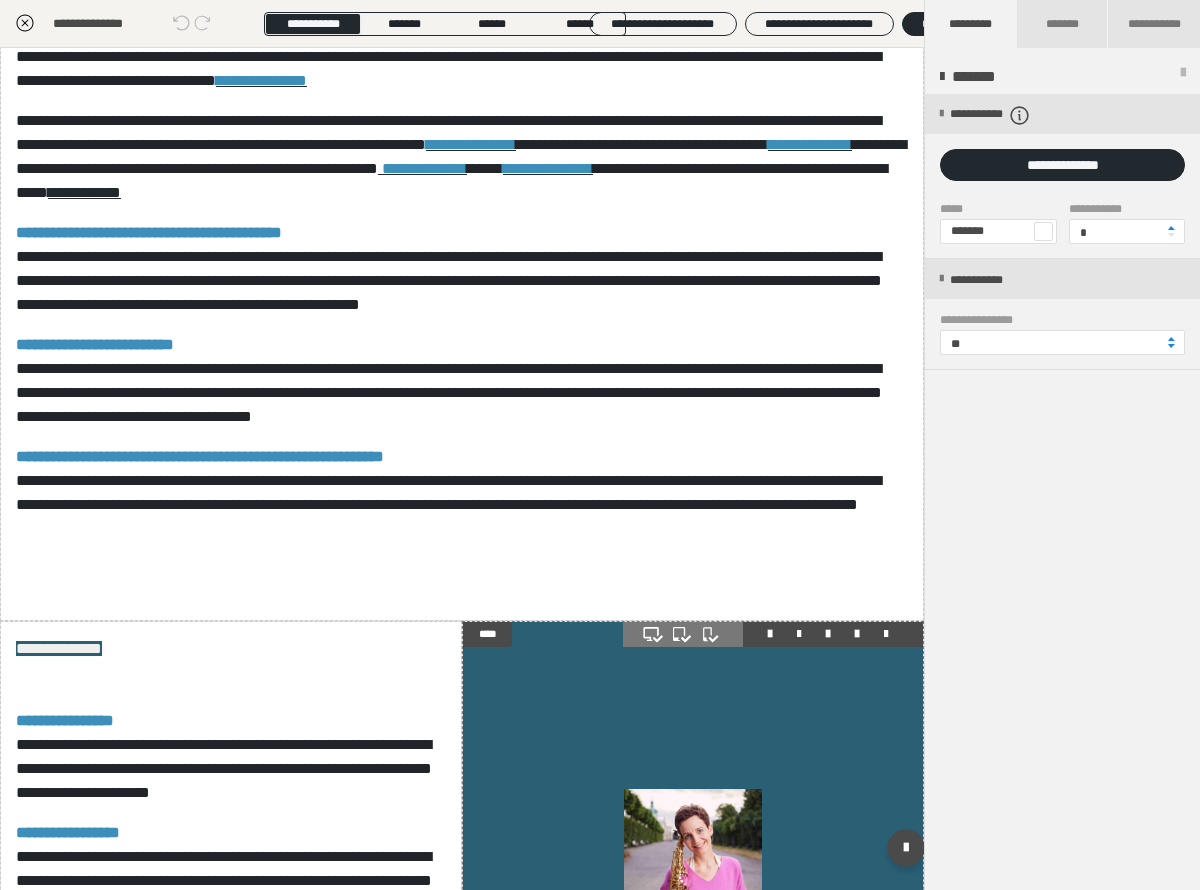 scroll, scrollTop: 921, scrollLeft: 0, axis: vertical 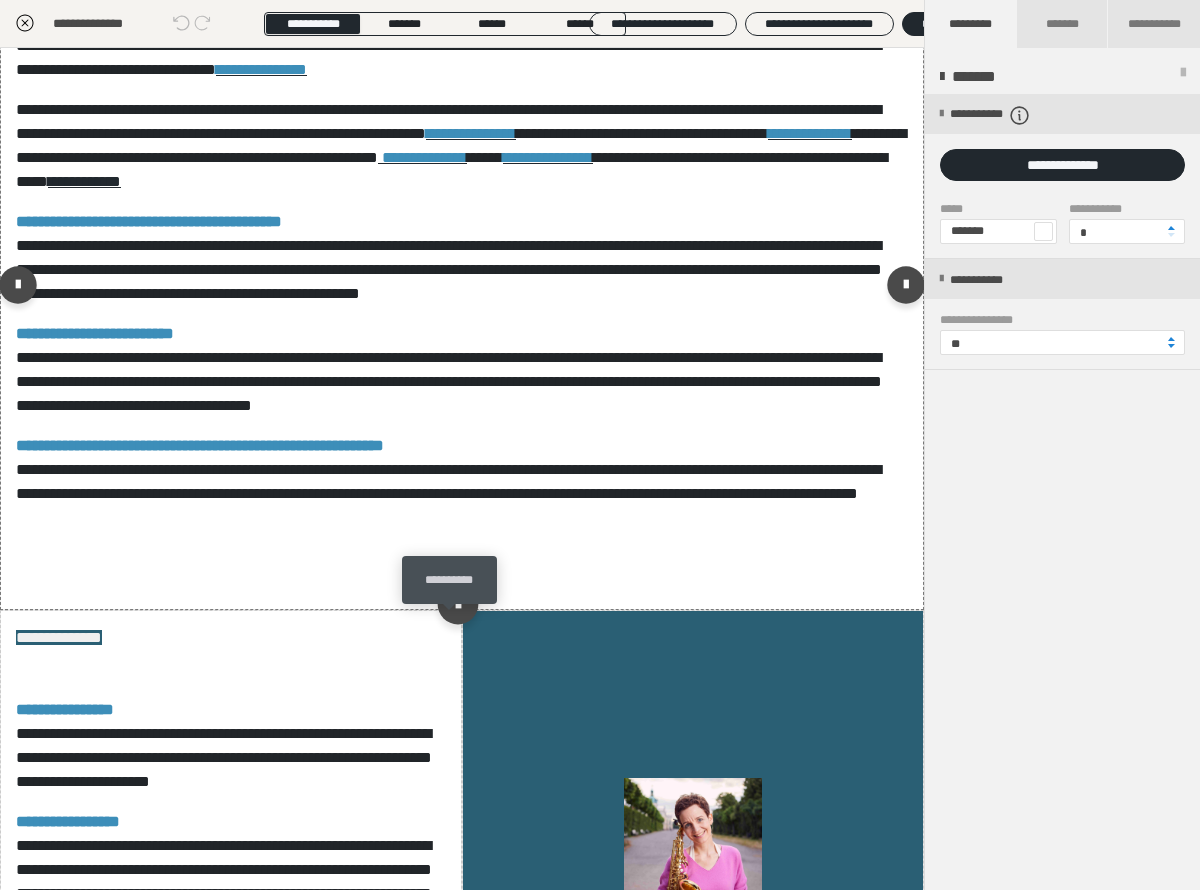 click at bounding box center (457, 604) 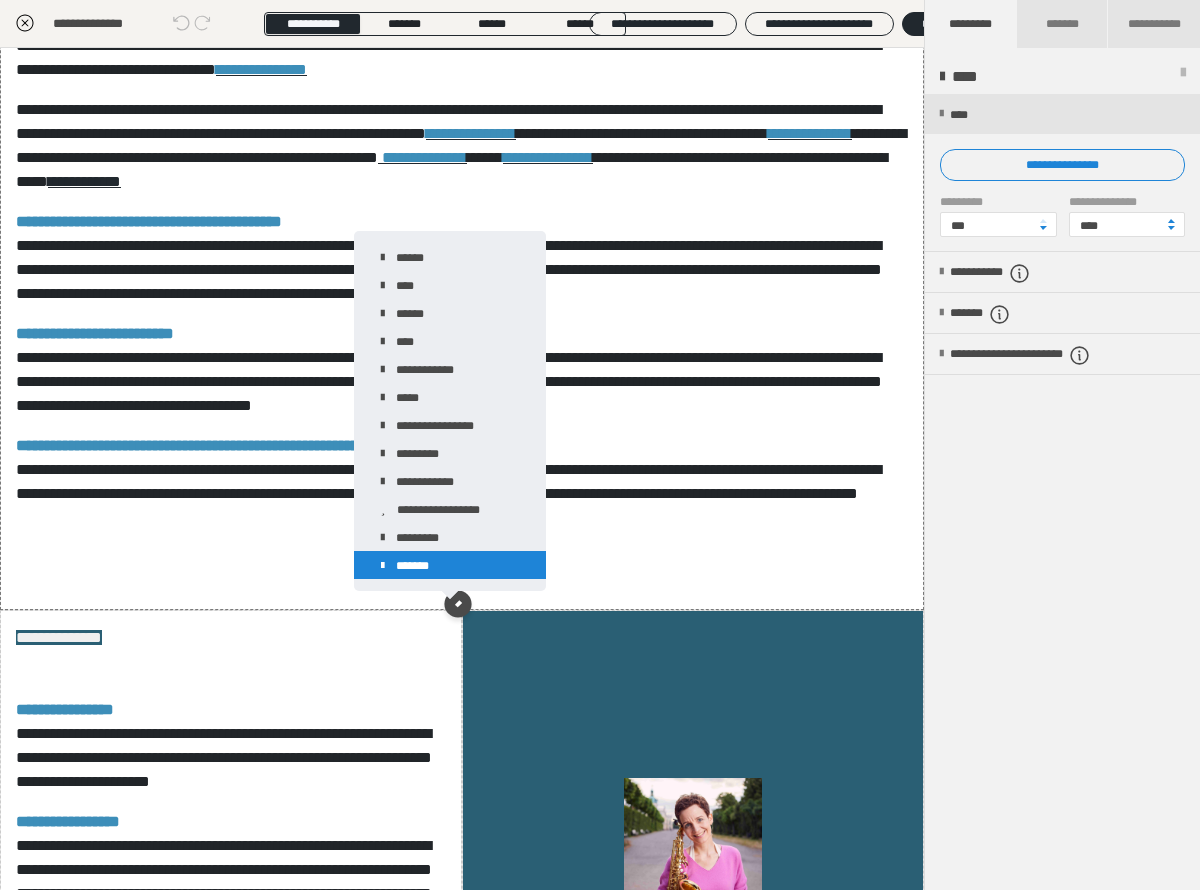 click on "*******" at bounding box center [450, 565] 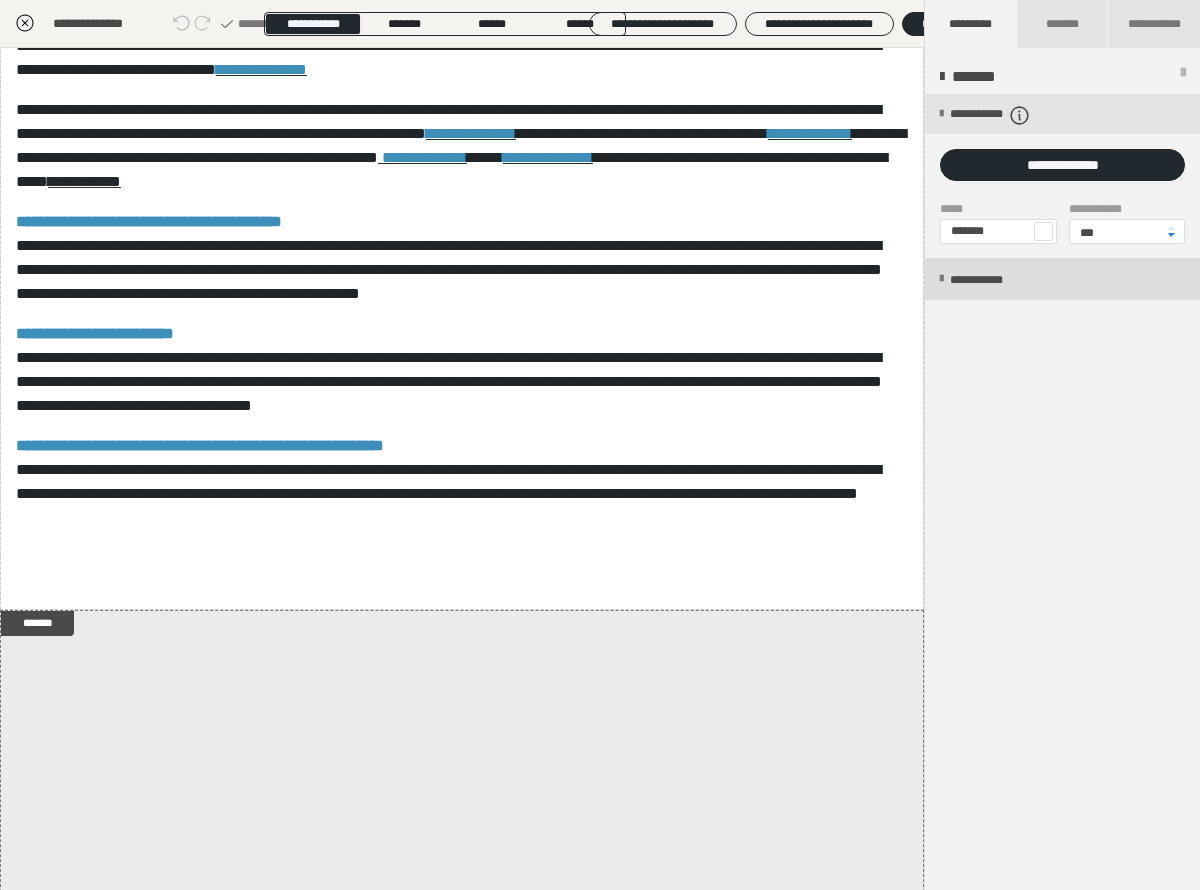 click on "**********" at bounding box center [997, 280] 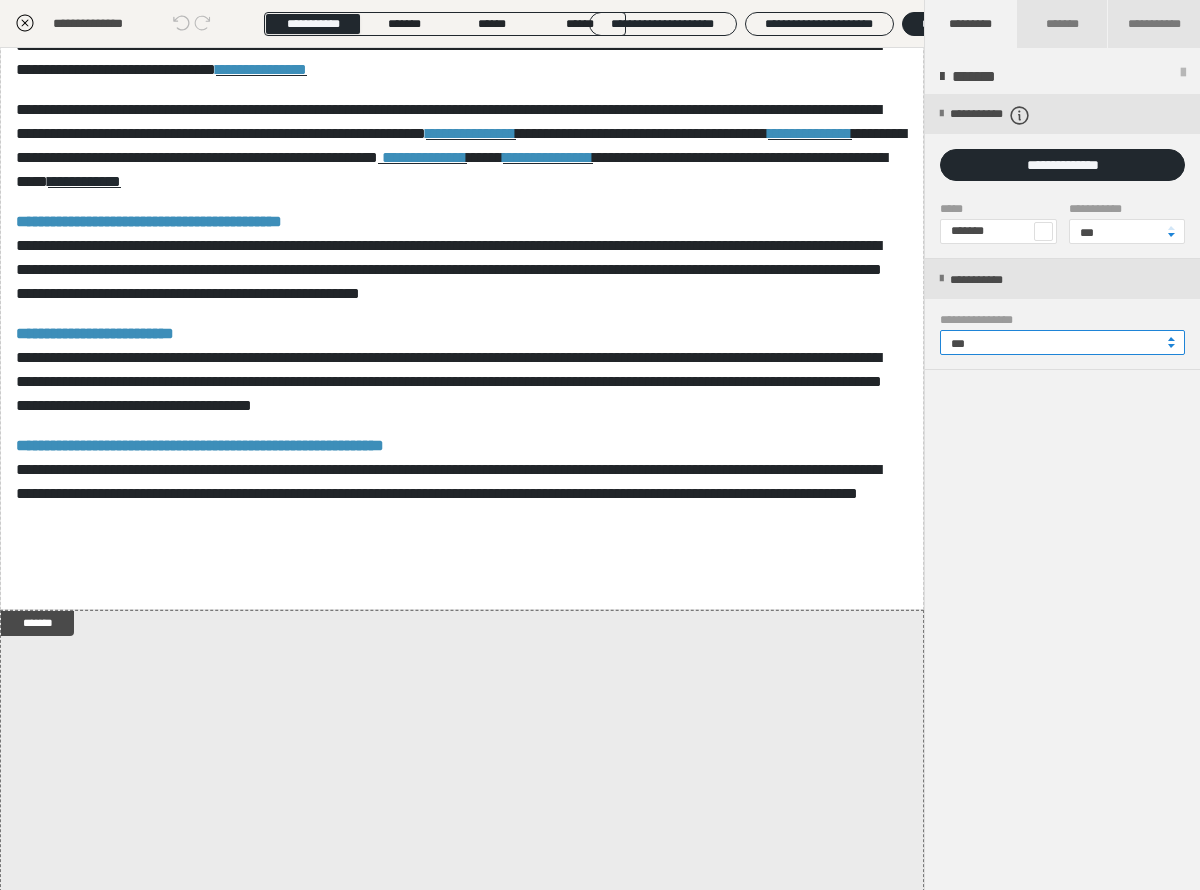 click on "***" at bounding box center [1062, 342] 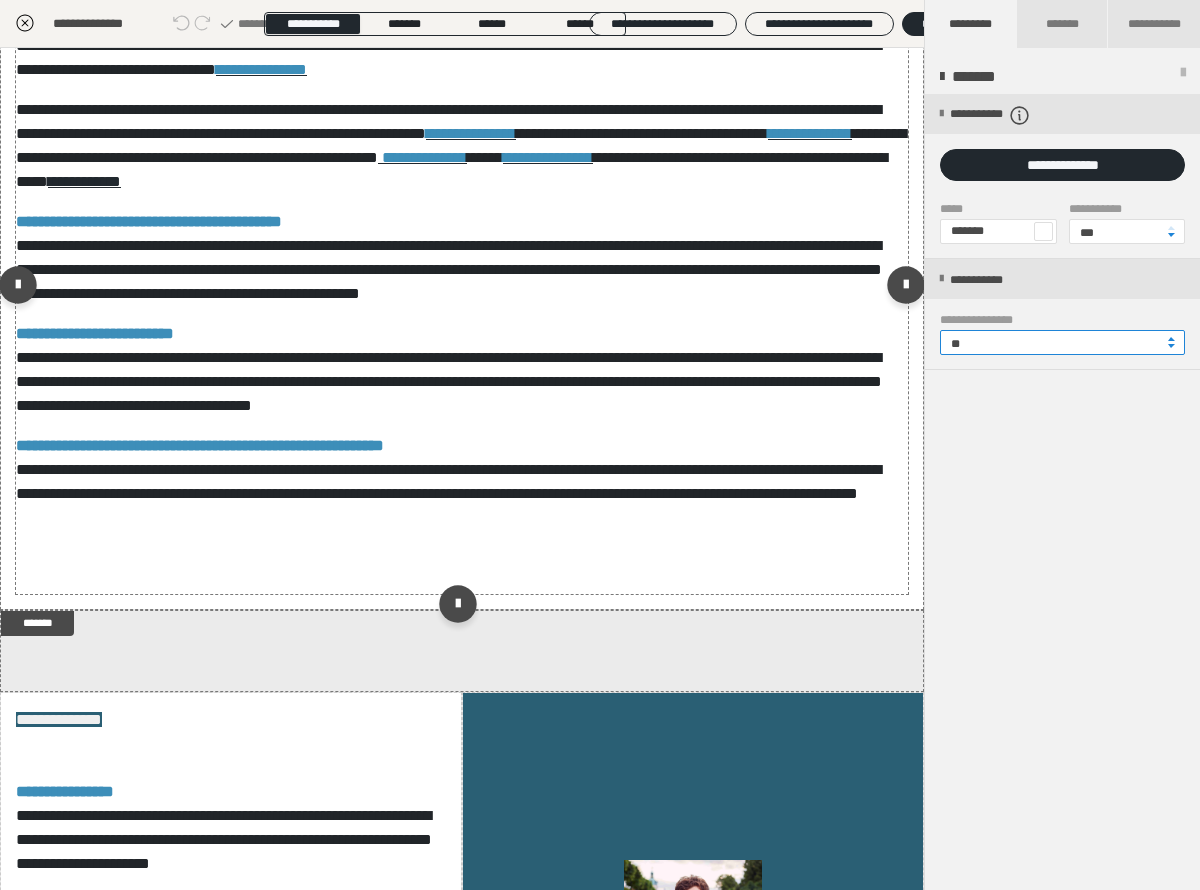 scroll, scrollTop: 717, scrollLeft: 0, axis: vertical 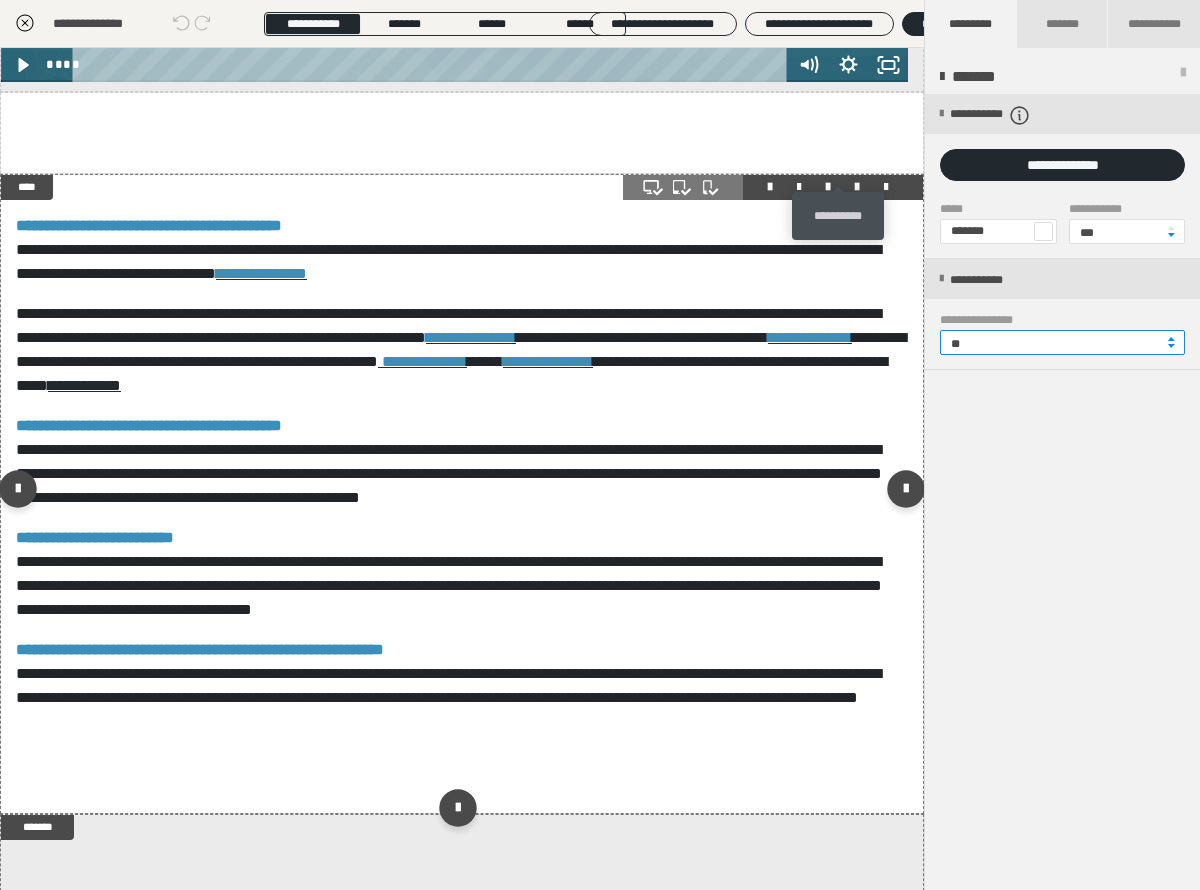 type on "**" 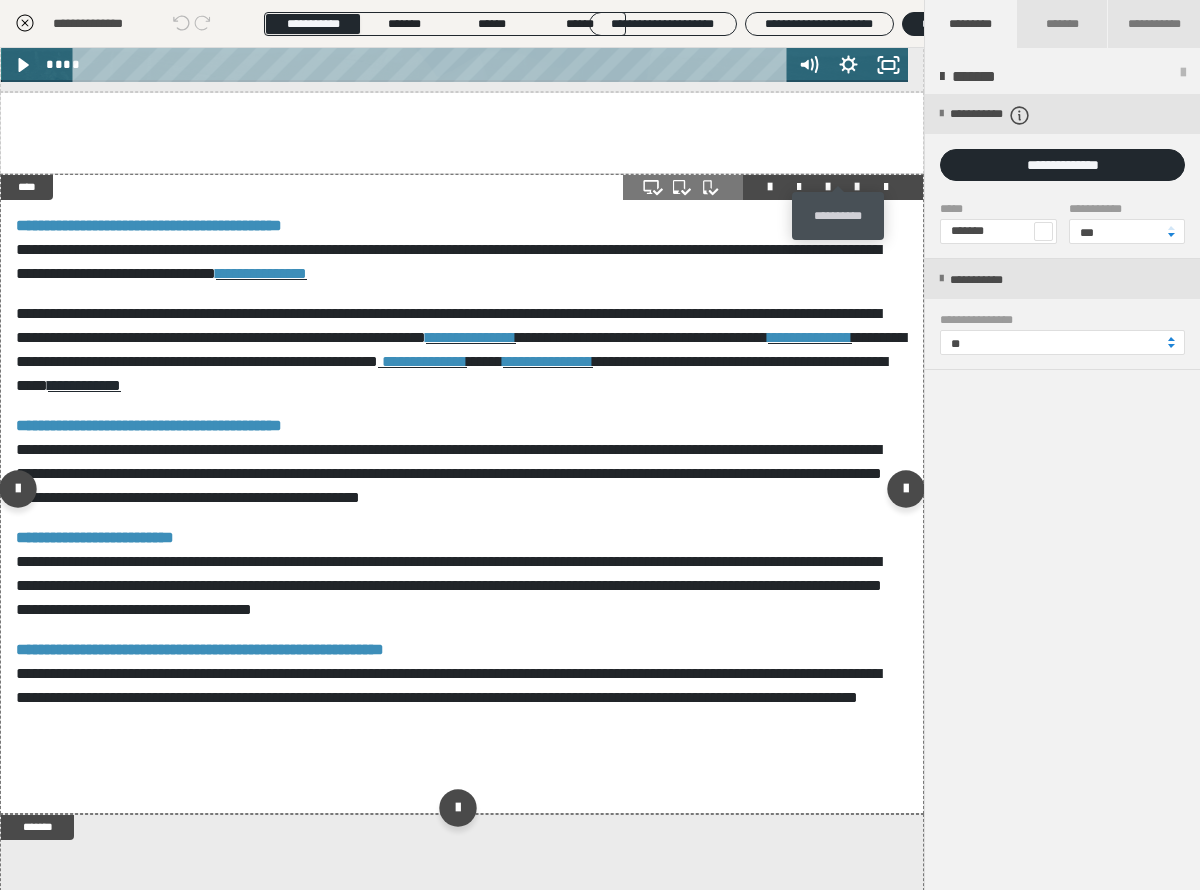 click at bounding box center [857, 187] 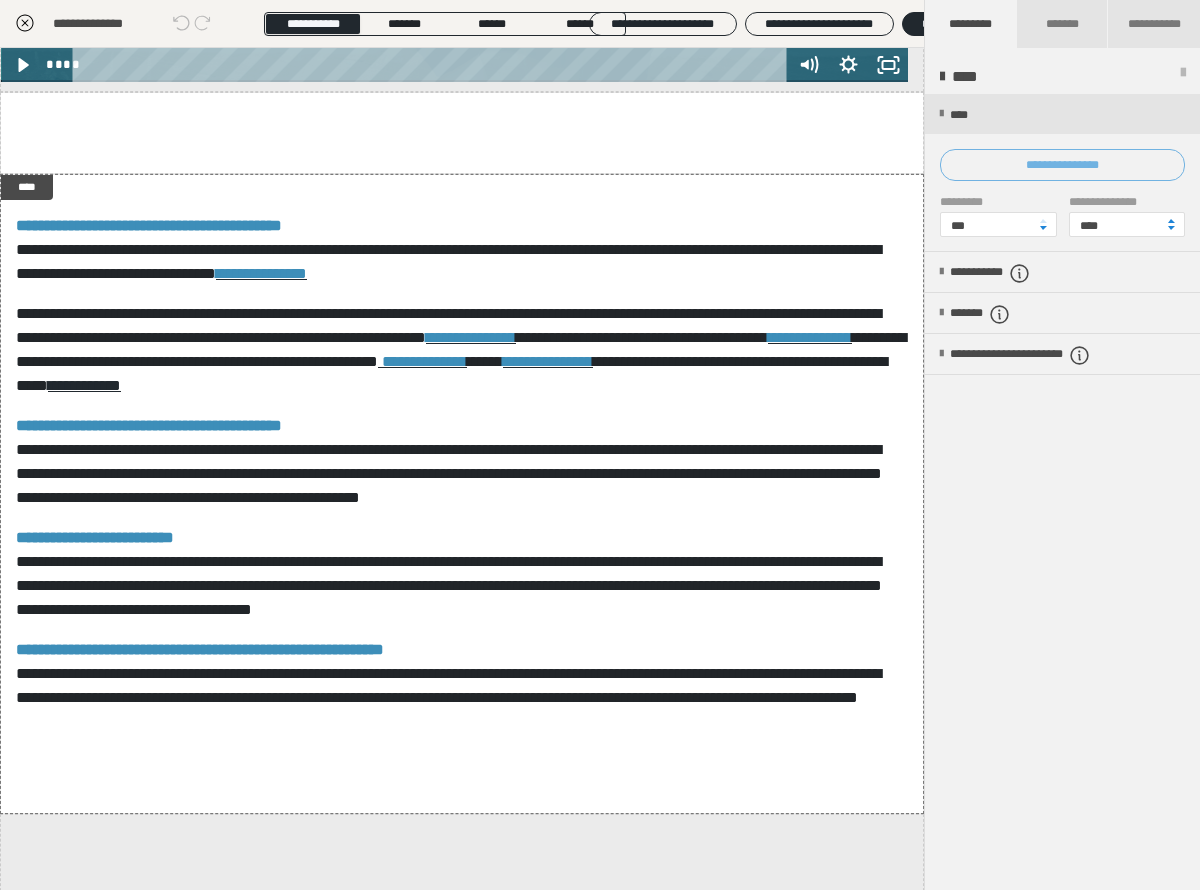 click on "**********" at bounding box center [1062, 165] 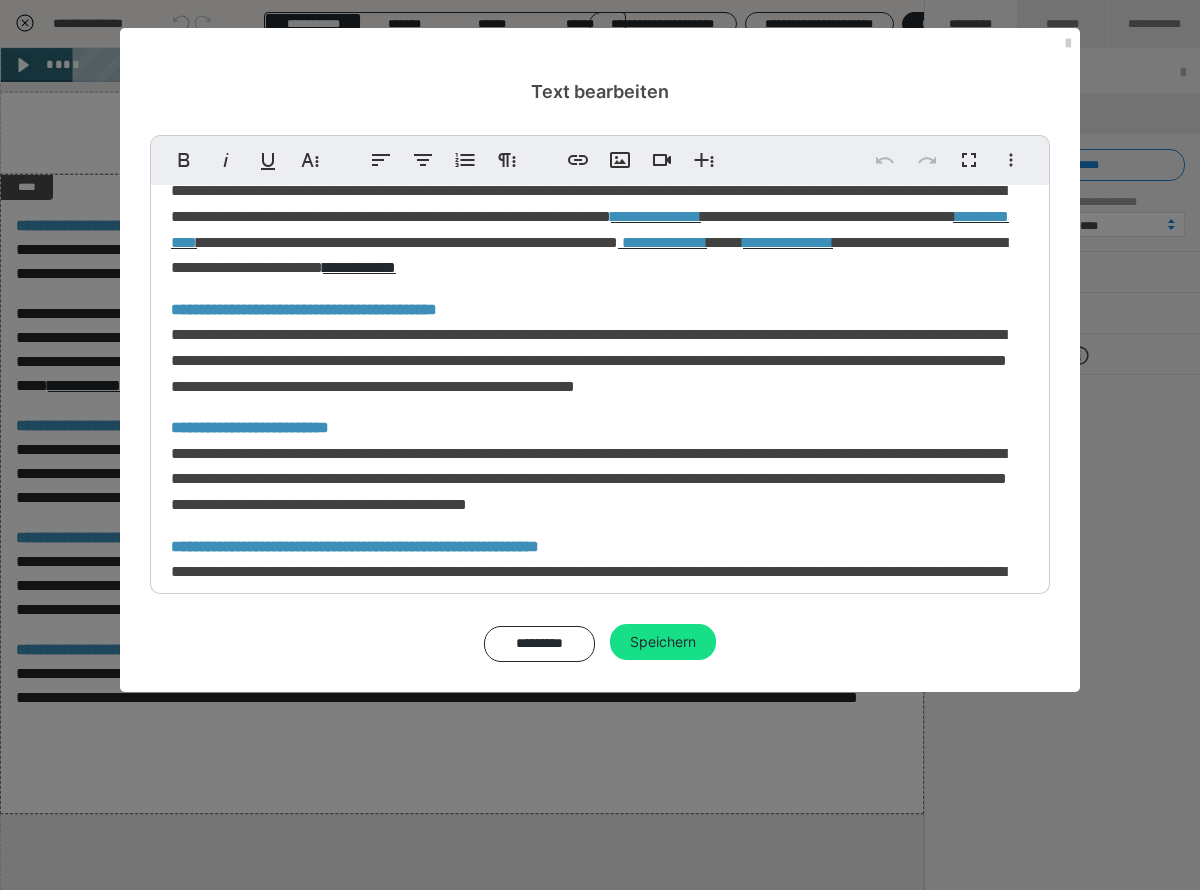 scroll, scrollTop: 361, scrollLeft: 0, axis: vertical 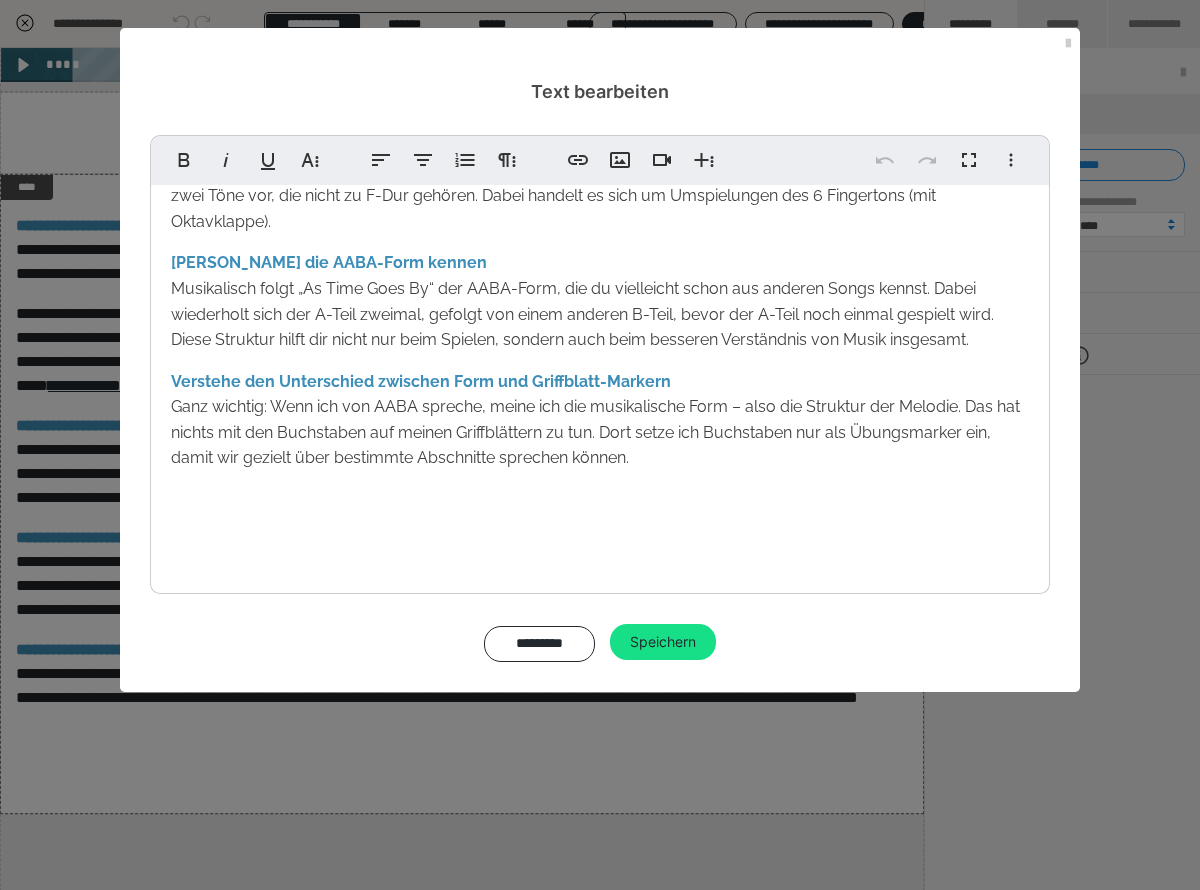 click on "Tauche ein in die Welt von „As Time Goes By“ „As Time Goes By“ (geschrieben 1931)  wurde weltberühmt durch den Film Casablanca. In diesem Clip siehst Du zunächst die Originalszene aus dem Film und dann den Song gesungen von  Frank Sinatra. Der Song gehört zu zu den großen Klassikern der Jazzgeschichte und wurde von Stars wie Ella Fitzgerald, Billie Holiday und Louis Armstrong immer wieder neu interpretiert. Hier ist eine Livefassung der großartigen  Ella Fitzgerald . Eine sehr witzige Version ist diese von  Sammy Davis Jr ., in der er berühmte Sänger imitiert. Wie gefällt Dir die Fassung von   Billie Holiday ? Auch  Harald Juhnke  hat den Song gesungen. Hier noch die Interpretation von Bryan Ferry. Spiele As Time Goes By mit kleinem Tonumfang Lerne die AABA-Form kennen Verstehe den Unterschied zwischen Form und Griffblatt-Markern" at bounding box center [600, 204] 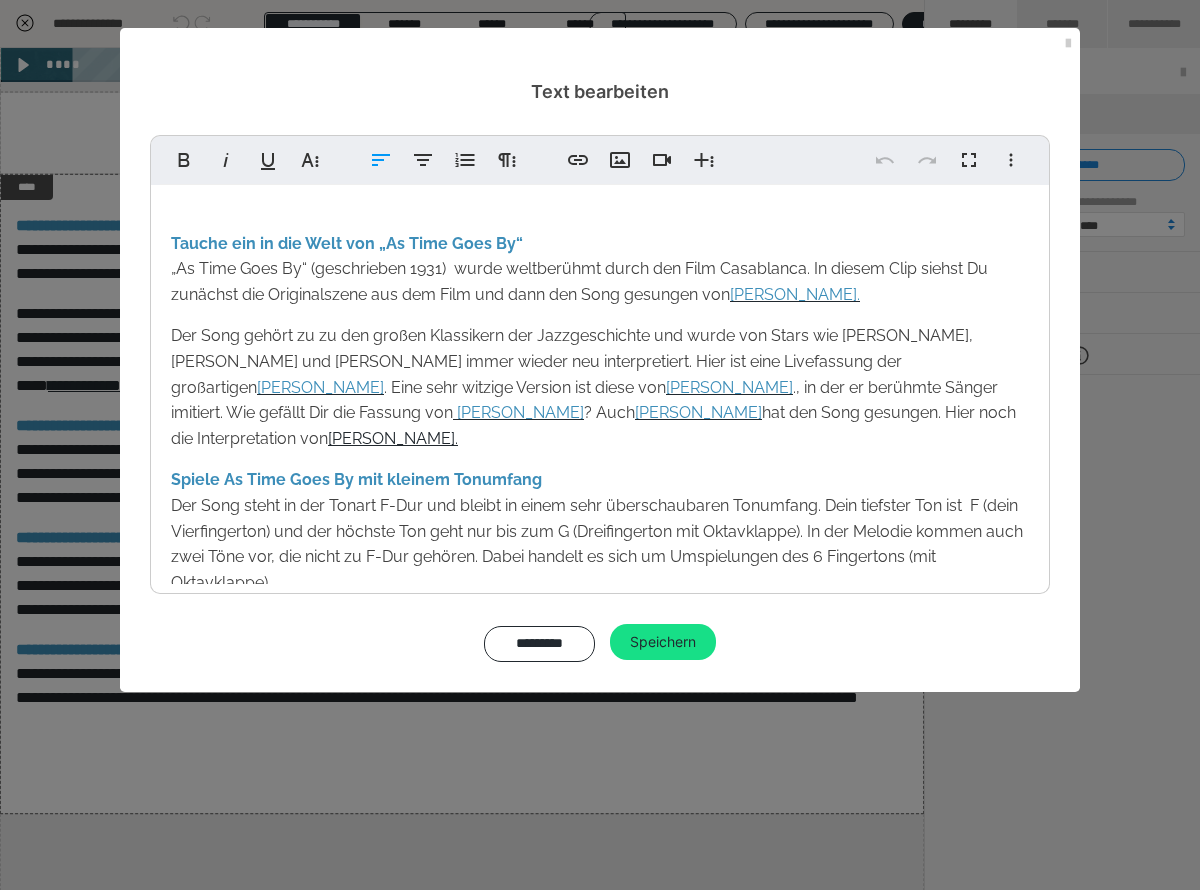 scroll, scrollTop: 285, scrollLeft: 0, axis: vertical 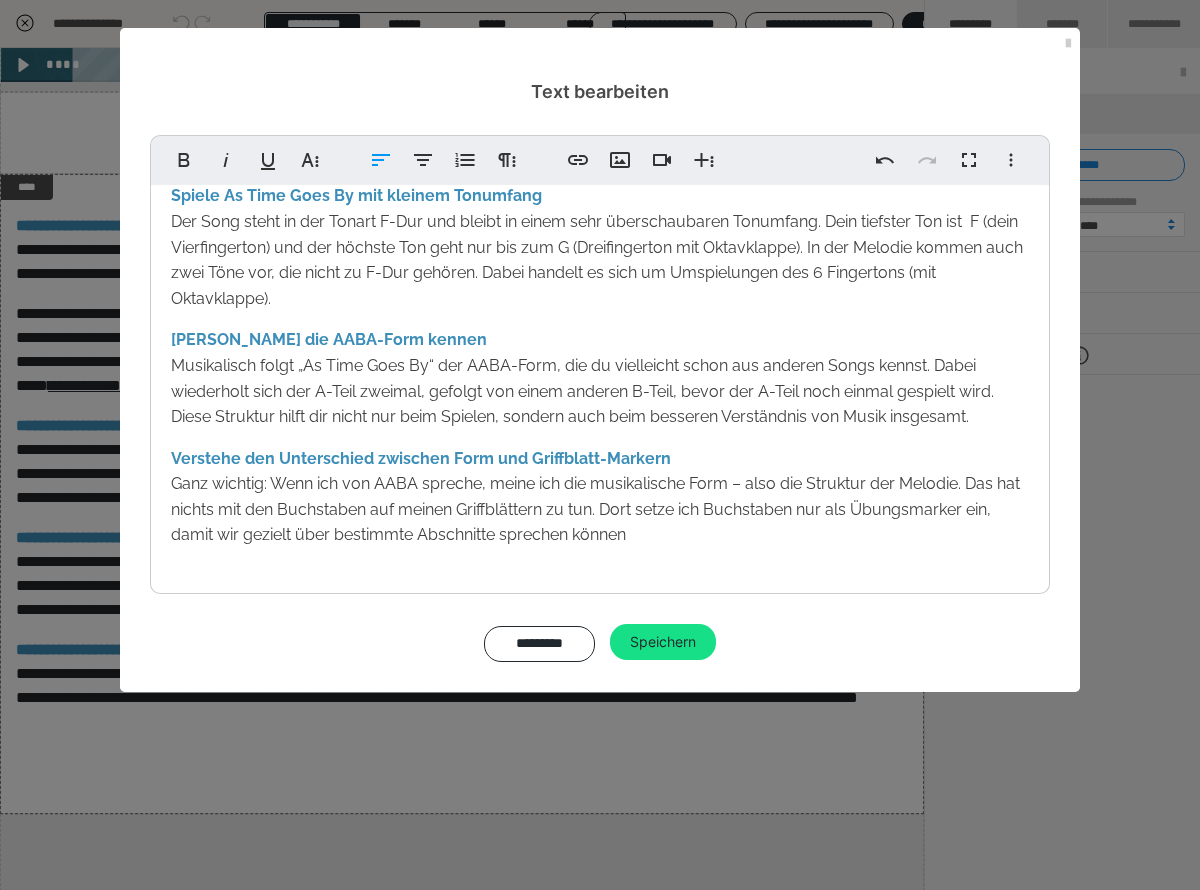type 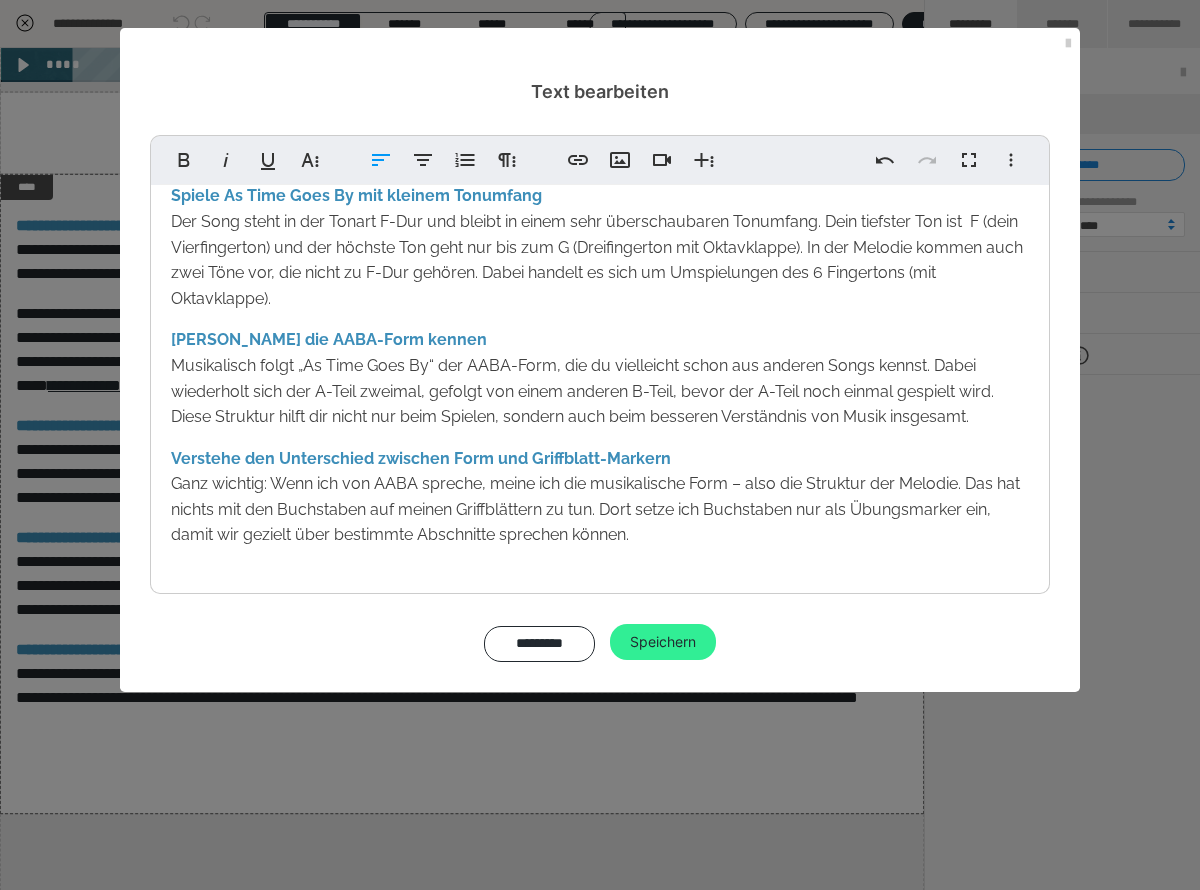 click on "Speichern" at bounding box center (663, 642) 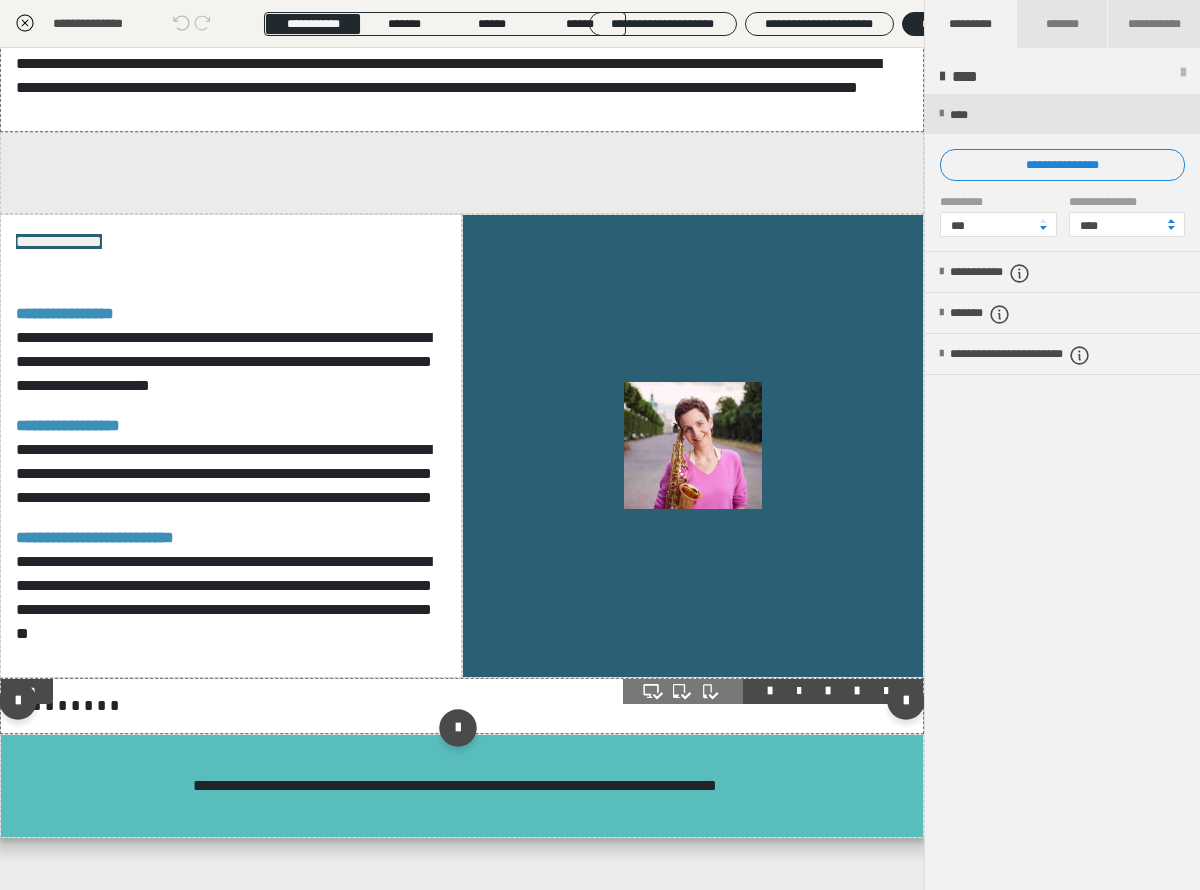 scroll, scrollTop: 1399, scrollLeft: 0, axis: vertical 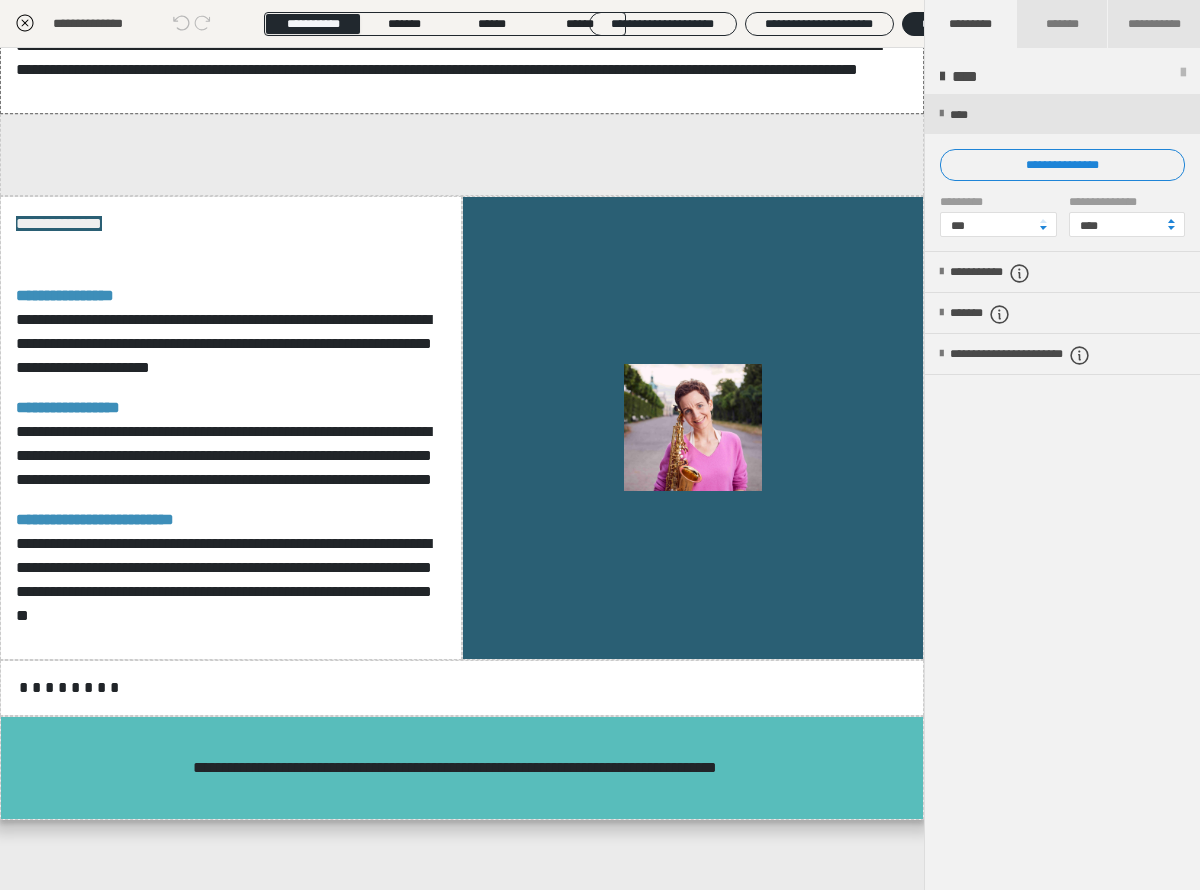 click 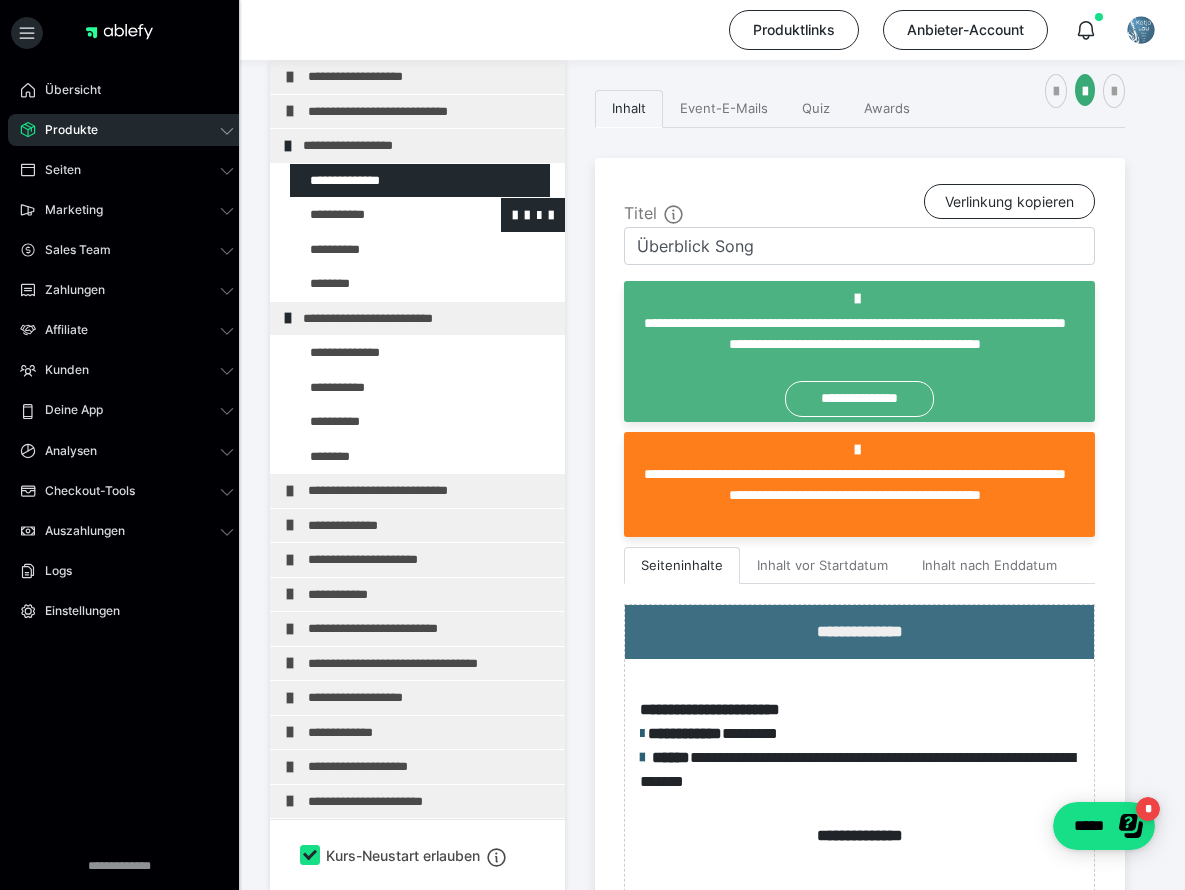 click at bounding box center (375, 215) 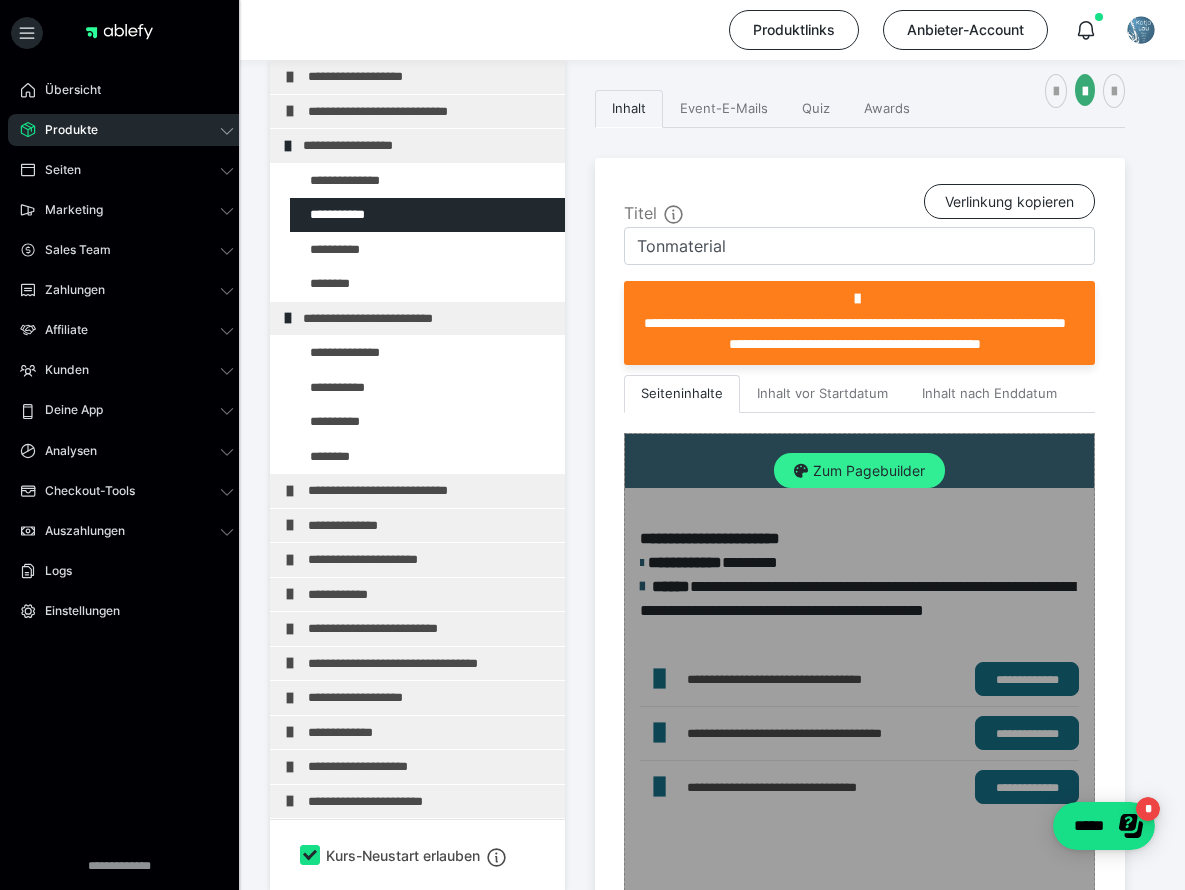 click on "Zum Pagebuilder" at bounding box center [859, 471] 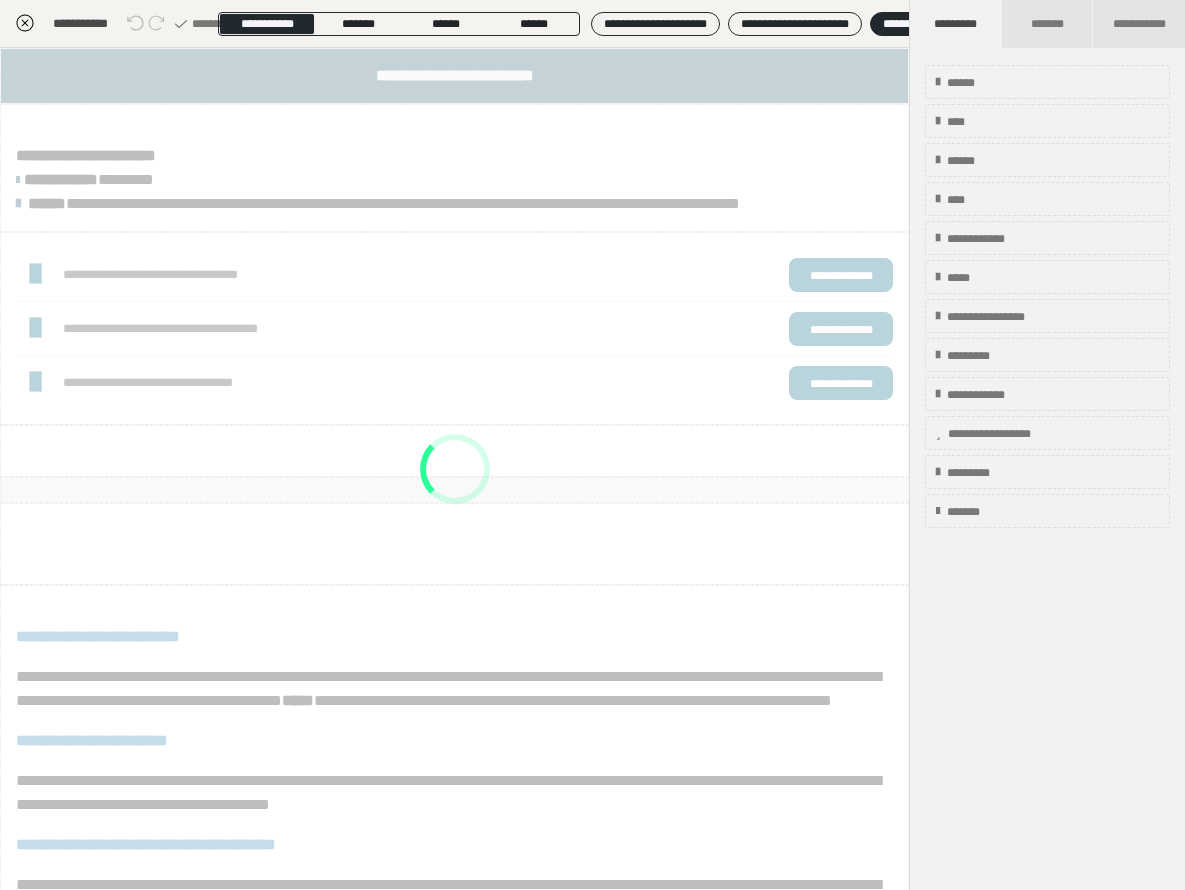 click at bounding box center [454, 469] 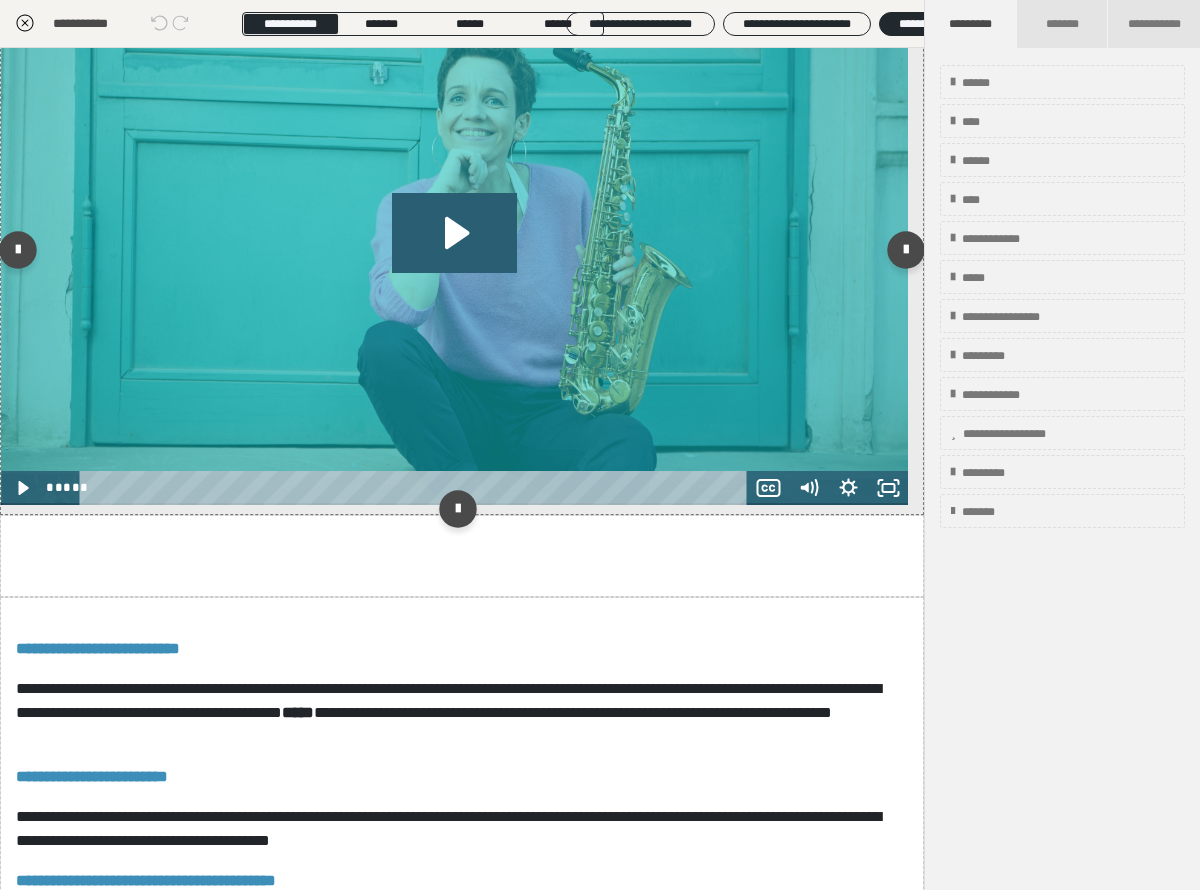 scroll, scrollTop: 577, scrollLeft: 0, axis: vertical 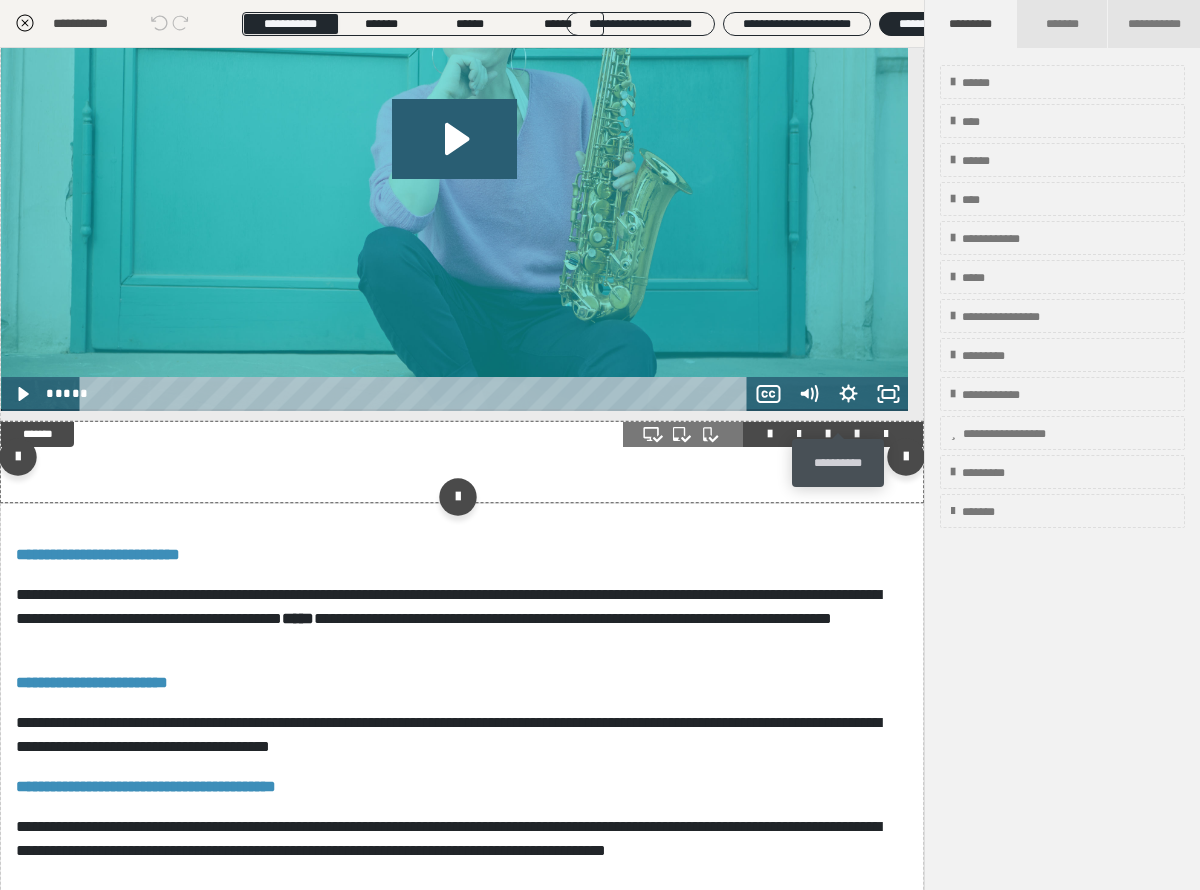click at bounding box center [857, 434] 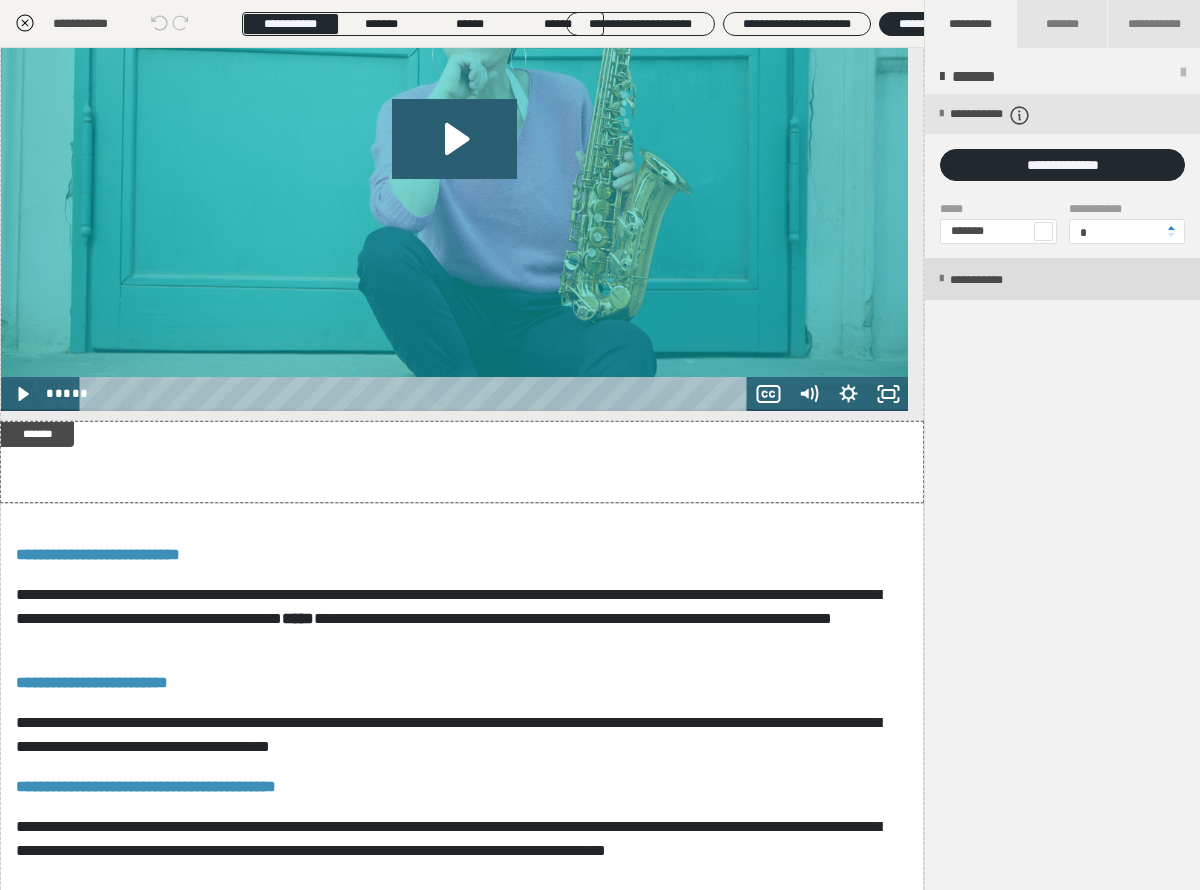 click on "**********" at bounding box center [997, 280] 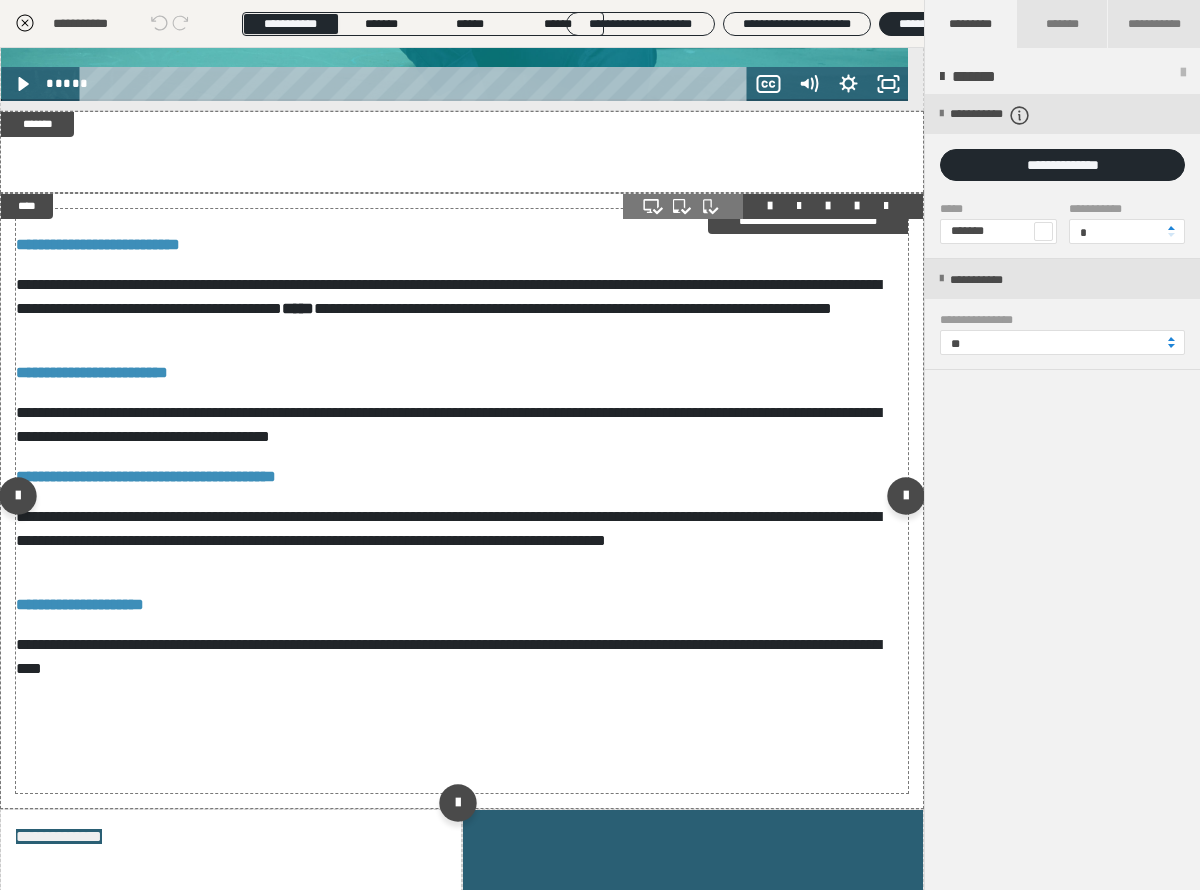 scroll, scrollTop: 1108, scrollLeft: 0, axis: vertical 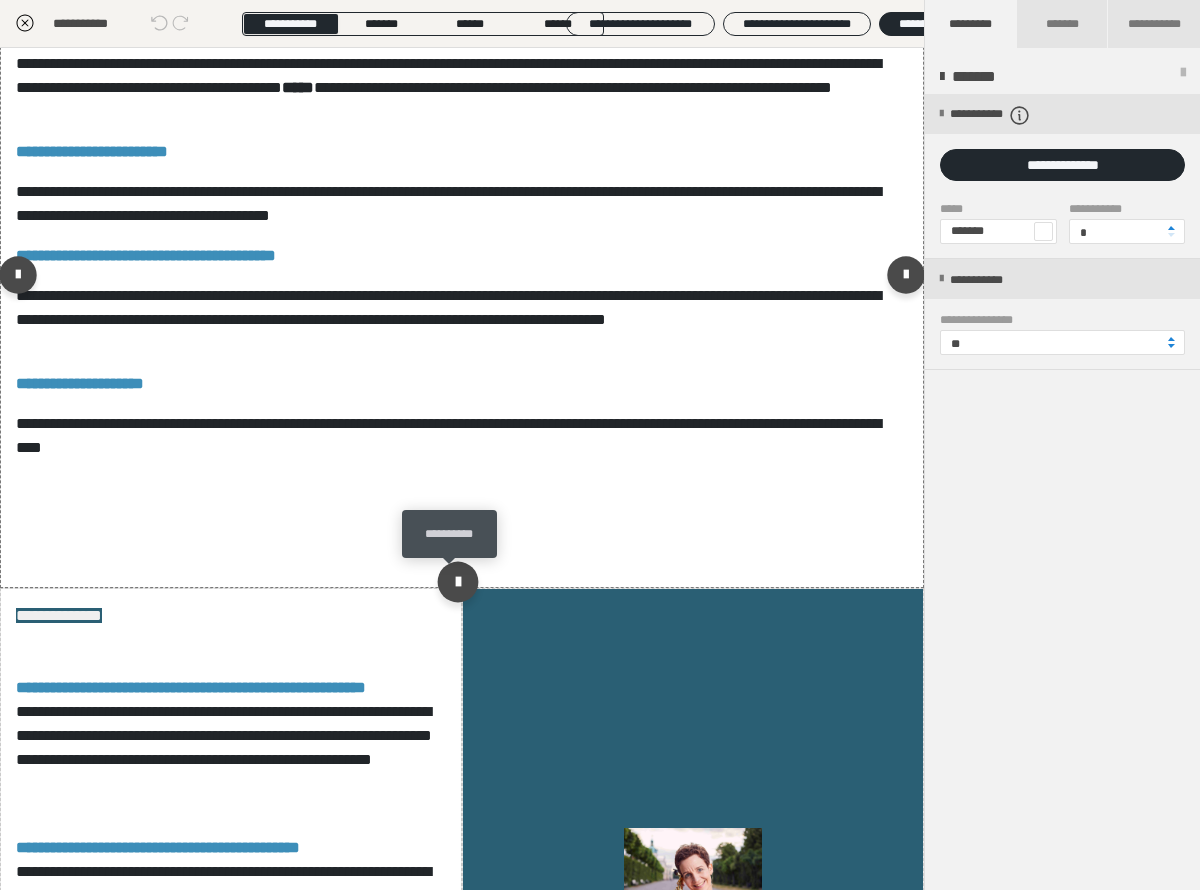 click at bounding box center [457, 582] 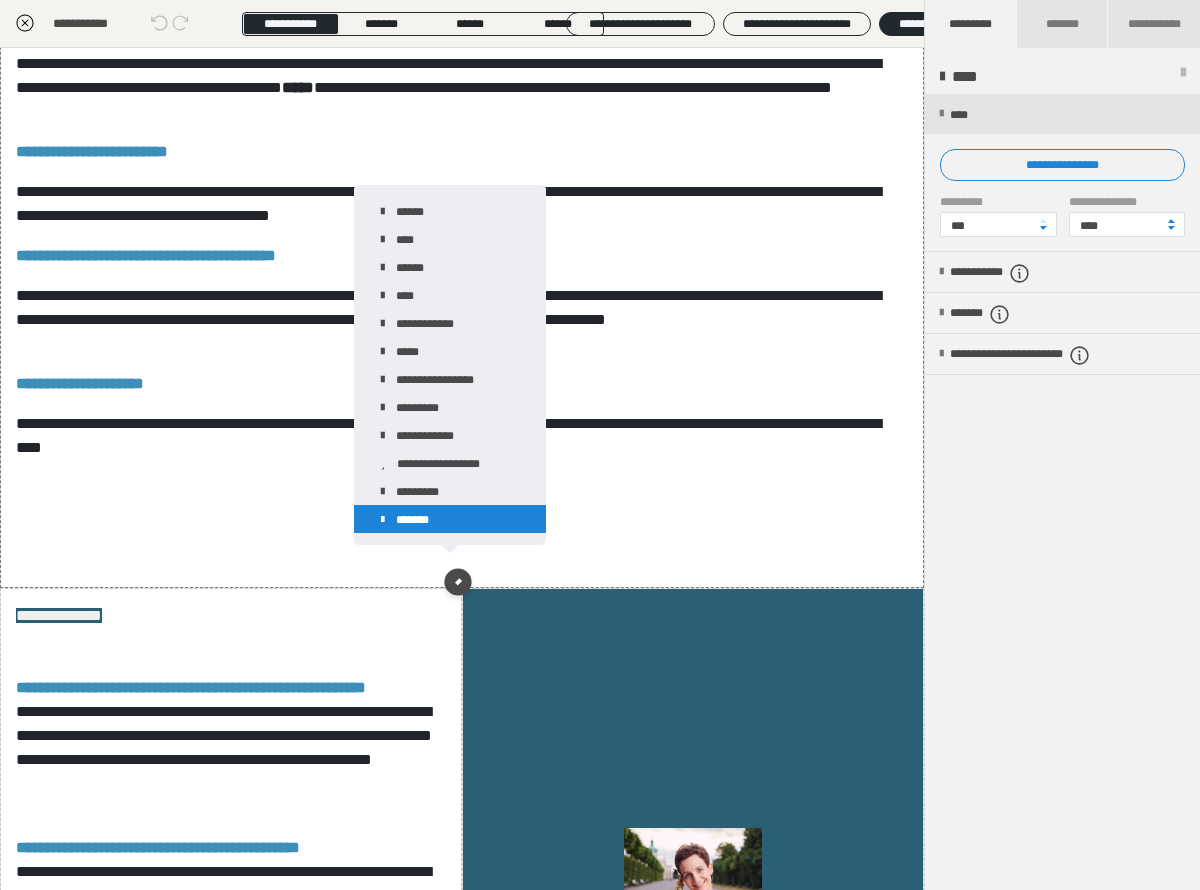click at bounding box center (382, 520) 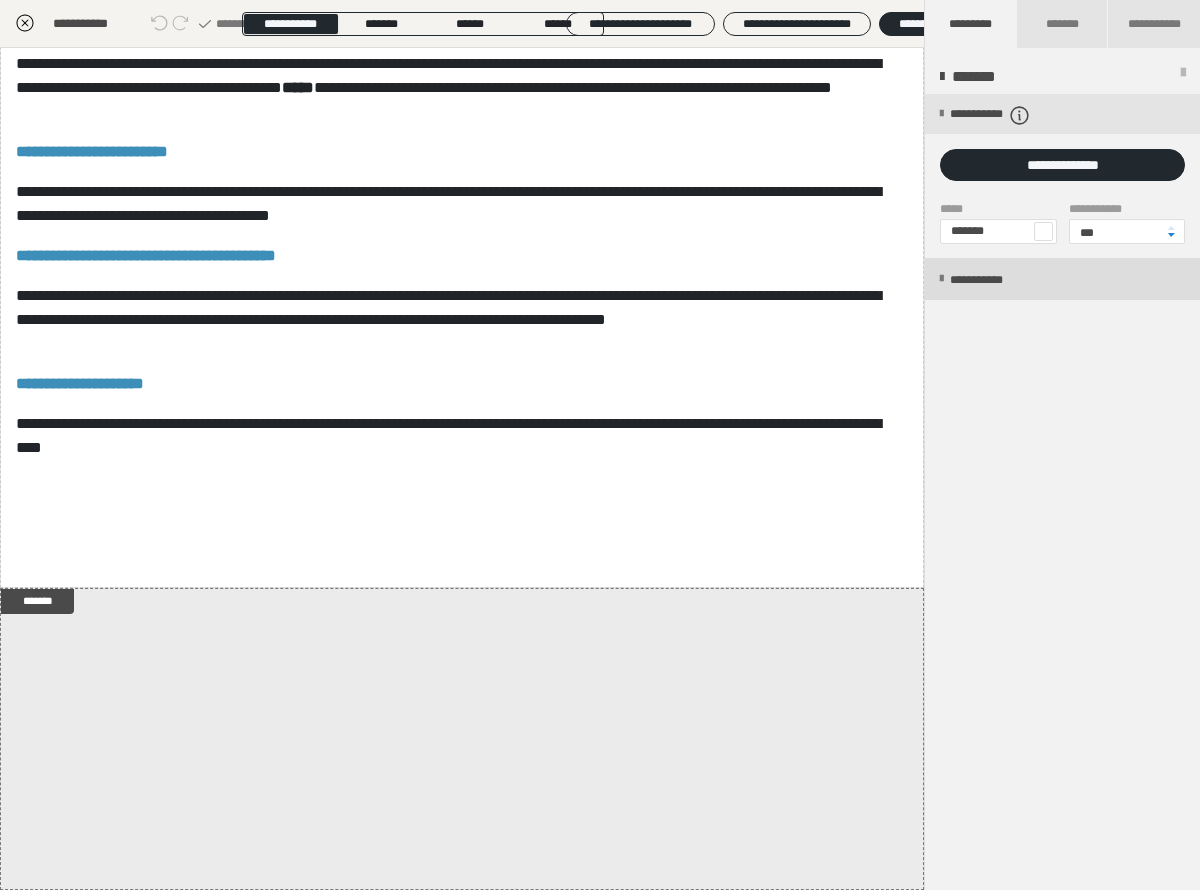 click on "**********" at bounding box center [997, 280] 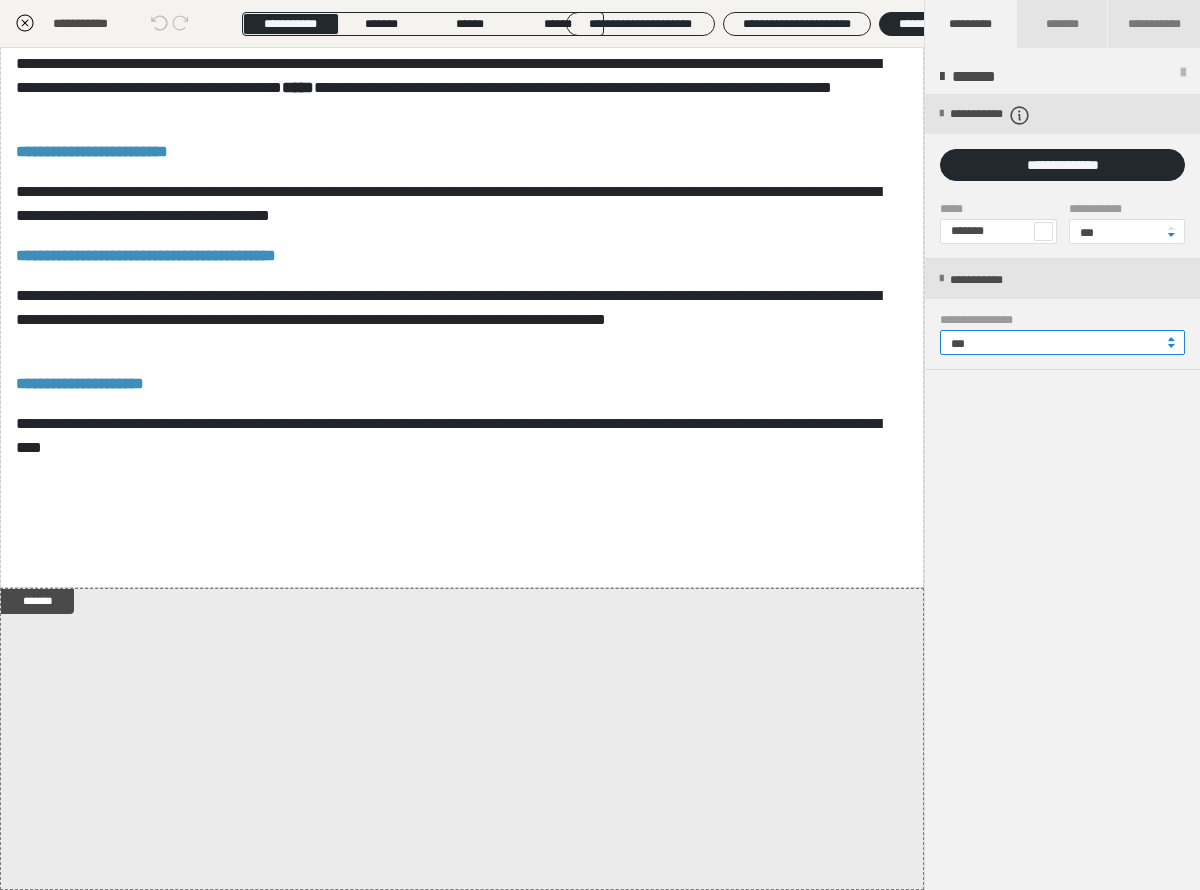 click on "***" at bounding box center [1062, 342] 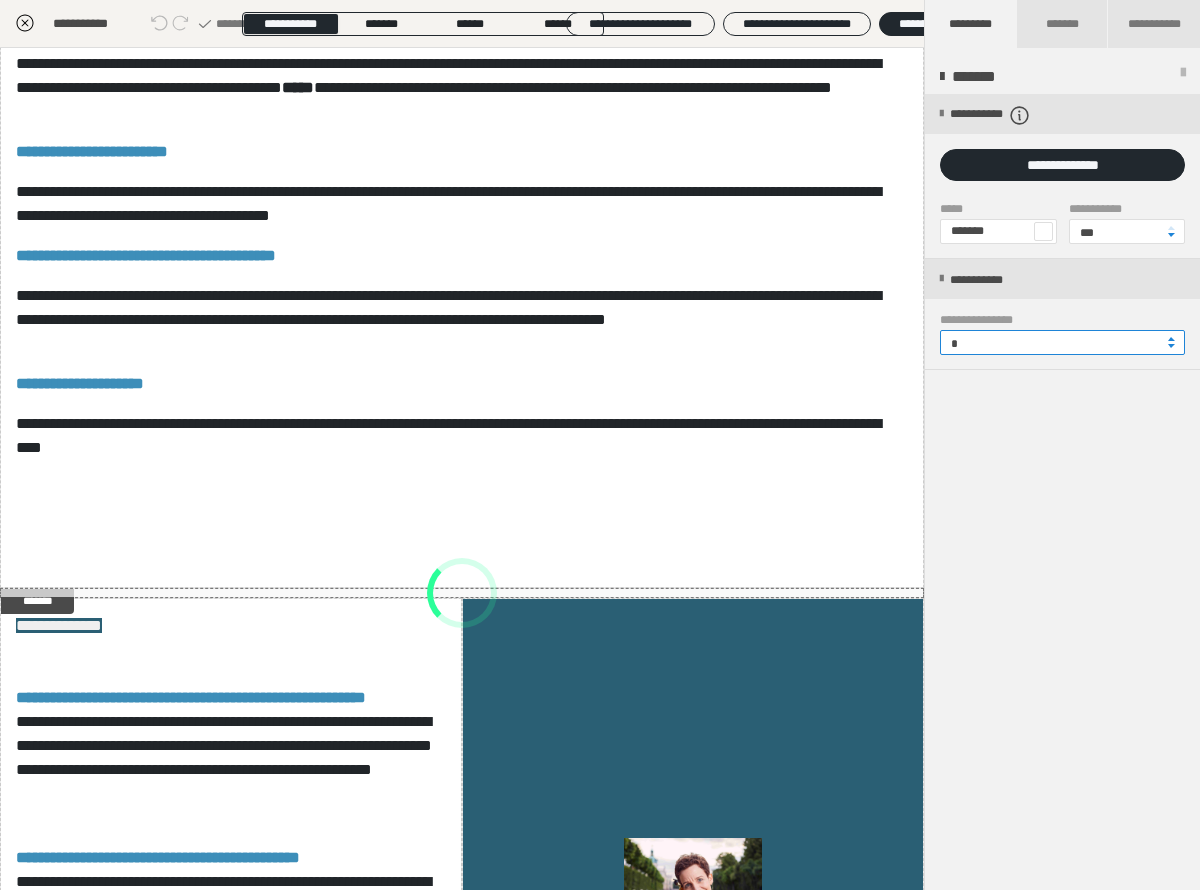 type on "**" 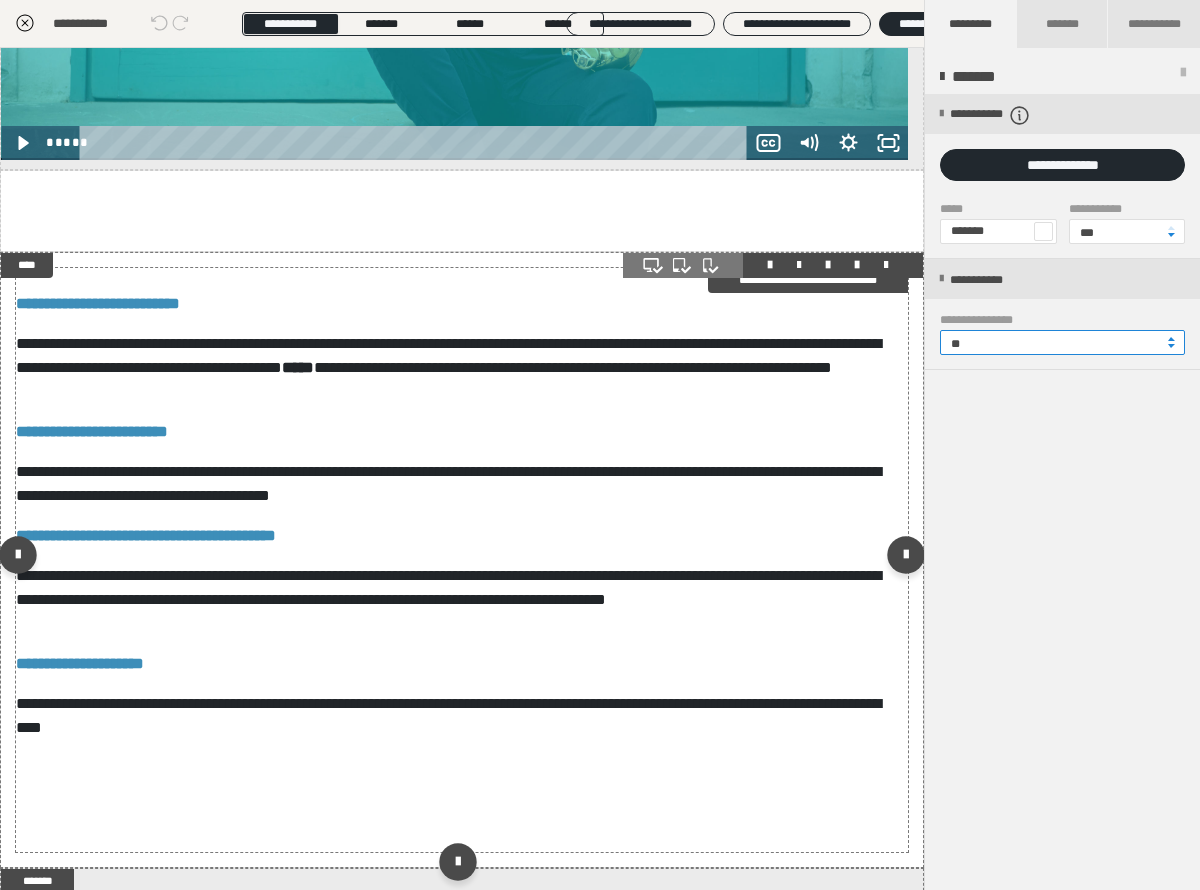 scroll, scrollTop: 698, scrollLeft: 0, axis: vertical 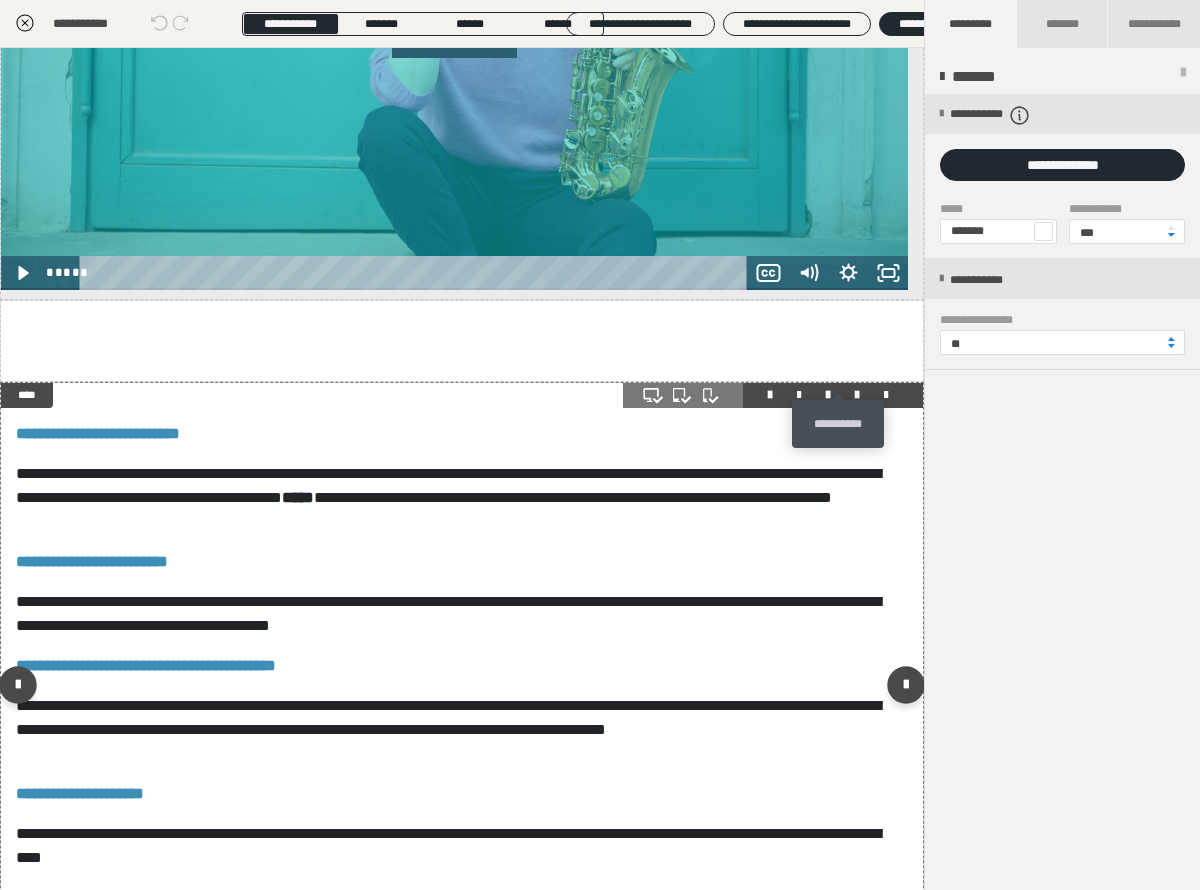 click at bounding box center [857, 395] 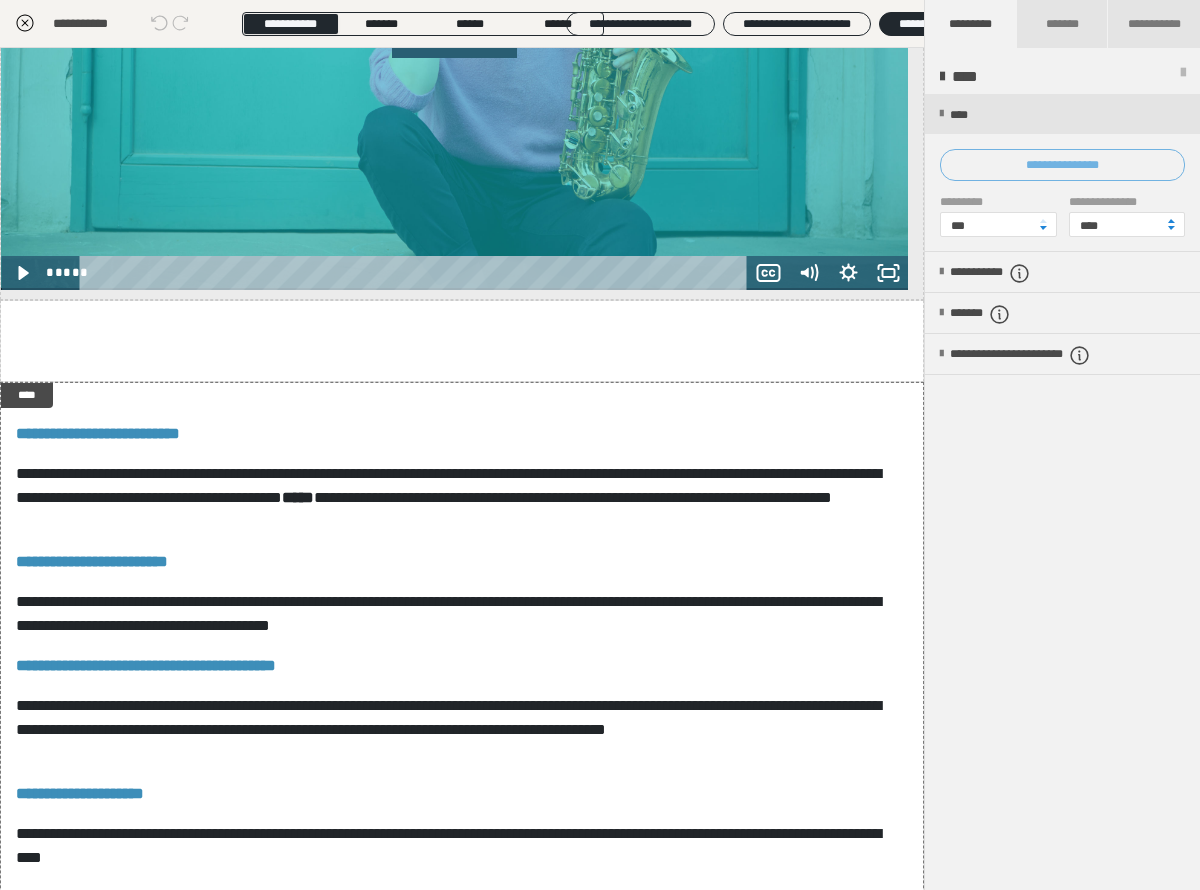 click on "**********" at bounding box center [1062, 165] 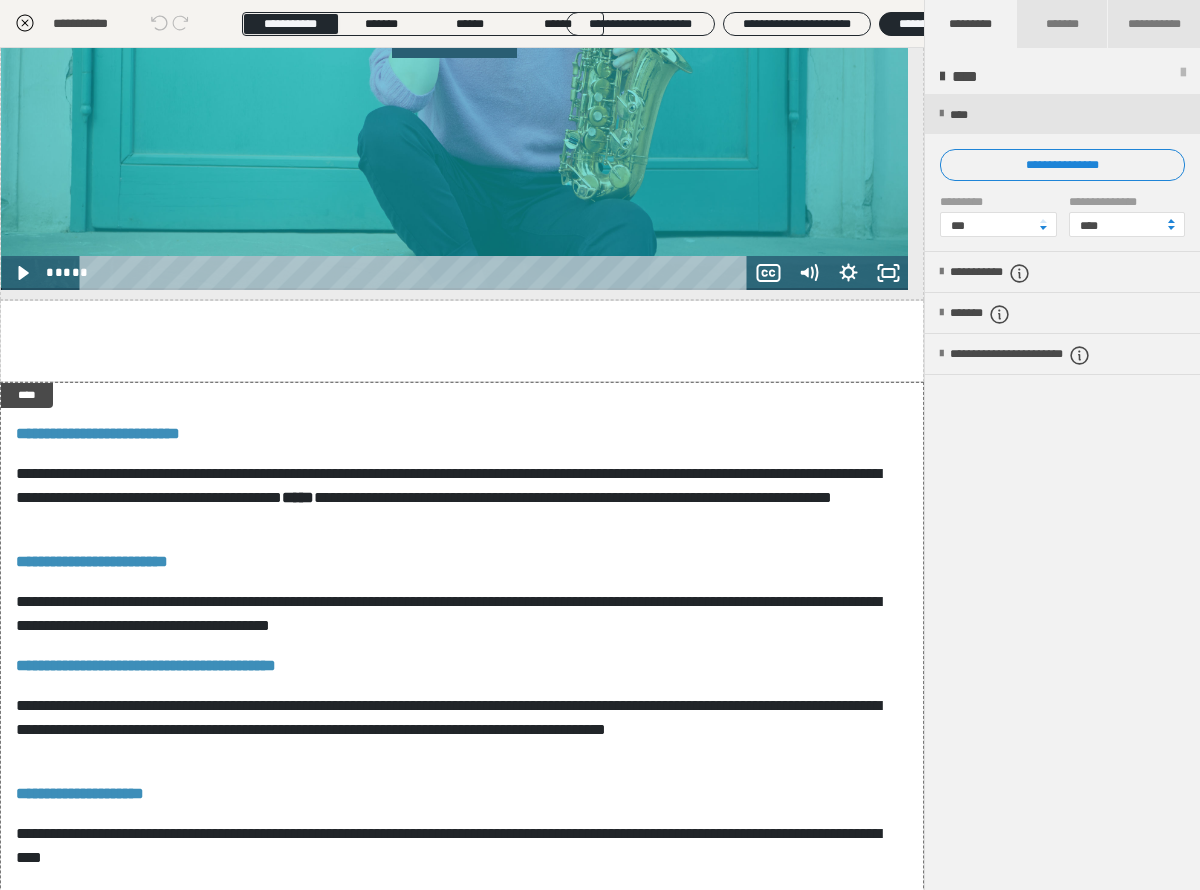 click on "**********" at bounding box center [600, 399] 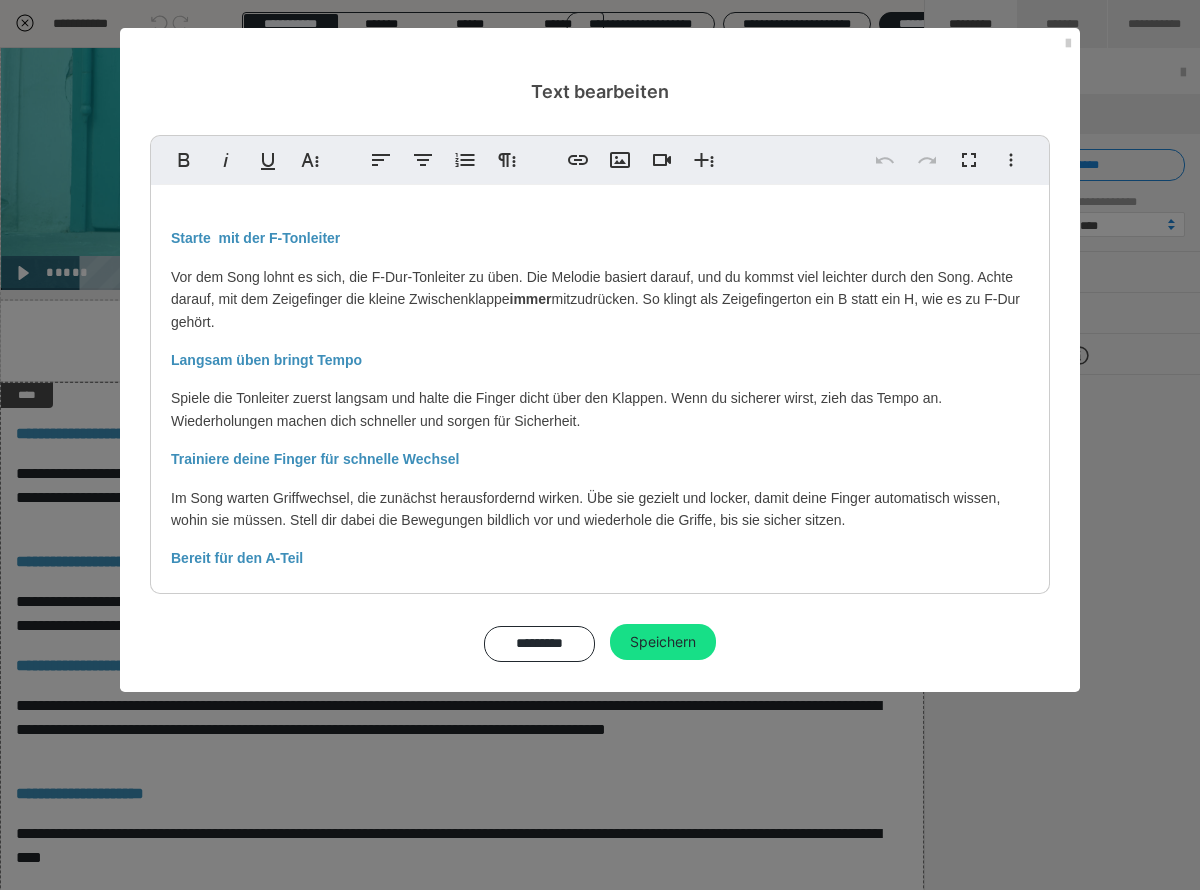 scroll, scrollTop: 111, scrollLeft: 0, axis: vertical 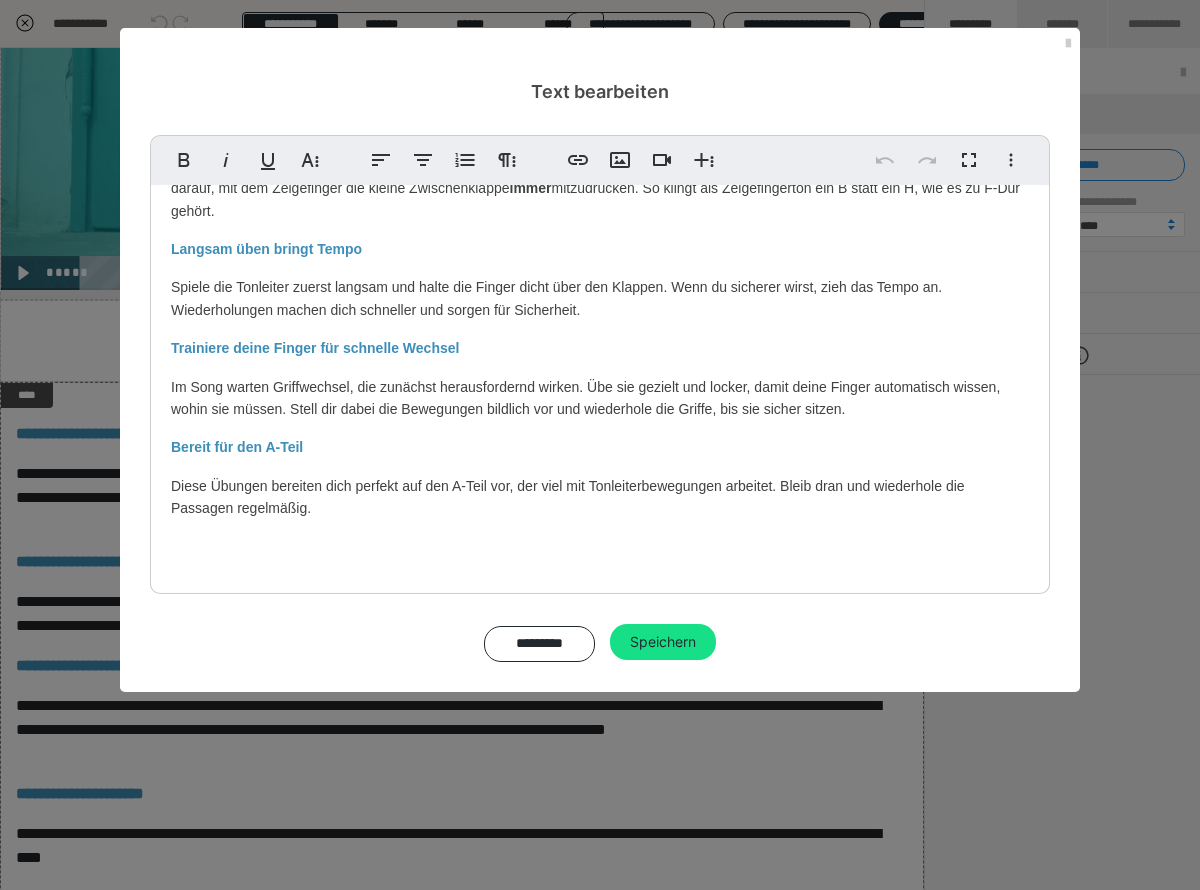 click on "Starte  mit der F-Tonleiter Vor dem Song lohnt es sich, die F-Dur-Tonleiter zu üben. Die Melodie basiert darauf, und du kommst viel leichter durch den Song. Achte darauf, mit dem Zeigefinger die kleine Zwischenklappe  immer  mitzudrücken. So klingt als Zeigefingerton ein B statt ein H, wie es zu F-Dur gehört.  Langsam üben bringt Tempo Spiele die Tonleiter zuerst langsam und halte die Finger dicht über den Klappen. Wenn du sicherer wirst, zieh das Tempo an. Wiederholungen machen dich schneller und sorgen für Sicherheit. Trainiere deine Finger für schnelle Wechsel Im Song warten Griffwechsel, die zunächst herausfordernd wirken. Übe sie gezielt und locker, damit deine Finger automatisch wissen, wohin sie müssen. Stell dir dabei die Bewegungen bildlich vor und wiederhole die Griffe, bis sie sicher sitzen. Bereit für den A-Teil Diese Übungen bereiten dich perfekt auf den A-Teil vor, der viel mit Tonleiterbewegungen arbeitet. Bleib dran und wiederhole die Passagen regelmäßig." at bounding box center (600, 361) 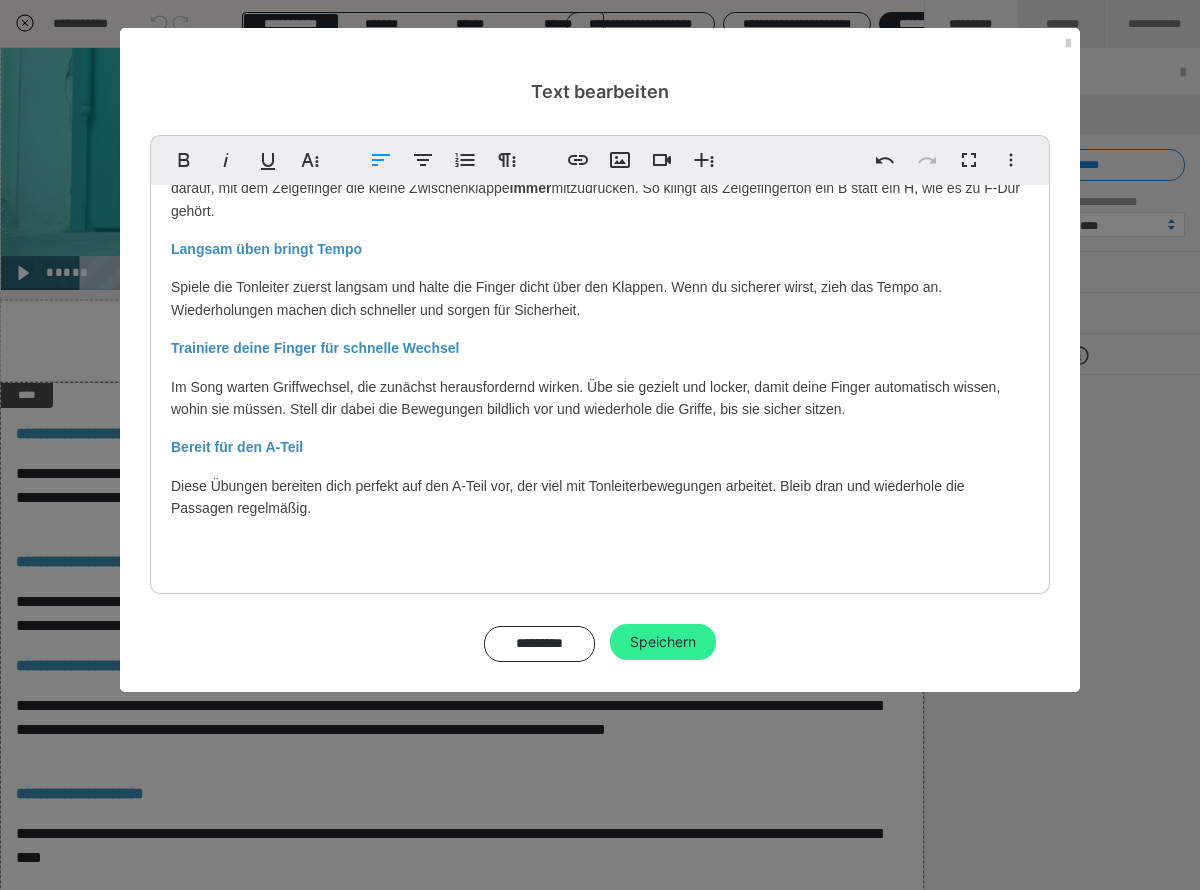 click on "Speichern" at bounding box center [663, 642] 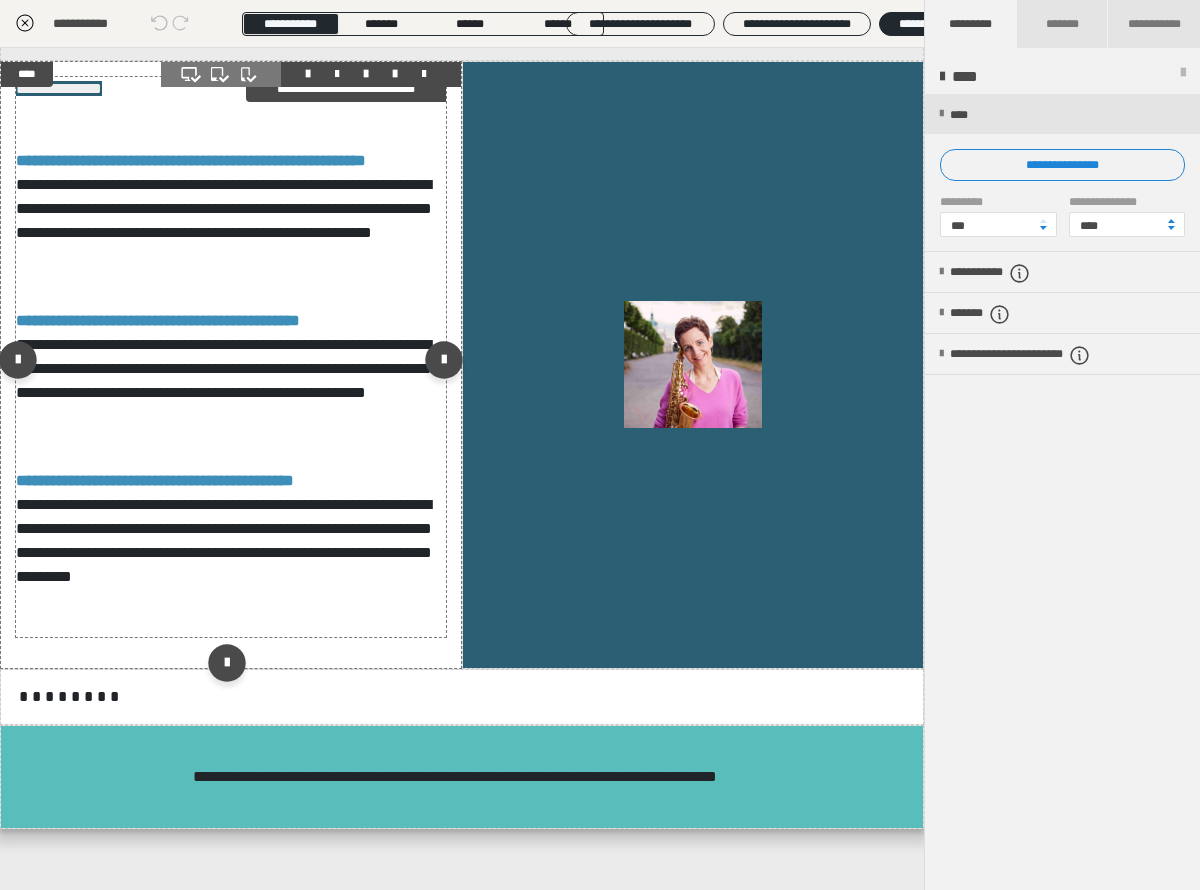 scroll, scrollTop: 1684, scrollLeft: 0, axis: vertical 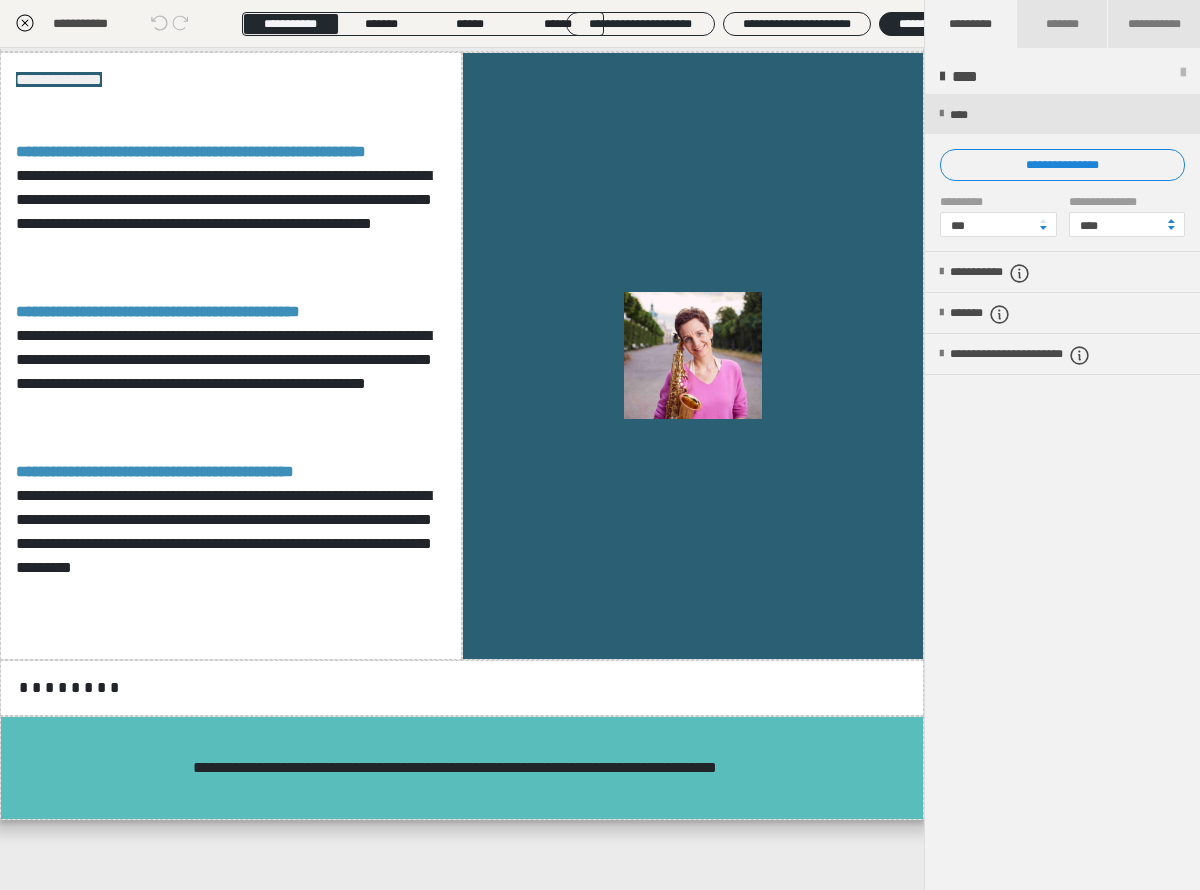 click 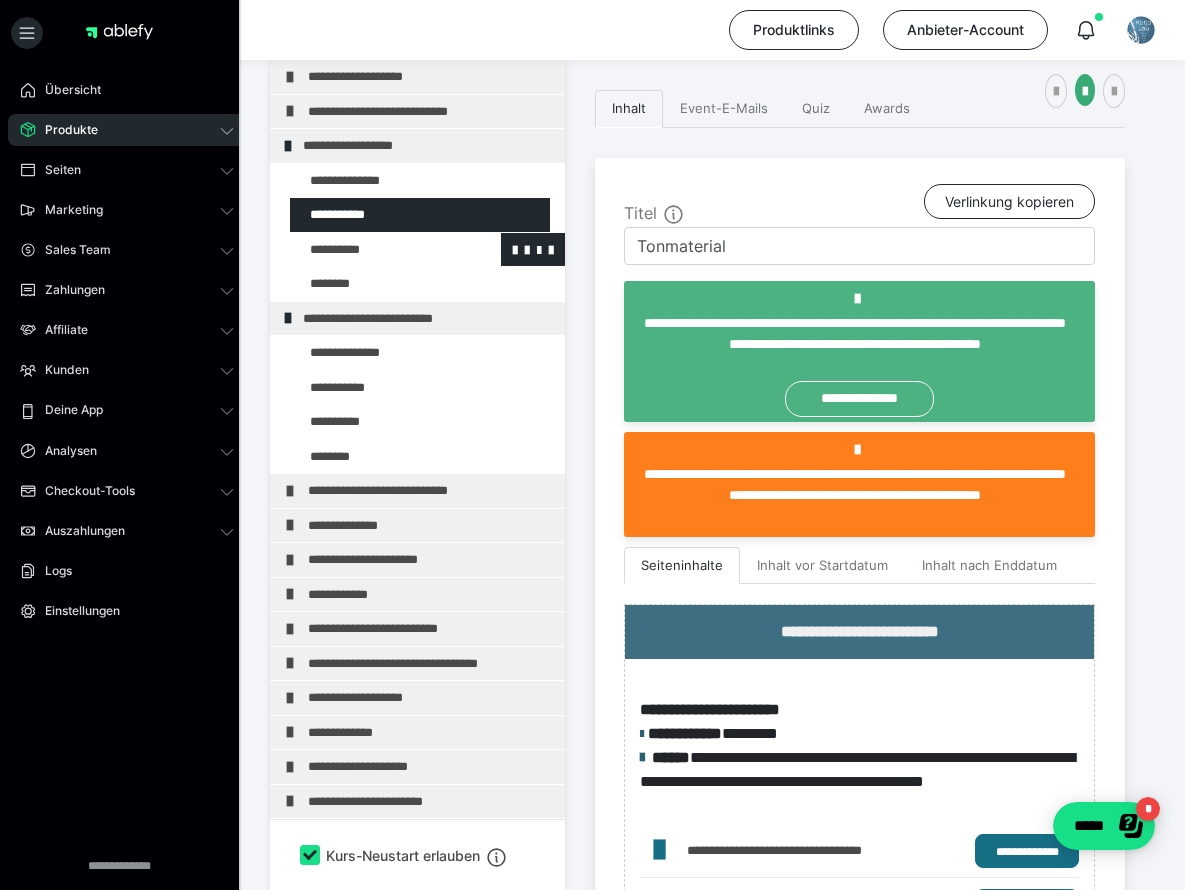 click at bounding box center [375, 250] 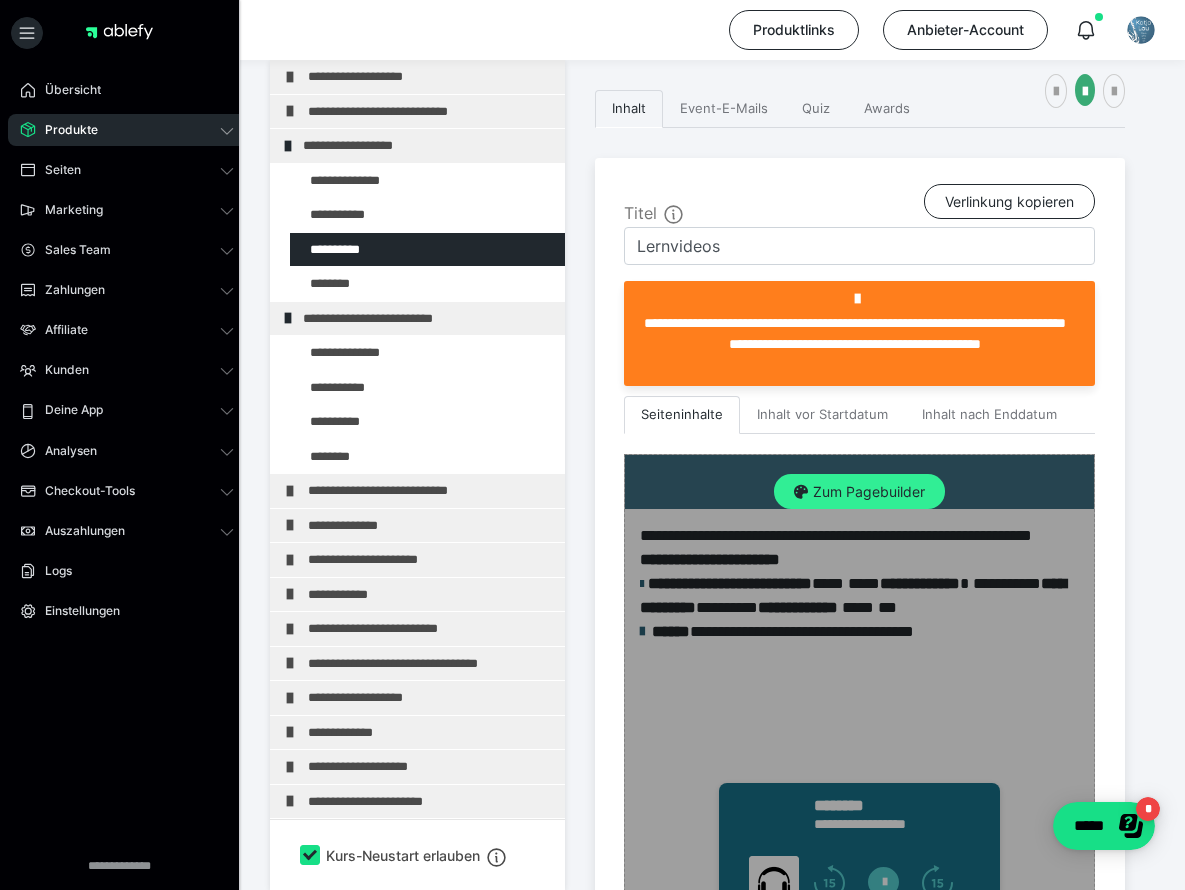 click on "Zum Pagebuilder" at bounding box center [859, 492] 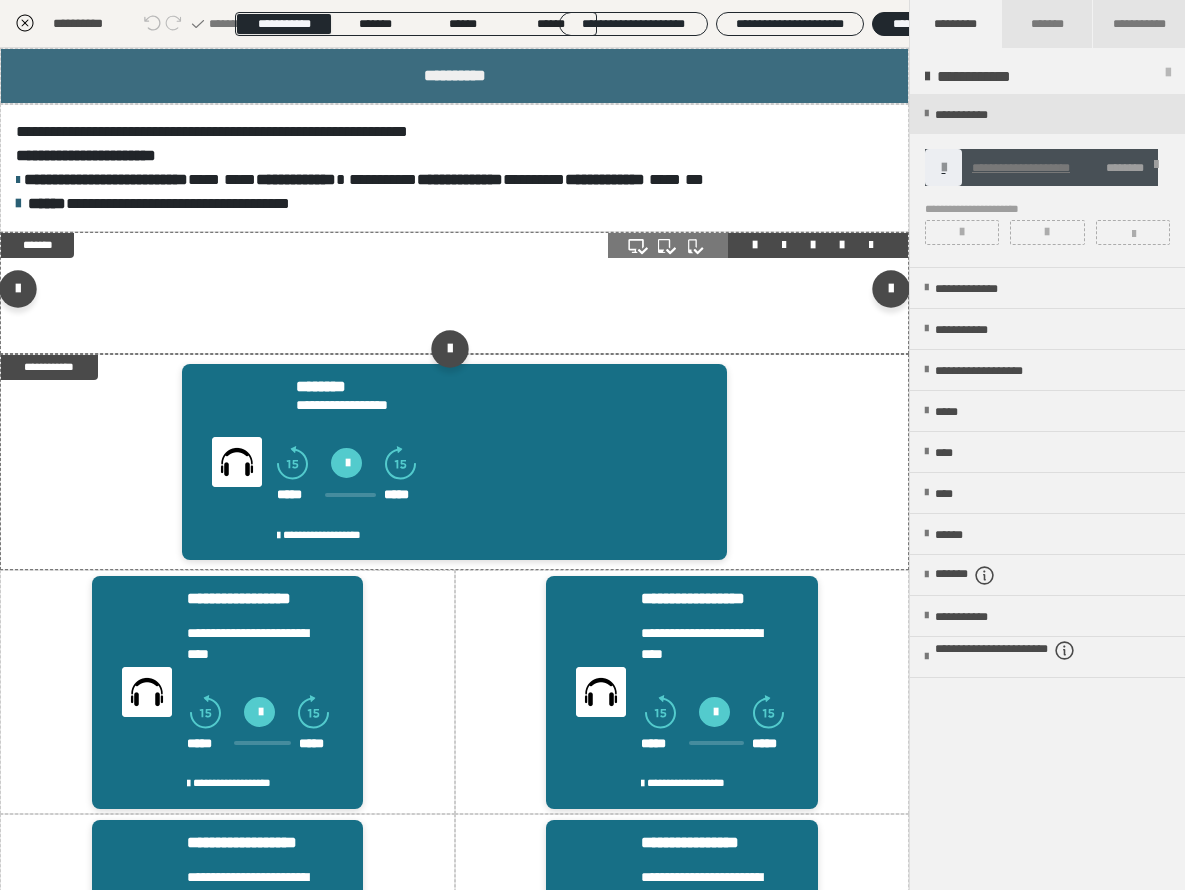 click at bounding box center (454, 293) 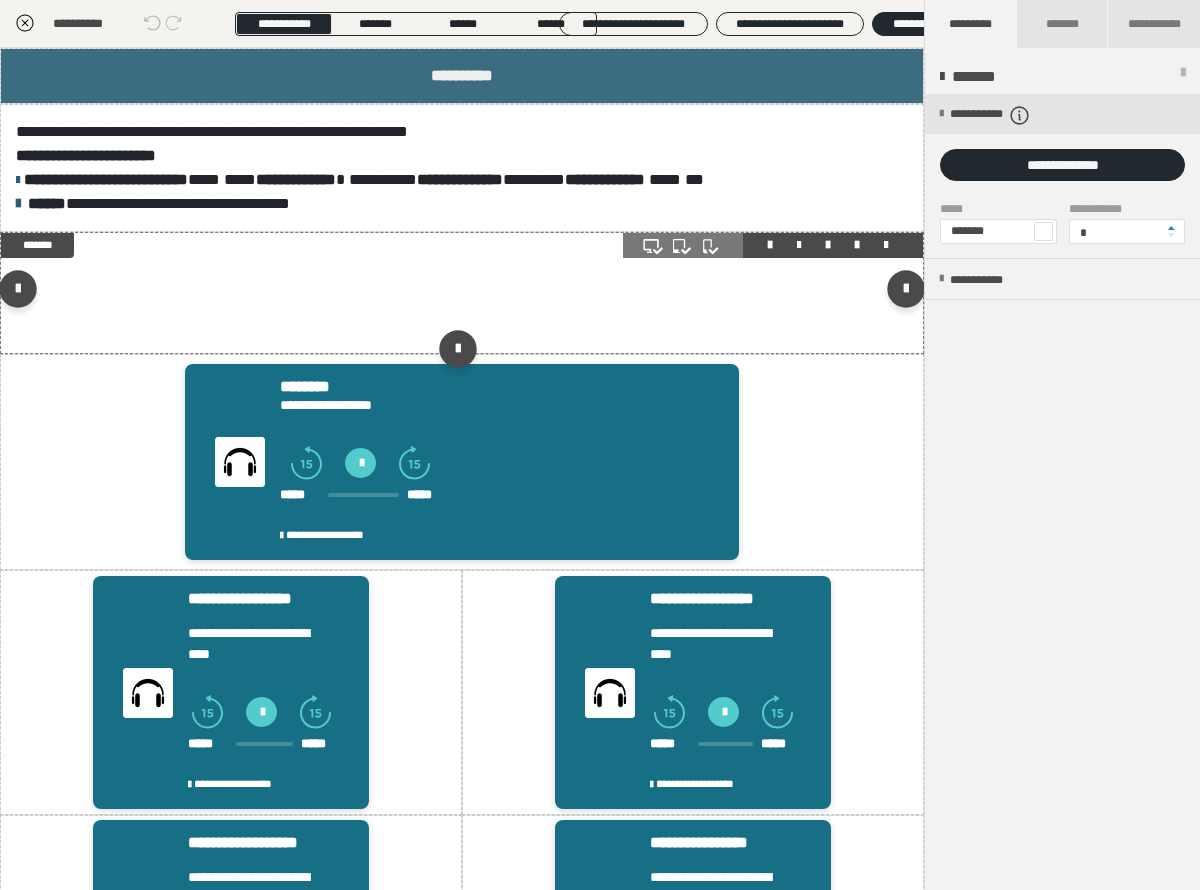click at bounding box center [857, 245] 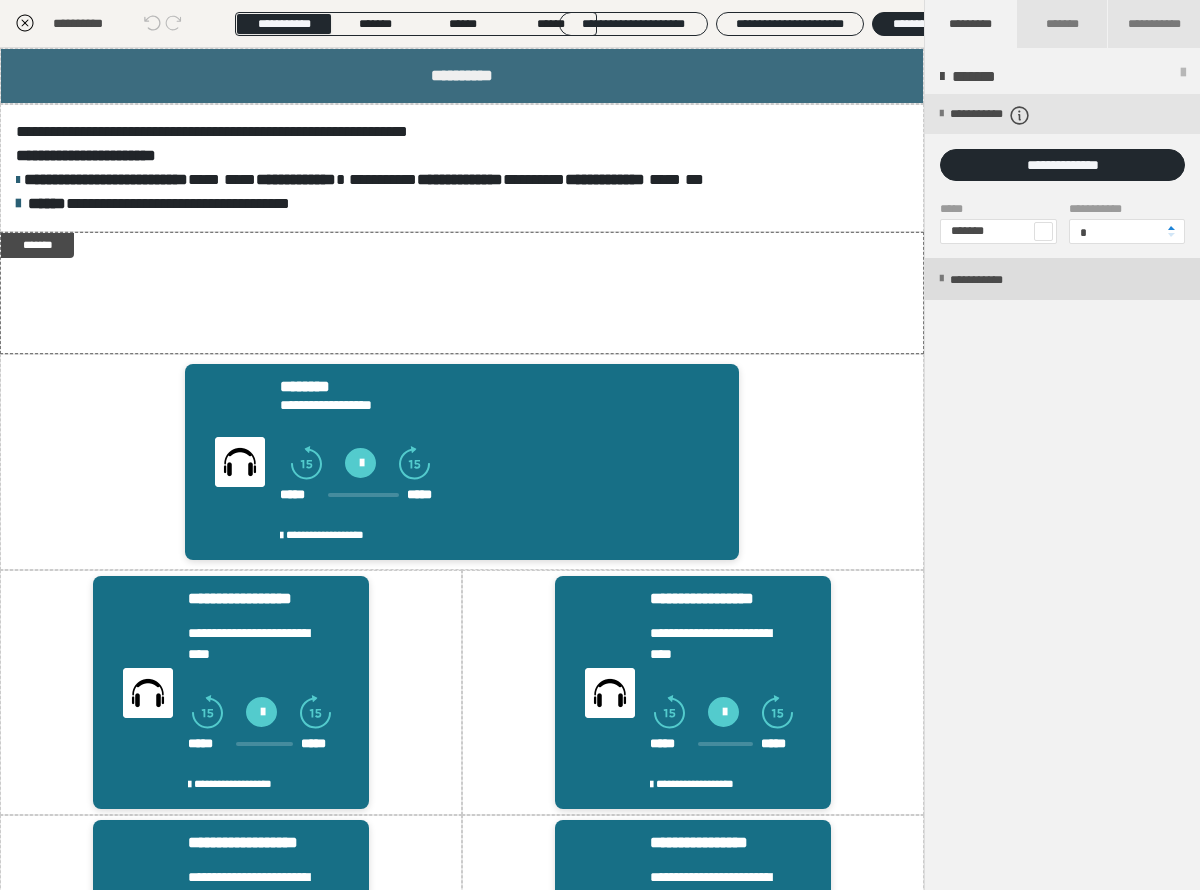 click on "**********" at bounding box center [997, 280] 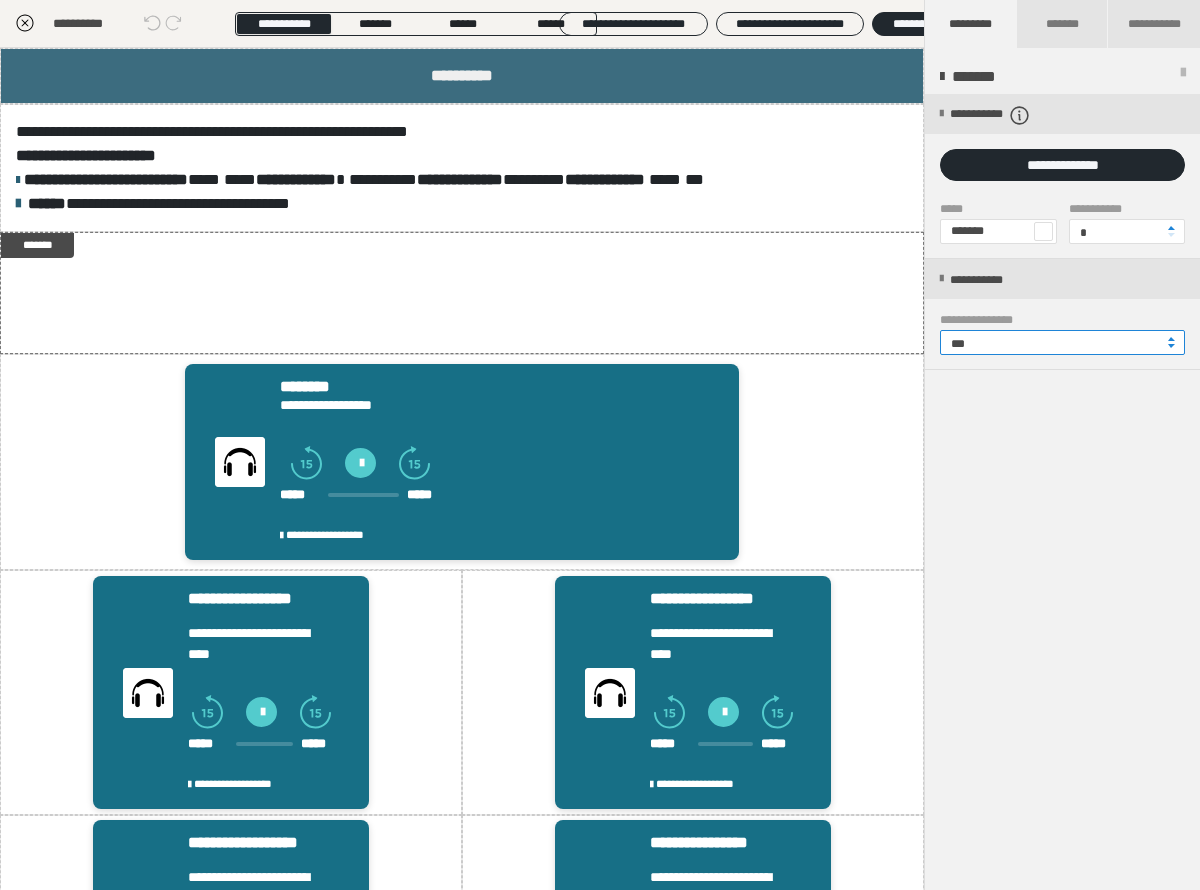 click on "***" at bounding box center (1062, 342) 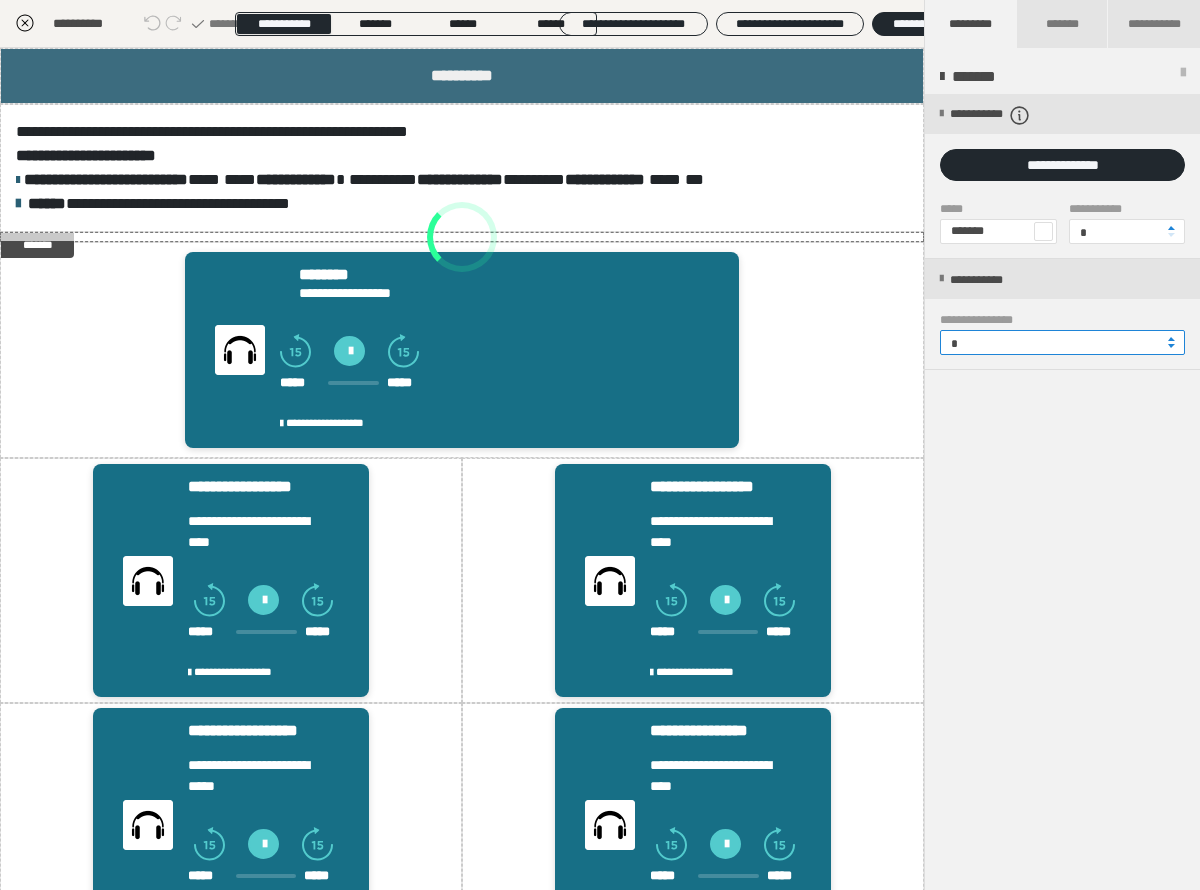 type on "**" 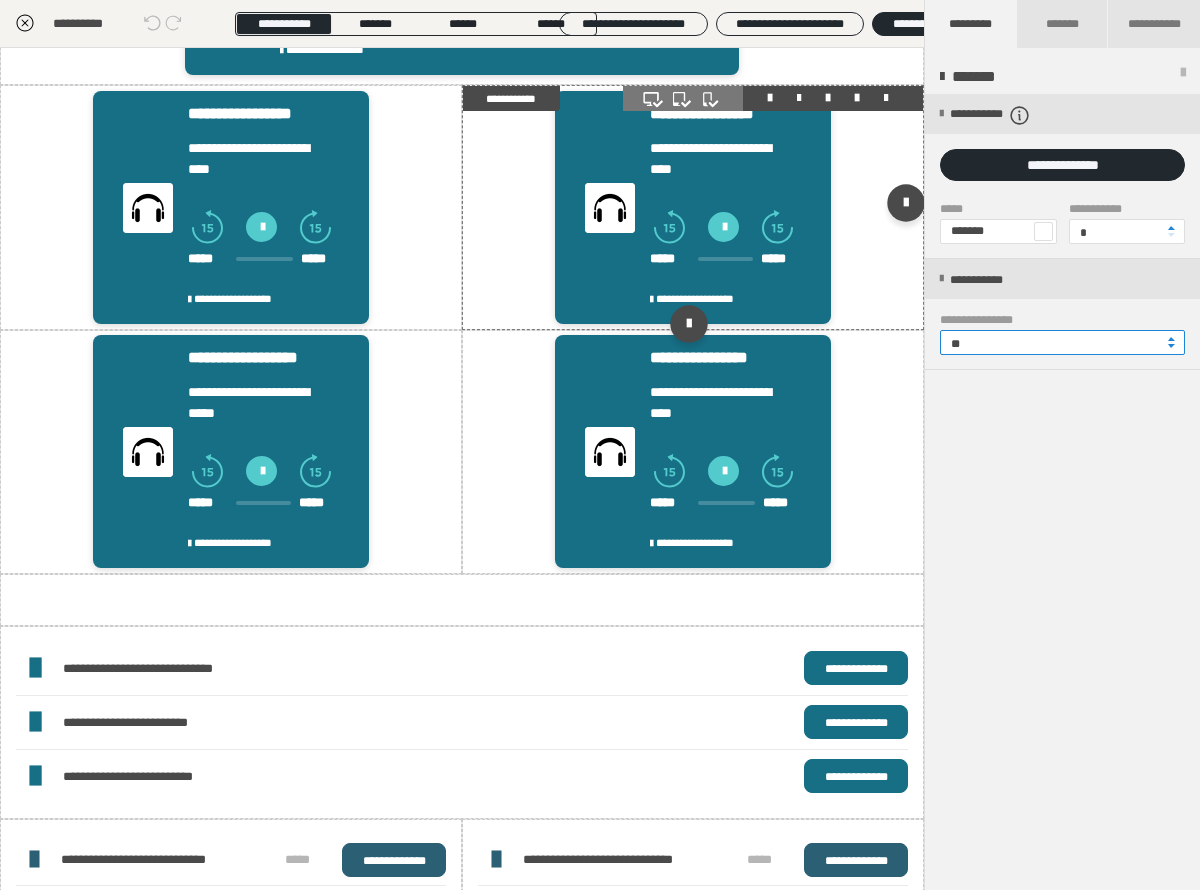 scroll, scrollTop: 547, scrollLeft: 0, axis: vertical 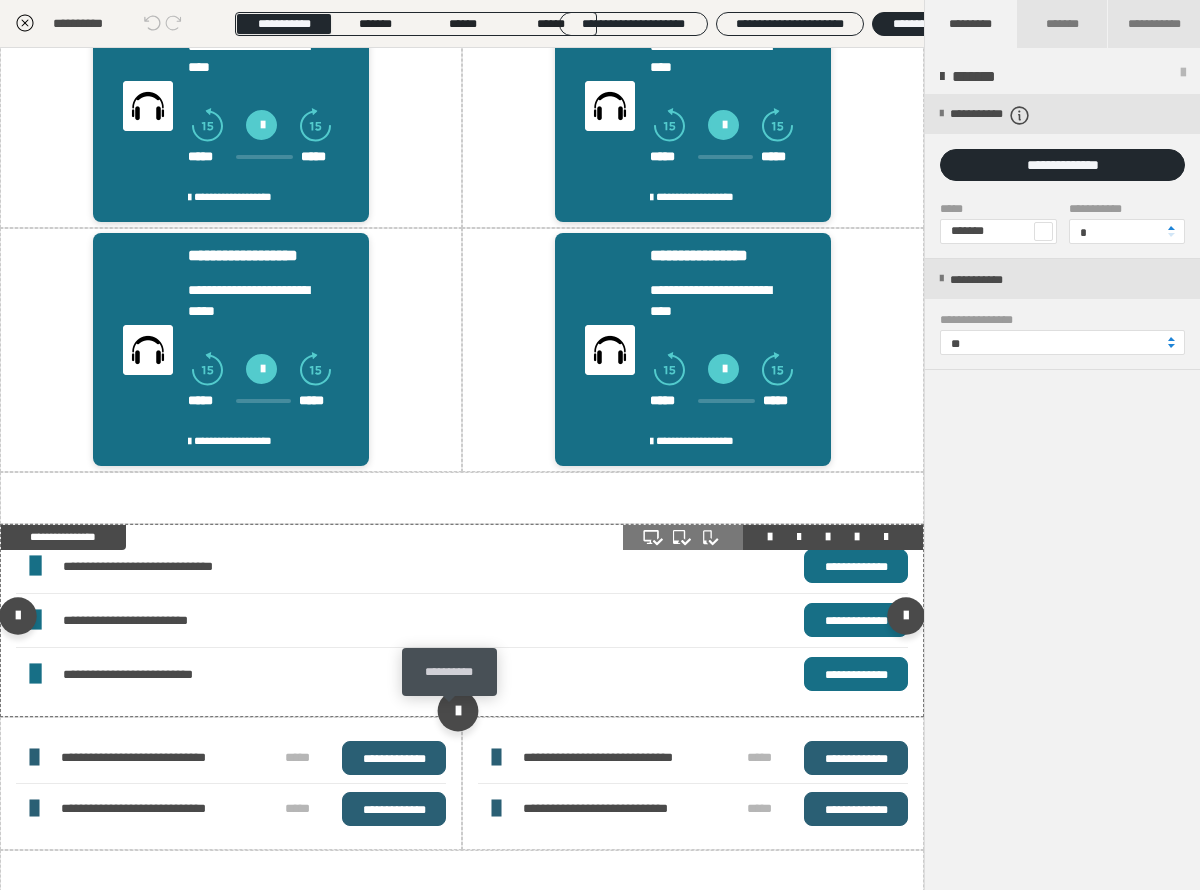 type on "**" 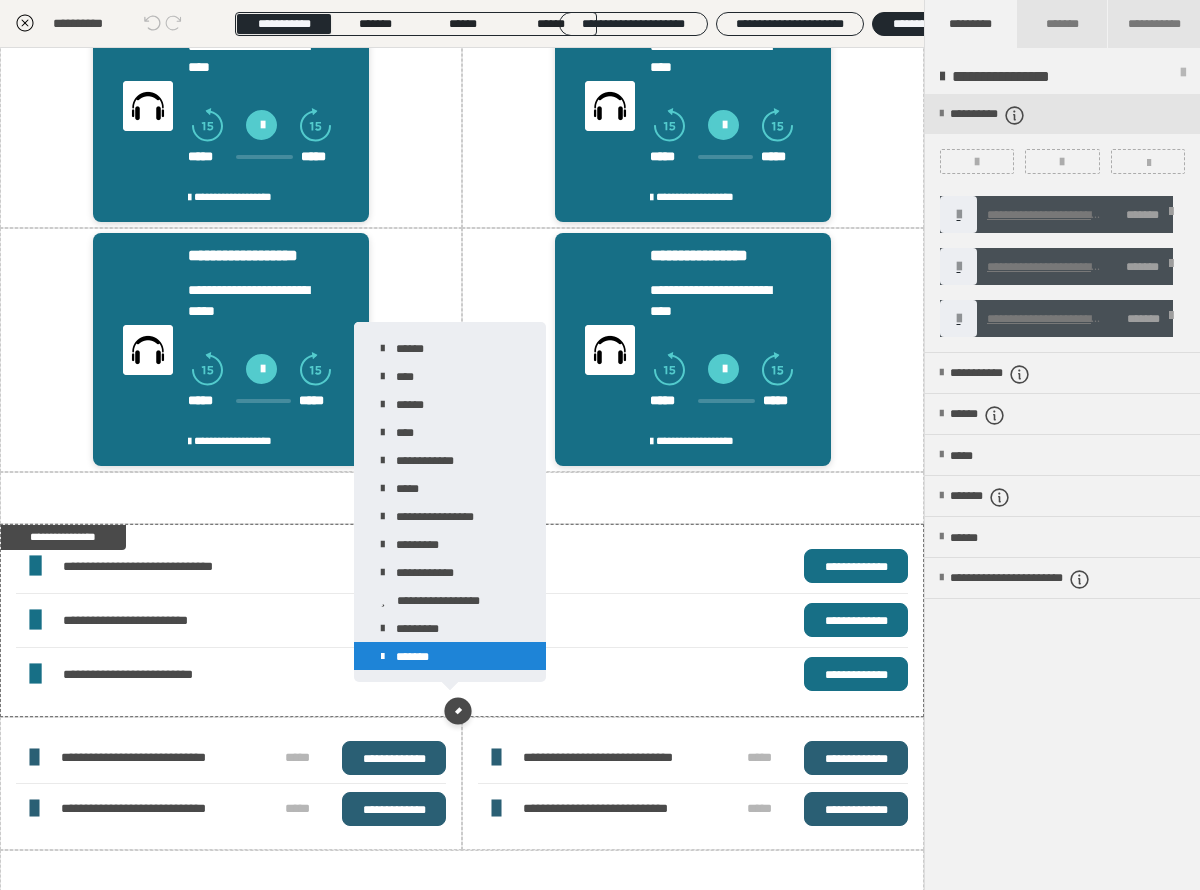click at bounding box center [382, 657] 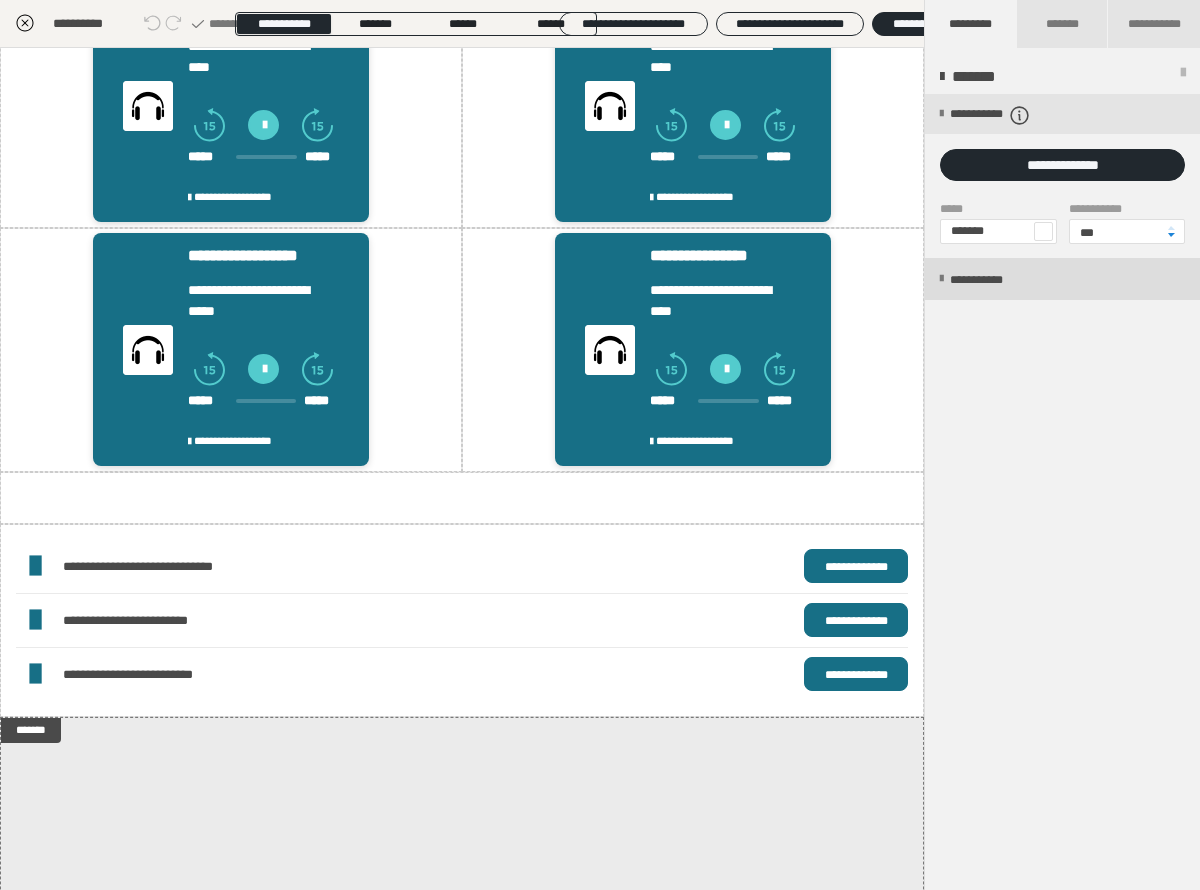 click on "**********" at bounding box center [976, 280] 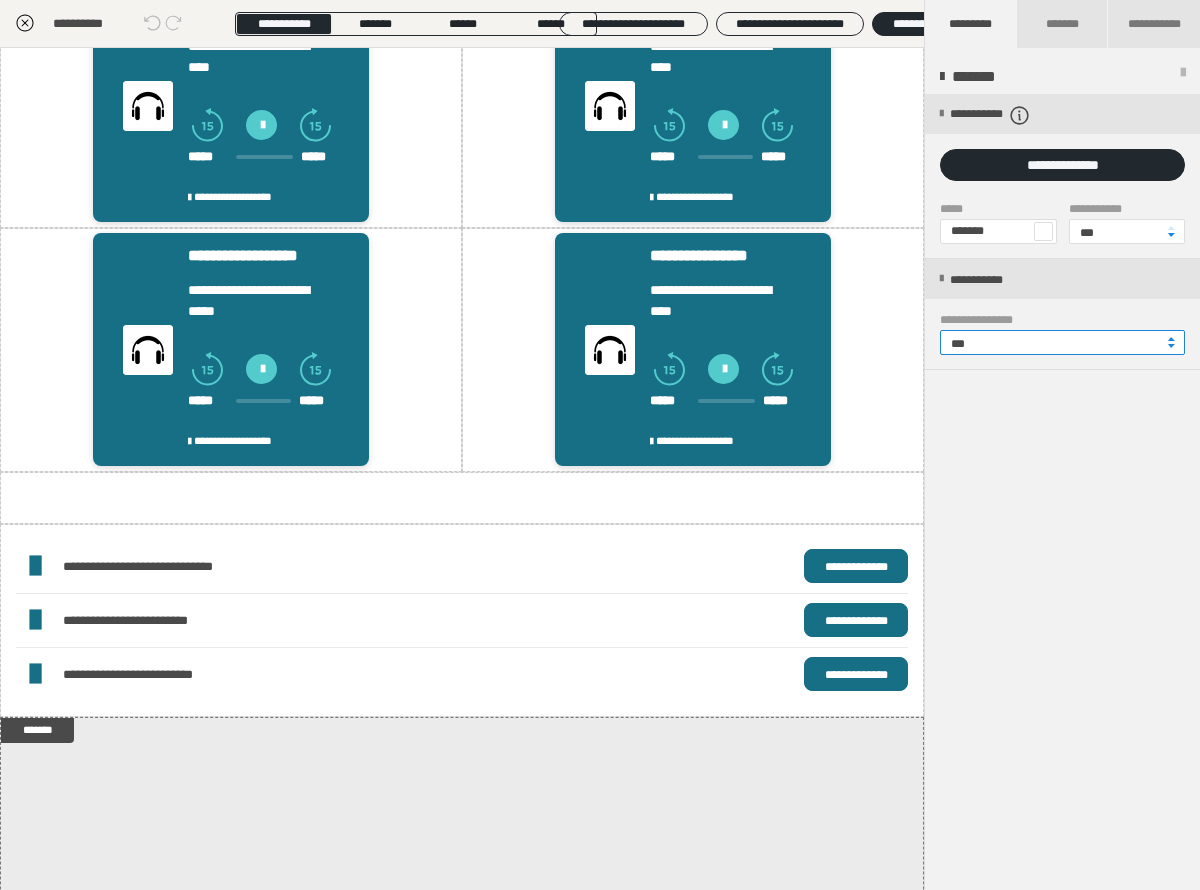 click on "***" at bounding box center [1062, 342] 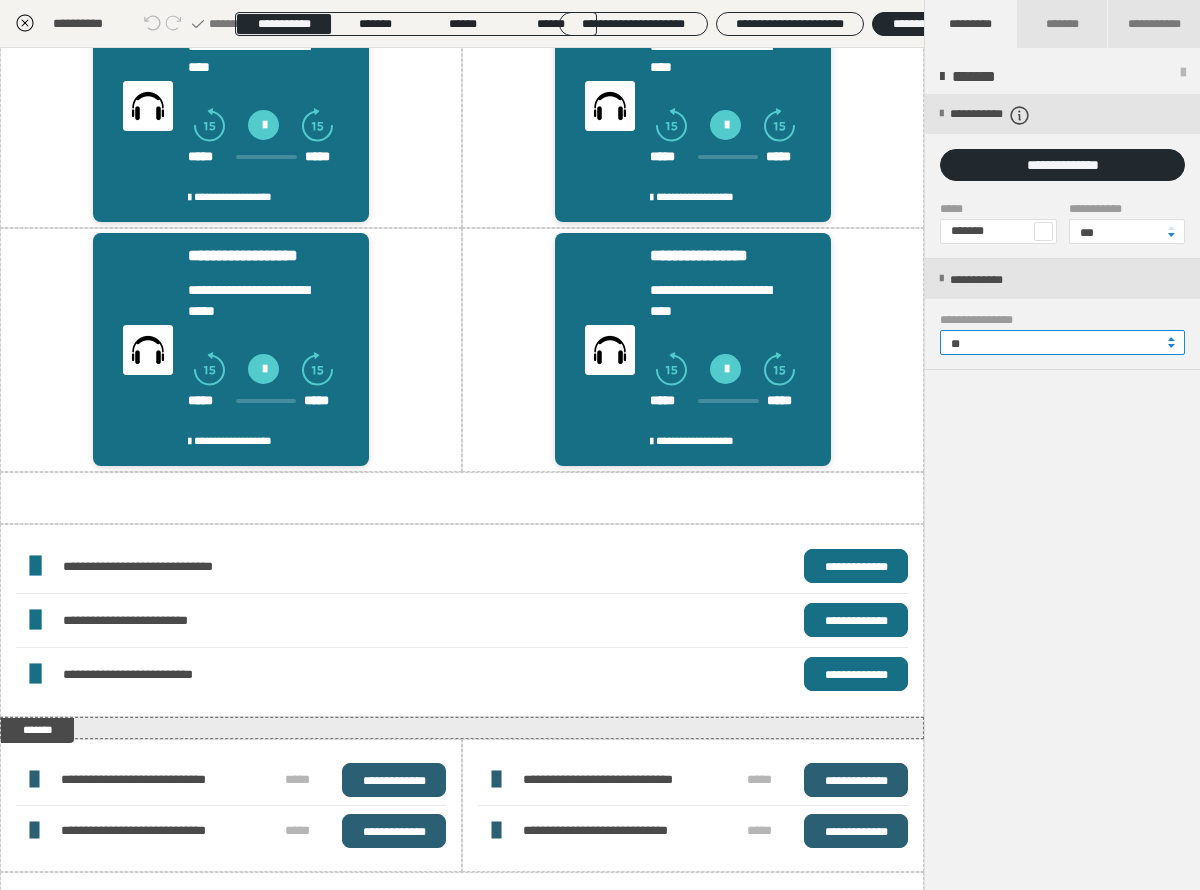type on "**" 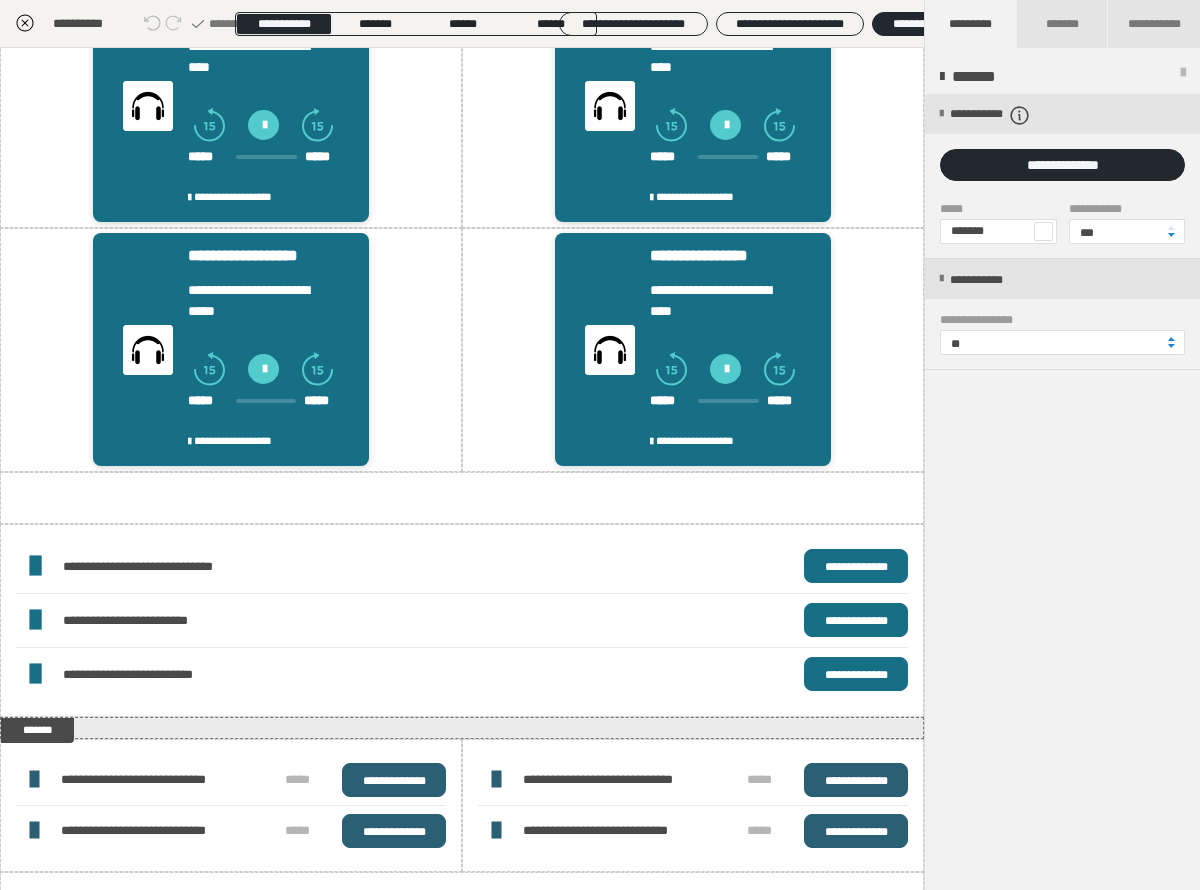 click on "**********" at bounding box center [1062, 493] 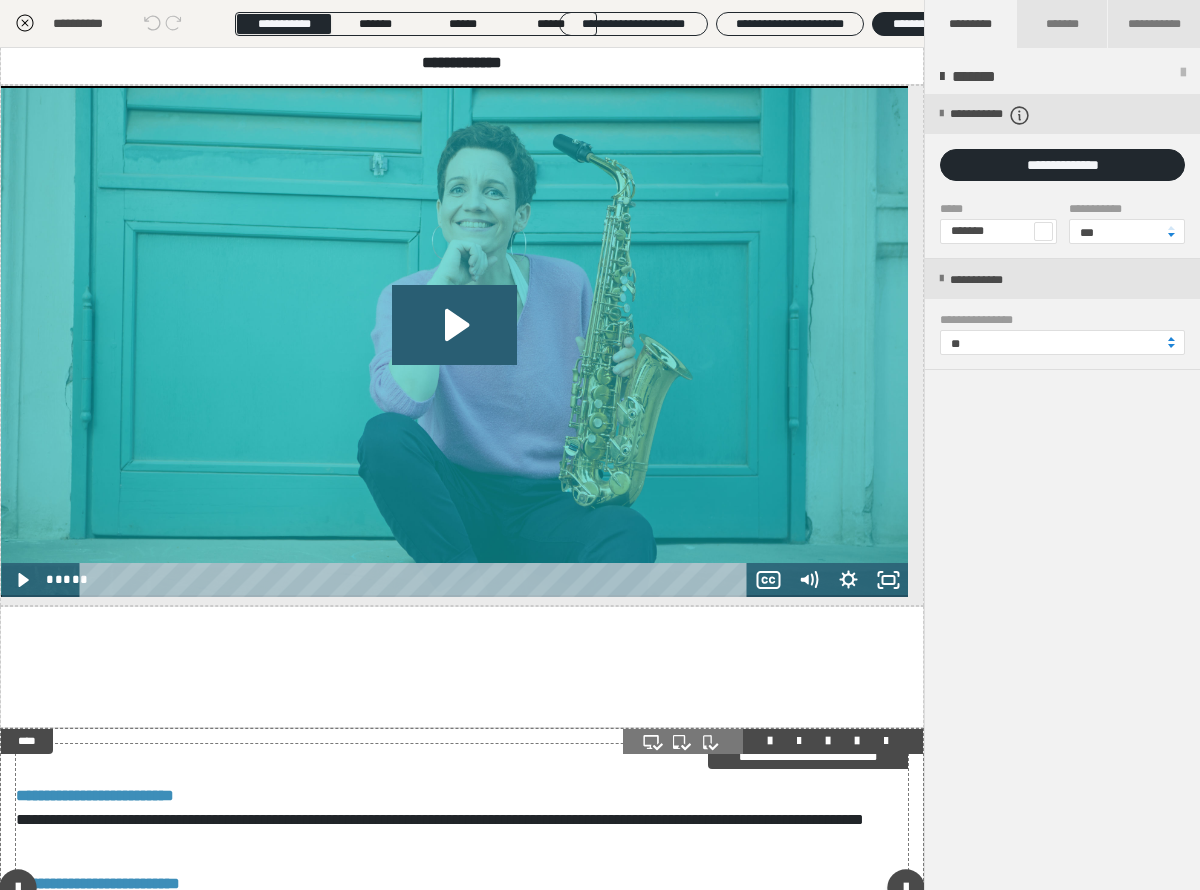 scroll, scrollTop: 3305, scrollLeft: 0, axis: vertical 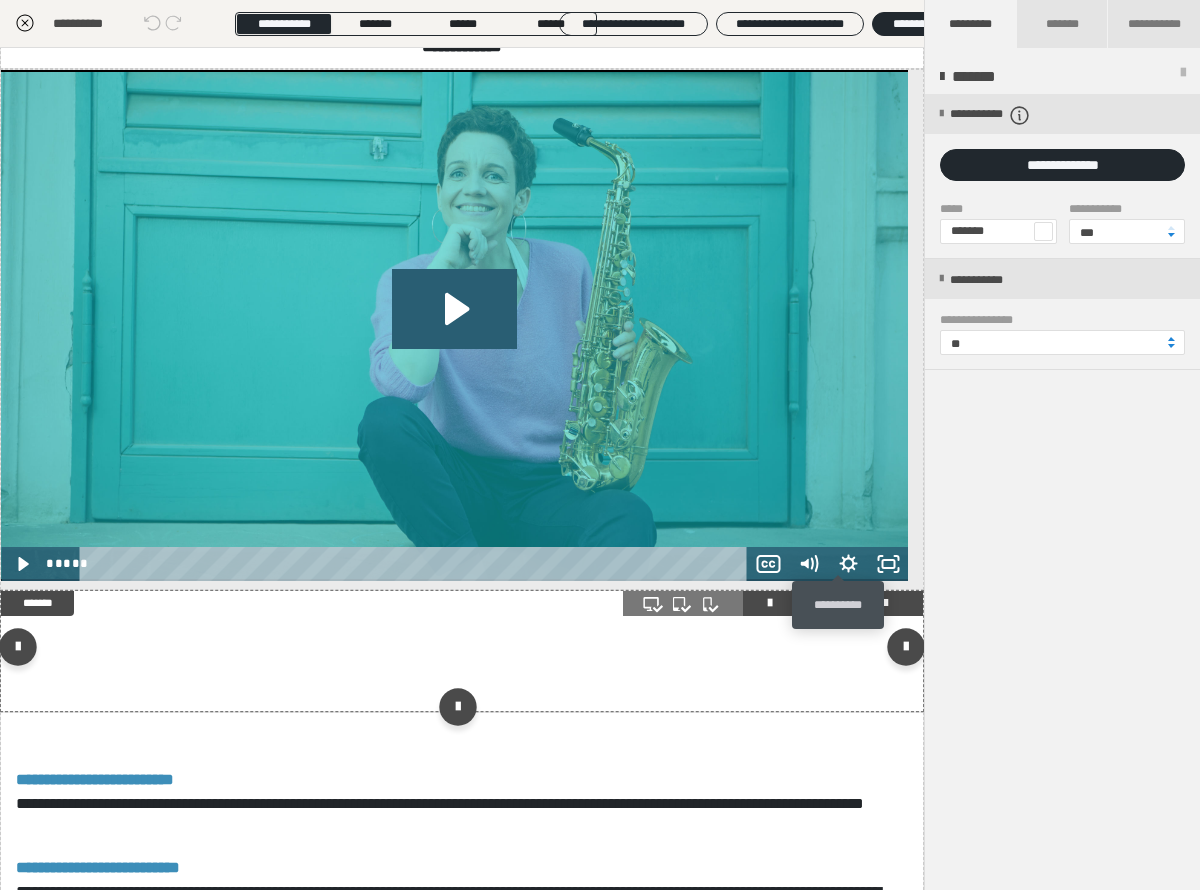 click at bounding box center (857, 603) 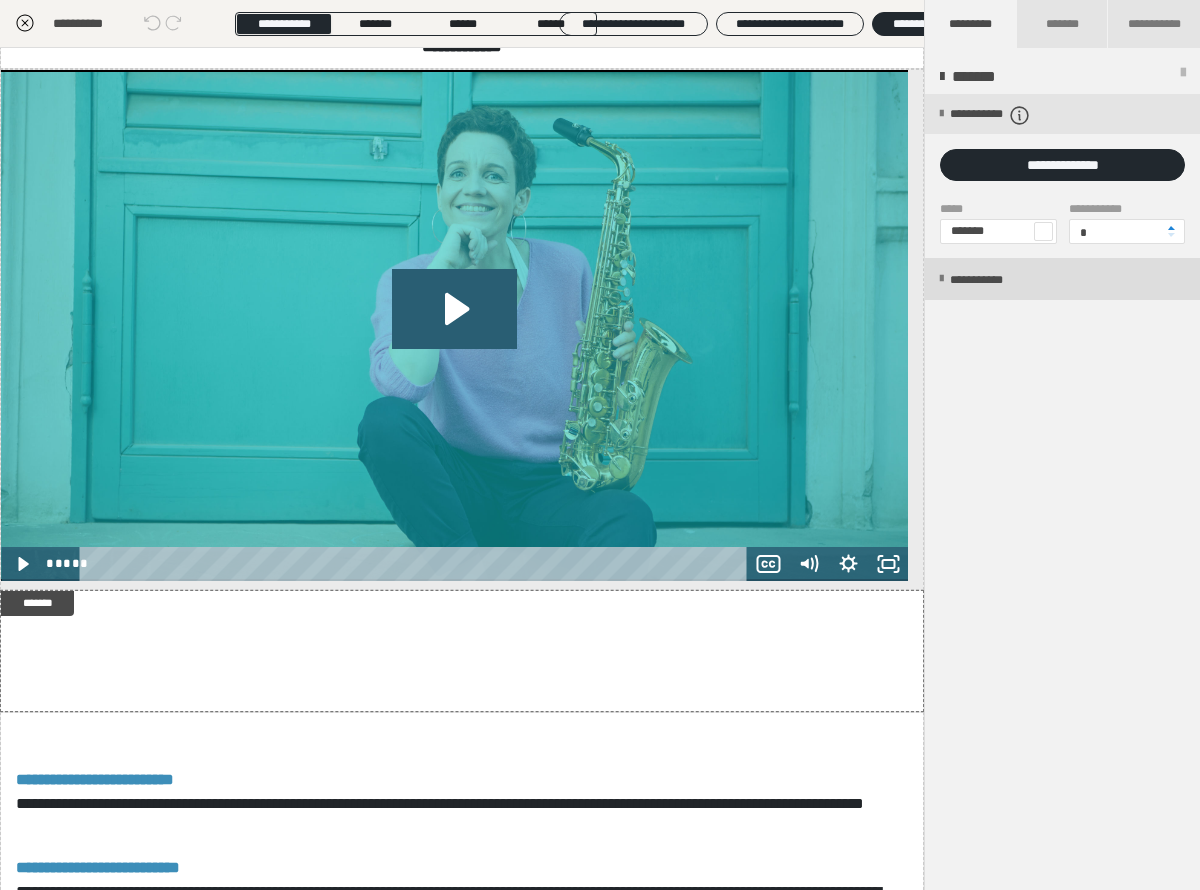 click on "**********" at bounding box center [997, 280] 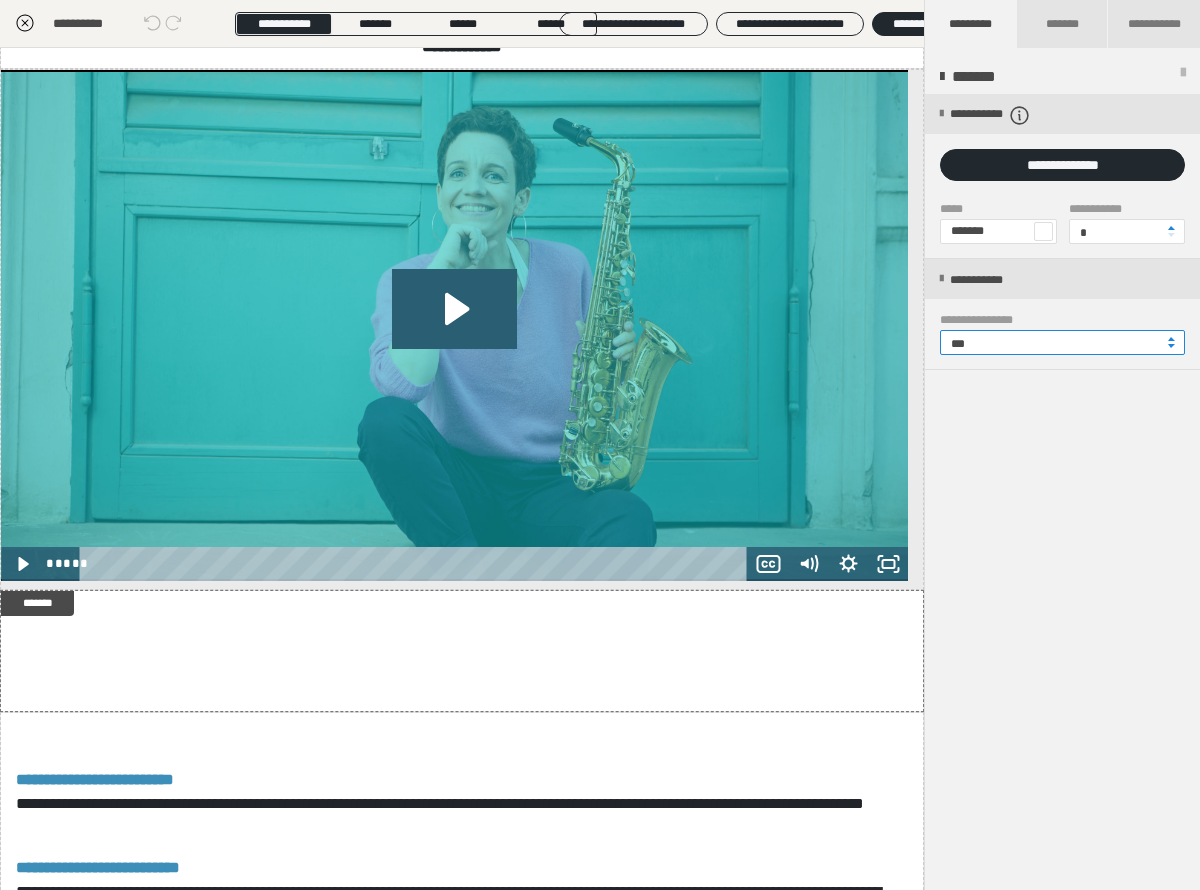 click on "***" at bounding box center [1062, 342] 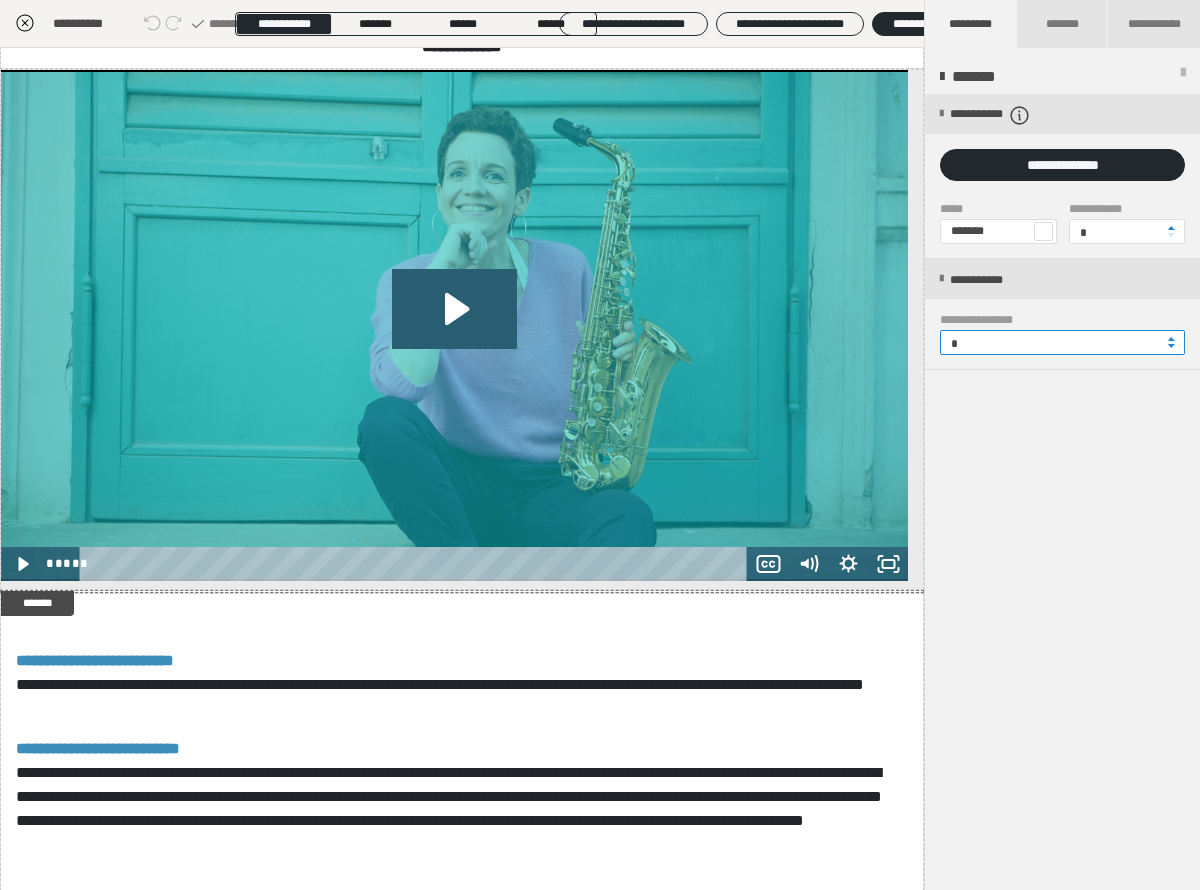 type on "*" 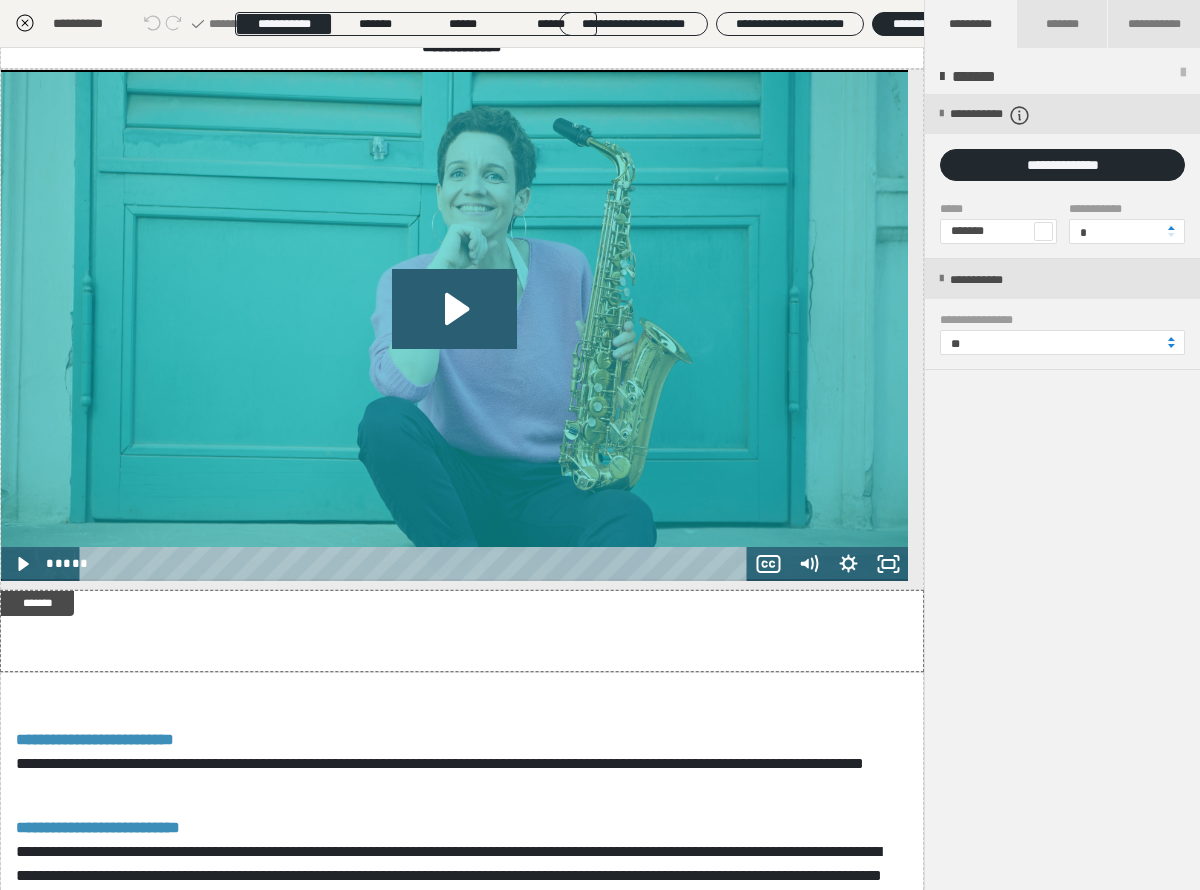 click at bounding box center [462, 1039] 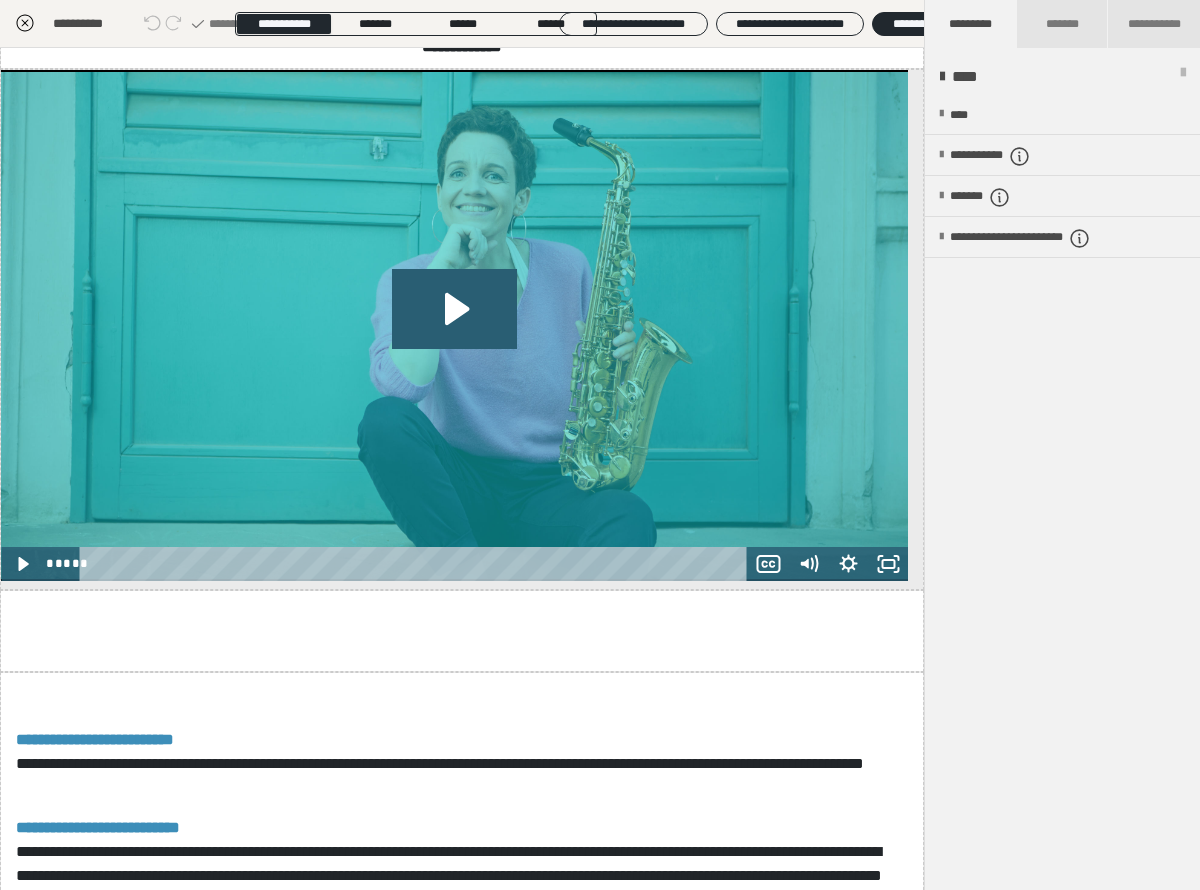 click at bounding box center (462, 1064) 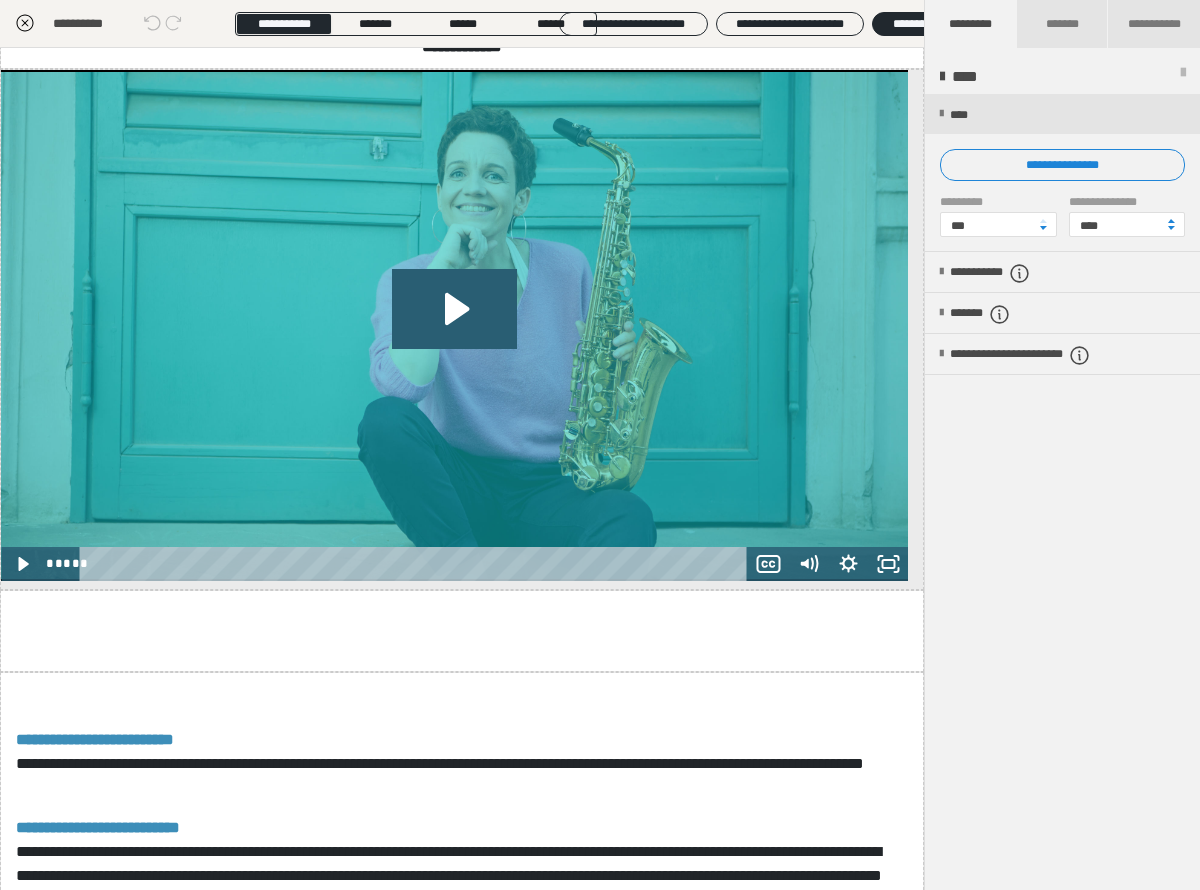 scroll, scrollTop: 3638, scrollLeft: 0, axis: vertical 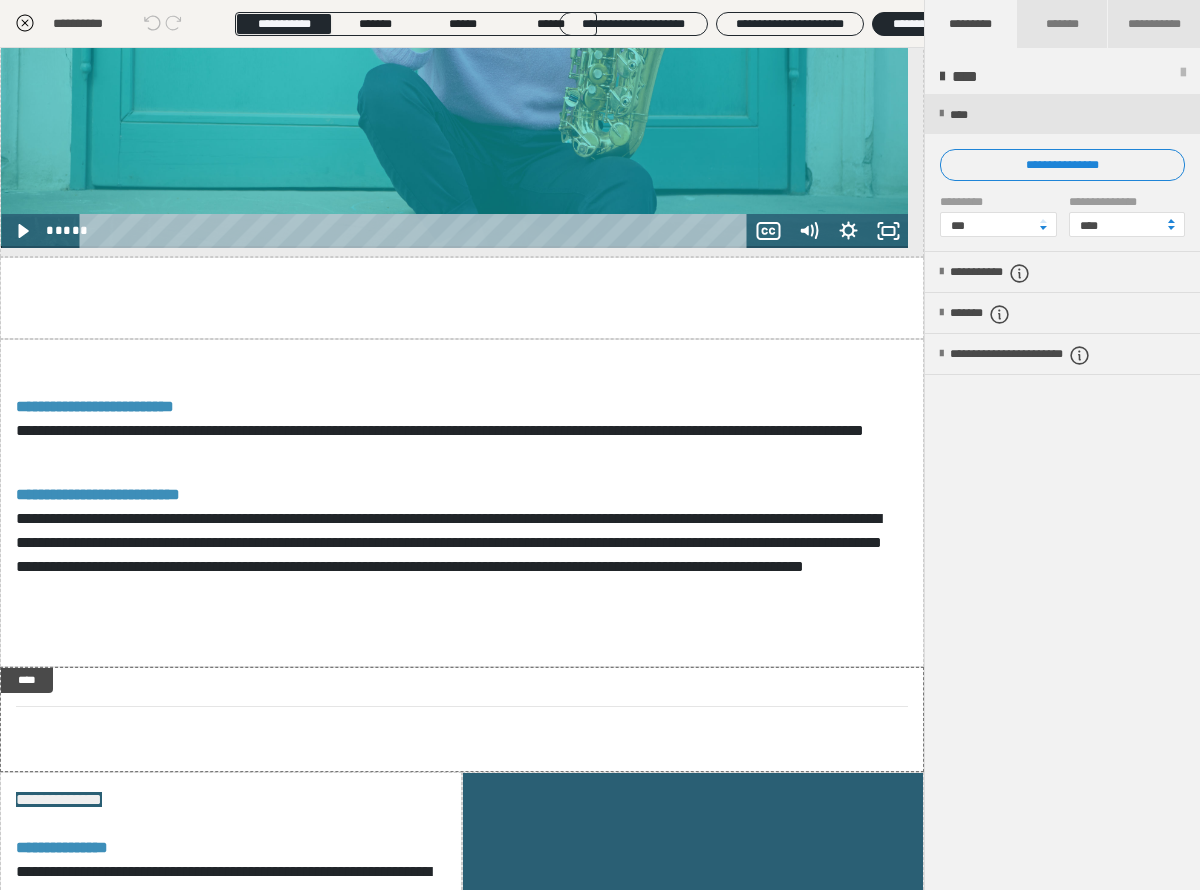 click 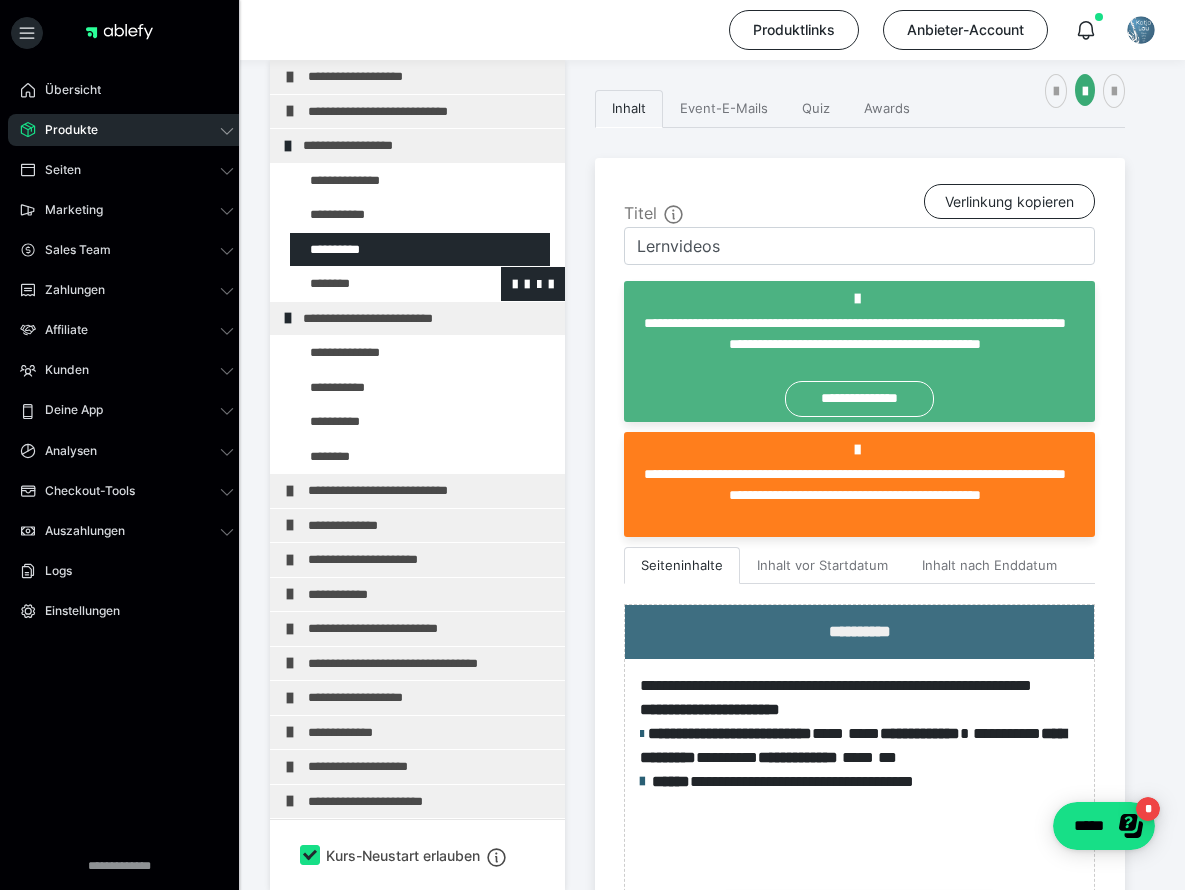 click at bounding box center (375, 284) 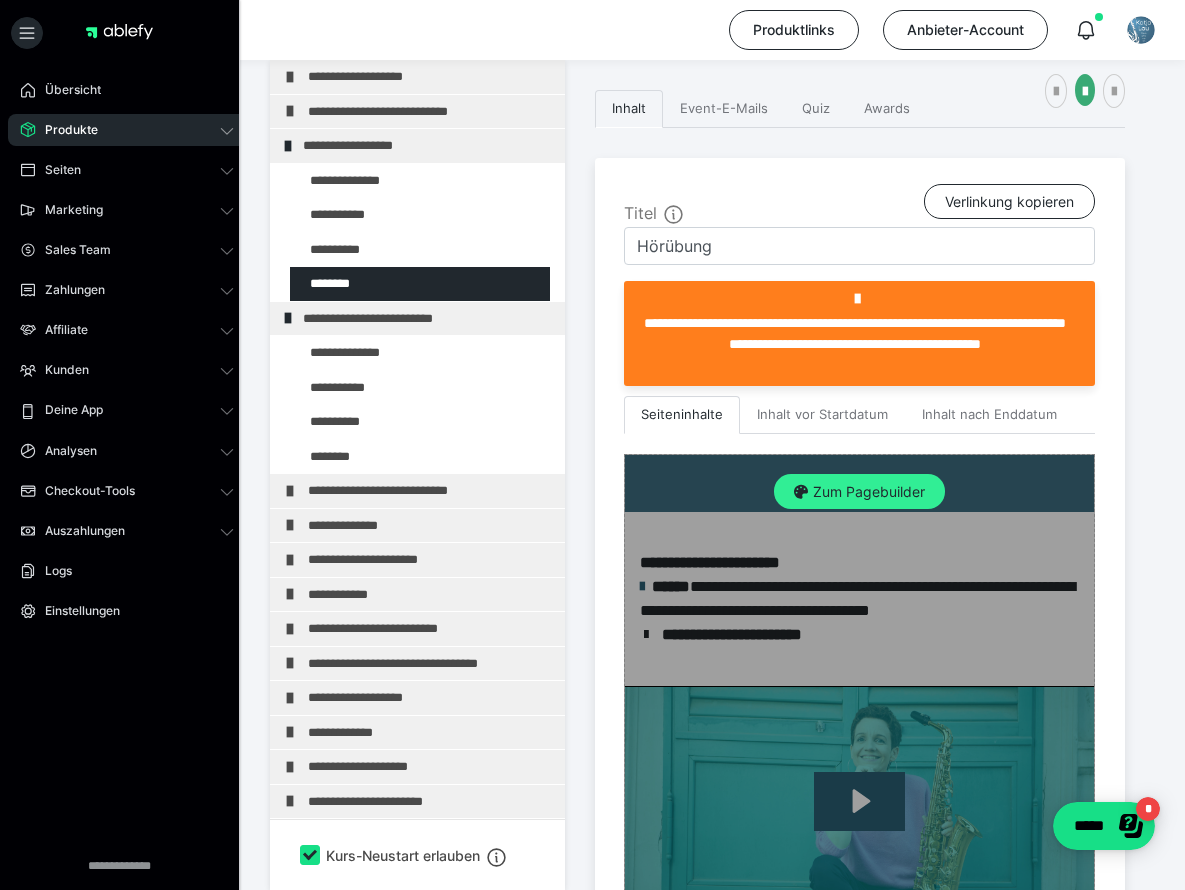 click on "Zum Pagebuilder" at bounding box center [859, 492] 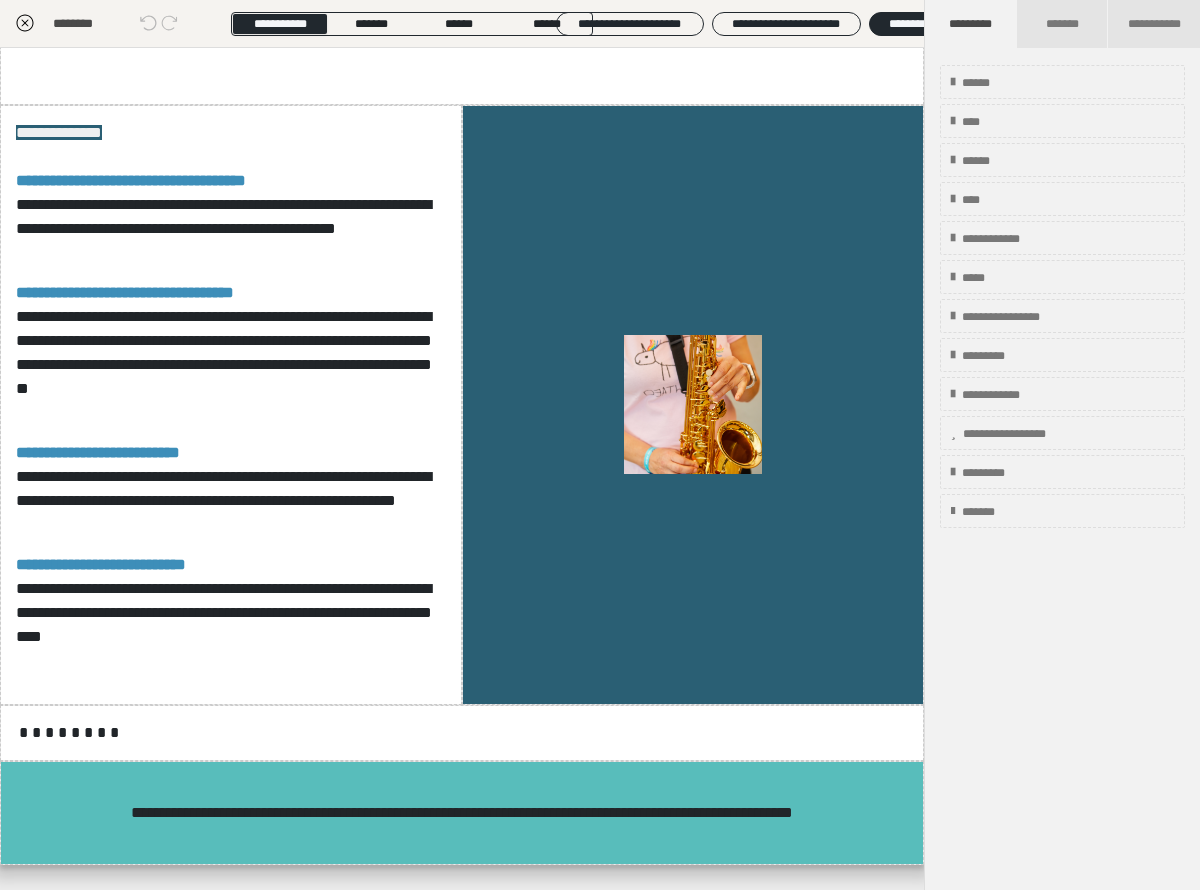 scroll, scrollTop: 790, scrollLeft: 0, axis: vertical 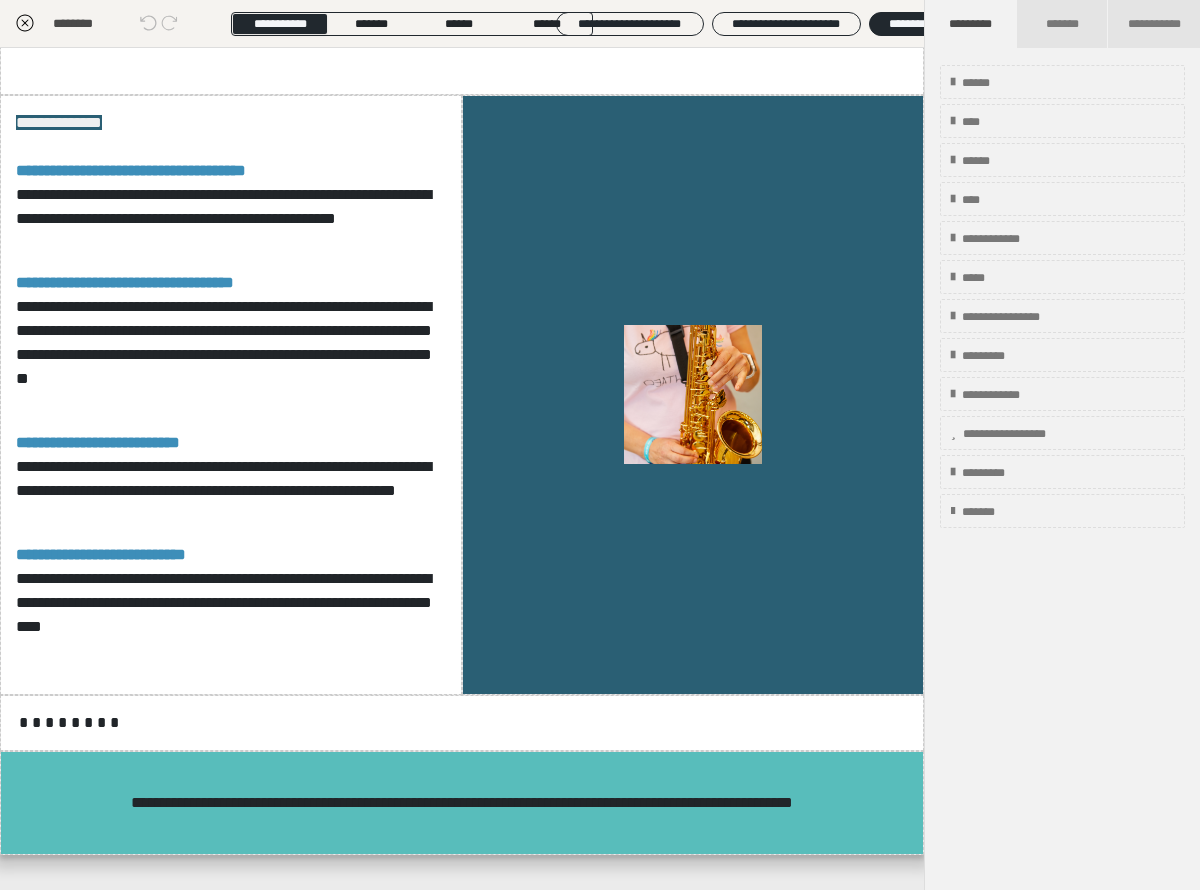 click 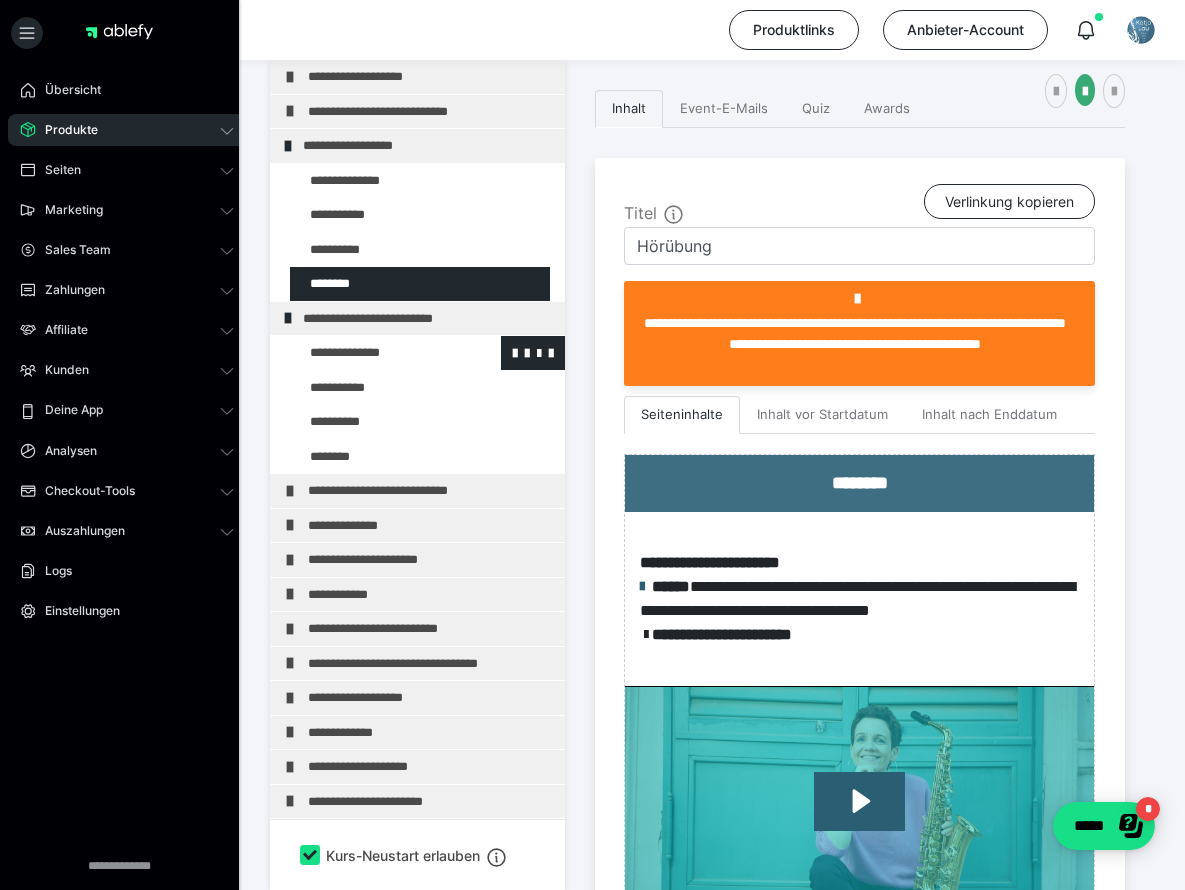 click at bounding box center [375, 353] 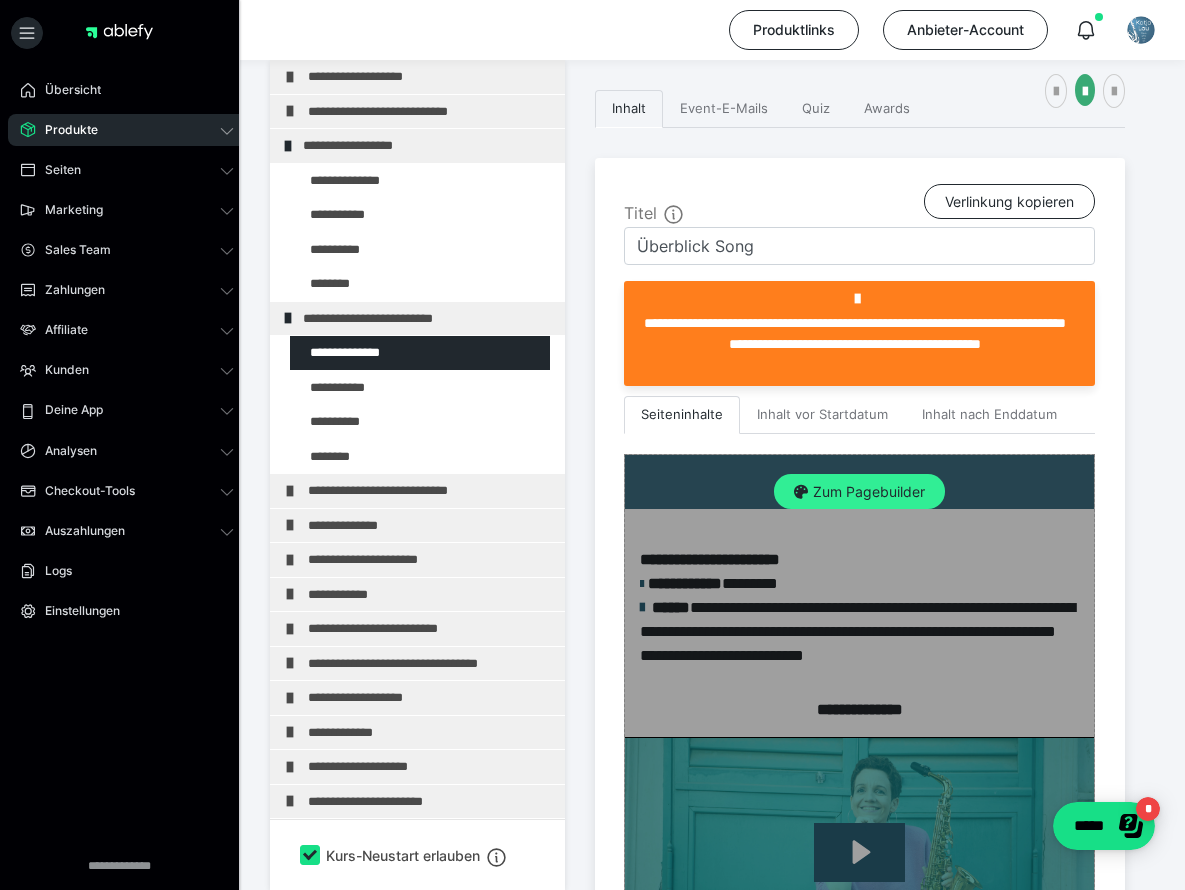 click on "Zum Pagebuilder" at bounding box center (859, 492) 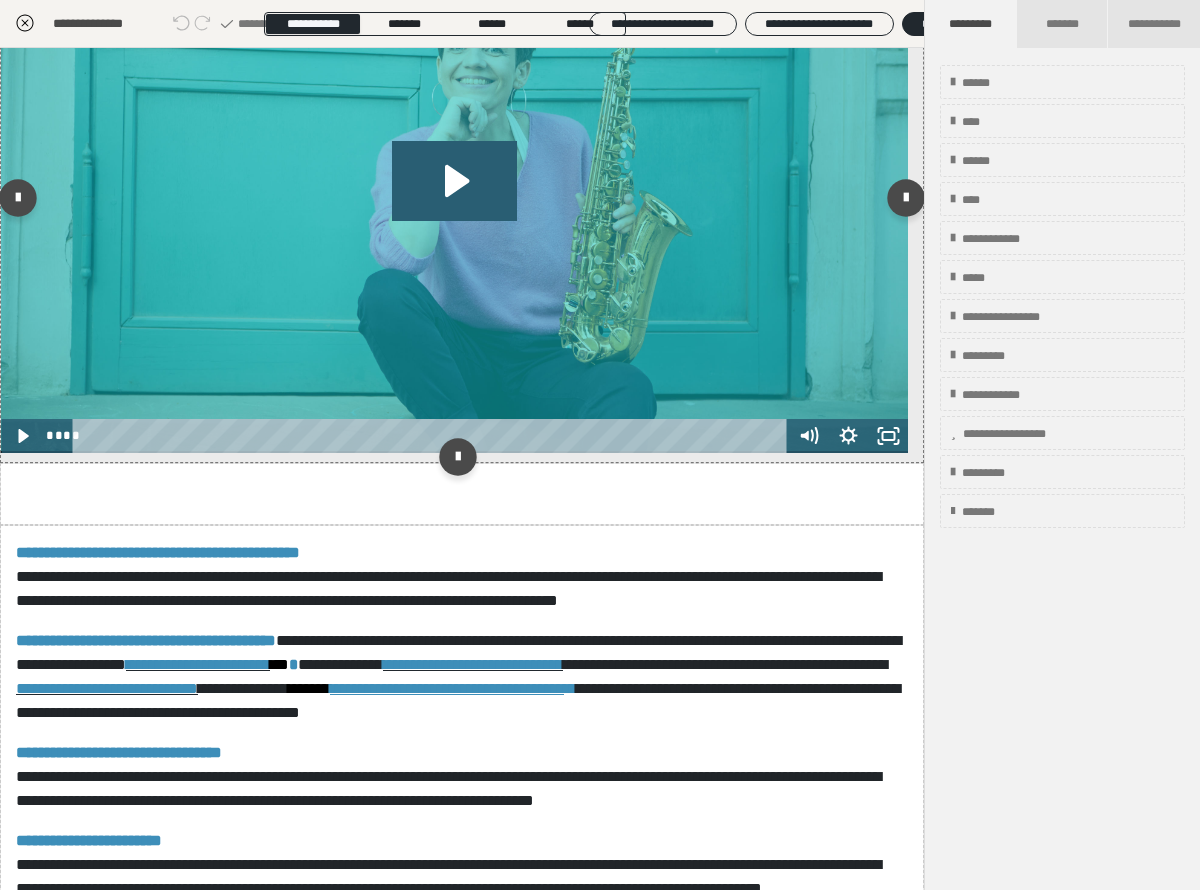 scroll, scrollTop: 588, scrollLeft: 0, axis: vertical 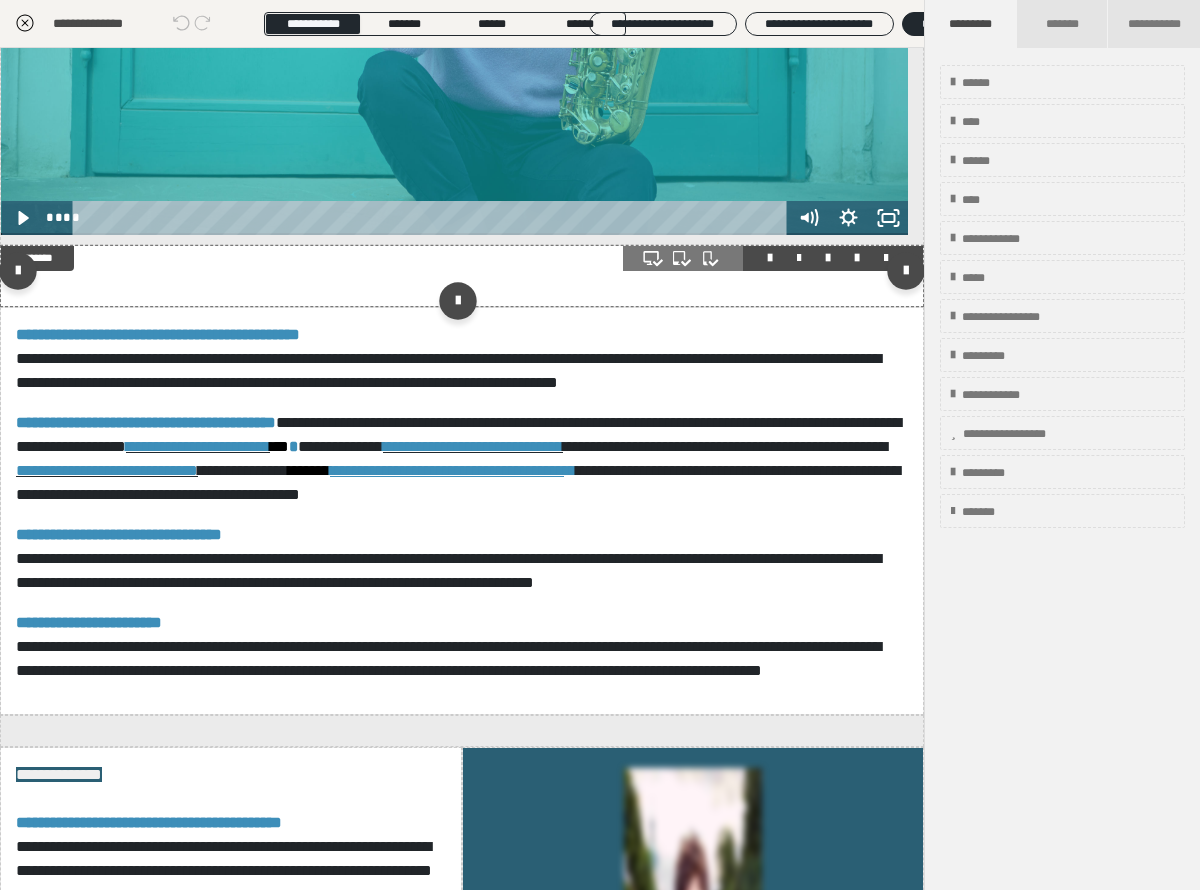 click at bounding box center (462, 276) 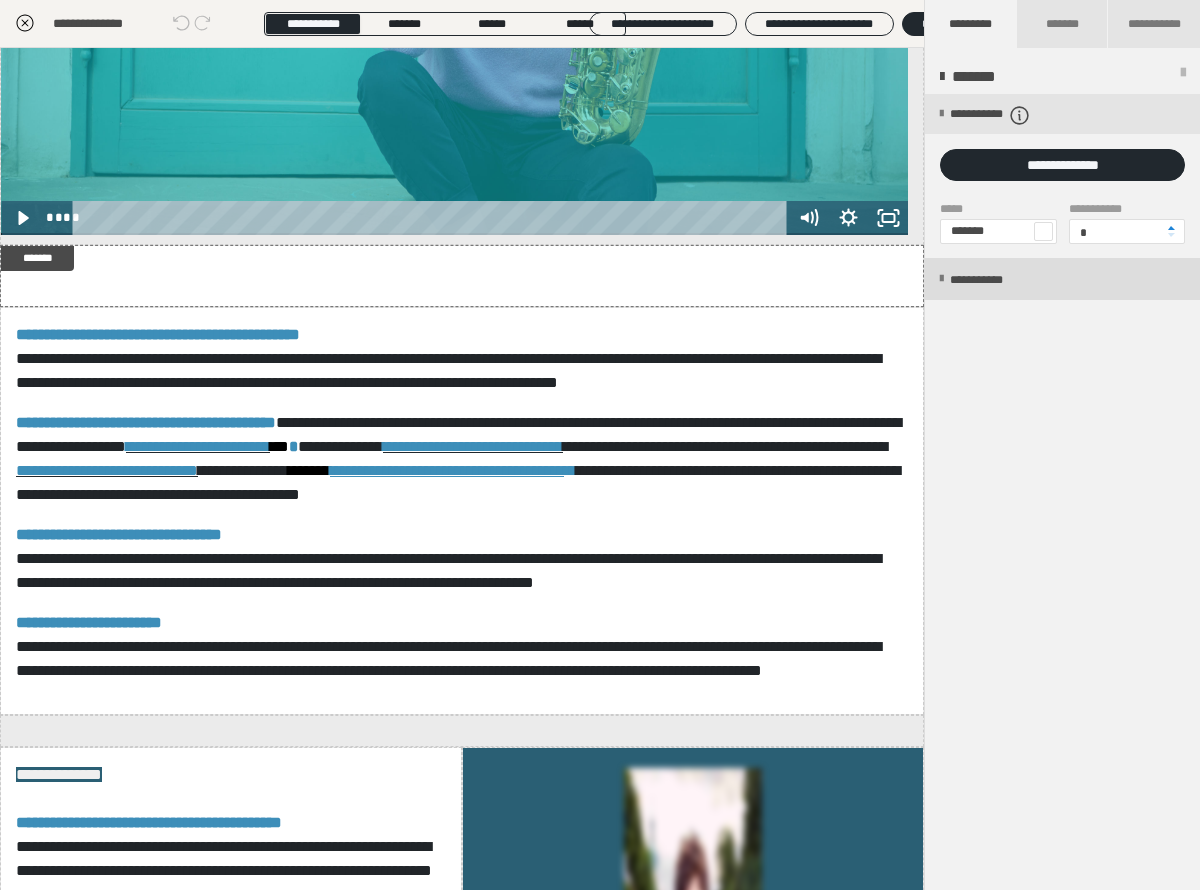 click on "**********" at bounding box center (997, 280) 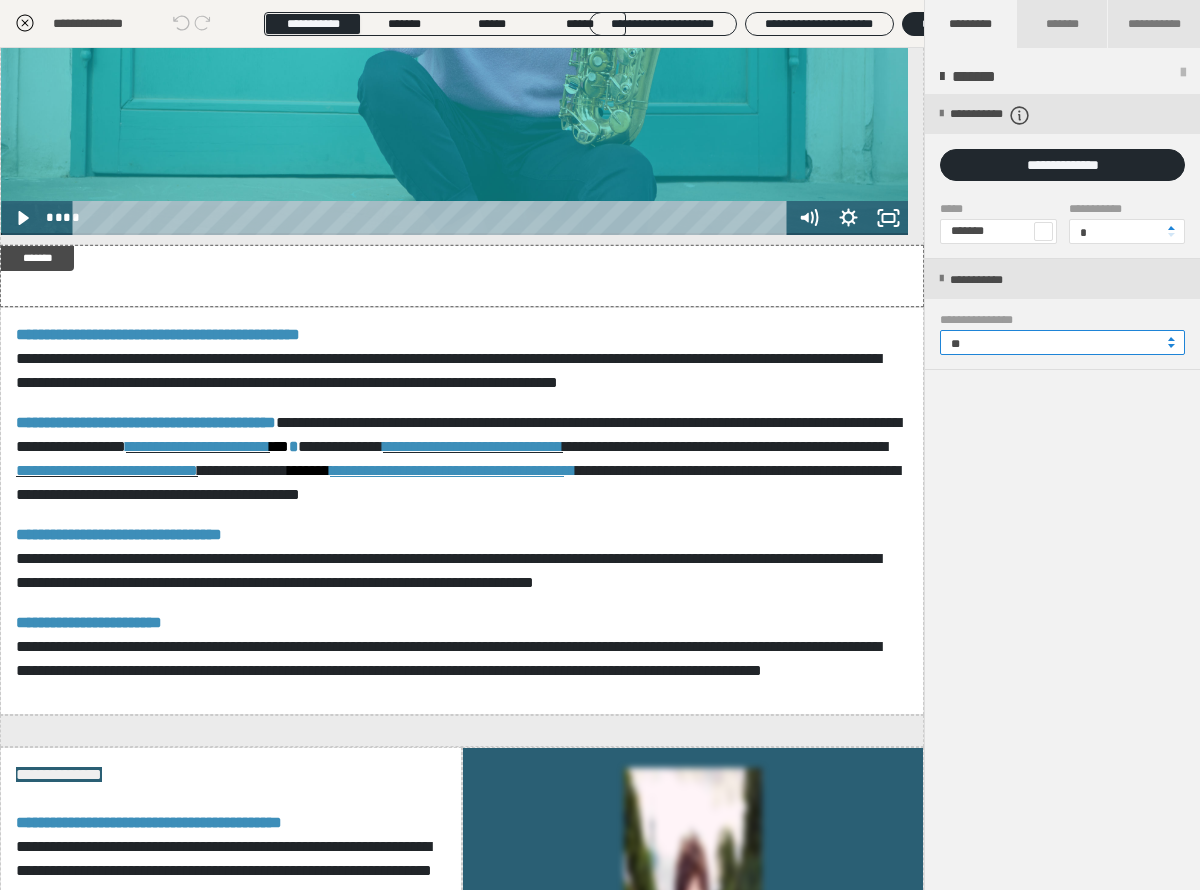 click on "**" at bounding box center (1062, 342) 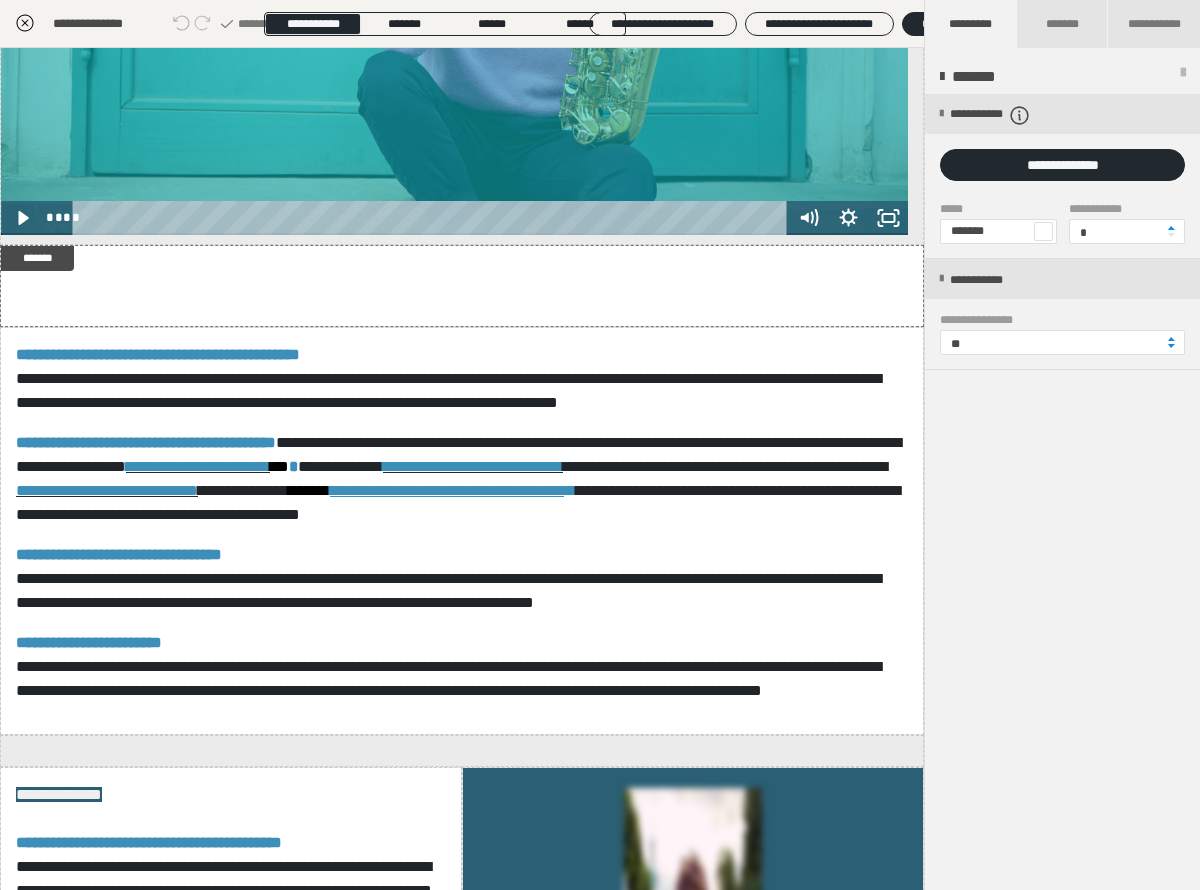 click on "**********" at bounding box center [1062, 493] 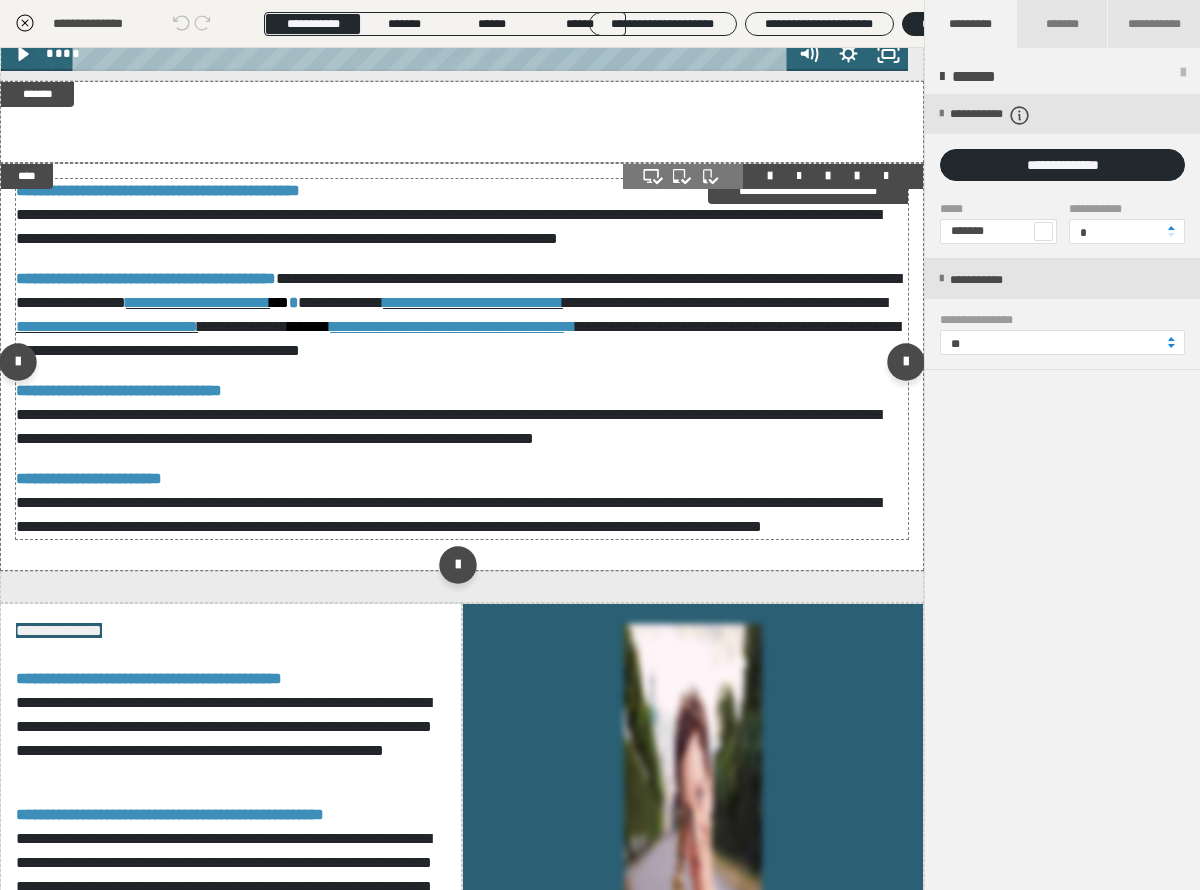 scroll, scrollTop: 753, scrollLeft: 0, axis: vertical 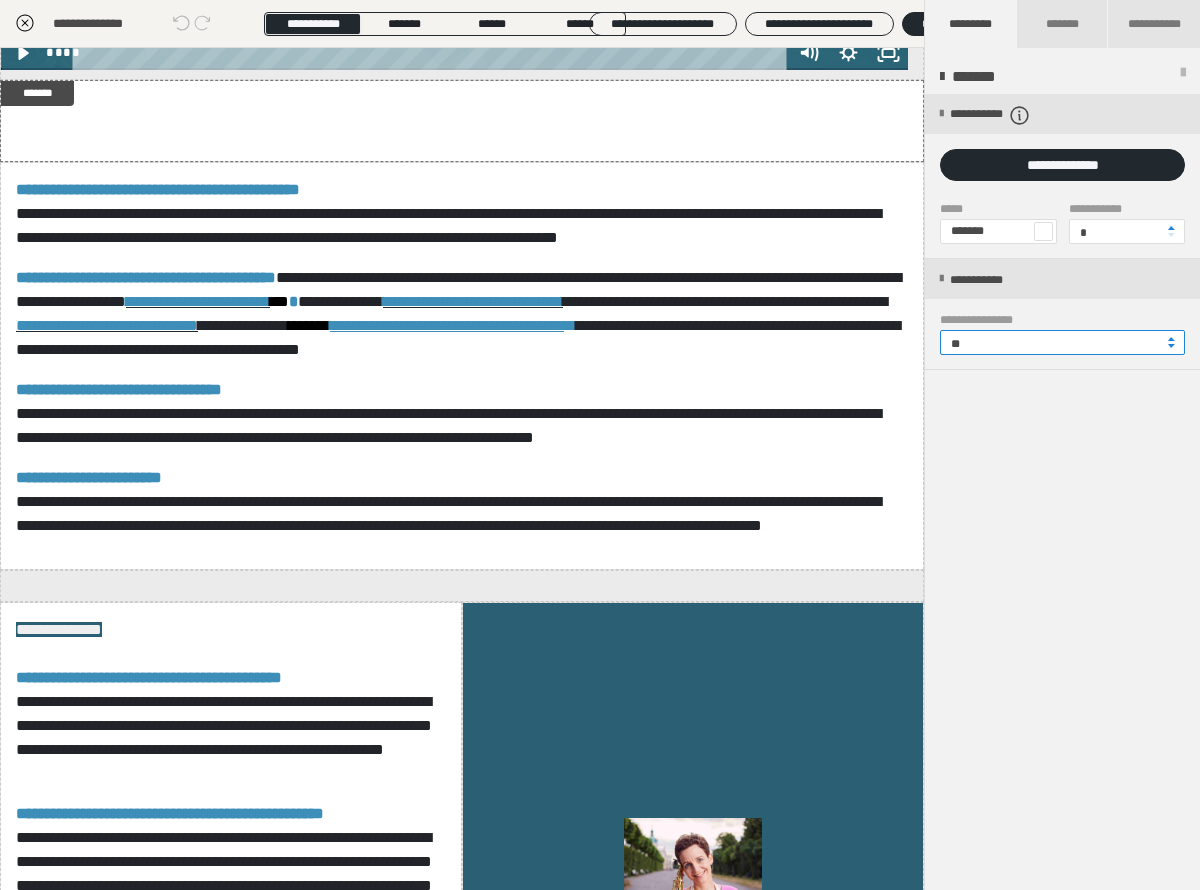 click on "**" at bounding box center [1062, 342] 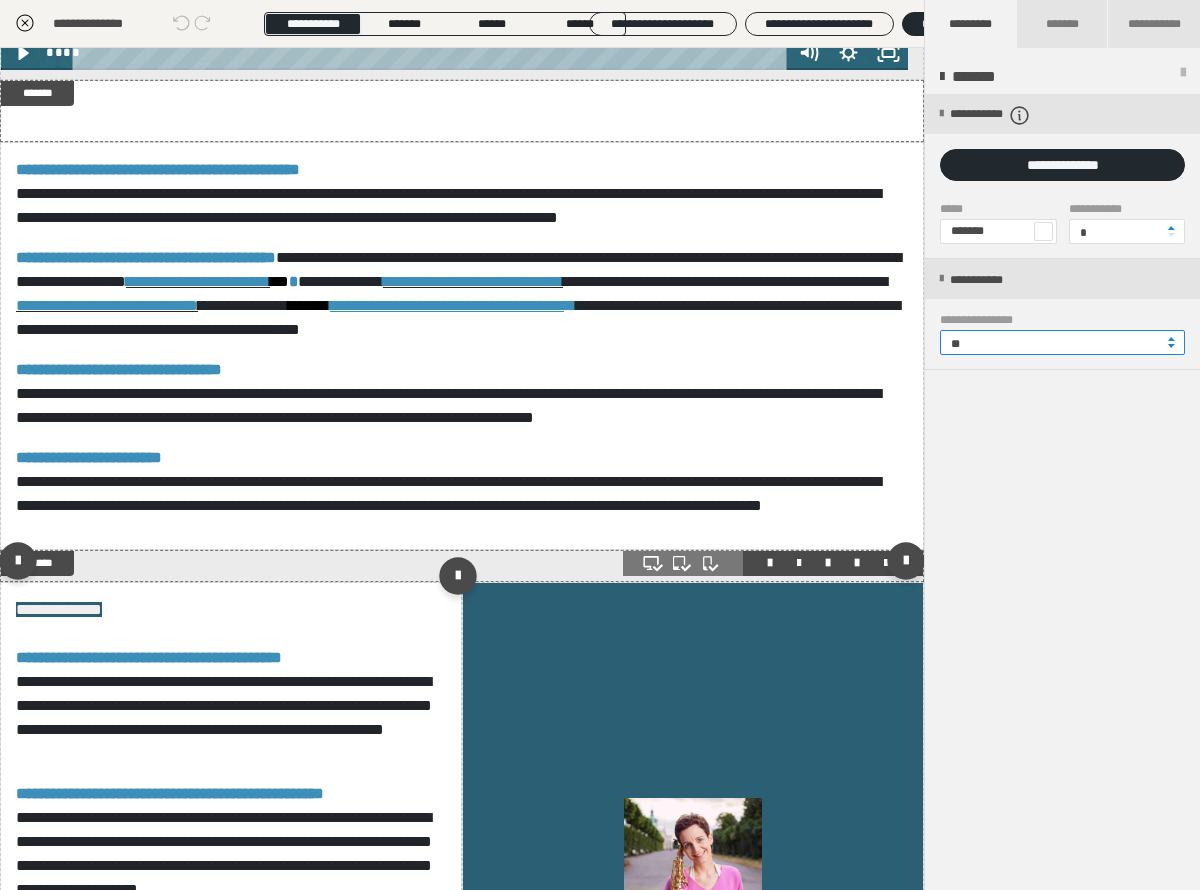 type on "**" 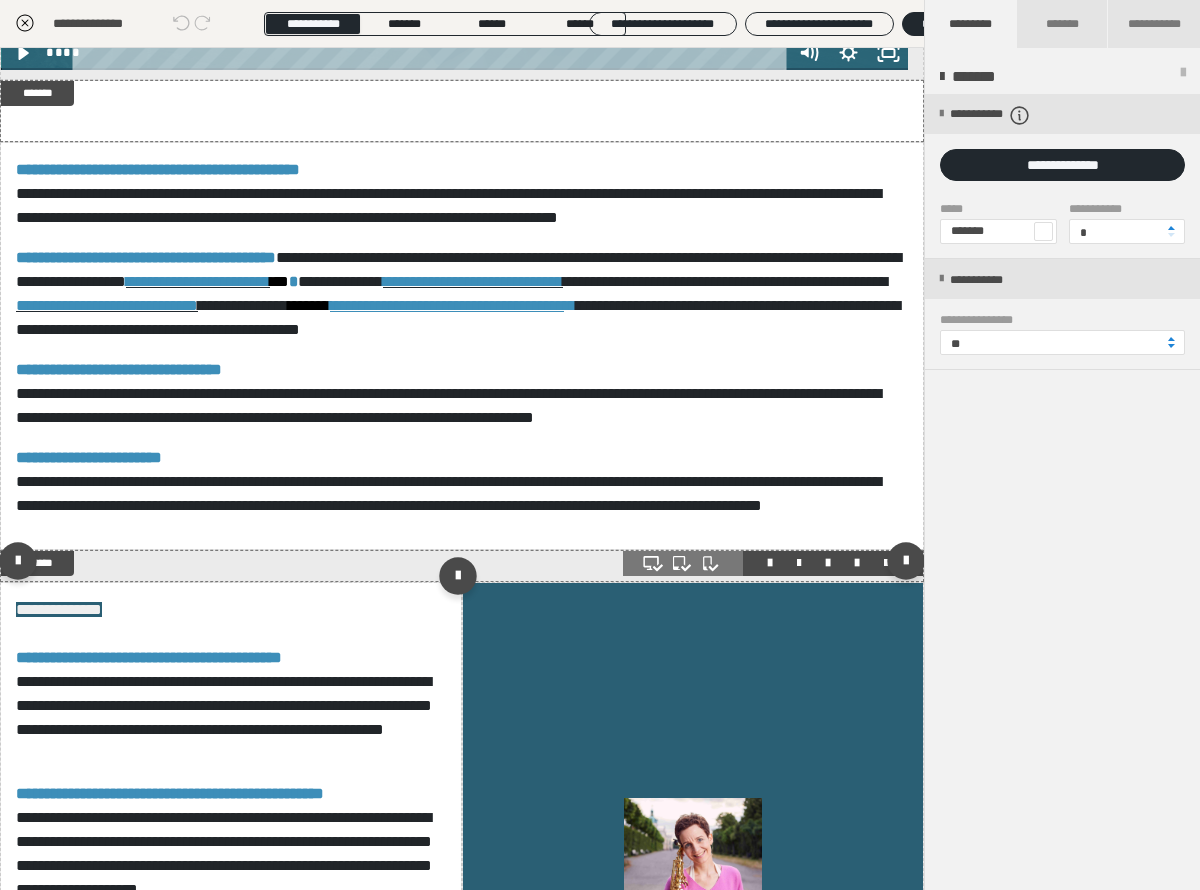 click at bounding box center (462, 566) 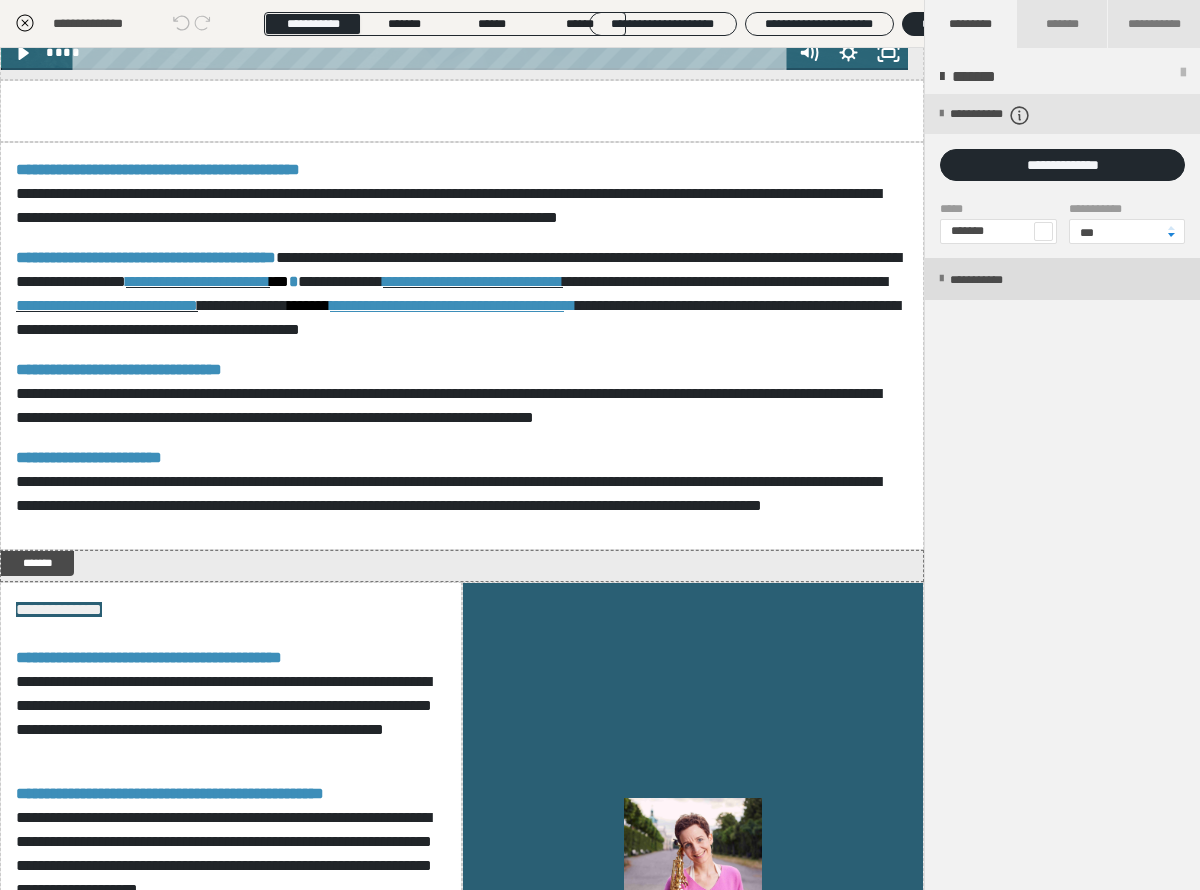 click on "**********" at bounding box center [997, 280] 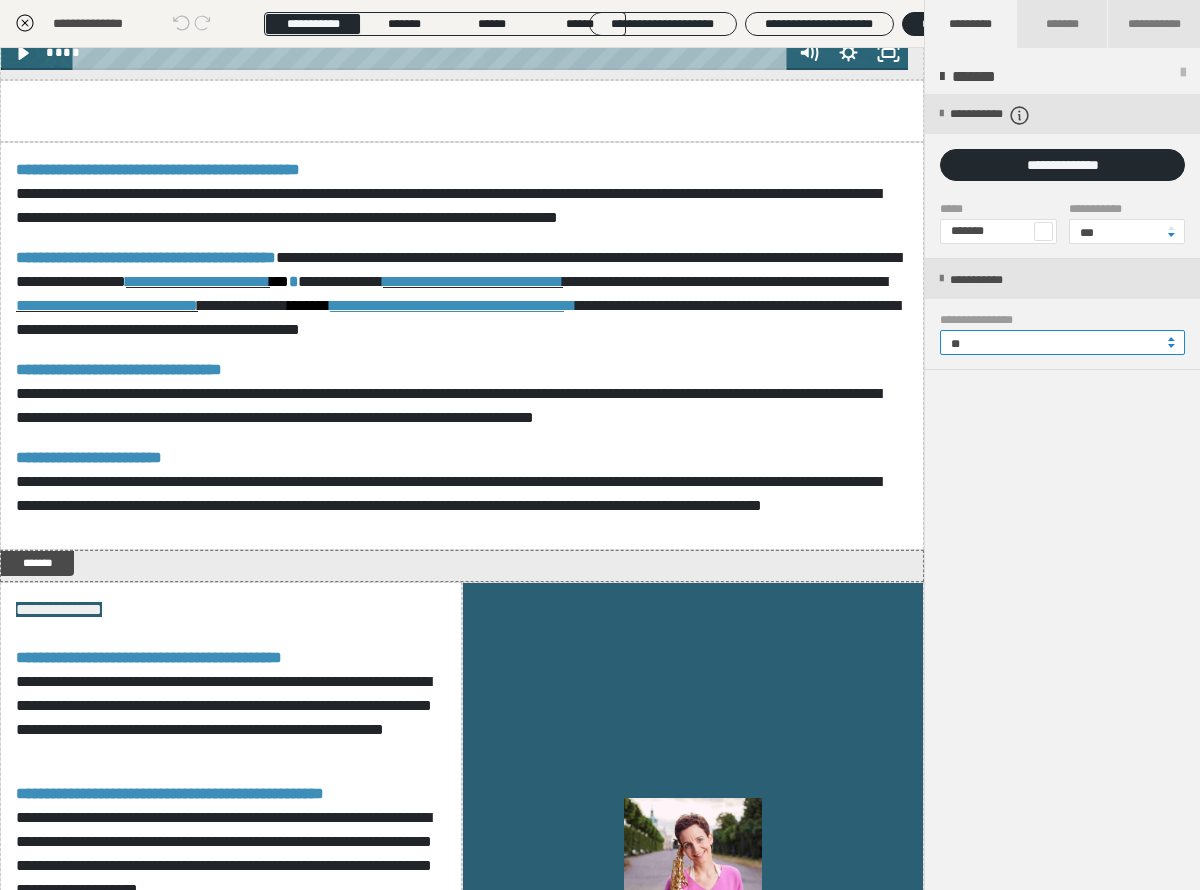 click on "**" at bounding box center (1062, 342) 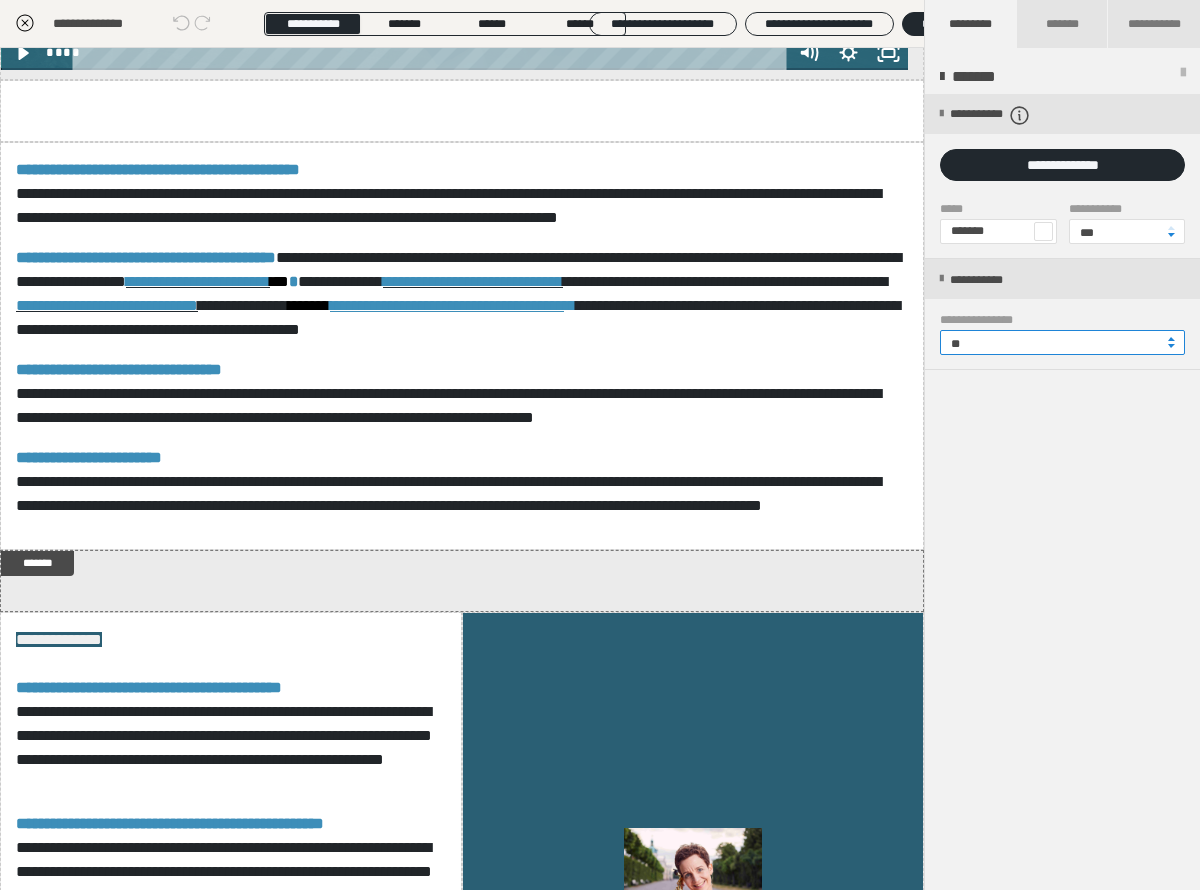 type on "**" 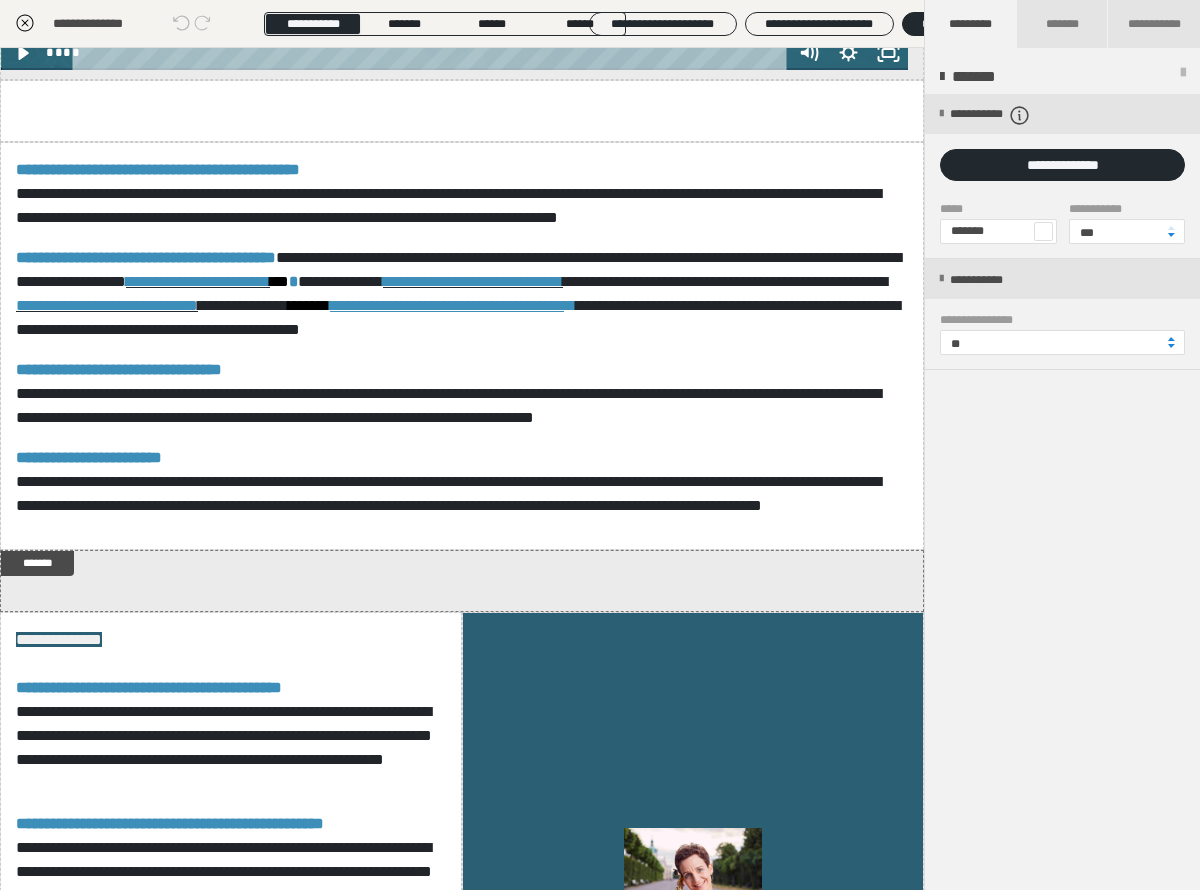 click 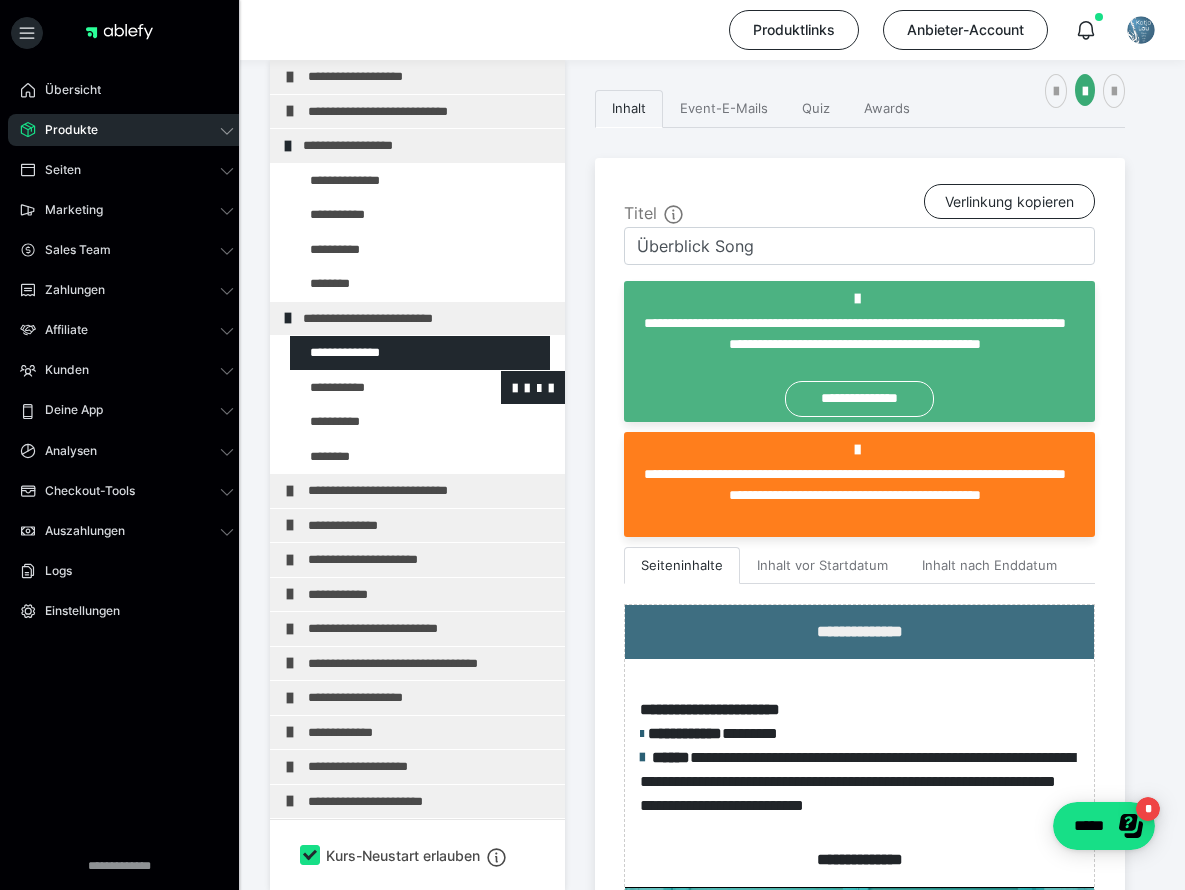 click at bounding box center [375, 388] 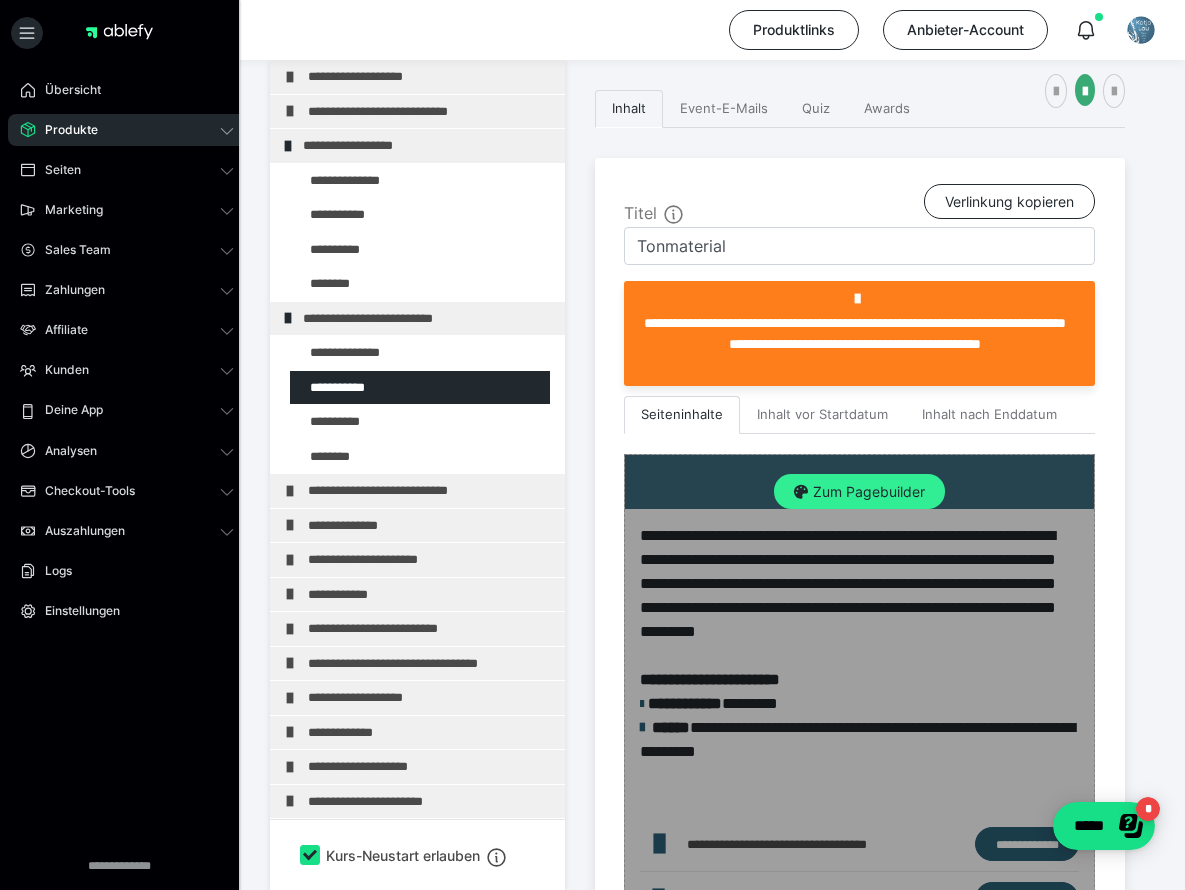 click on "Zum Pagebuilder" at bounding box center (859, 492) 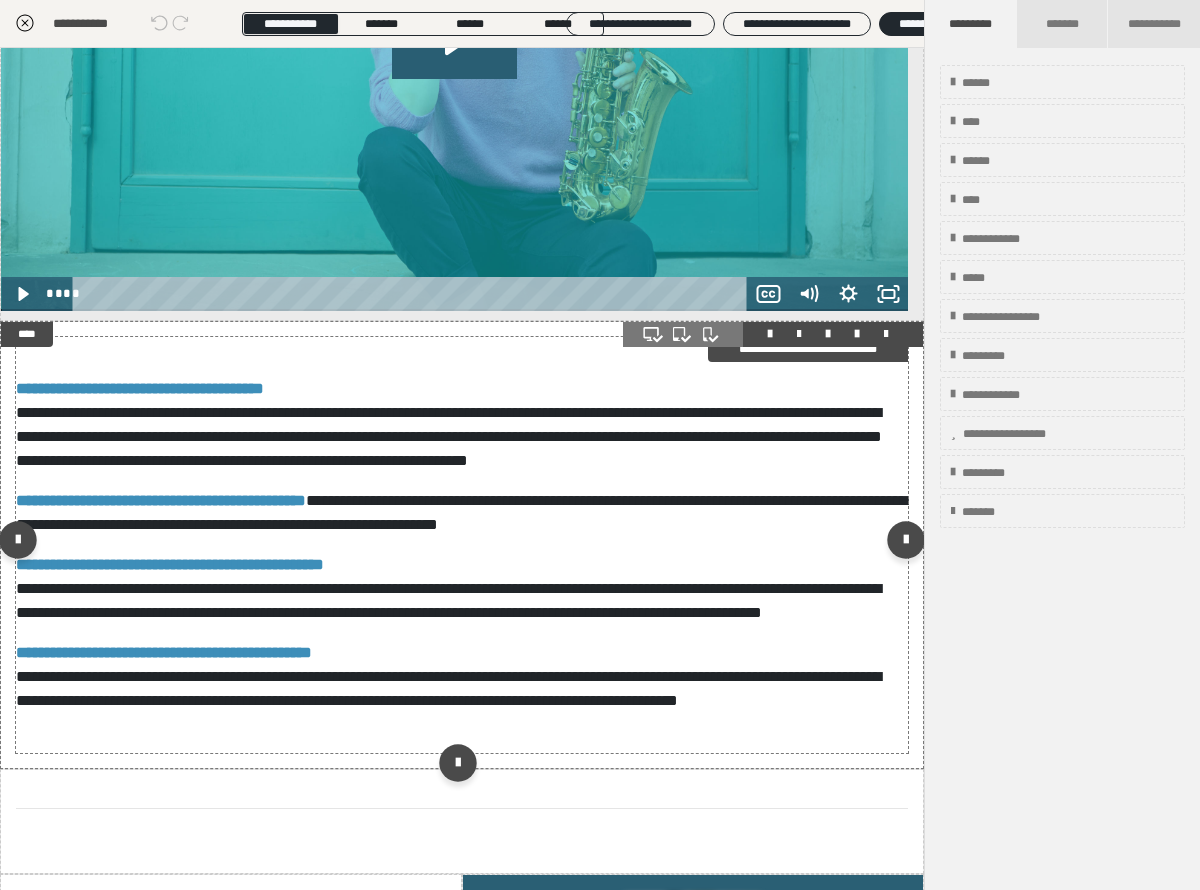 scroll, scrollTop: 1160, scrollLeft: 0, axis: vertical 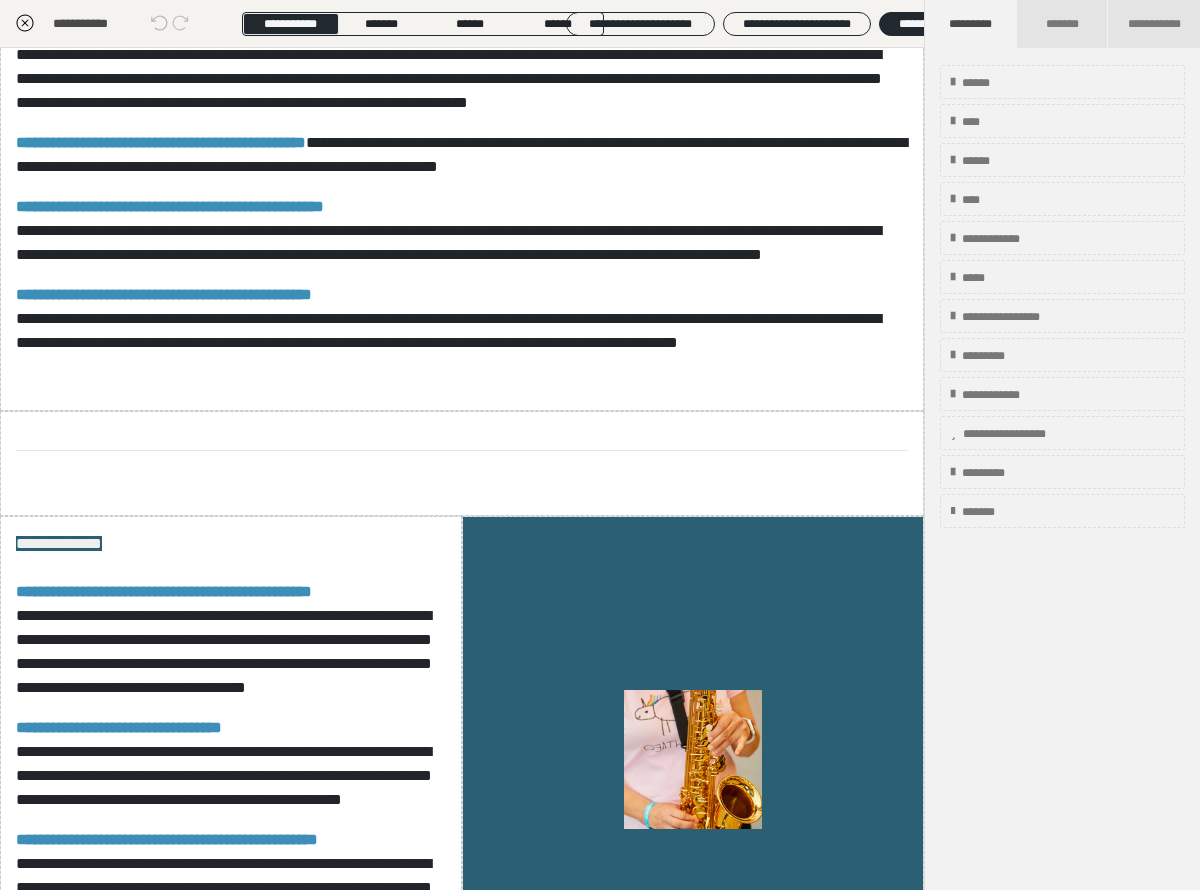 click 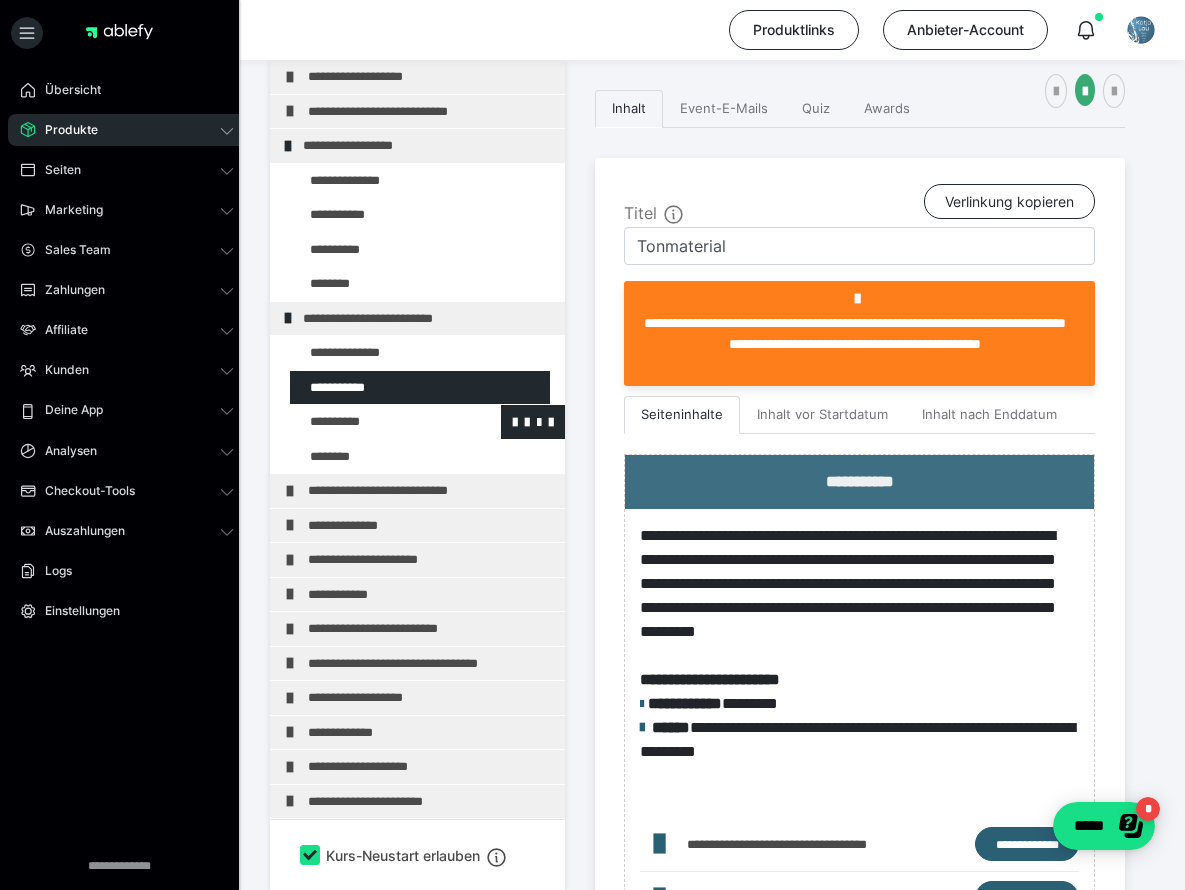click at bounding box center [375, 422] 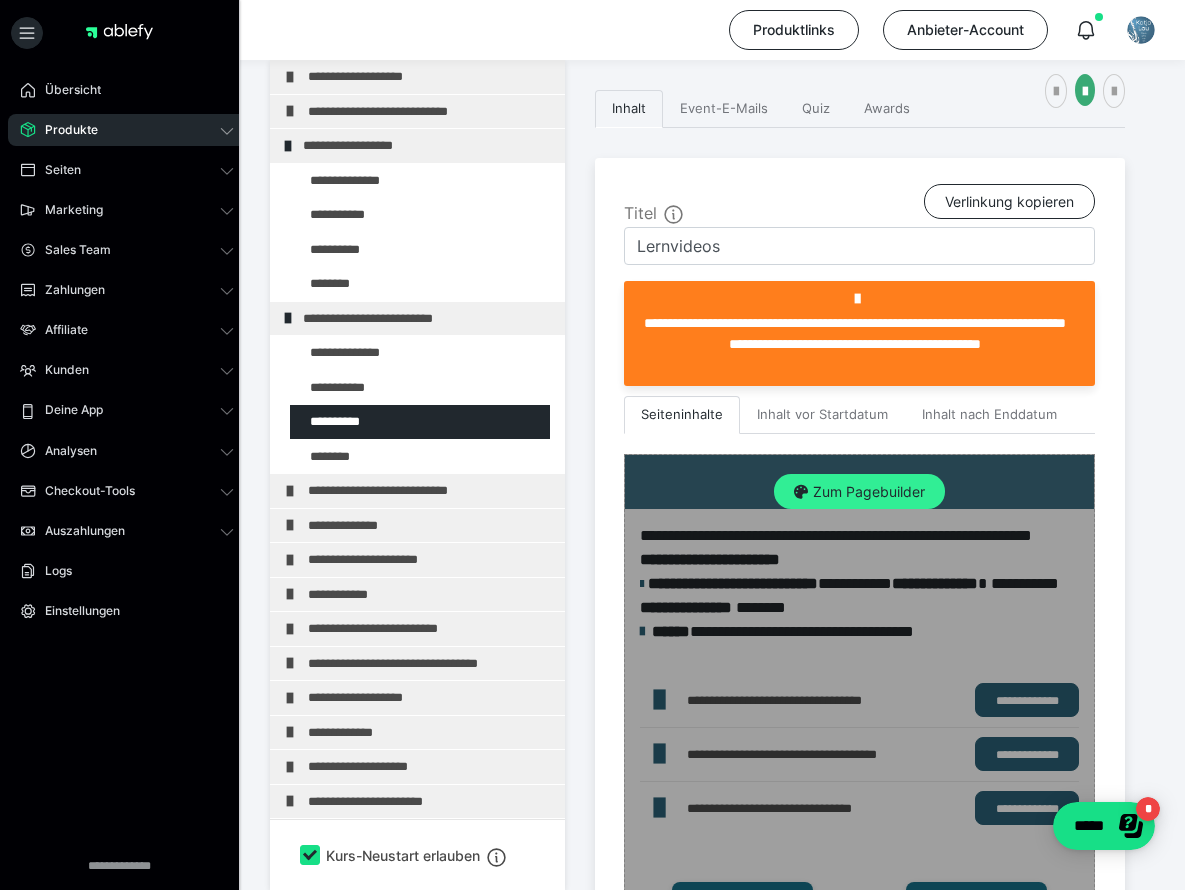 click on "Zum Pagebuilder" at bounding box center [859, 492] 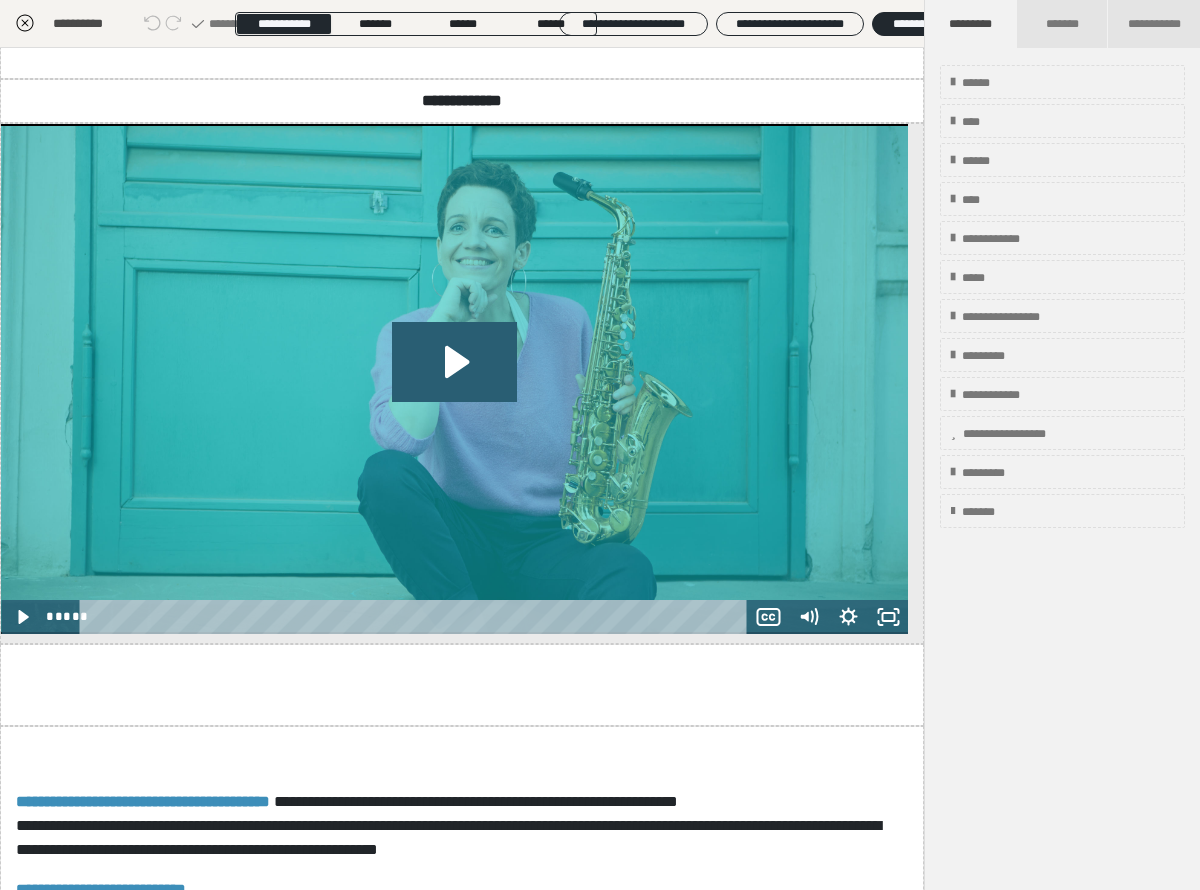 scroll, scrollTop: 2453, scrollLeft: 0, axis: vertical 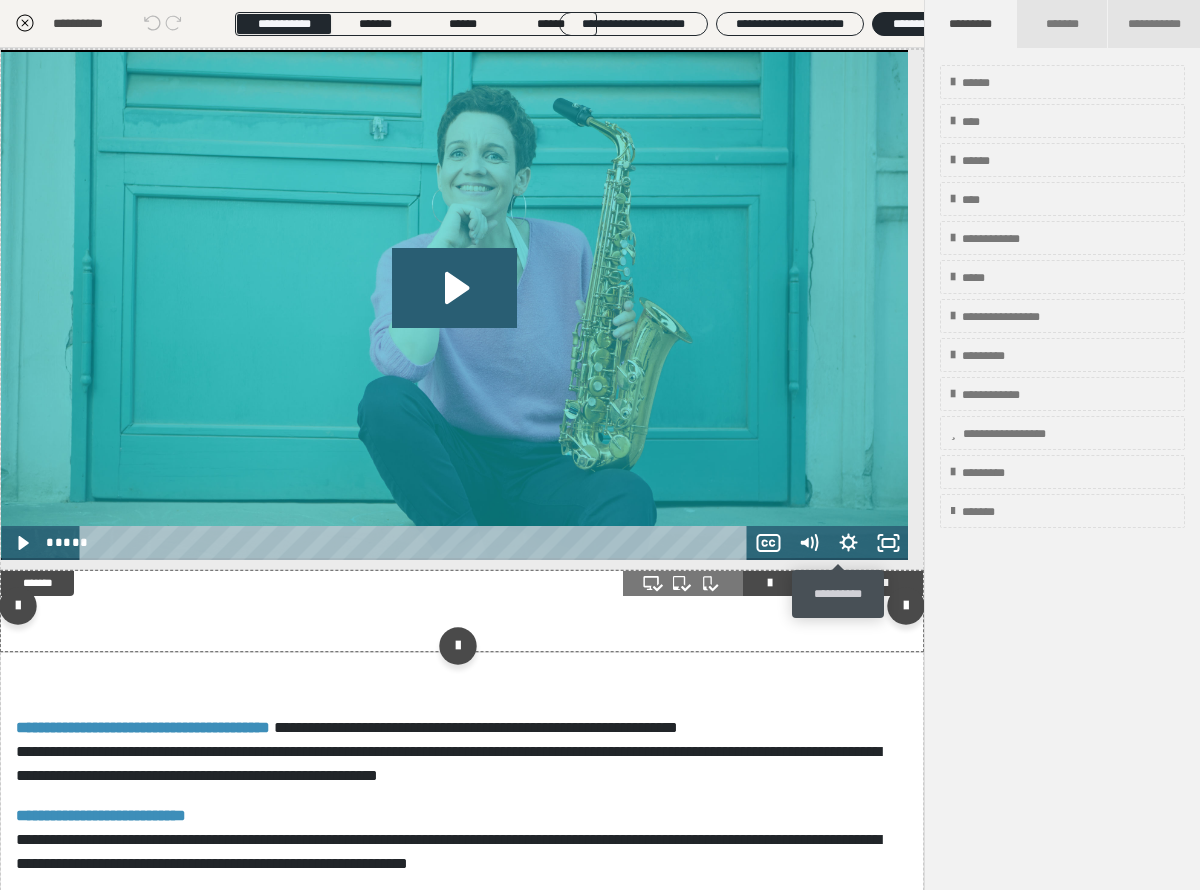 click at bounding box center (857, 583) 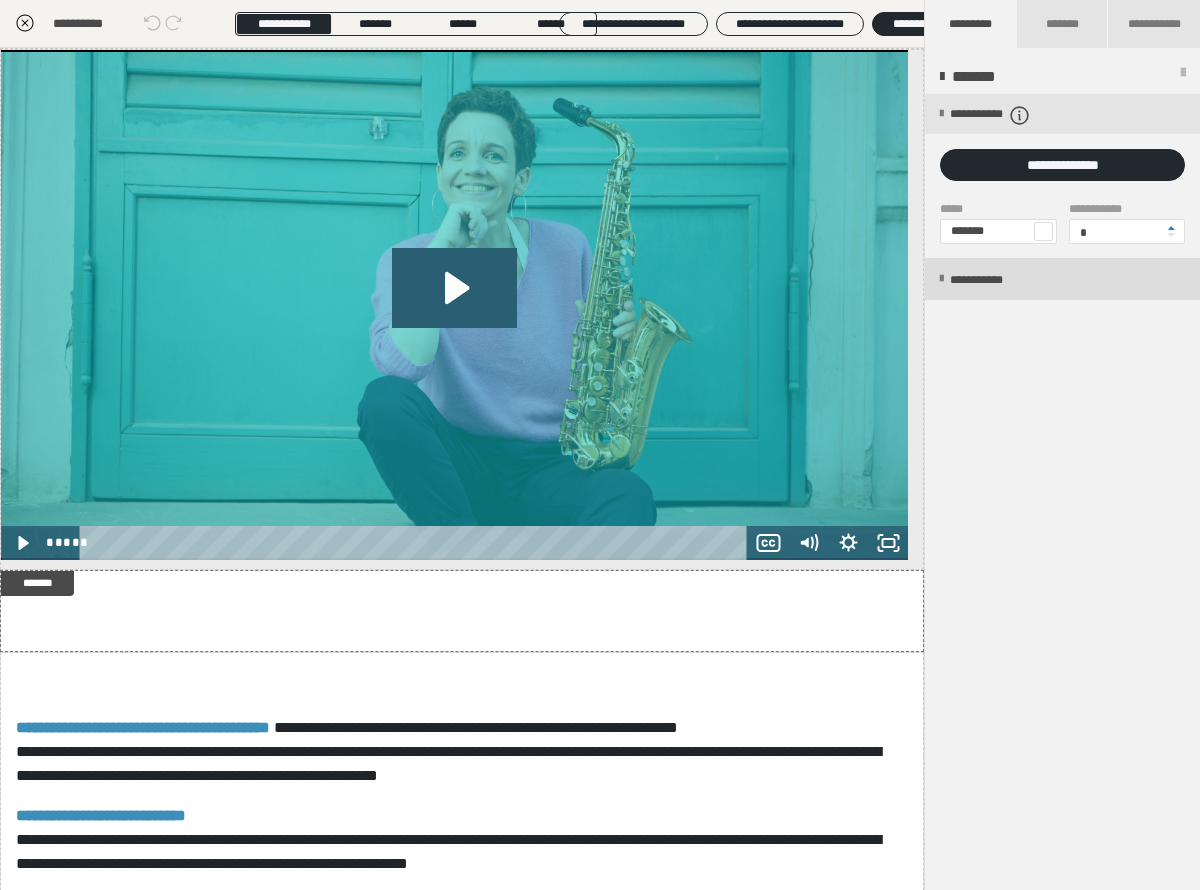click on "**********" at bounding box center [997, 280] 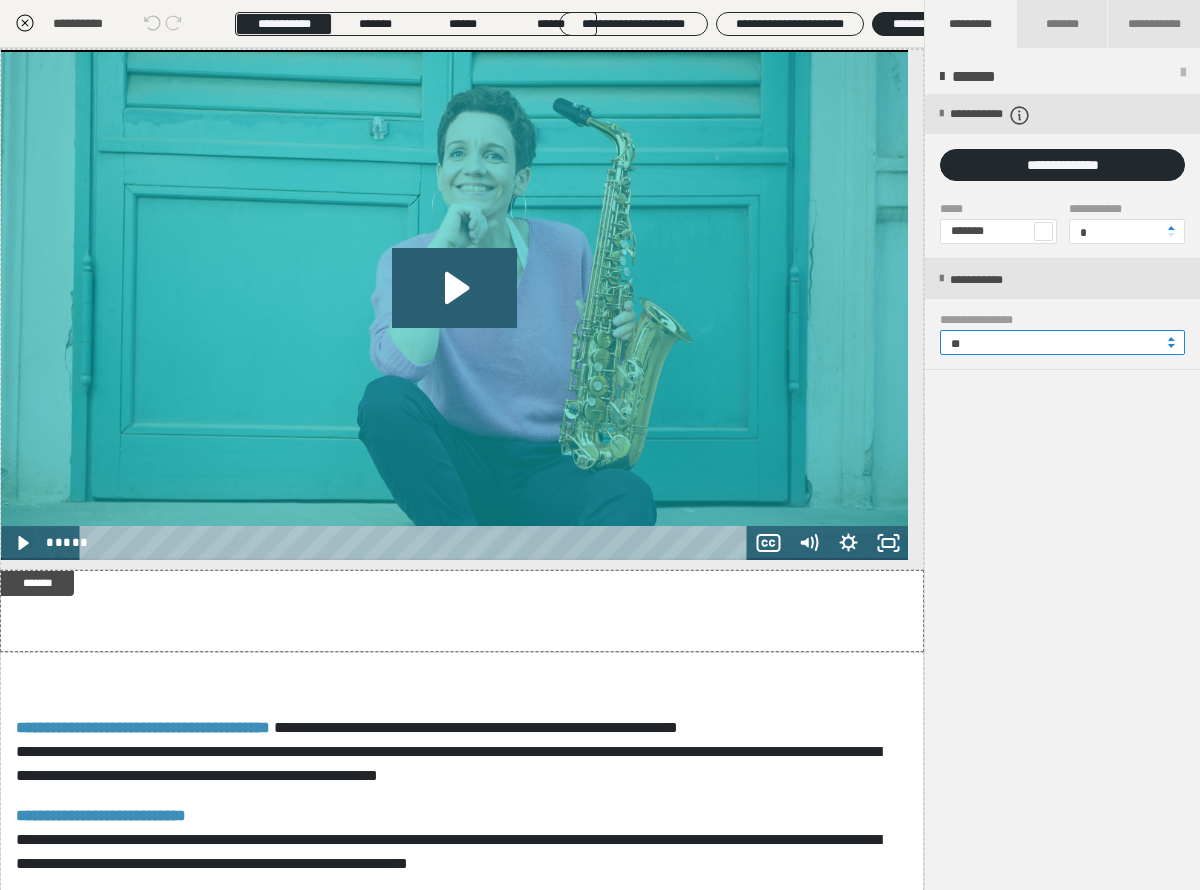 click on "**" at bounding box center [1062, 342] 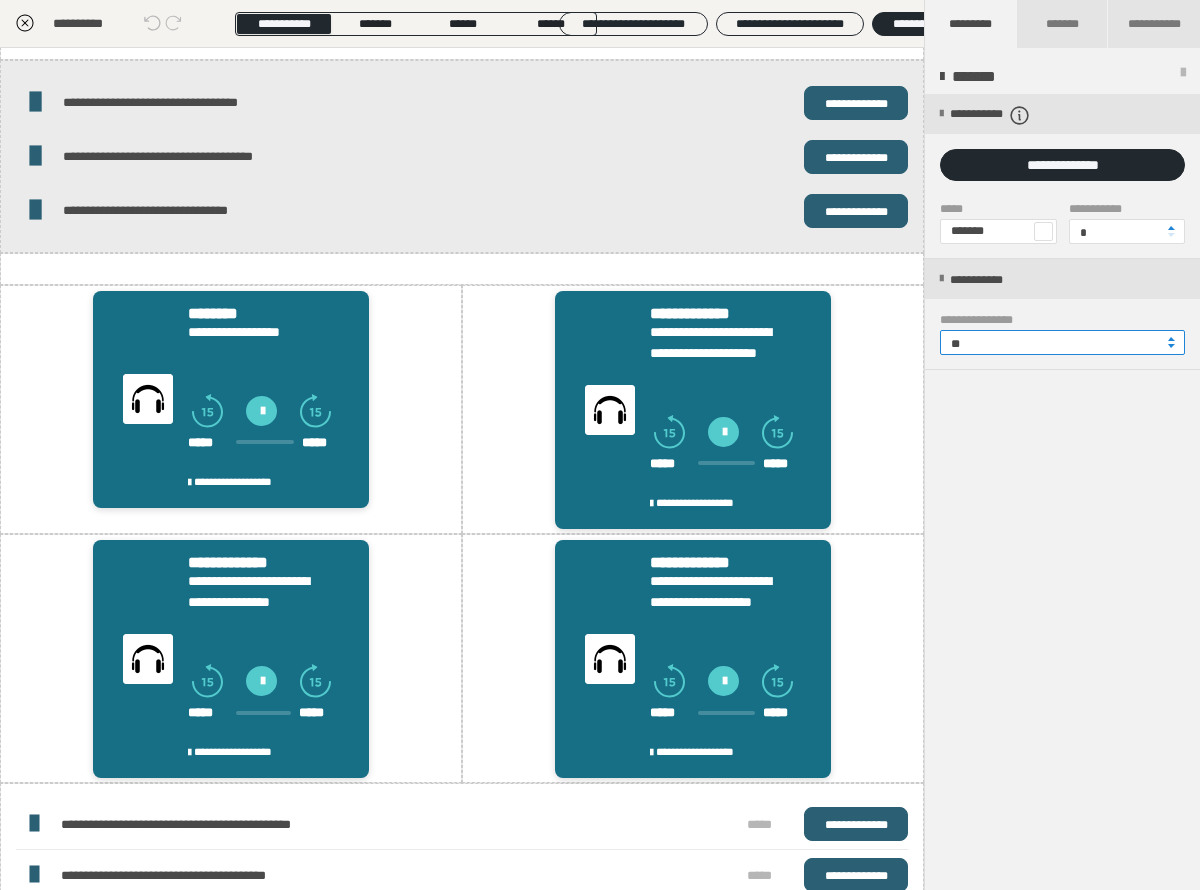 scroll, scrollTop: 567, scrollLeft: 0, axis: vertical 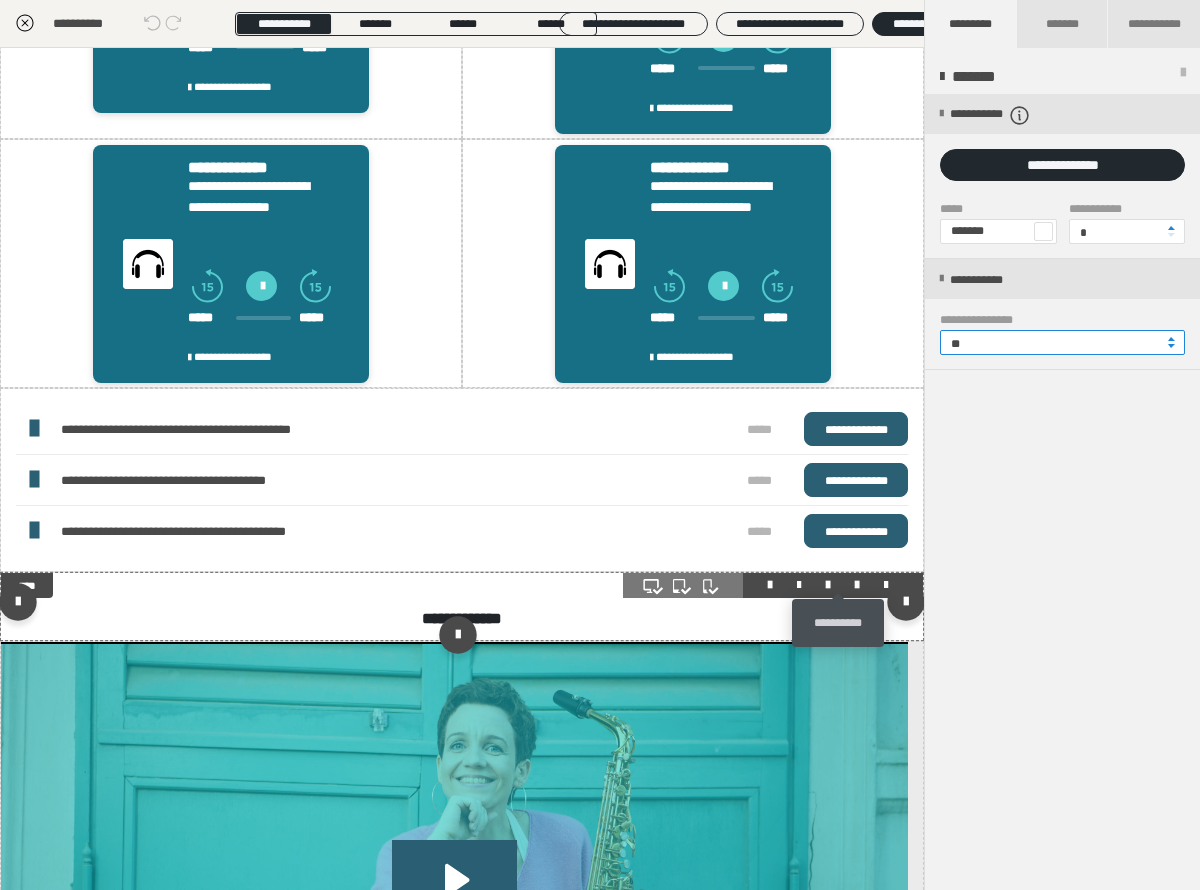 type on "**" 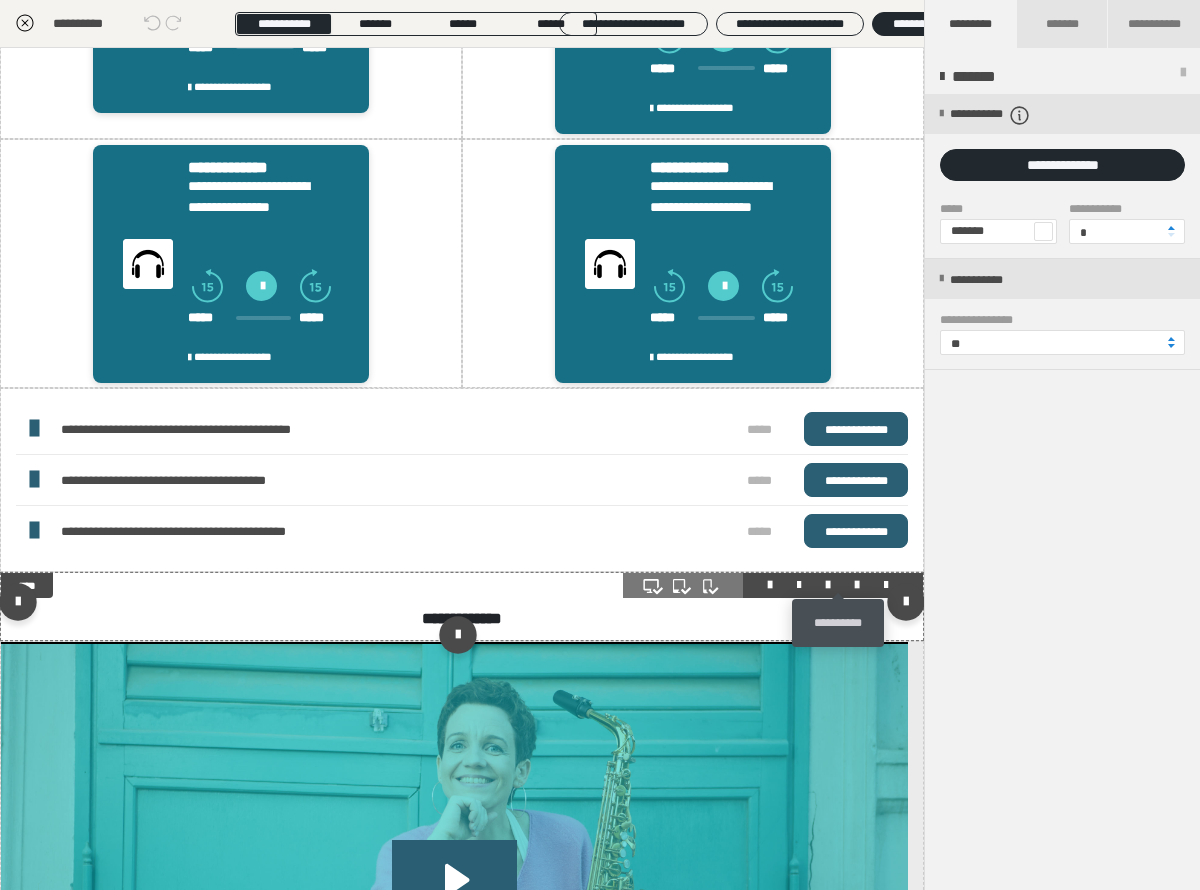 click at bounding box center [857, 585] 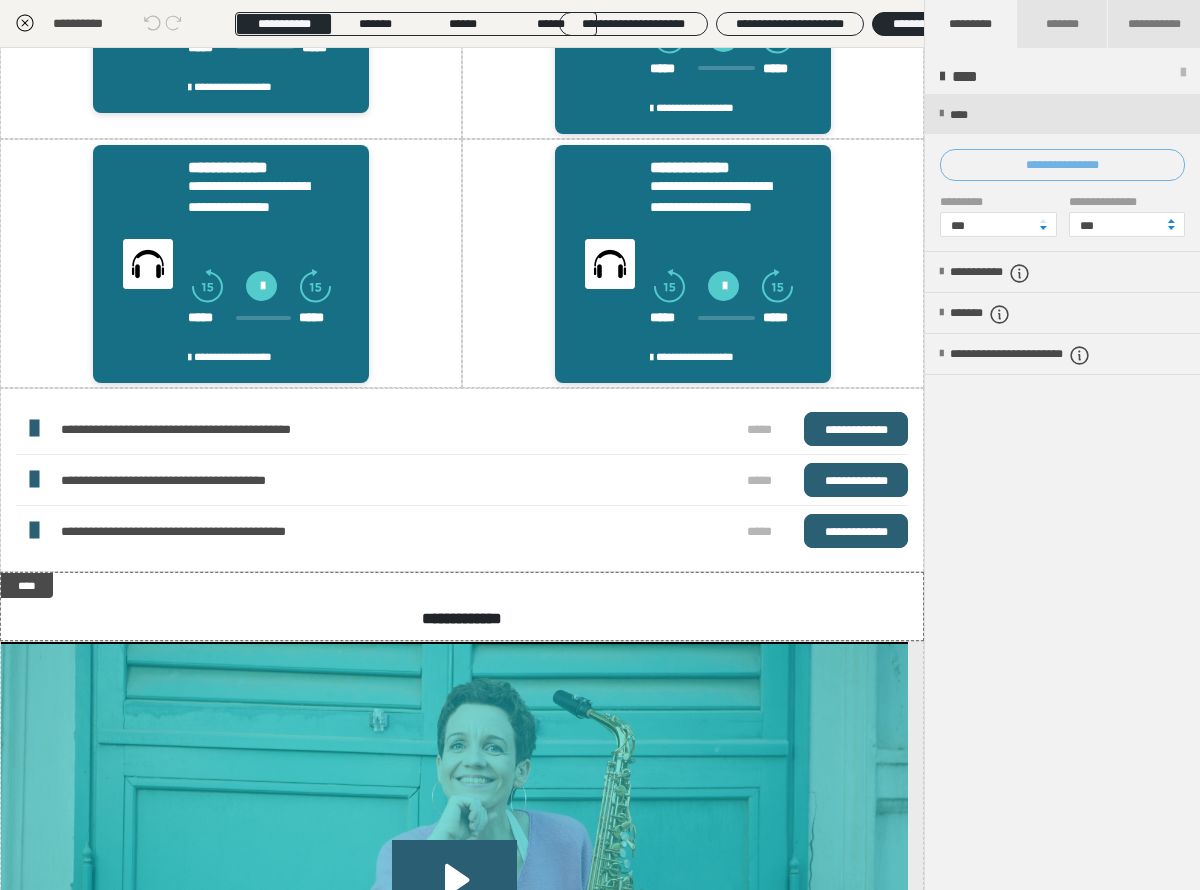 click on "**********" at bounding box center (1062, 165) 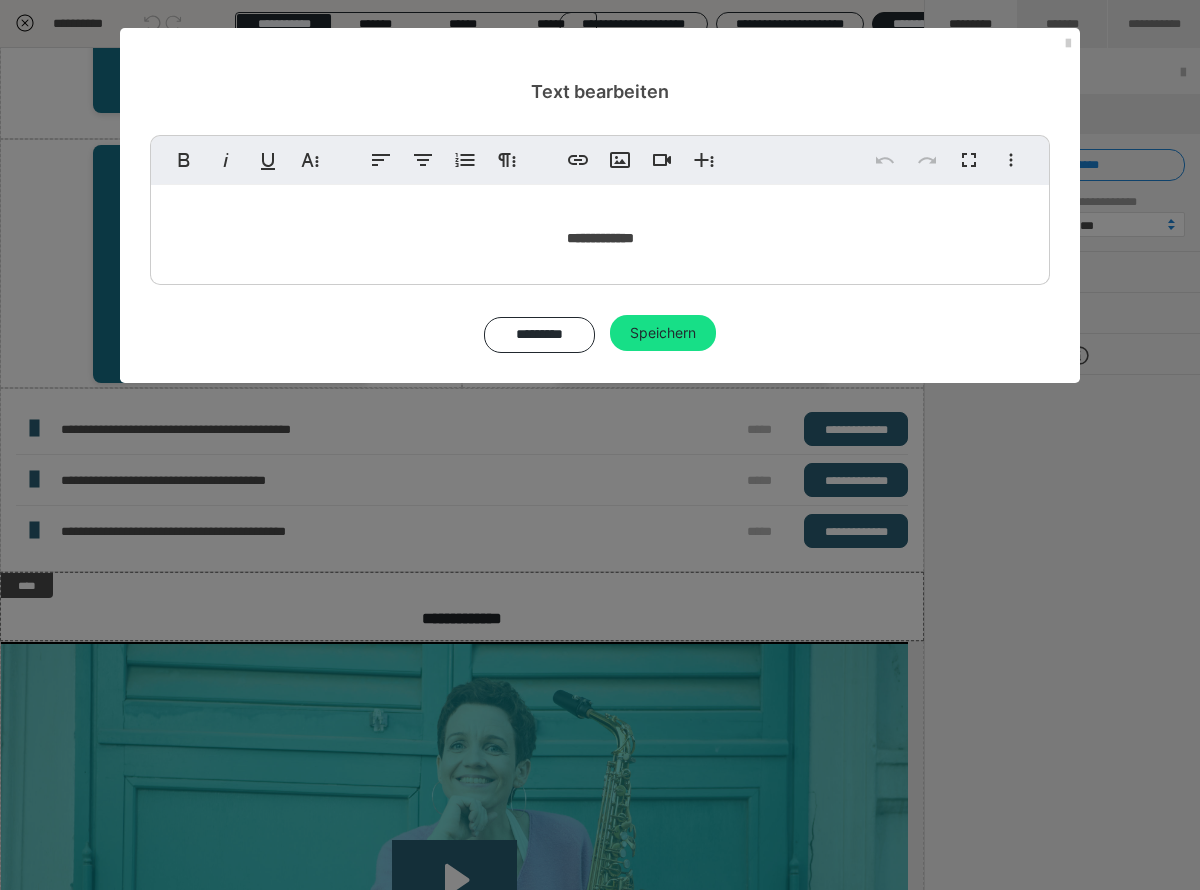click on "**********" at bounding box center [600, 230] 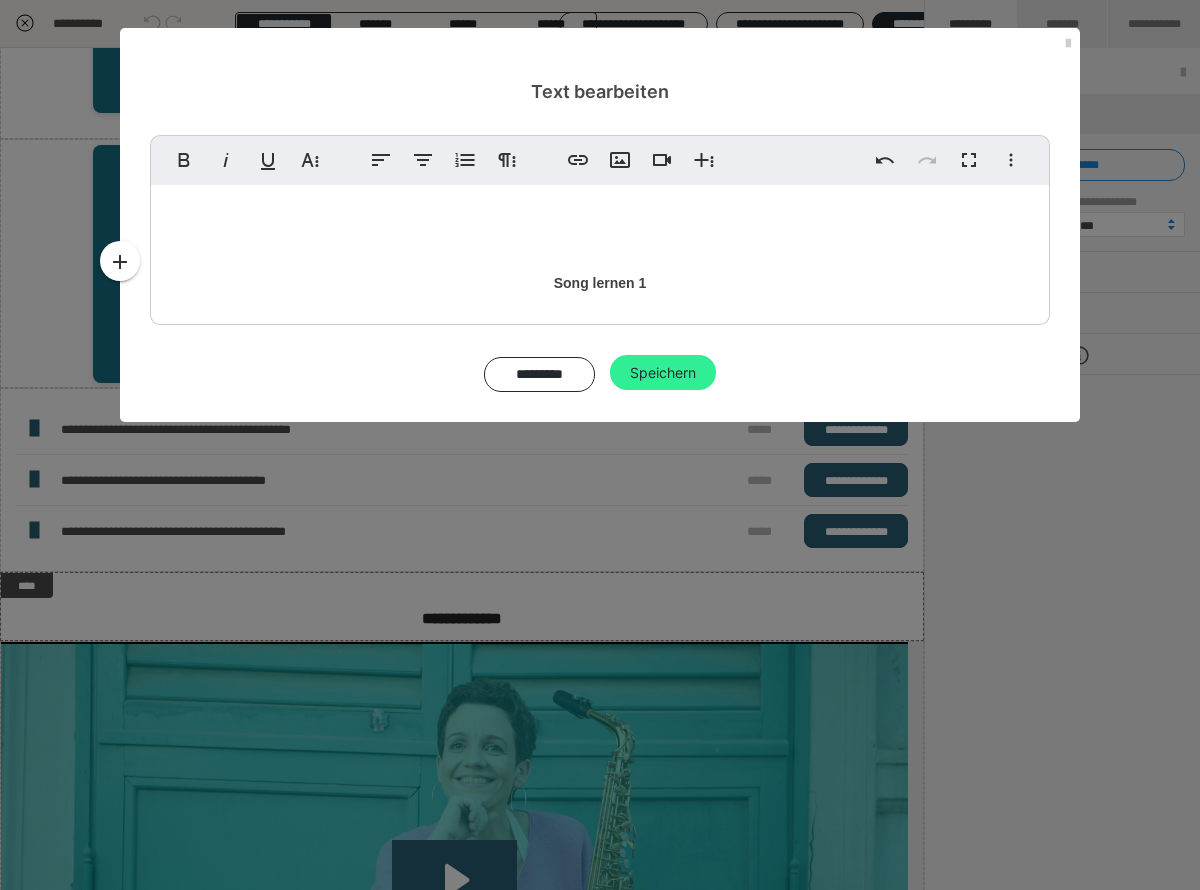 click on "Speichern" at bounding box center [663, 373] 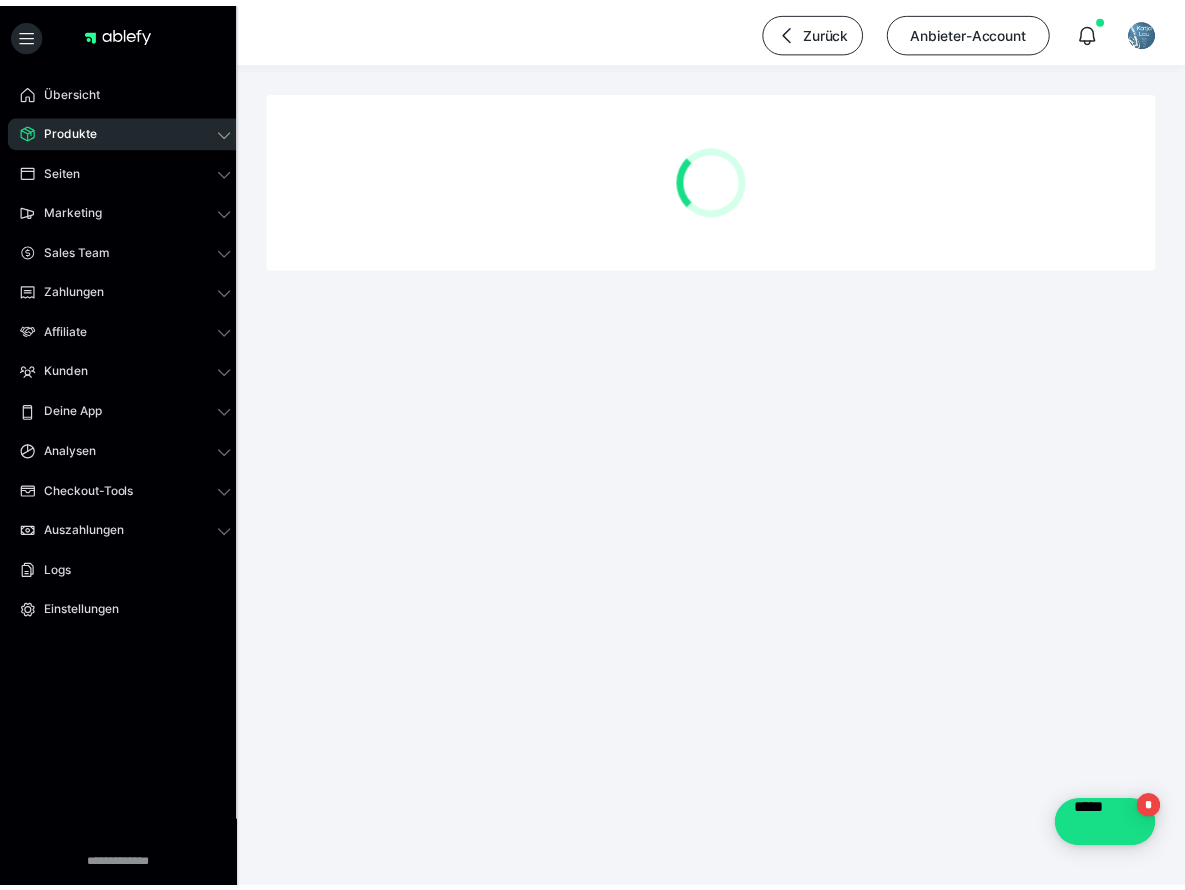 scroll, scrollTop: 0, scrollLeft: 0, axis: both 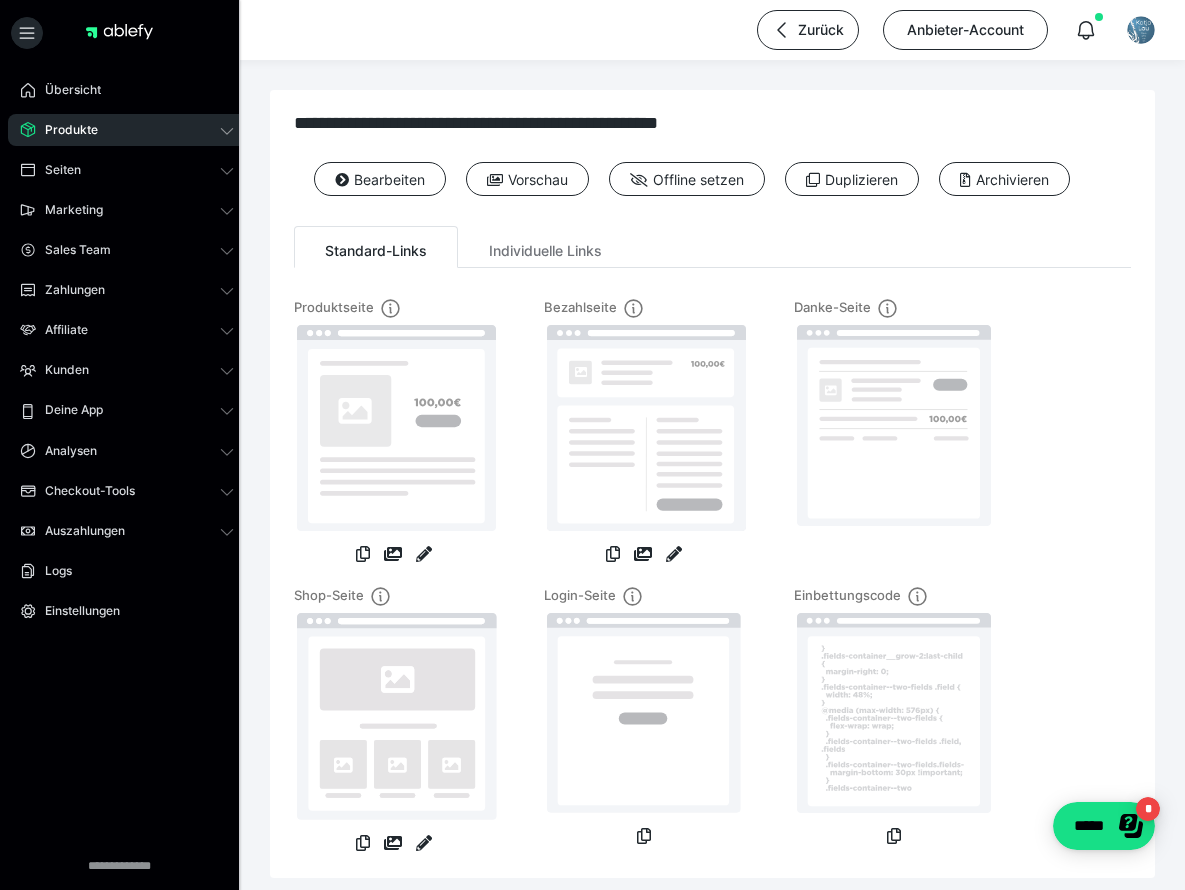 click on "Produkte" at bounding box center (127, 130) 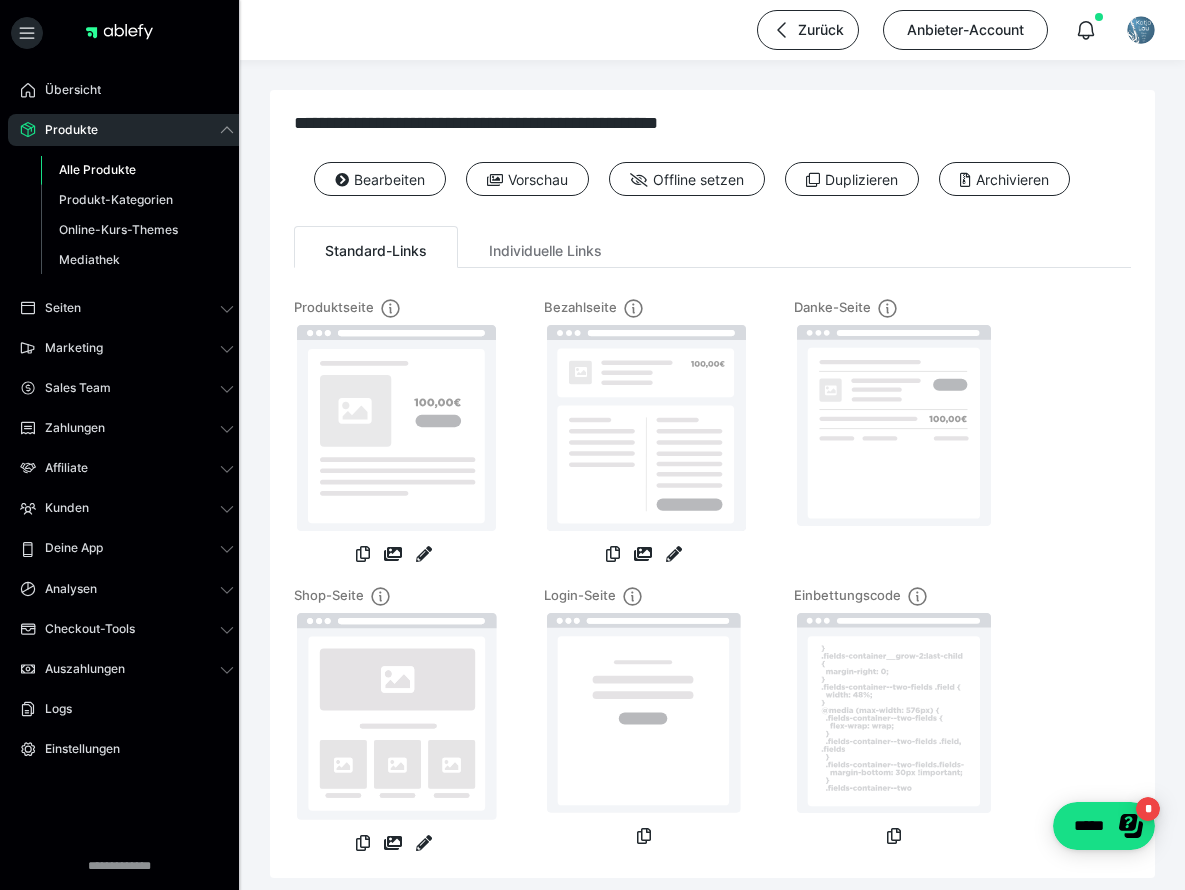 click on "Alle Produkte" at bounding box center (97, 169) 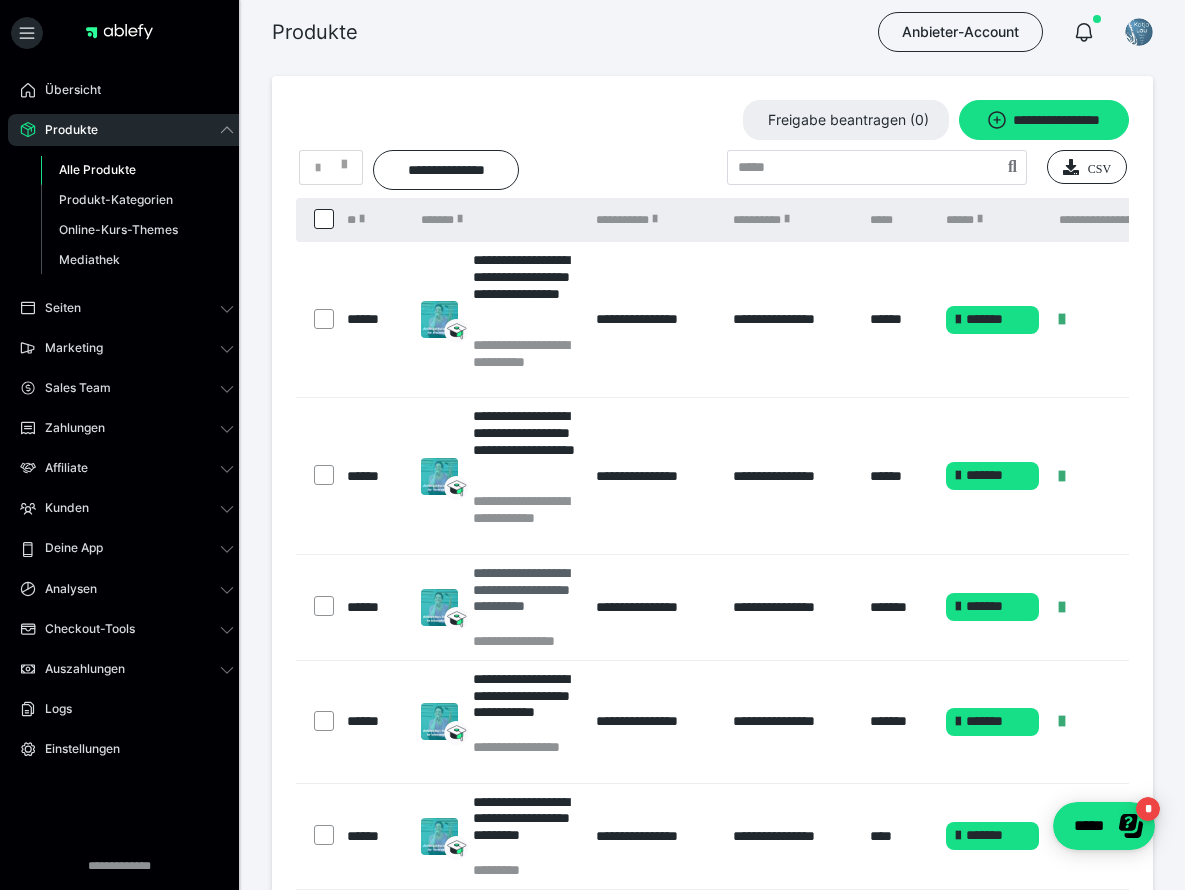 click on "**********" at bounding box center [525, 598] 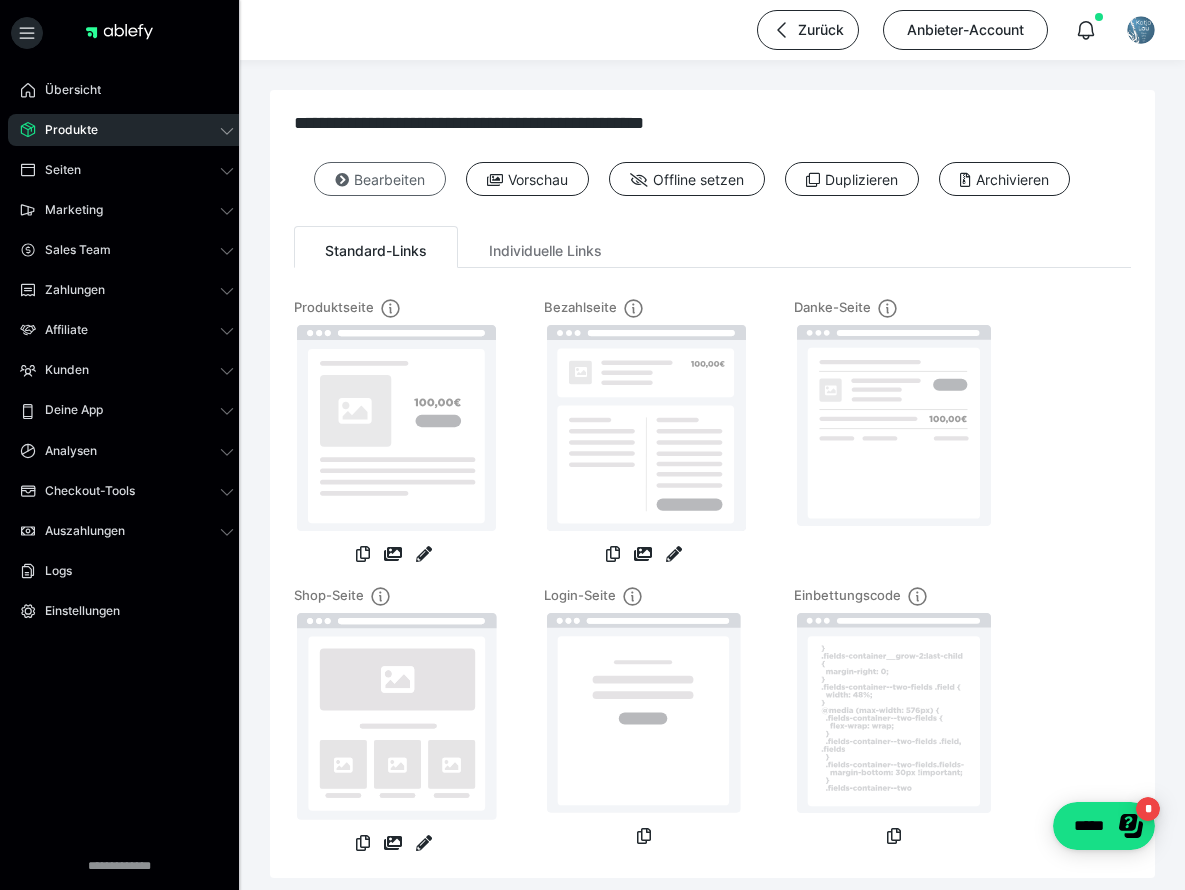 click at bounding box center (342, 180) 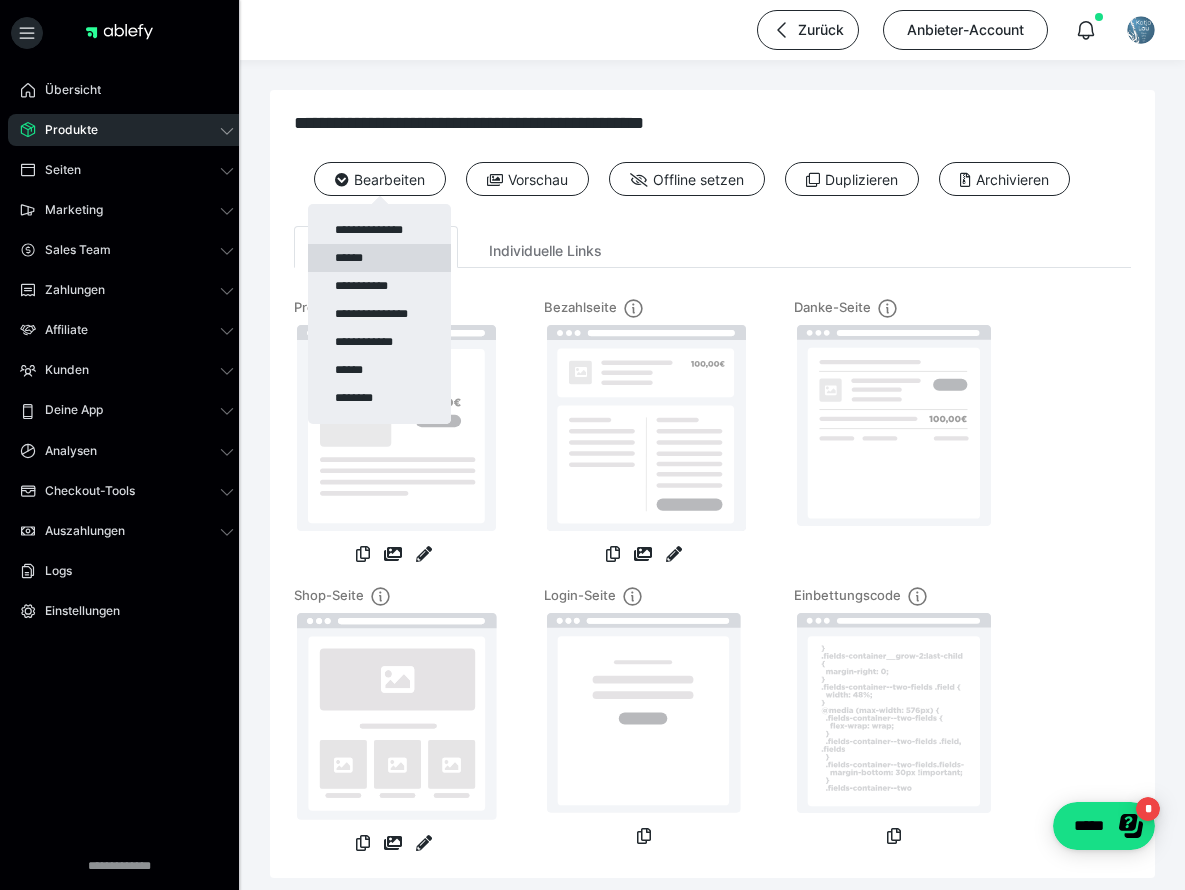 click on "******" at bounding box center [379, 258] 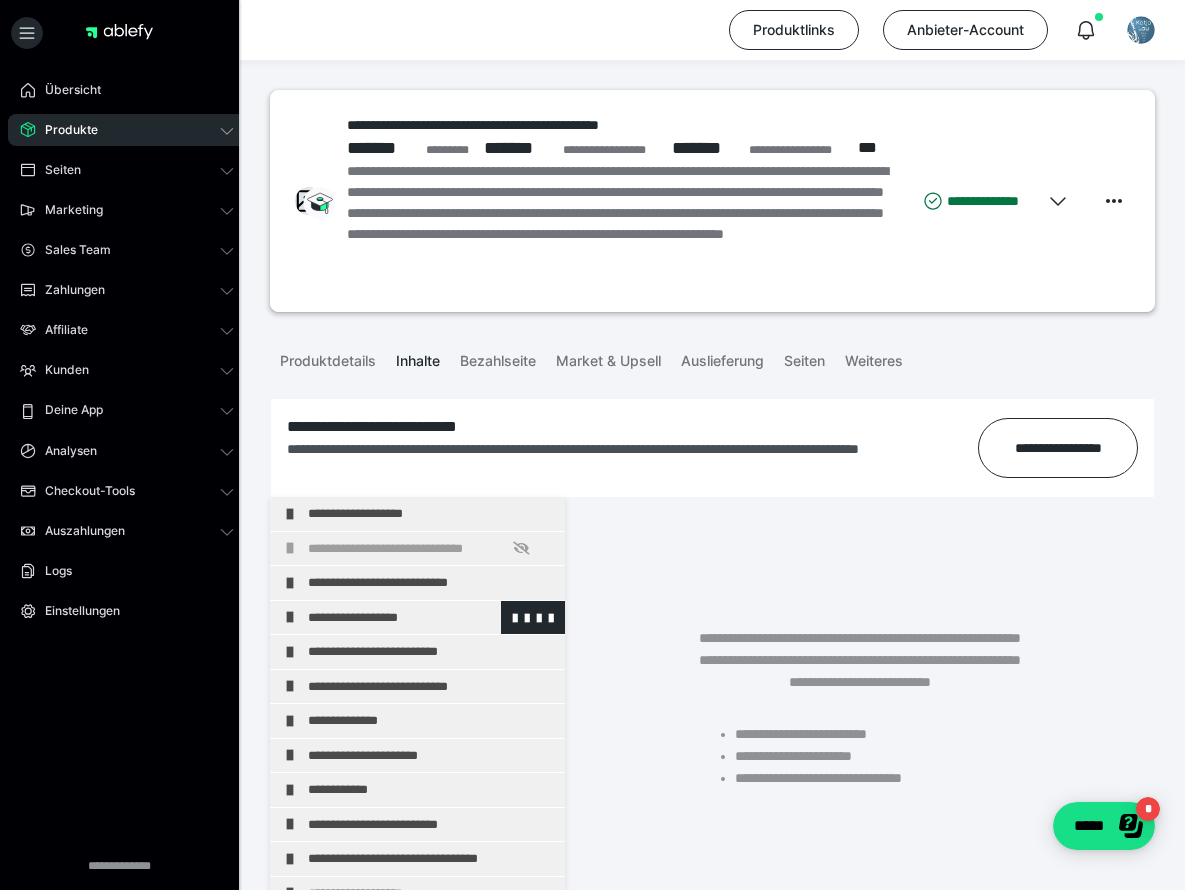 click on "**********" at bounding box center (423, 618) 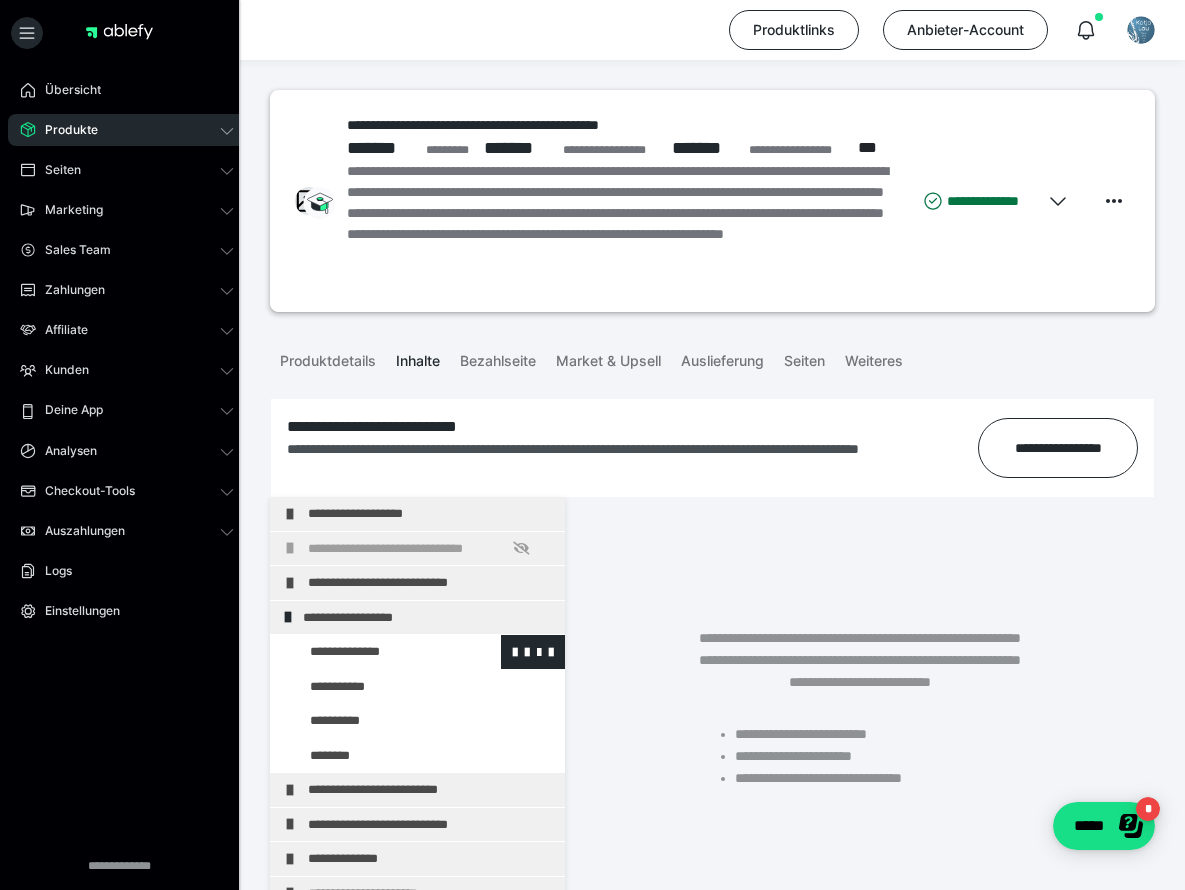 click at bounding box center (375, 652) 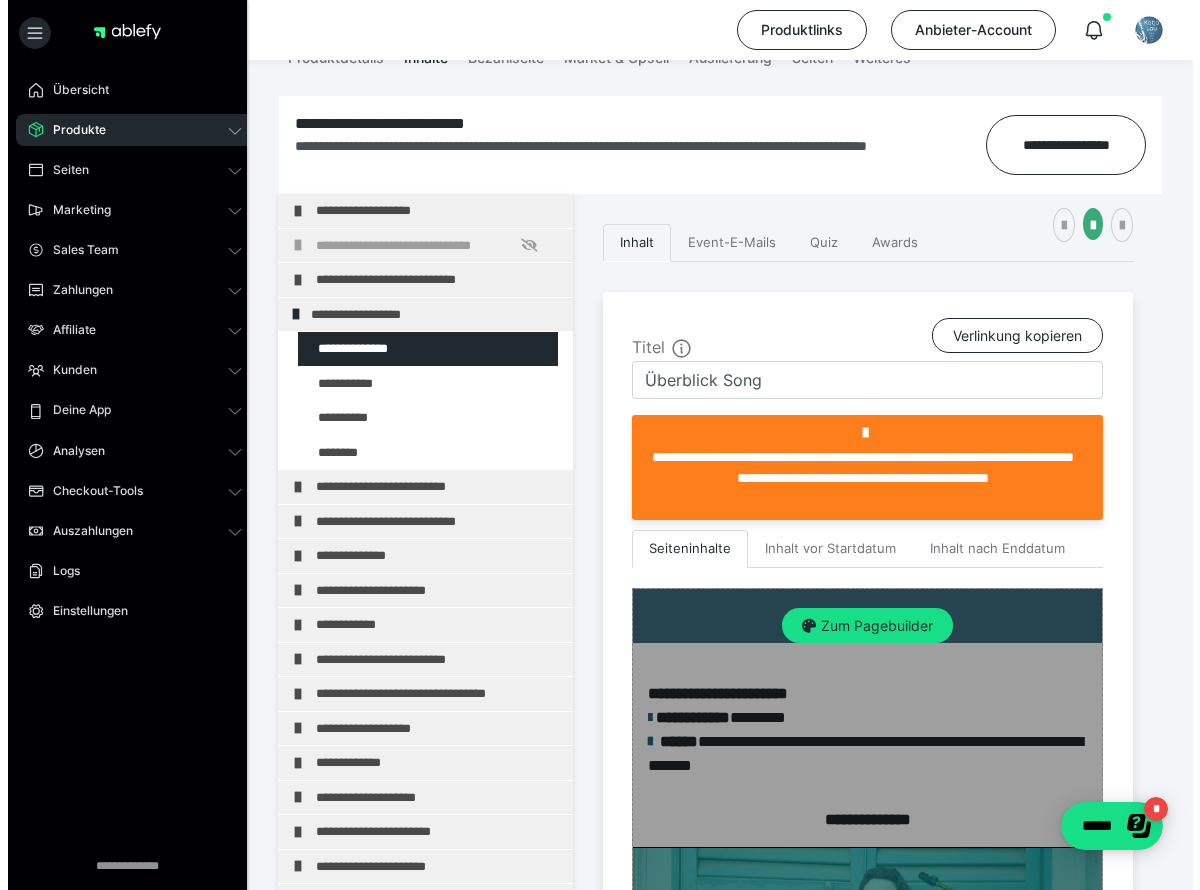 scroll, scrollTop: 307, scrollLeft: 0, axis: vertical 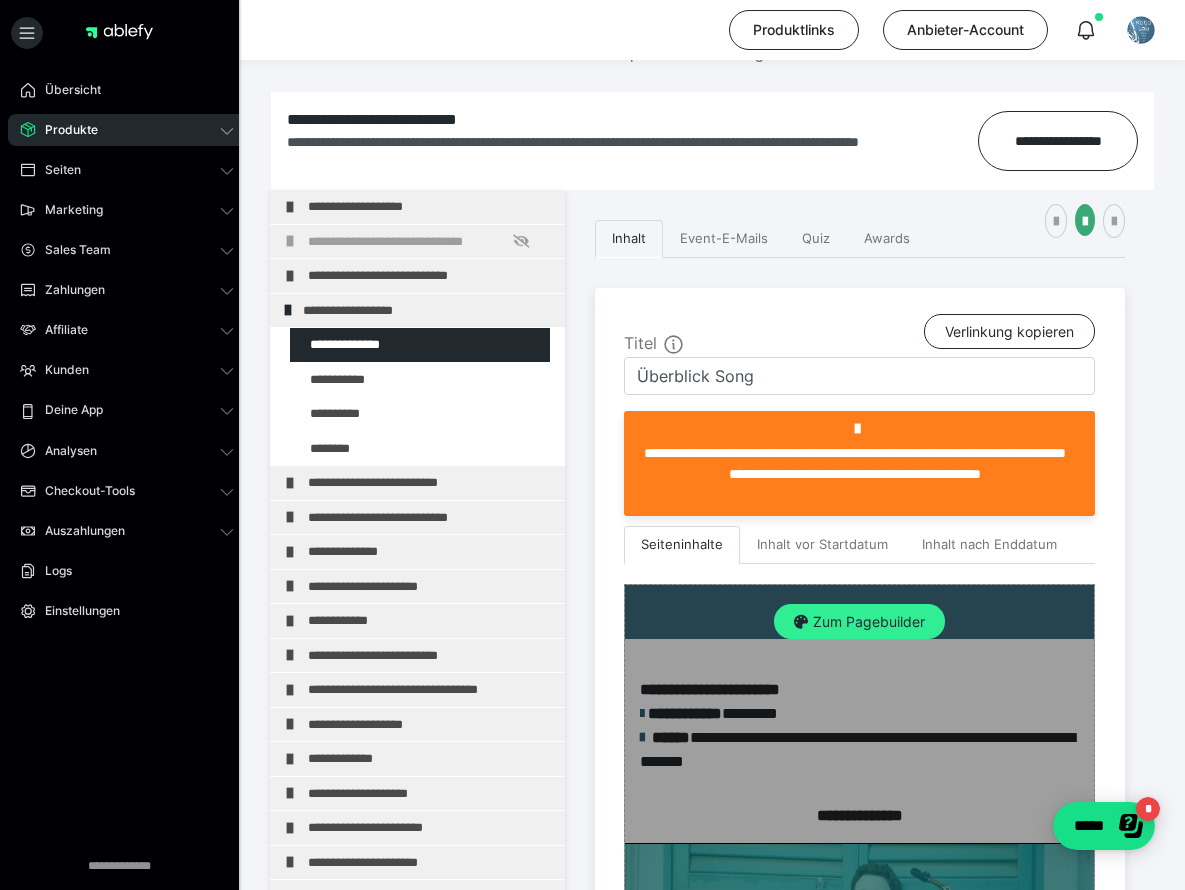 click on "Zum Pagebuilder" at bounding box center (859, 622) 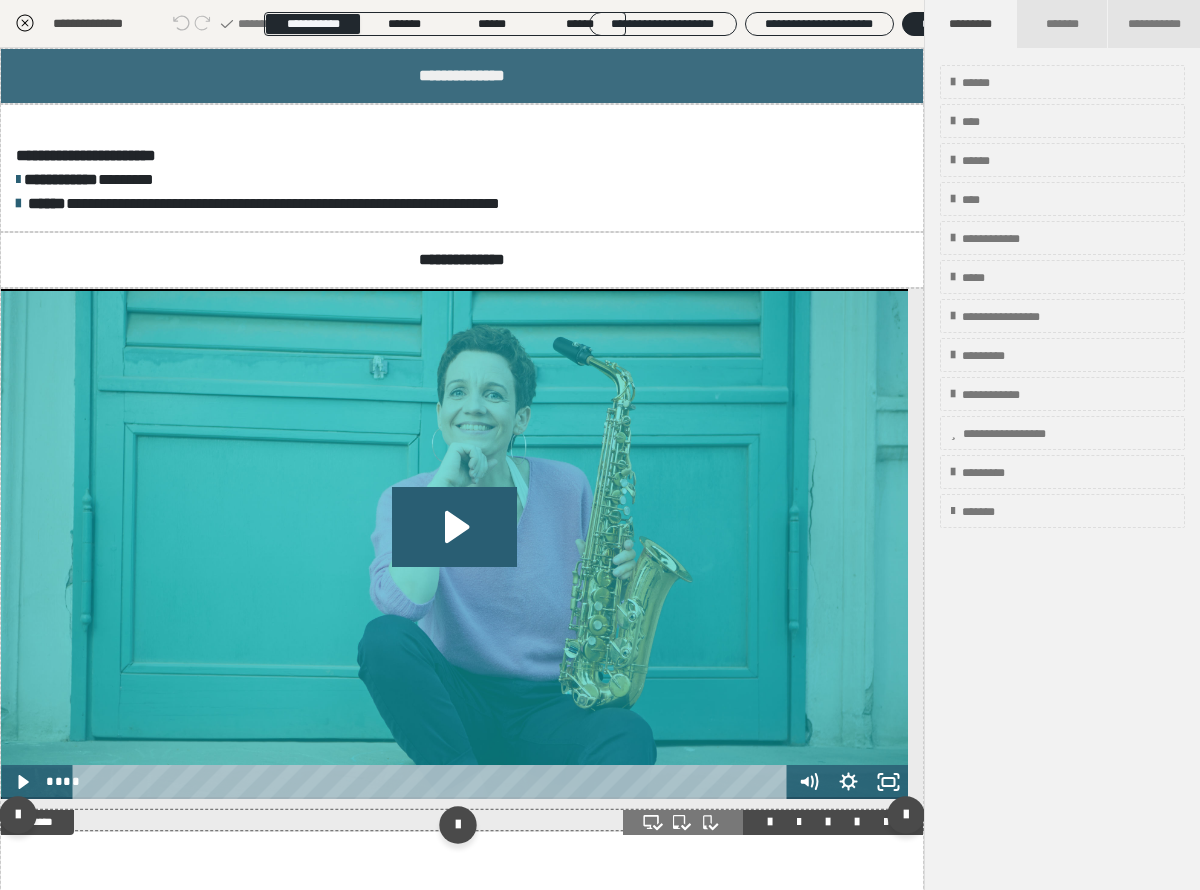 scroll, scrollTop: 150, scrollLeft: 0, axis: vertical 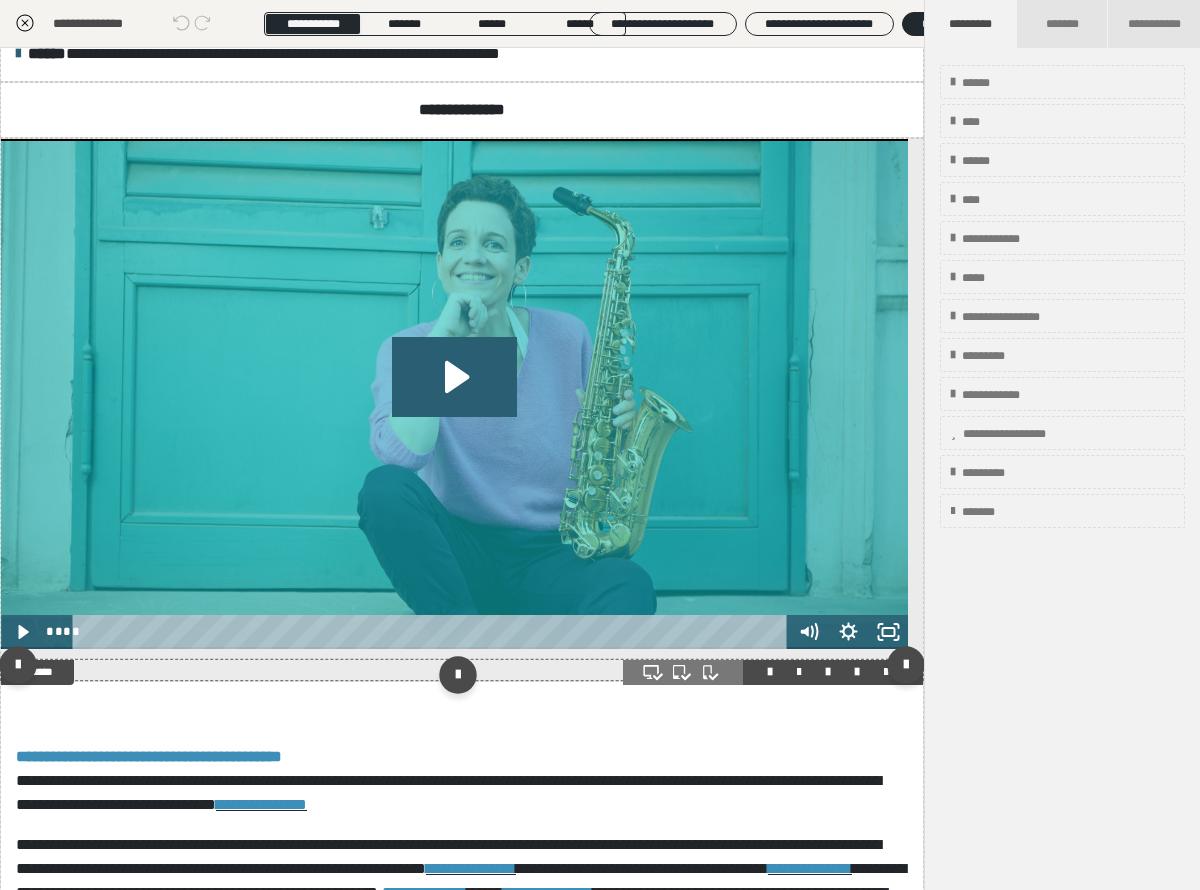 click at bounding box center [462, 670] 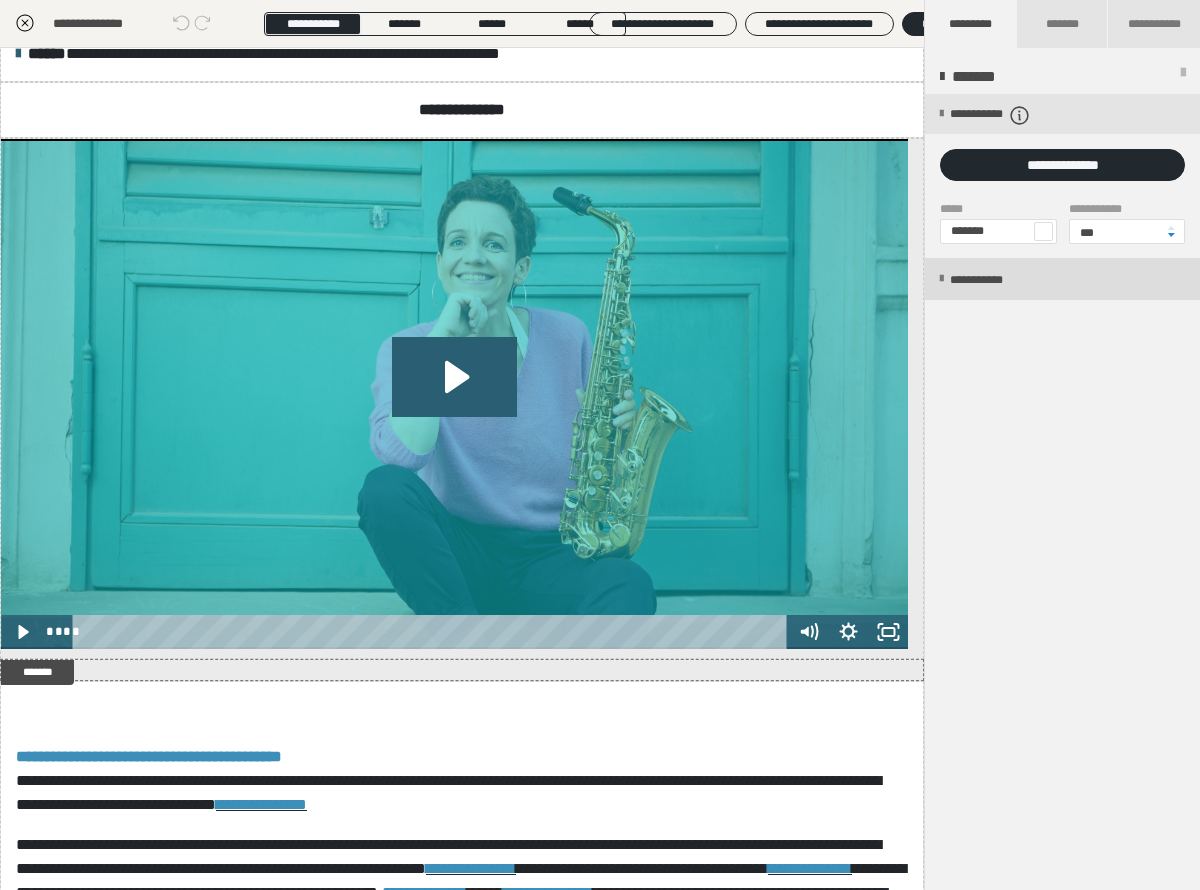 click on "**********" at bounding box center [997, 280] 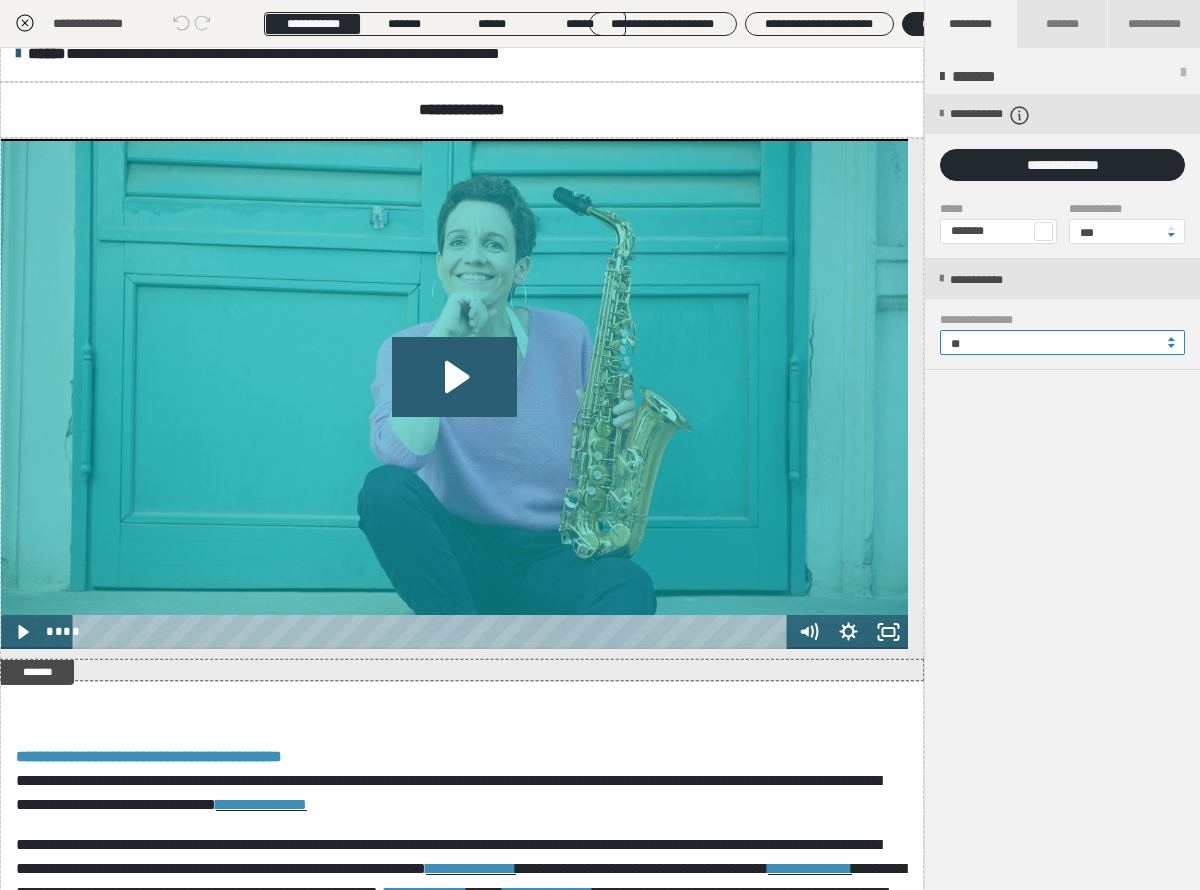 click on "**" at bounding box center [1062, 342] 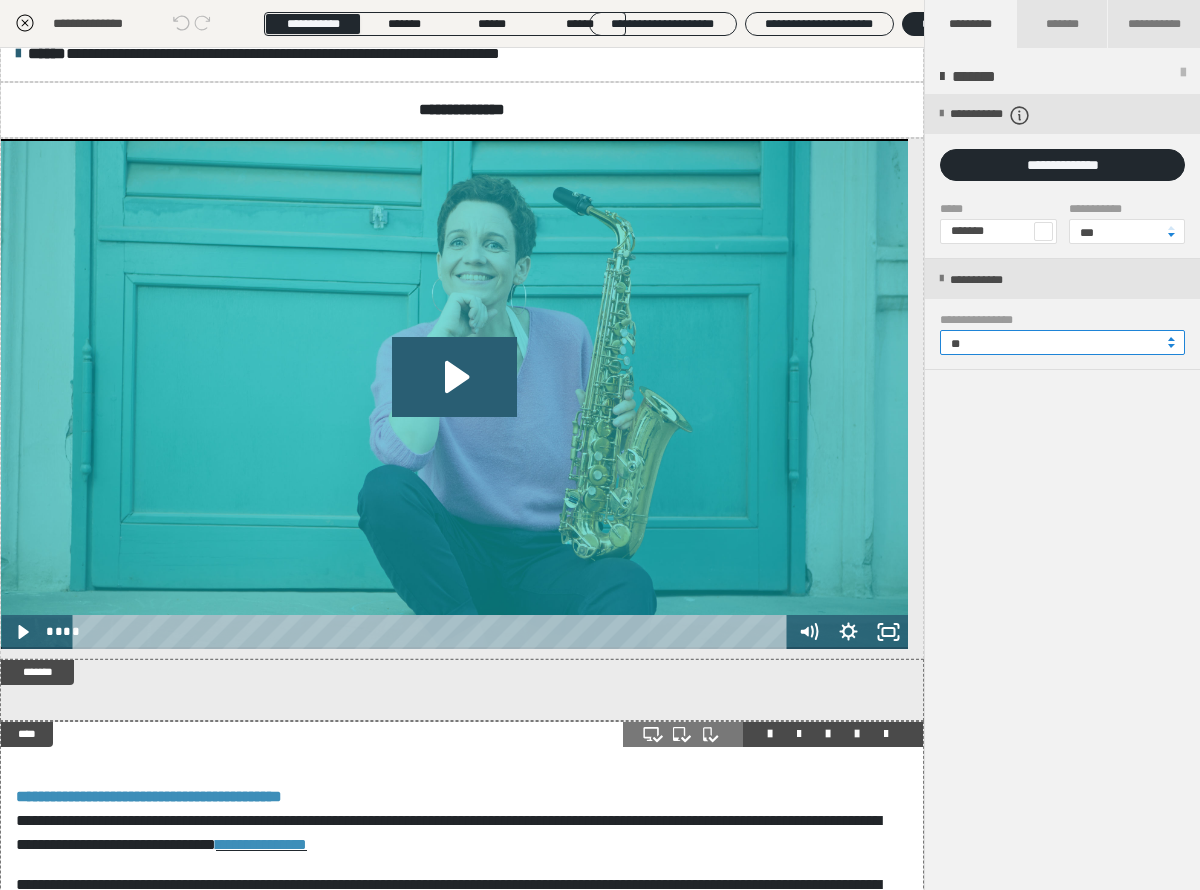 type on "**" 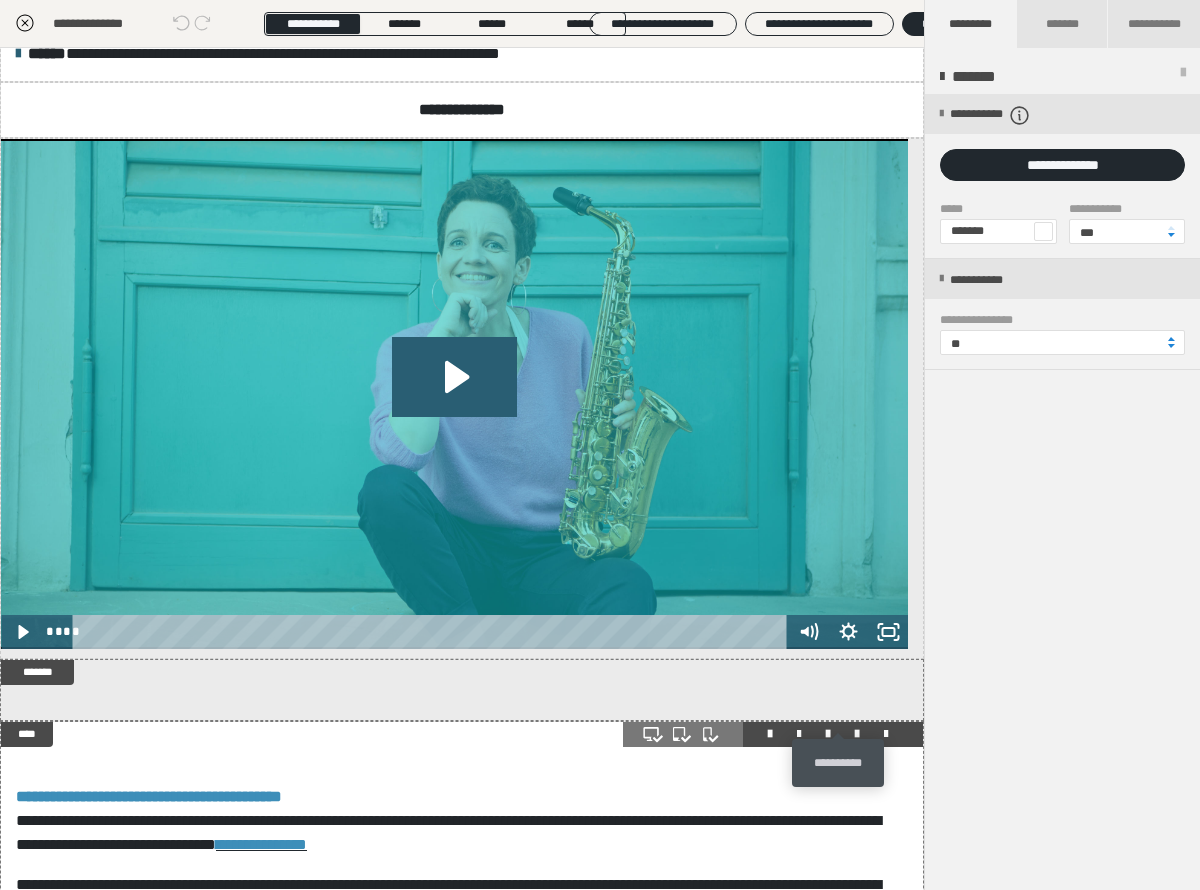click at bounding box center (857, 734) 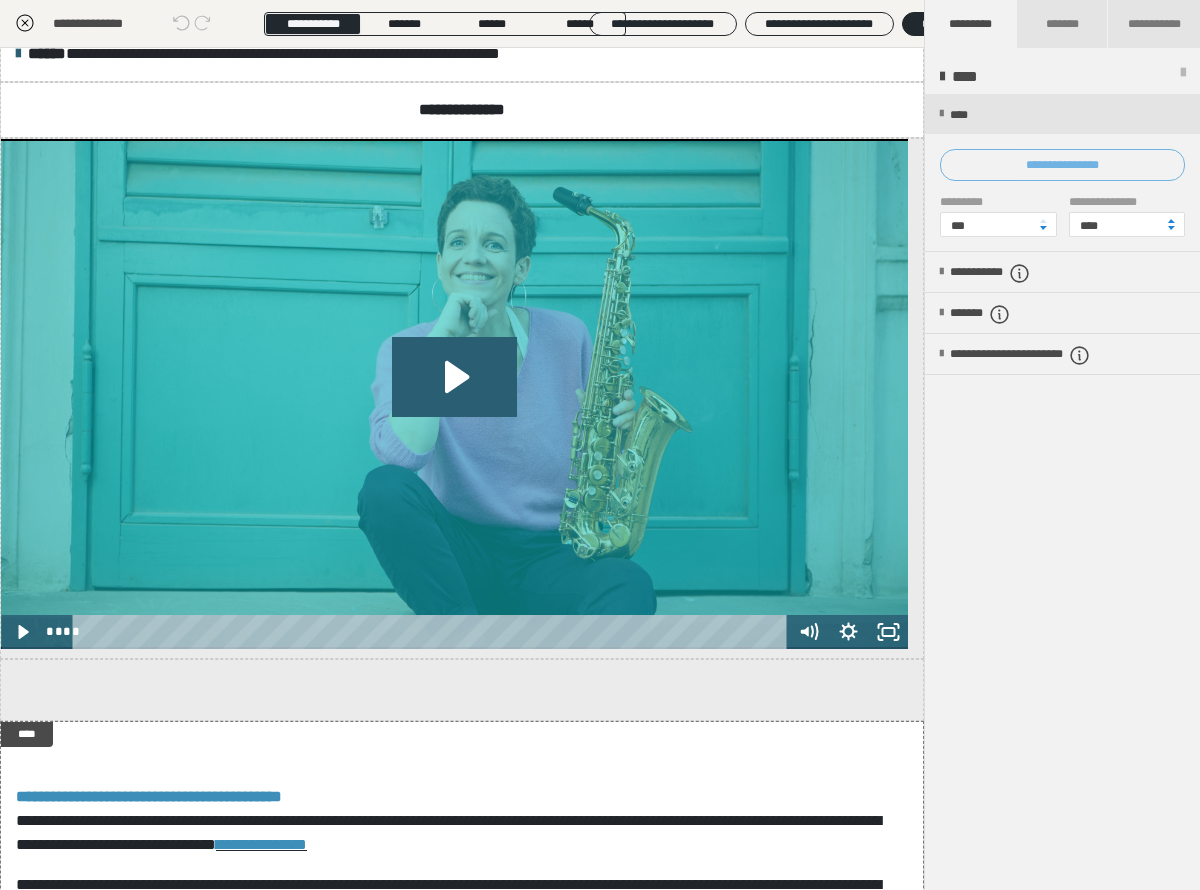click on "**********" at bounding box center [1062, 165] 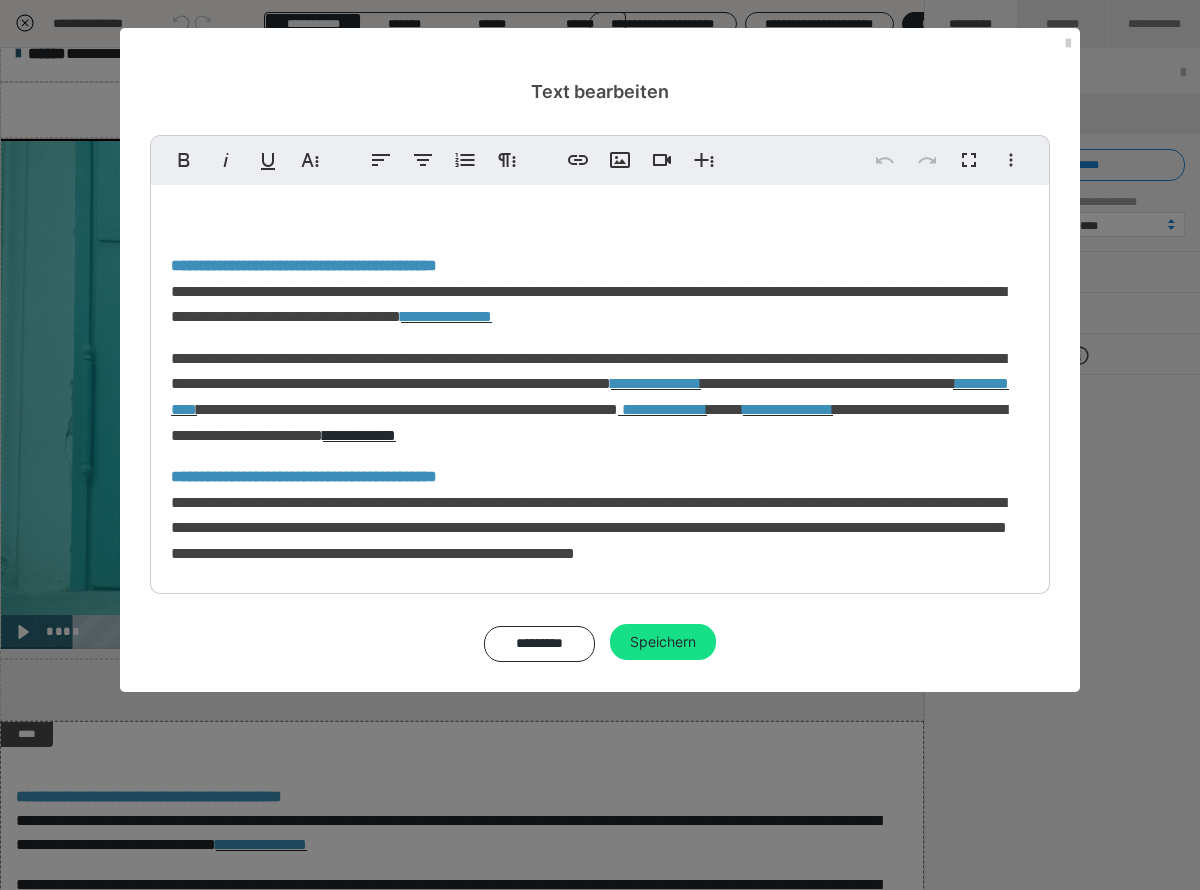 click on "**********" at bounding box center [600, 525] 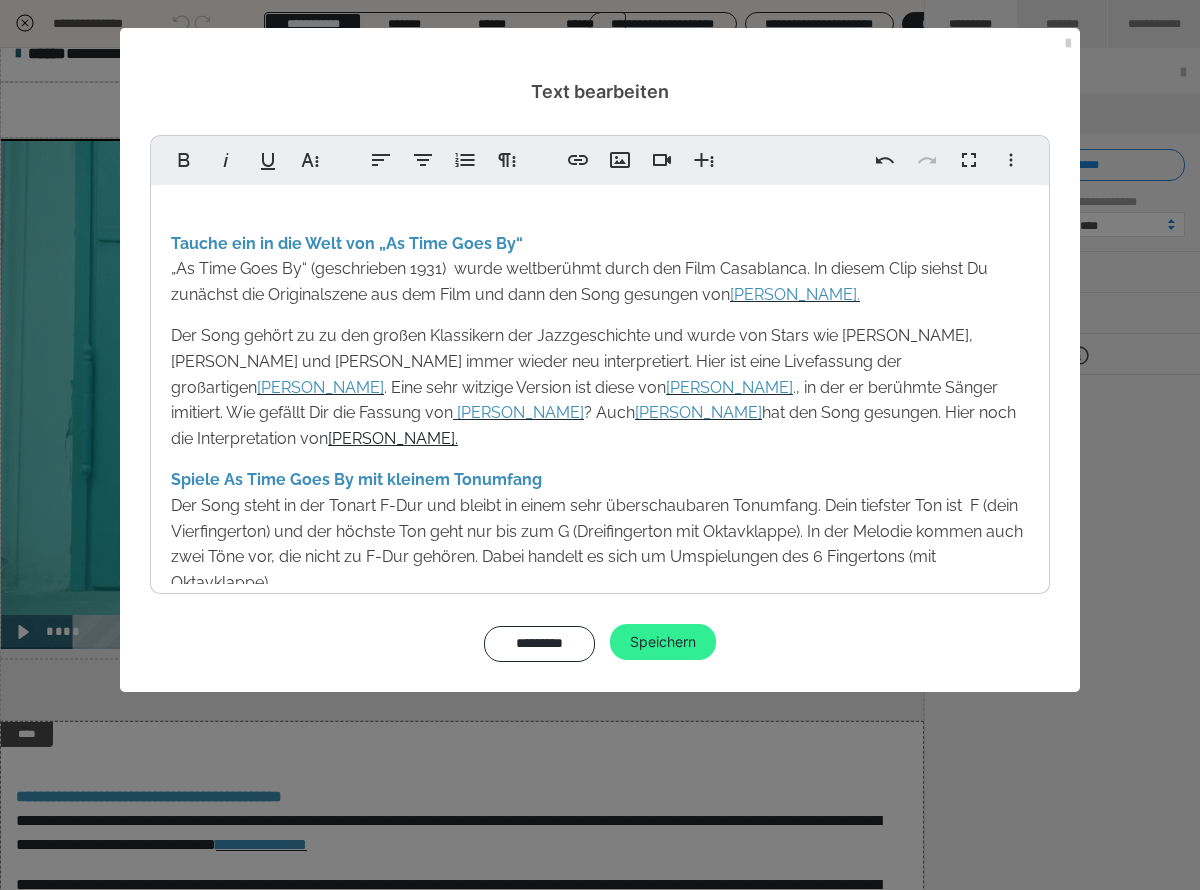 click on "Speichern" at bounding box center [663, 642] 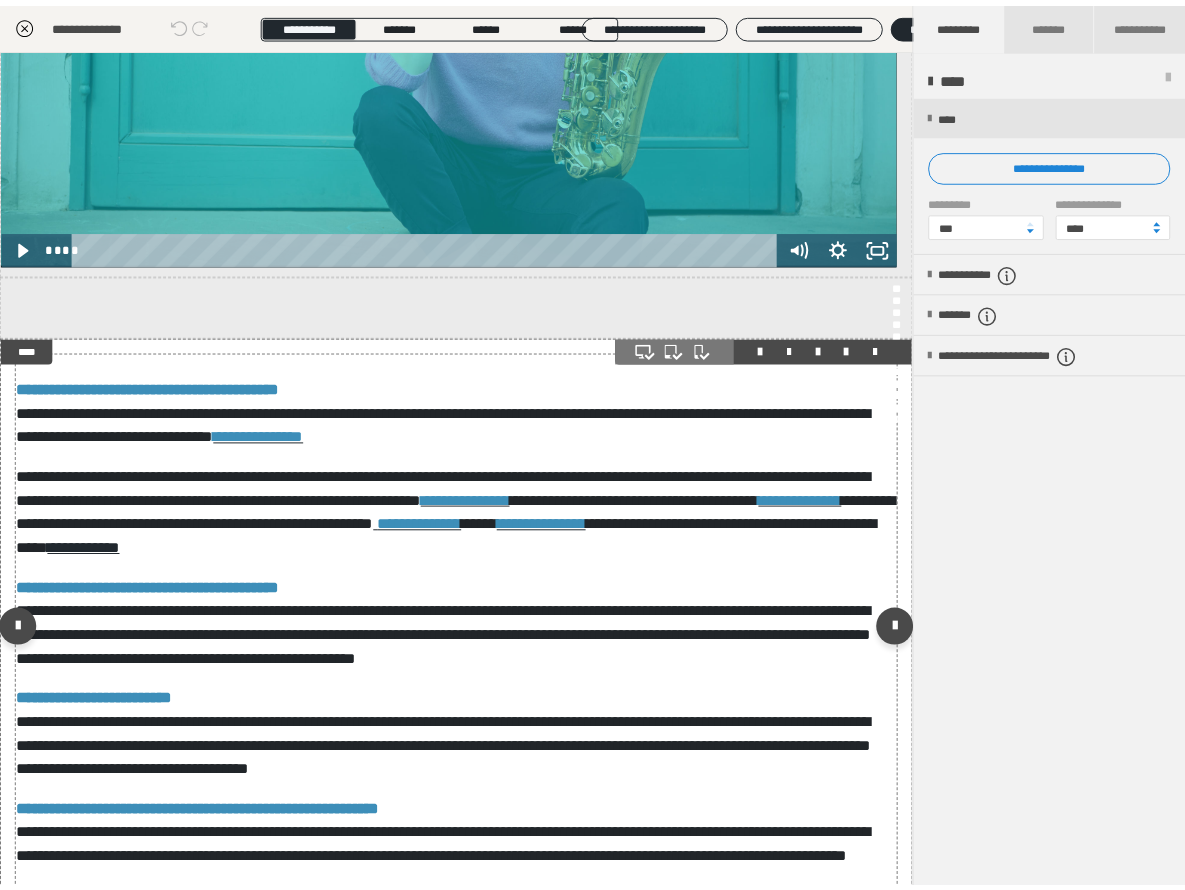 scroll, scrollTop: 795, scrollLeft: 0, axis: vertical 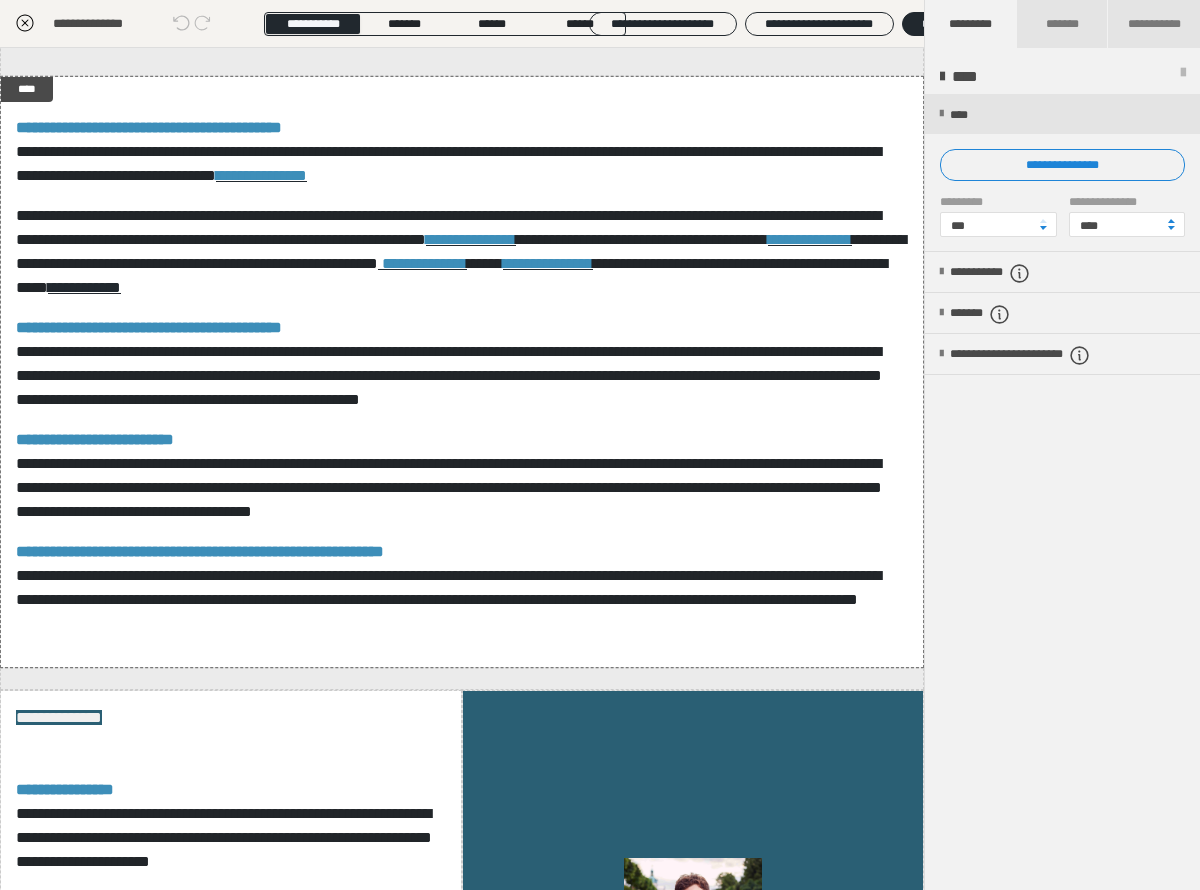 click 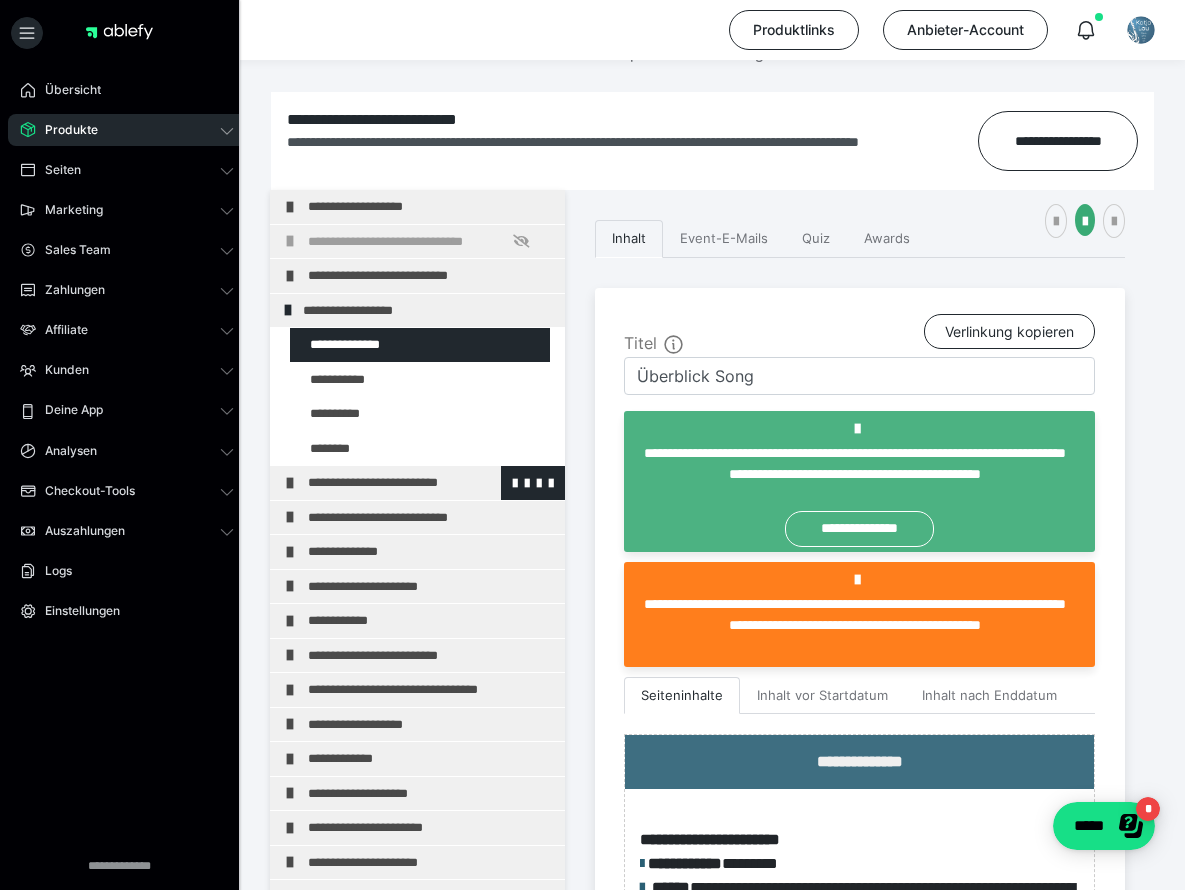 click on "**********" at bounding box center [423, 483] 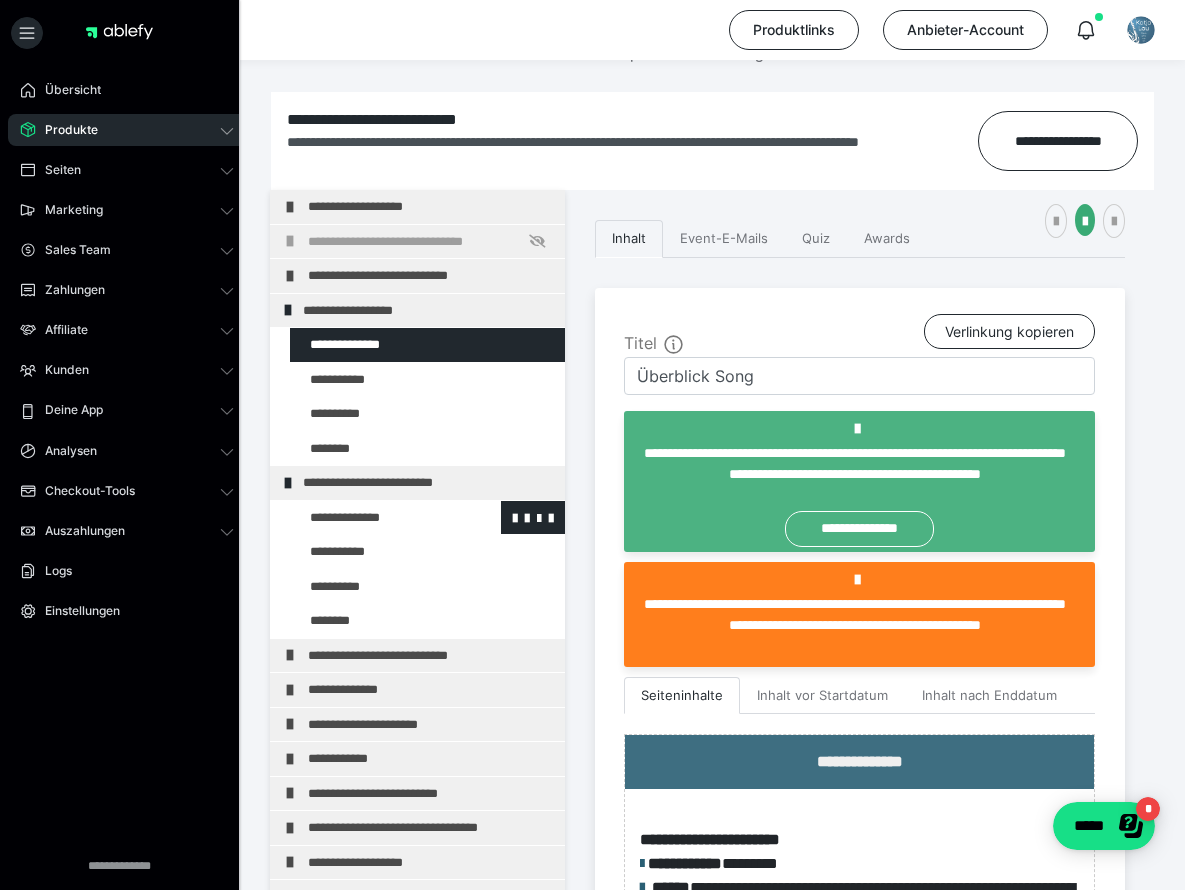 click at bounding box center (375, 518) 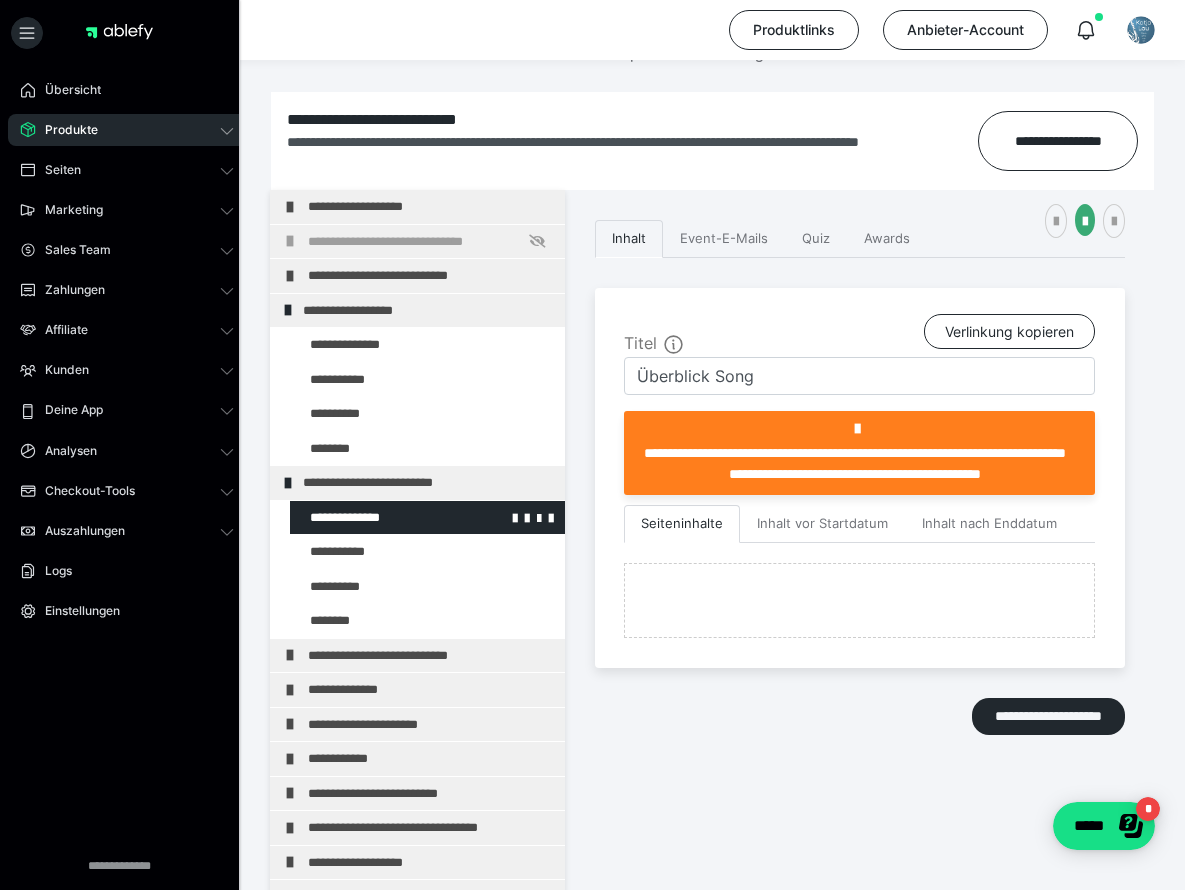 click at bounding box center (375, 518) 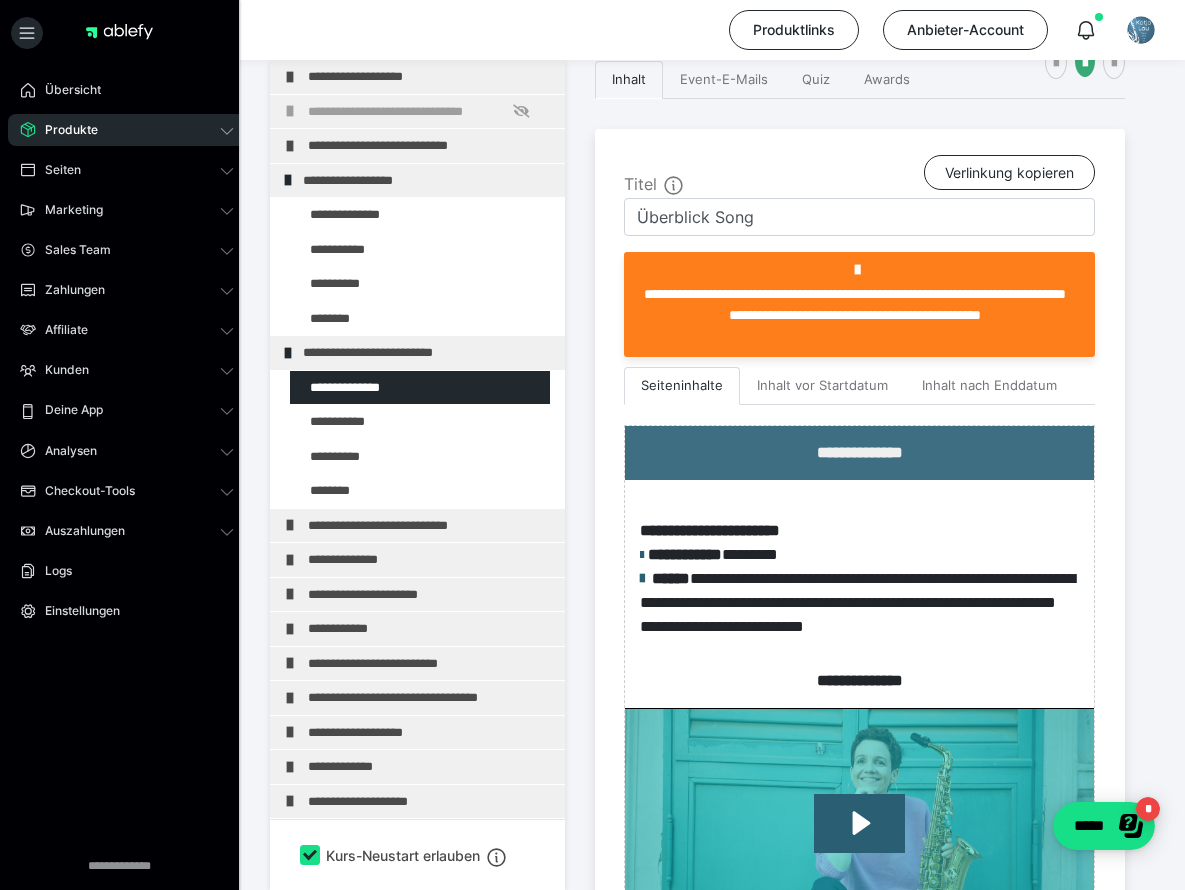 scroll, scrollTop: 473, scrollLeft: 0, axis: vertical 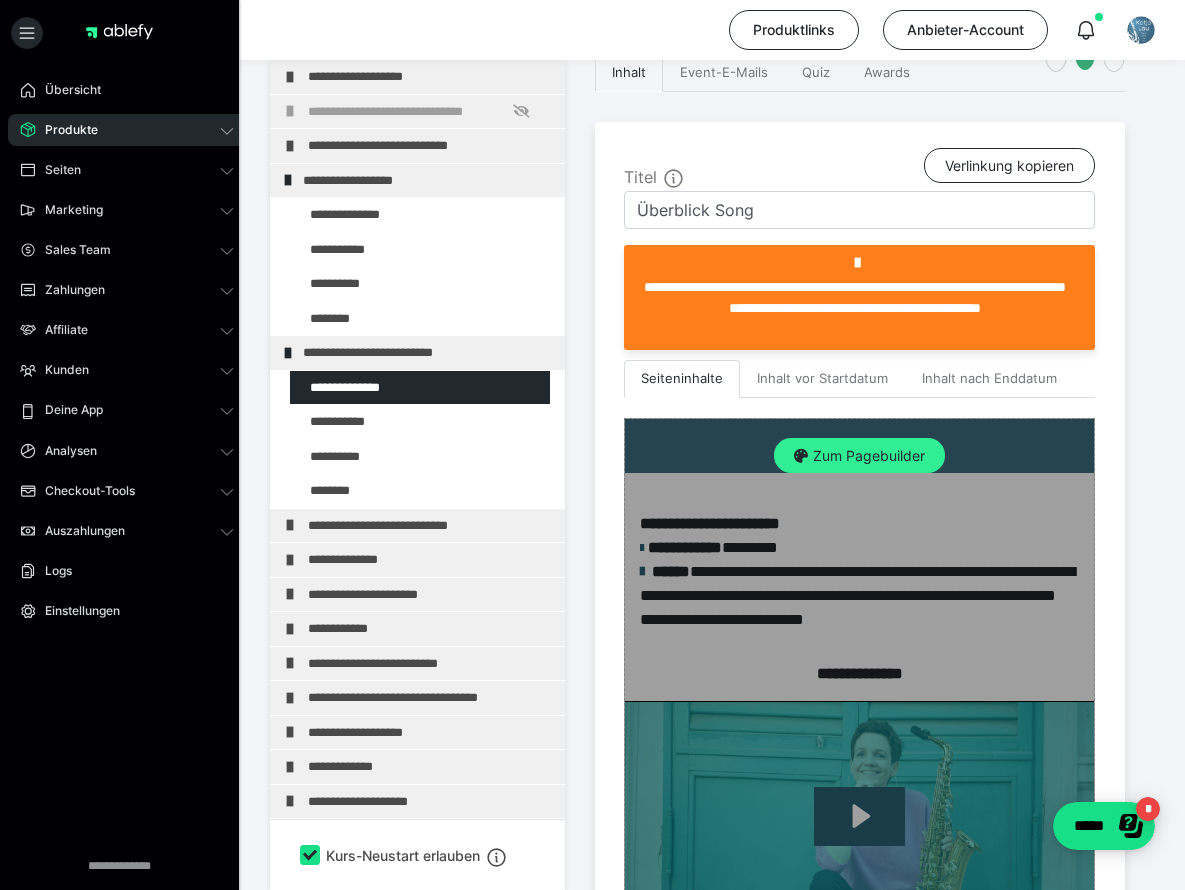 click on "Zum Pagebuilder" at bounding box center (859, 456) 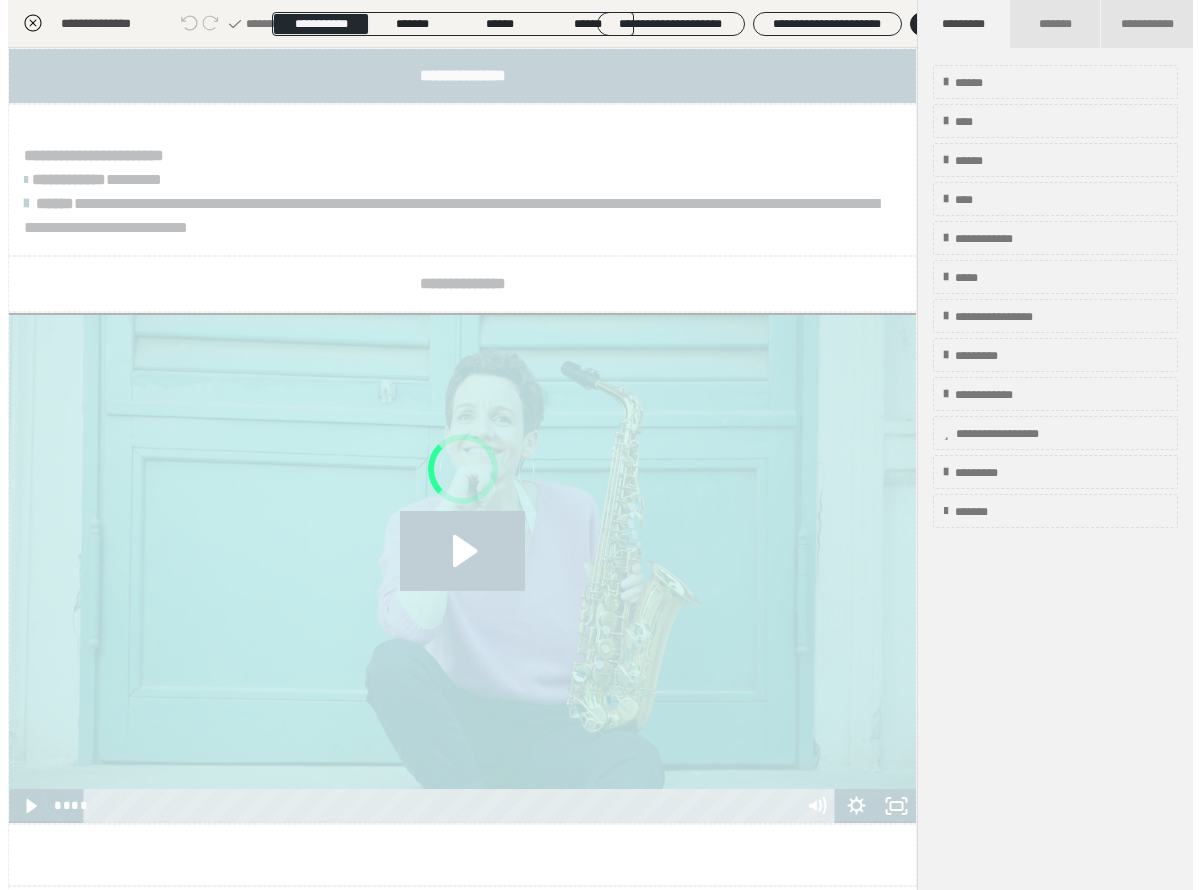 scroll, scrollTop: 437, scrollLeft: 0, axis: vertical 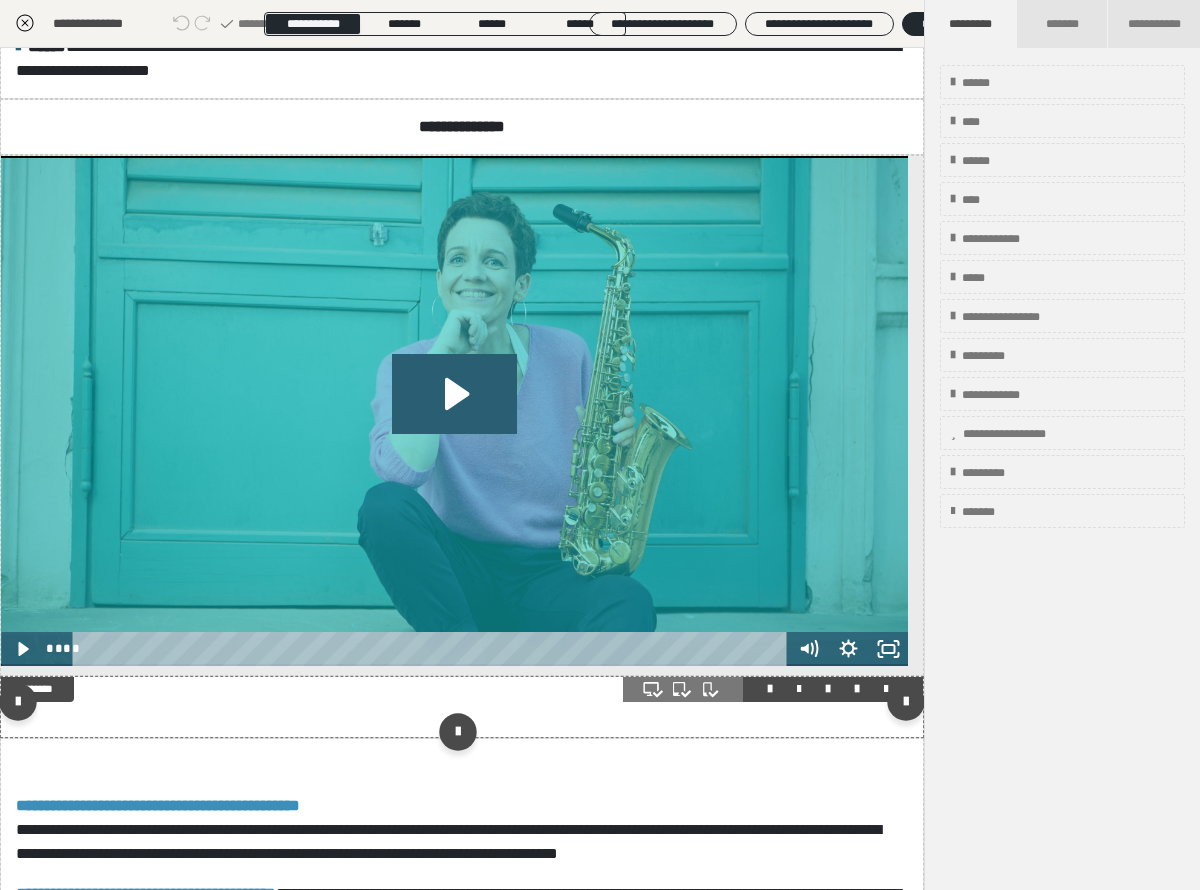 click at bounding box center (857, 689) 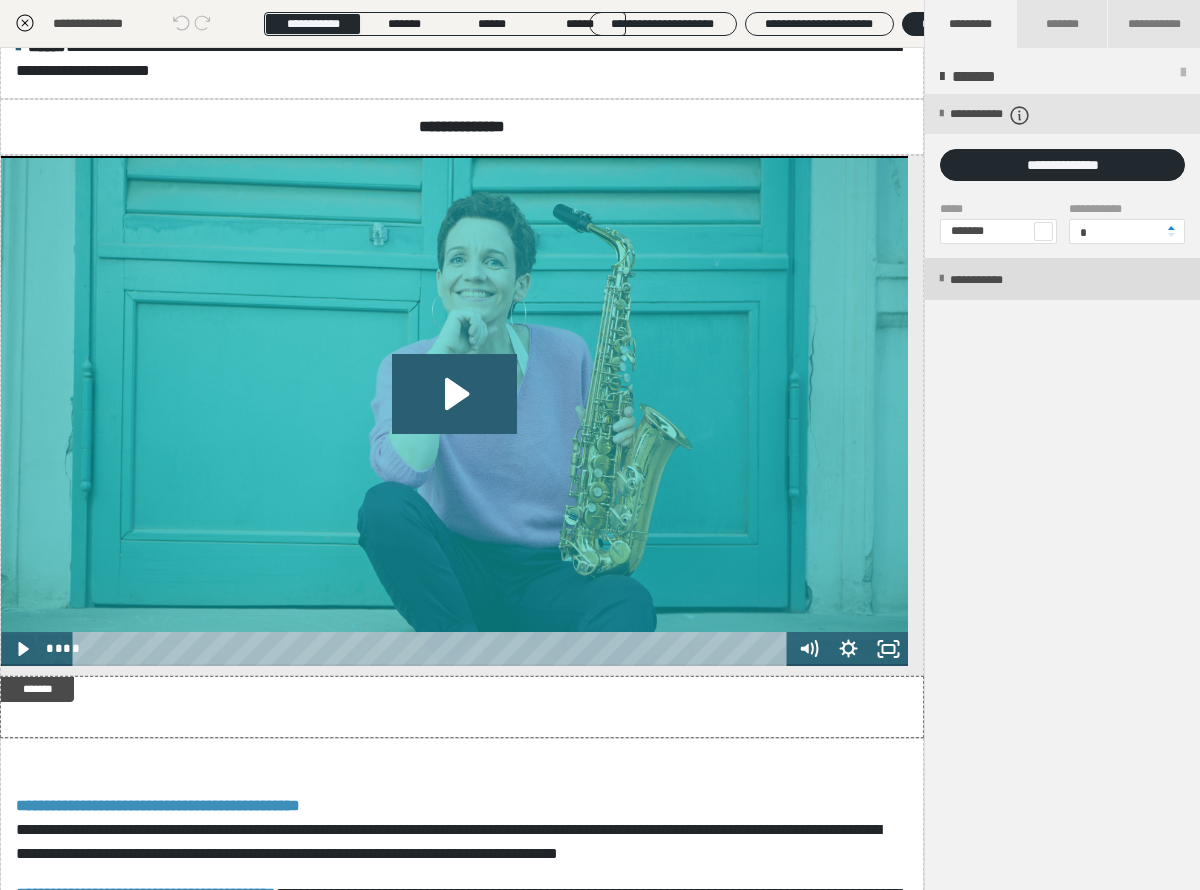 click on "**********" at bounding box center [997, 280] 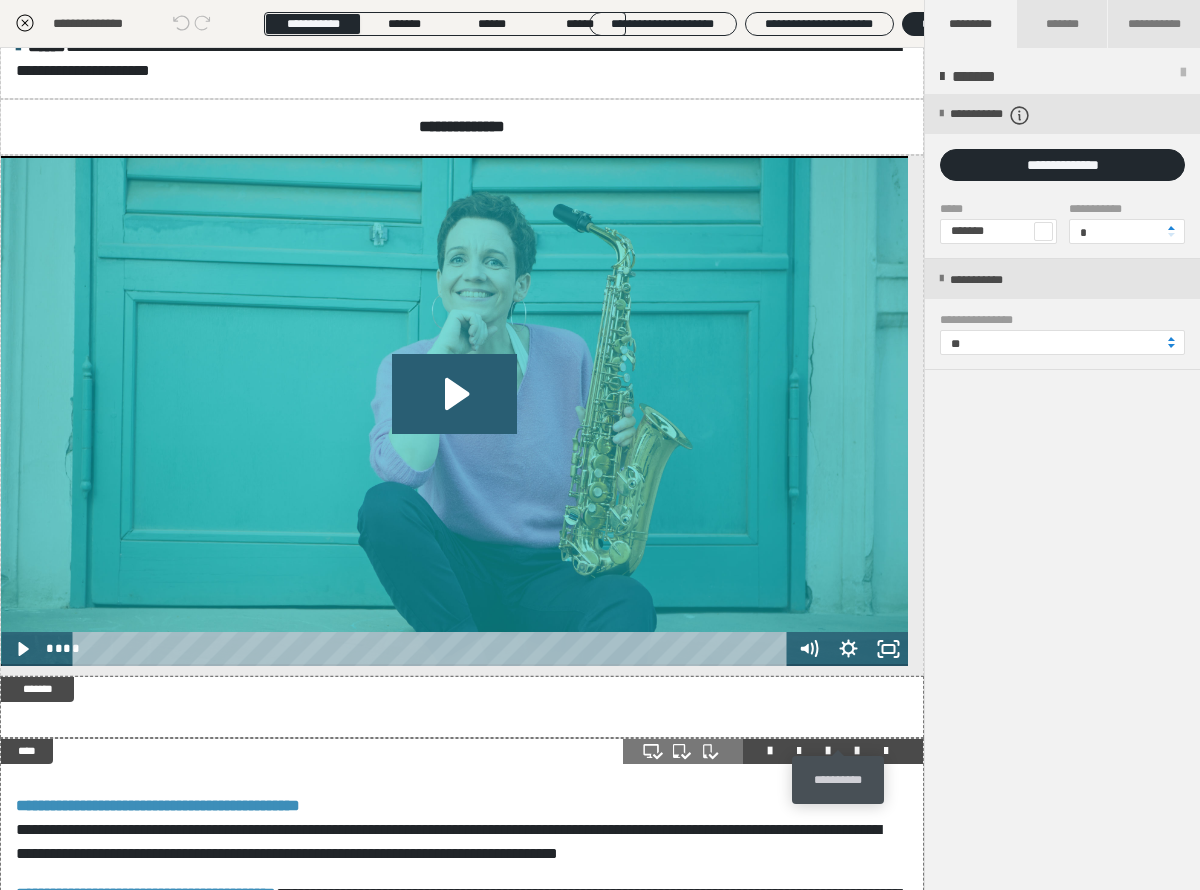 click at bounding box center [857, 751] 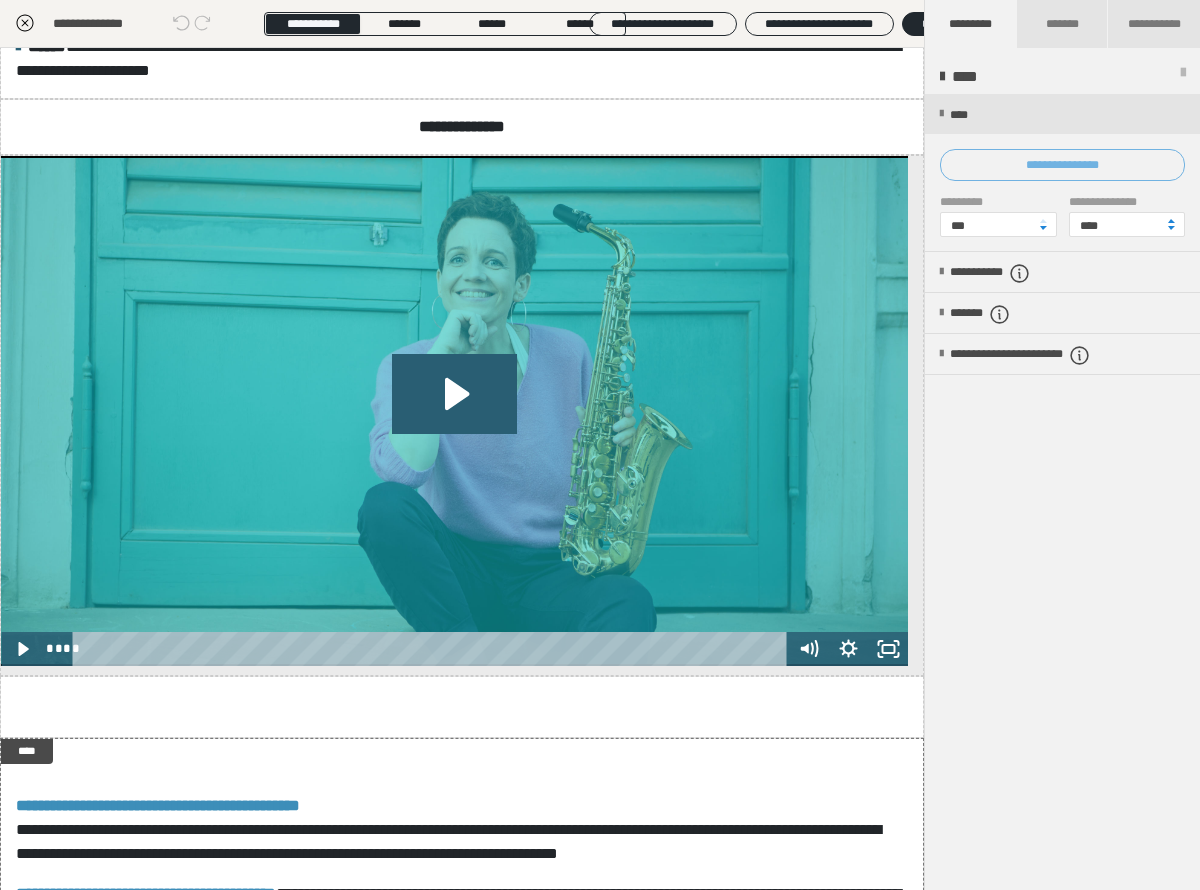 click on "**********" at bounding box center (1062, 165) 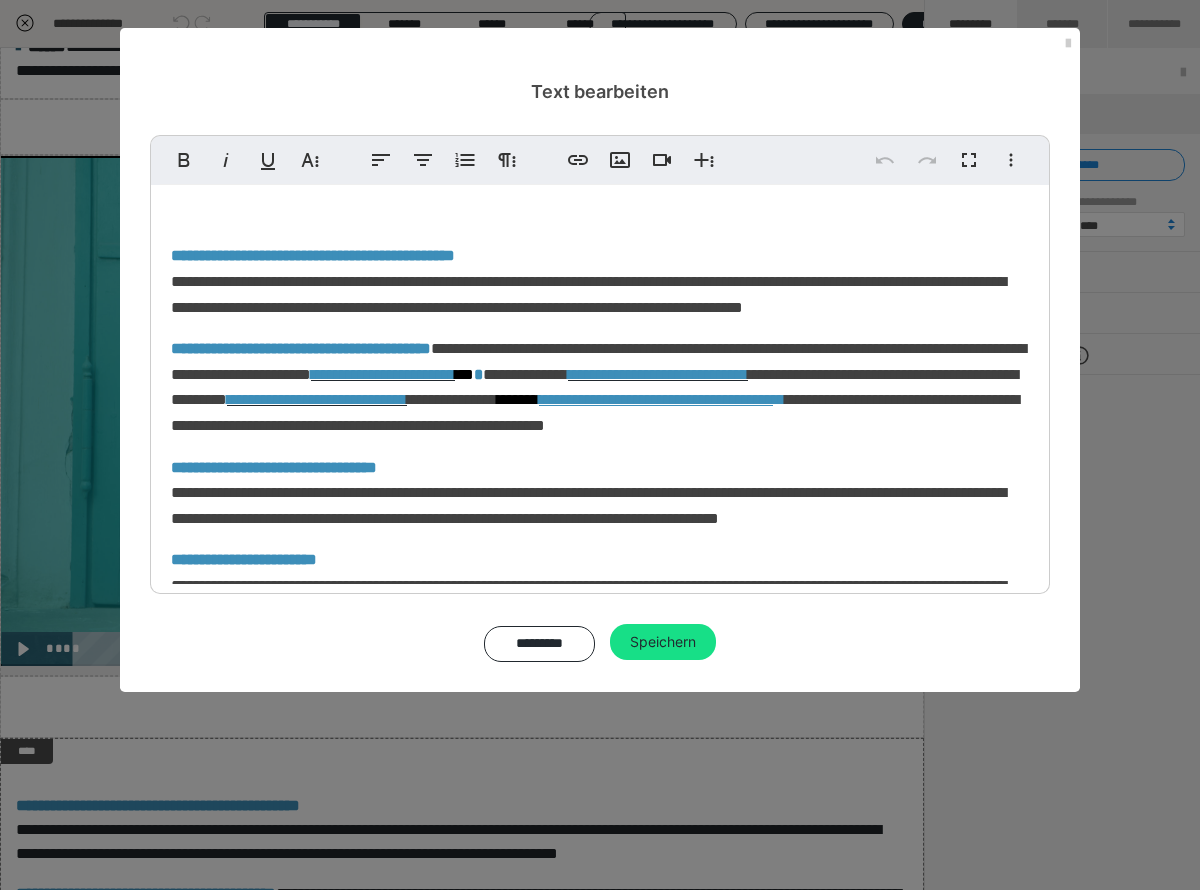 click on "**********" at bounding box center [600, 414] 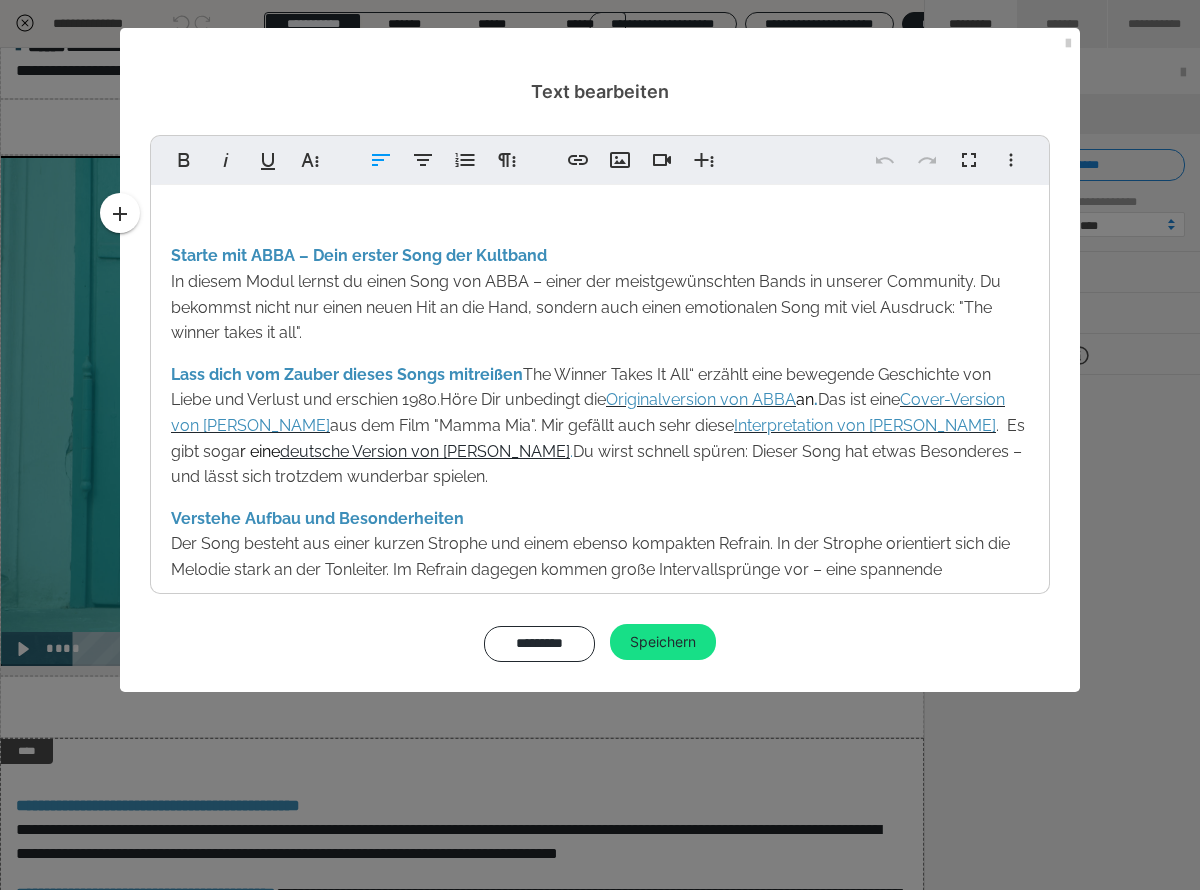click on "Starte mit ABBA – Dein erster Song der Kultband In diesem Modul lernst du einen Song von ABBA – einer der meistgewünschten Bands in unserer Community. Du bekommst nicht nur einen neuen Hit an die Hand, sondern auch einen emotionalen Song mit viel Ausdruck: "The winner takes it all".  Lass dich vom Zauber dieses Songs mitreißen The Winner Takes It All“ erzählt eine bewegende Geschichte von Liebe und Verlust und erschien 1980.  Höre Dir unbedingt die  Originalversion von ABBA  an .  Das ist eine  Cover-Version von [PERSON_NAME]  aus dem Film "Mamma Mia". Mir gefällt auch sehr diese  Interpretation von [PERSON_NAME] .  Es gibt soga r eine  deutsche Version von [PERSON_NAME] .  Du wirst schnell spüren: Dieser Song hat etwas Besonderes – und lässt sich trotzdem wunderbar spielen. Verstehe Aufbau und Besonderheiten Bereite dich gezielt vor" at bounding box center [600, 465] 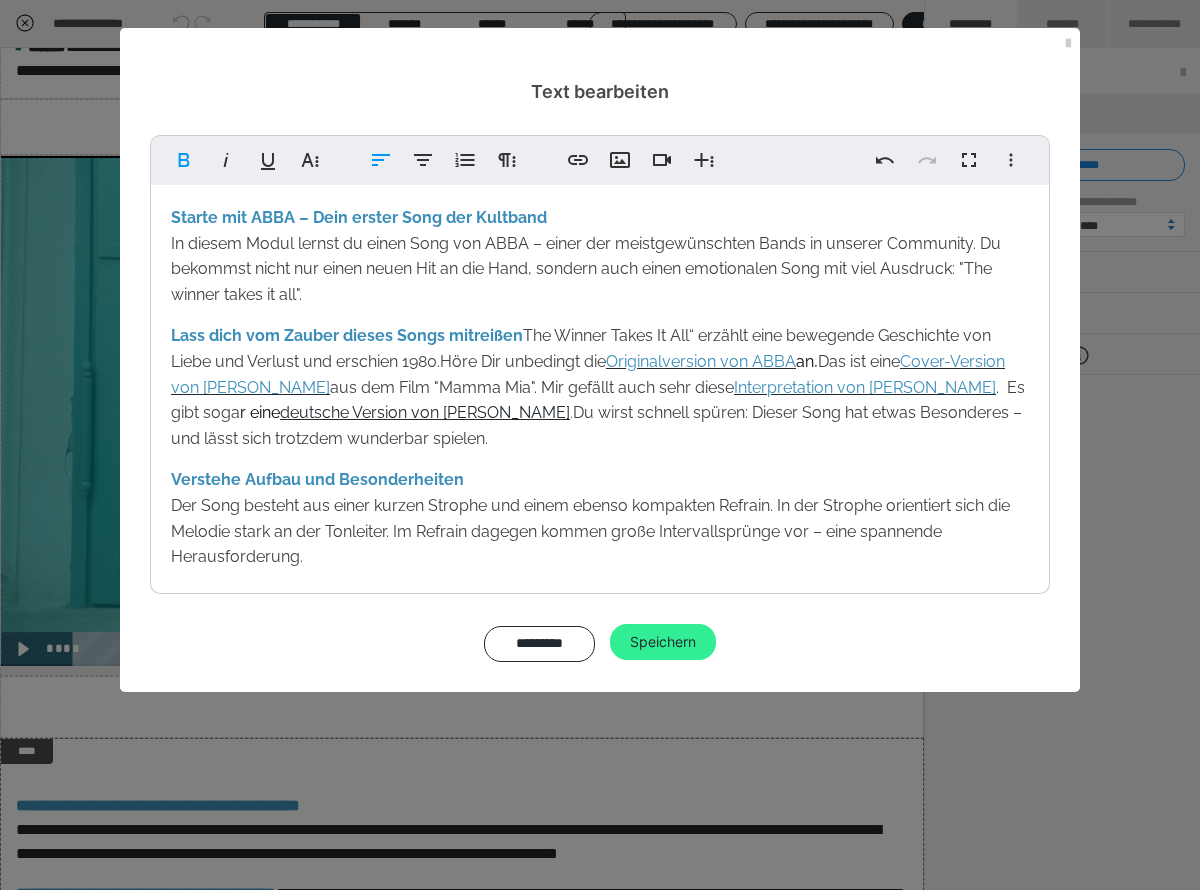click on "Speichern" at bounding box center (663, 642) 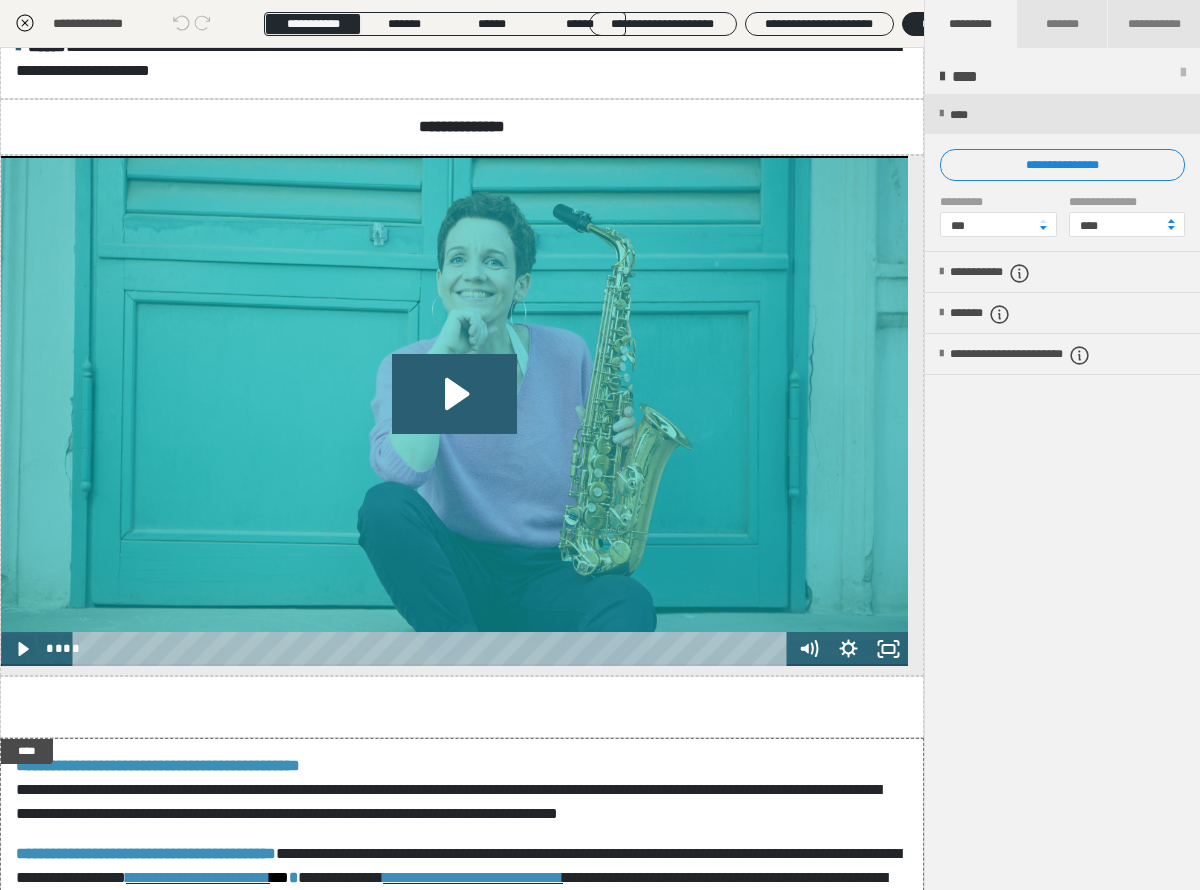 click 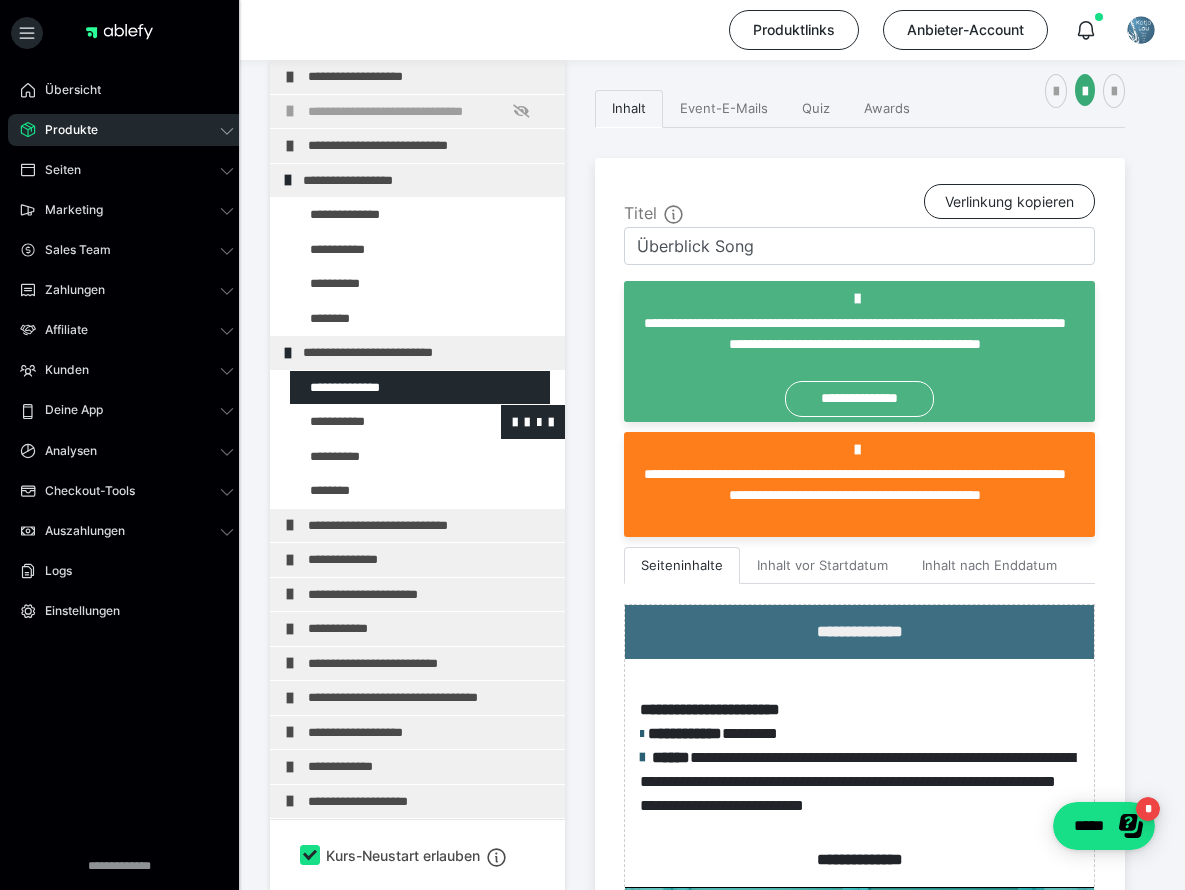 click at bounding box center [375, 422] 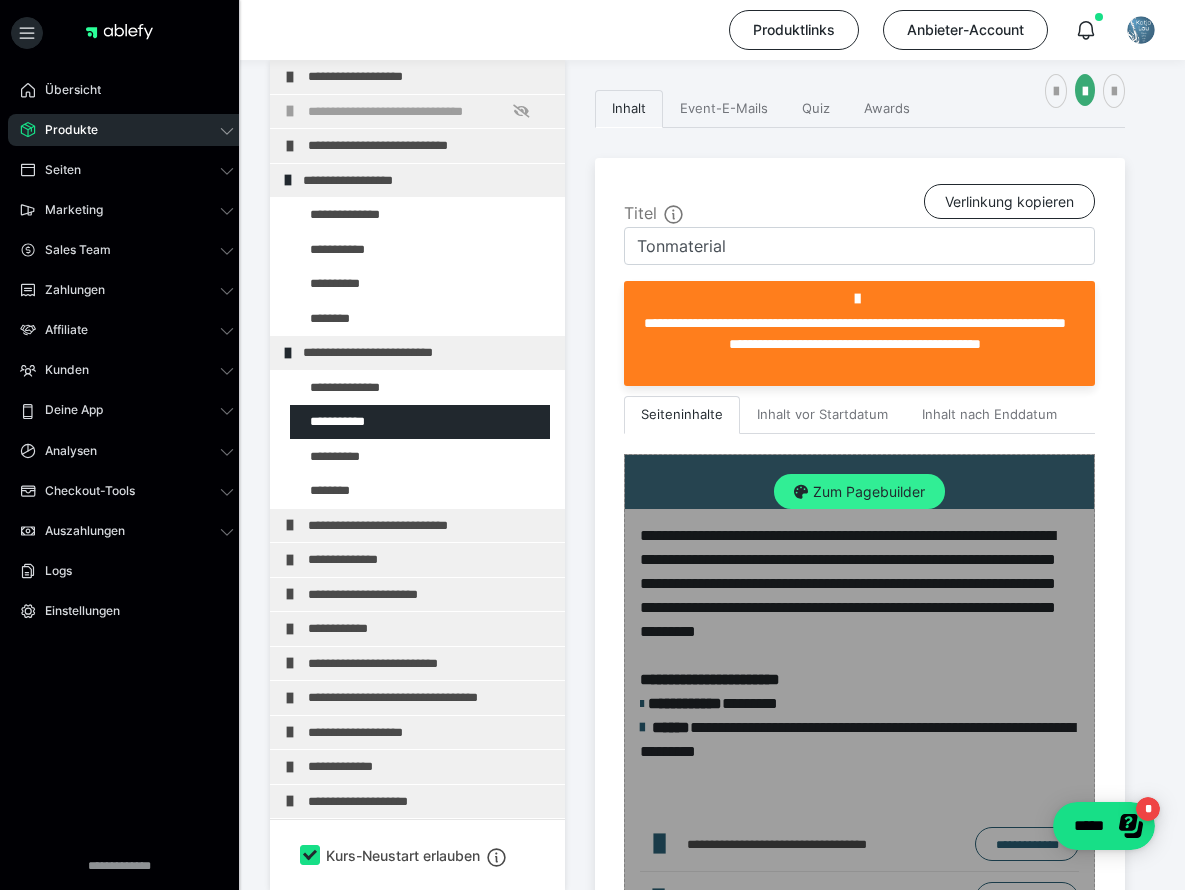 click on "Zum Pagebuilder" at bounding box center (859, 492) 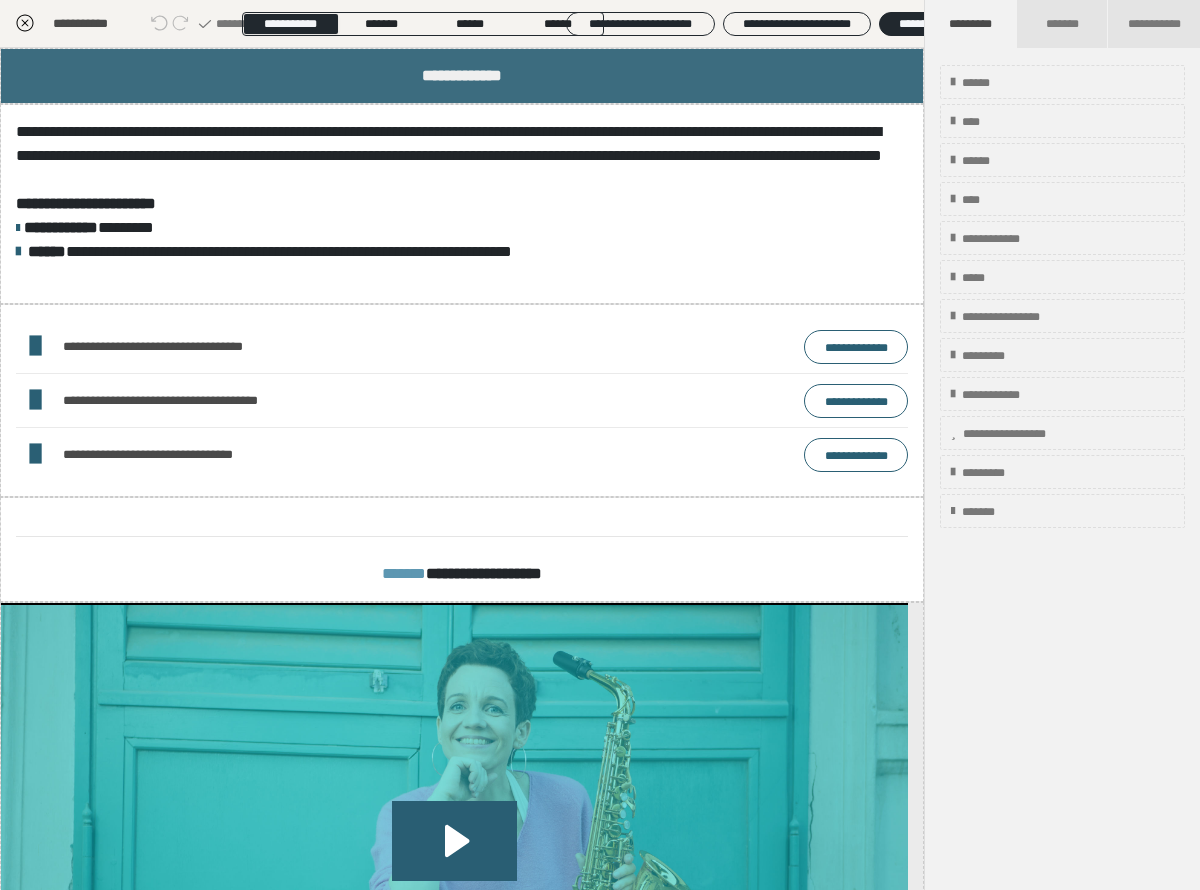 scroll, scrollTop: 1750, scrollLeft: 0, axis: vertical 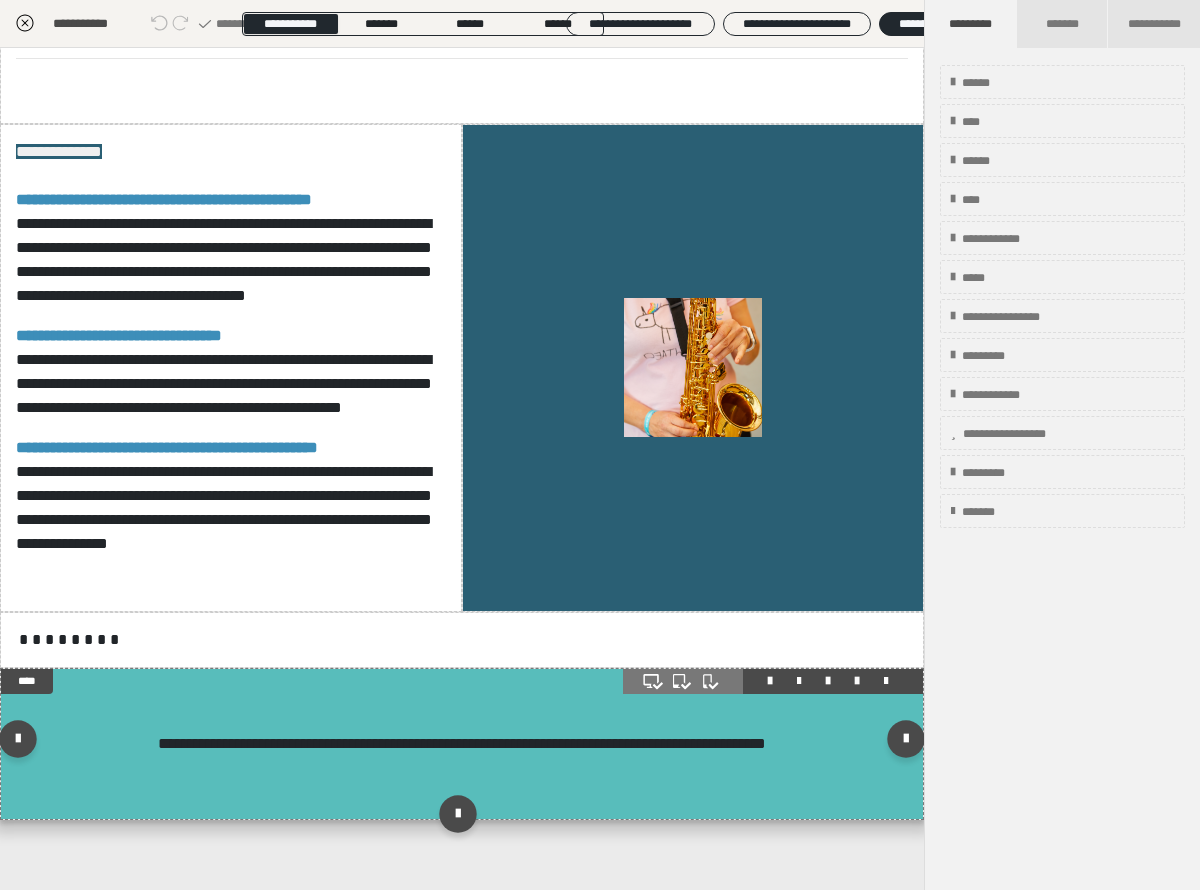 click at bounding box center [857, 681] 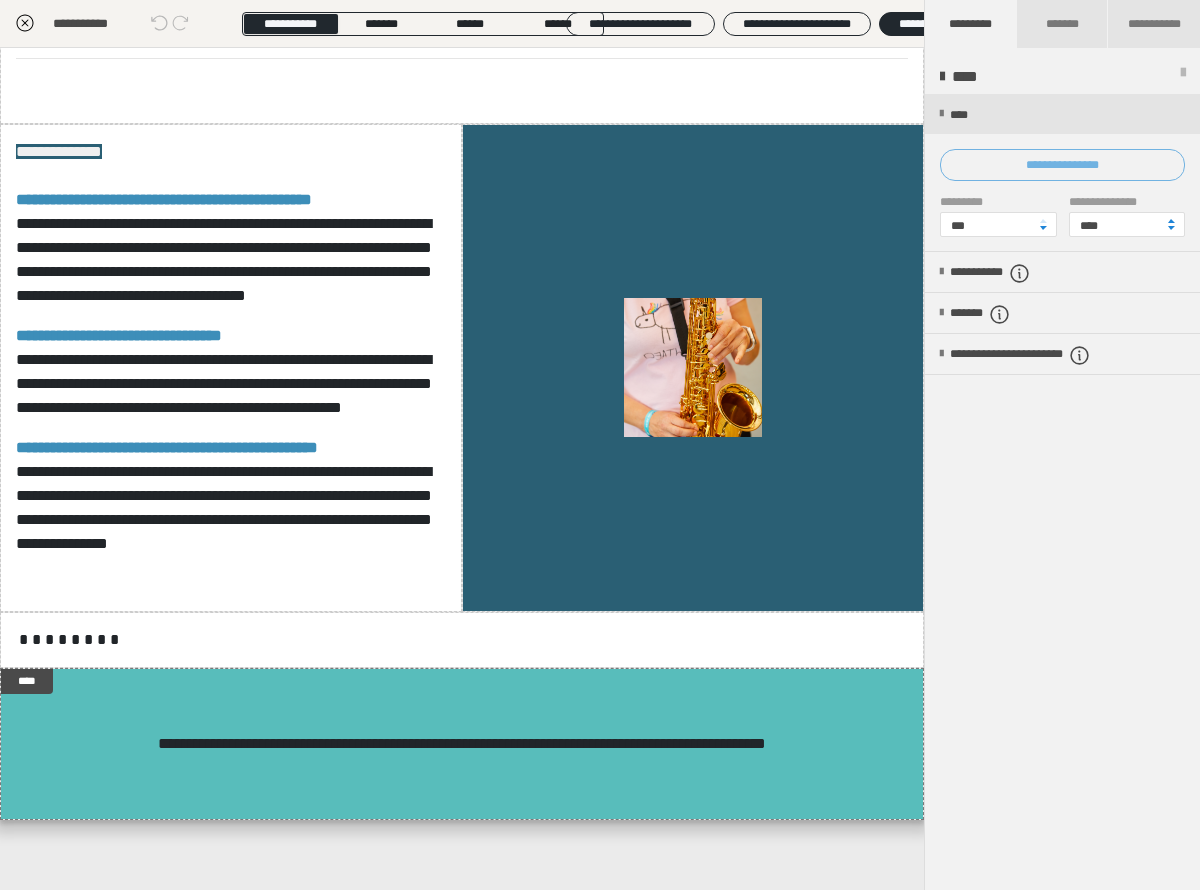 click on "**********" at bounding box center (1062, 165) 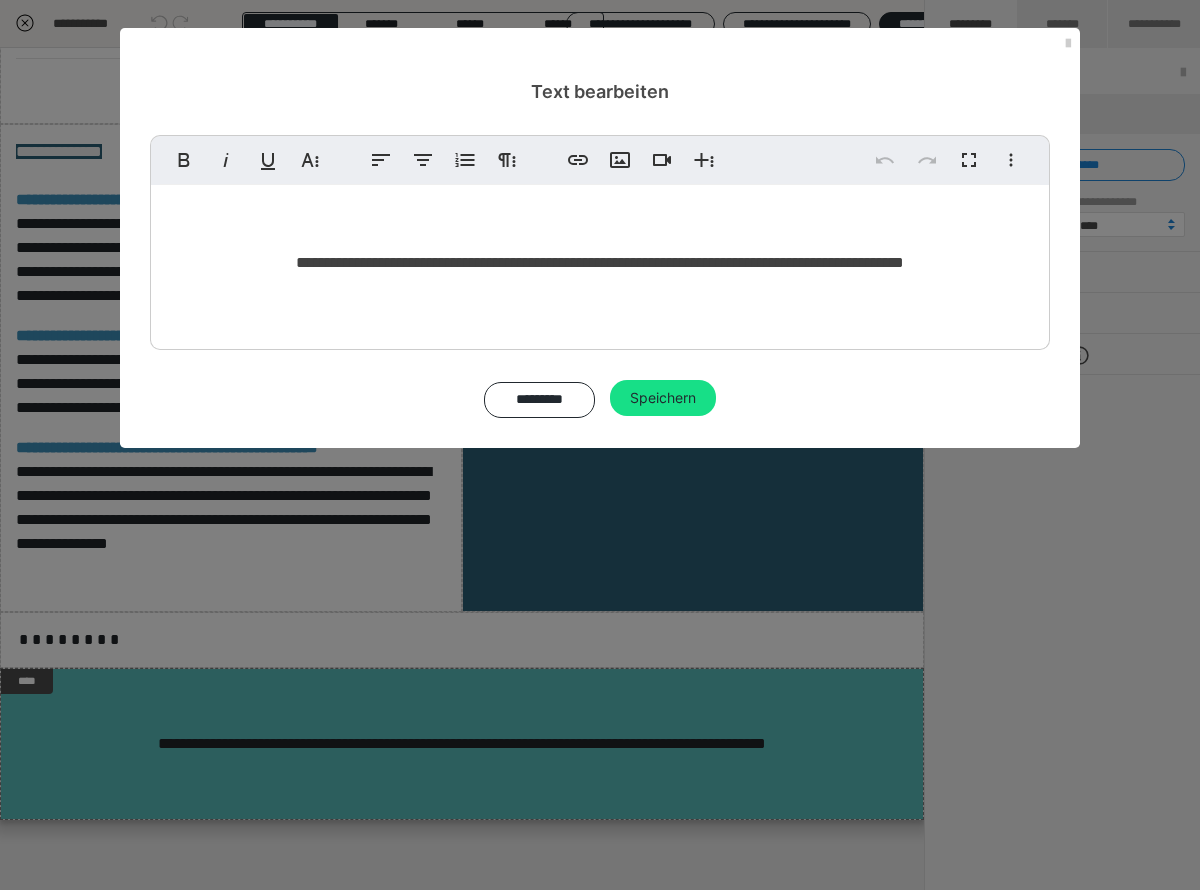 click on "**********" at bounding box center (600, 263) 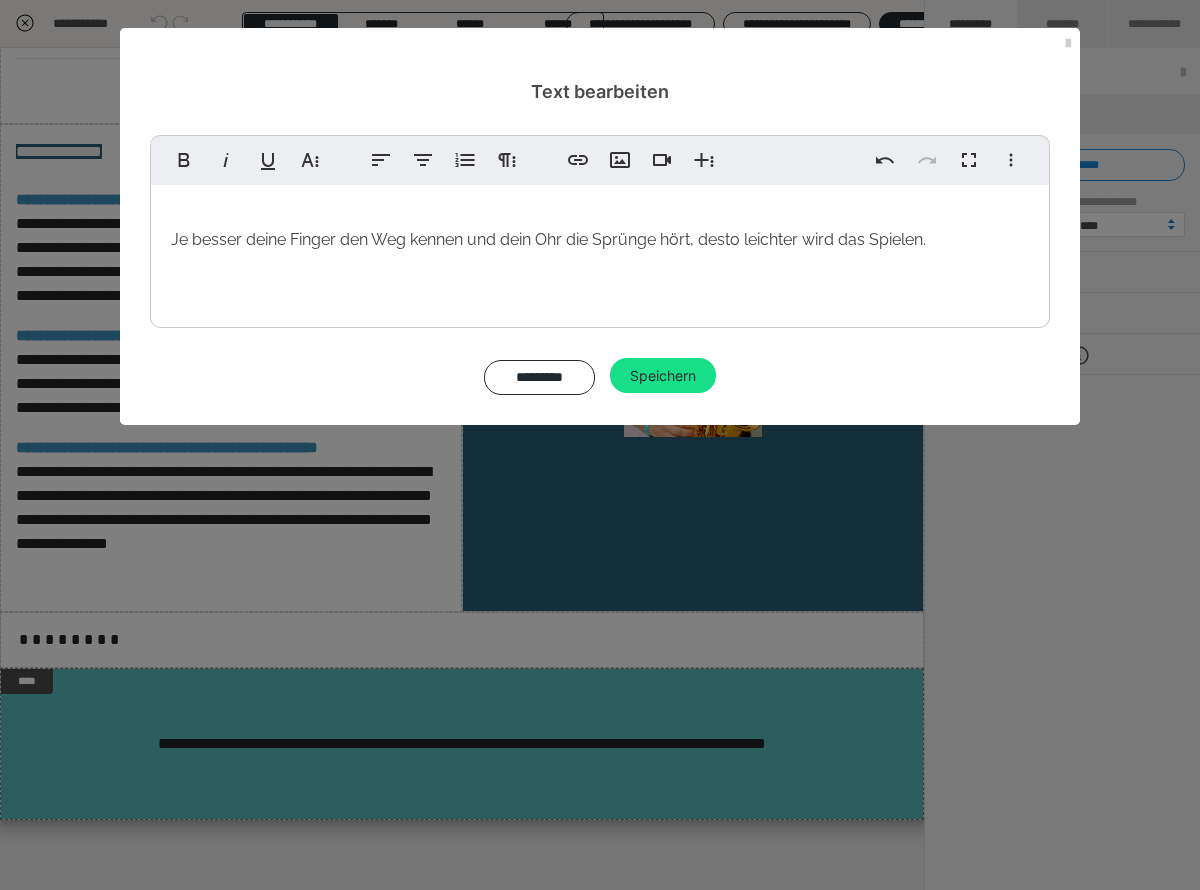 click on "Je besser deine Finger den Weg kennen und dein Ohr die Sprünge hört, desto leichter wird das Spielen." at bounding box center [600, 251] 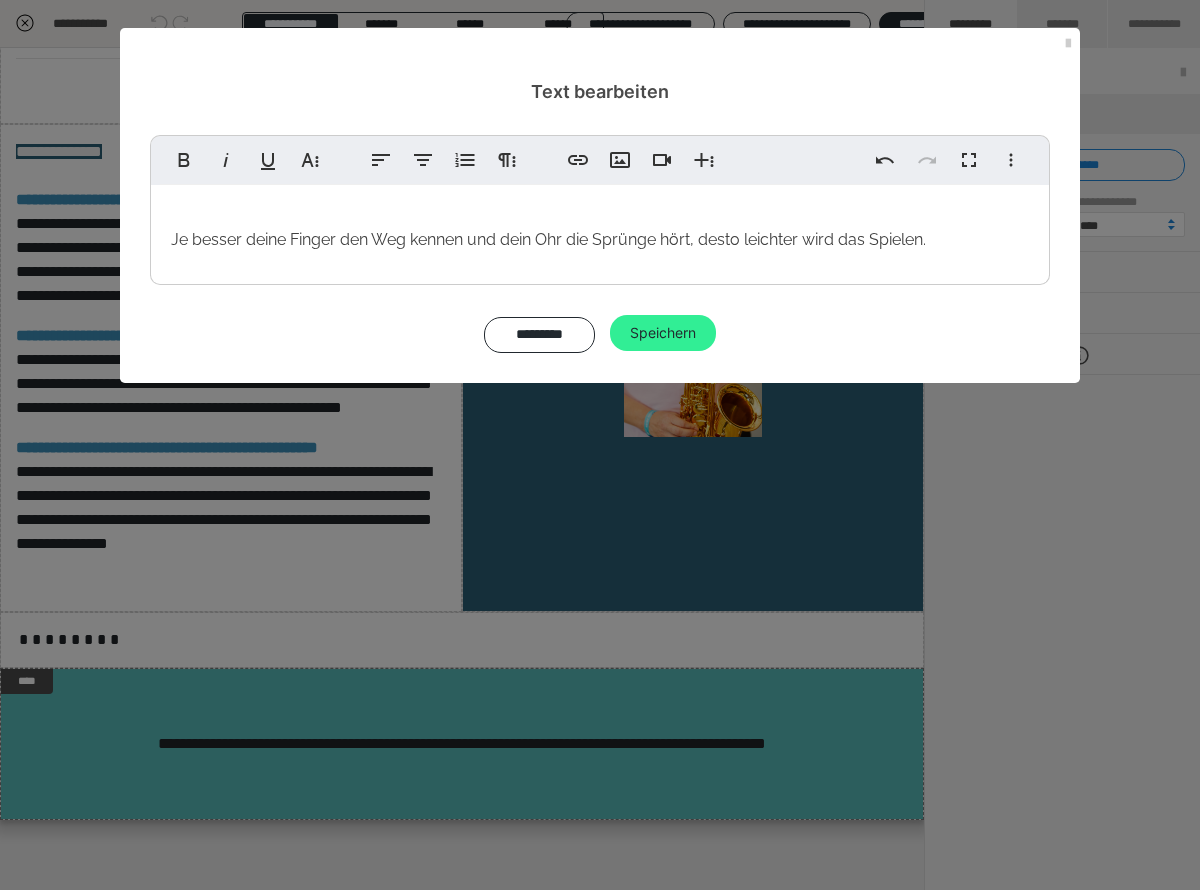 click on "Speichern" at bounding box center [663, 333] 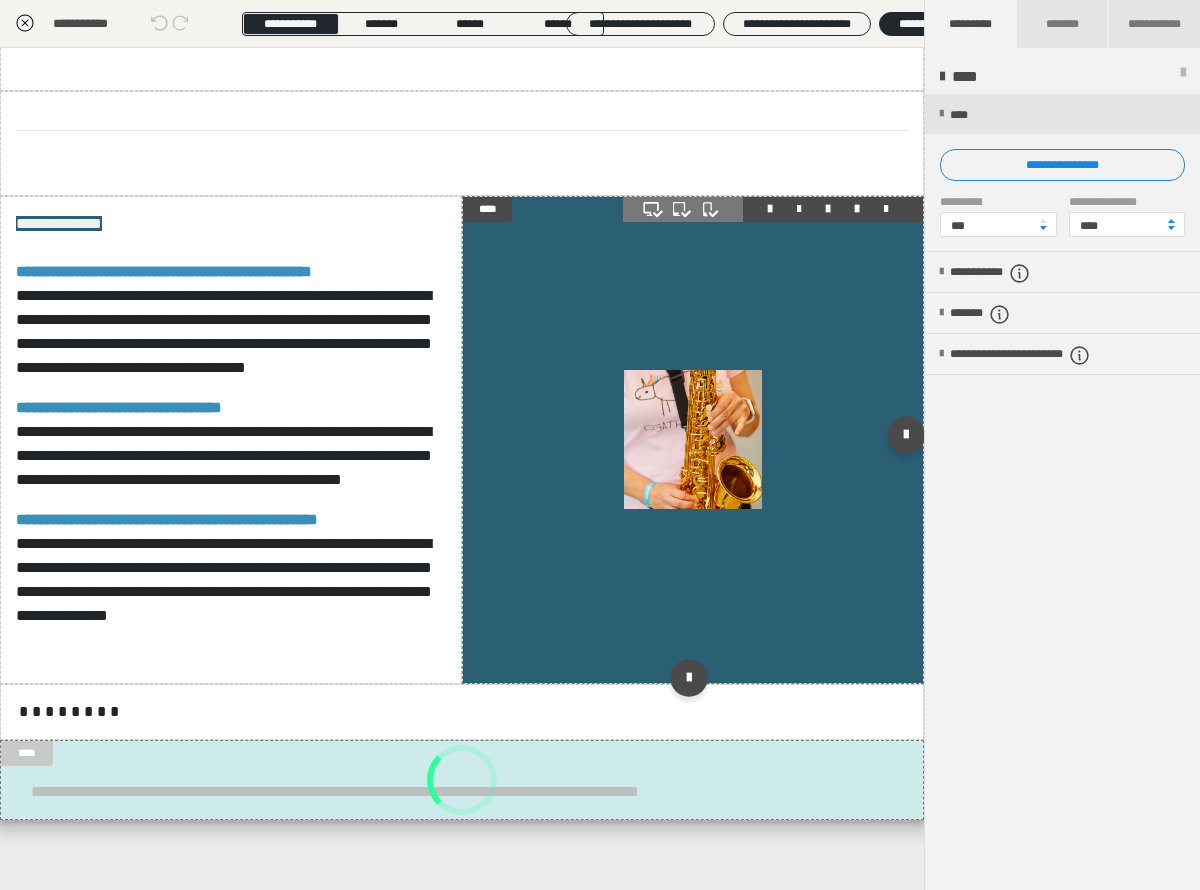 scroll, scrollTop: 1678, scrollLeft: 0, axis: vertical 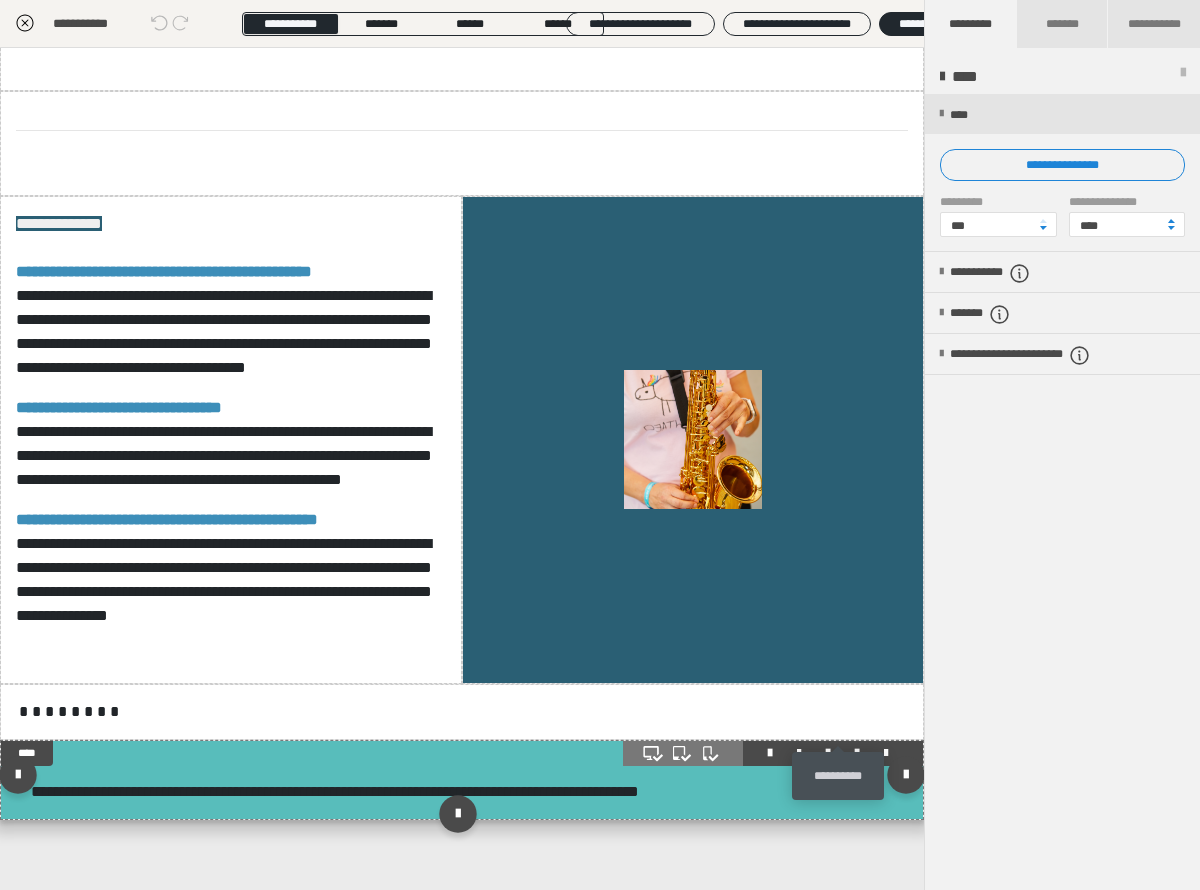 click at bounding box center (857, 753) 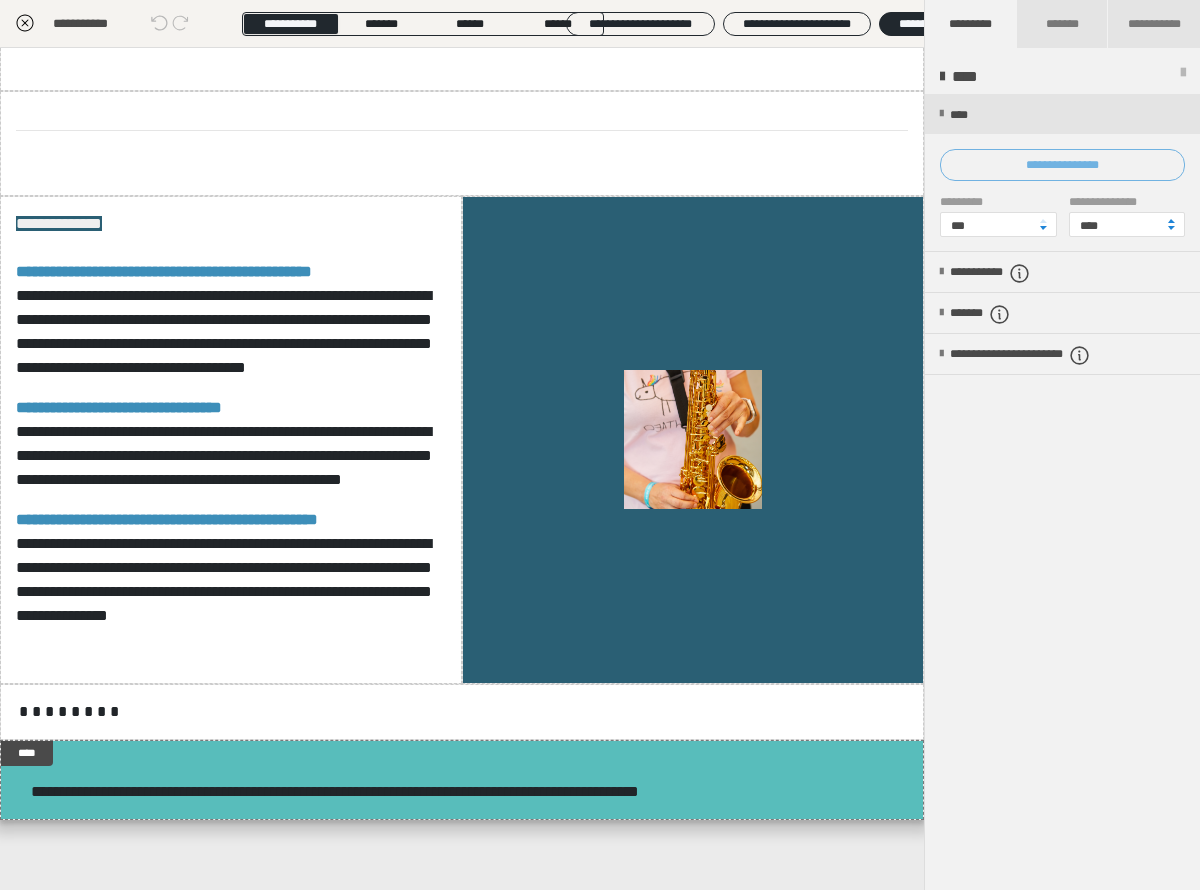 click on "**********" at bounding box center (1062, 165) 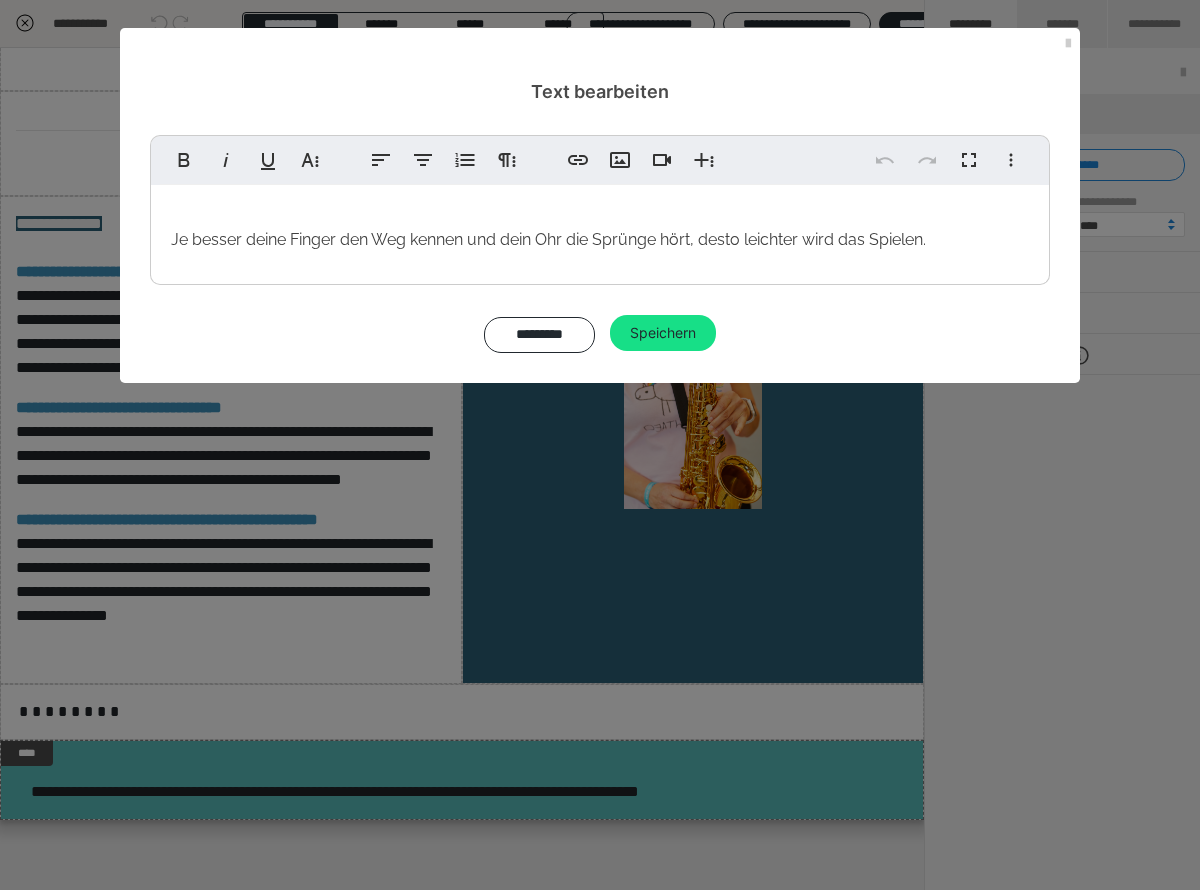 click on "Je besser deine Finger den Weg kennen und dein Ohr die Sprünge hört, desto leichter wird das Spielen." at bounding box center [600, 230] 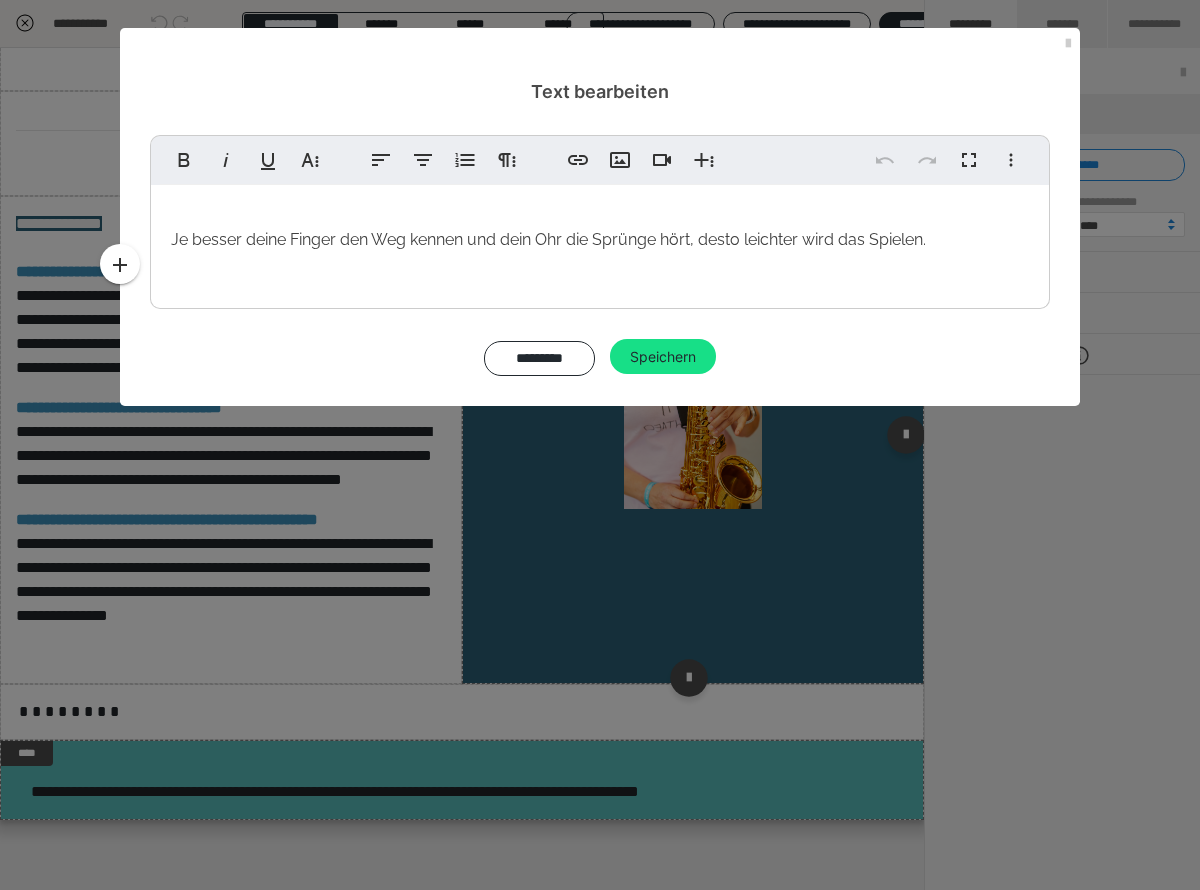 click on "Speichern" at bounding box center [663, 357] 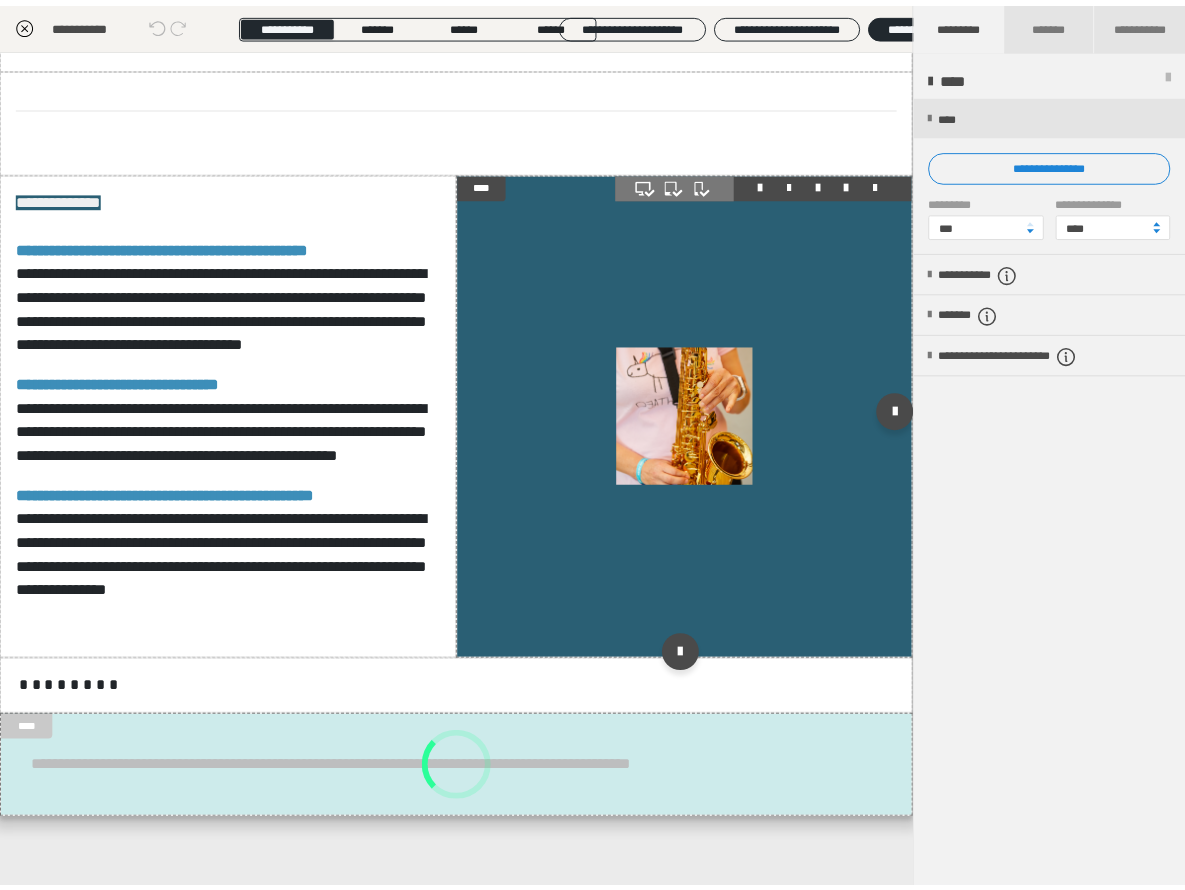 scroll, scrollTop: 1702, scrollLeft: 0, axis: vertical 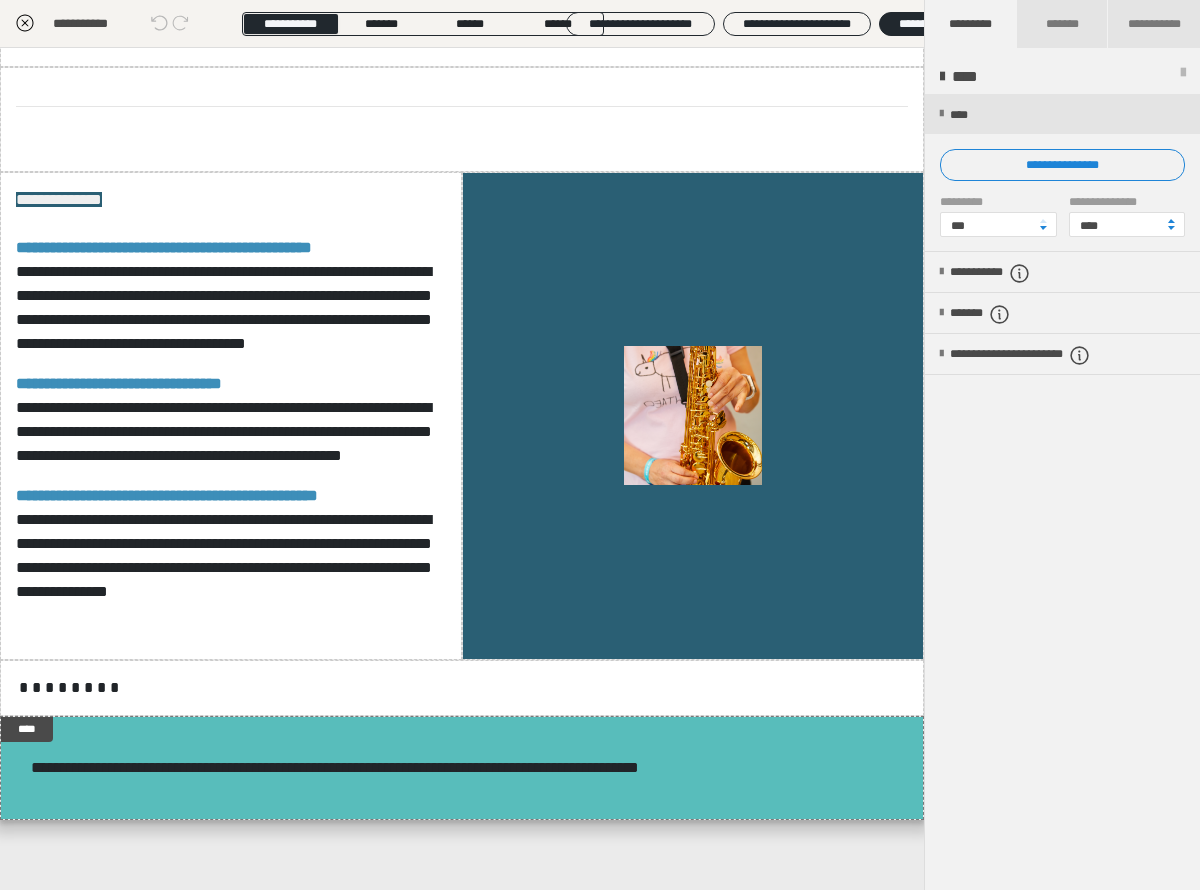 click 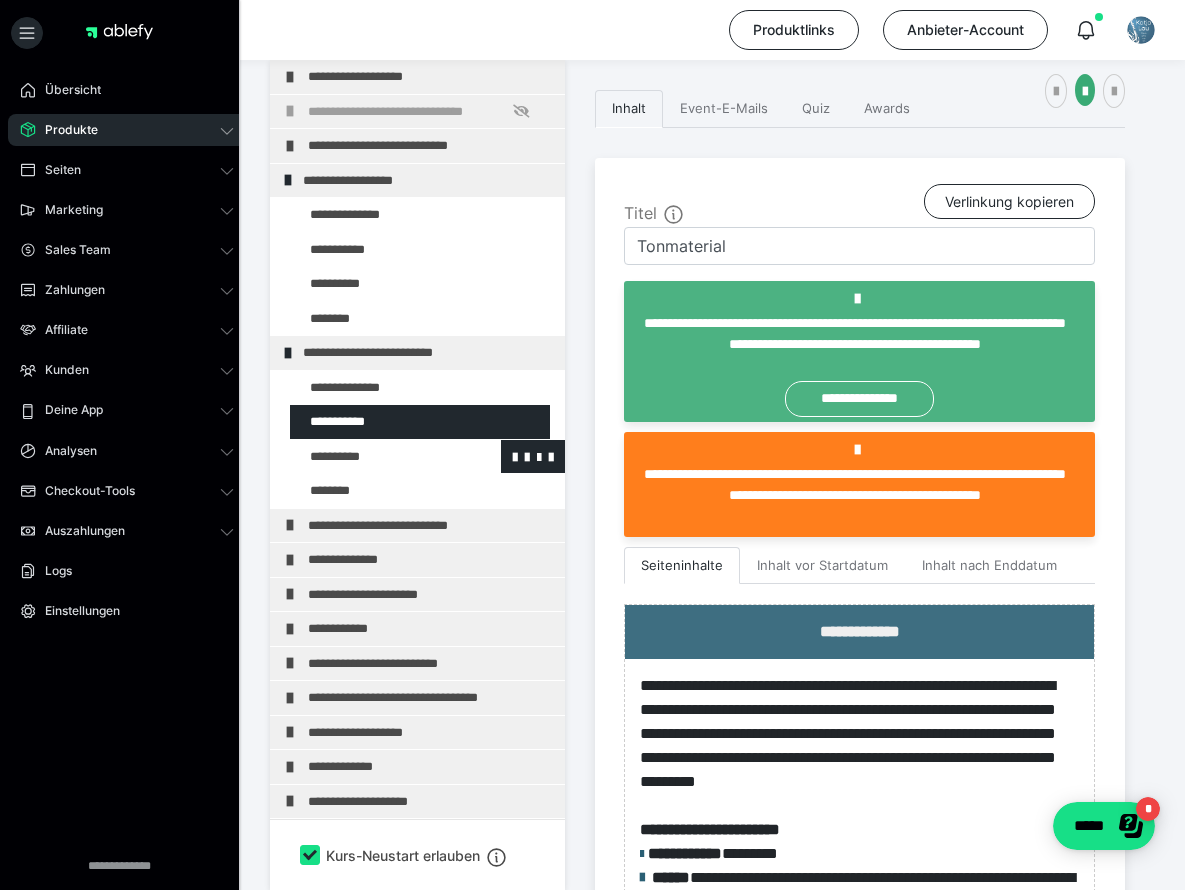 click at bounding box center [375, 457] 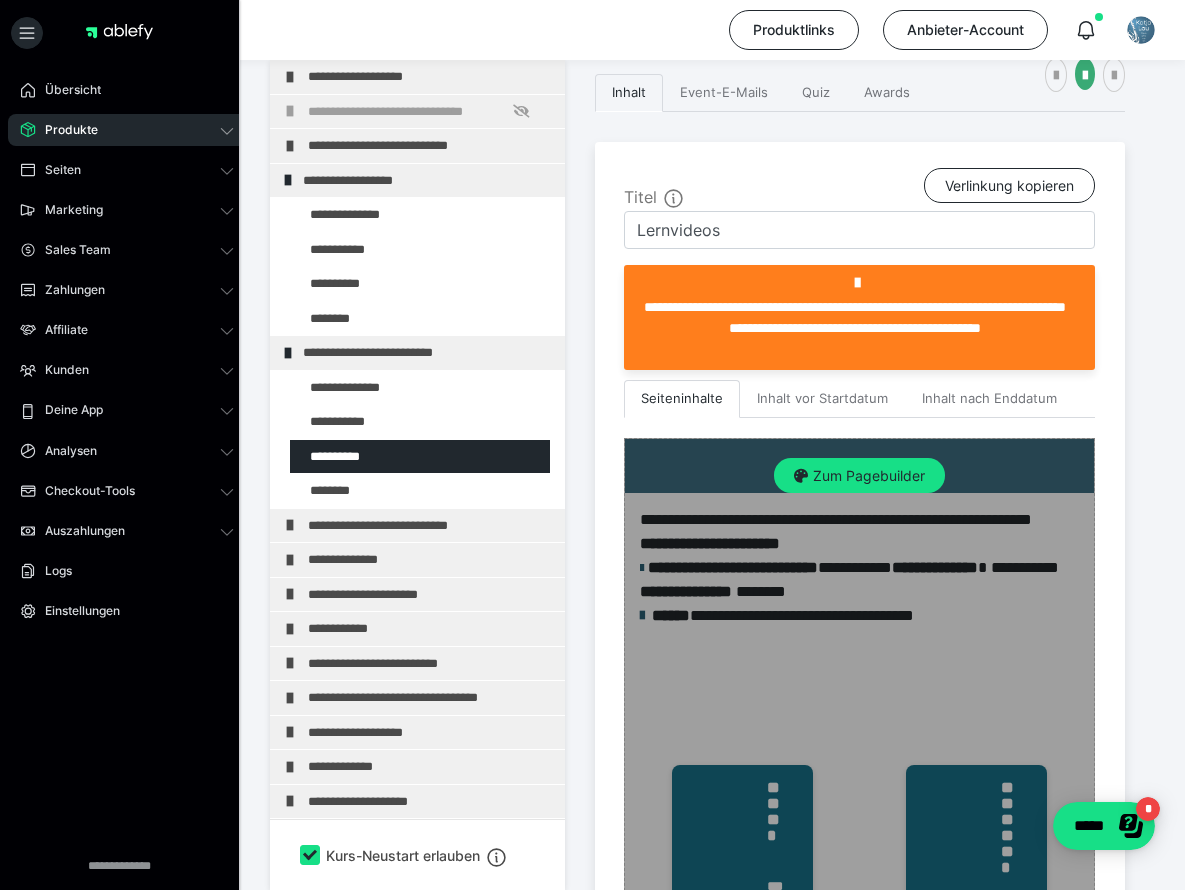 scroll, scrollTop: 475, scrollLeft: 0, axis: vertical 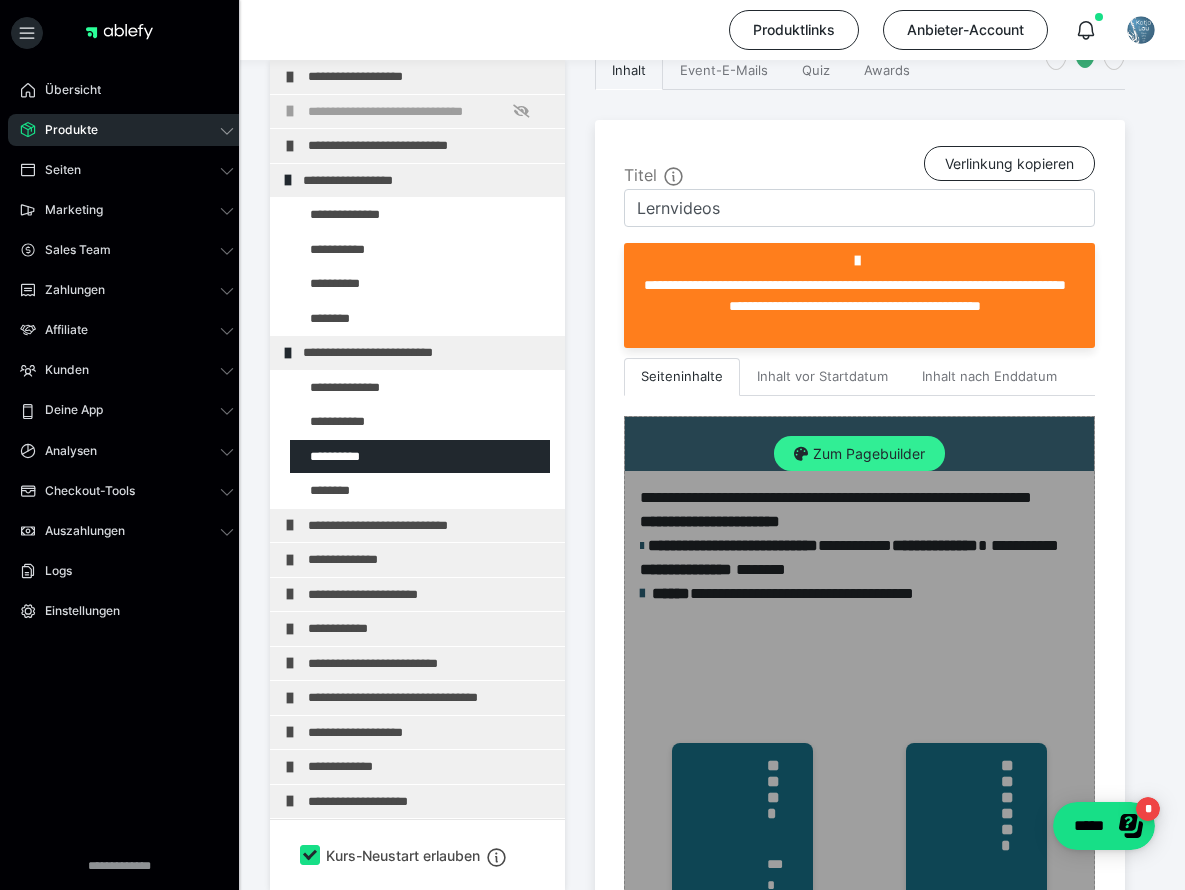 click on "Zum Pagebuilder" at bounding box center (859, 454) 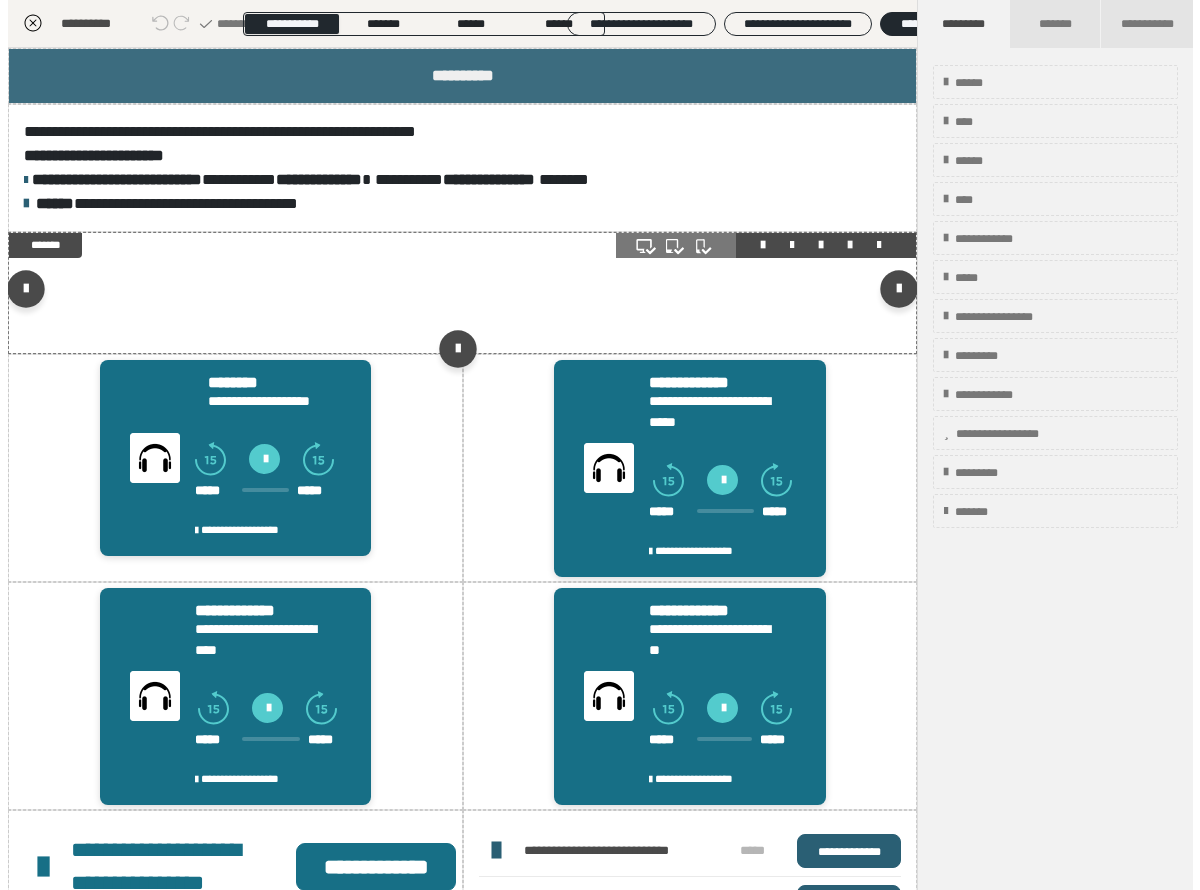 scroll, scrollTop: 437, scrollLeft: 0, axis: vertical 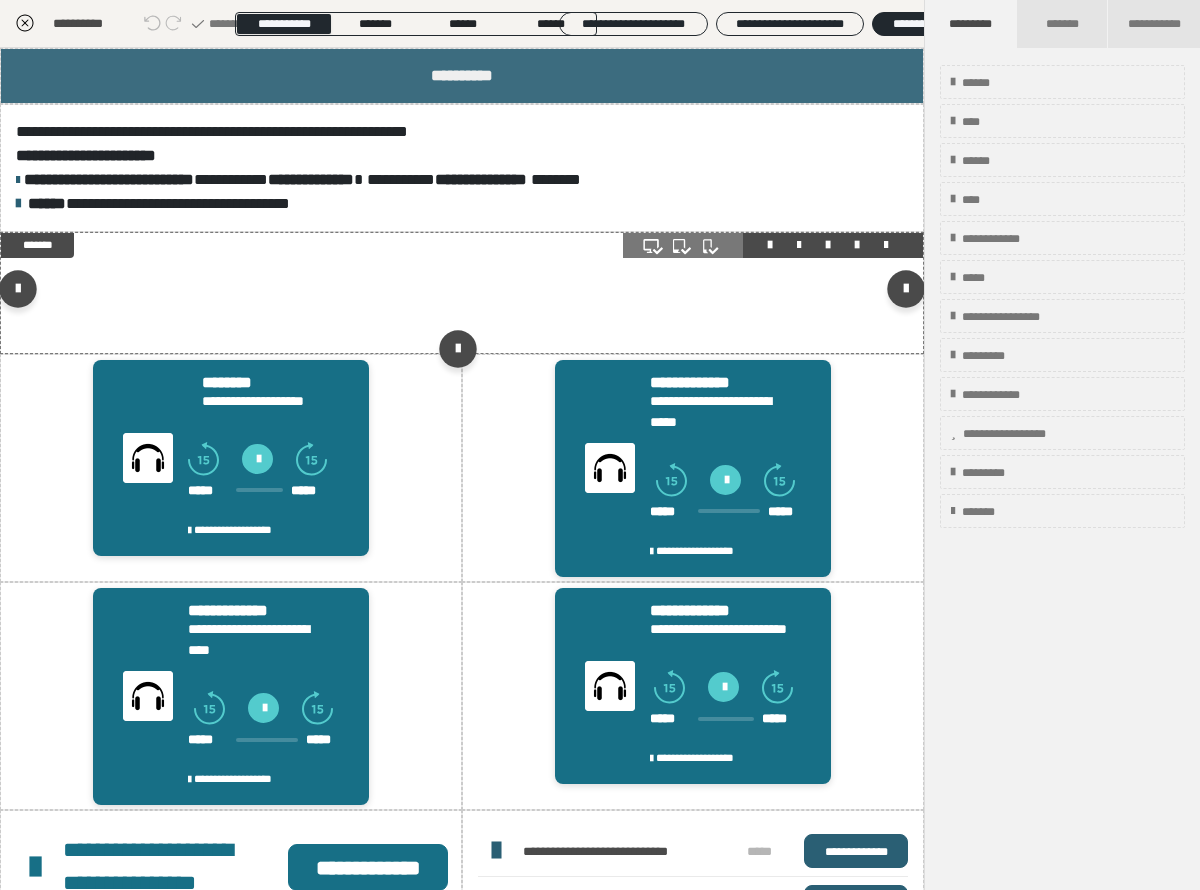 click at bounding box center (857, 245) 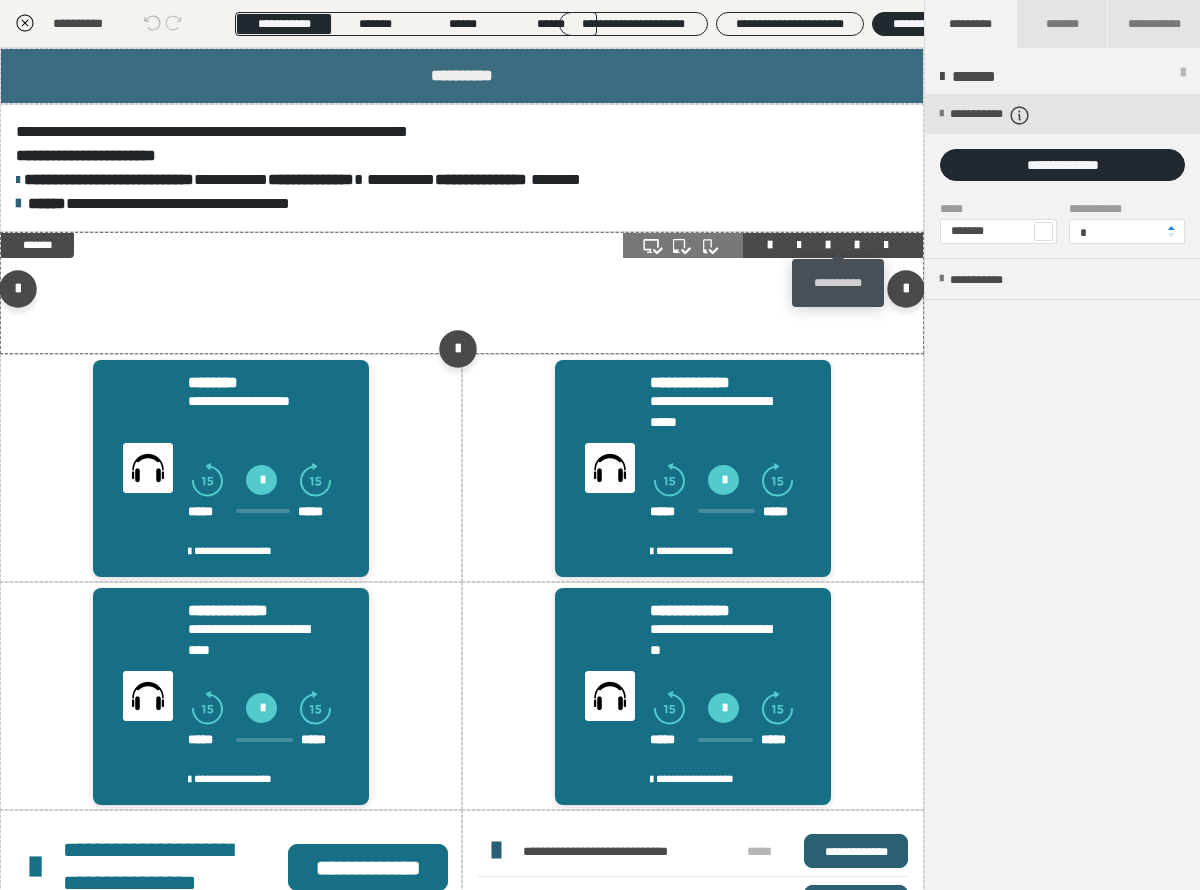 click at bounding box center (857, 245) 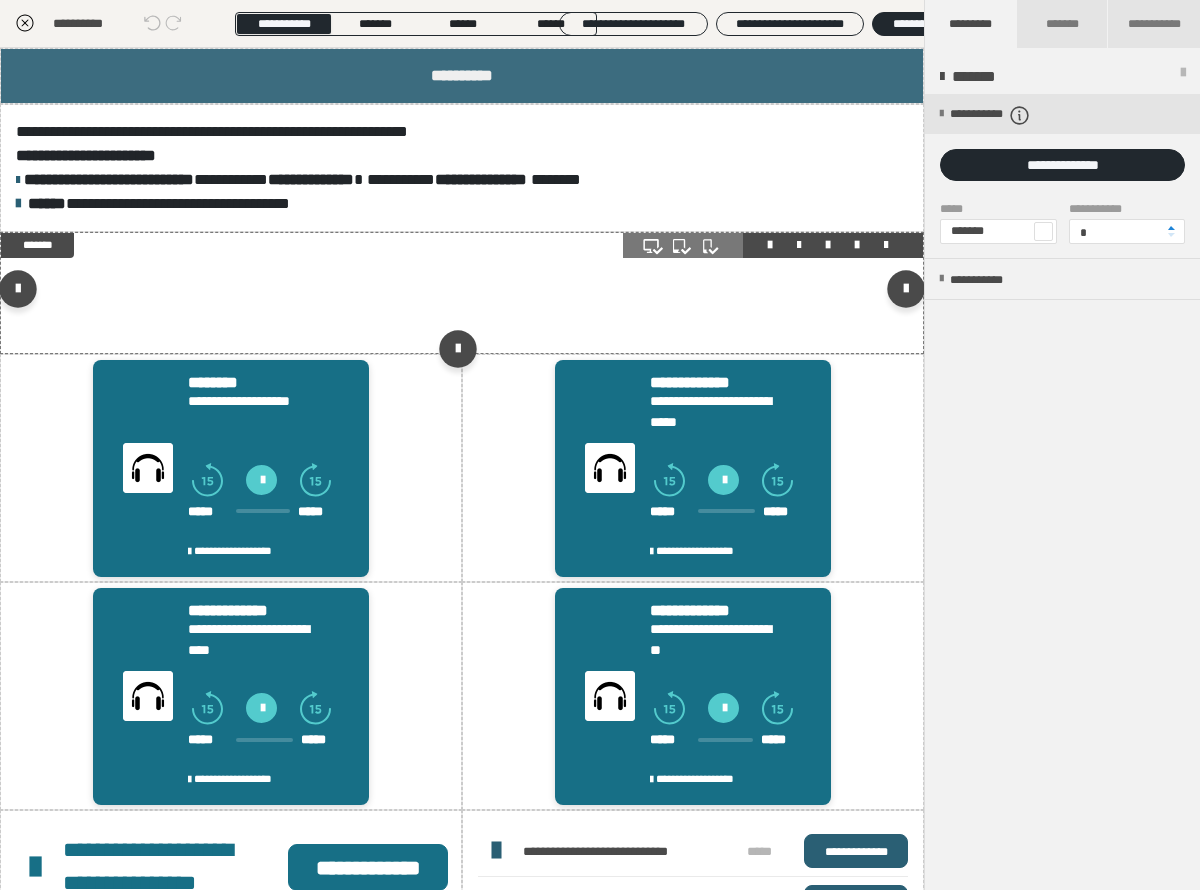 click at bounding box center (462, 293) 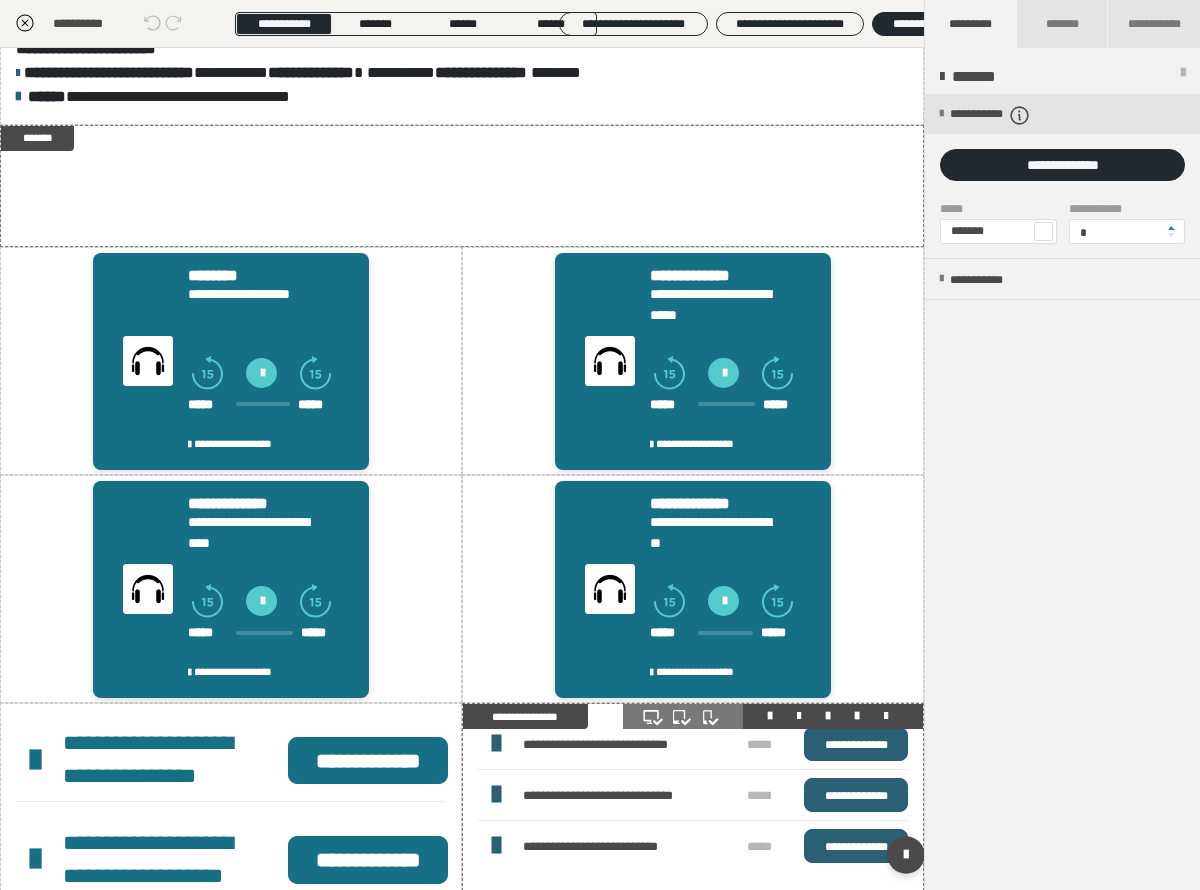 scroll, scrollTop: 105, scrollLeft: 0, axis: vertical 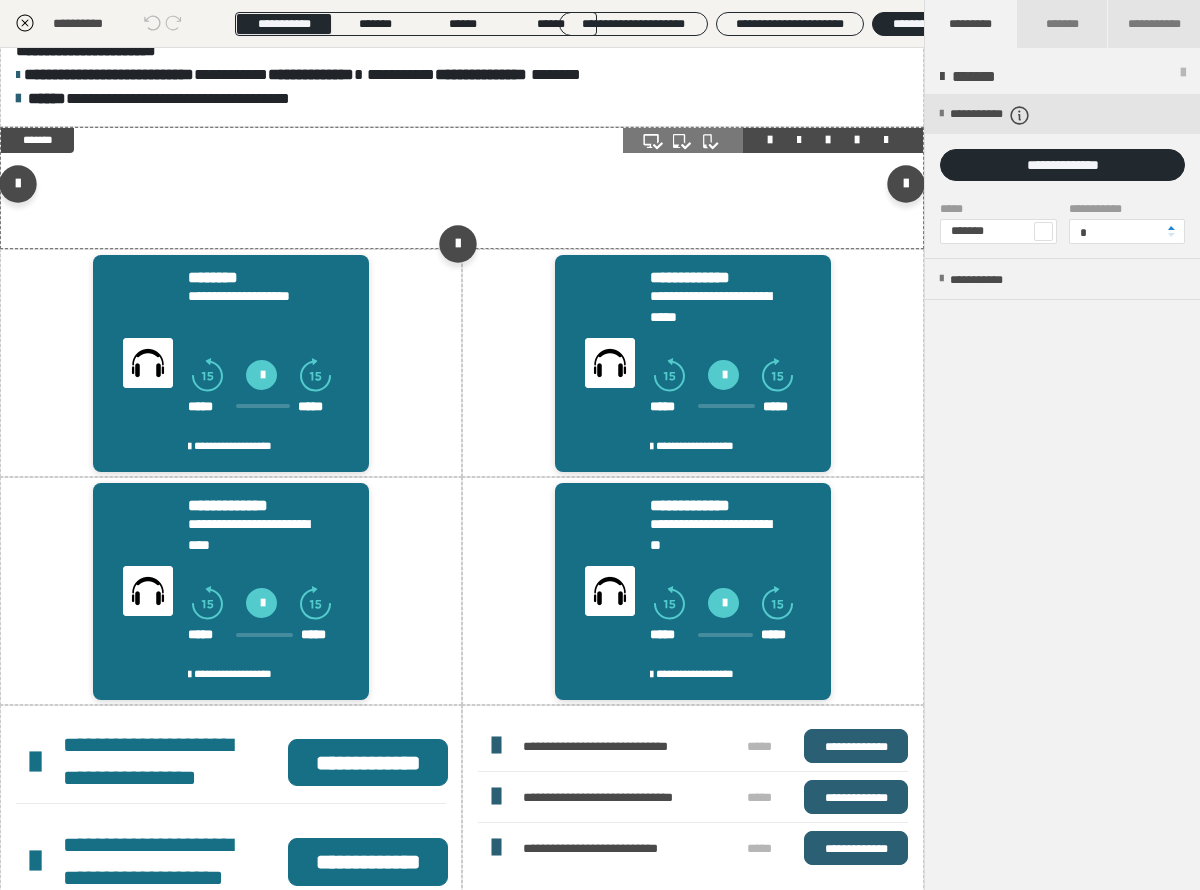 click on "*******" at bounding box center (462, 188) 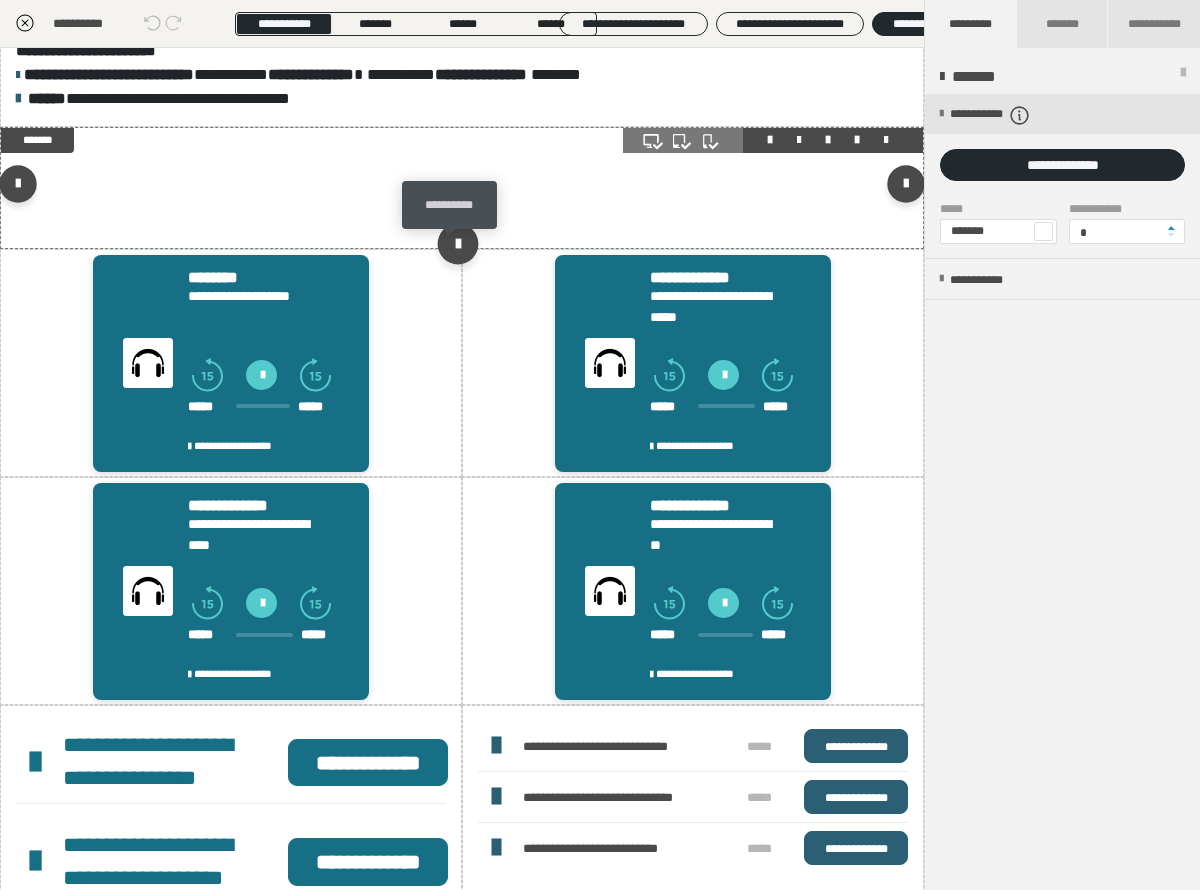 click at bounding box center [457, 243] 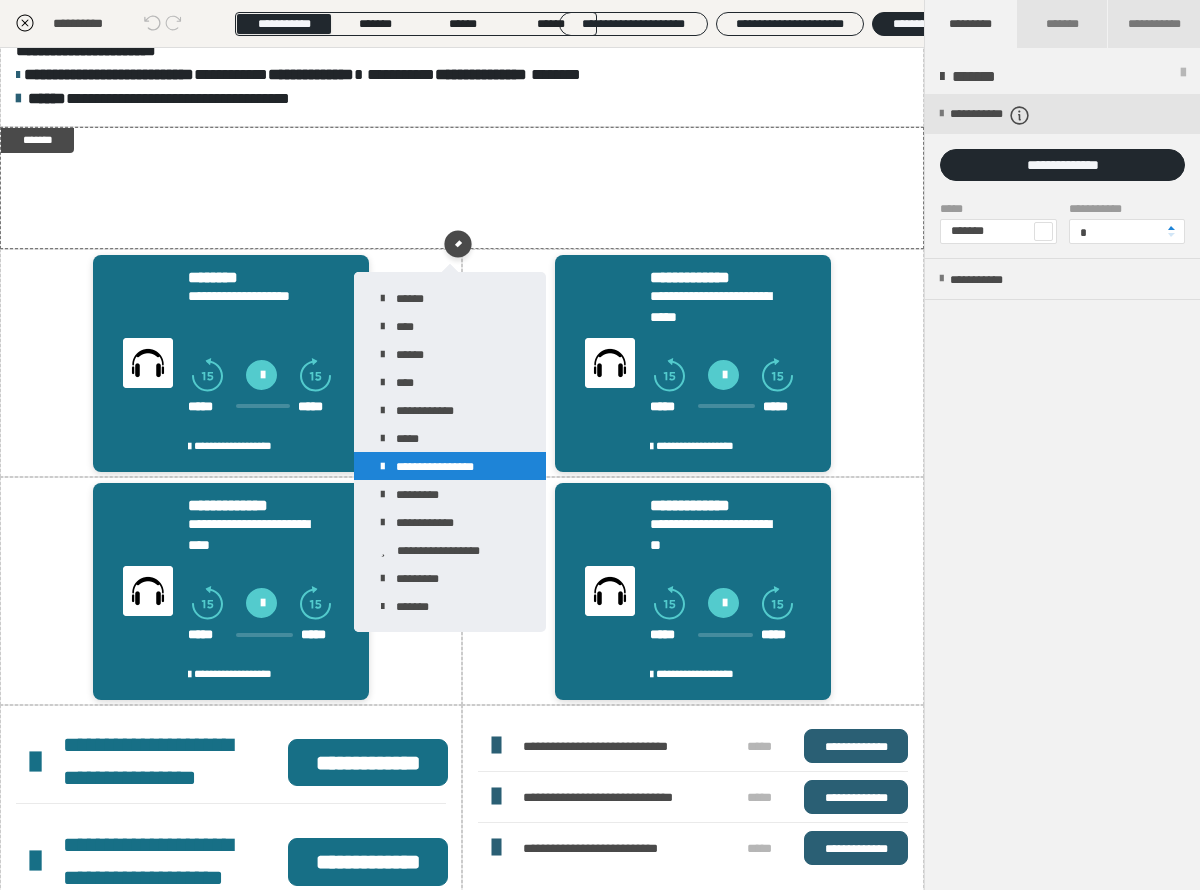 click on "**********" at bounding box center (450, 466) 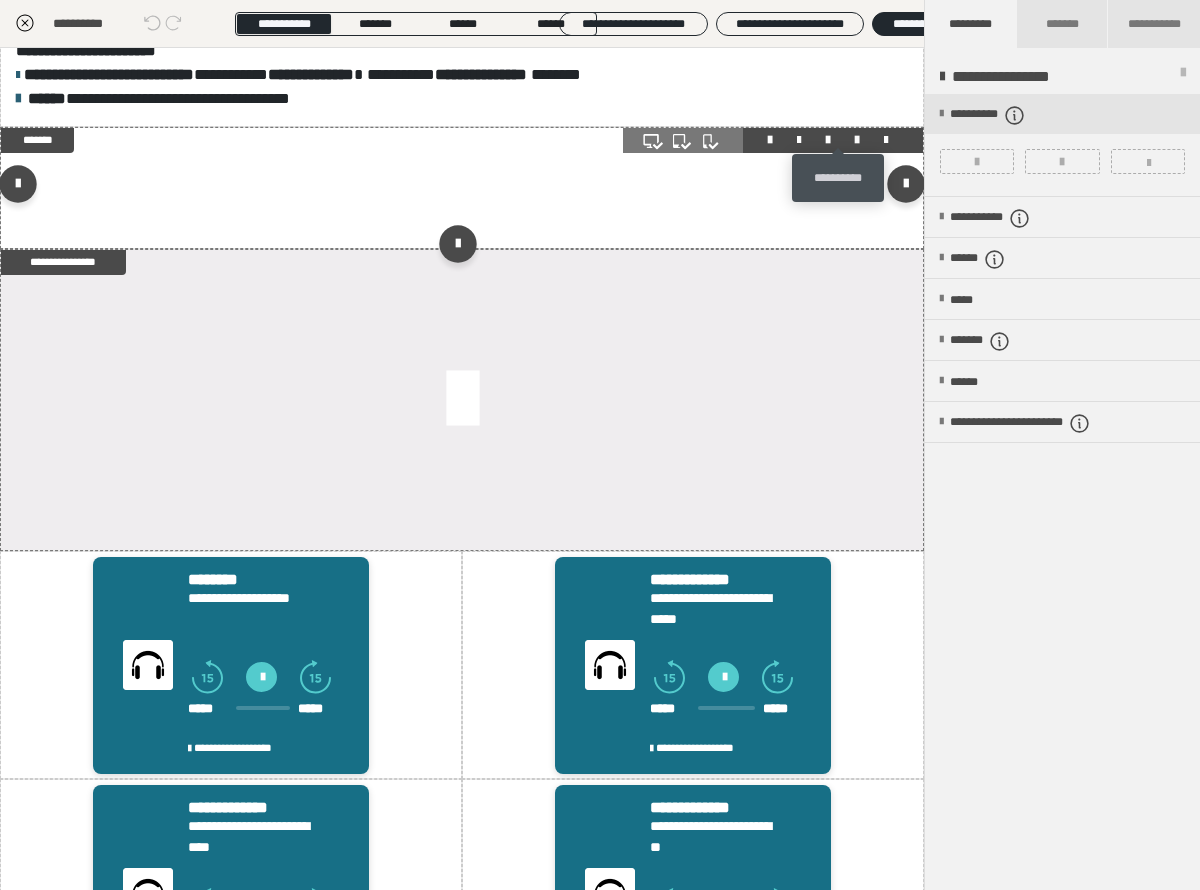 click at bounding box center [857, 140] 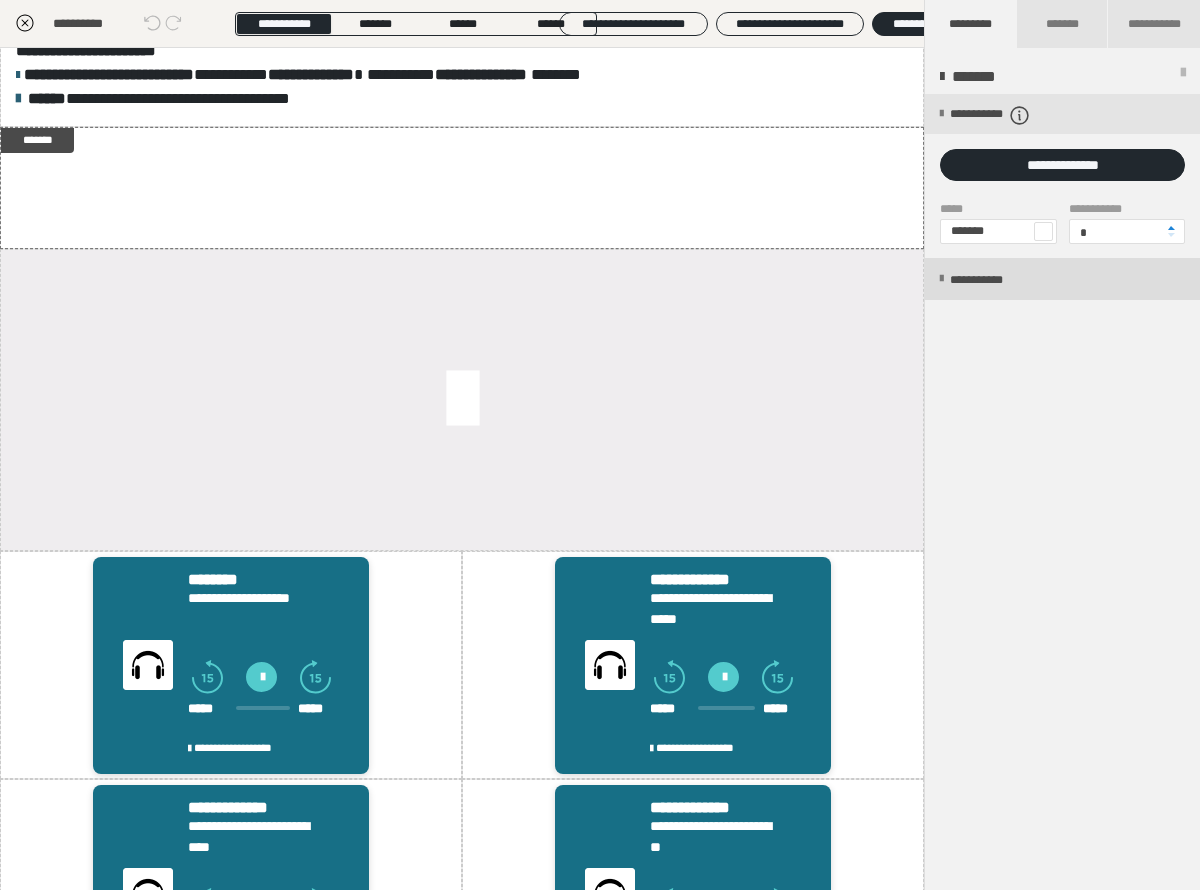 click on "**********" at bounding box center (997, 280) 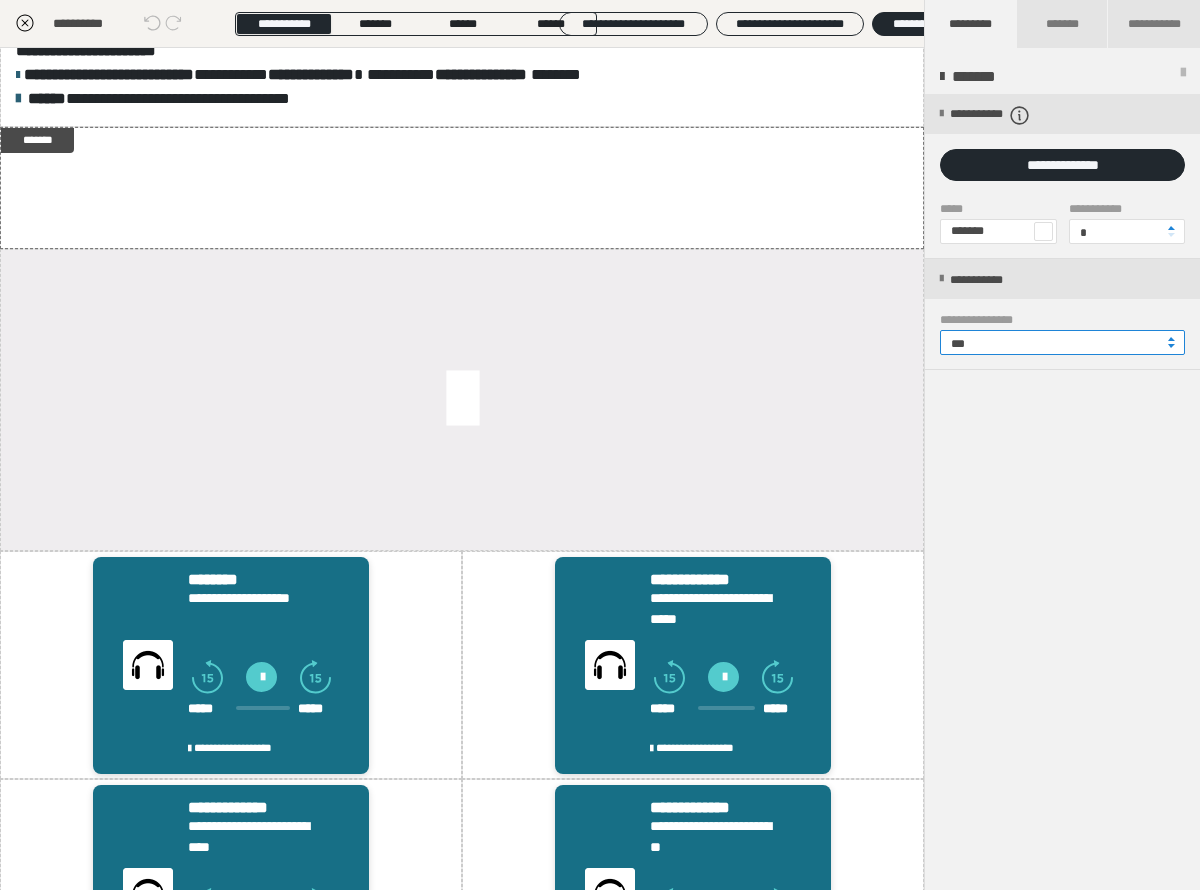 click on "***" at bounding box center [1062, 342] 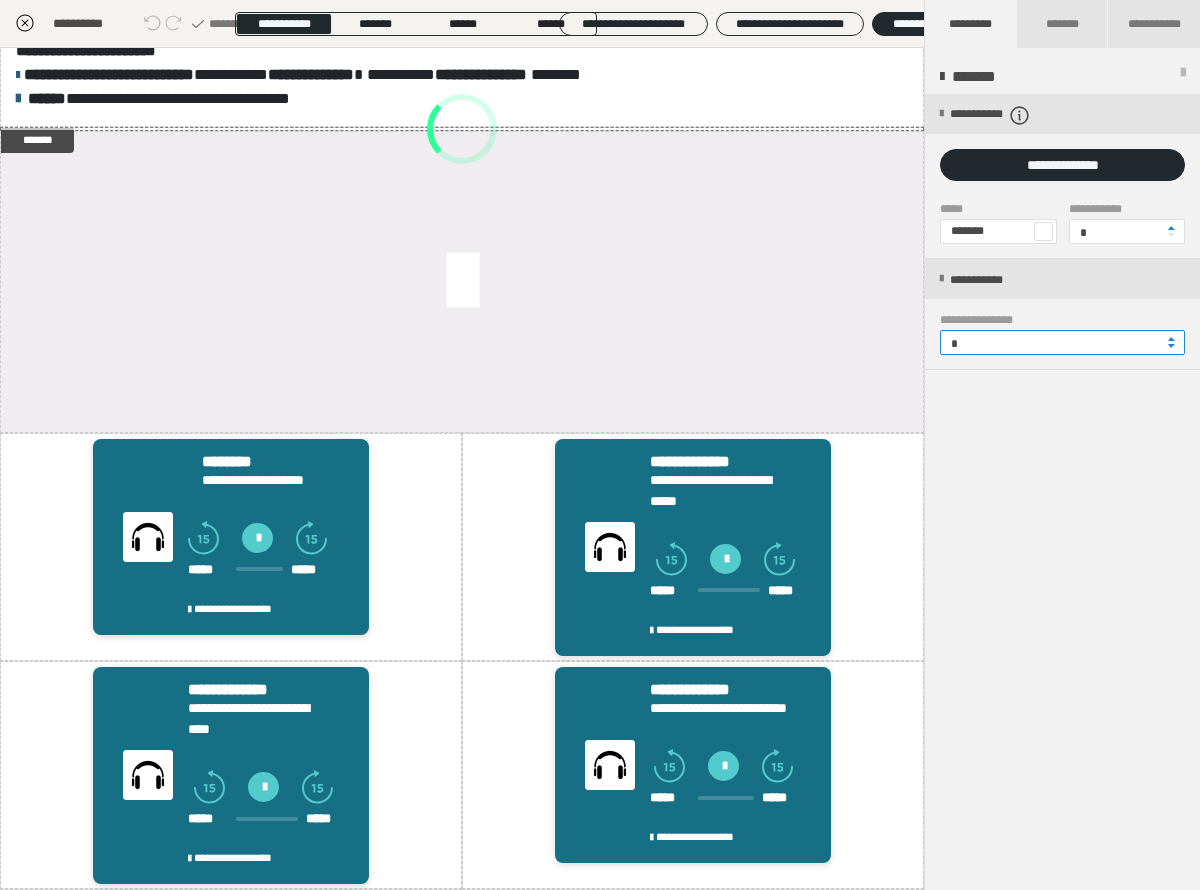 type on "**" 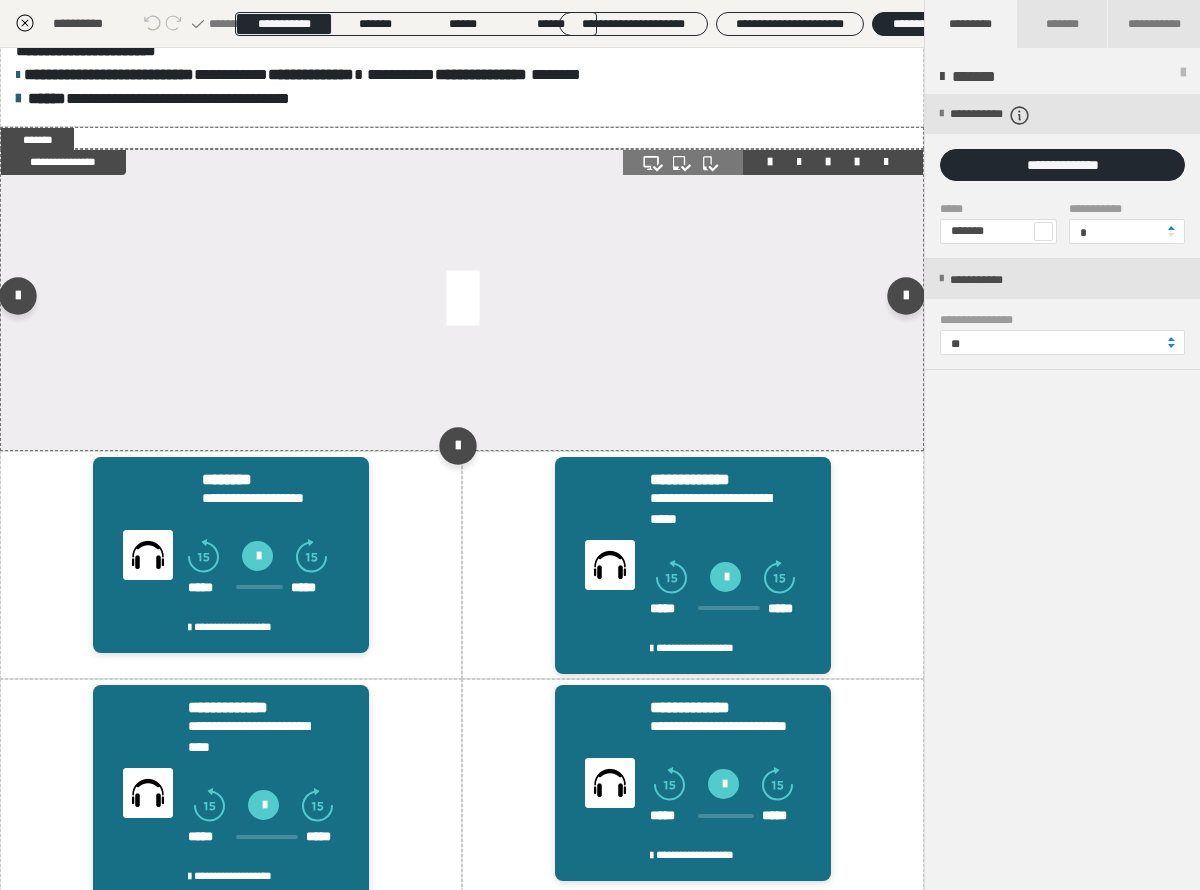 click at bounding box center [462, 300] 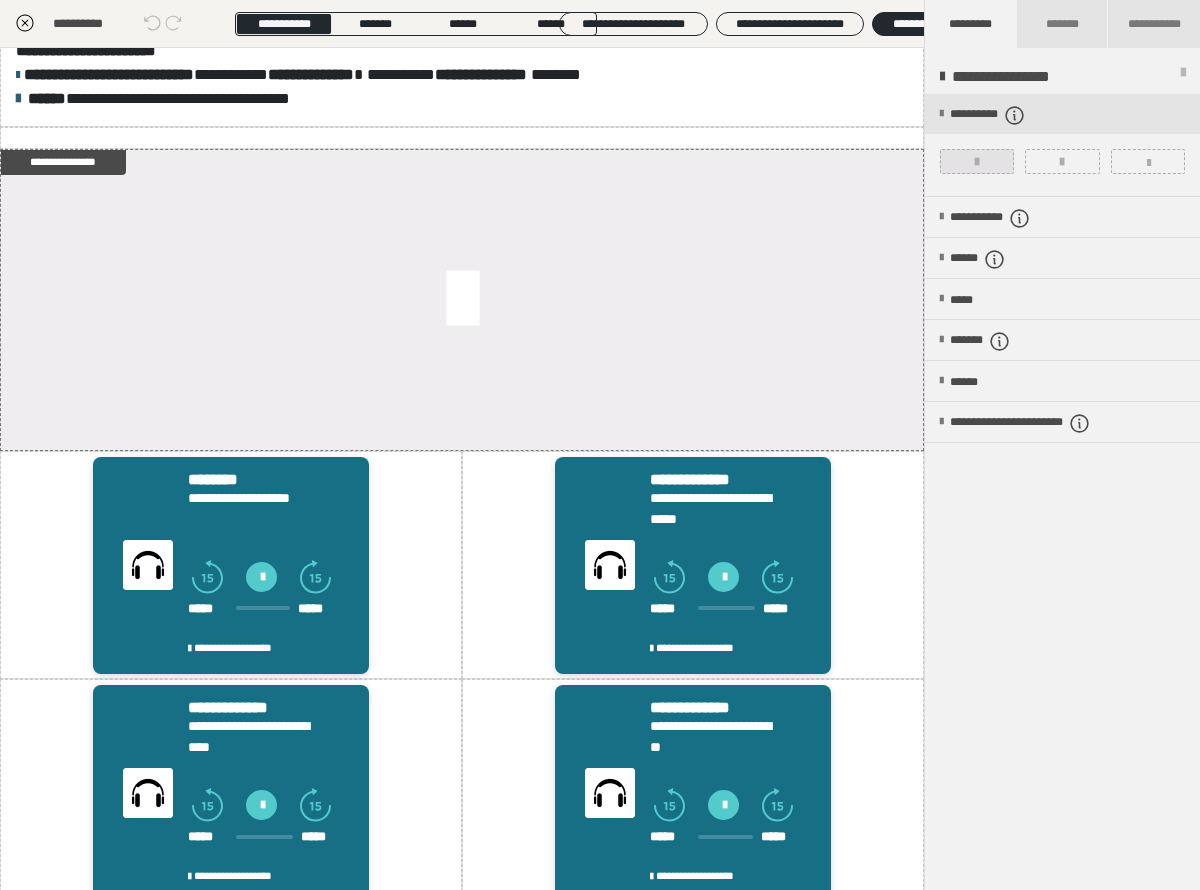 click at bounding box center (977, 162) 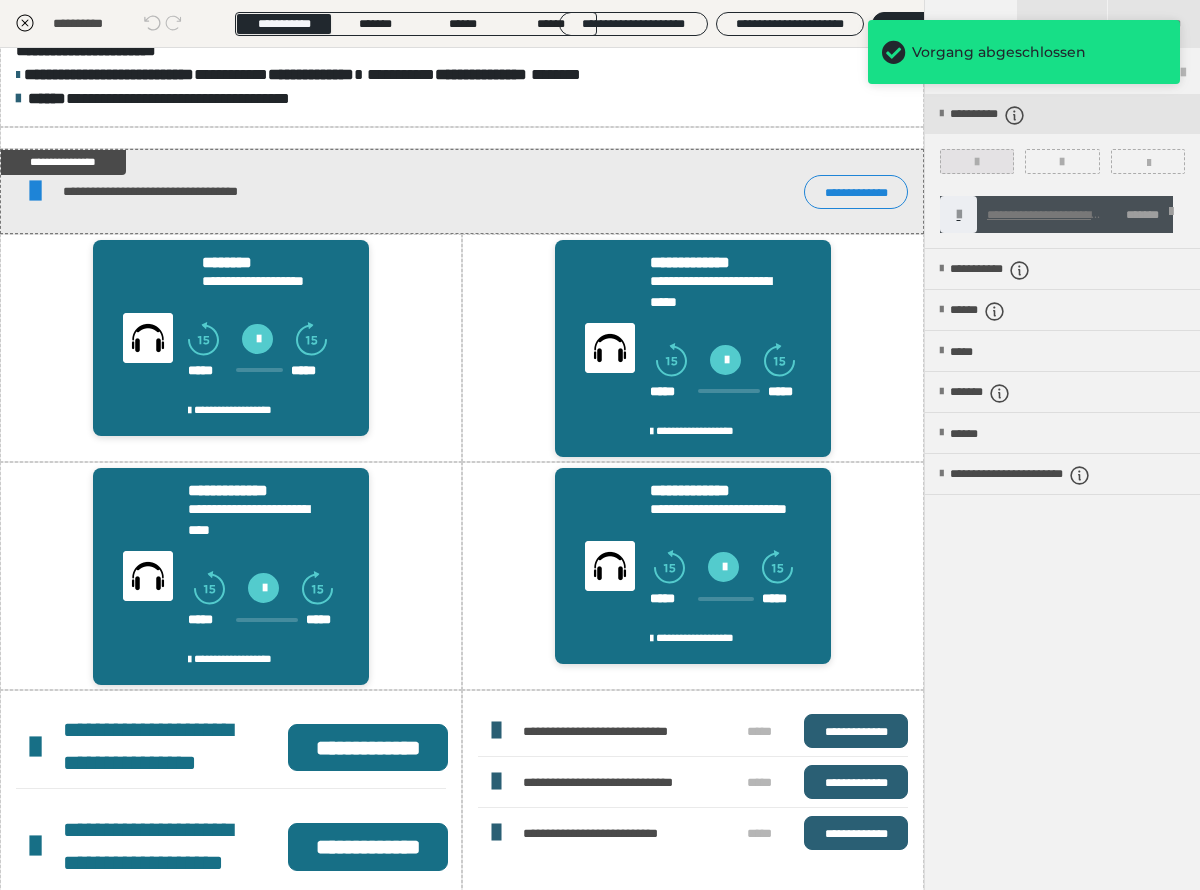 click at bounding box center [977, 162] 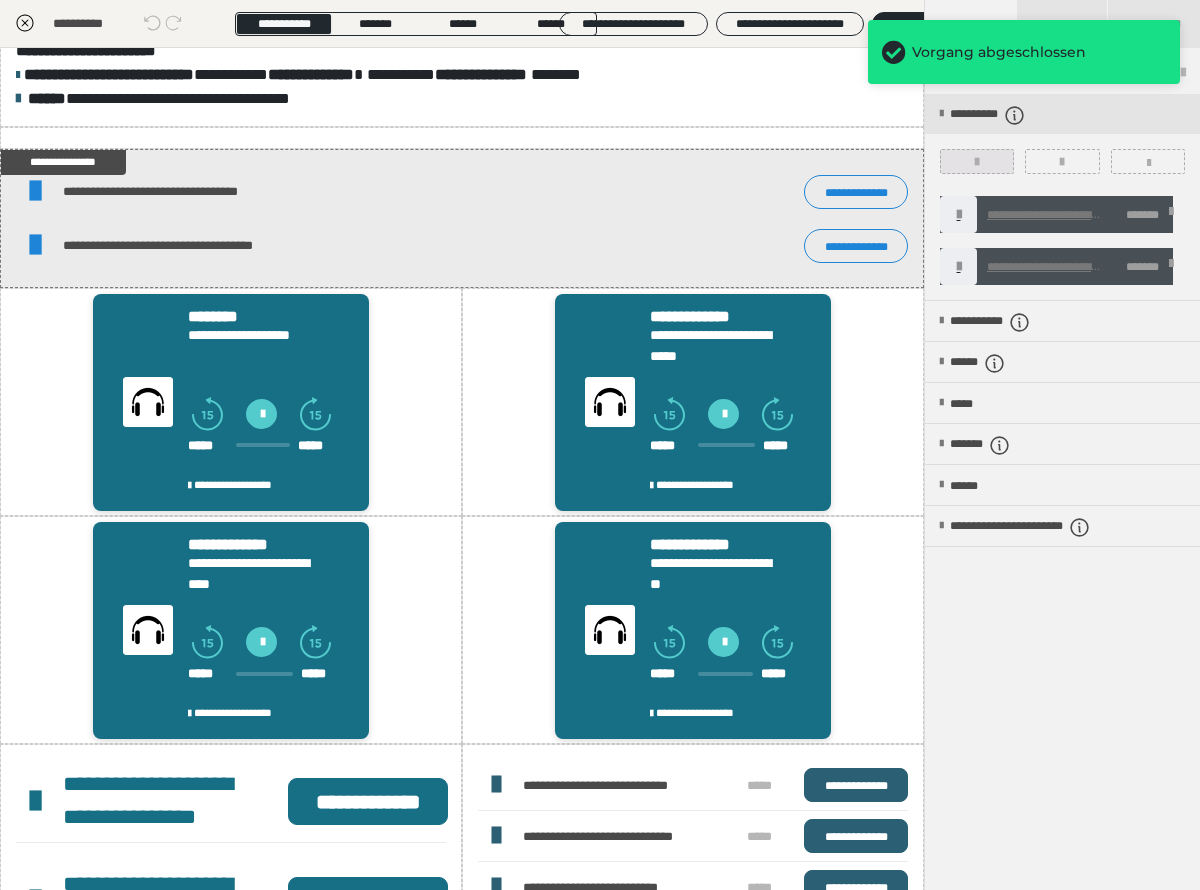 click at bounding box center [977, 161] 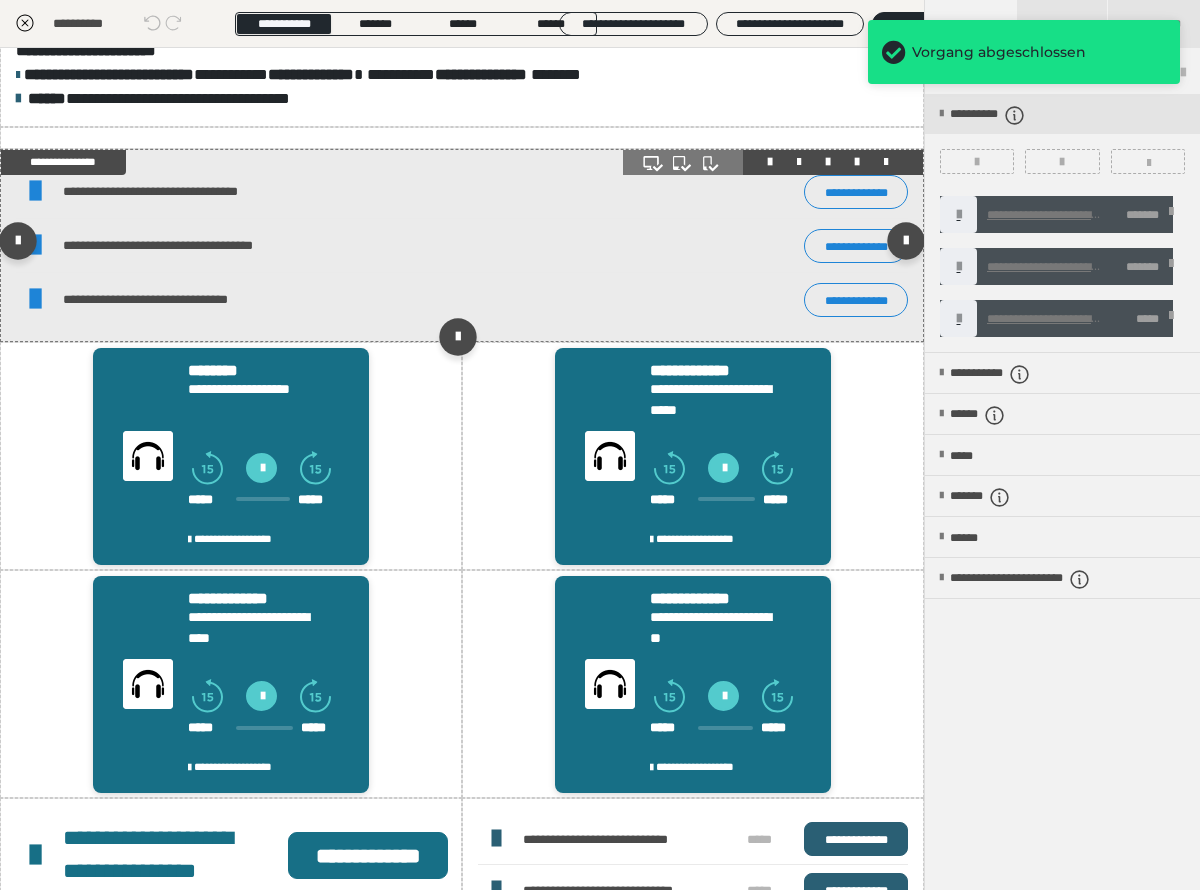 click on "**********" at bounding box center [856, 192] 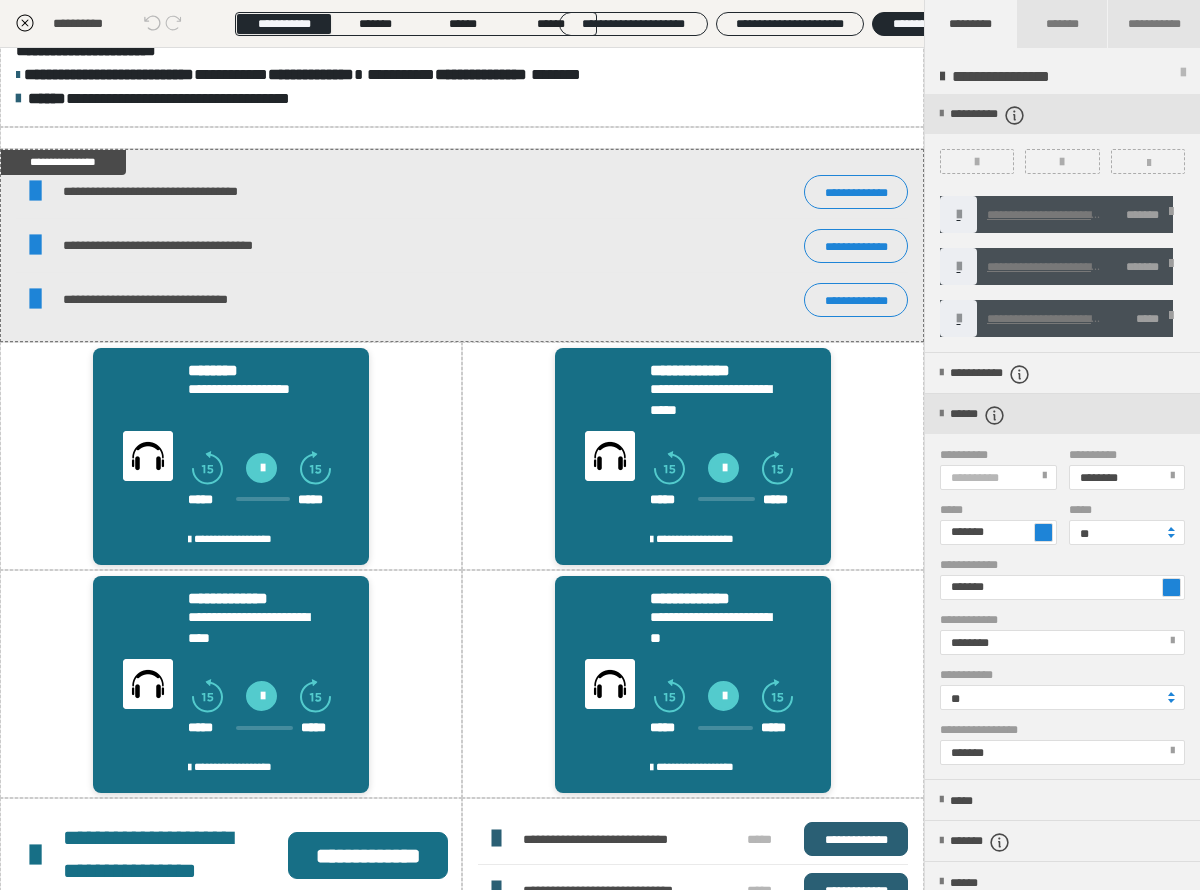 click on "**********" at bounding box center [998, 477] 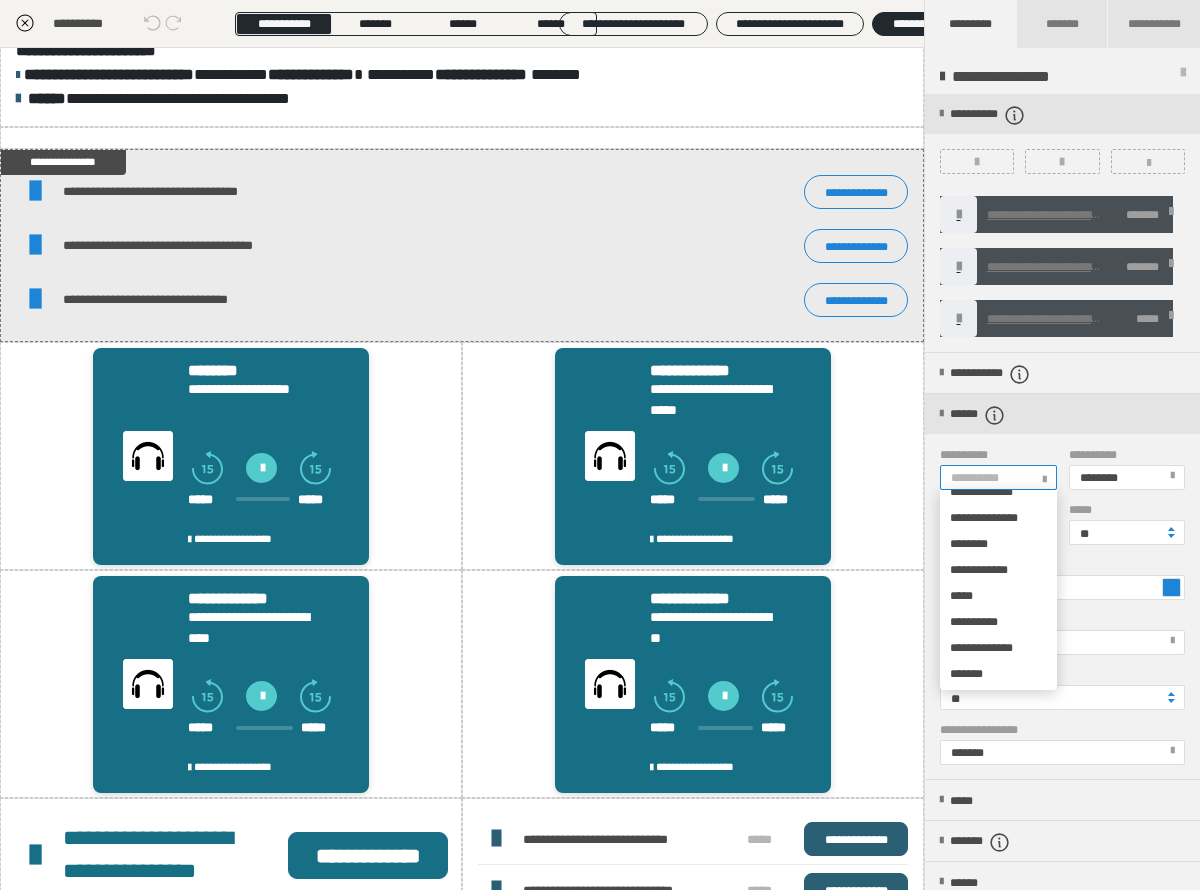 scroll, scrollTop: 2663, scrollLeft: 0, axis: vertical 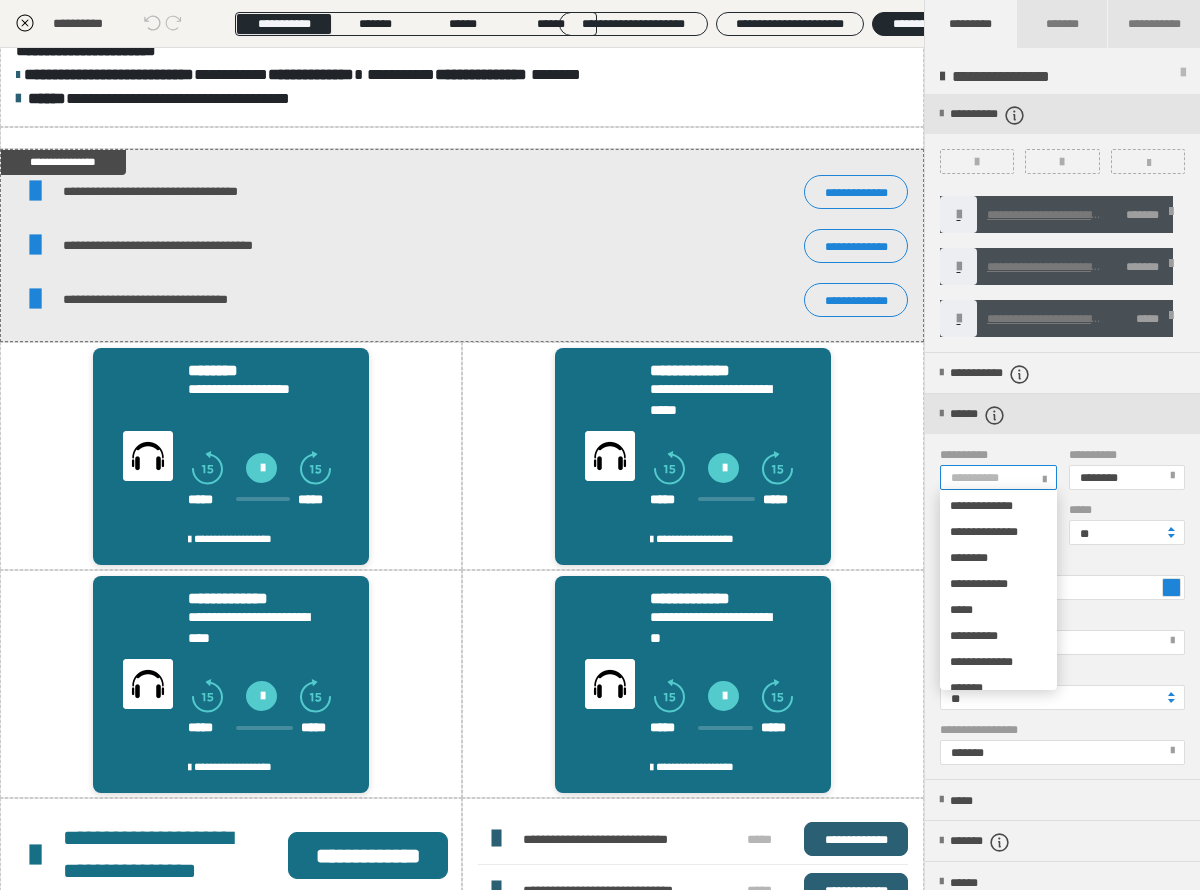 click on "*******" at bounding box center [966, 220] 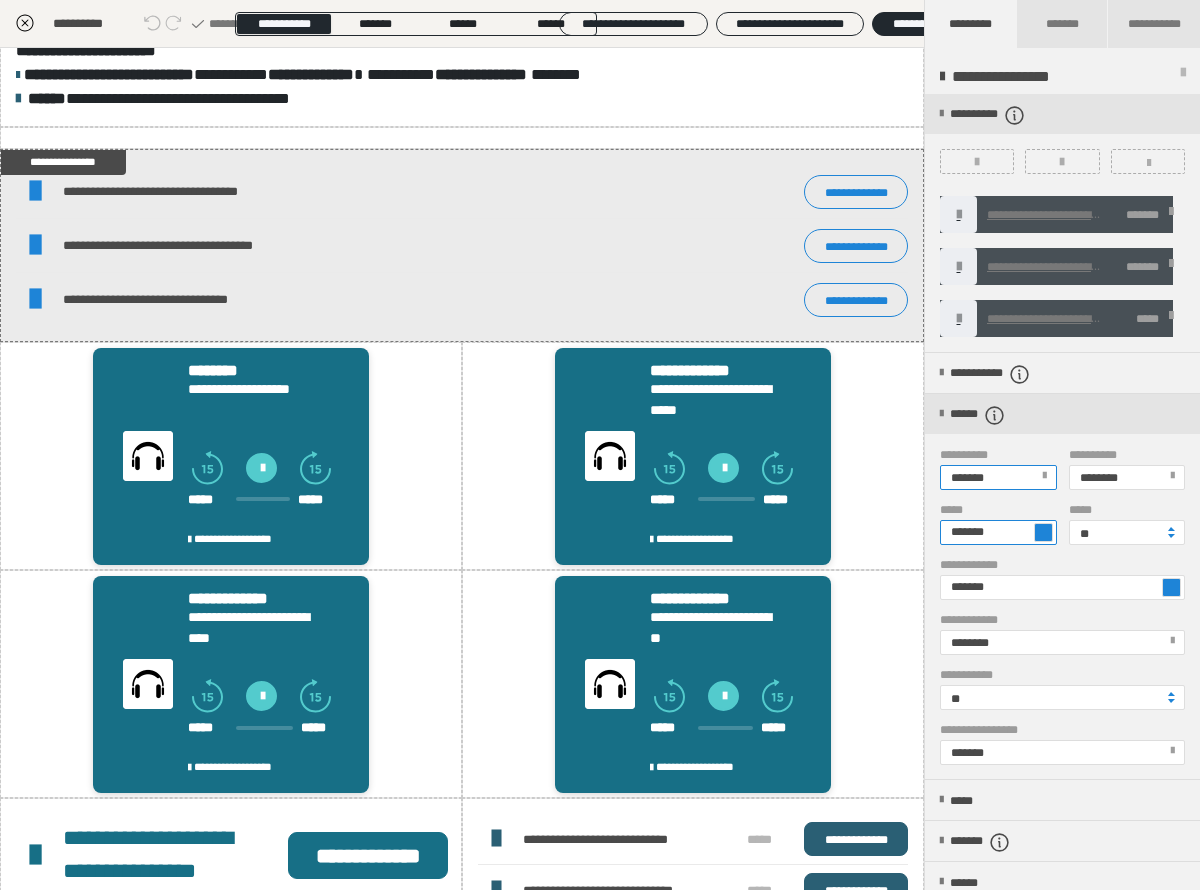 click on "*******" at bounding box center (998, 532) 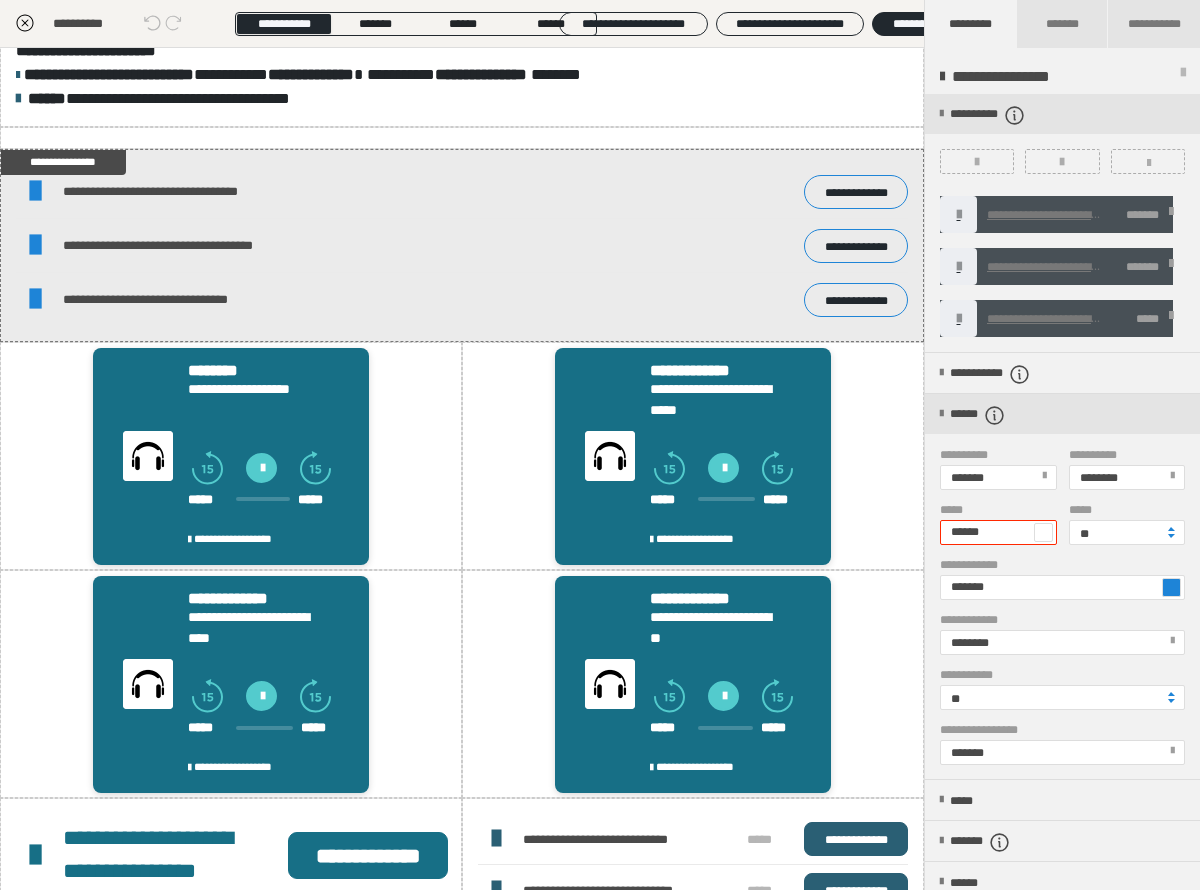 type on "******" 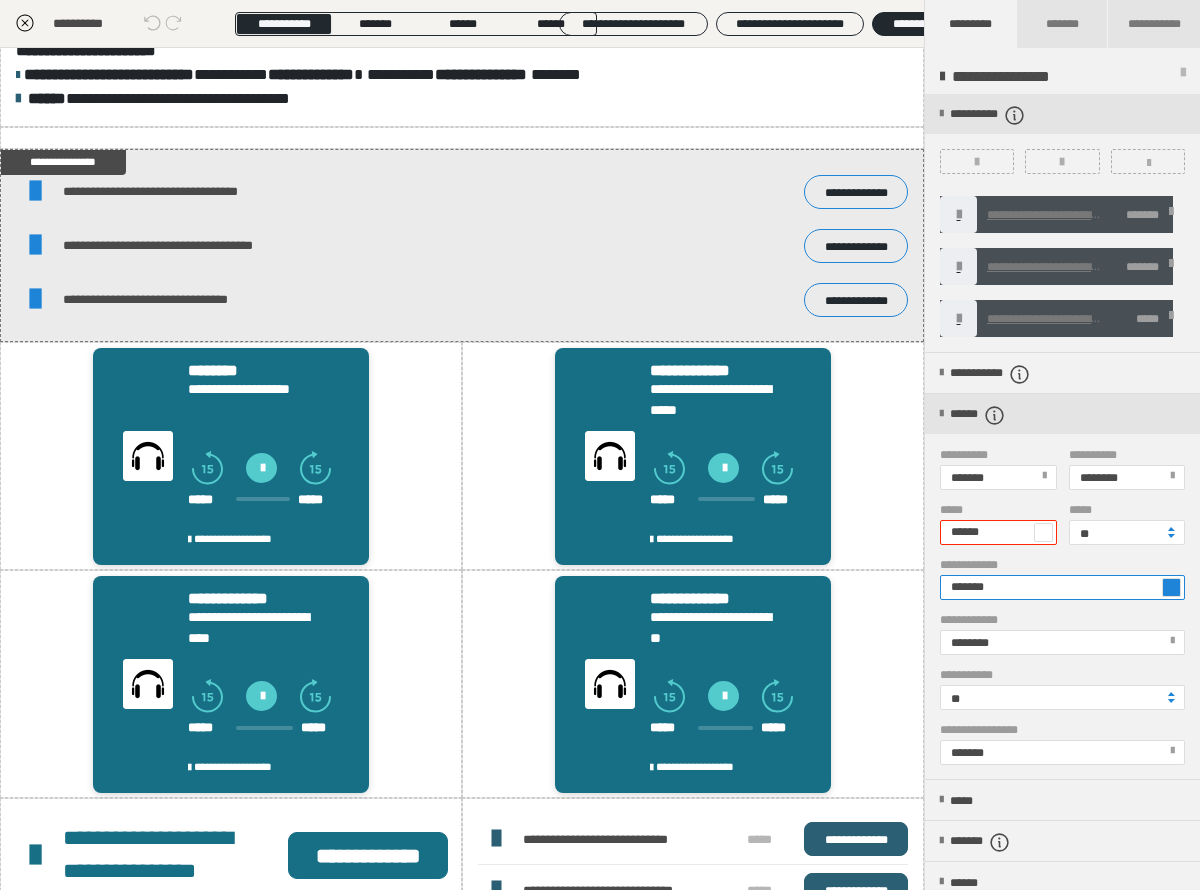 click on "*******" at bounding box center [1062, 587] 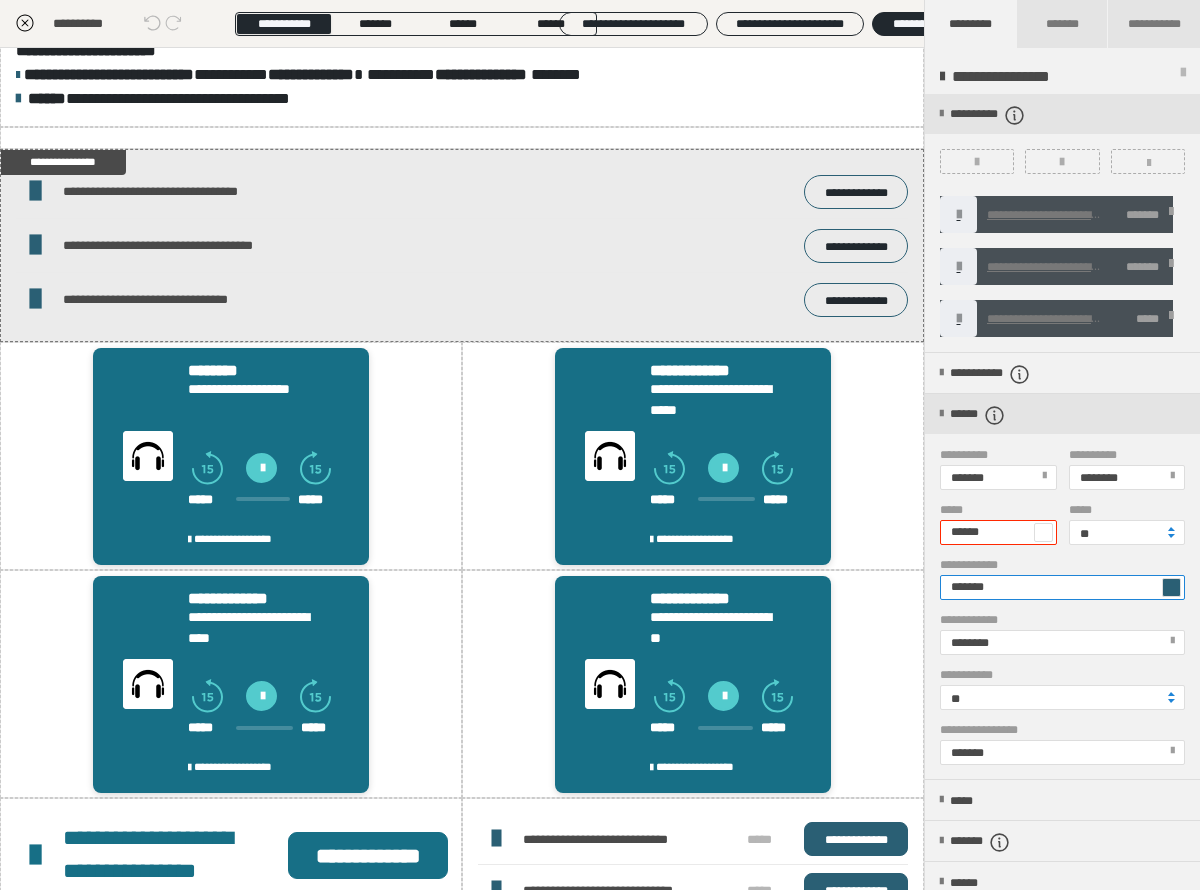 type on "*******" 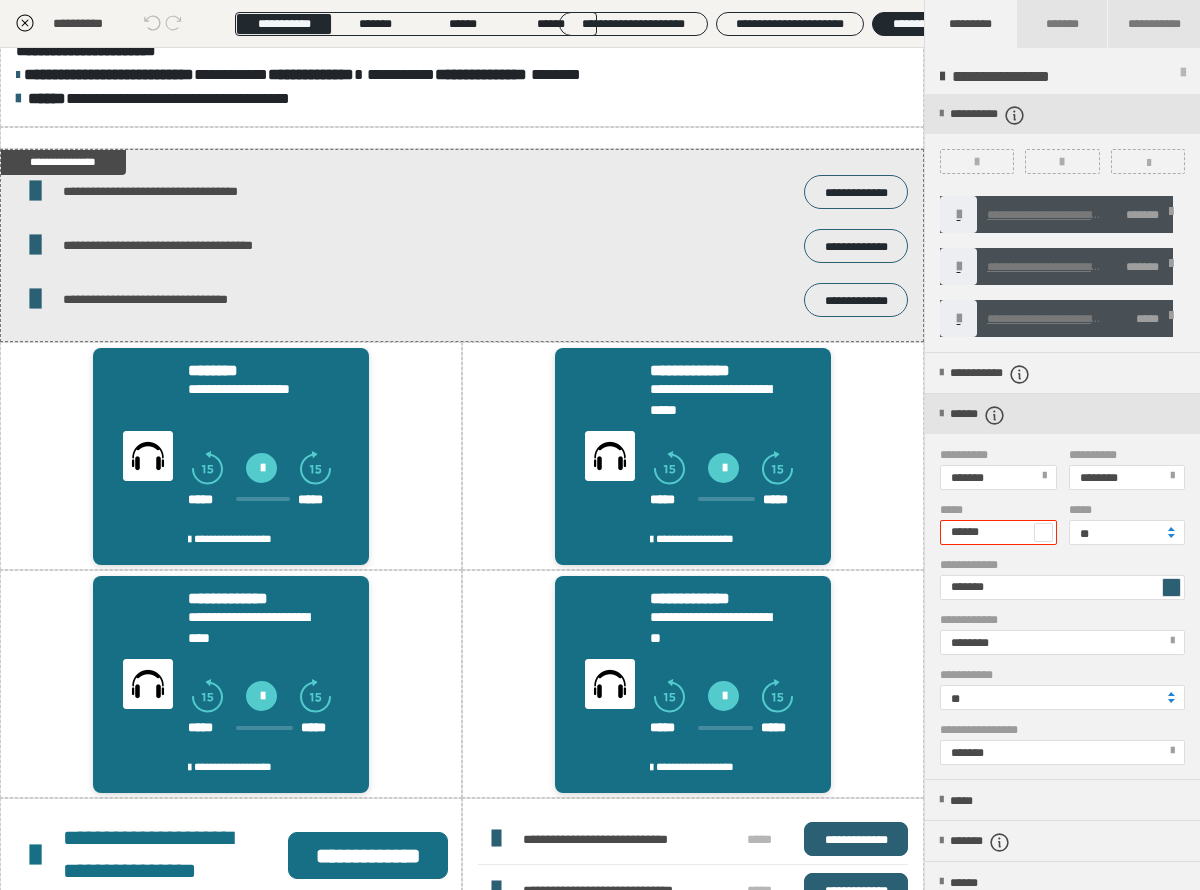 click at bounding box center (1172, 641) 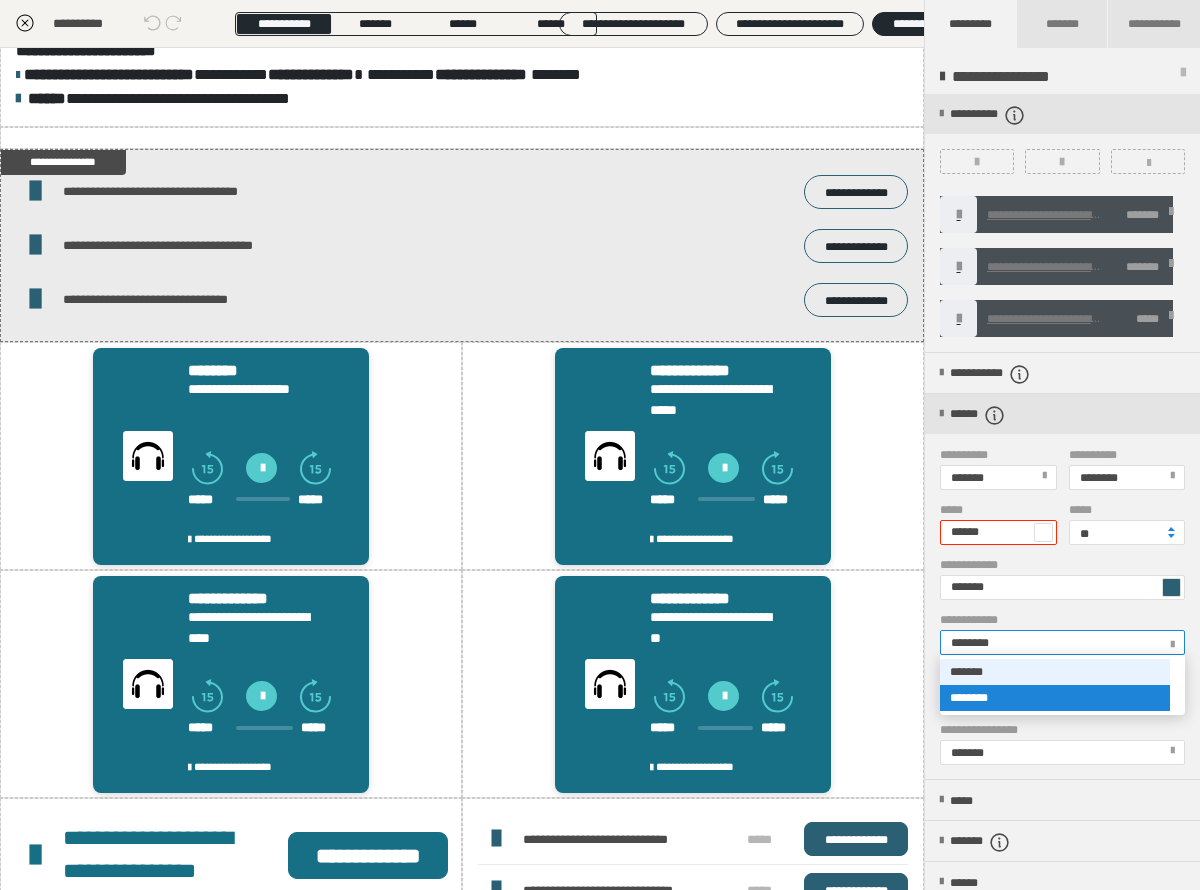 click on "*******" at bounding box center [1055, 672] 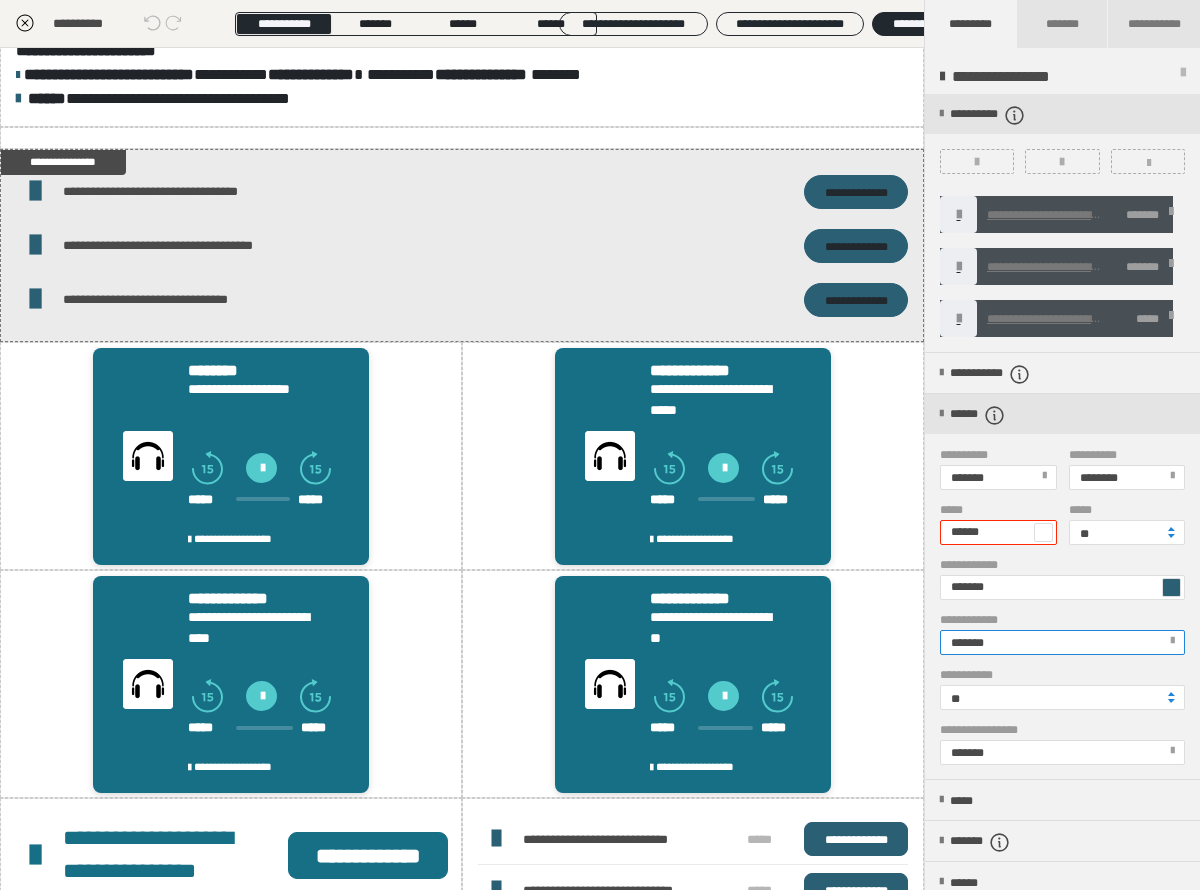click on "******" at bounding box center (998, 532) 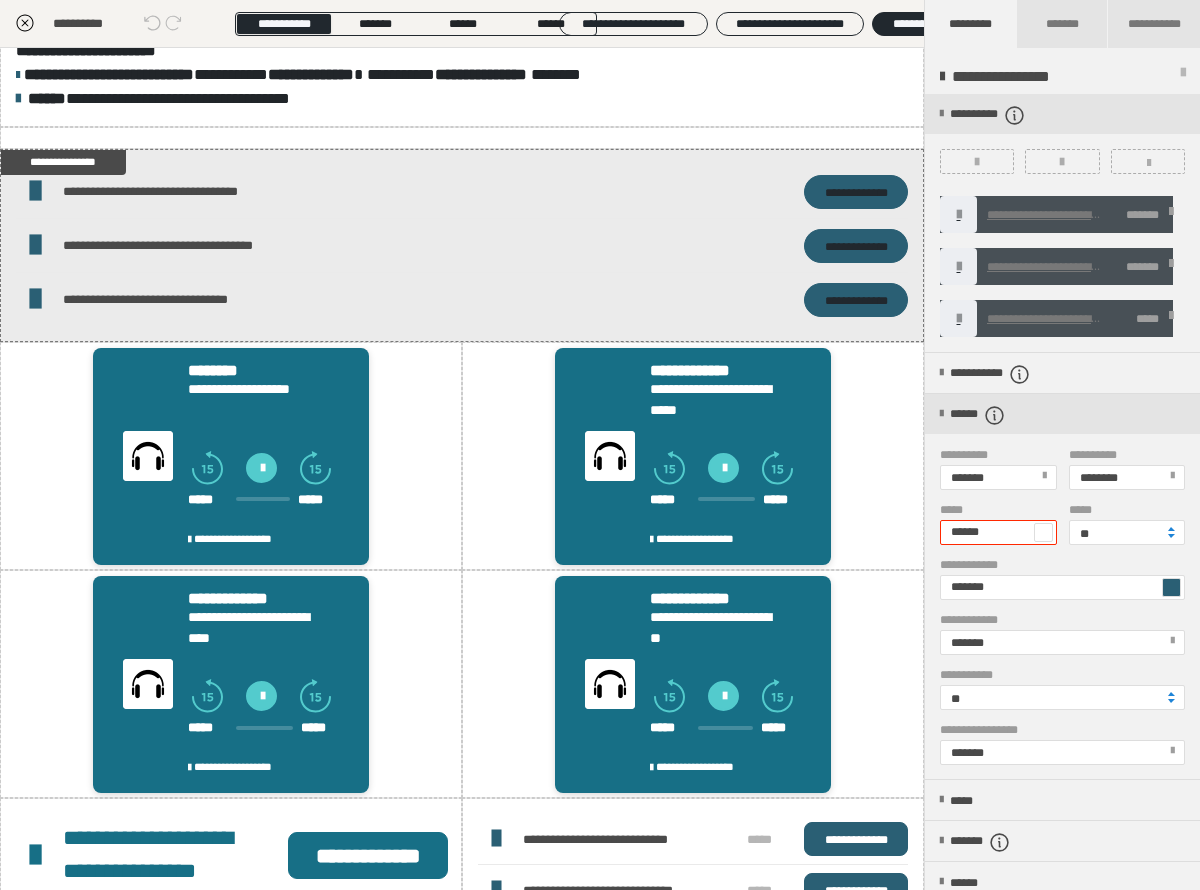click at bounding box center (1043, 532) 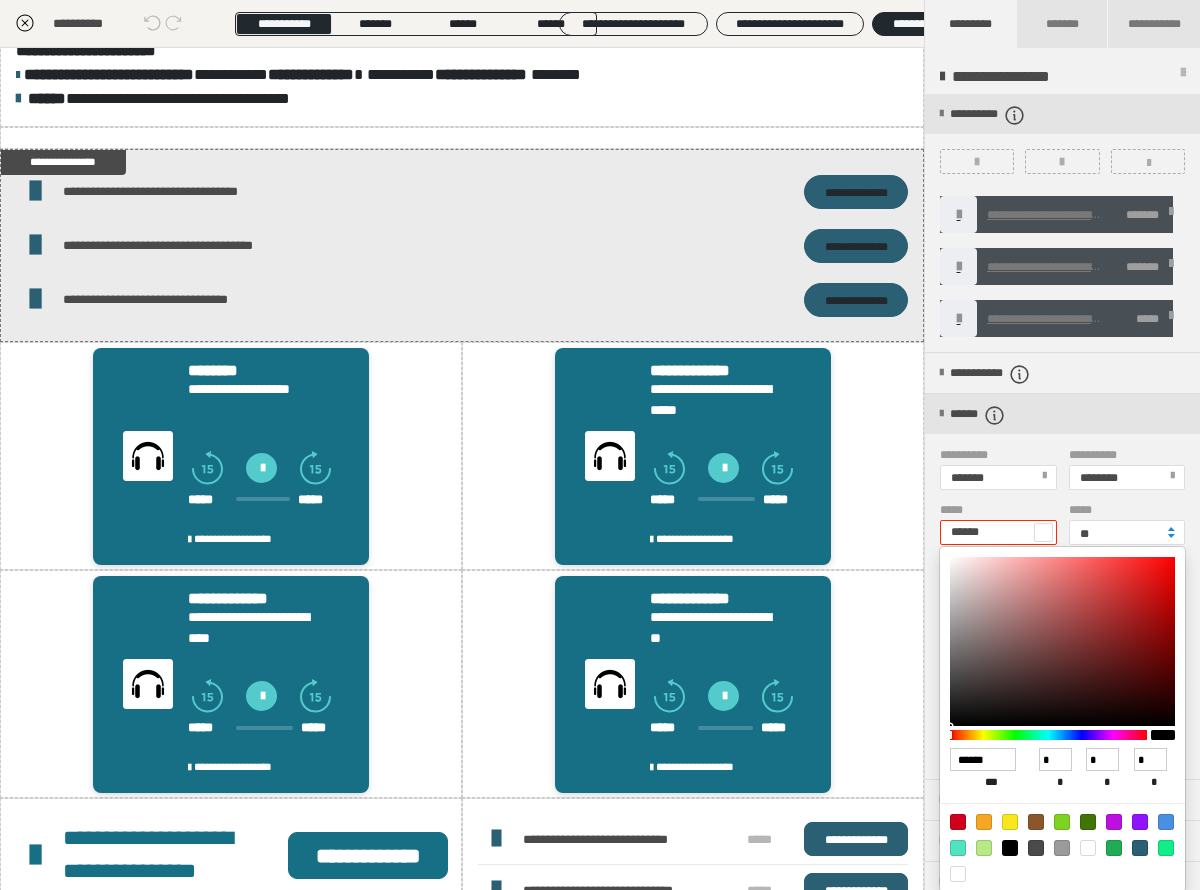 click at bounding box center [600, 445] 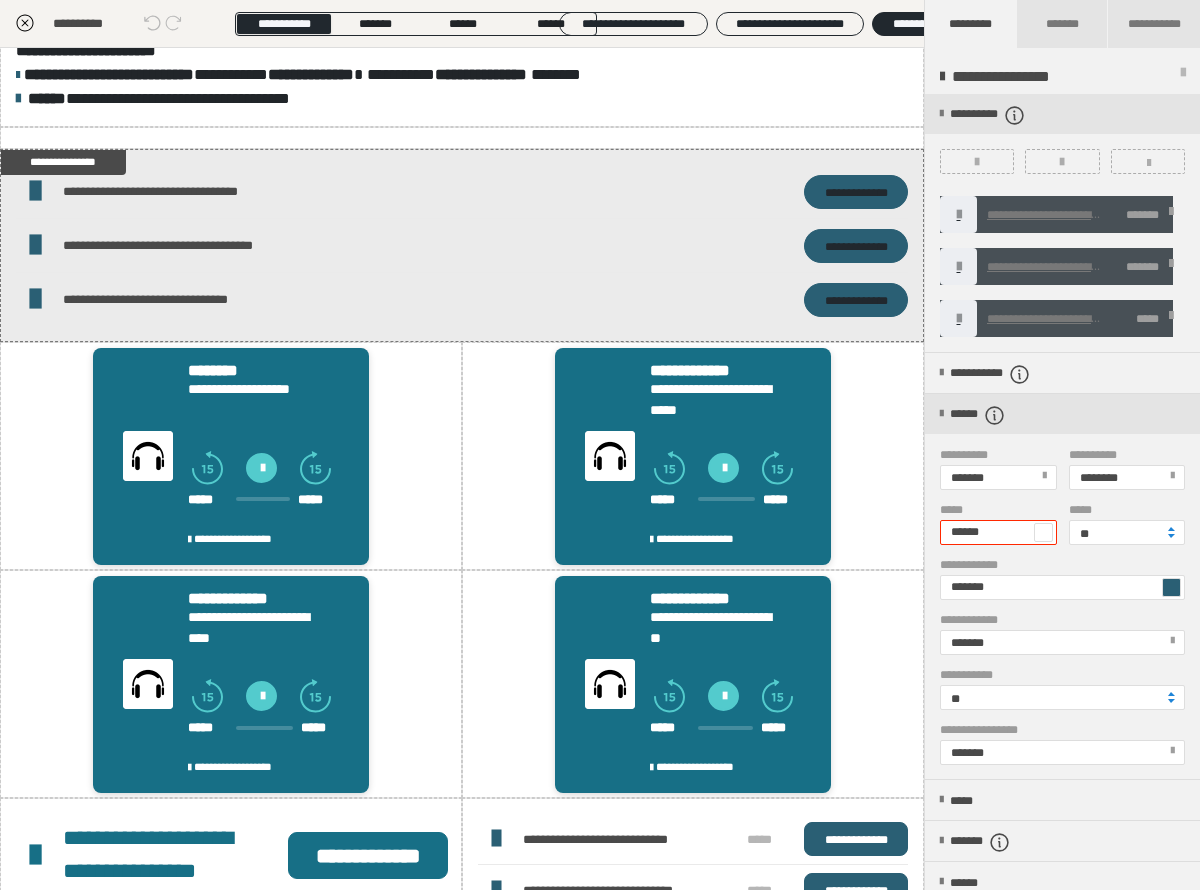 click on "******" at bounding box center [998, 532] 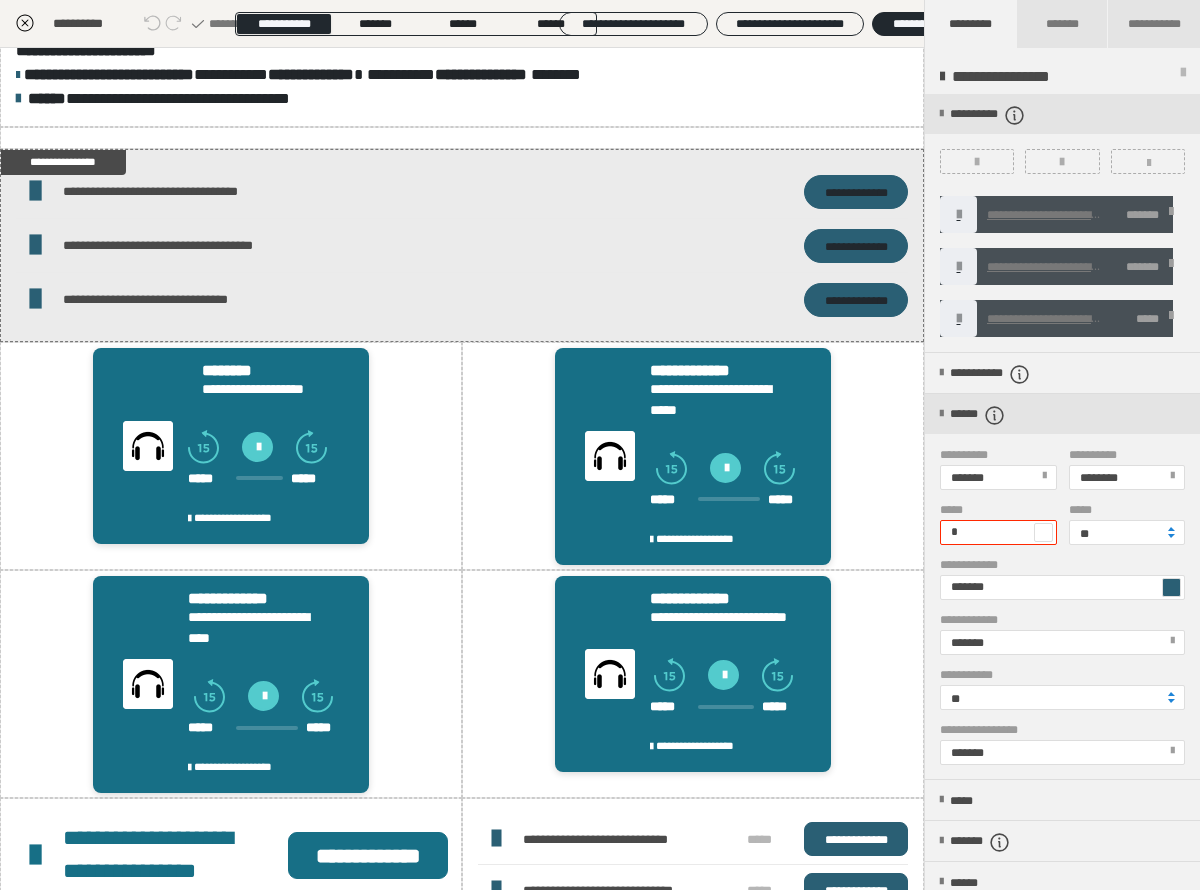 click on "*" at bounding box center (998, 532) 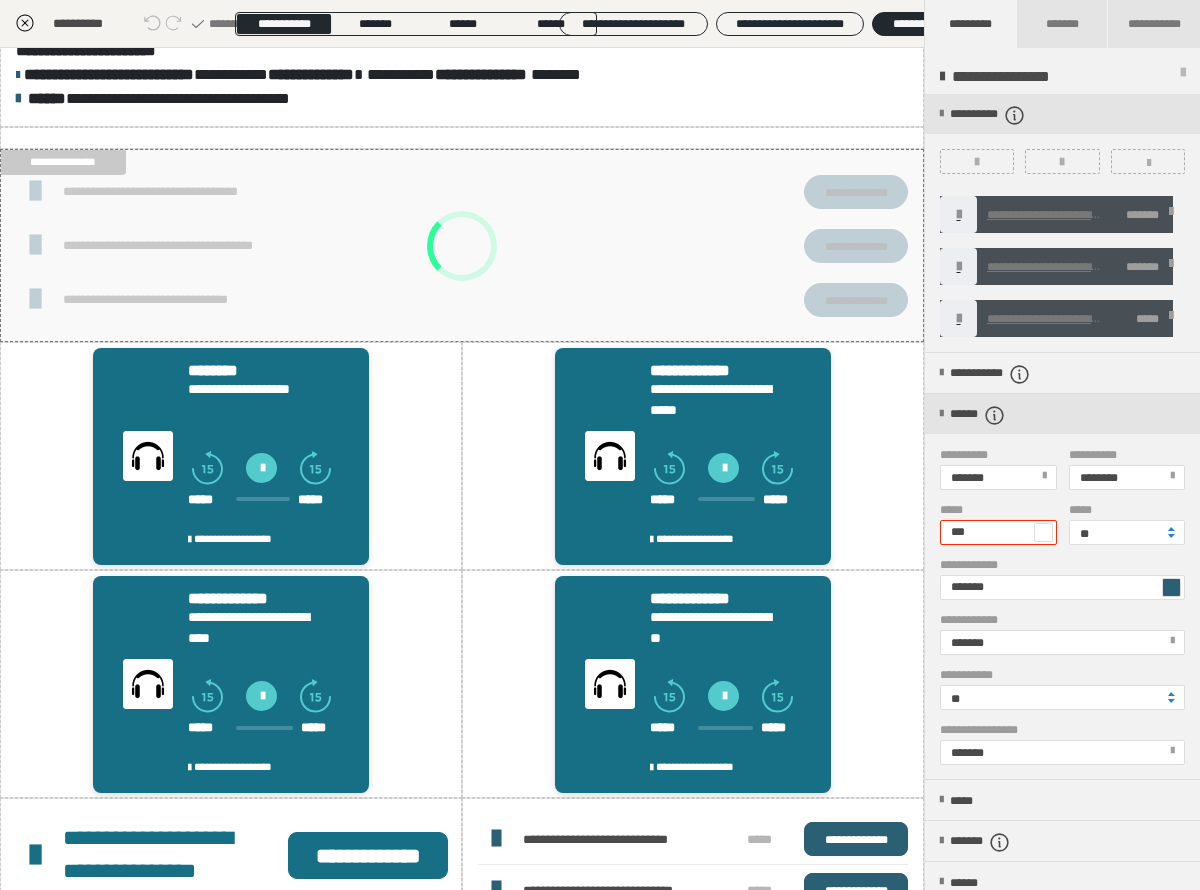 type on "****" 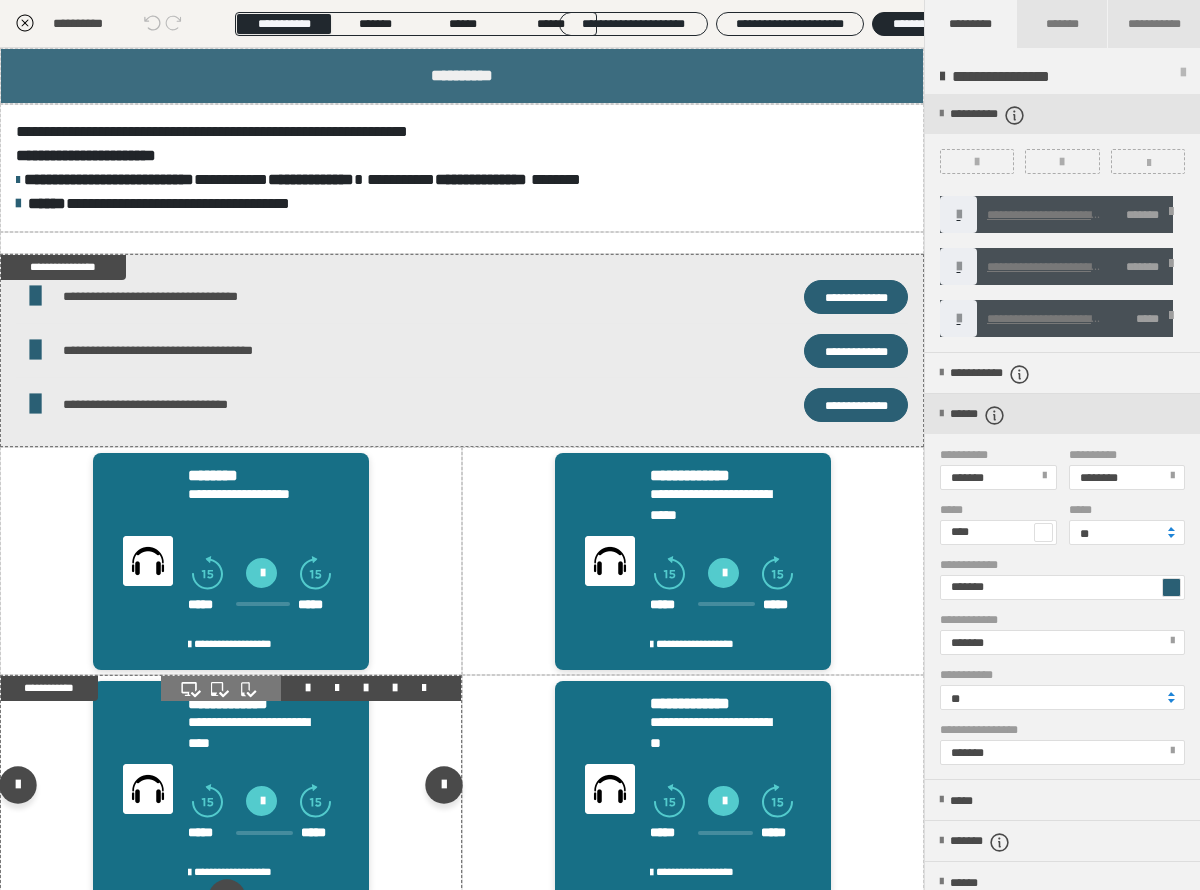 scroll, scrollTop: 0, scrollLeft: 0, axis: both 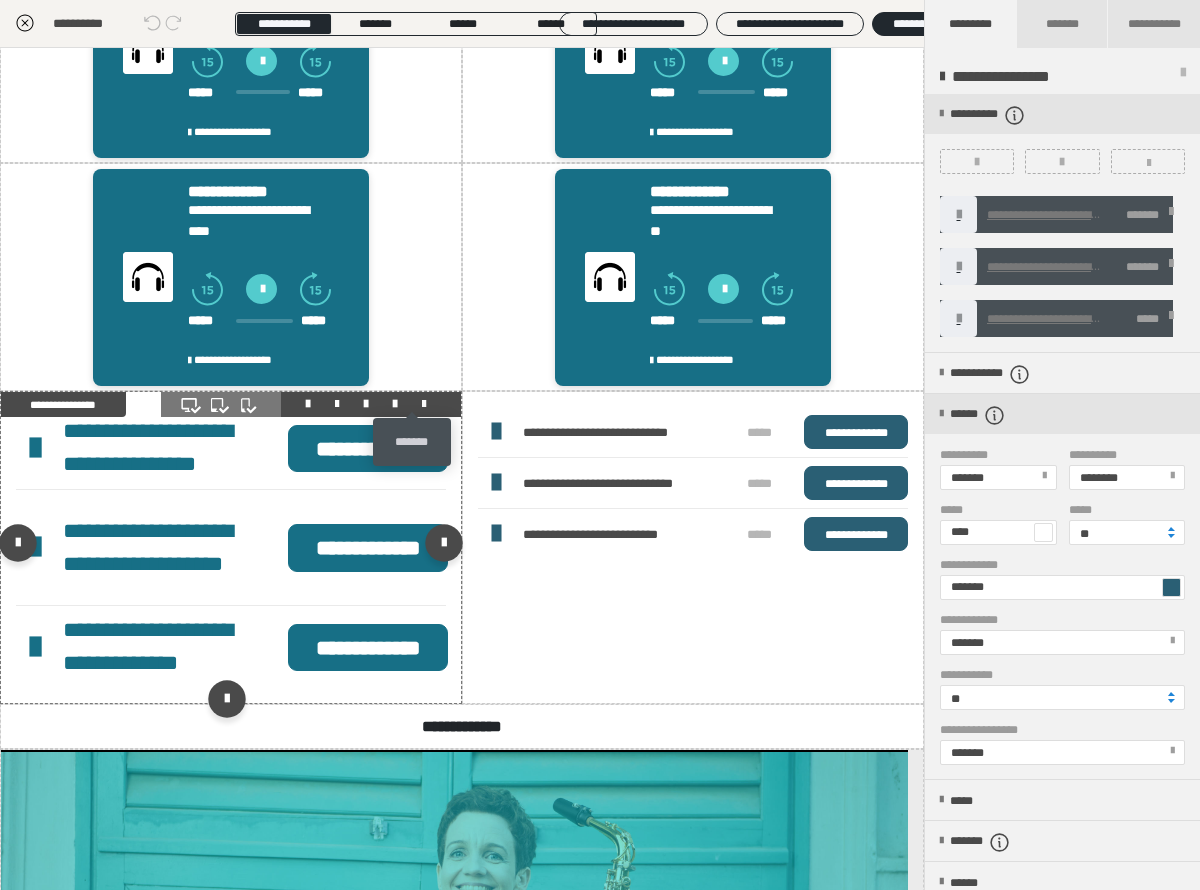 type on "****" 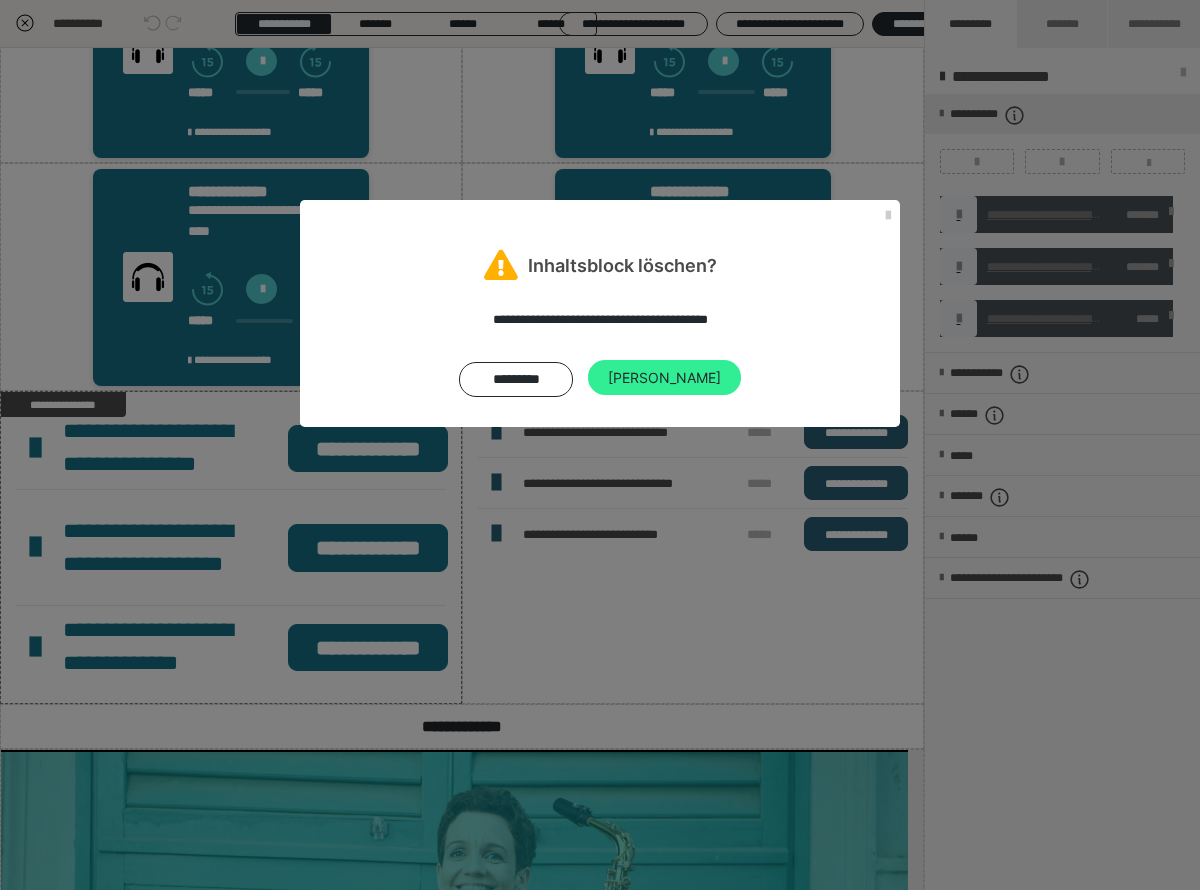 click on "[PERSON_NAME]" at bounding box center [664, 378] 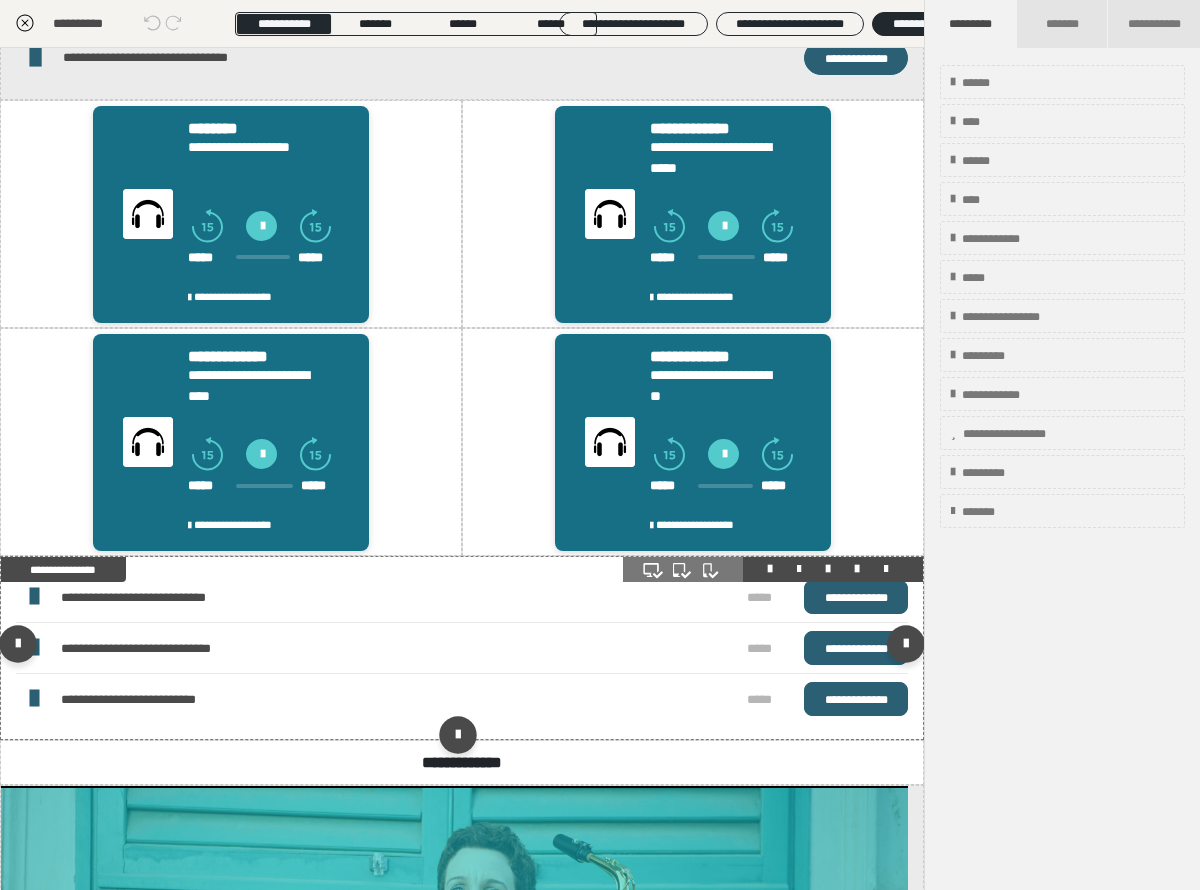 scroll, scrollTop: 0, scrollLeft: 0, axis: both 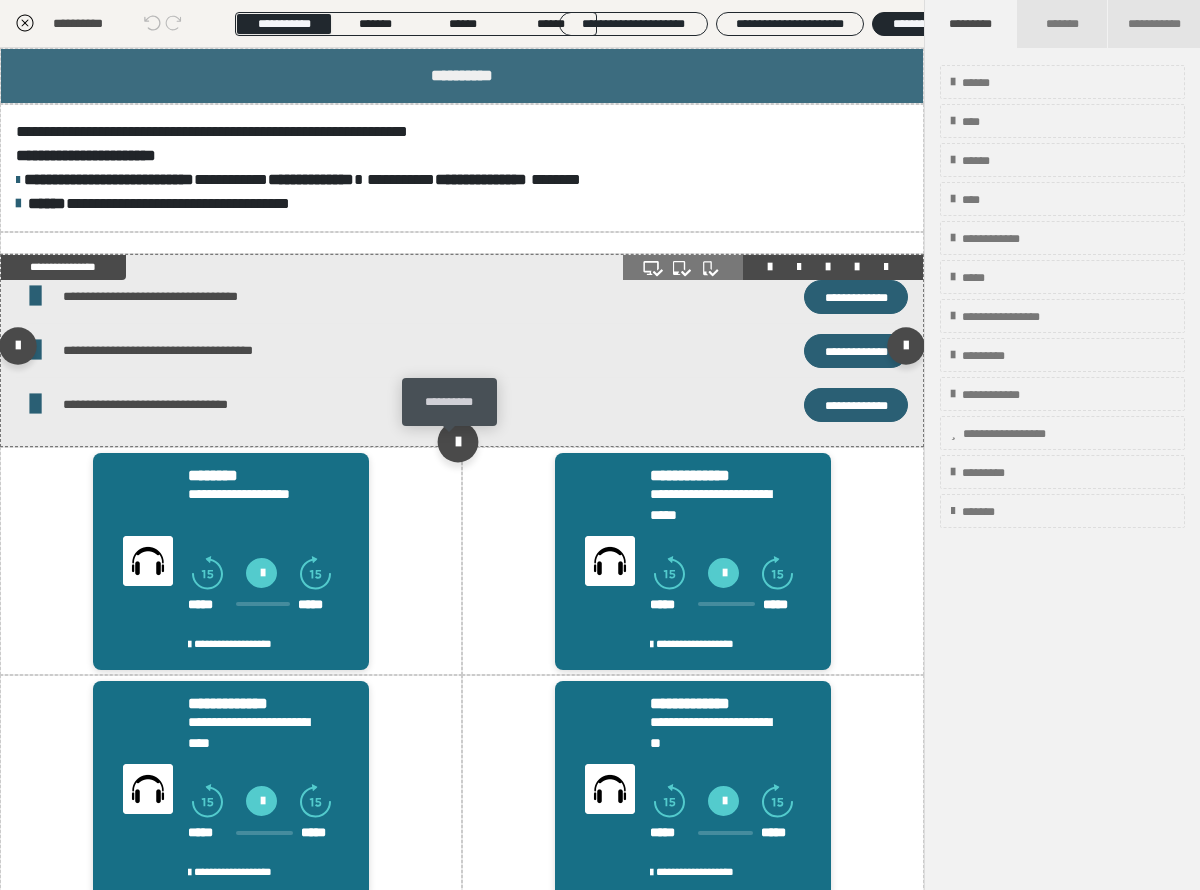 click at bounding box center [457, 441] 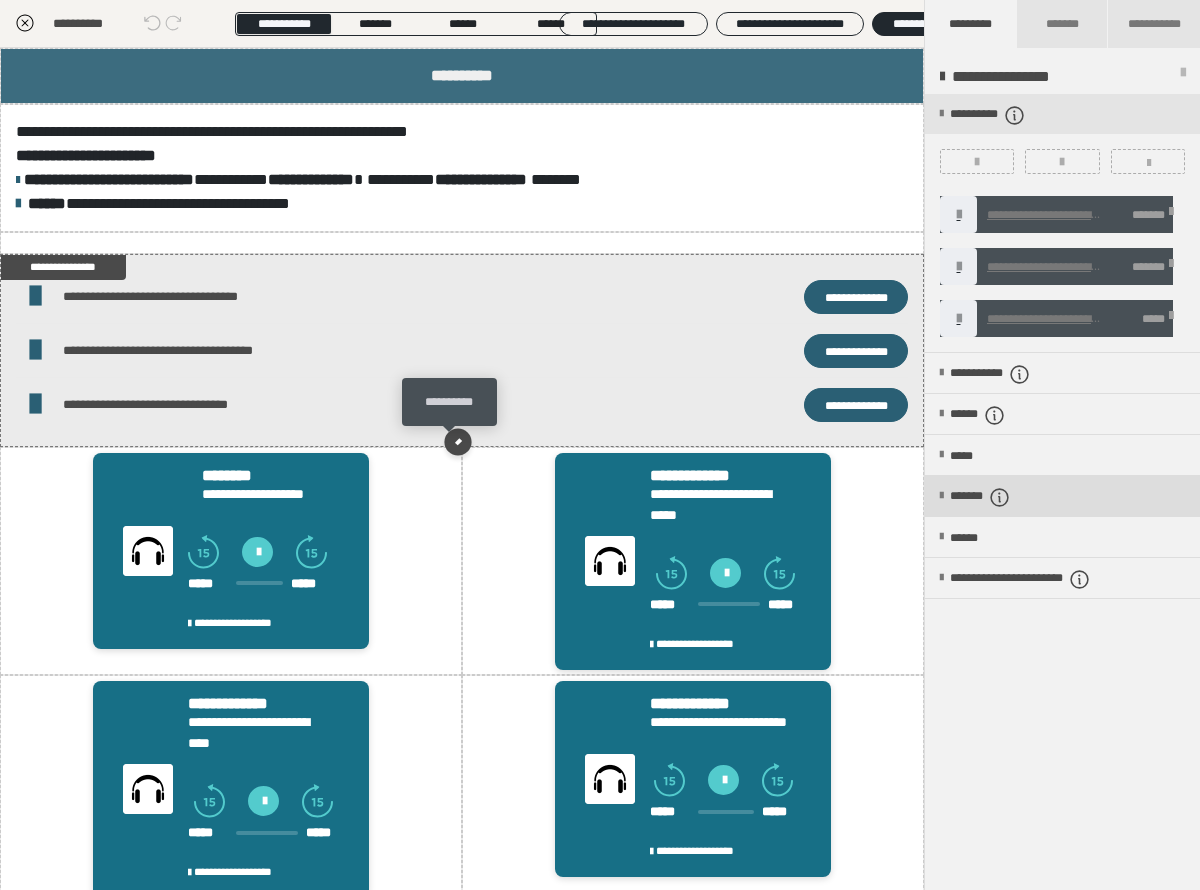 click on "*******" at bounding box center (983, 497) 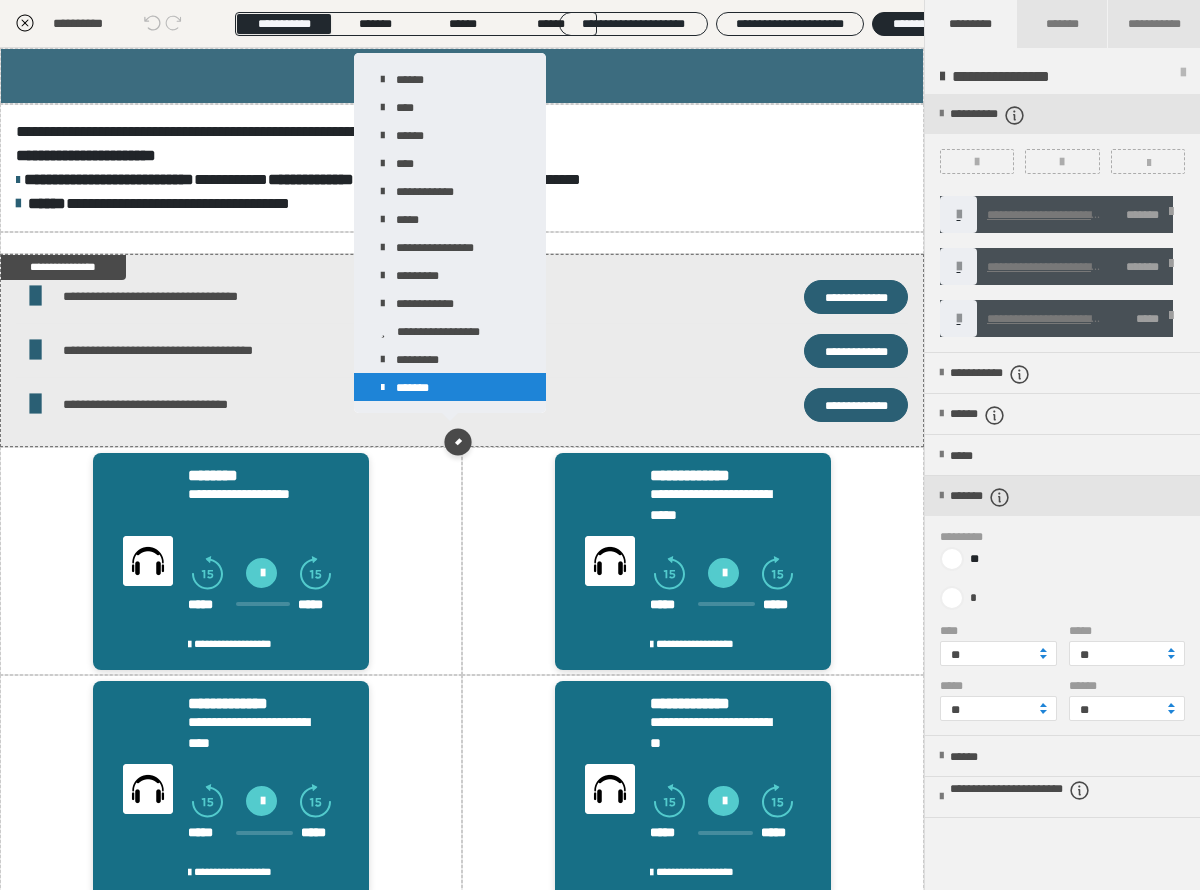 click on "*******" at bounding box center (450, 387) 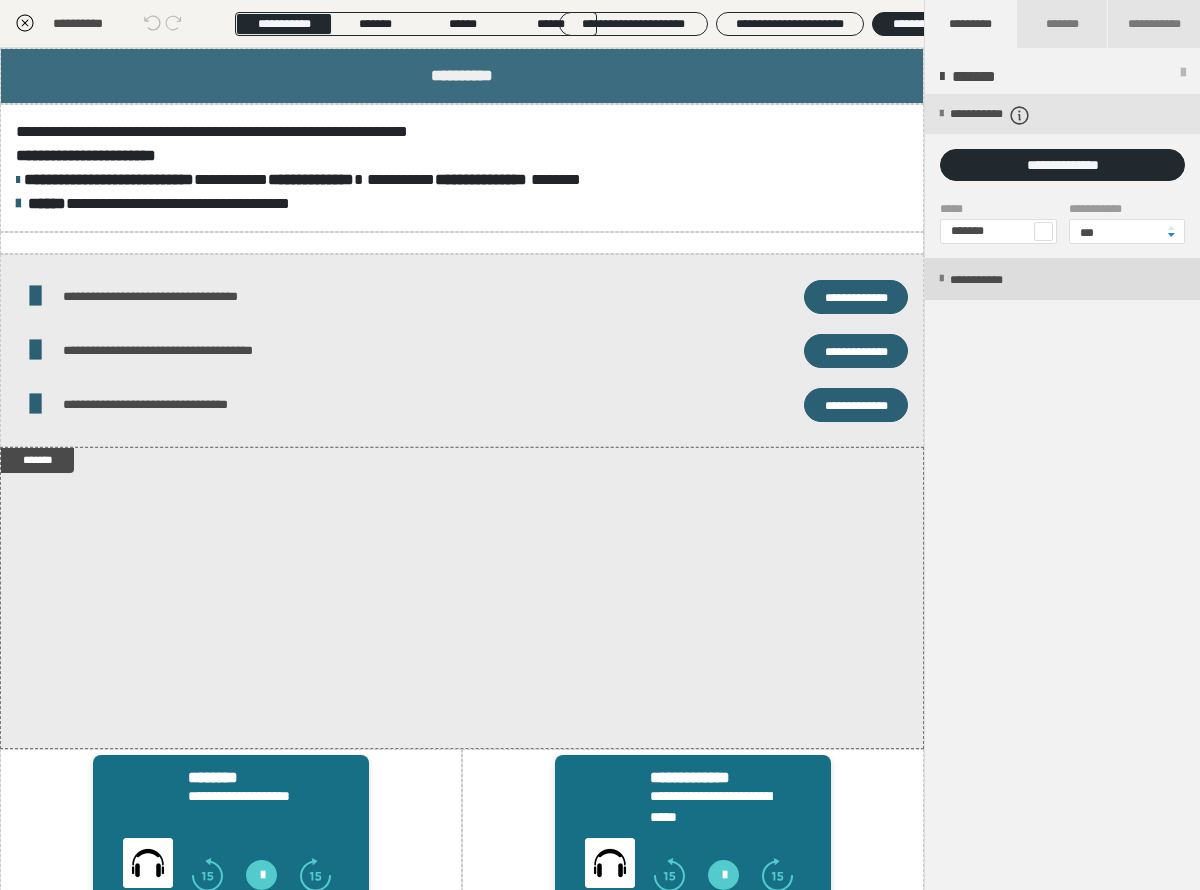 click on "**********" at bounding box center (997, 280) 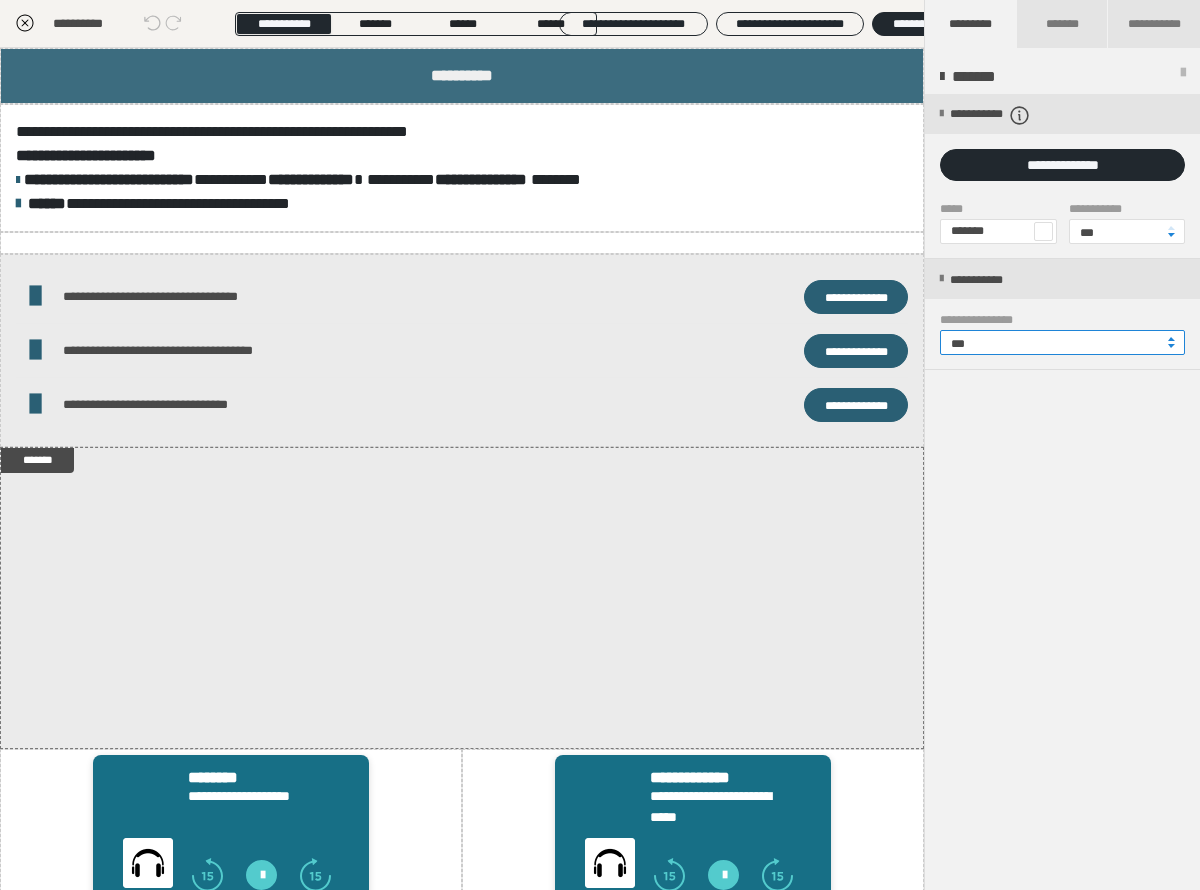 click on "***" at bounding box center [1062, 342] 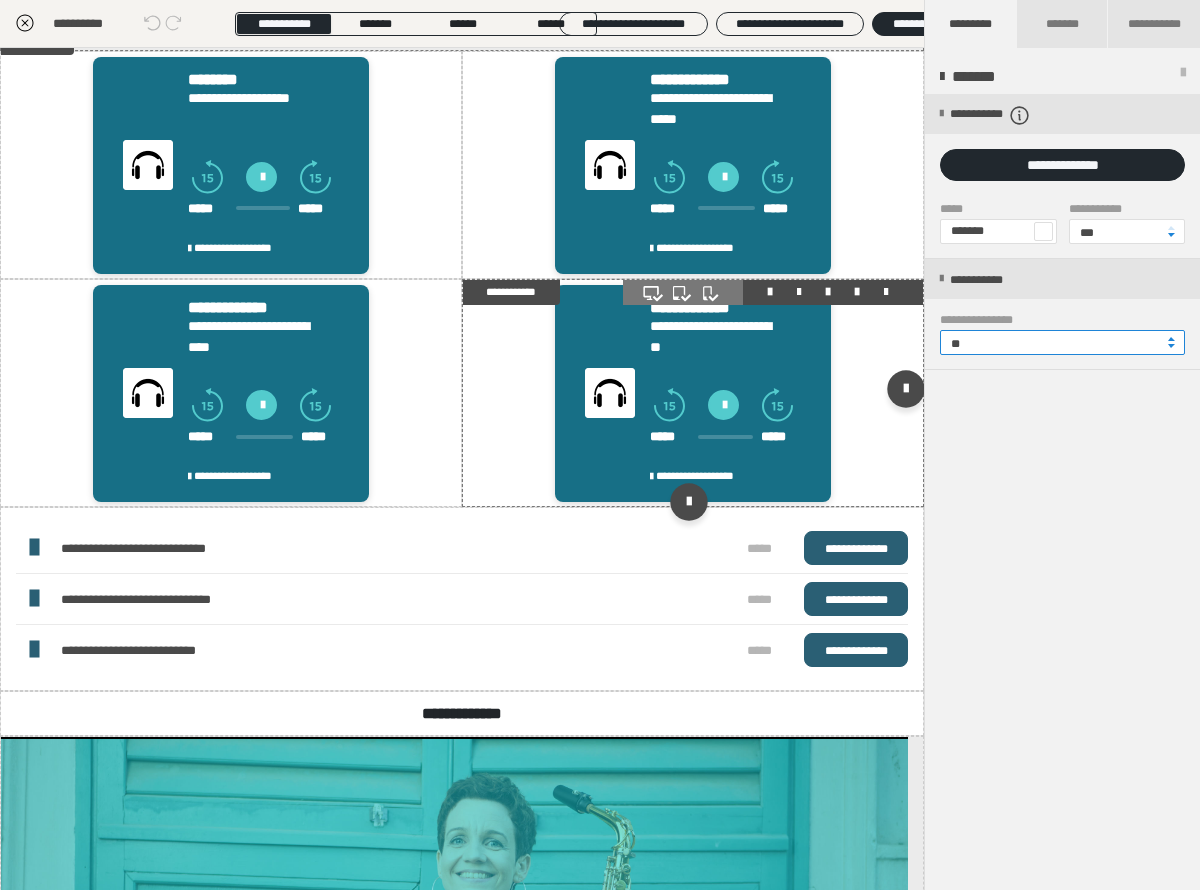 scroll, scrollTop: 445, scrollLeft: 0, axis: vertical 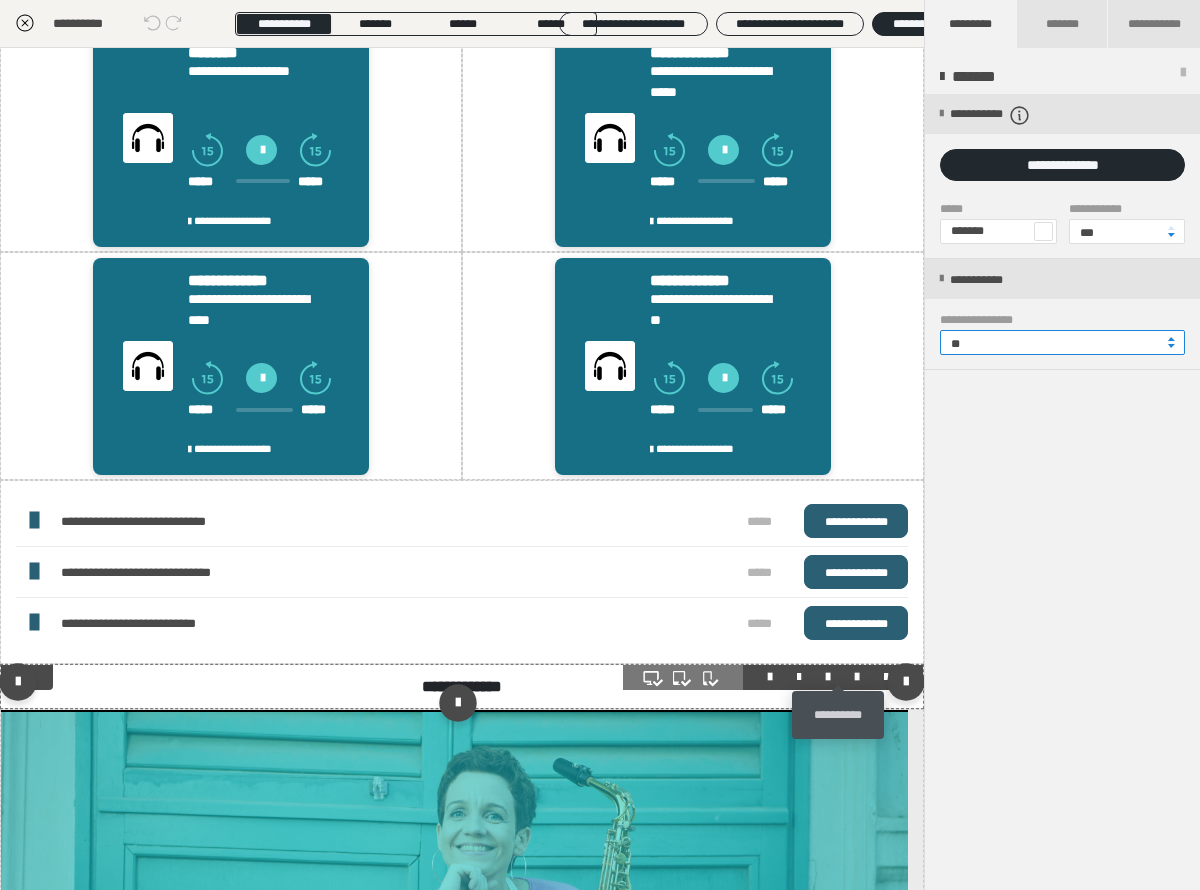 type on "**" 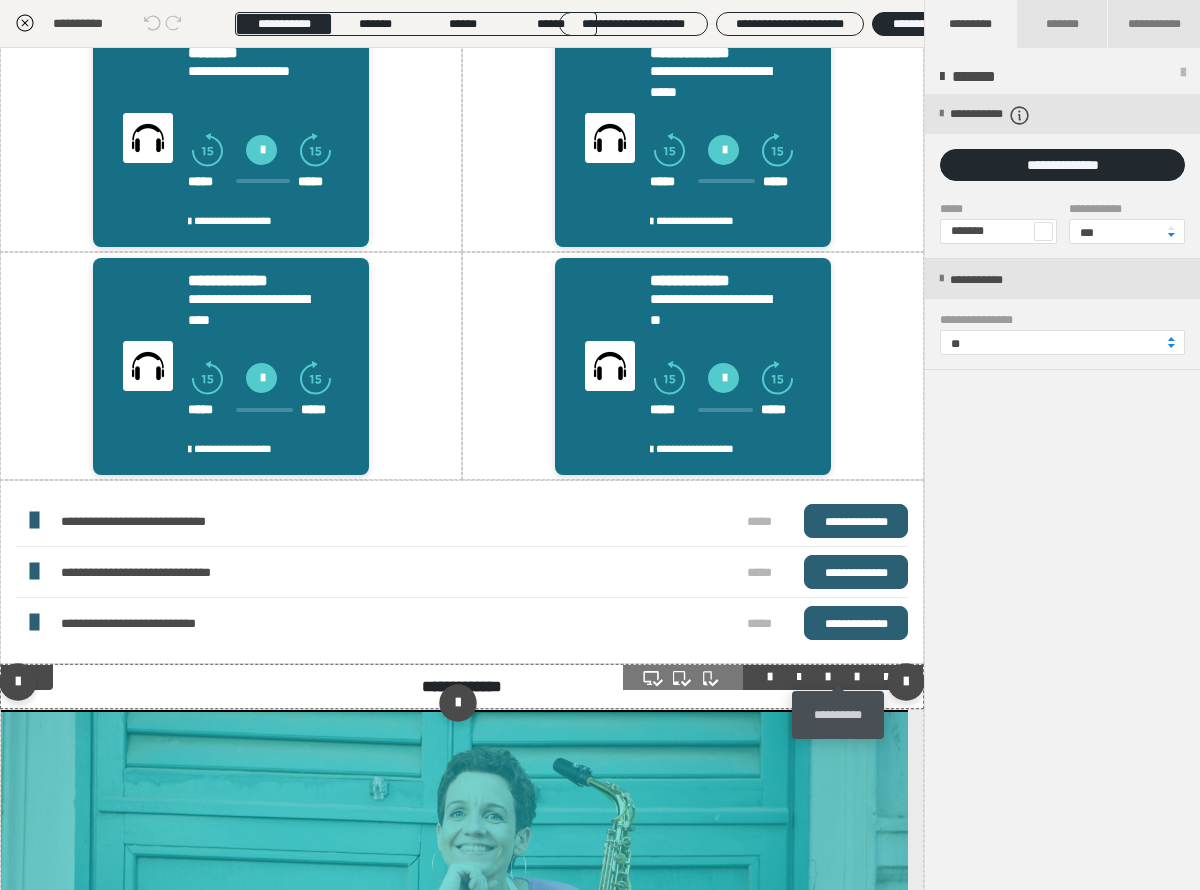 click at bounding box center (857, 677) 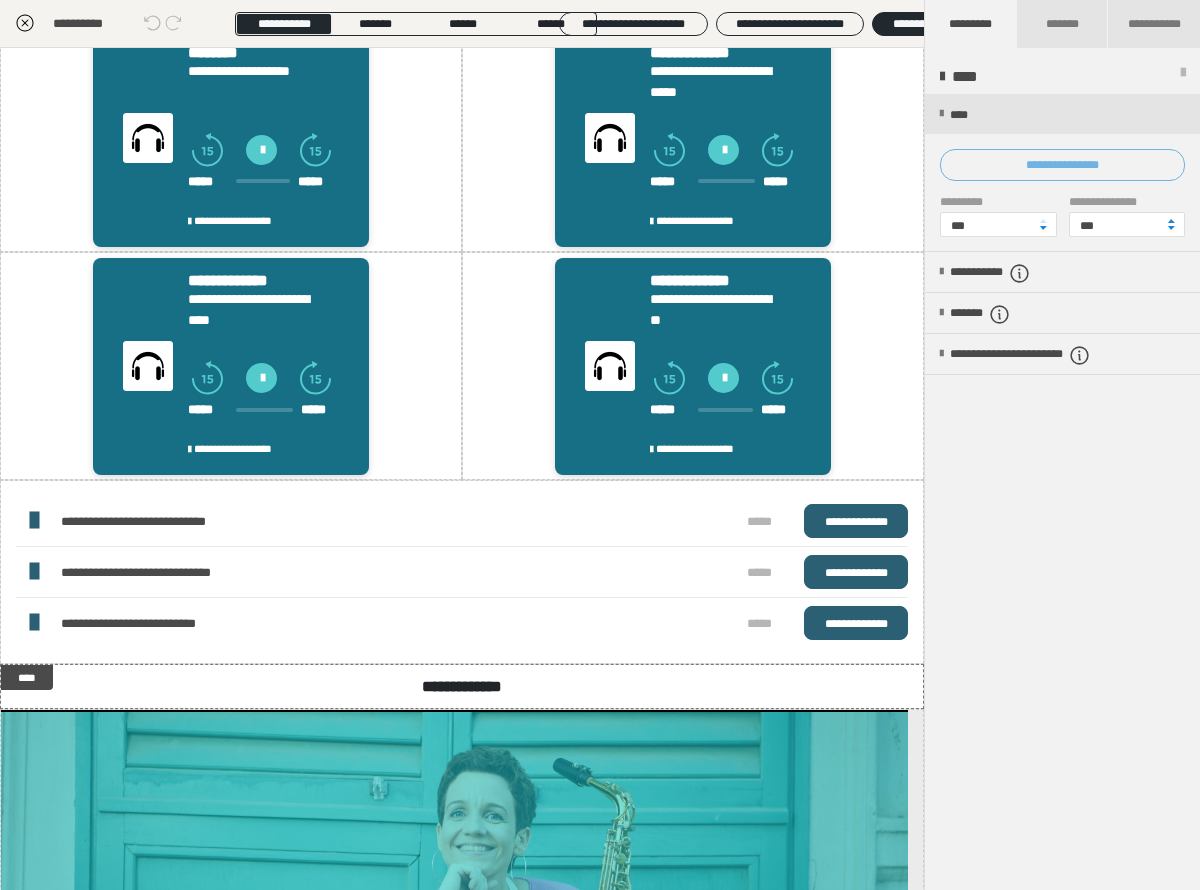 click on "**********" at bounding box center [1062, 165] 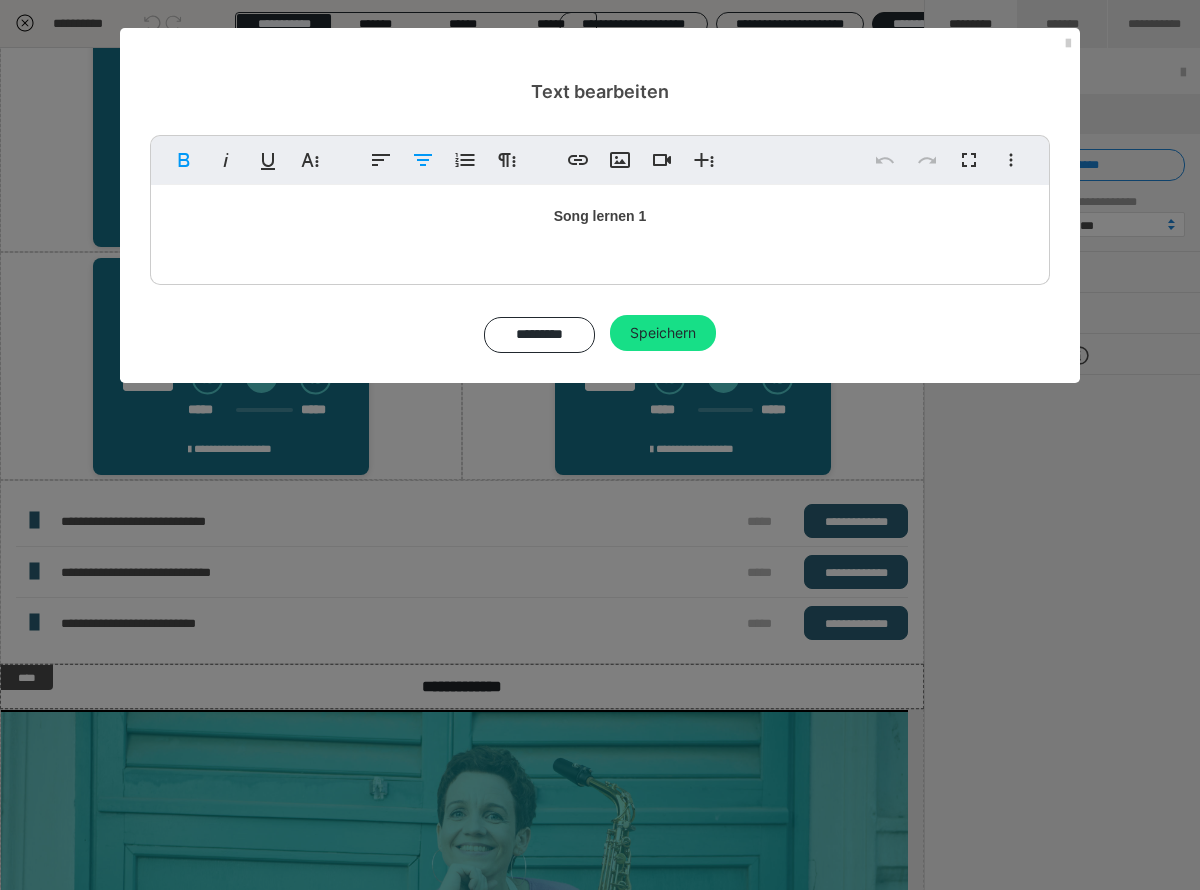 click on "Song lernen 1" at bounding box center (600, 230) 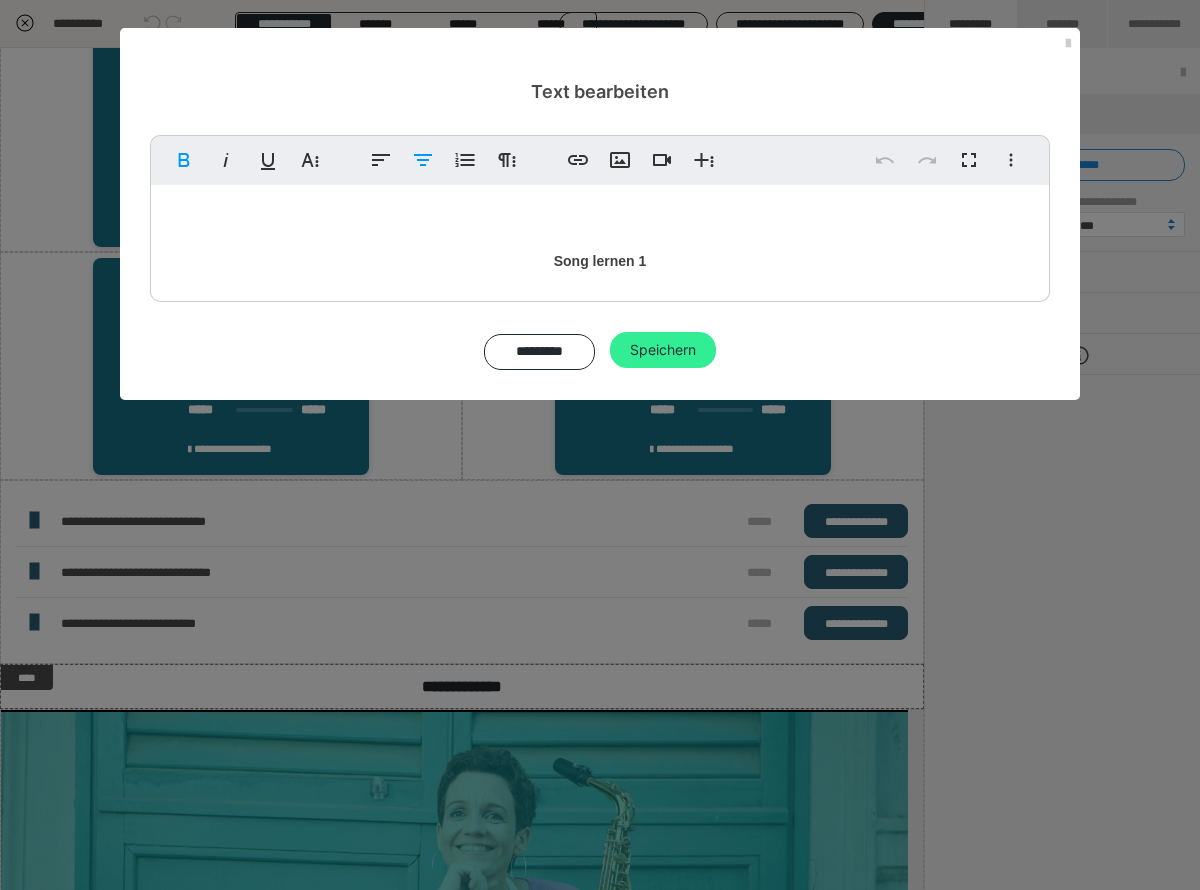 click on "Speichern" at bounding box center (663, 350) 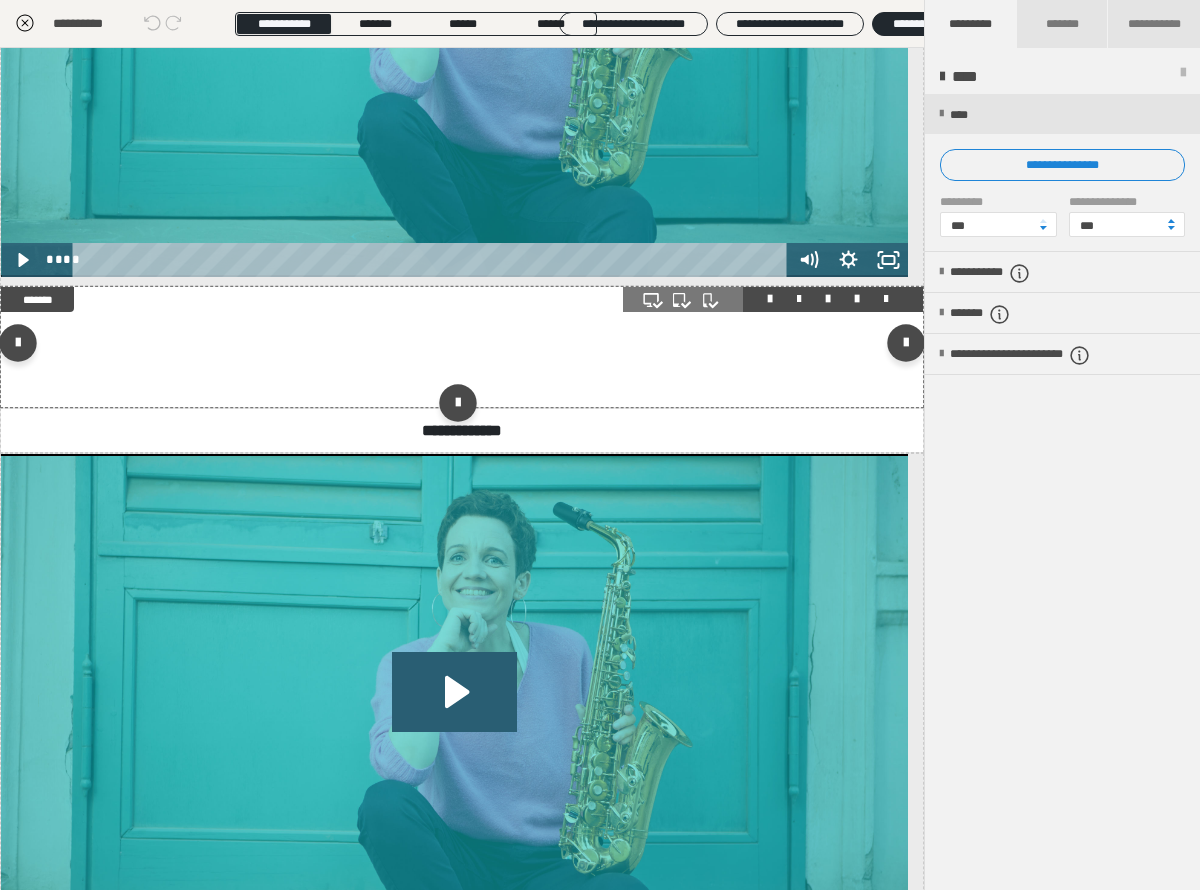 scroll, scrollTop: 1438, scrollLeft: 0, axis: vertical 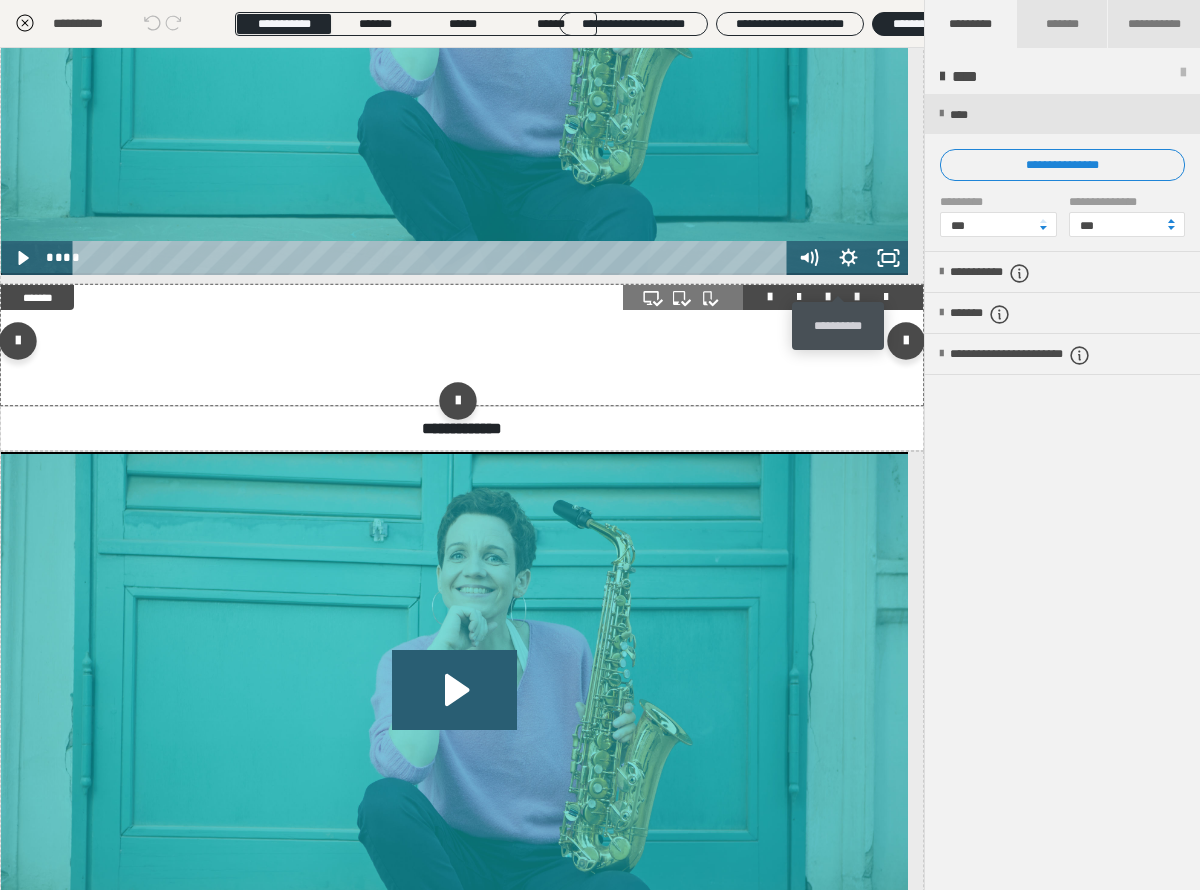 click at bounding box center [857, 297] 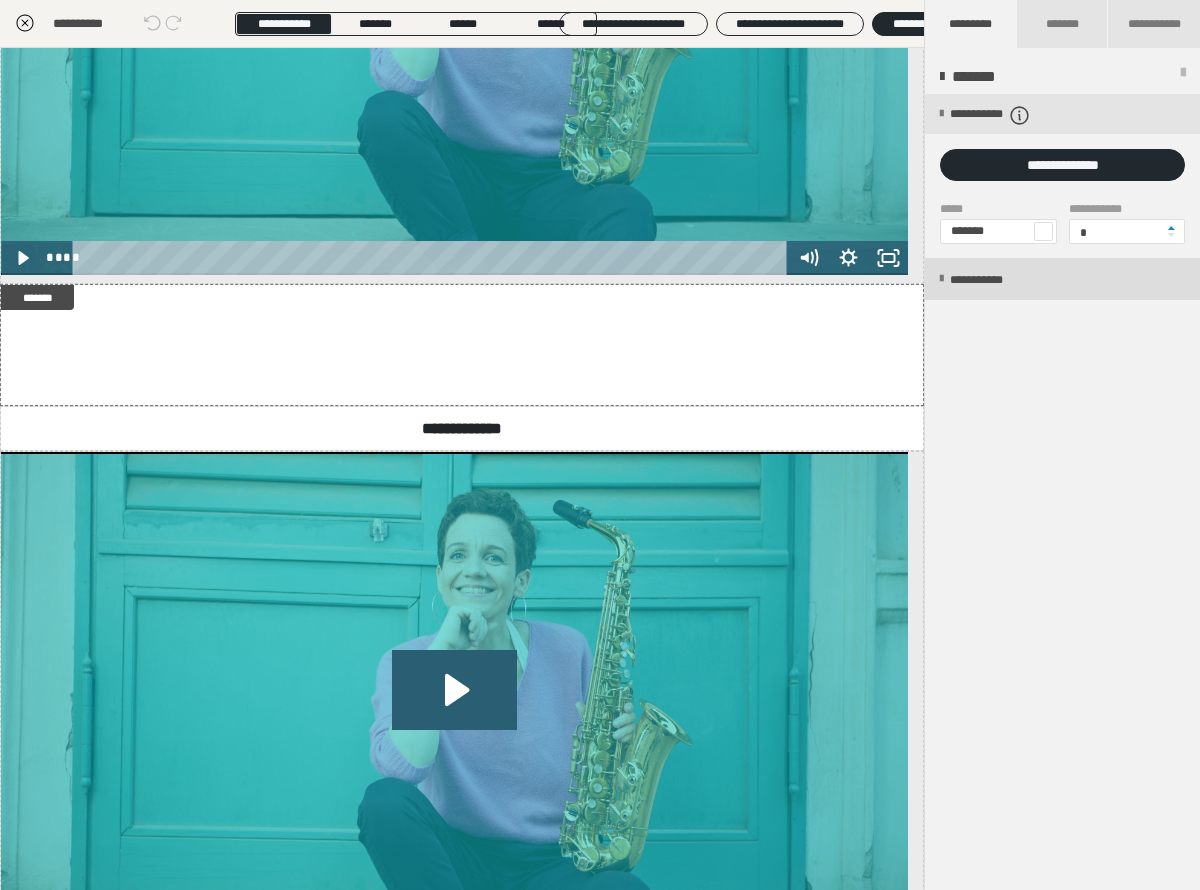 click on "**********" at bounding box center [997, 280] 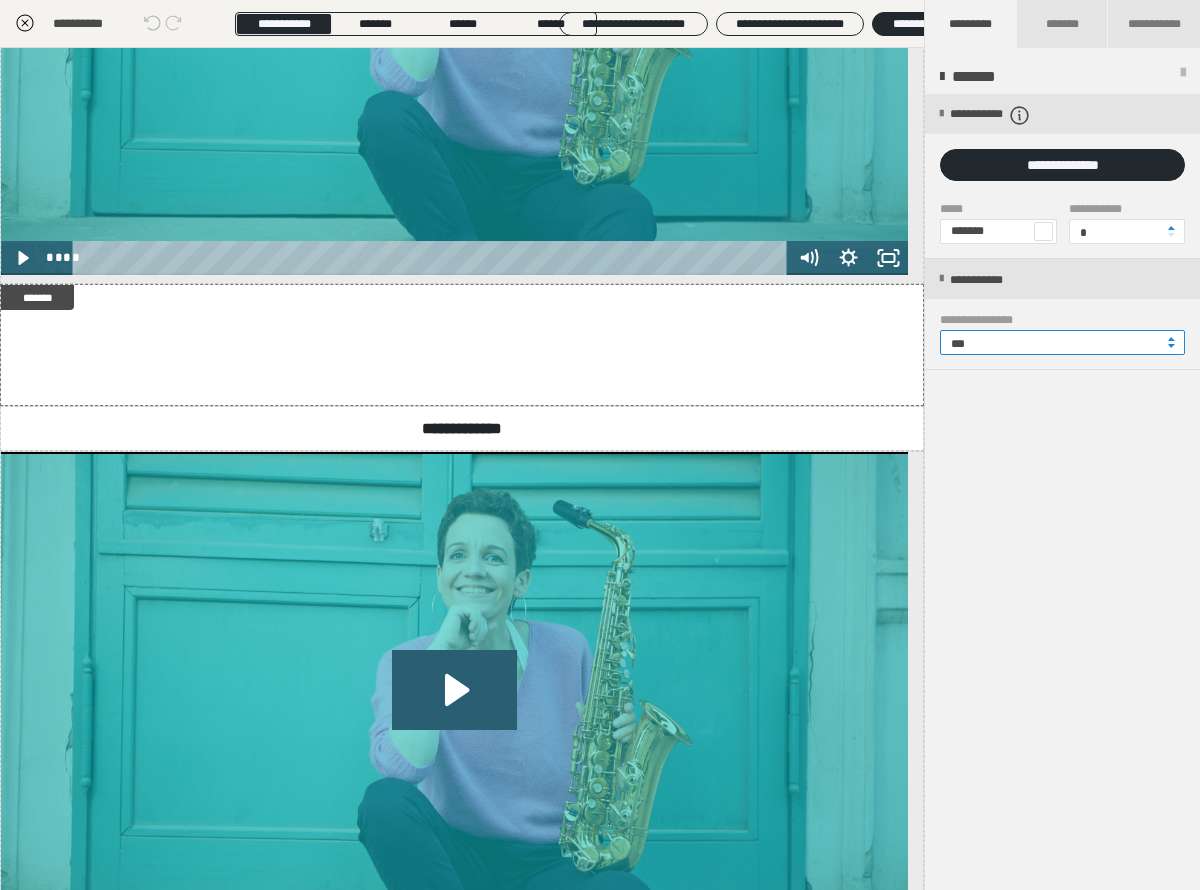 click on "***" at bounding box center (1062, 342) 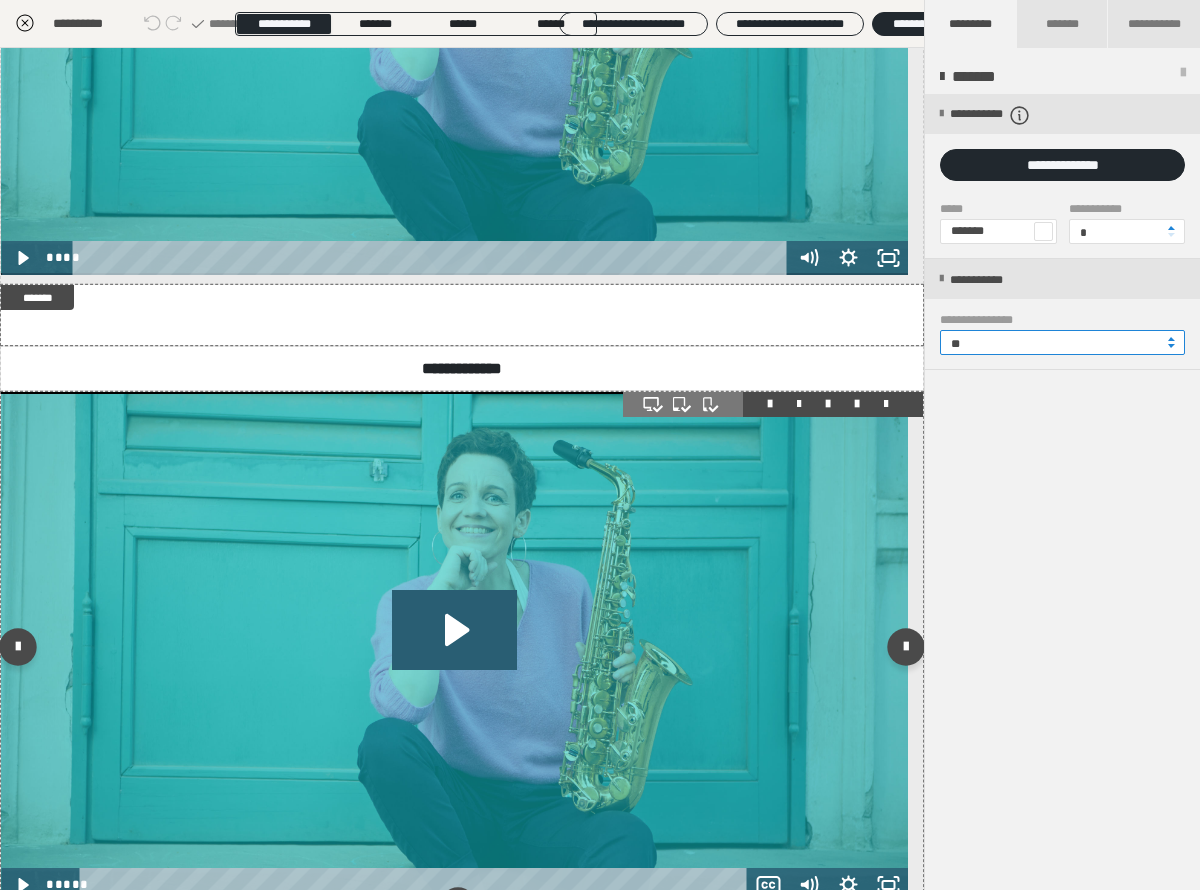 type on "**" 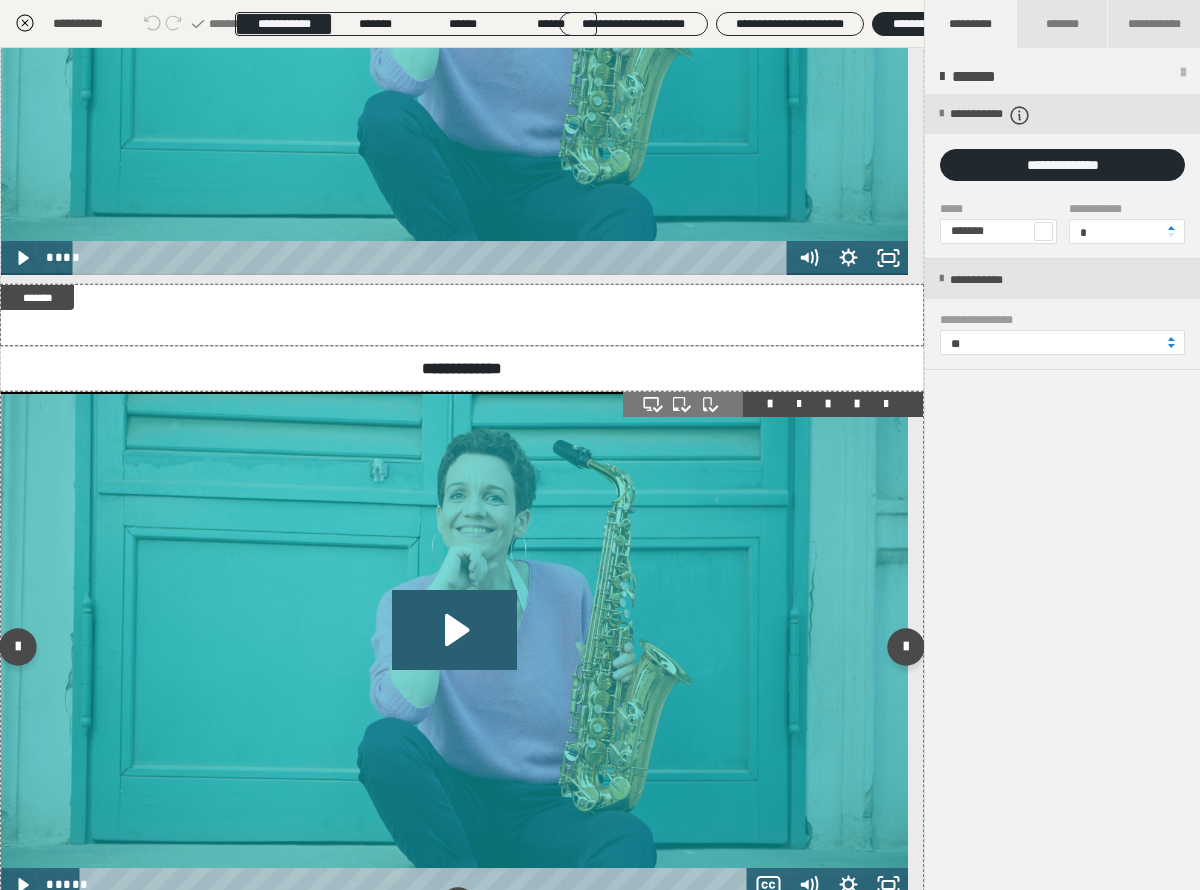 click on "**********" at bounding box center [462, 750] 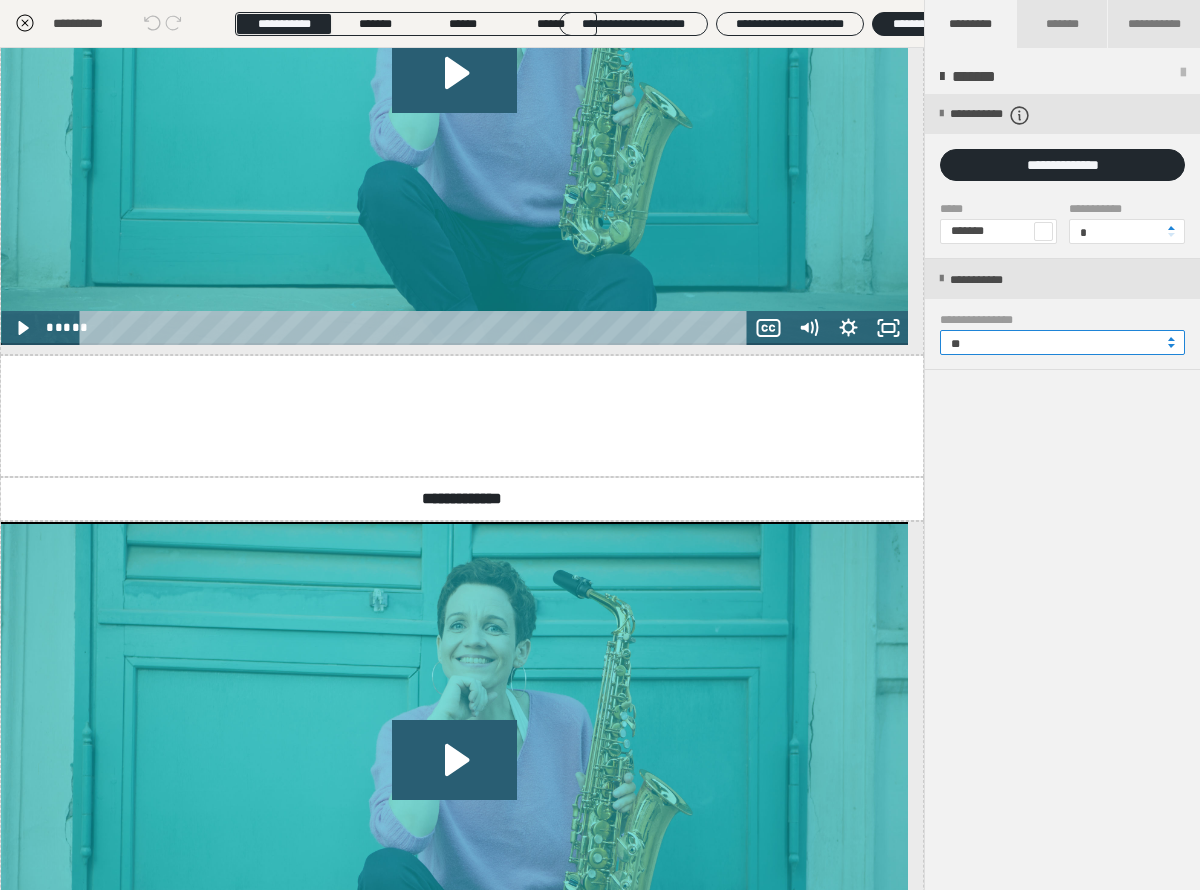 click on "**" at bounding box center [1062, 342] 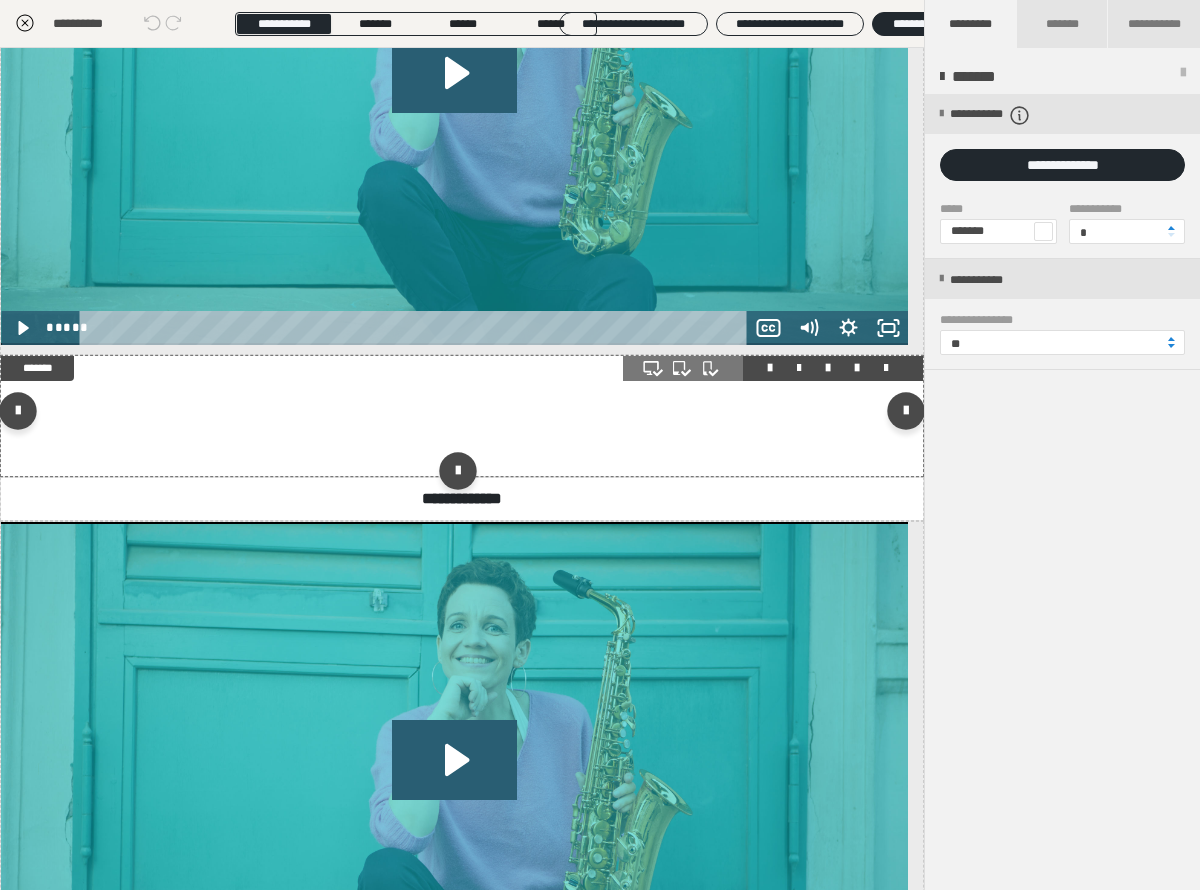 click at bounding box center (462, 416) 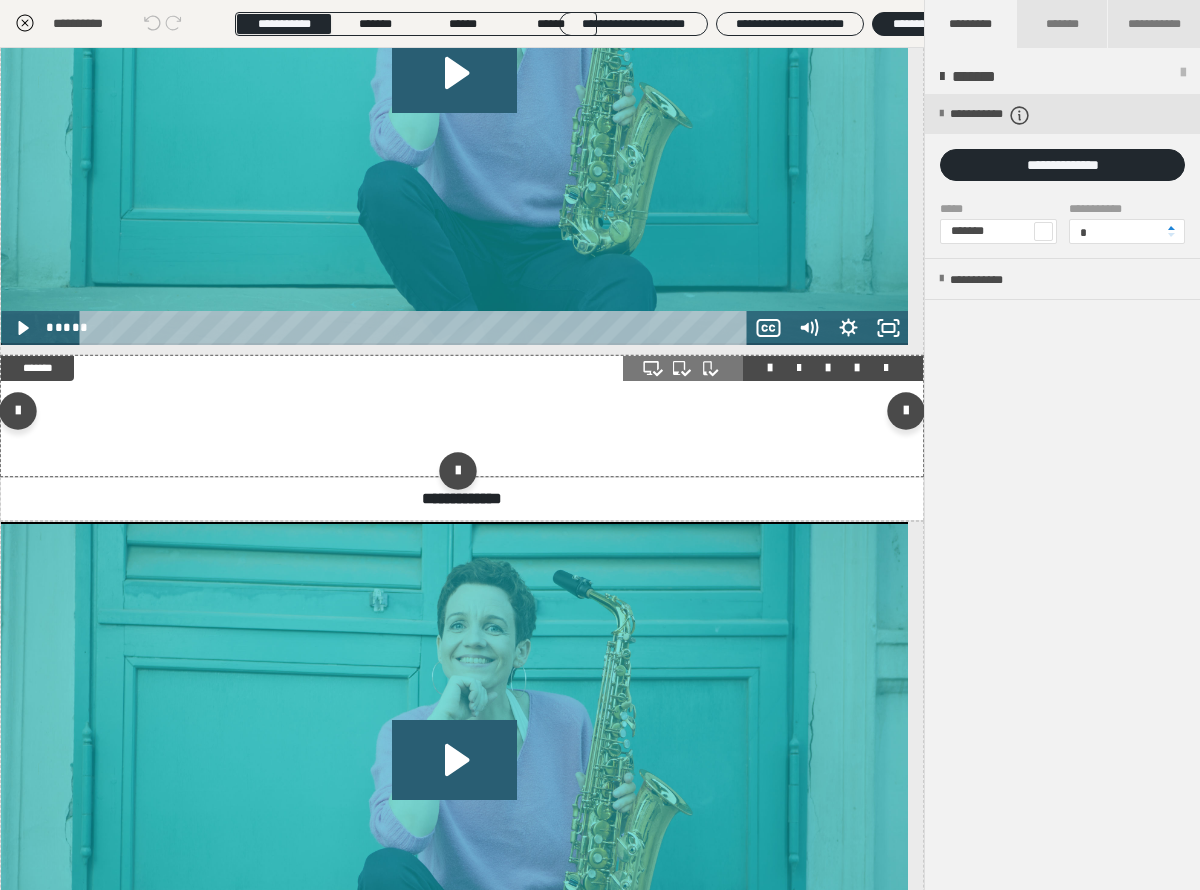 click at bounding box center [462, 416] 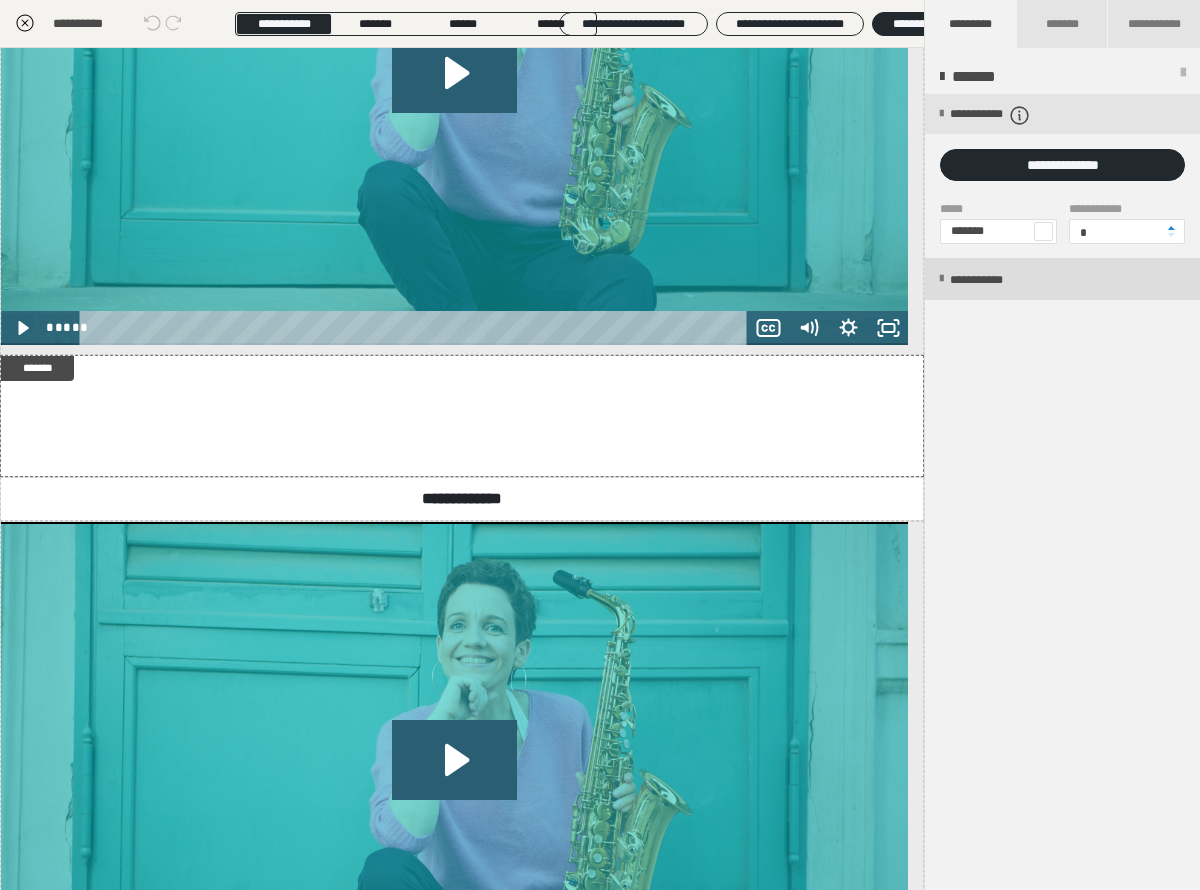 click on "**********" at bounding box center [997, 280] 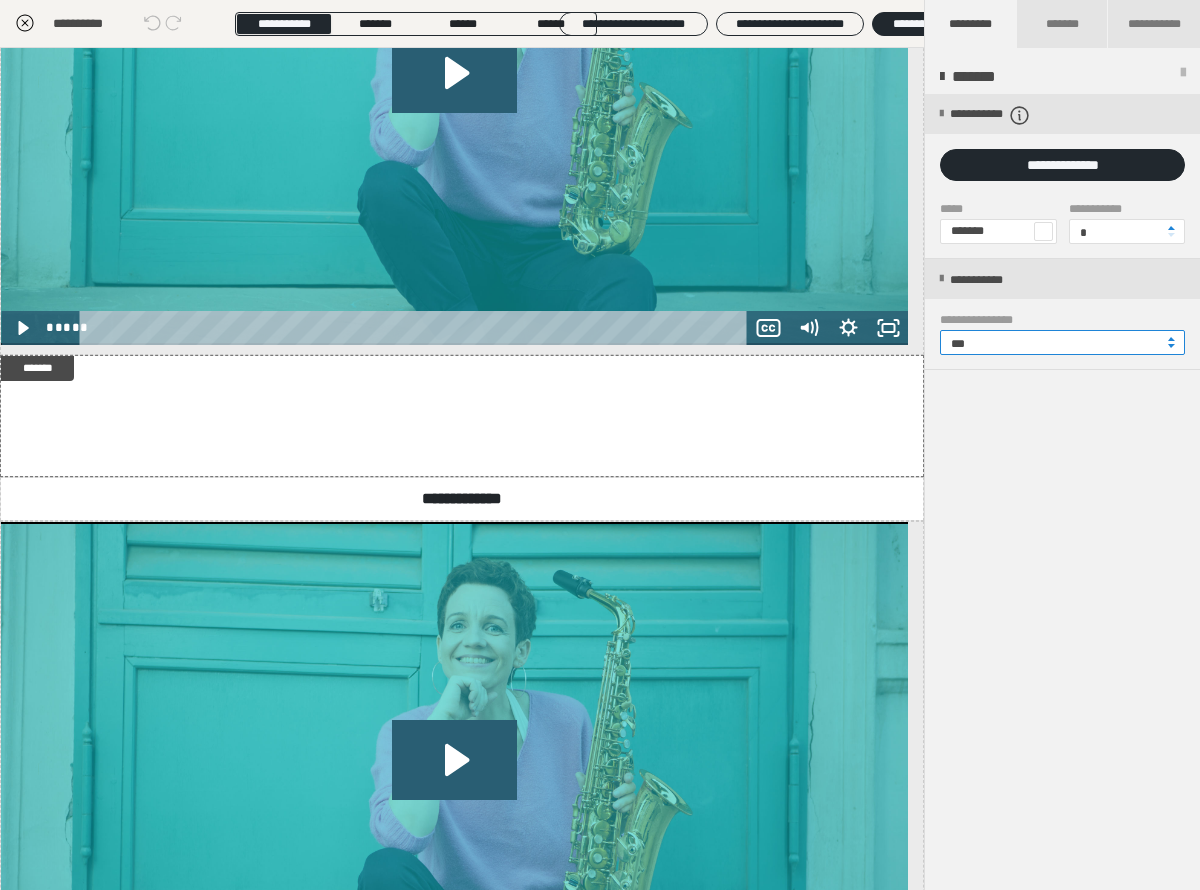 click on "***" at bounding box center [1062, 342] 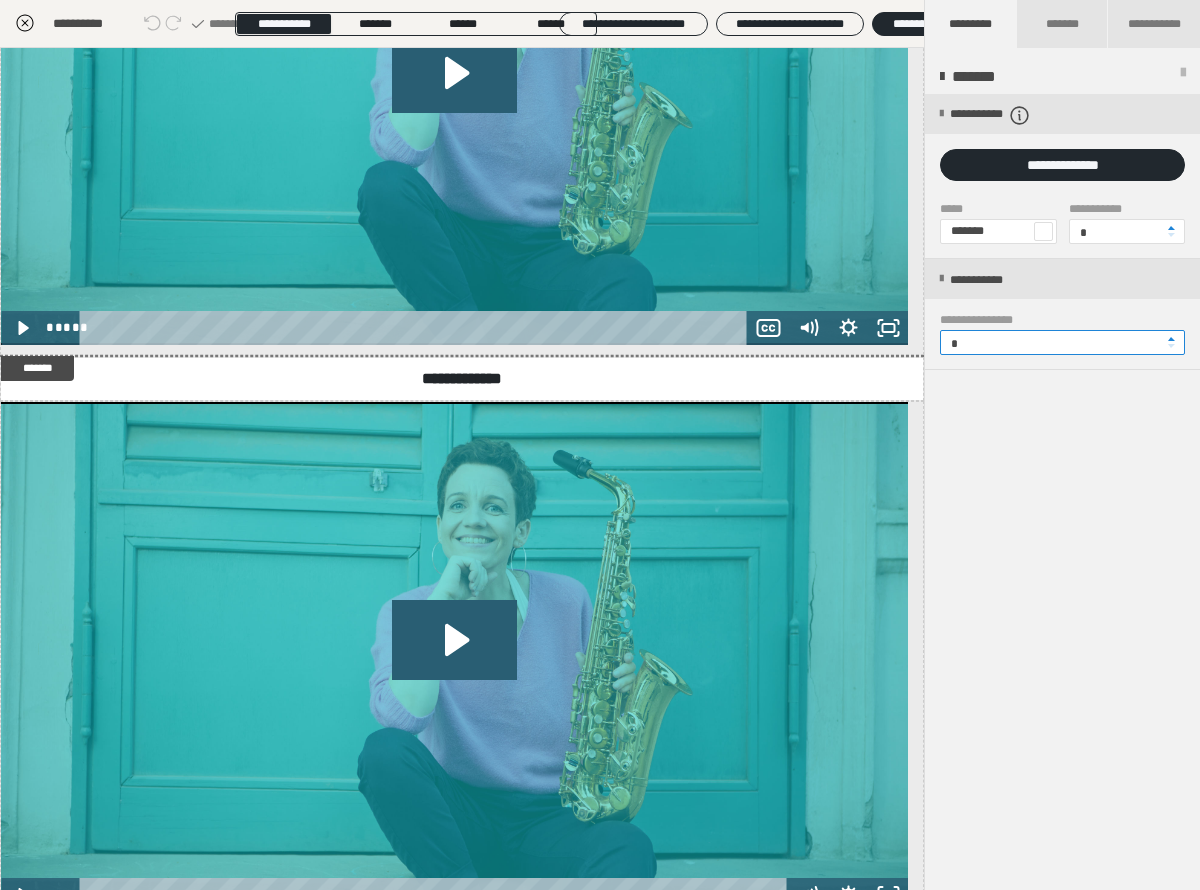 type on "**" 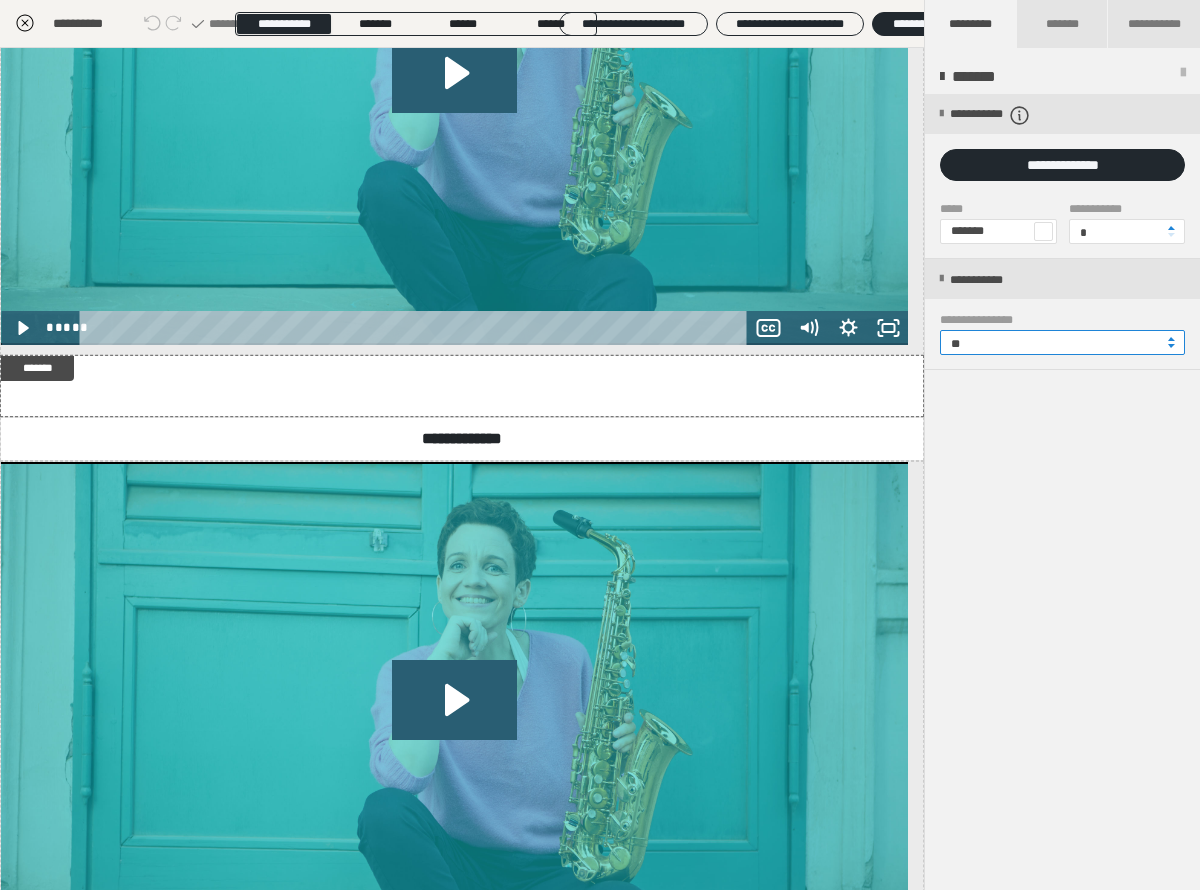scroll, scrollTop: 2641, scrollLeft: 0, axis: vertical 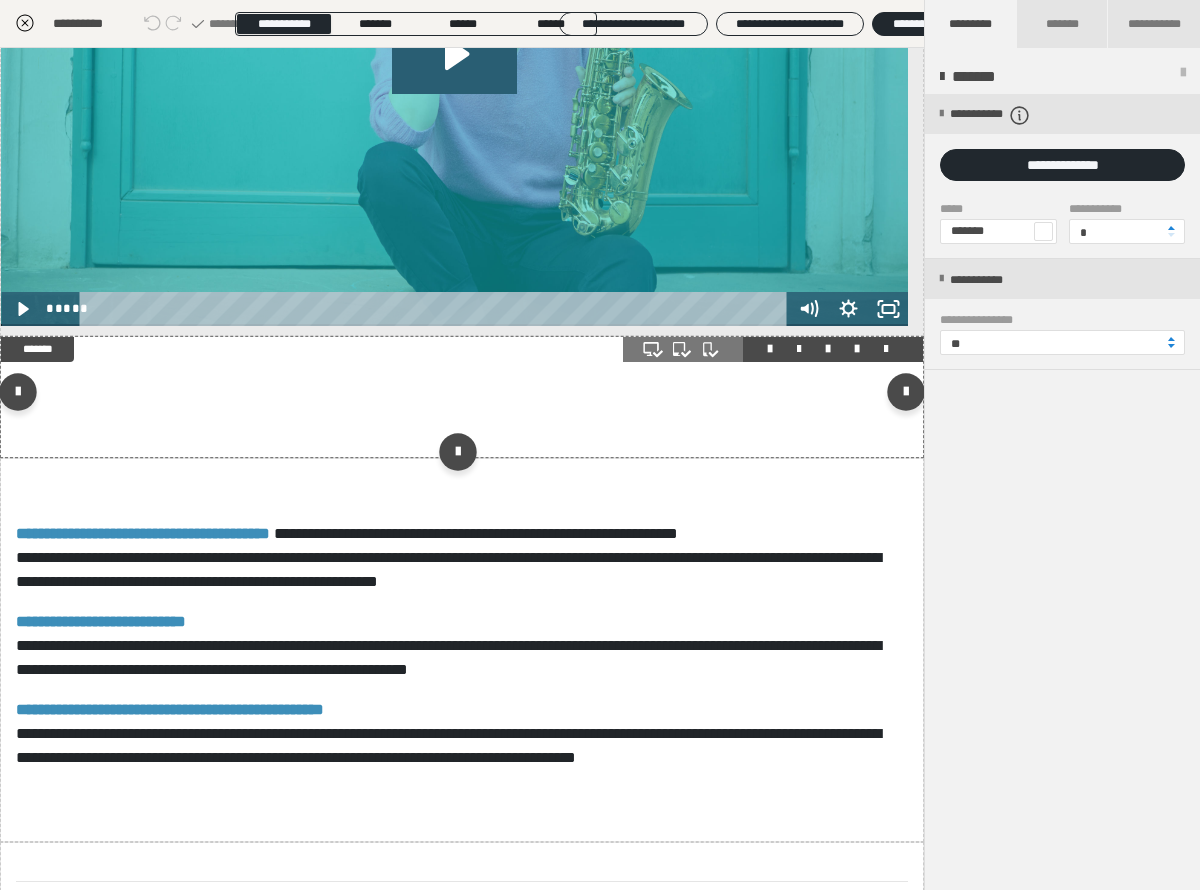 click at bounding box center (462, 397) 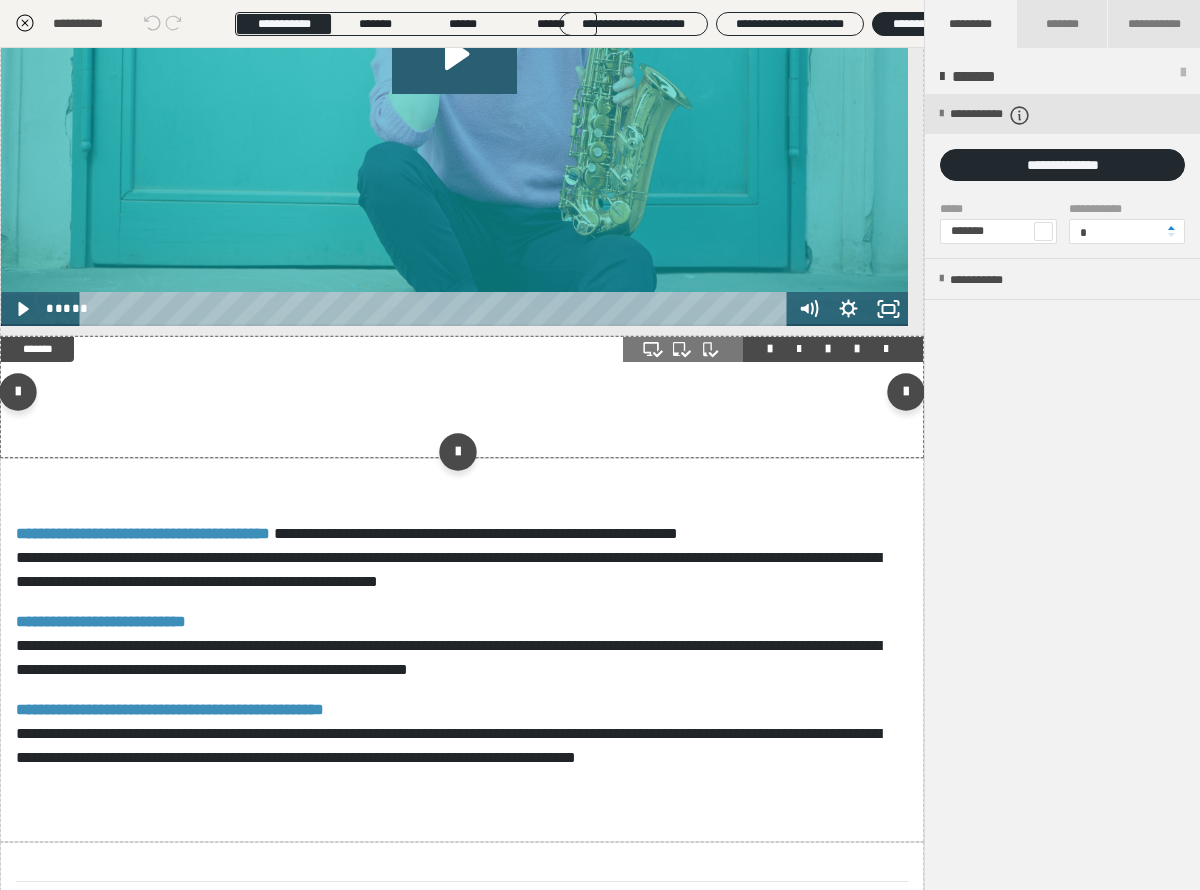 click at bounding box center (857, 349) 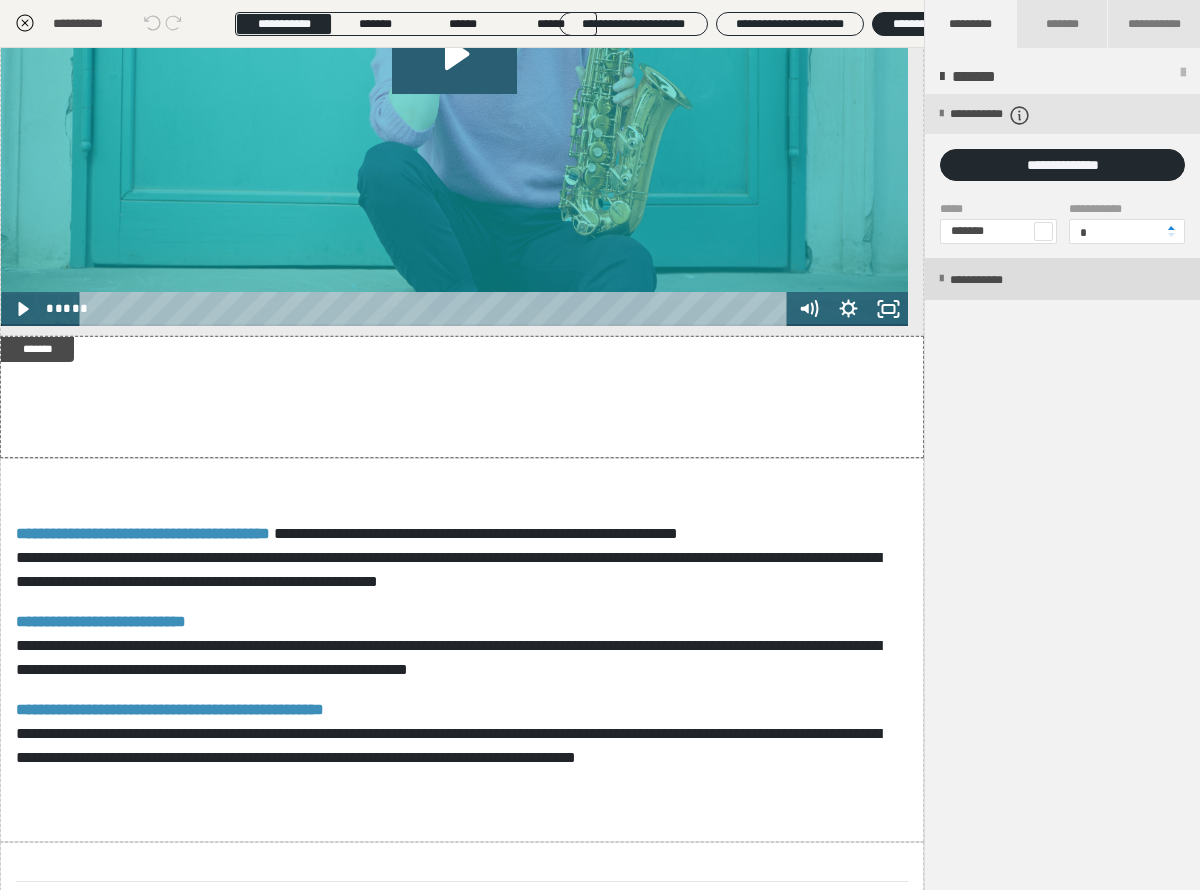 click on "**********" at bounding box center (1062, 279) 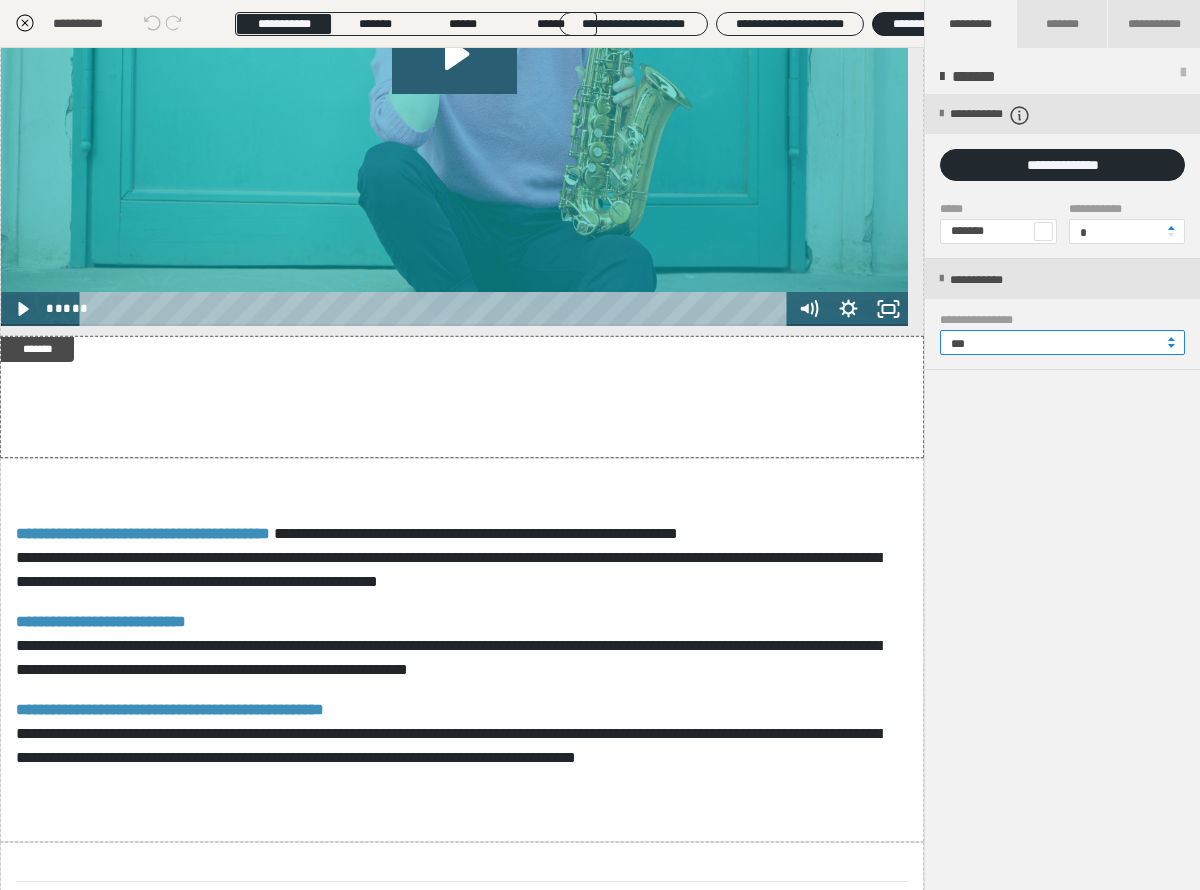 click on "***" at bounding box center (1062, 342) 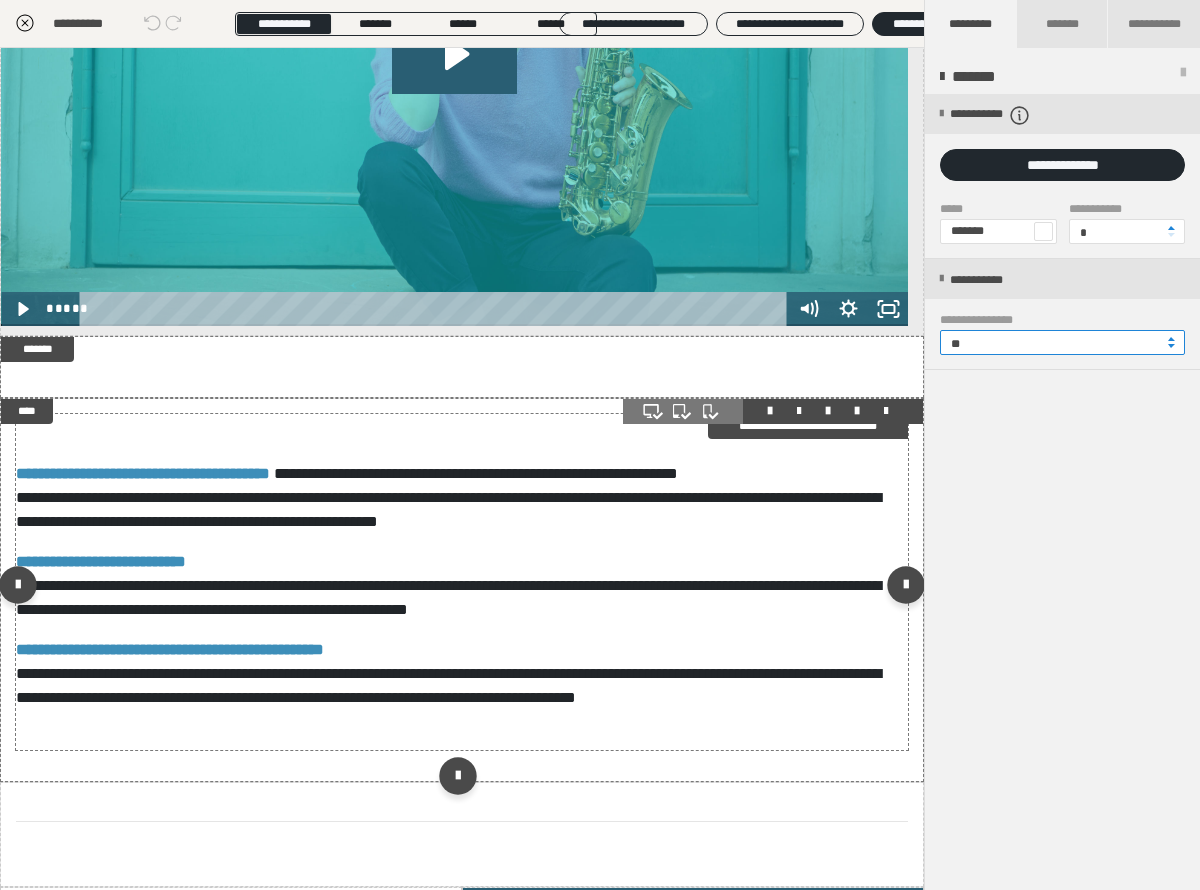 type on "**" 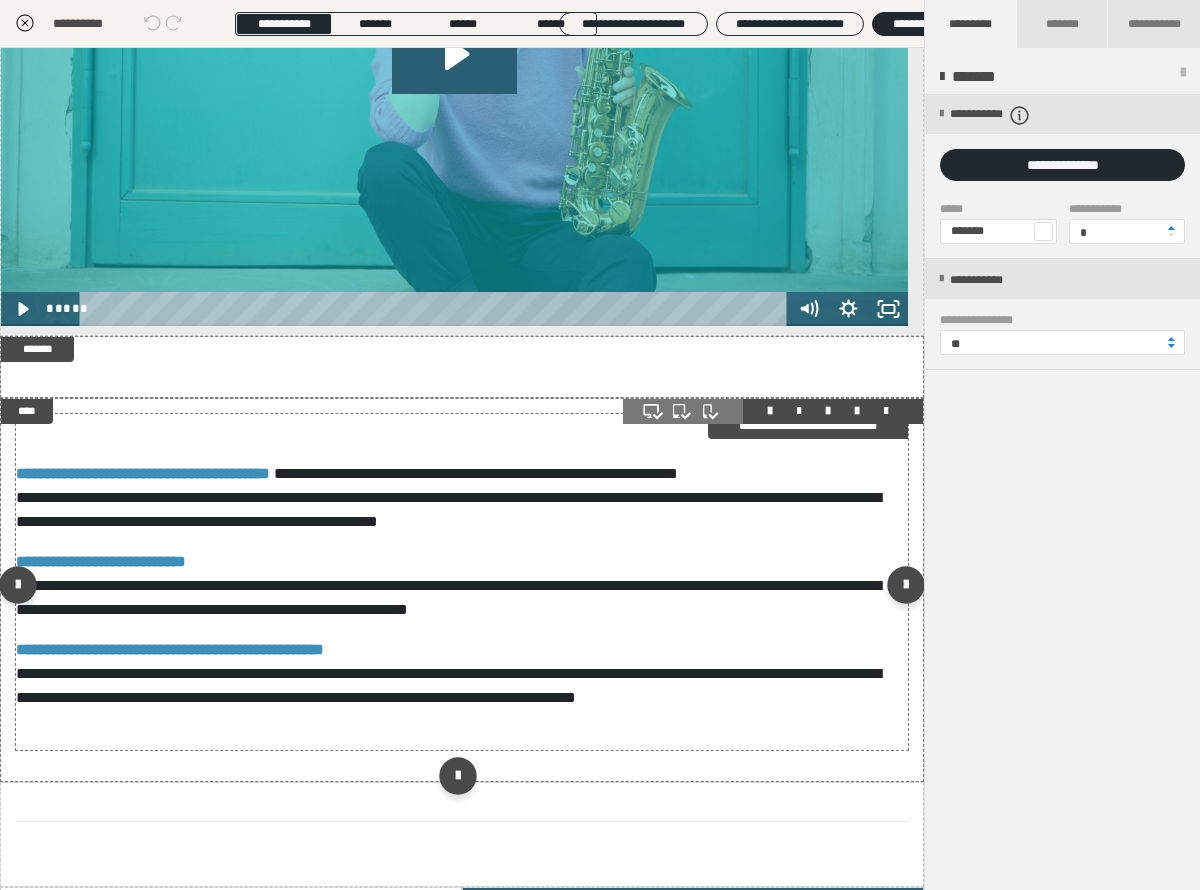 click on "**********" at bounding box center (462, 582) 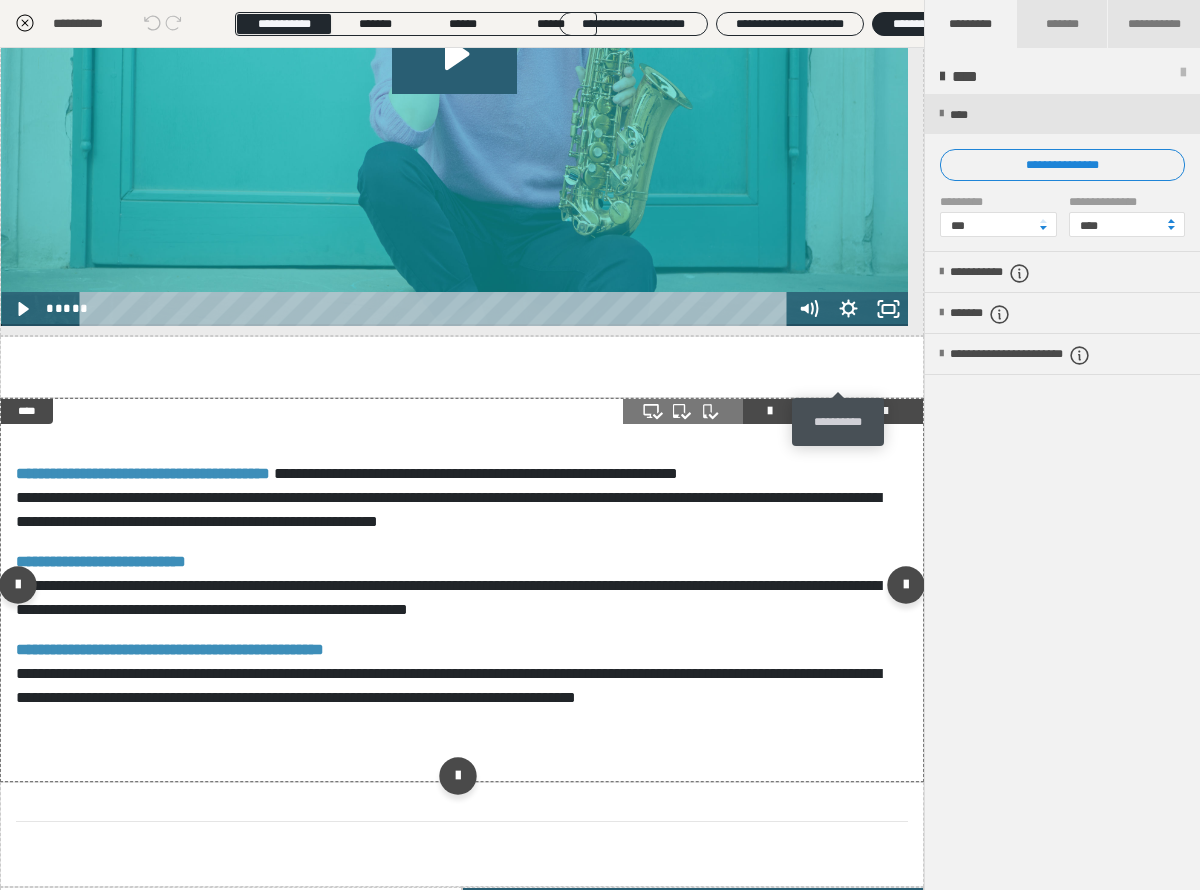 click at bounding box center (857, 411) 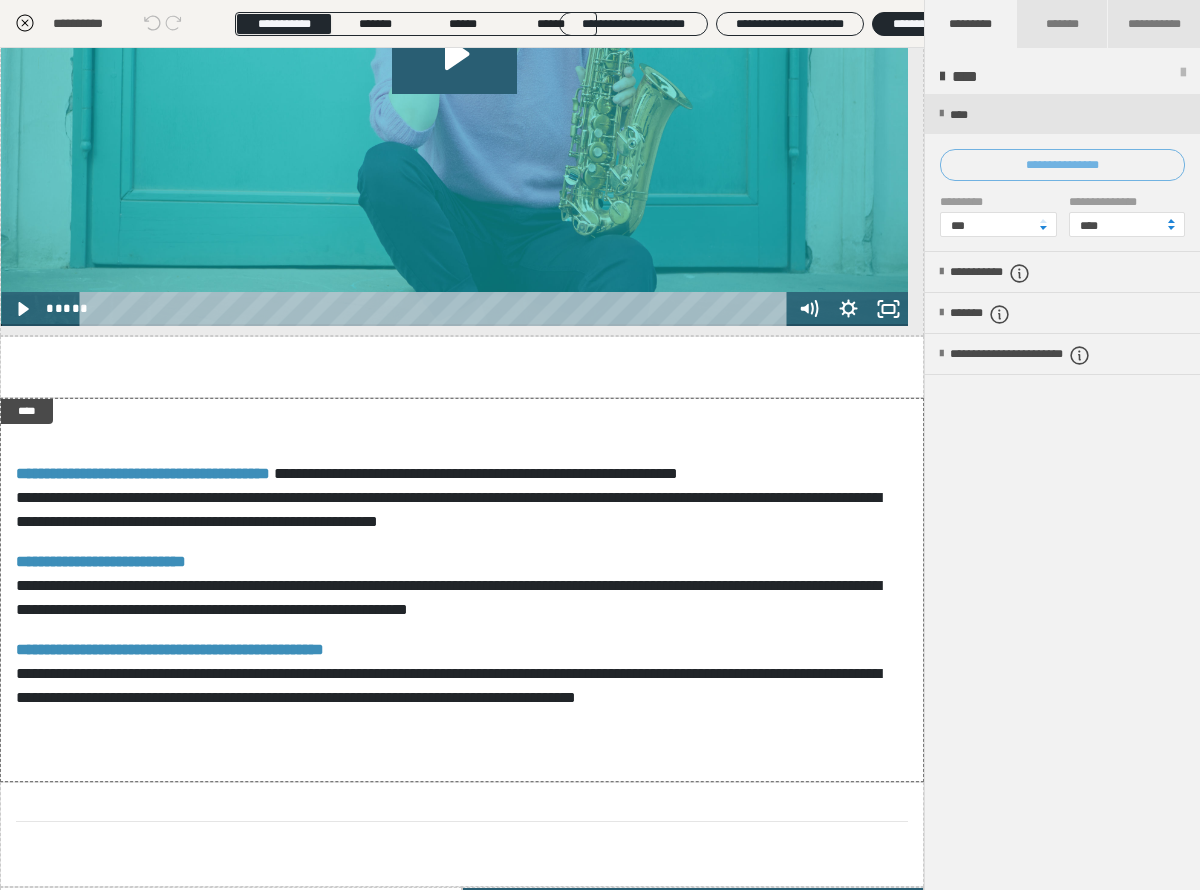 click on "**********" at bounding box center (1062, 165) 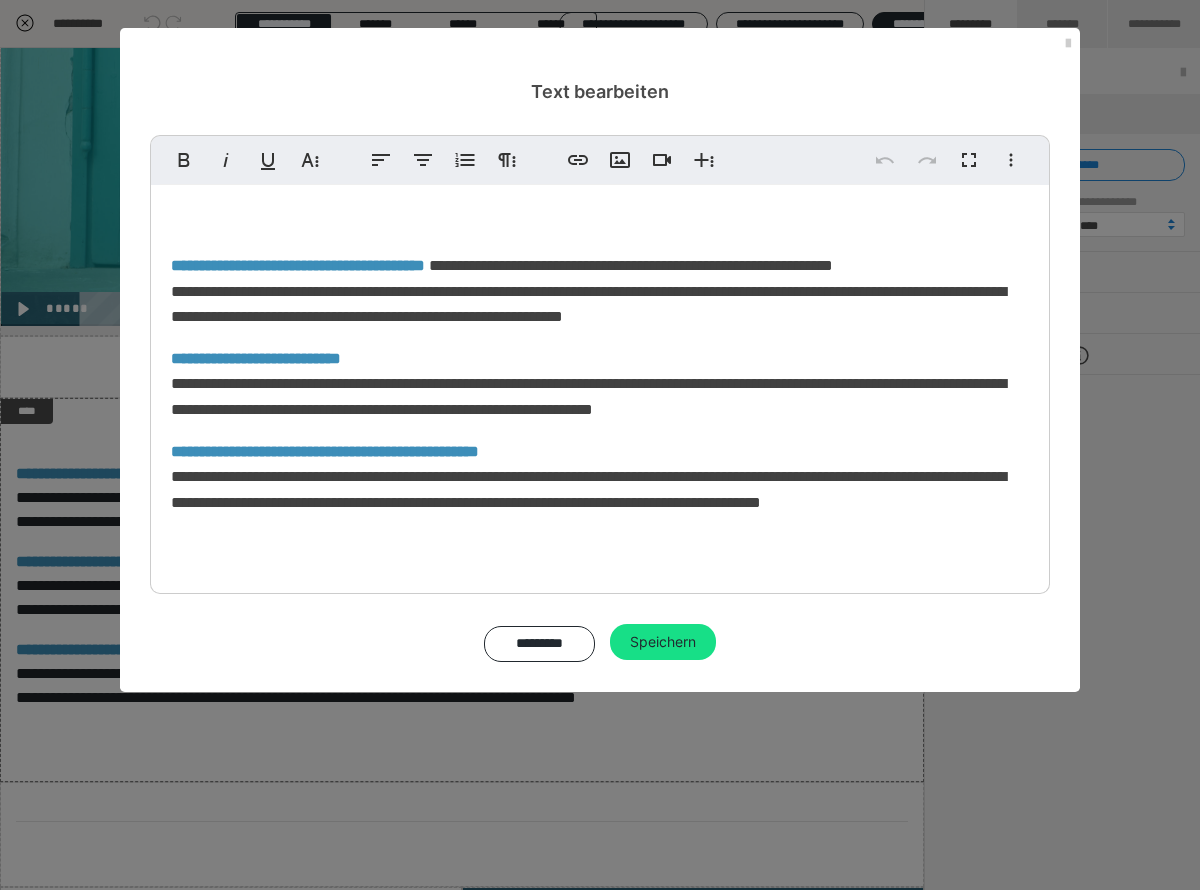 click on "**********" at bounding box center (600, 389) 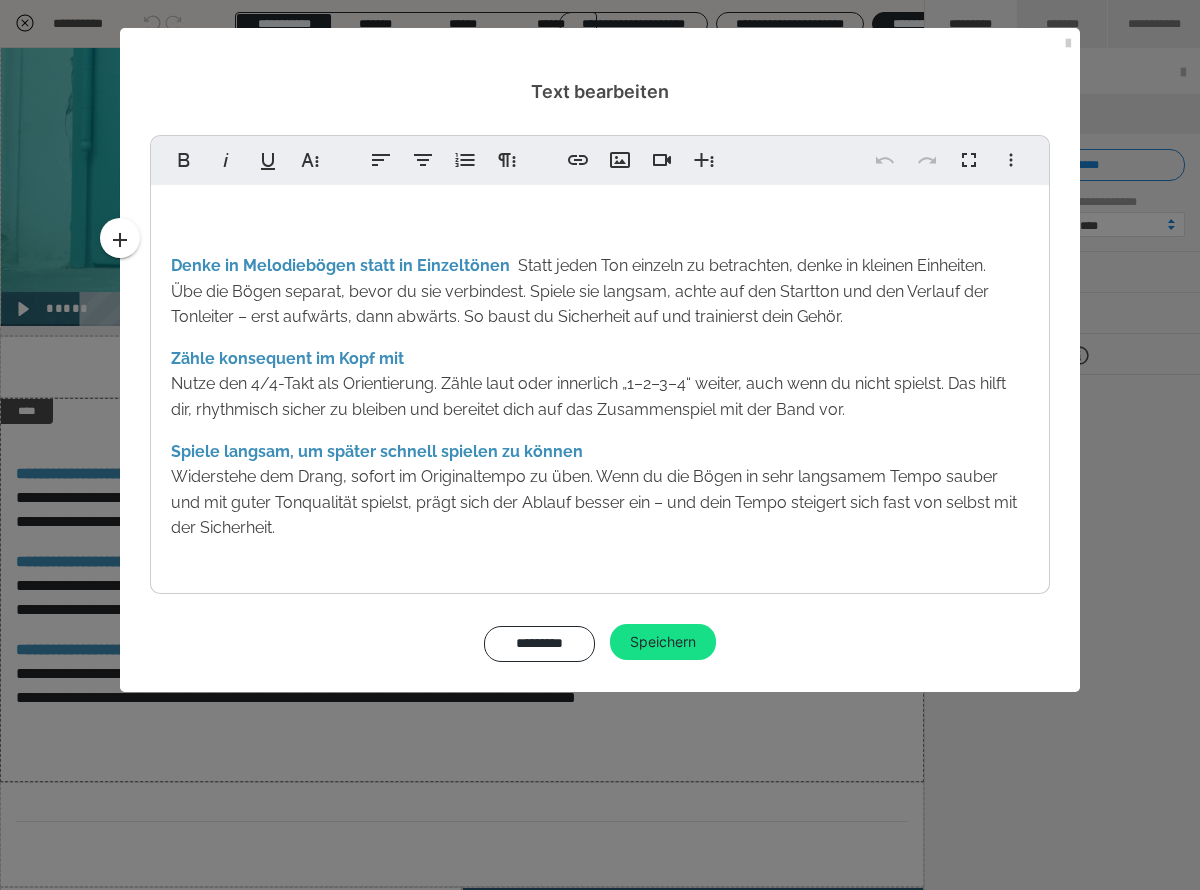 click on "Denke in Melodiebögen statt in Einzeltönen     Statt jeden Ton einzeln zu betrachten, denke in kleinen Einheiten. Übe die Bögen separat, bevor du sie verbindest. Spiele sie langsam, achte auf den Startton und den Verlauf der Tonleiter – erst aufwärts, dann abwärts. So baust du Sicherheit auf und trainierst dein Gehör. Zähle konsequent im Kopf mit Nutze den 4/4-Takt als Orientierung. Zähle laut oder innerlich „1–2–3–4“ weiter, auch wenn du nicht spielst. Das hilft dir, rhythmisch sicher zu bleiben und bereitet dich auf das Zusammenspiel mit der Band vor. Spiele langsam, um später schnell spielen zu können Widerstehe dem Drang, sofort im Originaltempo zu üben. Wenn du die Bögen in sehr langsamem Tempo sauber und mit guter Tonqualität spielst, prägt sich der Ablauf besser ein – und dein Tempo steigert sich fast von selbst mit der Sicherheit." at bounding box center (600, 413) 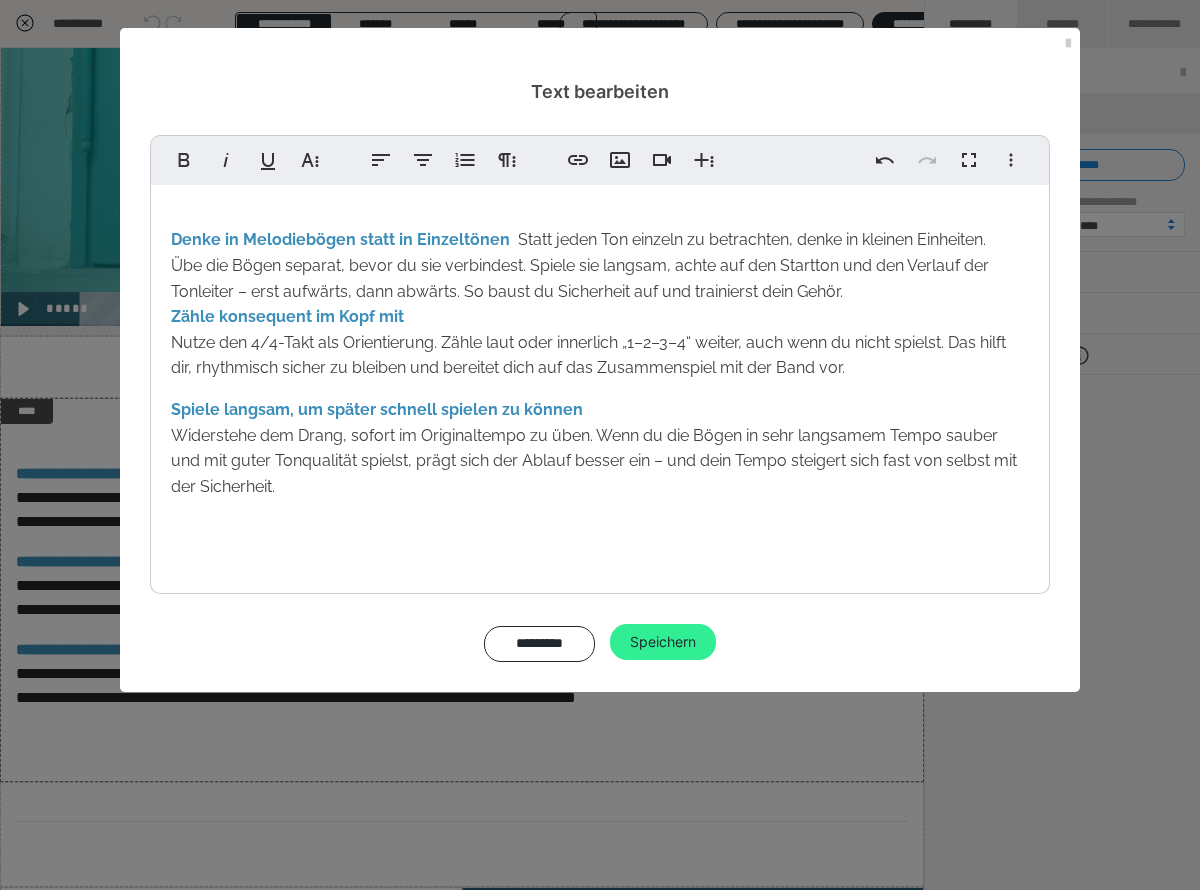 click on "Speichern" at bounding box center (663, 642) 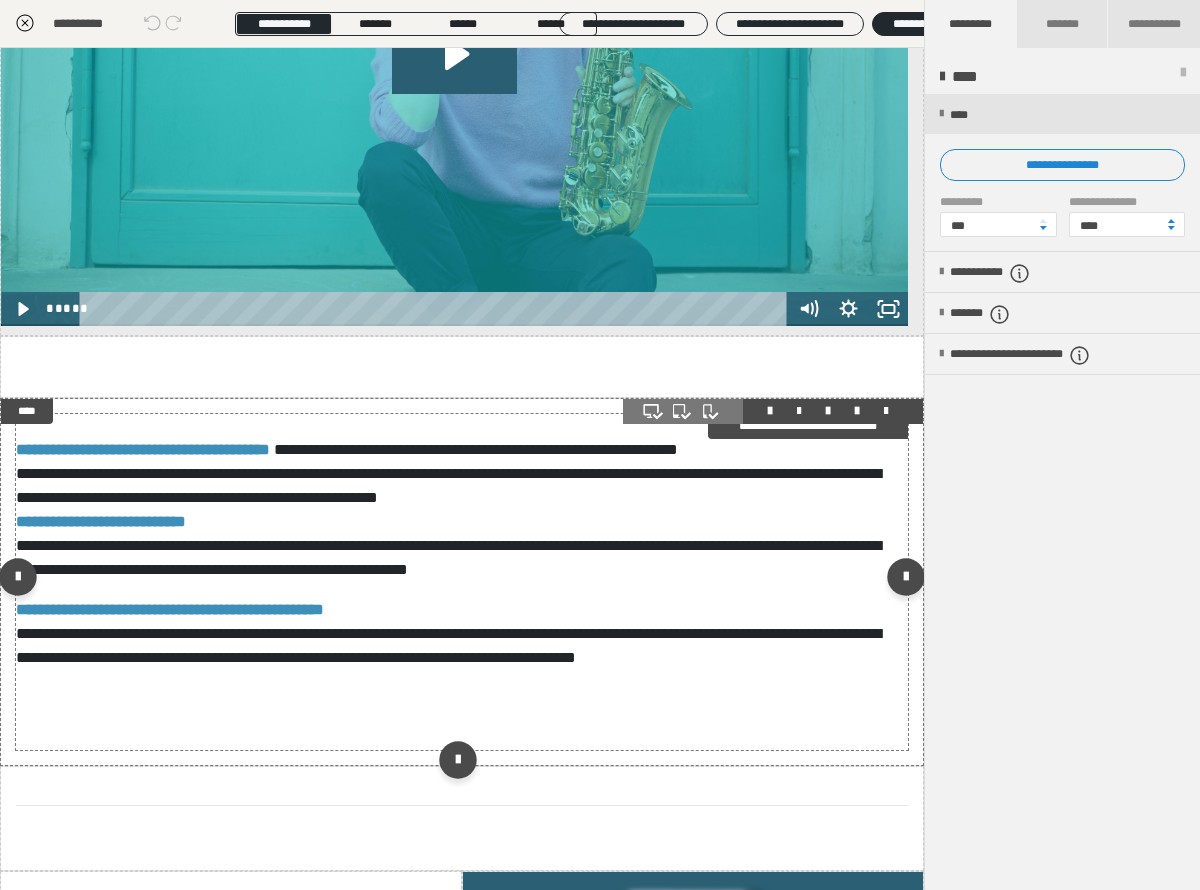 click on "**********" at bounding box center (462, 582) 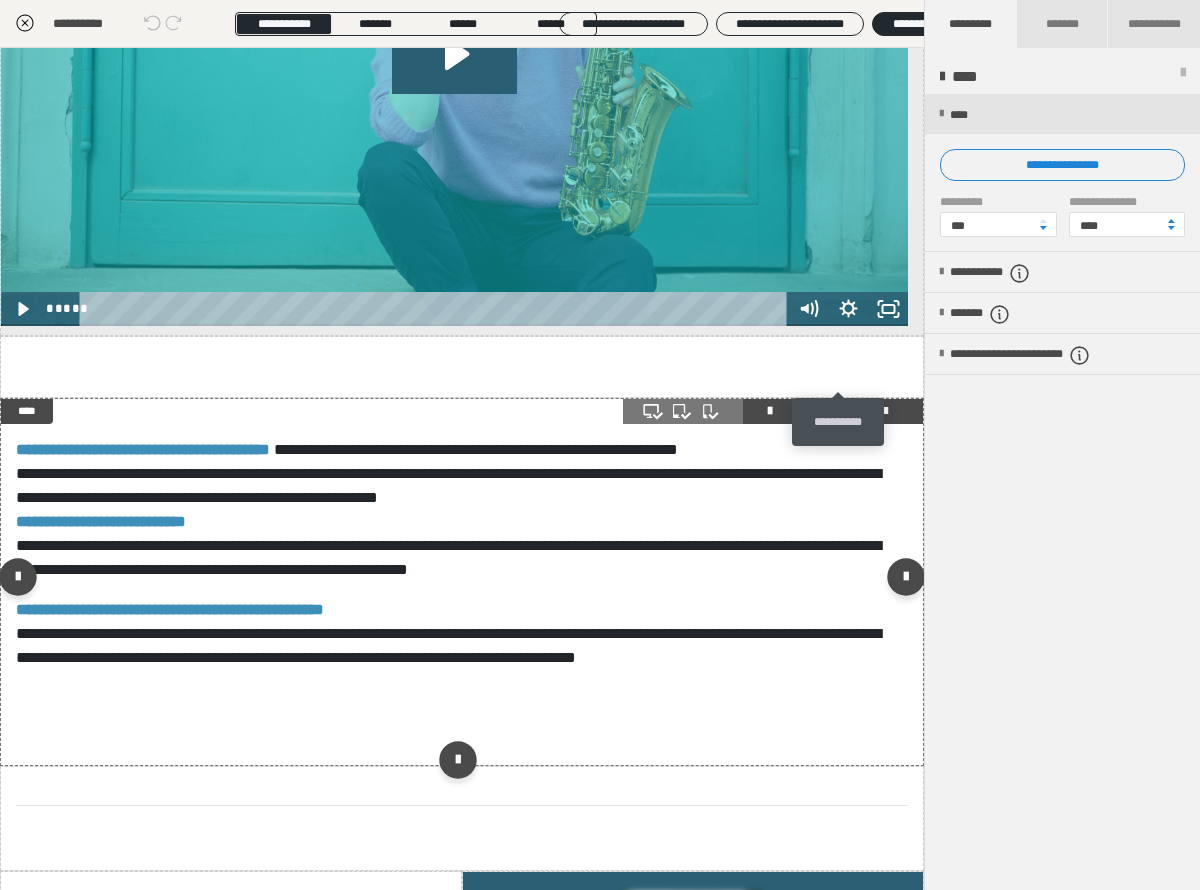 click at bounding box center (857, 411) 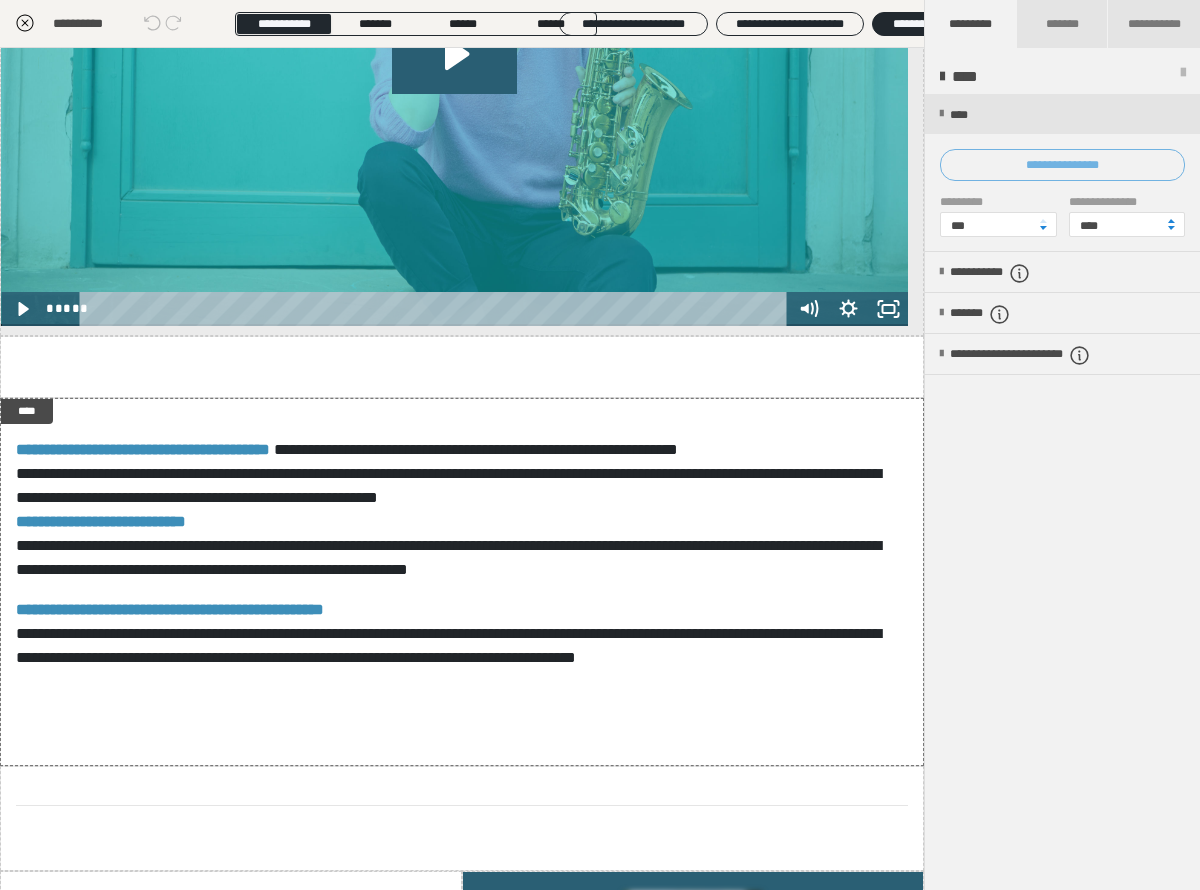click on "**********" at bounding box center [1062, 165] 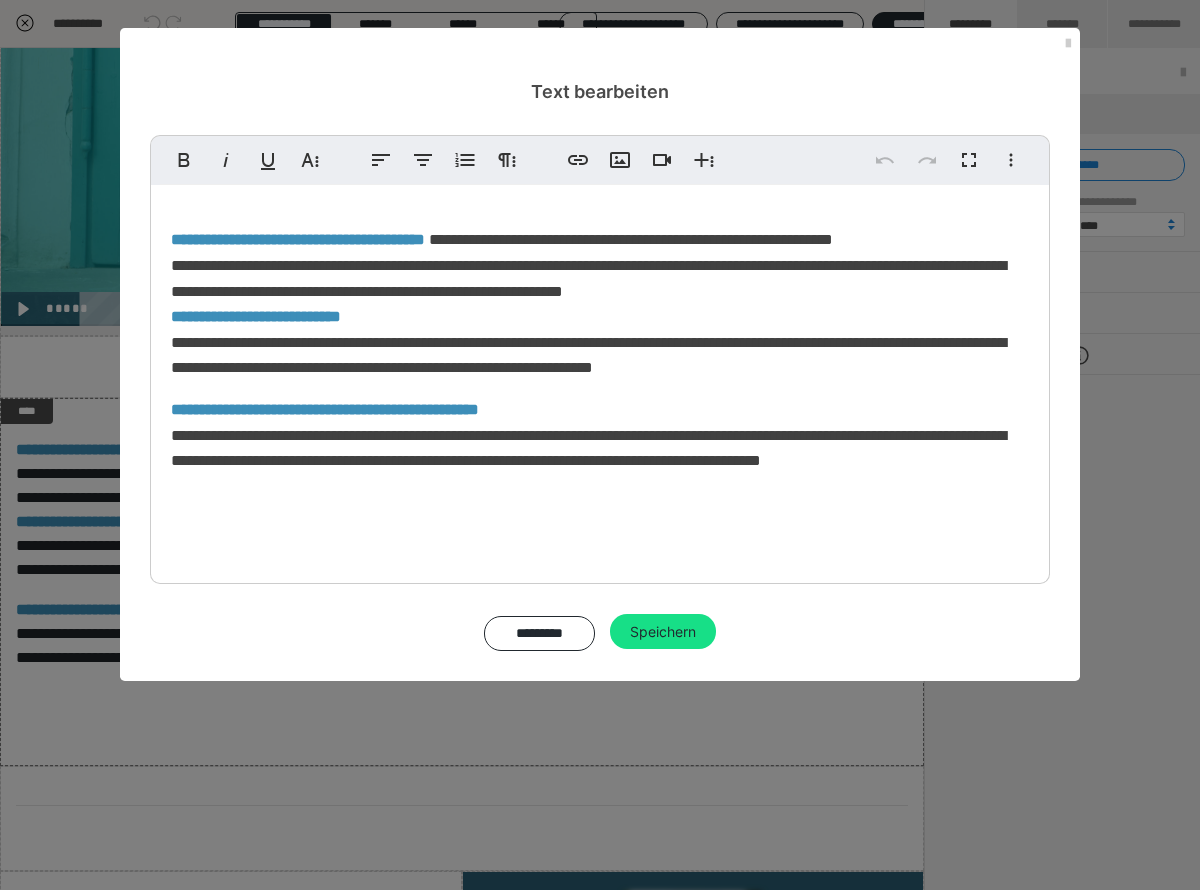 click on "**********" at bounding box center [600, 379] 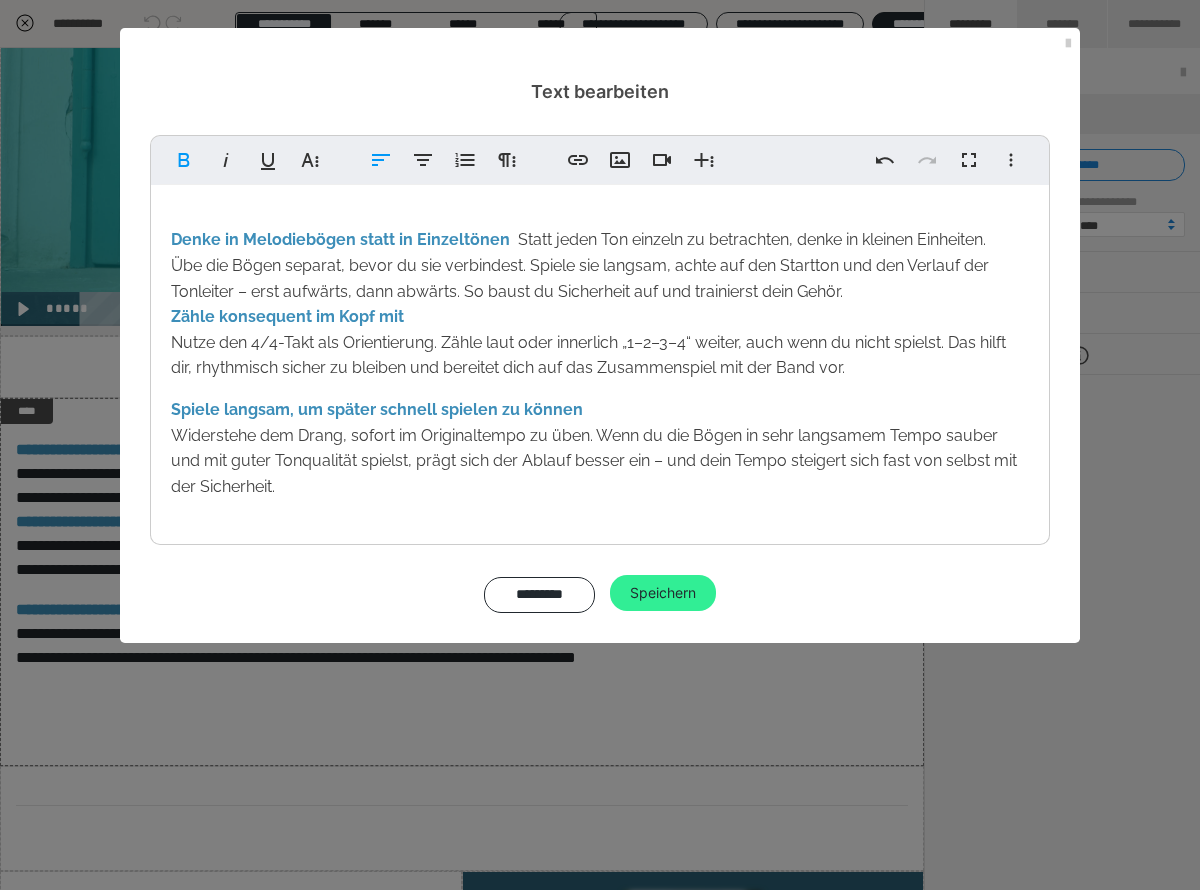 click on "Speichern" at bounding box center (663, 593) 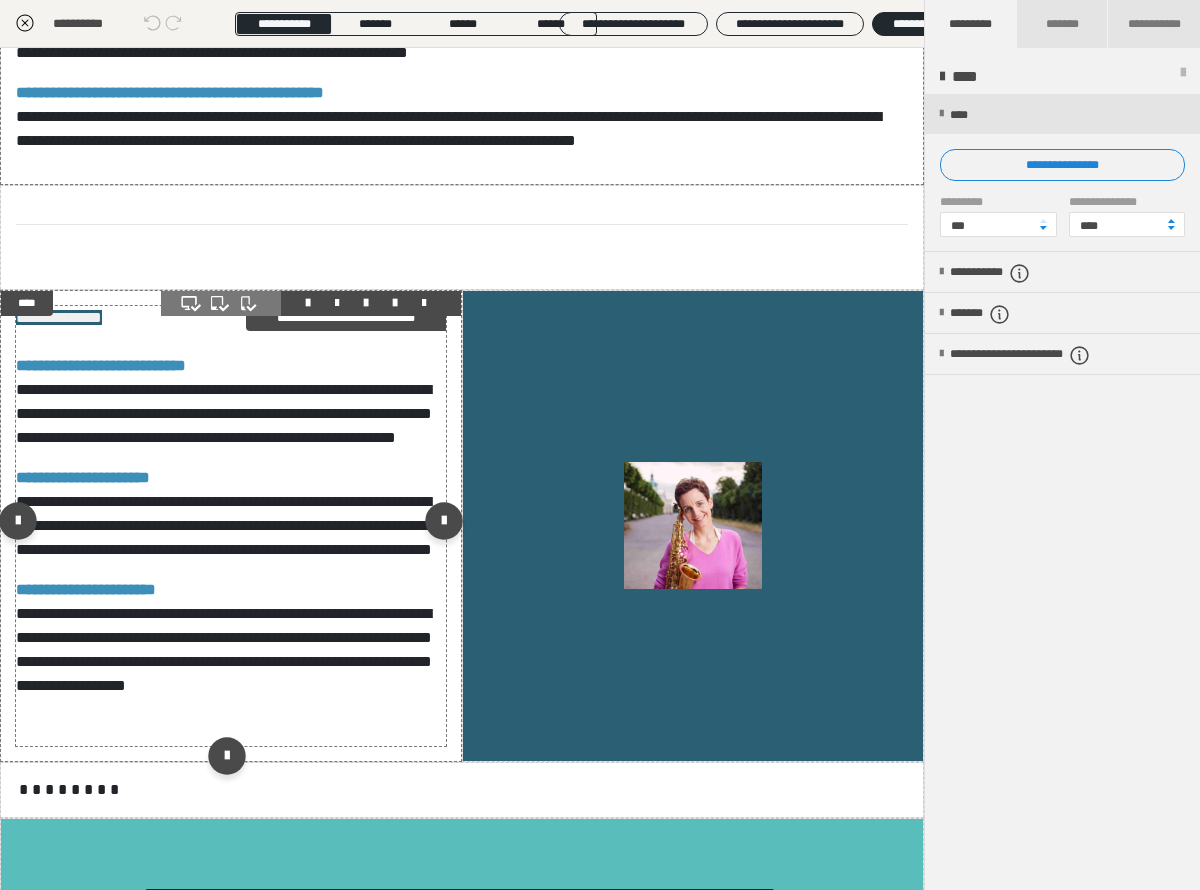 scroll, scrollTop: 3392, scrollLeft: 0, axis: vertical 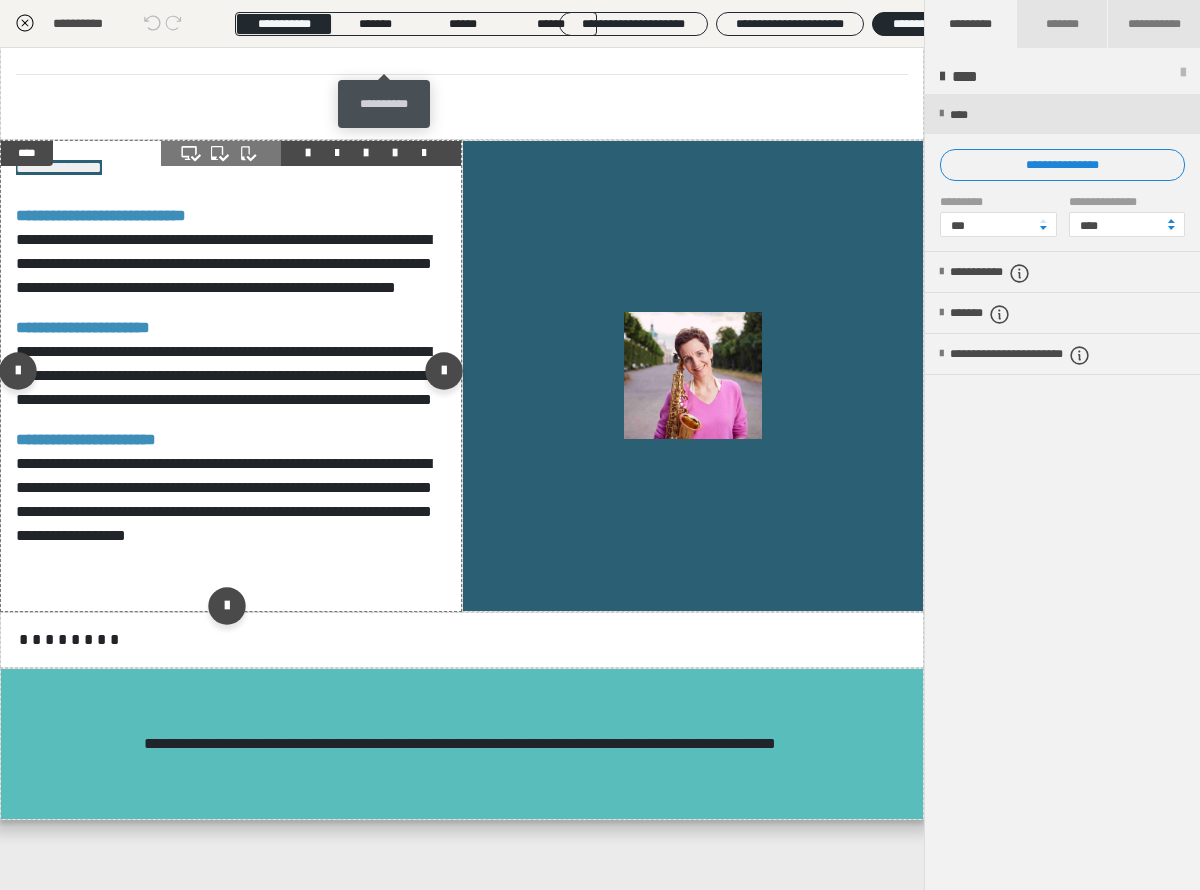 click at bounding box center [395, 153] 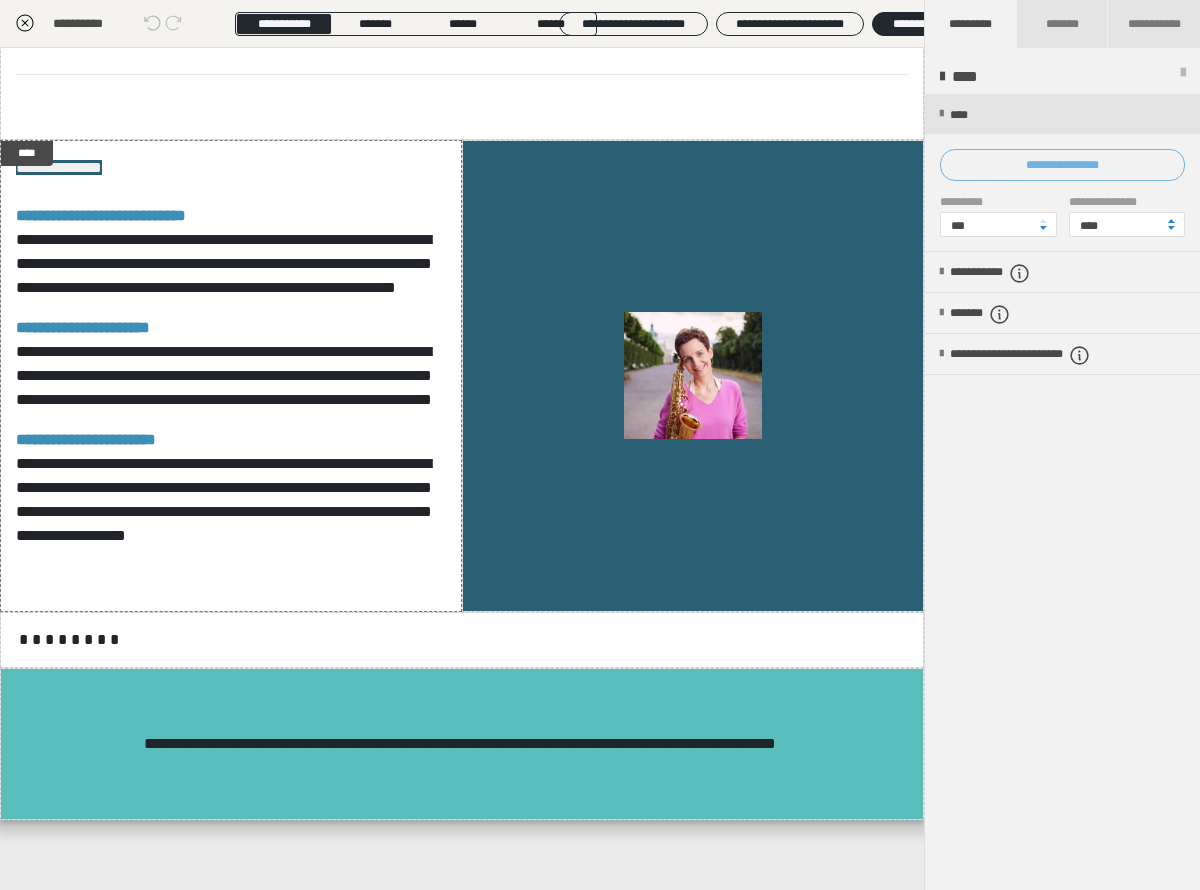 click on "**********" at bounding box center (1062, 165) 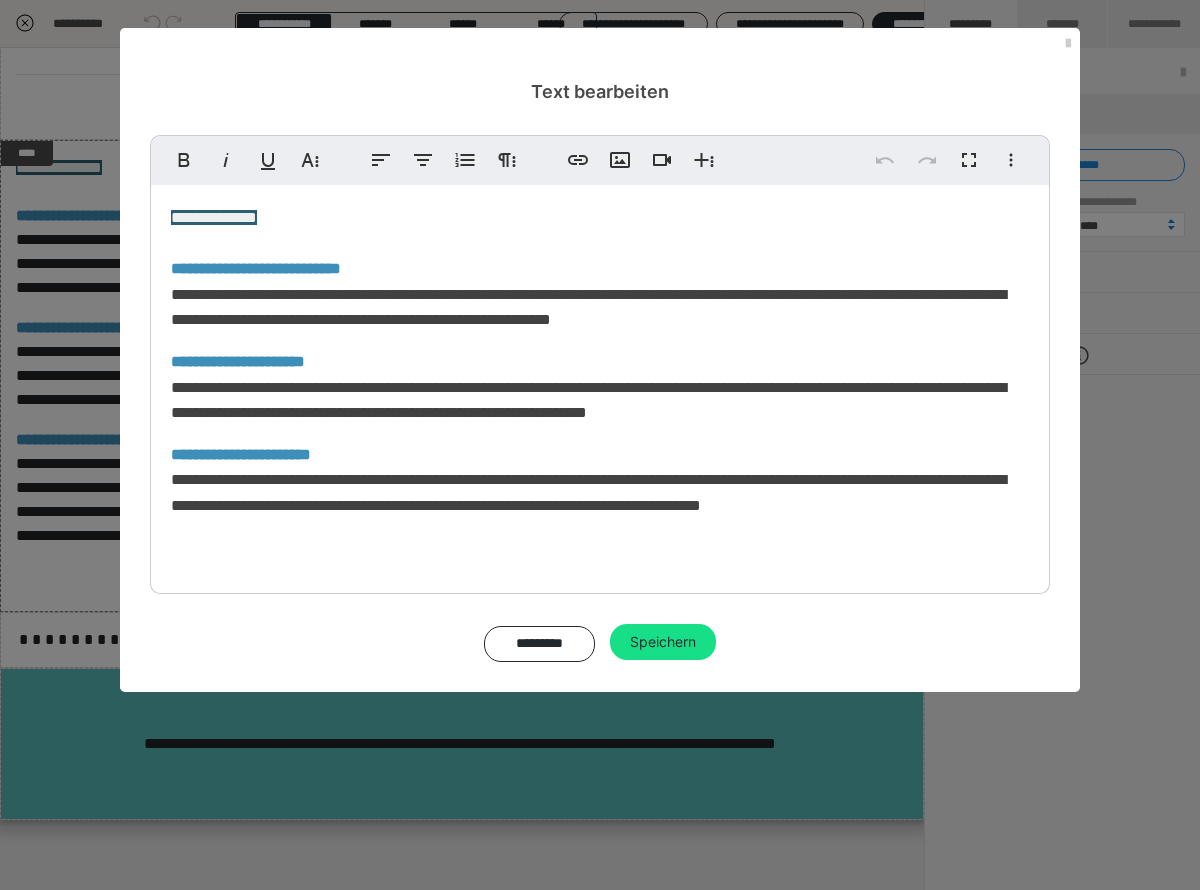 click at bounding box center (173, 553) 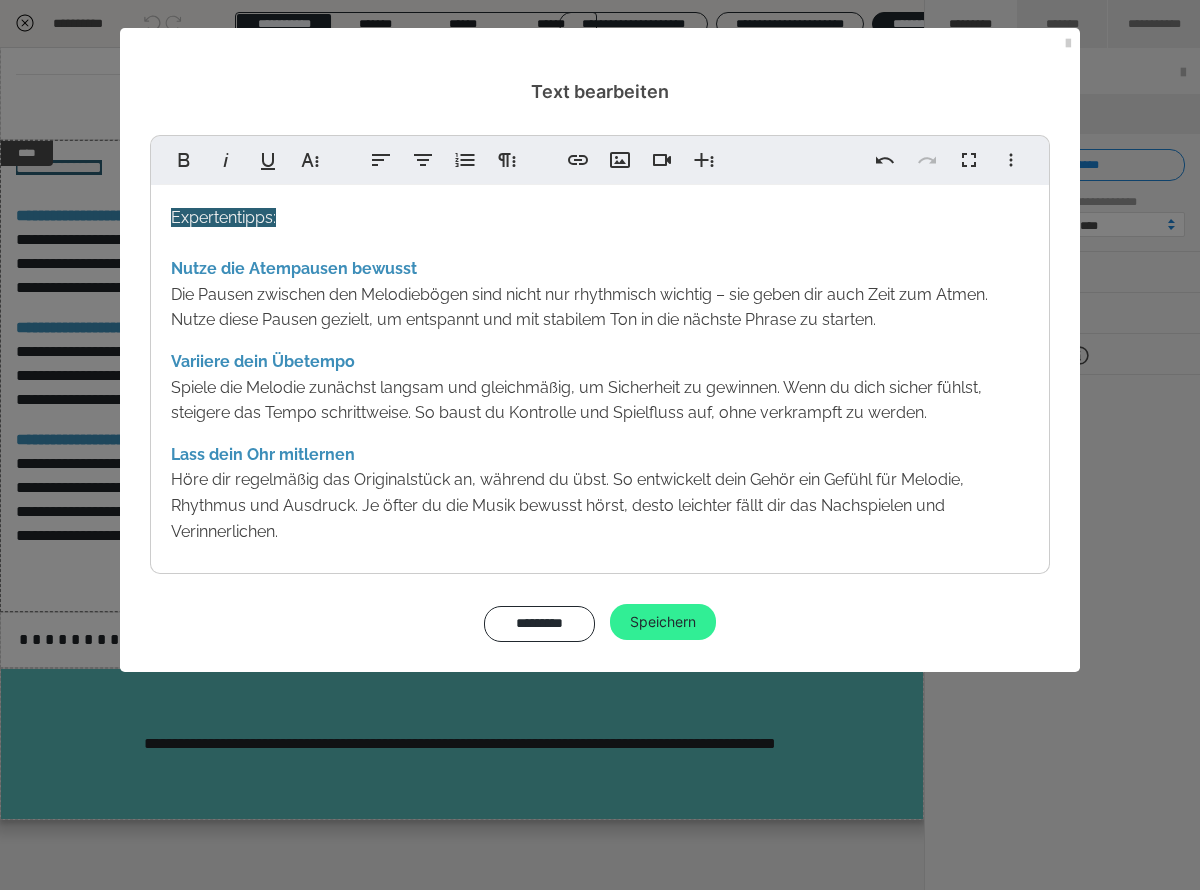 click on "Speichern" at bounding box center (663, 622) 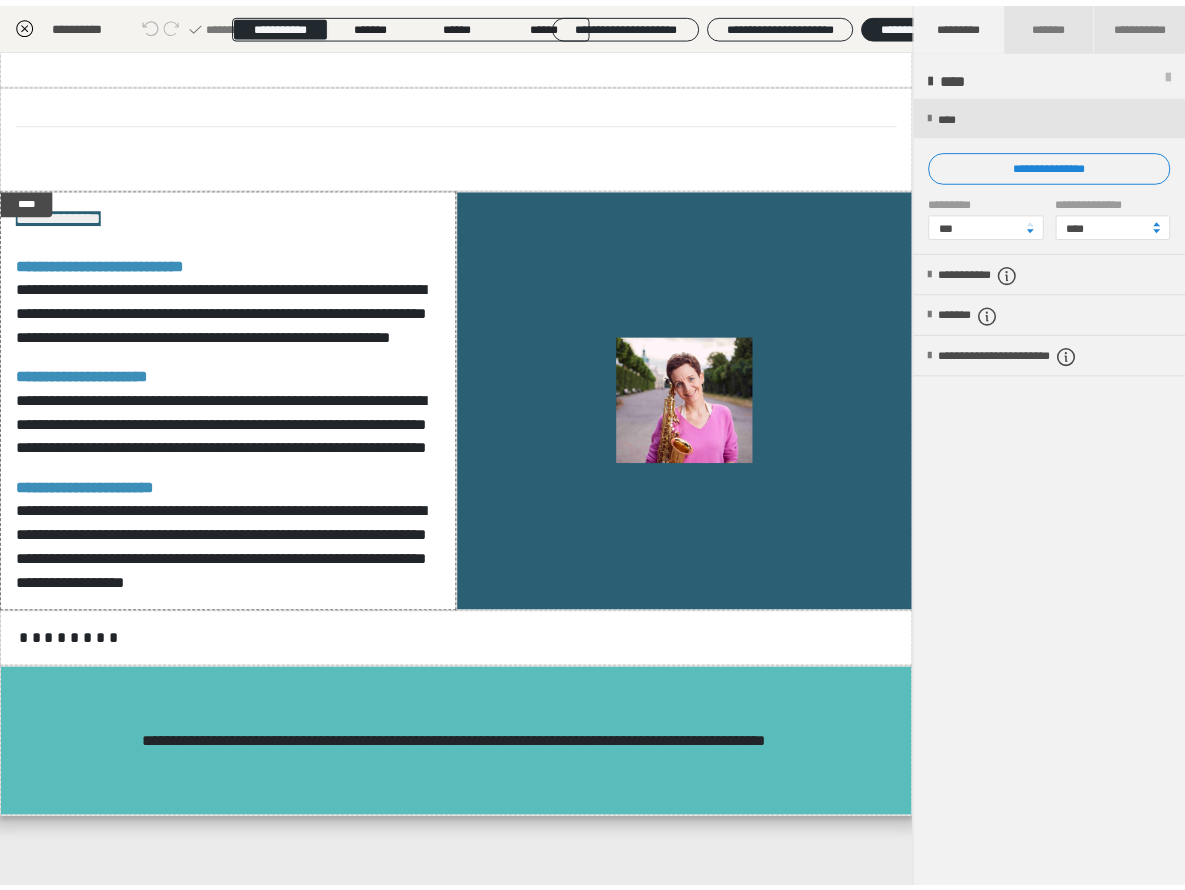 scroll, scrollTop: 3344, scrollLeft: 0, axis: vertical 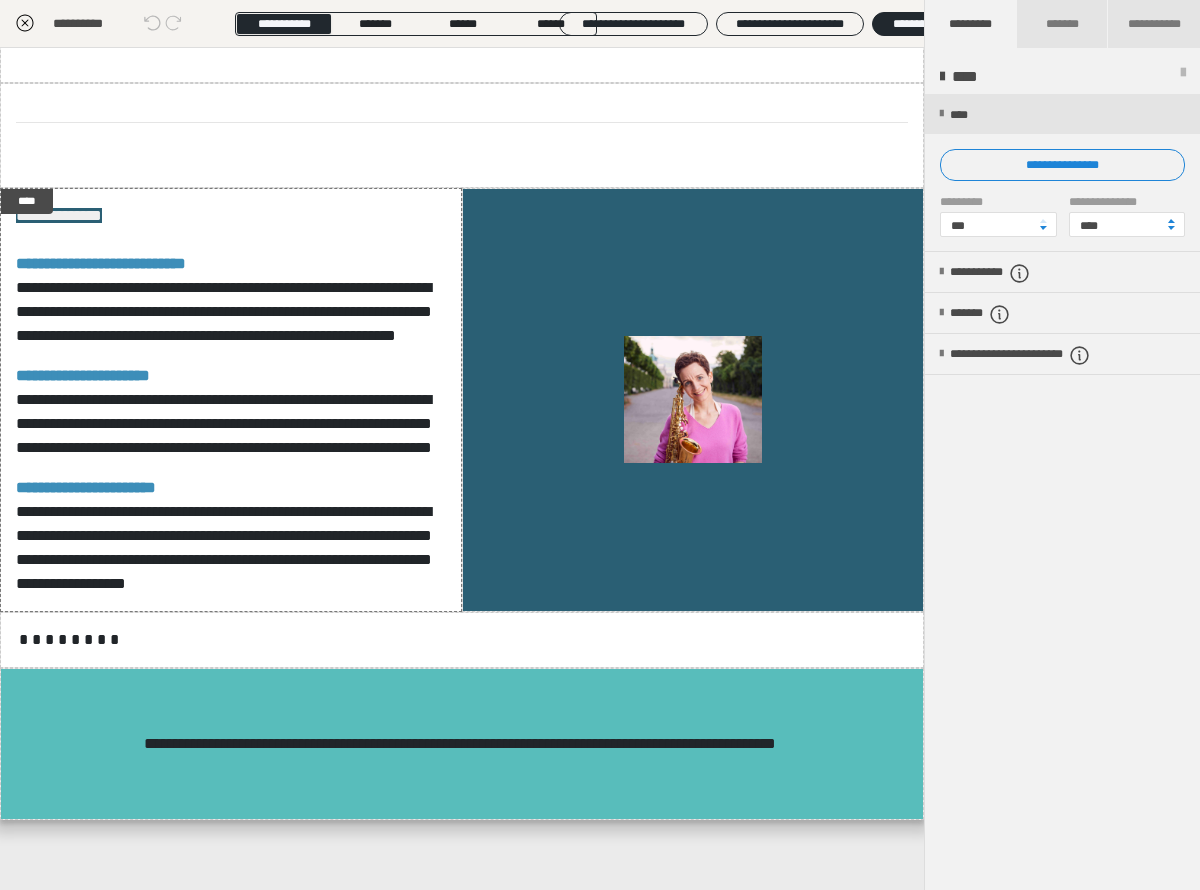 click 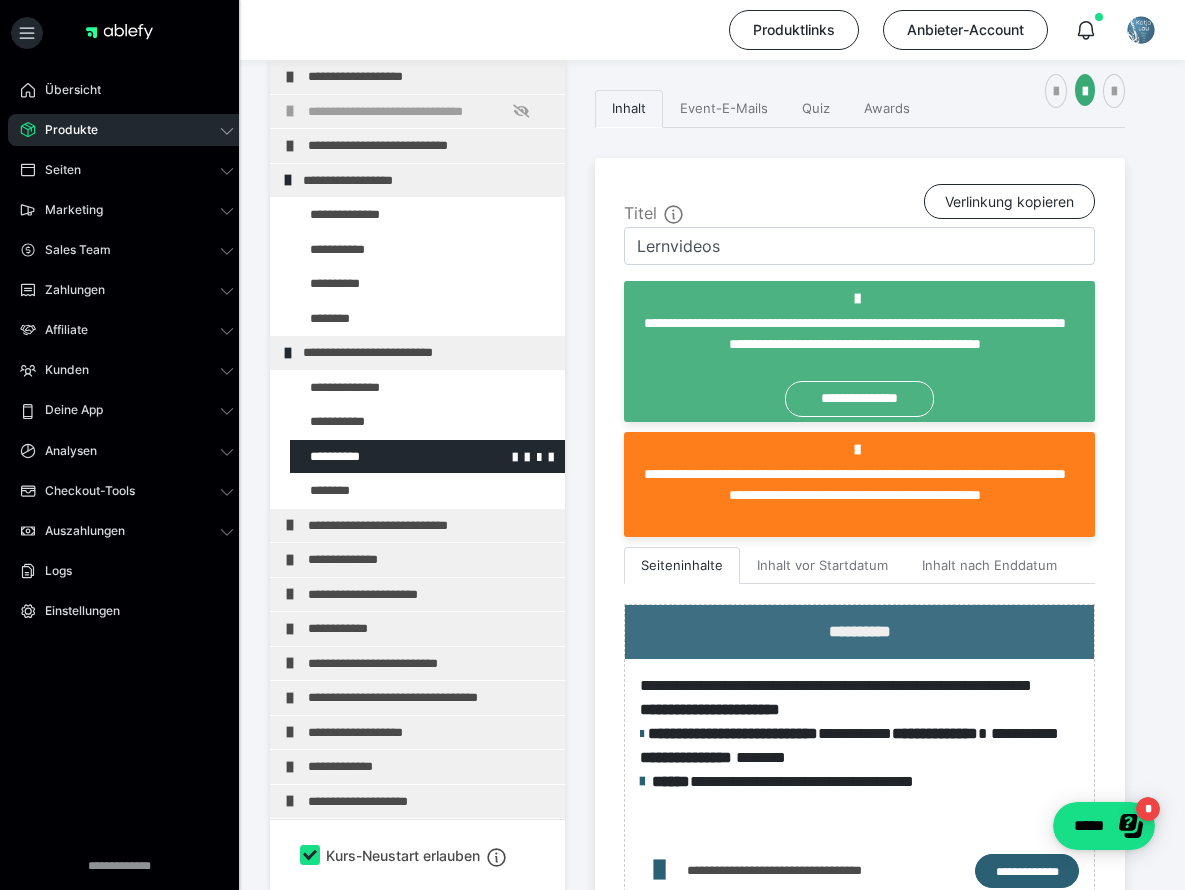 click at bounding box center [375, 457] 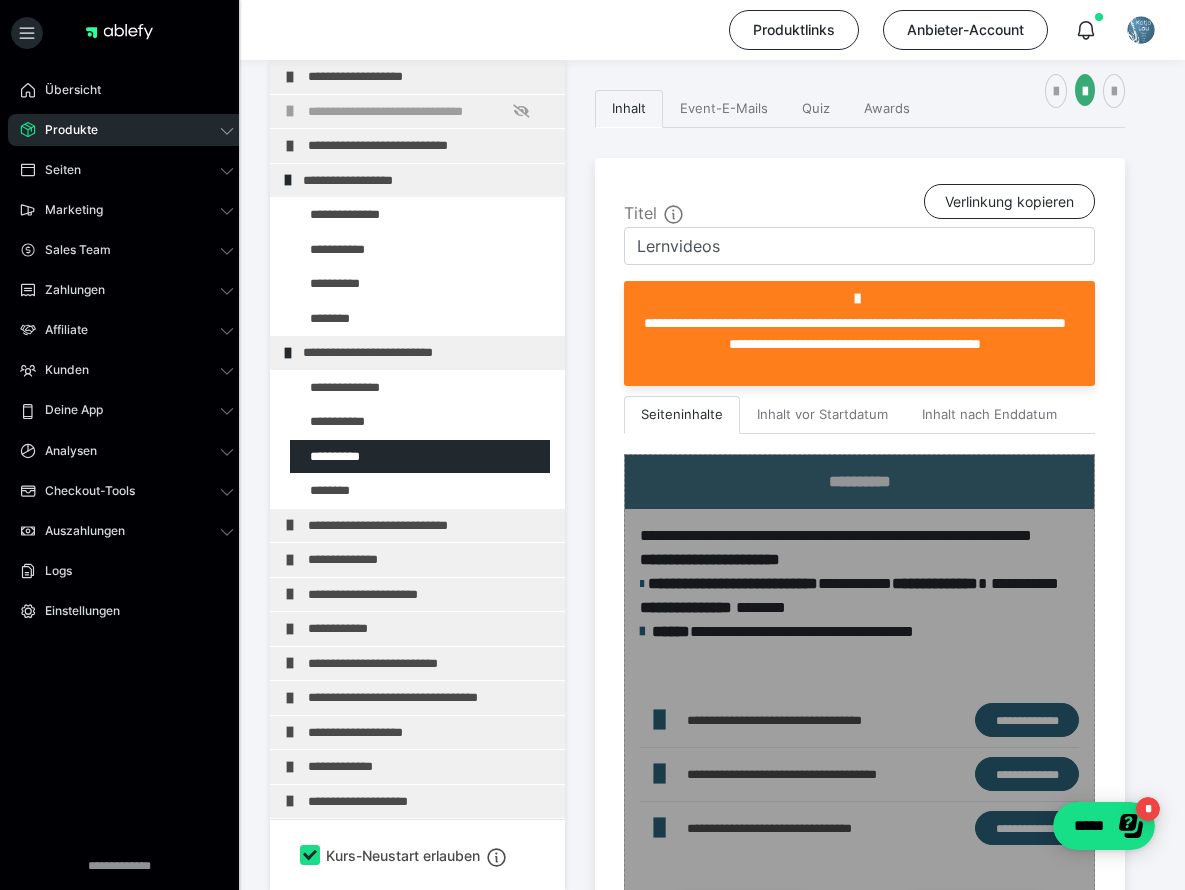 scroll, scrollTop: 1081, scrollLeft: 0, axis: vertical 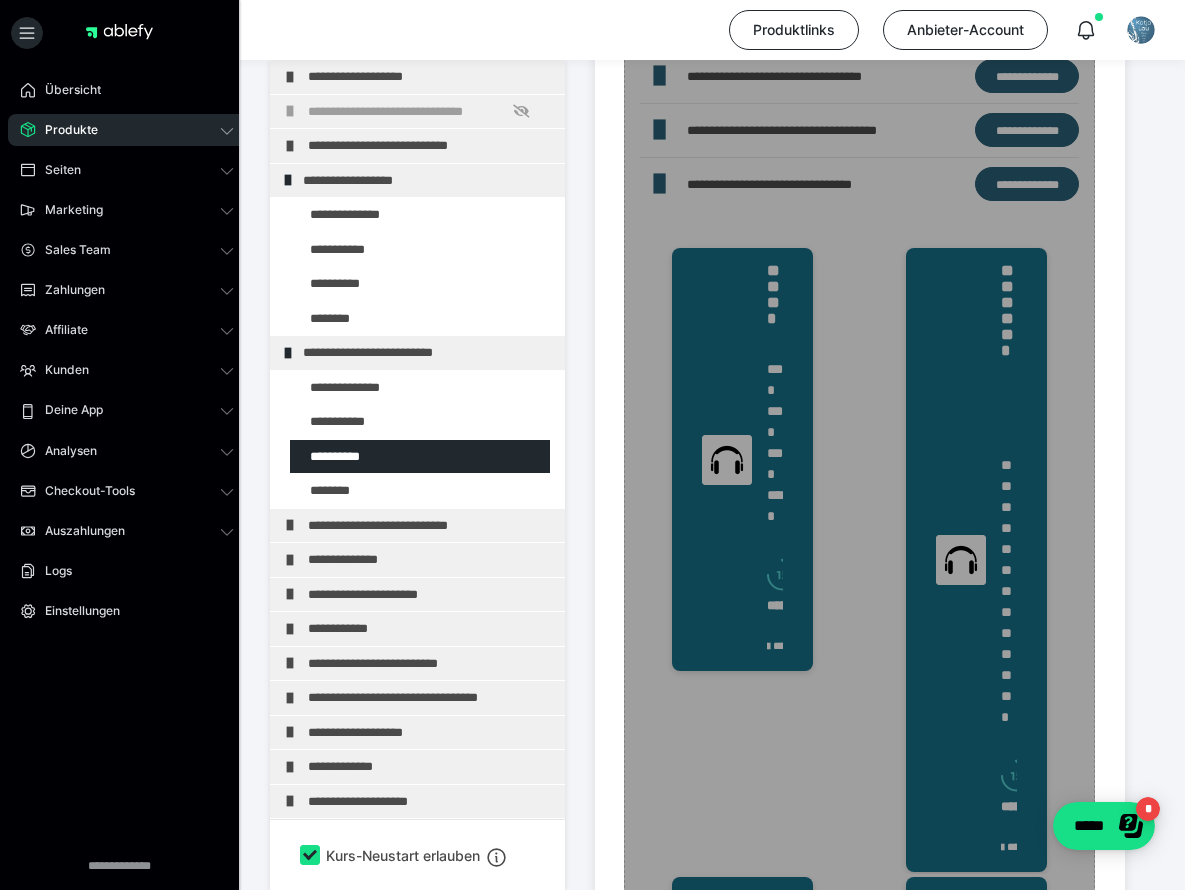click on "Zum Pagebuilder" at bounding box center (859, -152) 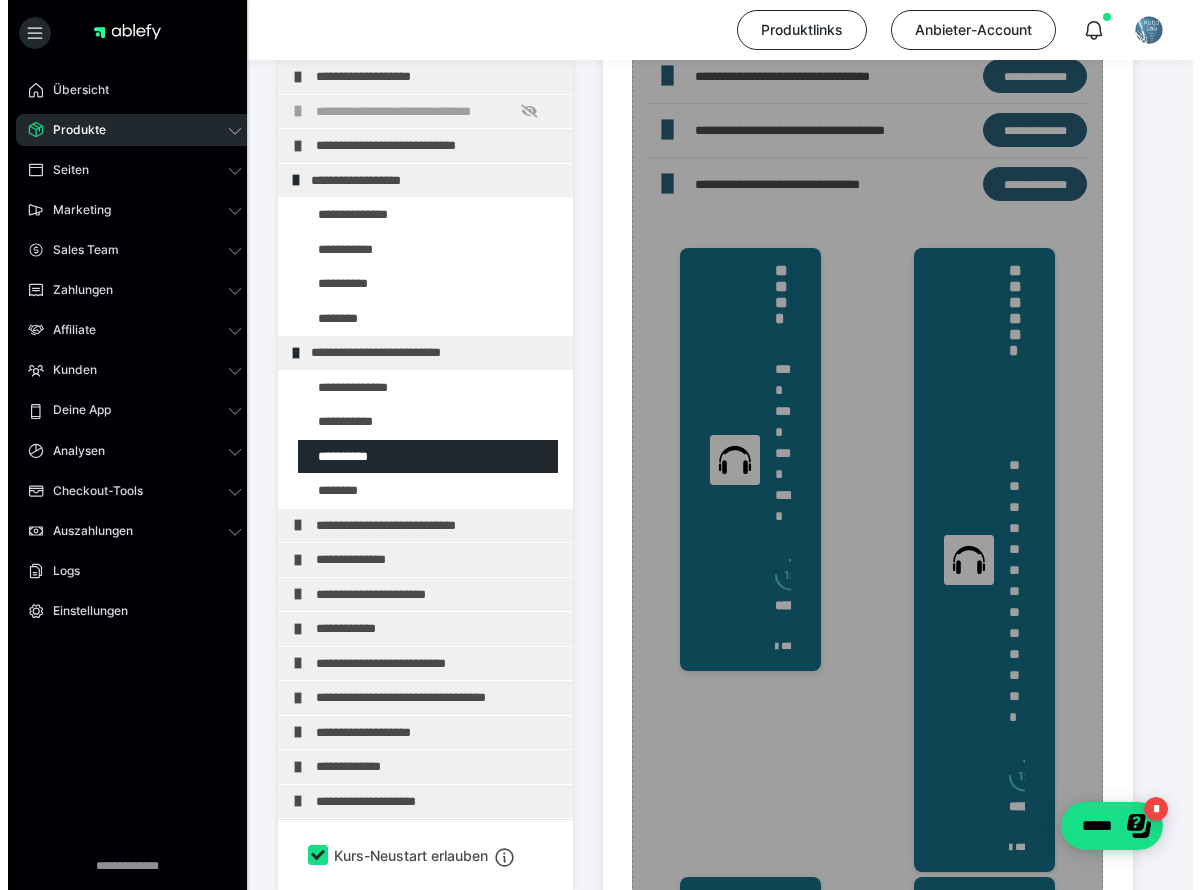 scroll, scrollTop: 399, scrollLeft: 0, axis: vertical 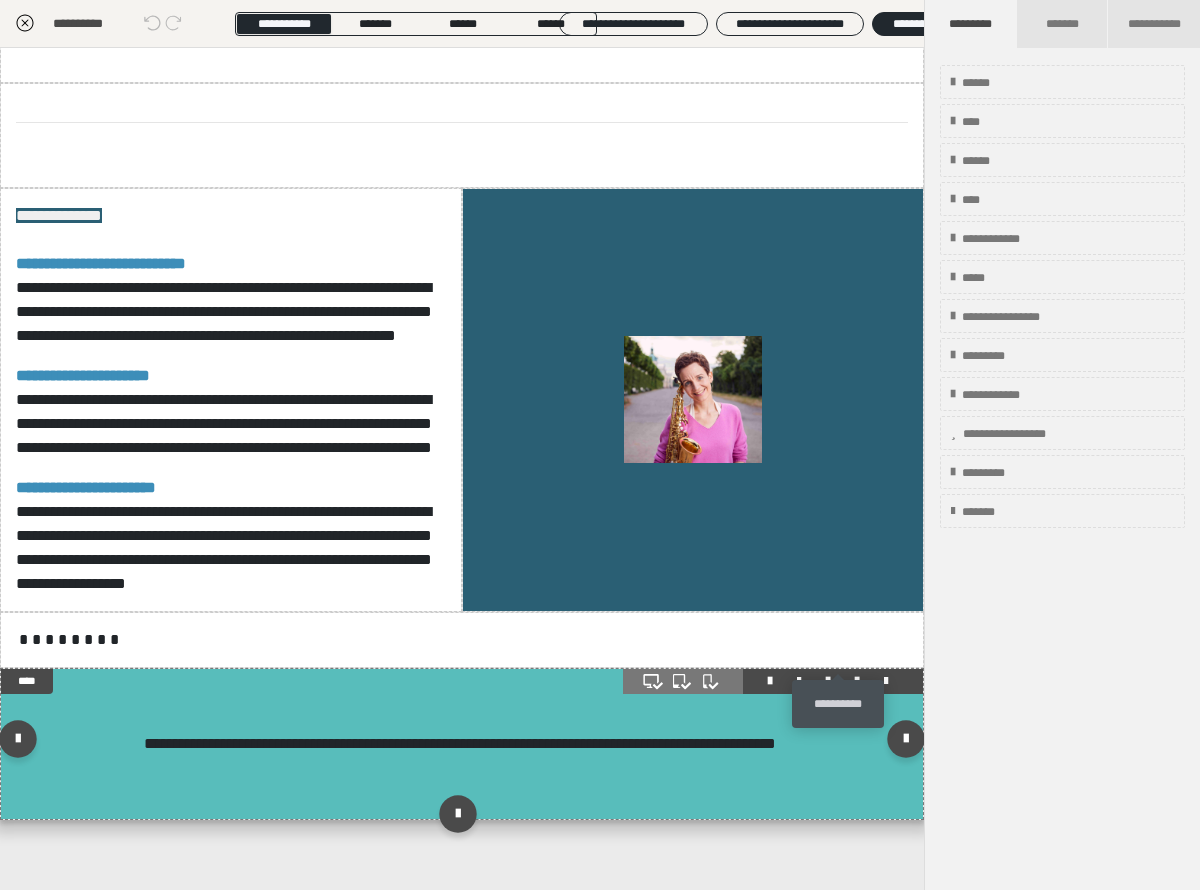 click at bounding box center (857, 681) 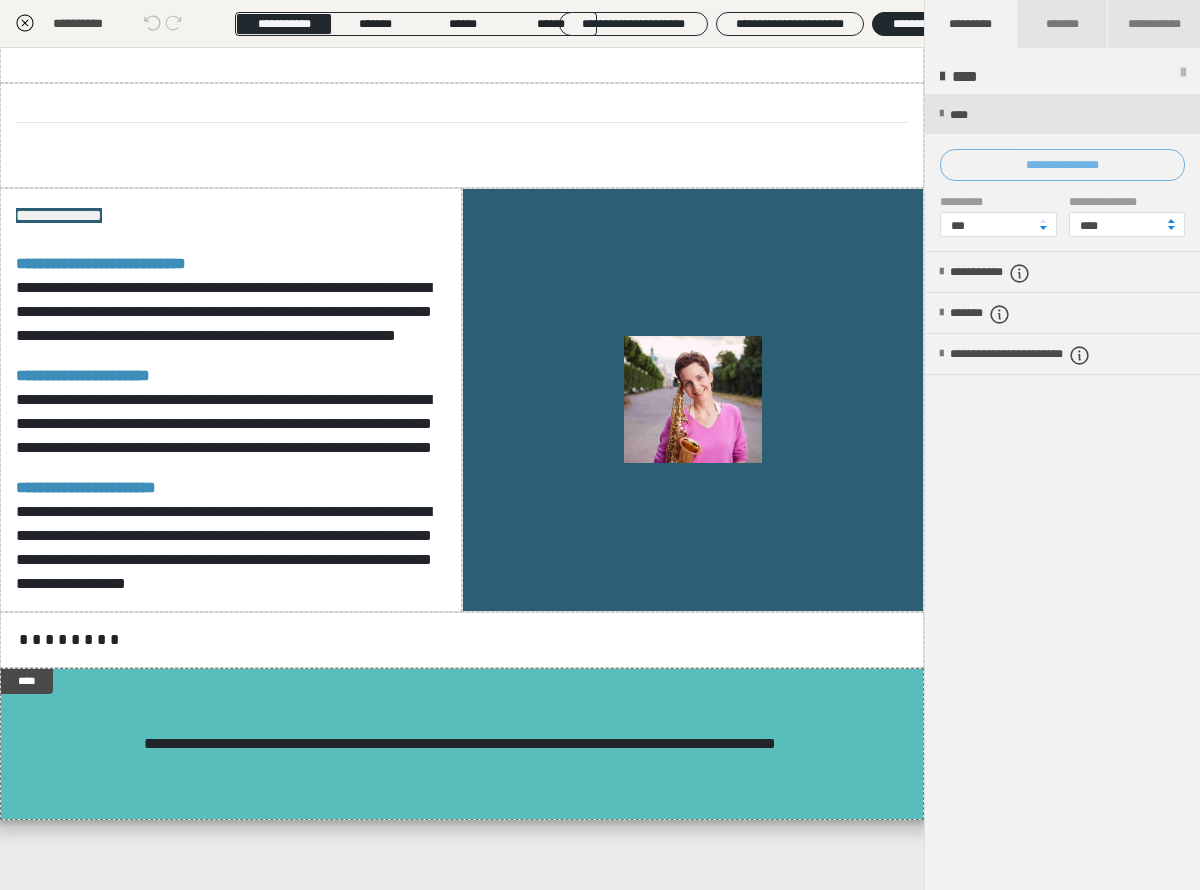 click on "**********" at bounding box center (1062, 165) 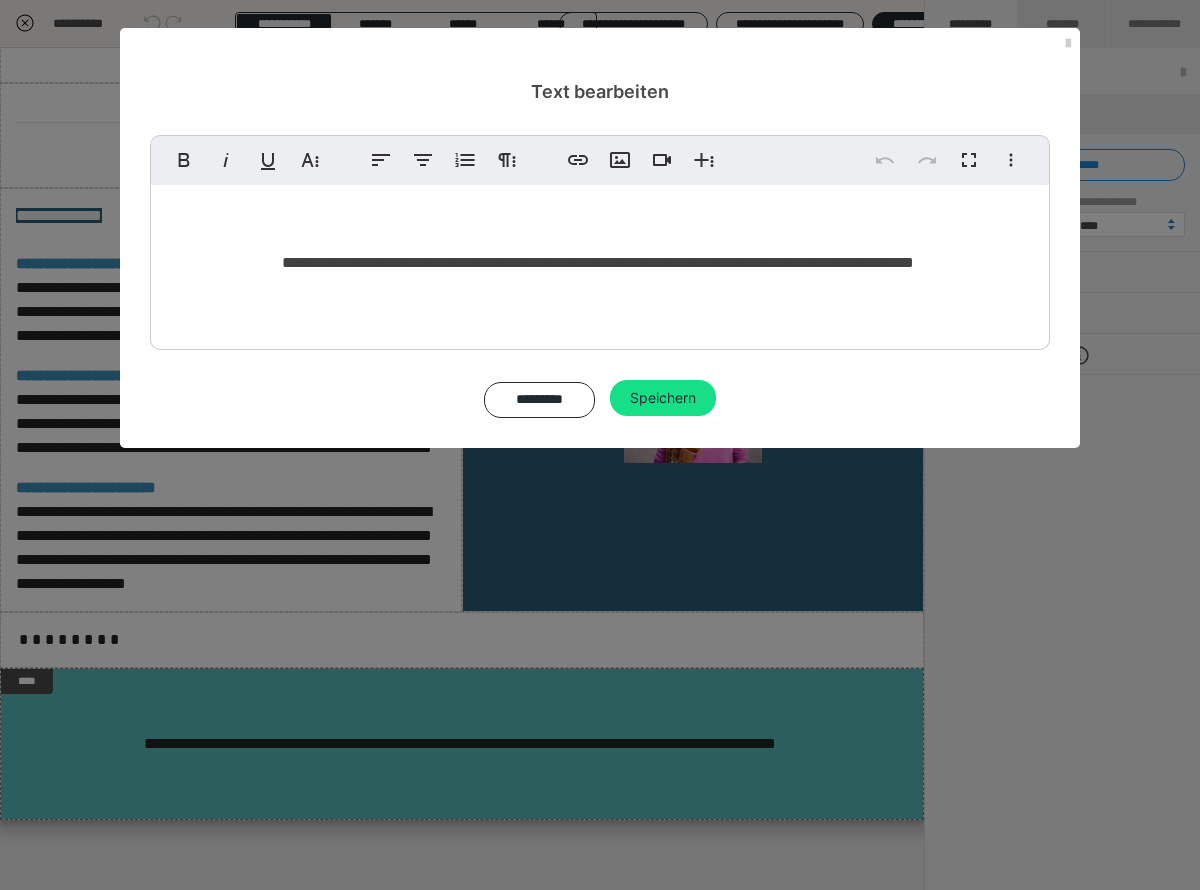 click on "**********" at bounding box center [600, 263] 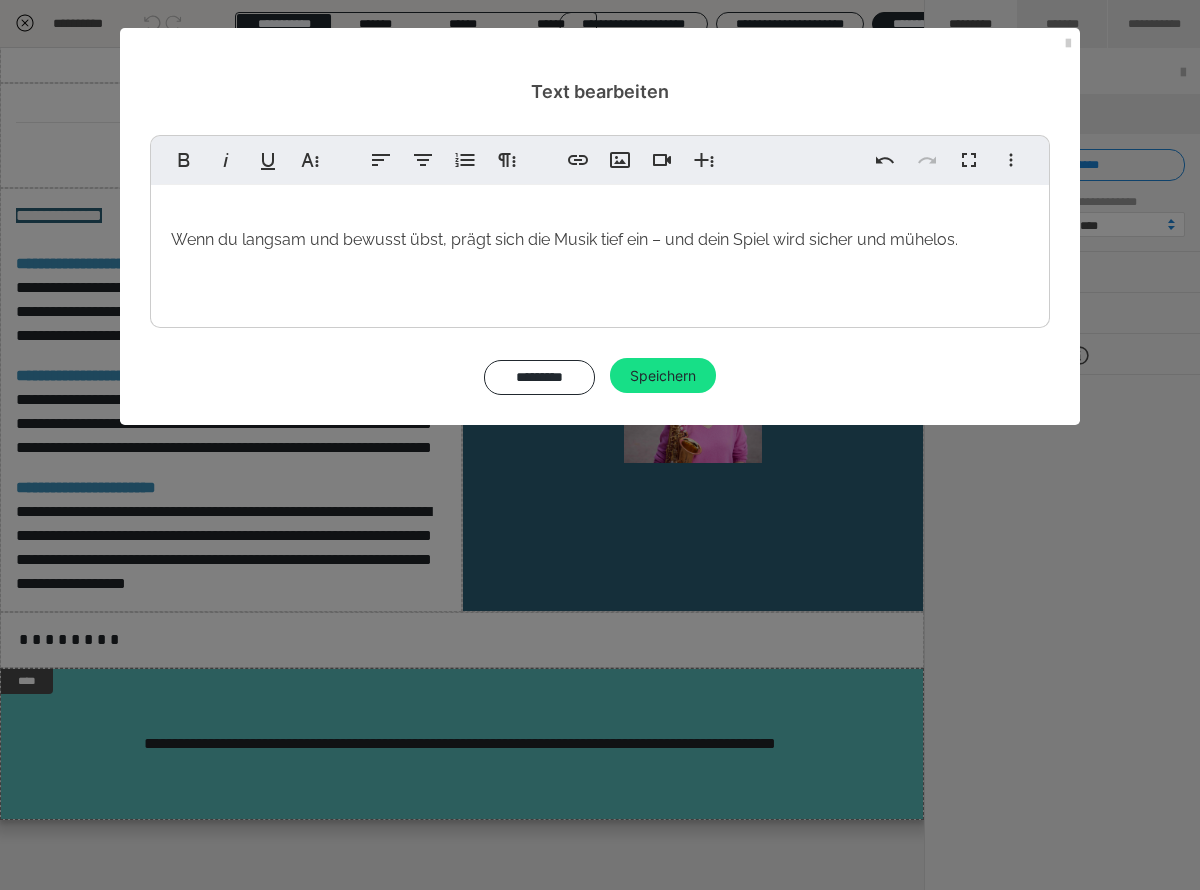 click on "Wenn du langsam und bewusst übst, prägt sich die Musik tief ein – und dein Spiel wird sicher und mühelos." at bounding box center (600, 251) 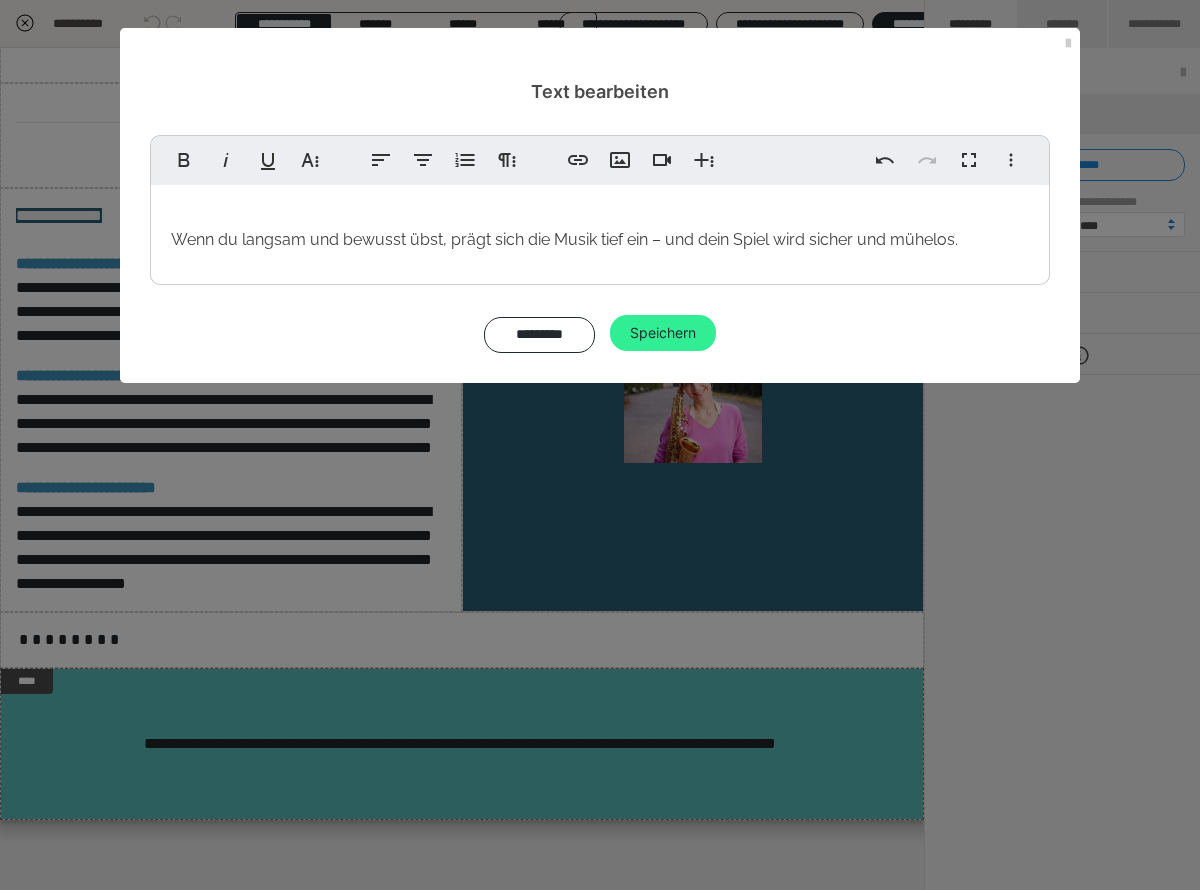 click on "Speichern" at bounding box center (663, 333) 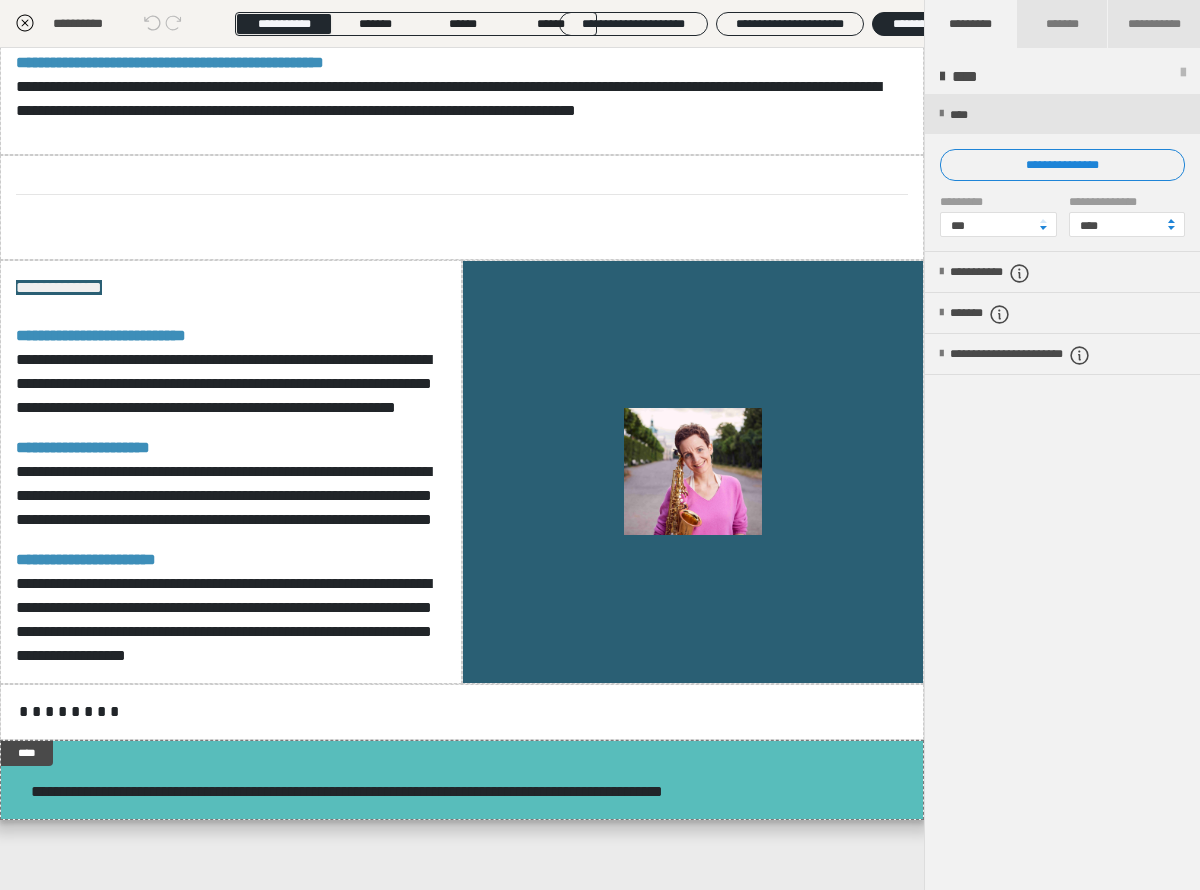 scroll, scrollTop: 3272, scrollLeft: 0, axis: vertical 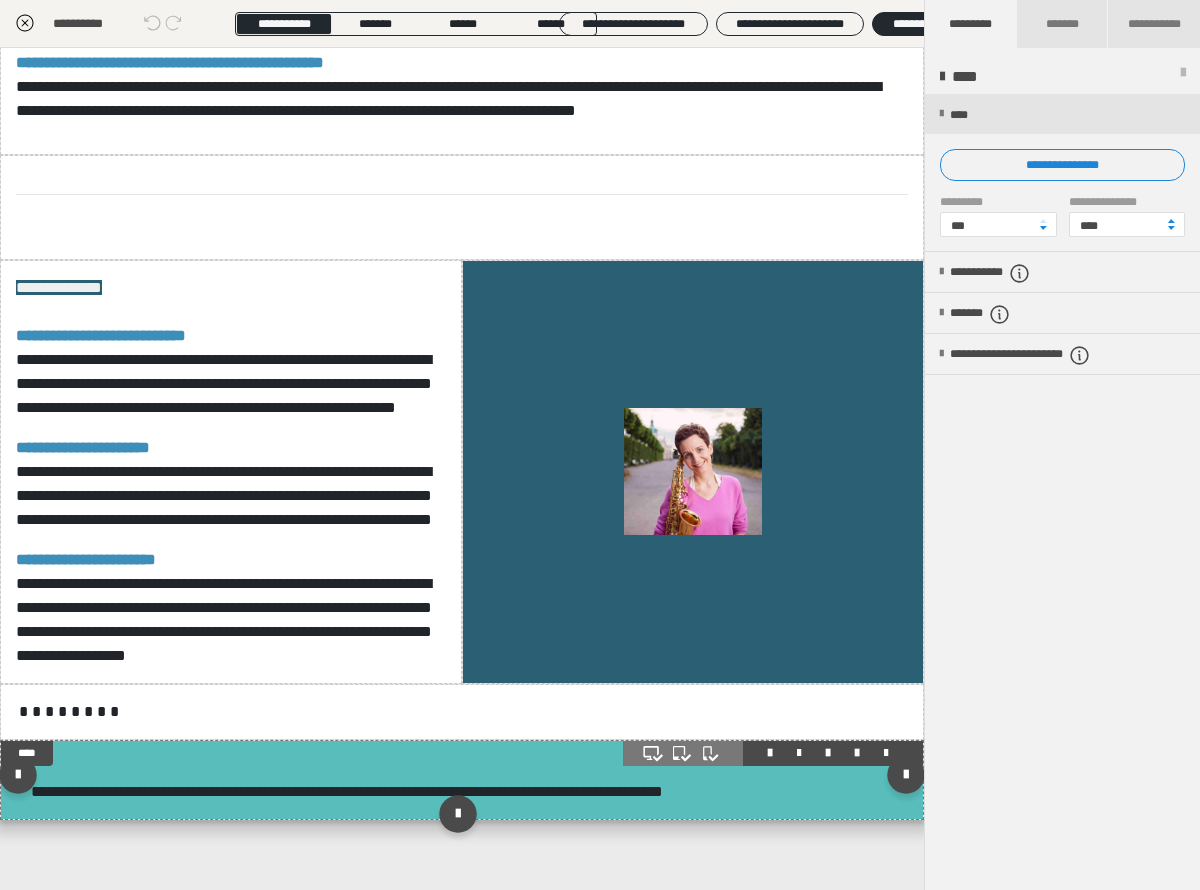 click at bounding box center (857, 753) 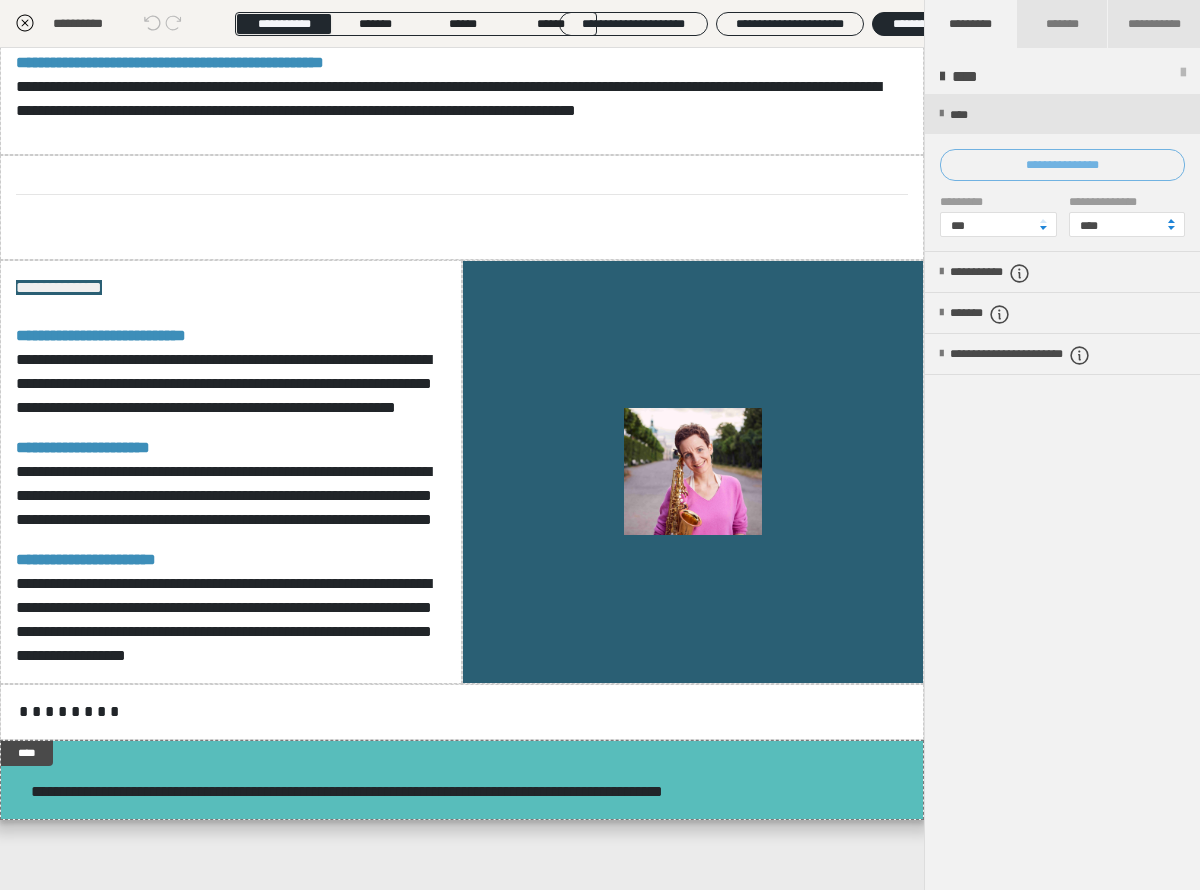 click on "**********" at bounding box center (1062, 165) 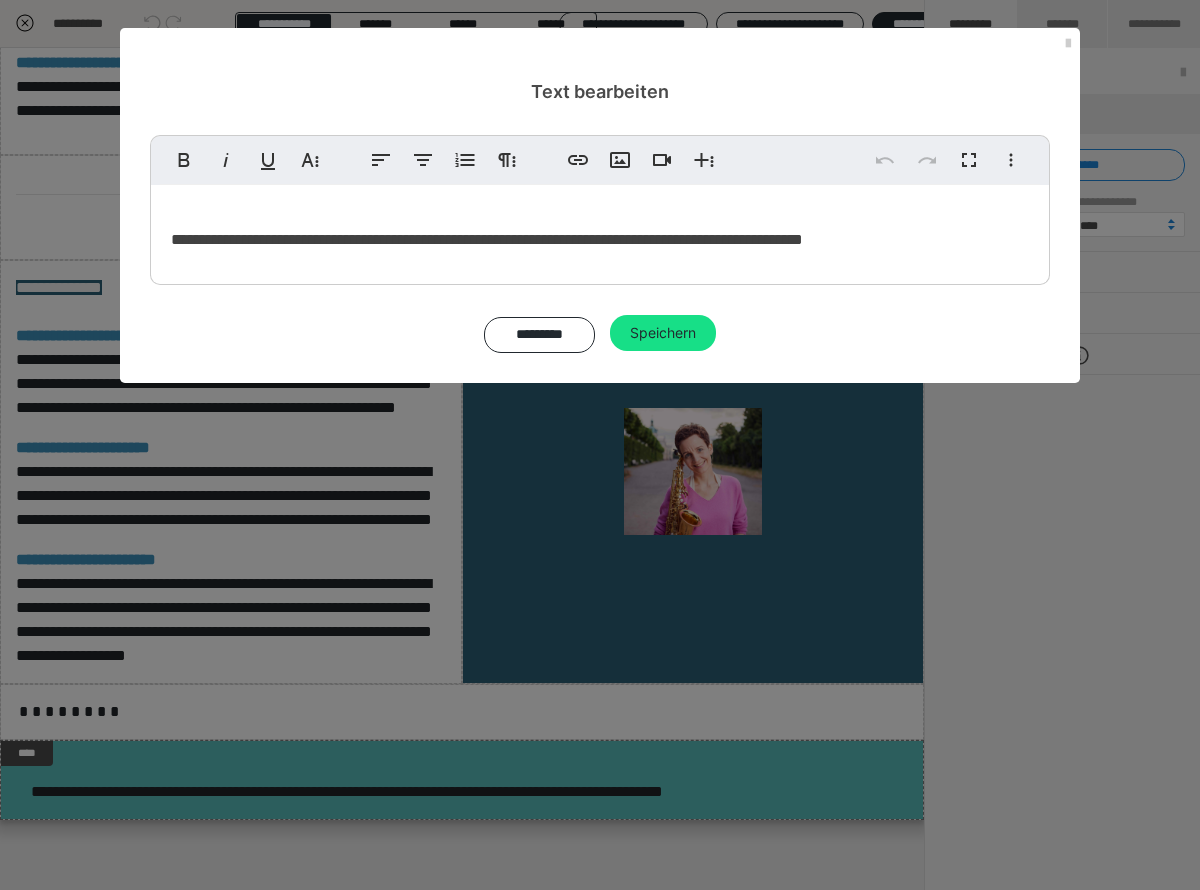 click on "**********" at bounding box center [600, 230] 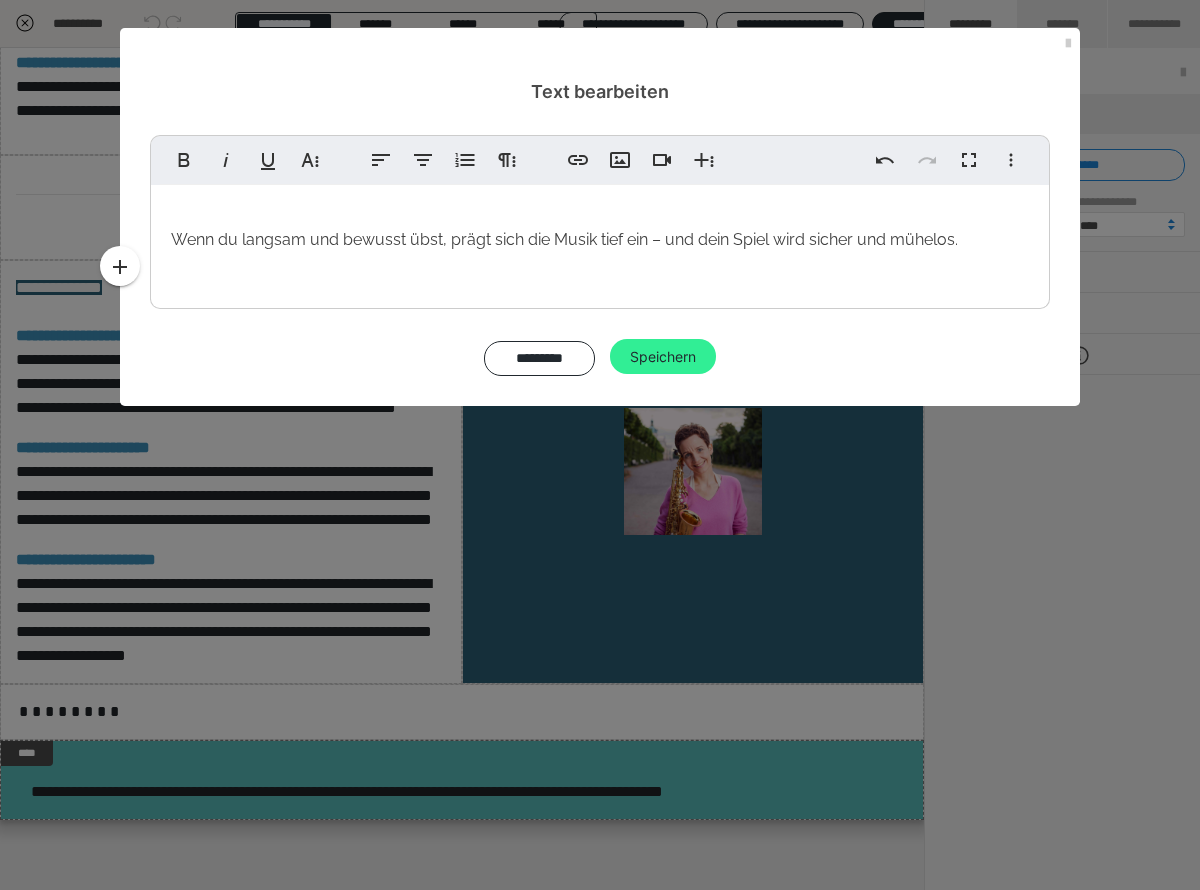 click on "Speichern" at bounding box center (663, 357) 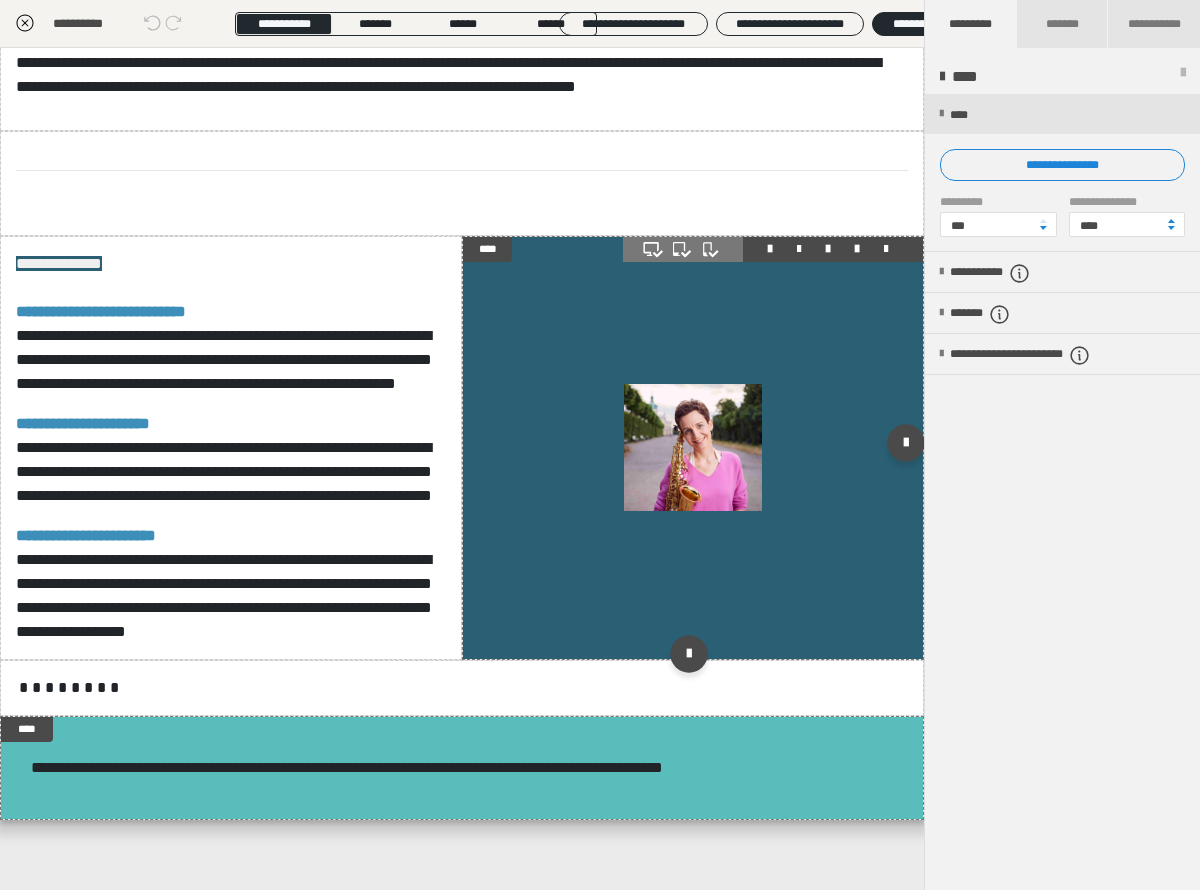 scroll, scrollTop: 3296, scrollLeft: 0, axis: vertical 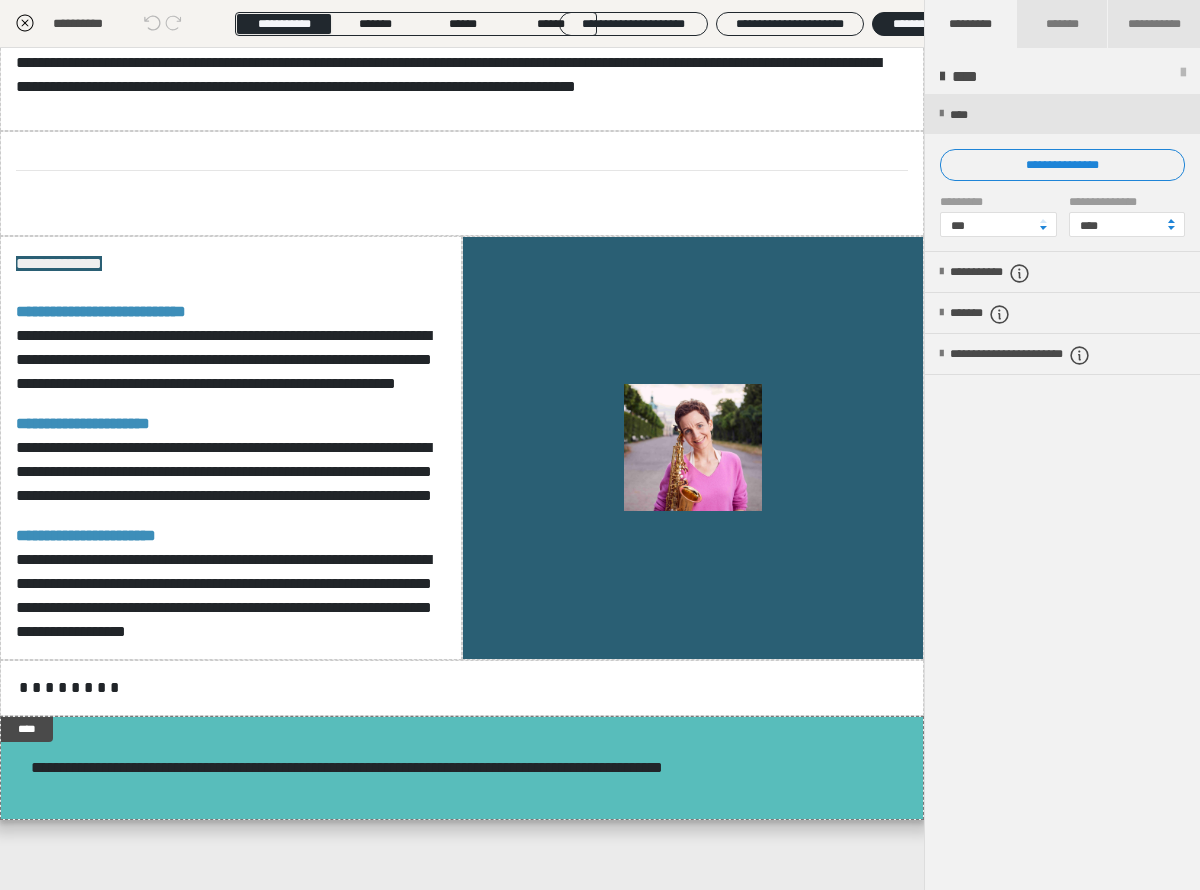 click 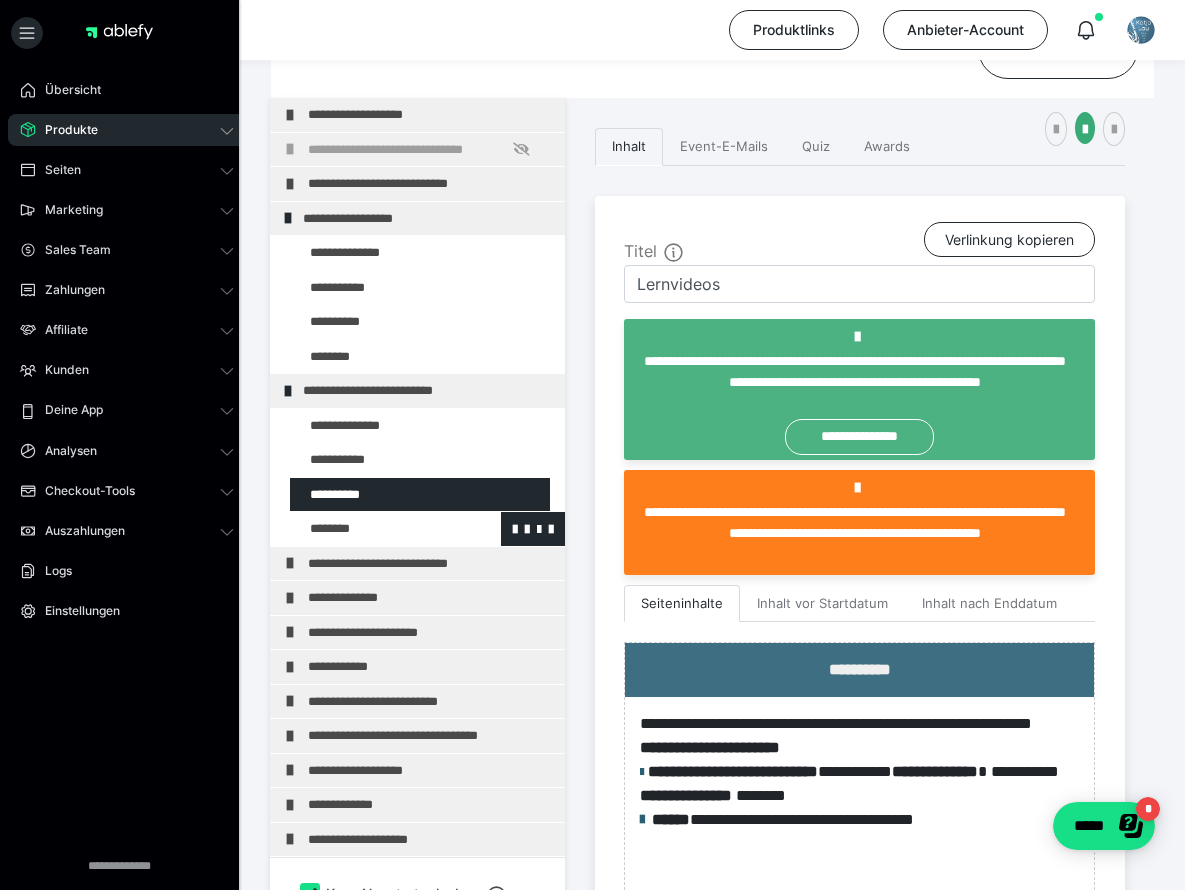 click at bounding box center (375, 529) 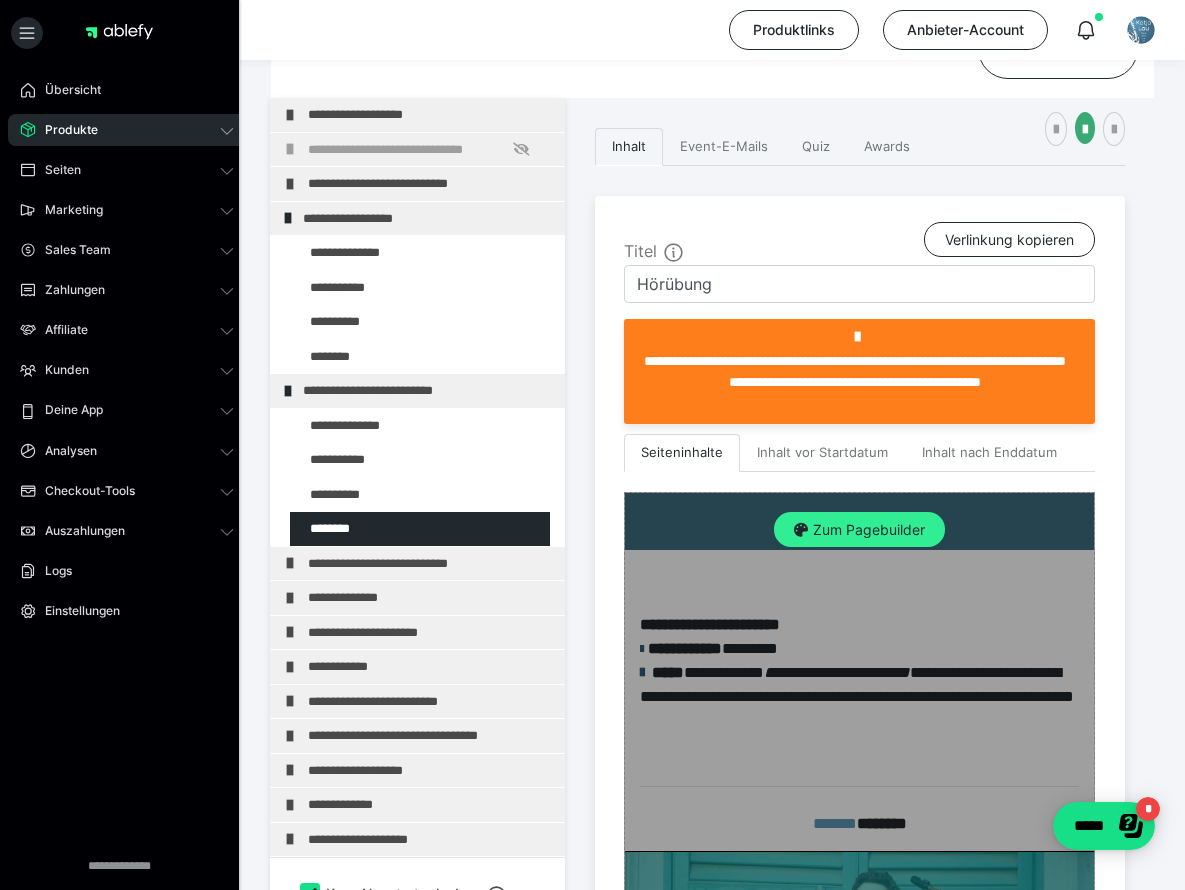 click on "Zum Pagebuilder" at bounding box center [859, 530] 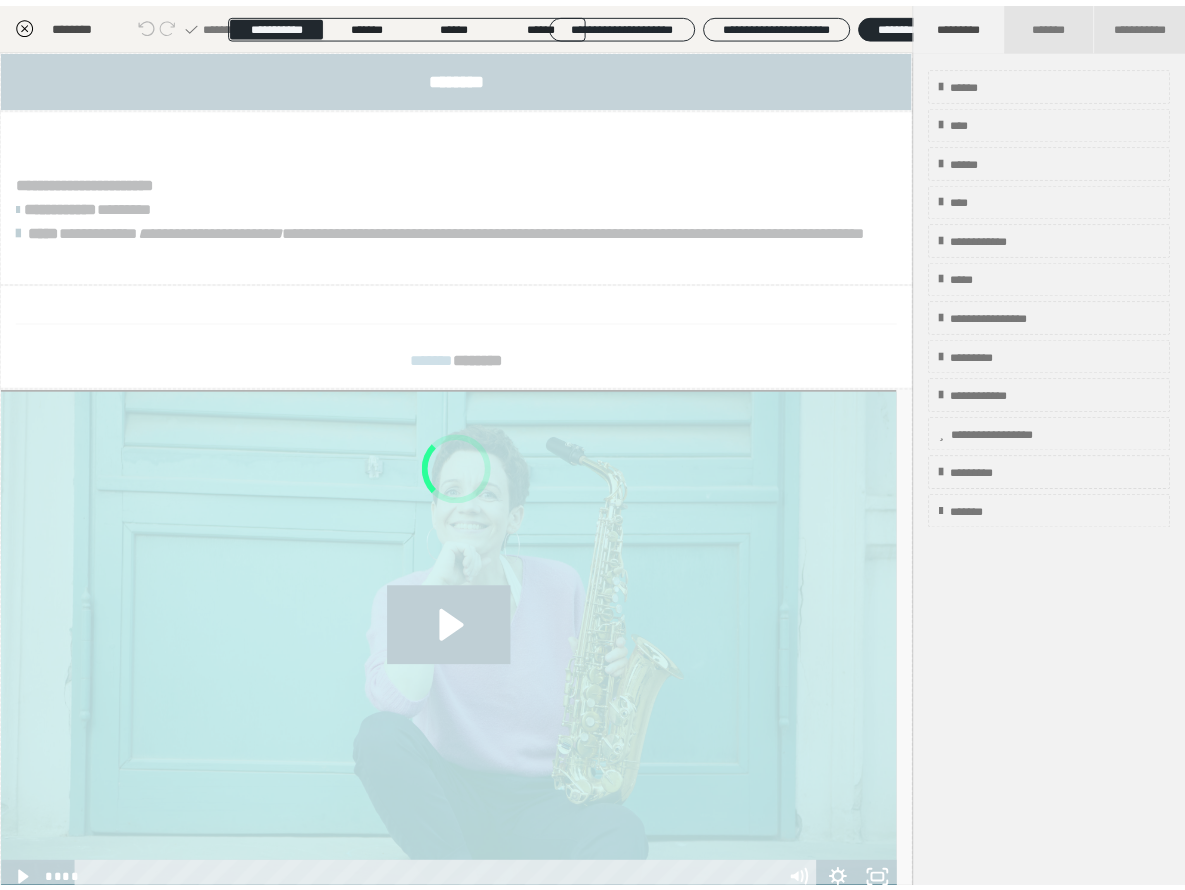 scroll, scrollTop: 1039, scrollLeft: 0, axis: vertical 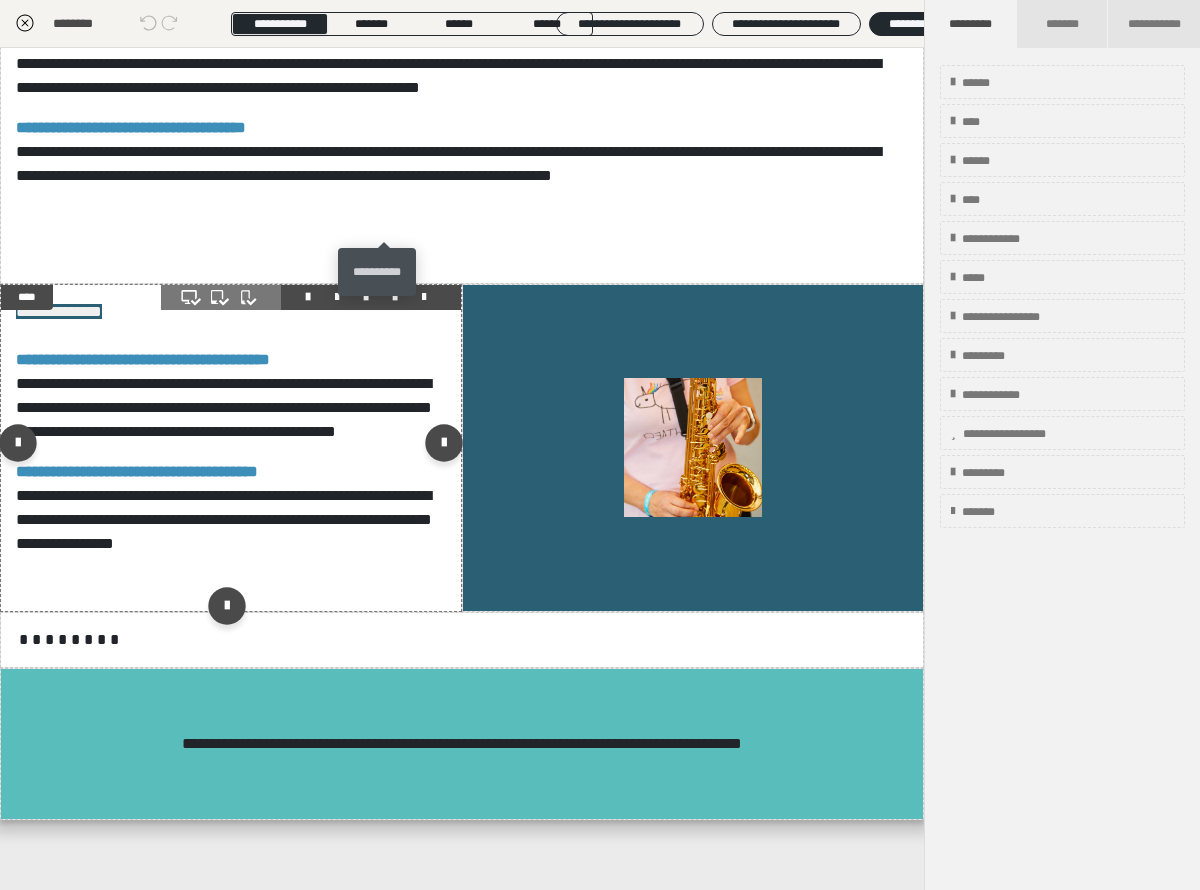 click at bounding box center (395, 297) 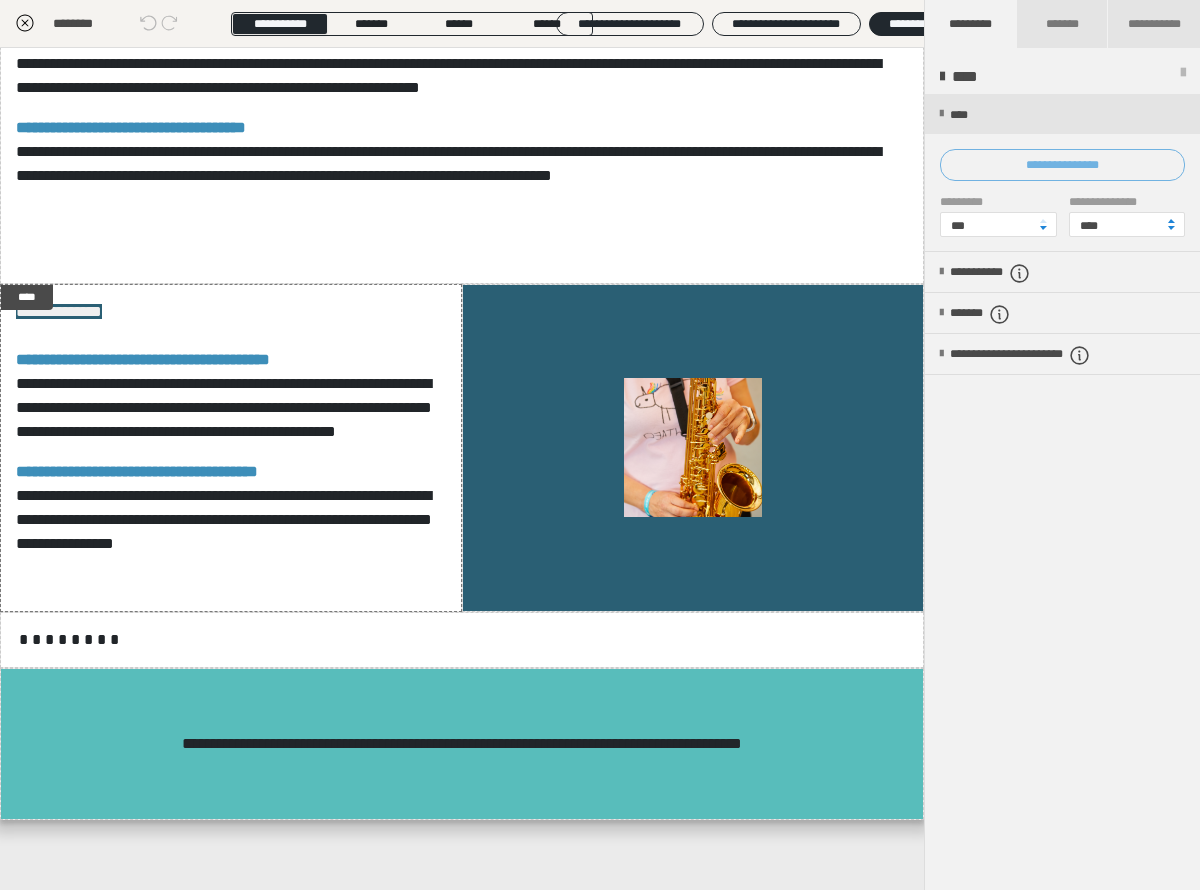 click on "**********" at bounding box center [1062, 165] 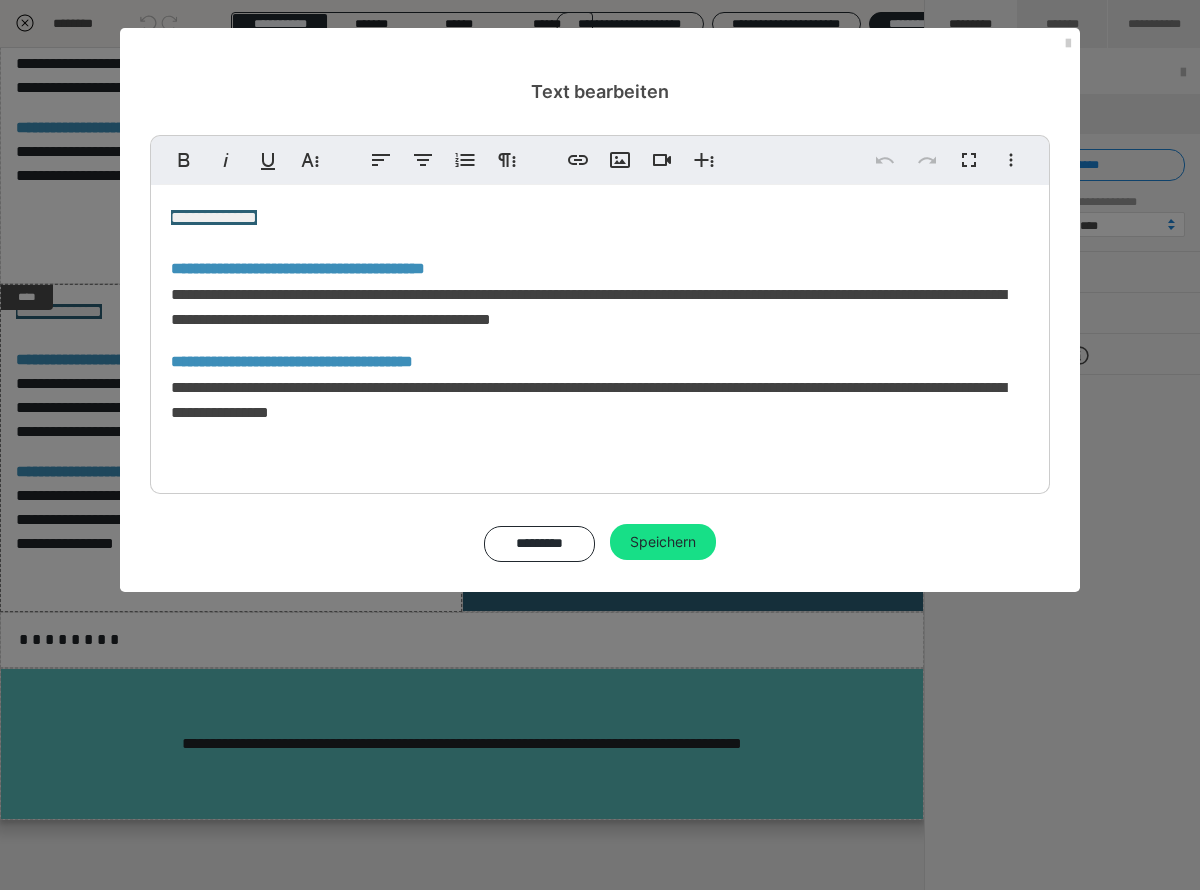 click on "**********" at bounding box center (600, 334) 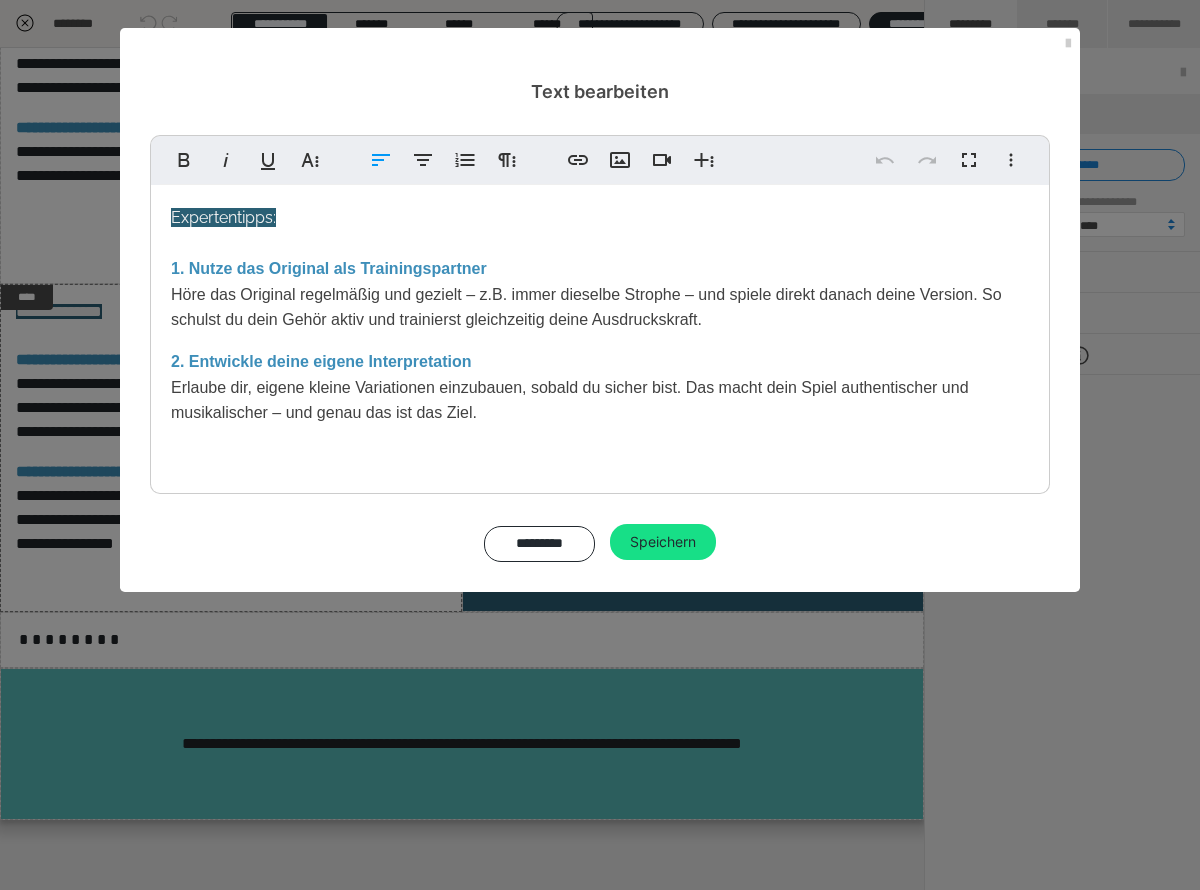 click on "Expertentipps:  1. Nutze das Original als Trainingspartner Höre das Original regelmäßig und gezielt – z.B. immer dieselbe Strophe – und spiele direkt danach deine Version. So schulst du dein Gehör aktiv und trainierst gleichzeitig deine Ausdruckskraft. 2. Entwickle deine eigene Interpretation Erlaube dir, eigene kleine Variationen einzubauen, sobald du sicher bist. Das macht dein Spiel authentischer und musikalischer – und genau das ist das Ziel." at bounding box center (600, 334) 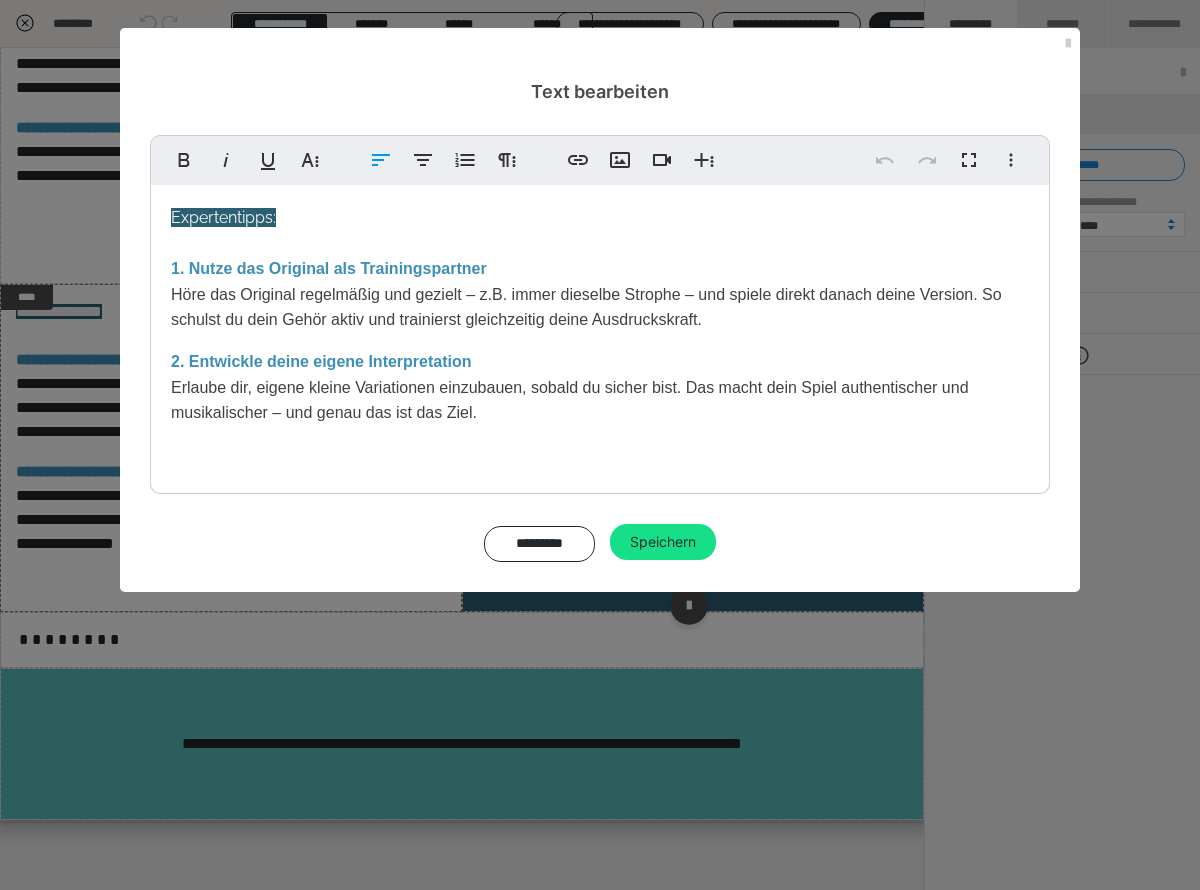 click on "Speichern" at bounding box center [663, 542] 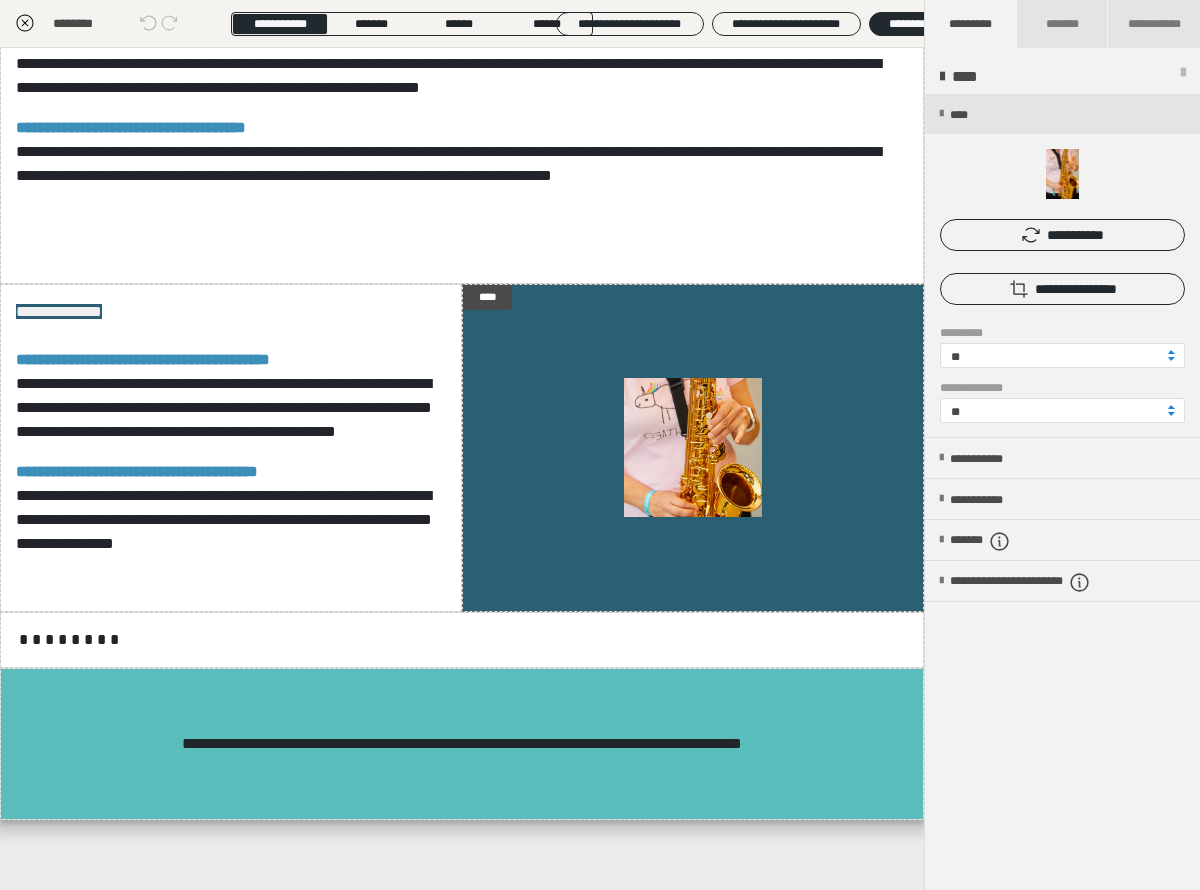click 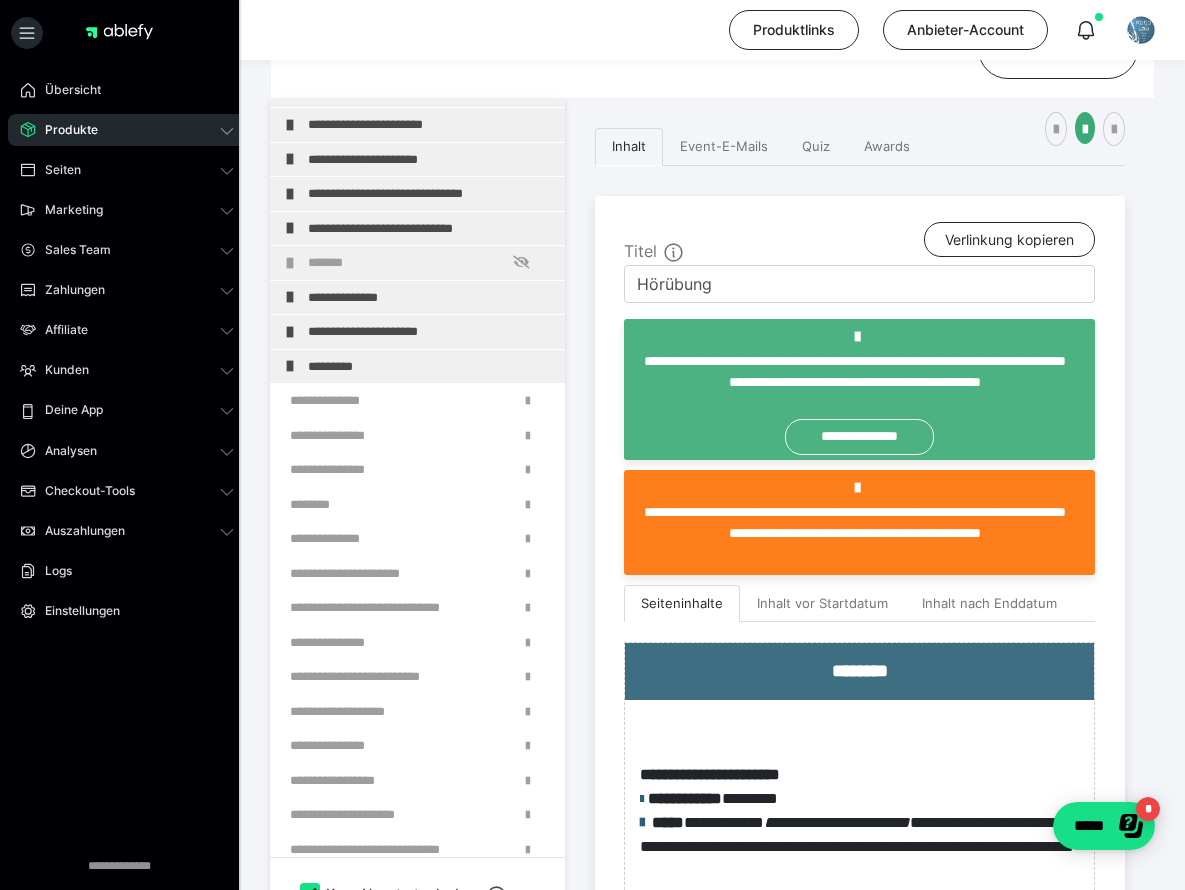 scroll, scrollTop: 746, scrollLeft: 0, axis: vertical 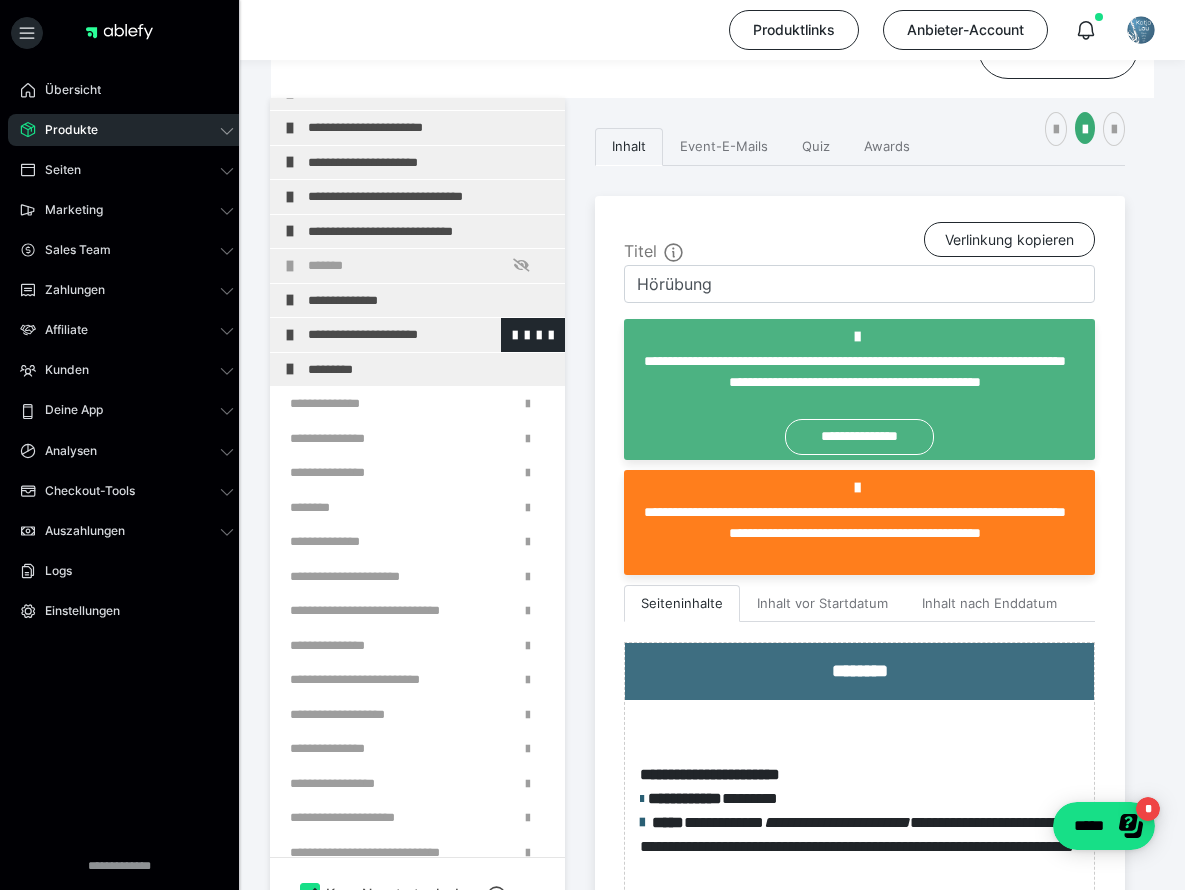 click on "**********" at bounding box center (423, 335) 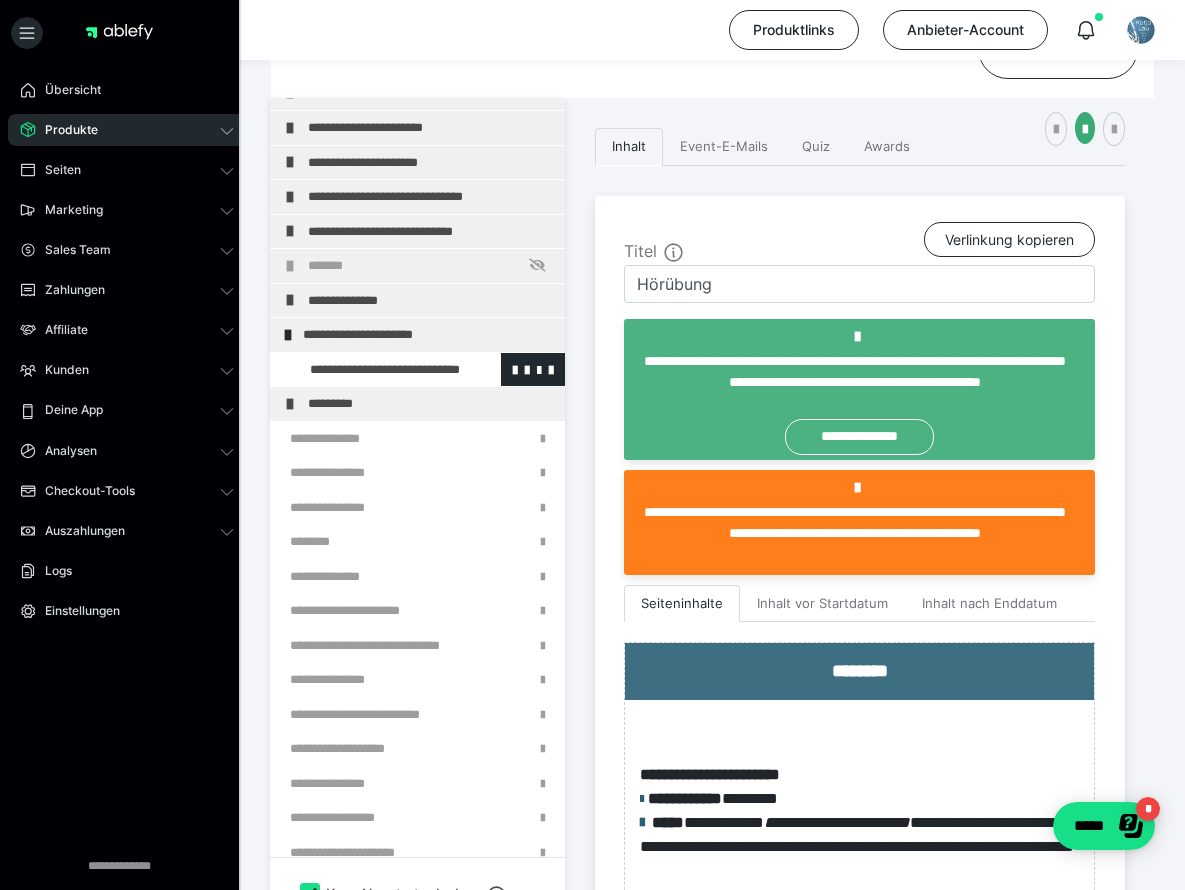 click at bounding box center [375, 370] 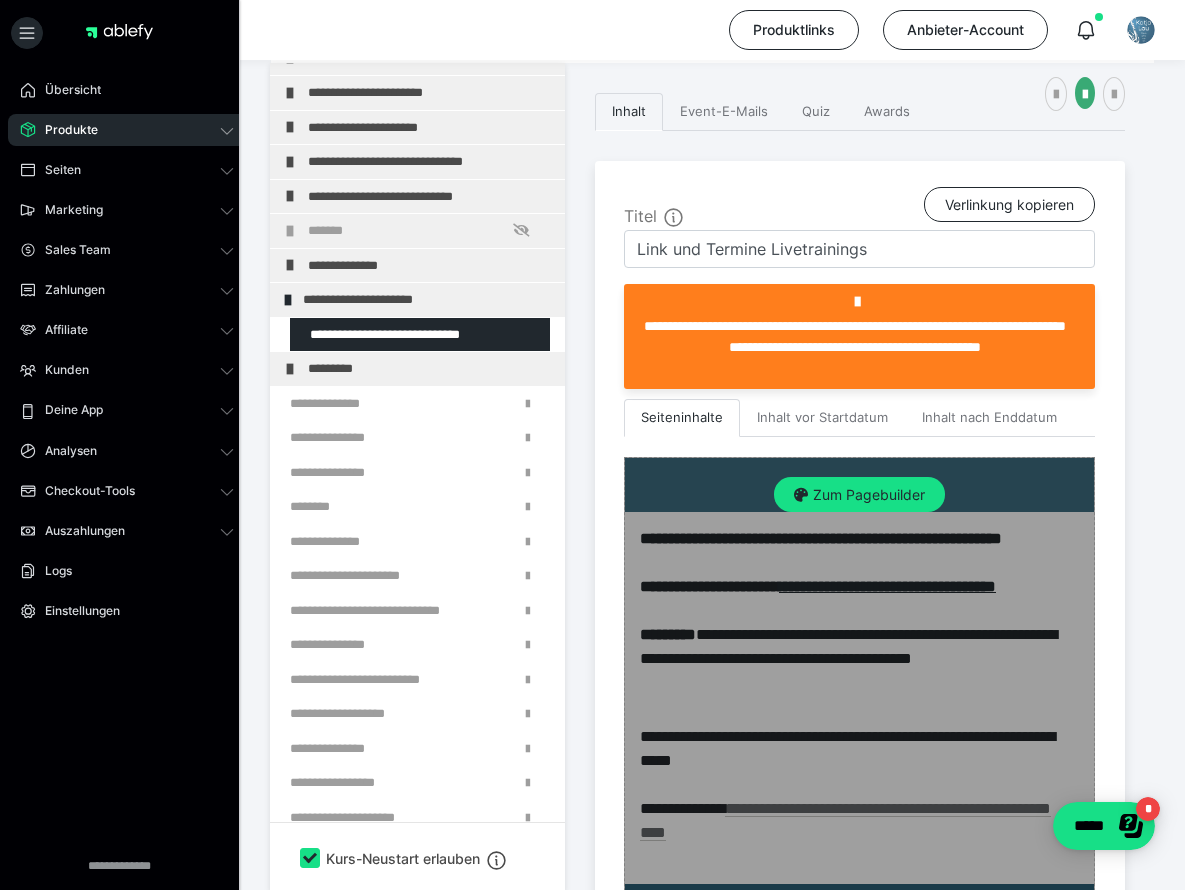 scroll, scrollTop: 809, scrollLeft: 0, axis: vertical 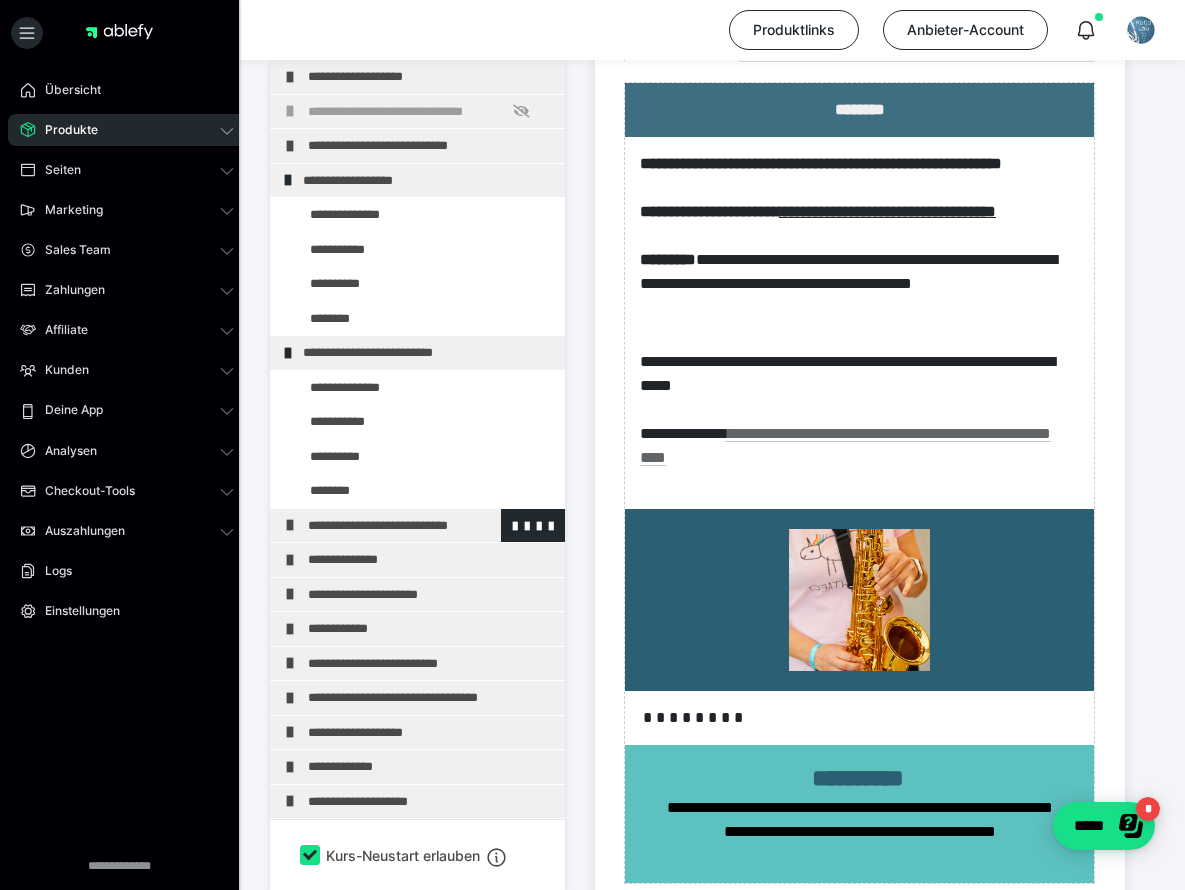 click on "**********" at bounding box center (423, 526) 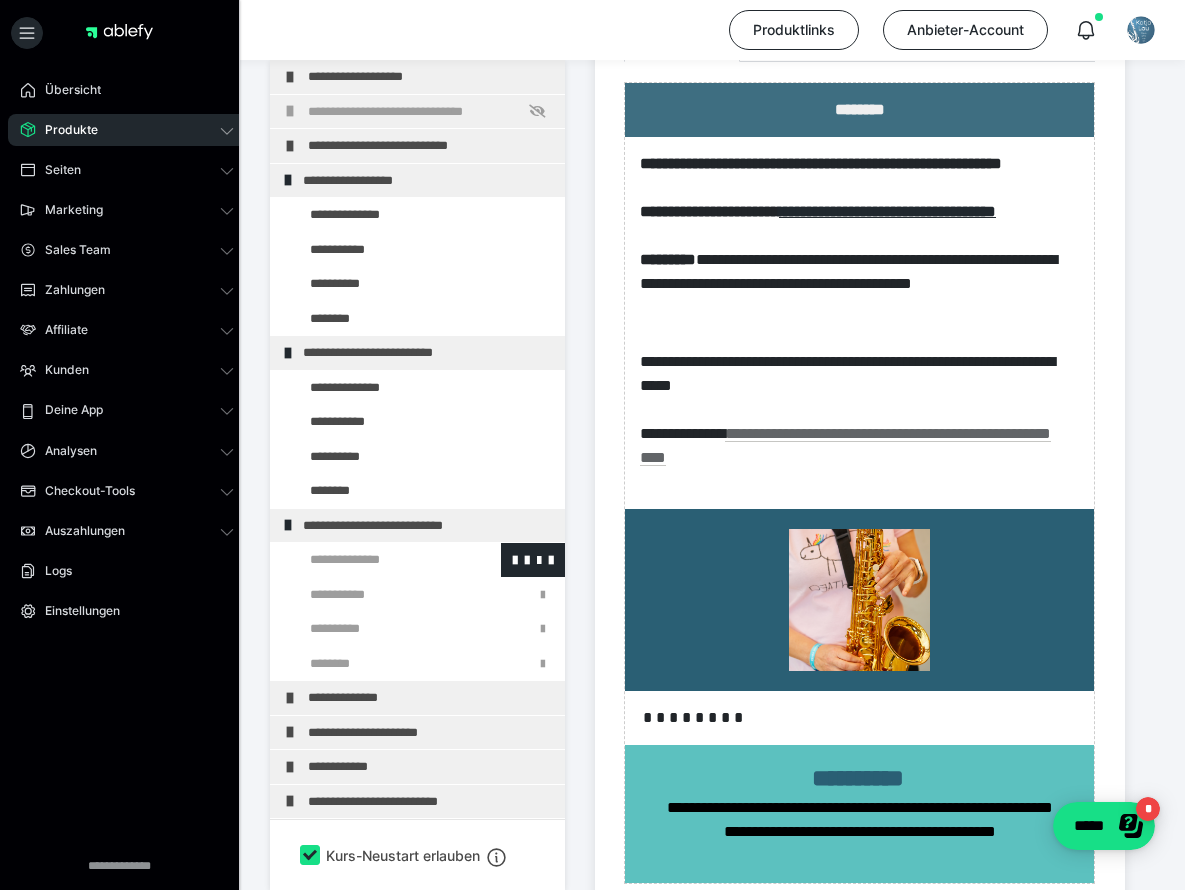 click at bounding box center (375, 560) 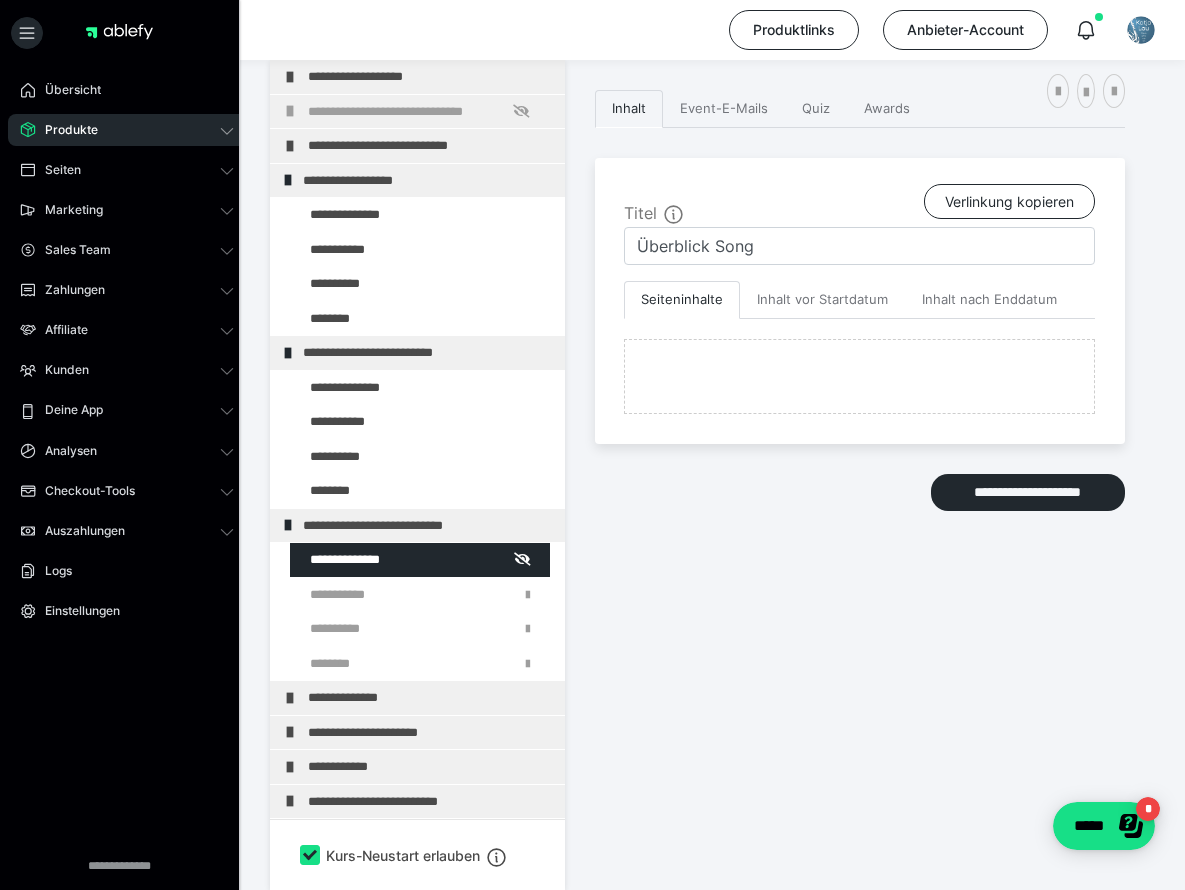 scroll, scrollTop: 809, scrollLeft: 0, axis: vertical 